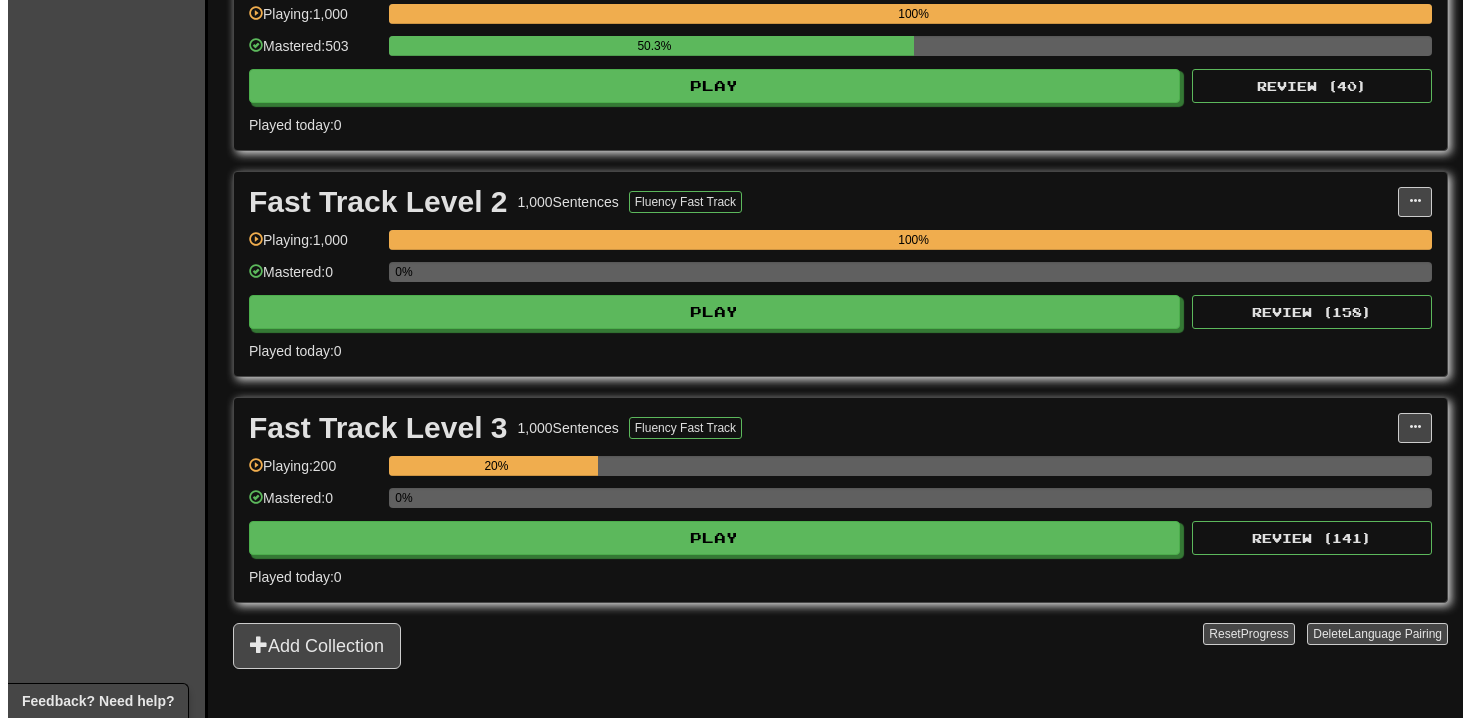 scroll, scrollTop: 415, scrollLeft: 0, axis: vertical 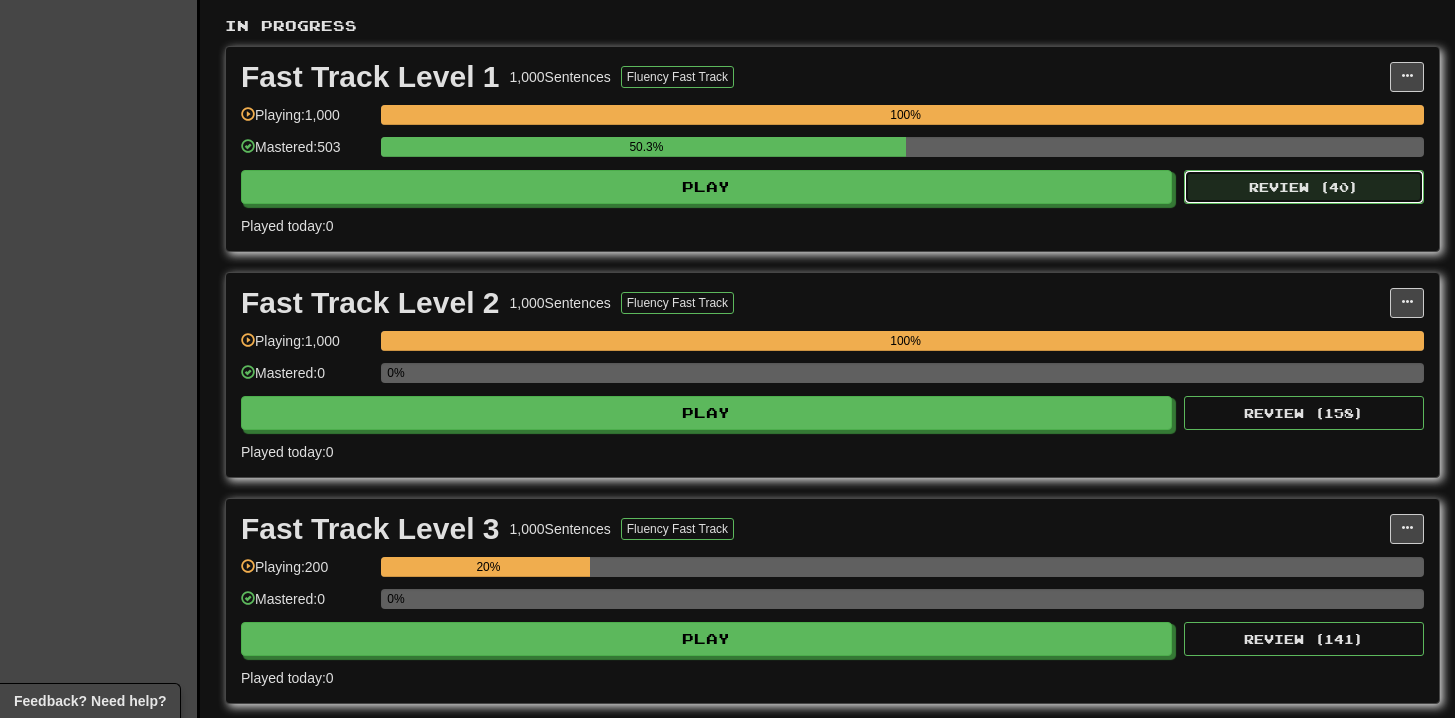 click on "Review ( 40 )" at bounding box center (1304, 187) 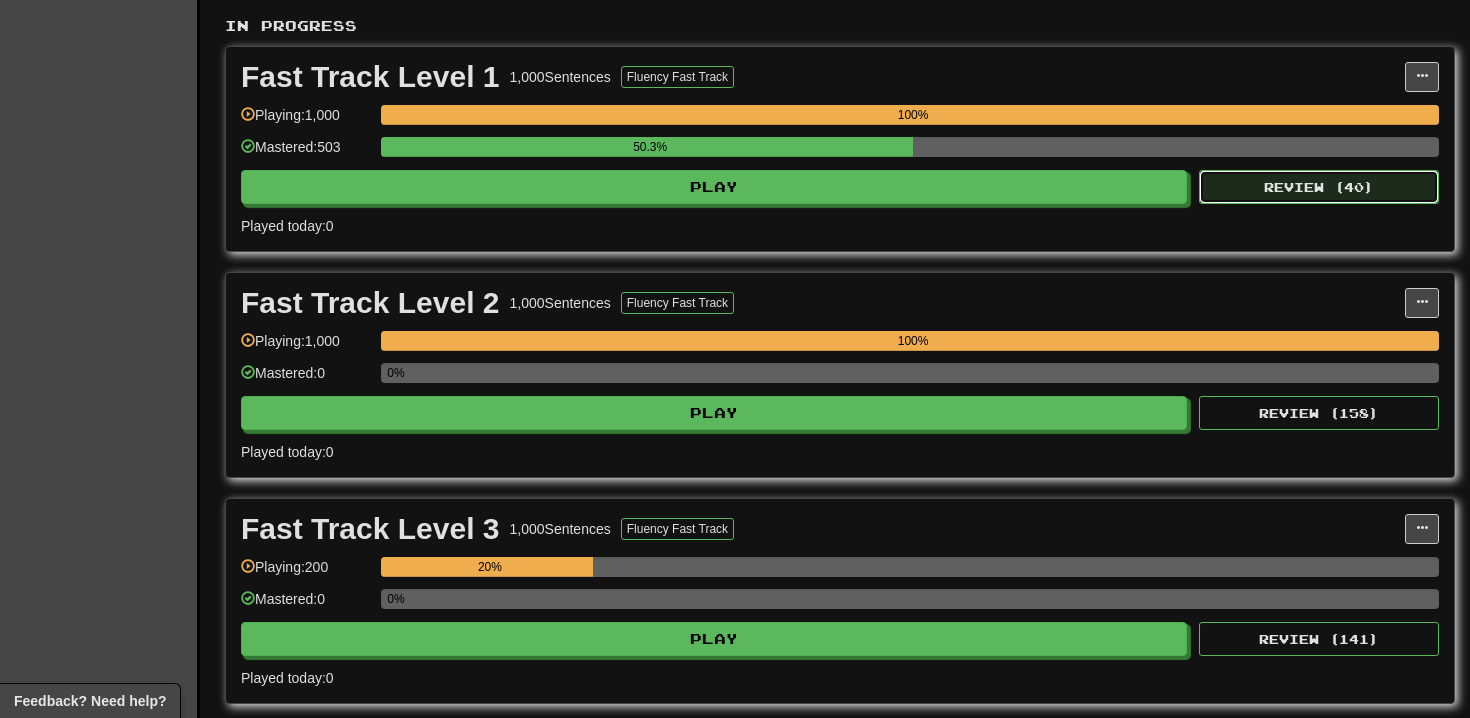 select on "**" 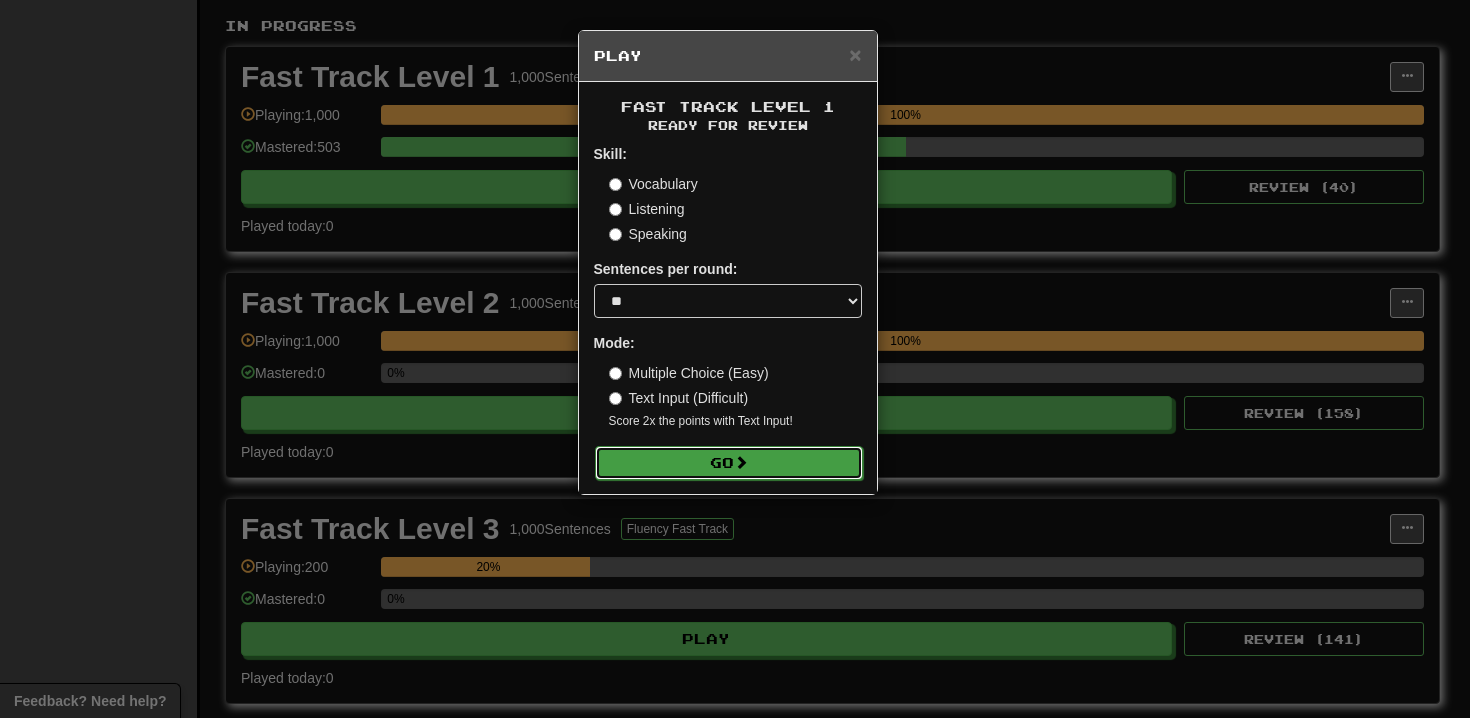 click on "Go" at bounding box center [729, 463] 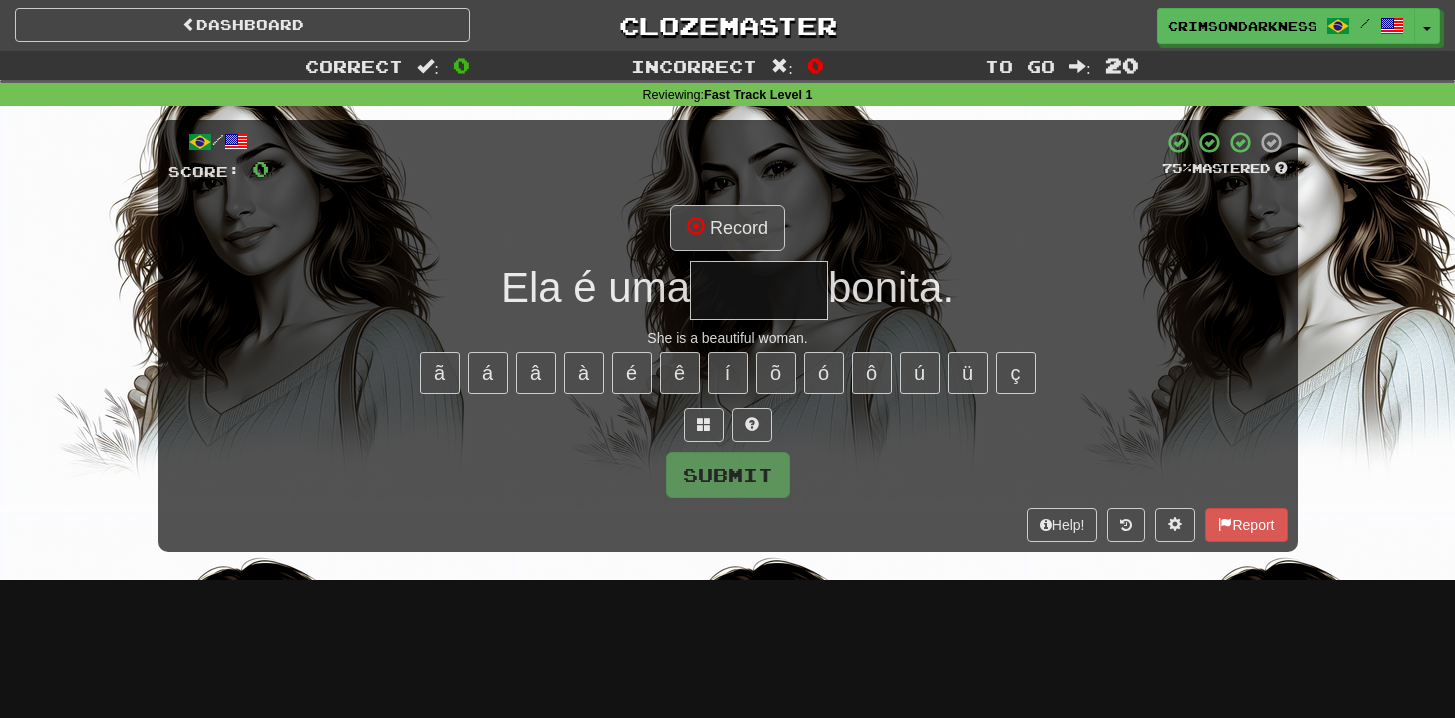 scroll, scrollTop: 0, scrollLeft: 0, axis: both 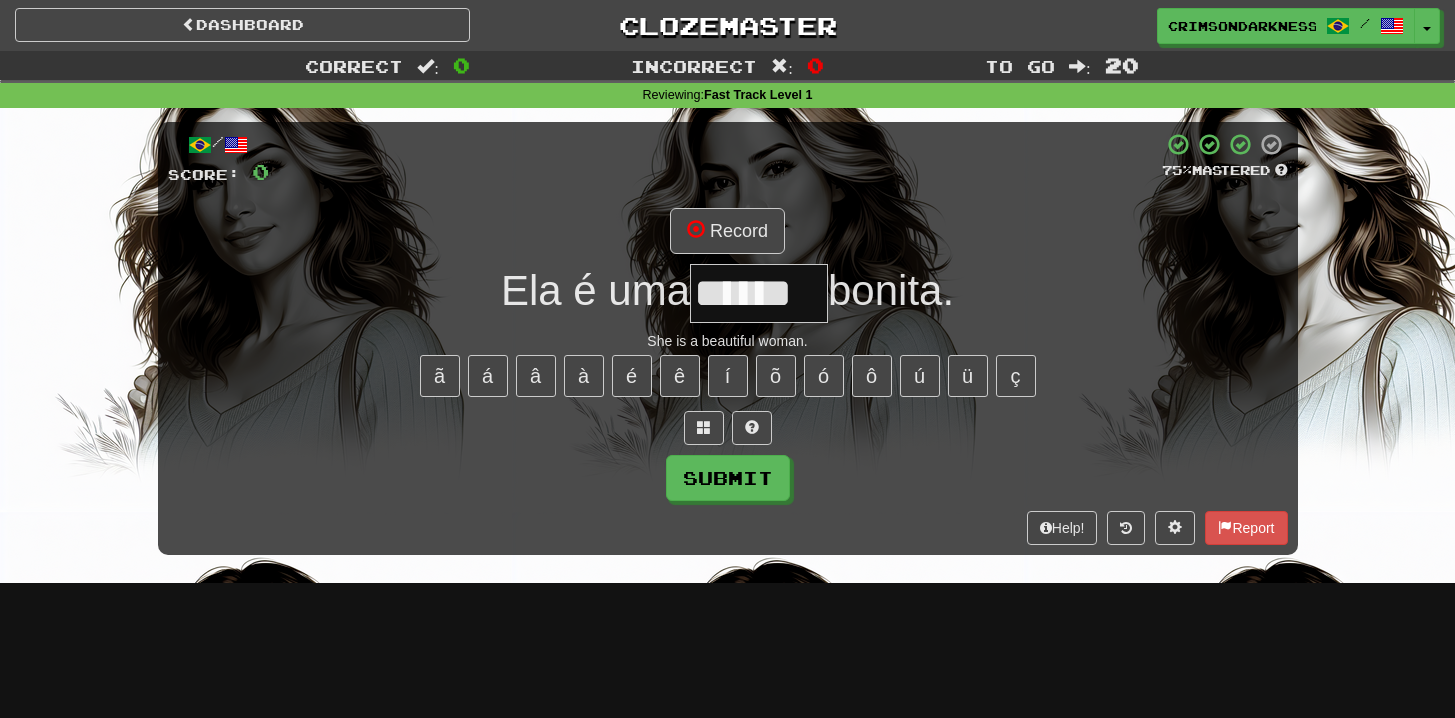type on "******" 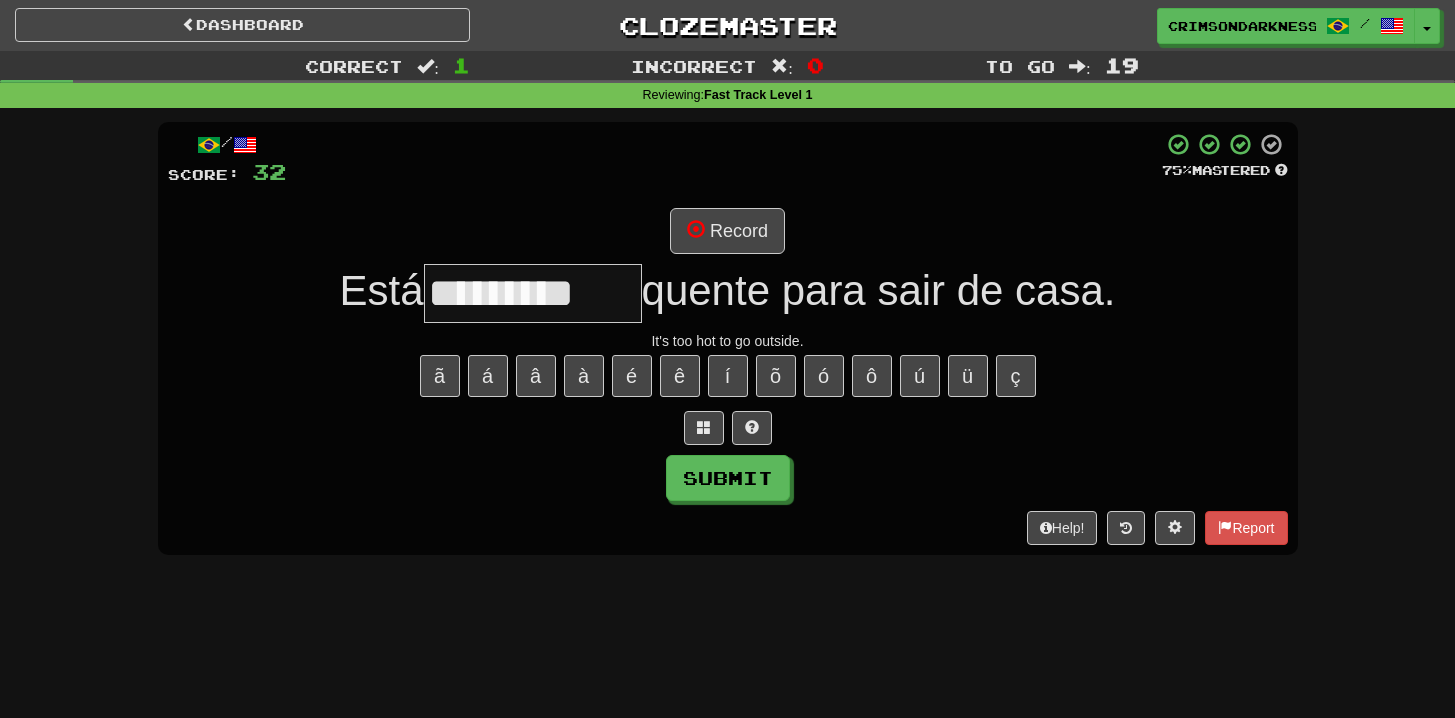 type on "*********" 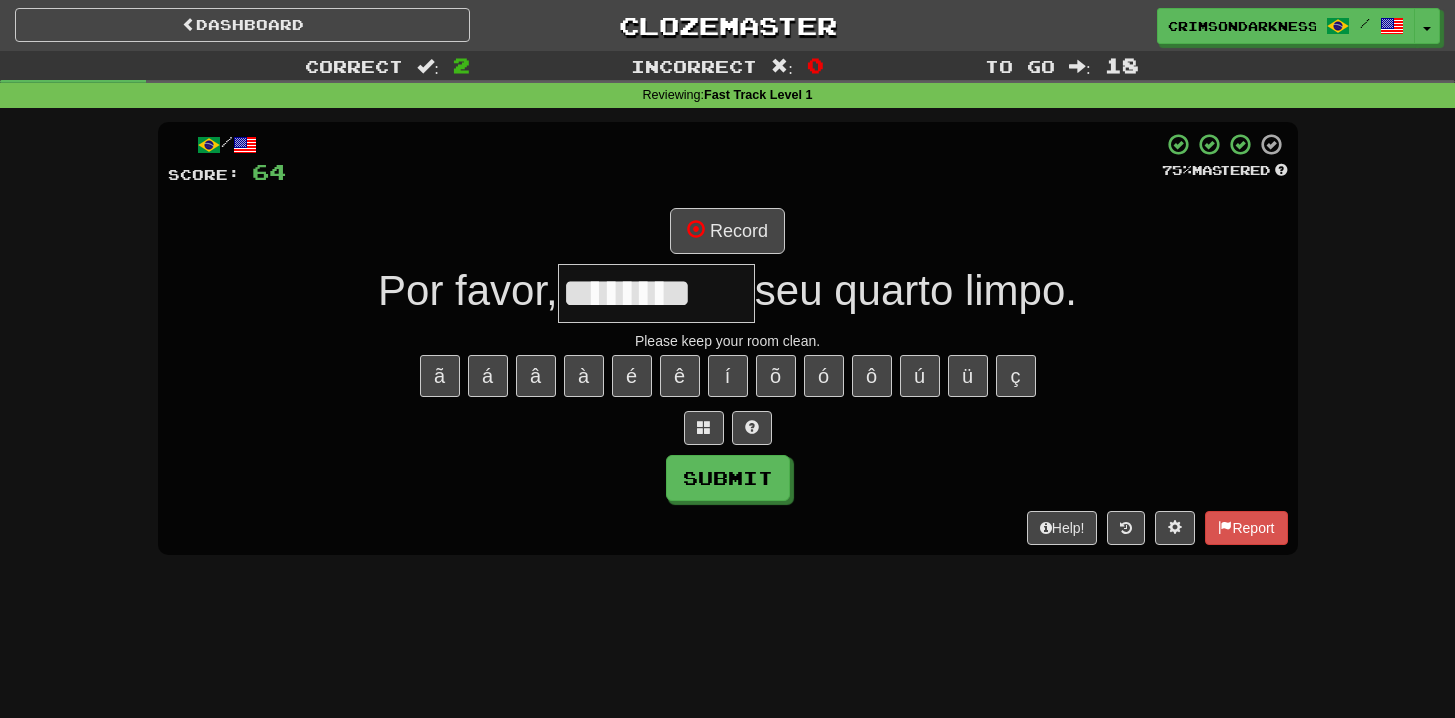 type on "********" 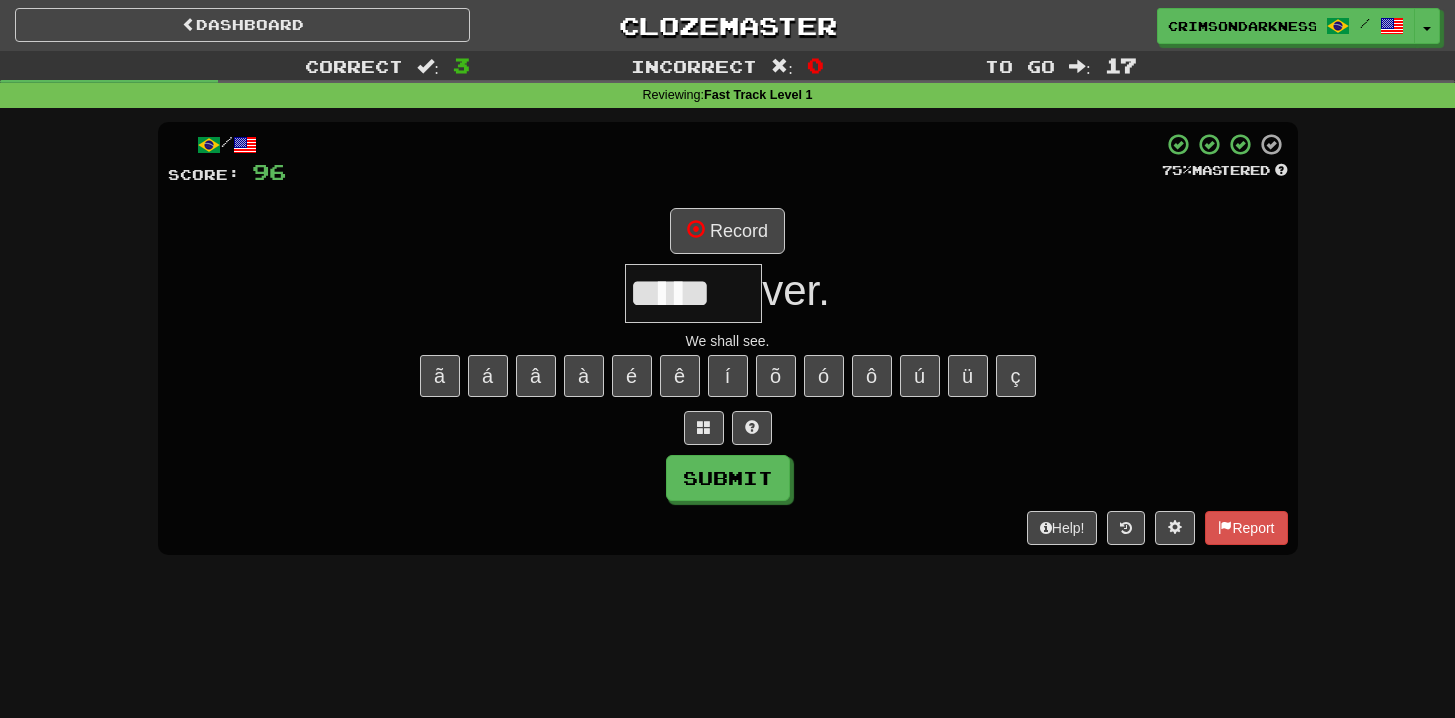 type on "*****" 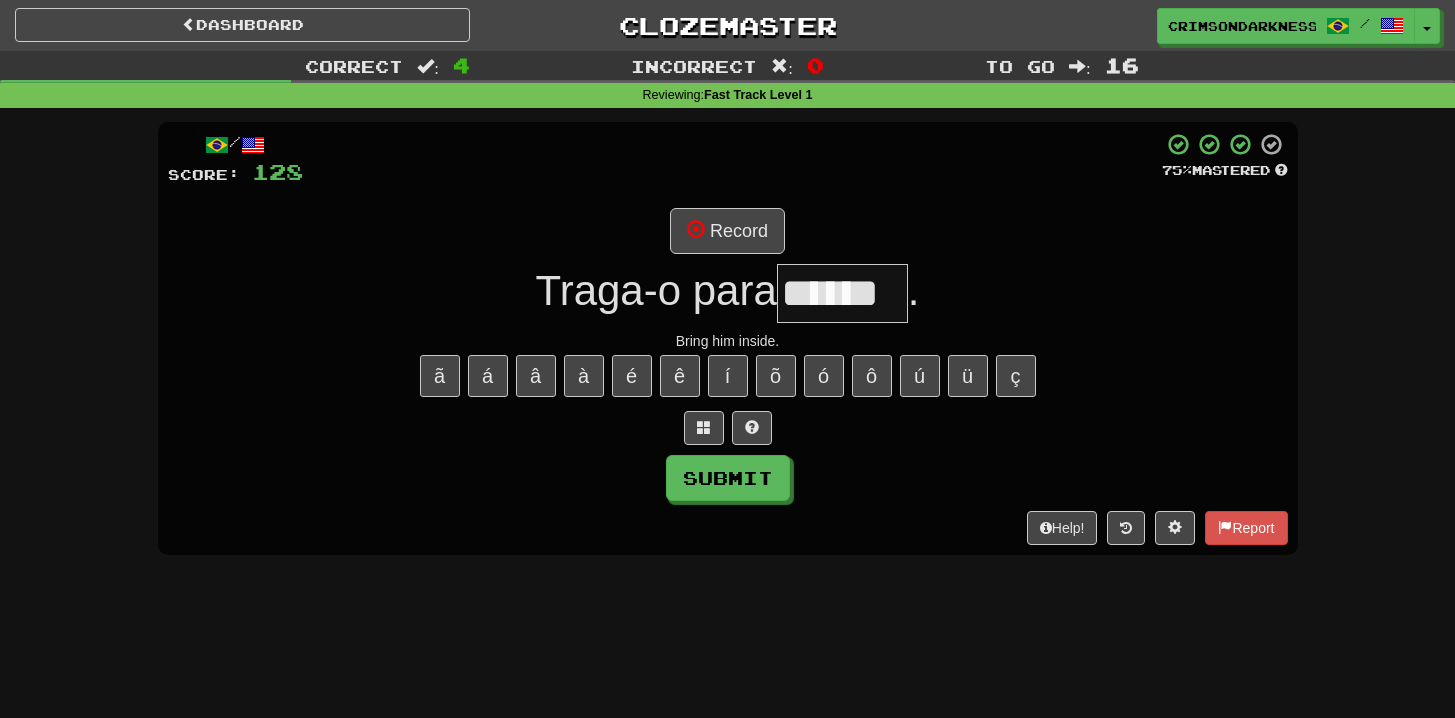 type on "******" 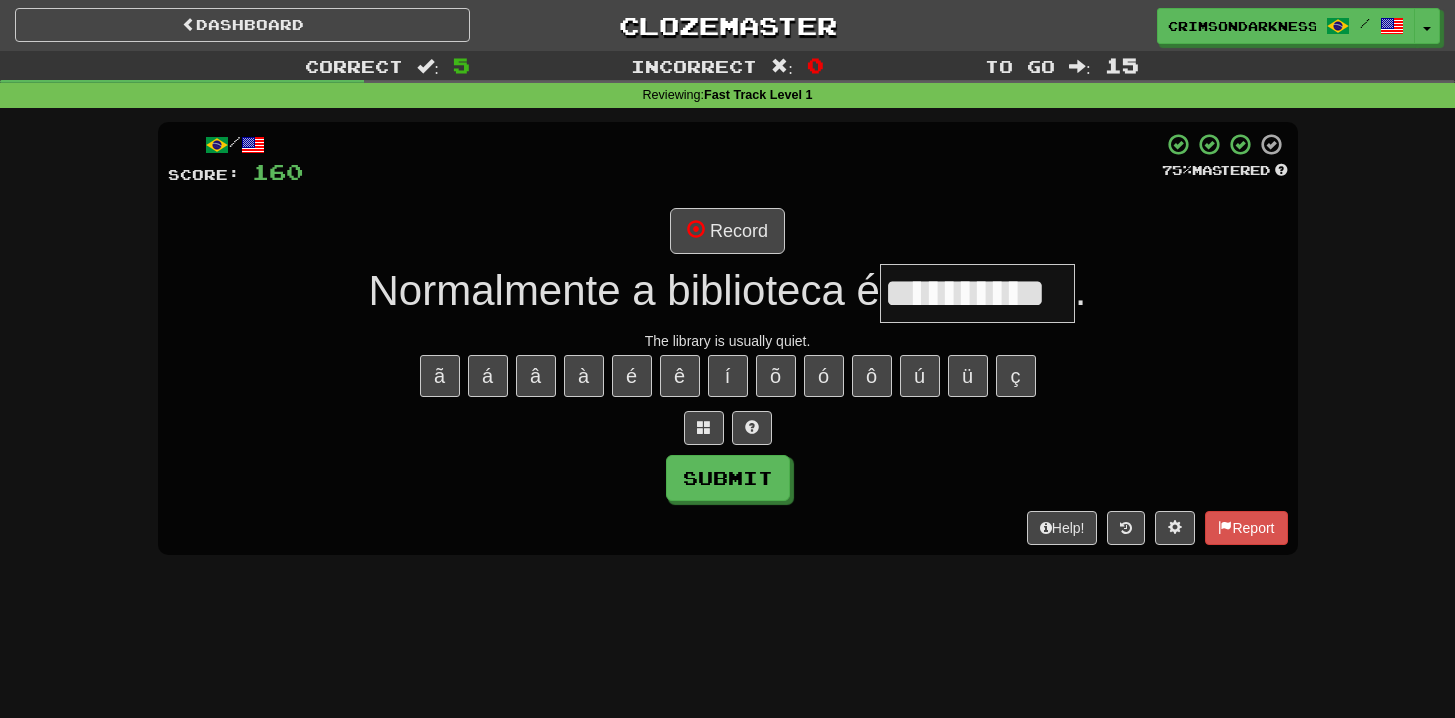type on "**********" 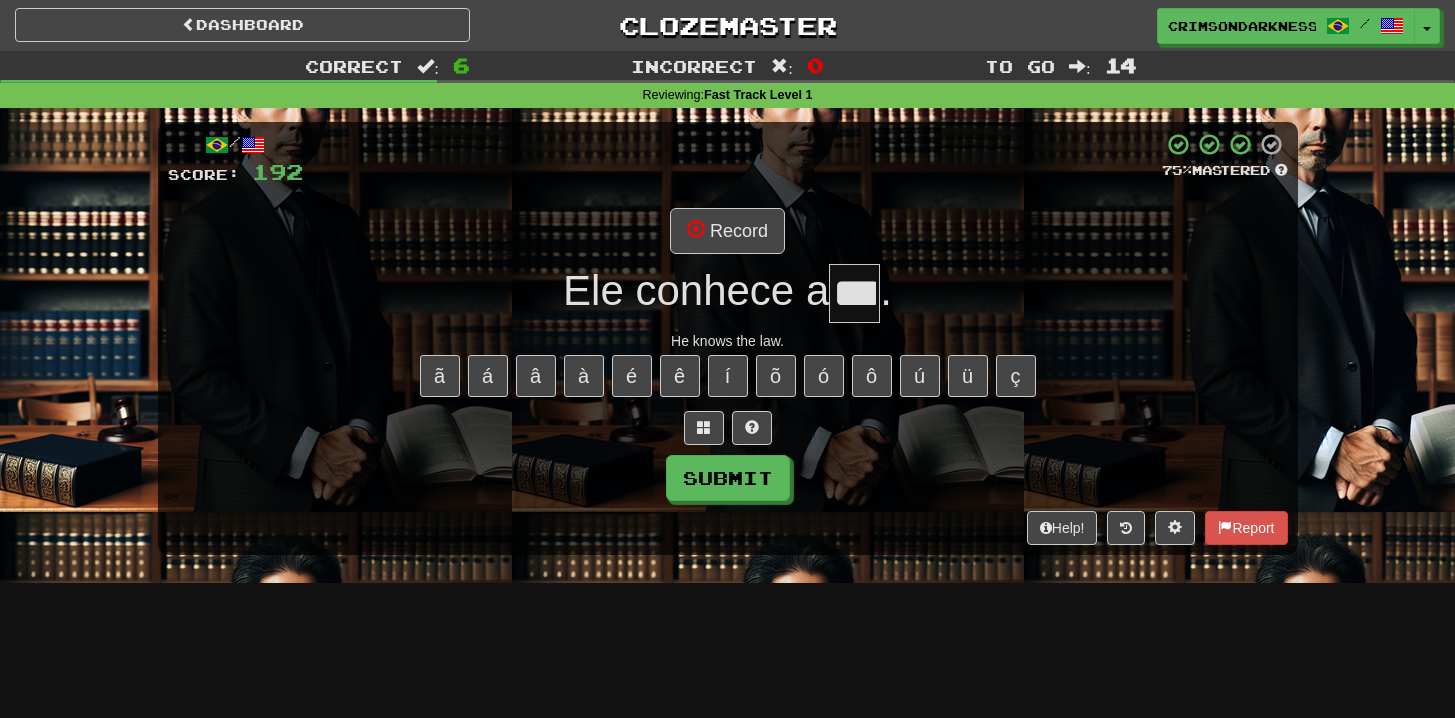 type on "***" 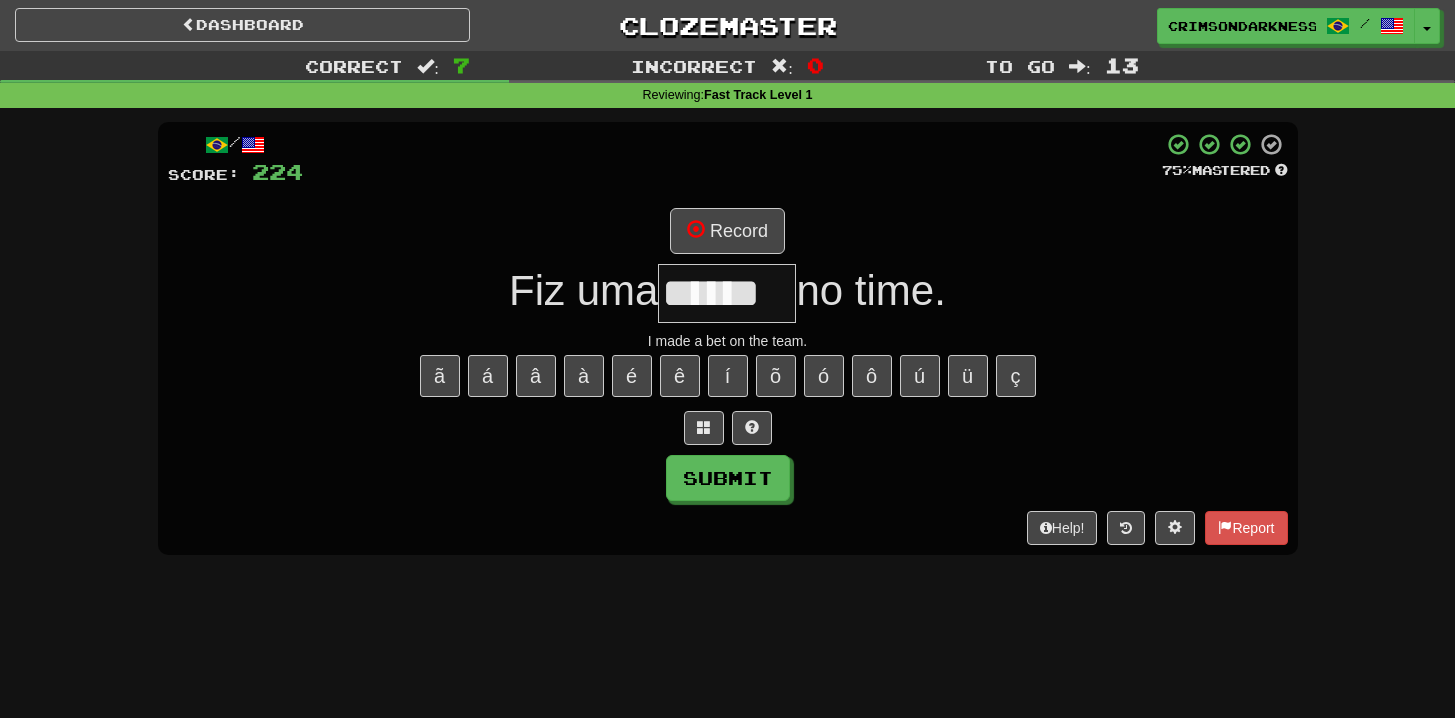 type on "******" 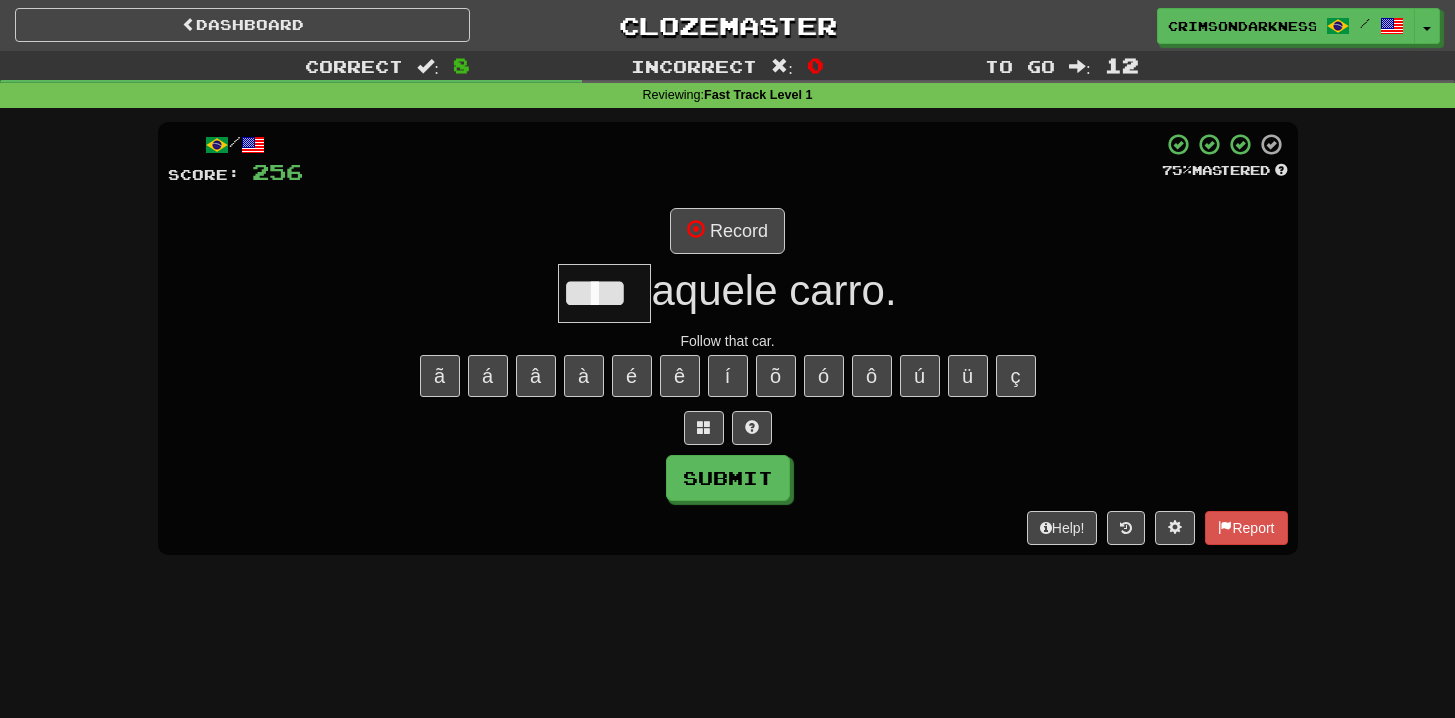 type on "****" 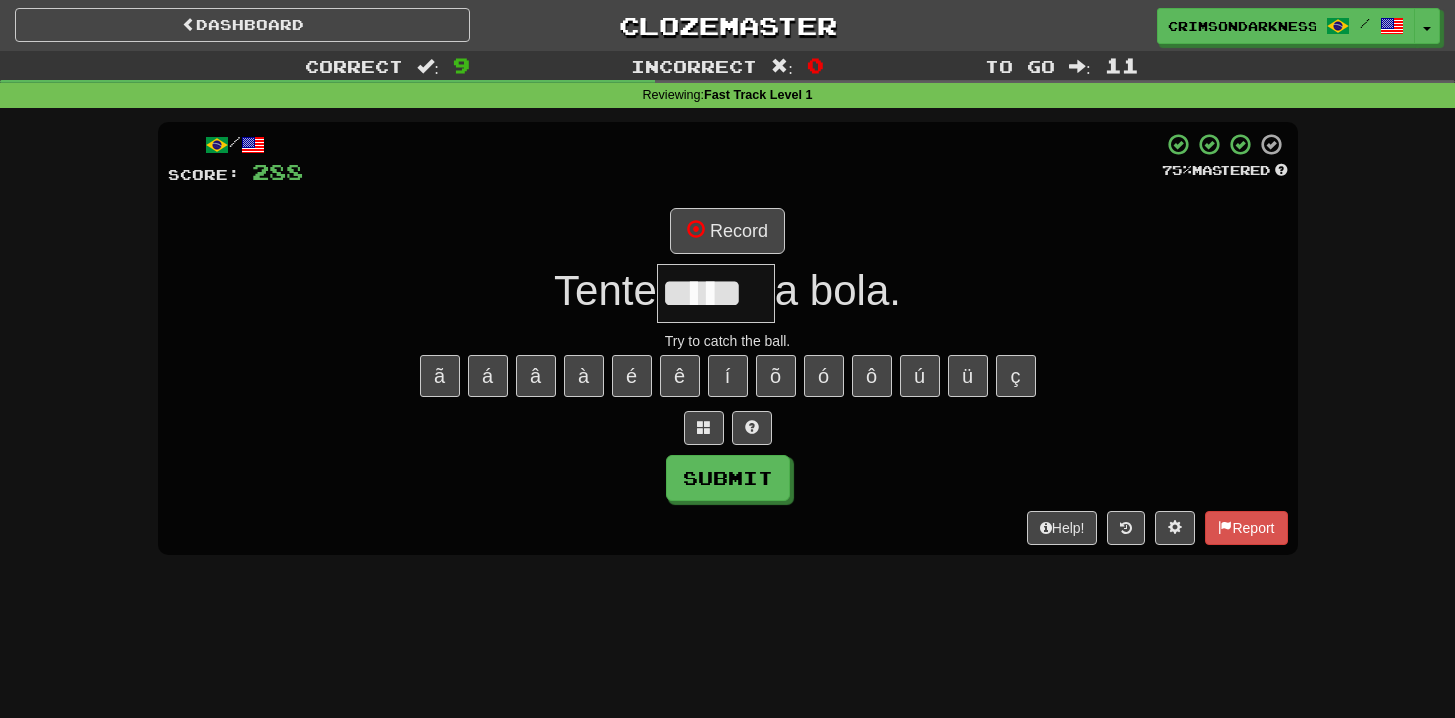 type on "*****" 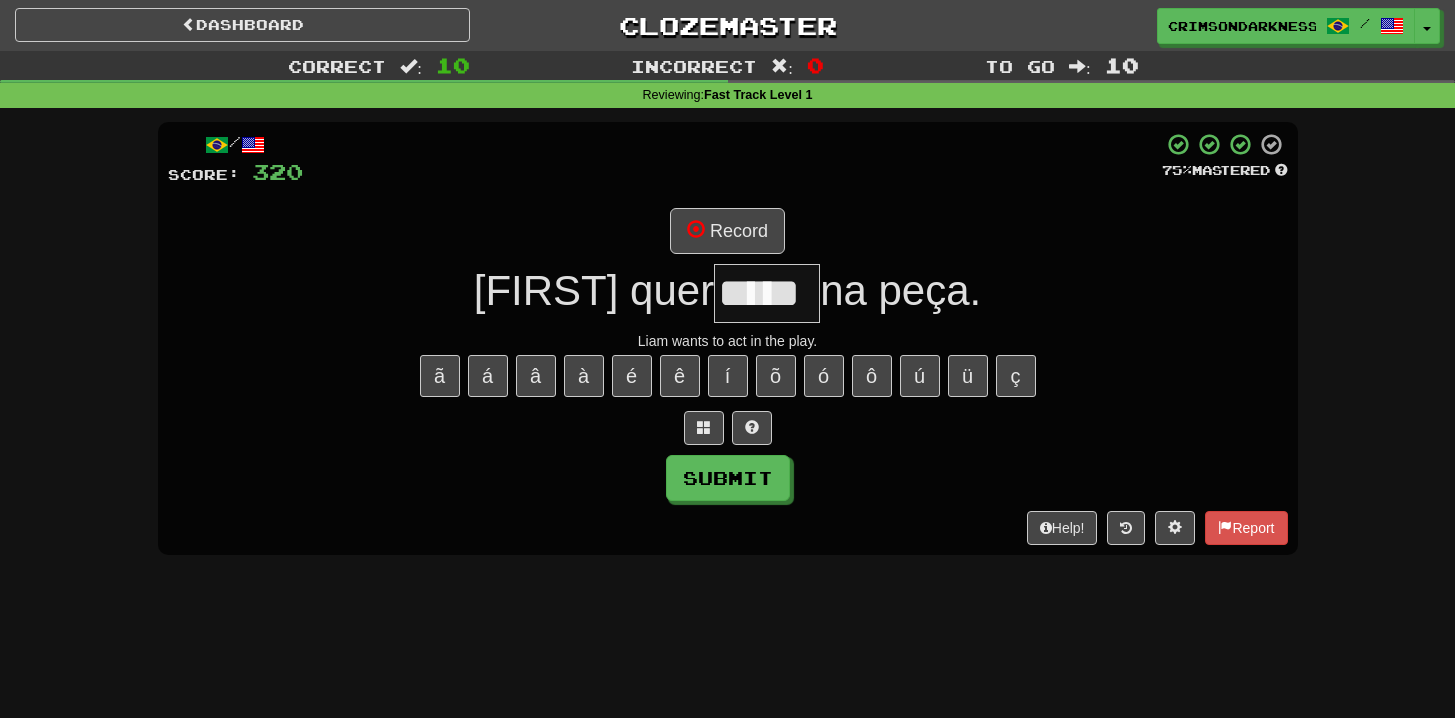 type on "*****" 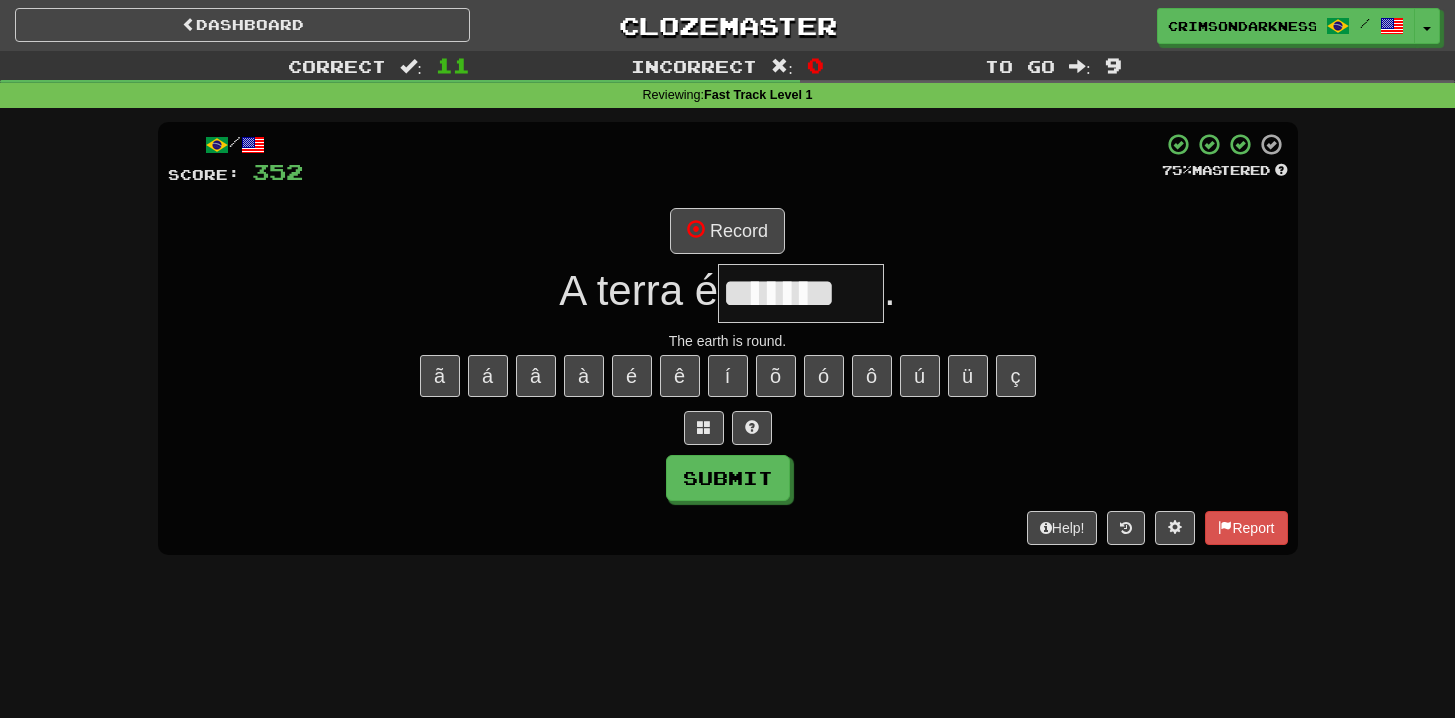 type on "*******" 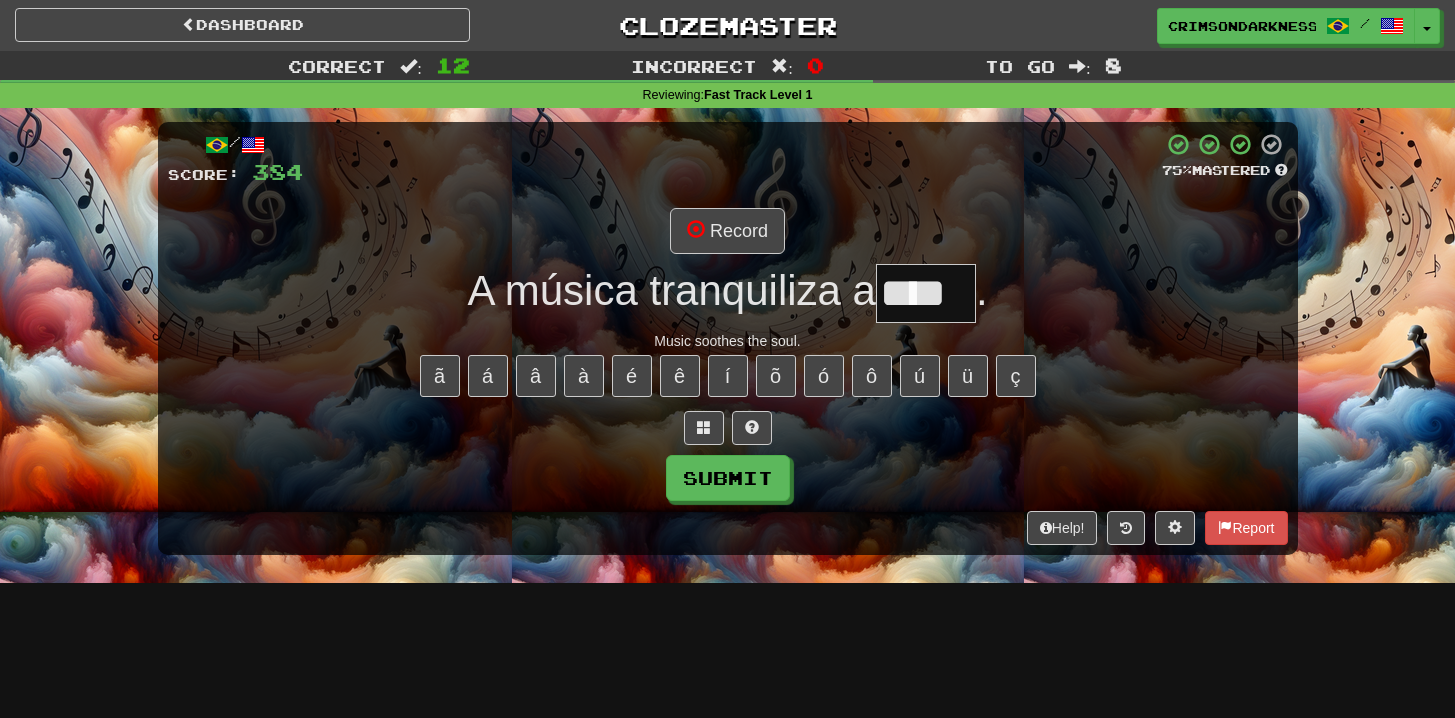 type on "****" 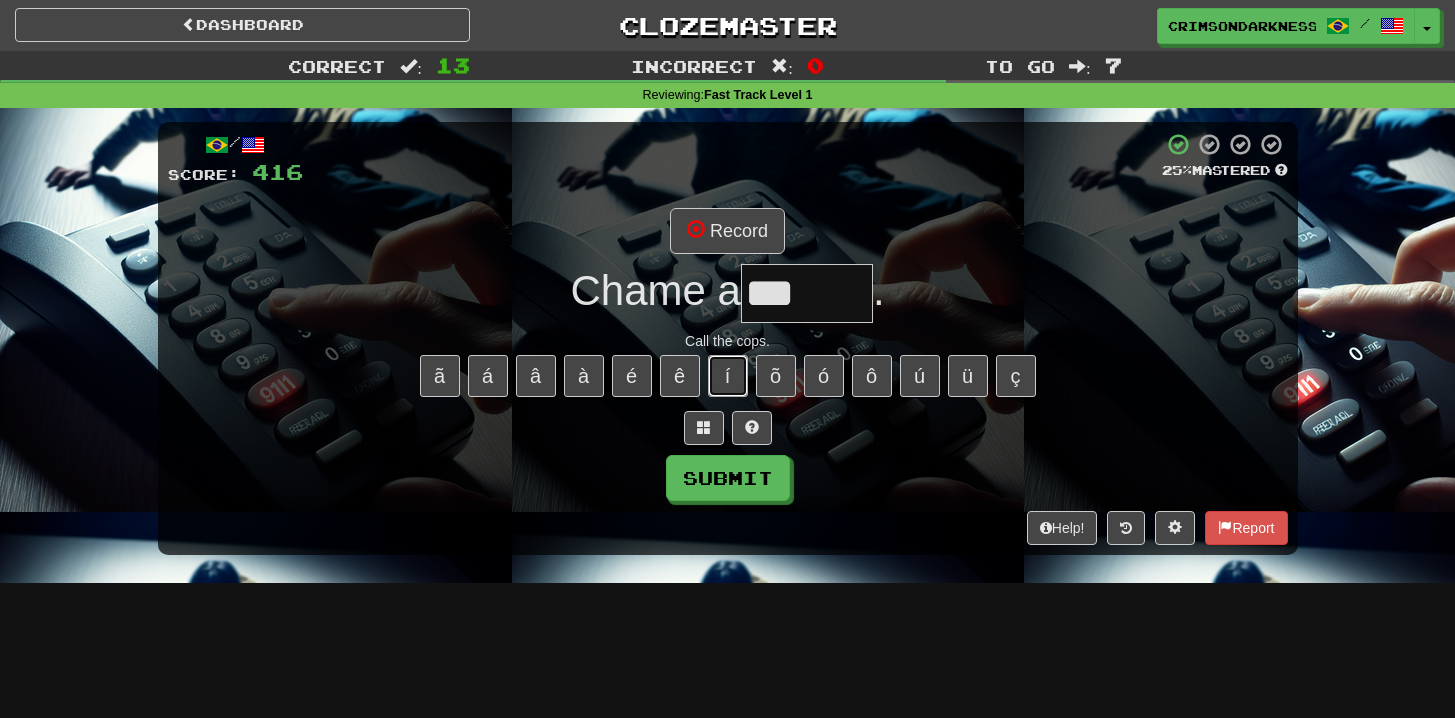 click on "í" at bounding box center [728, 376] 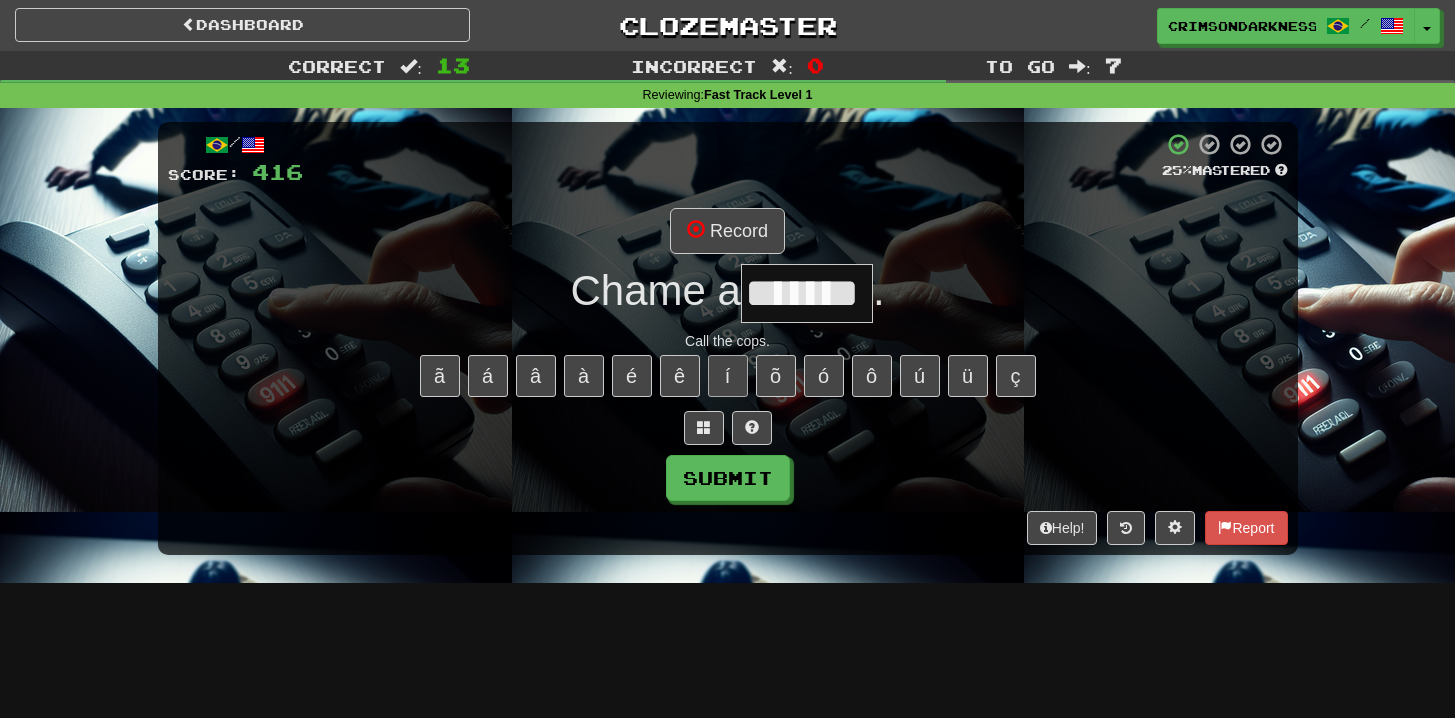 type on "*******" 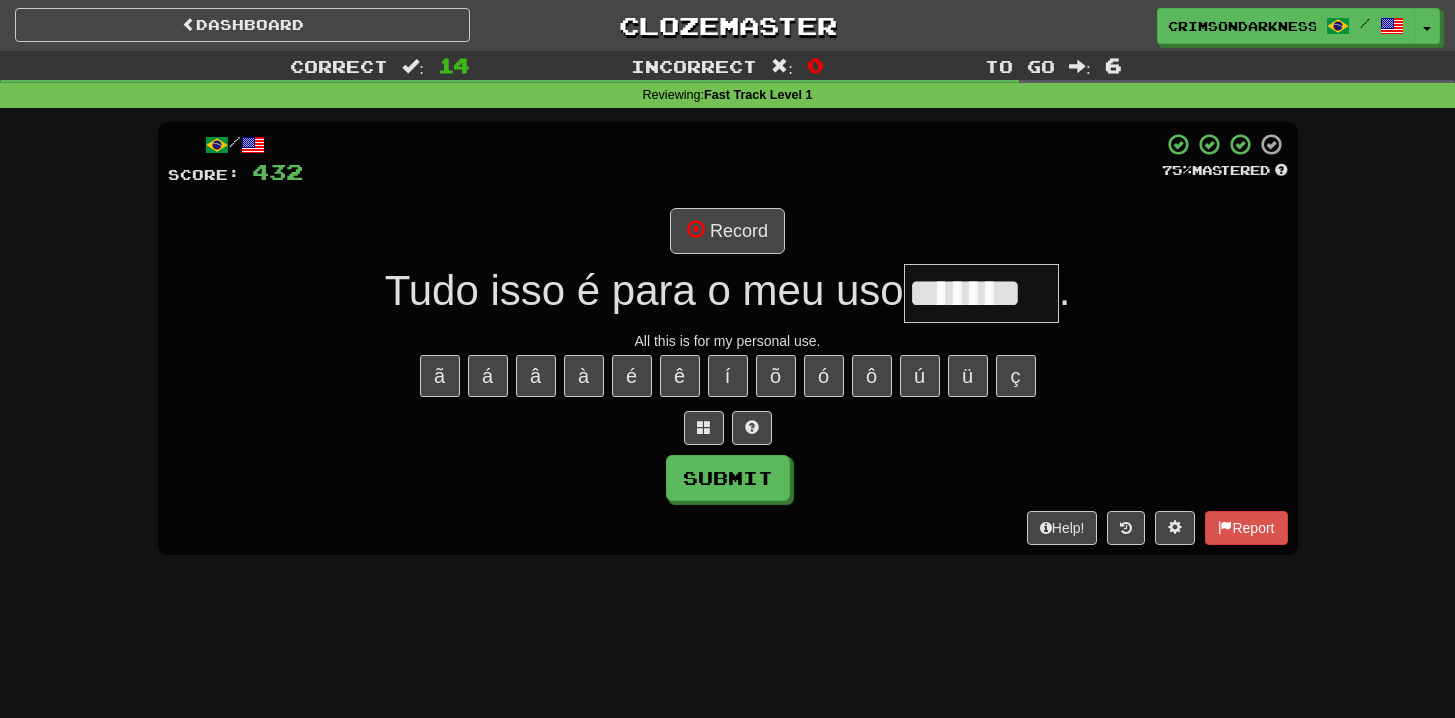 type on "*******" 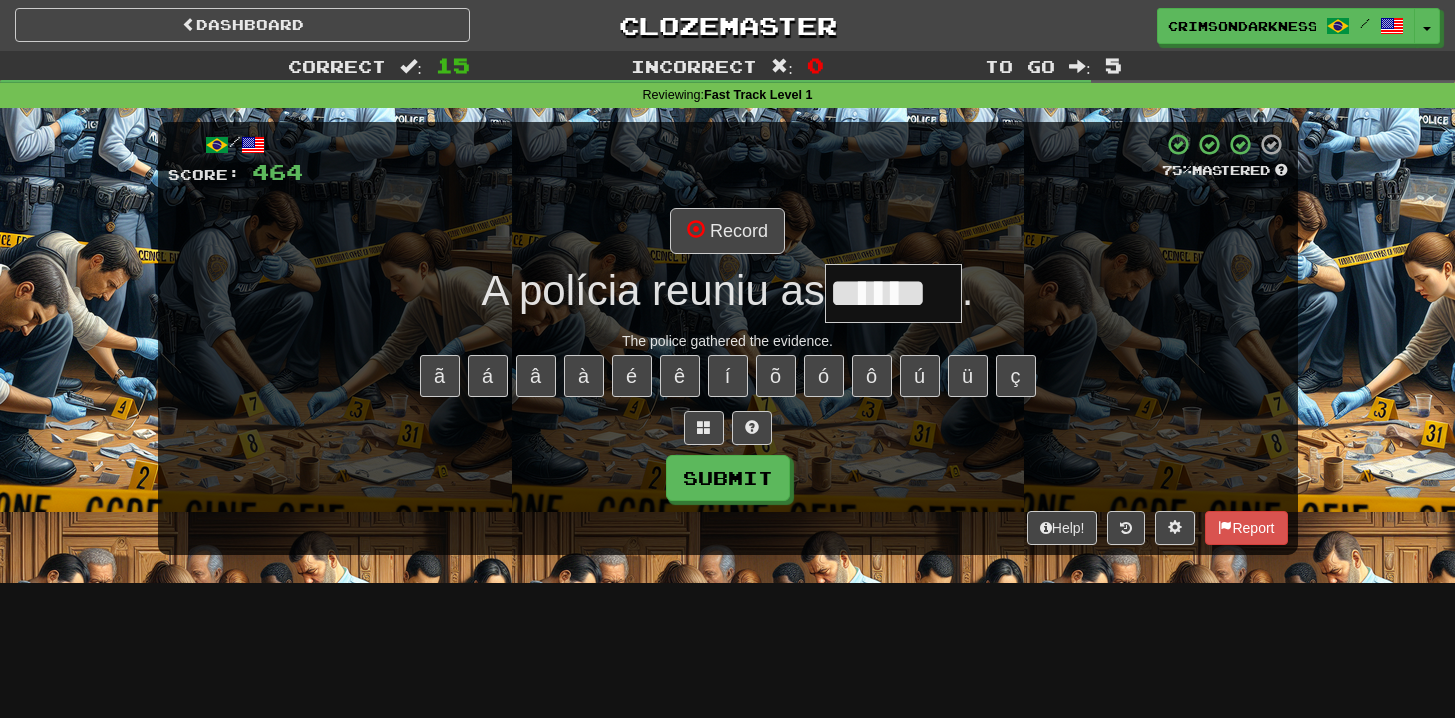 type on "******" 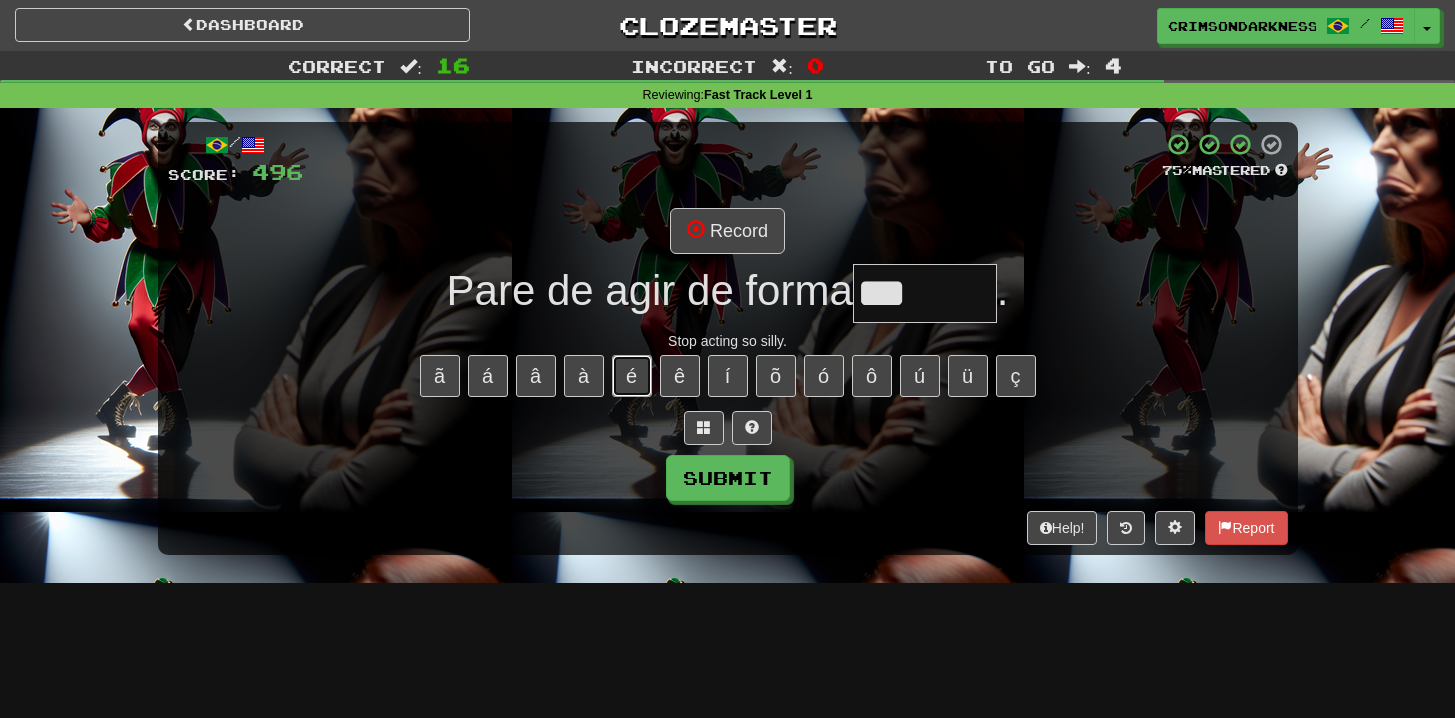 click on "é" at bounding box center (632, 376) 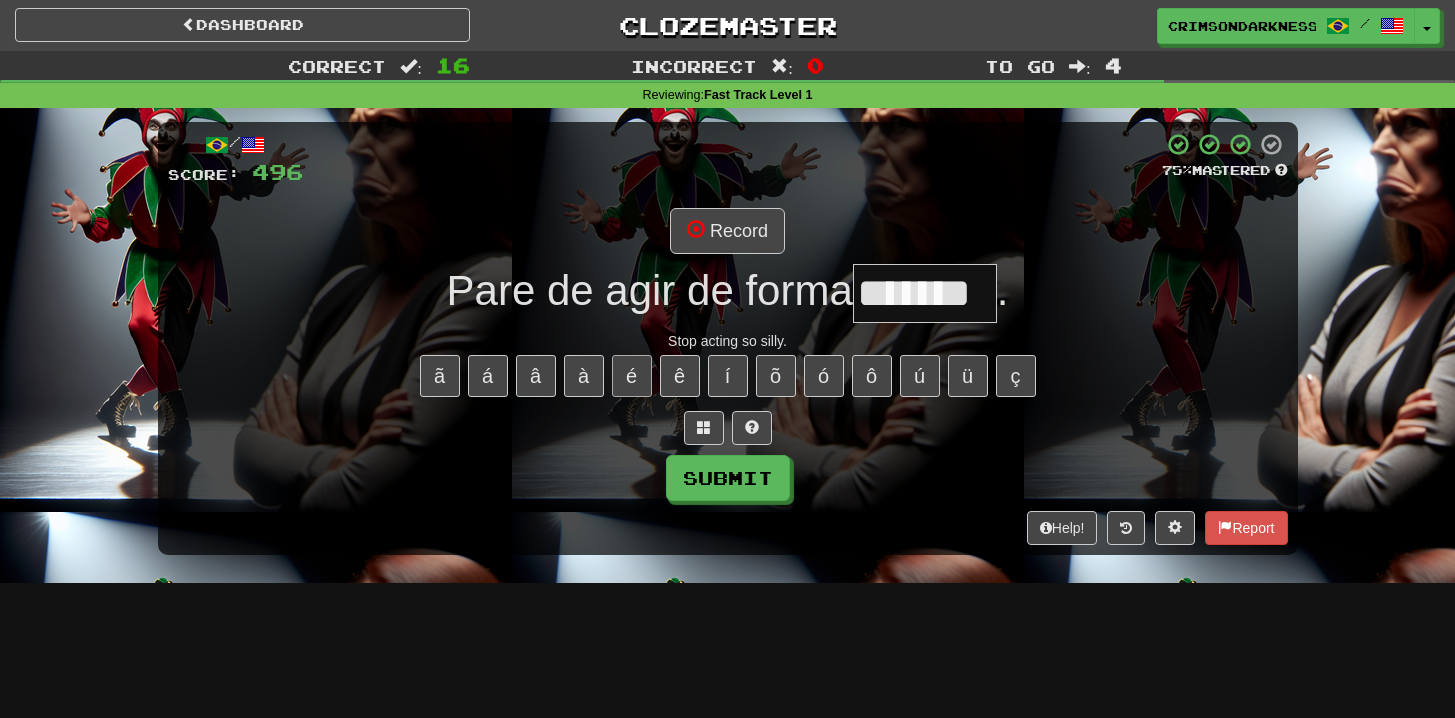 type on "*******" 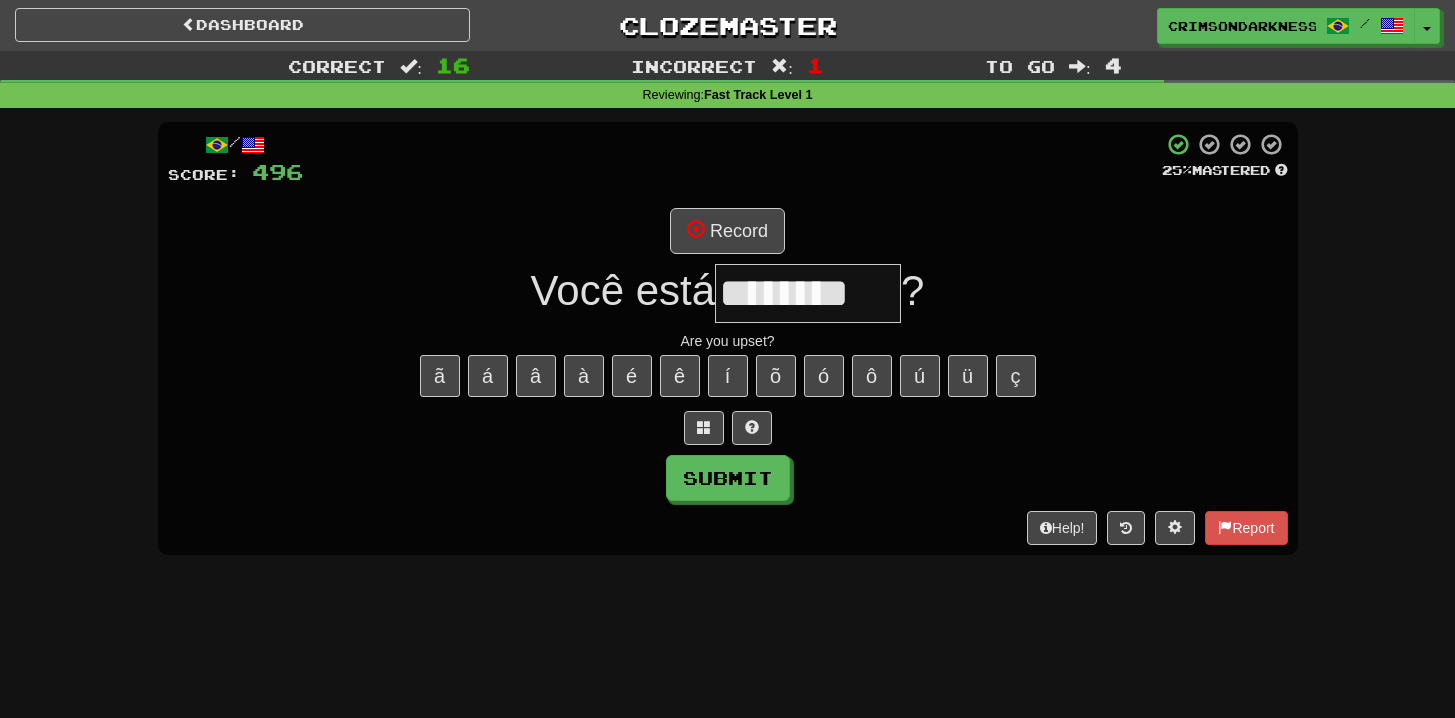 type on "********" 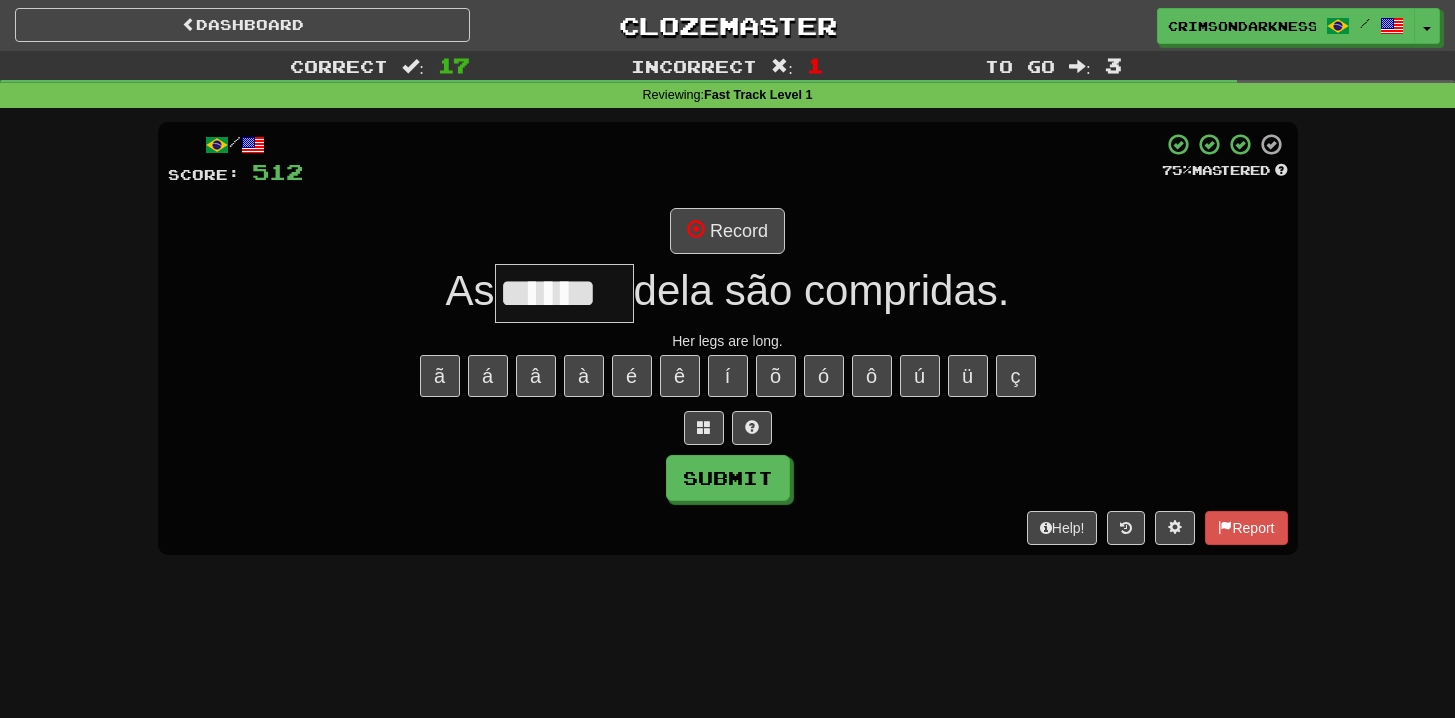 type on "******" 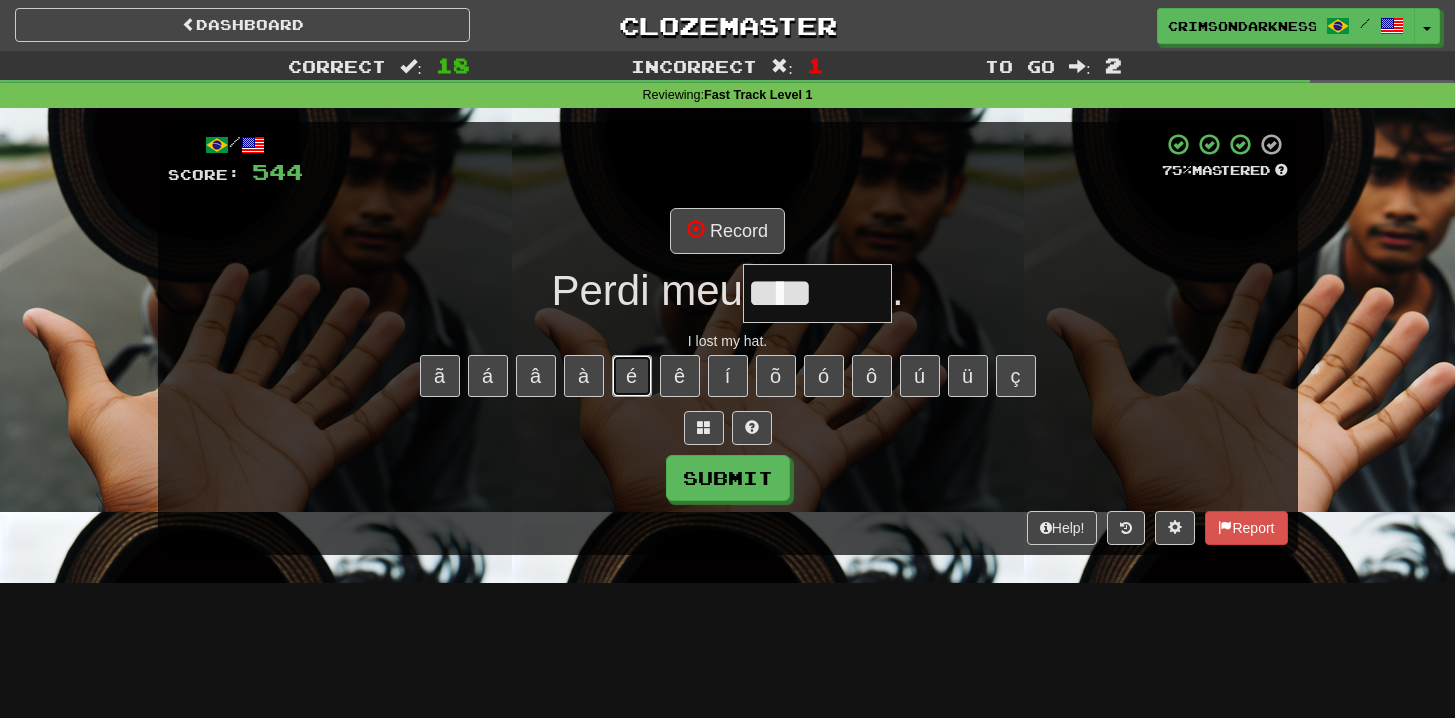 click on "é" at bounding box center (632, 376) 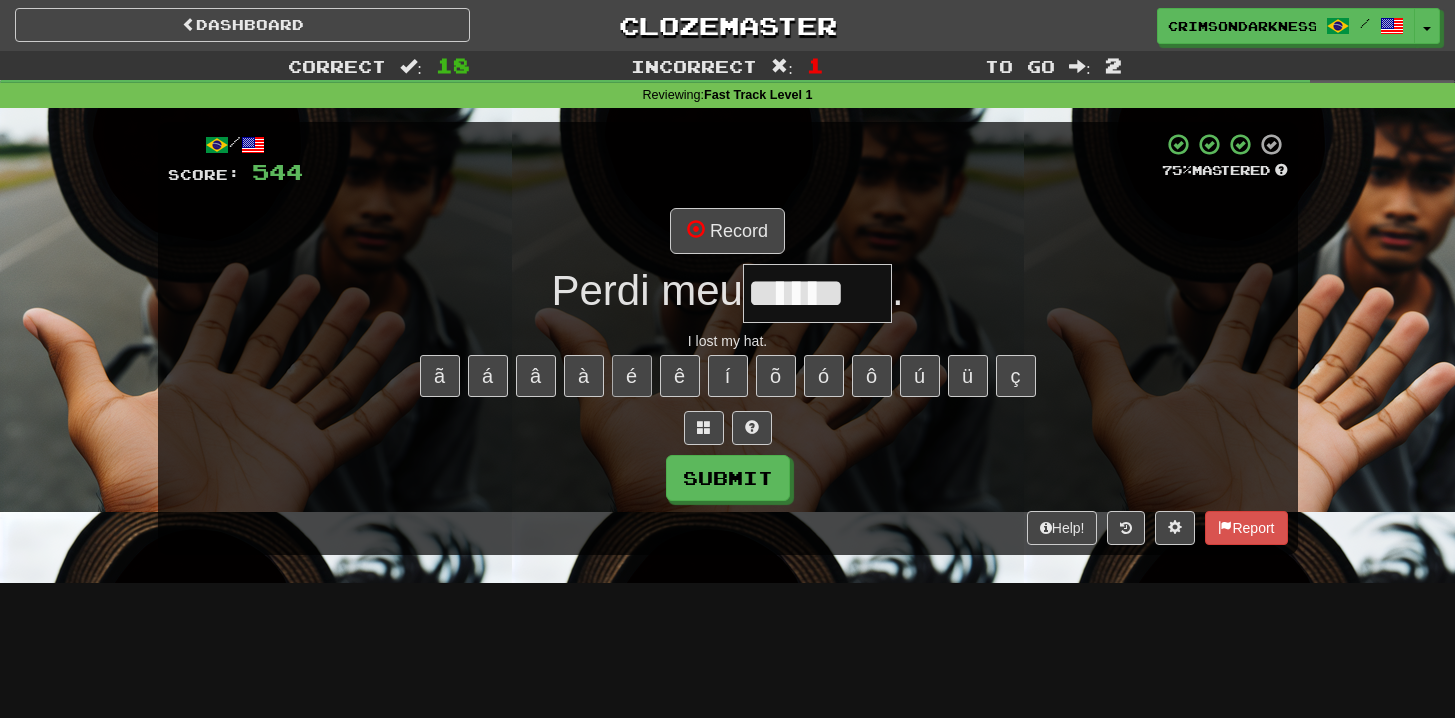 type on "******" 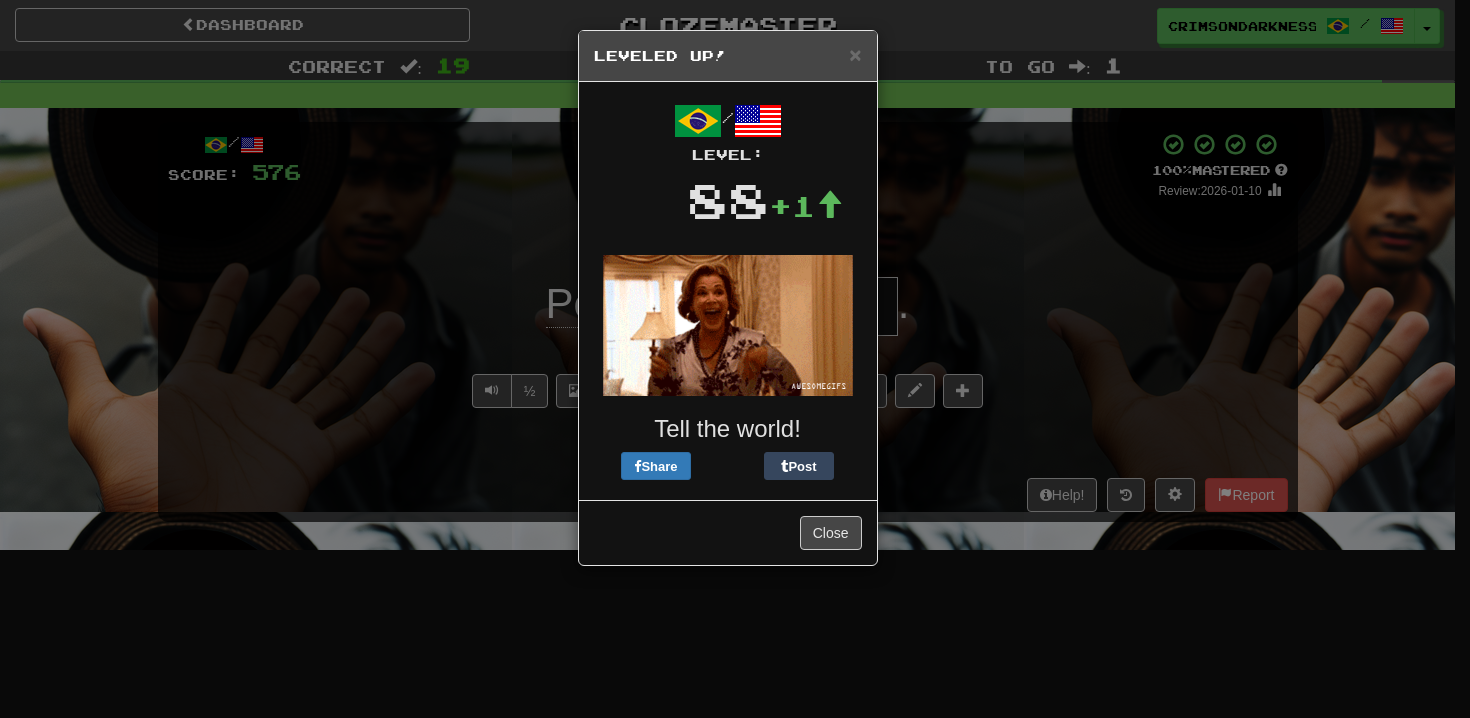 click on "× Leveled Up!" at bounding box center (728, 56) 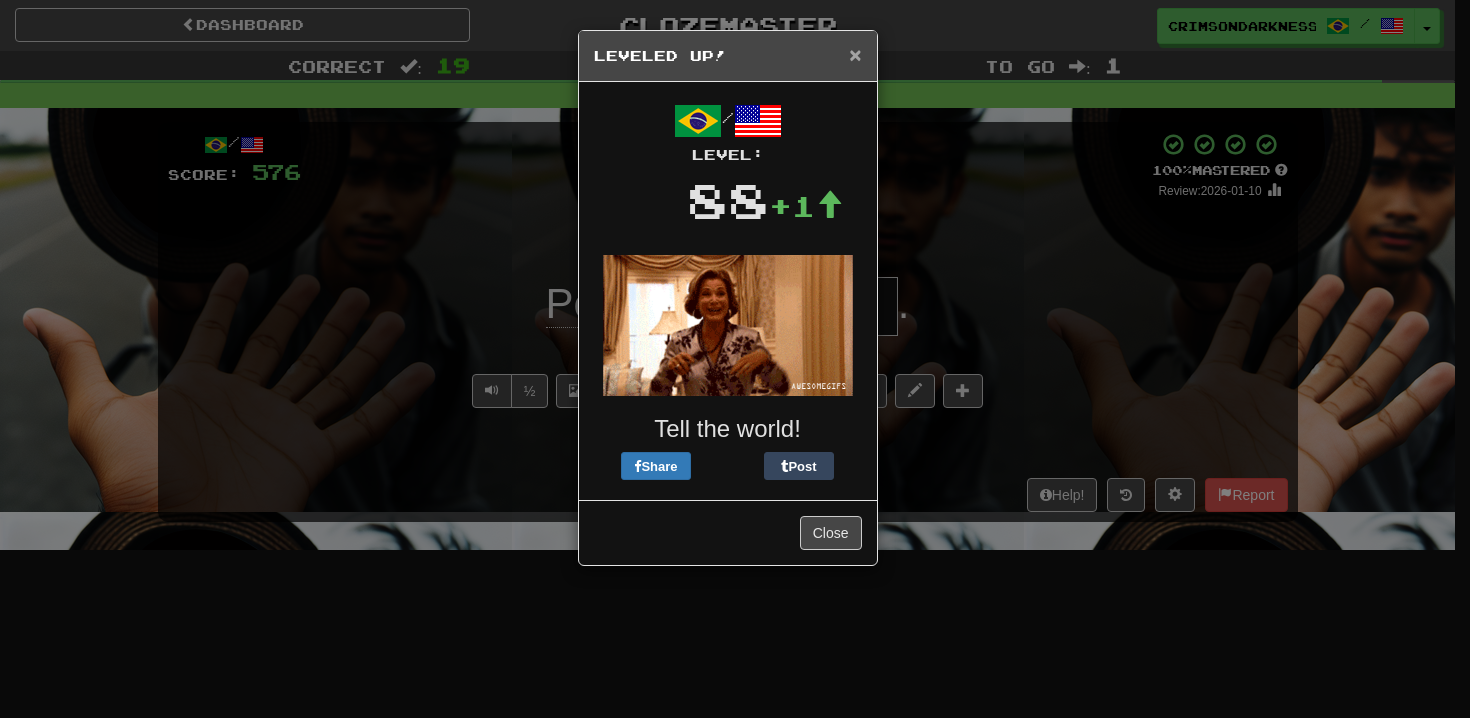 click on "×" at bounding box center [855, 54] 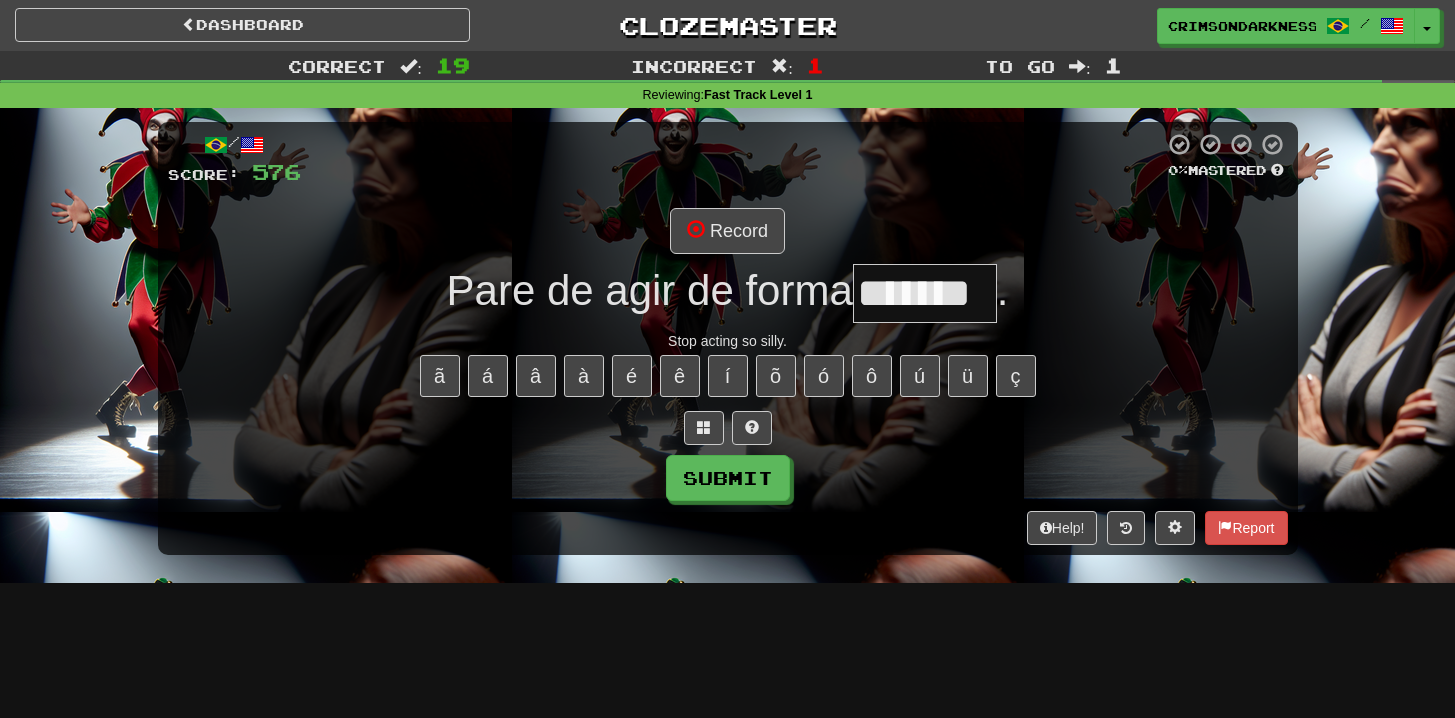 type on "*******" 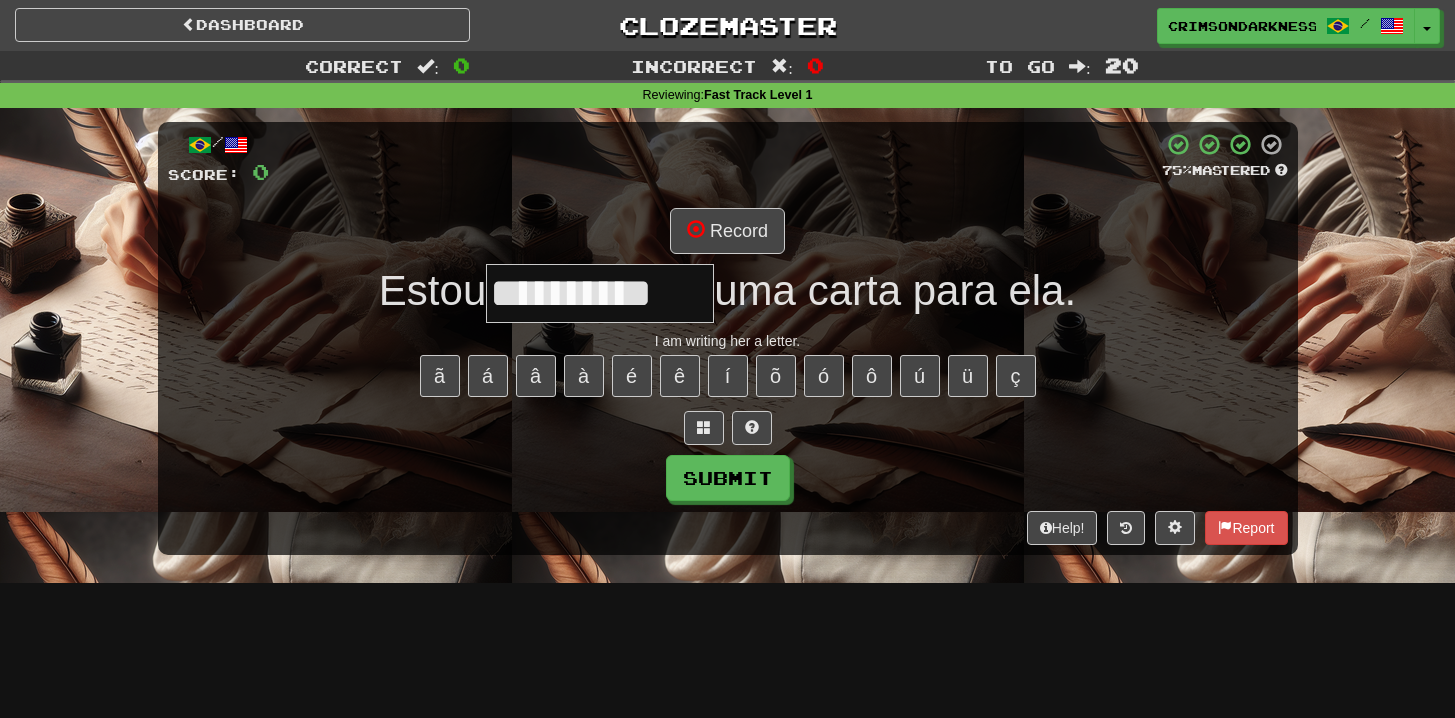 type on "**********" 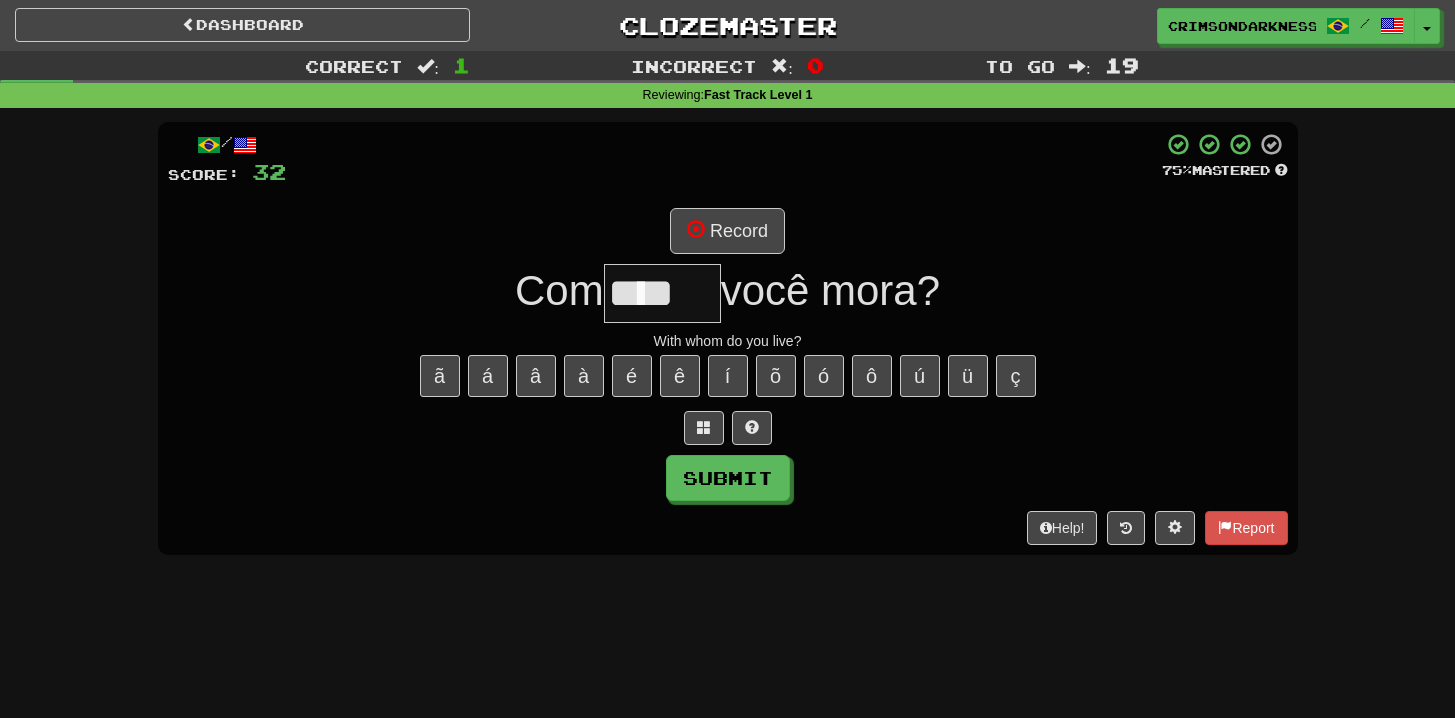 type on "****" 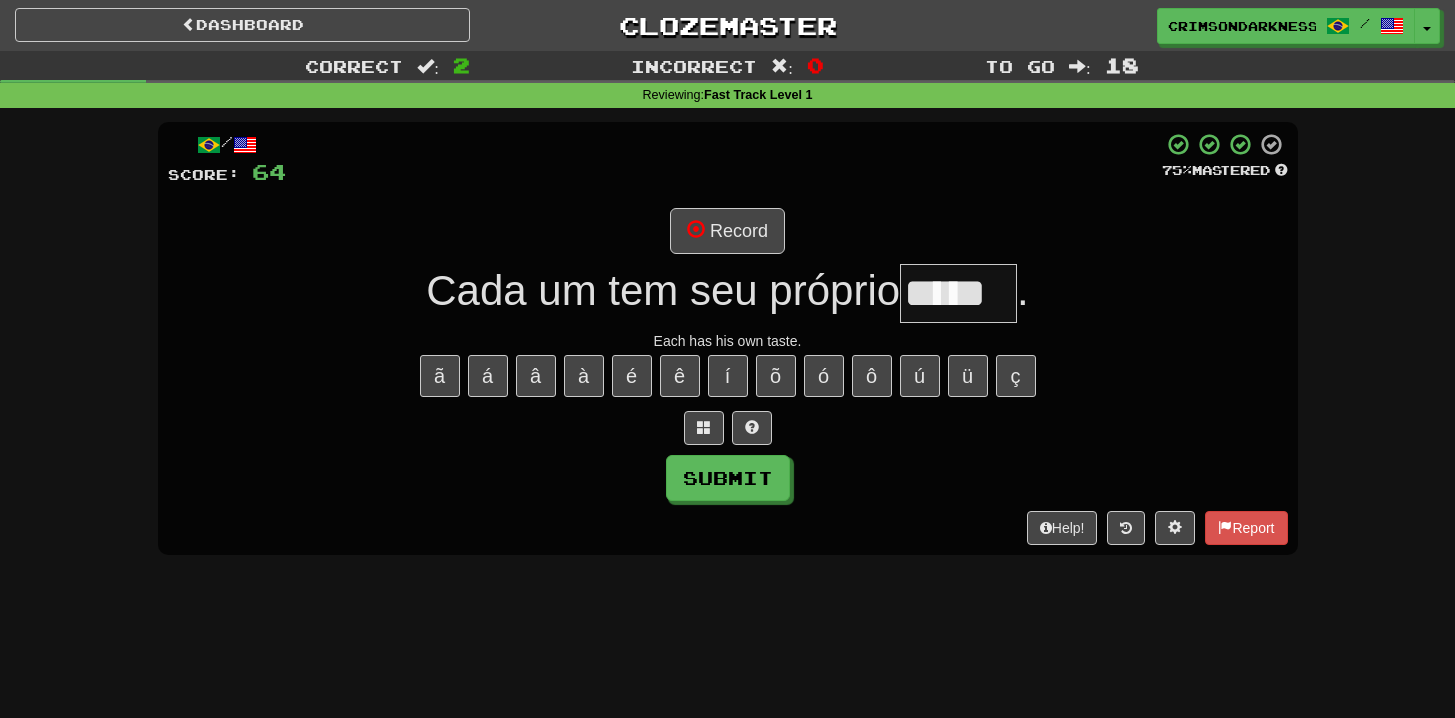 type on "*****" 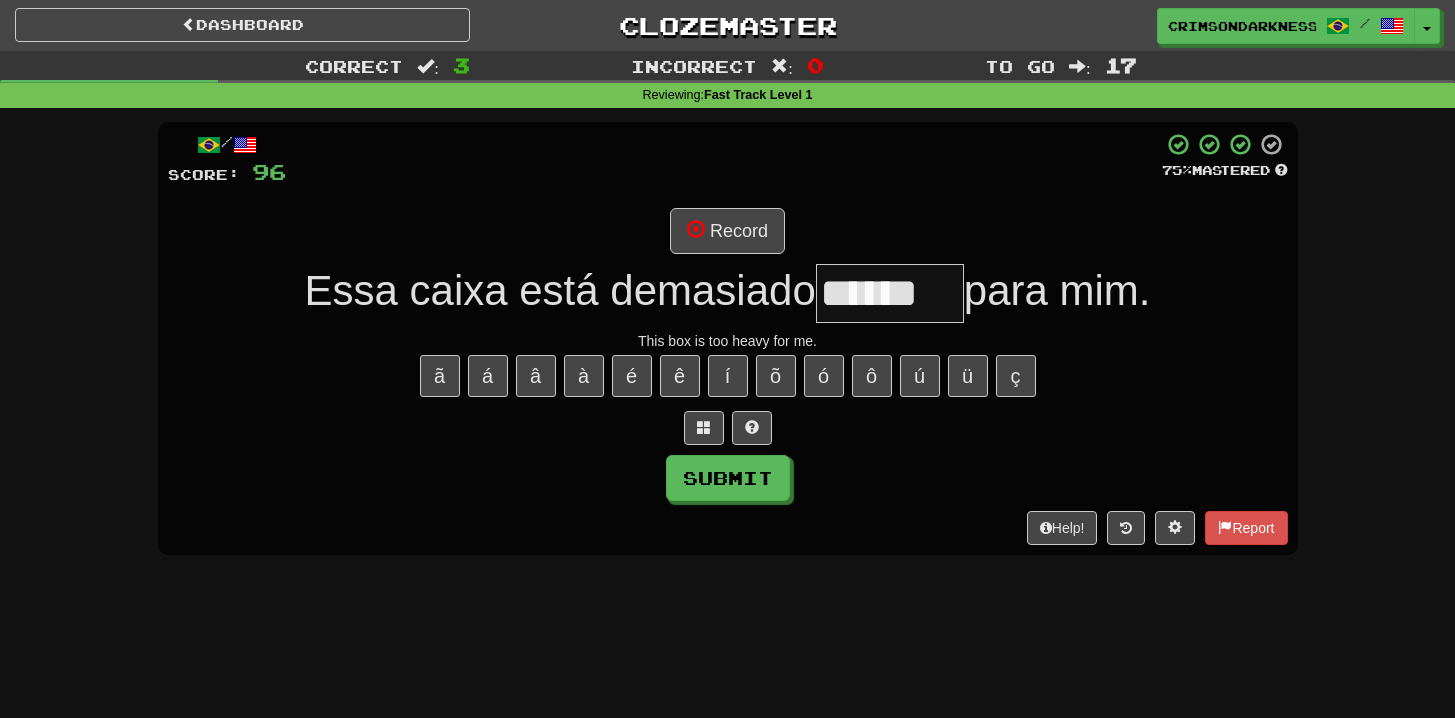 type on "******" 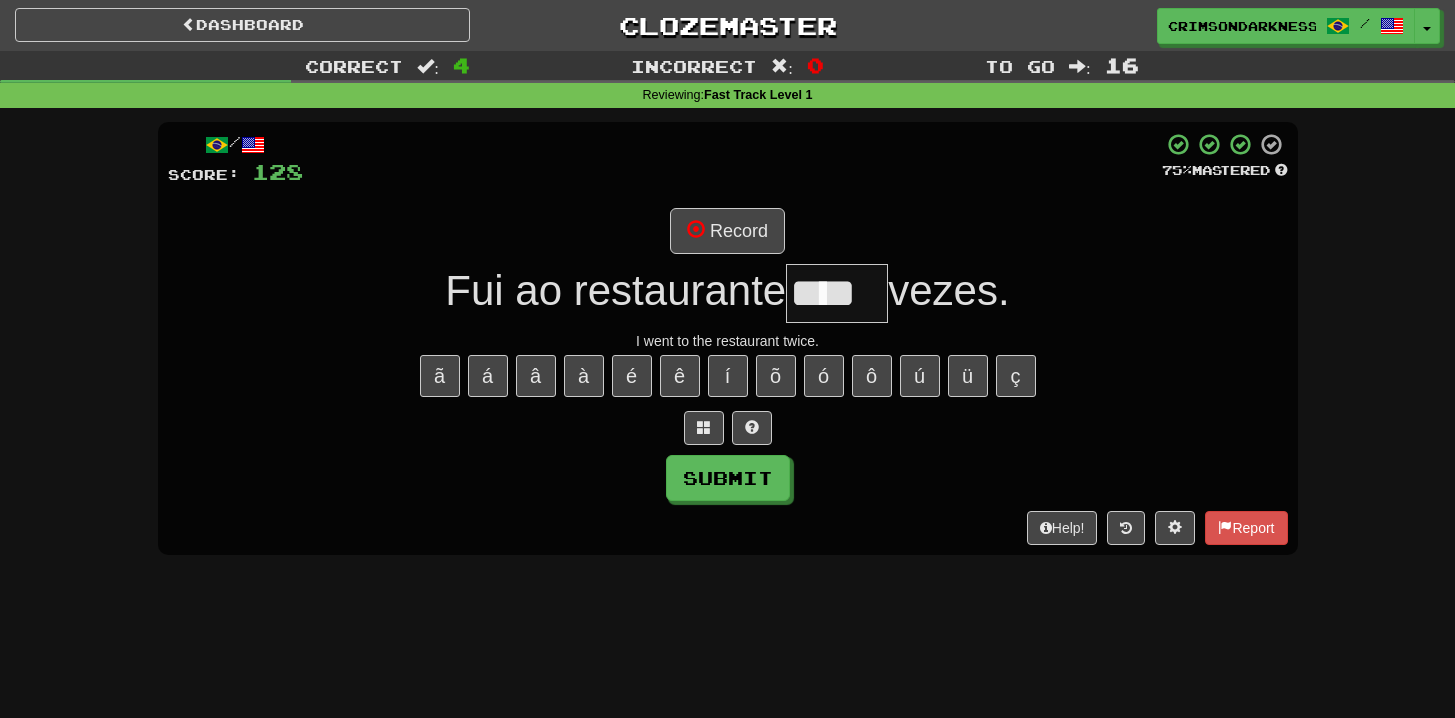 type on "****" 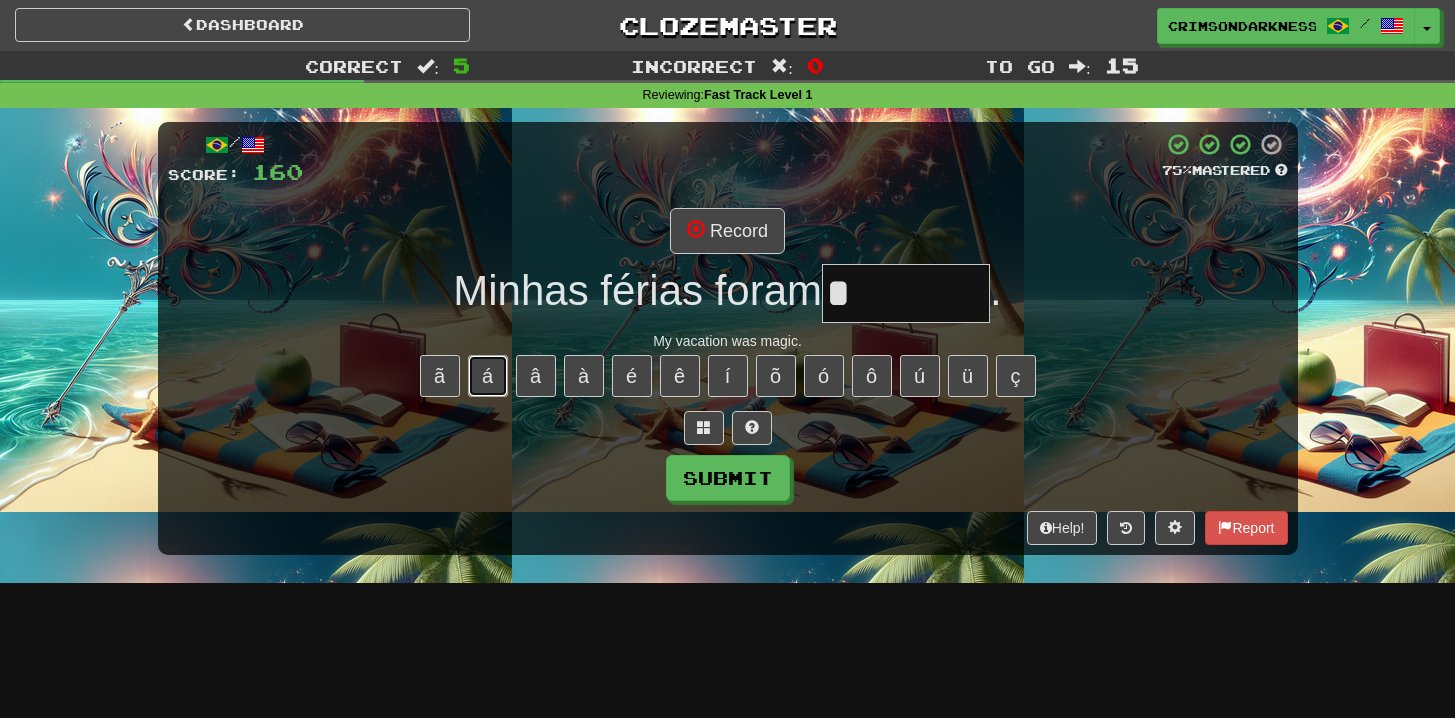 click on "á" at bounding box center [488, 376] 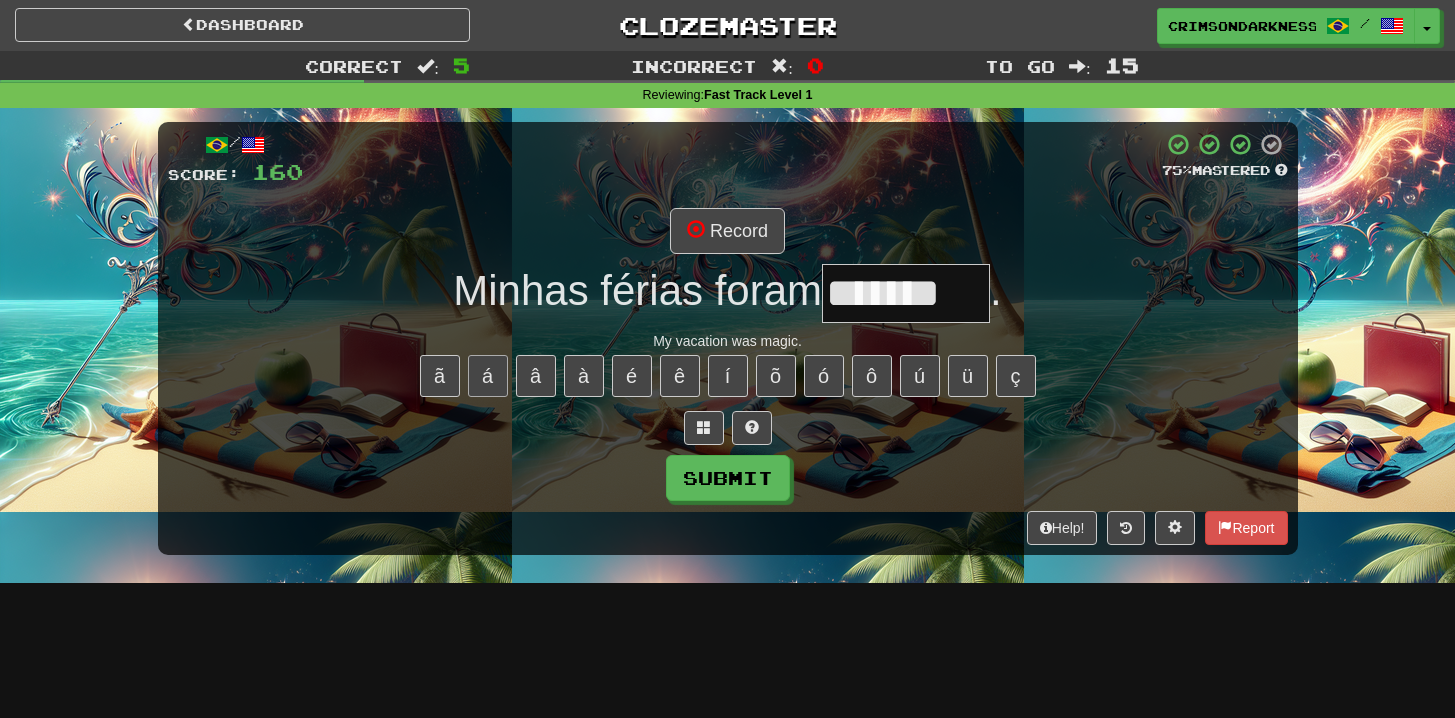 type on "*******" 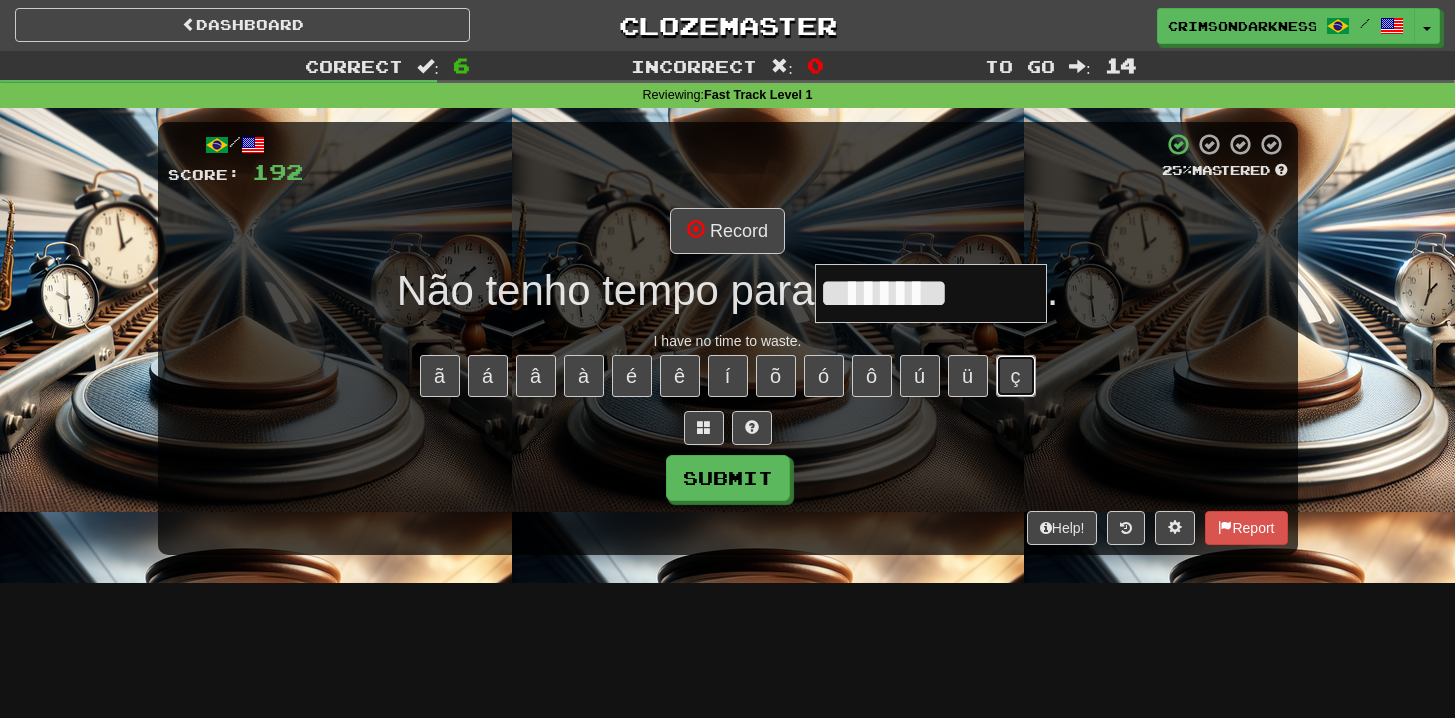click on "ç" at bounding box center [1016, 376] 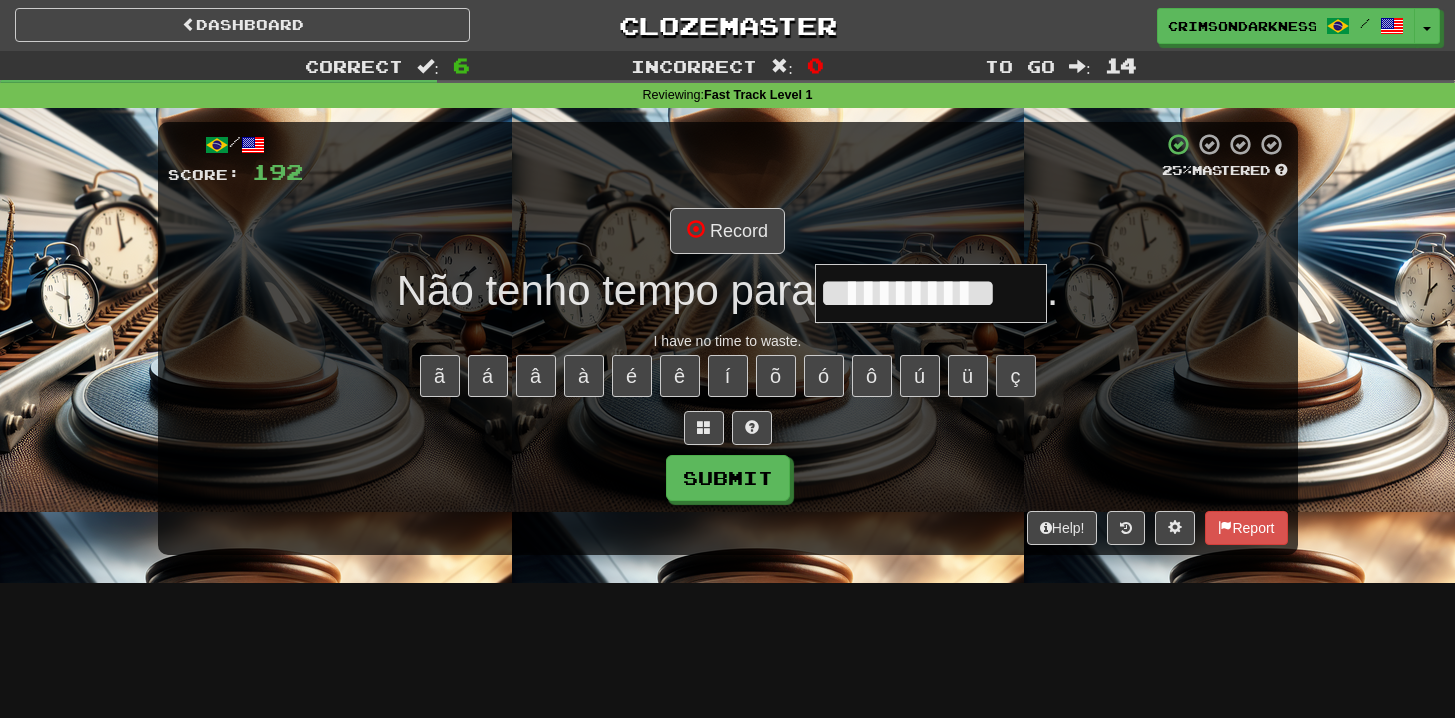 type on "**********" 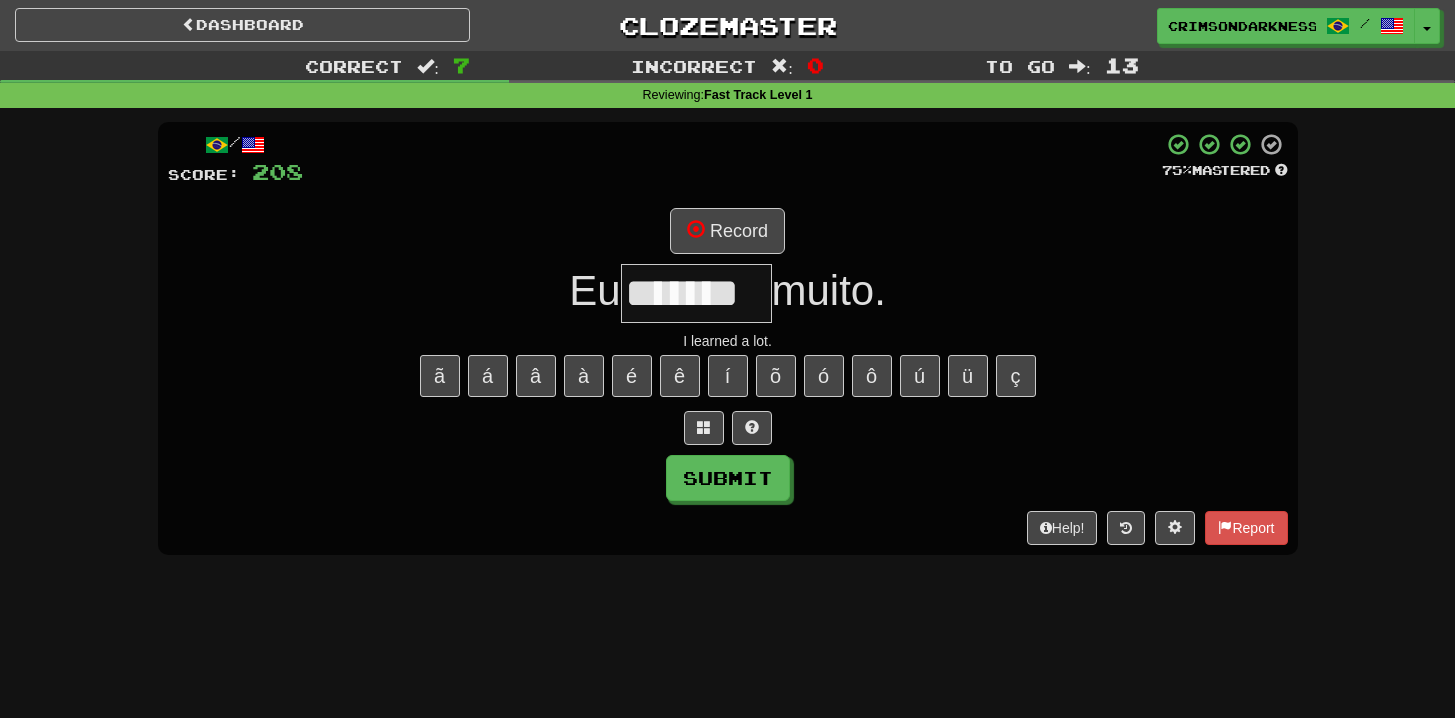 type on "*******" 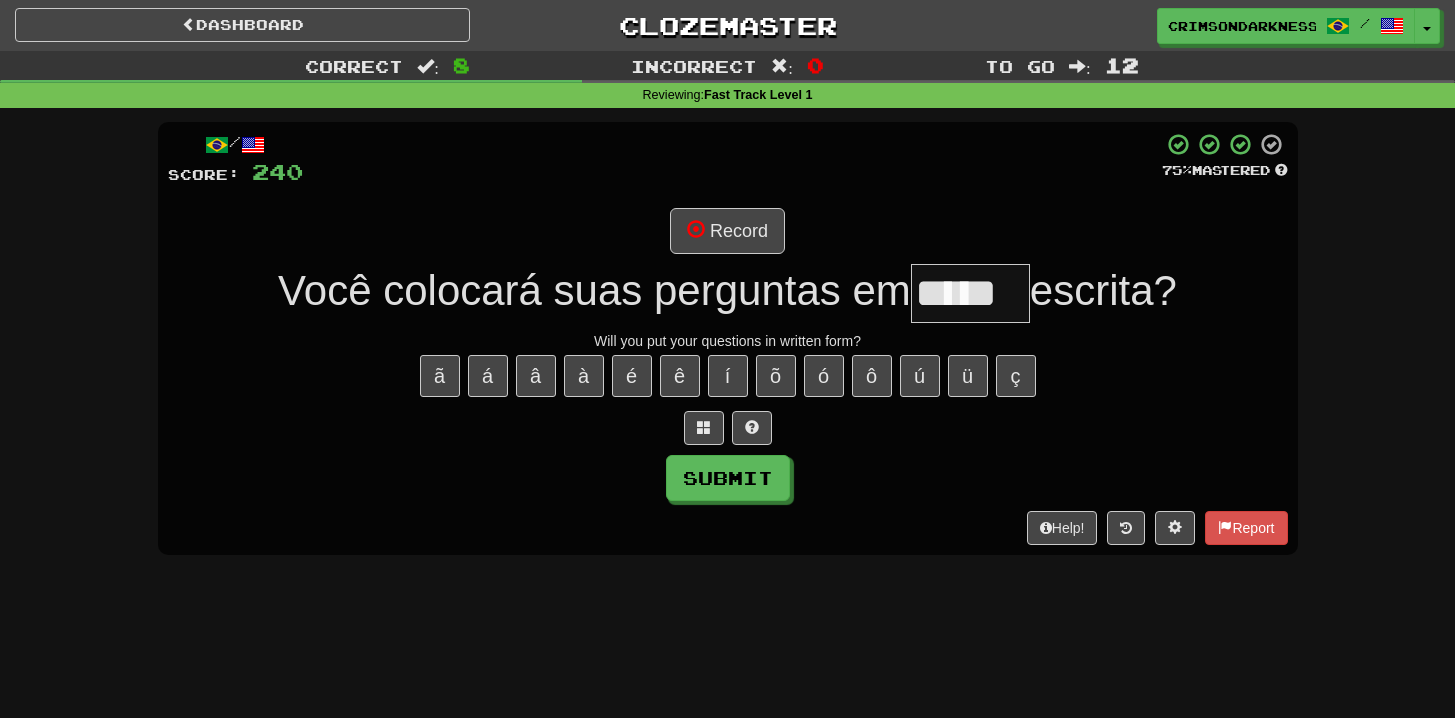 type on "*****" 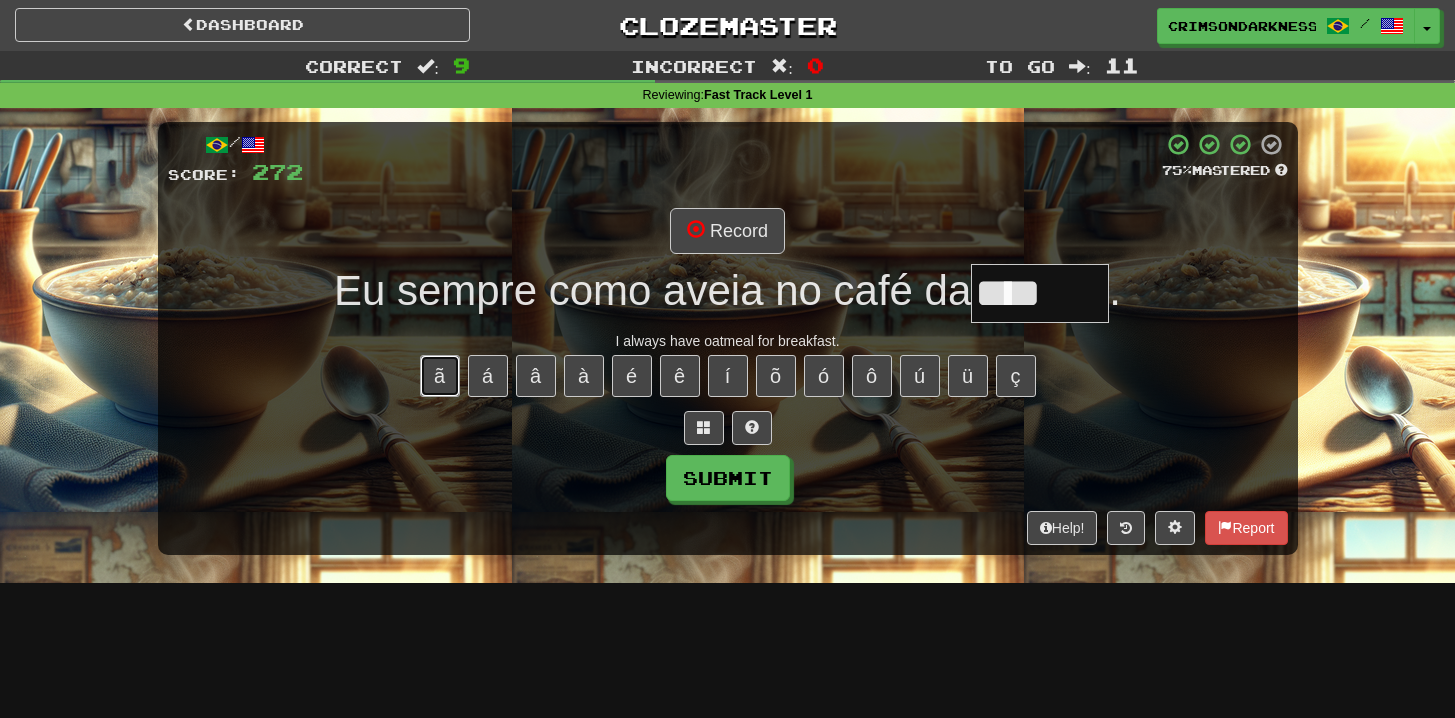 click on "ã" at bounding box center (440, 376) 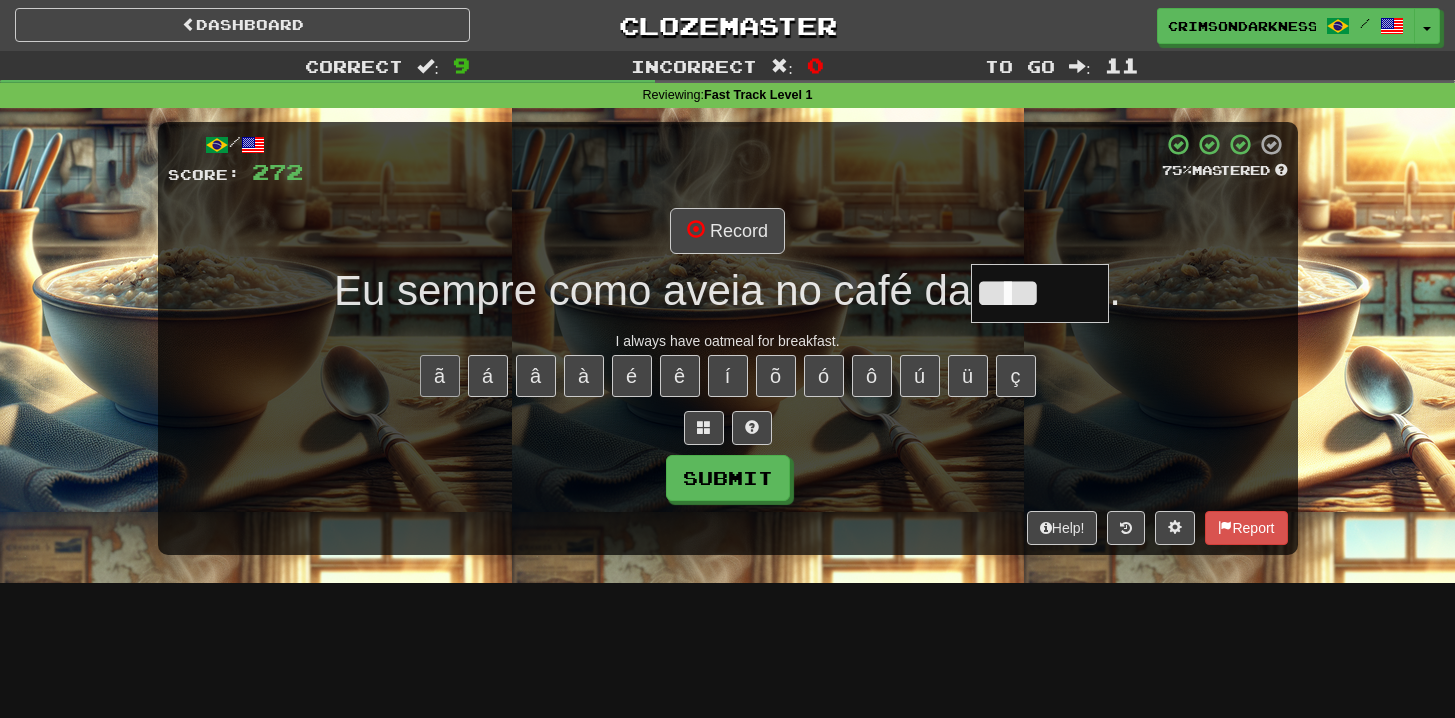 type on "*****" 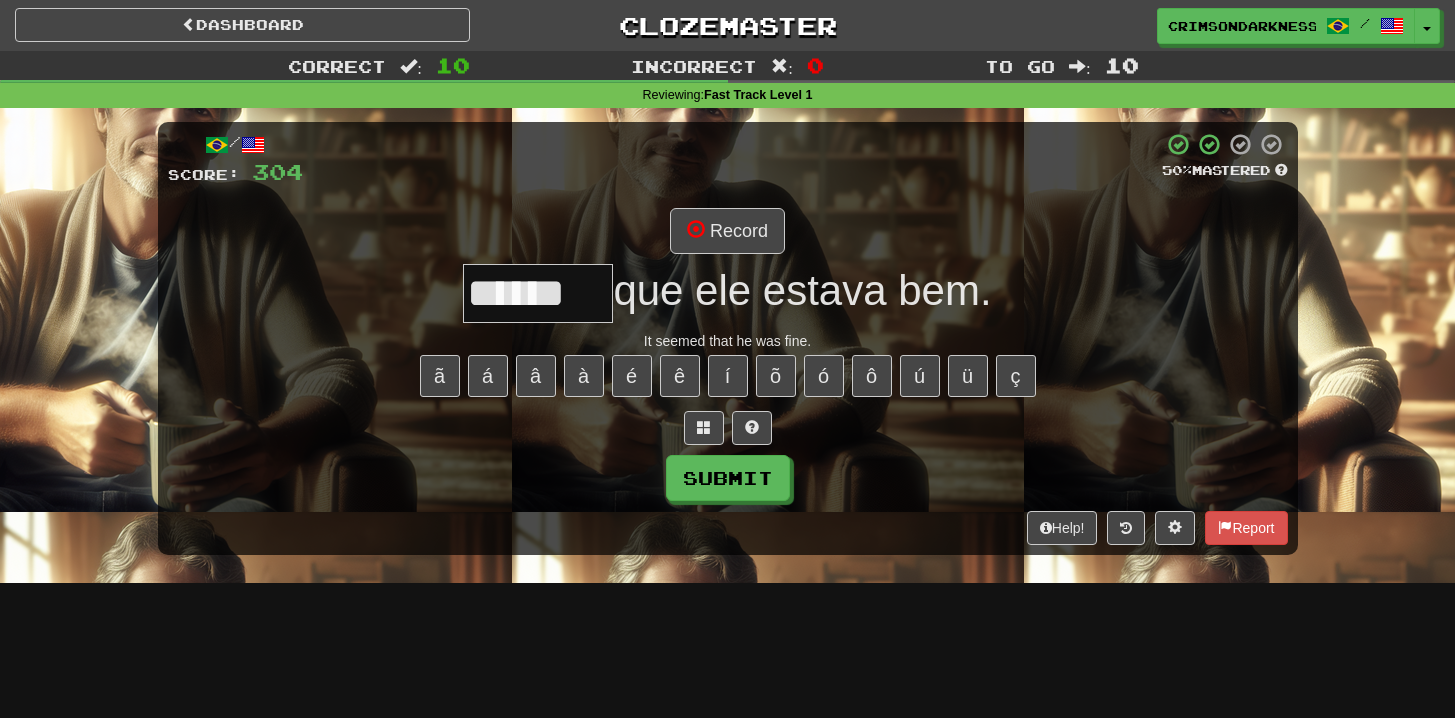 type on "*******" 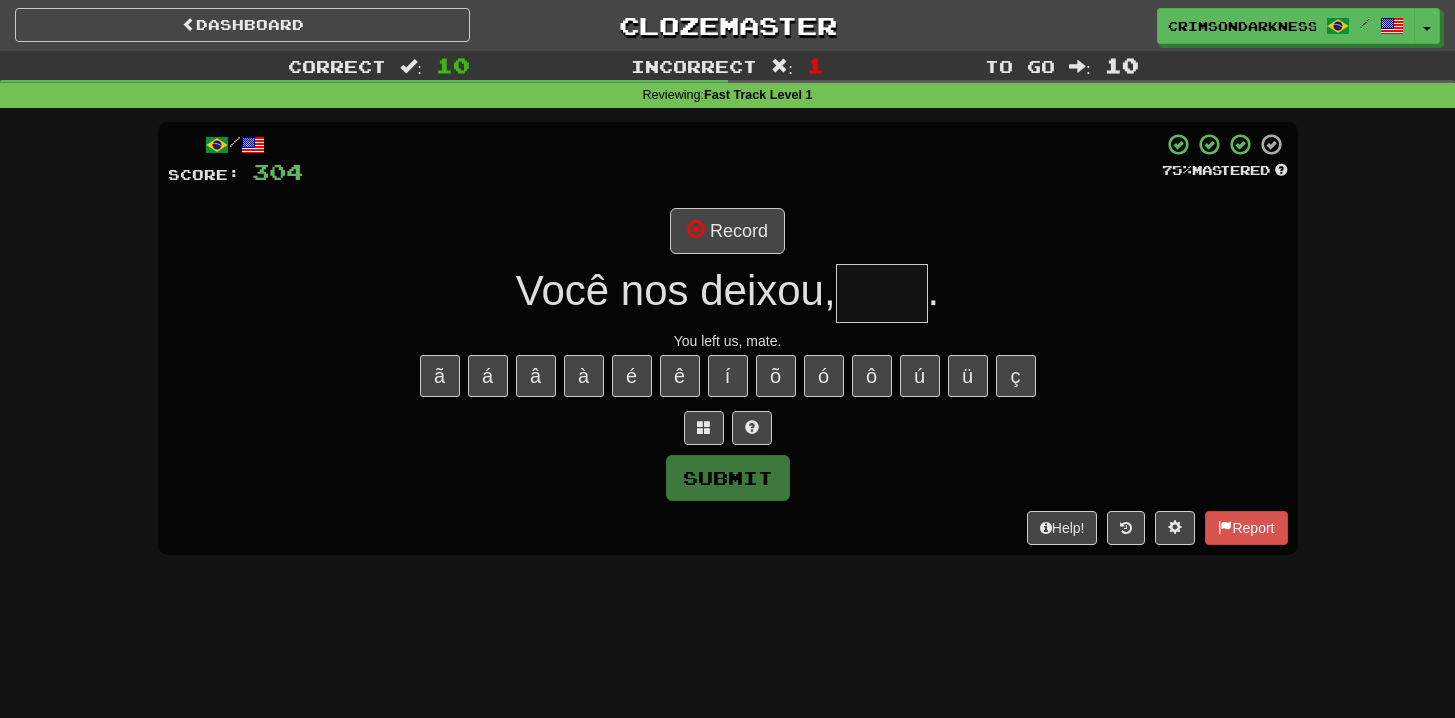 type on "*" 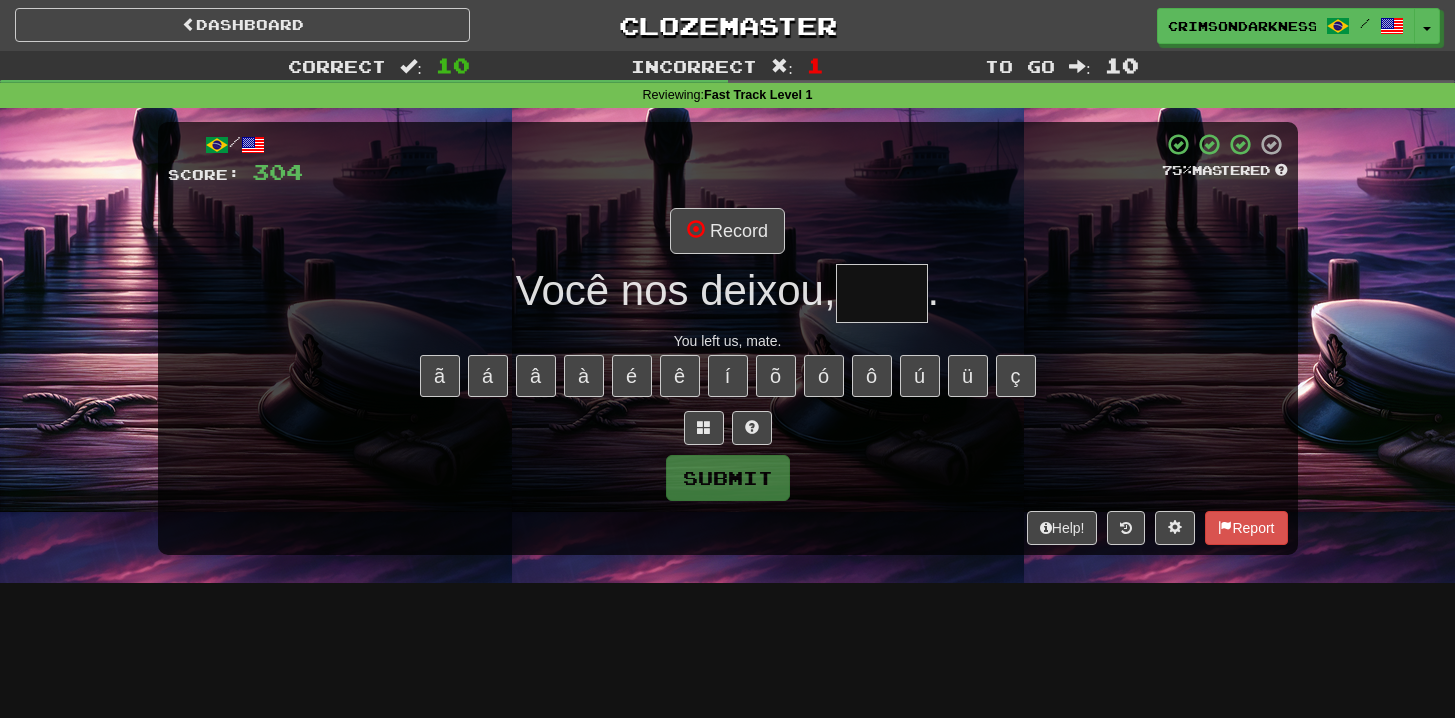 type on "****" 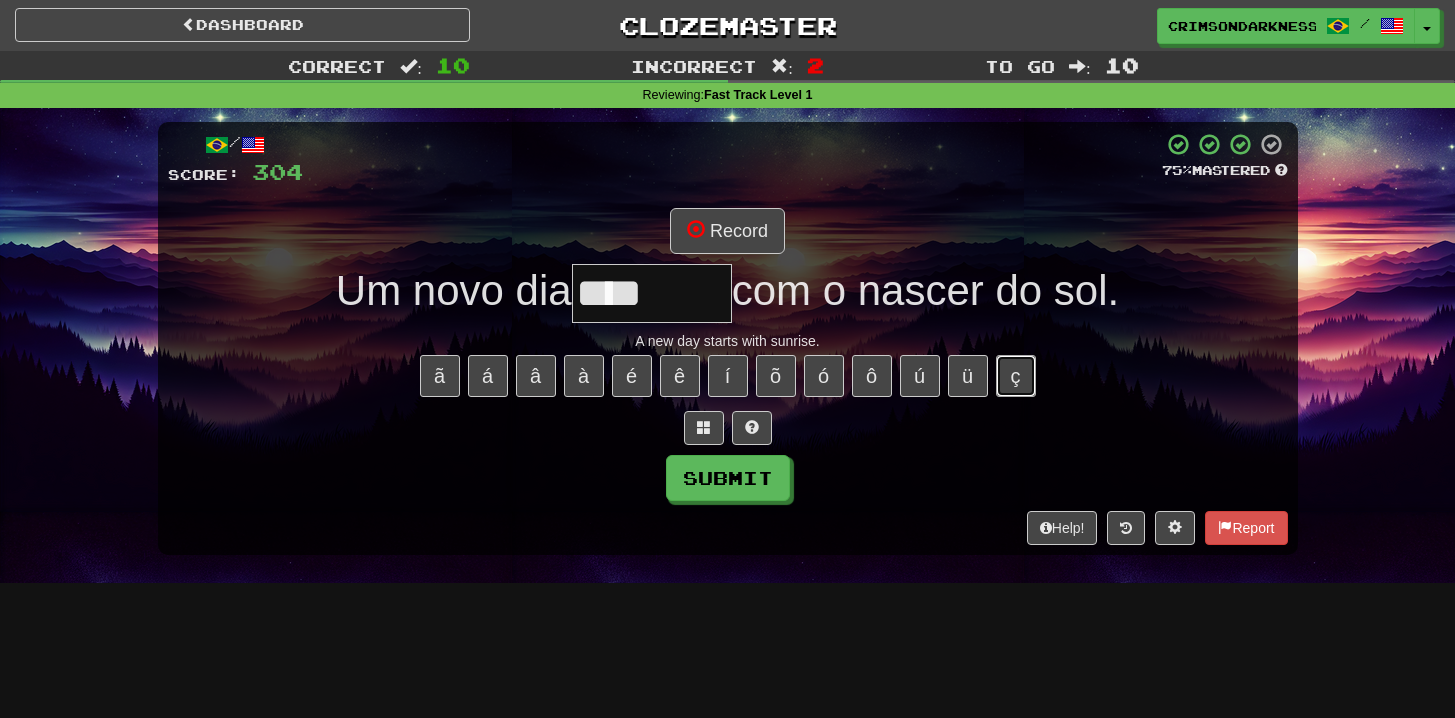 click on "ç" at bounding box center [1016, 376] 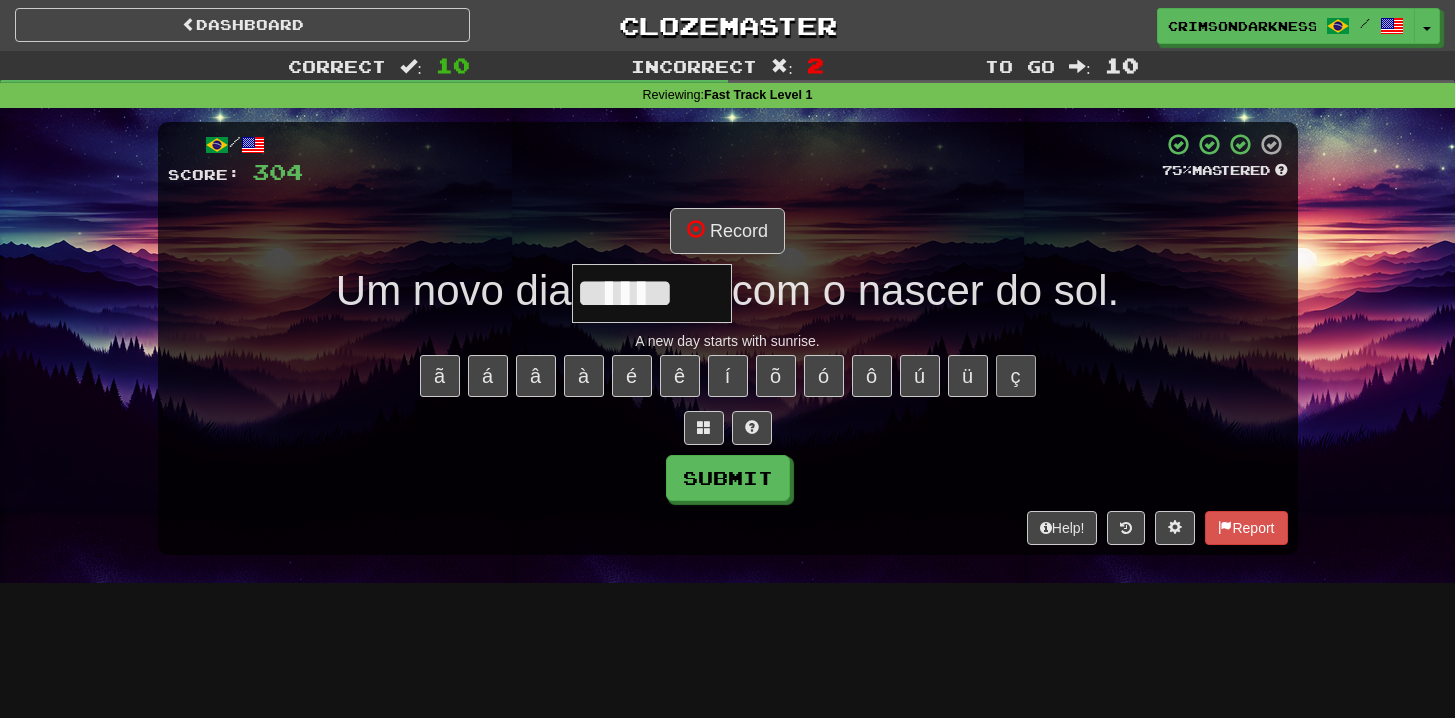 type on "******" 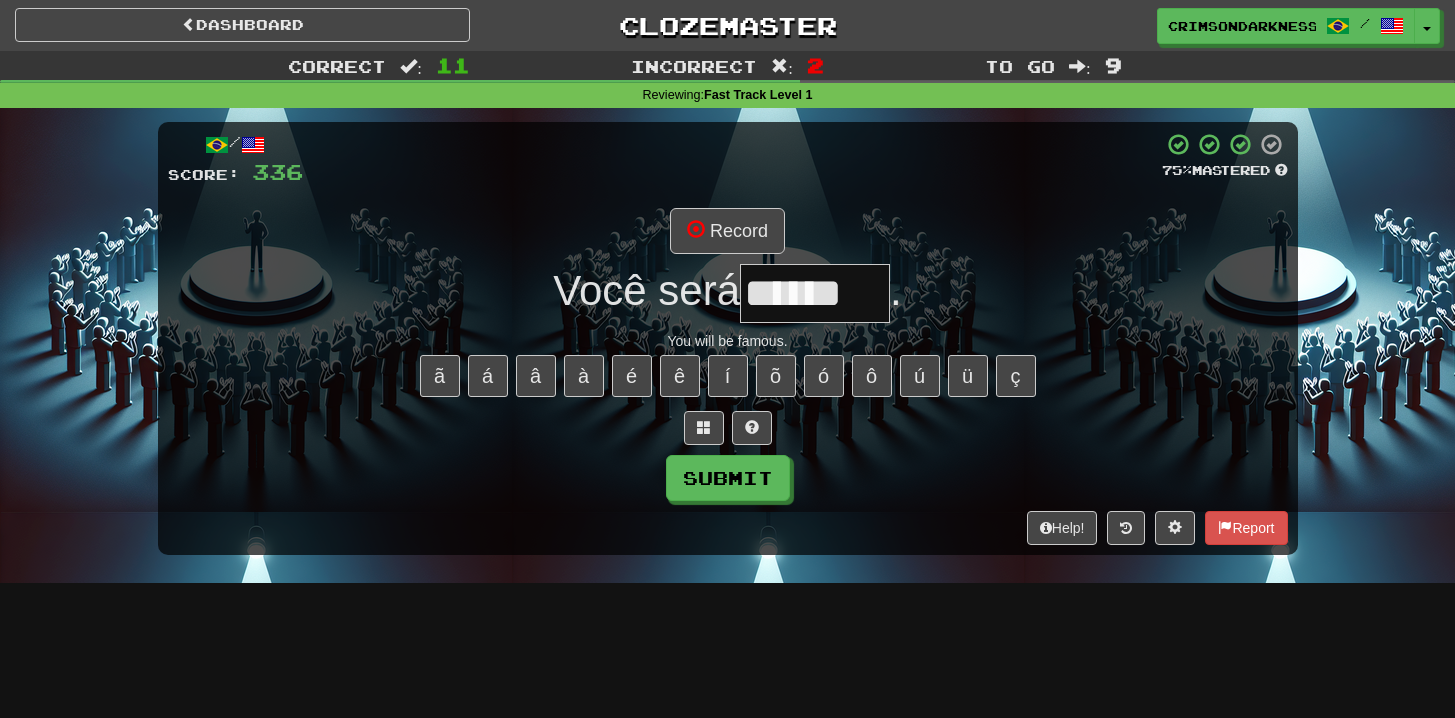 type on "******" 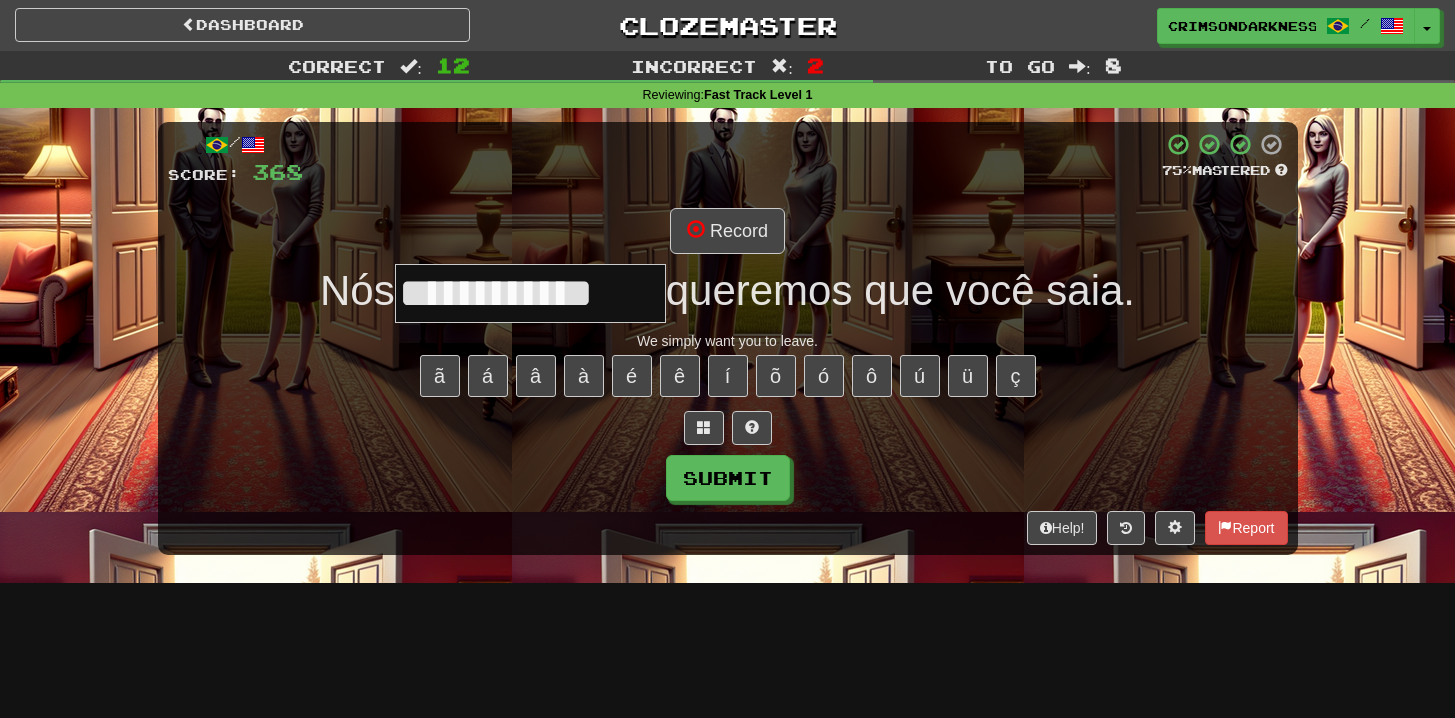 type on "**********" 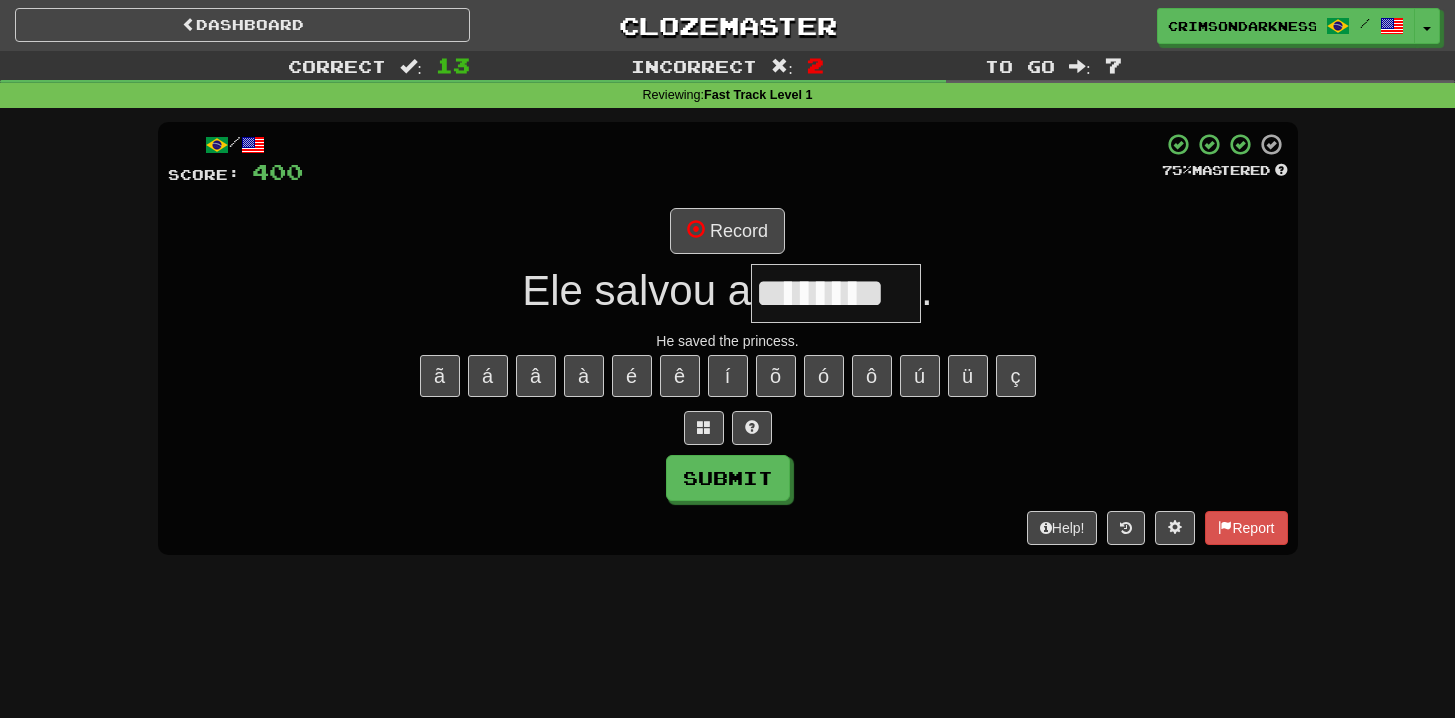 type on "********" 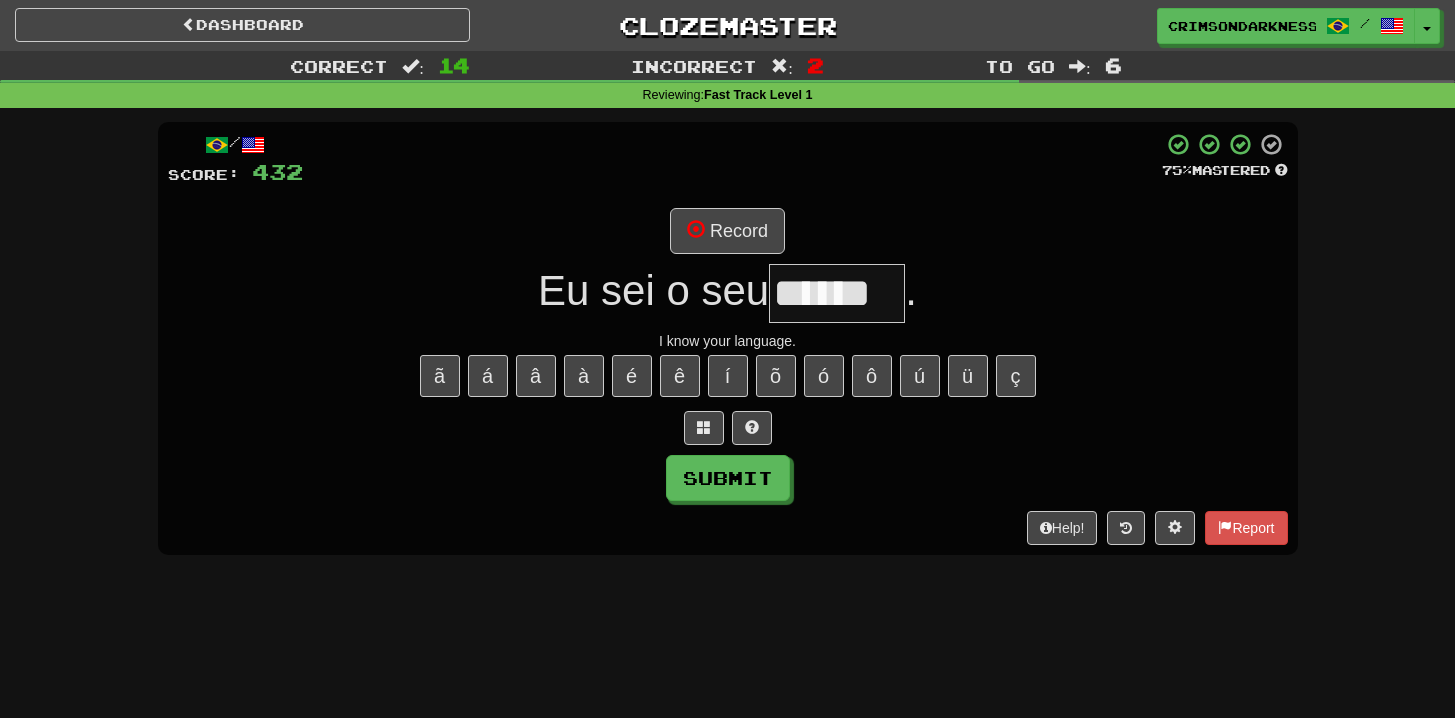 type on "******" 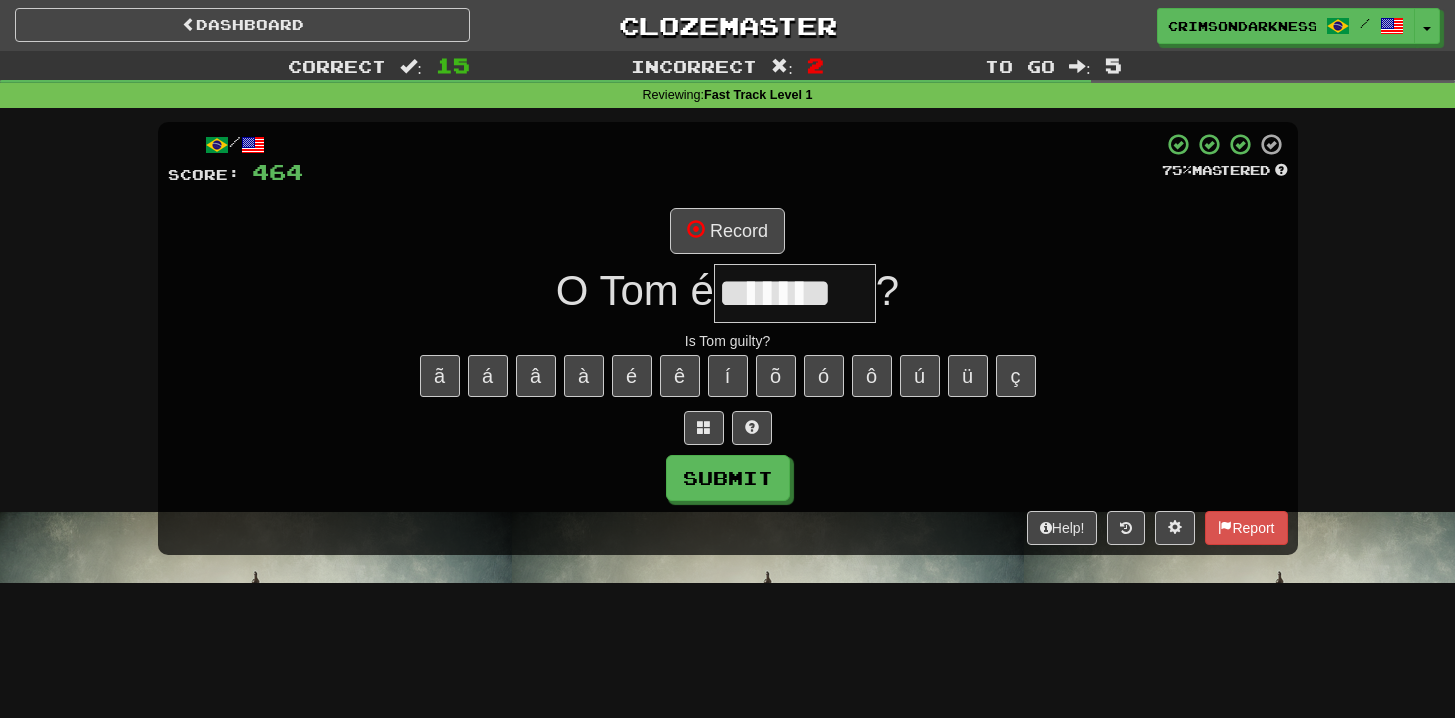 type on "*******" 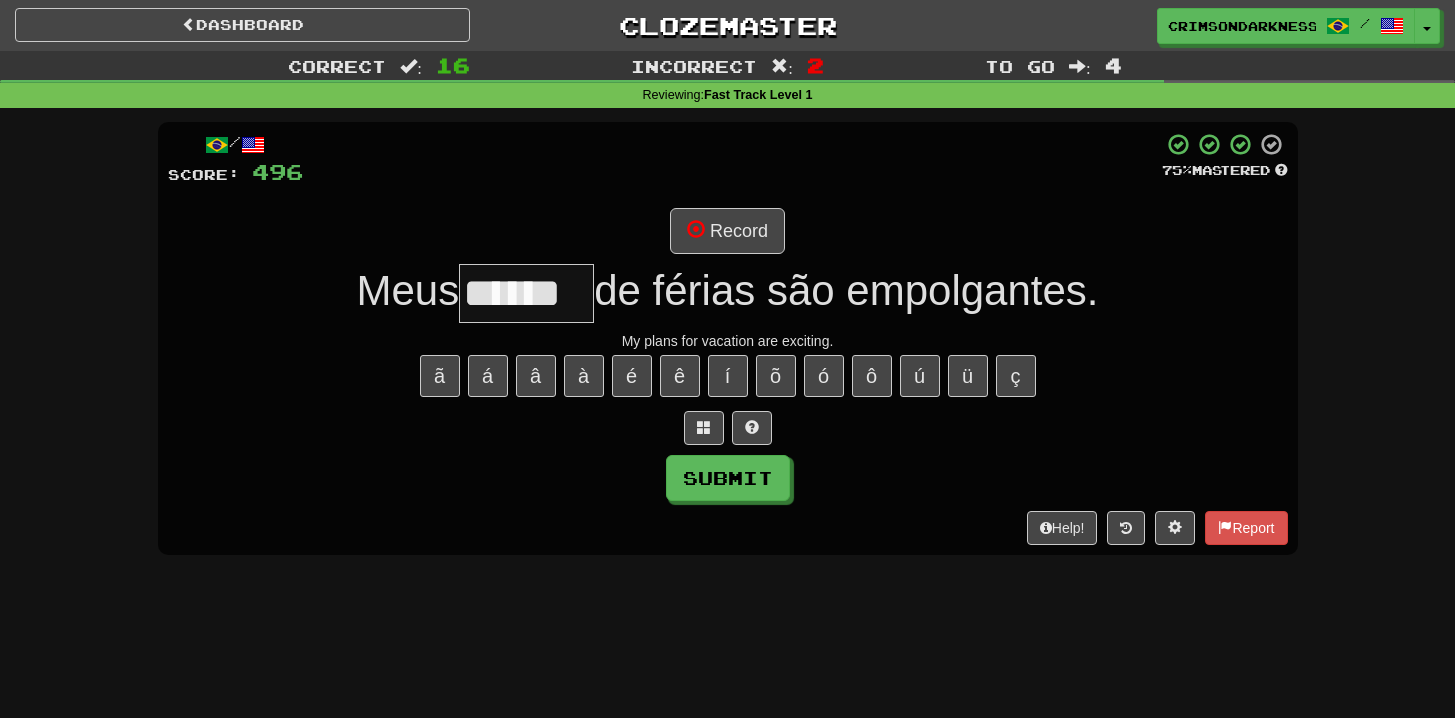 type on "******" 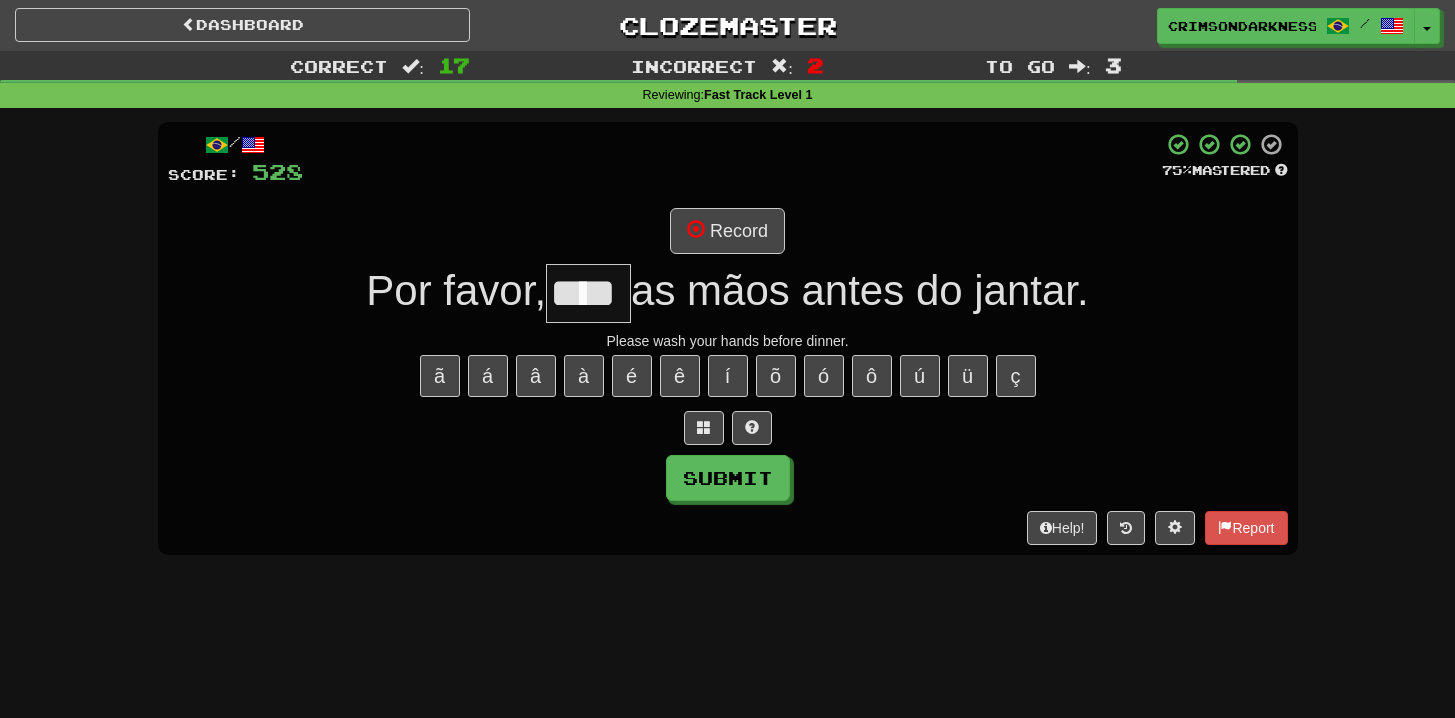 type on "****" 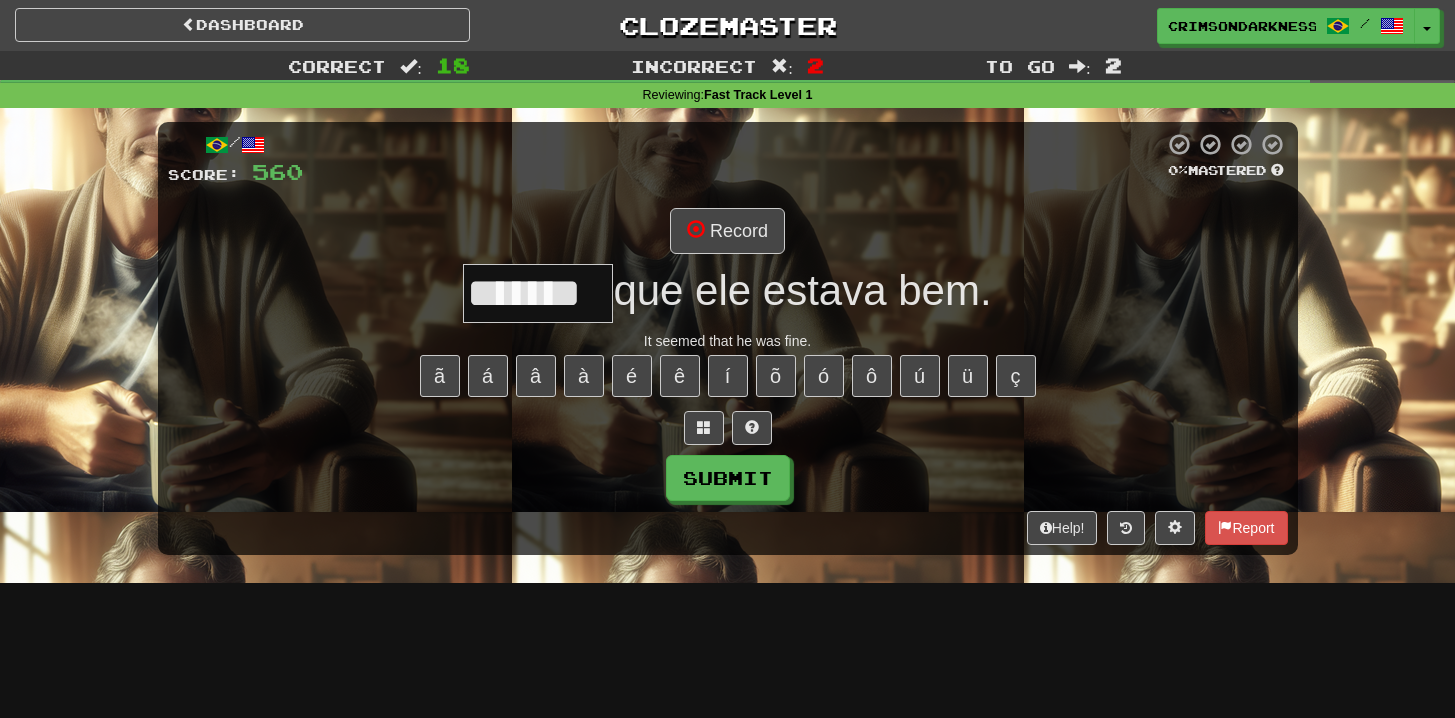 type on "*******" 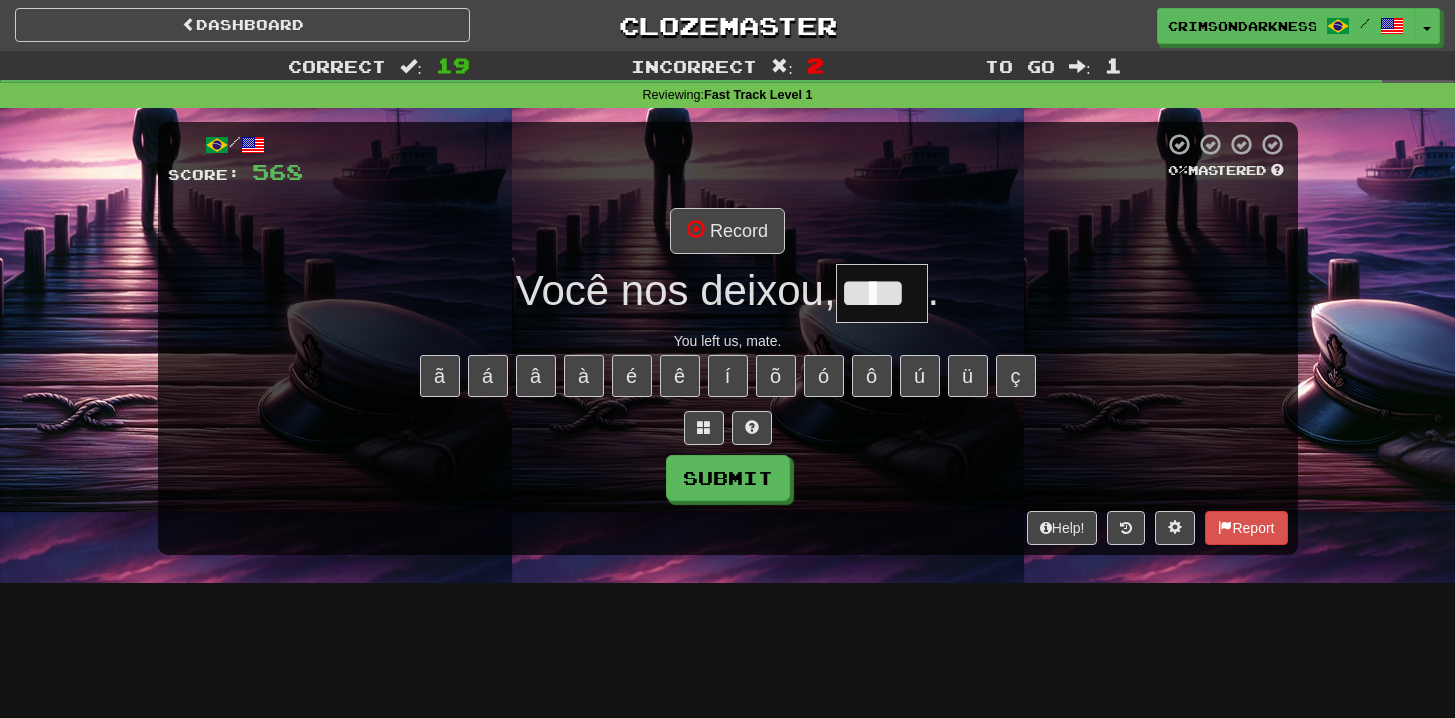 type on "****" 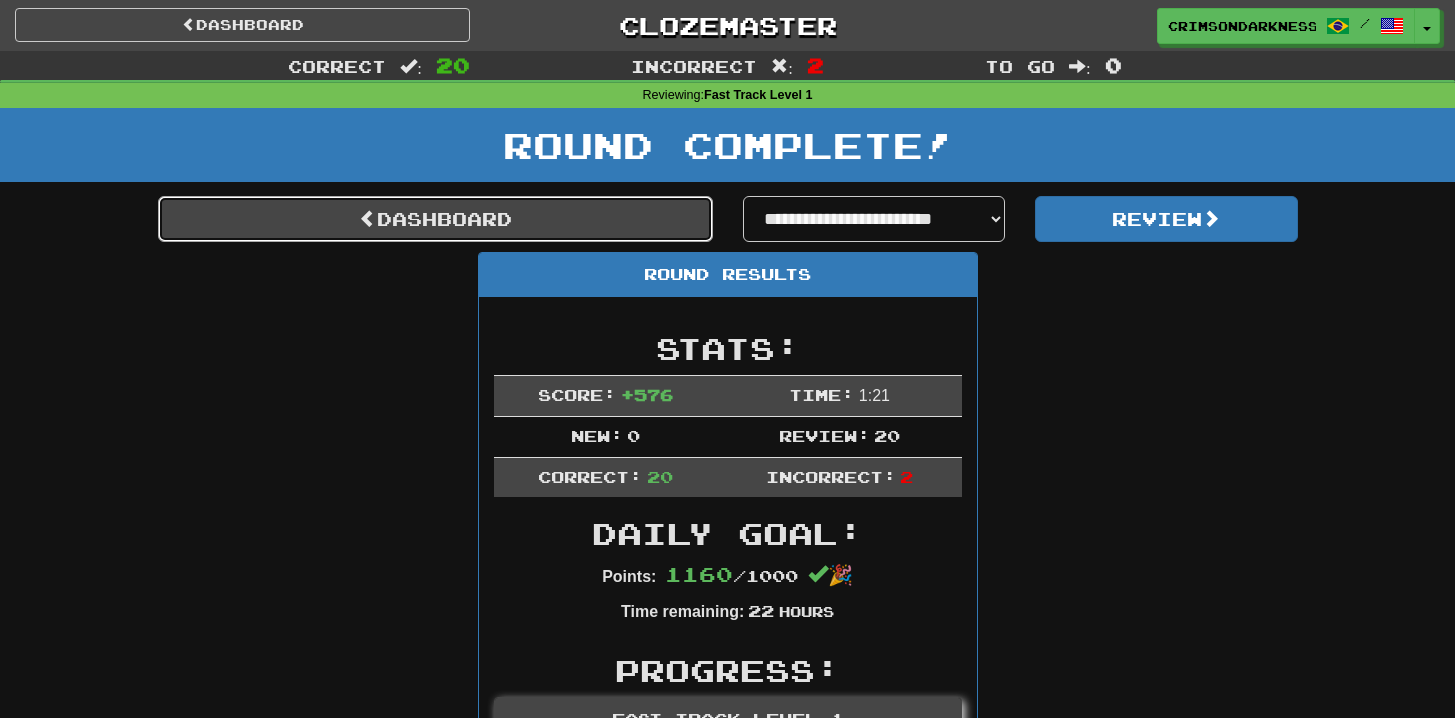 click on "Dashboard" at bounding box center [435, 219] 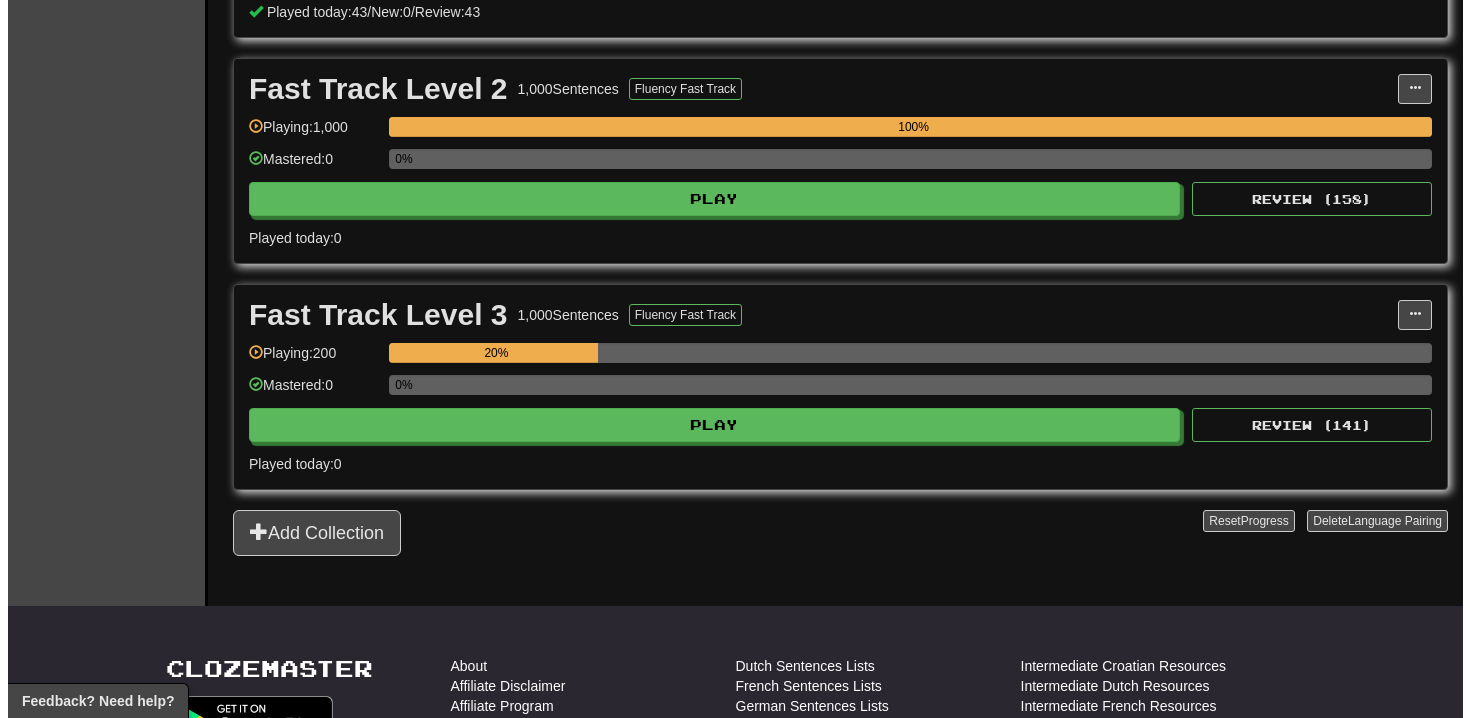 scroll, scrollTop: 574, scrollLeft: 0, axis: vertical 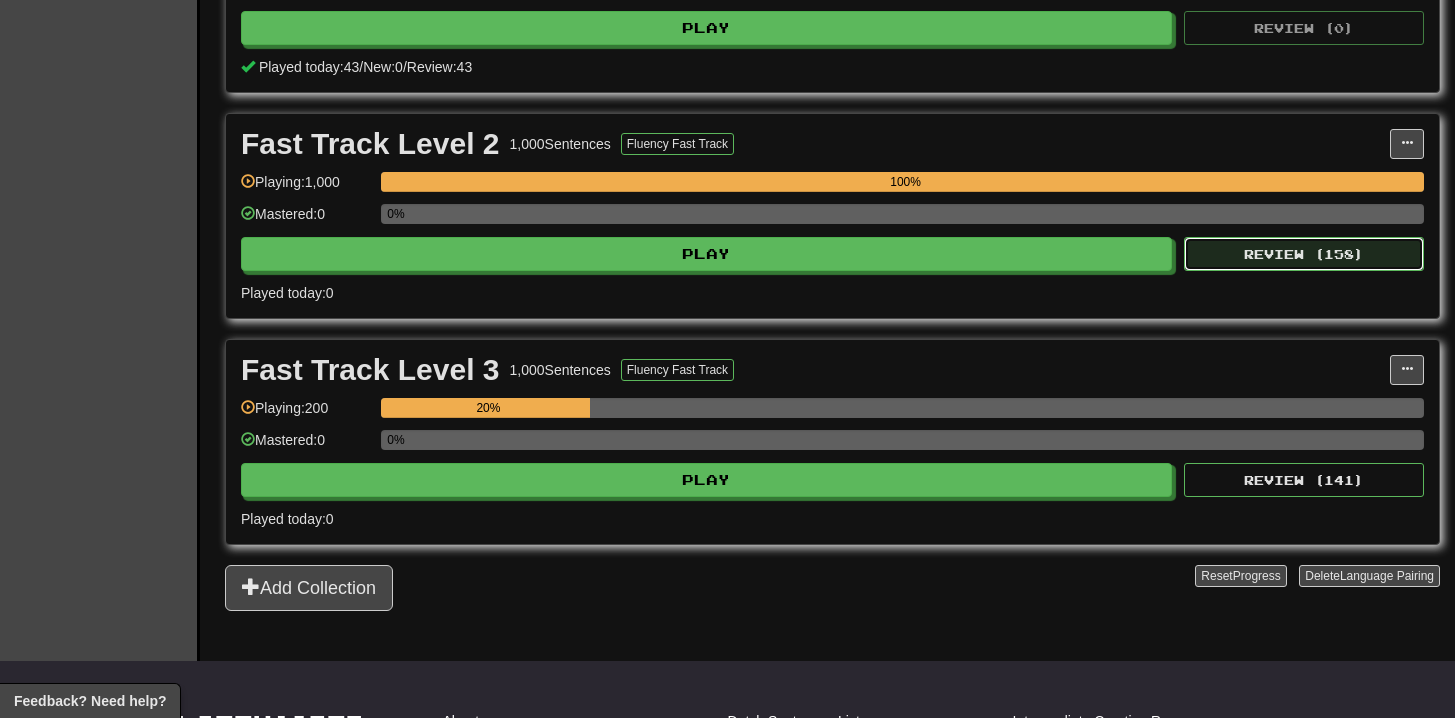 click on "Review ( 158 )" at bounding box center (1304, 254) 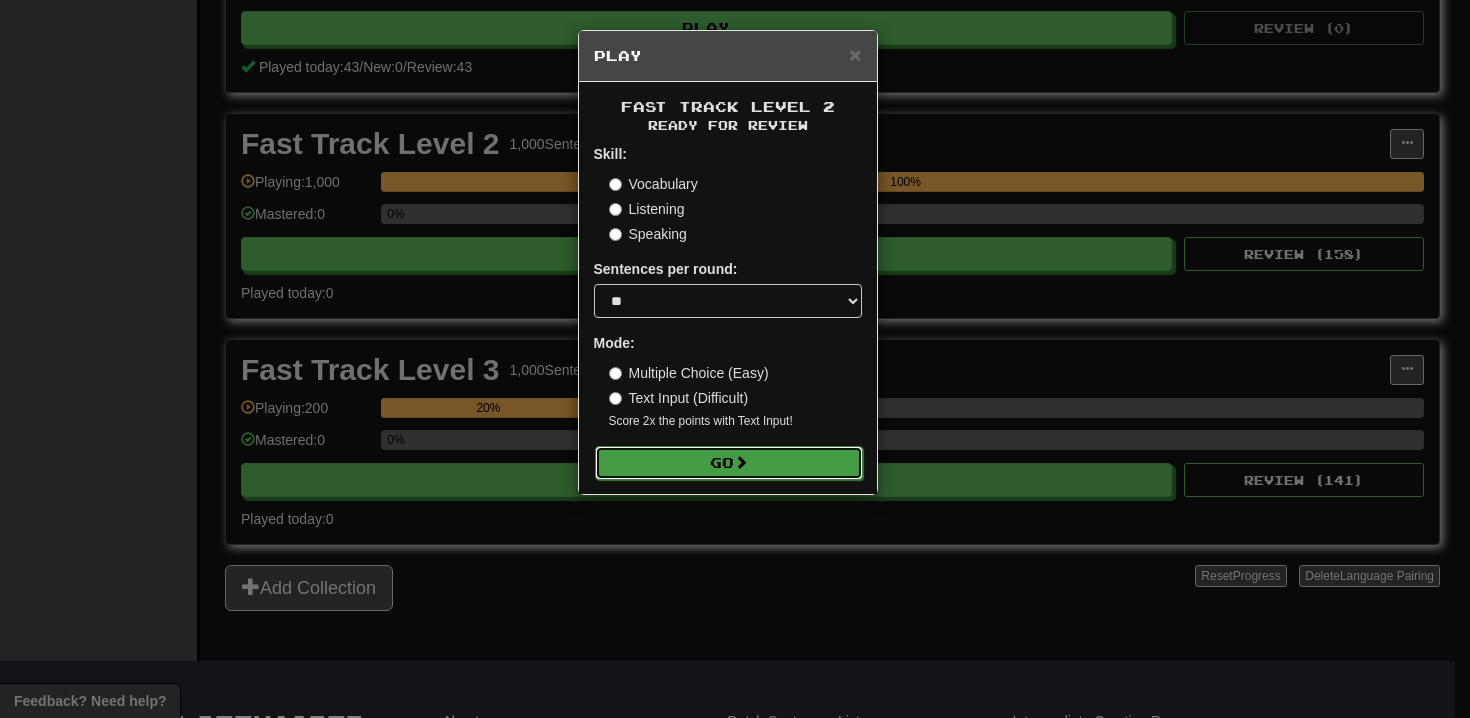 click on "Go" at bounding box center [729, 463] 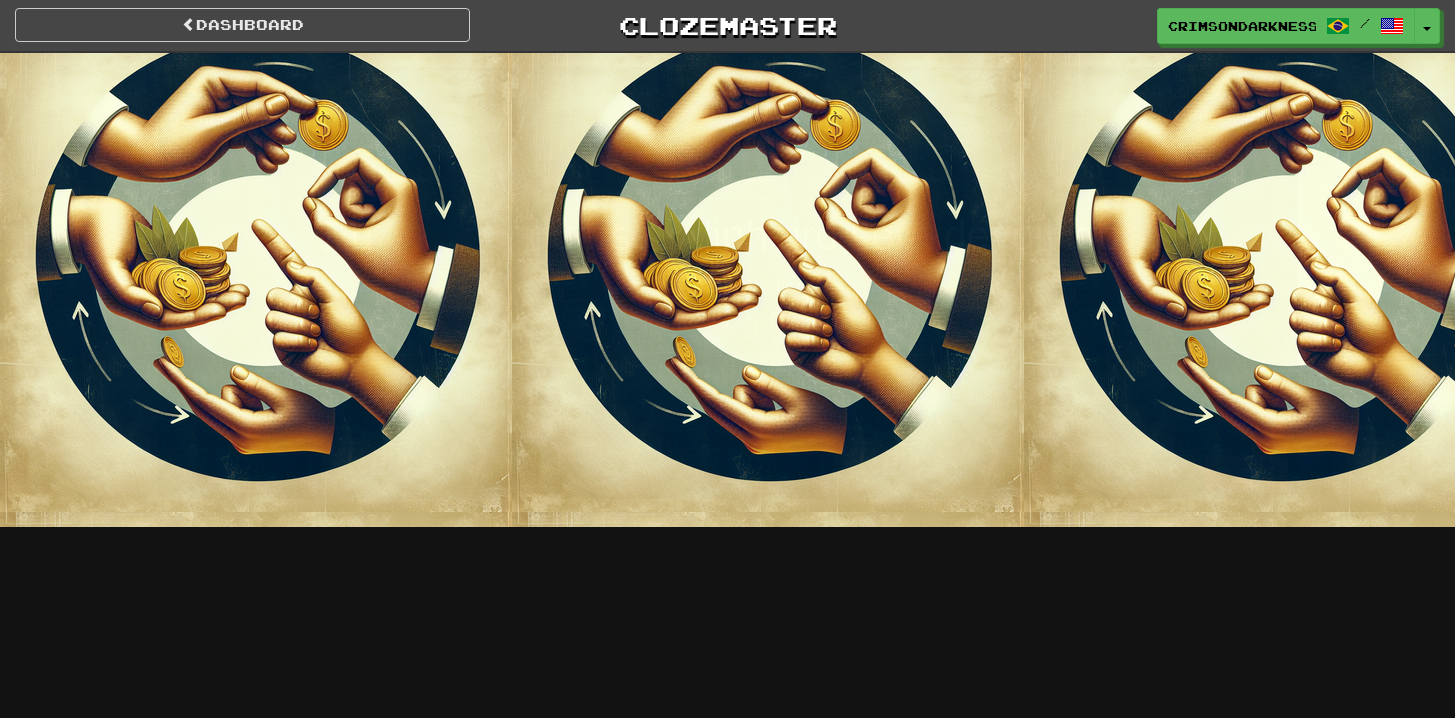 scroll, scrollTop: 0, scrollLeft: 0, axis: both 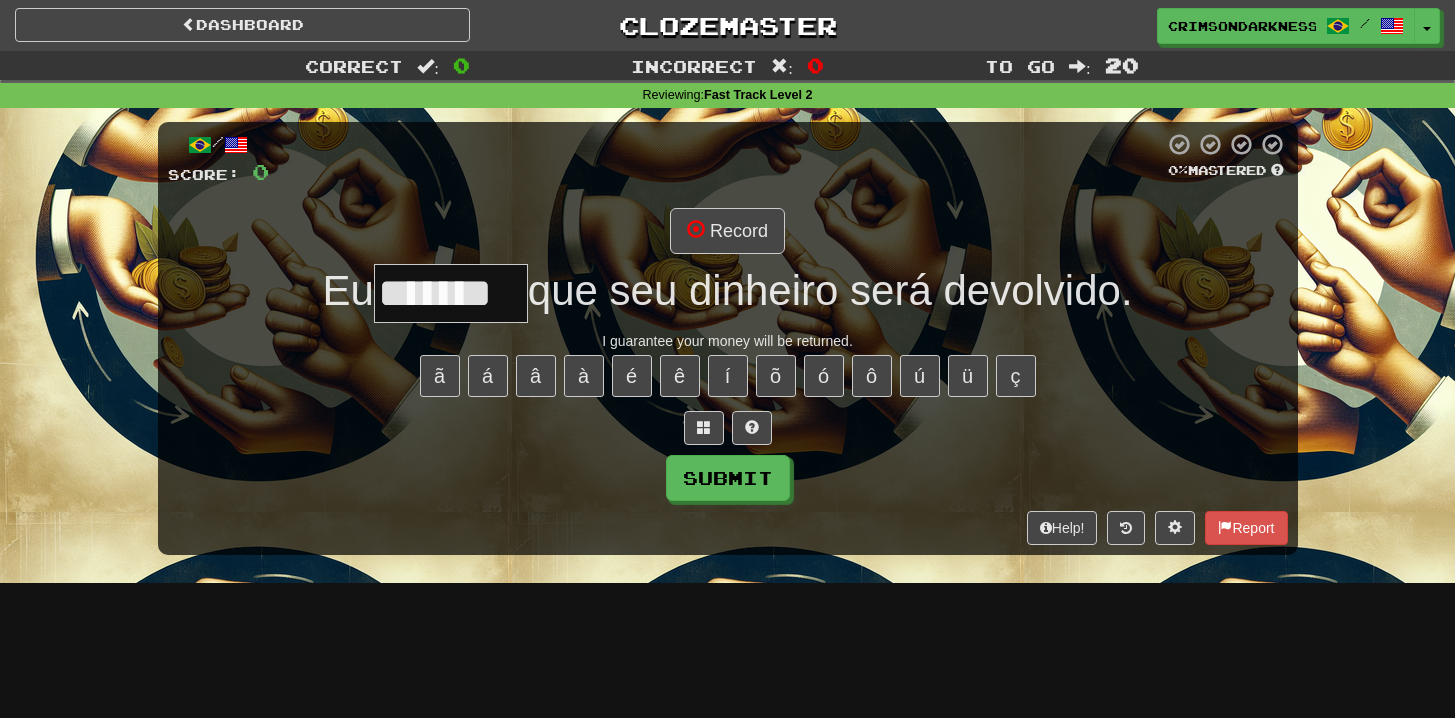 type on "*******" 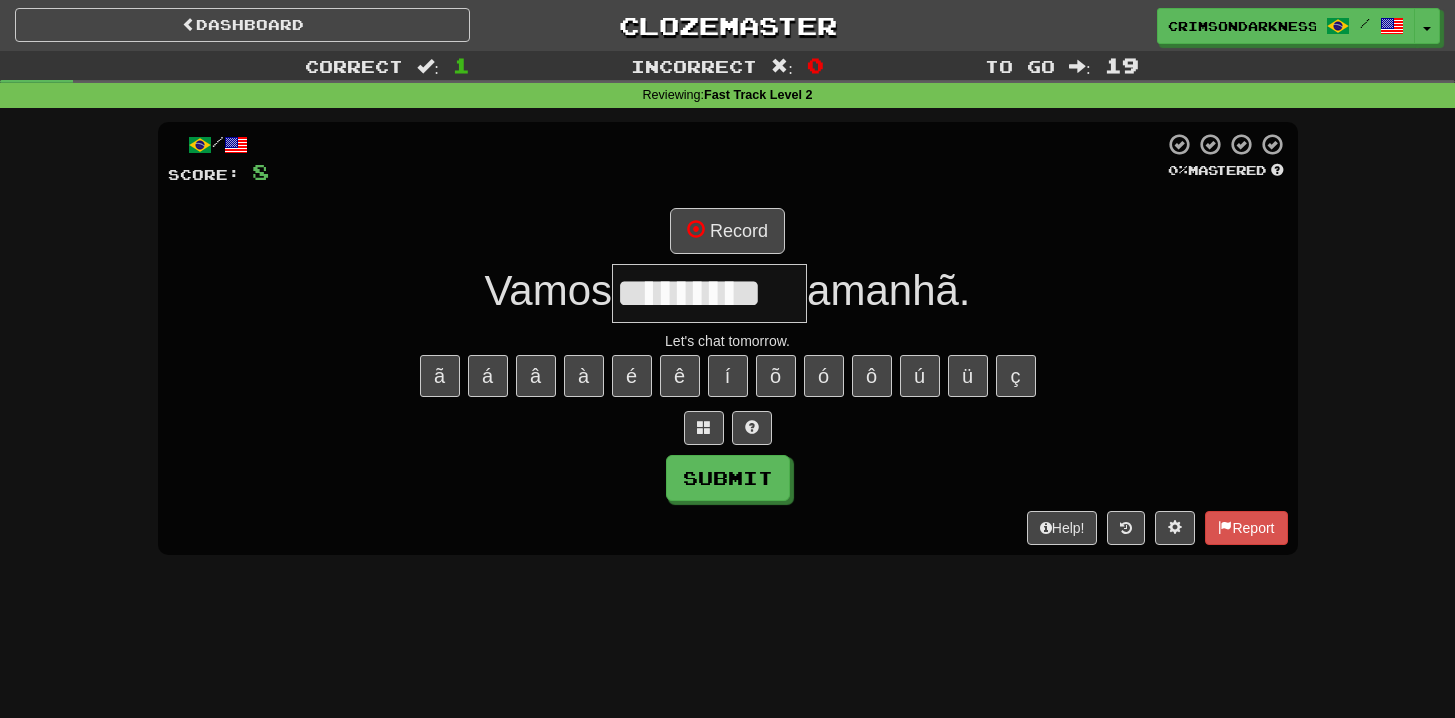 type on "*********" 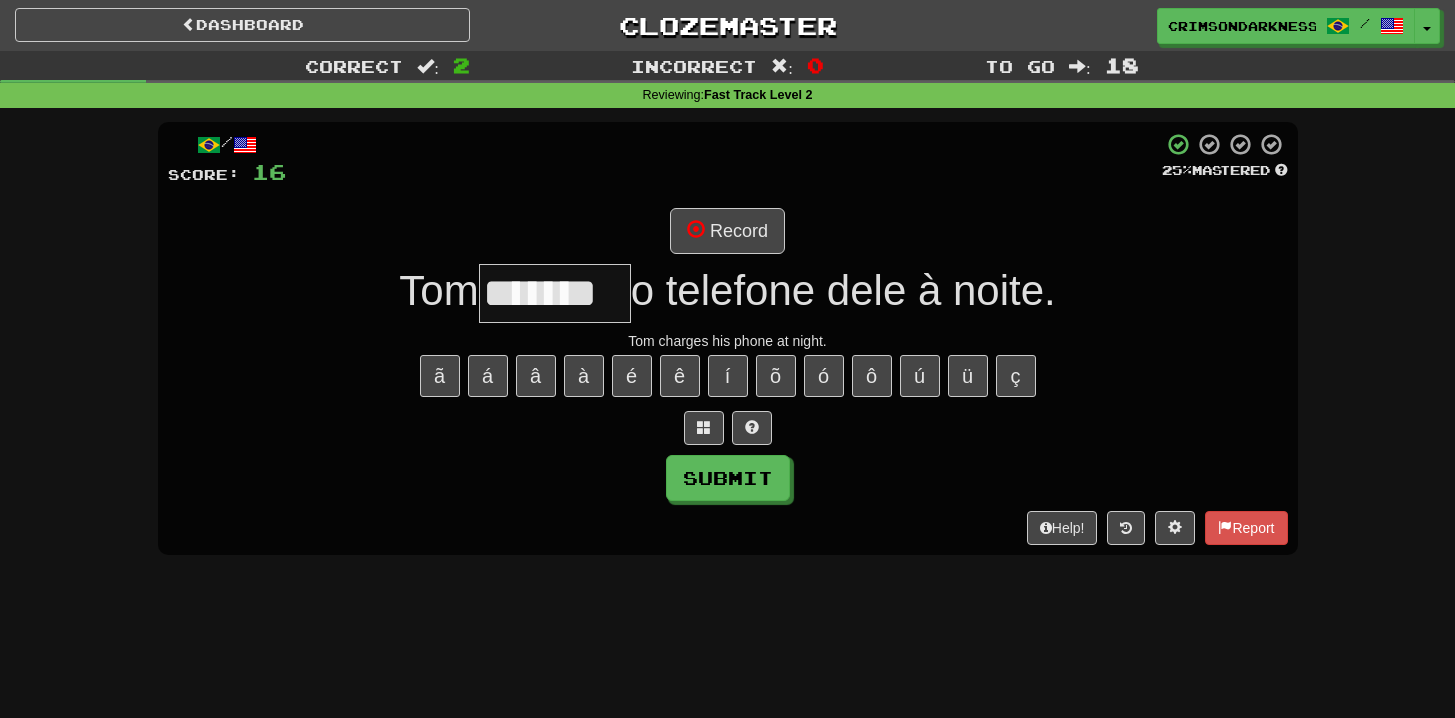 type on "*******" 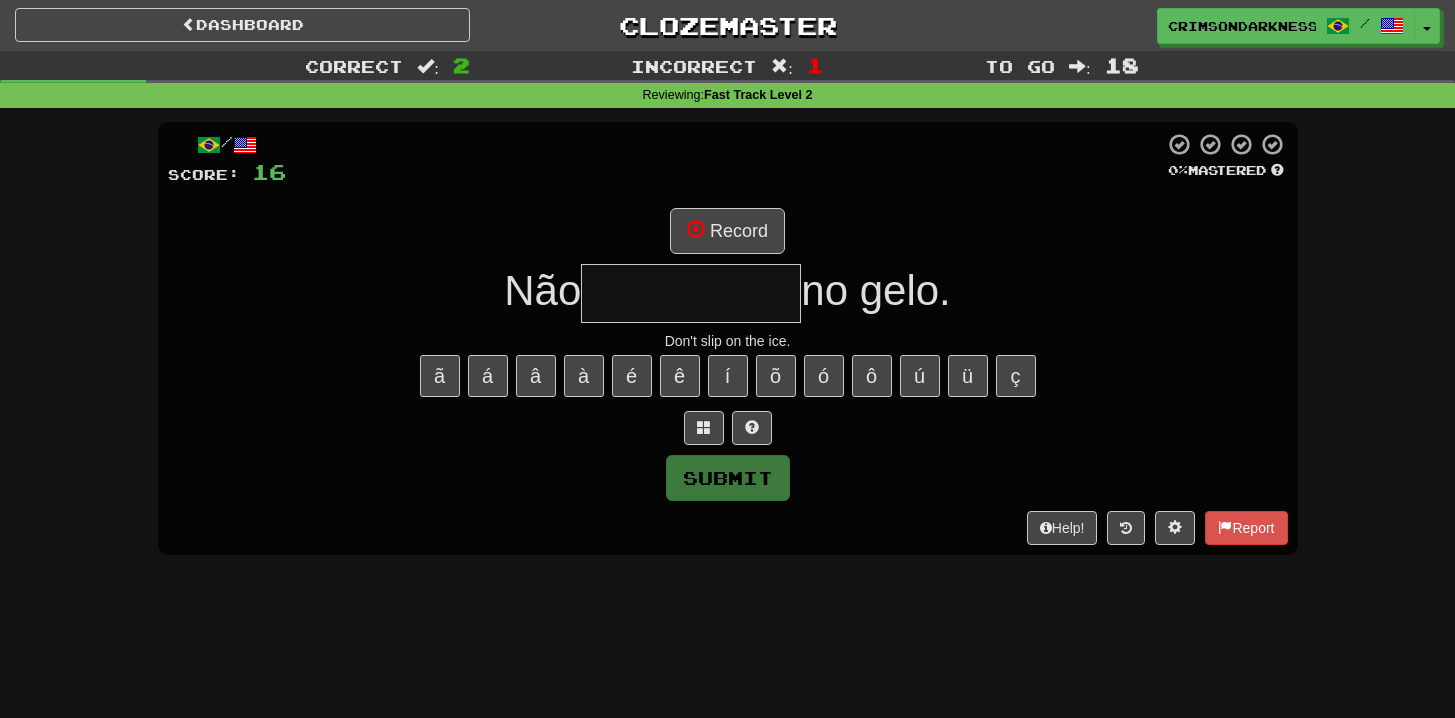 type on "**********" 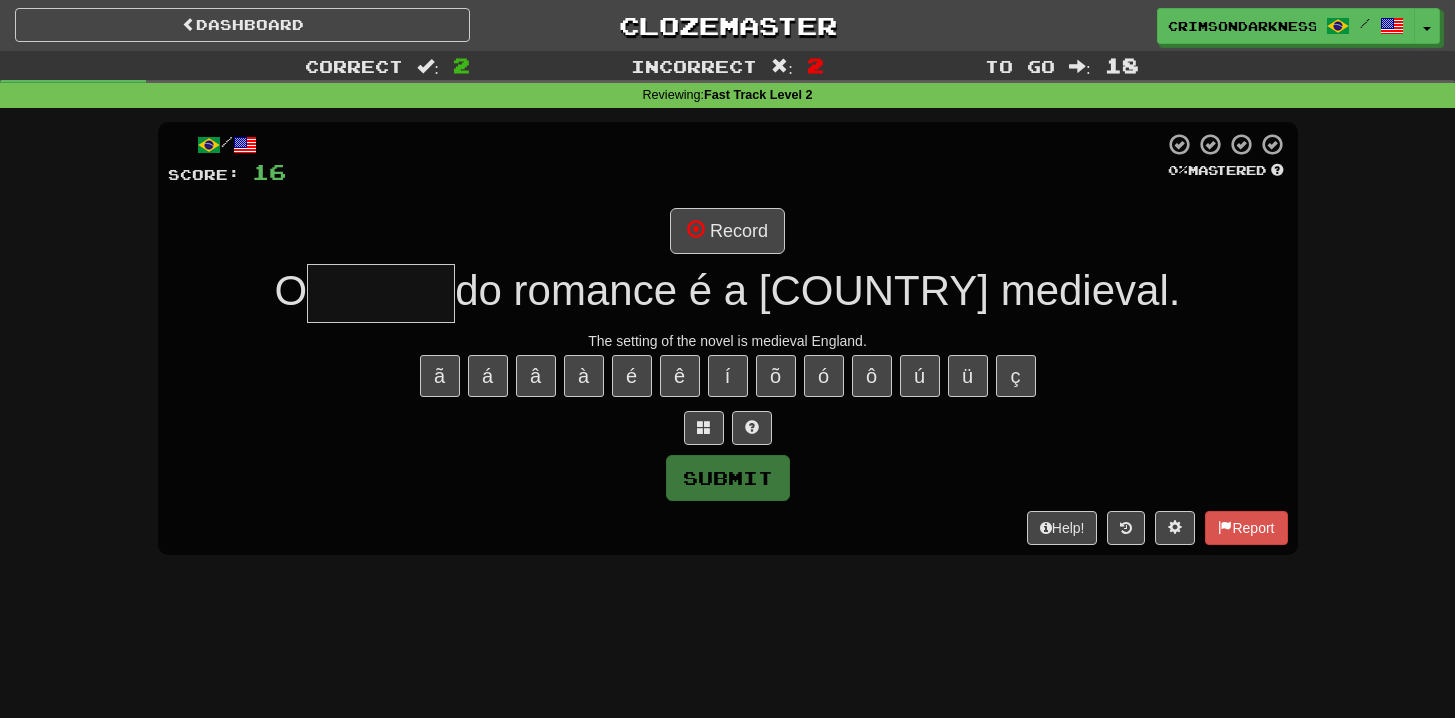 type on "*******" 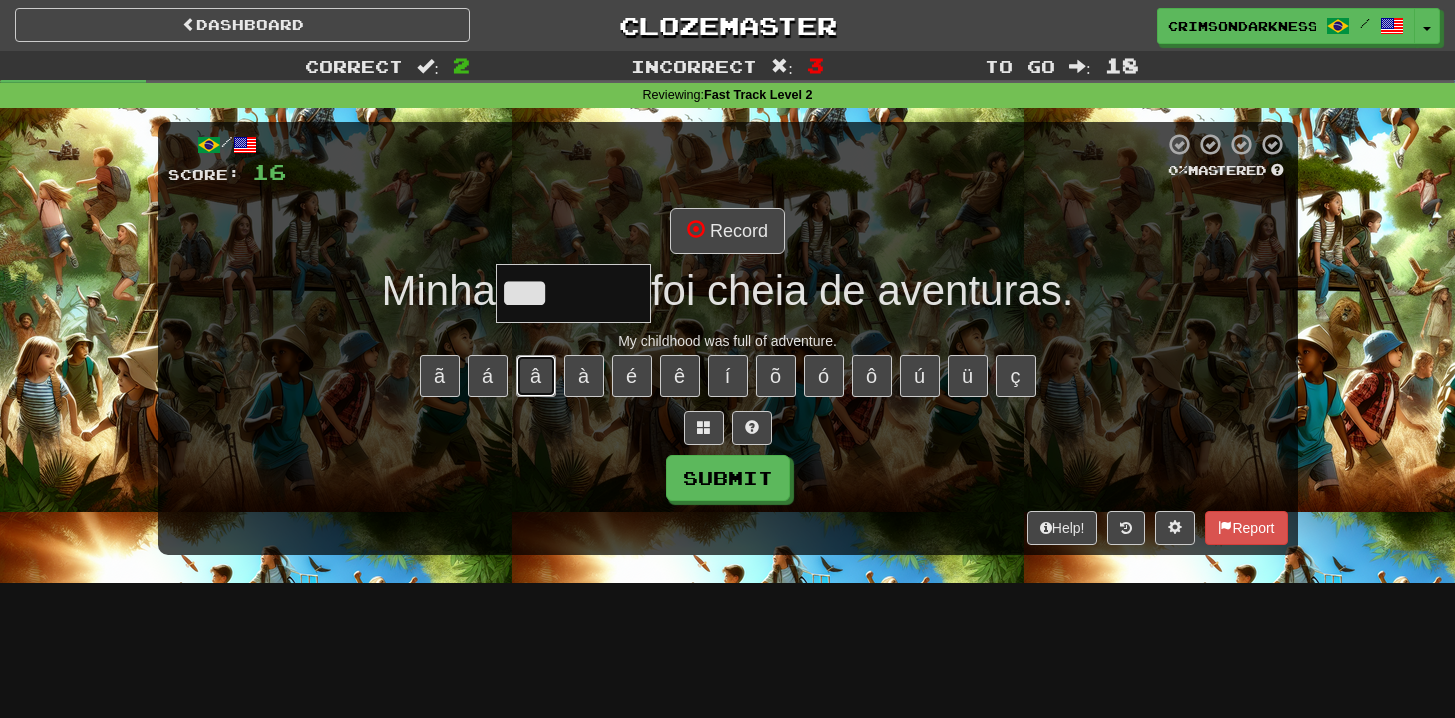 click on "â" at bounding box center (536, 376) 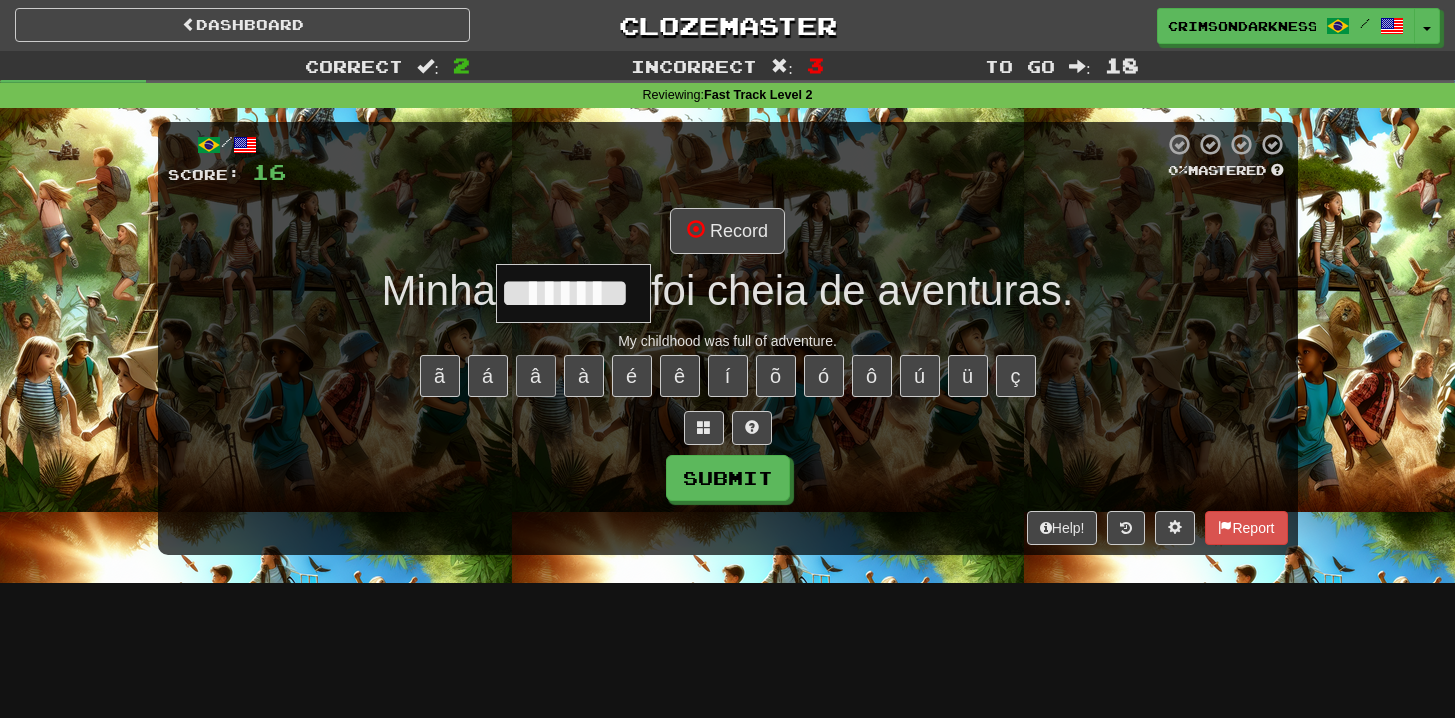 type on "********" 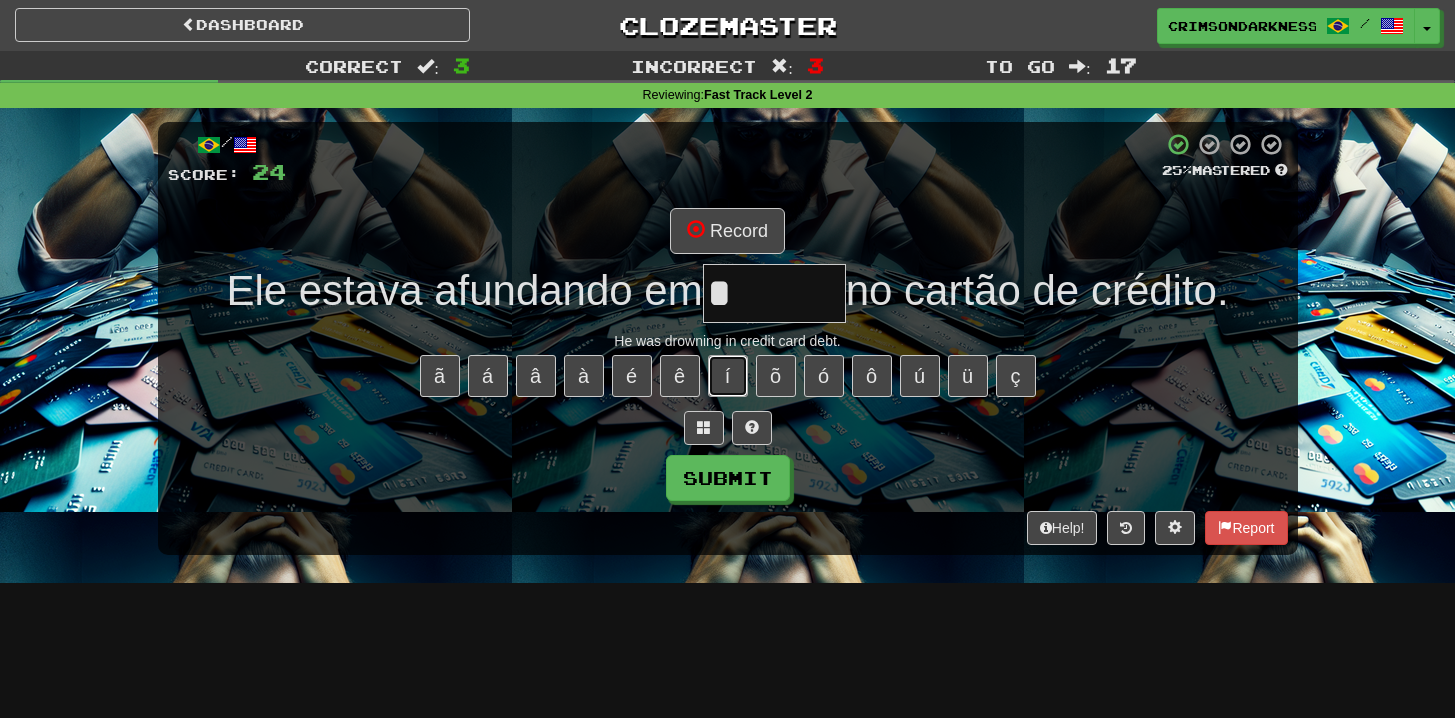 click on "í" at bounding box center [728, 376] 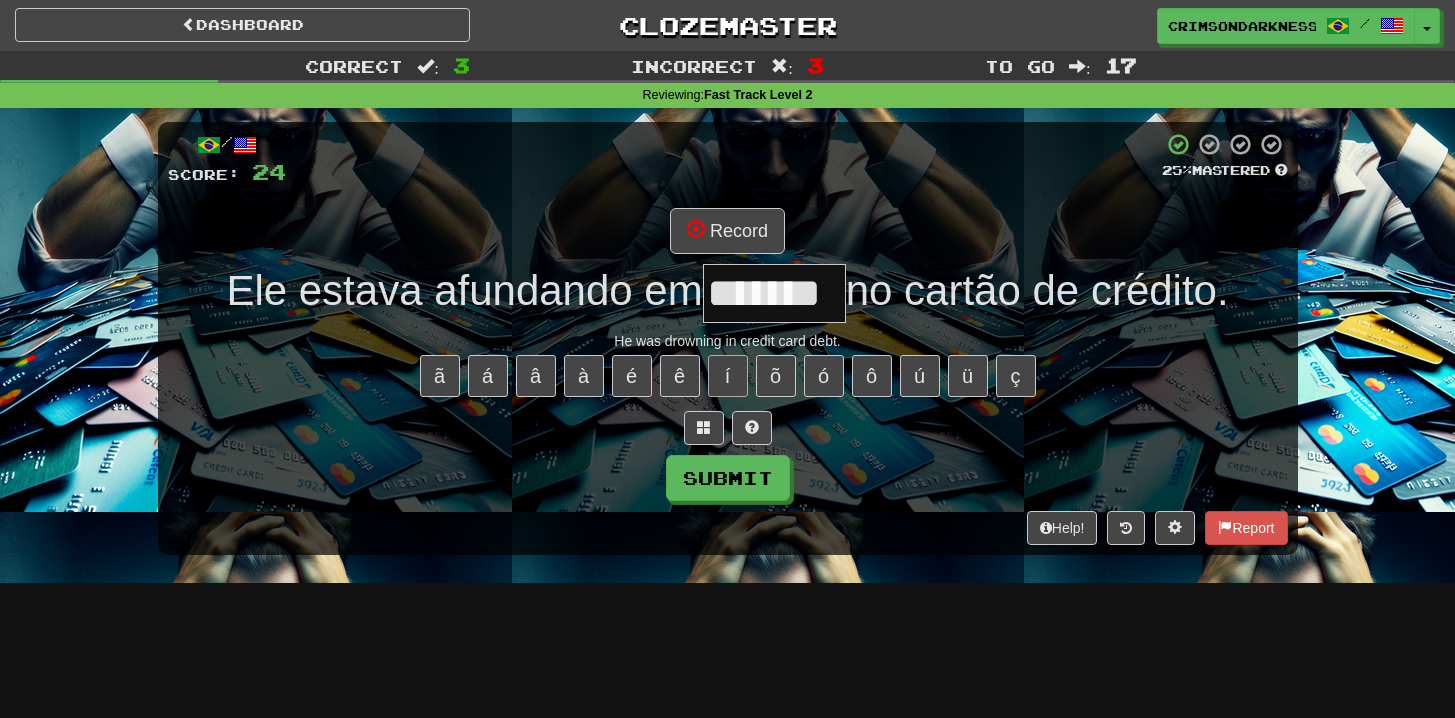 type on "*******" 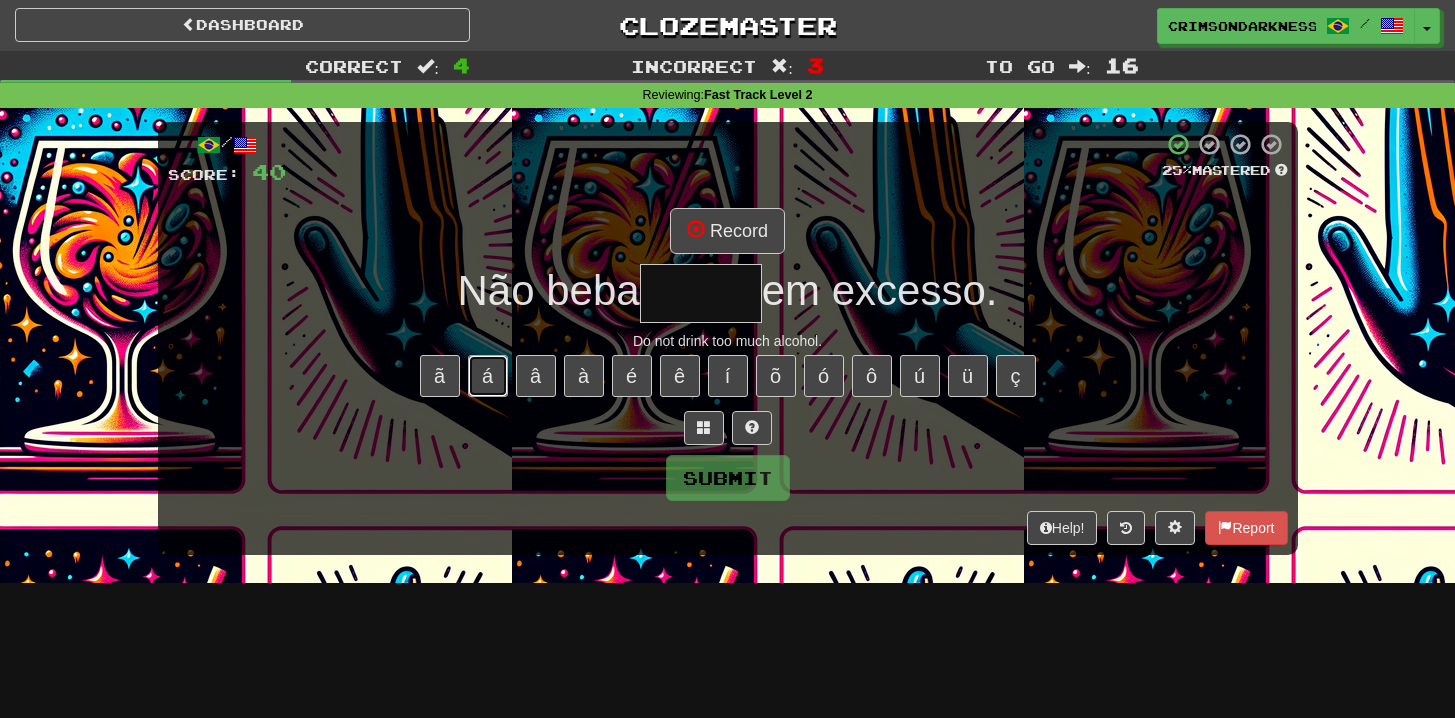 click on "á" at bounding box center [488, 376] 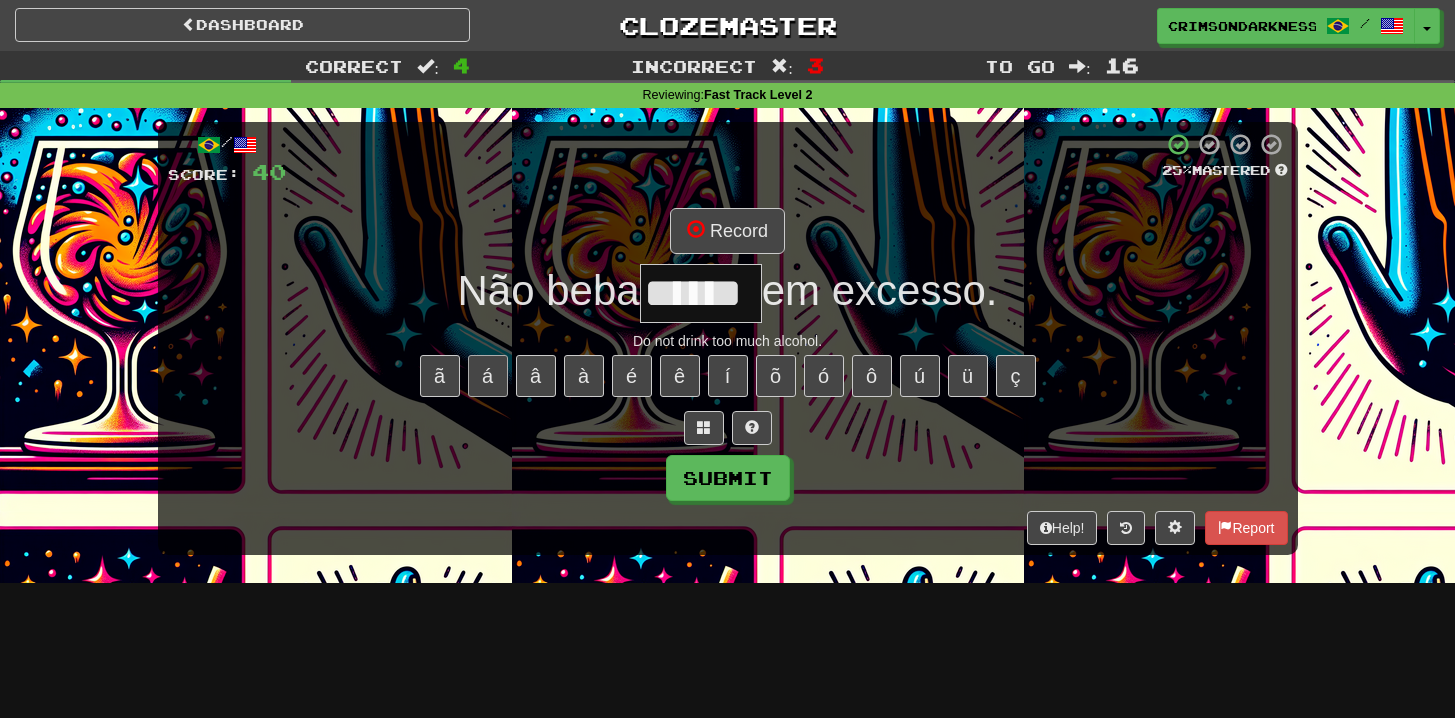 type on "******" 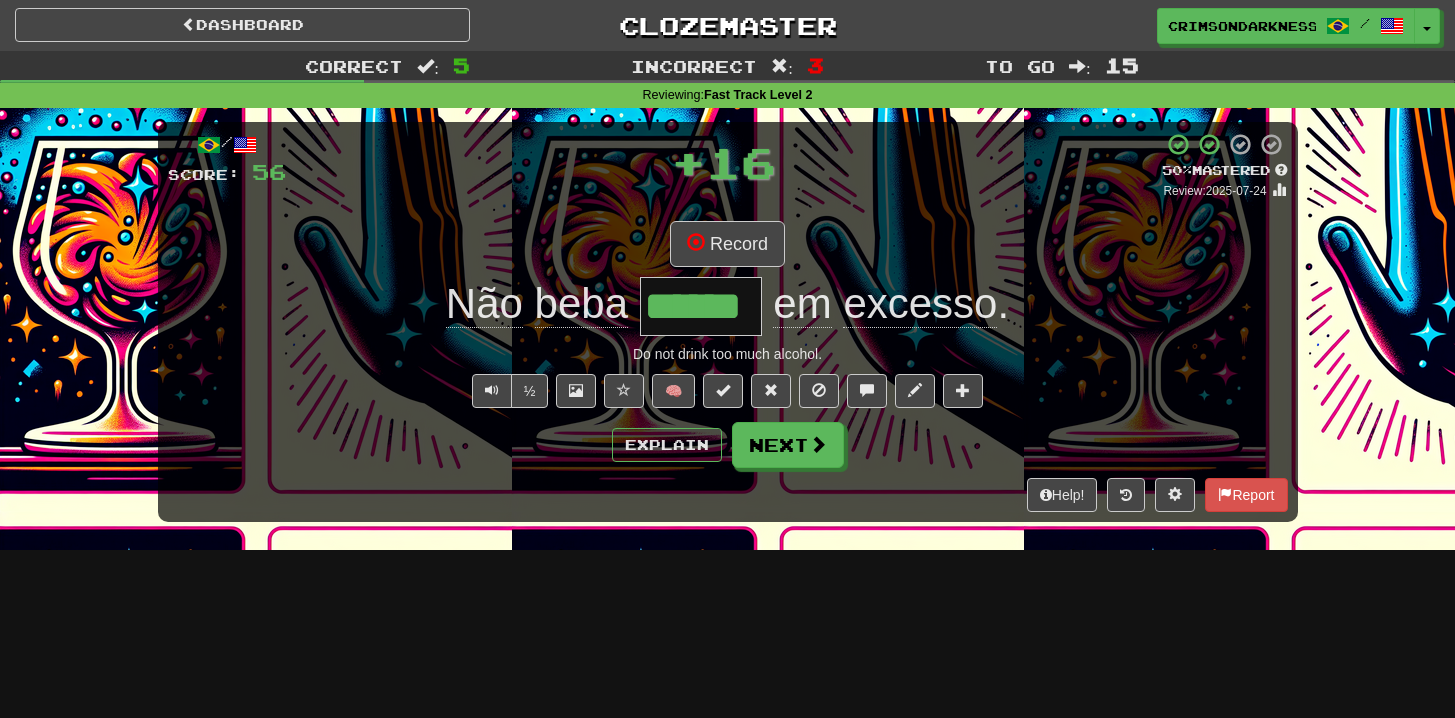 click on "******" at bounding box center [701, 306] 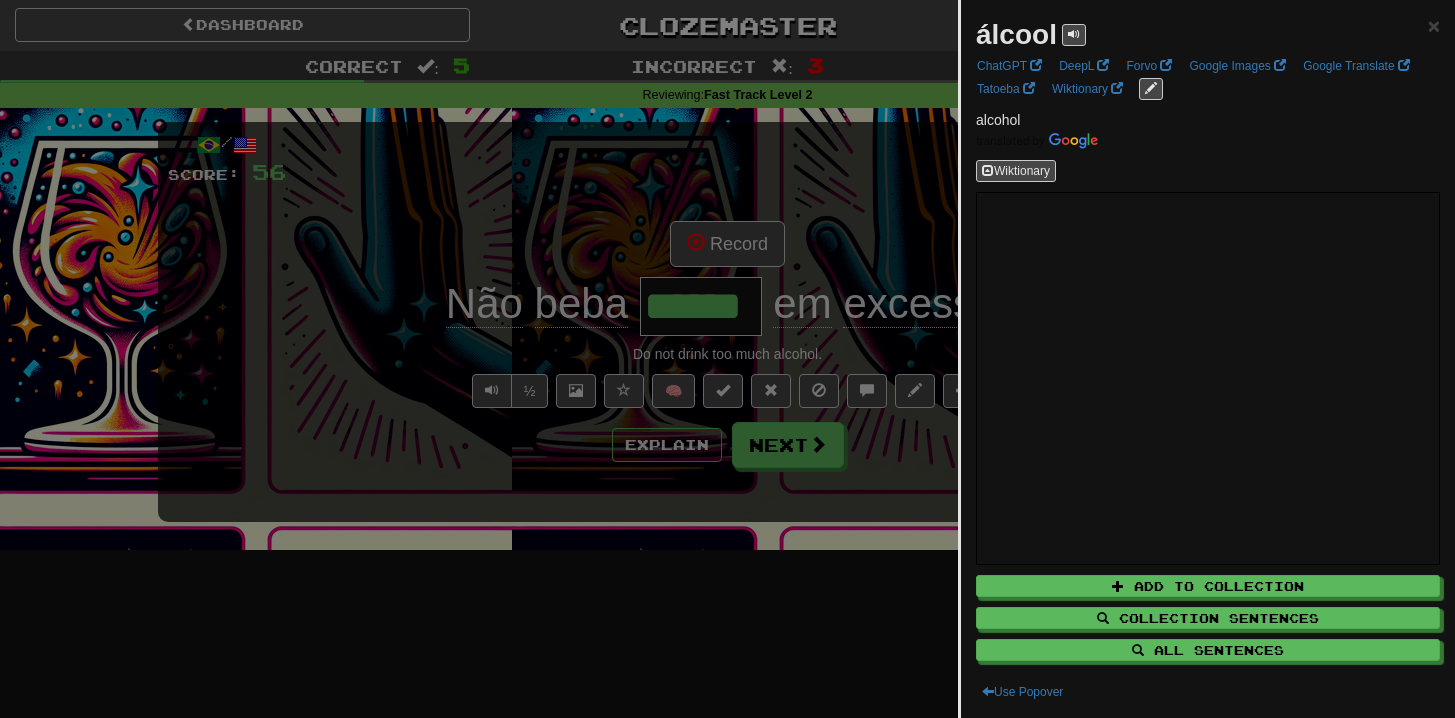 click at bounding box center (727, 359) 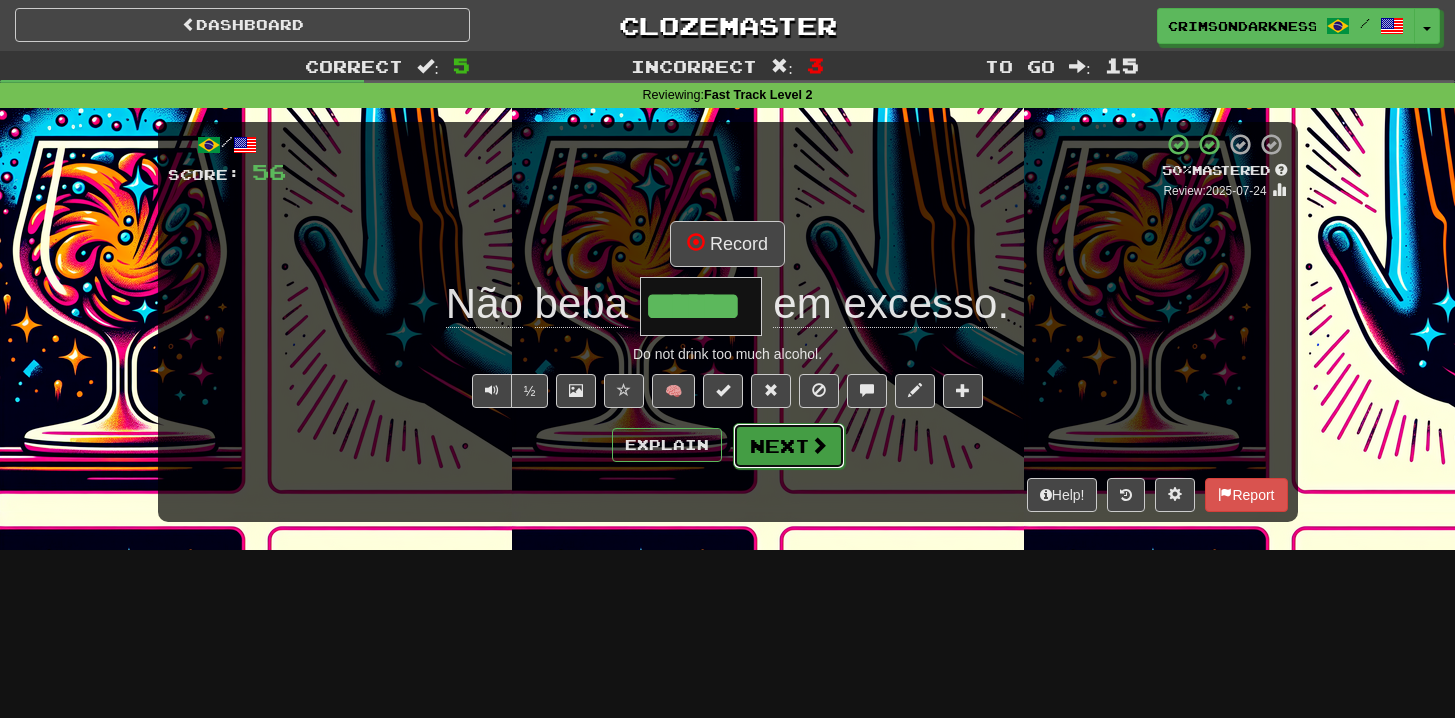 click on "Next" at bounding box center [789, 446] 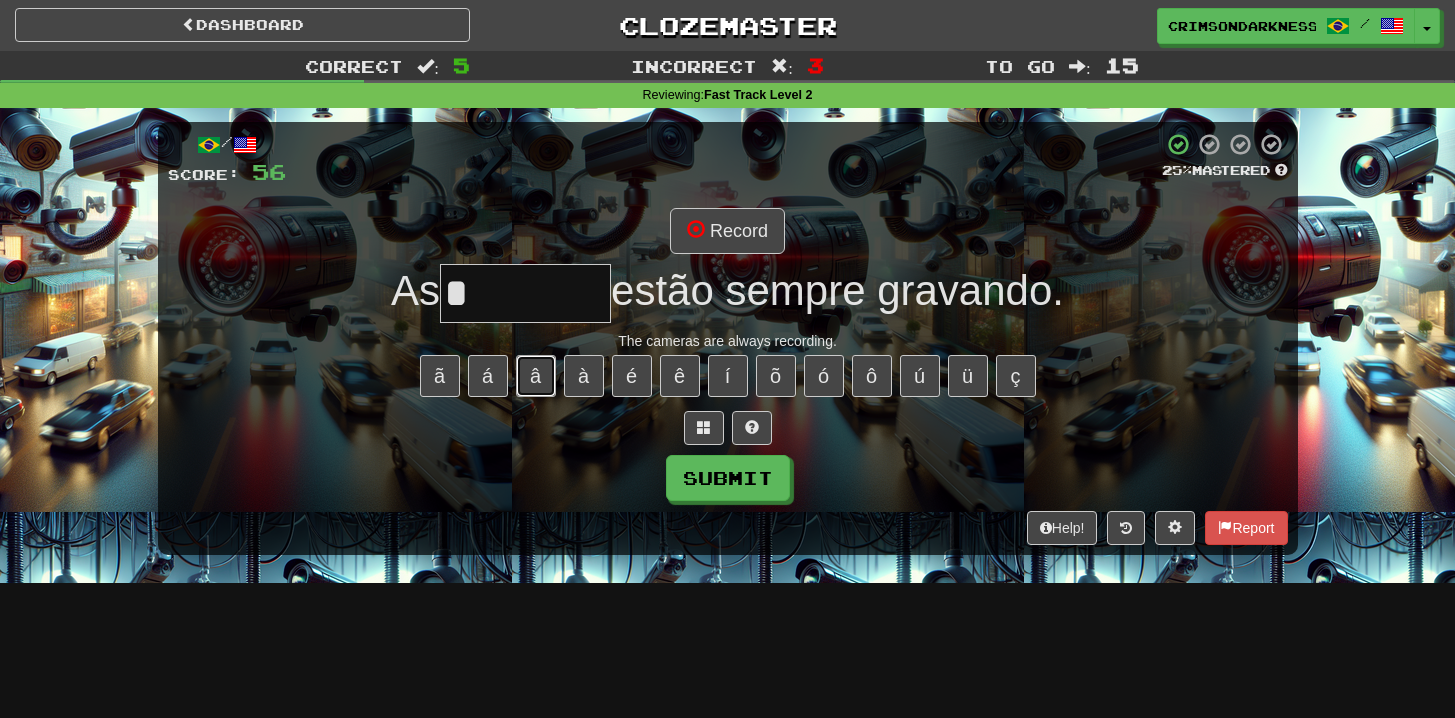 click on "â" at bounding box center (536, 376) 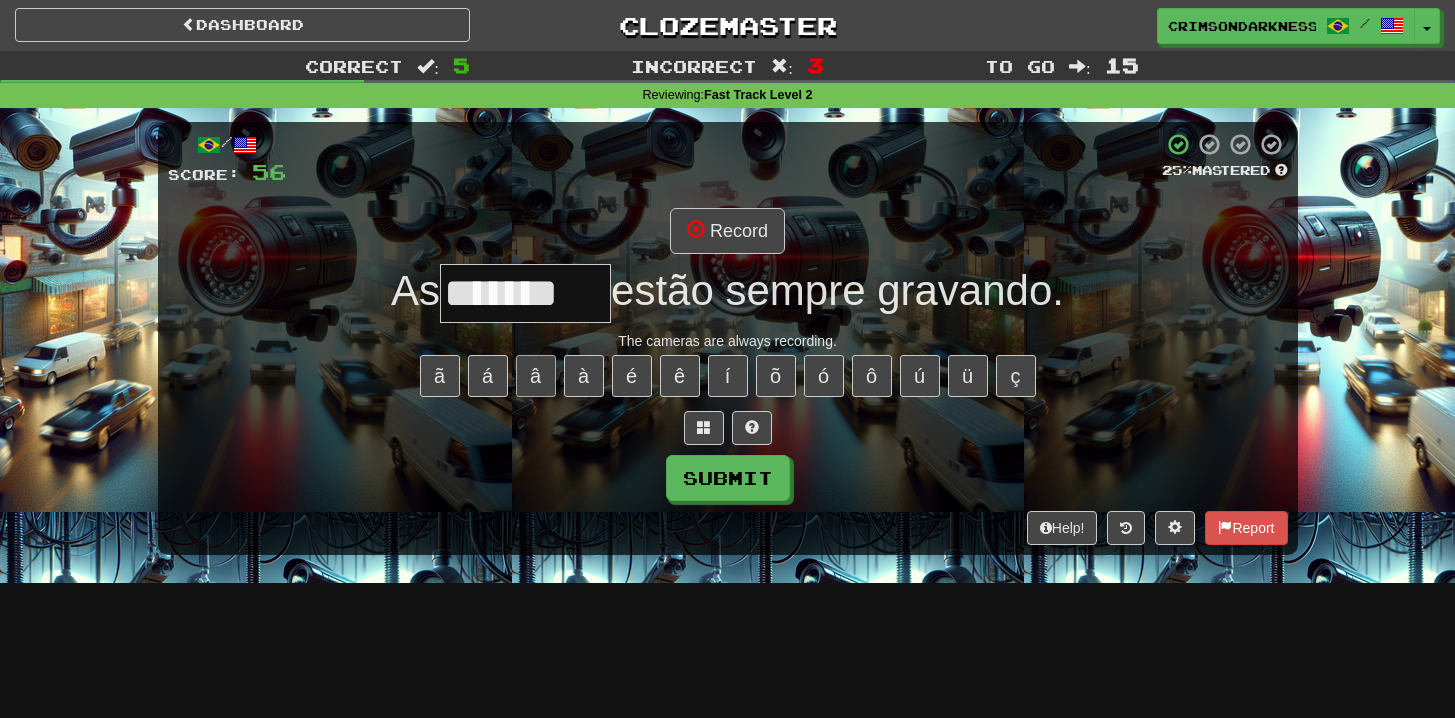 type on "*******" 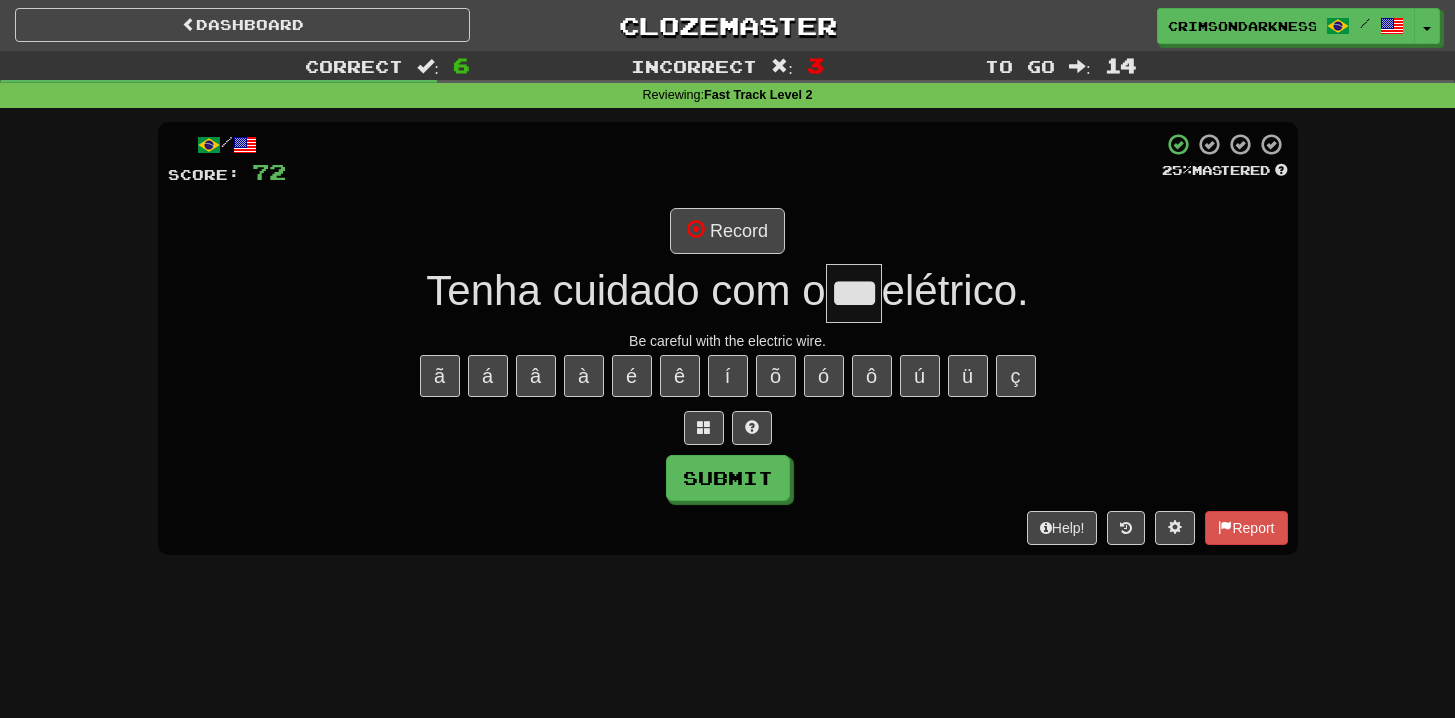 type on "***" 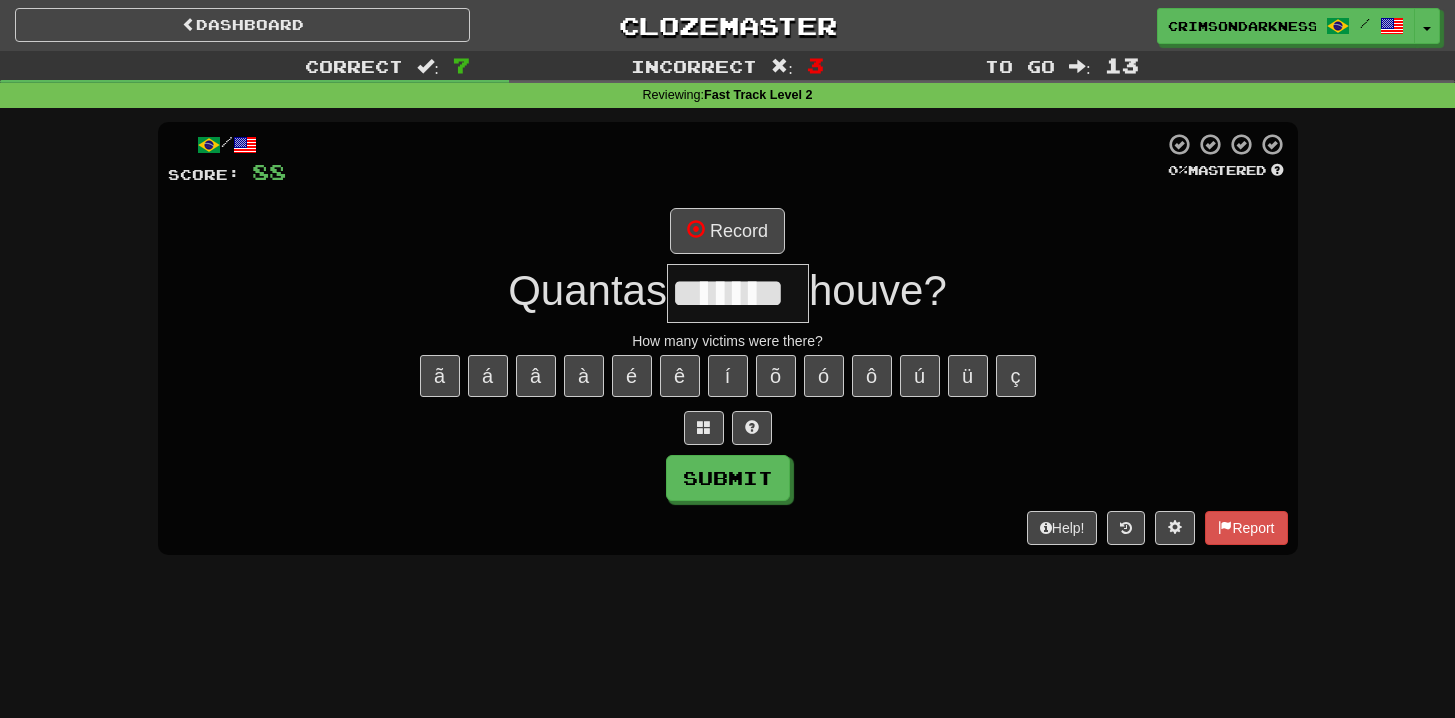 type on "*******" 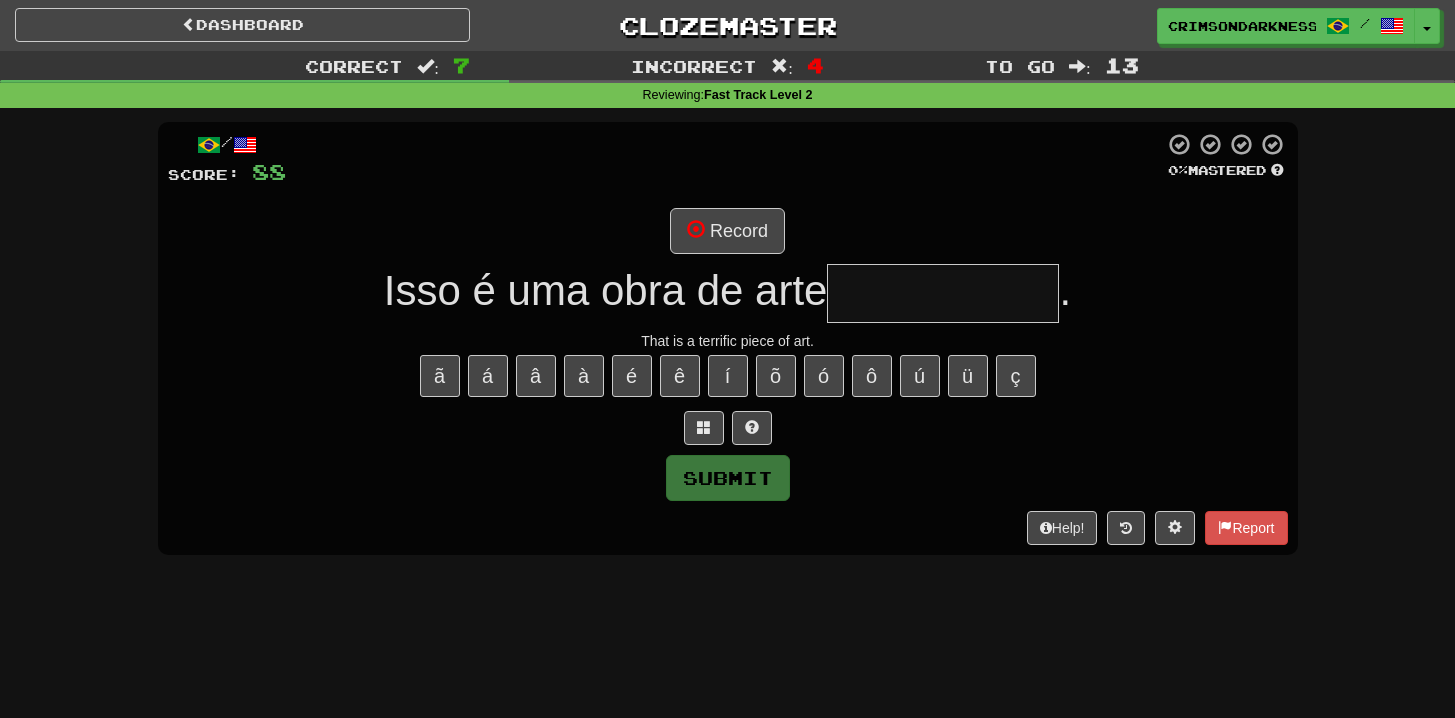 type on "**********" 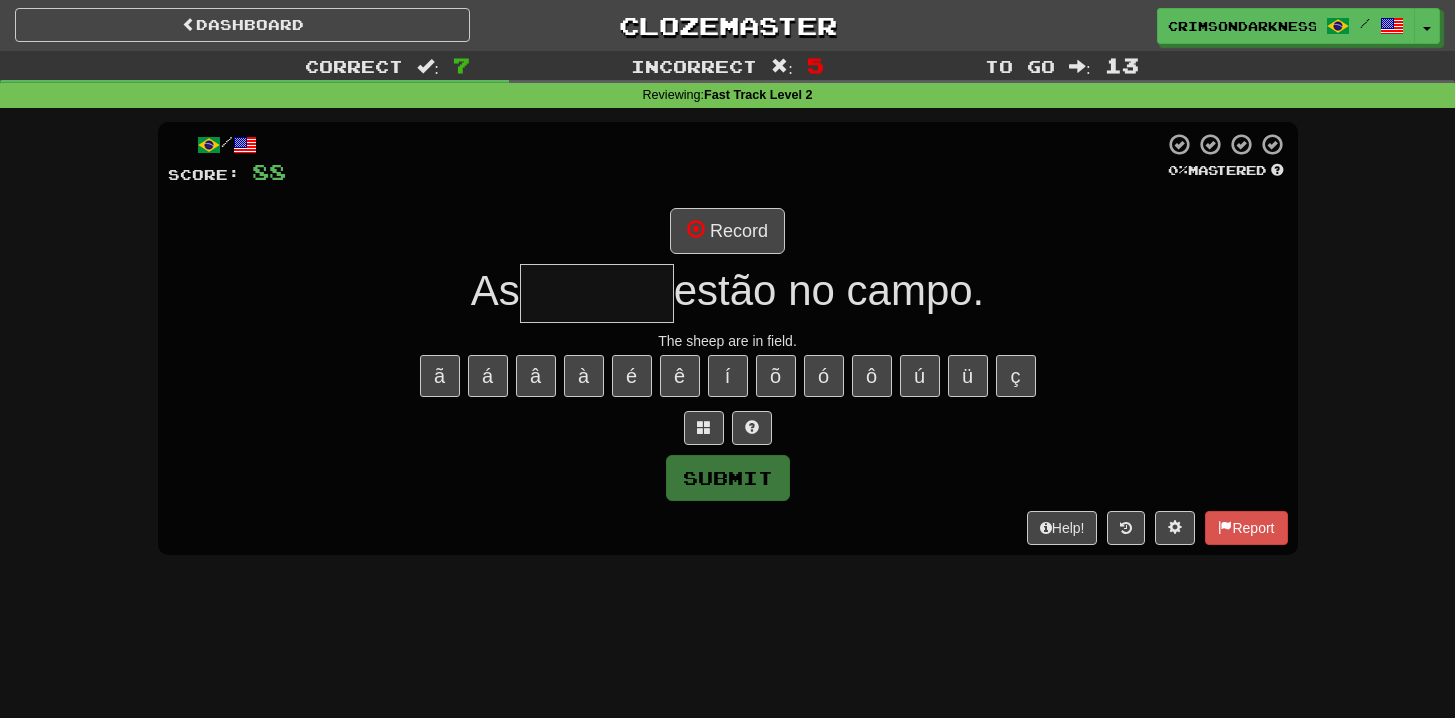 type on "*******" 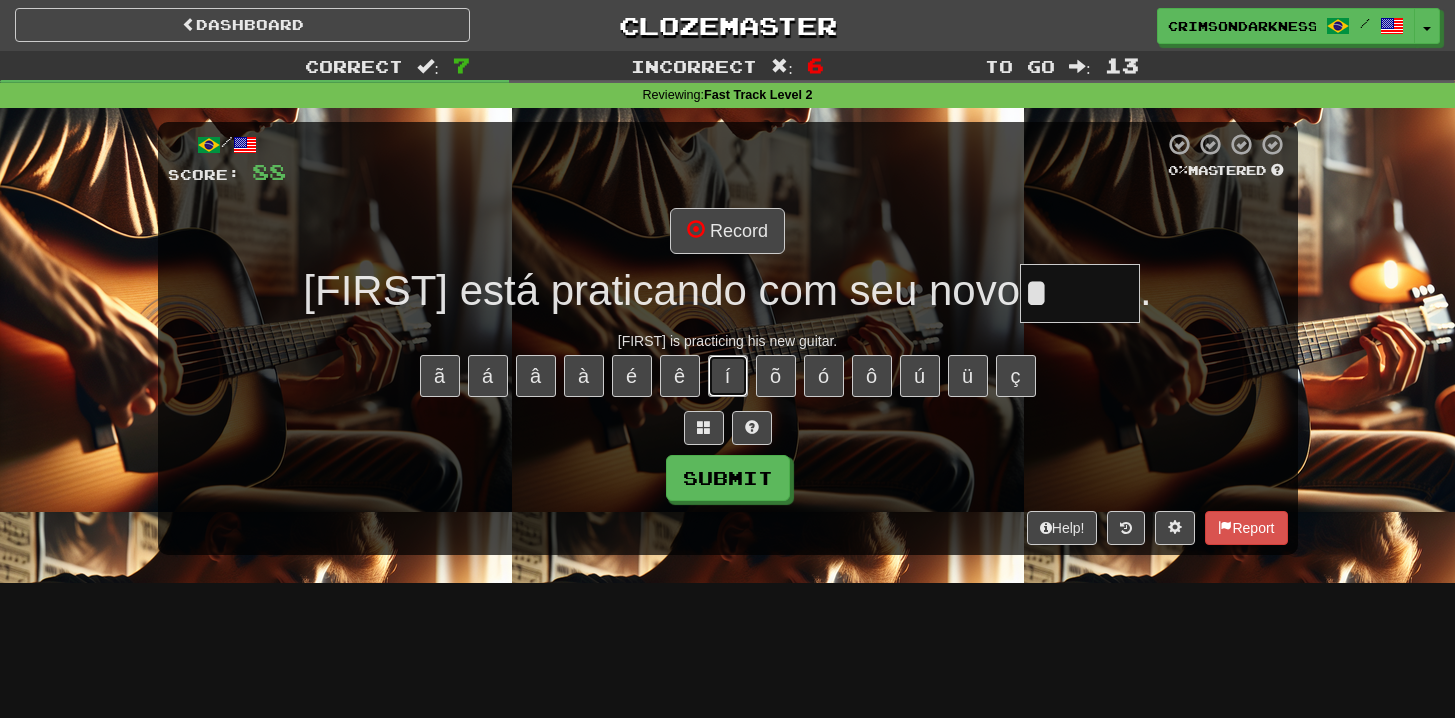 click on "í" at bounding box center [728, 376] 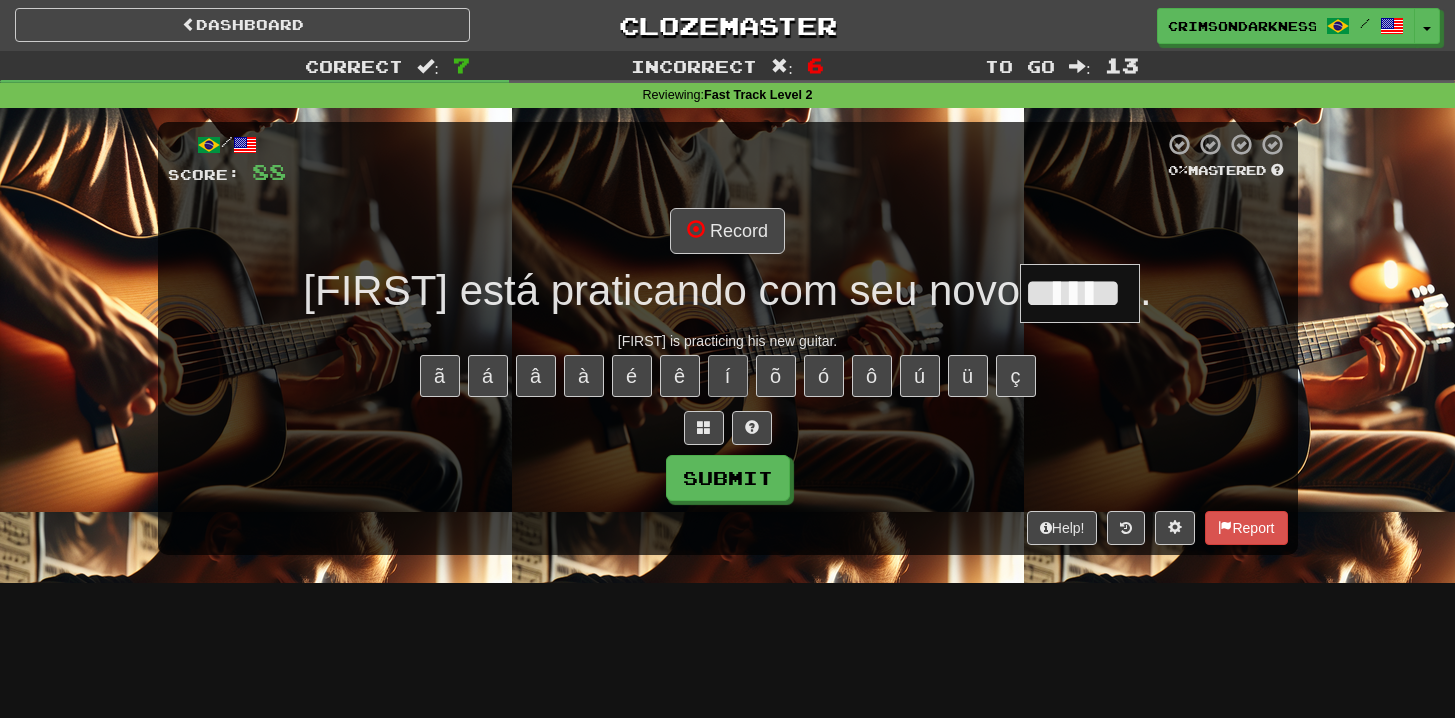 type on "******" 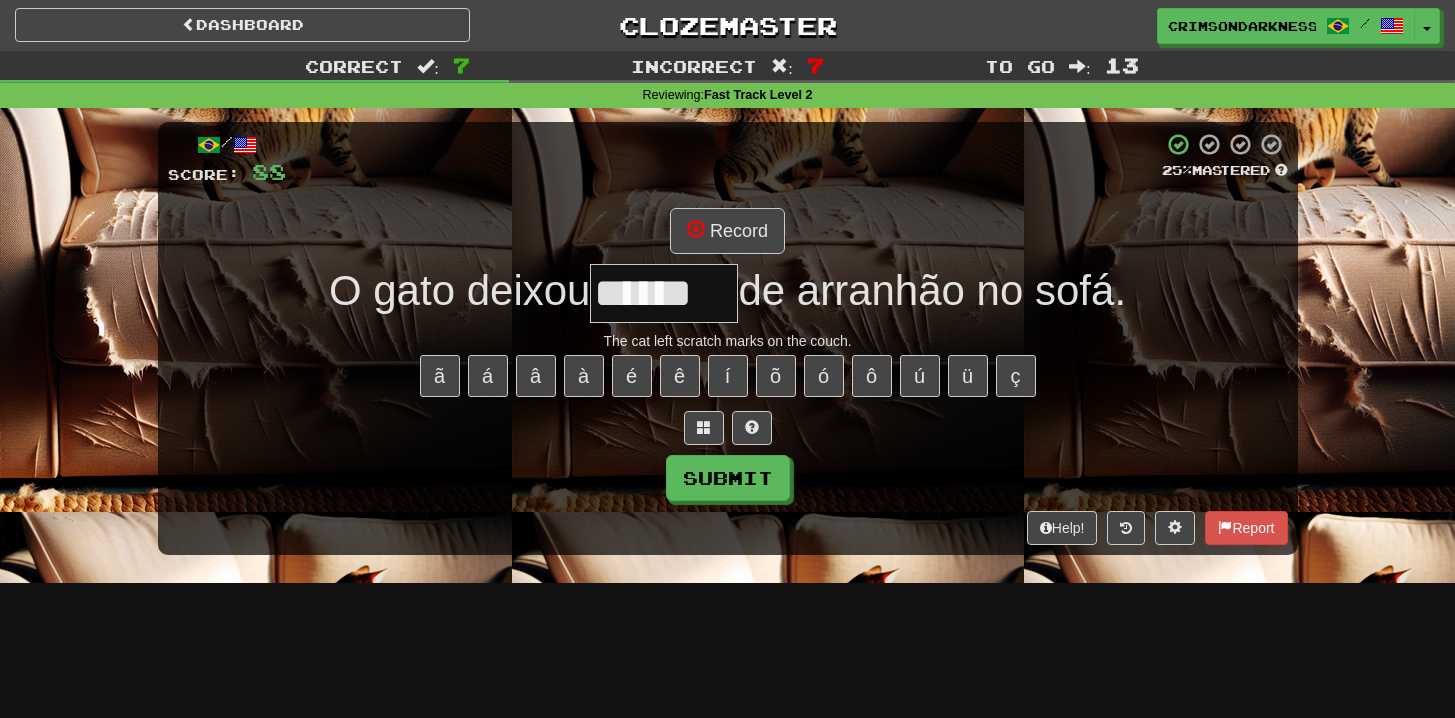 type on "******" 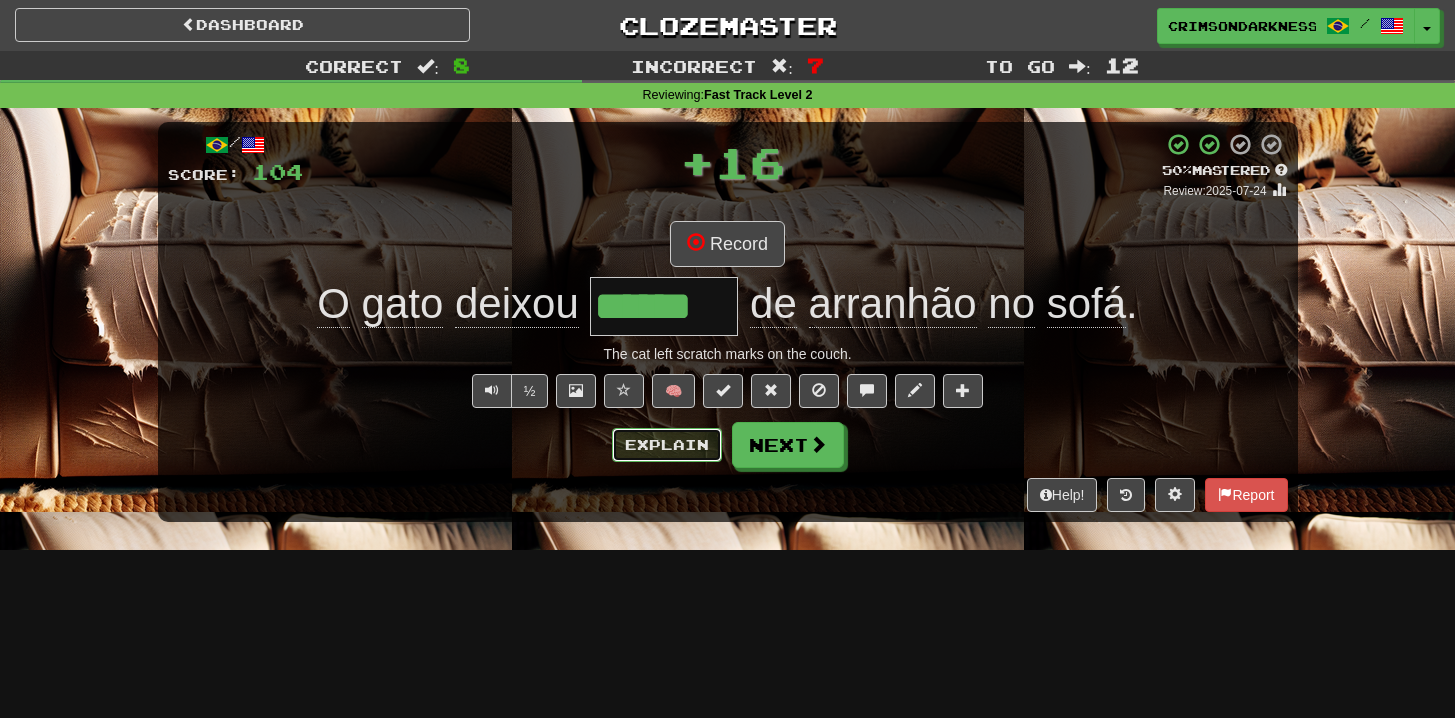 click on "Explain" at bounding box center [667, 445] 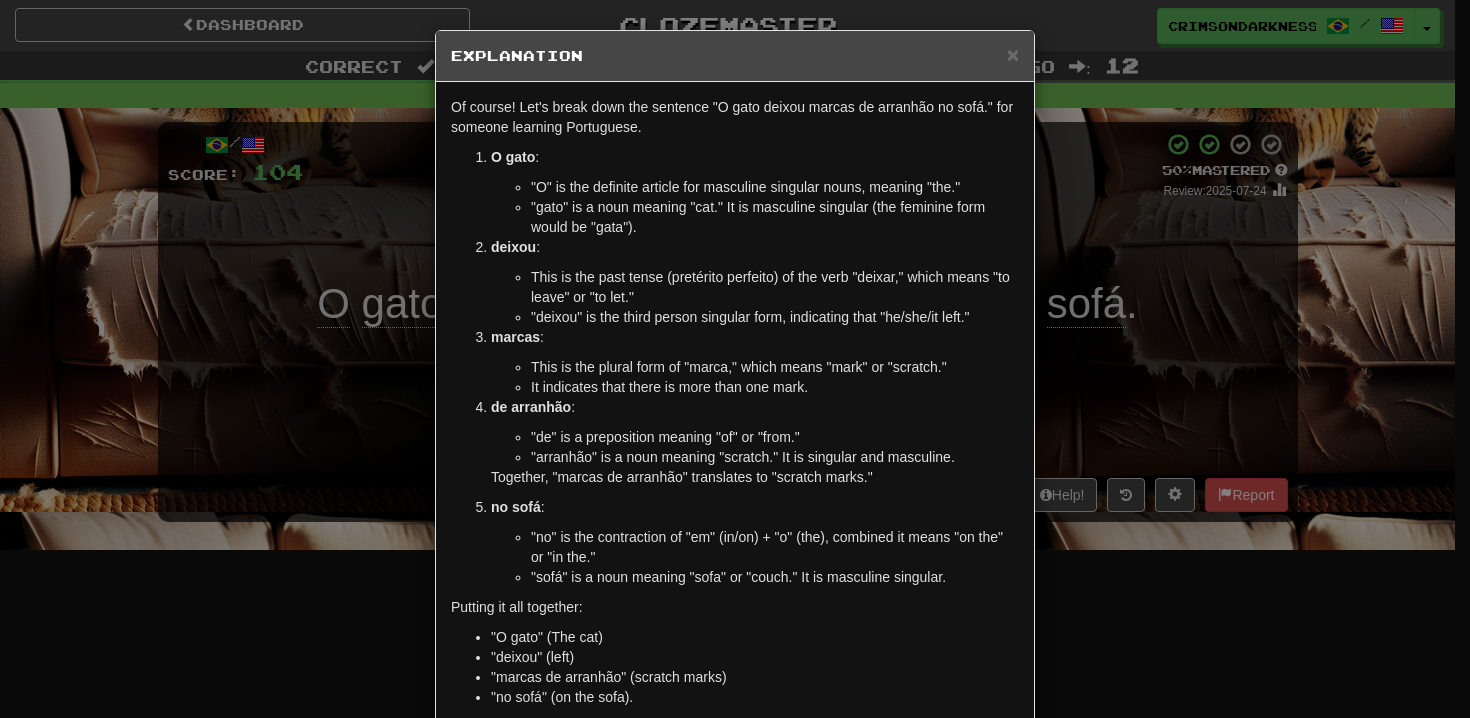 click on "× Explanation Of course! Let's break down the sentence "O gato deixou marcas de arranhão no sofá." for someone learning Portuguese.
O gato :
"O" is the definite article for masculine singular nouns, meaning "the."
"gato" is a noun meaning "cat." It is masculine singular (the feminine form would be "gata").
deixou :
This is the past tense (pretérito perfeito) of the verb "deixar," which means "to leave" or "to let."
"deixou" is the third person singular form, indicating that "he/she/it left."
marcas :
This is the plural form of "marca," which means "mark" or "scratch."
It indicates that there is more than one mark.
de arranhão :
"de" is a preposition meaning "of" or "from."
"arranhão" is a noun meaning "scratch." It is singular and masculine.
Together, "marcas de arranhão" translates to "scratch marks."
no sofá :
"no" is the contraction of "em" (in/on) + "o" (the), combined it means "on the" or "in the."
"deixou" (left)" at bounding box center [735, 359] 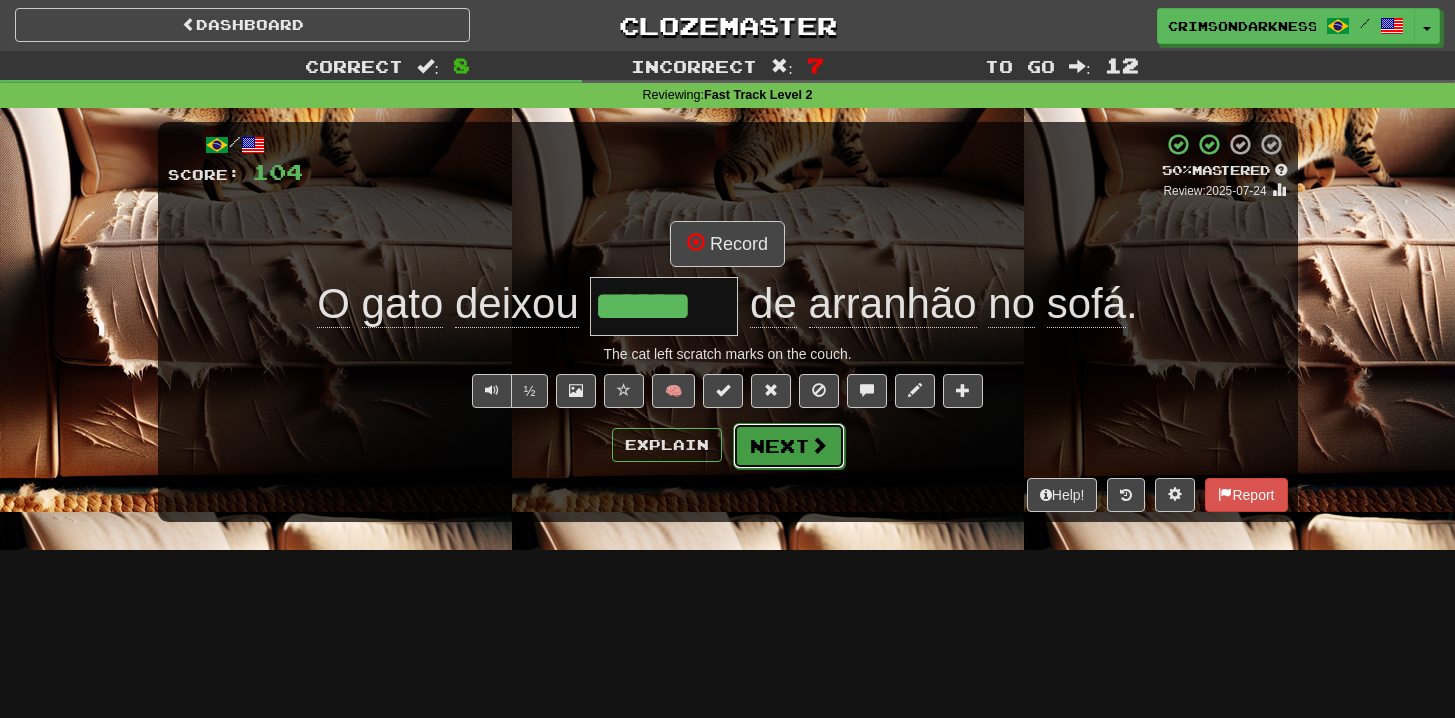 click on "Next" at bounding box center (789, 446) 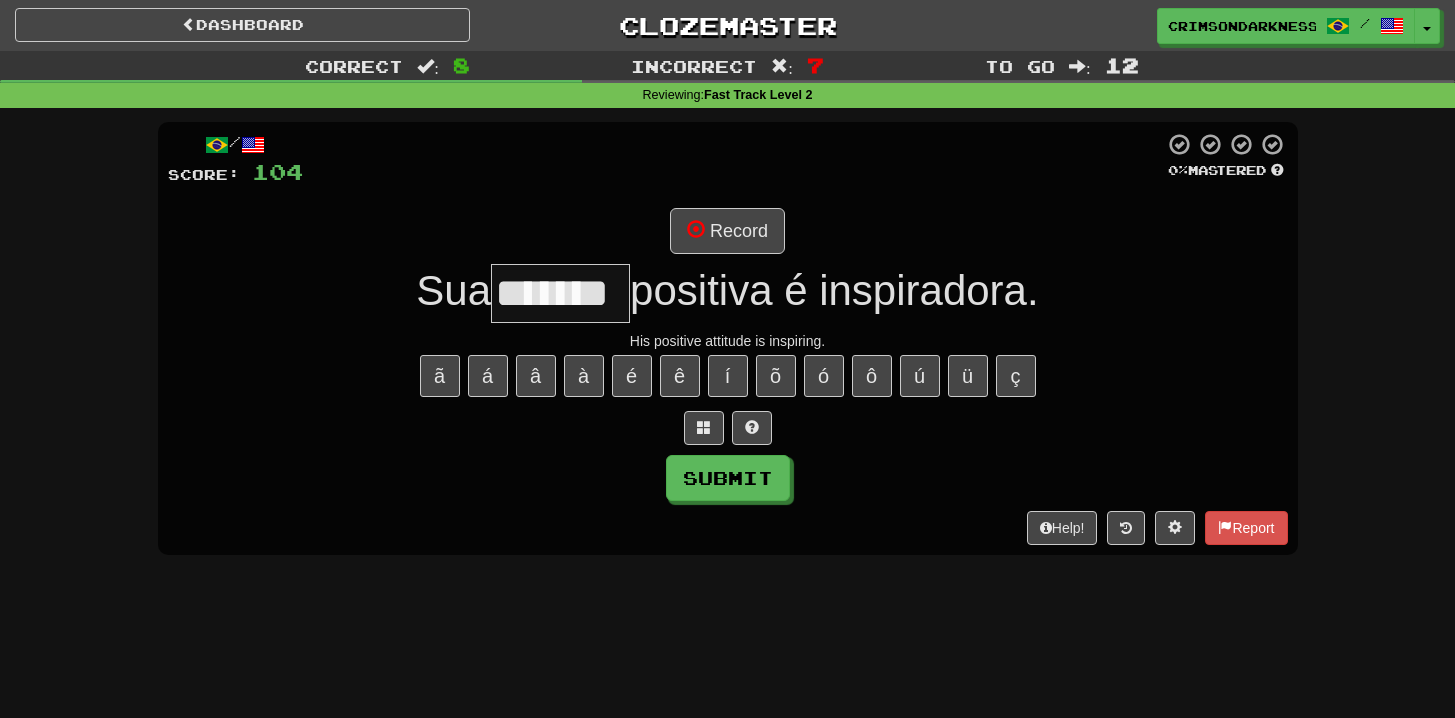 type on "*******" 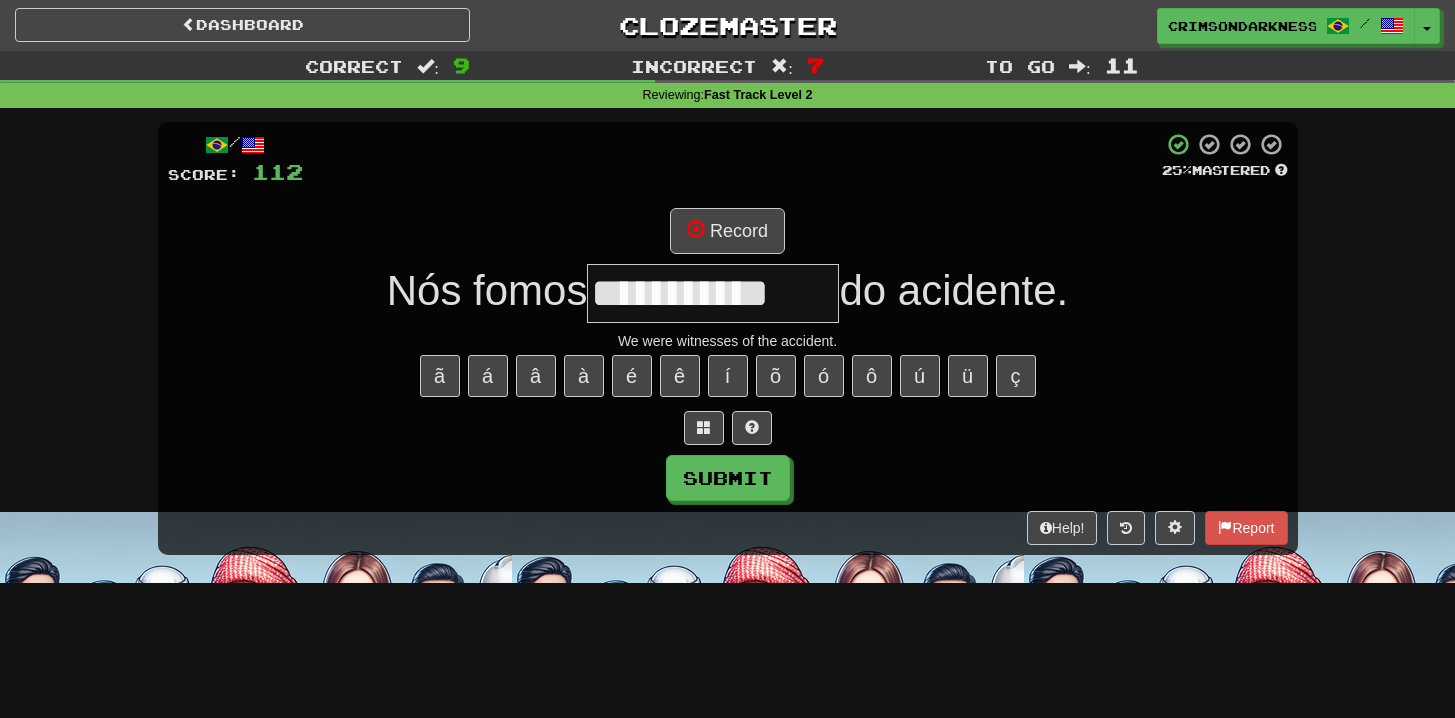 type on "**********" 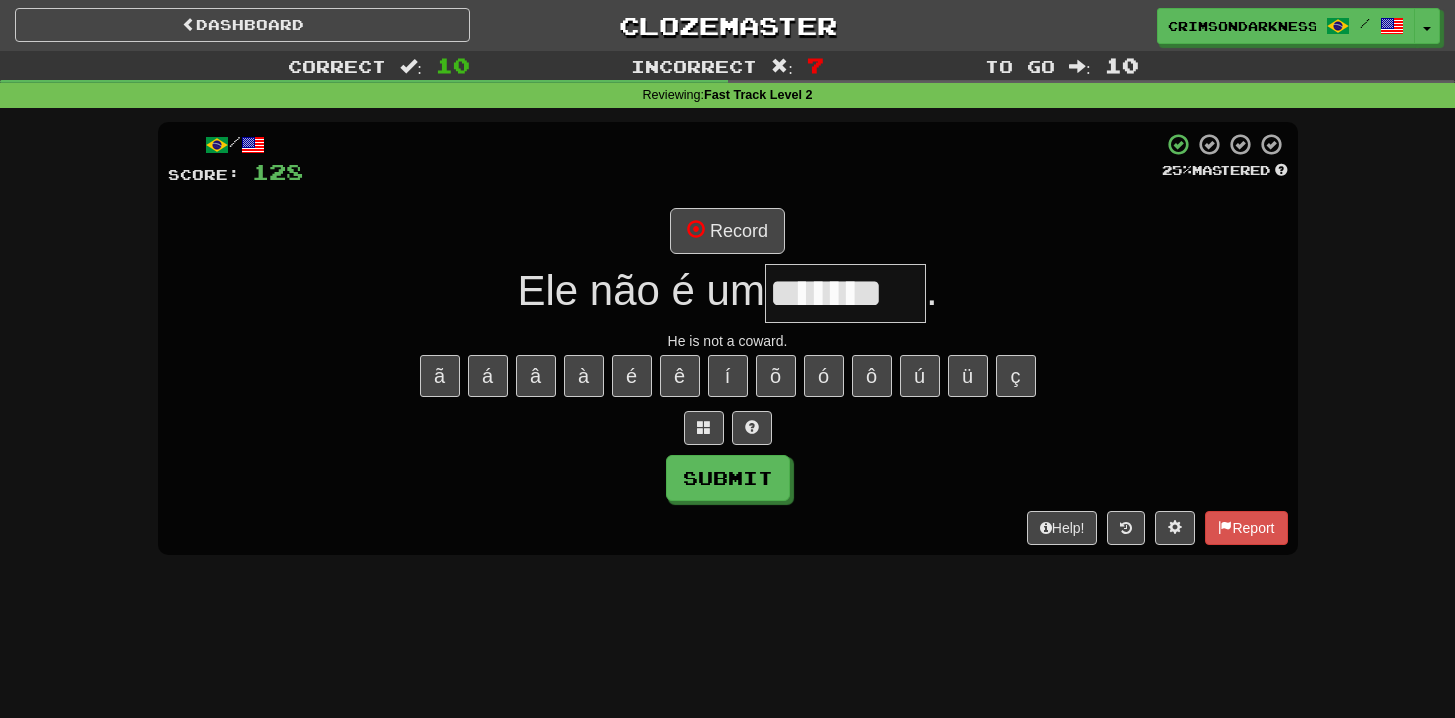 type on "*******" 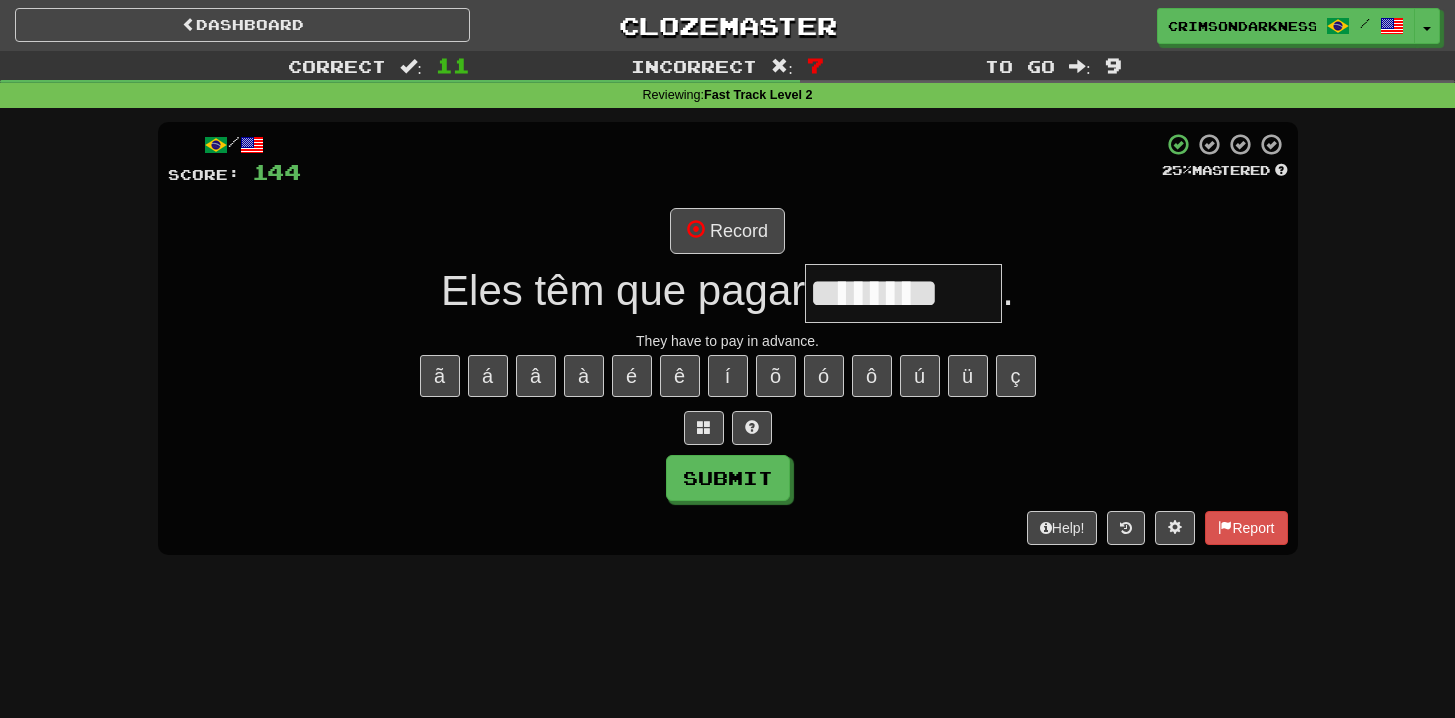 type on "*********" 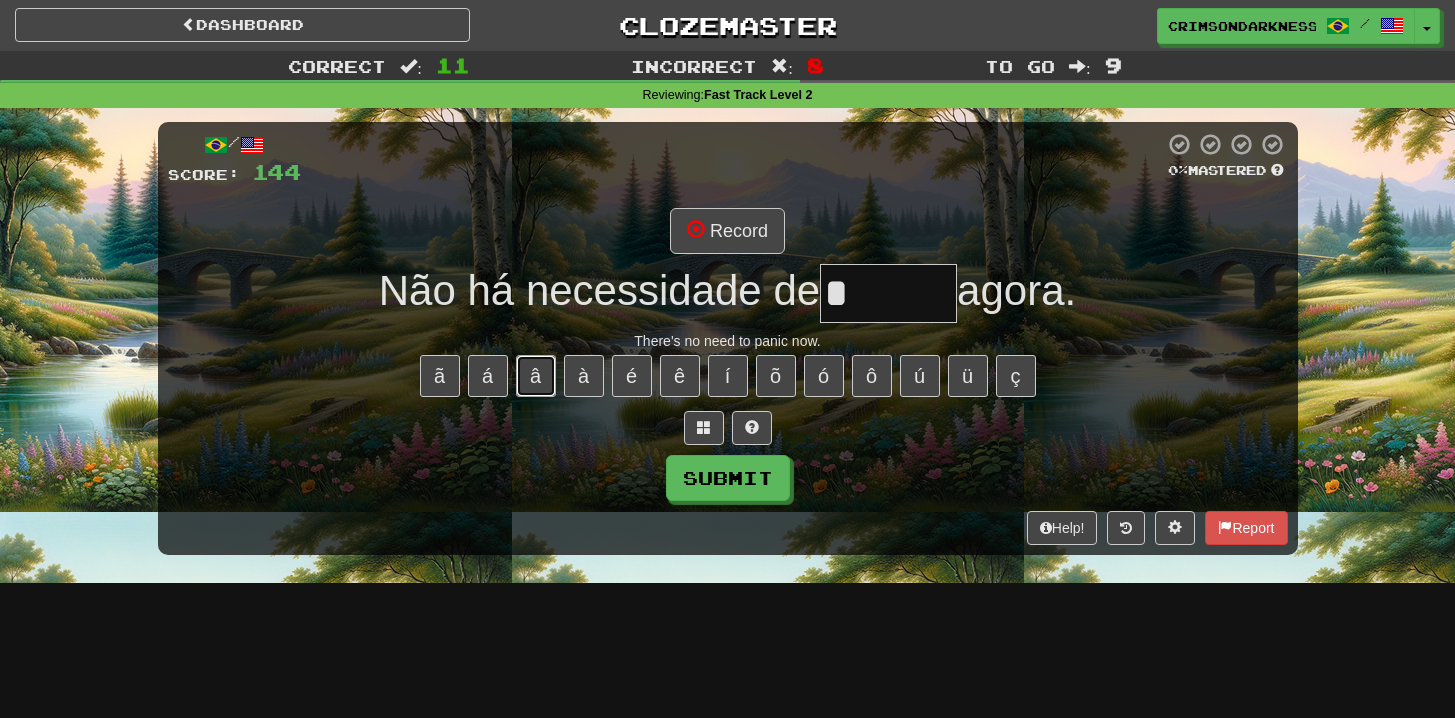 click on "â" at bounding box center (536, 376) 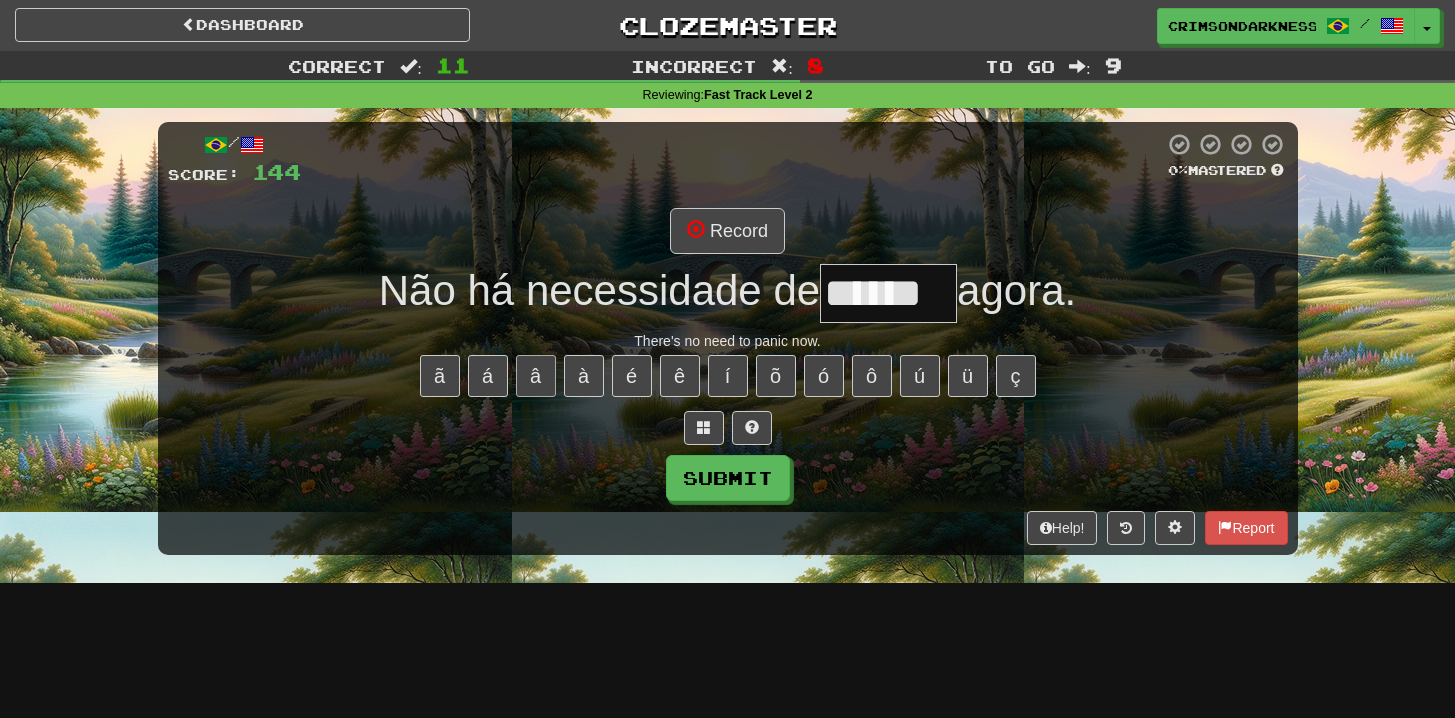 type on "******" 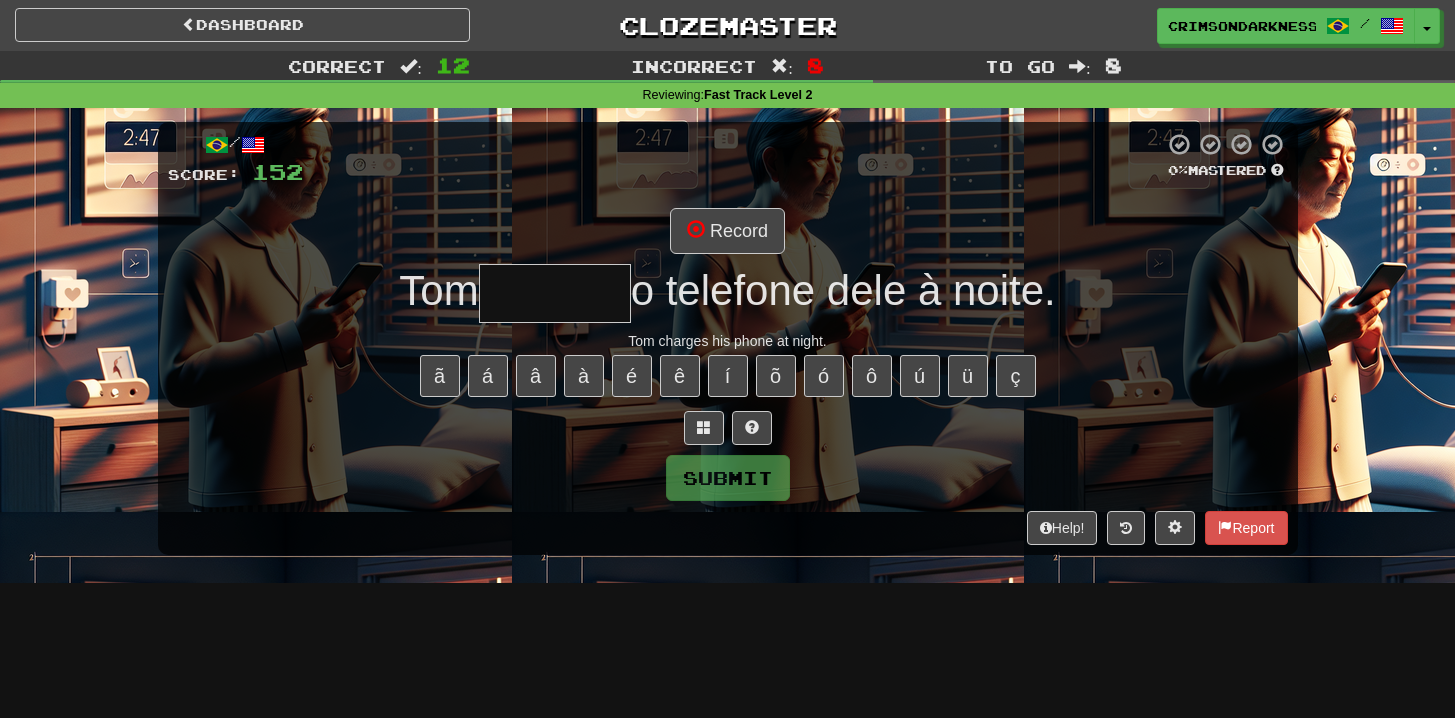 type on "*" 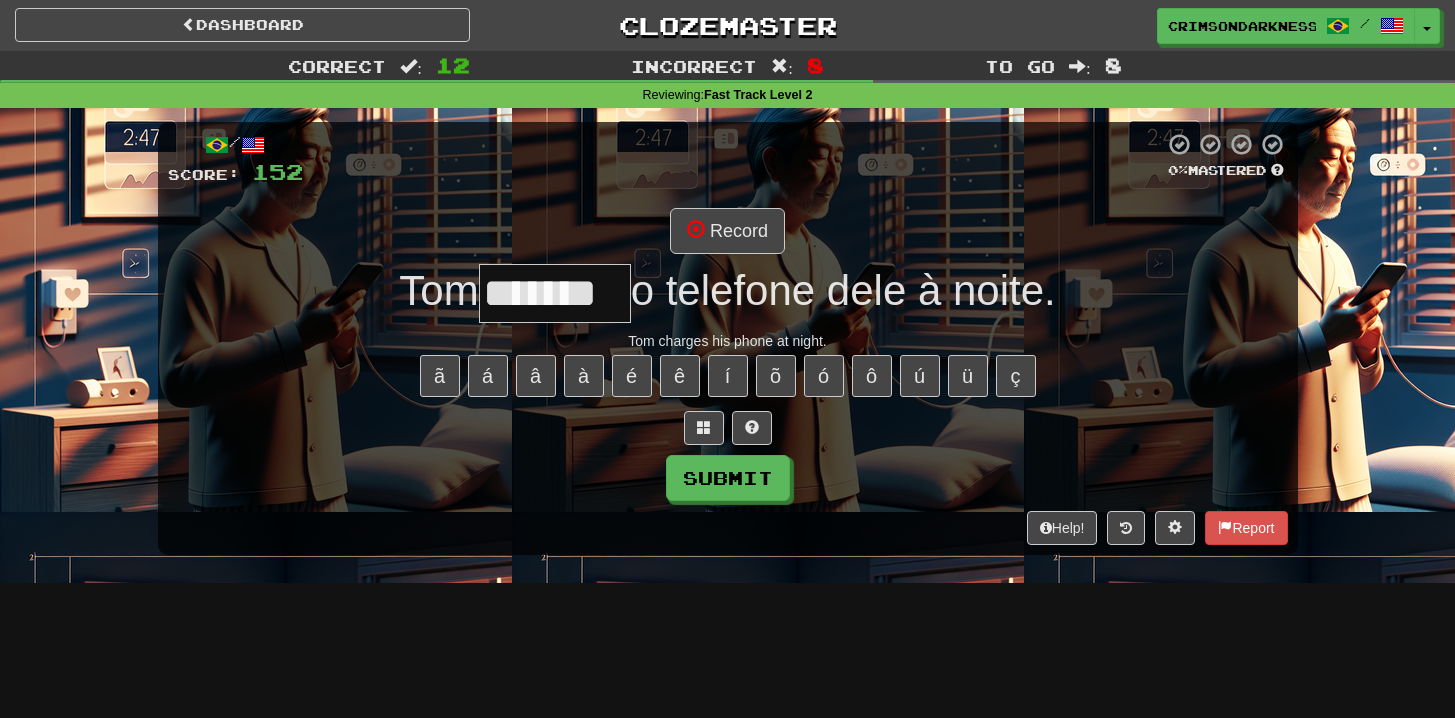 type on "*******" 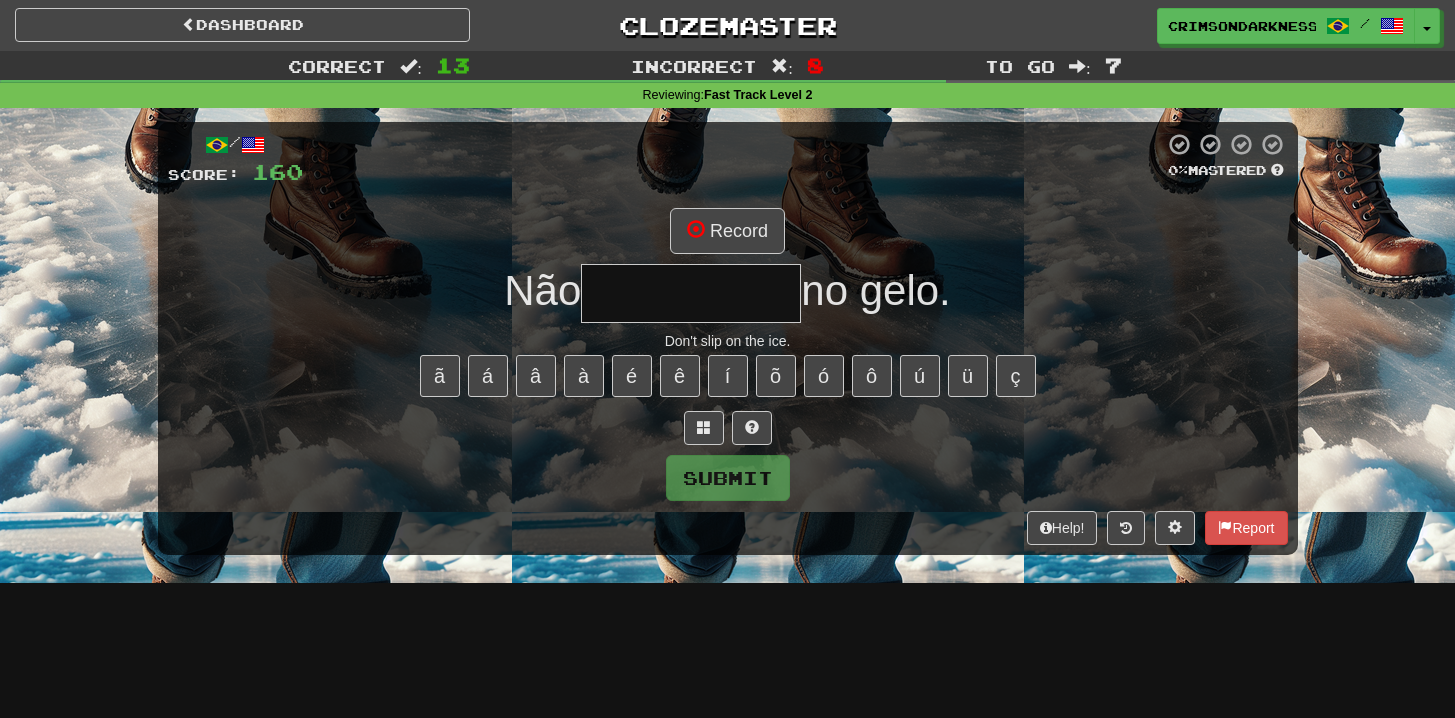 type on "**********" 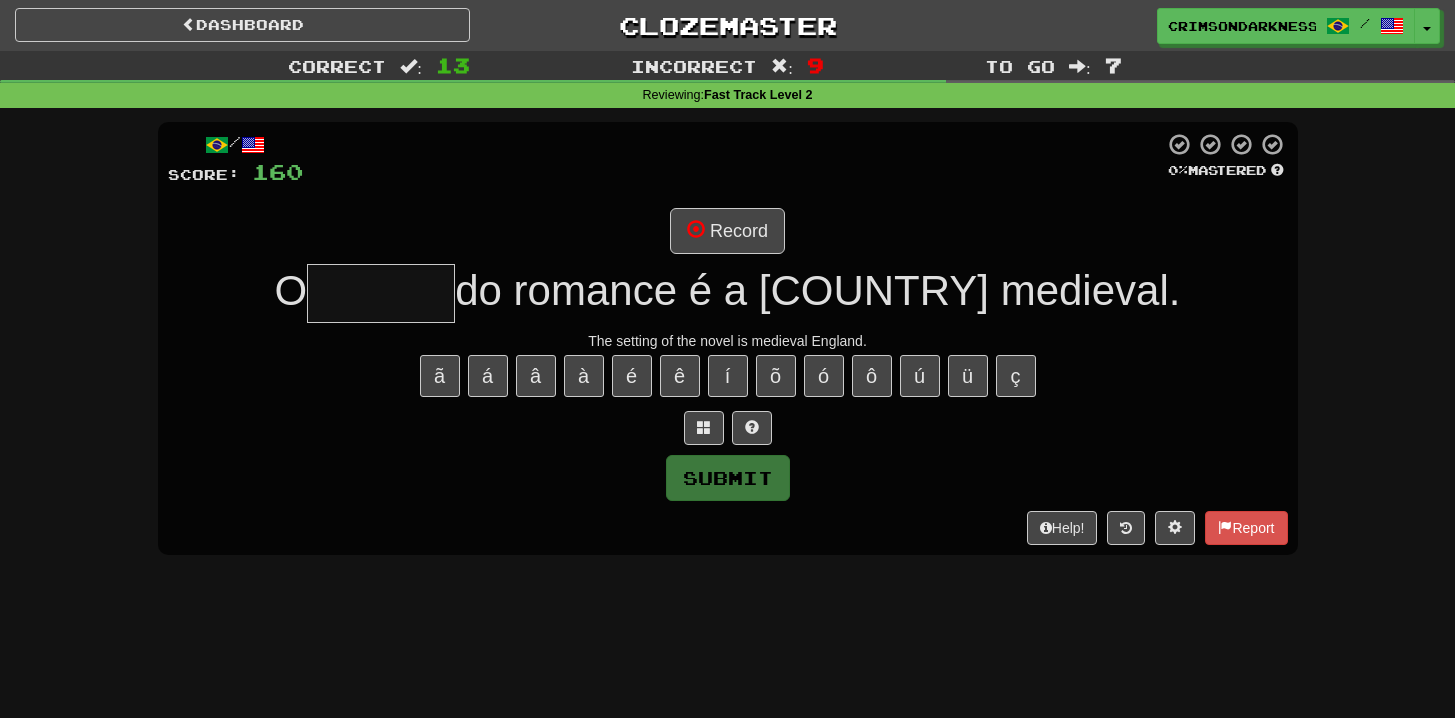 type on "*******" 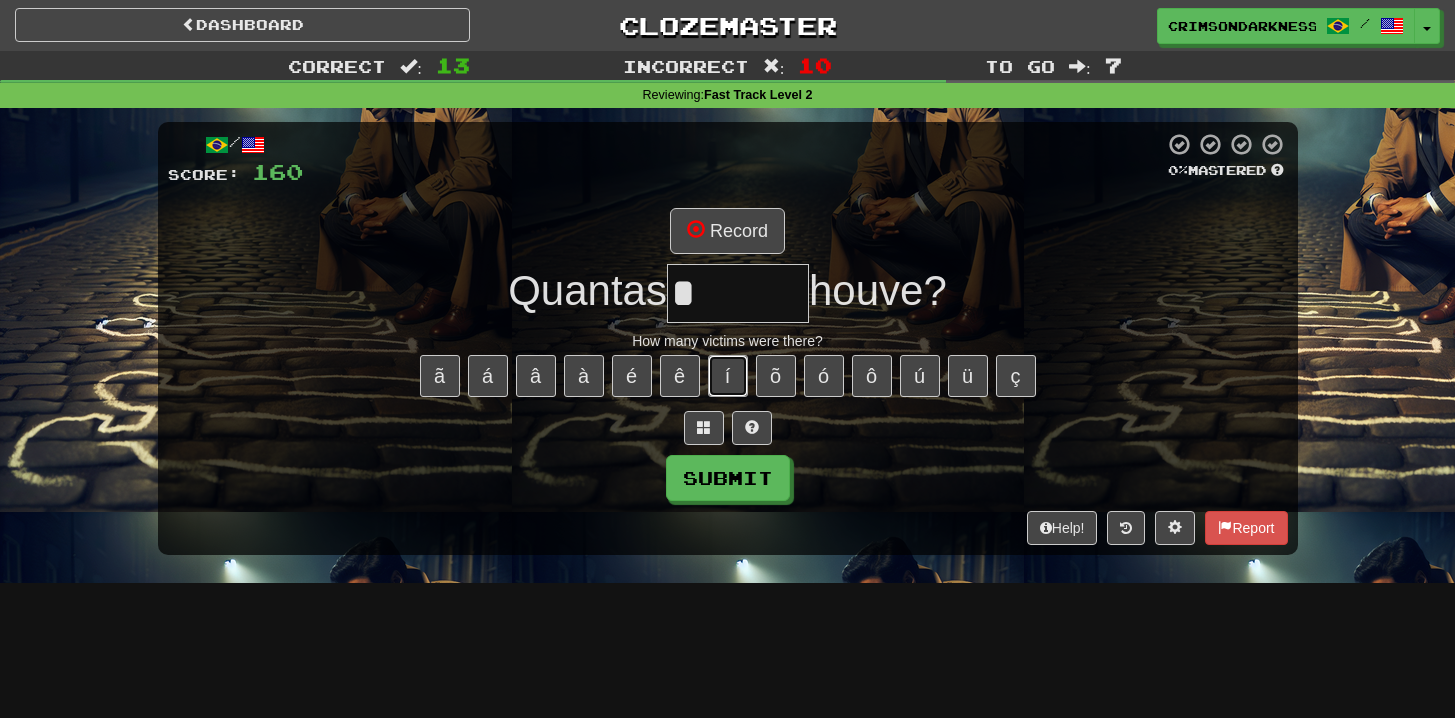 click on "í" at bounding box center [728, 376] 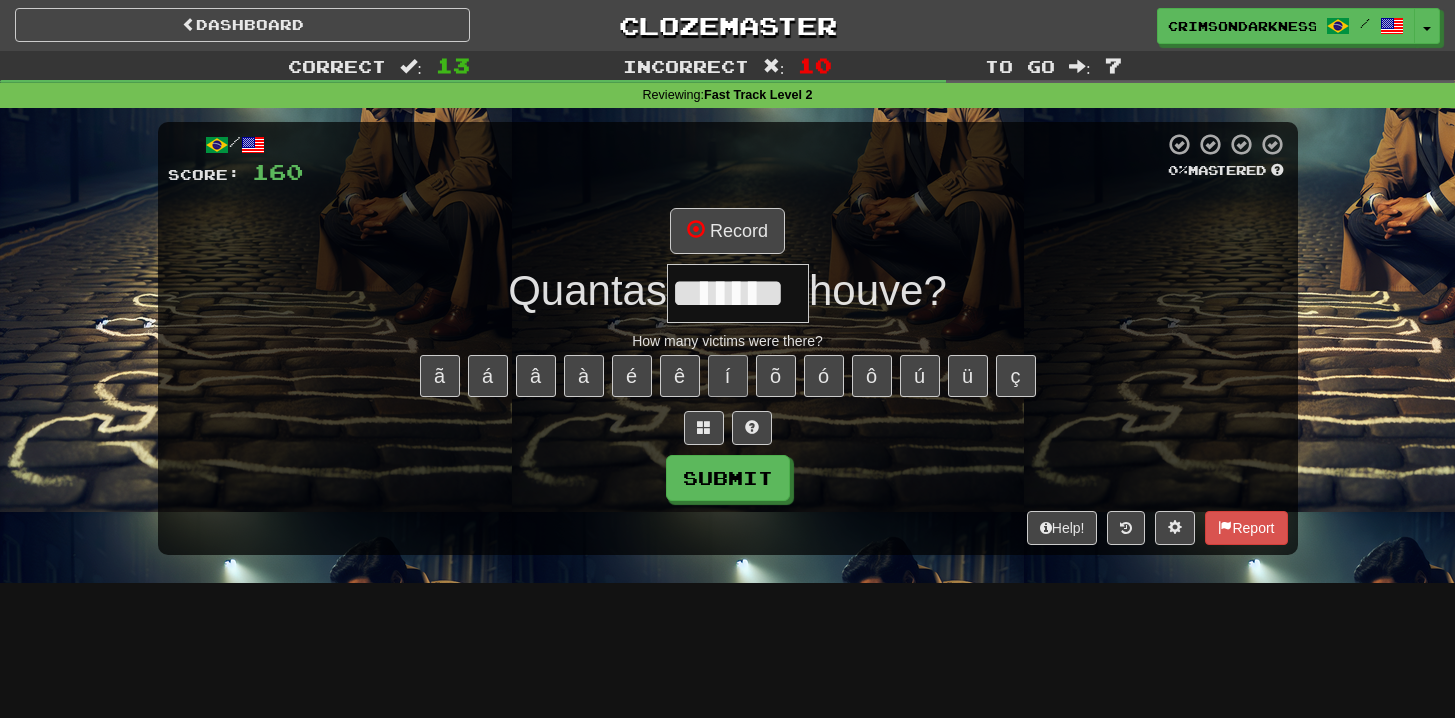 type on "*******" 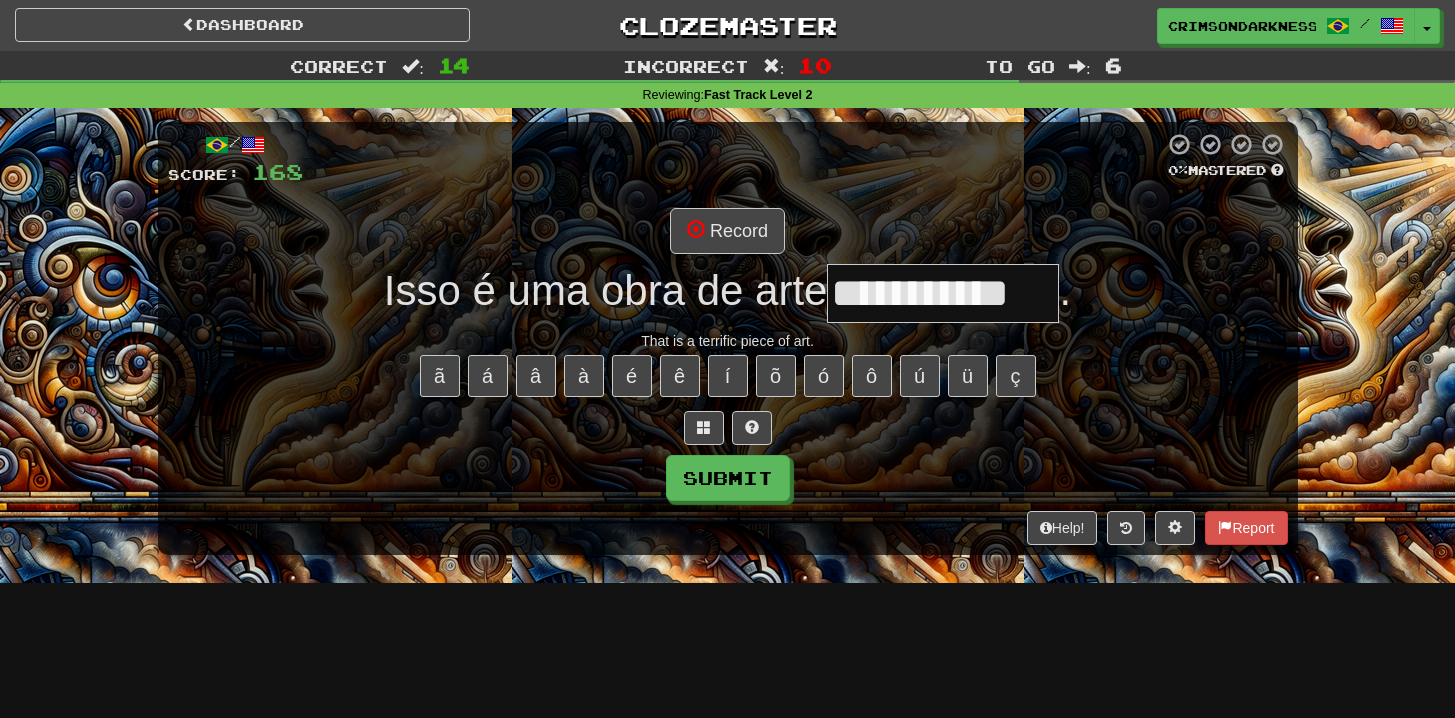 type on "**********" 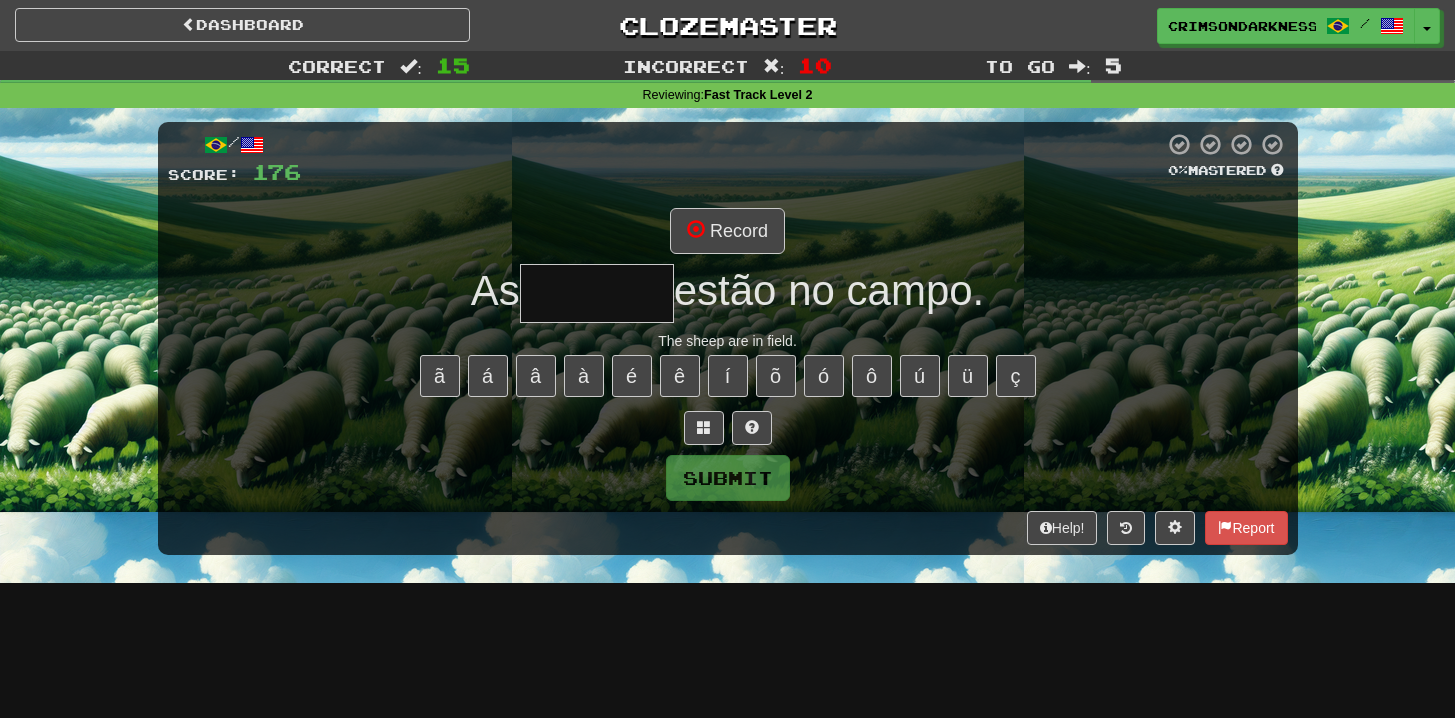 type on "*******" 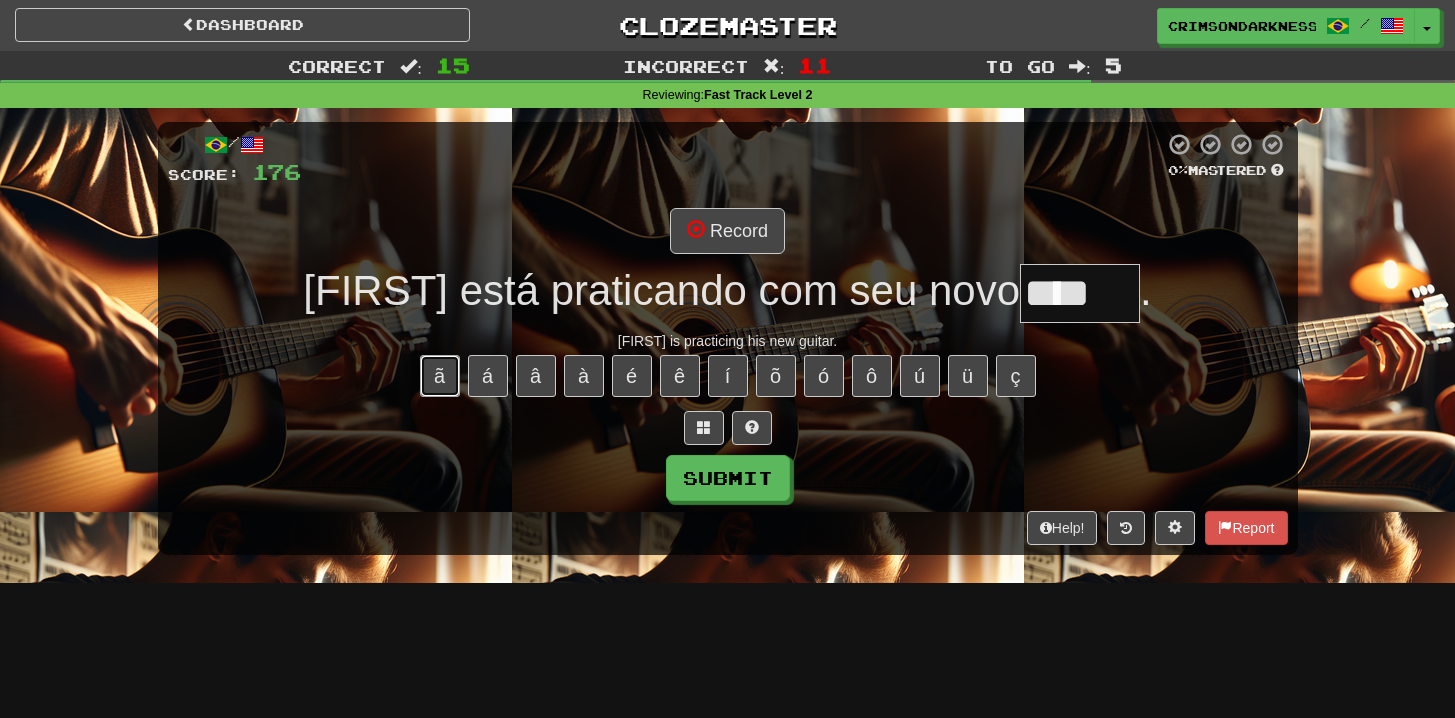 click on "ã" at bounding box center [440, 376] 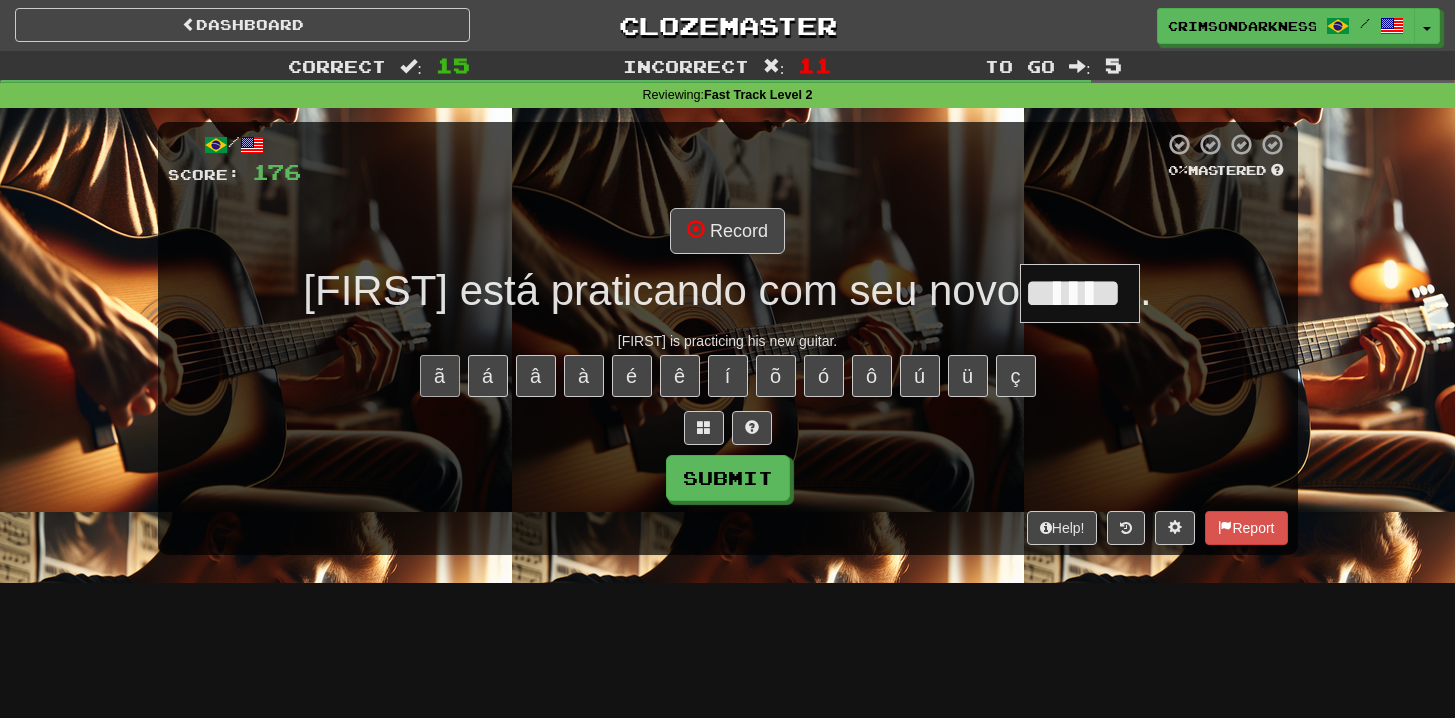 type on "******" 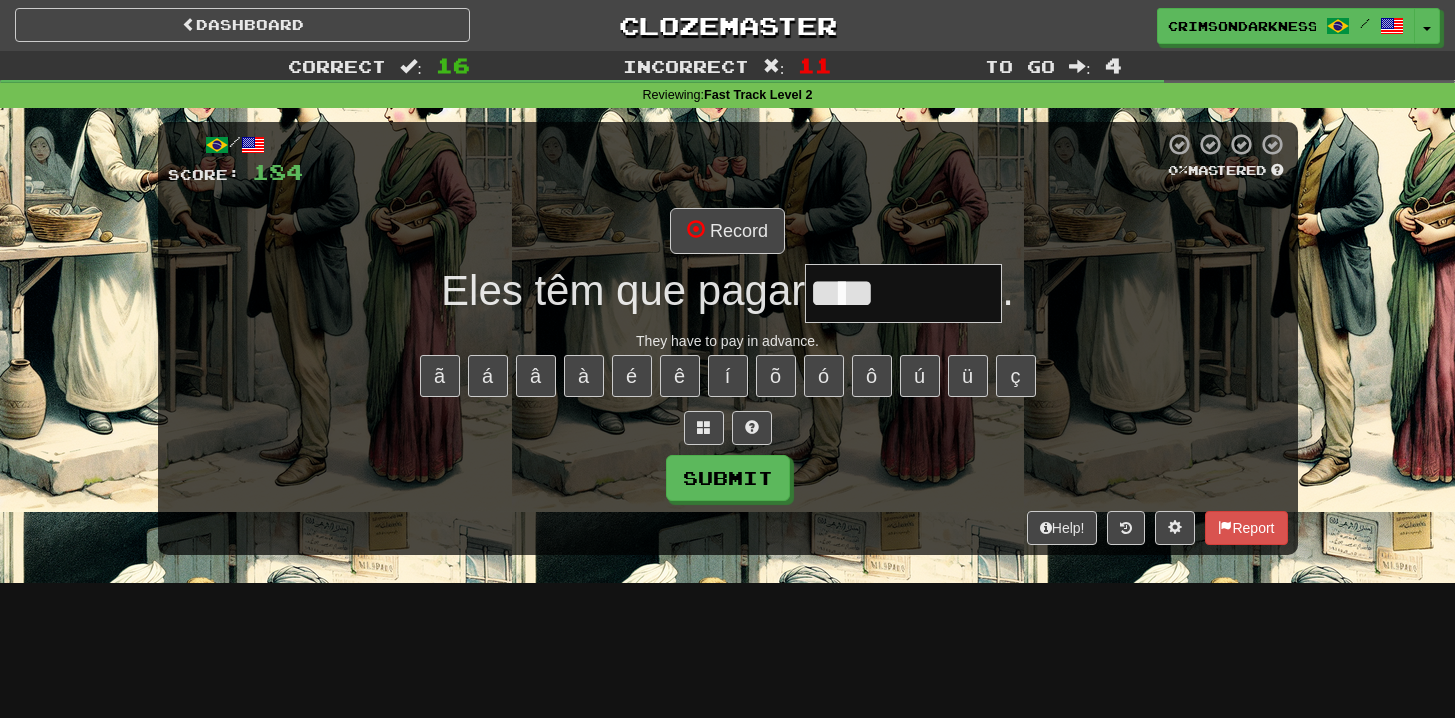 type on "*********" 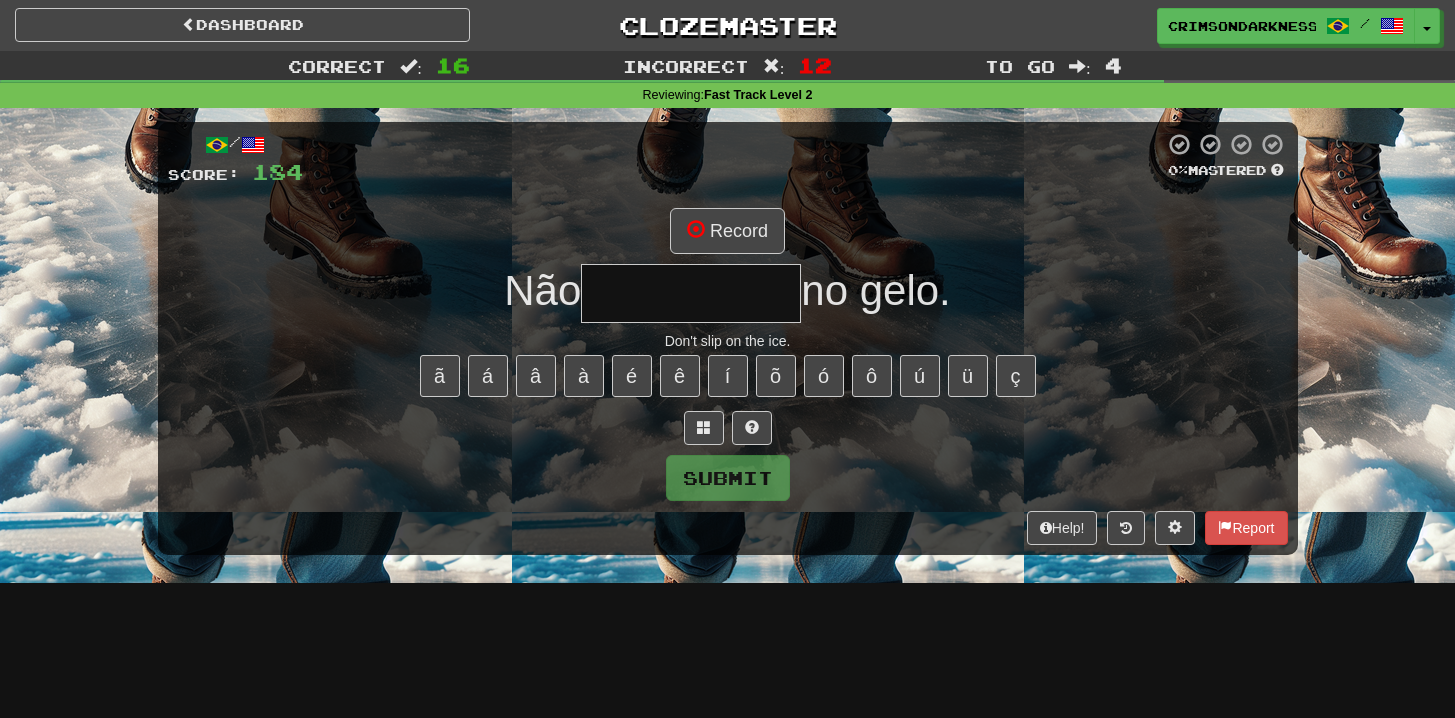 type on "**********" 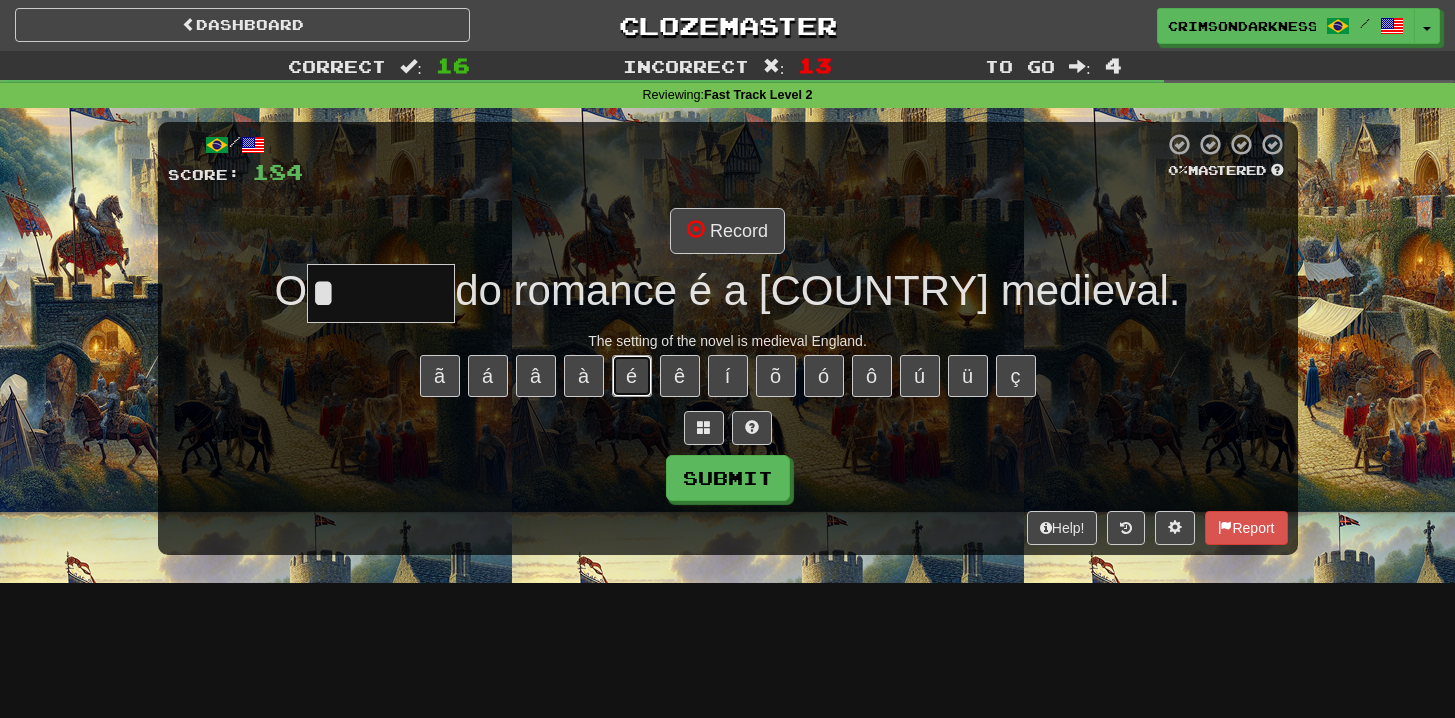 click on "é" at bounding box center [632, 376] 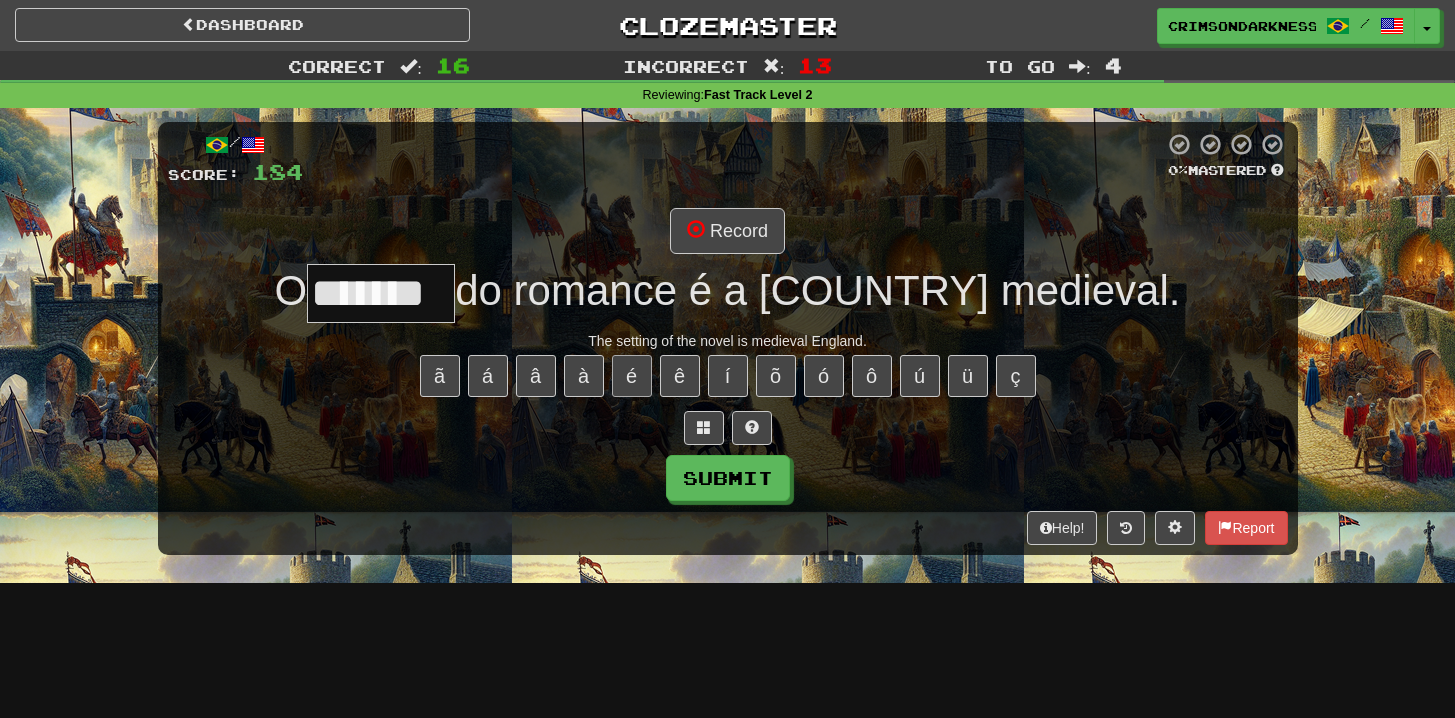 type on "*******" 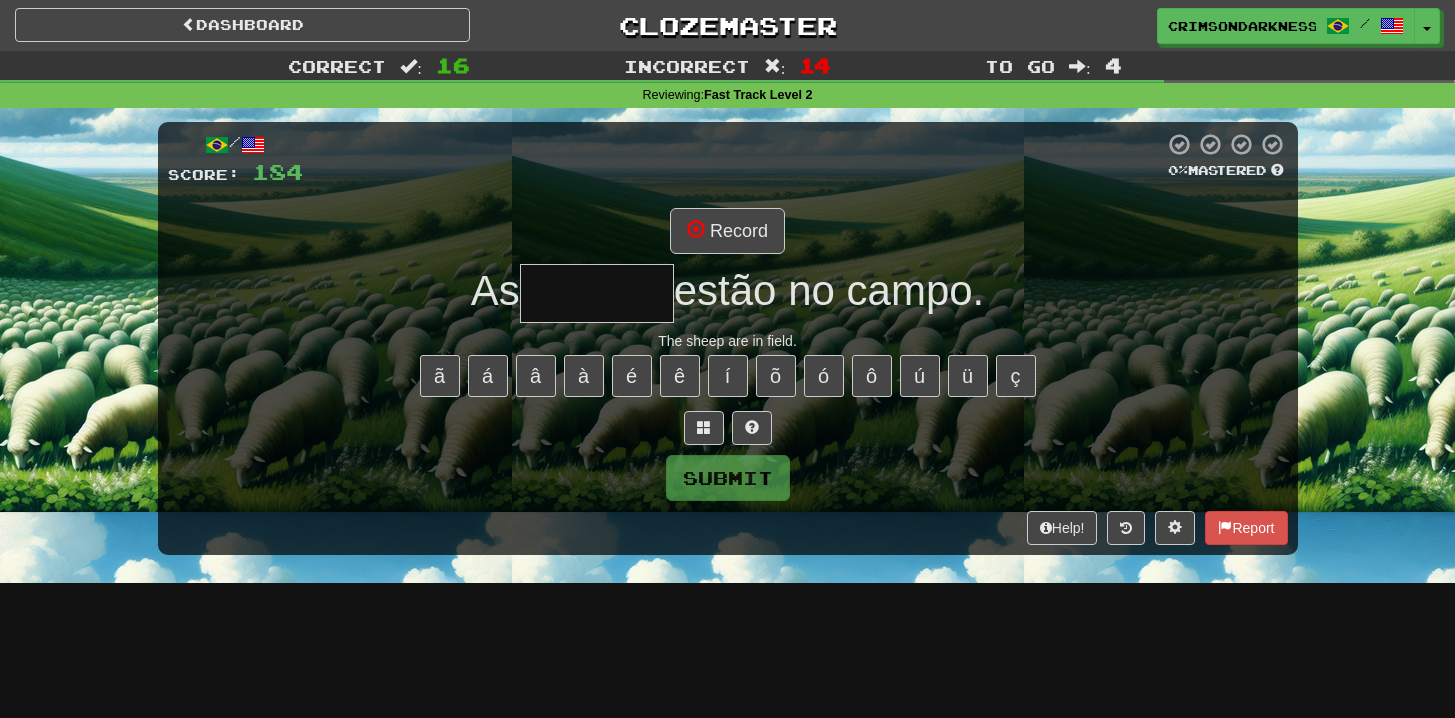 type on "*******" 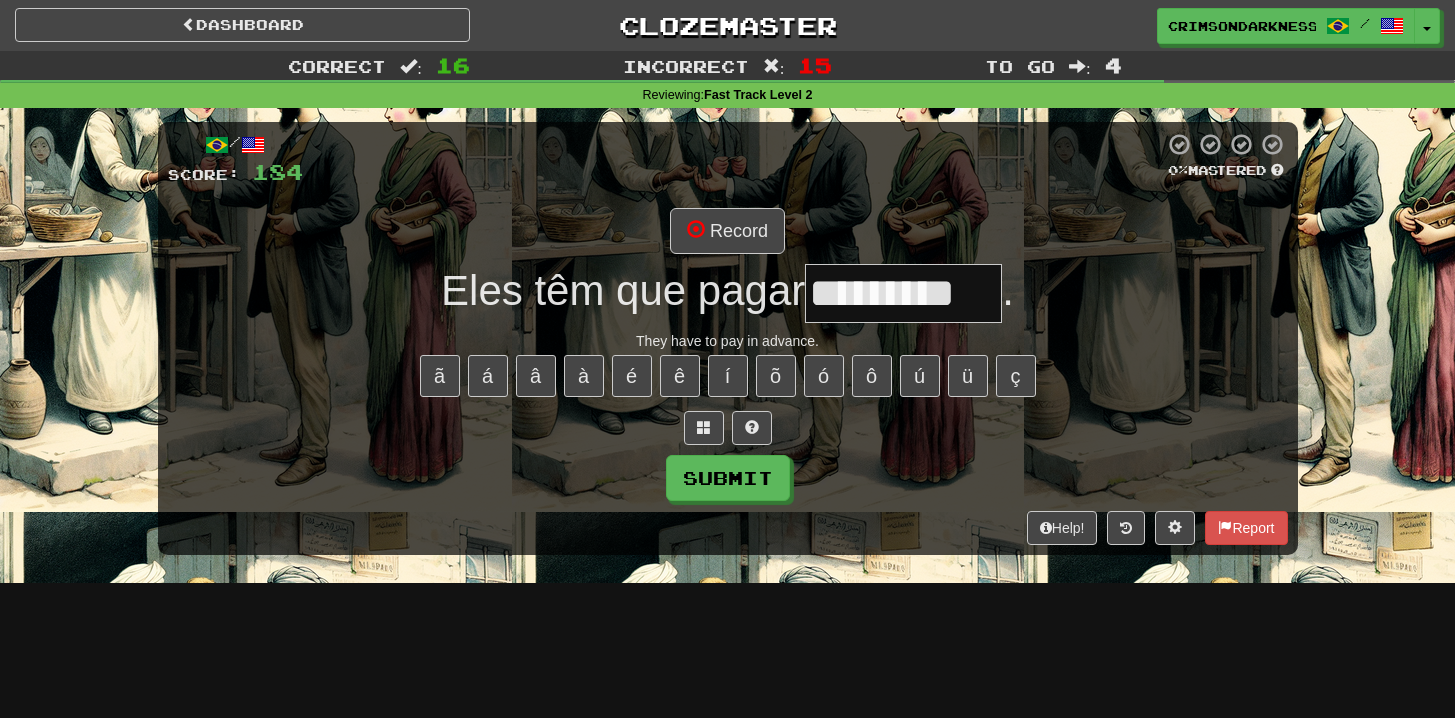 type on "*********" 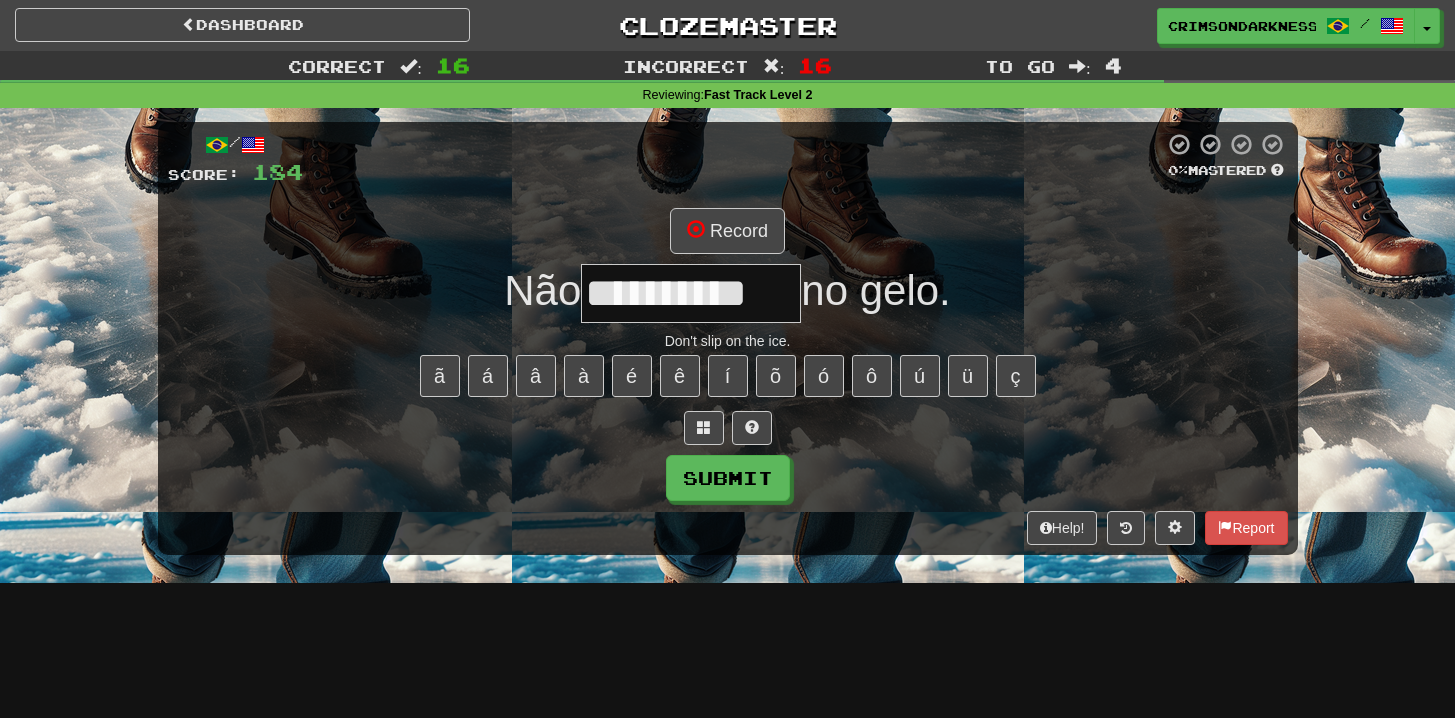 type on "**********" 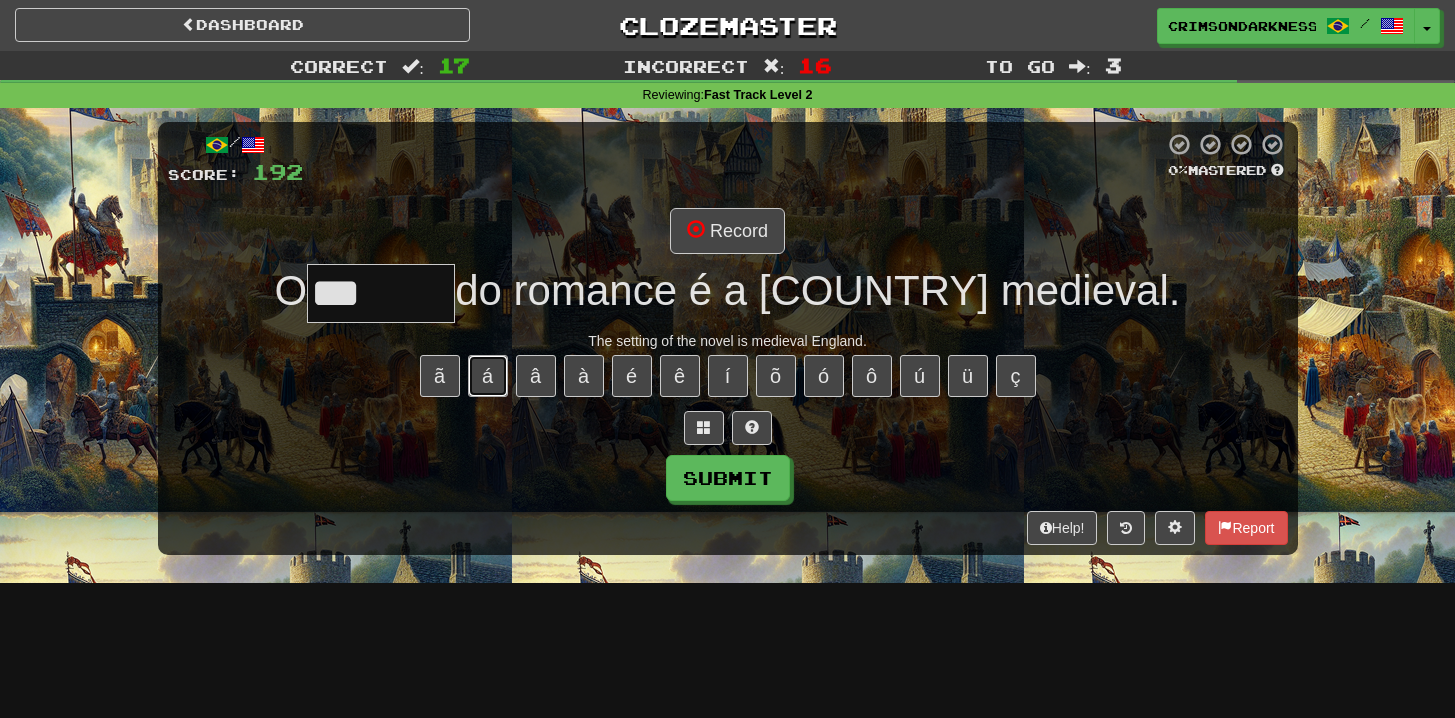 click on "á" at bounding box center [488, 376] 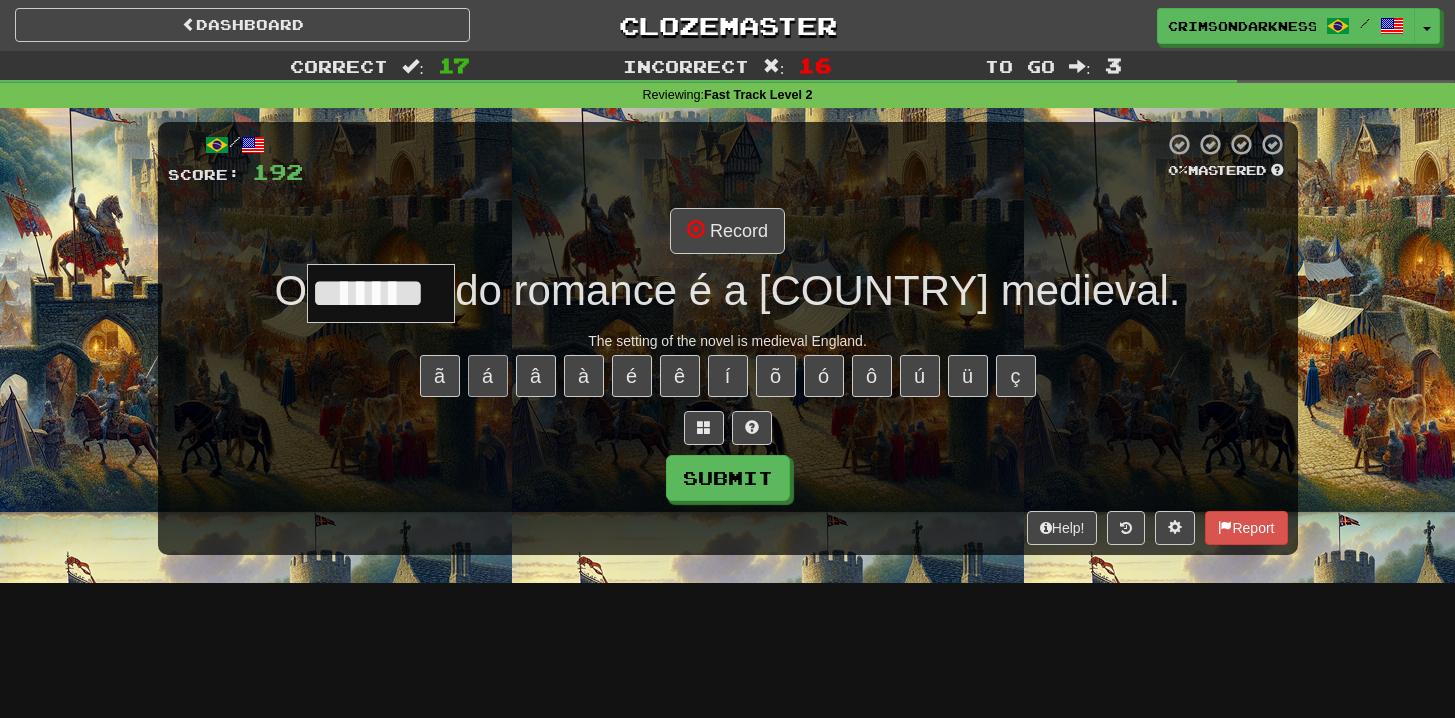 type on "*******" 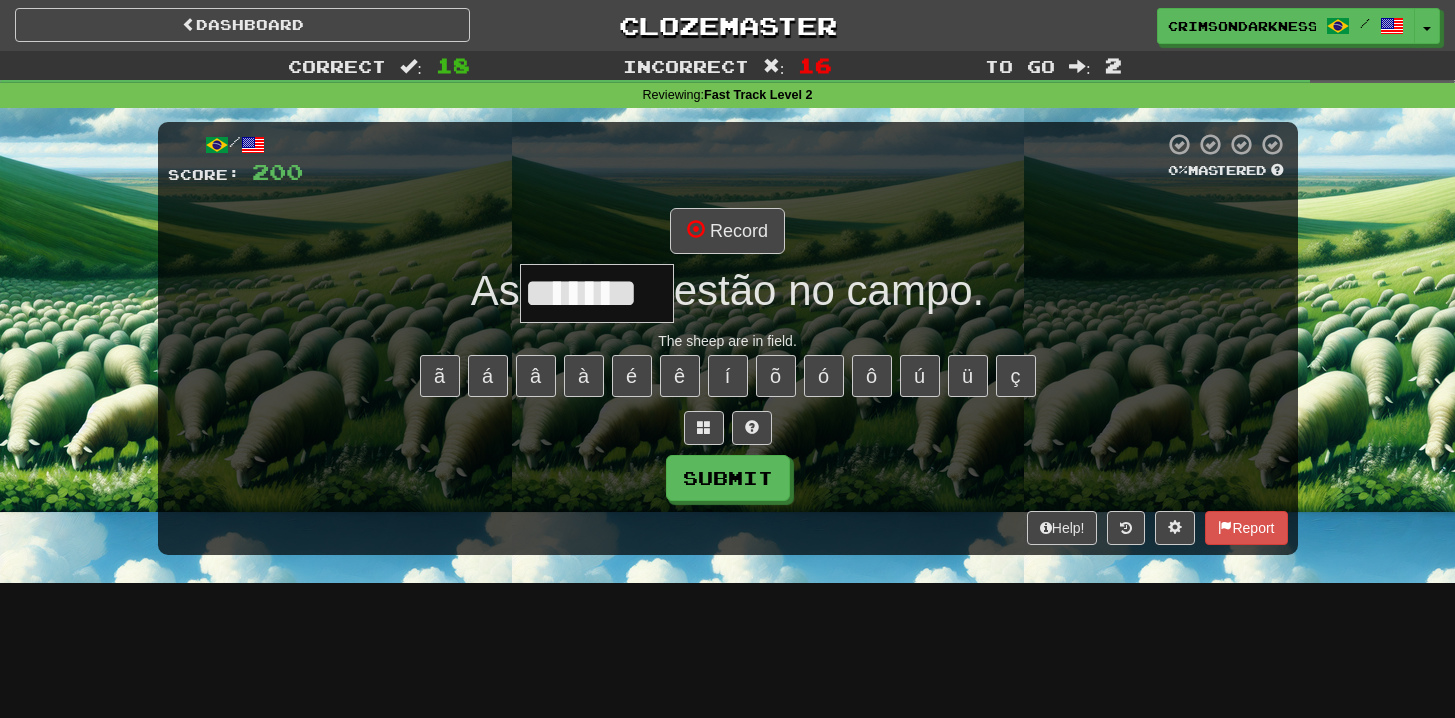type on "*******" 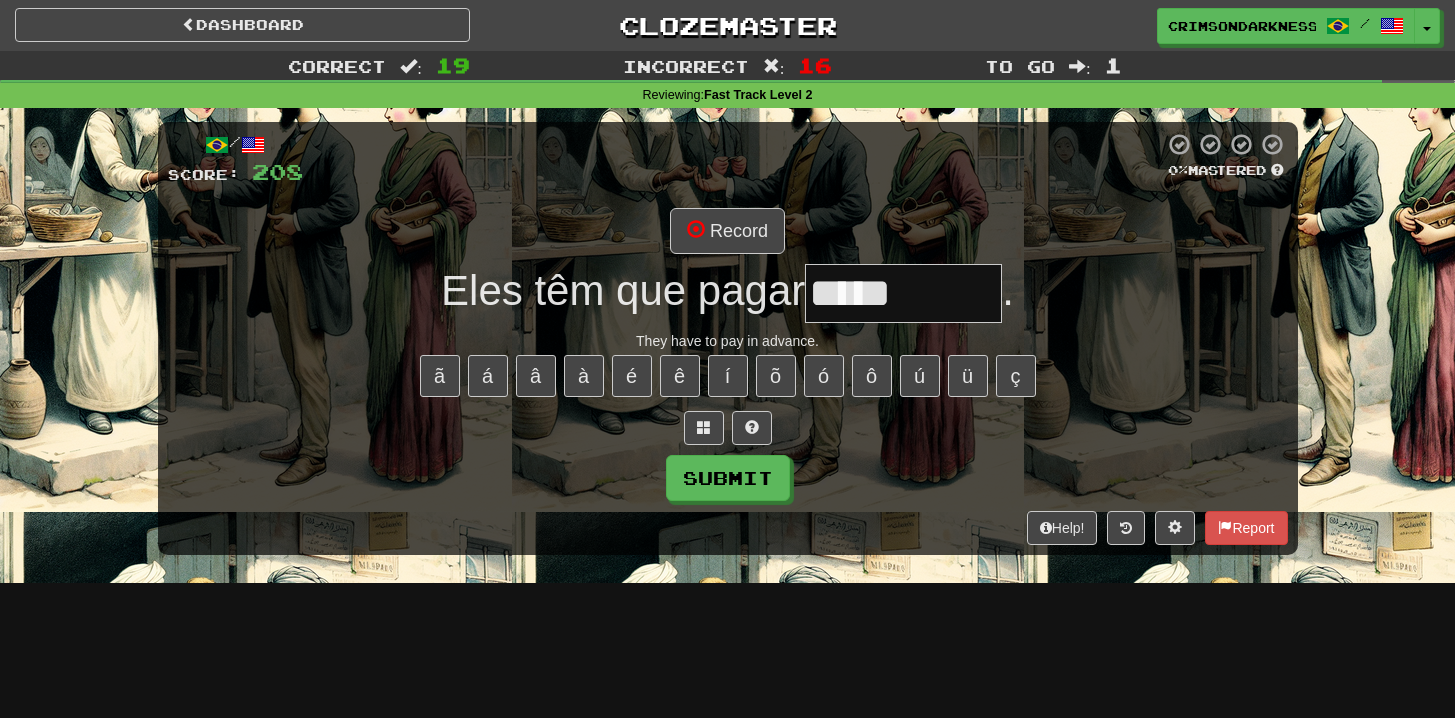 type on "*********" 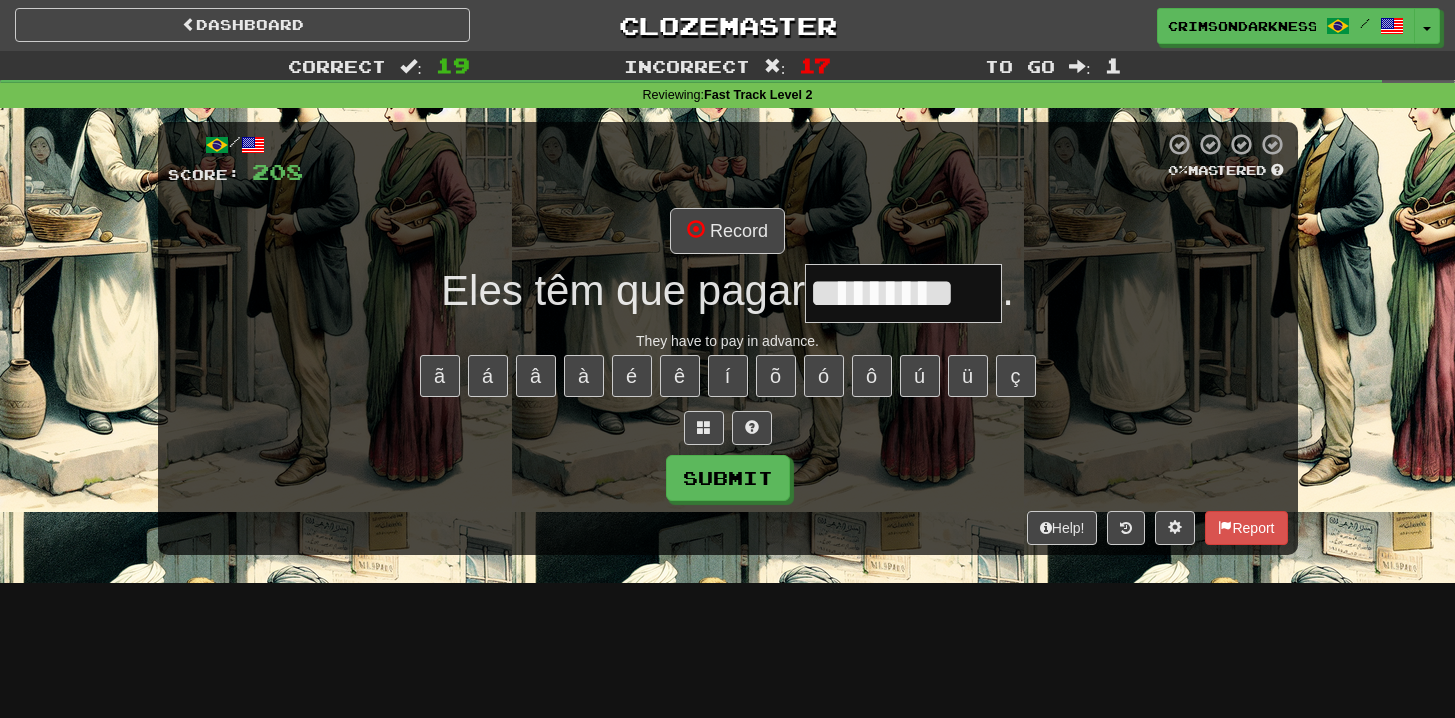 type on "*********" 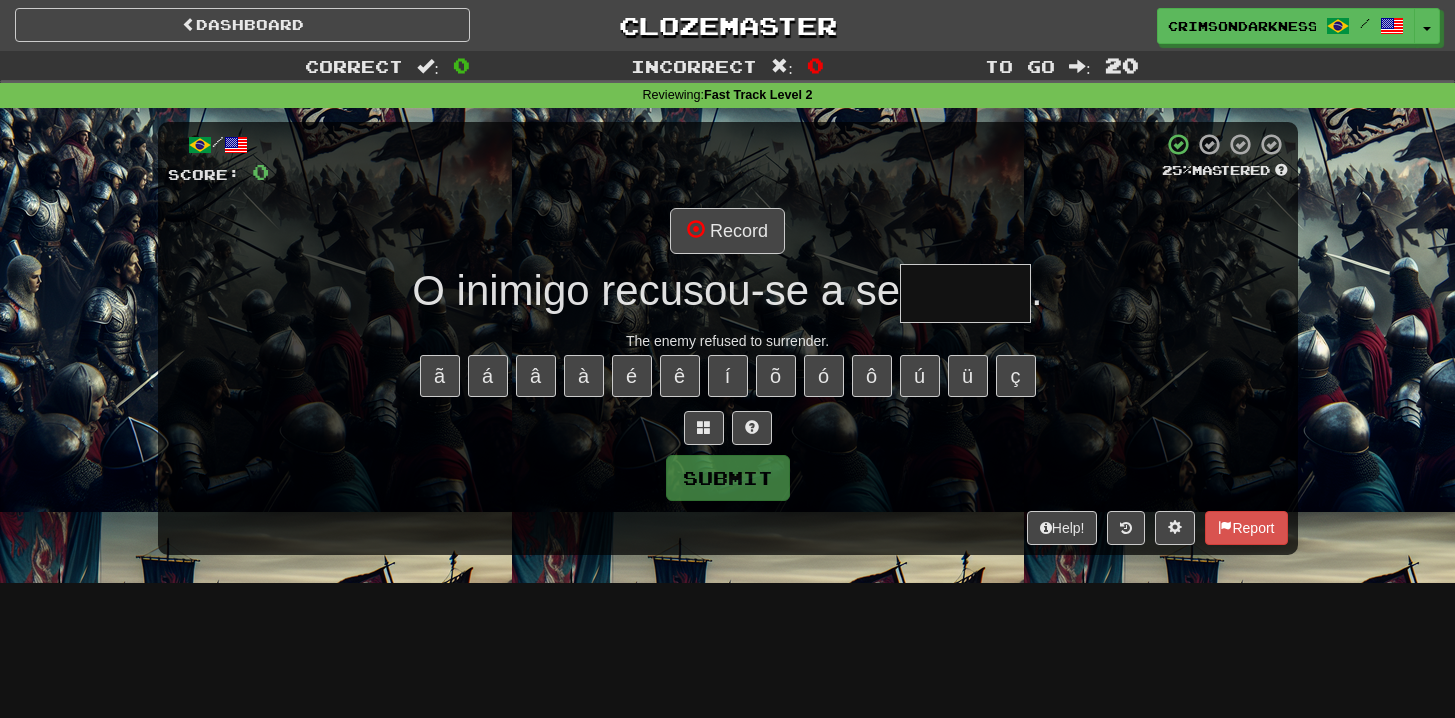 type on "******" 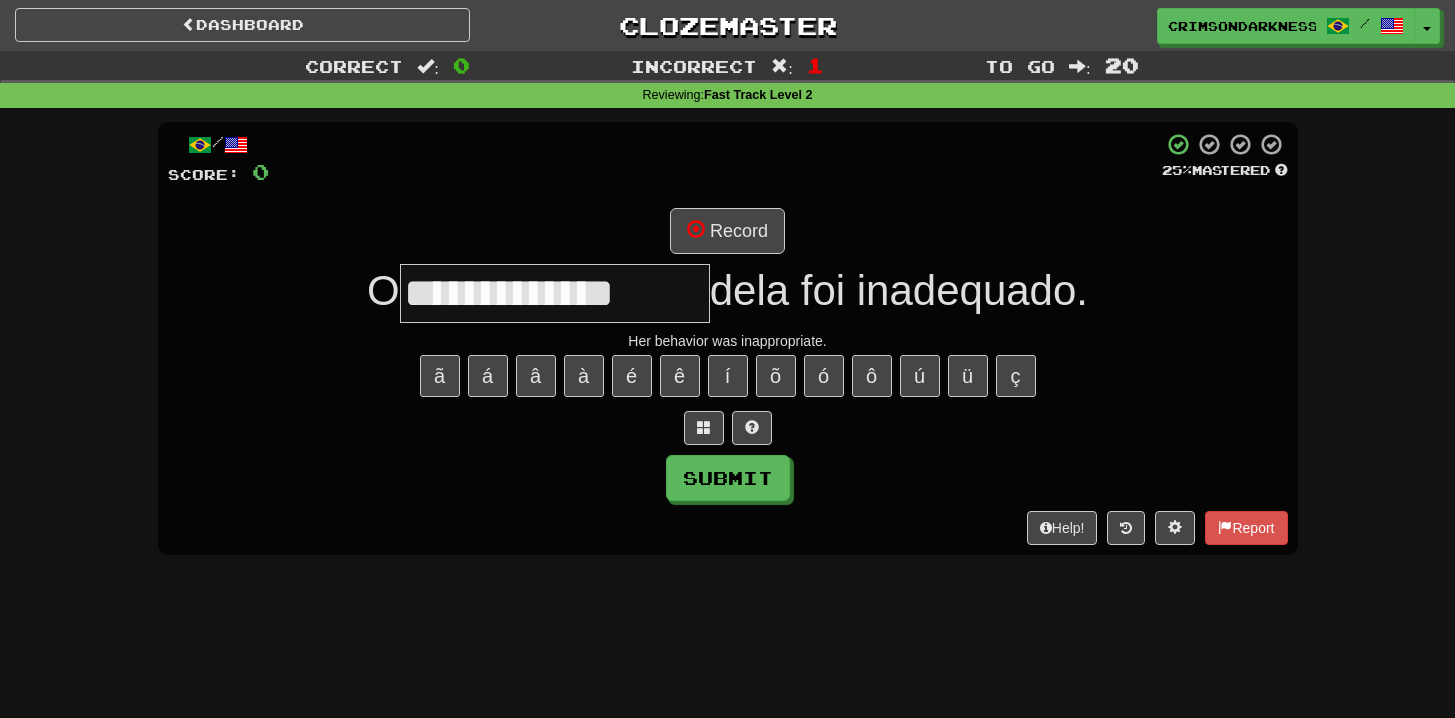 type on "**********" 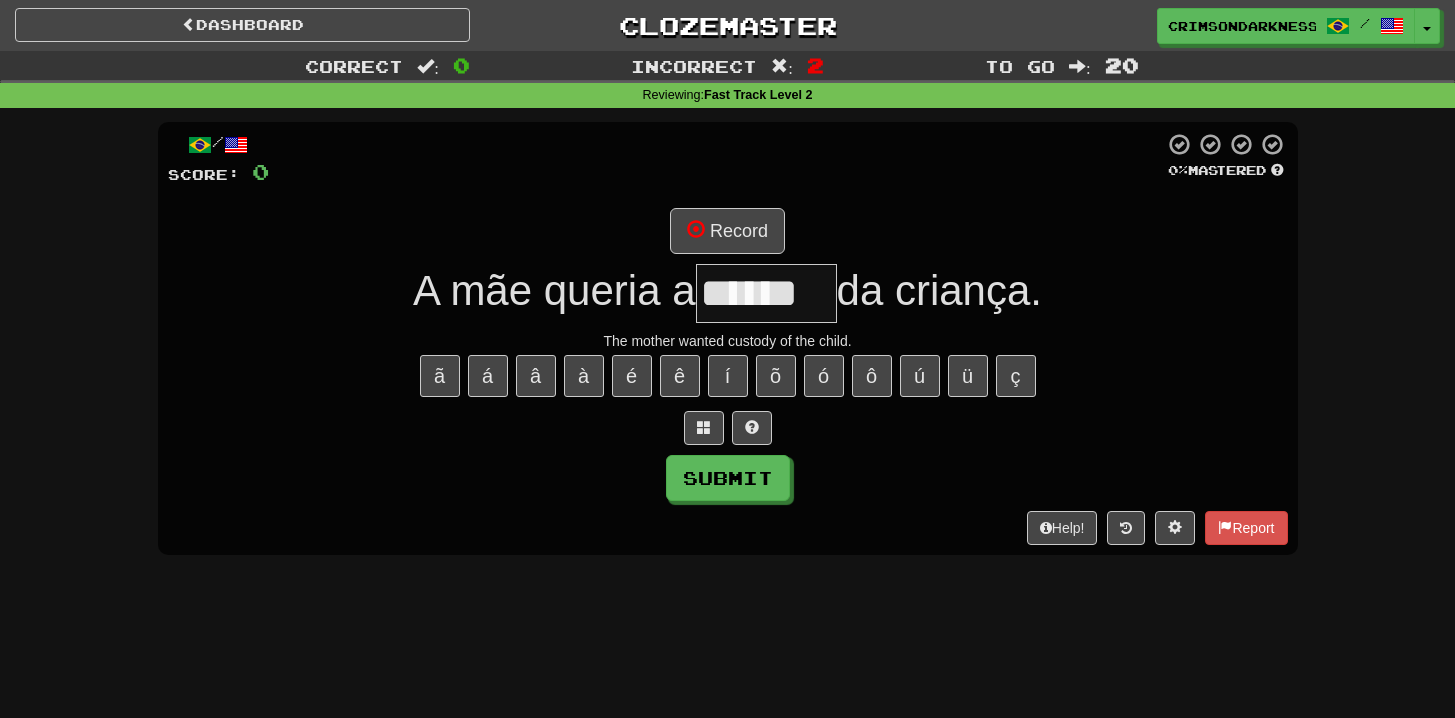type on "******" 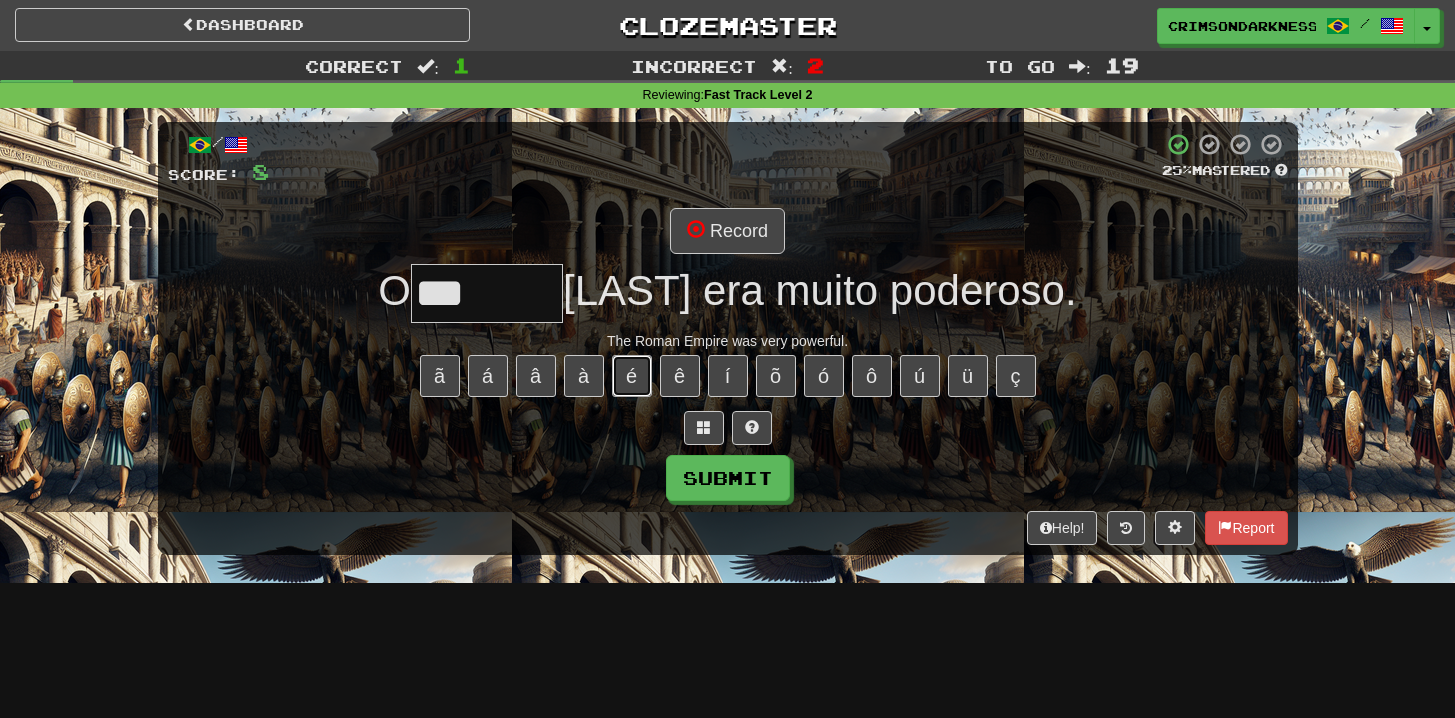 click on "é" at bounding box center [632, 376] 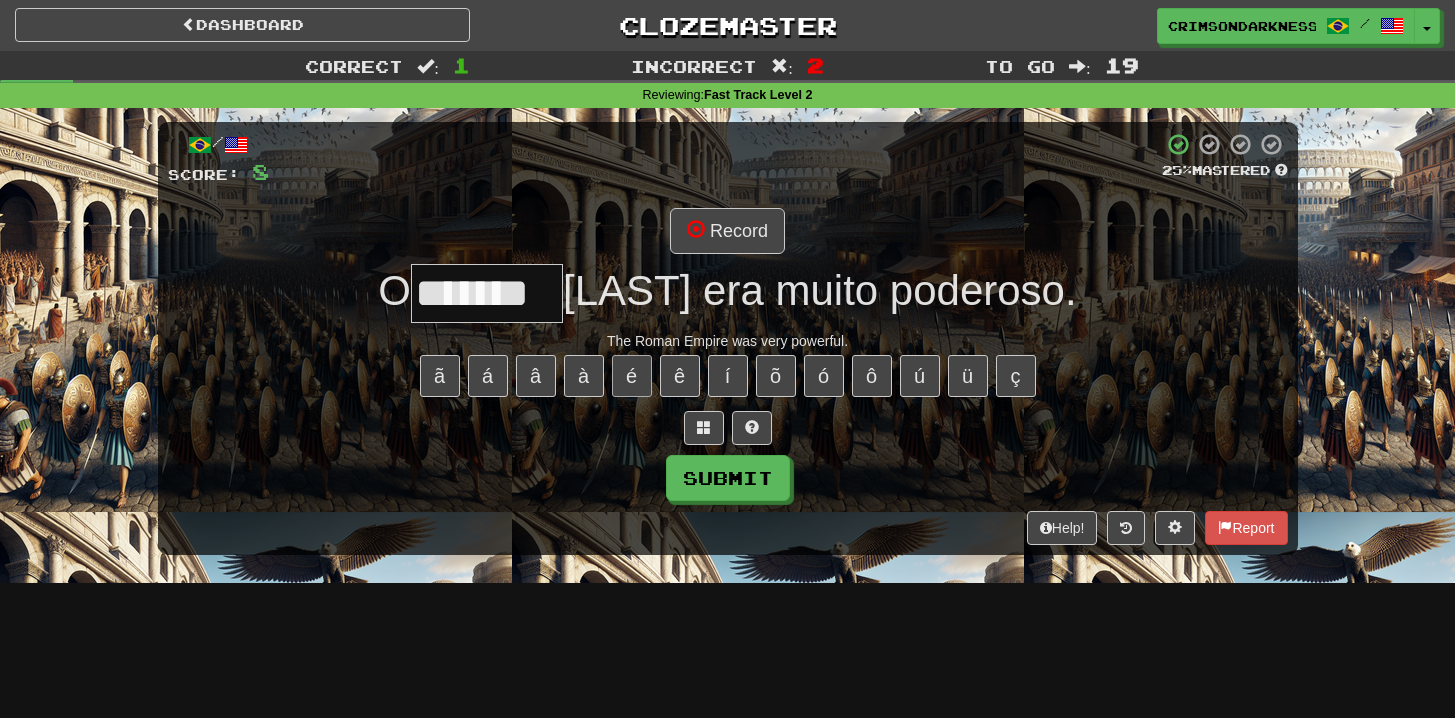 type on "*******" 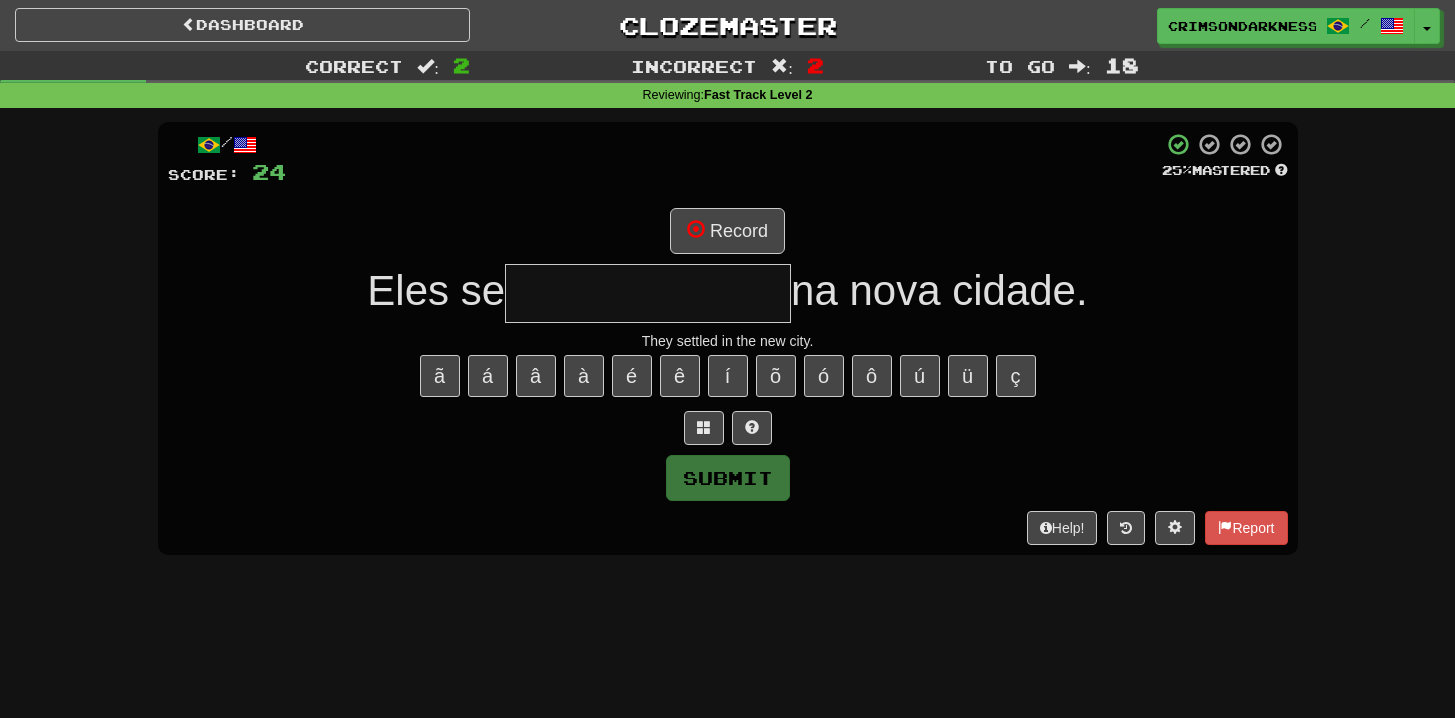 type on "**********" 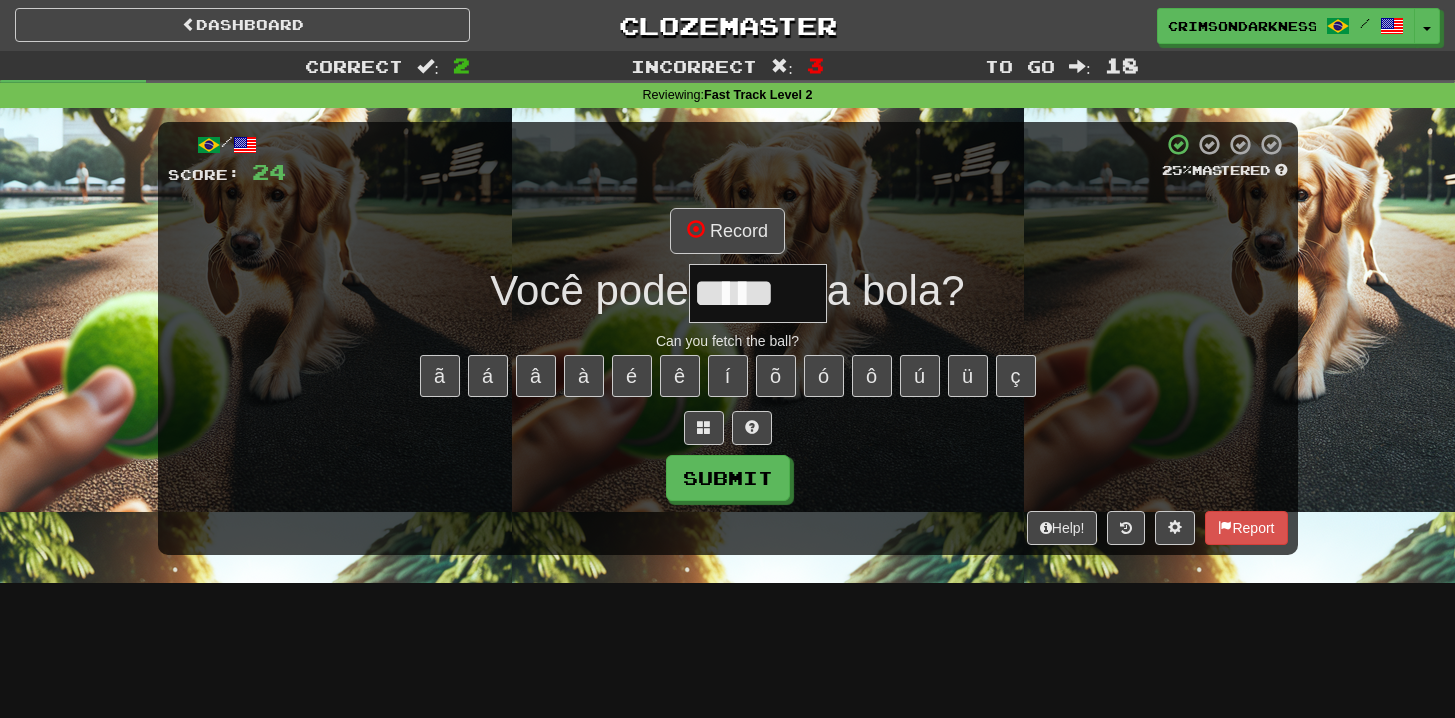 type on "******" 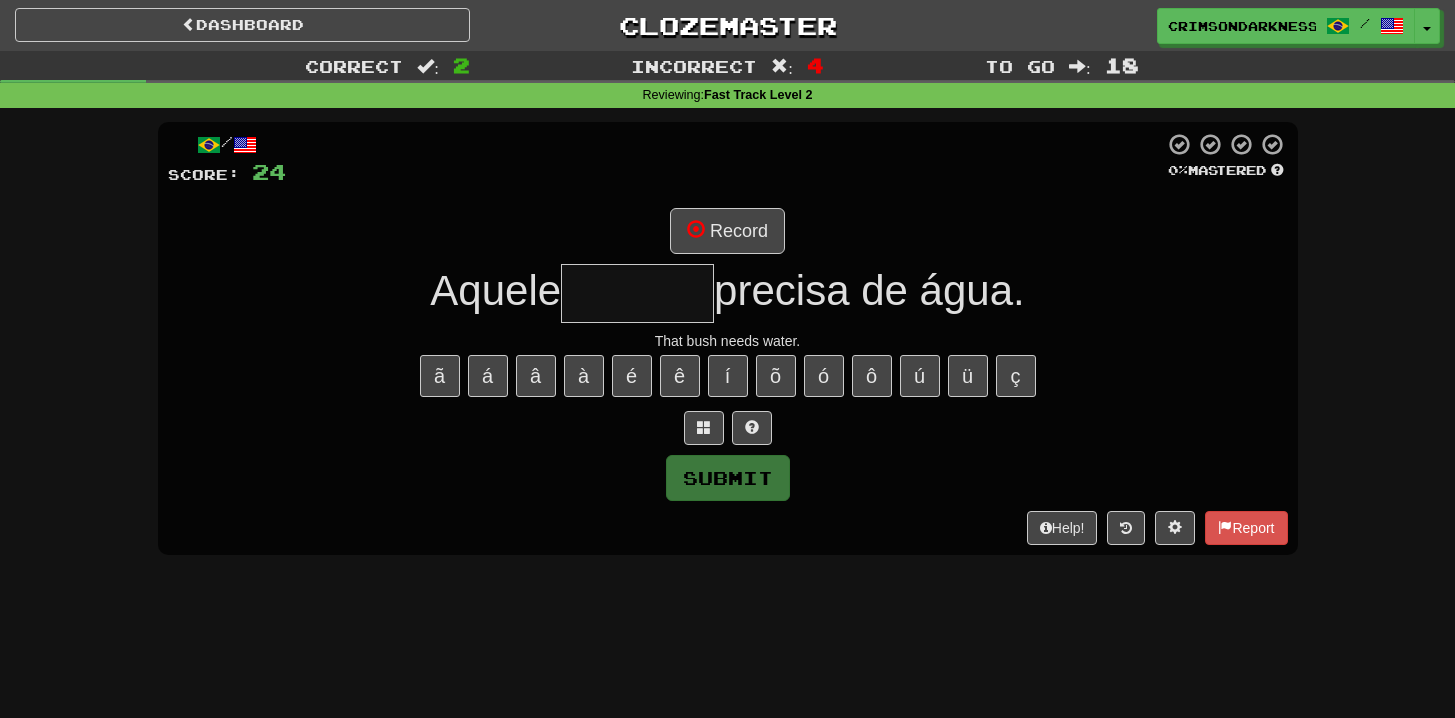 type on "*******" 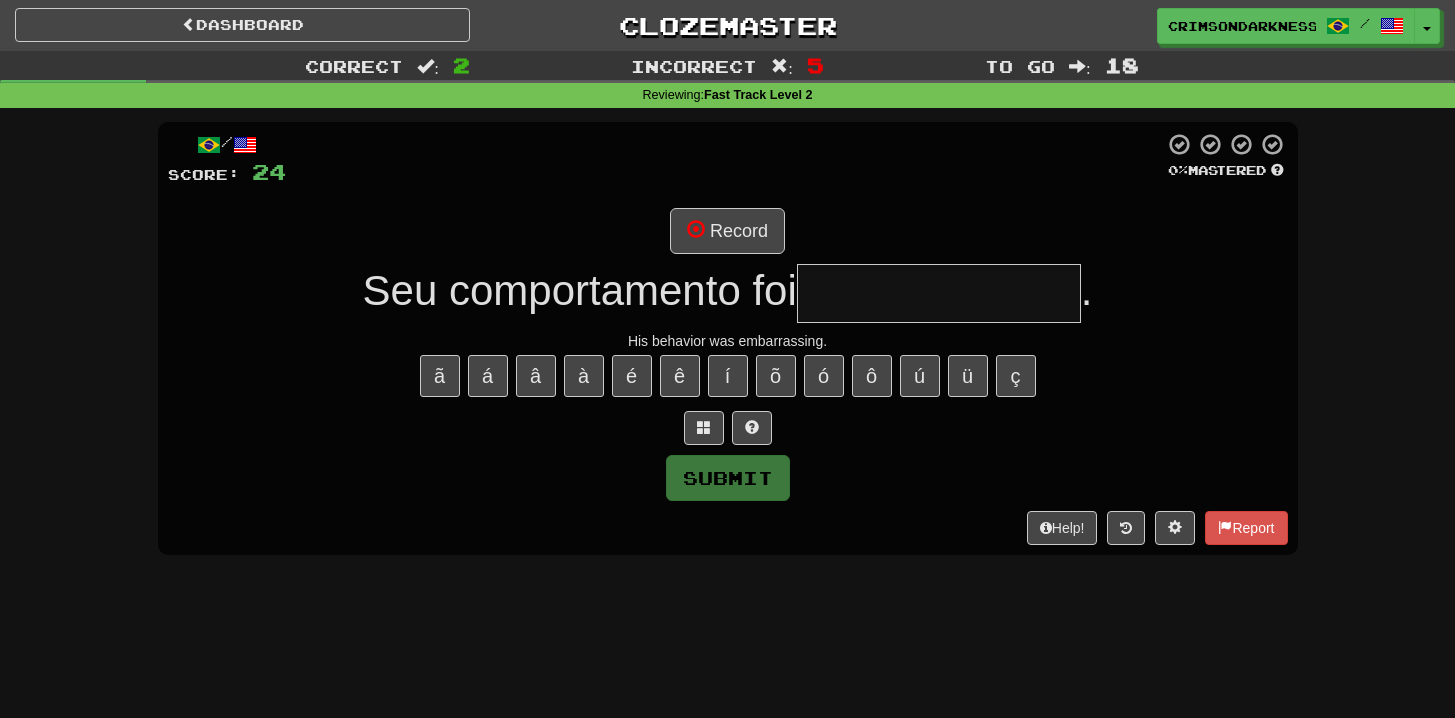 type on "**********" 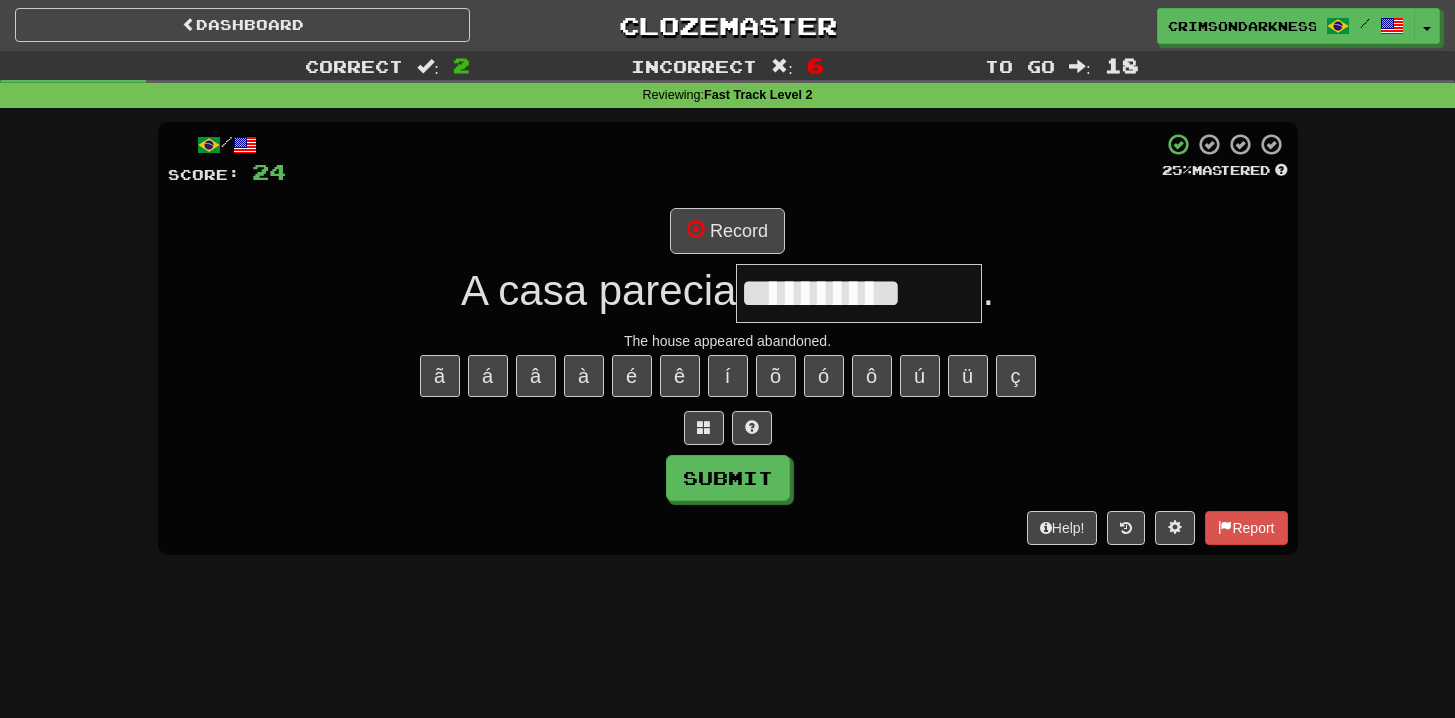 type on "**********" 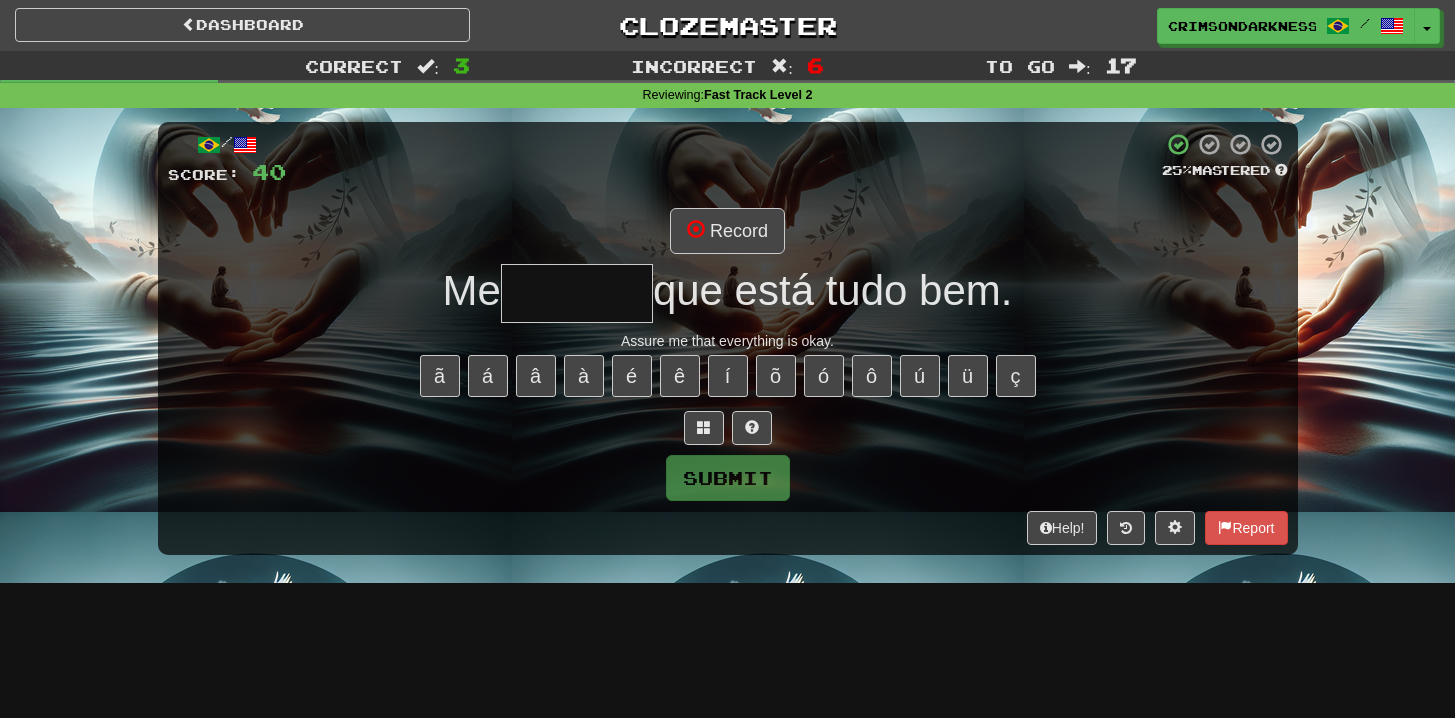 type on "*******" 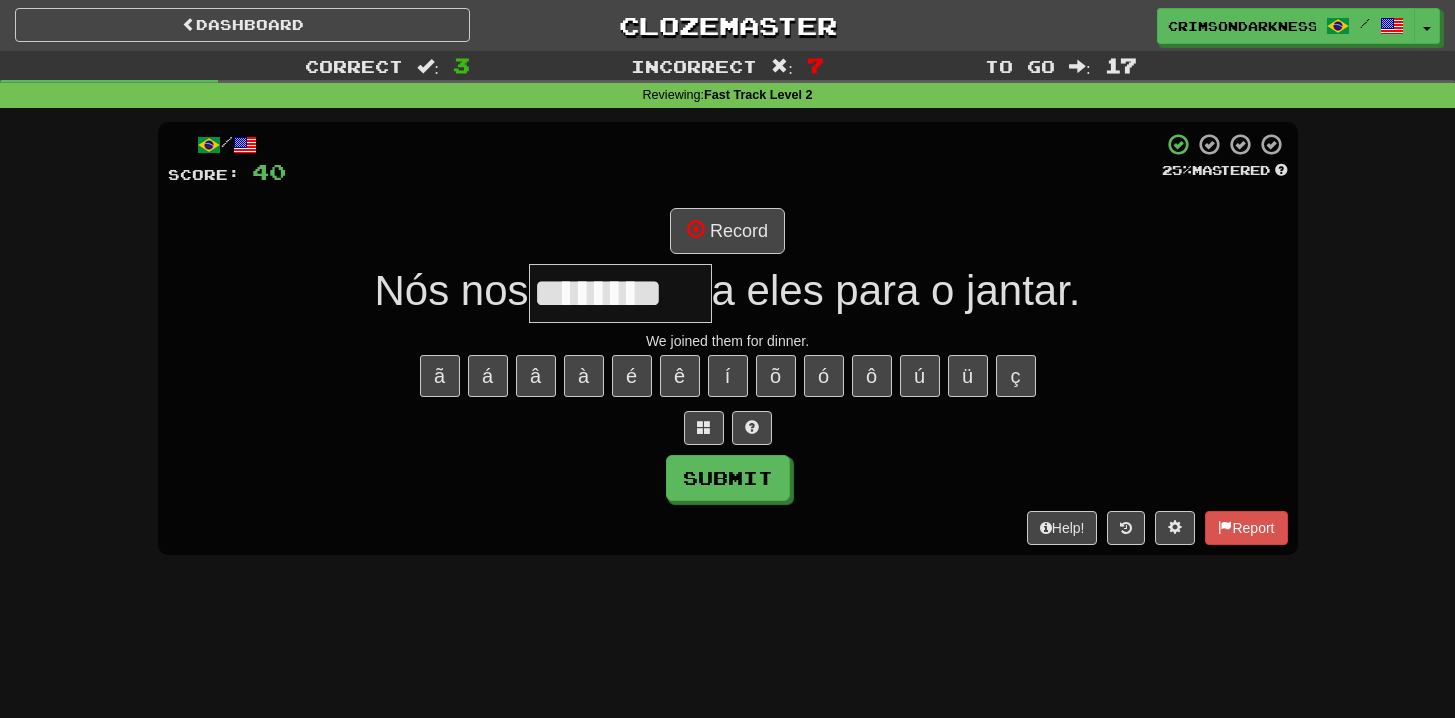 type on "********" 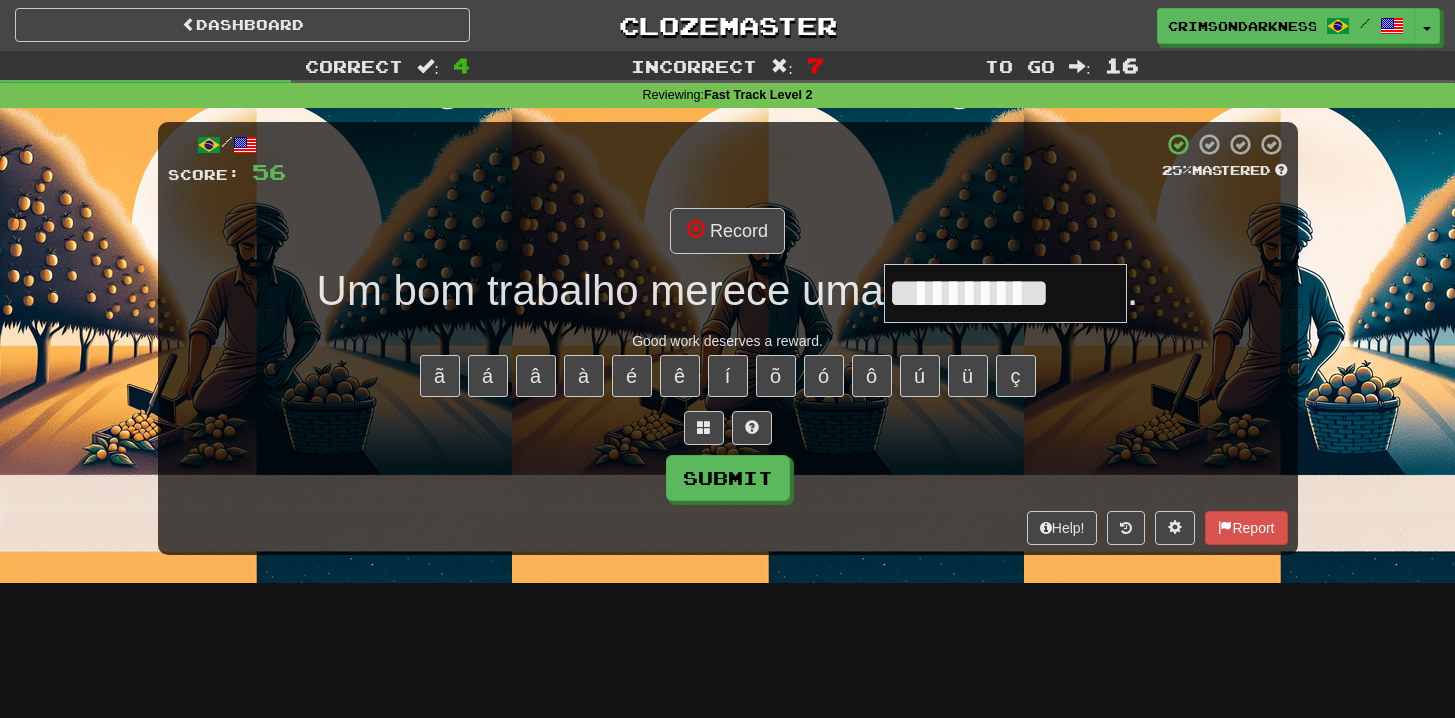 type on "**********" 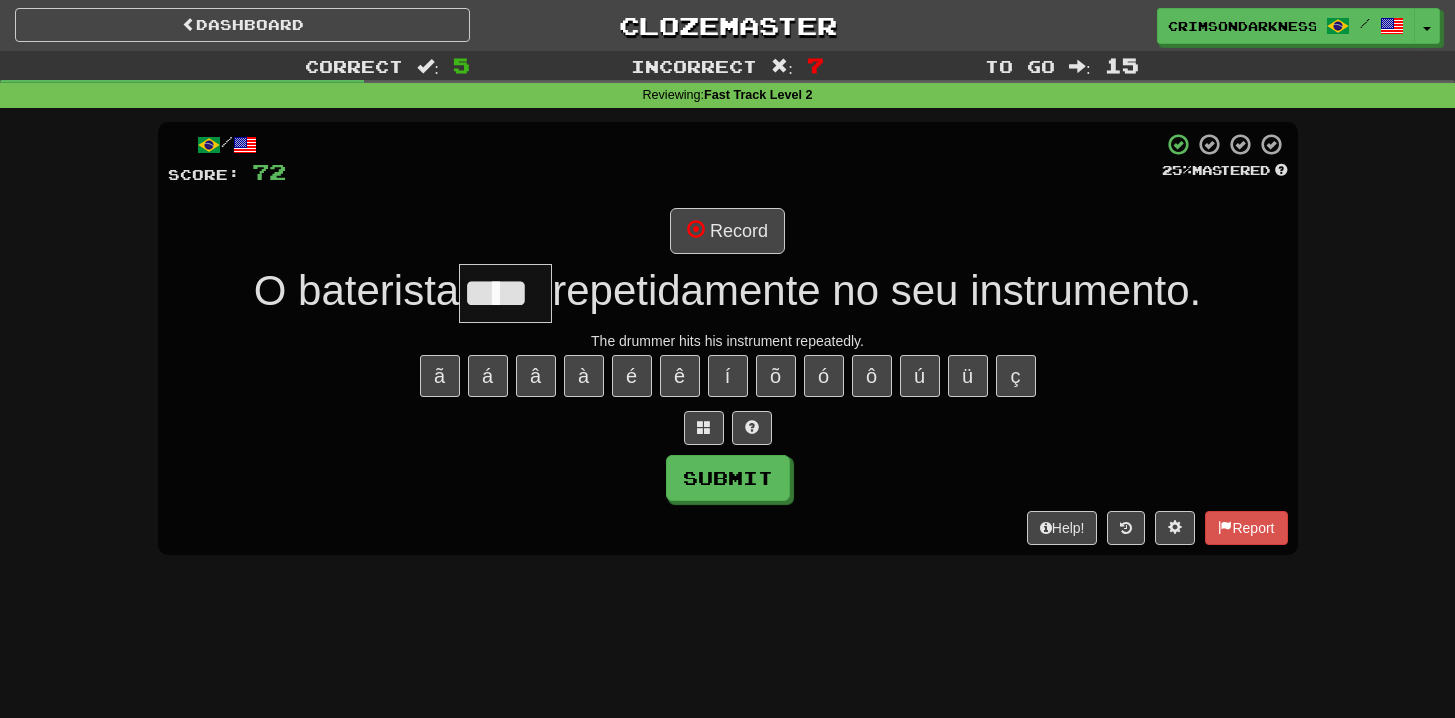 type on "****" 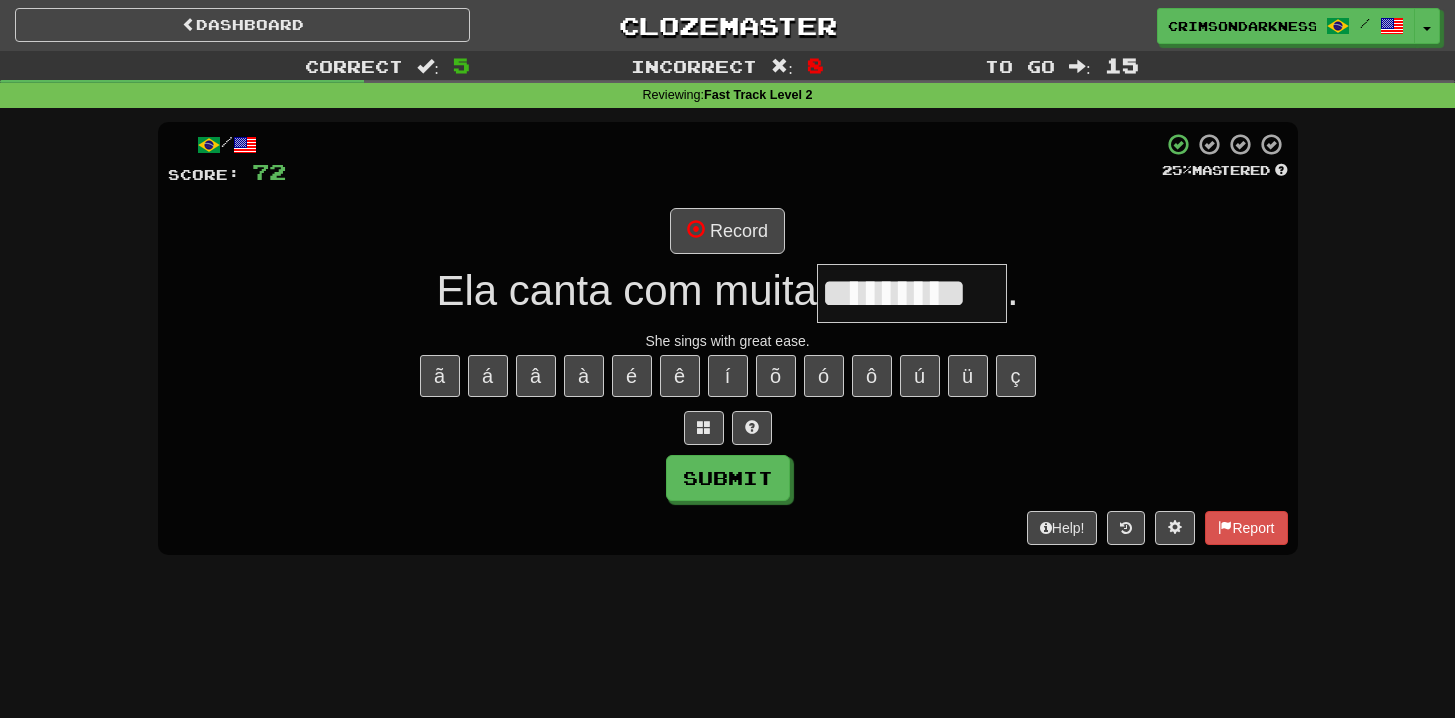 type on "**********" 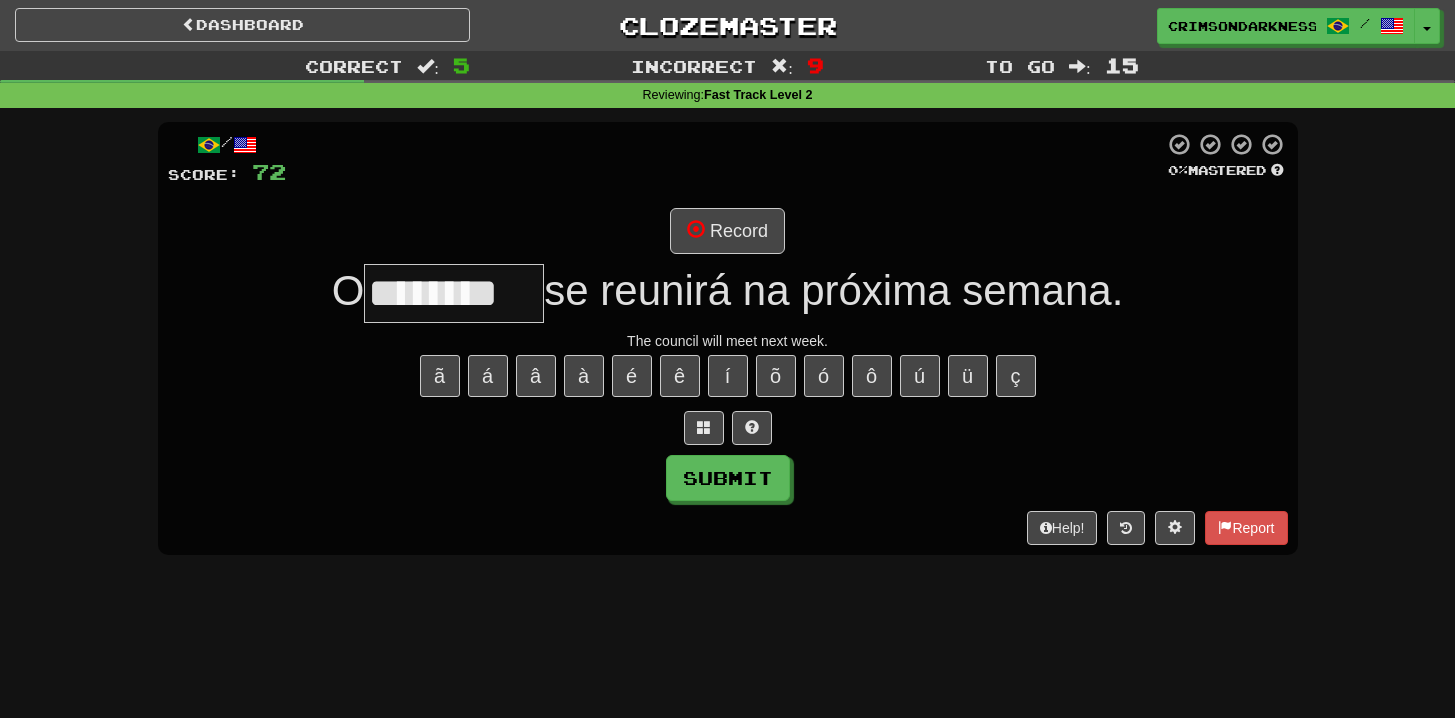 type on "********" 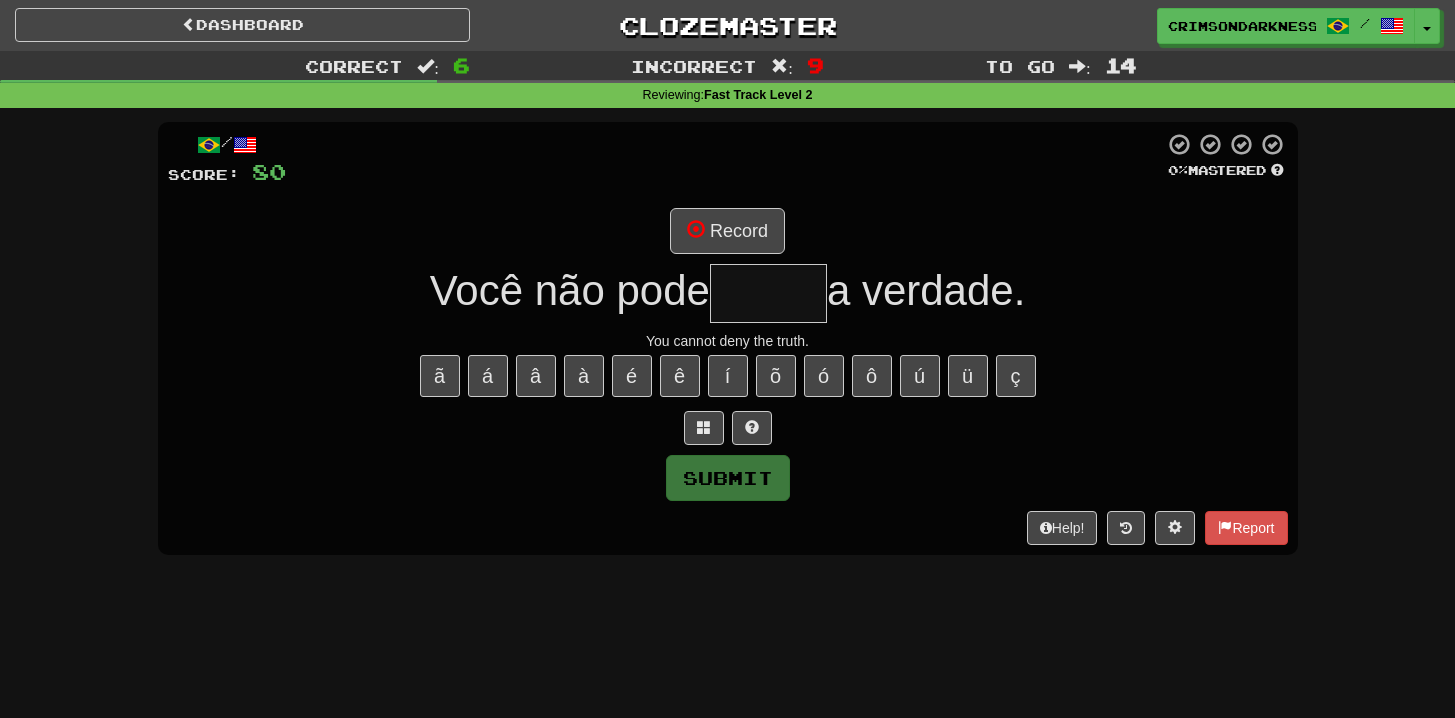 type on "*" 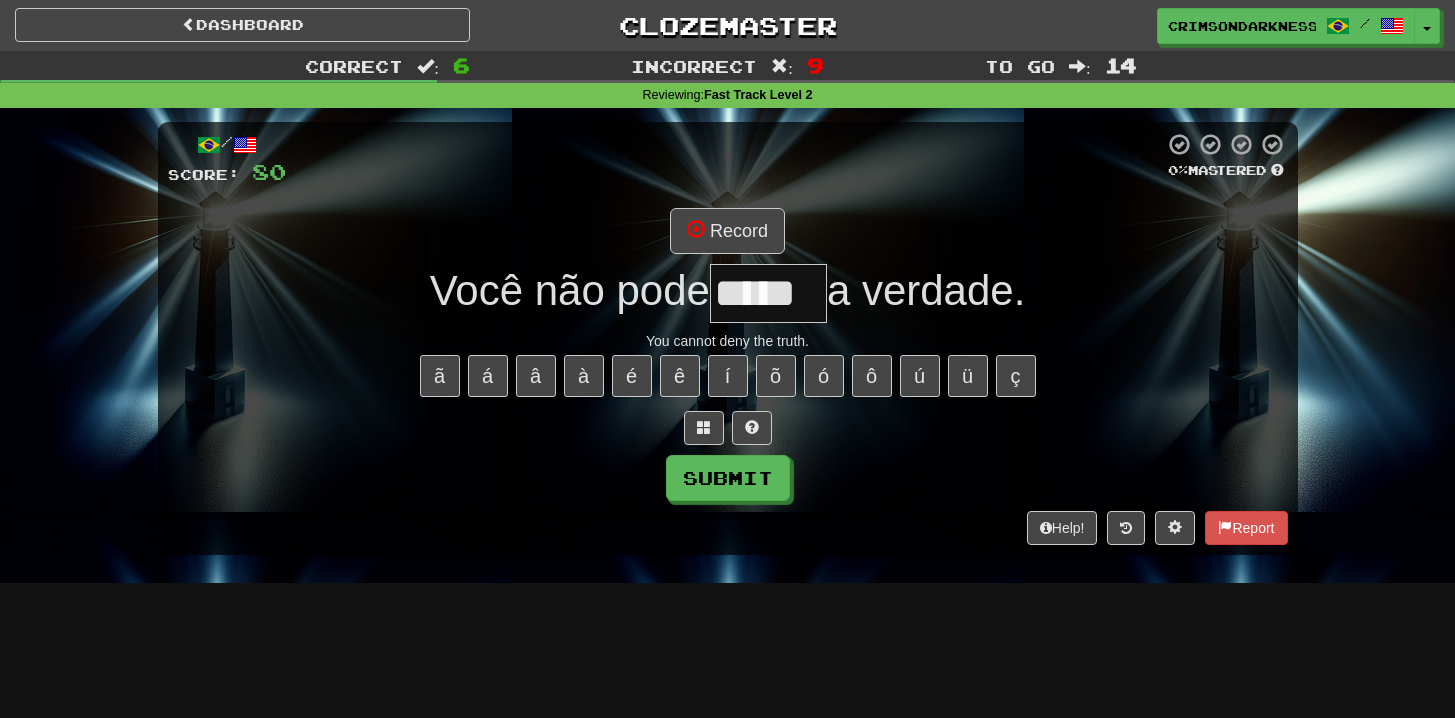 type on "*****" 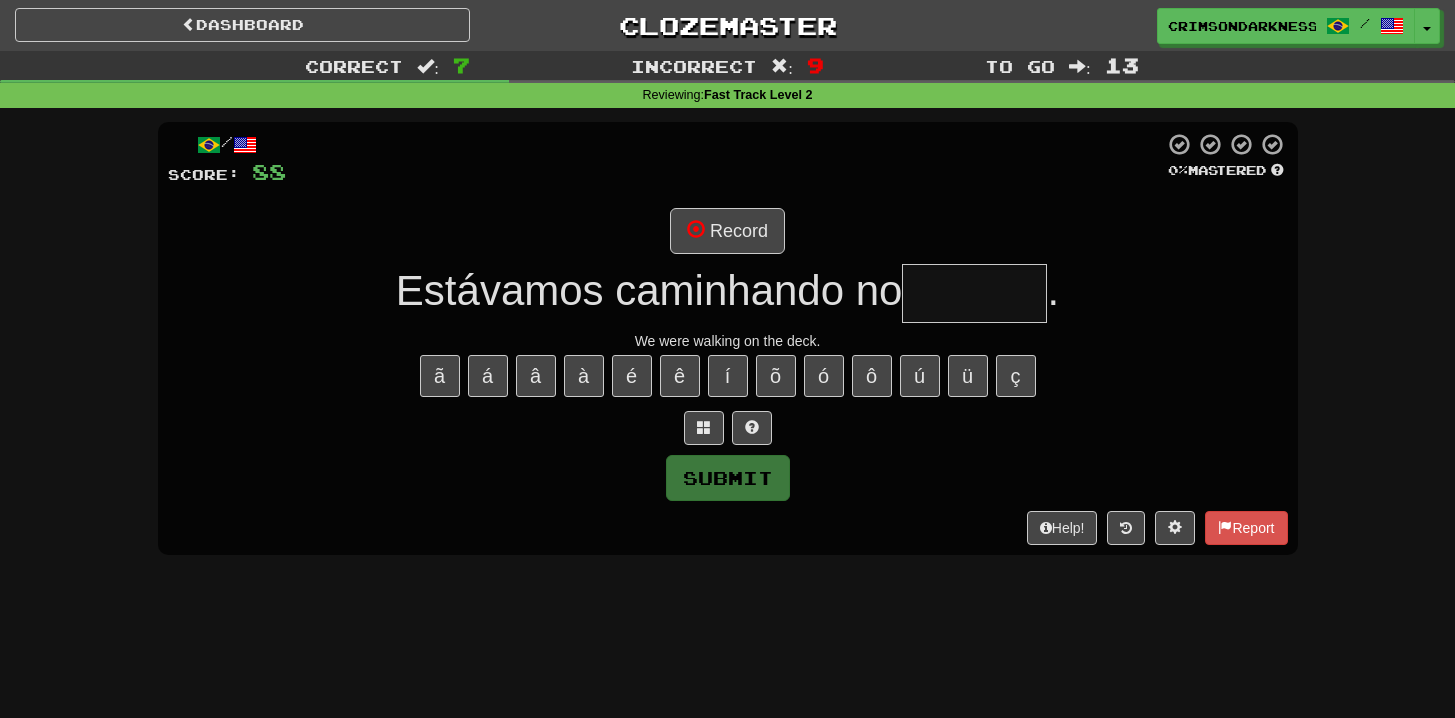 type on "******" 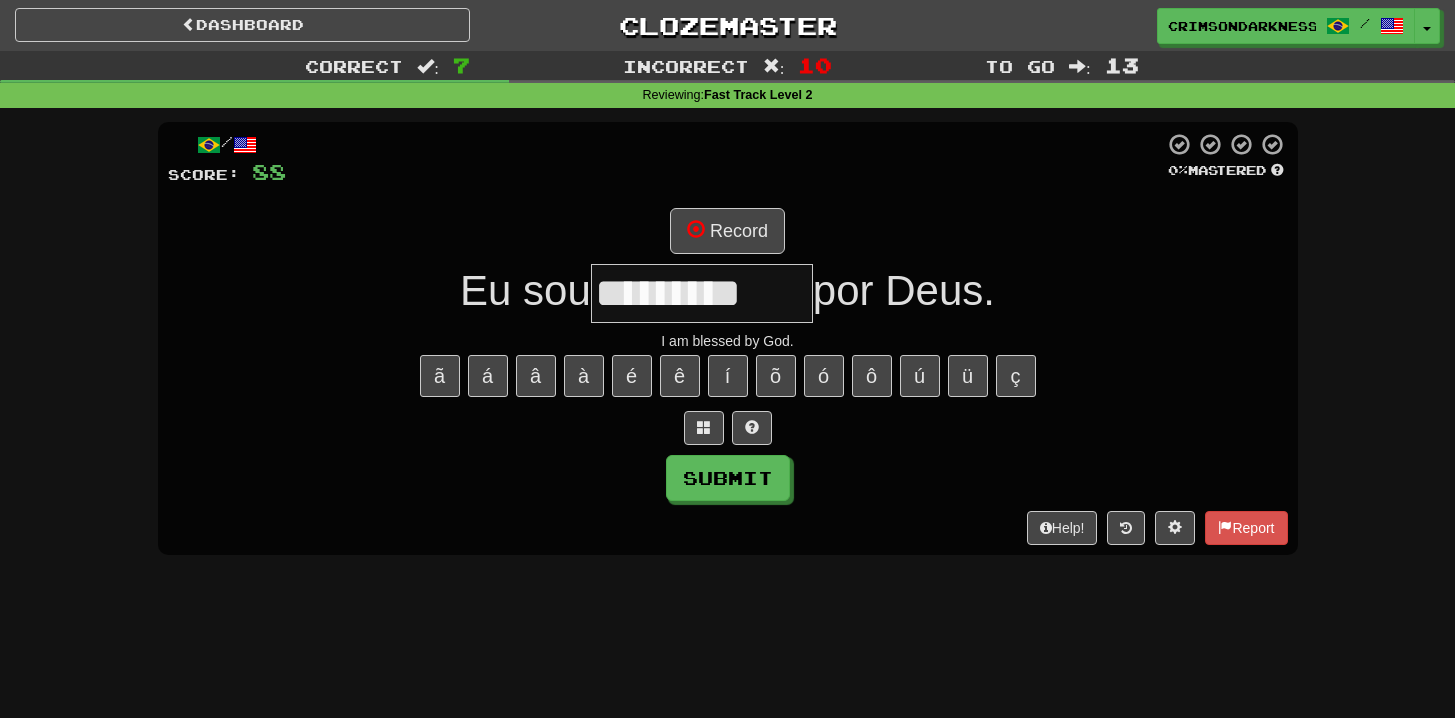 scroll, scrollTop: 0, scrollLeft: 0, axis: both 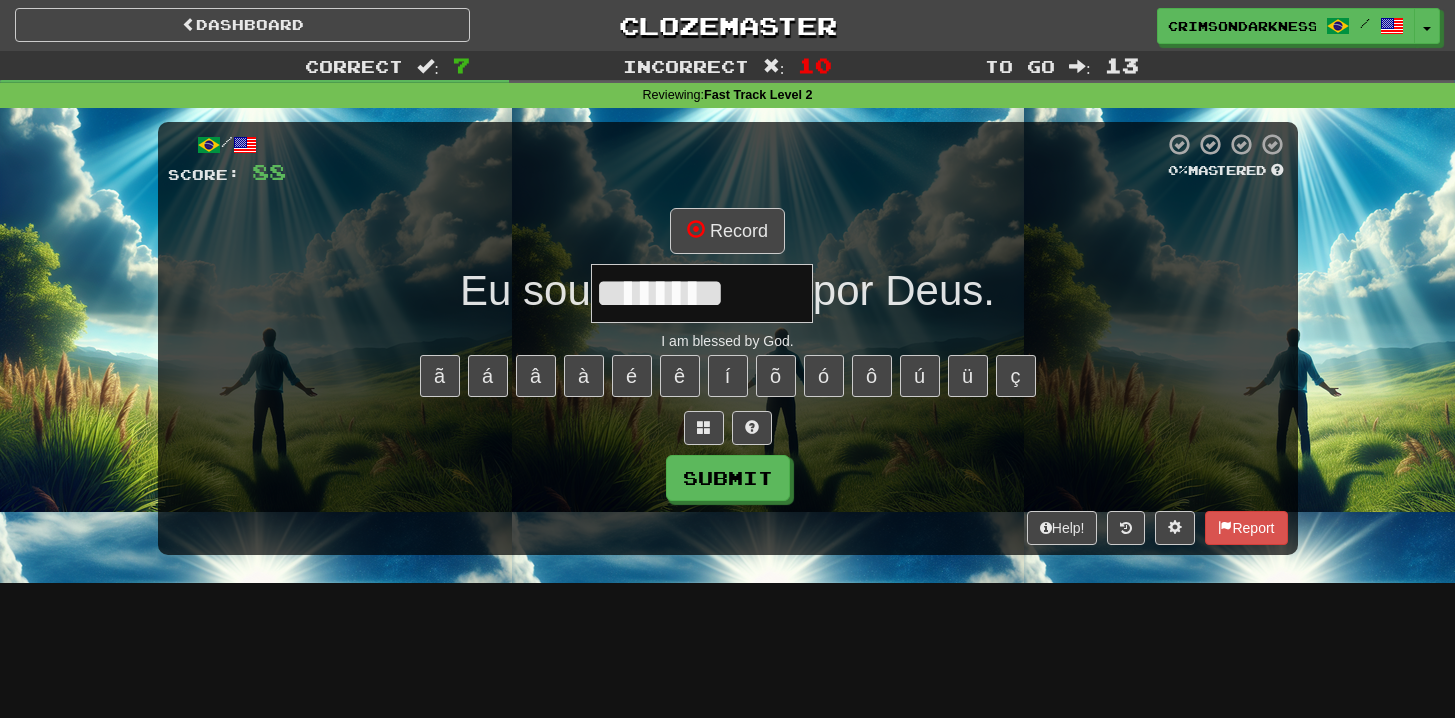 type on "*********" 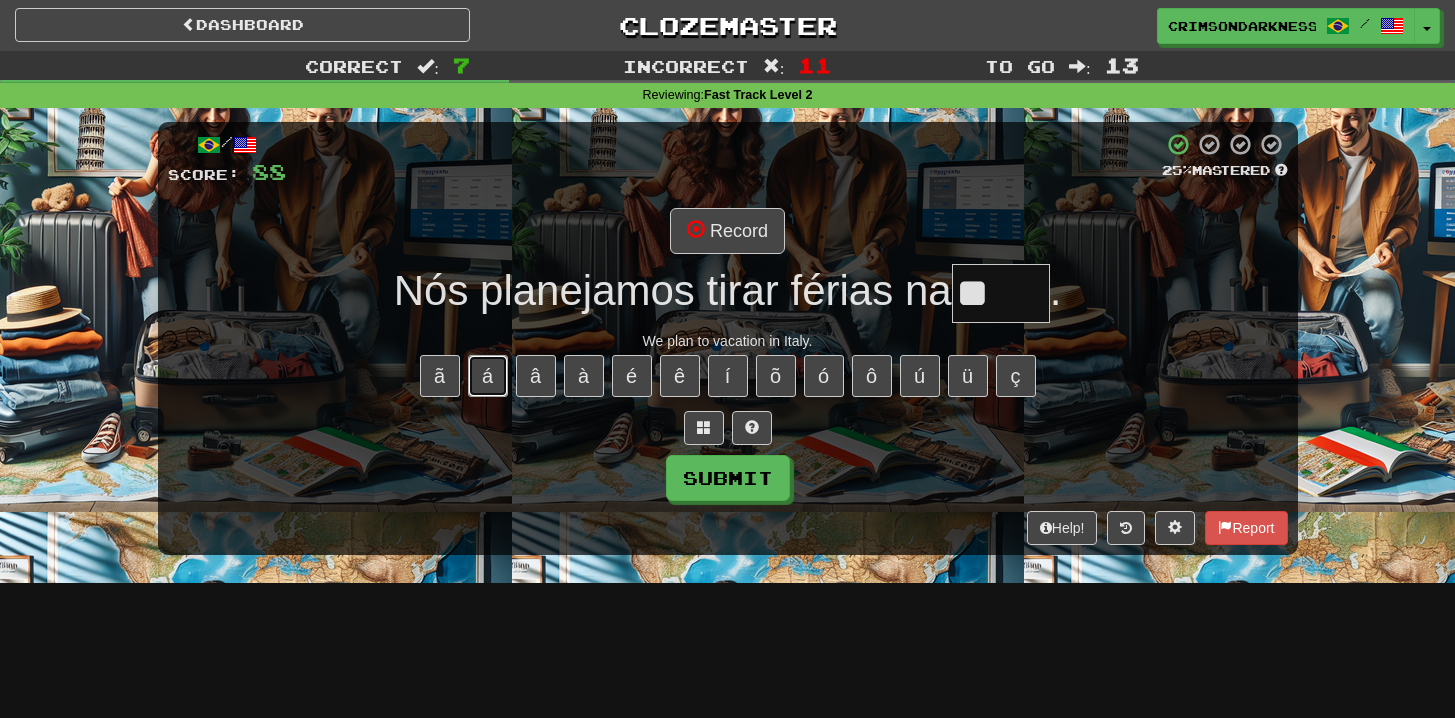 click on "á" at bounding box center [488, 376] 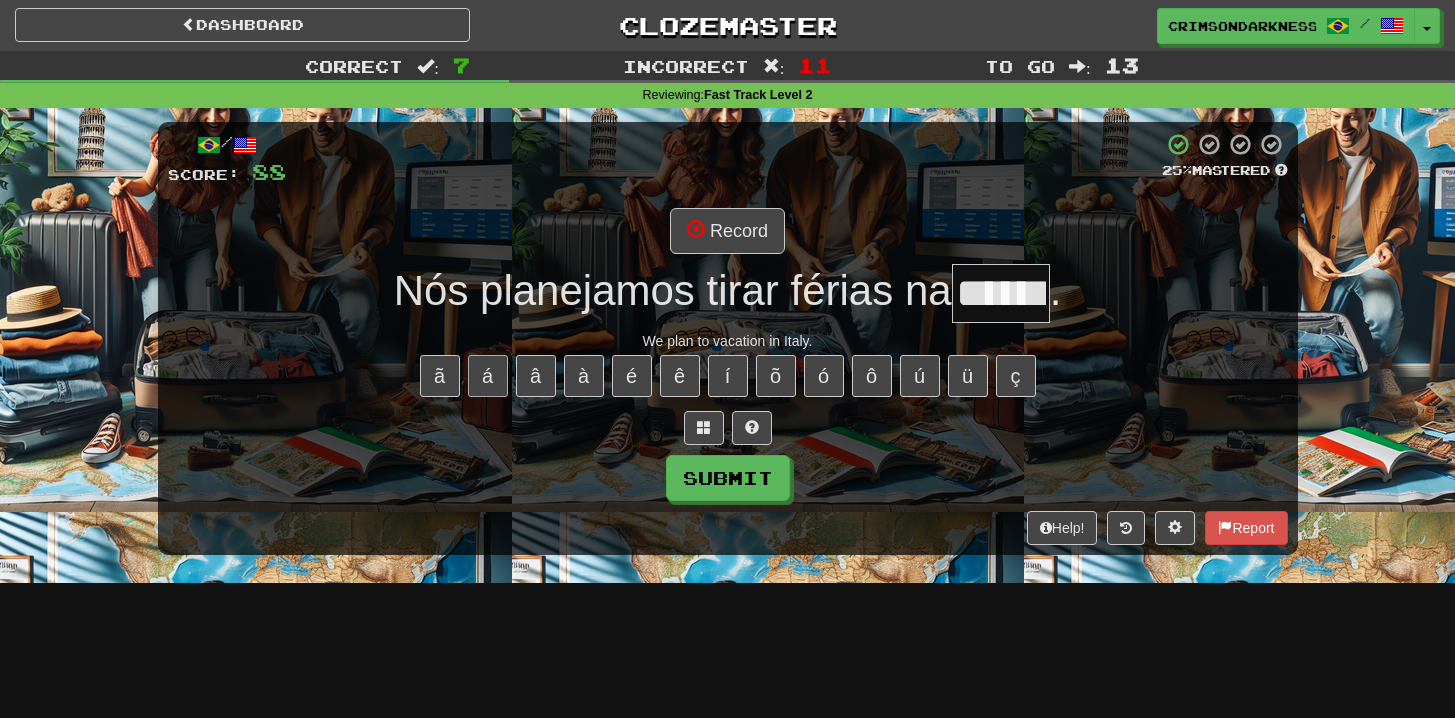 type on "******" 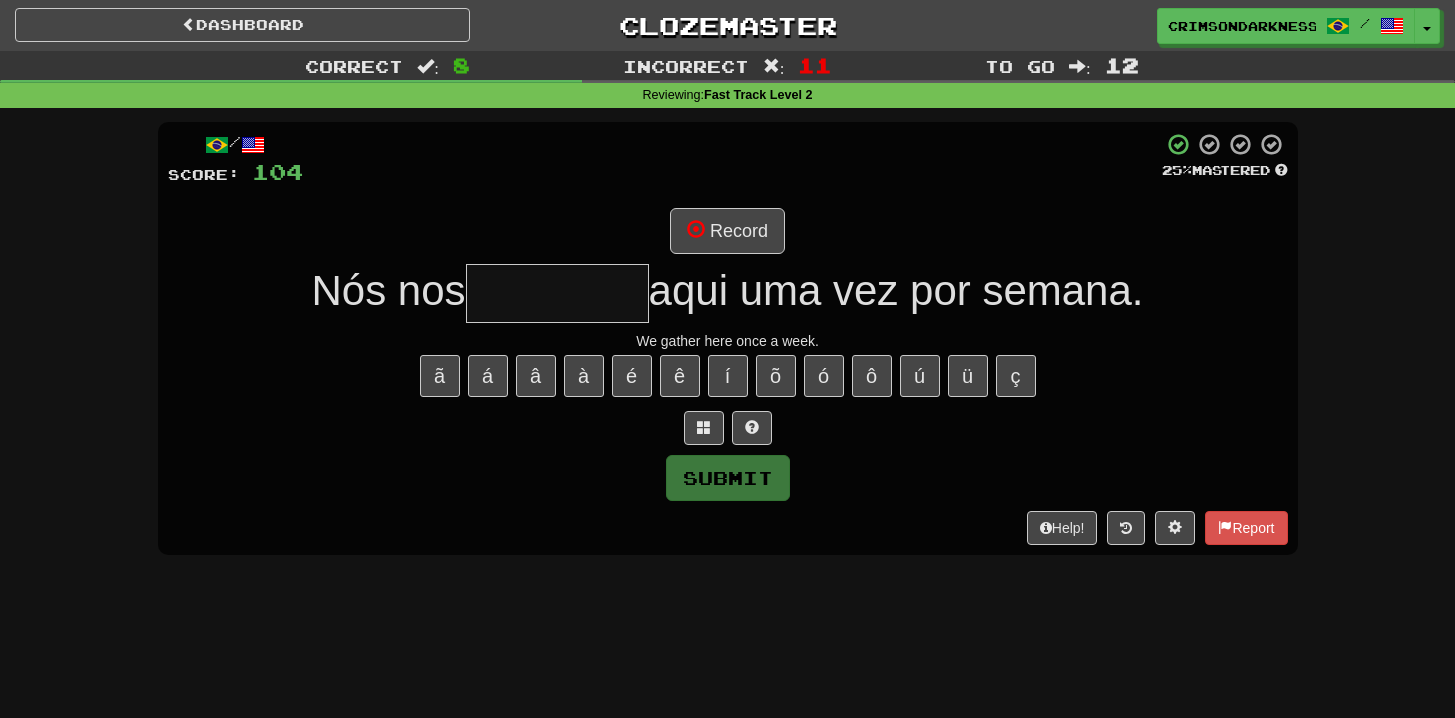 type on "********" 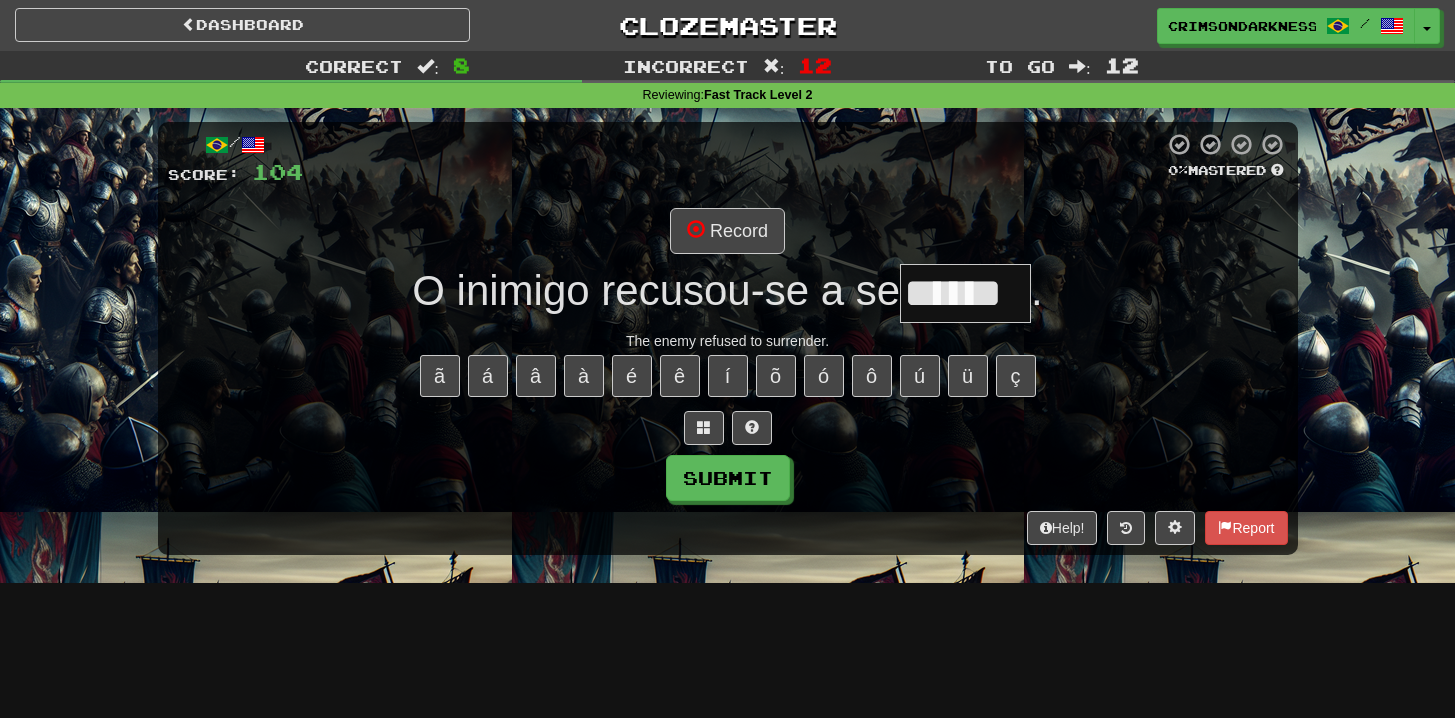 type on "******" 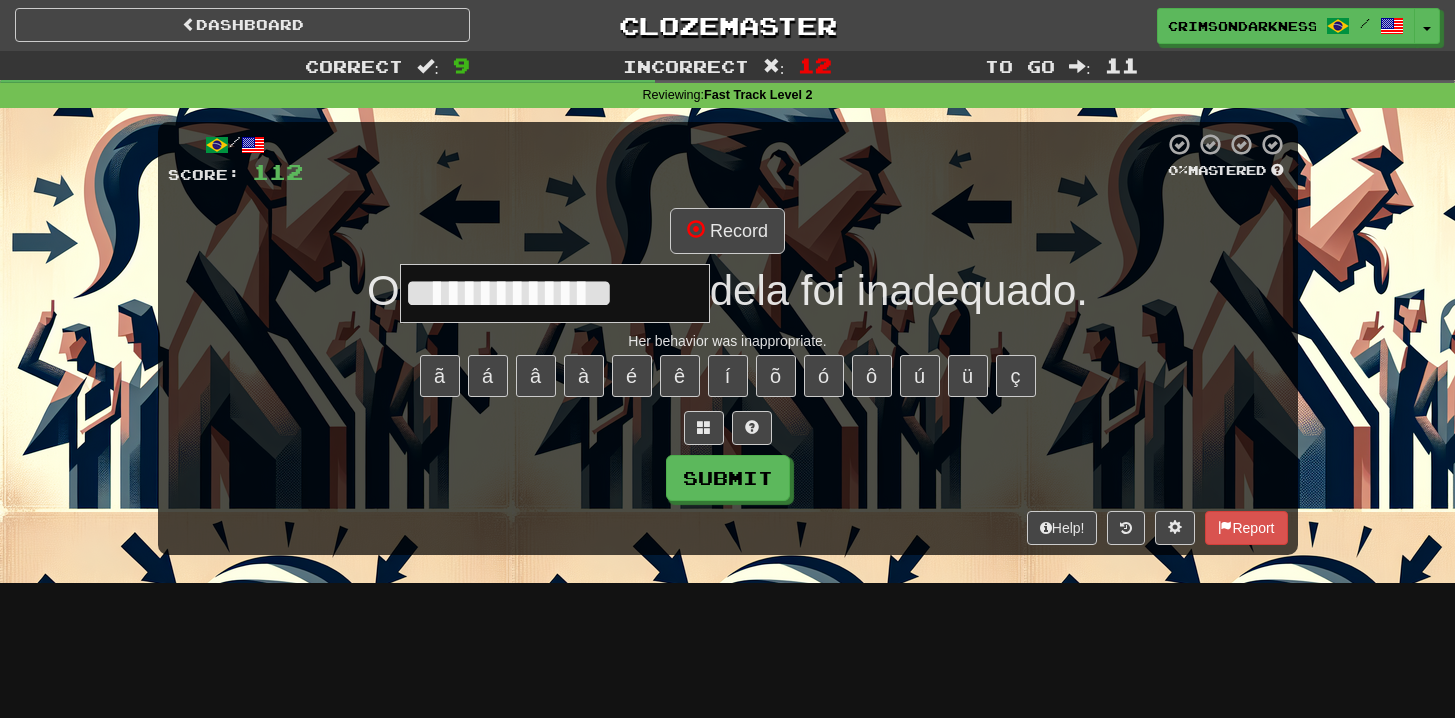 type on "**********" 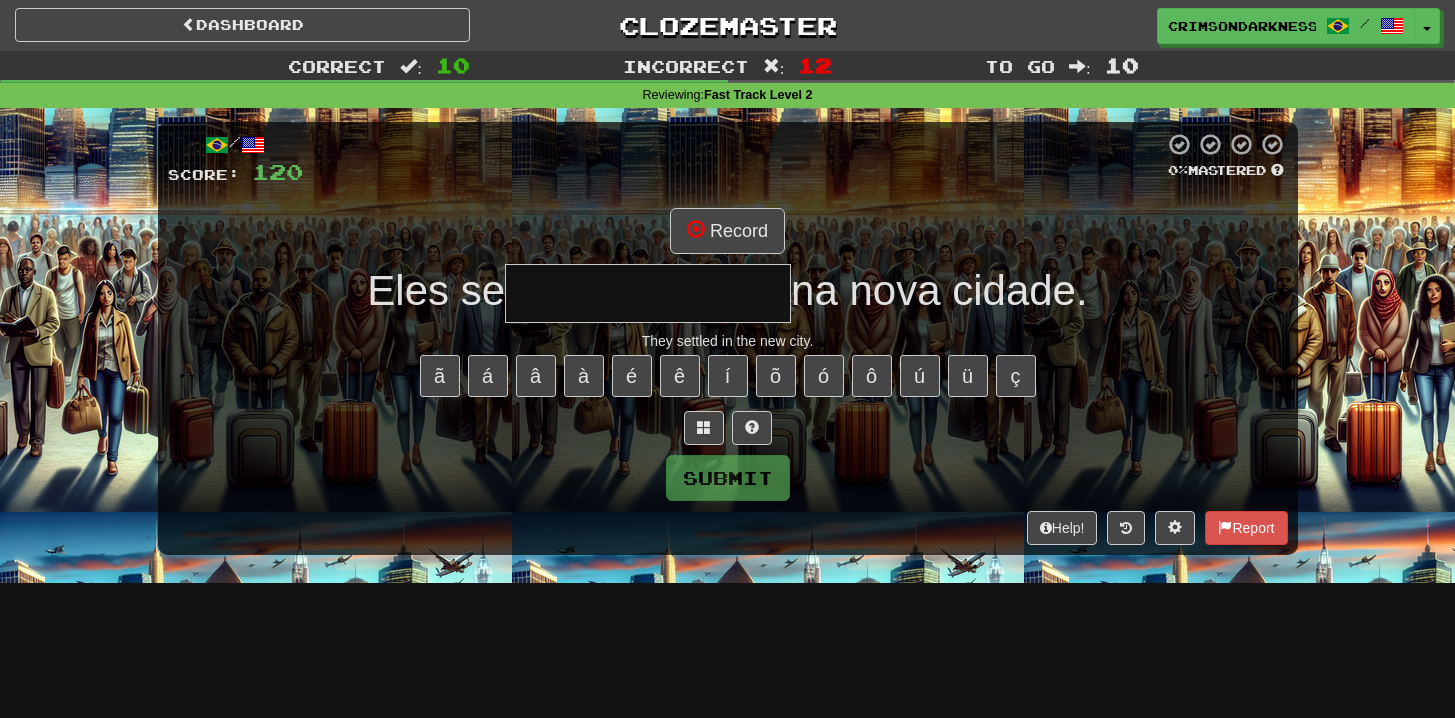 type on "**********" 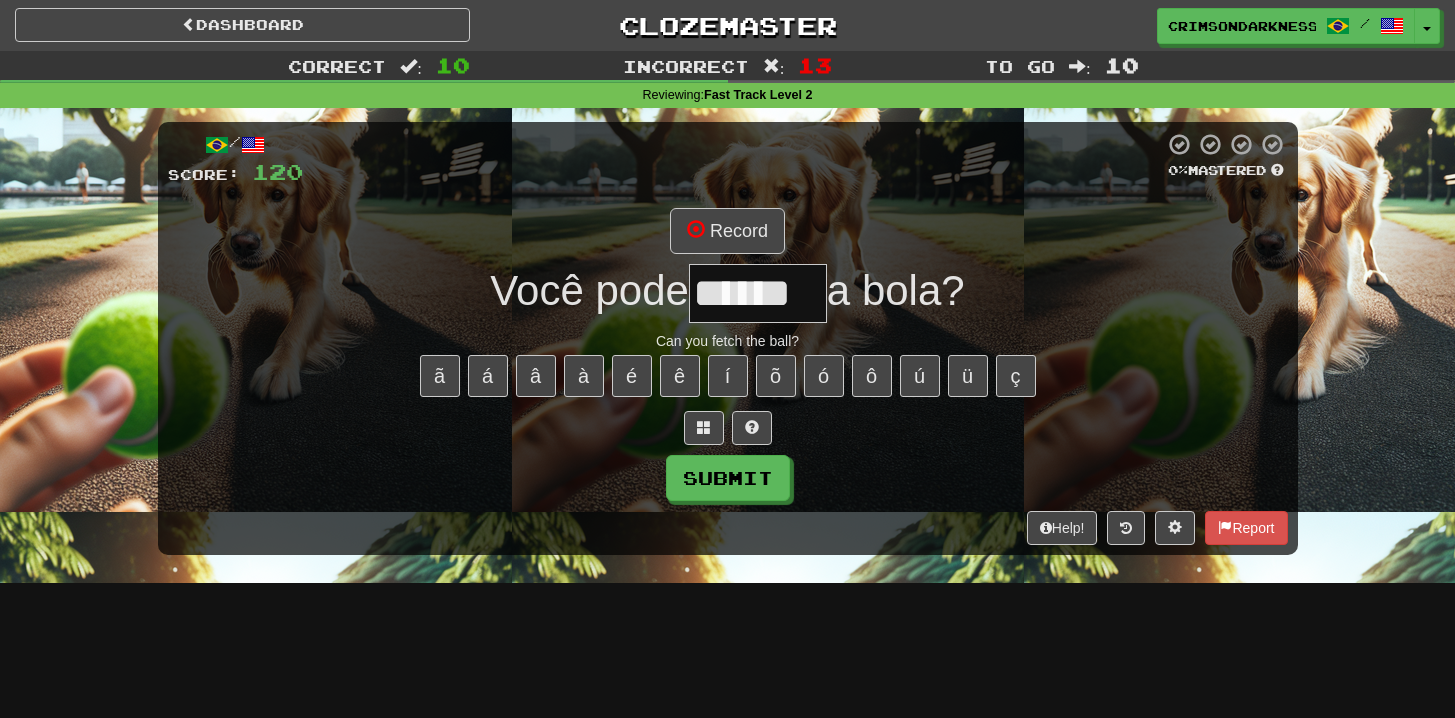 type on "******" 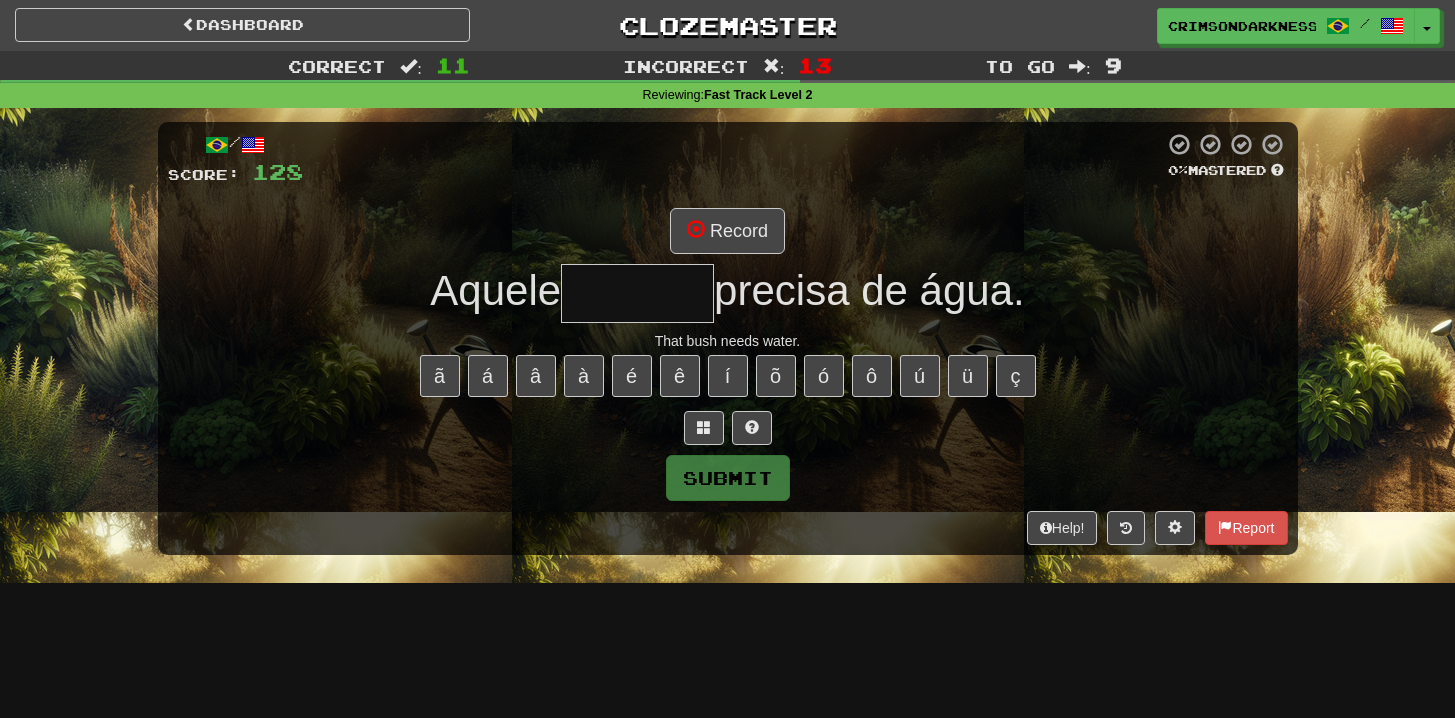 type on "*******" 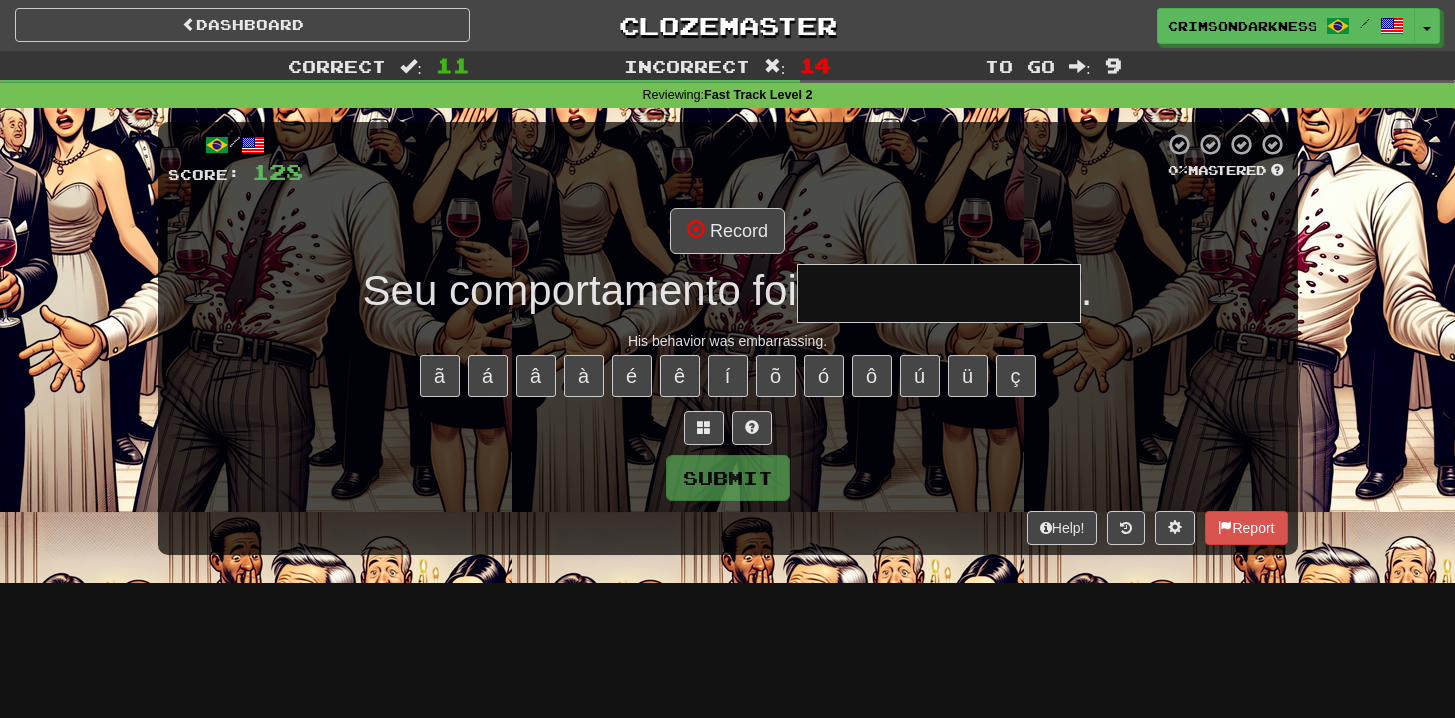type on "**********" 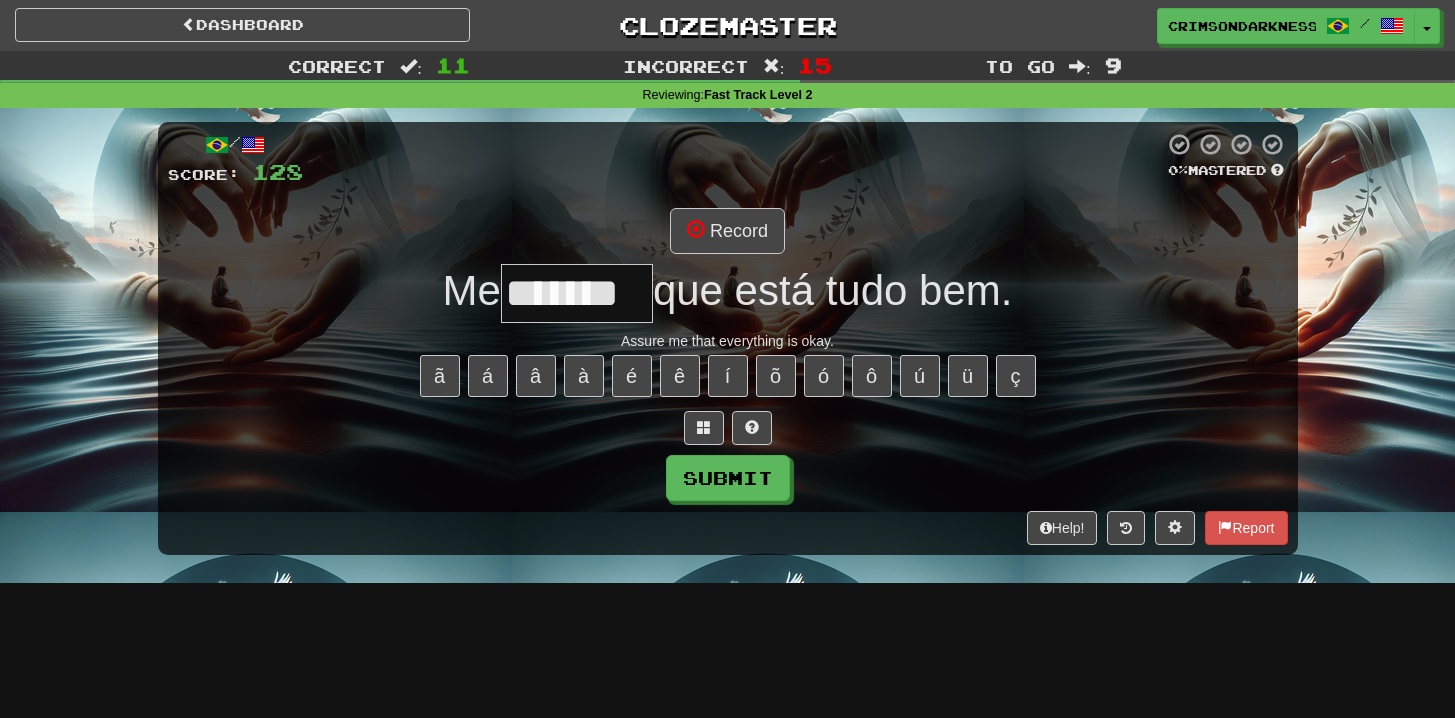 type on "*******" 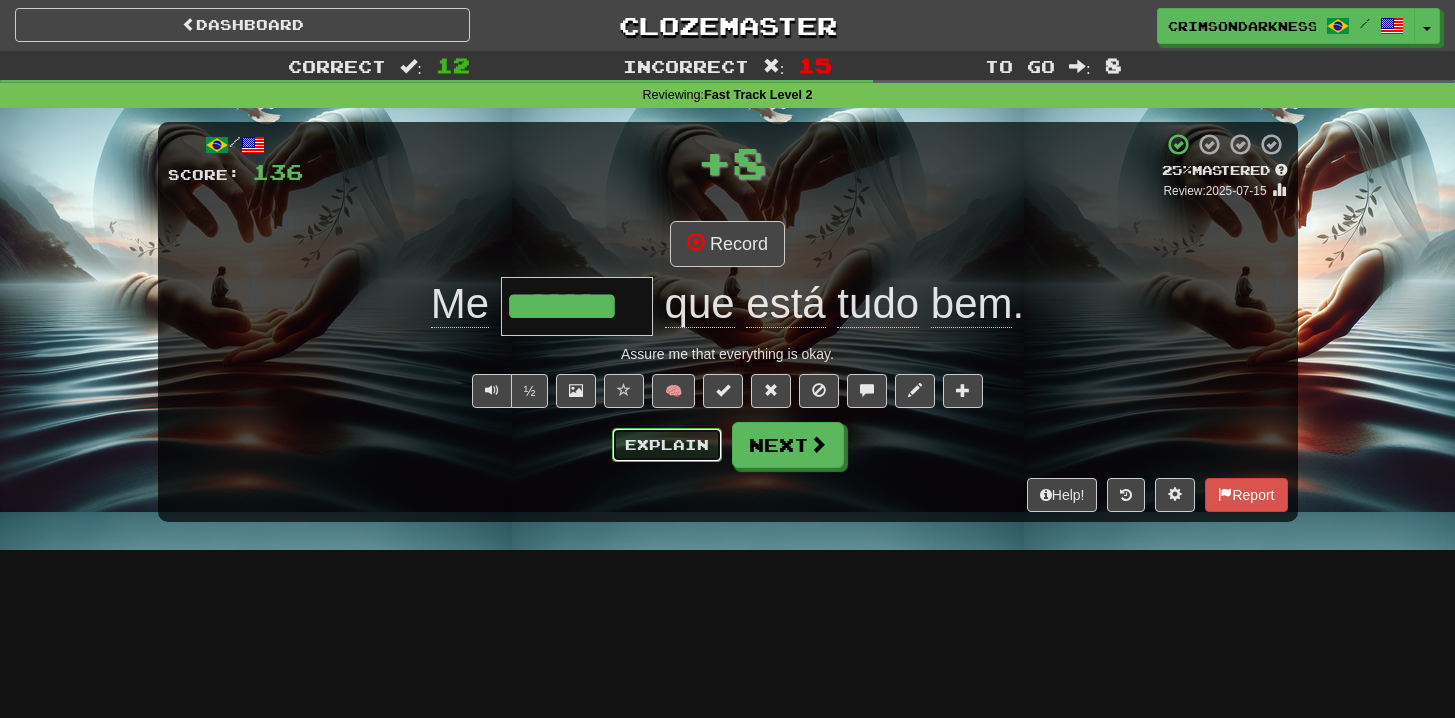 click on "Explain" at bounding box center (667, 445) 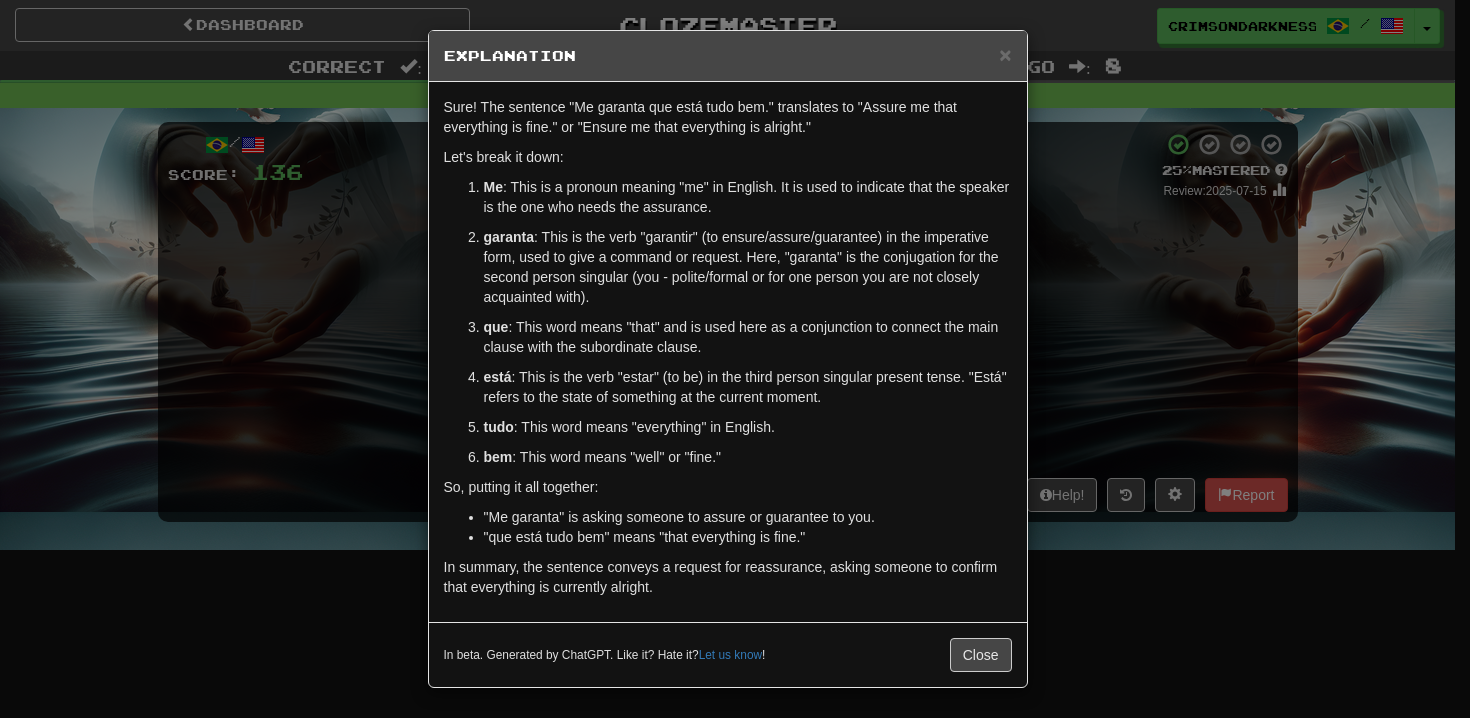 click on "× Explanation Sure! The sentence "Me garanta que está tudo bem." translates to "Assure me that everything is fine." or "Ensure me that everything is alright."
Let's break it down:
Me : This is a pronoun meaning "me" in English. It is used to indicate that the speaker is the one who needs the assurance.
garanta : This is the verb "garantir" (to ensure/assure/guarantee) in the imperative form, used to give a command or request. Here, "garanta" is the conjugation for the second person singular (you - polite/formal or for one person you are not closely acquainted with).
que : This word means "that" and is used here as a conjunction to connect the main clause with the subordinate clause.
está : This is the verb "estar" (to be) in the third person singular present tense. "Está" refers to the state of something at the current moment.
tudo : This word means "everything" in English.
bem : This word means "well" or "fine."
So, putting it all together:
! Close" at bounding box center [735, 359] 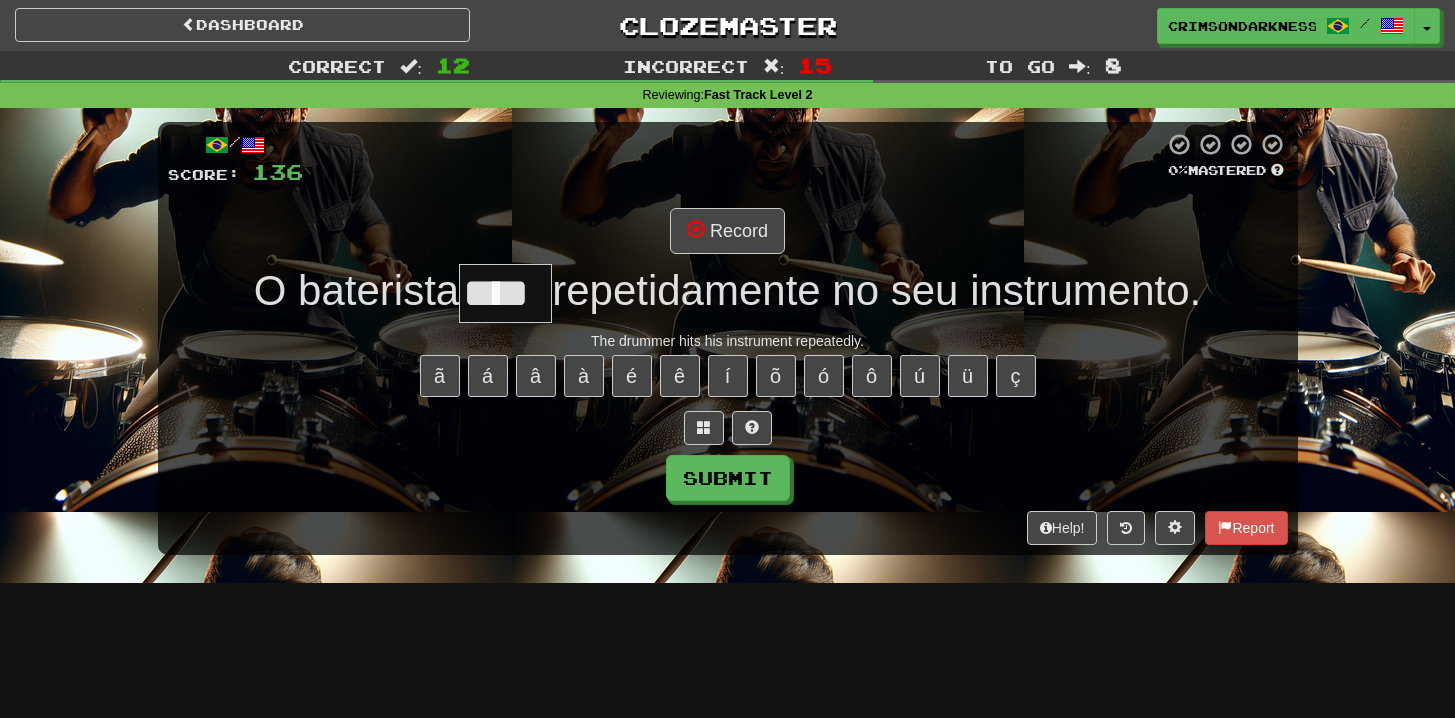 type on "****" 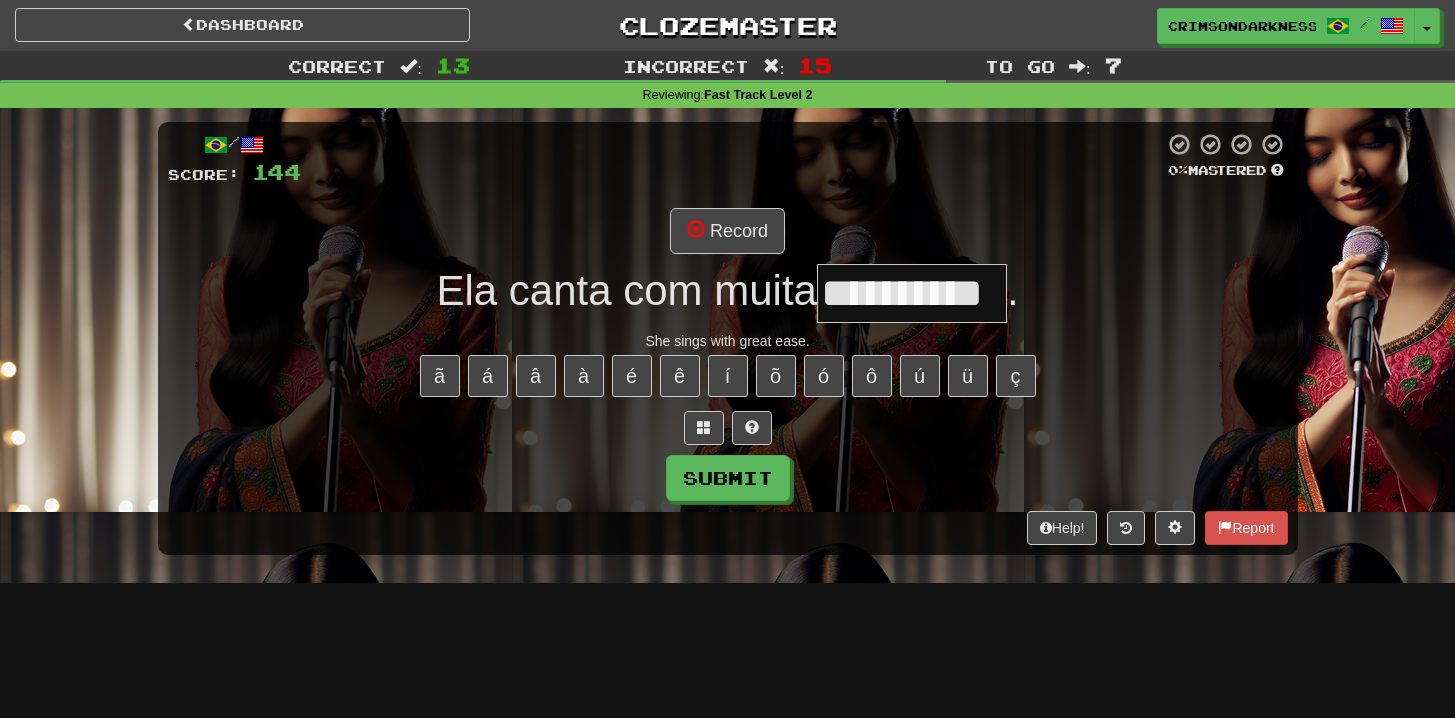 type on "**********" 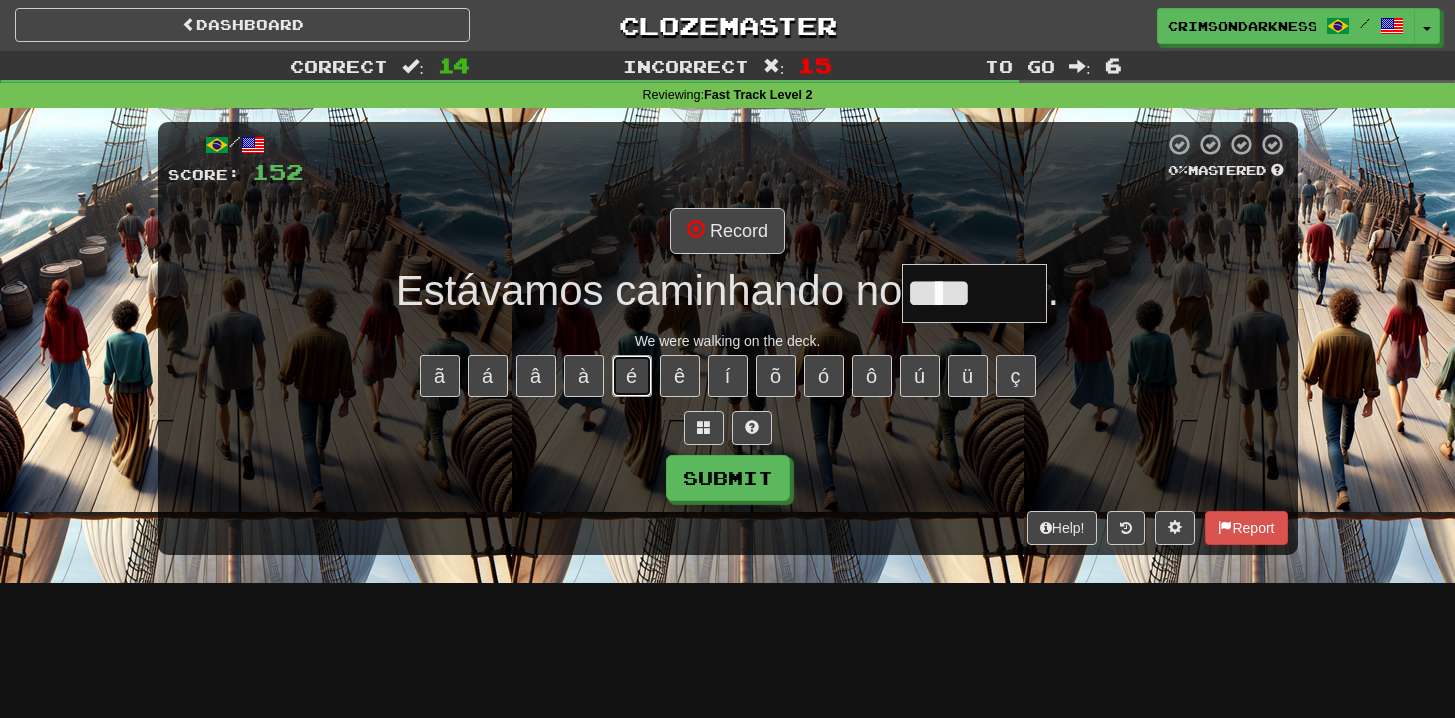 click on "é" at bounding box center (632, 376) 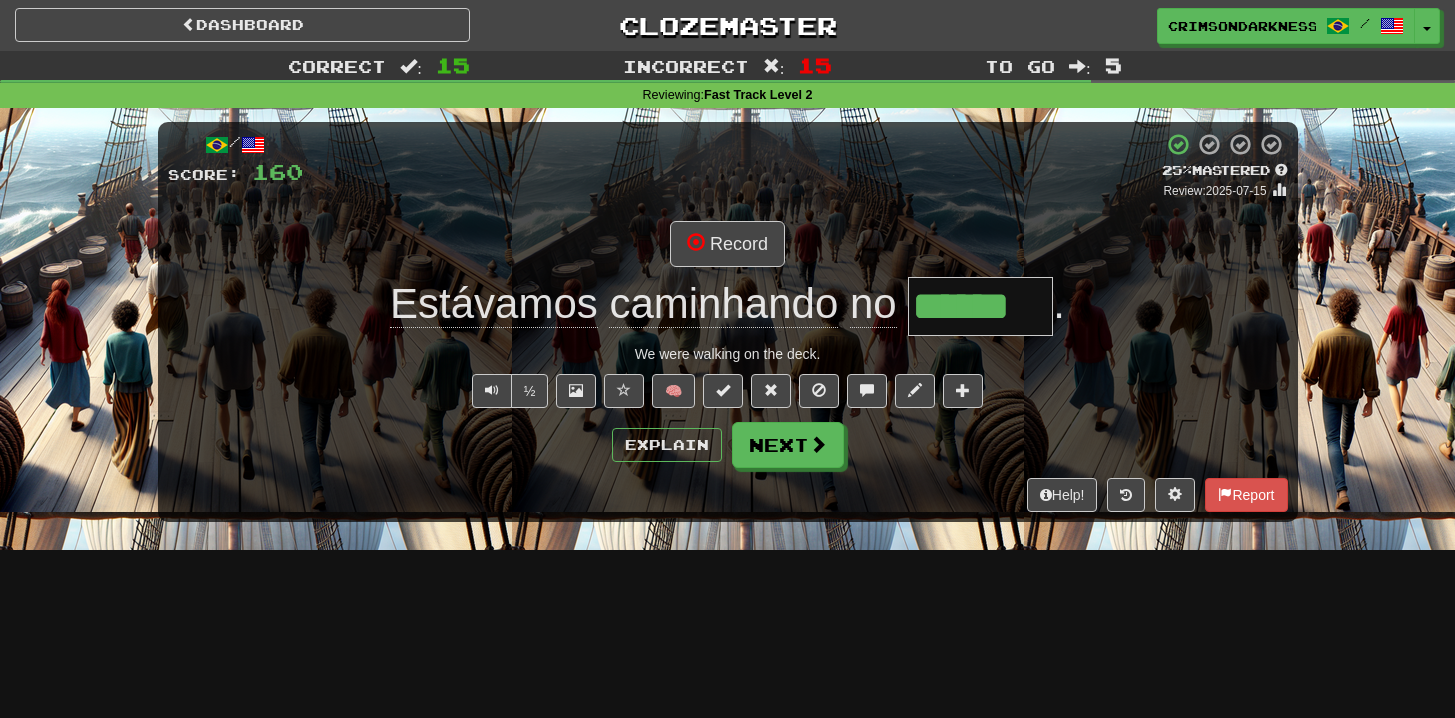 type on "*" 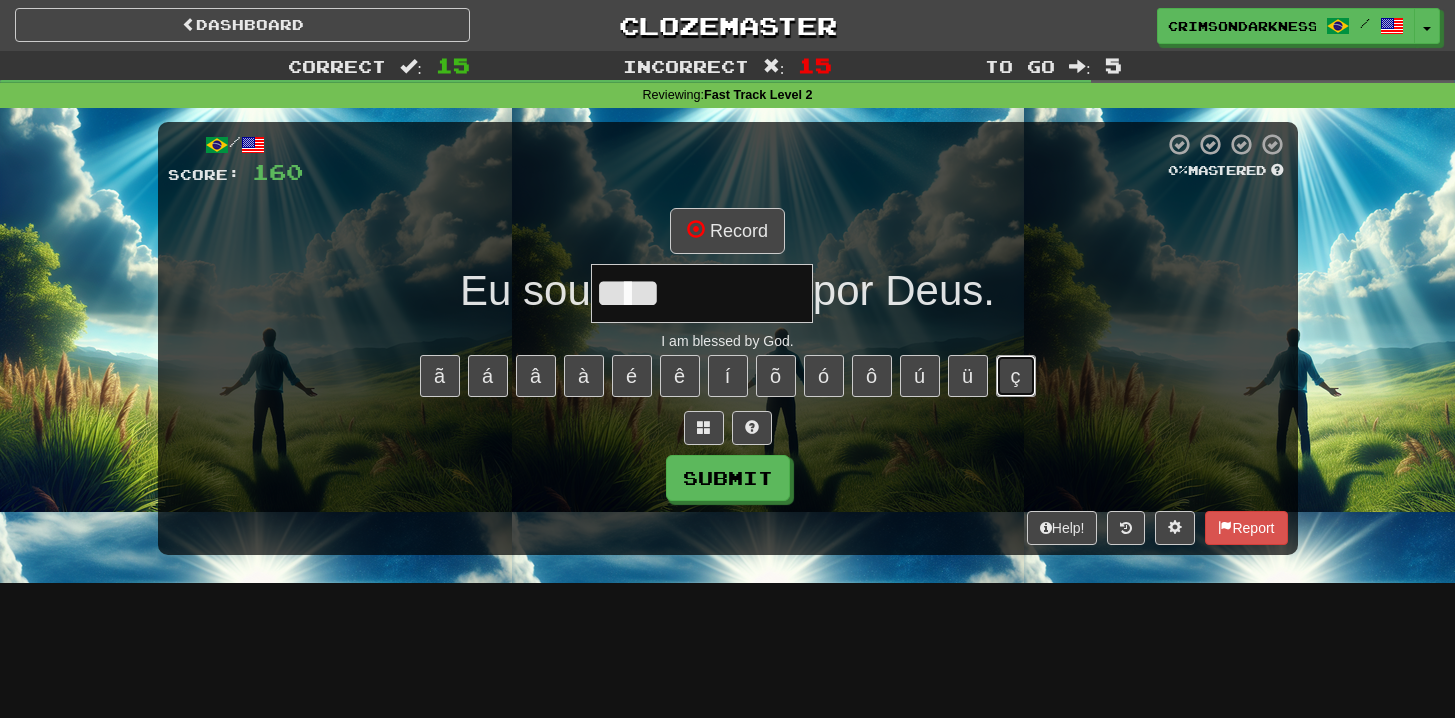 click on "ç" at bounding box center [1016, 376] 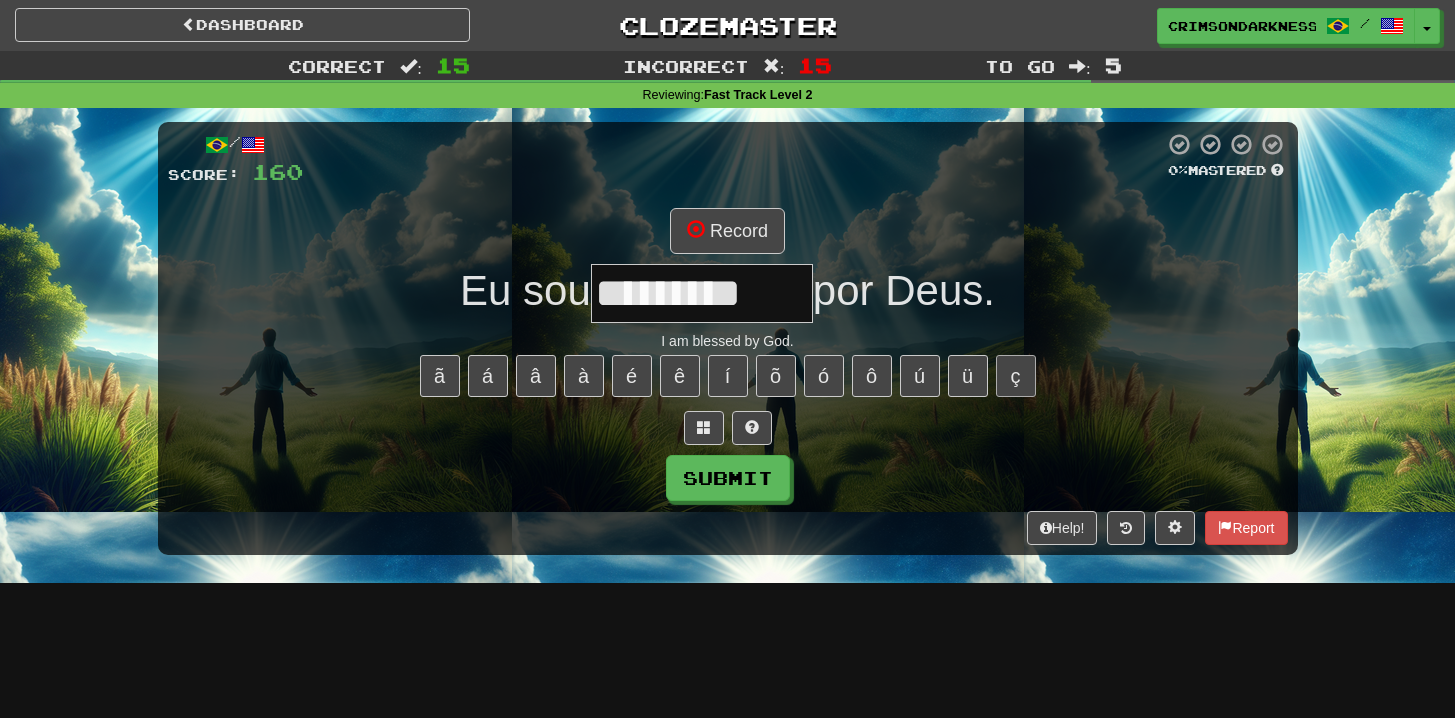 type on "*********" 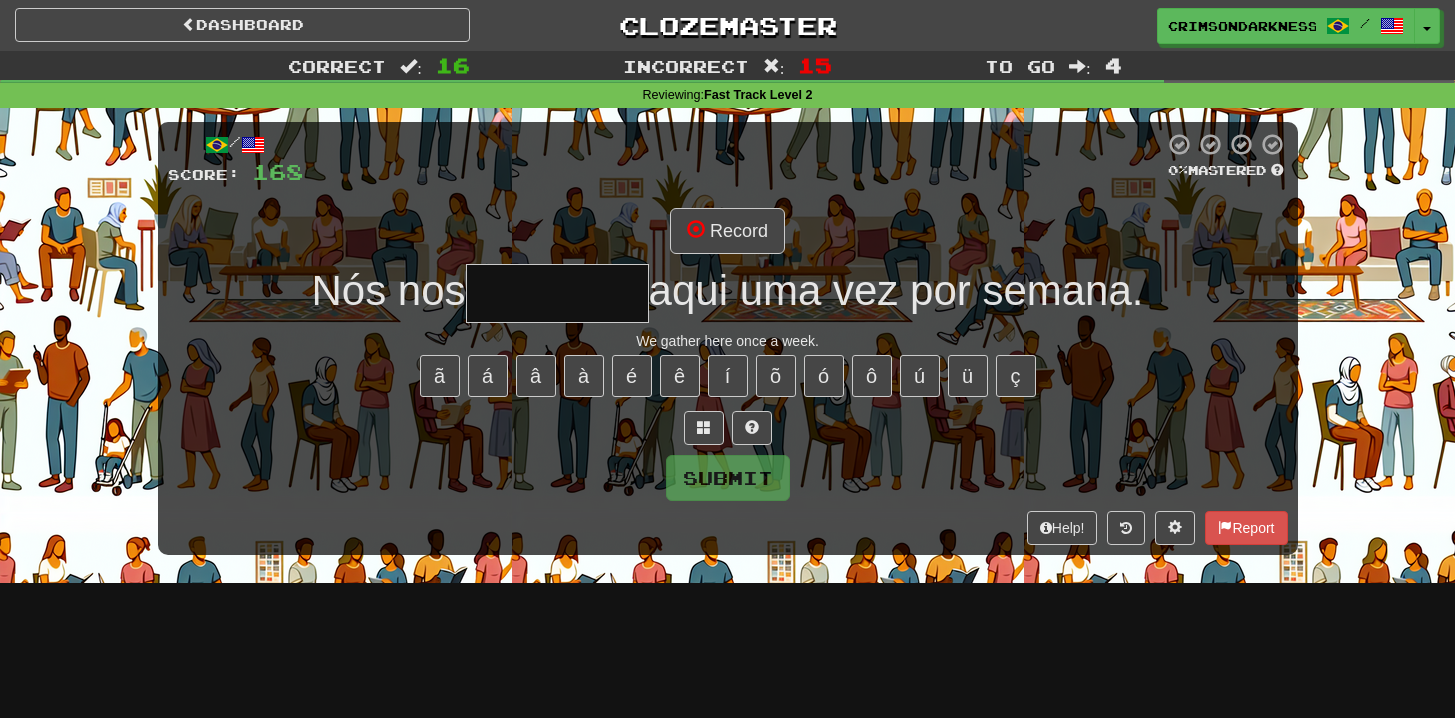 type on "********" 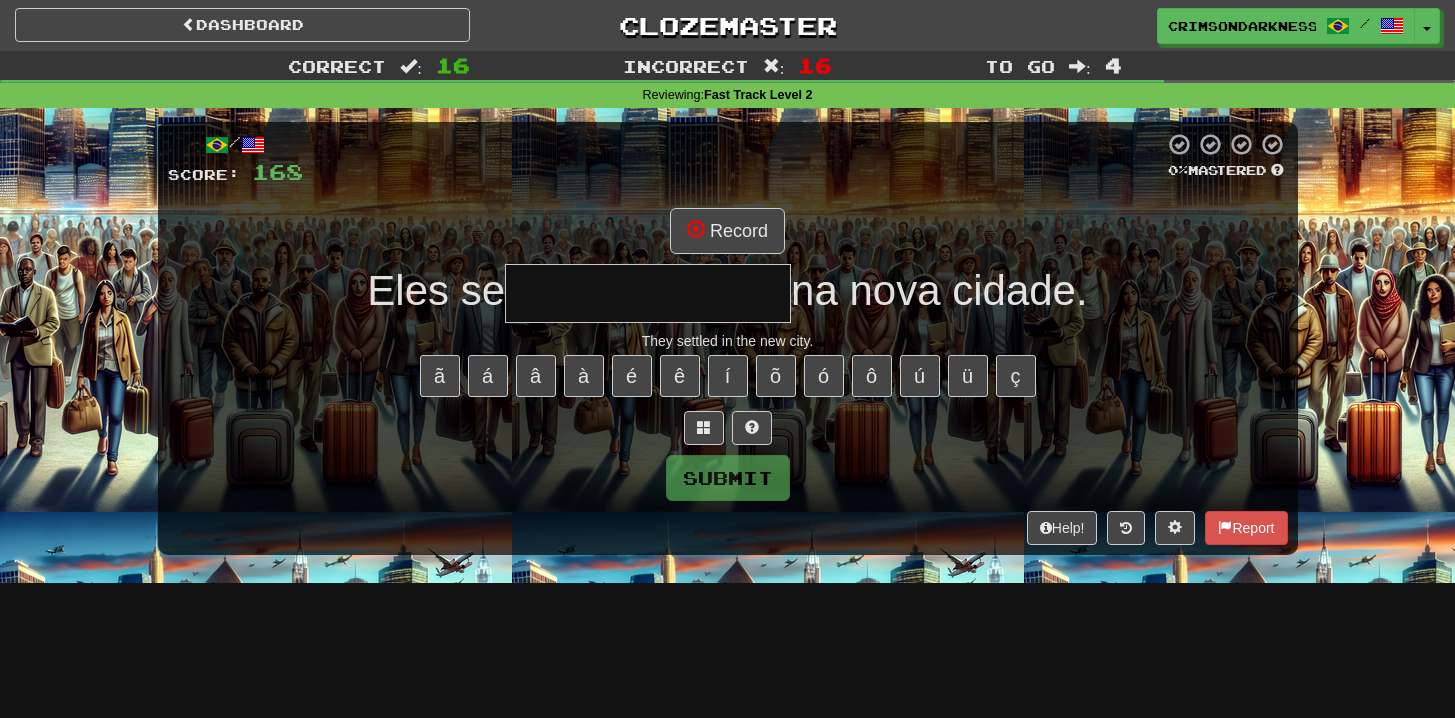 type on "**********" 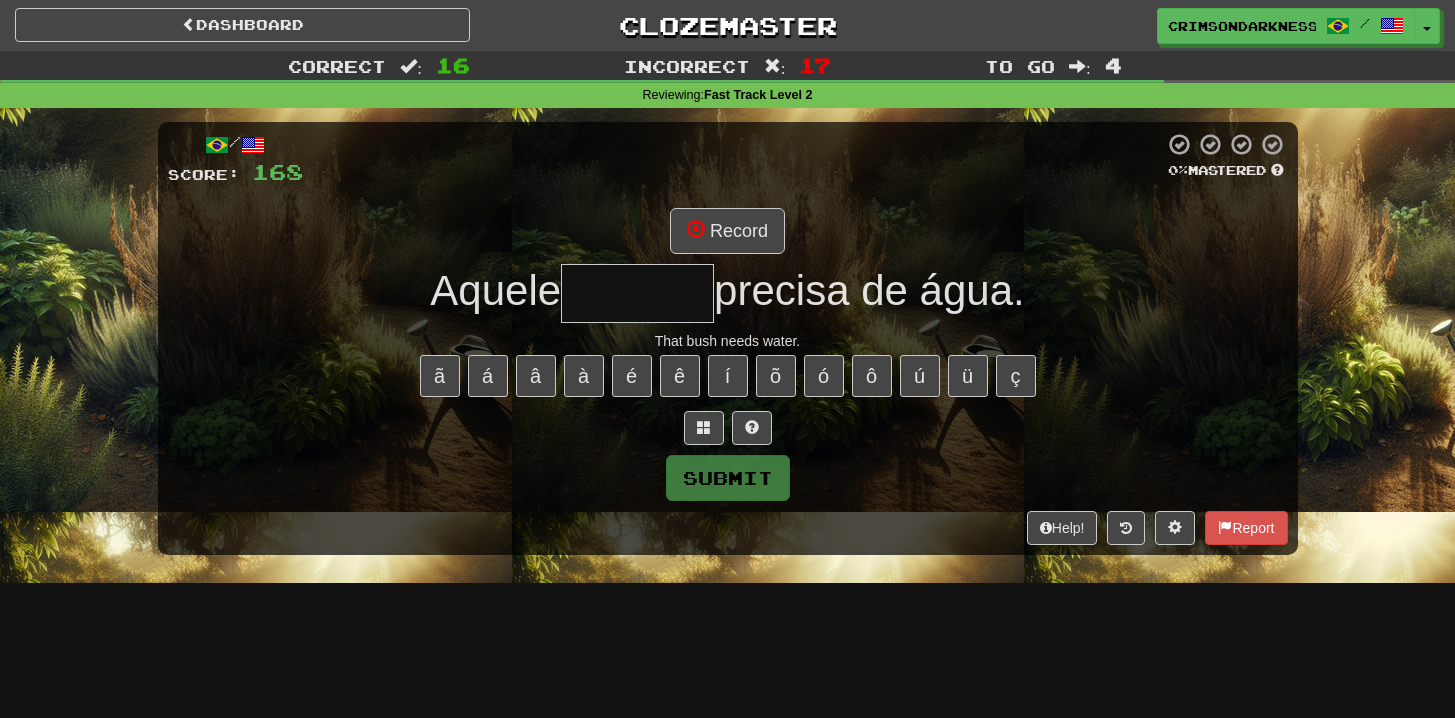 type on "*******" 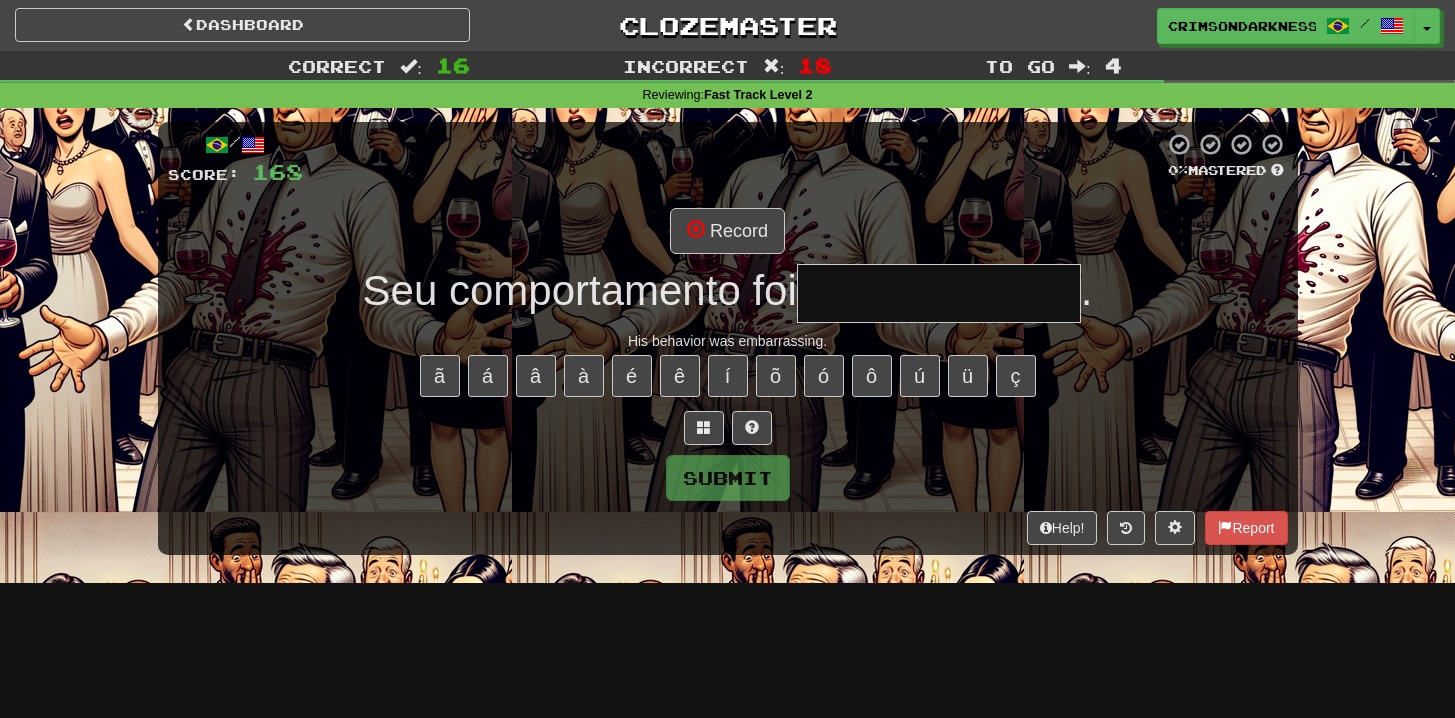 type on "**********" 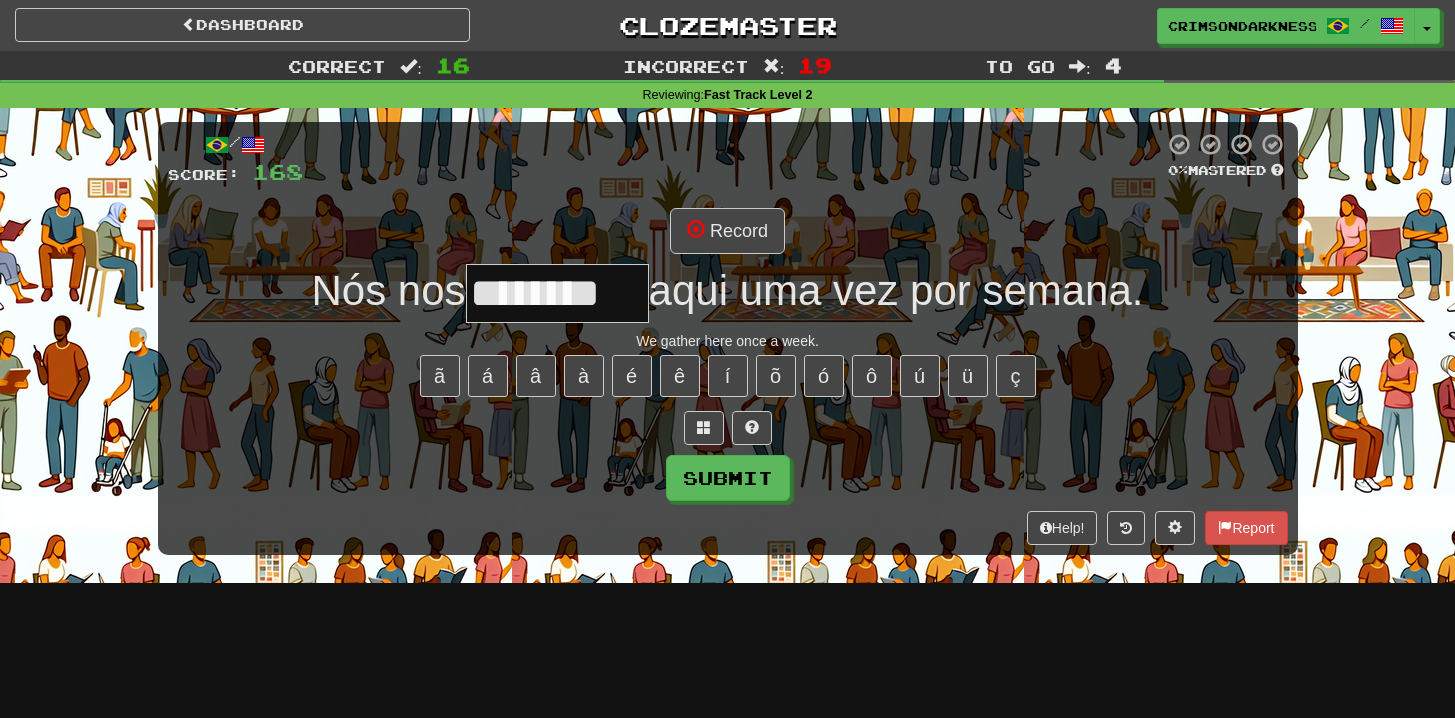 type on "********" 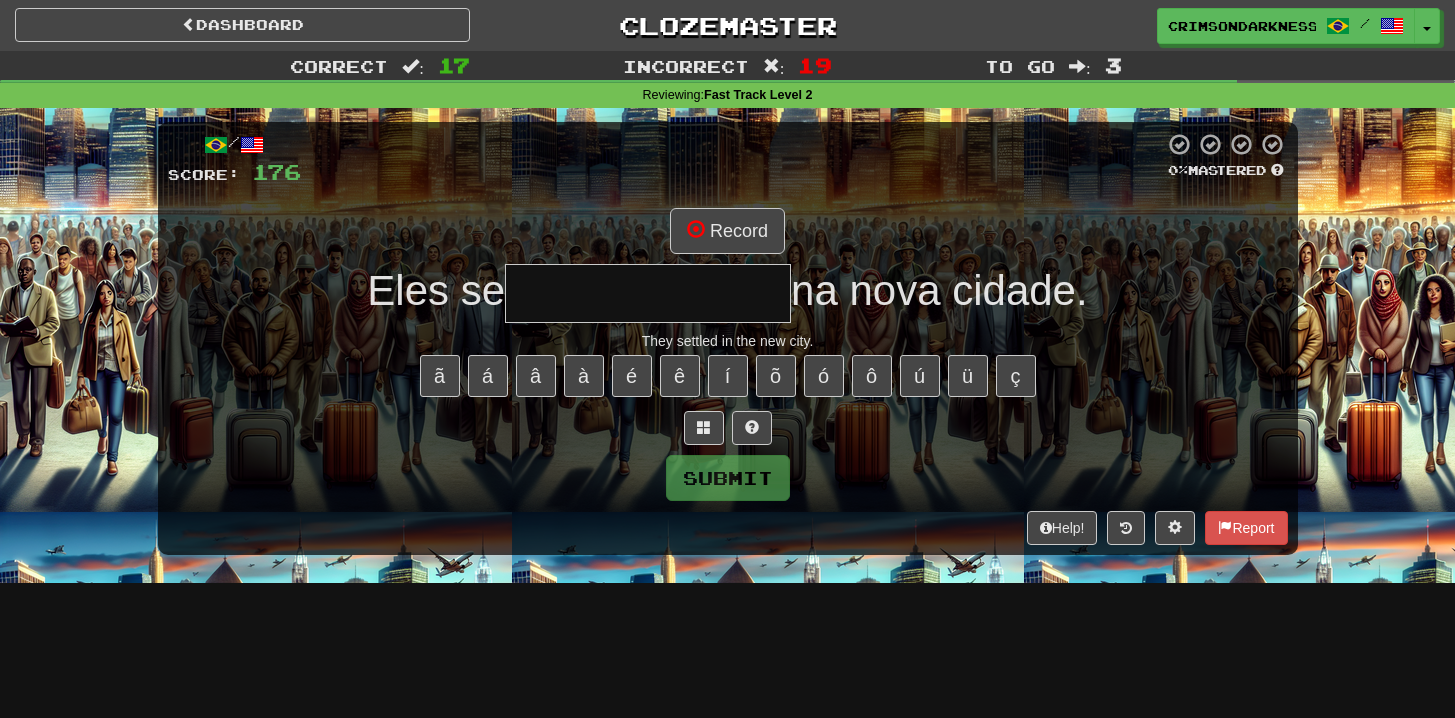 type on "**********" 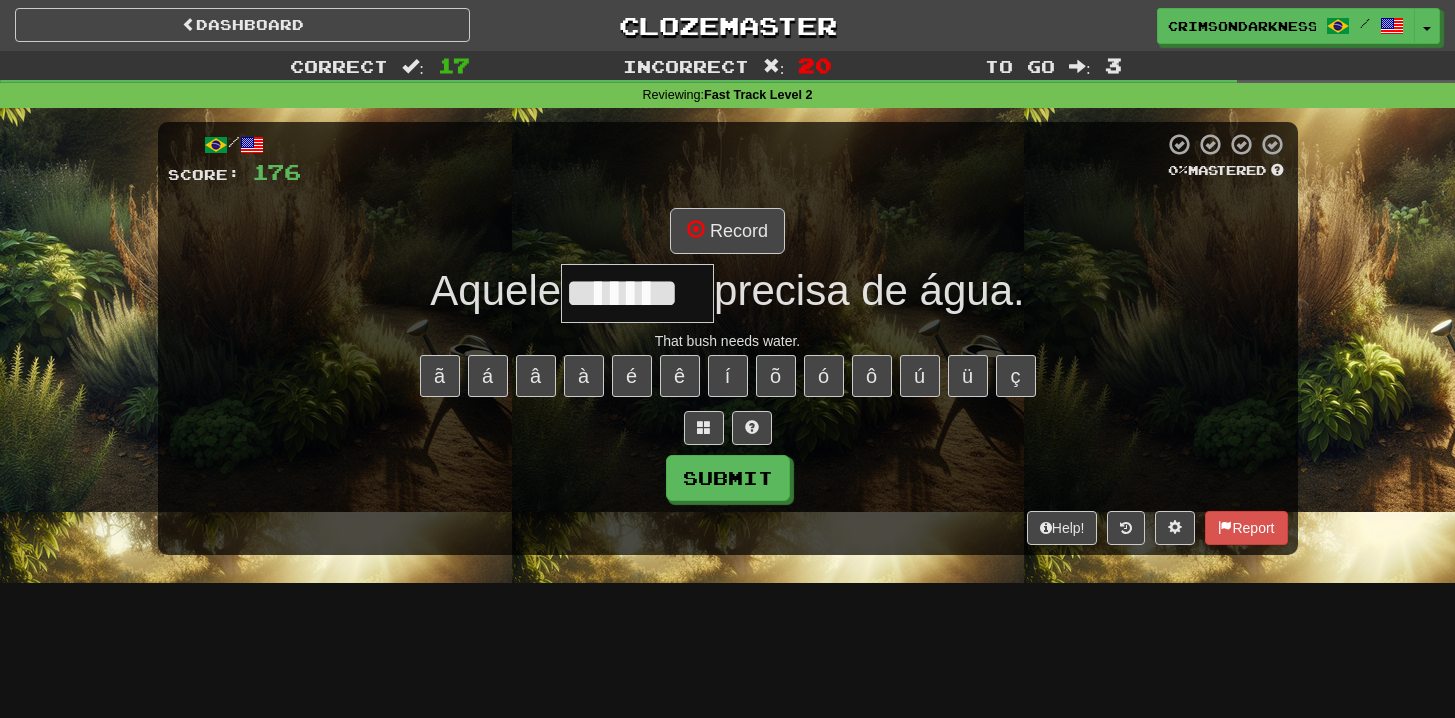 type on "*******" 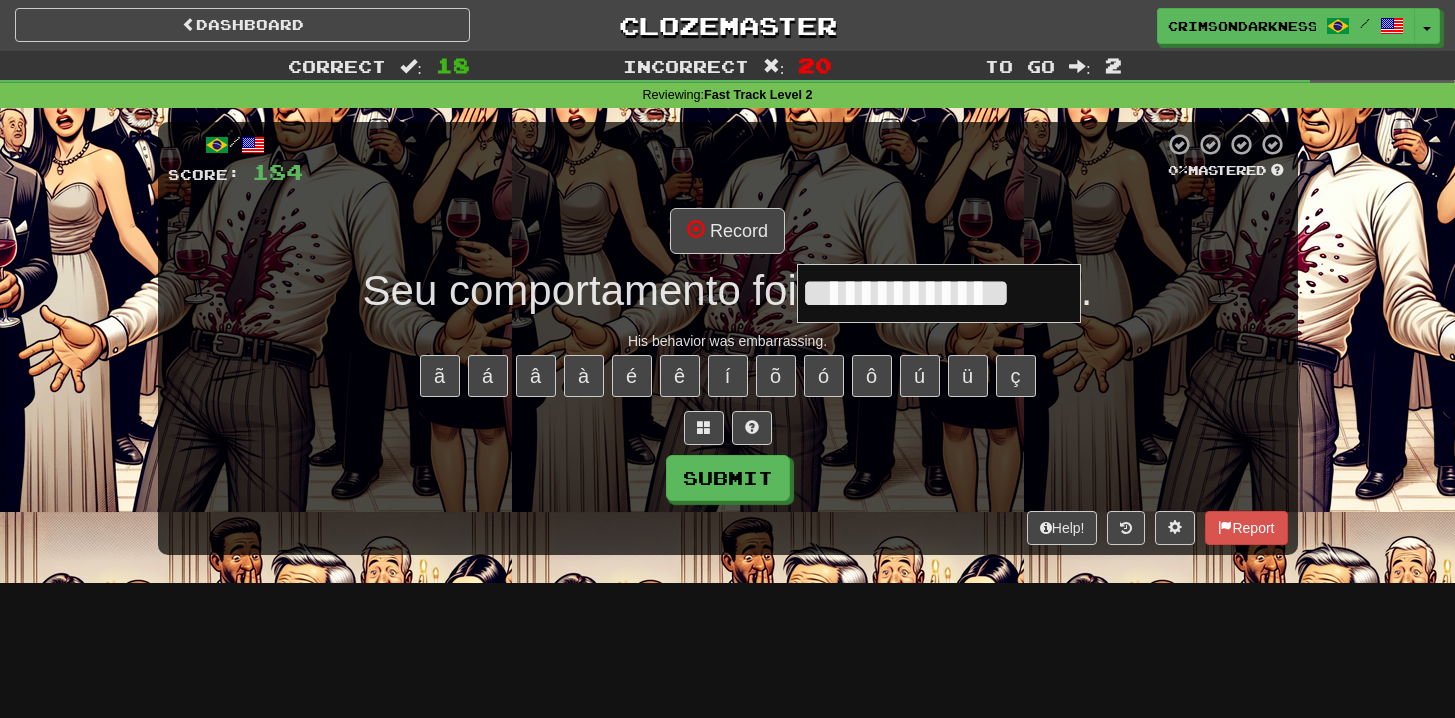 type on "**********" 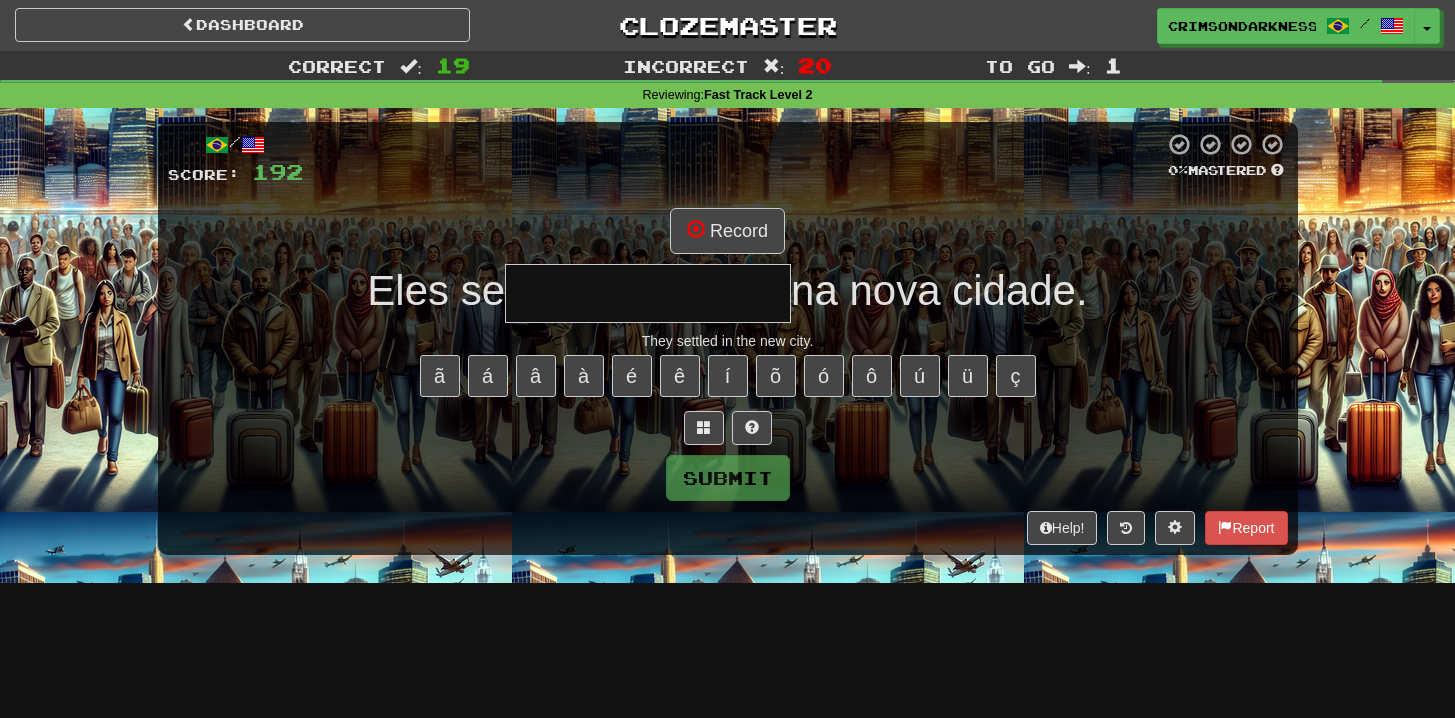 type on "**********" 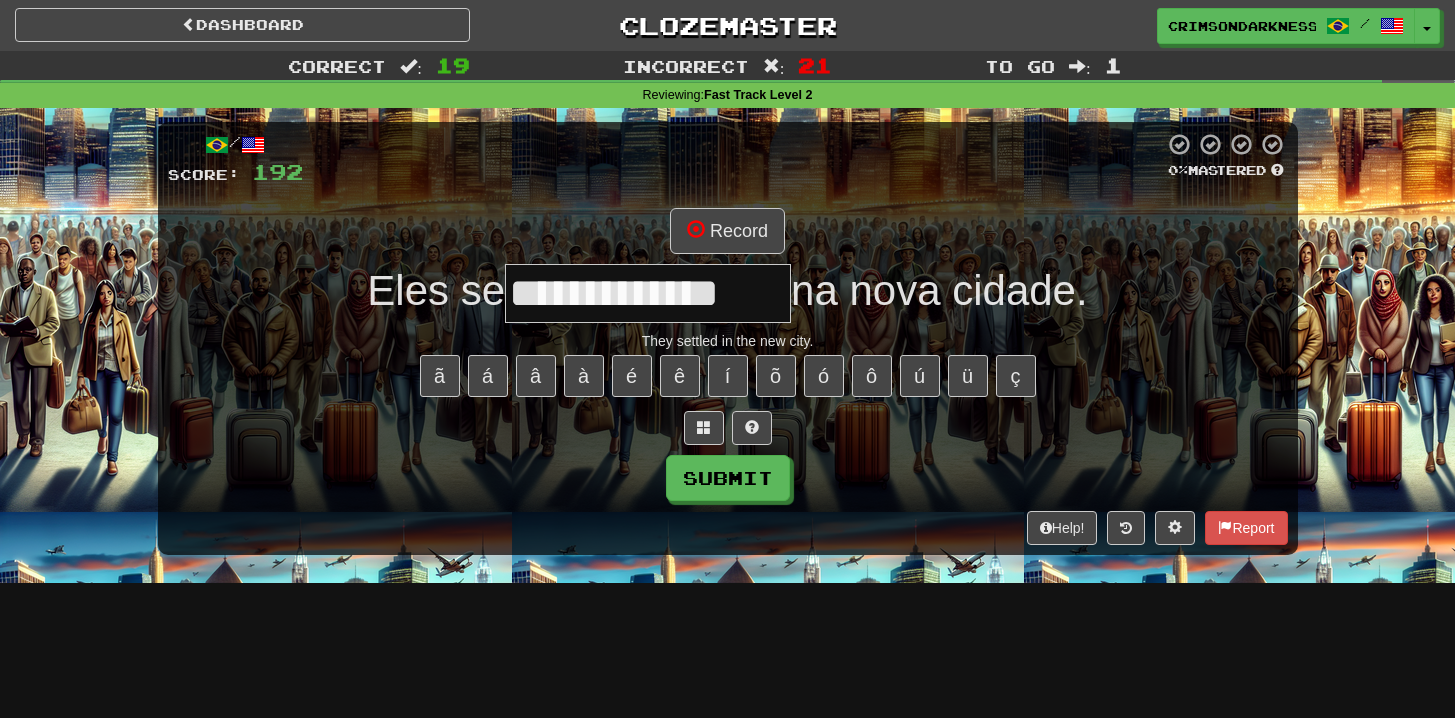 type on "**********" 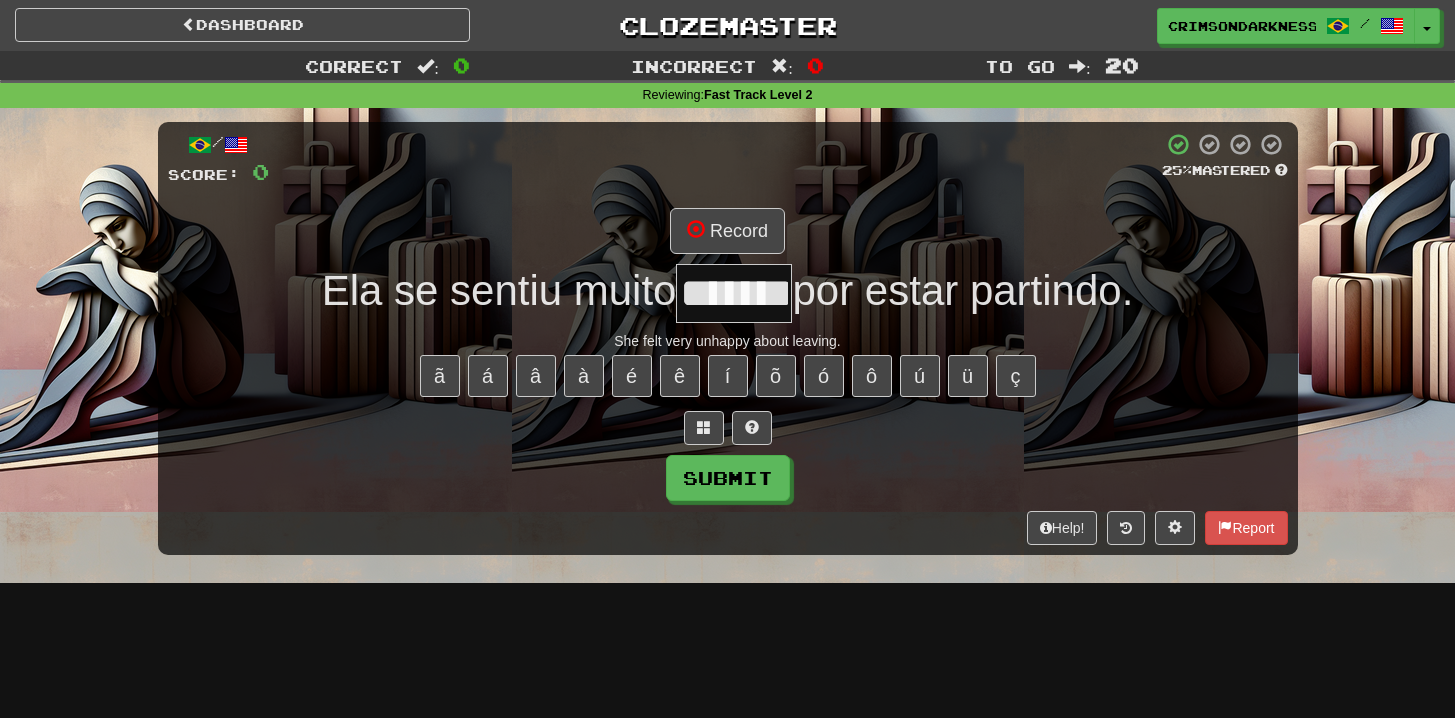 type on "*******" 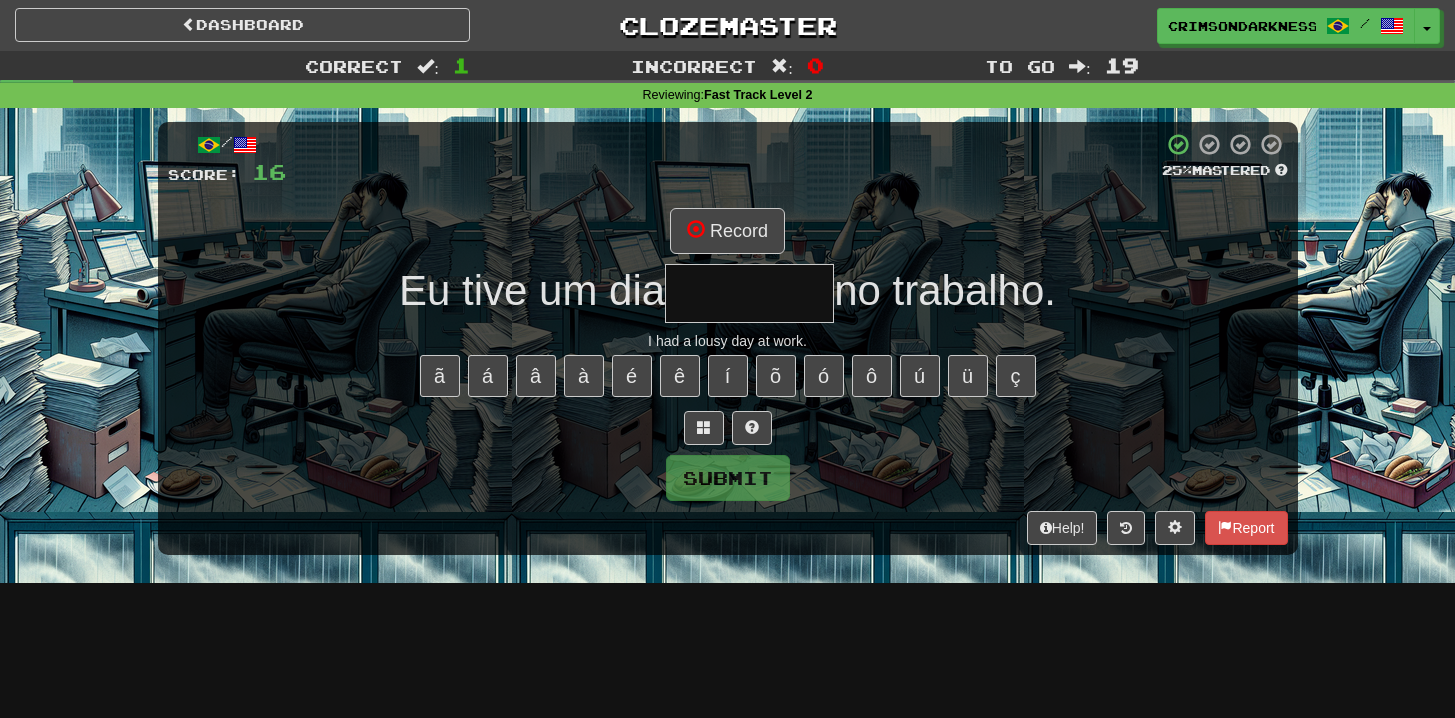 type on "*******" 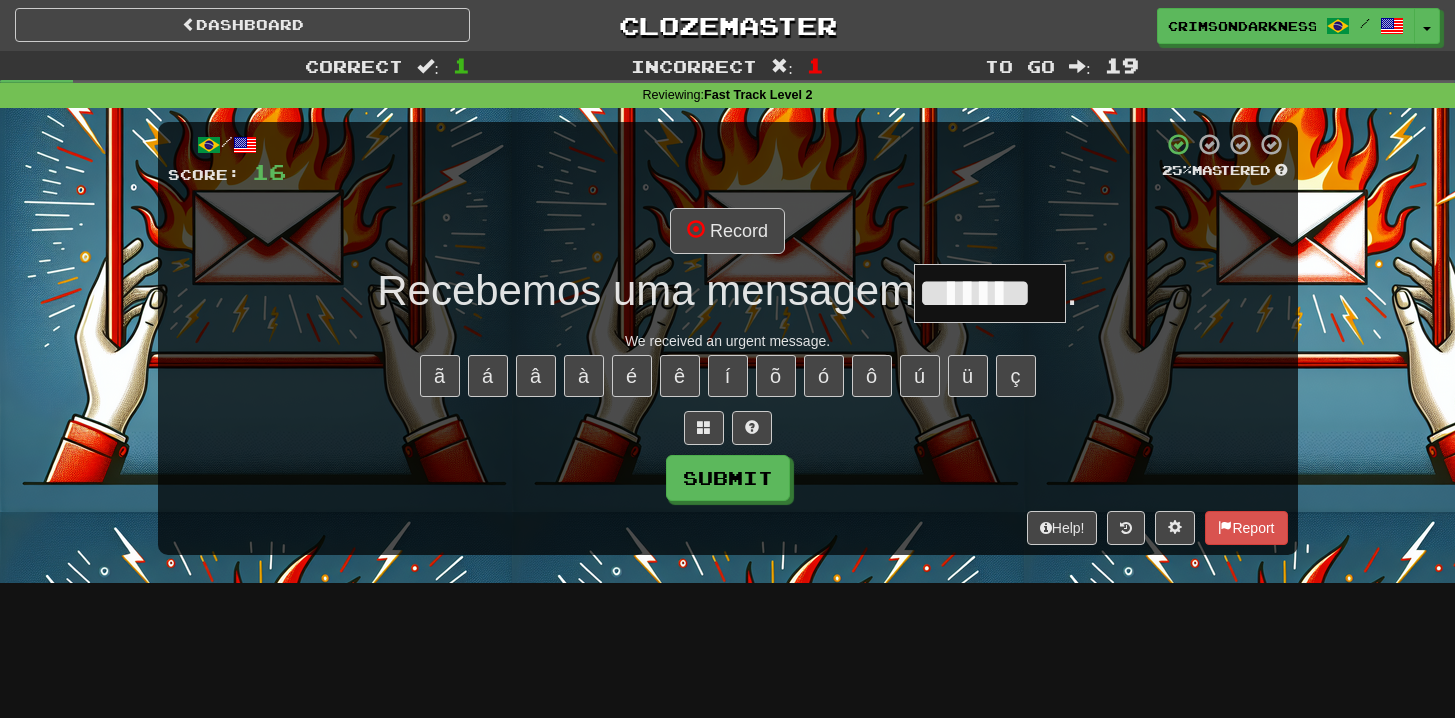 type on "*******" 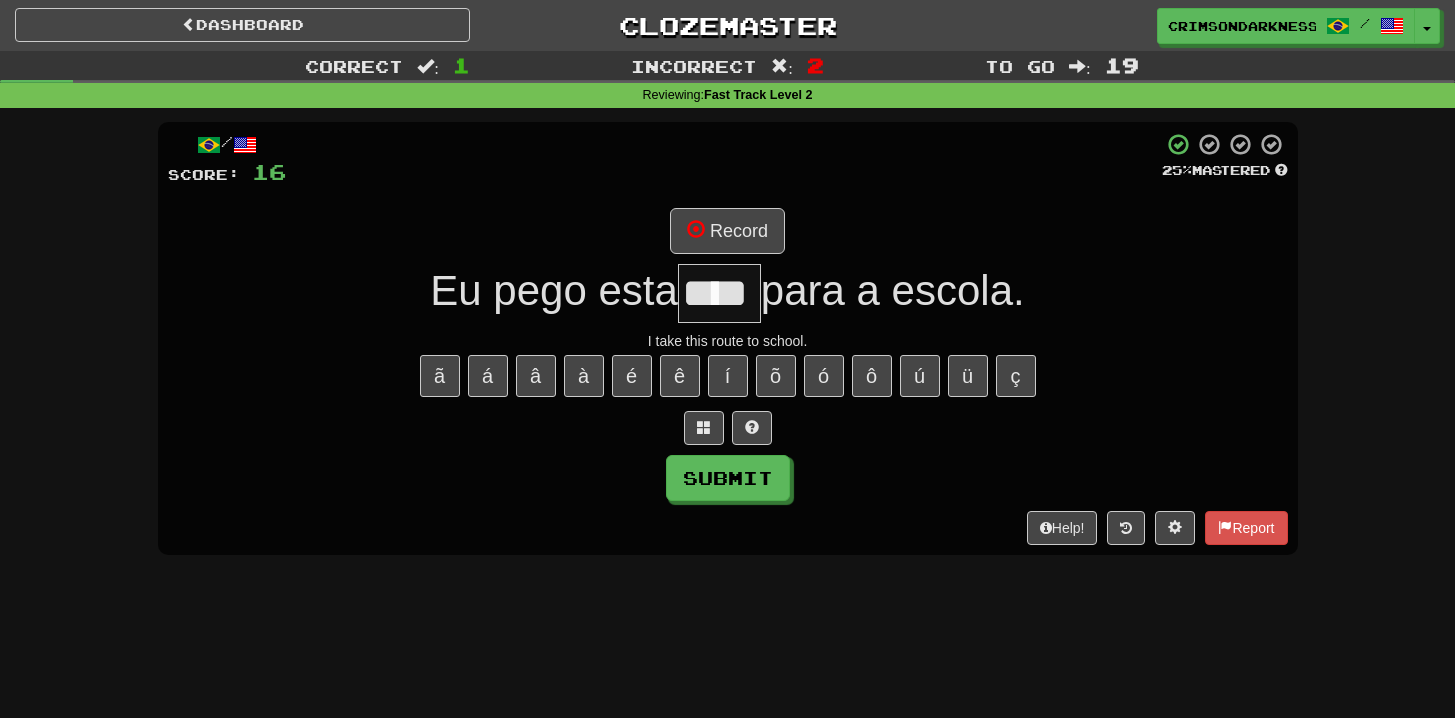 type on "****" 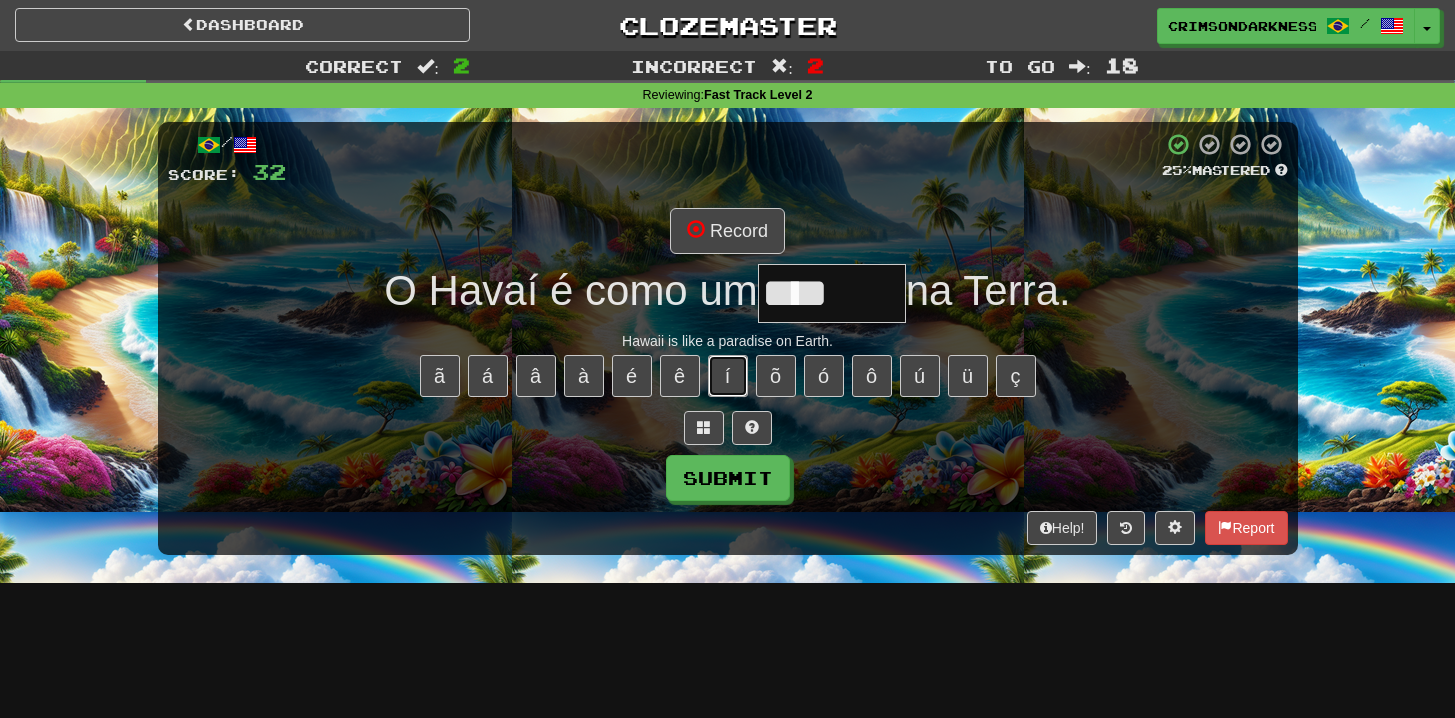 click on "í" at bounding box center [728, 376] 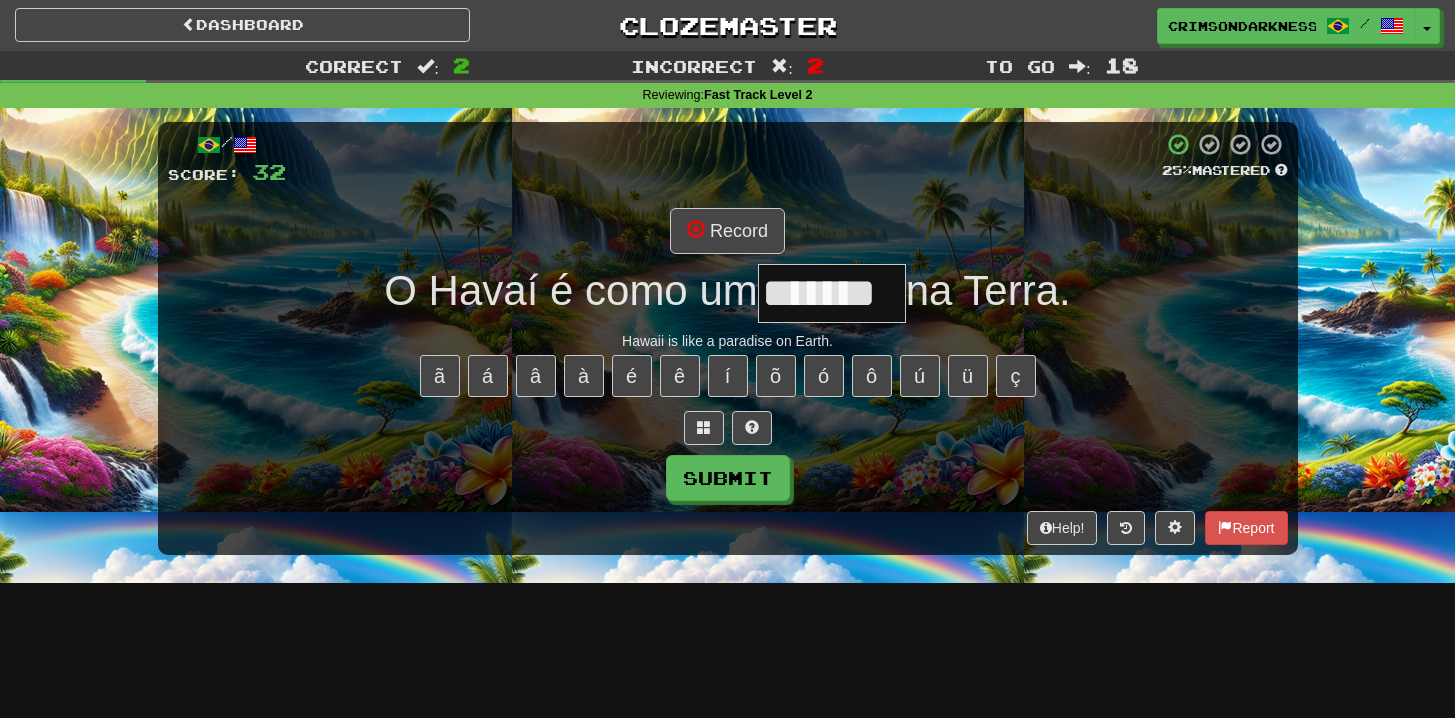 type on "*******" 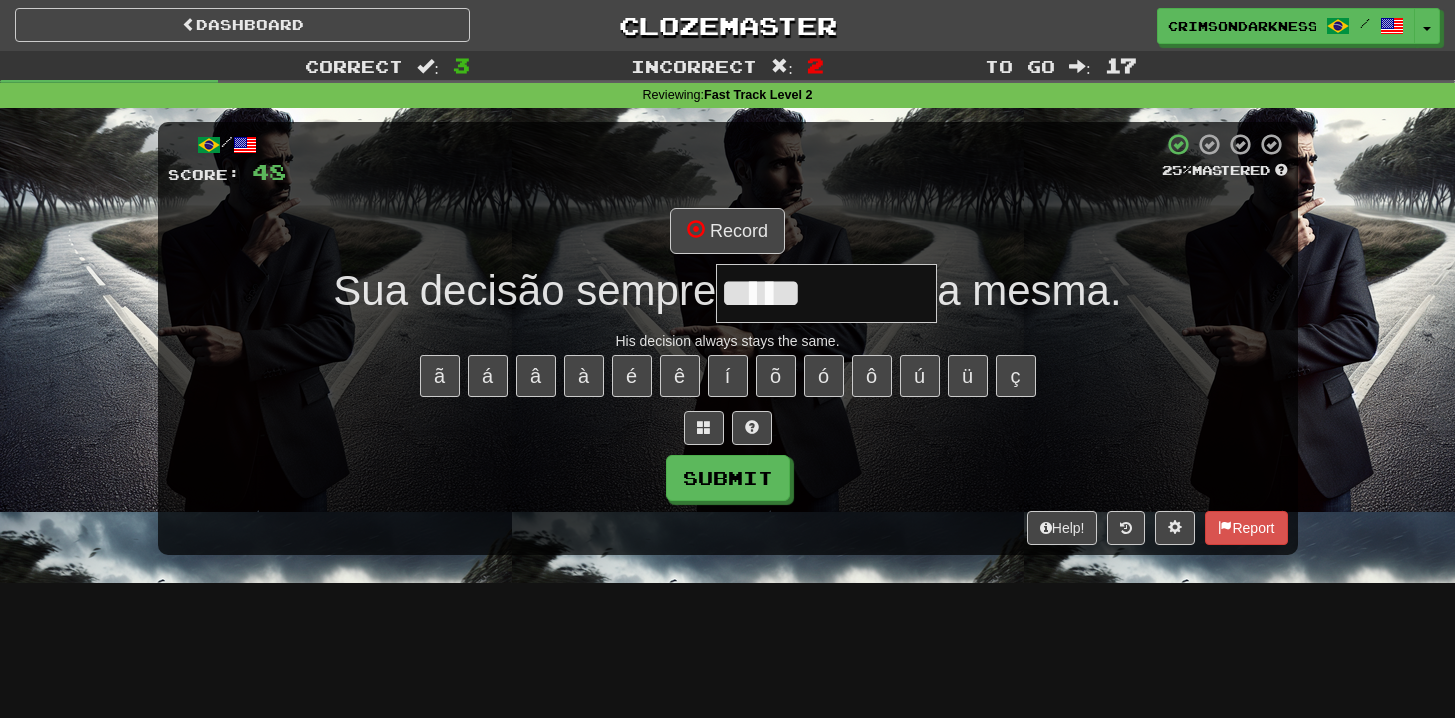 type on "*********" 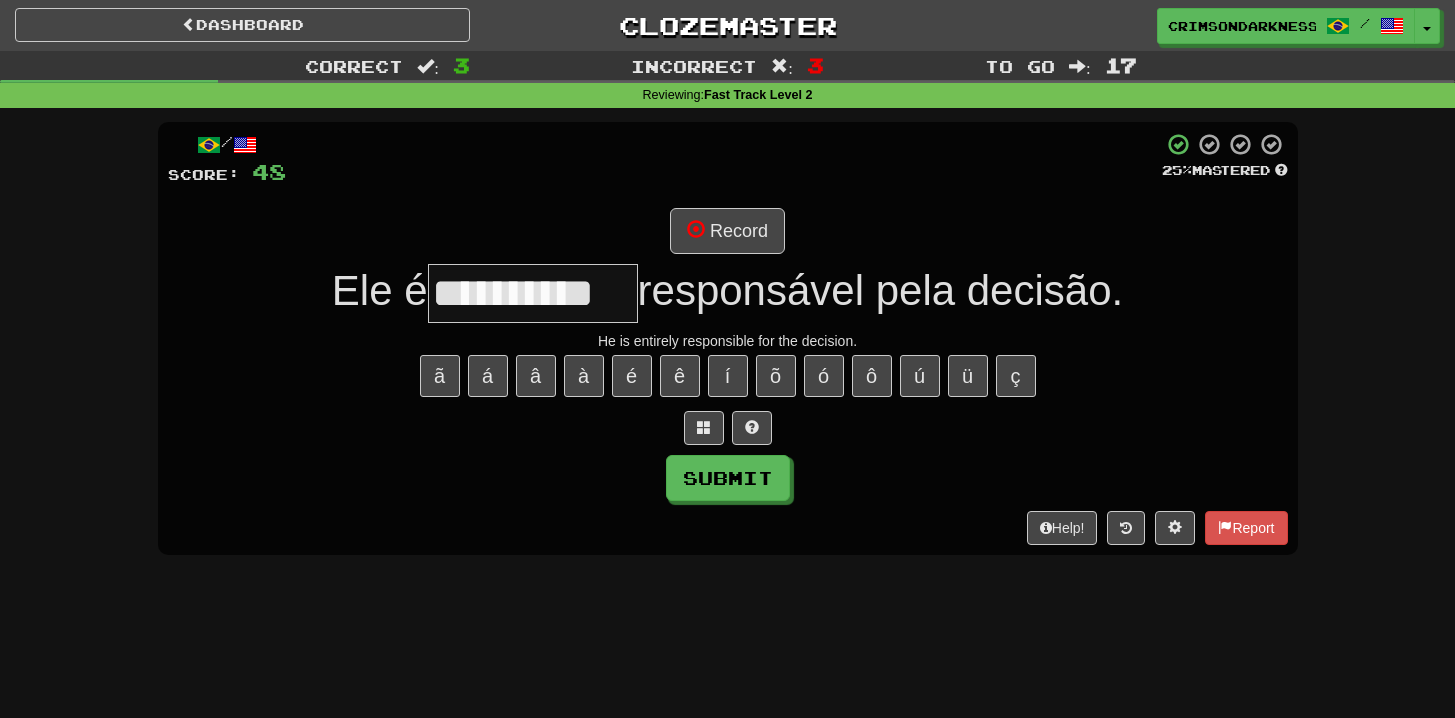 type on "**********" 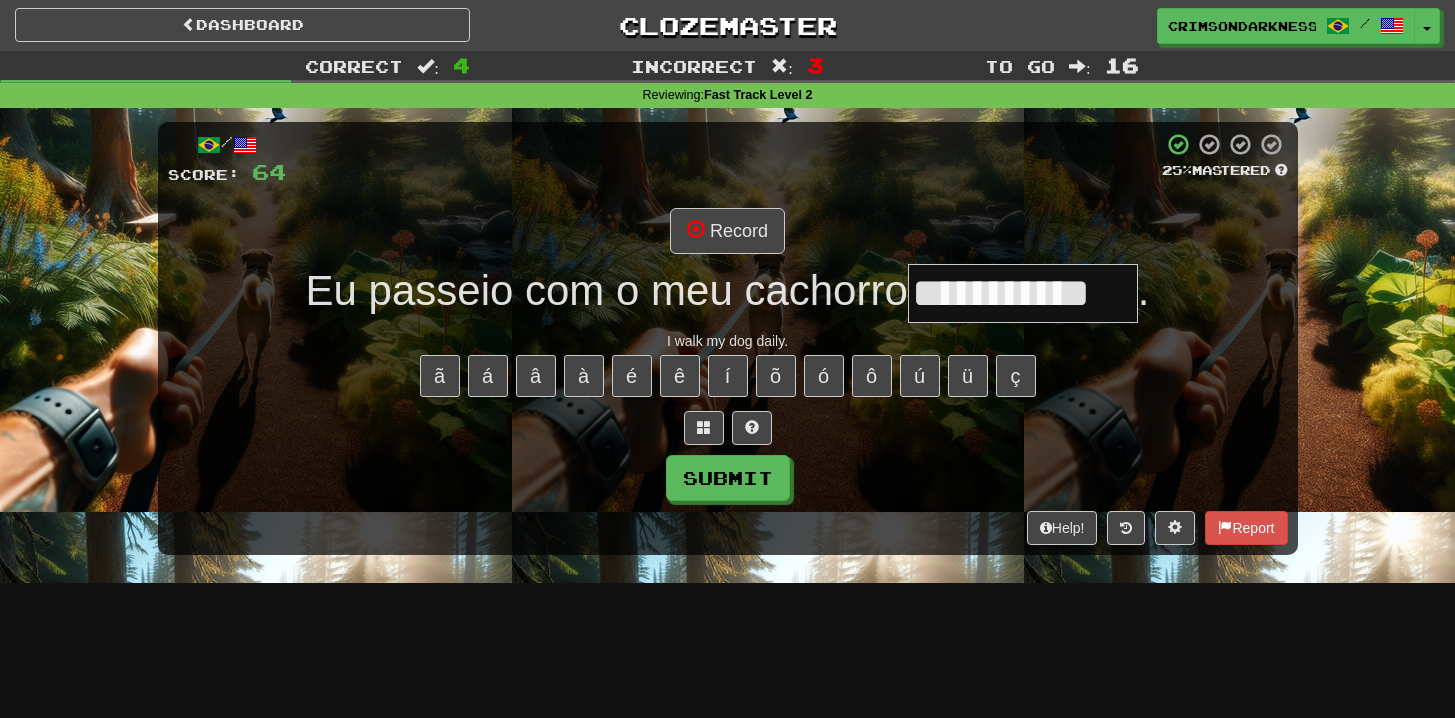 type on "**********" 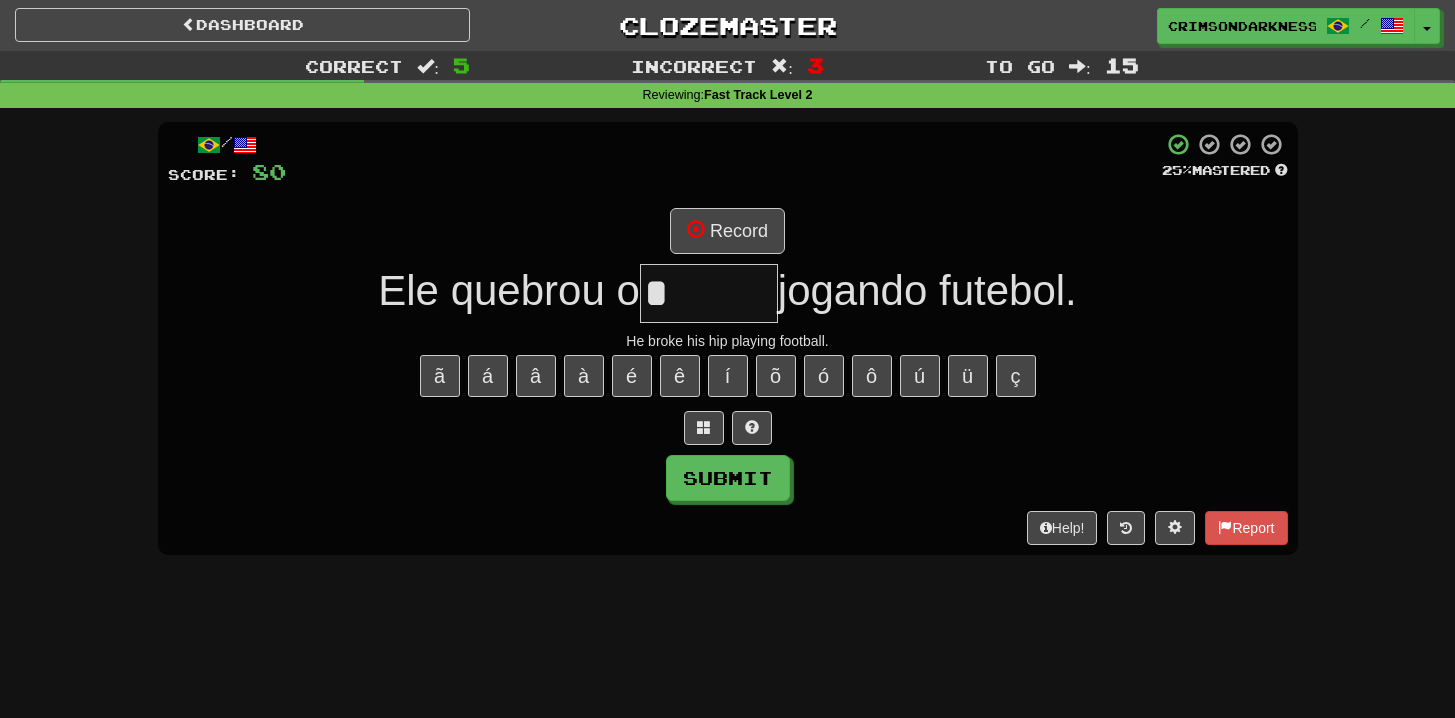 type on "*******" 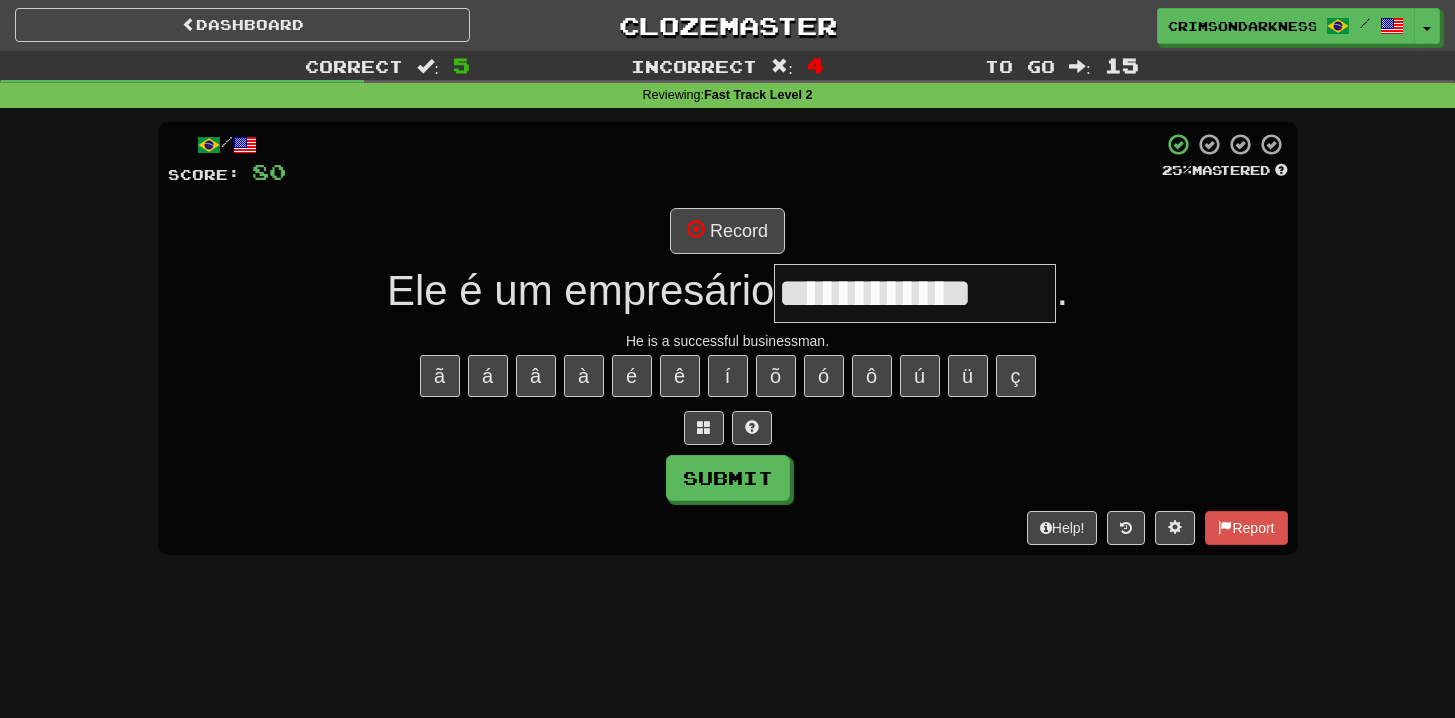 type on "**********" 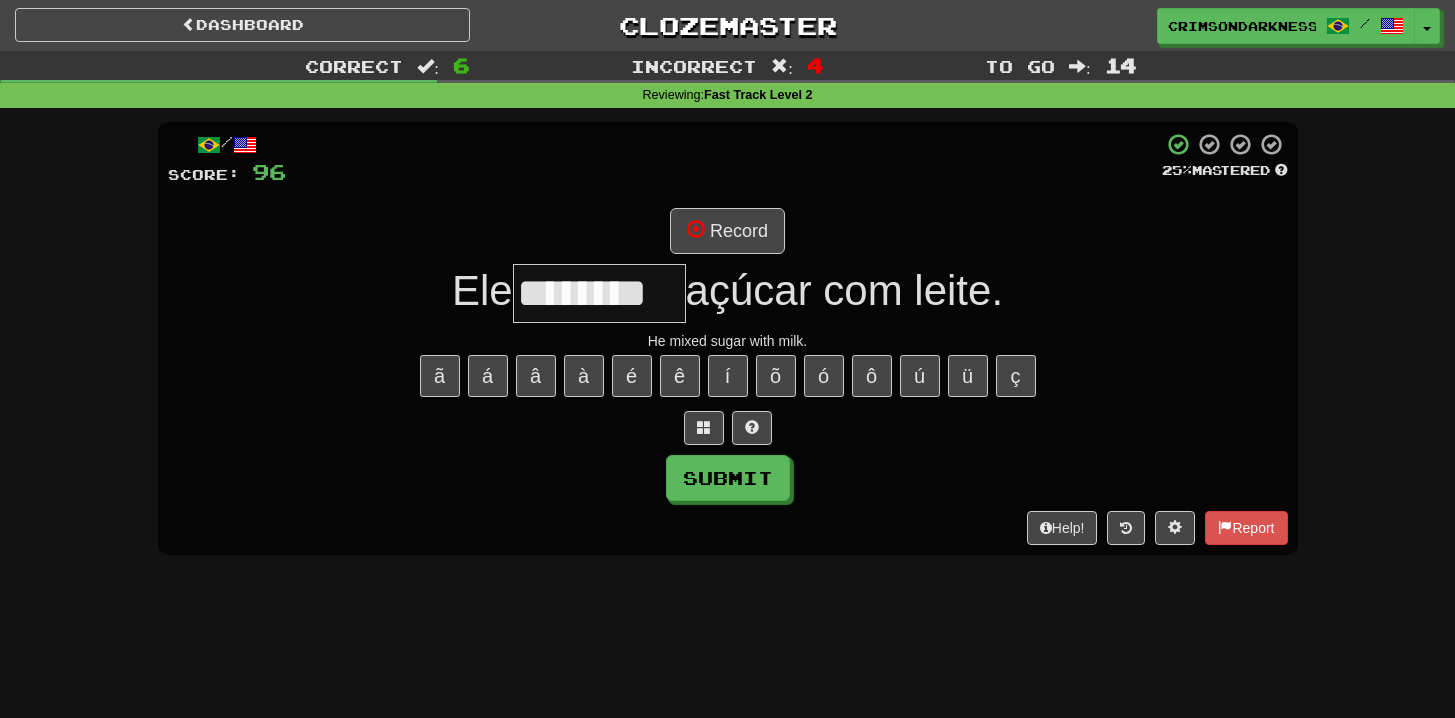 type on "********" 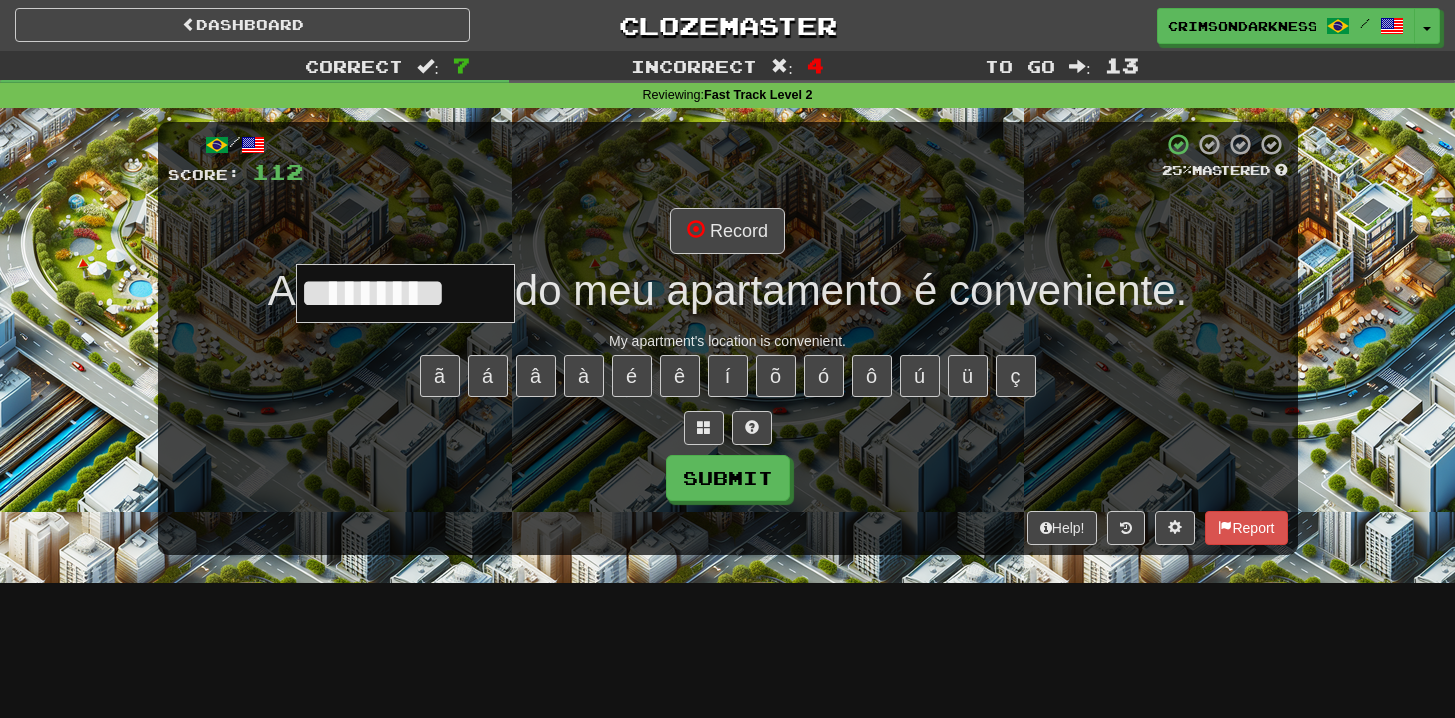 scroll, scrollTop: 0, scrollLeft: 0, axis: both 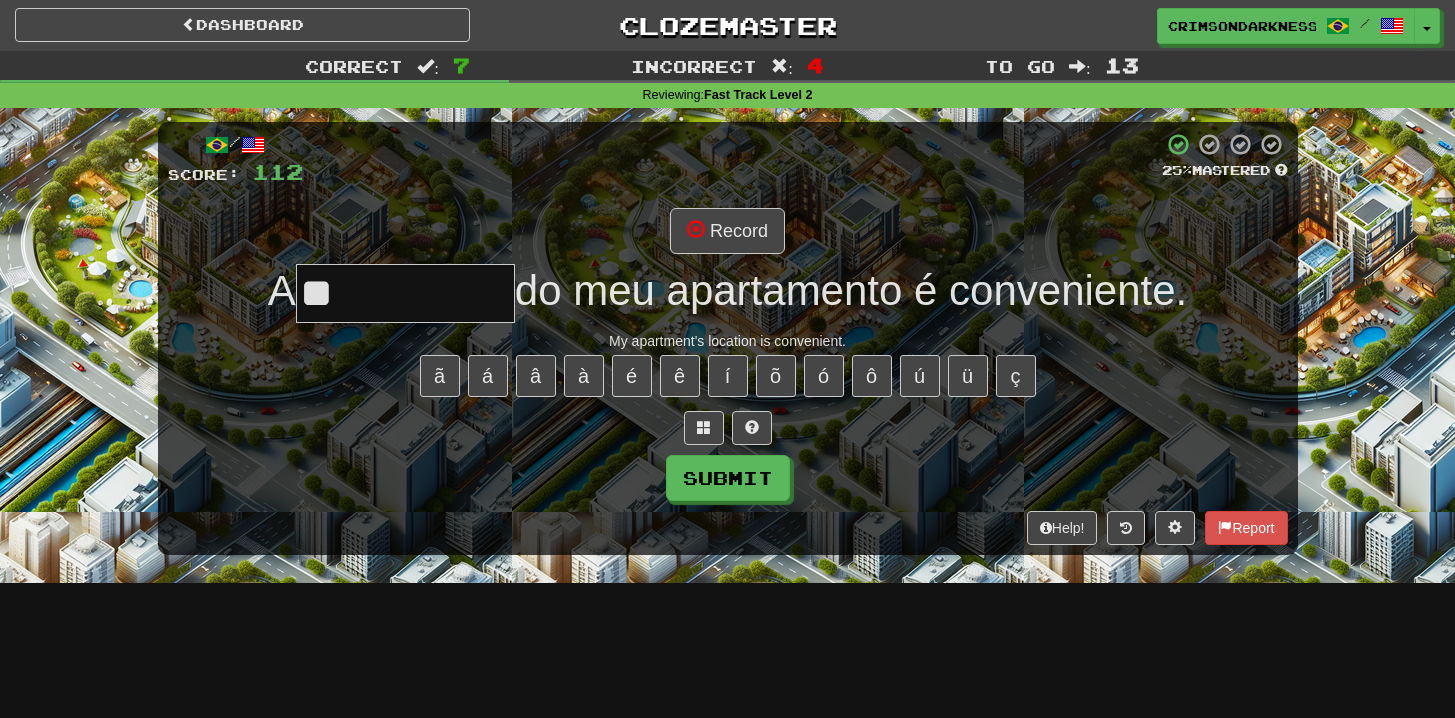type on "*" 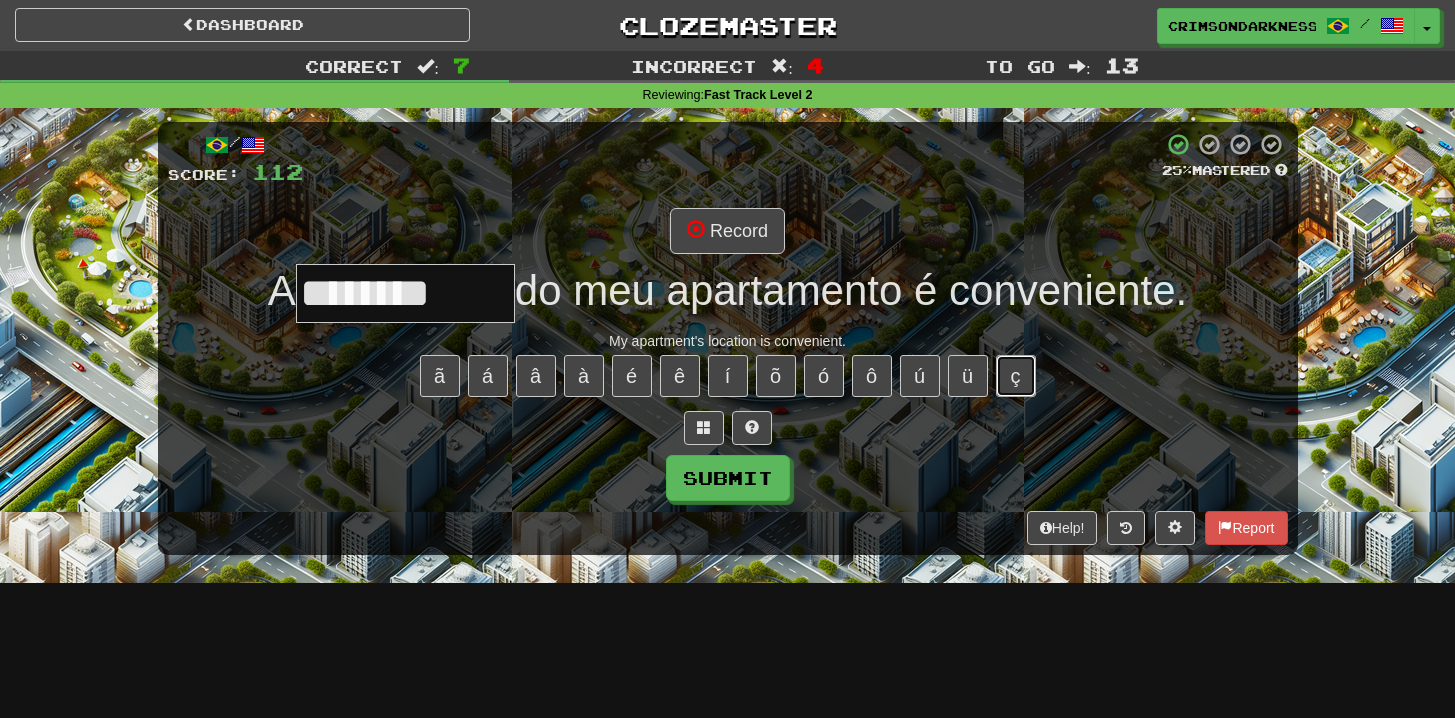 click on "ç" at bounding box center (1016, 376) 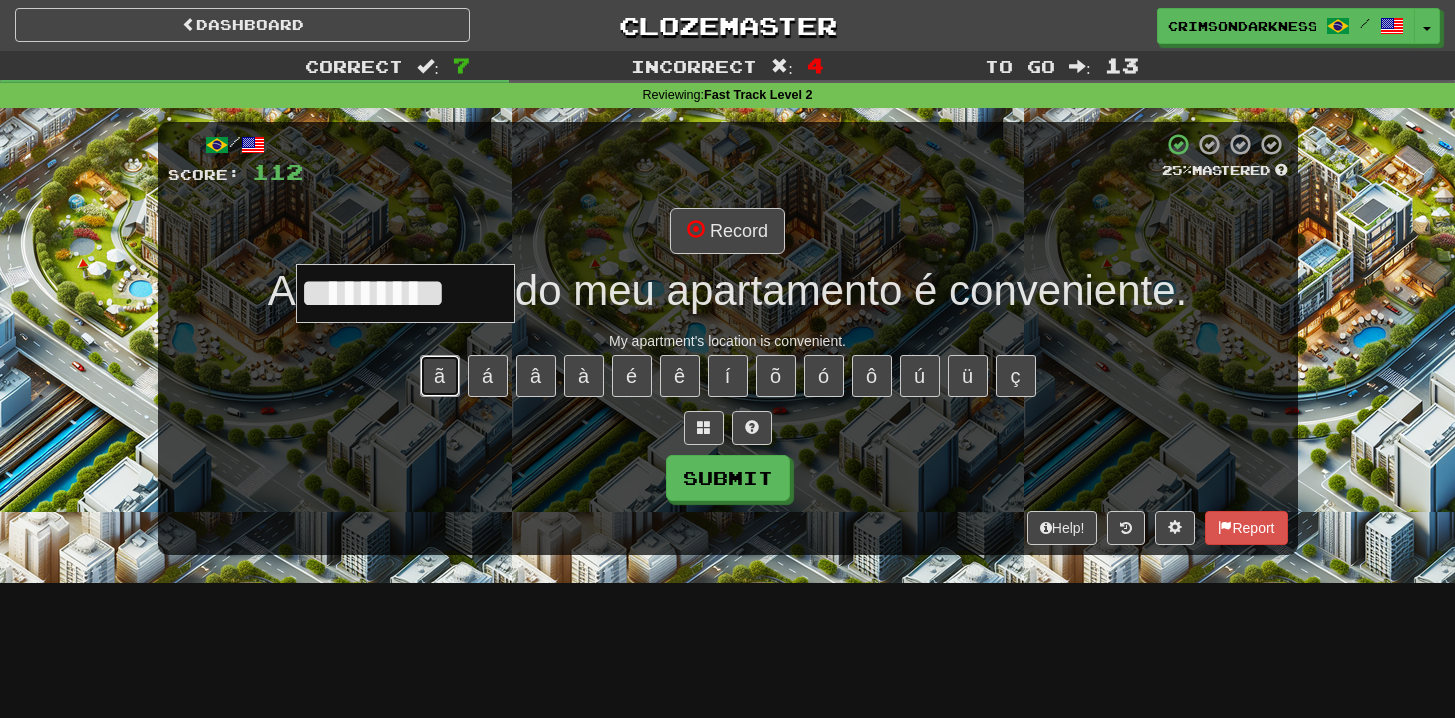 click on "ã" at bounding box center (440, 376) 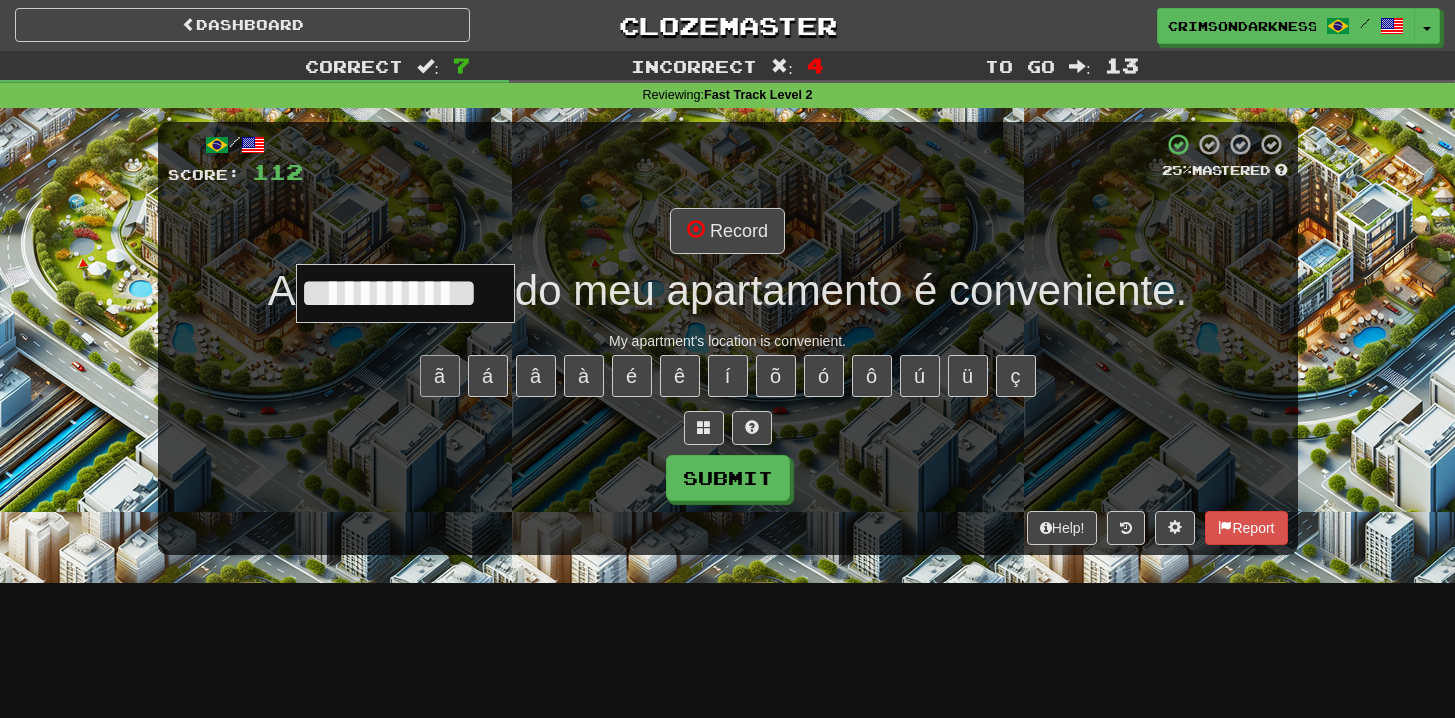 type on "**********" 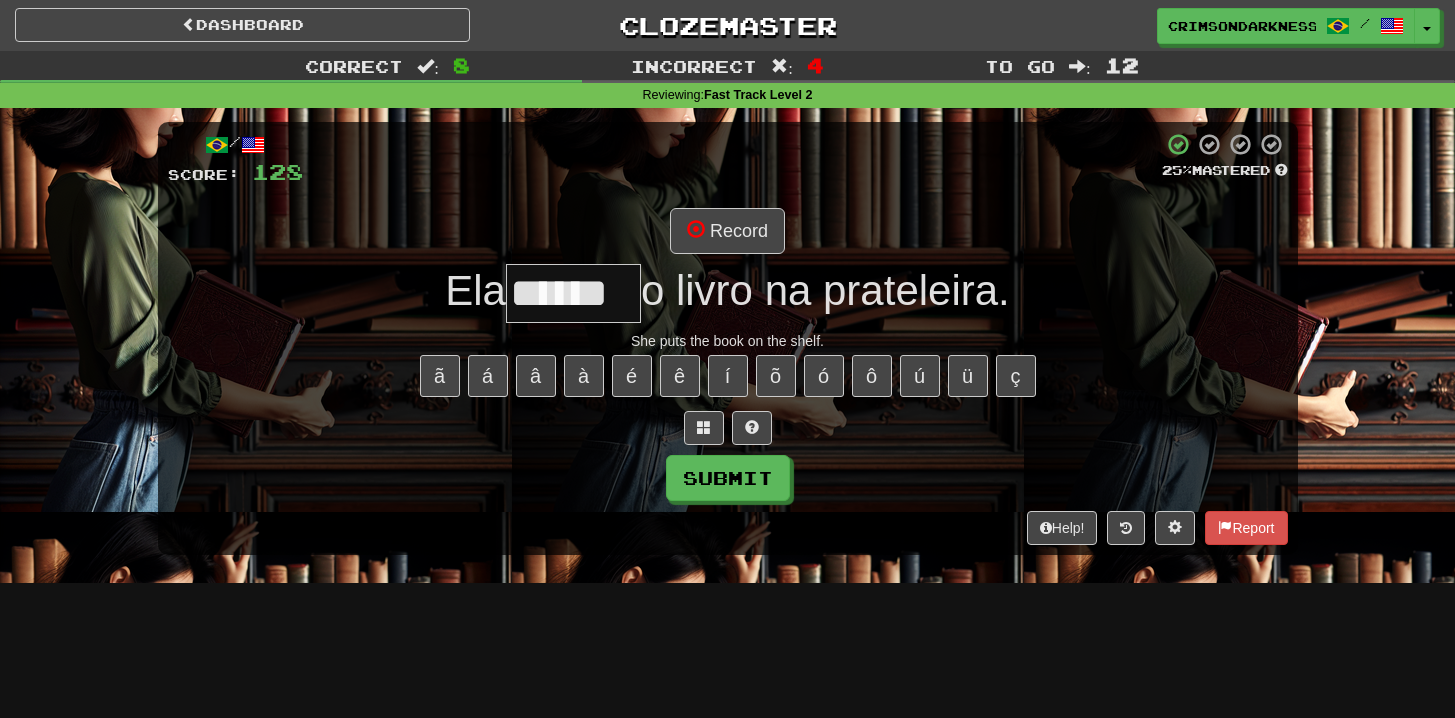 type on "******" 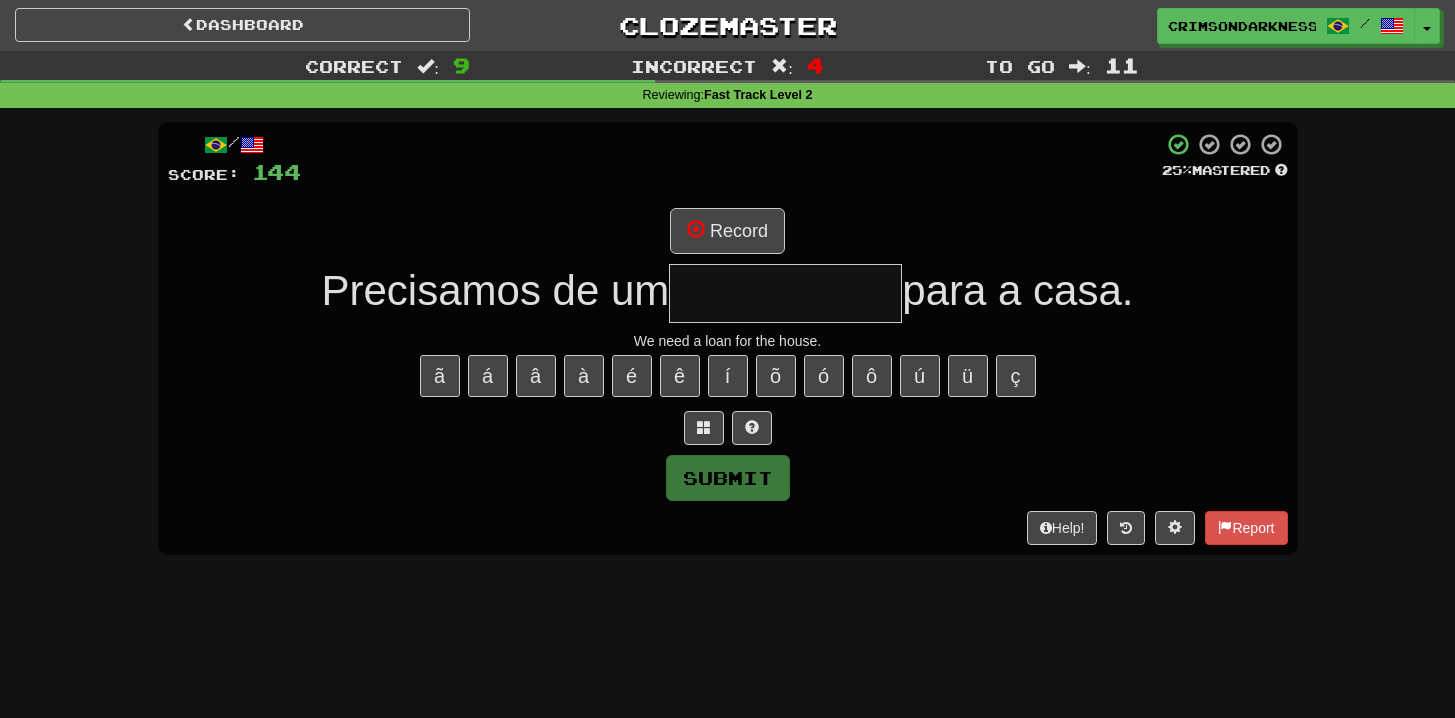 type on "**********" 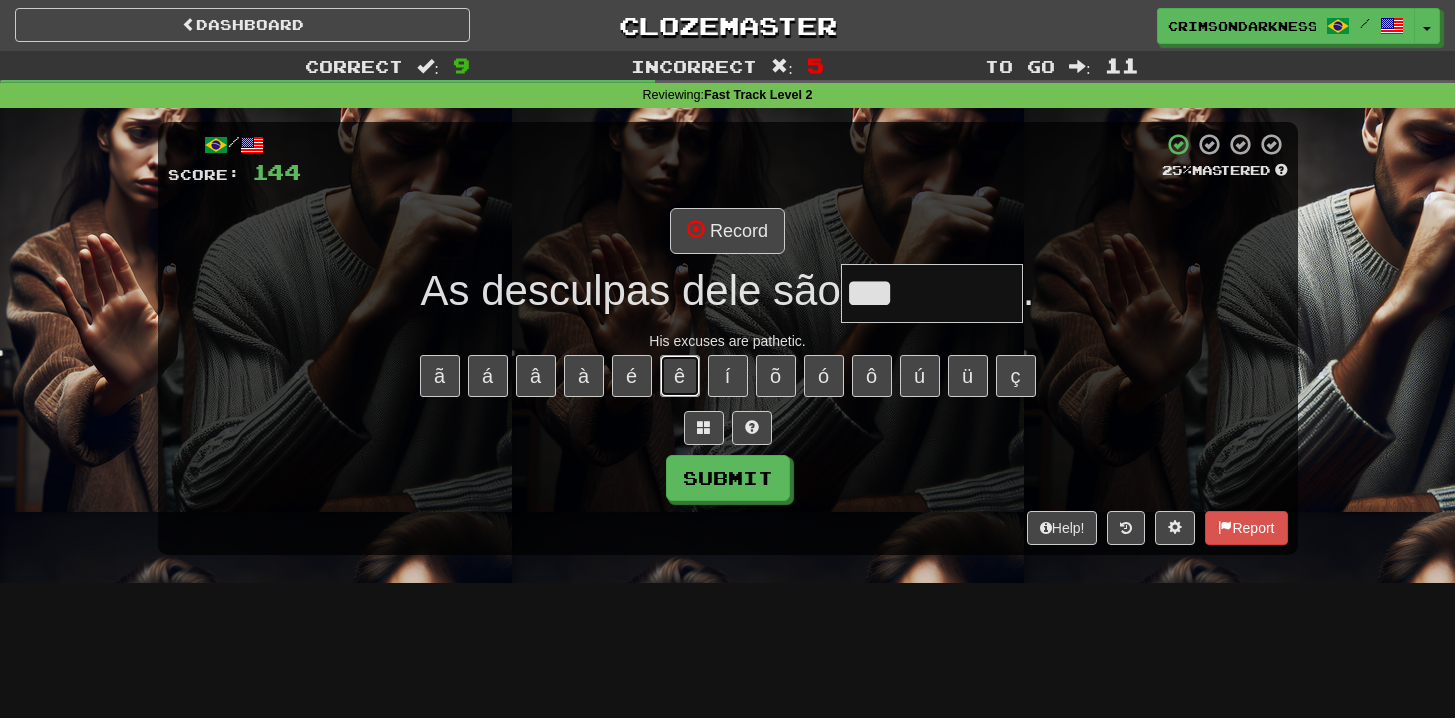 click on "ê" at bounding box center (680, 376) 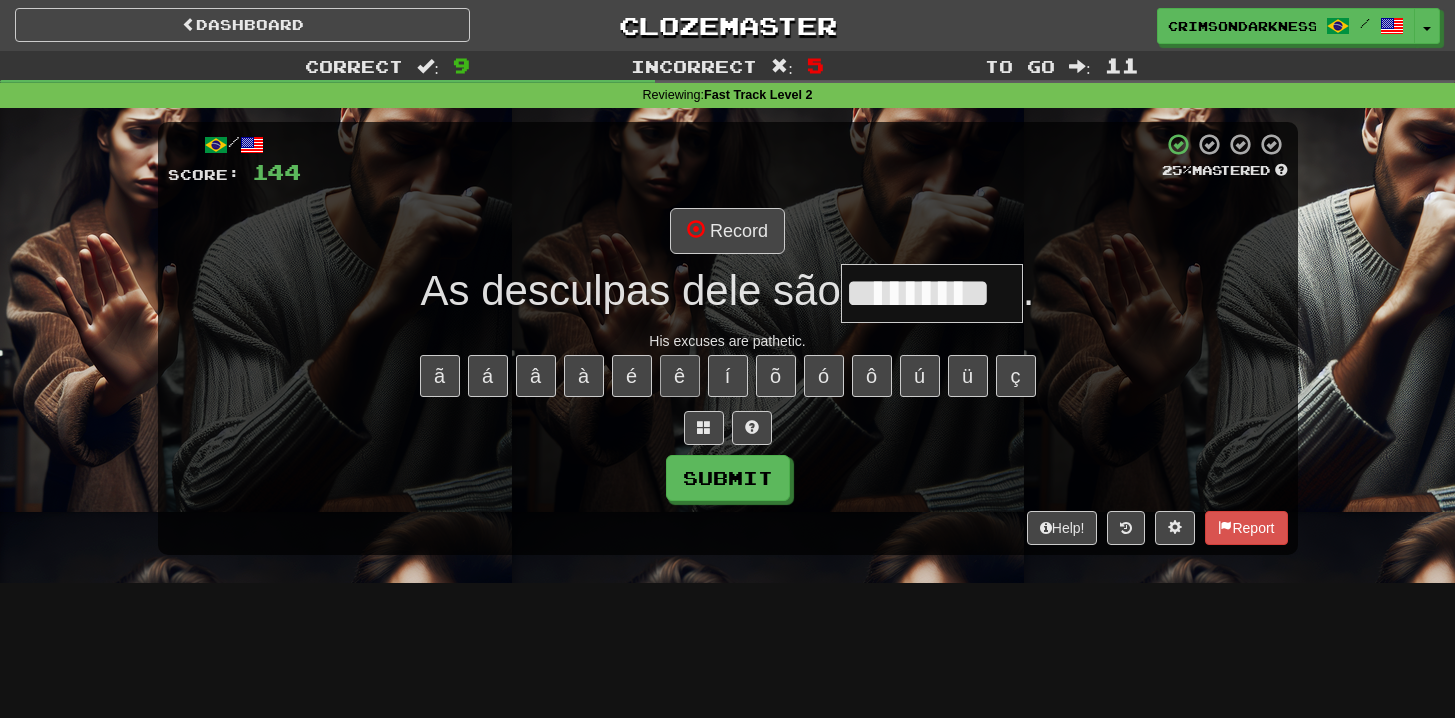 type on "*********" 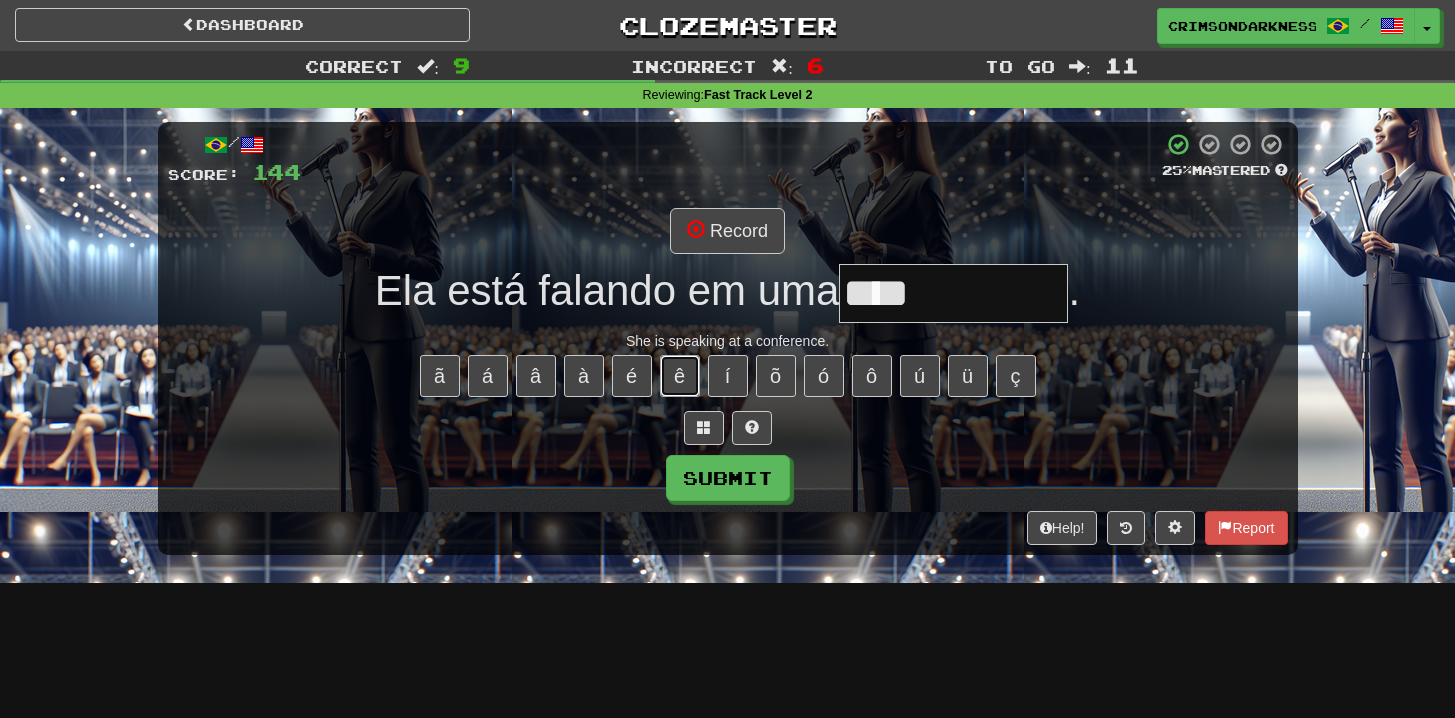 click on "ê" at bounding box center (680, 376) 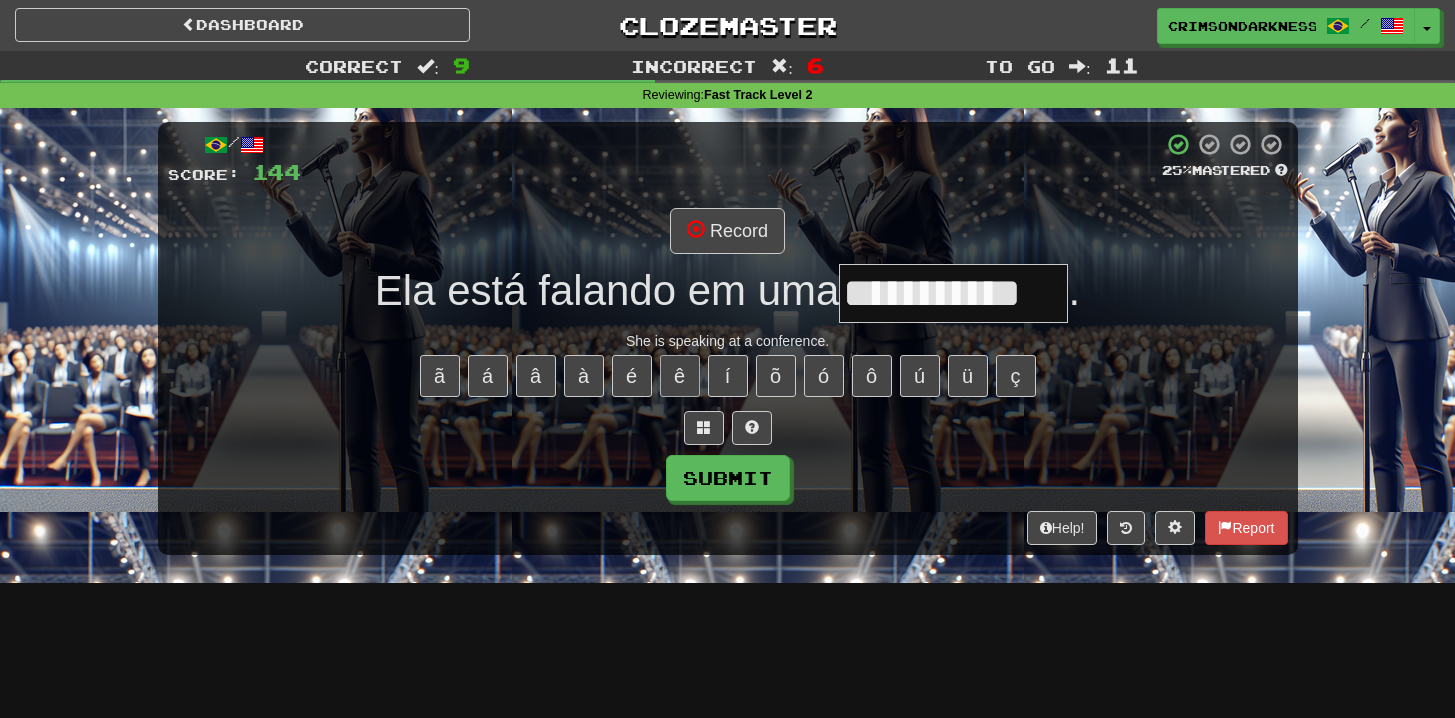 type on "**********" 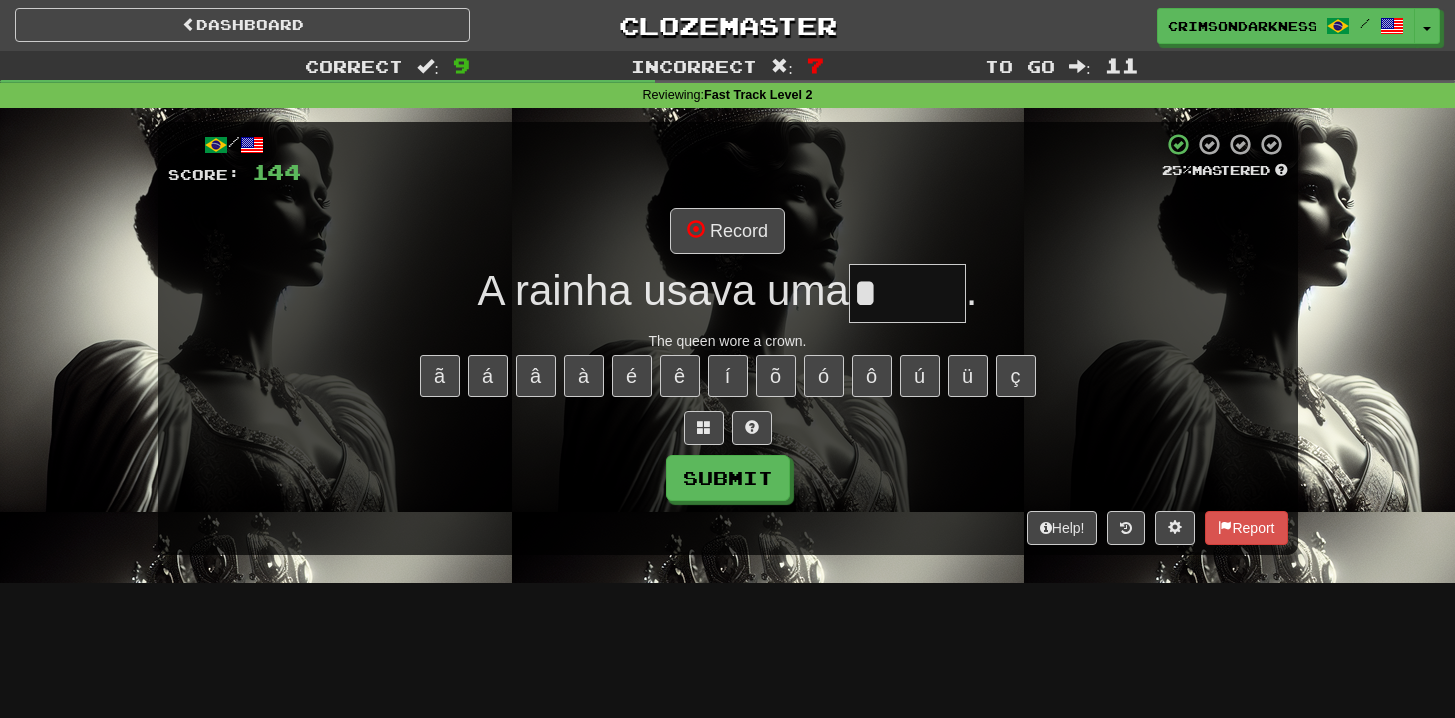 type on "*****" 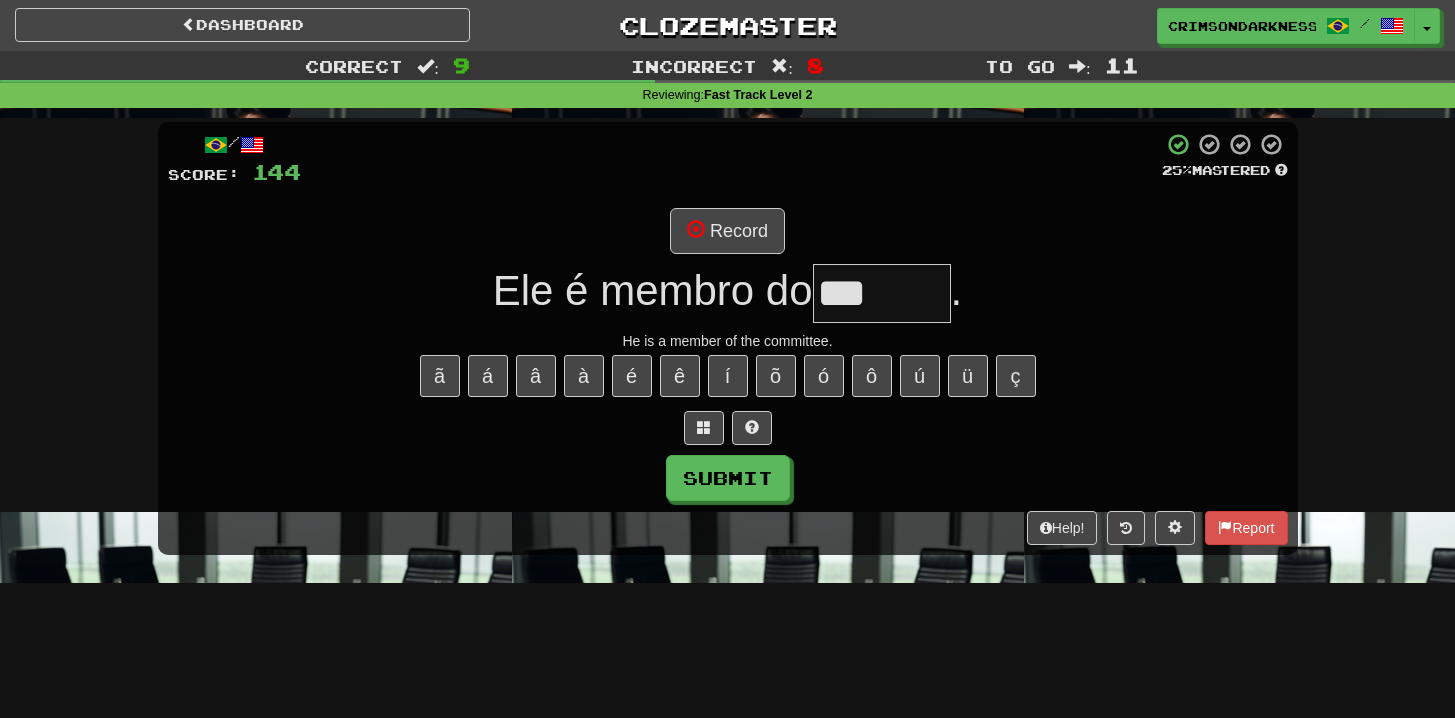 type on "******" 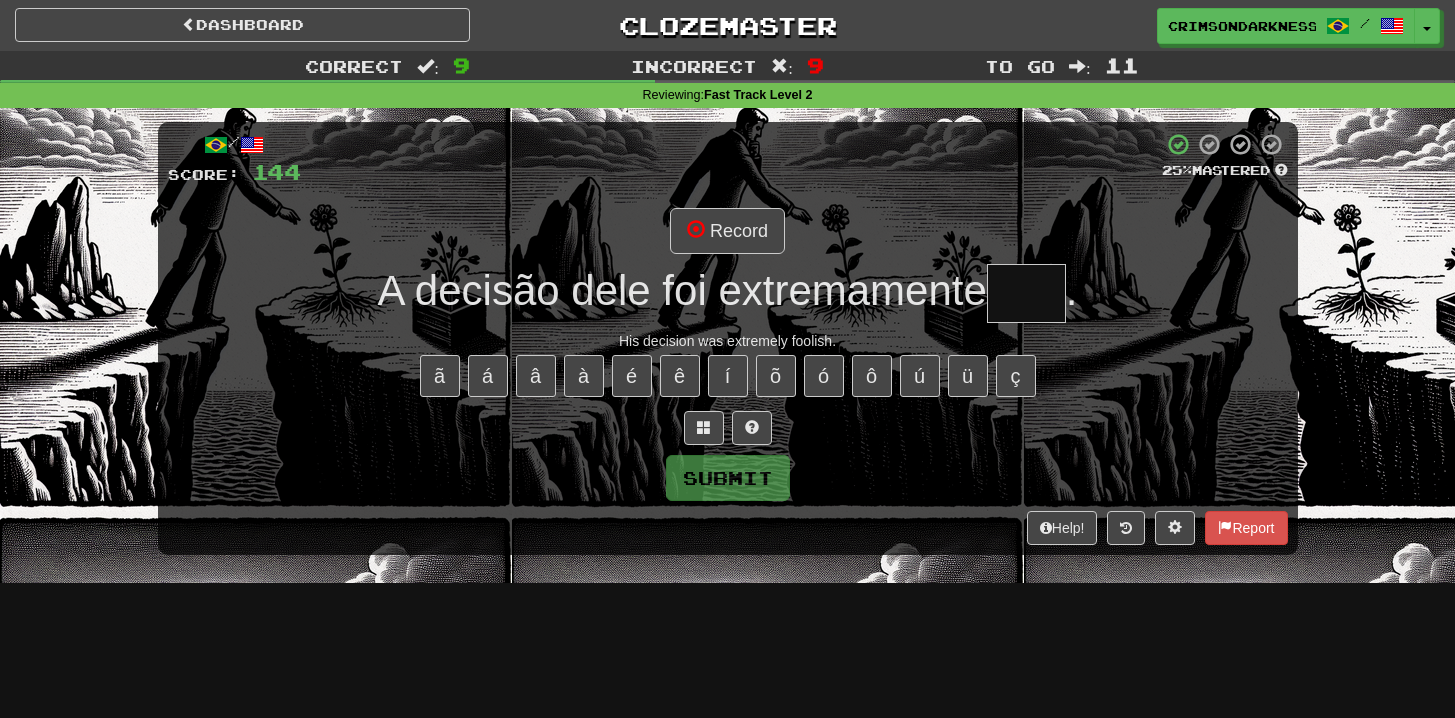 type on "****" 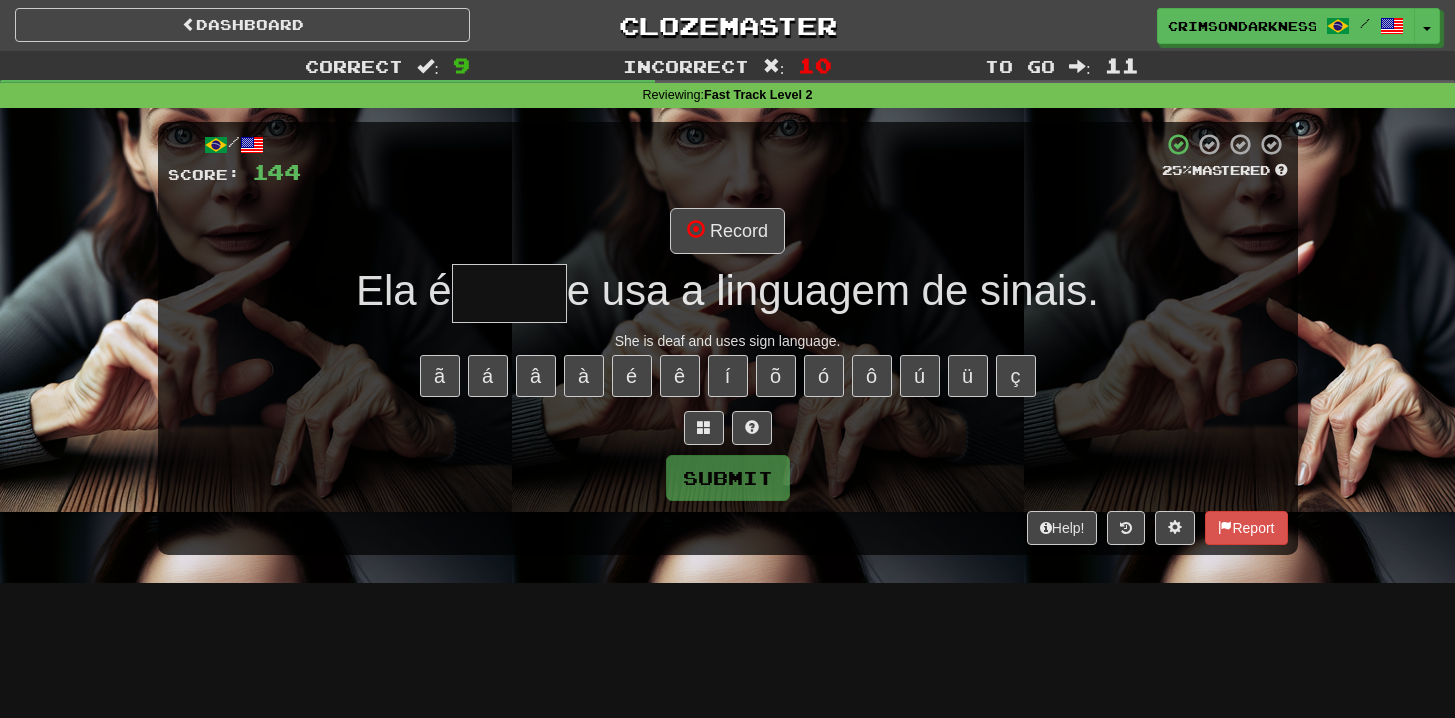 type on "*****" 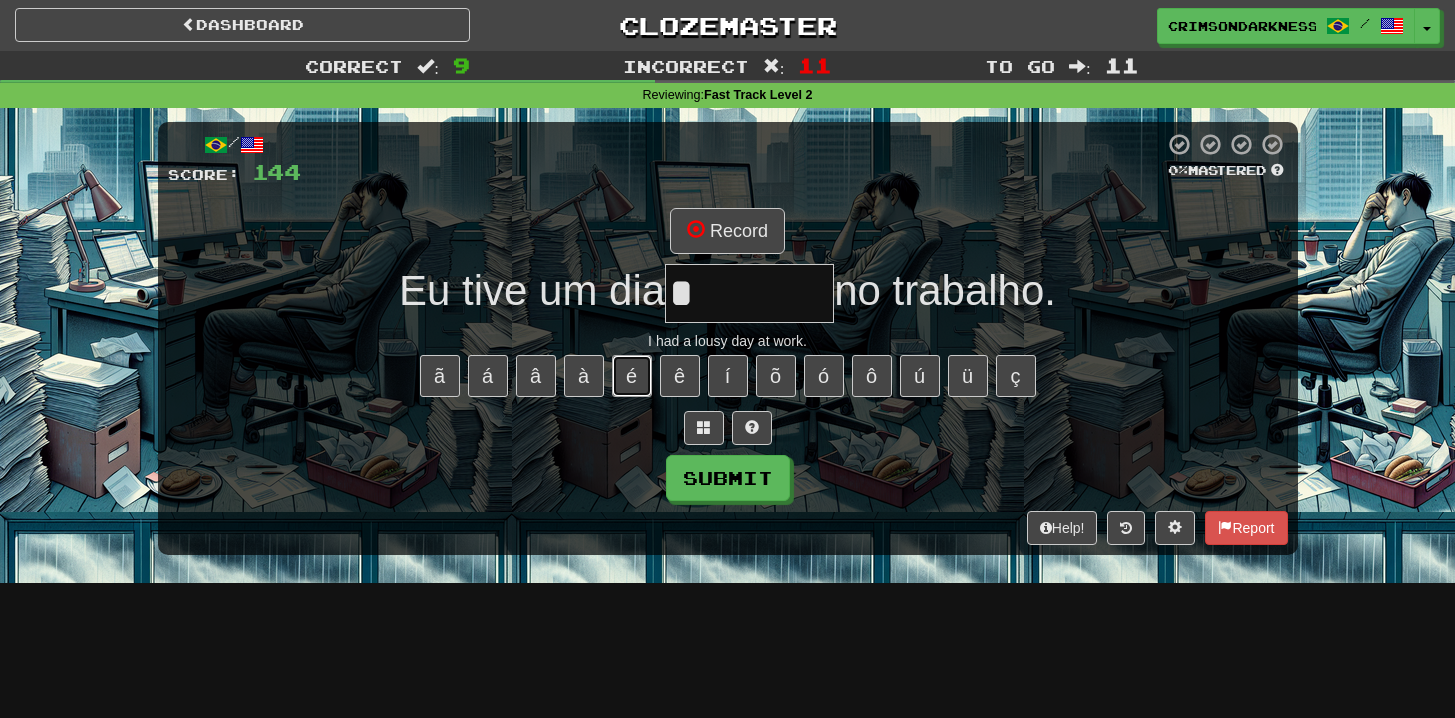 click on "é" at bounding box center [632, 376] 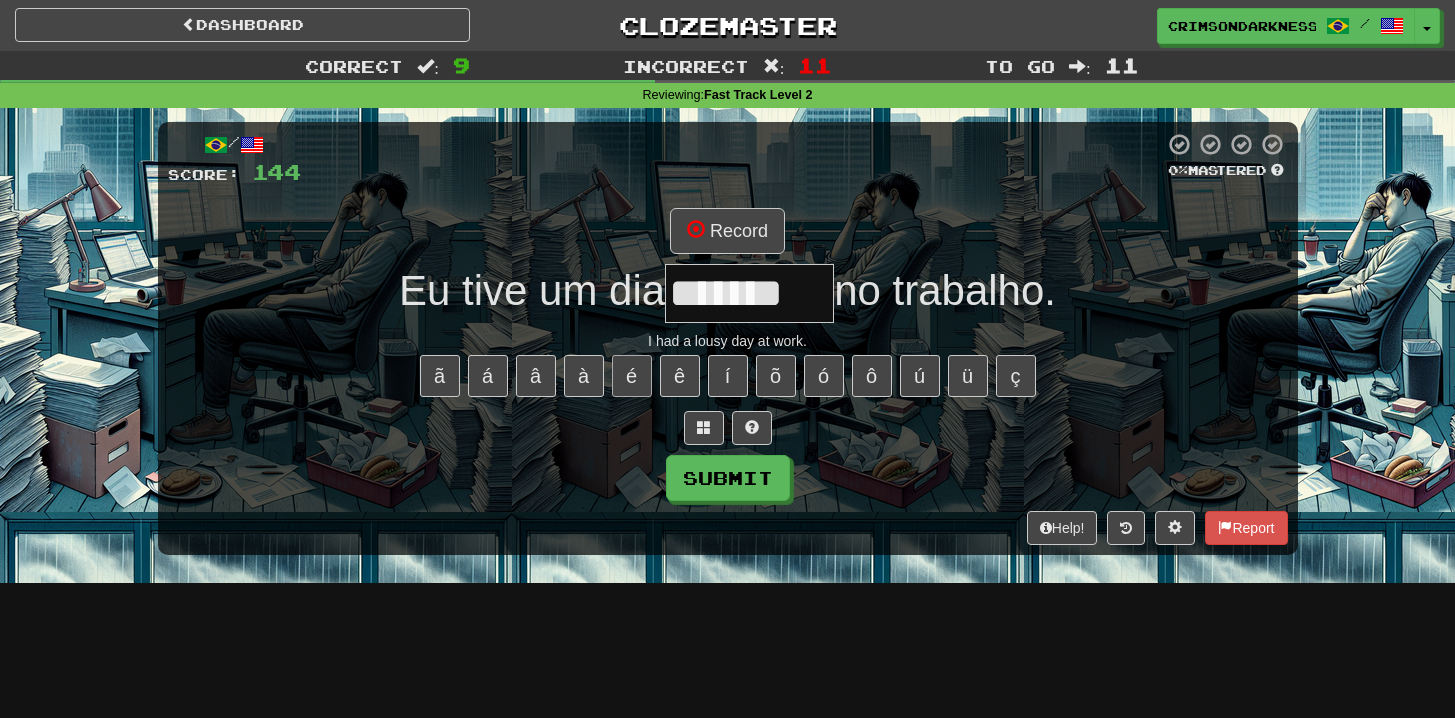 type on "*******" 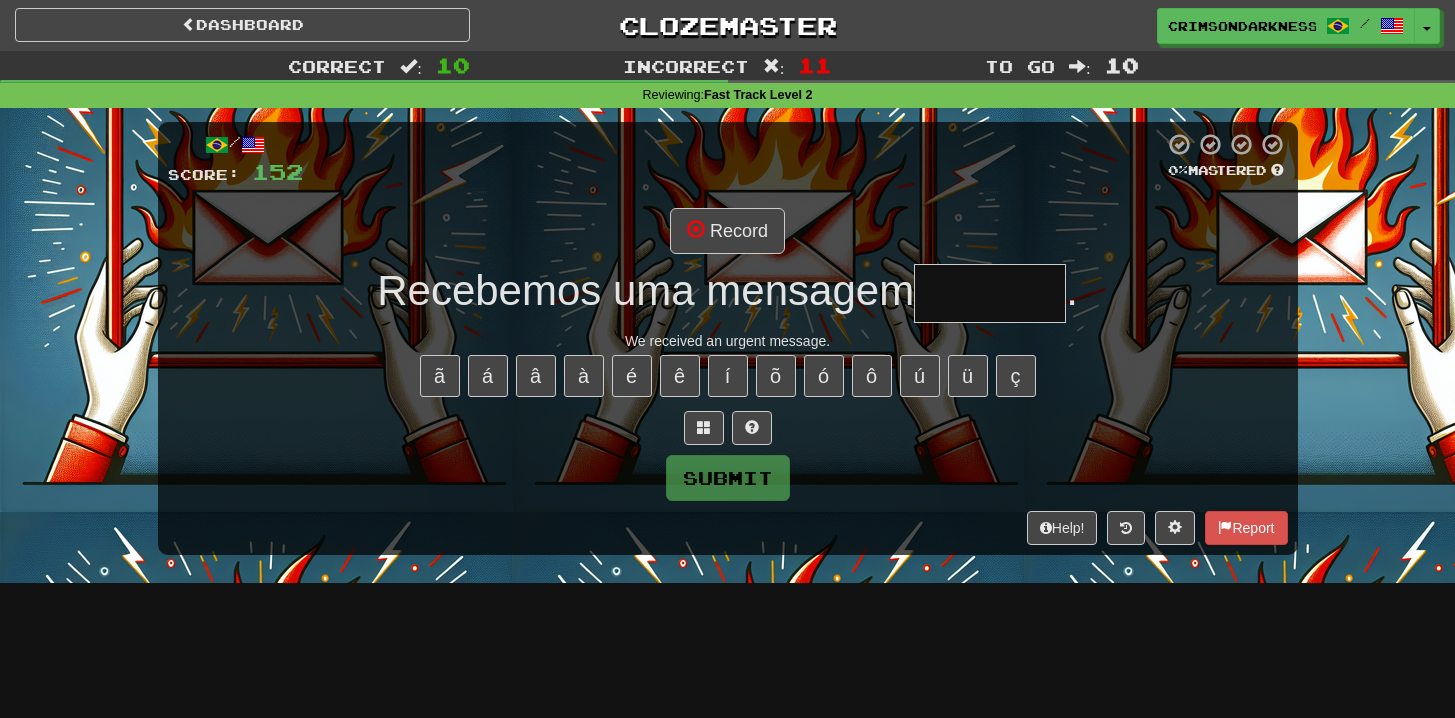 type on "*" 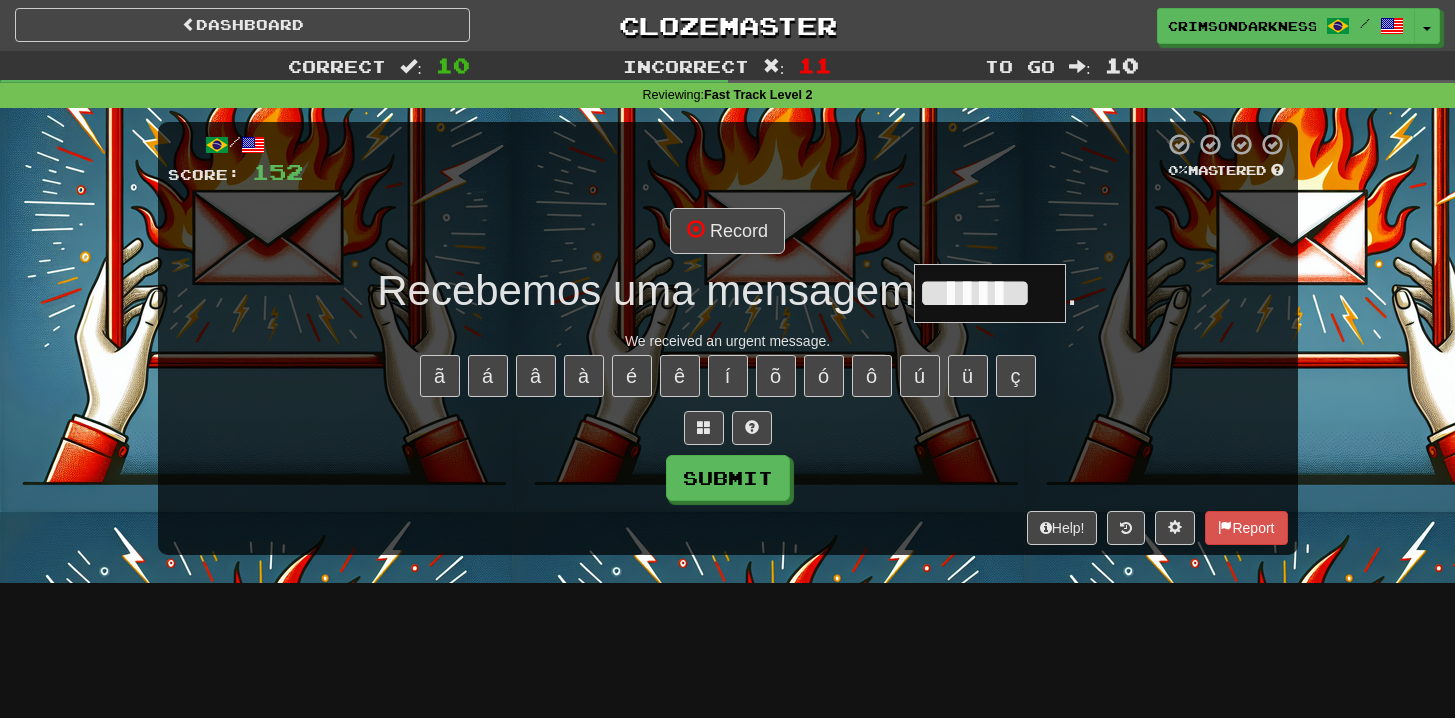 type on "*******" 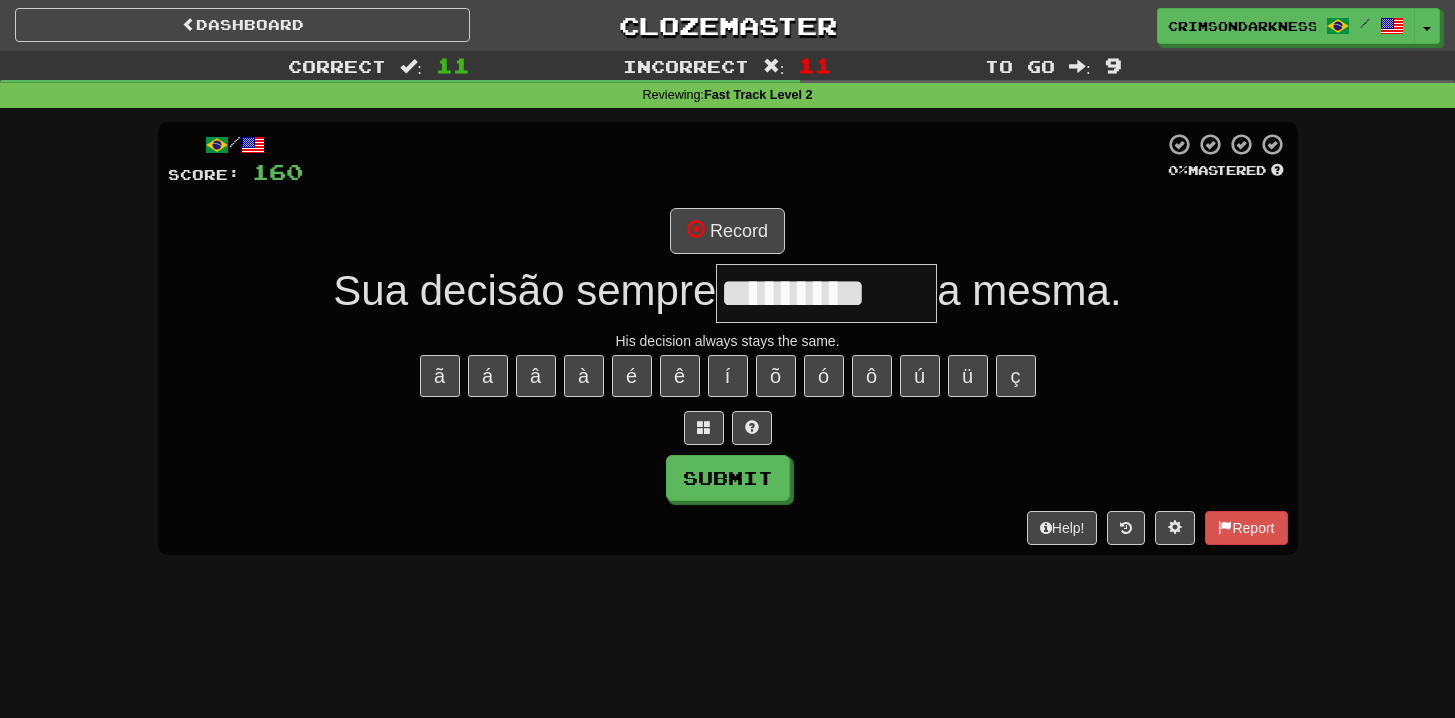 type on "*********" 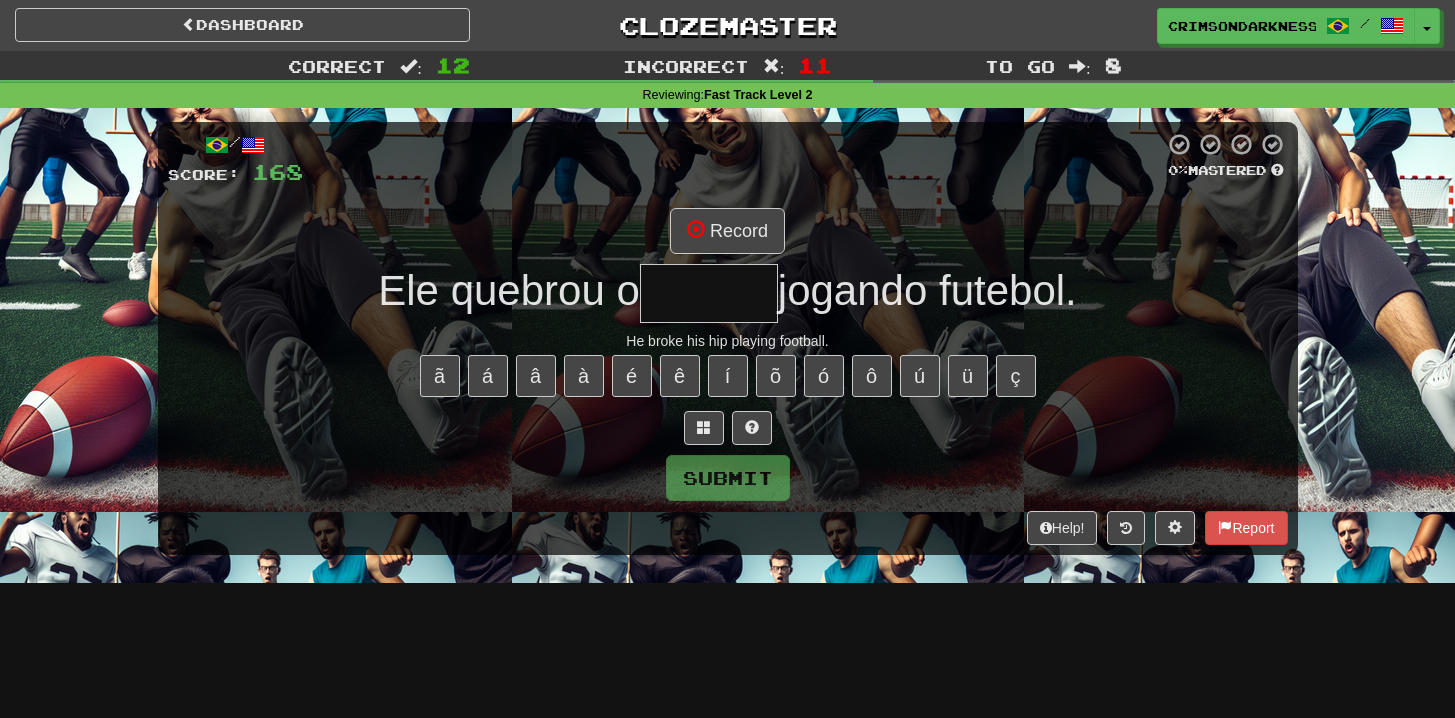 type on "*******" 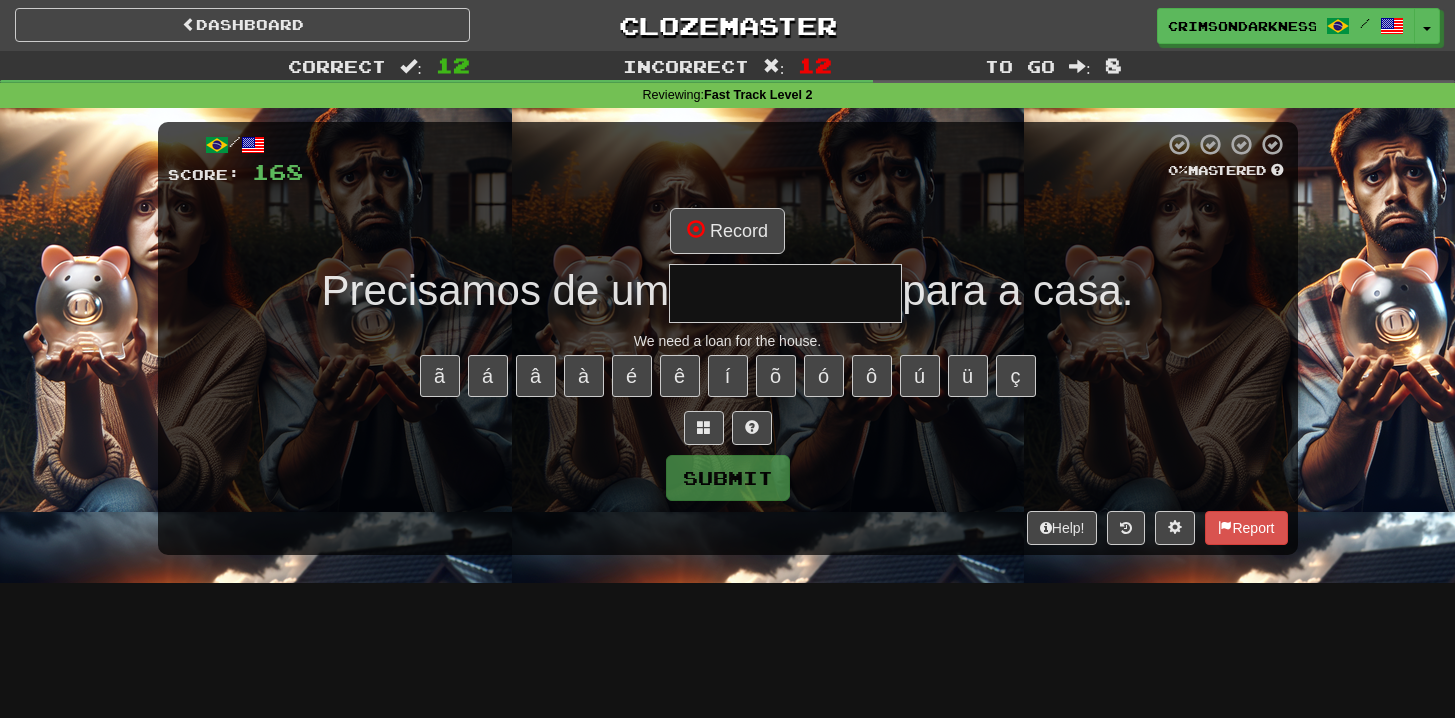 type on "**********" 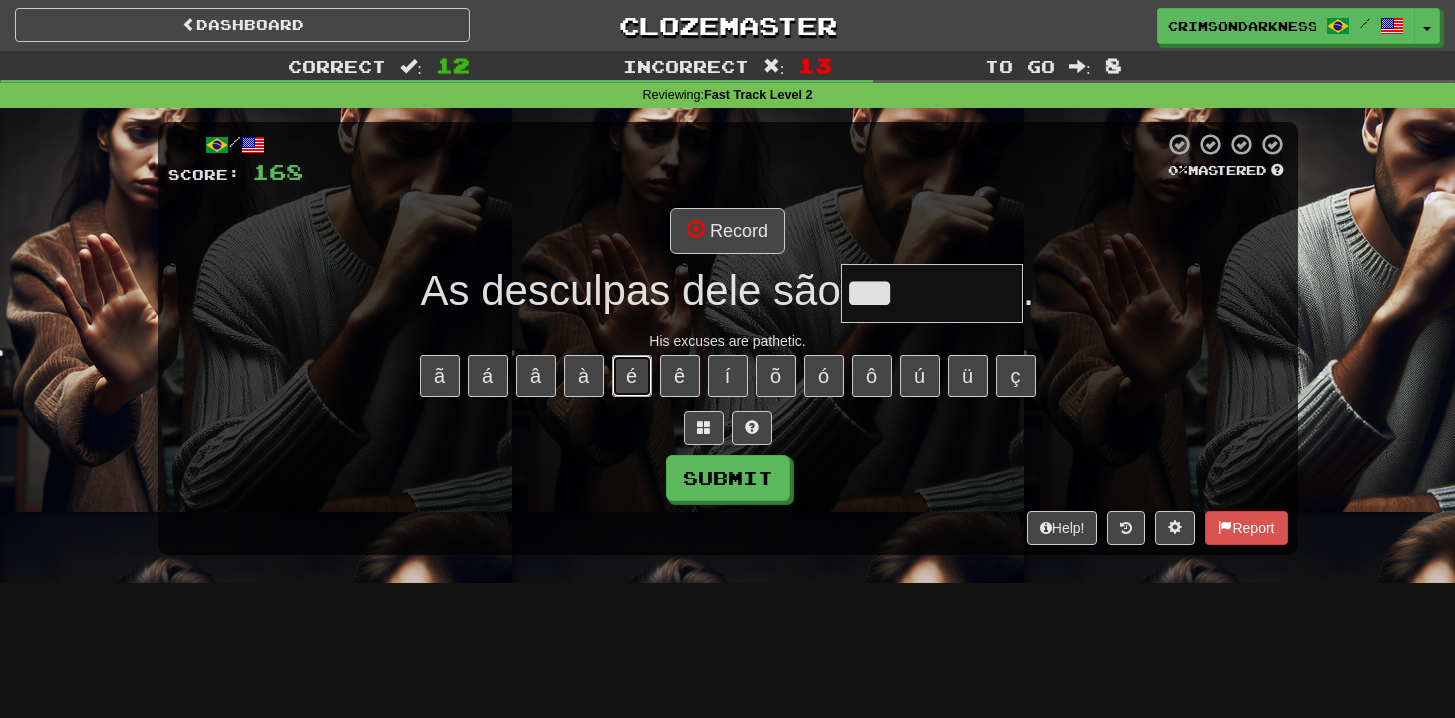 click on "é" at bounding box center [632, 376] 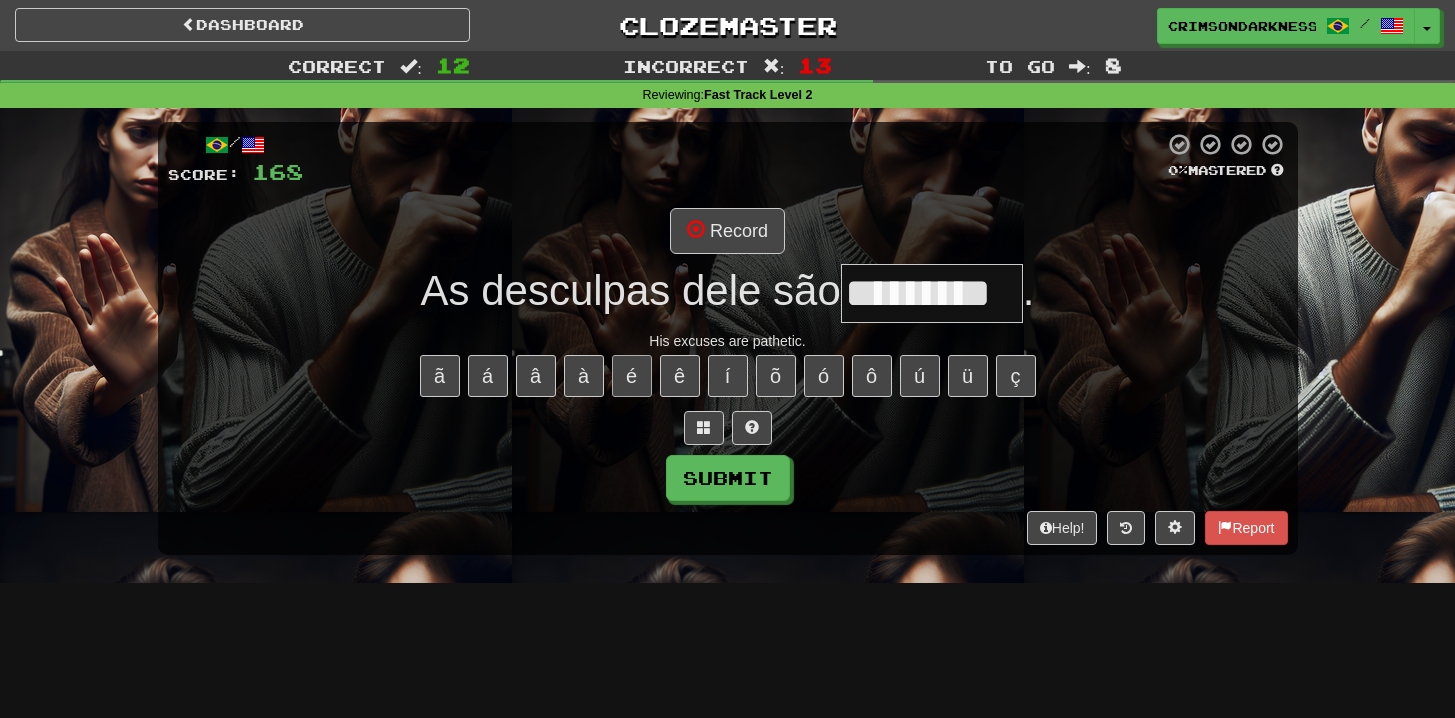 type on "*********" 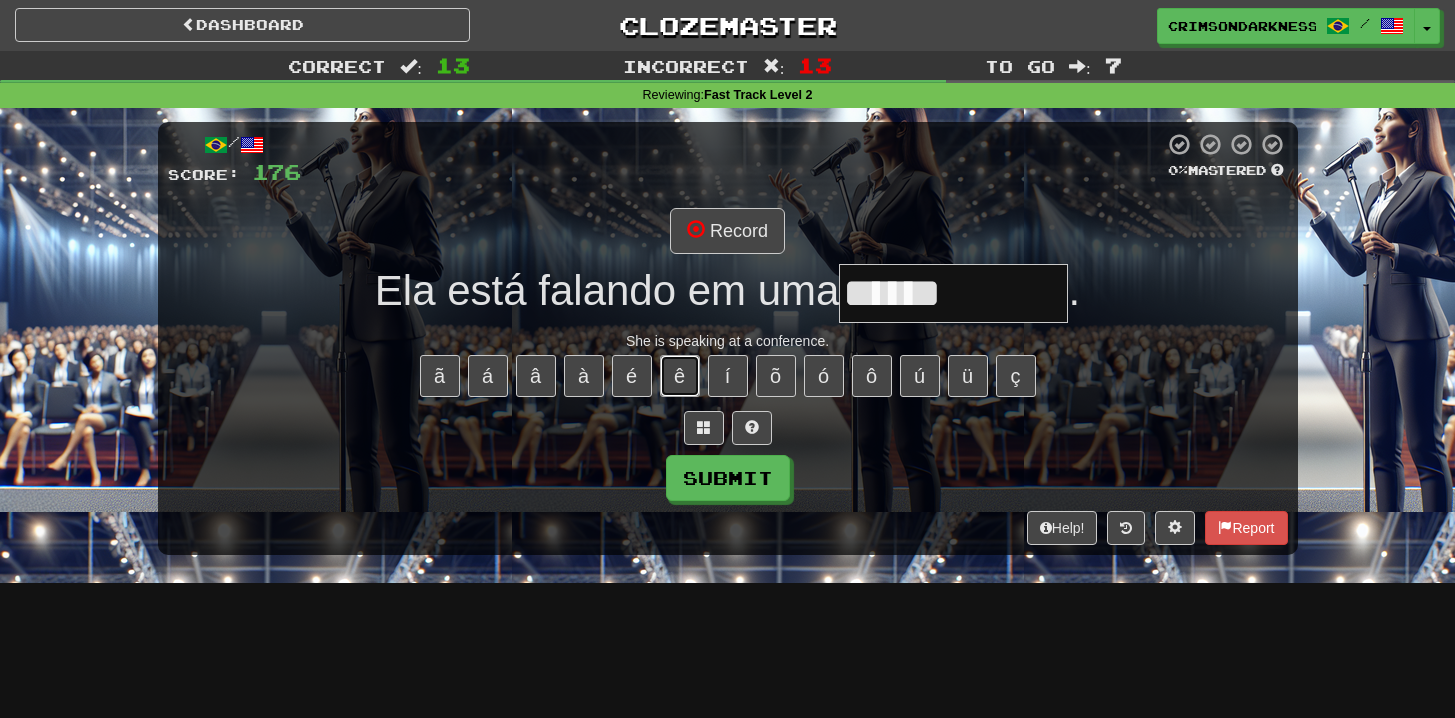 click on "ê" at bounding box center [680, 376] 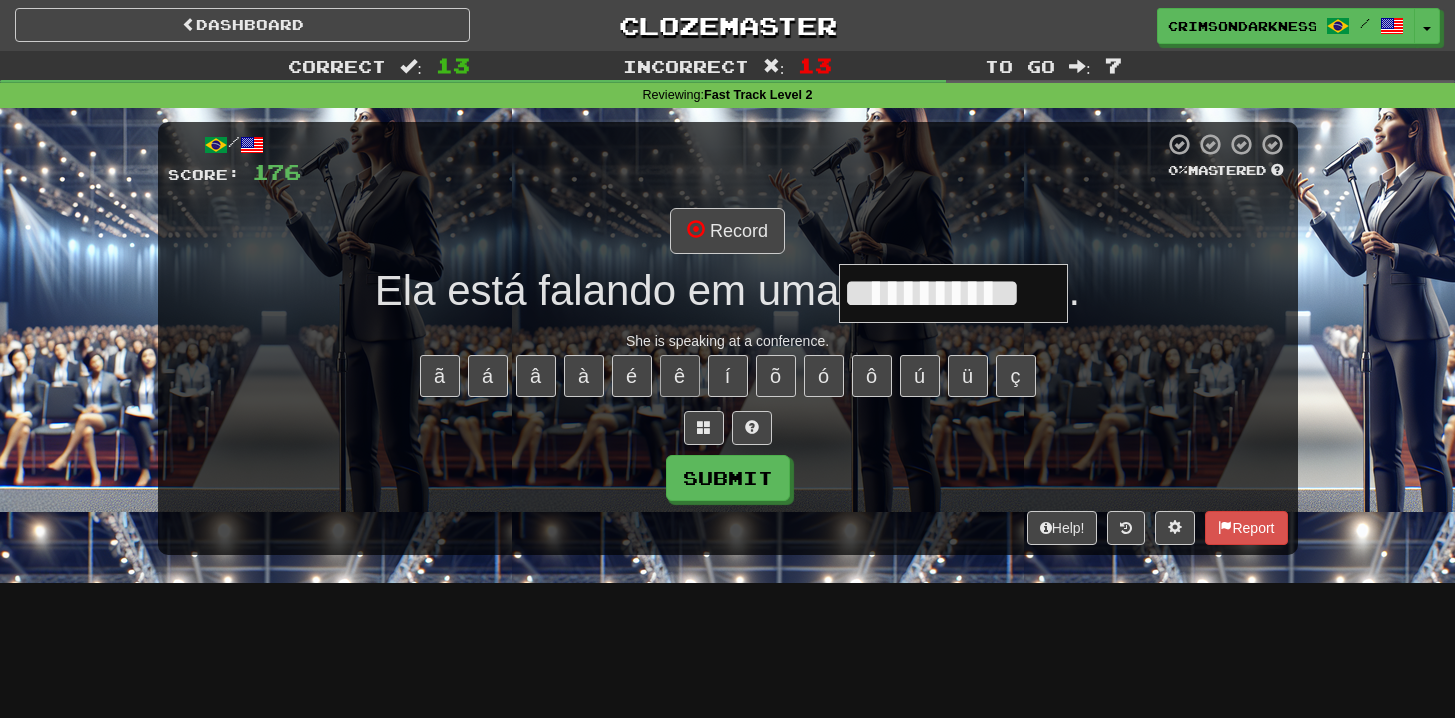 type on "**********" 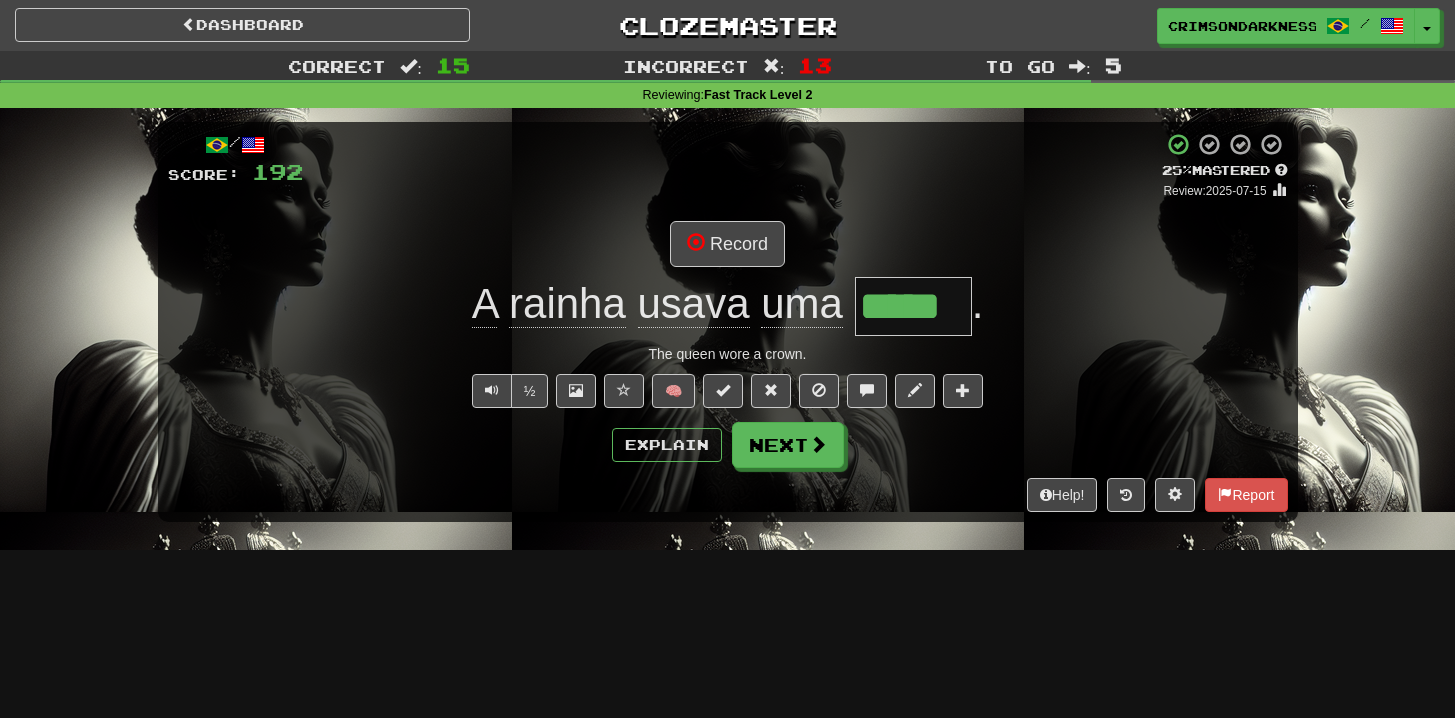type on "*" 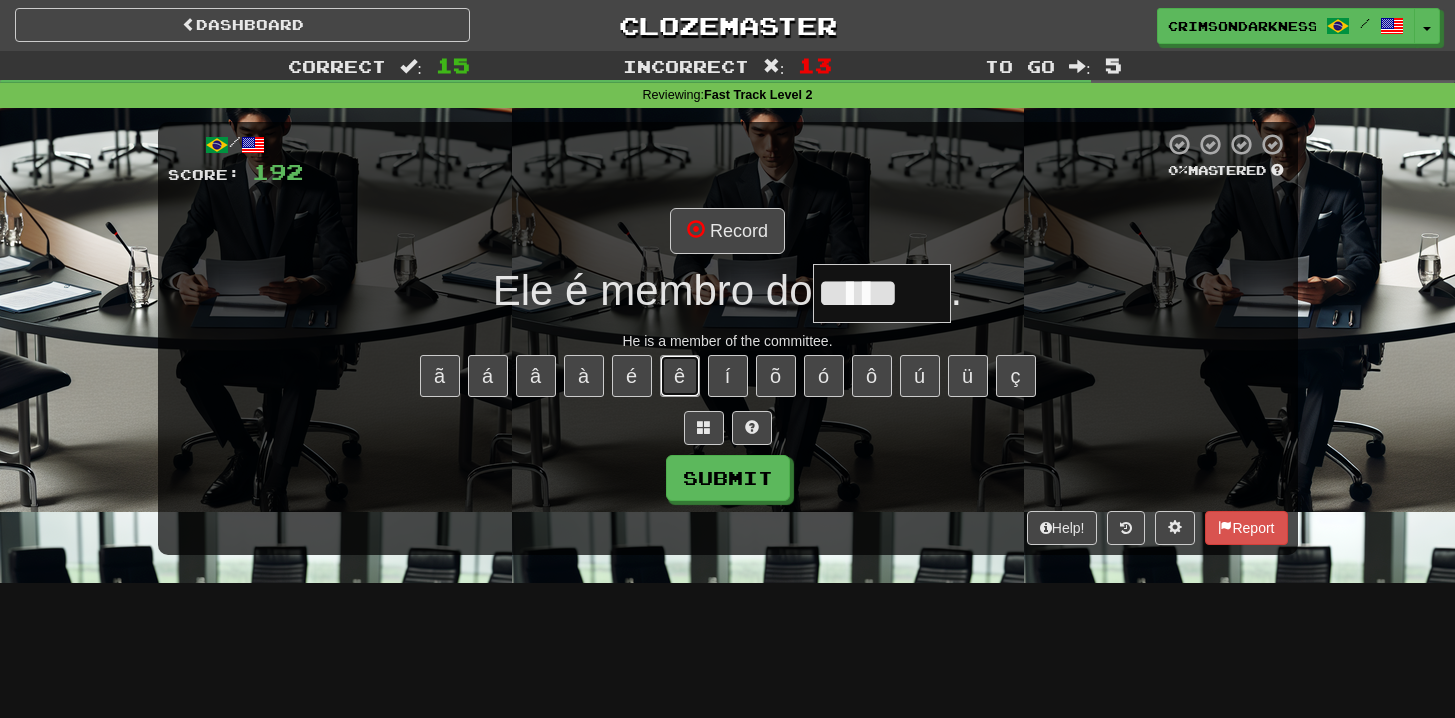 click on "ê" at bounding box center [680, 376] 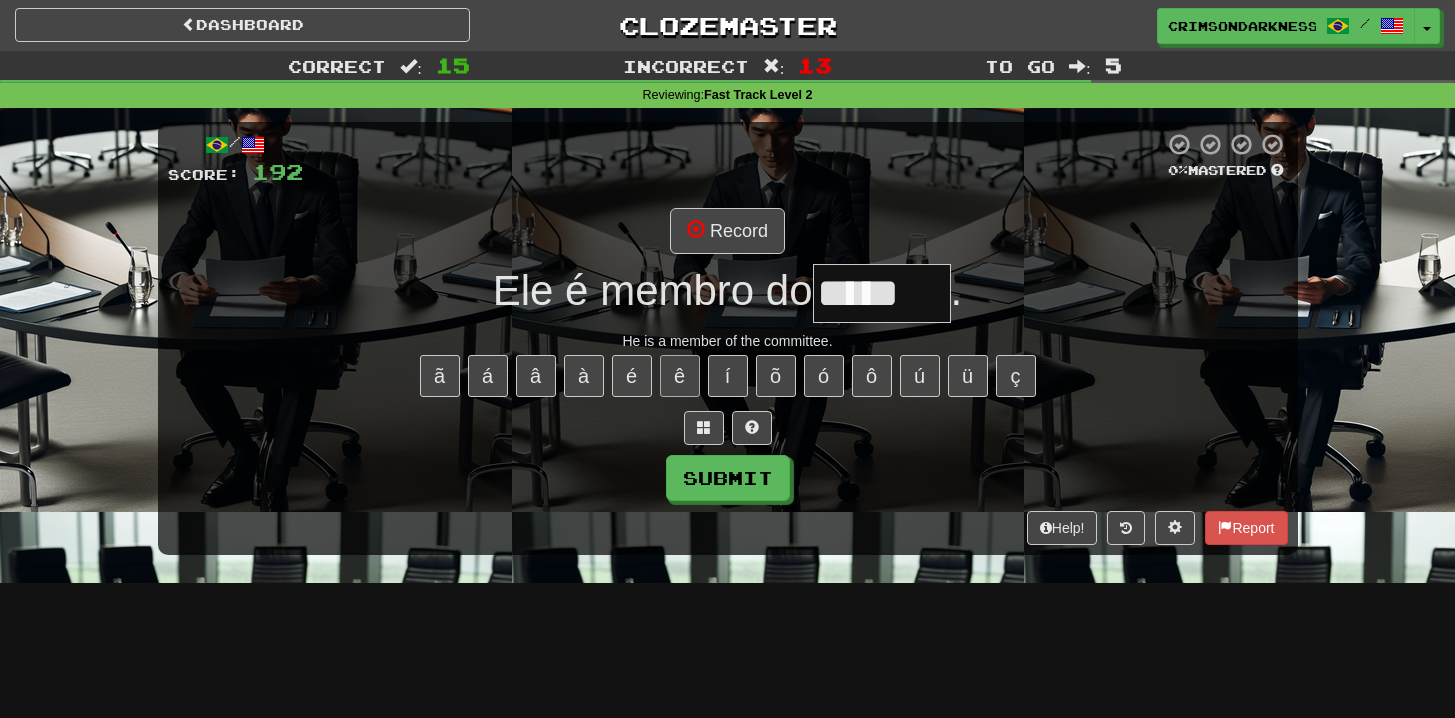 type on "******" 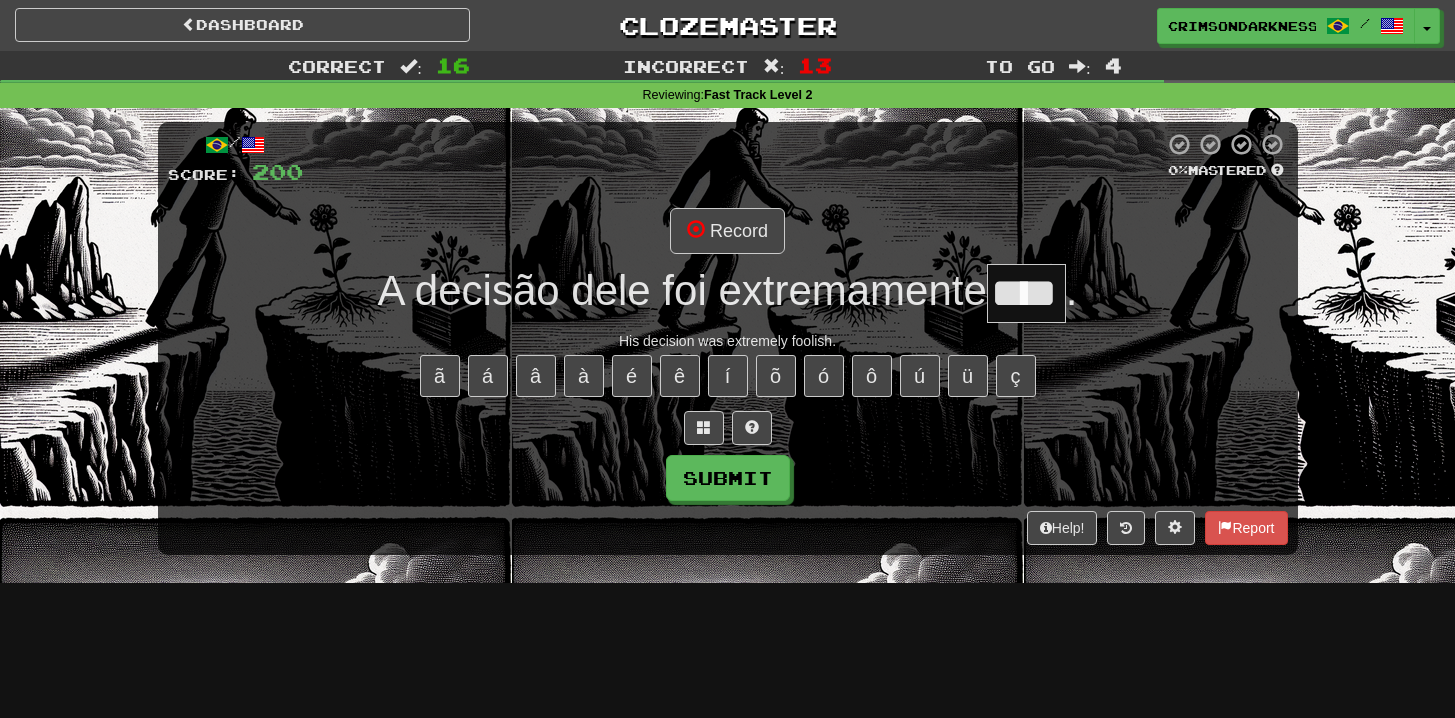 type on "****" 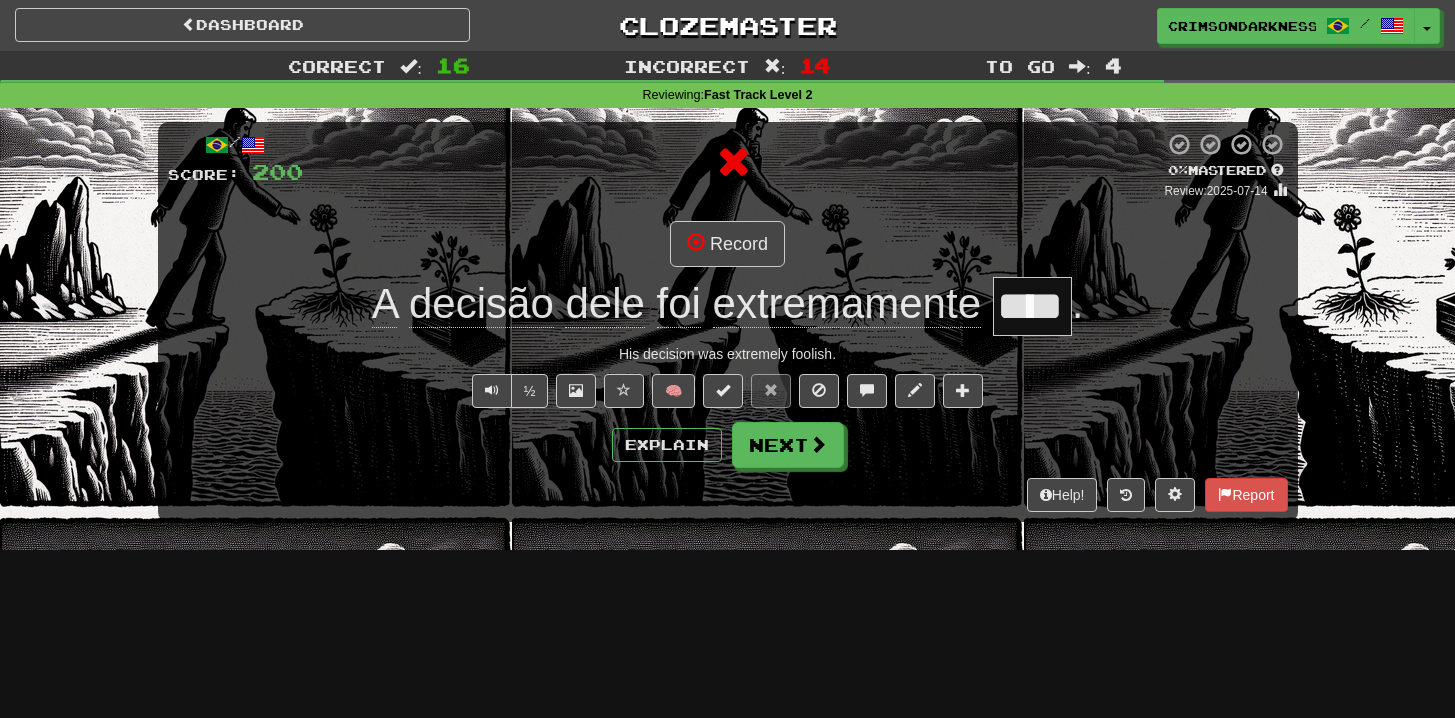 scroll, scrollTop: 0, scrollLeft: 0, axis: both 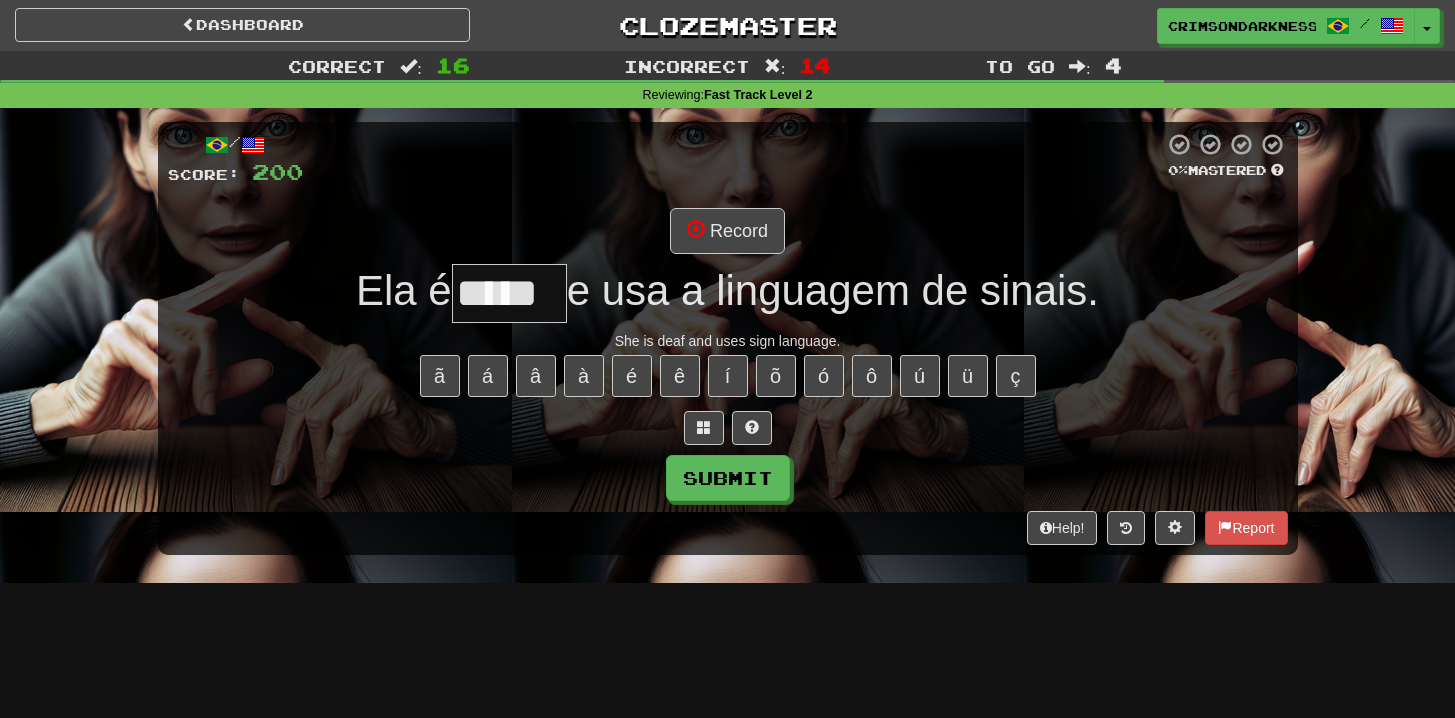 type on "*****" 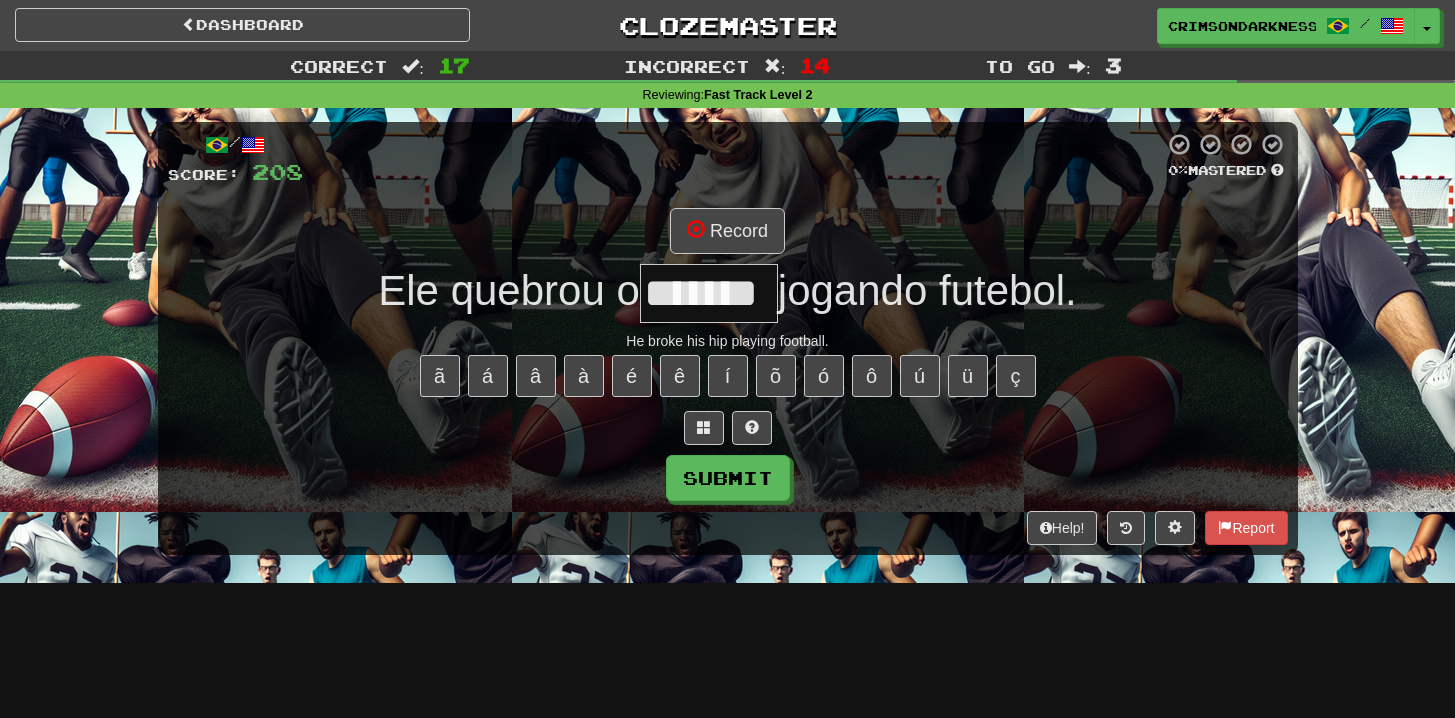 type on "*******" 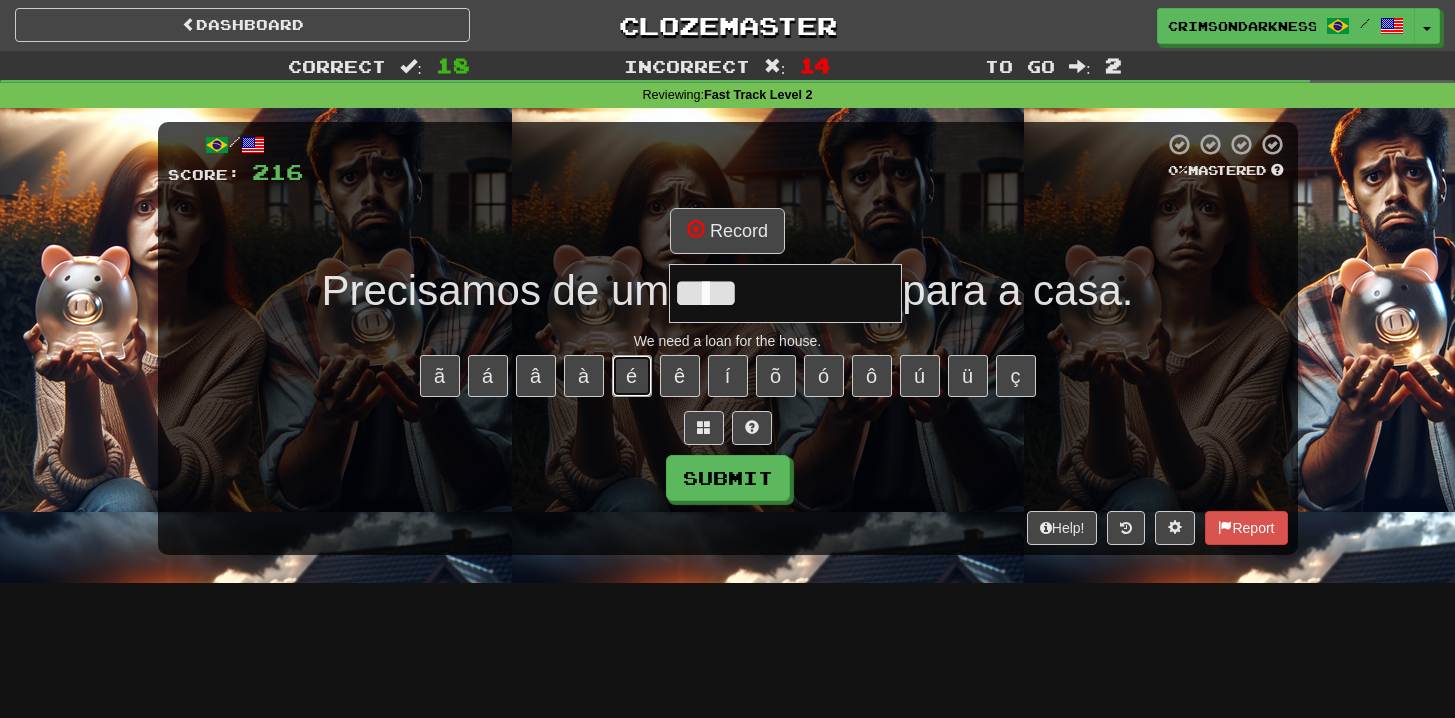 click on "é" at bounding box center (632, 376) 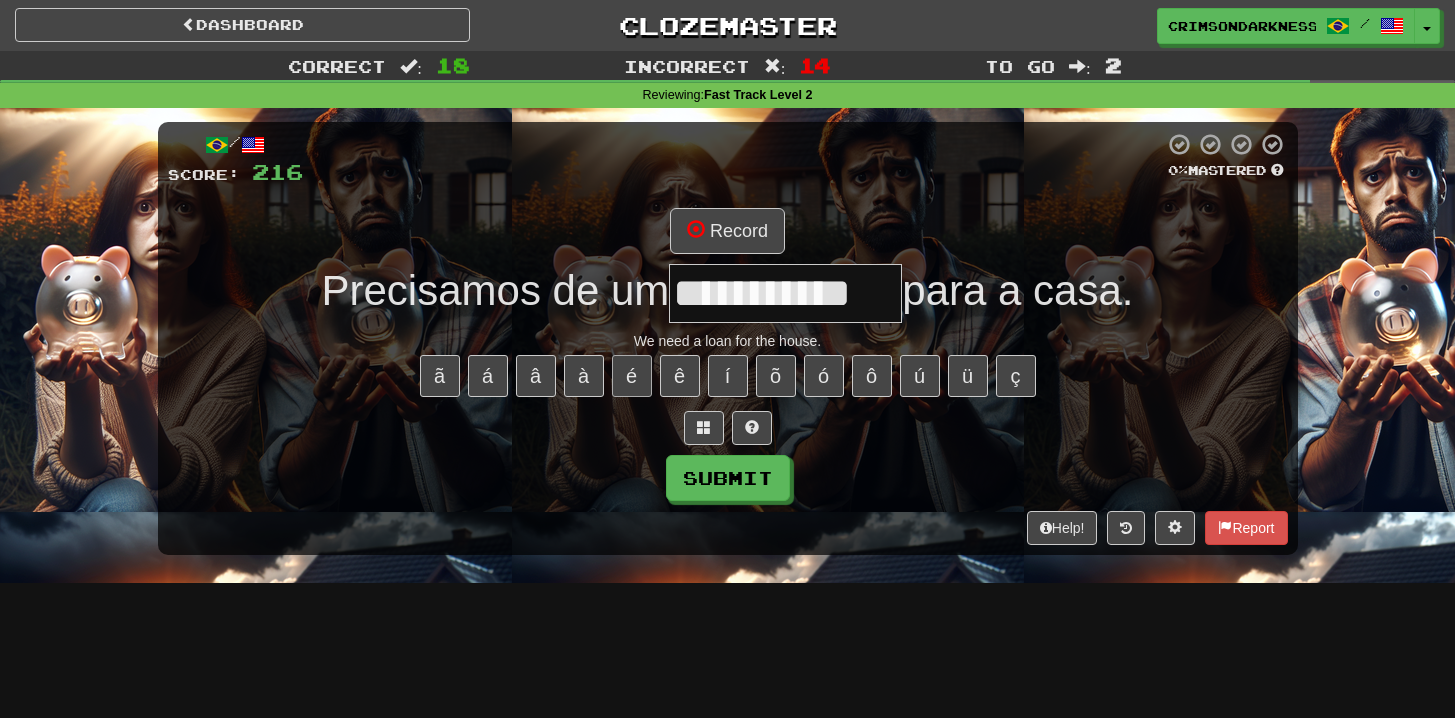 type on "**********" 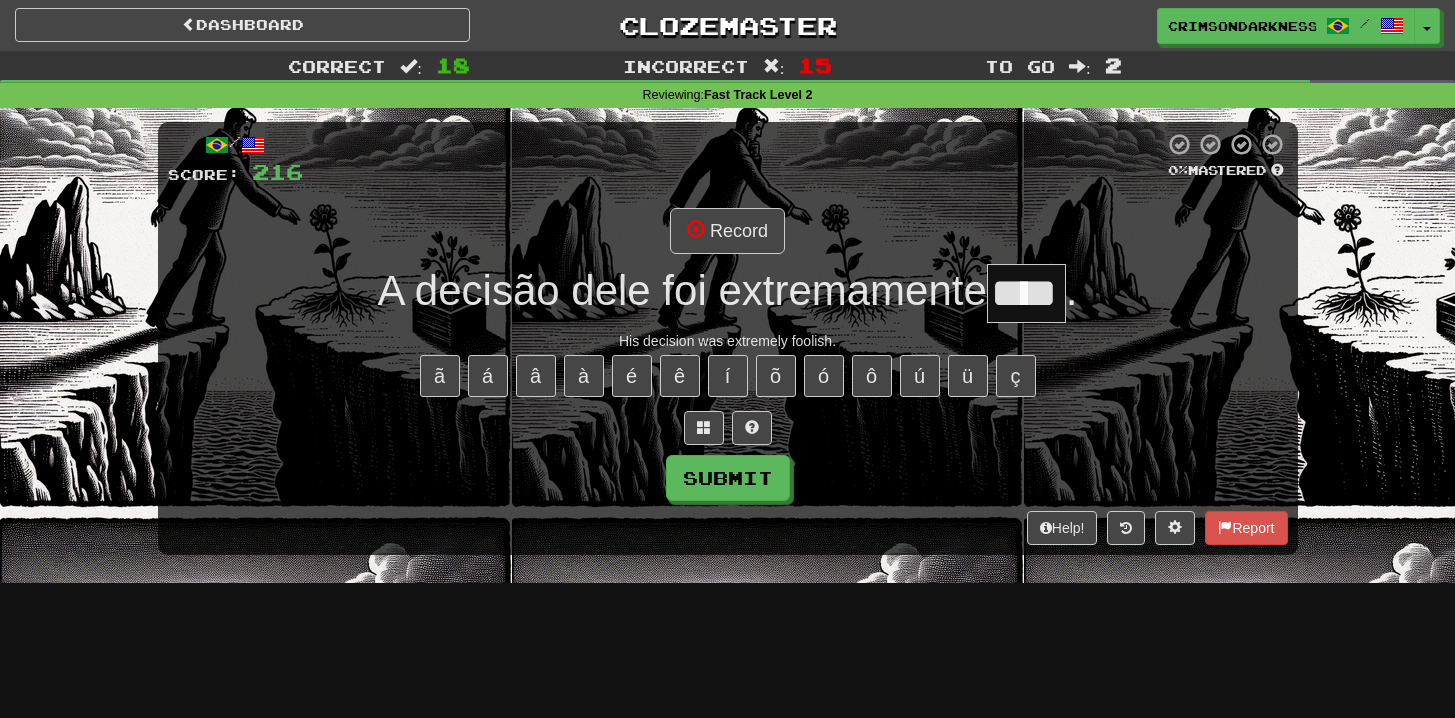 type on "****" 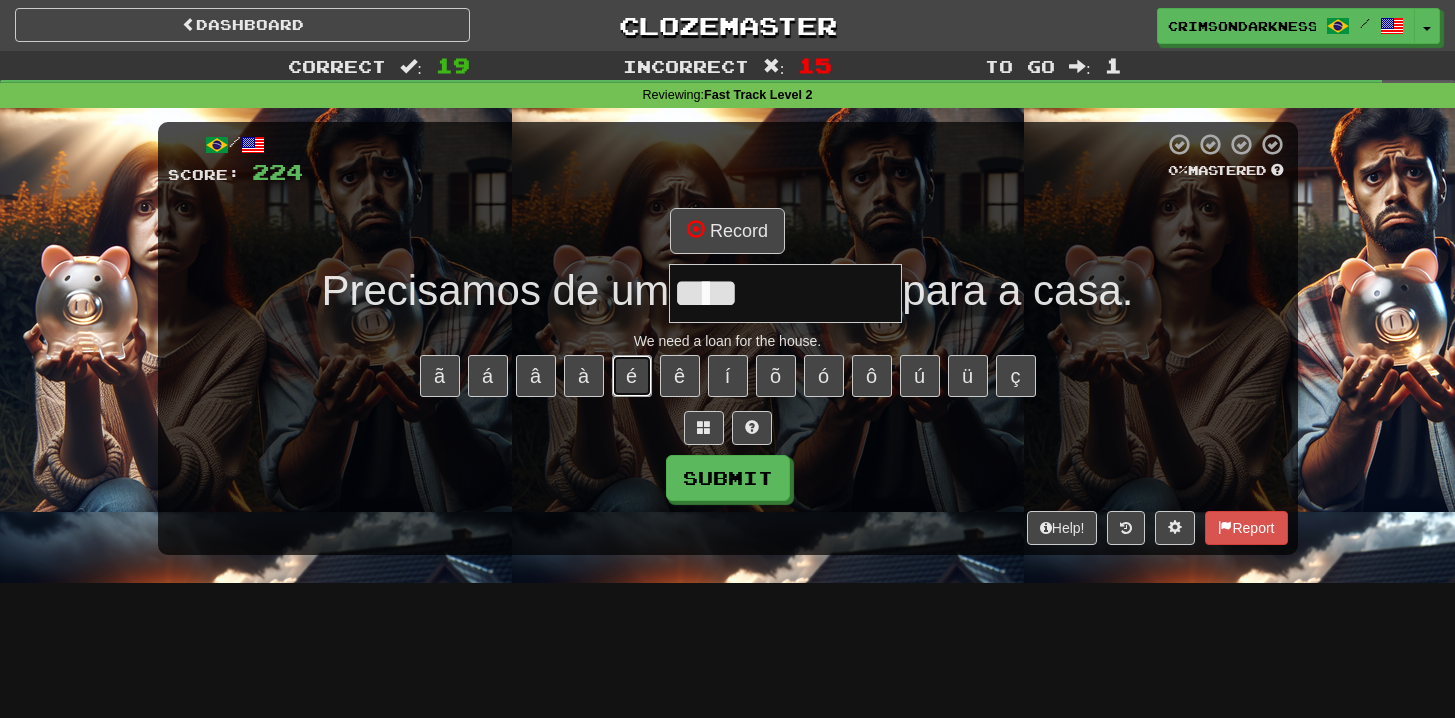 click on "é" at bounding box center [632, 376] 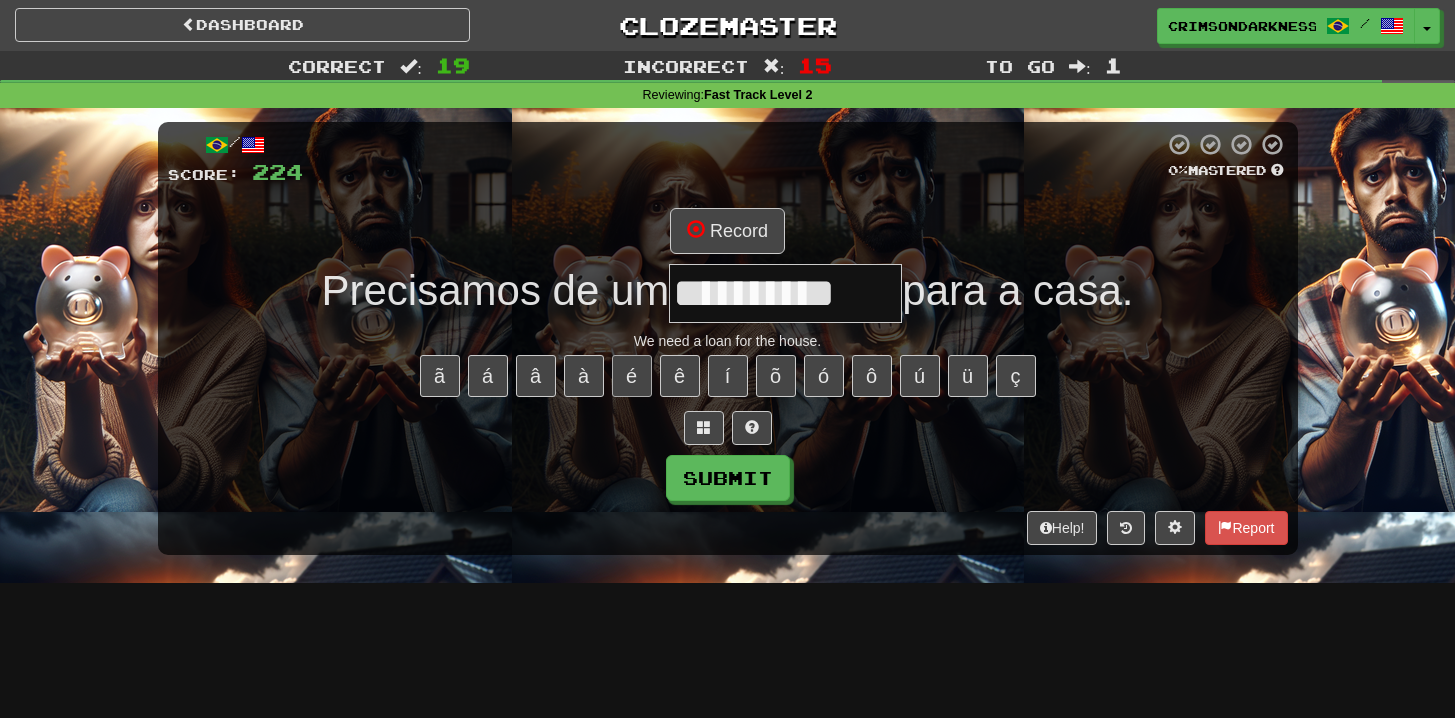 type on "**********" 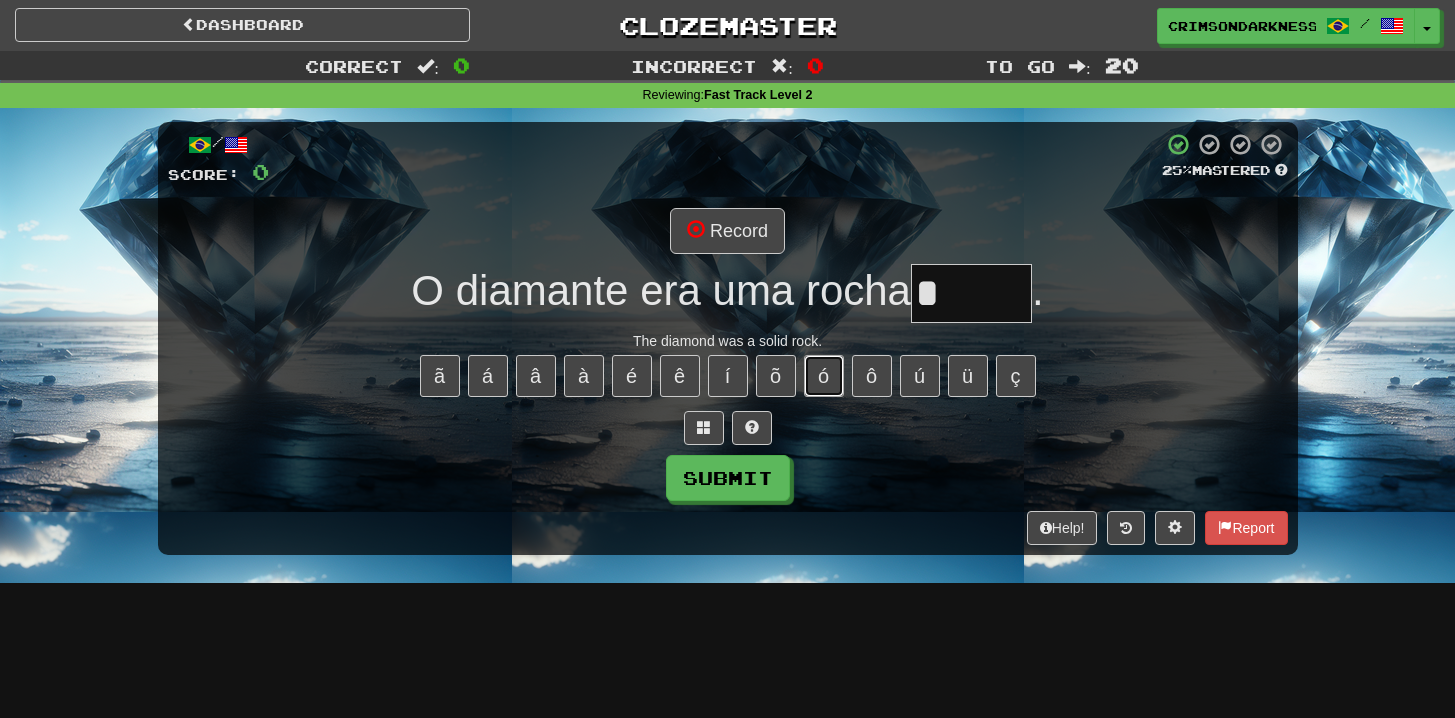 click on "ó" at bounding box center [824, 376] 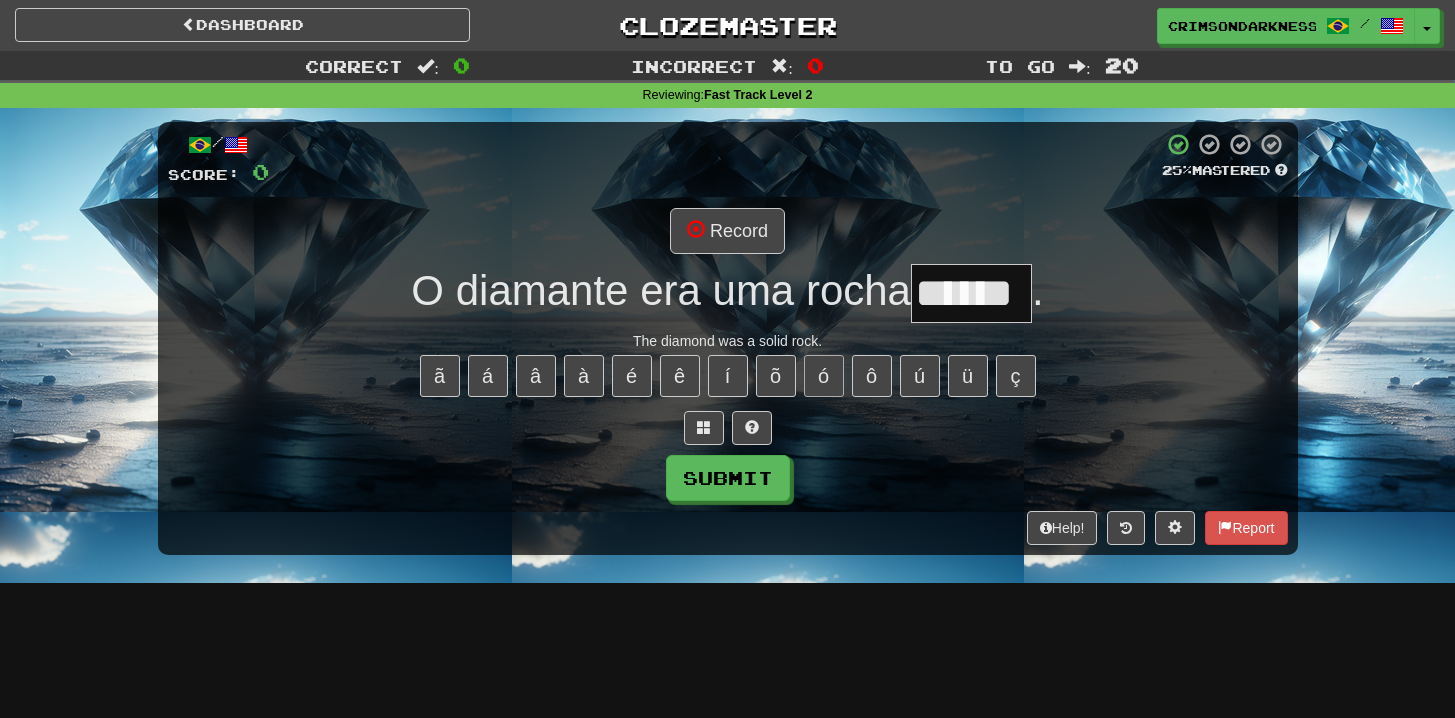 type on "******" 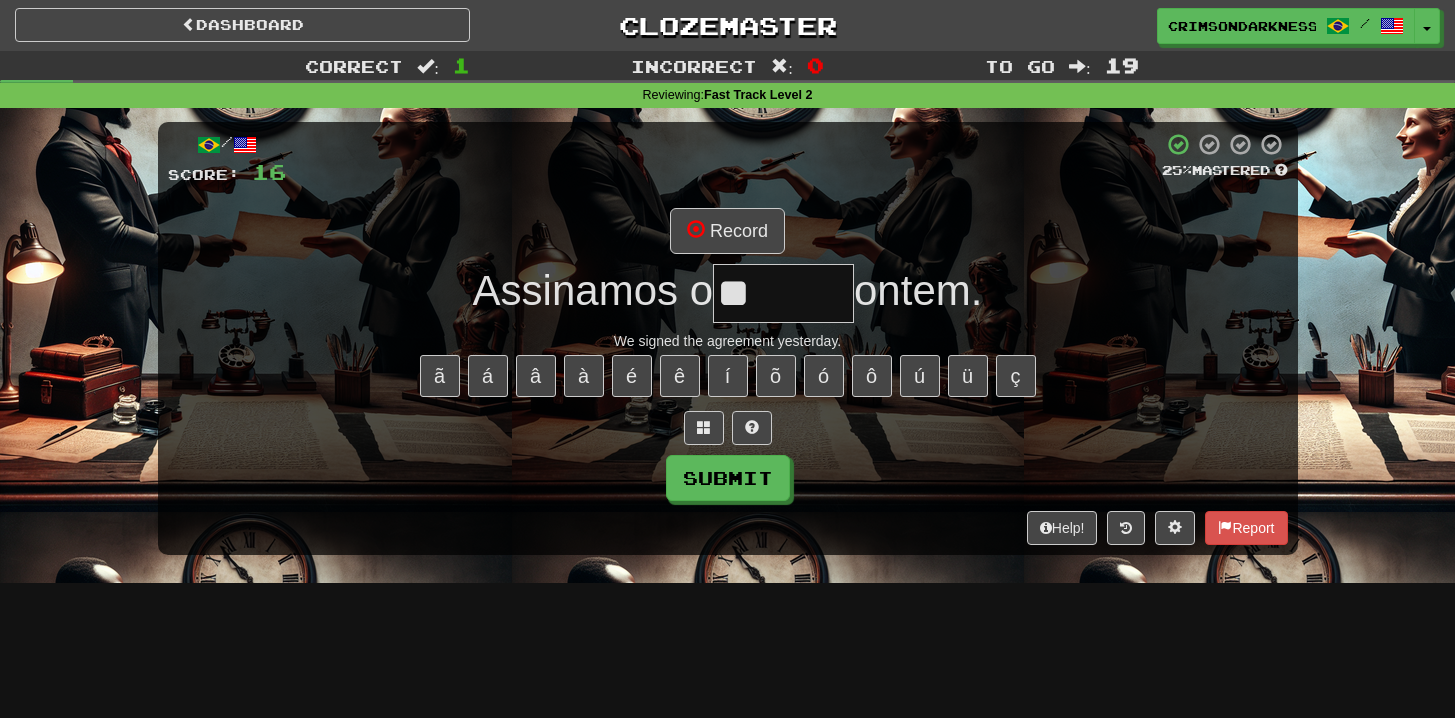 type on "*" 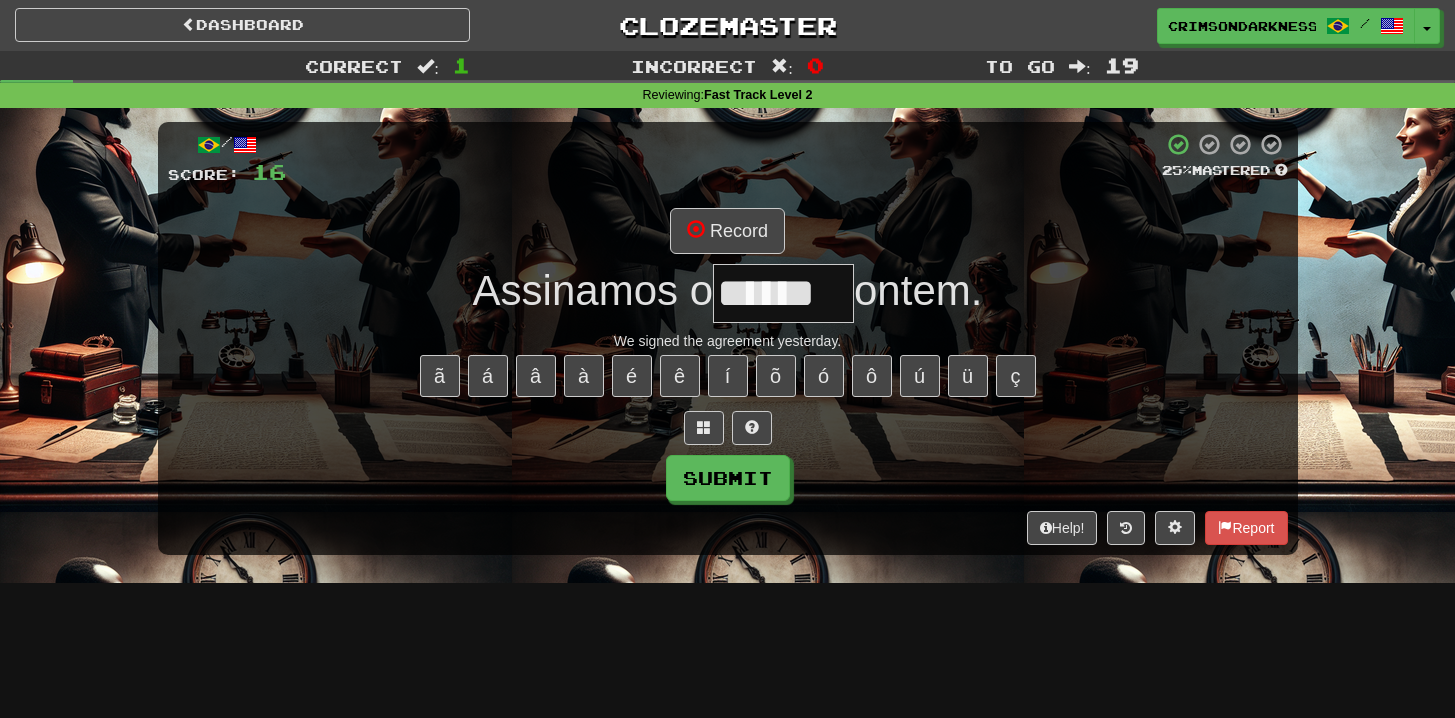 type on "******" 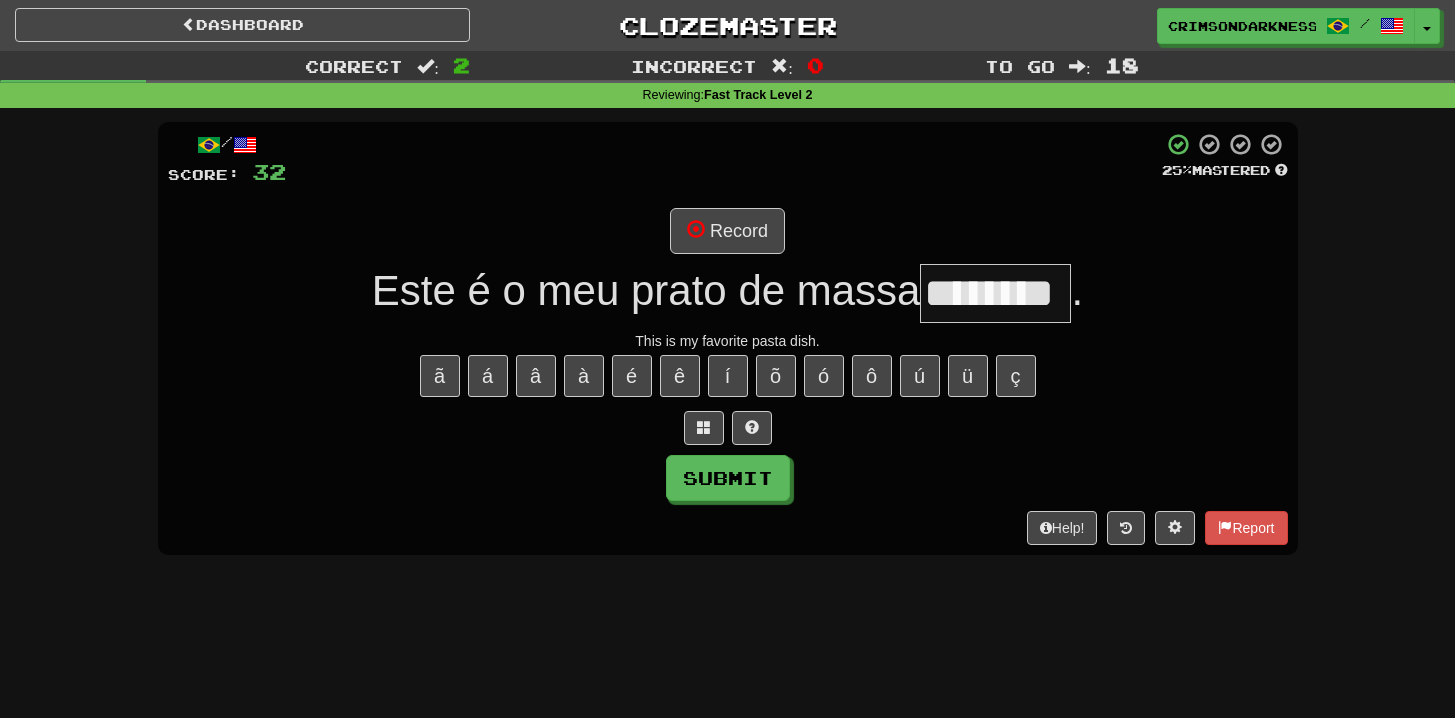 type on "********" 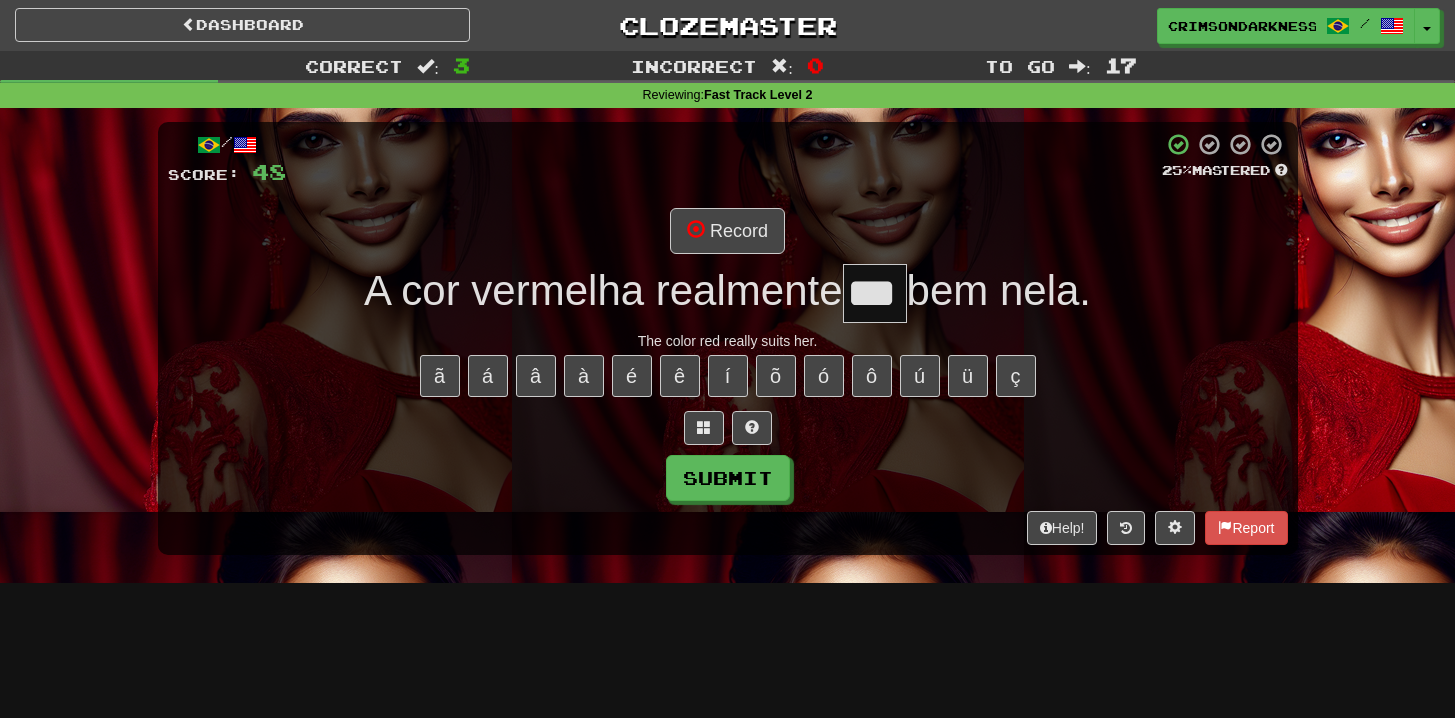 type on "***" 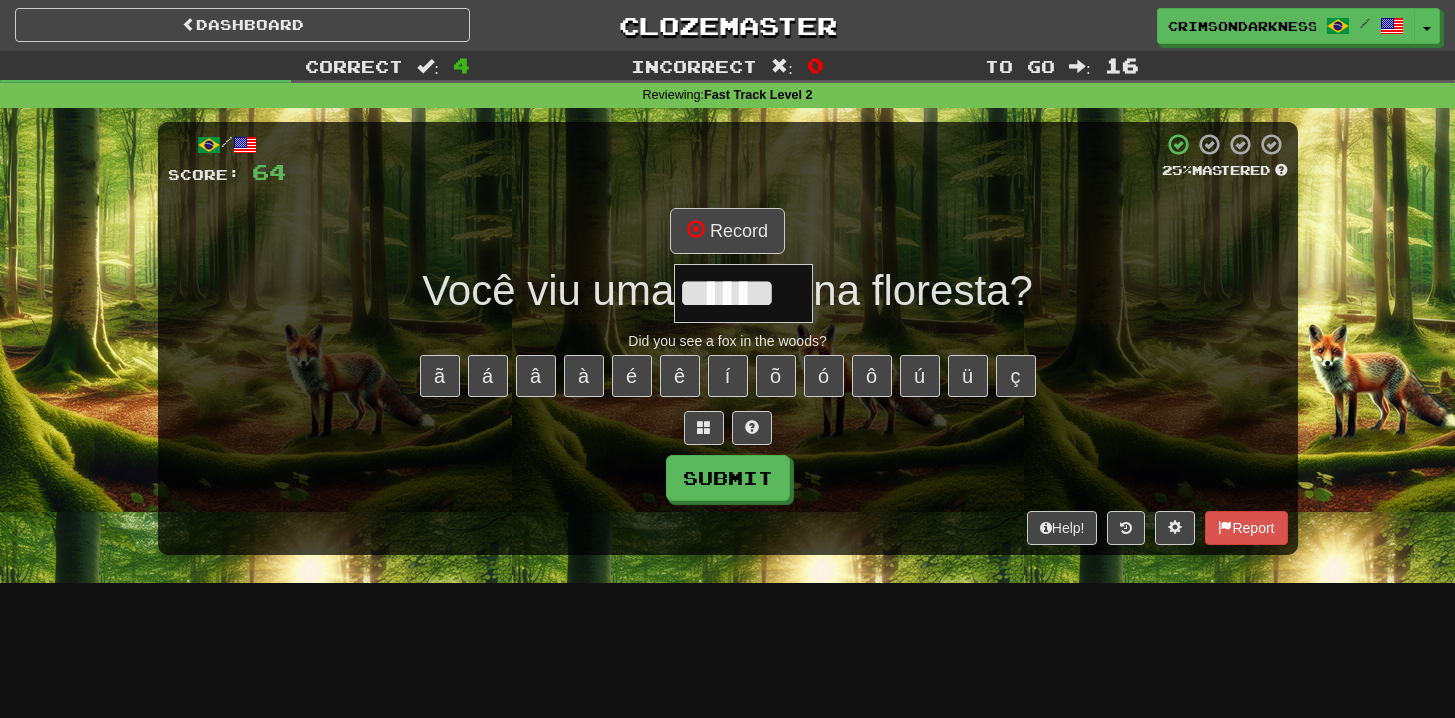 type on "******" 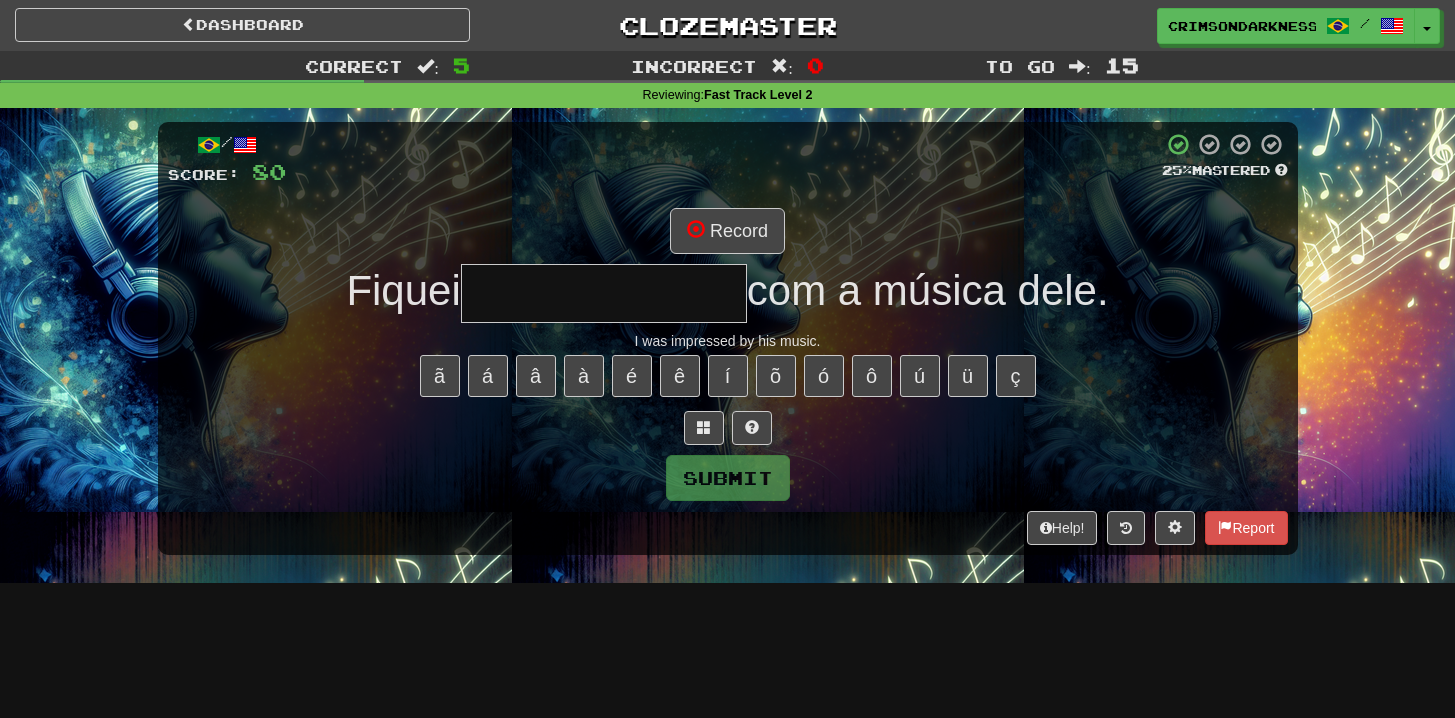 type on "**********" 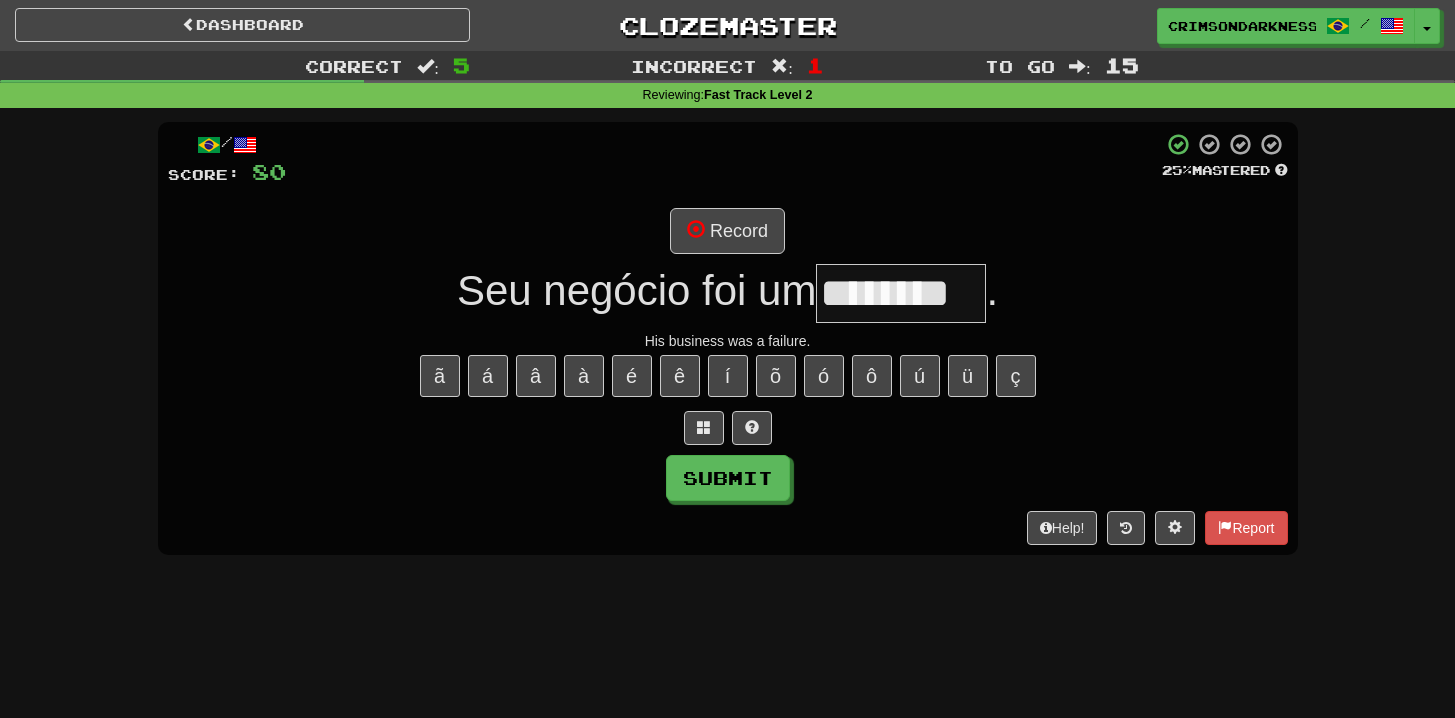 type on "********" 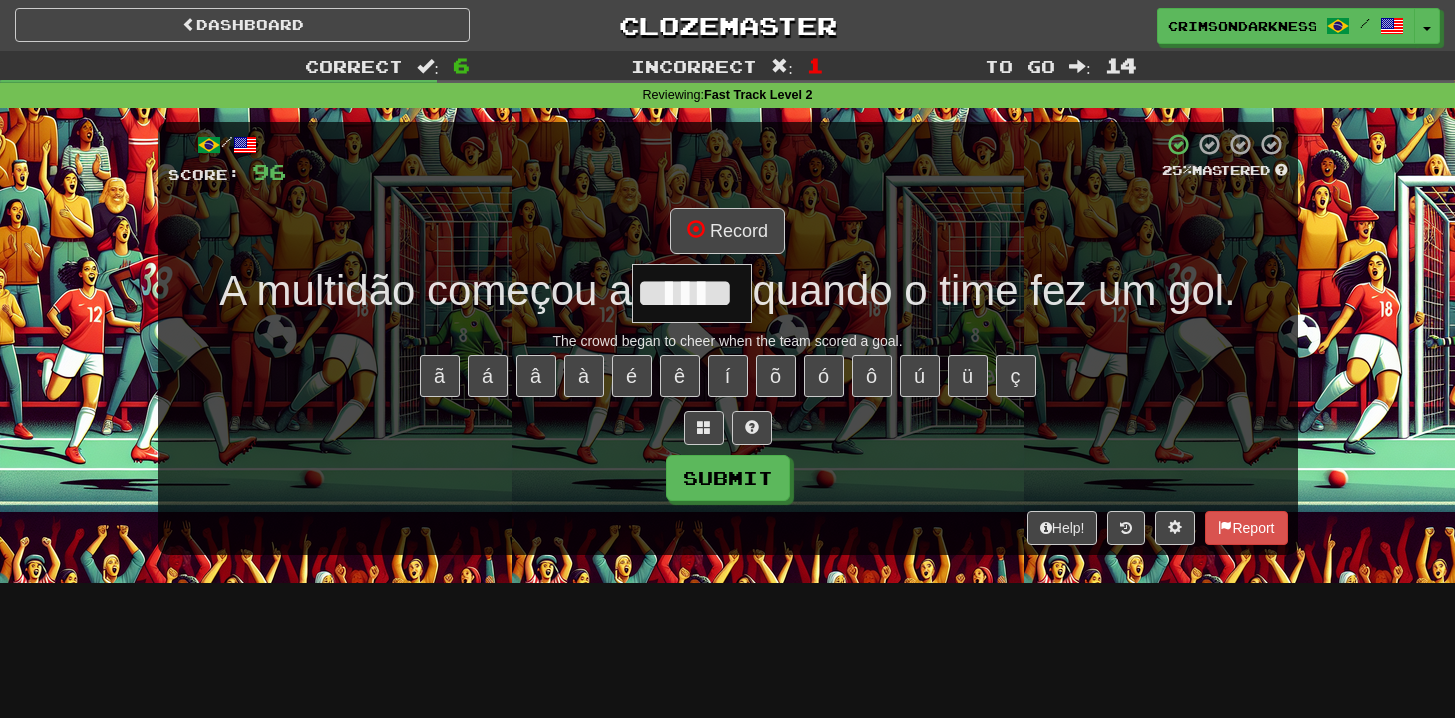 type on "******" 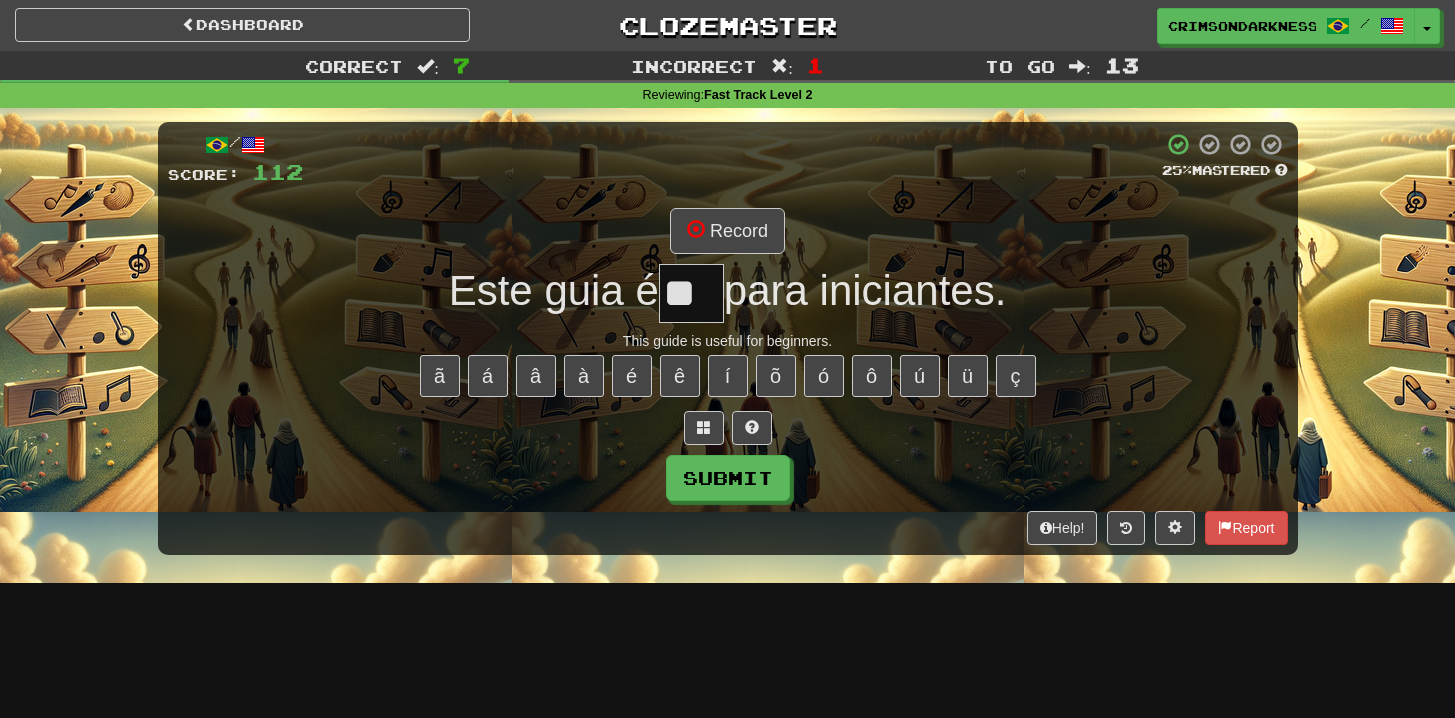 scroll, scrollTop: 0, scrollLeft: 0, axis: both 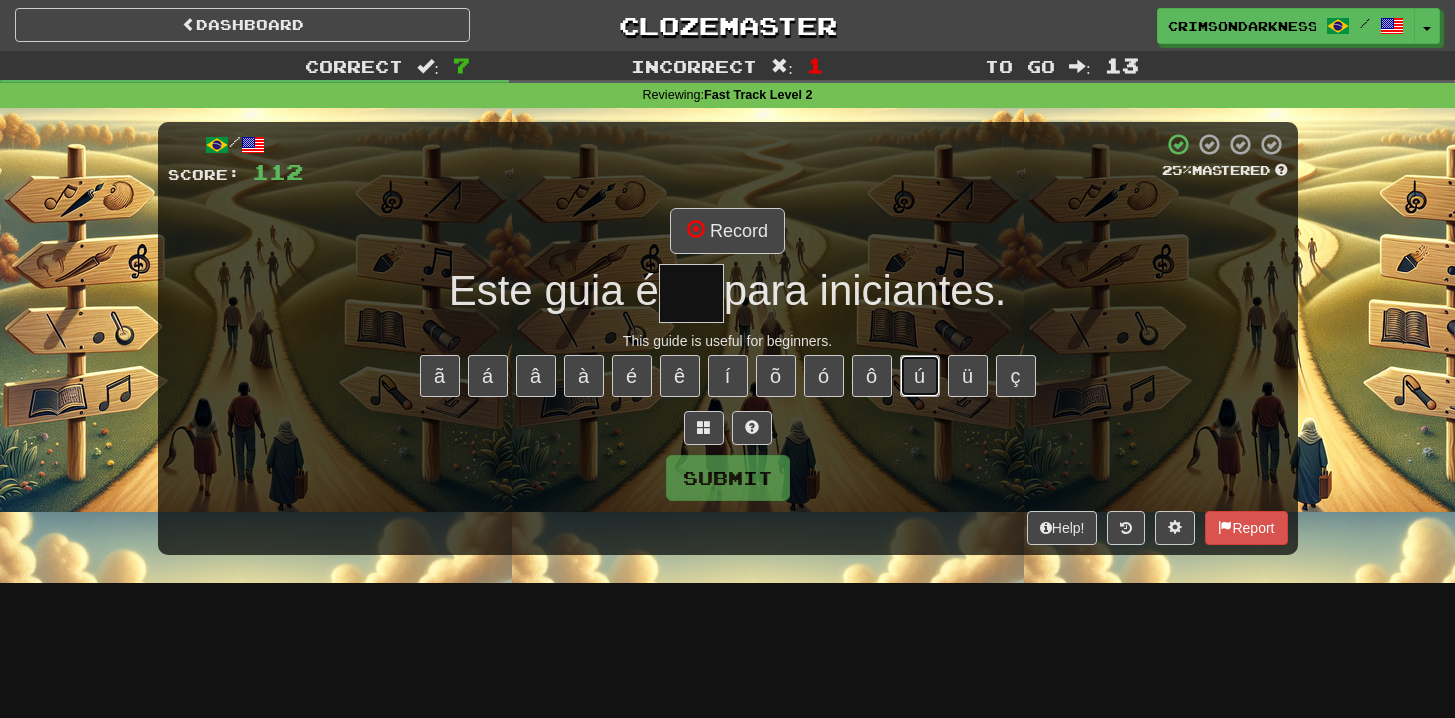 click on "ú" at bounding box center (920, 376) 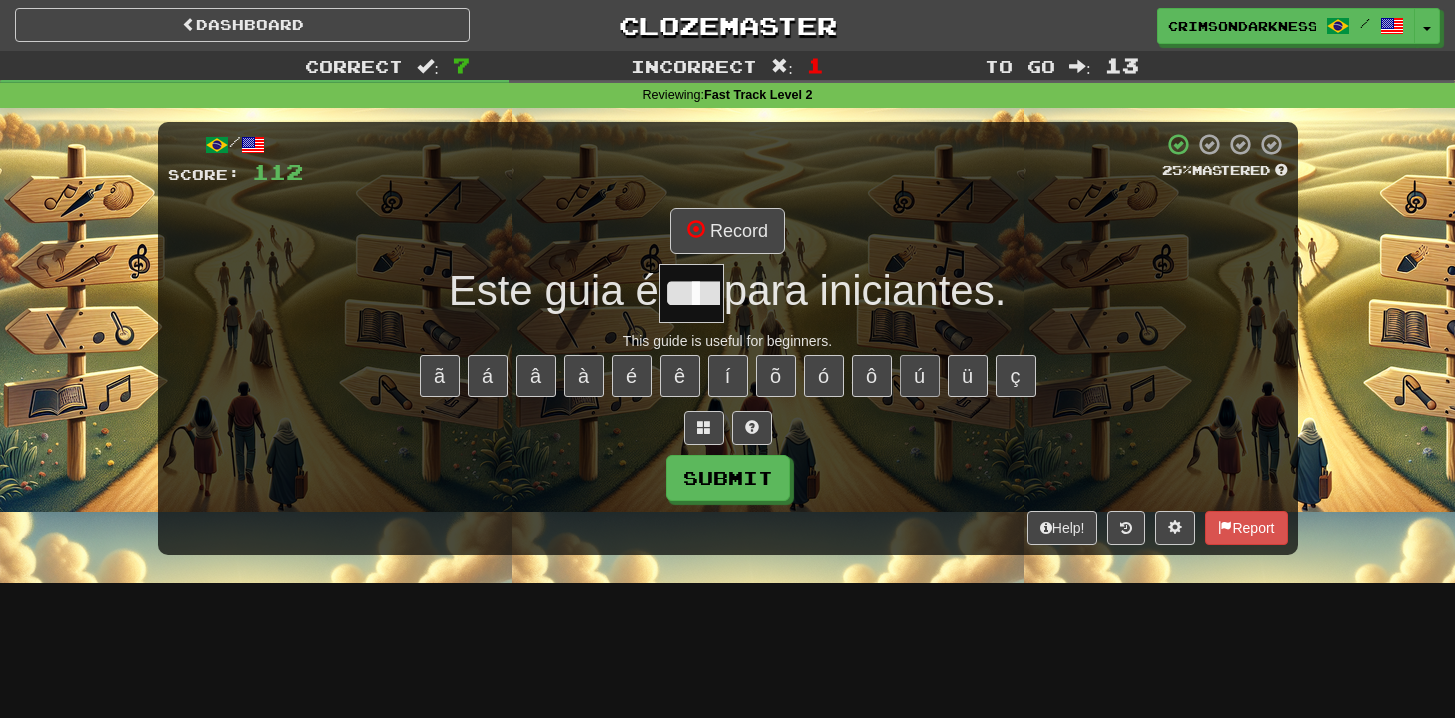 type on "****" 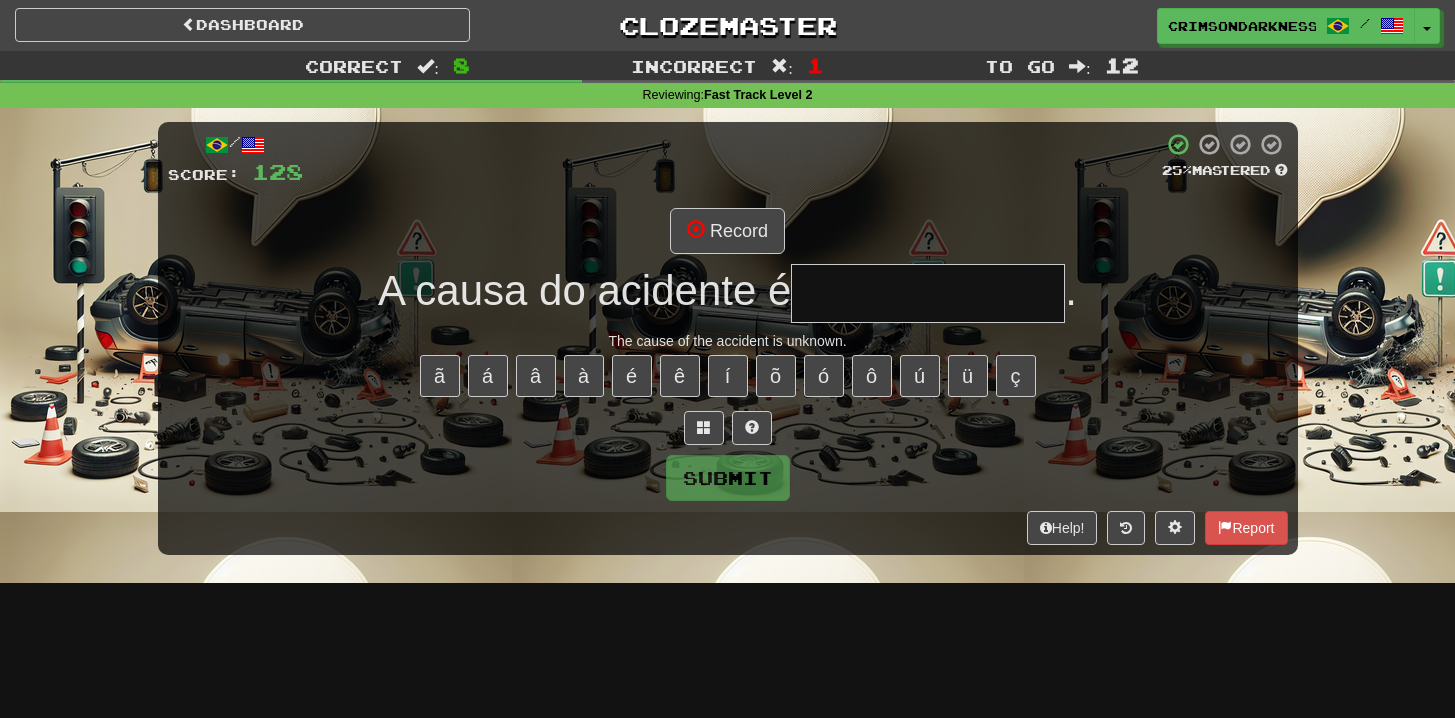 type on "**********" 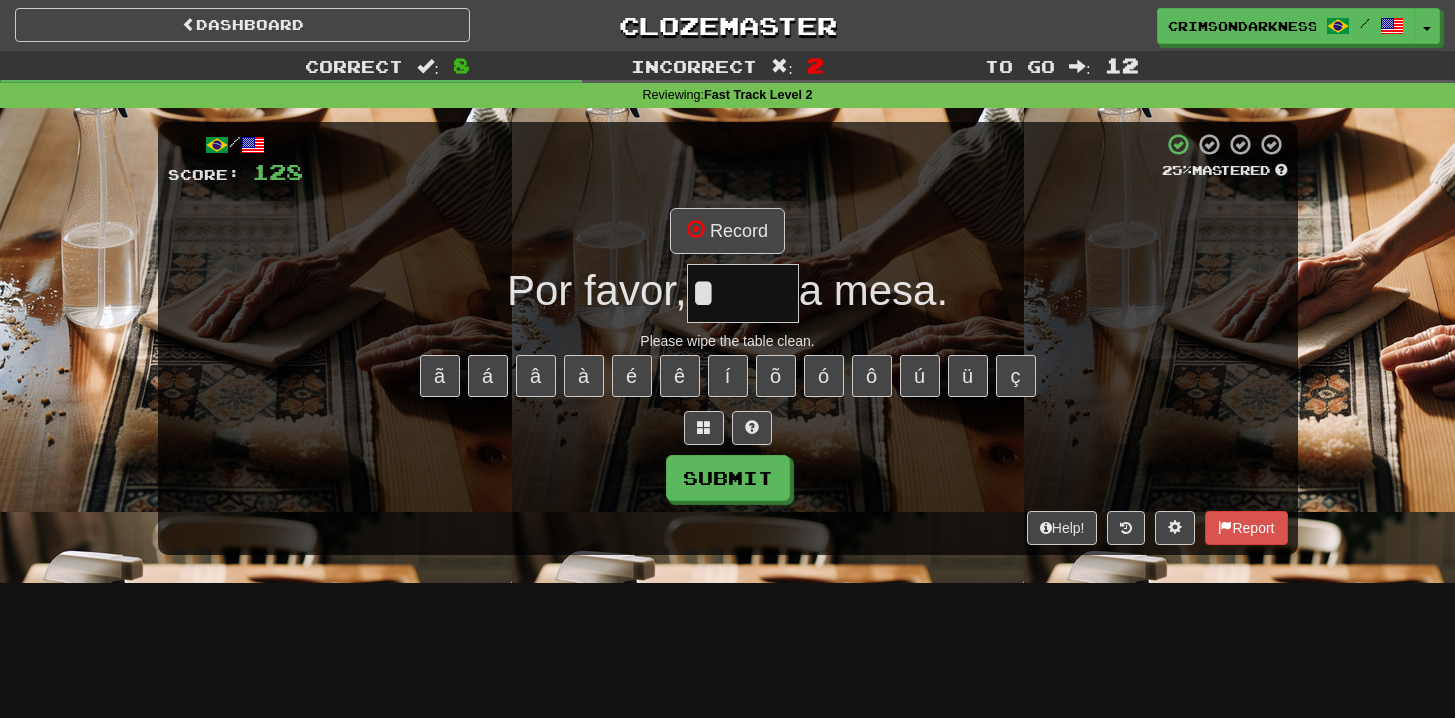 type on "*****" 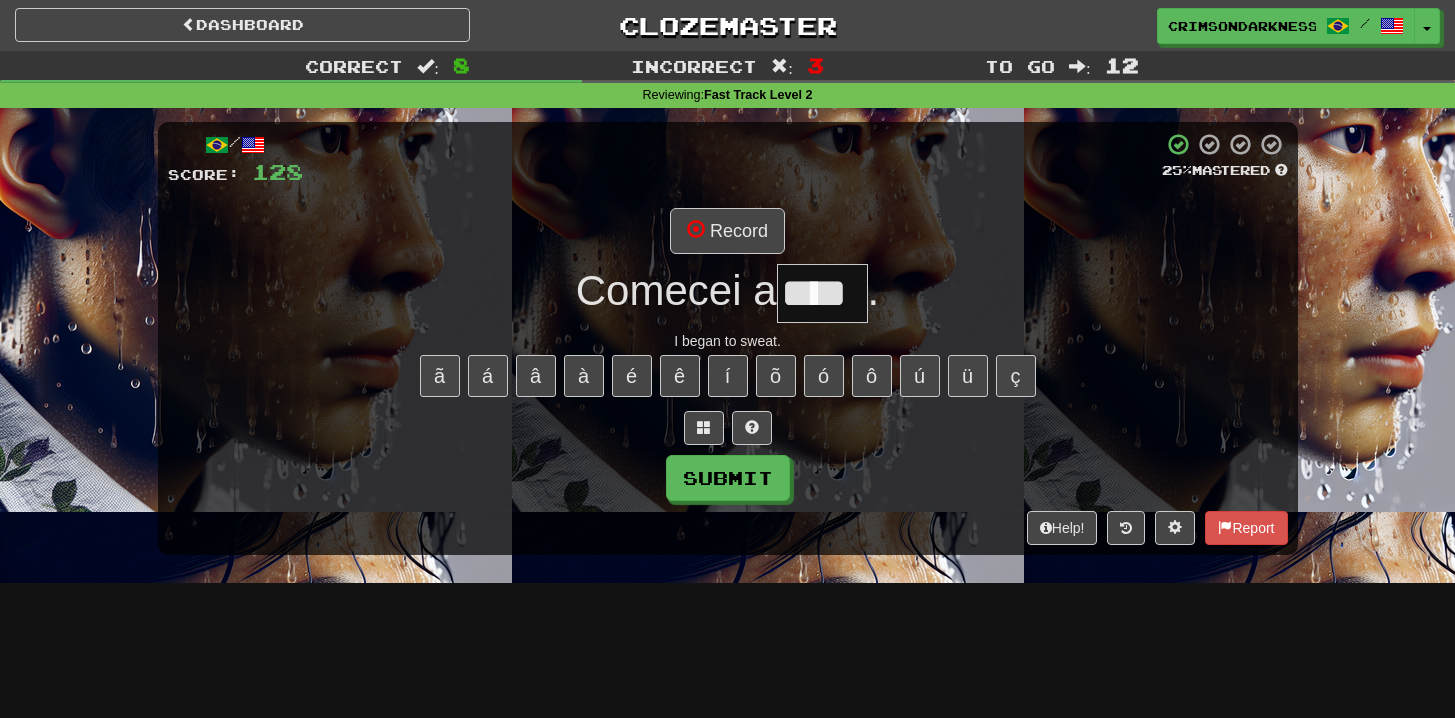 type on "****" 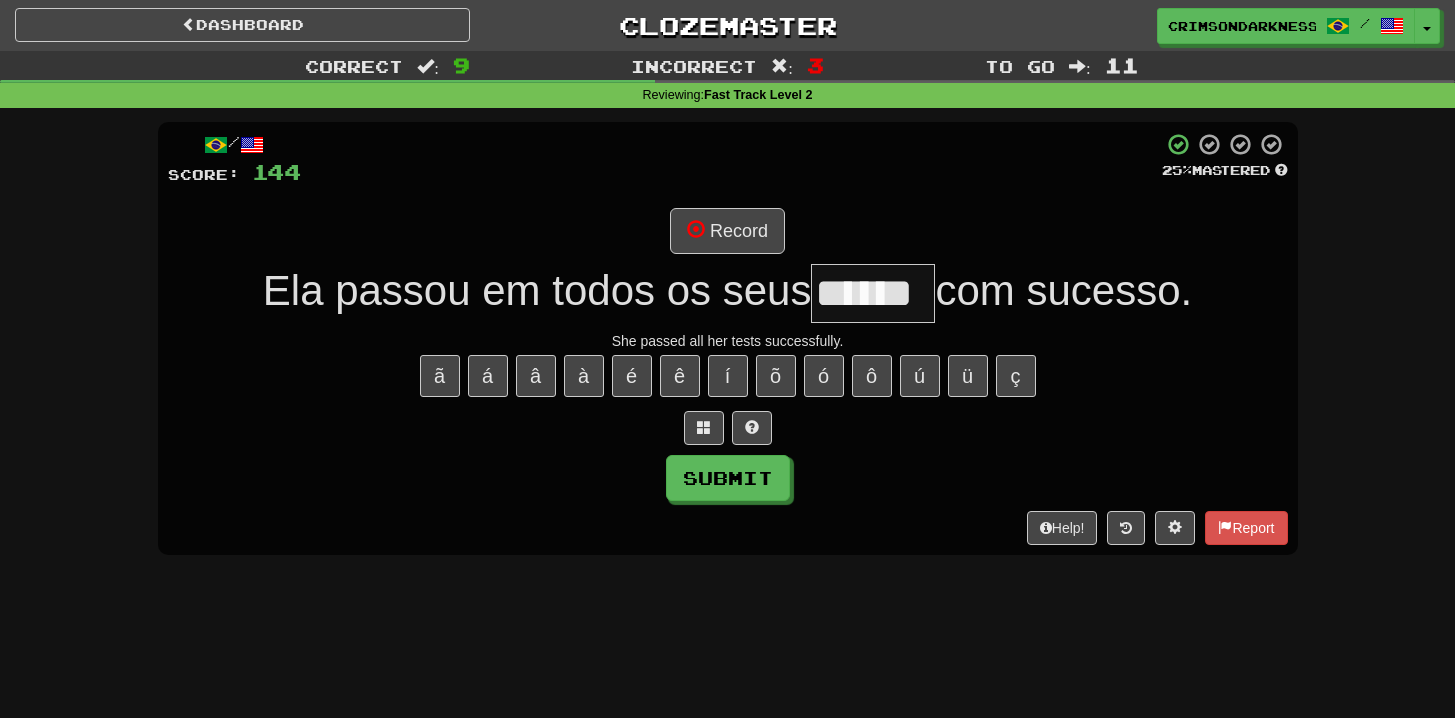type on "******" 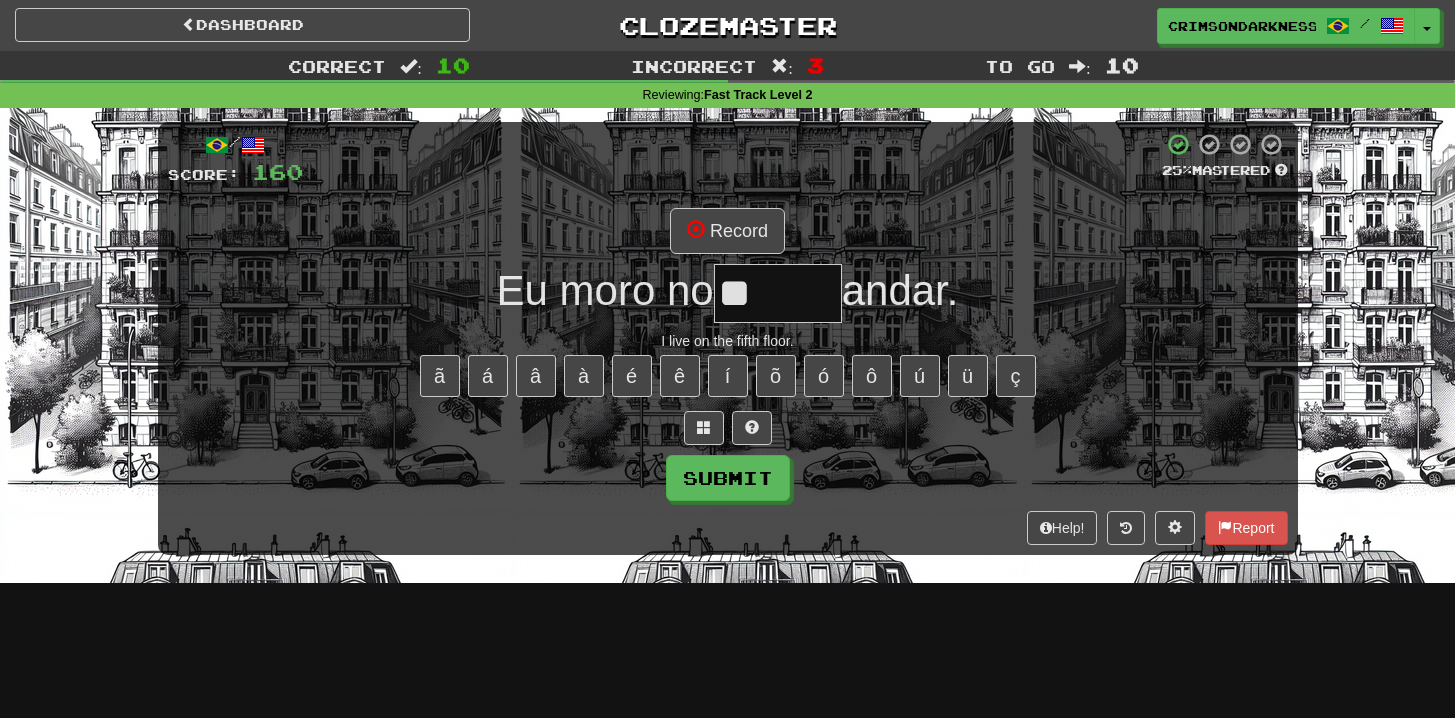 type on "*" 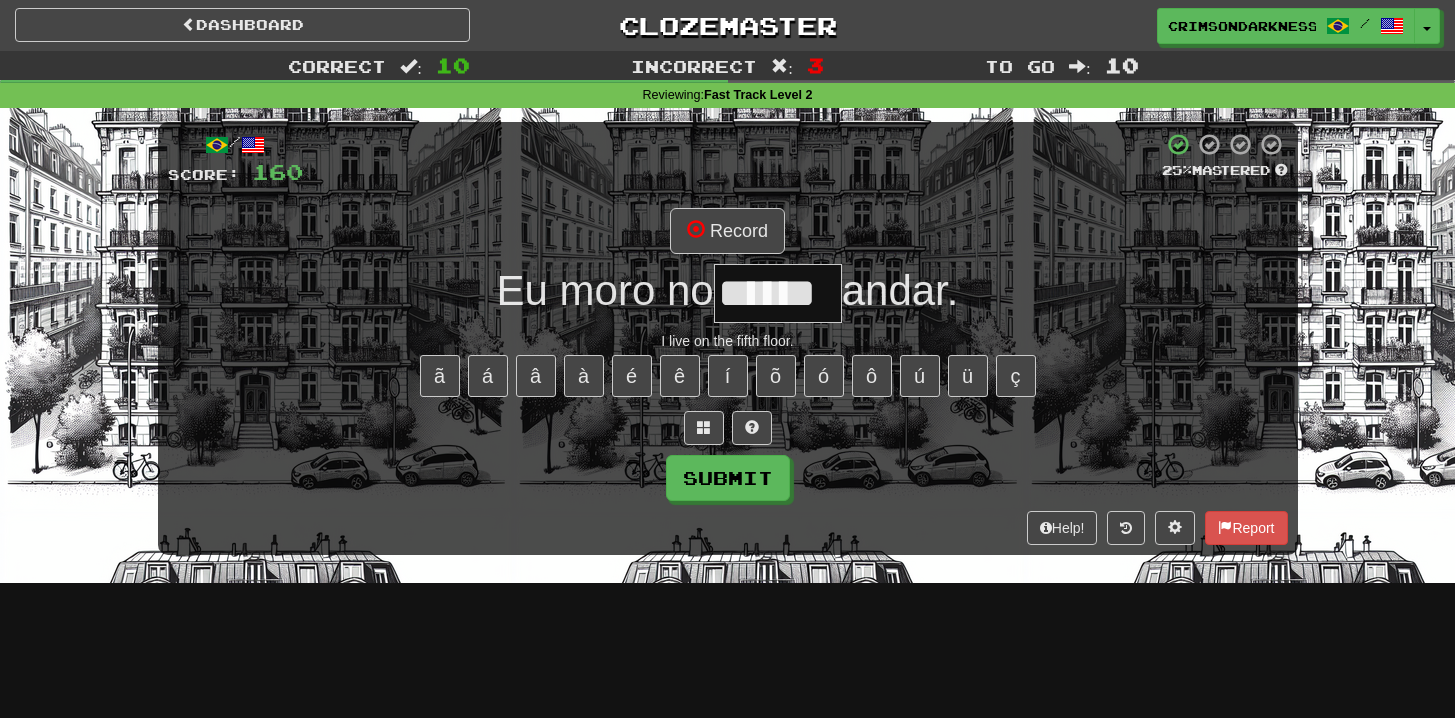scroll, scrollTop: 0, scrollLeft: 5, axis: horizontal 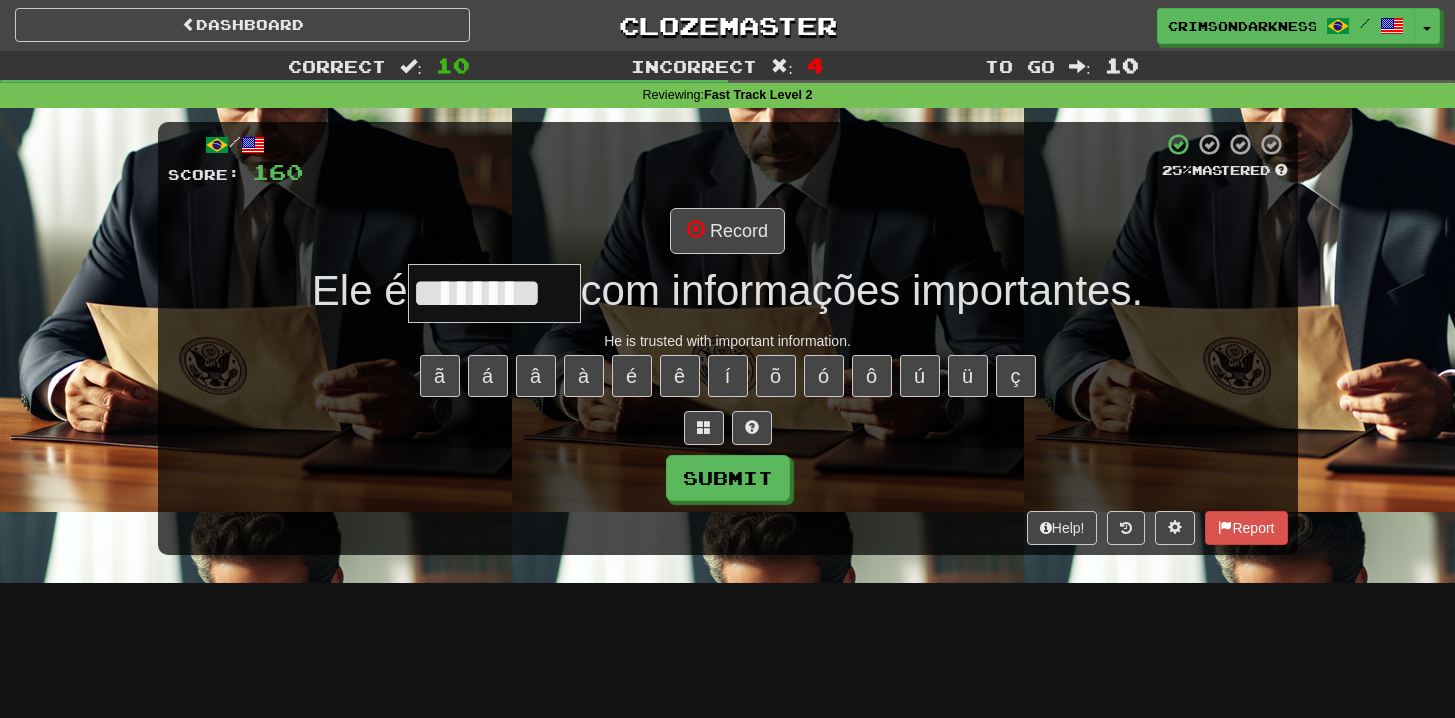 type on "********" 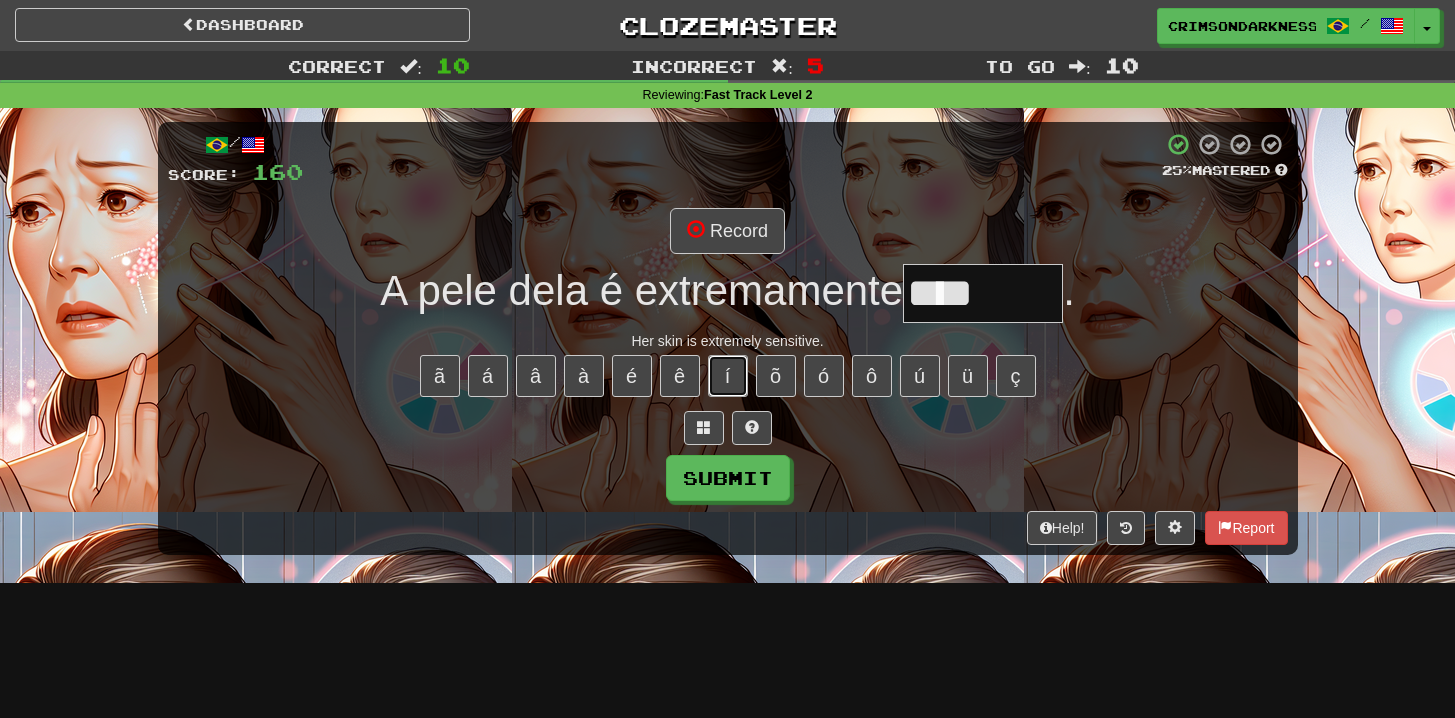 click on "í" at bounding box center (728, 376) 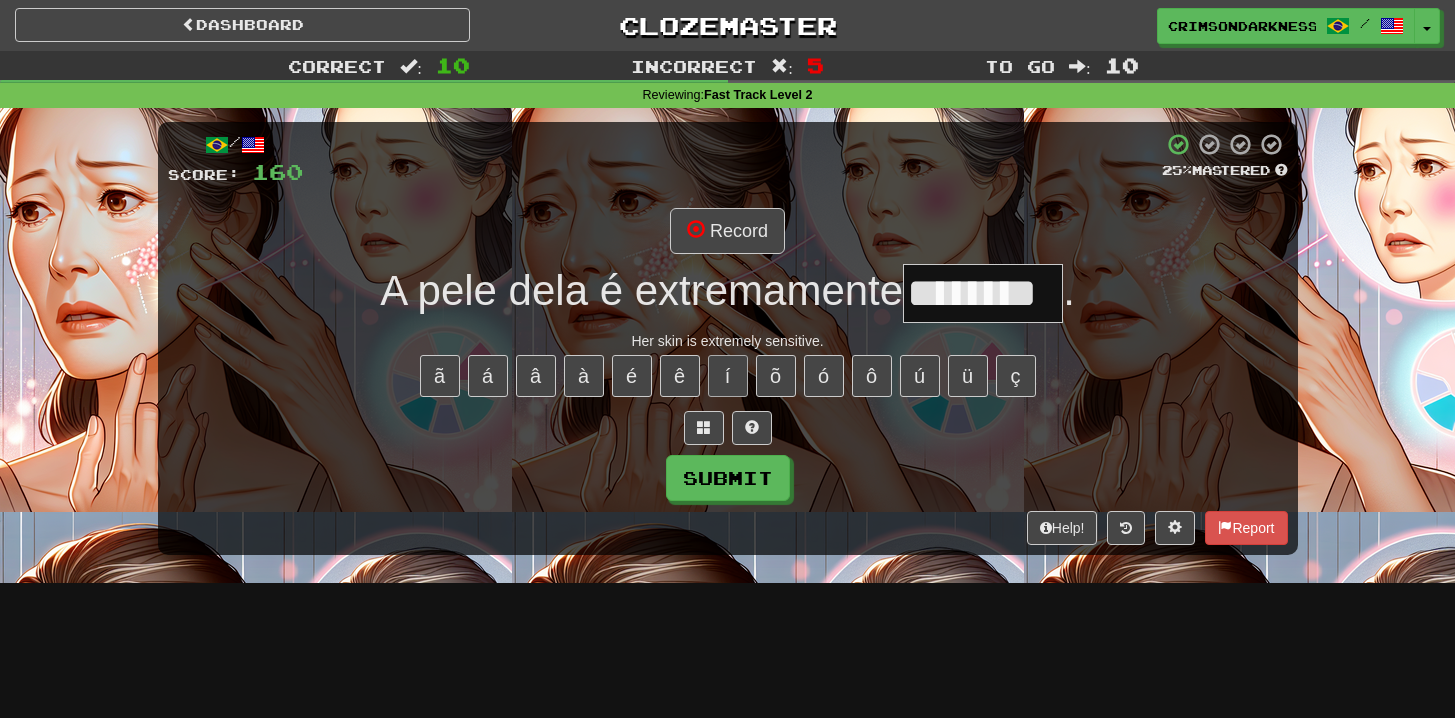 type on "********" 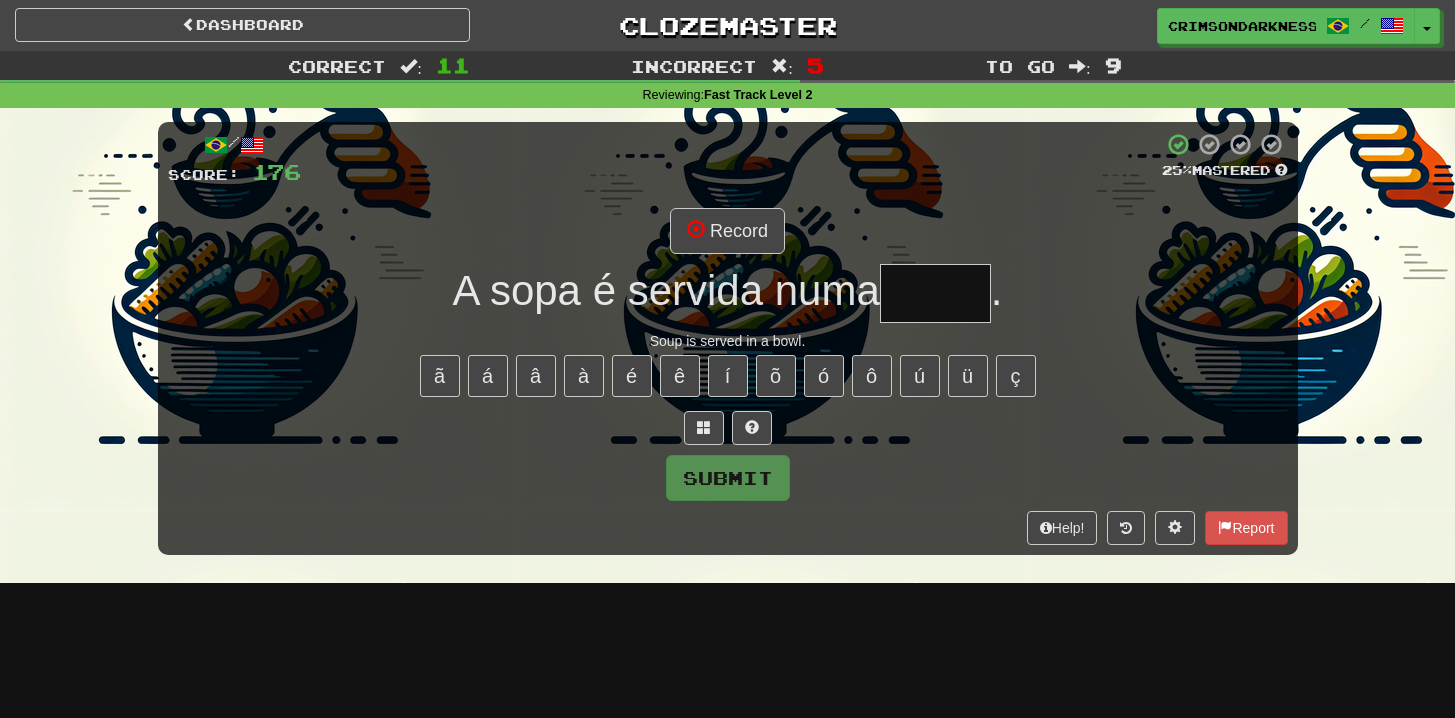 type on "******" 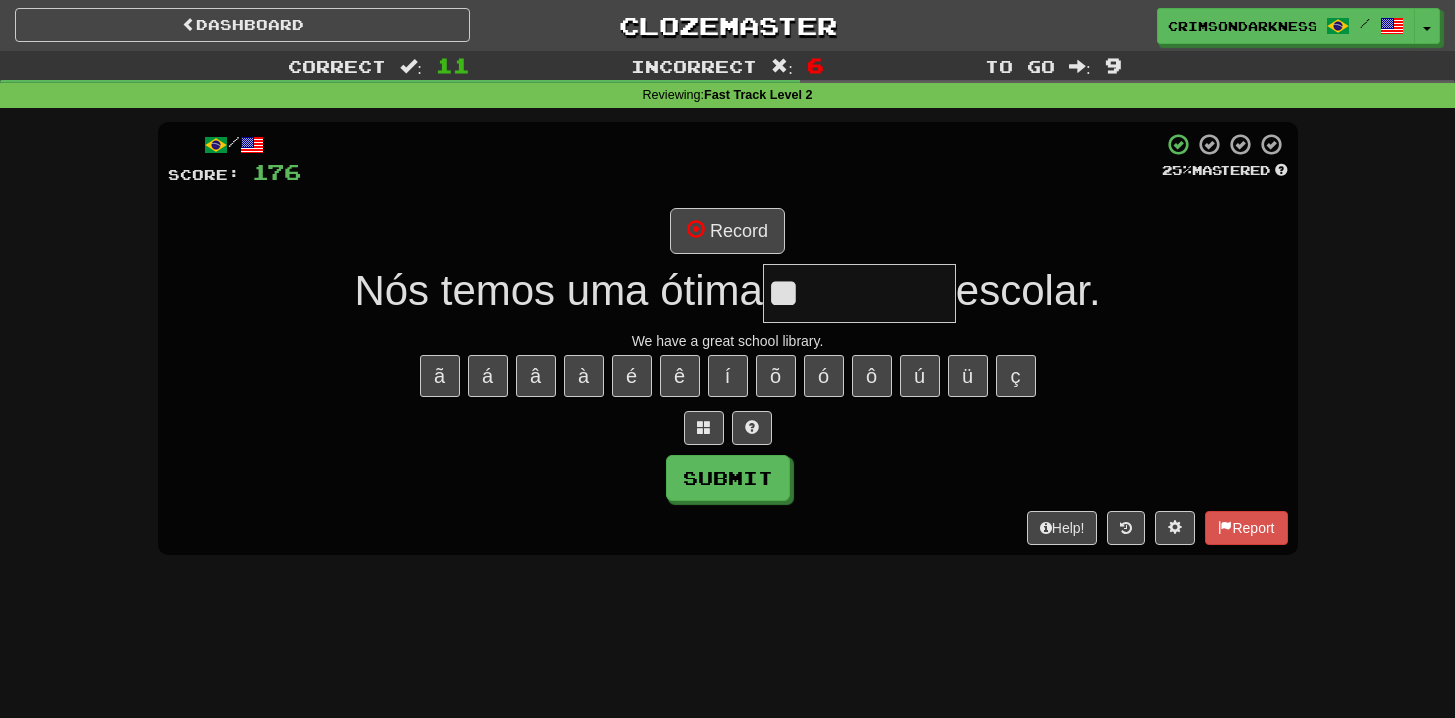 type on "*" 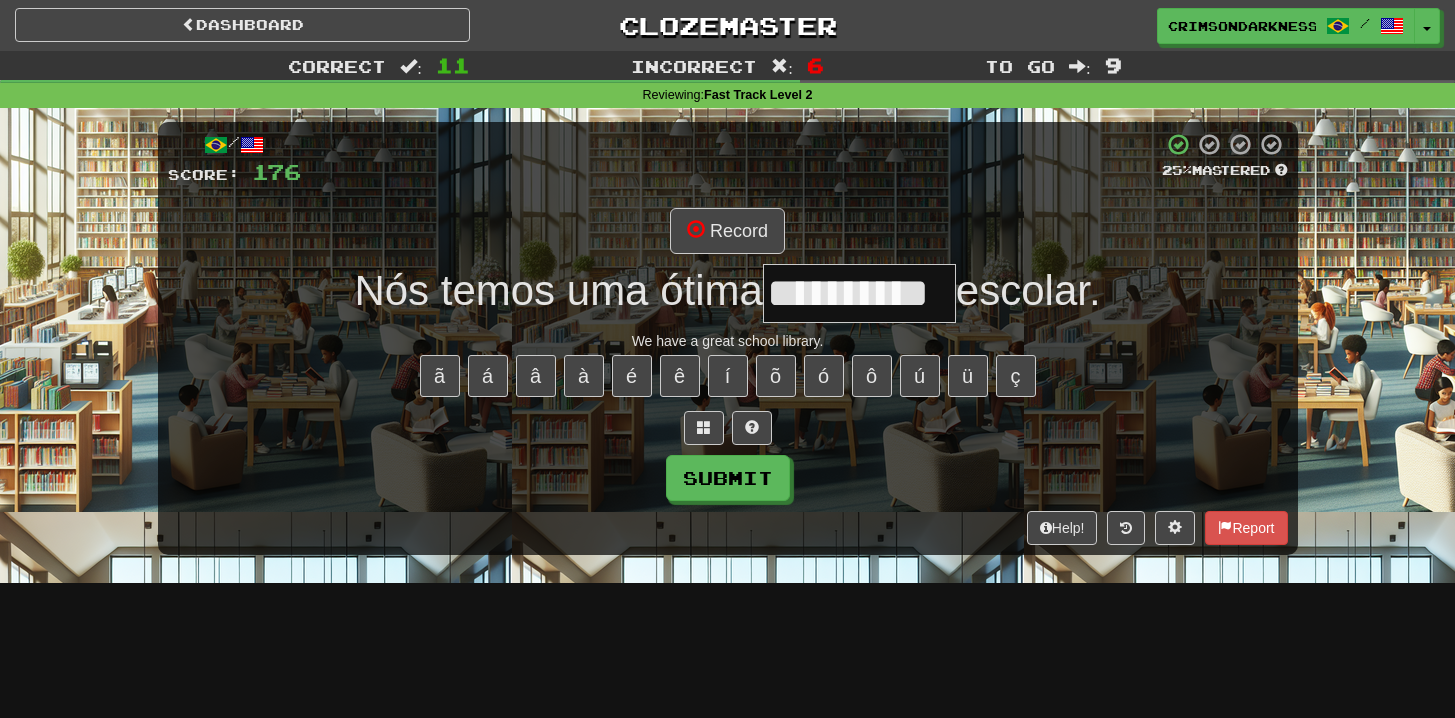 type on "**********" 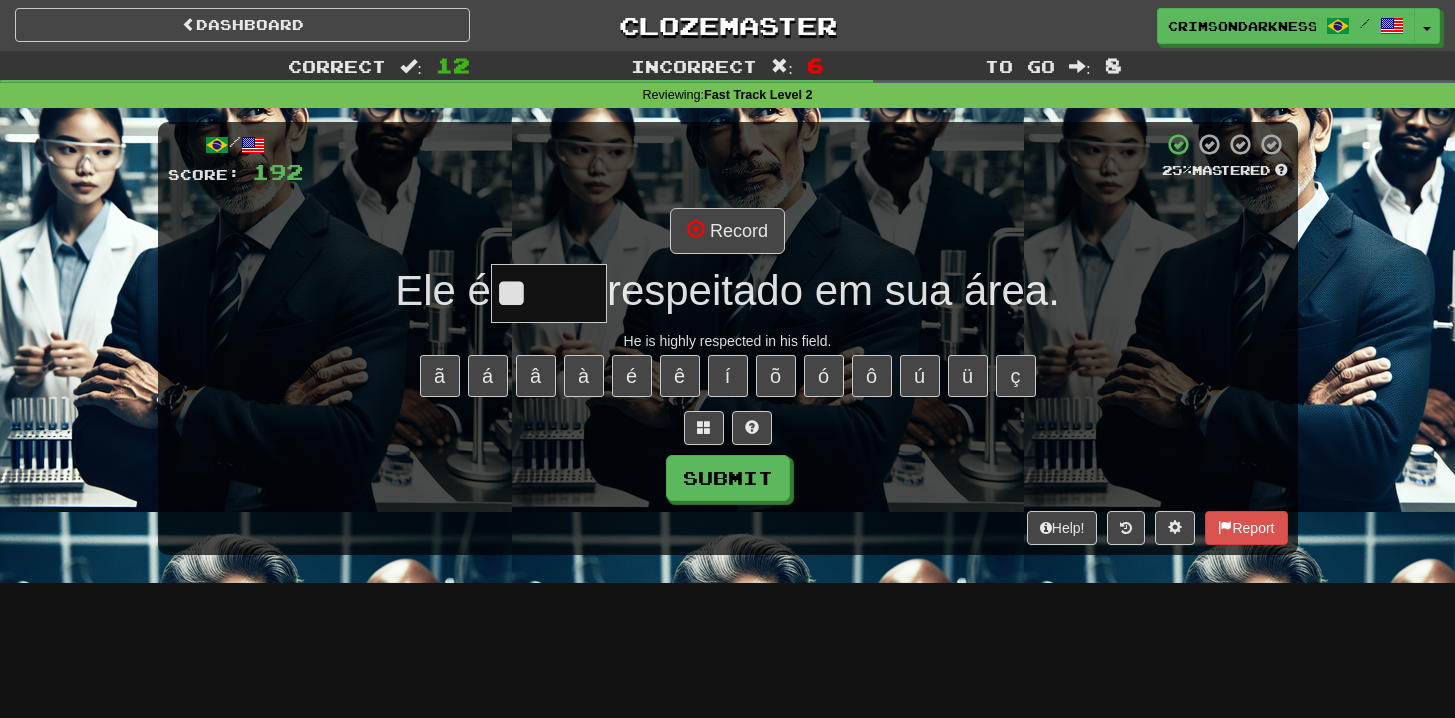type on "*" 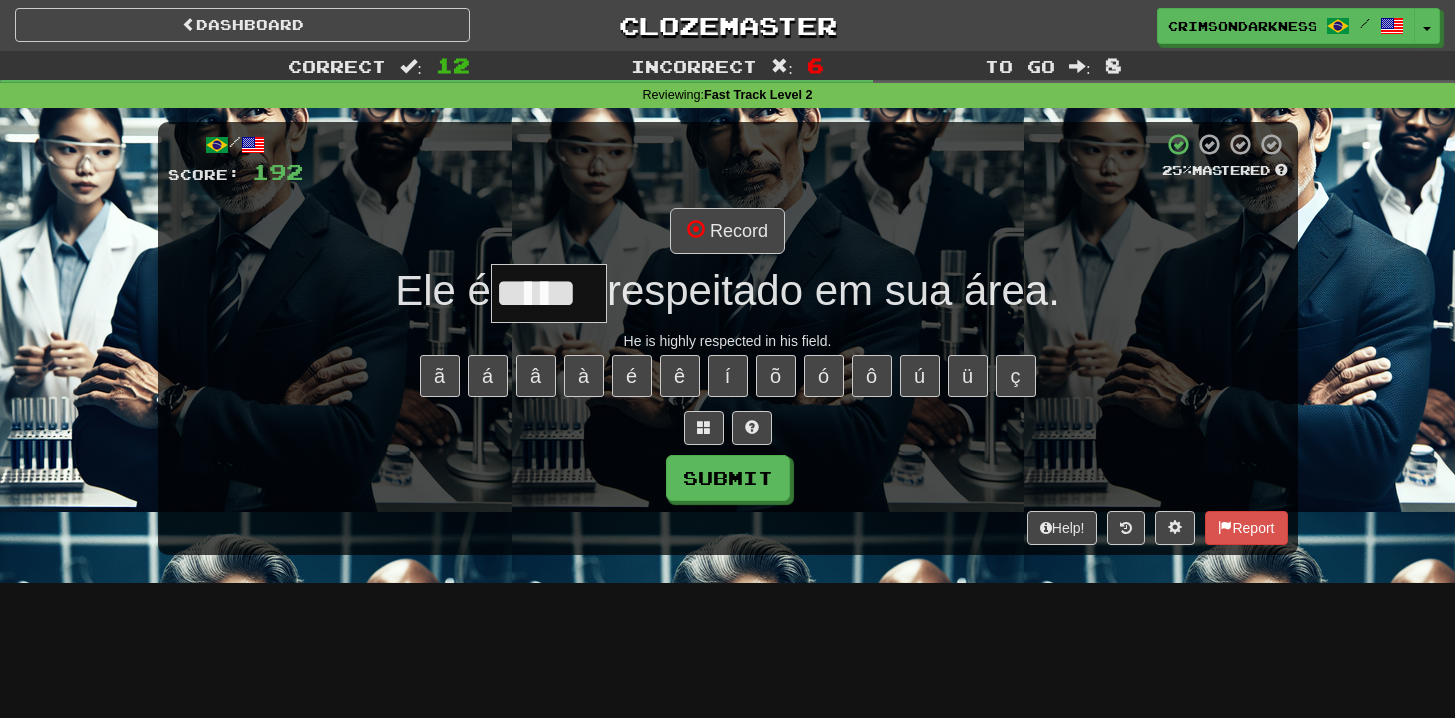 type on "*****" 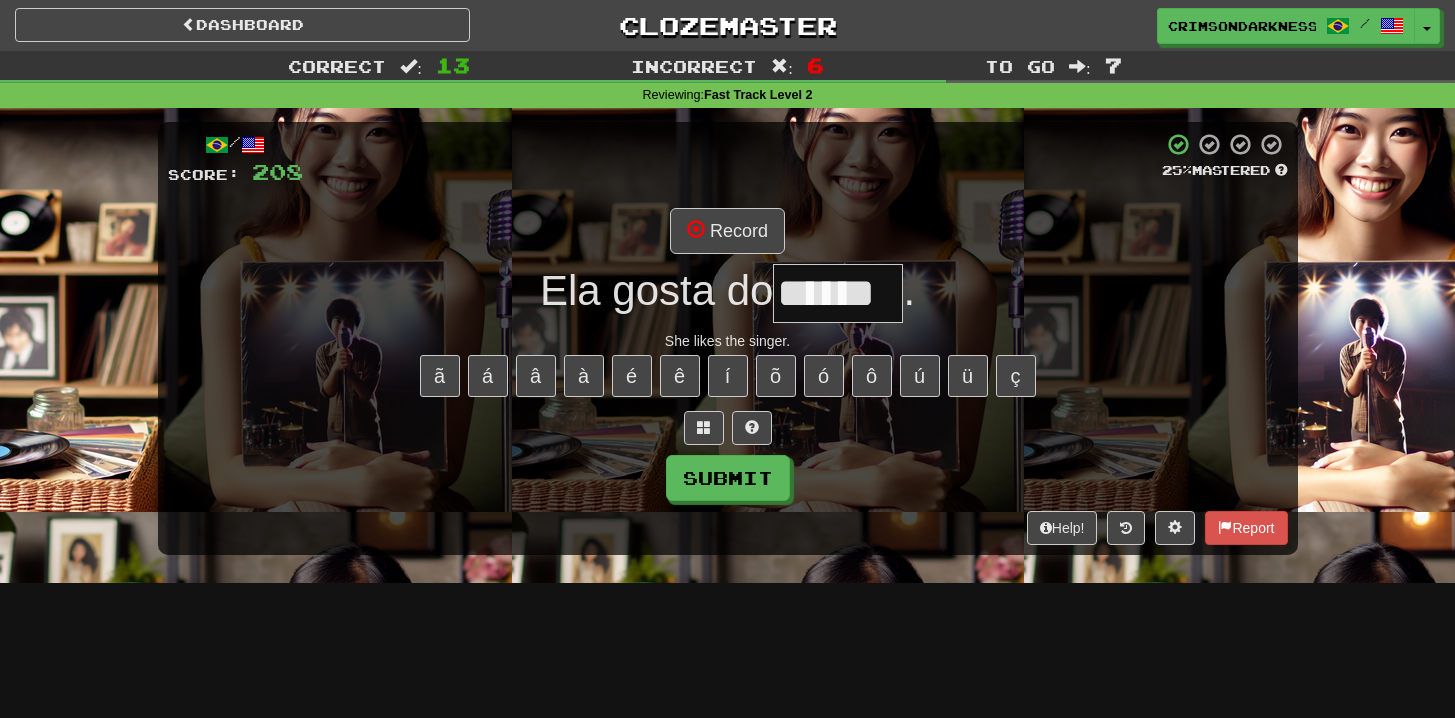 type on "******" 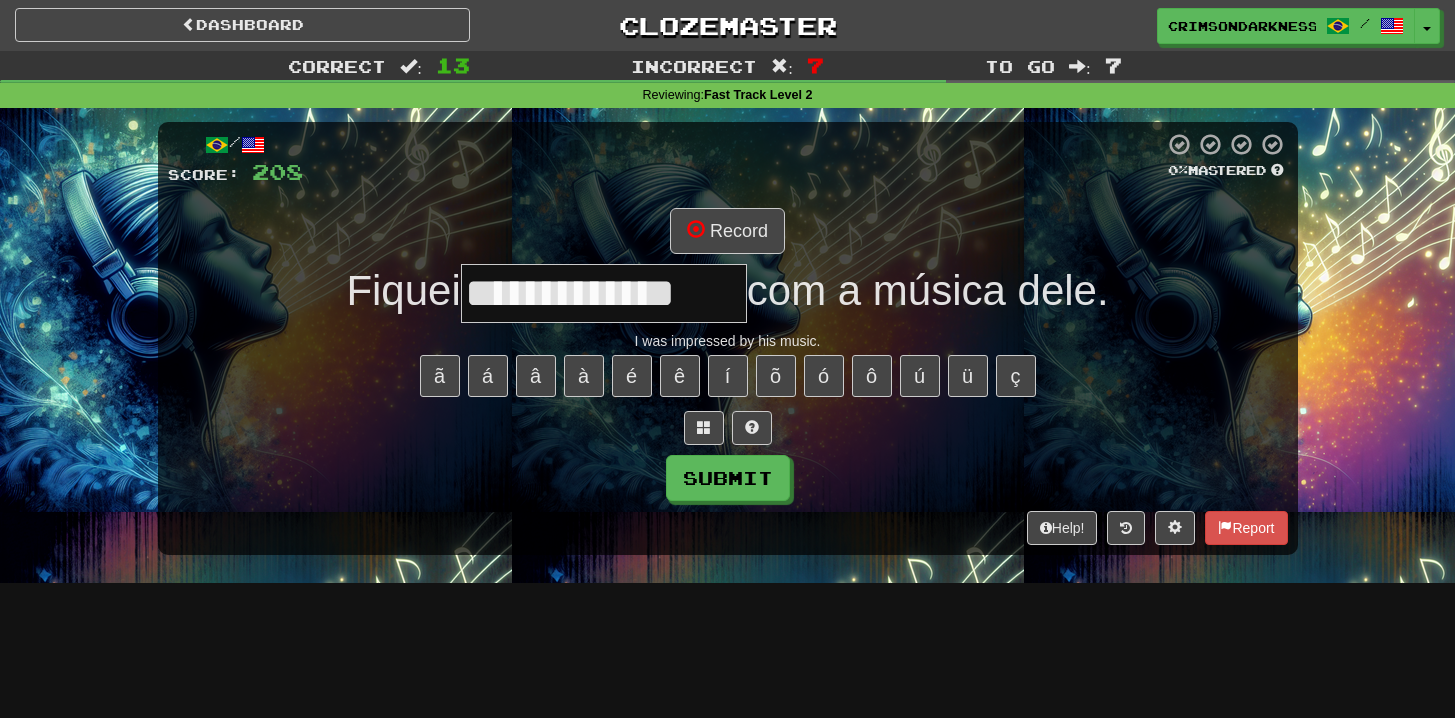 type on "**********" 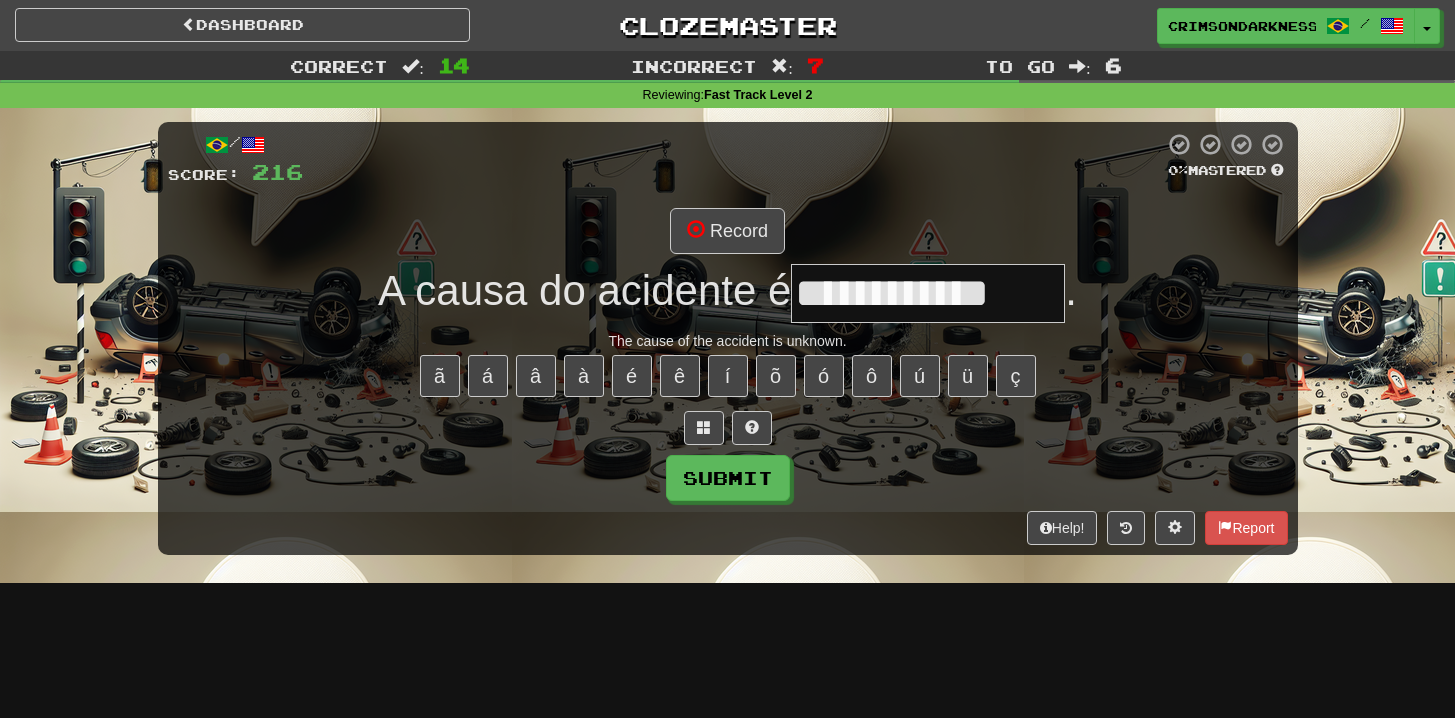 type on "**********" 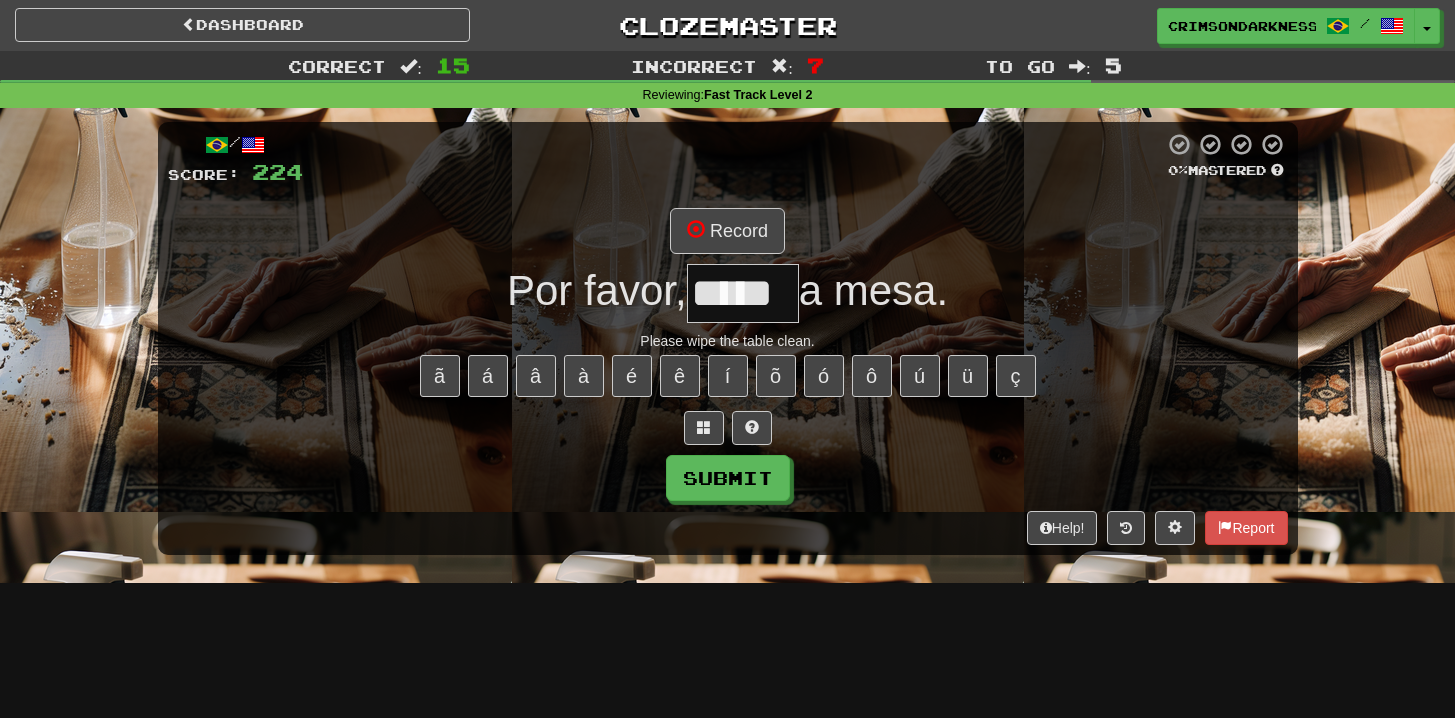 type on "*****" 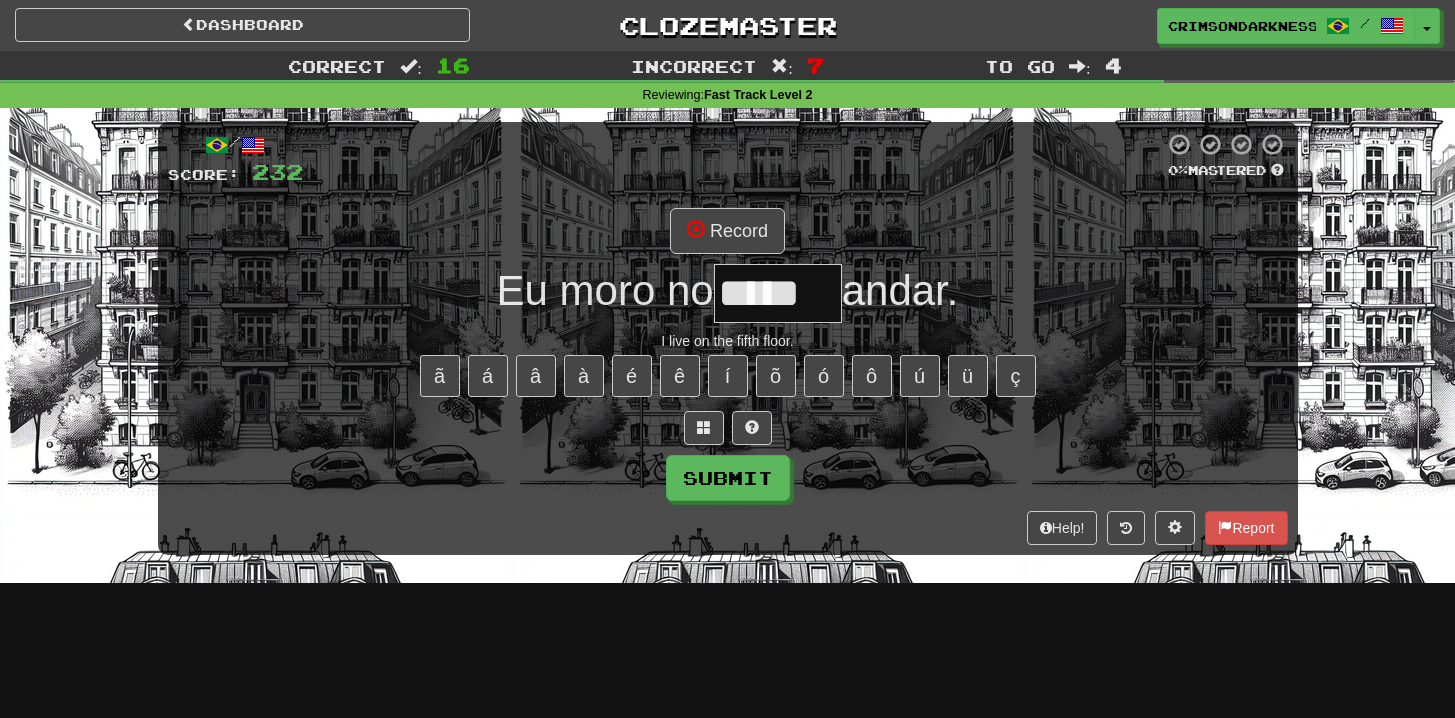scroll, scrollTop: 0, scrollLeft: 0, axis: both 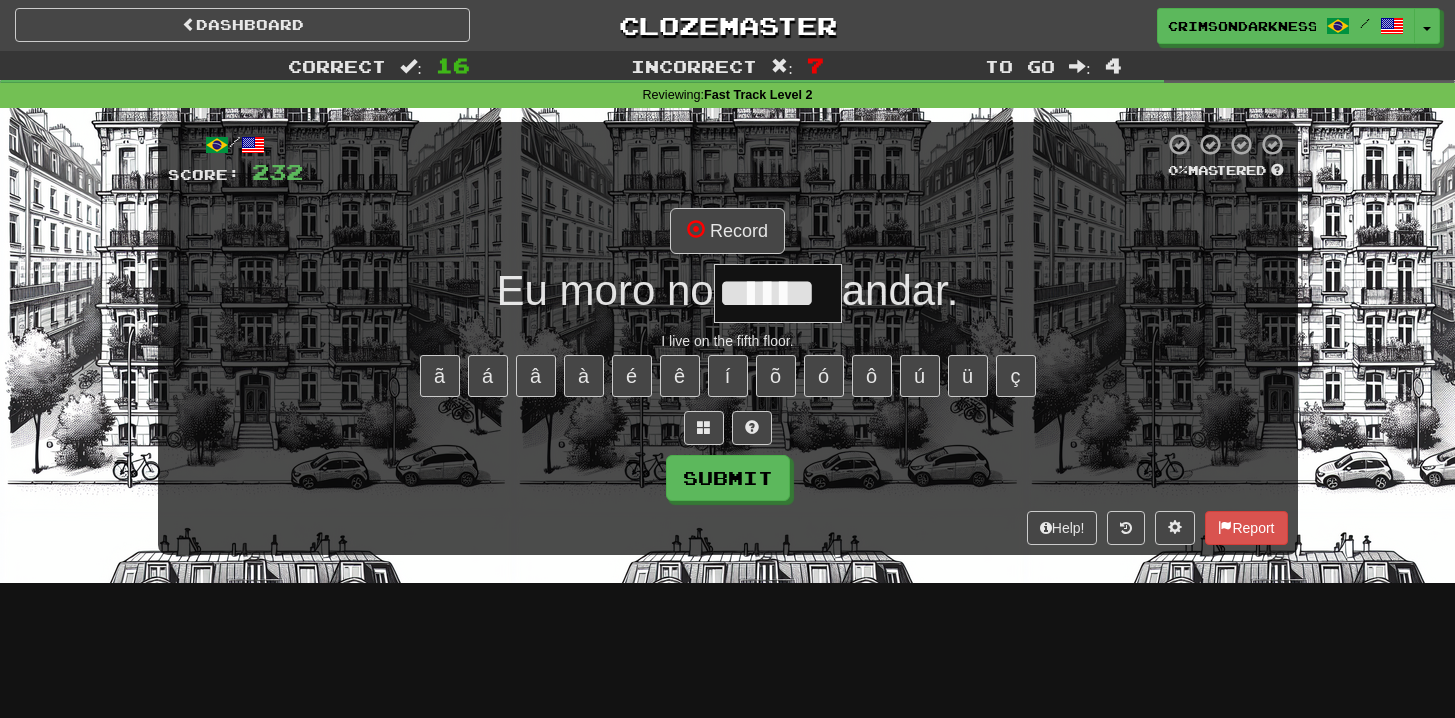 type on "******" 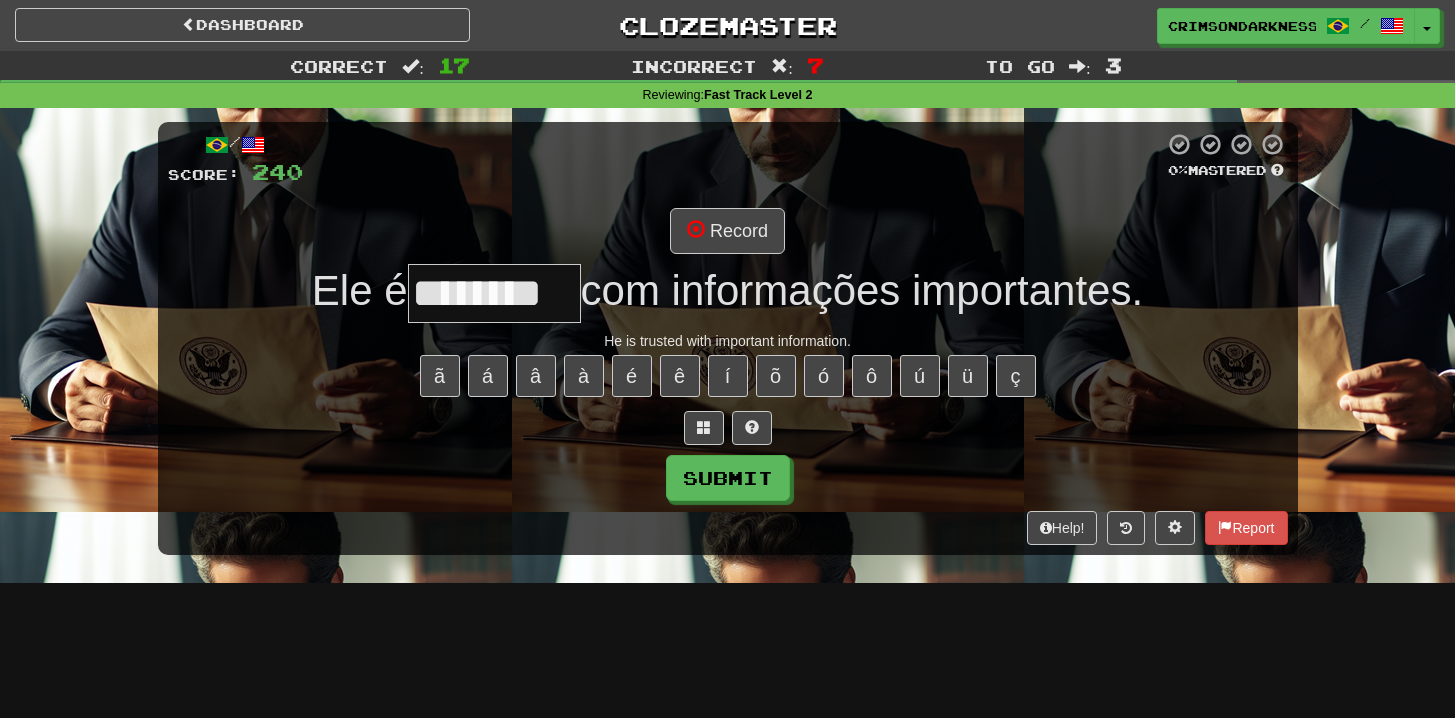type on "********" 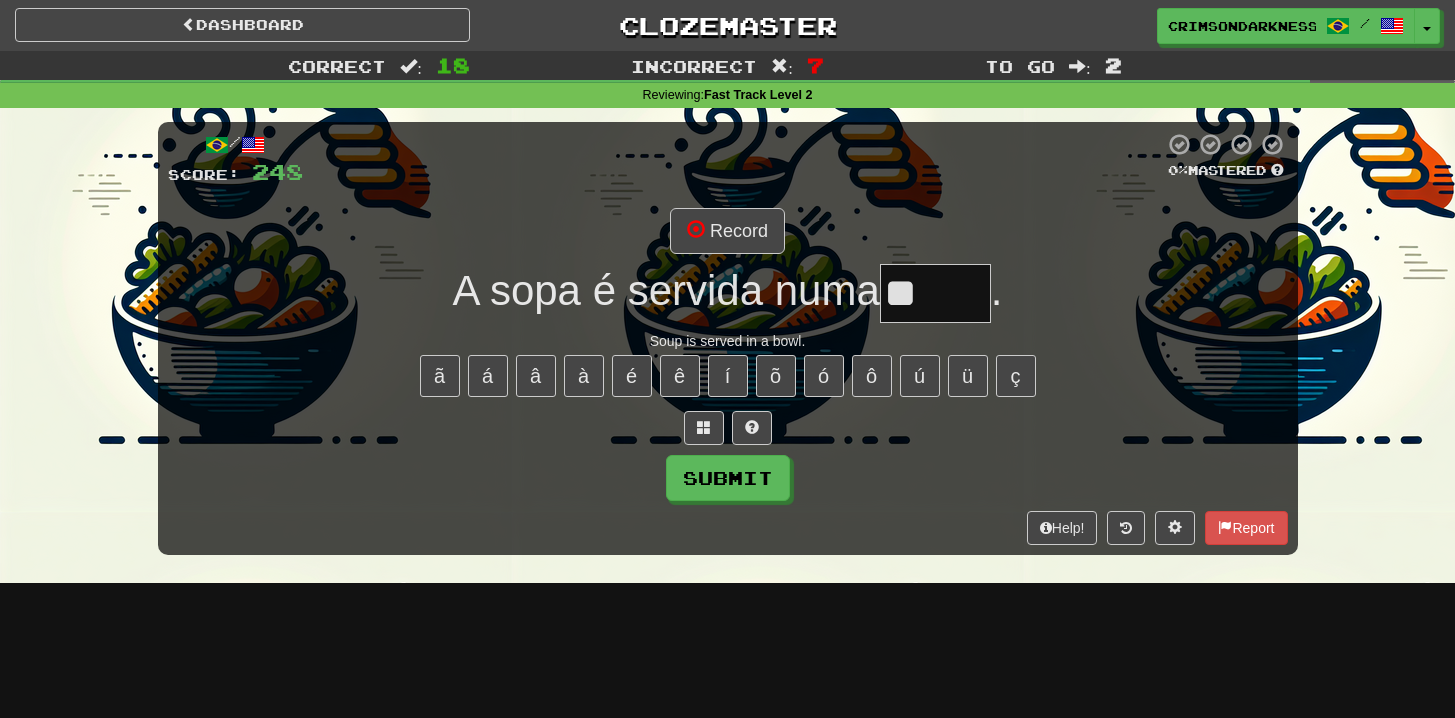 type on "******" 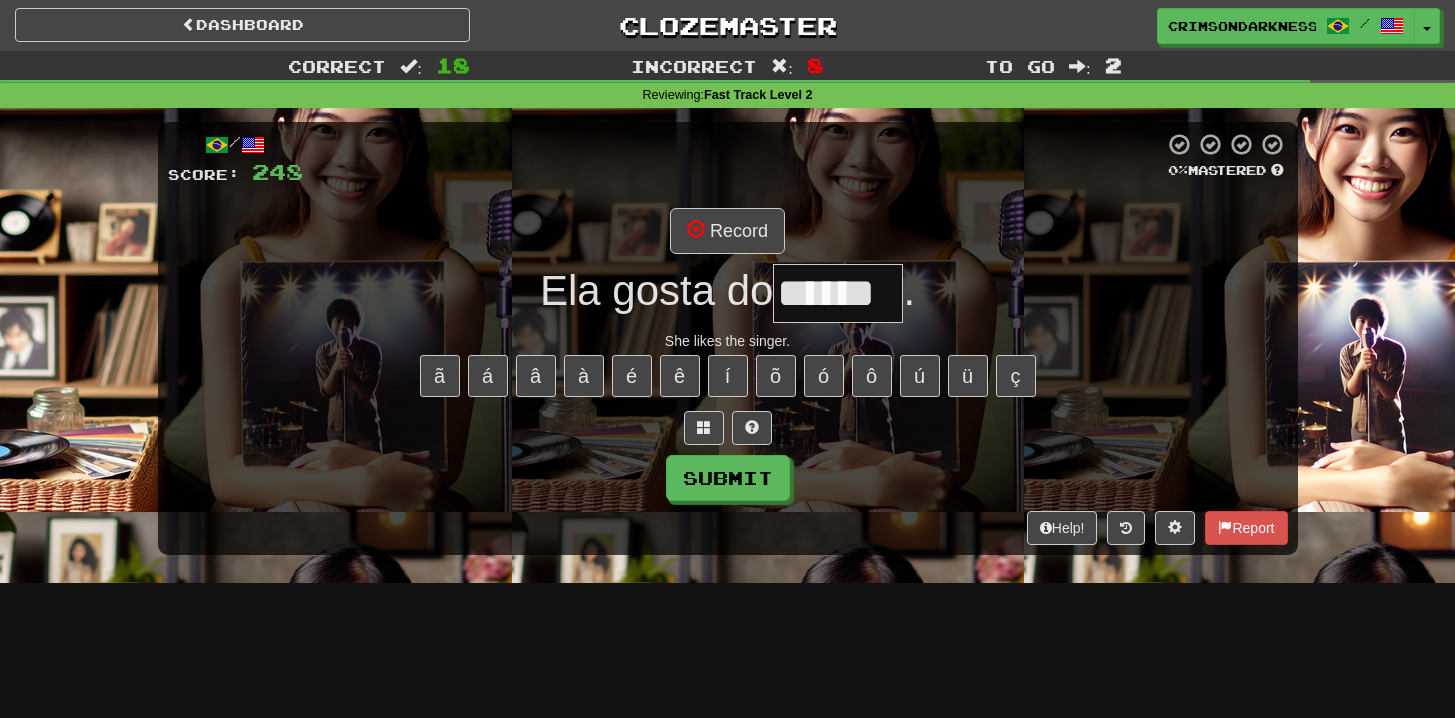 type on "******" 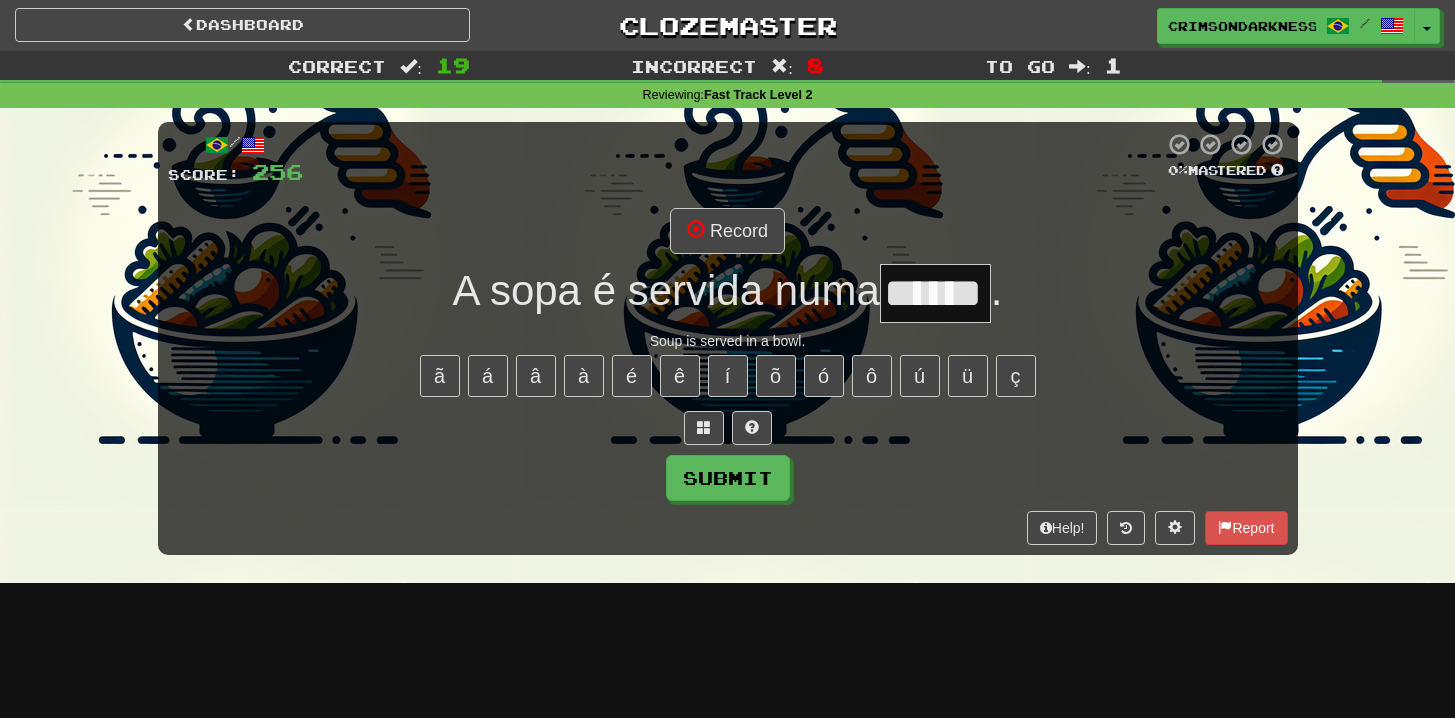 type on "******" 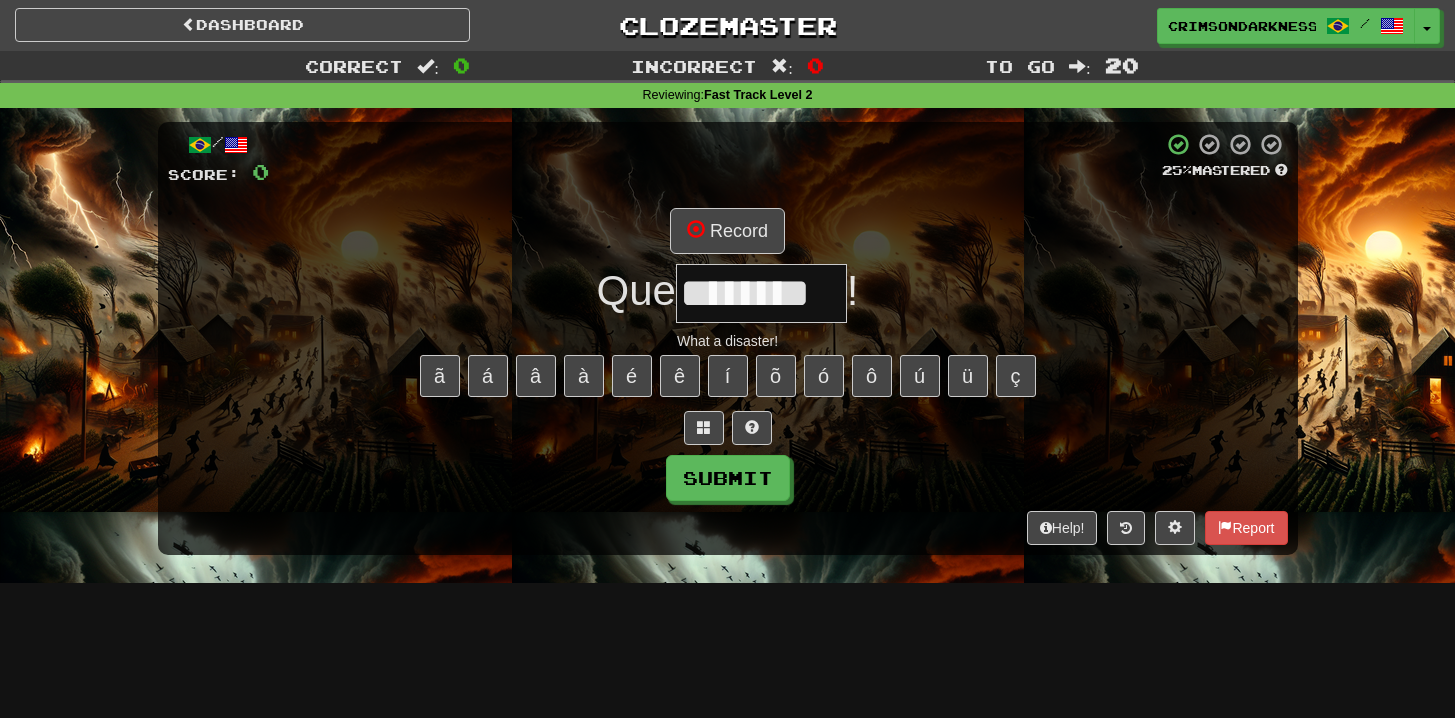 type on "********" 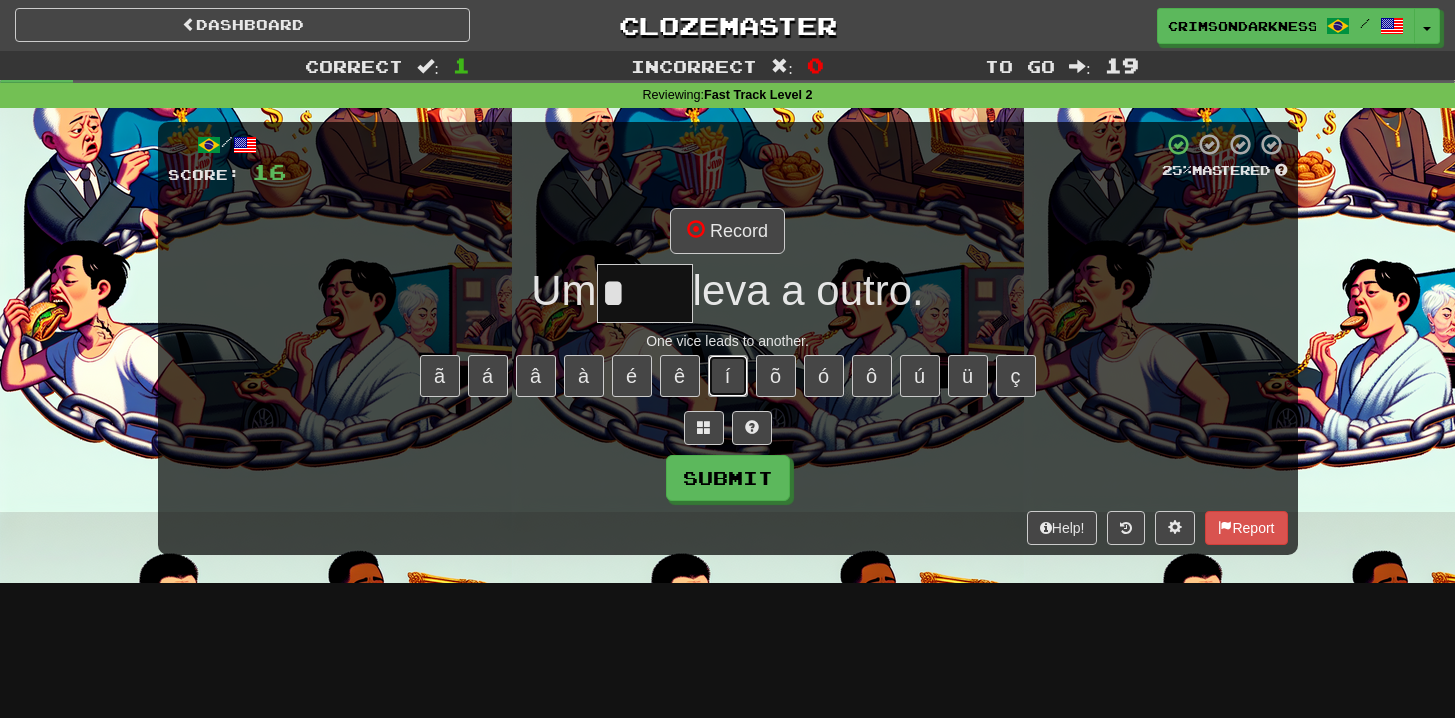 click on "í" at bounding box center (728, 376) 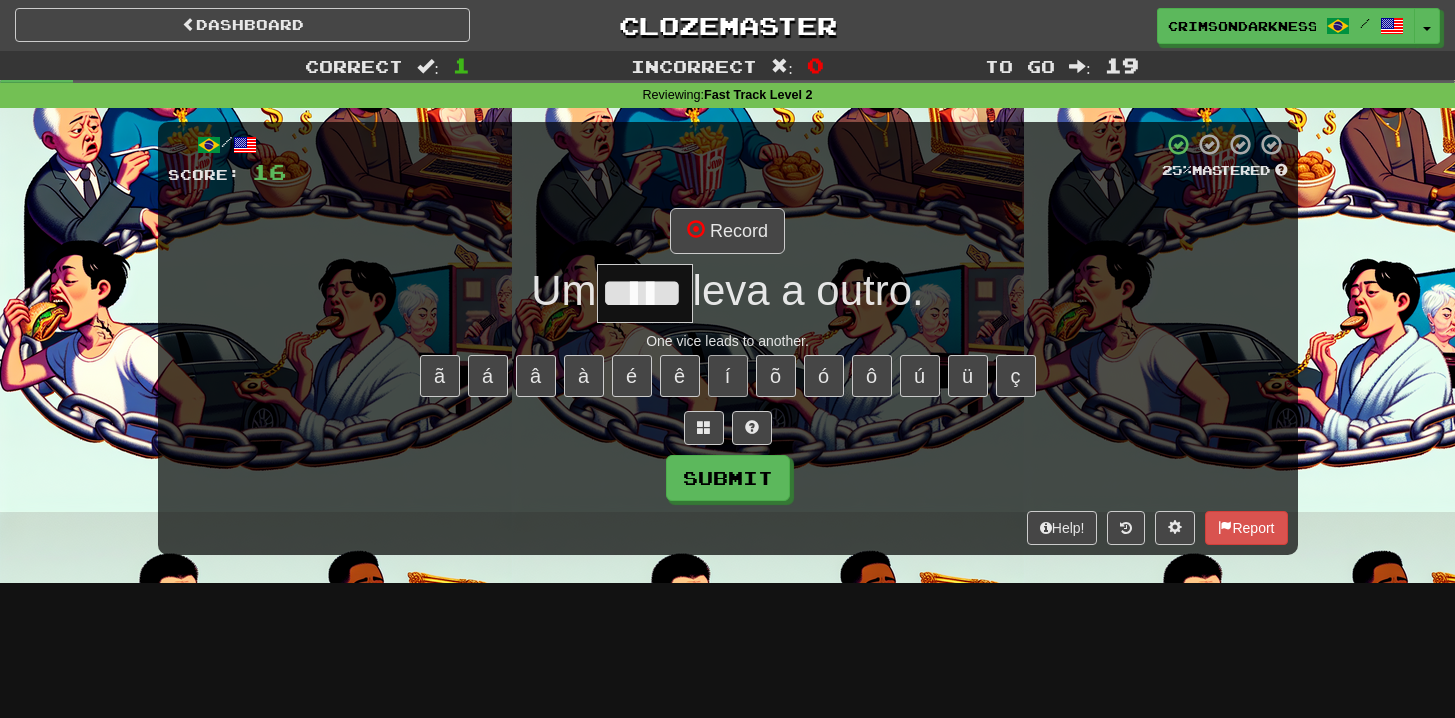 type on "*****" 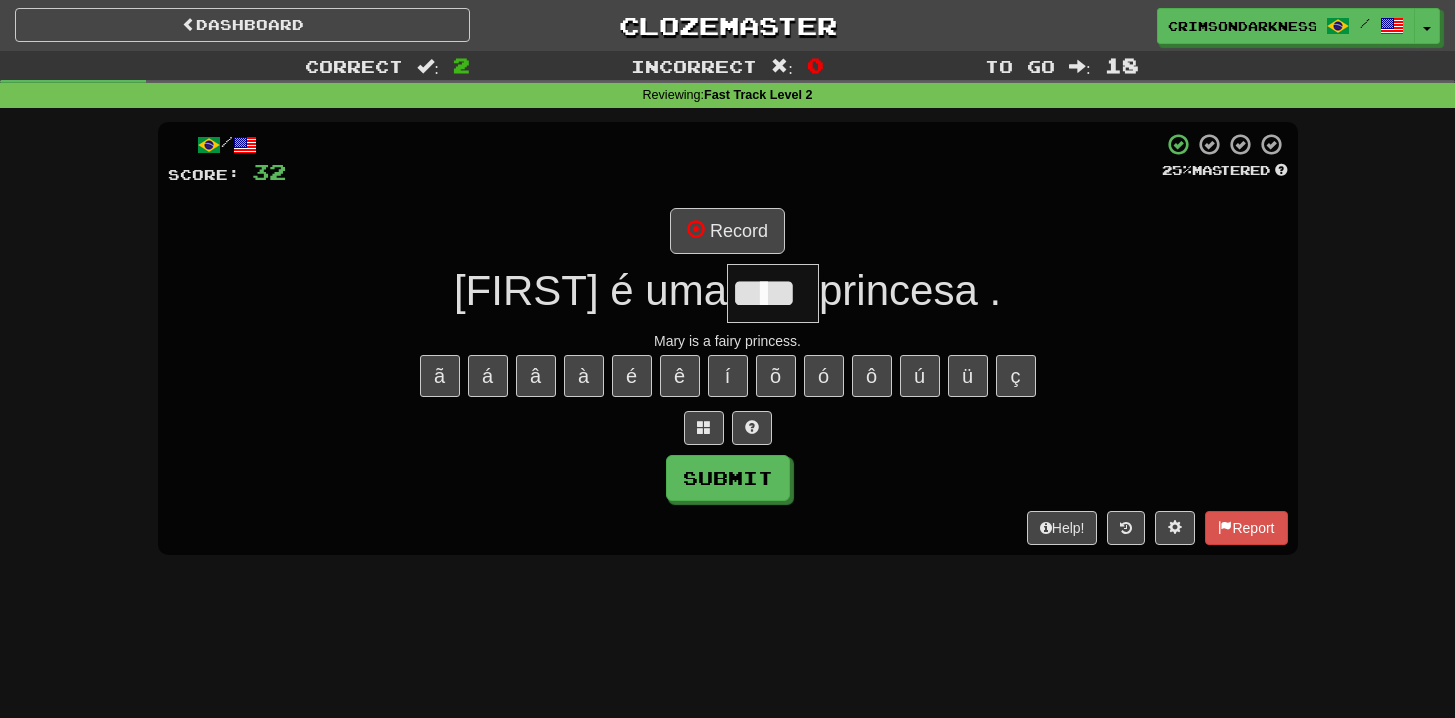 type on "****" 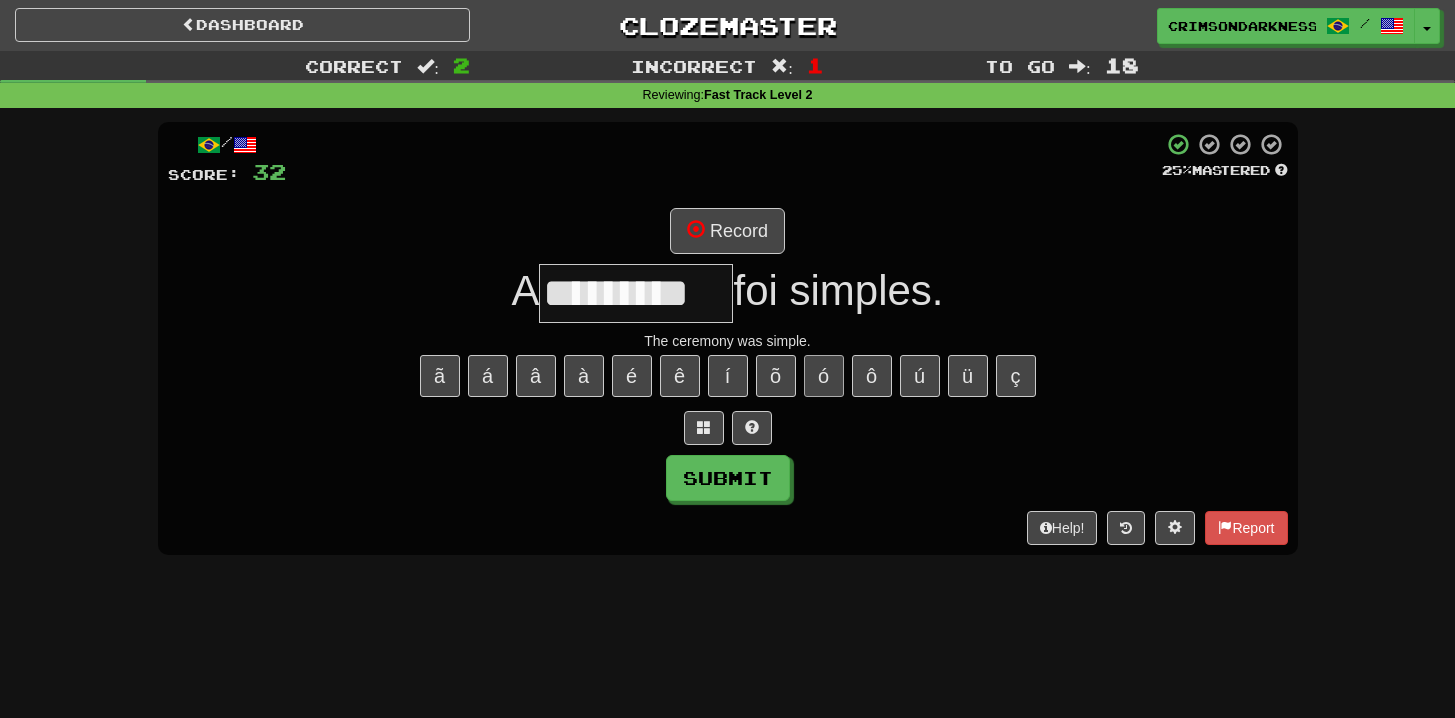 scroll, scrollTop: 0, scrollLeft: 10, axis: horizontal 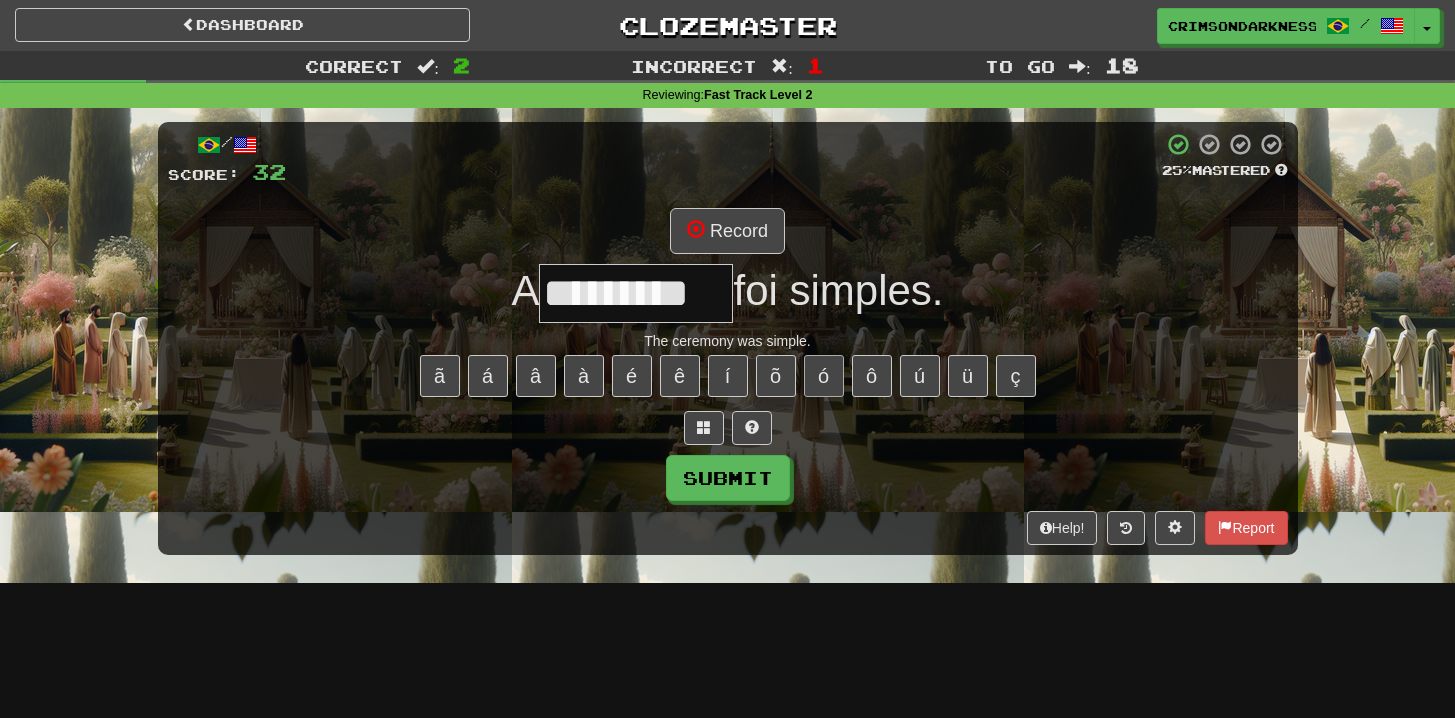 type on "*********" 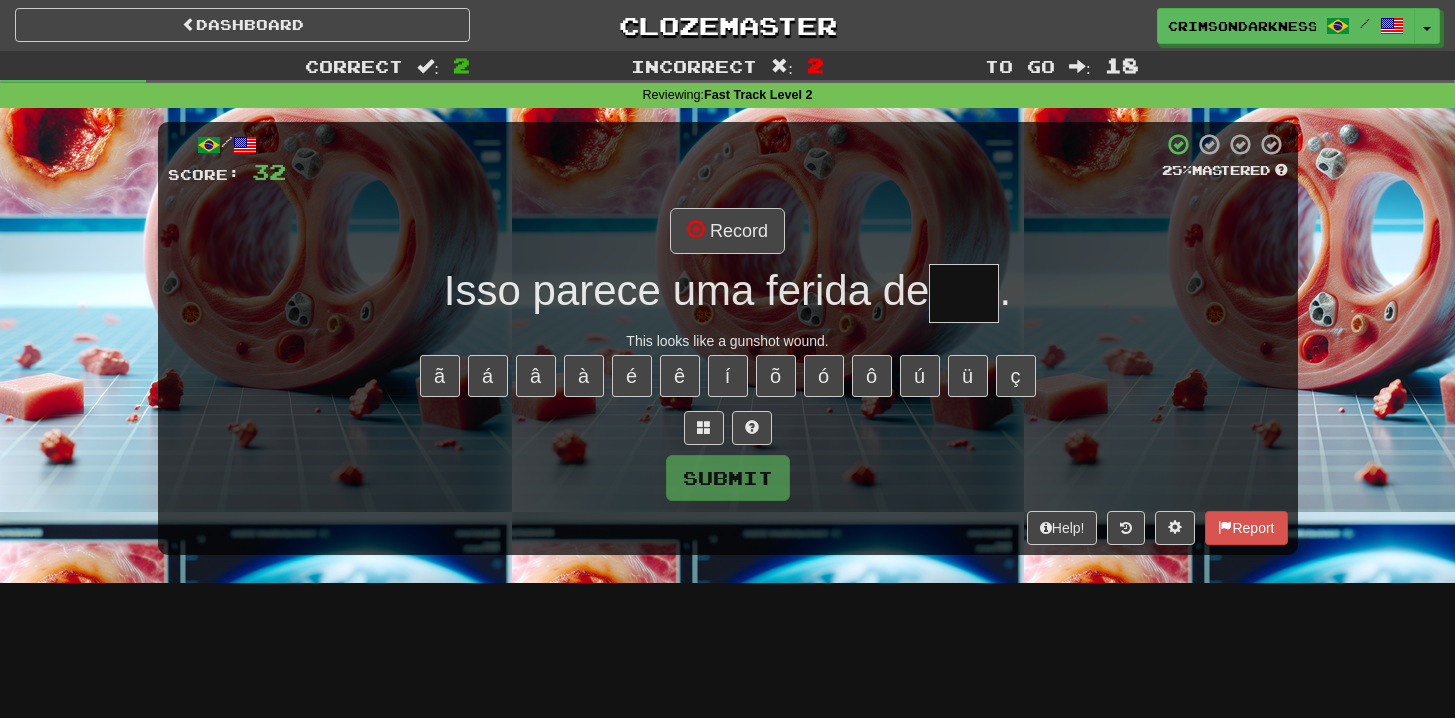 type on "****" 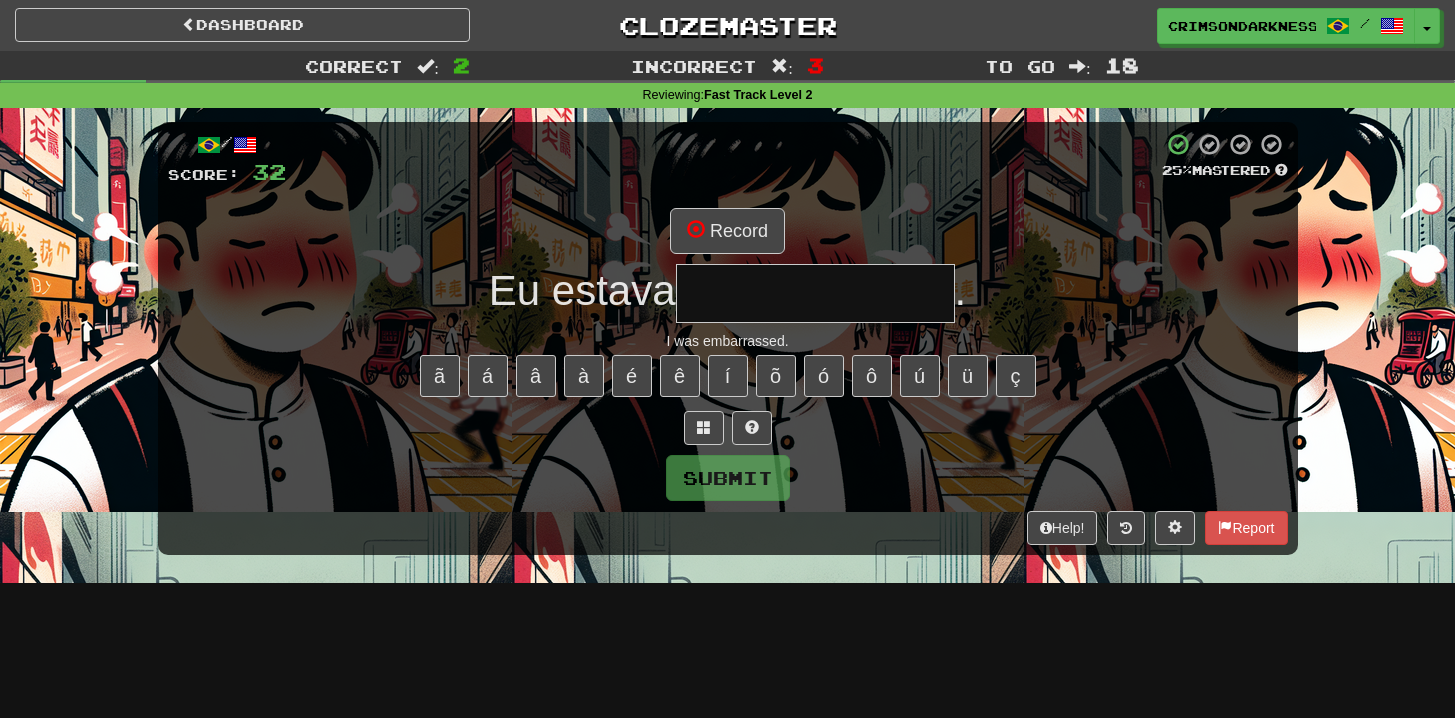 type on "**********" 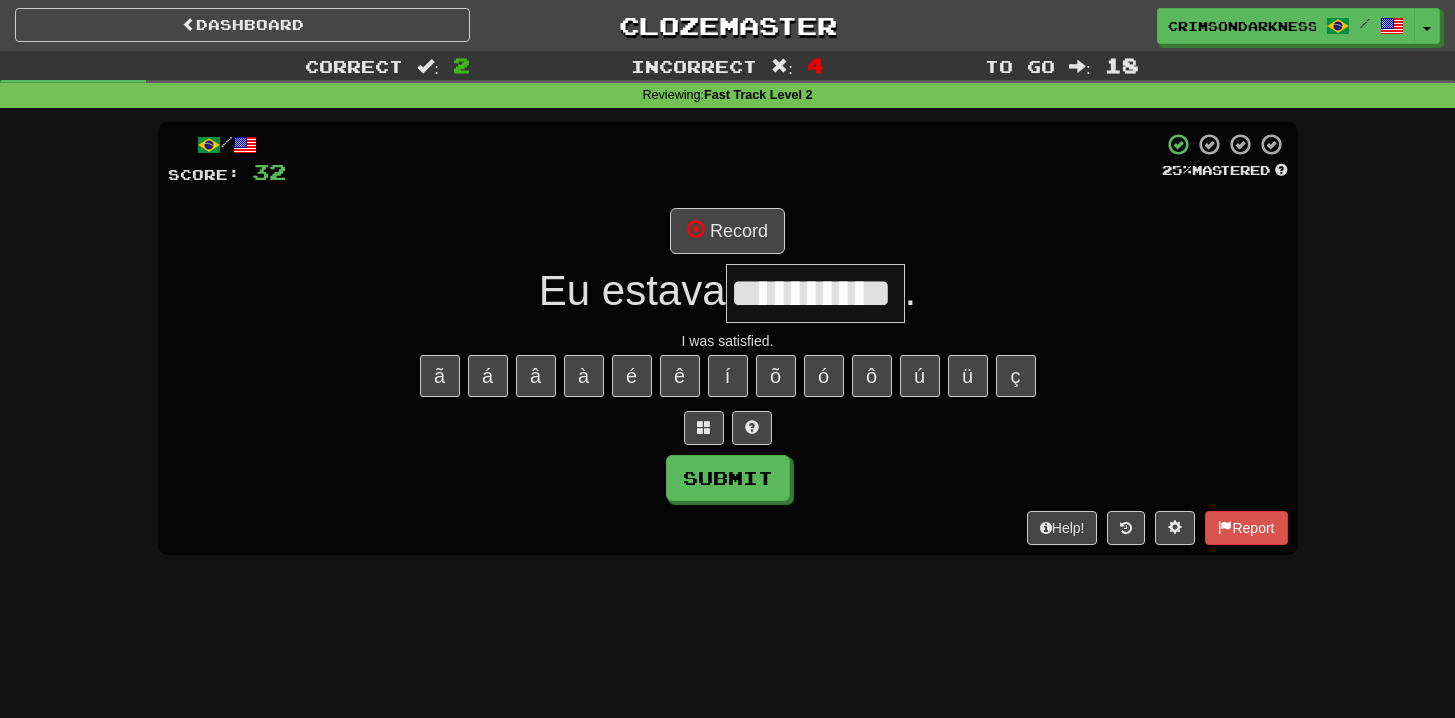 type on "**********" 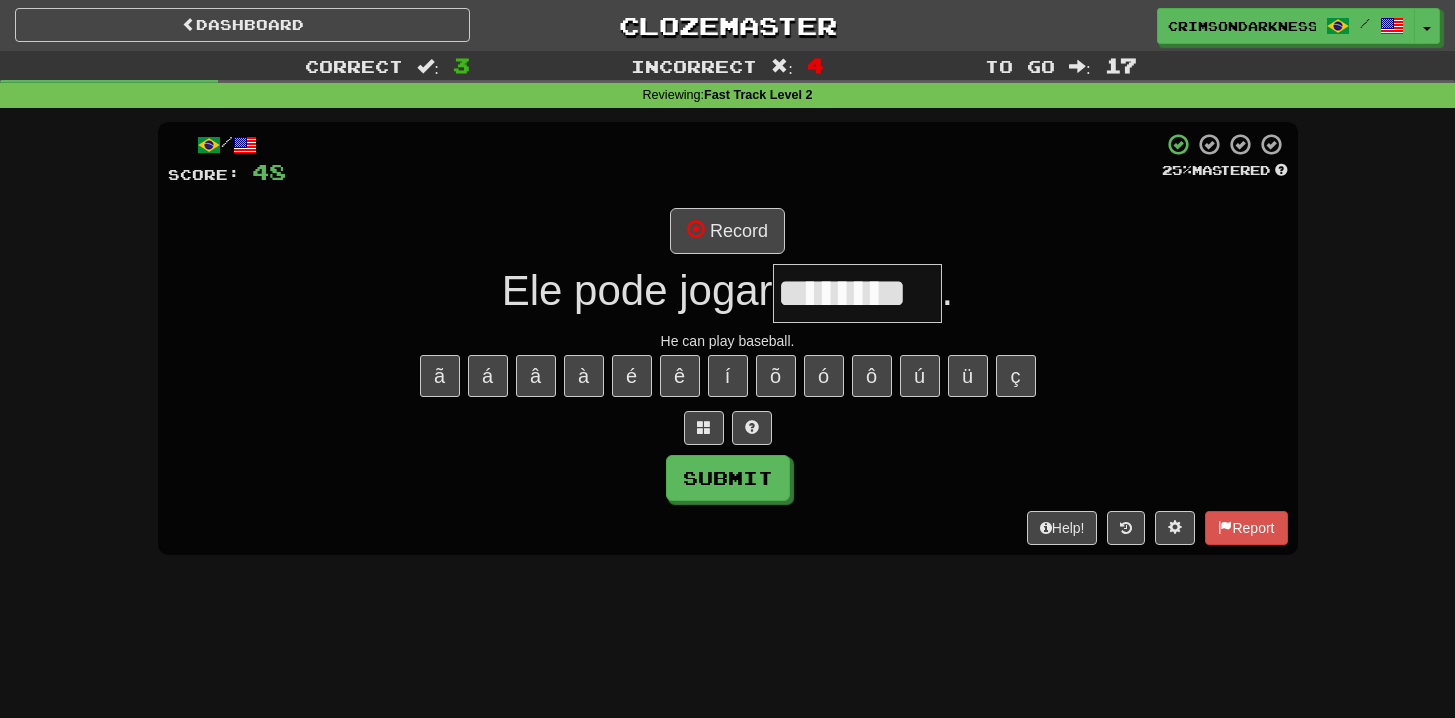 type on "********" 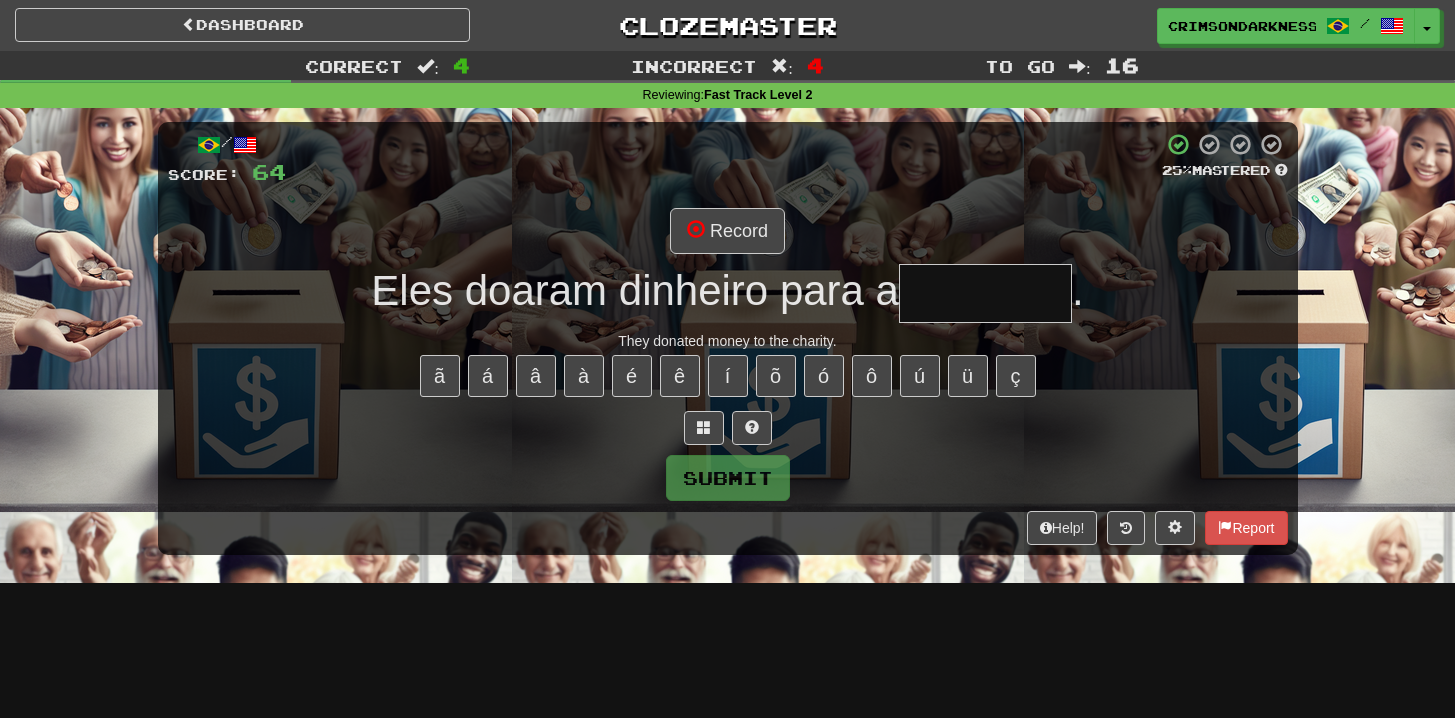 type on "********" 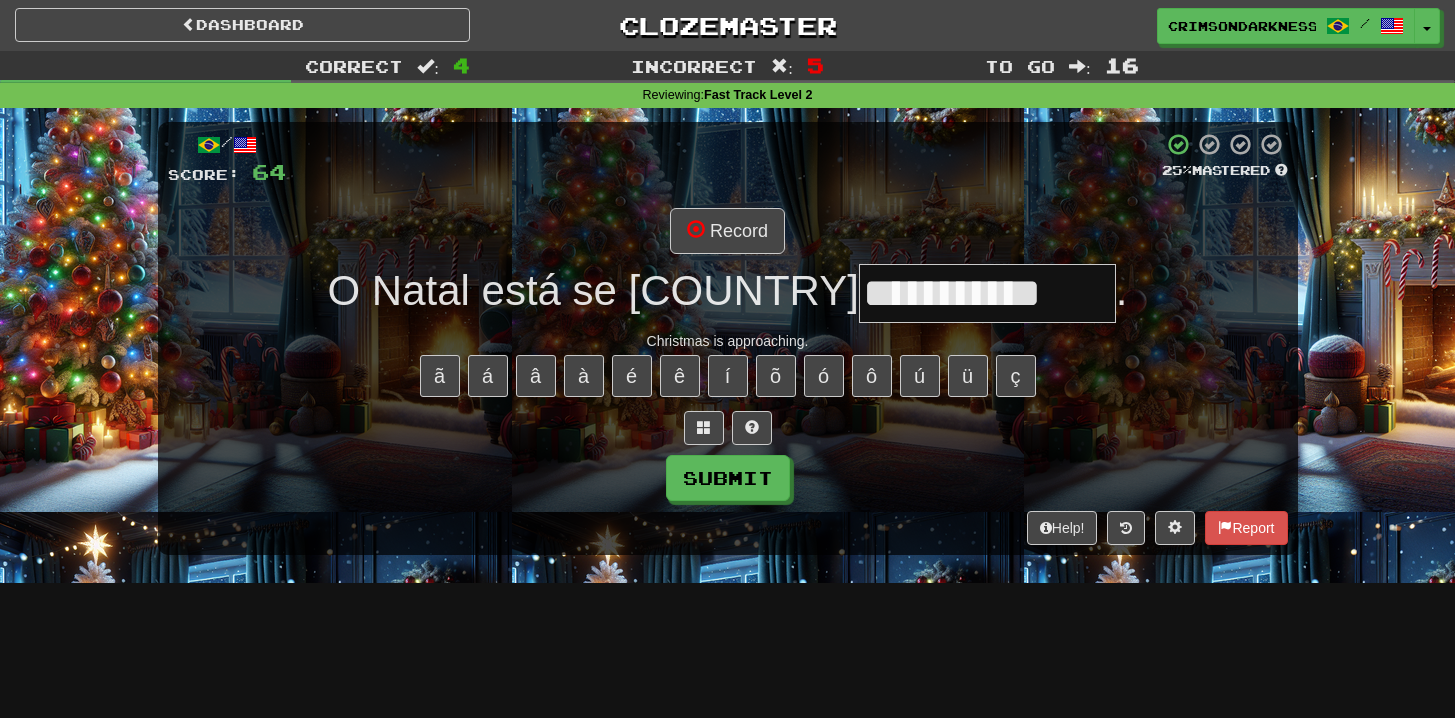 type on "**********" 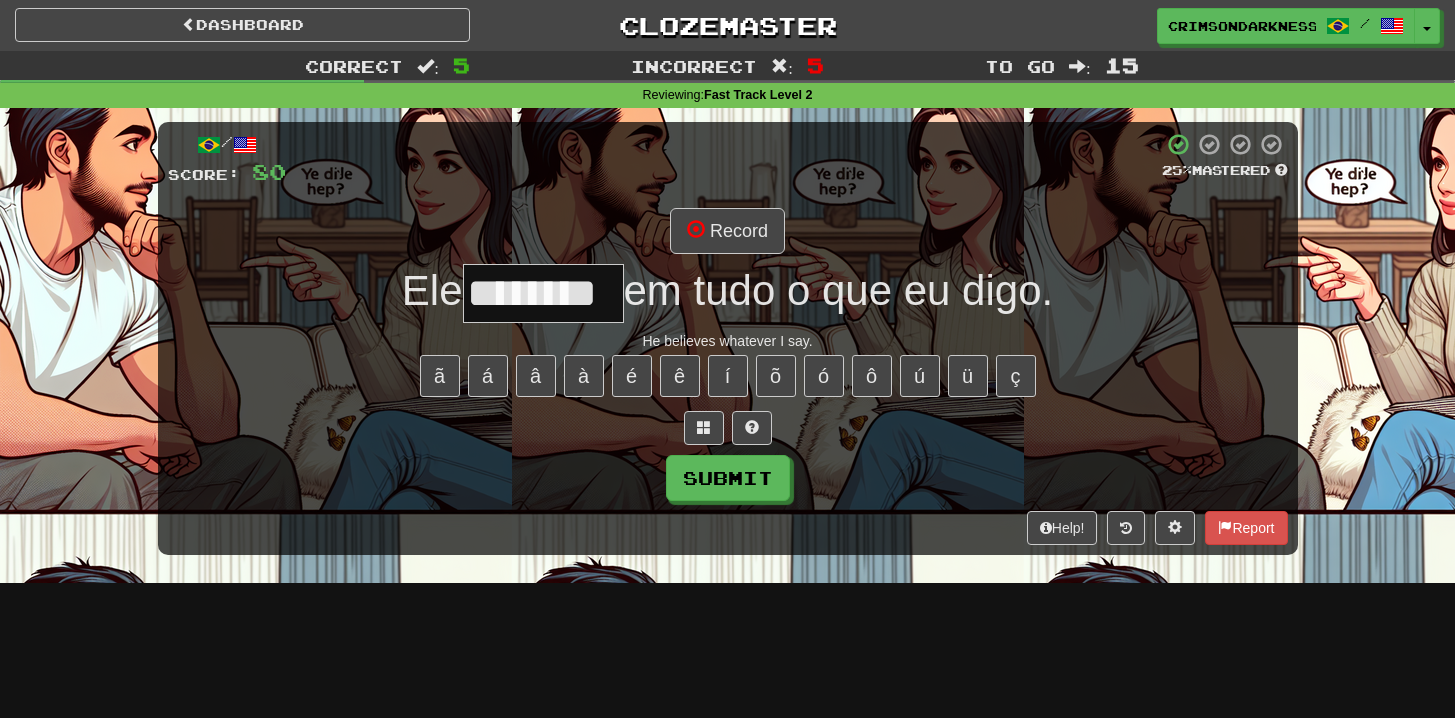 type on "********" 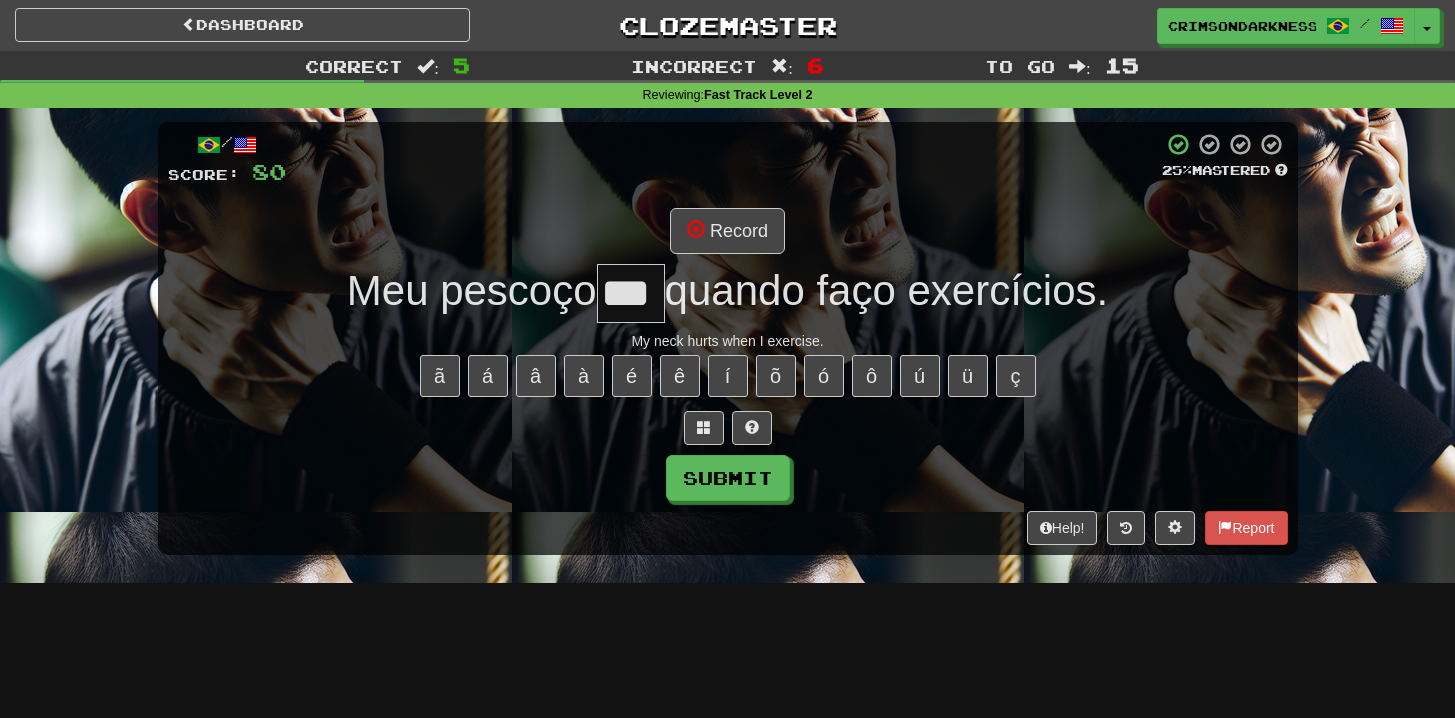 type on "***" 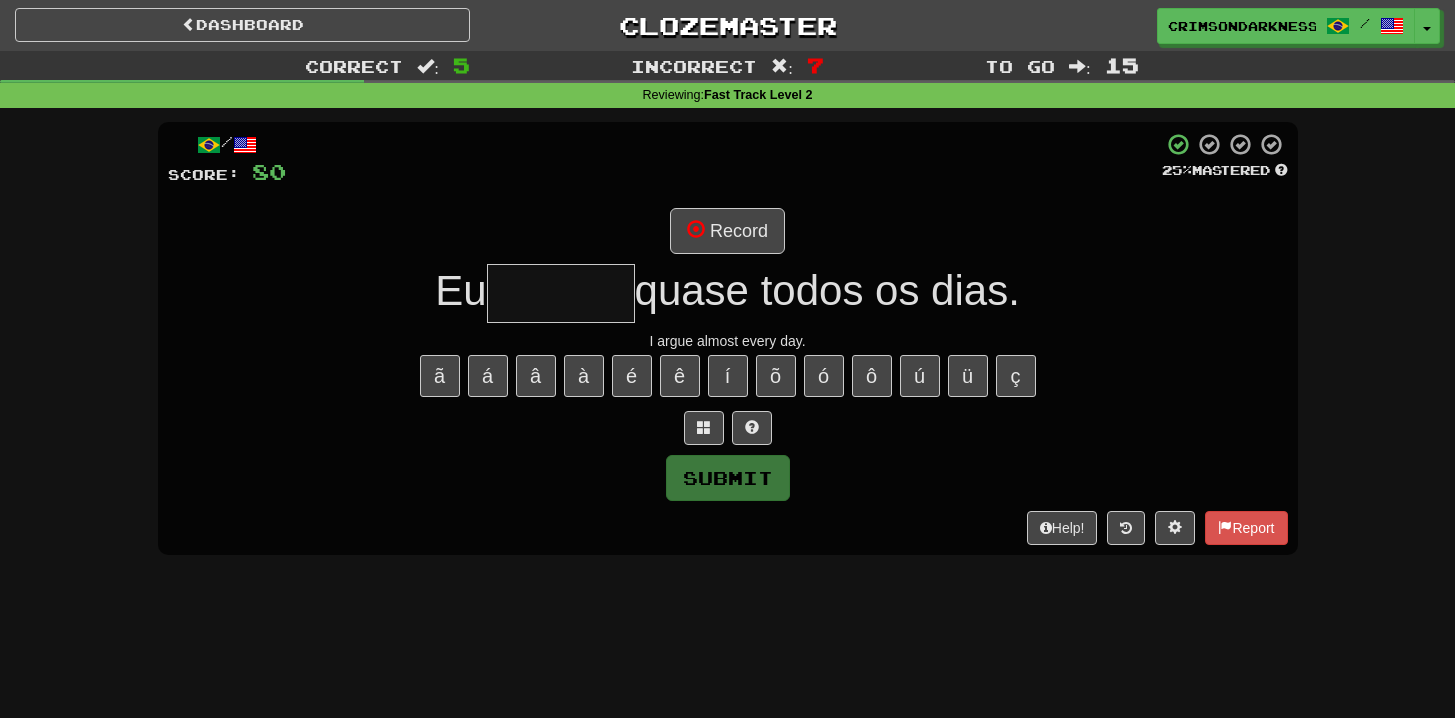 type on "*******" 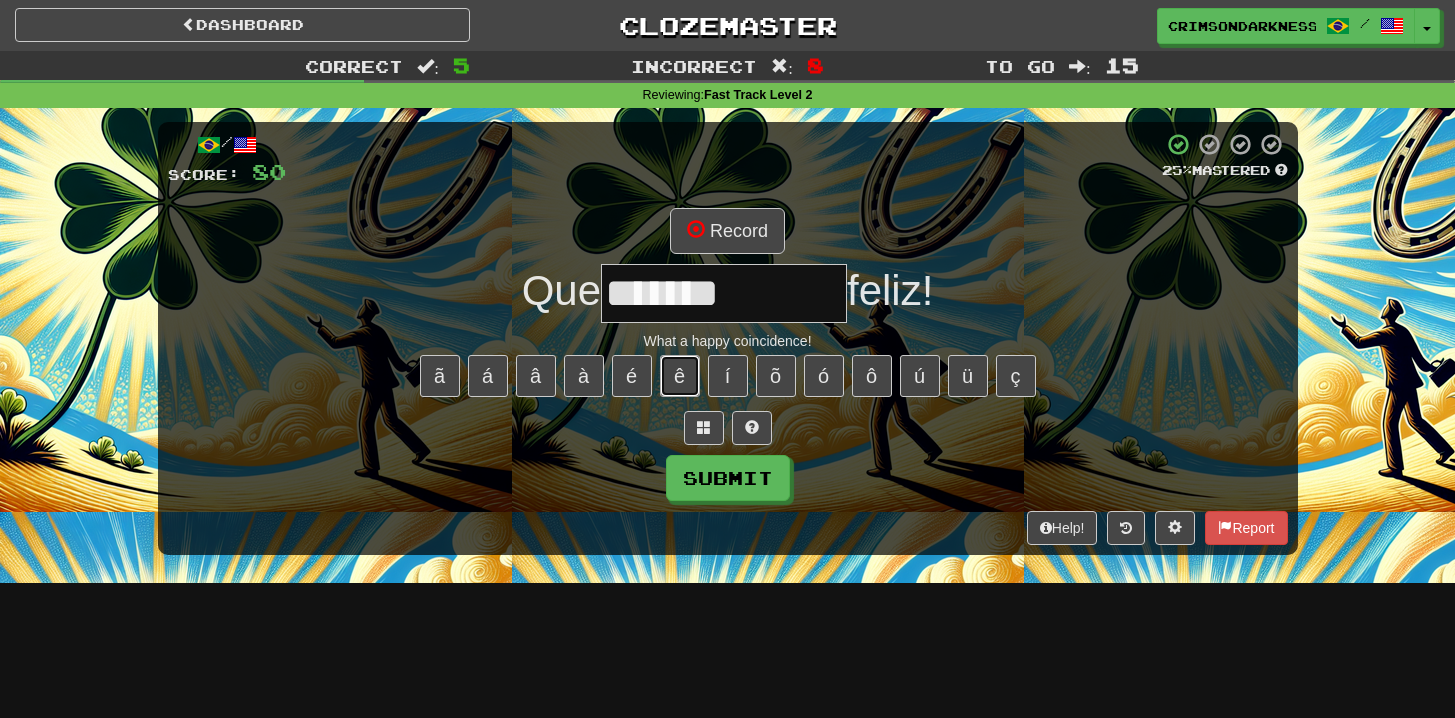 click on "ê" at bounding box center [680, 376] 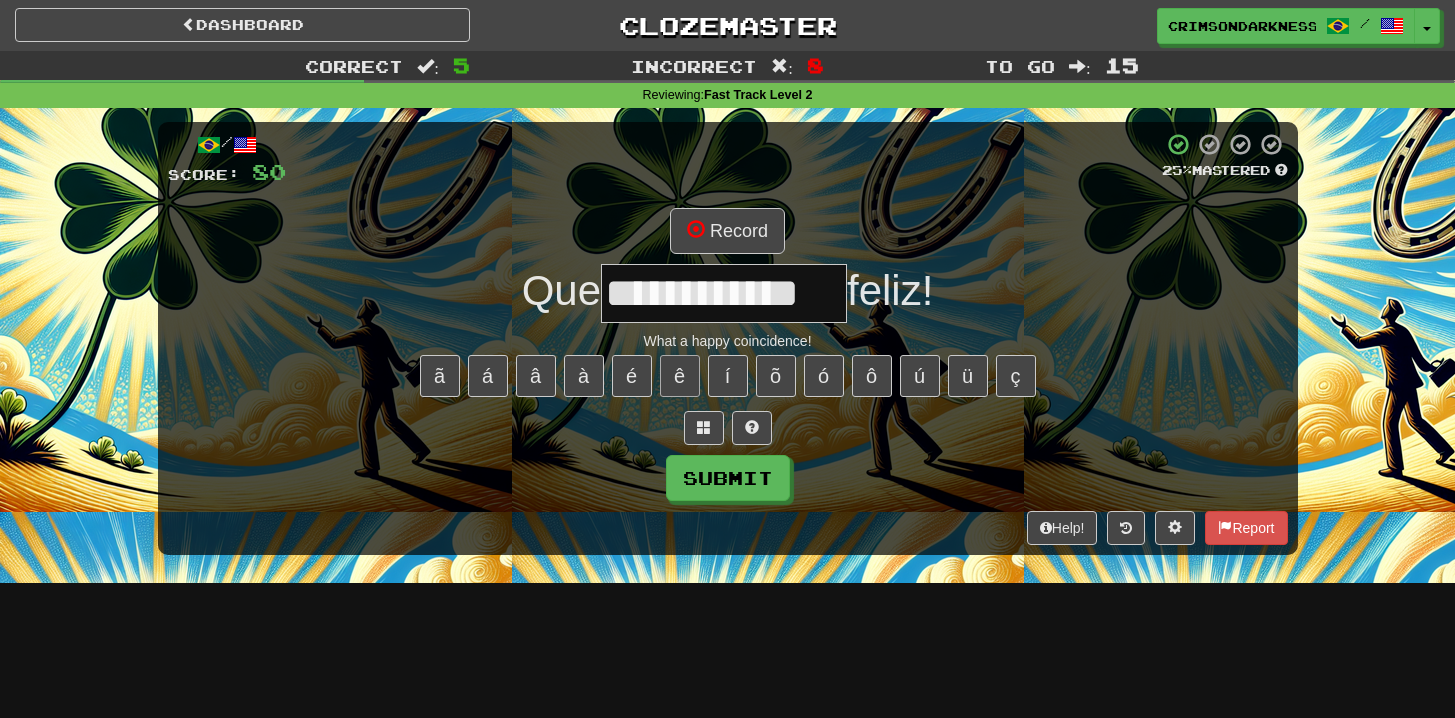 type on "**********" 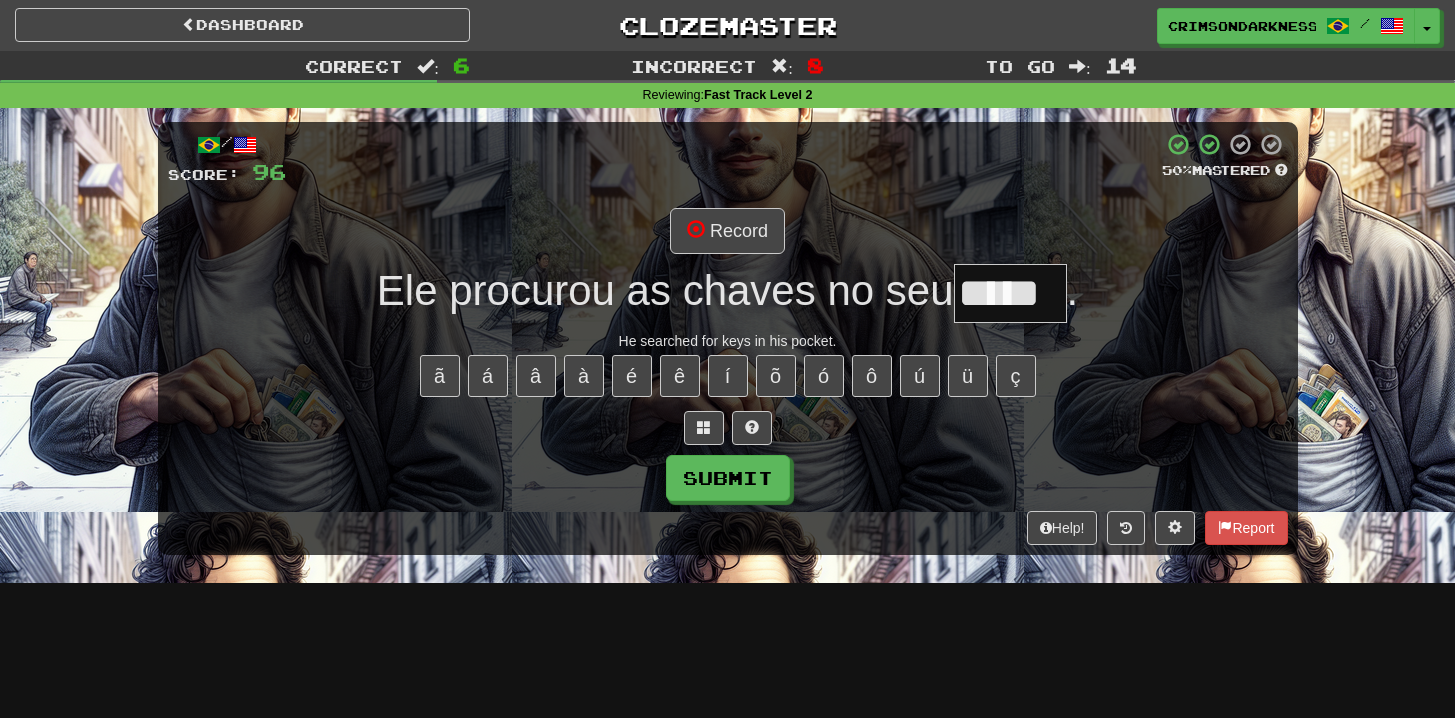 type on "*****" 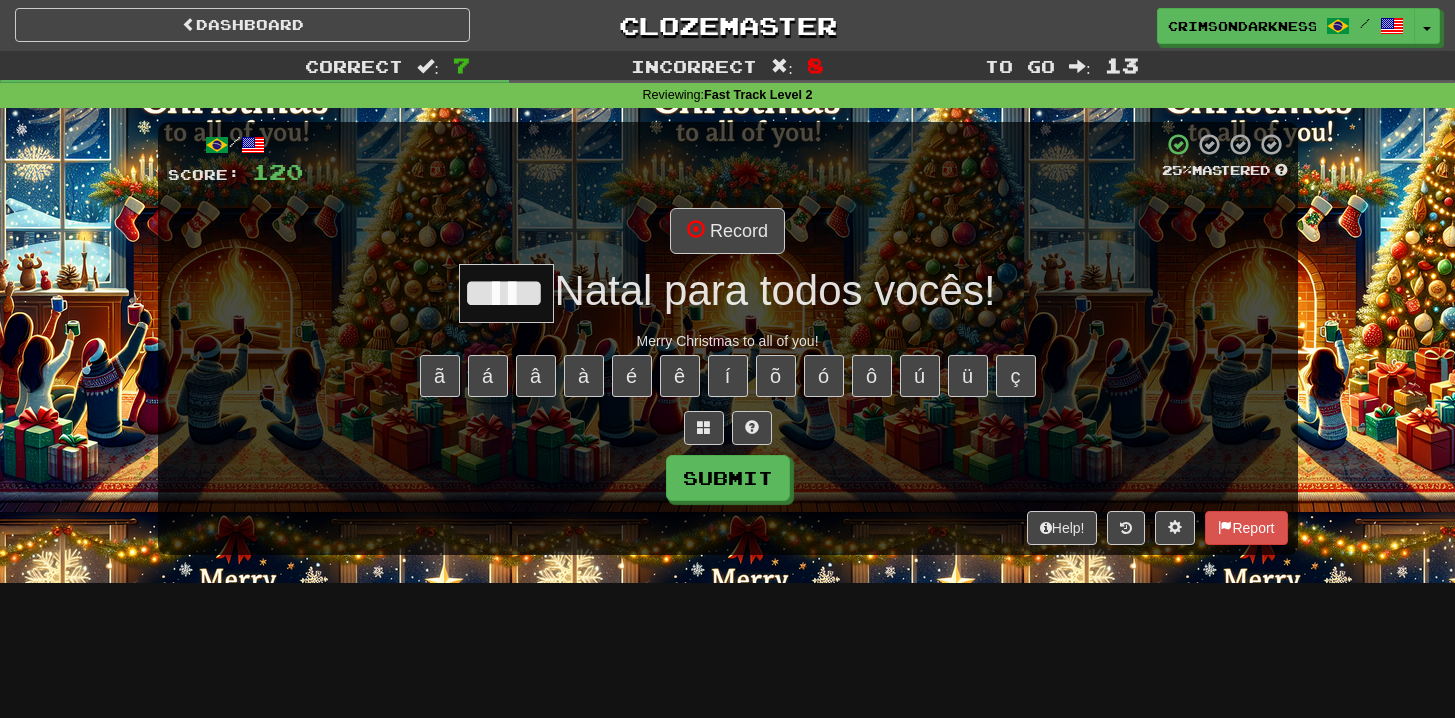 type on "*****" 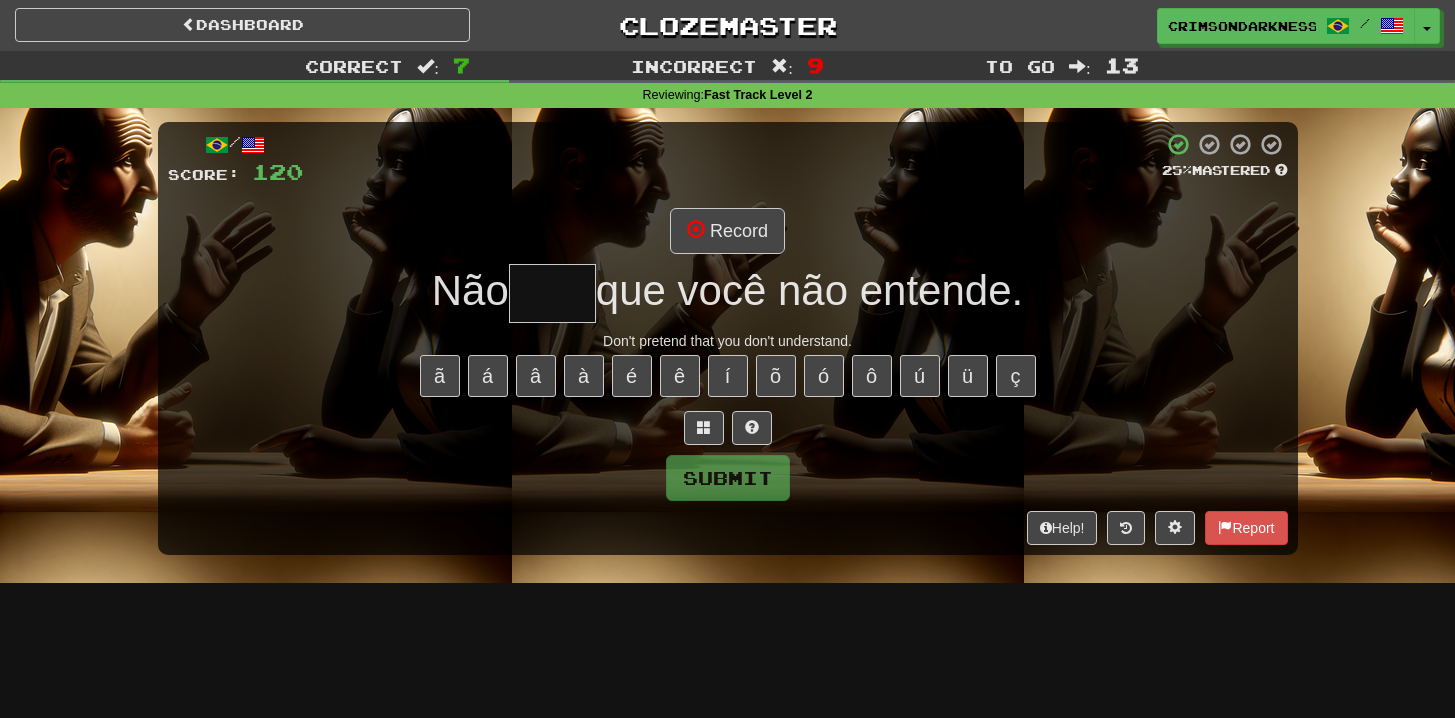 type on "*" 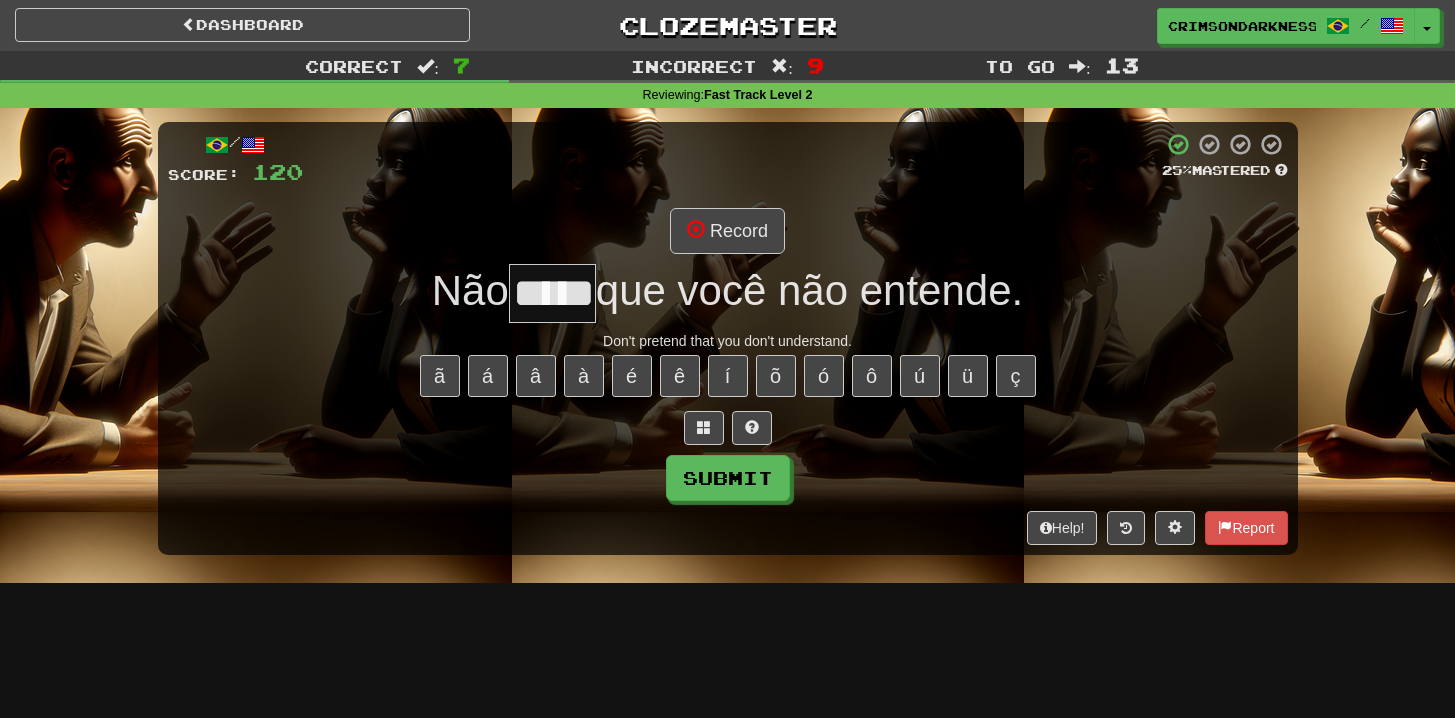 type on "*****" 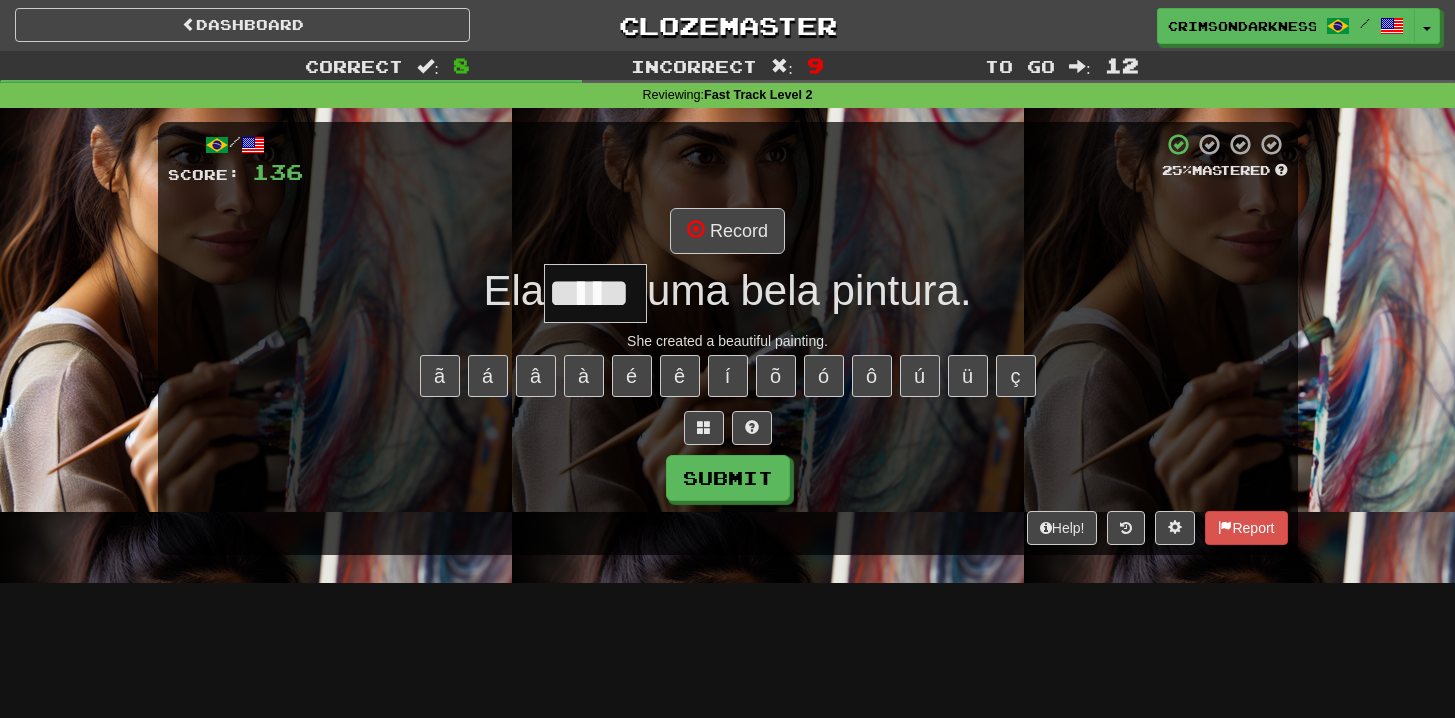 scroll, scrollTop: 0, scrollLeft: 0, axis: both 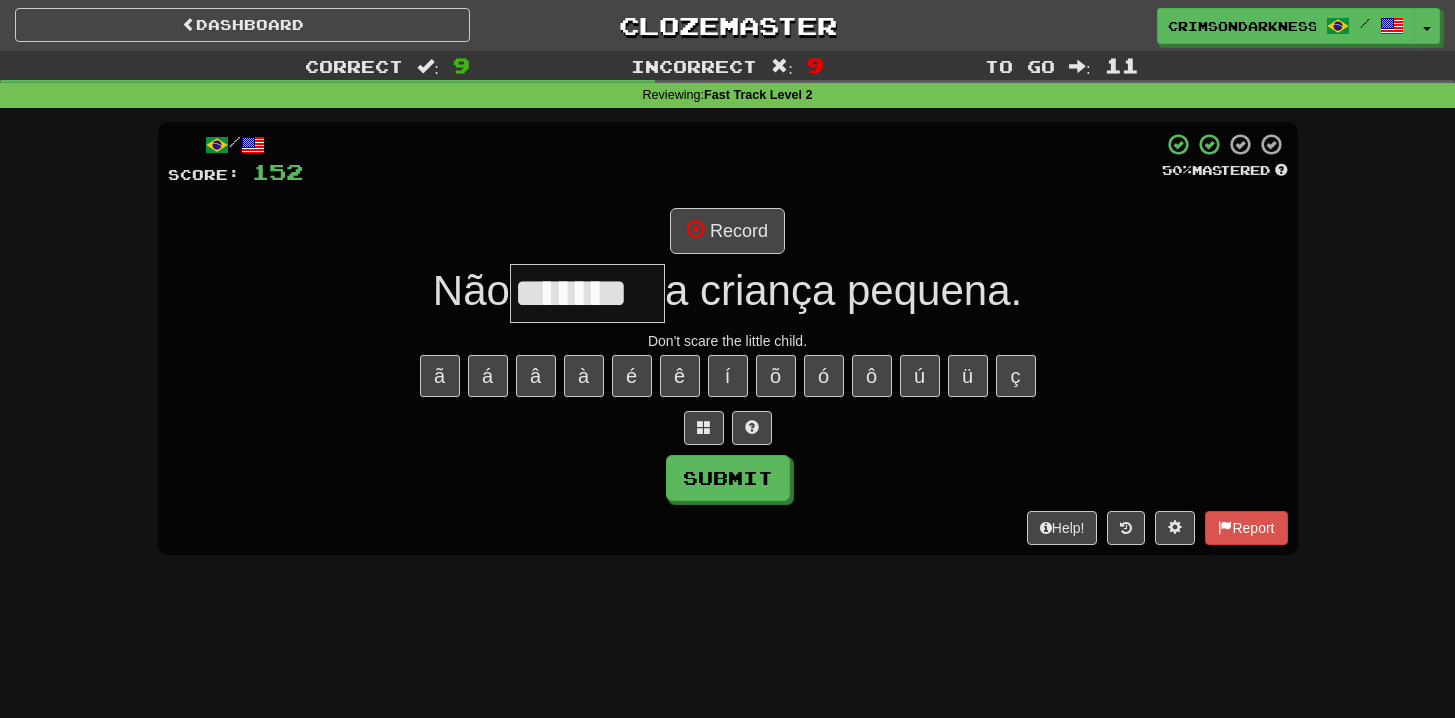 type on "*******" 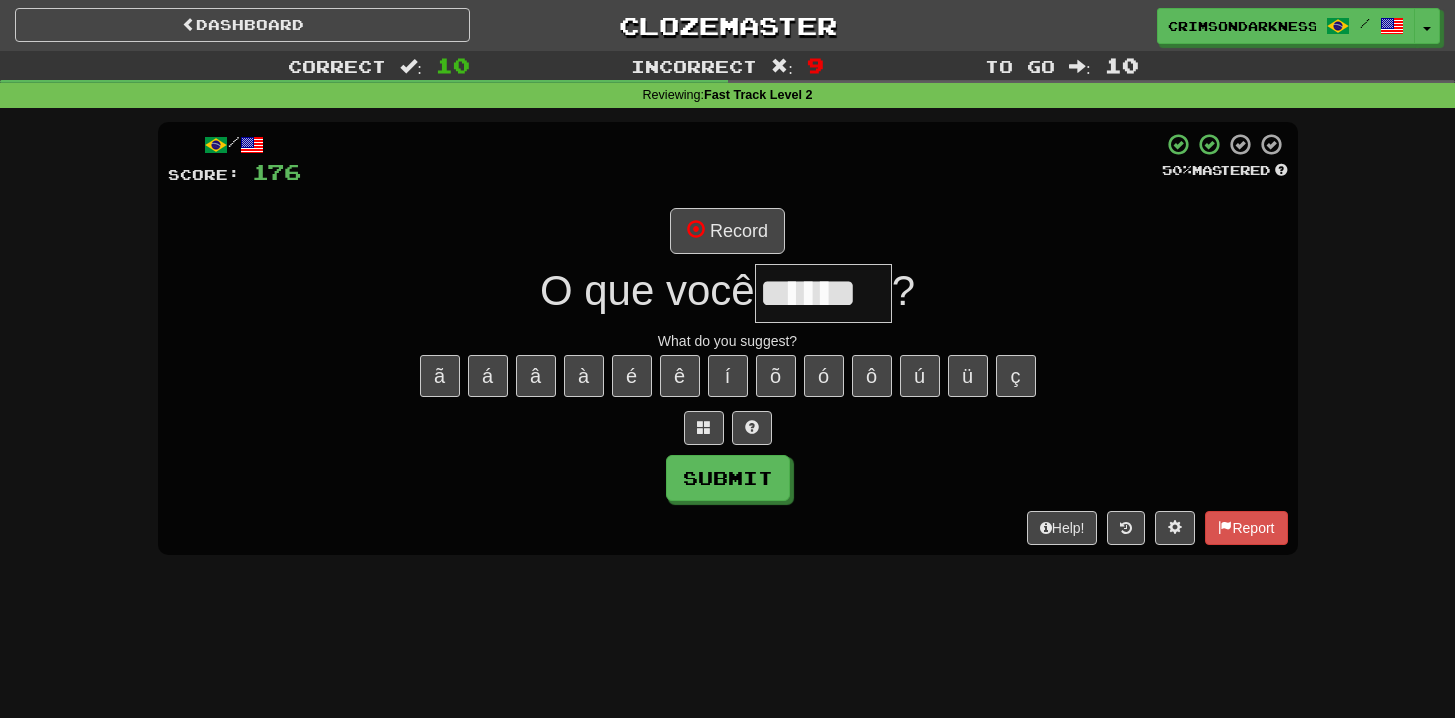 type on "******" 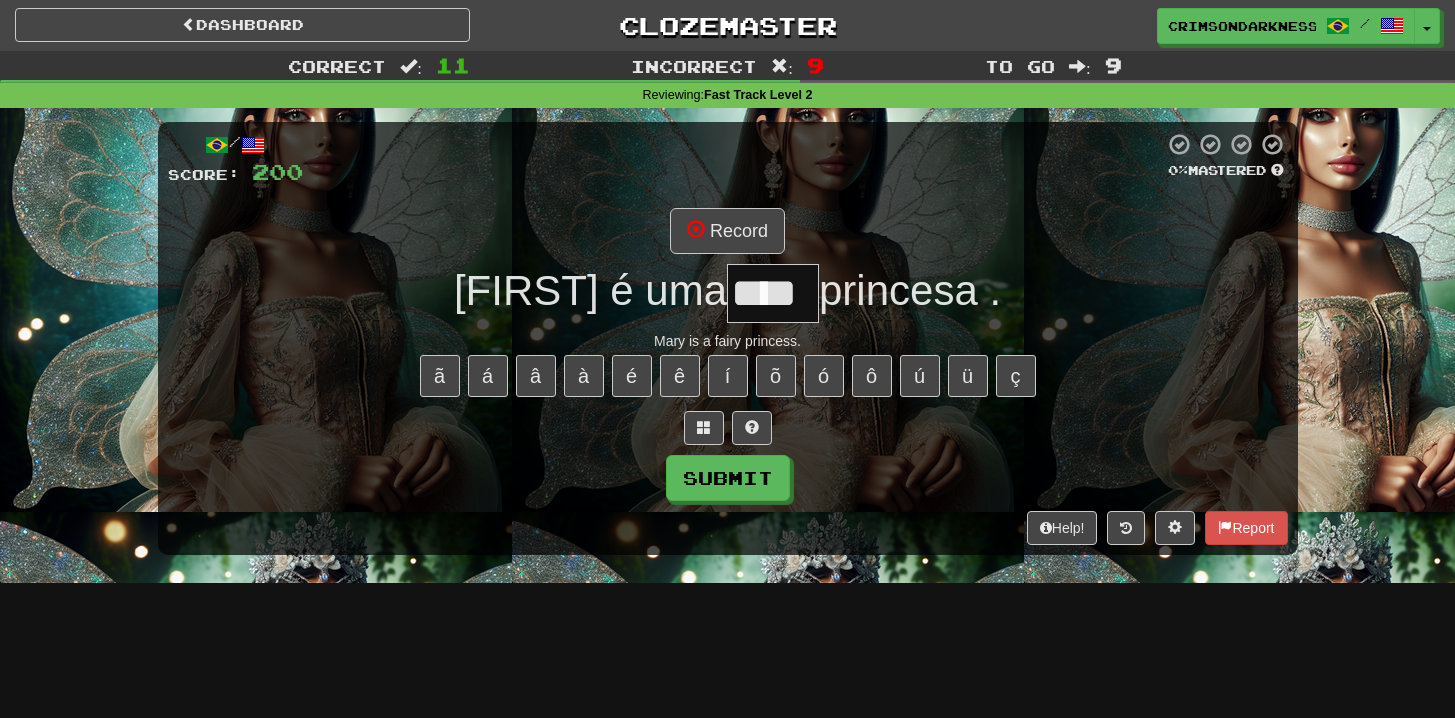 type on "****" 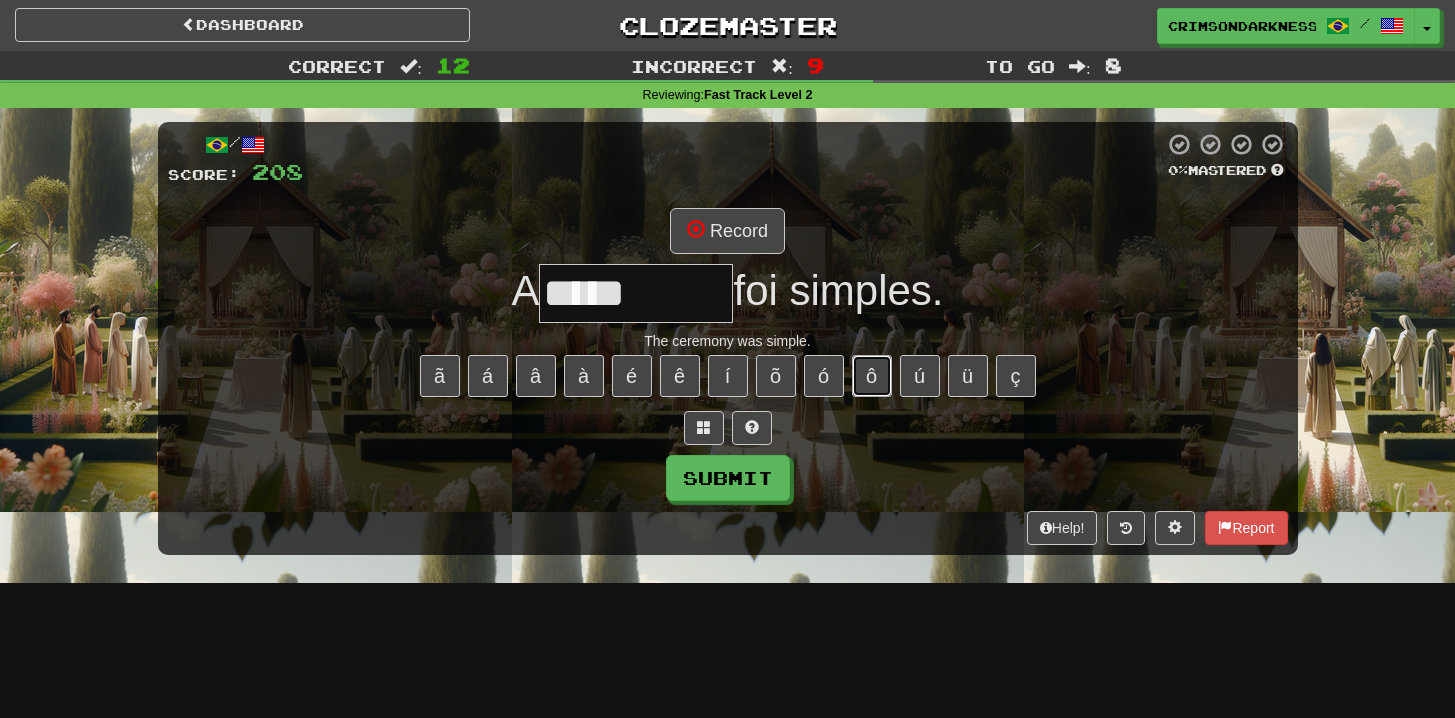 click on "ô" at bounding box center (872, 376) 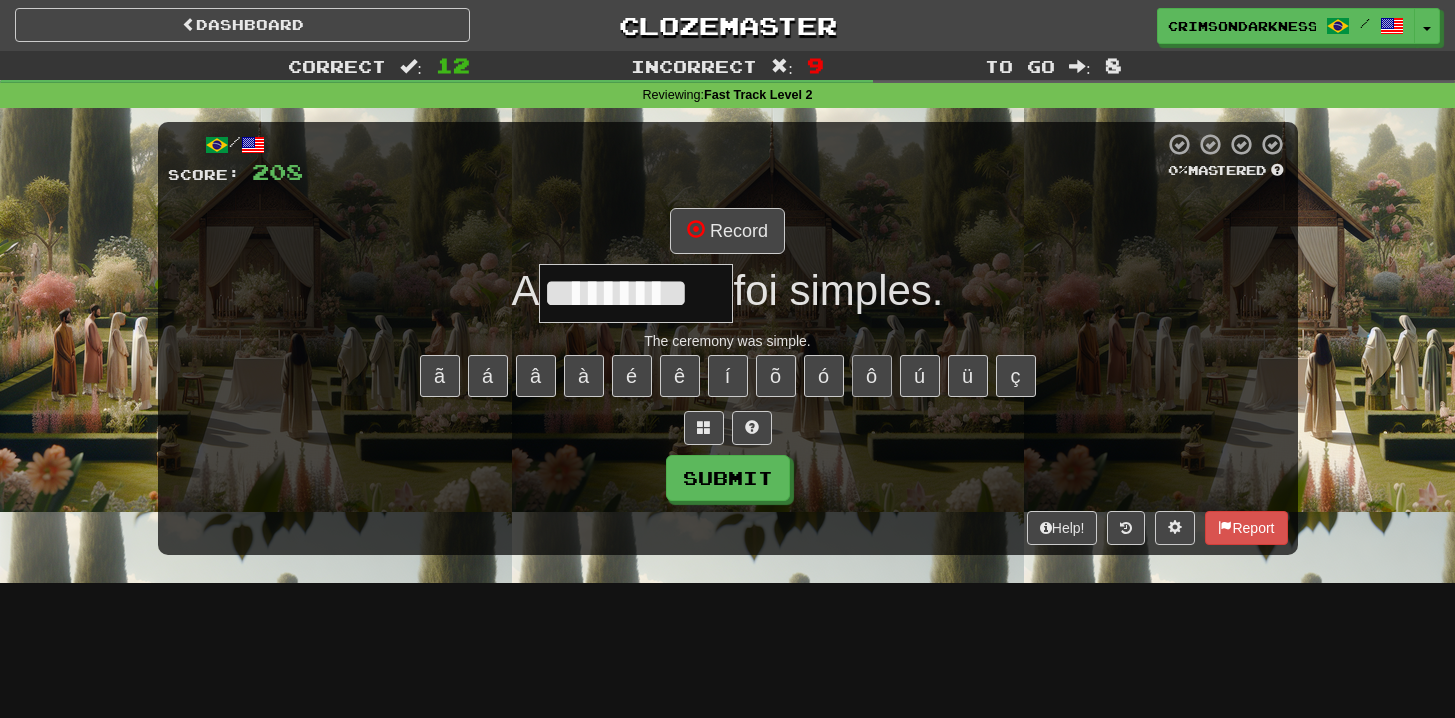 type on "*********" 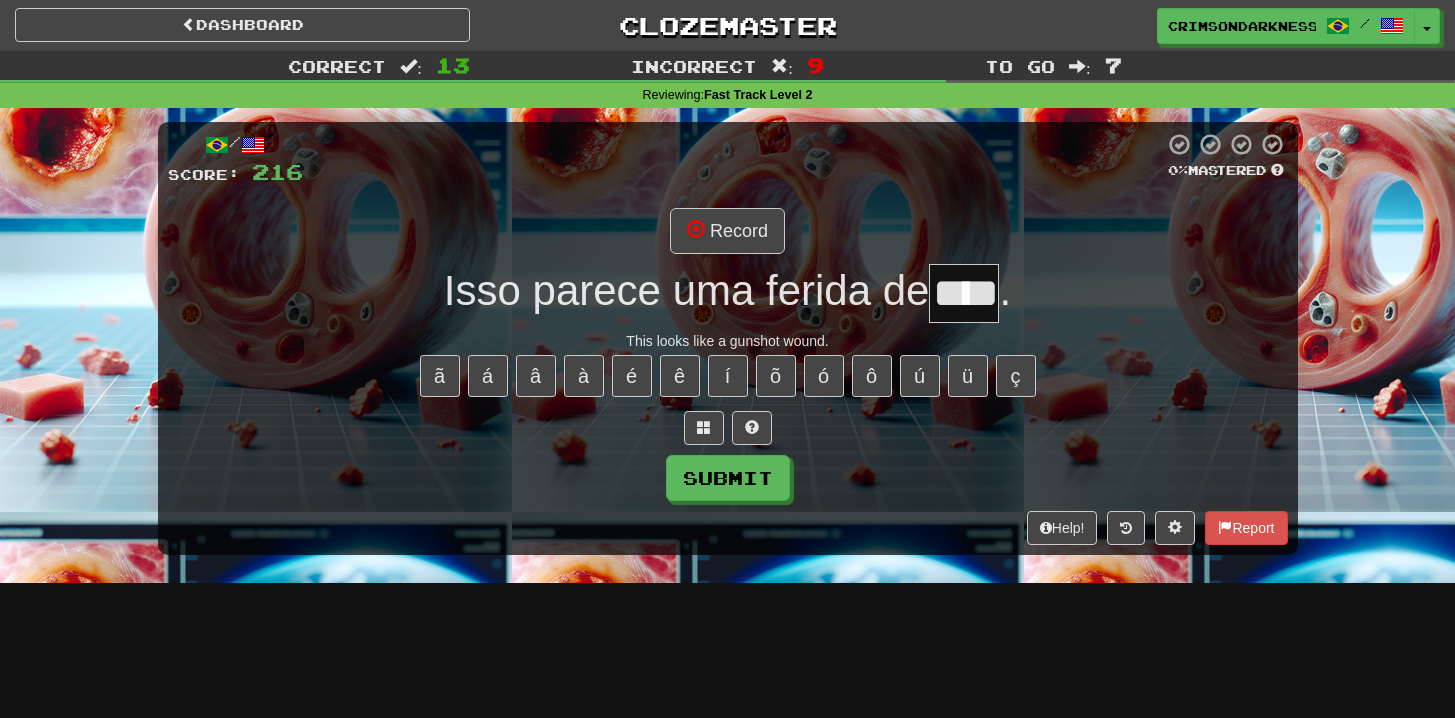type on "****" 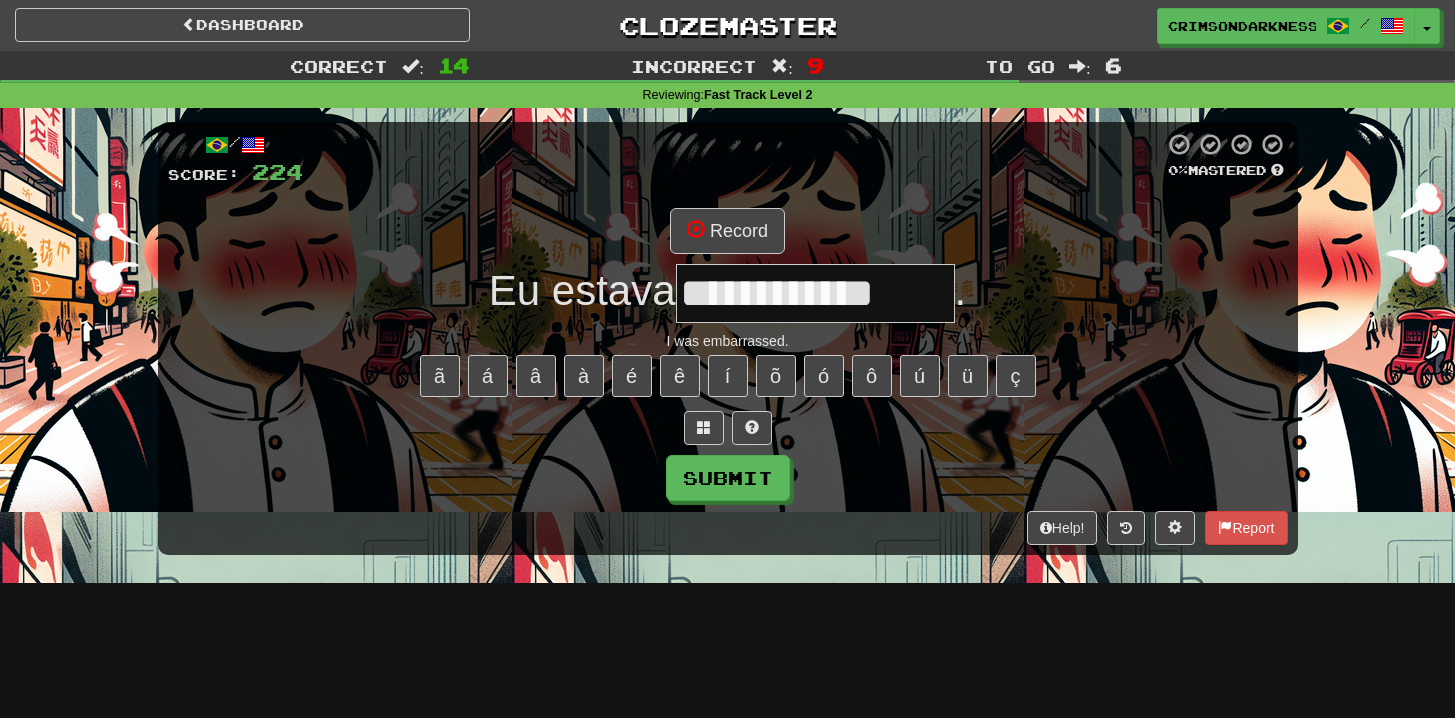 type on "**********" 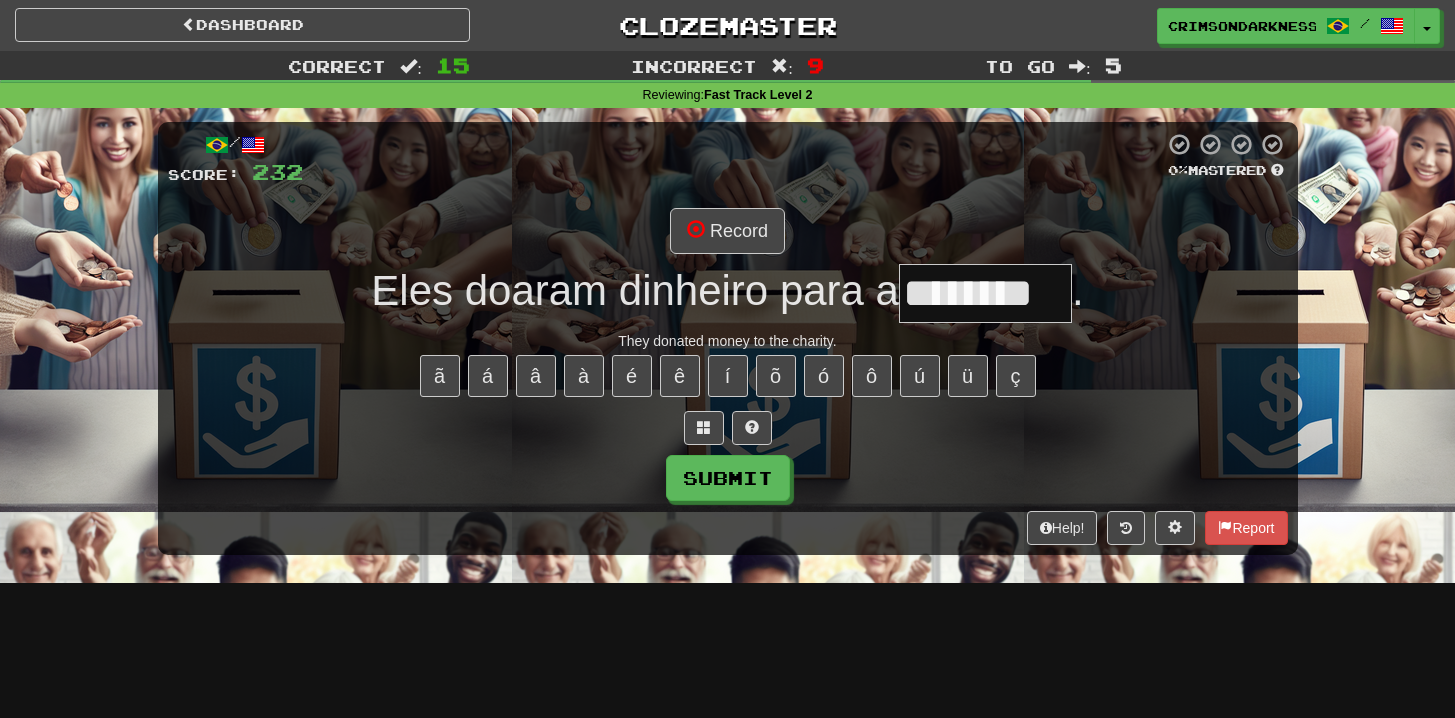 type on "********" 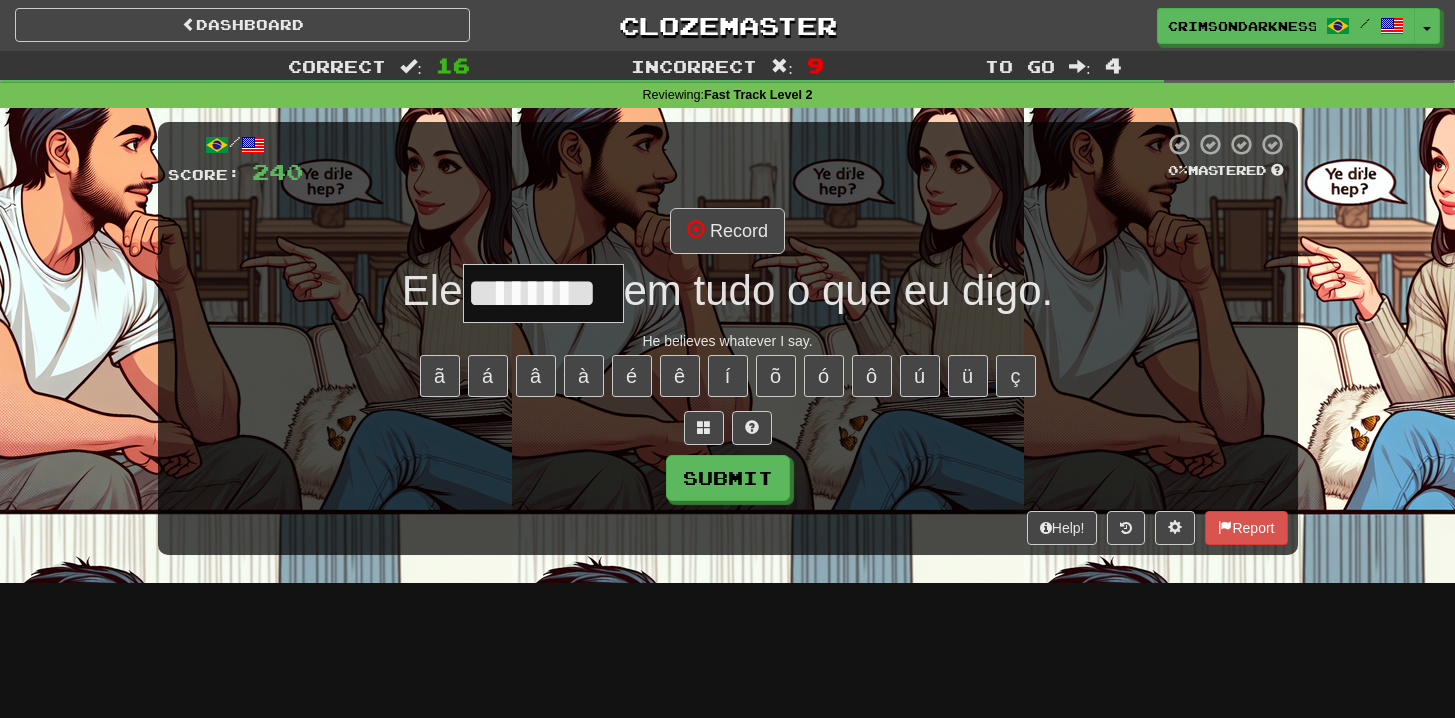 type on "********" 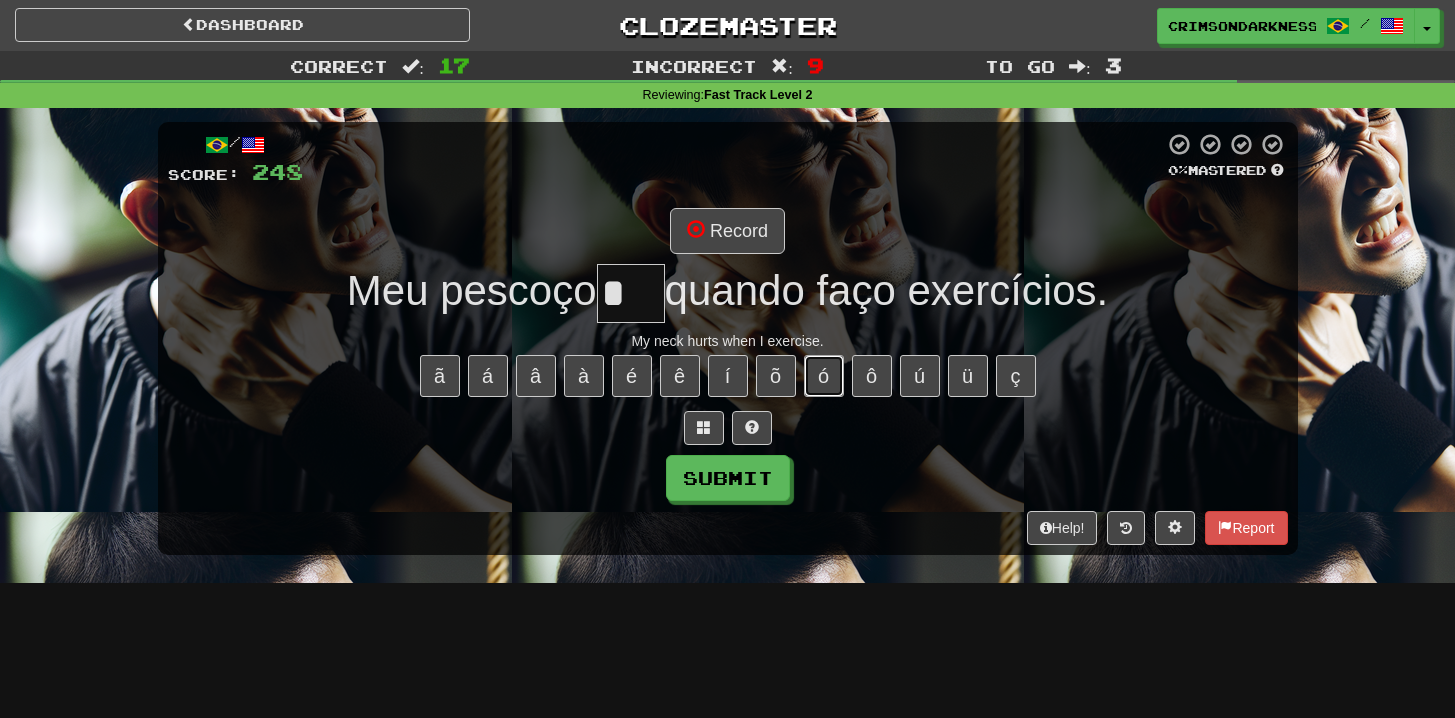 click on "ó" at bounding box center [824, 376] 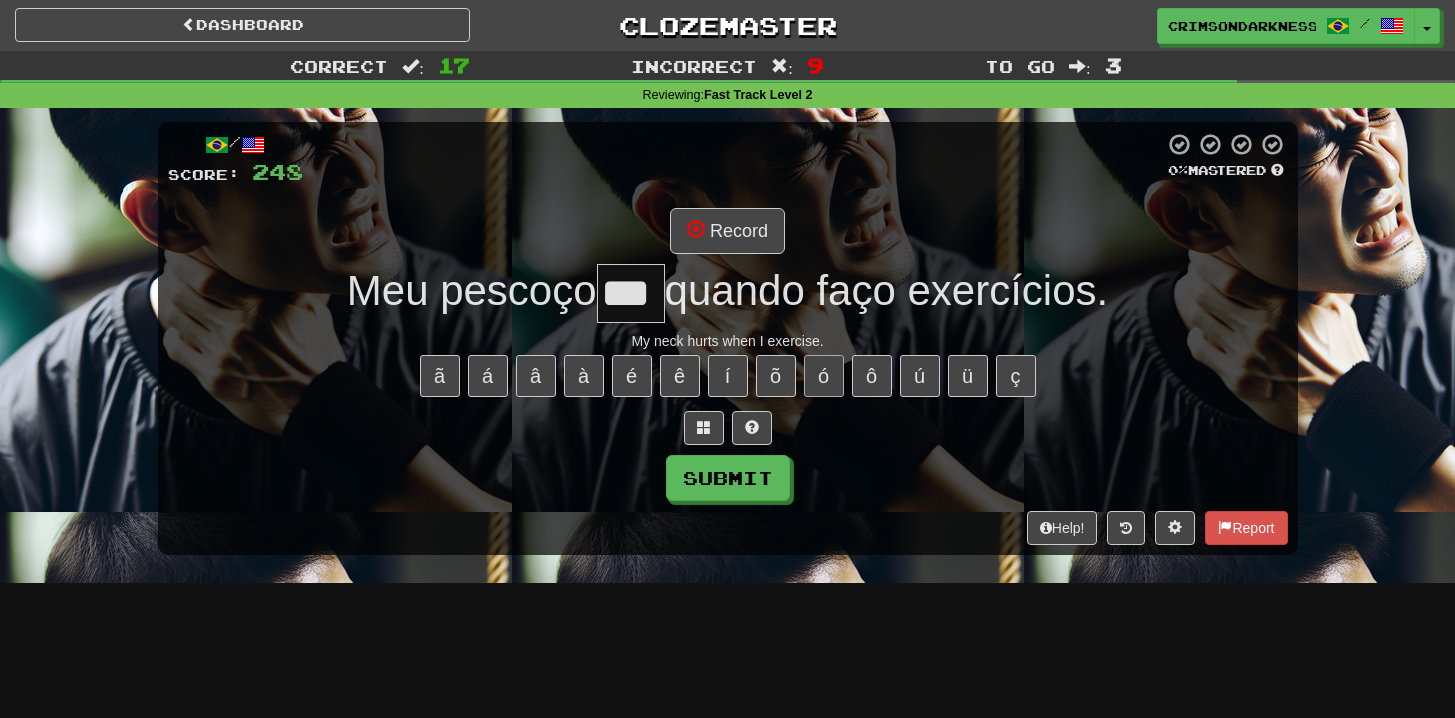 type on "***" 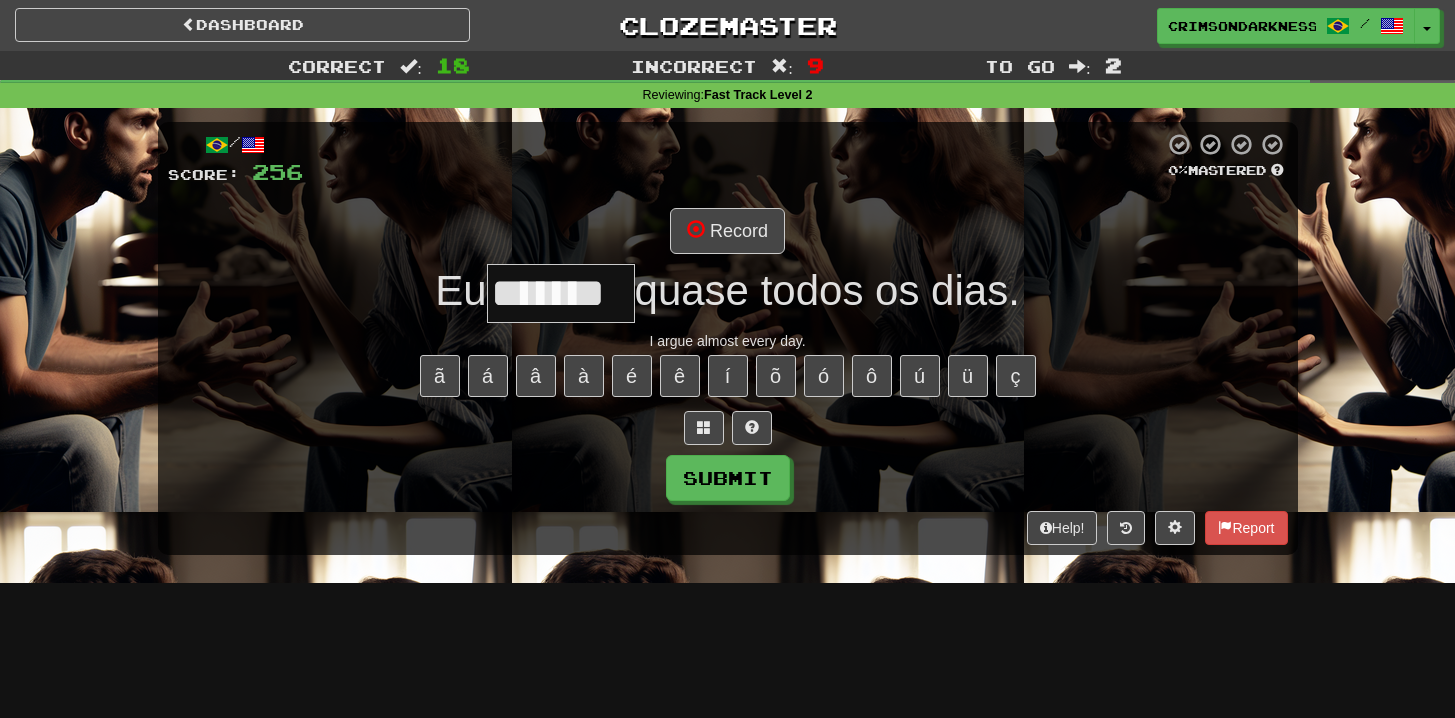 type on "*******" 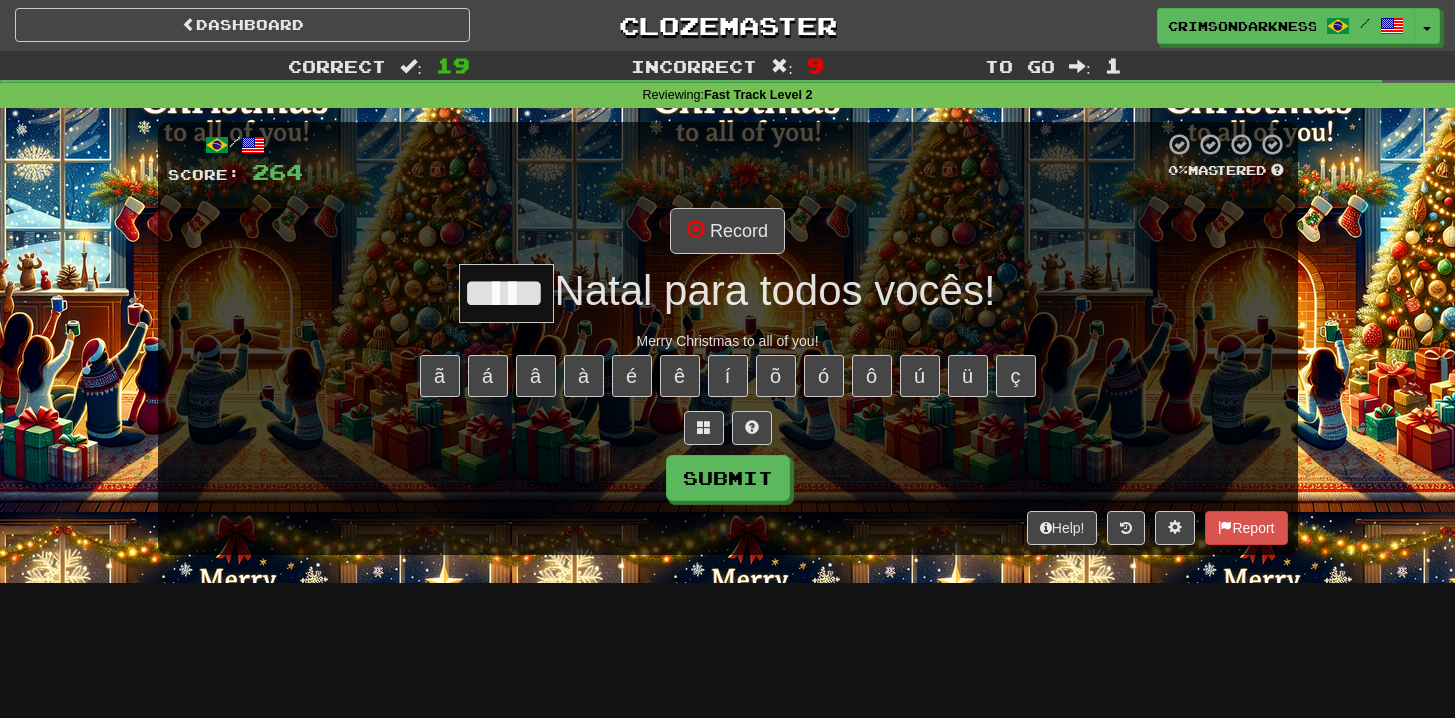 type on "*****" 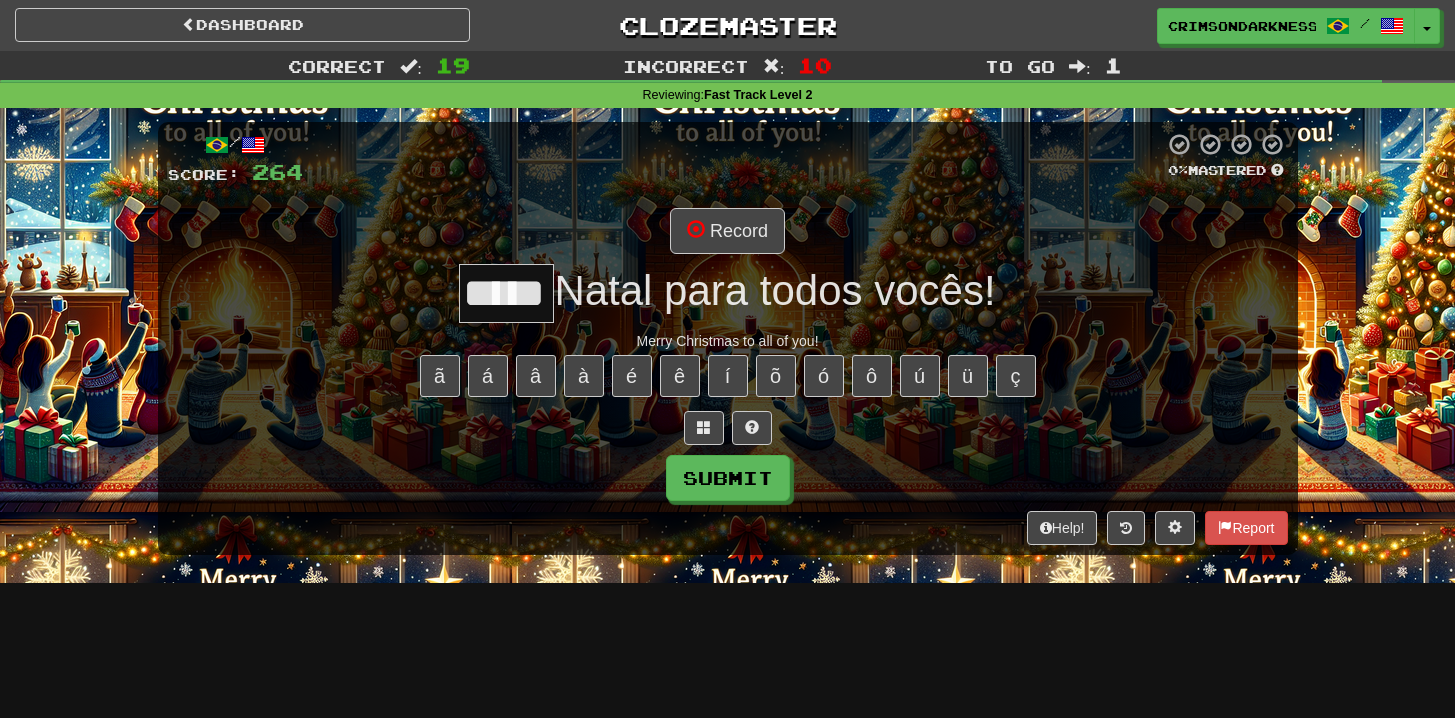 type on "*****" 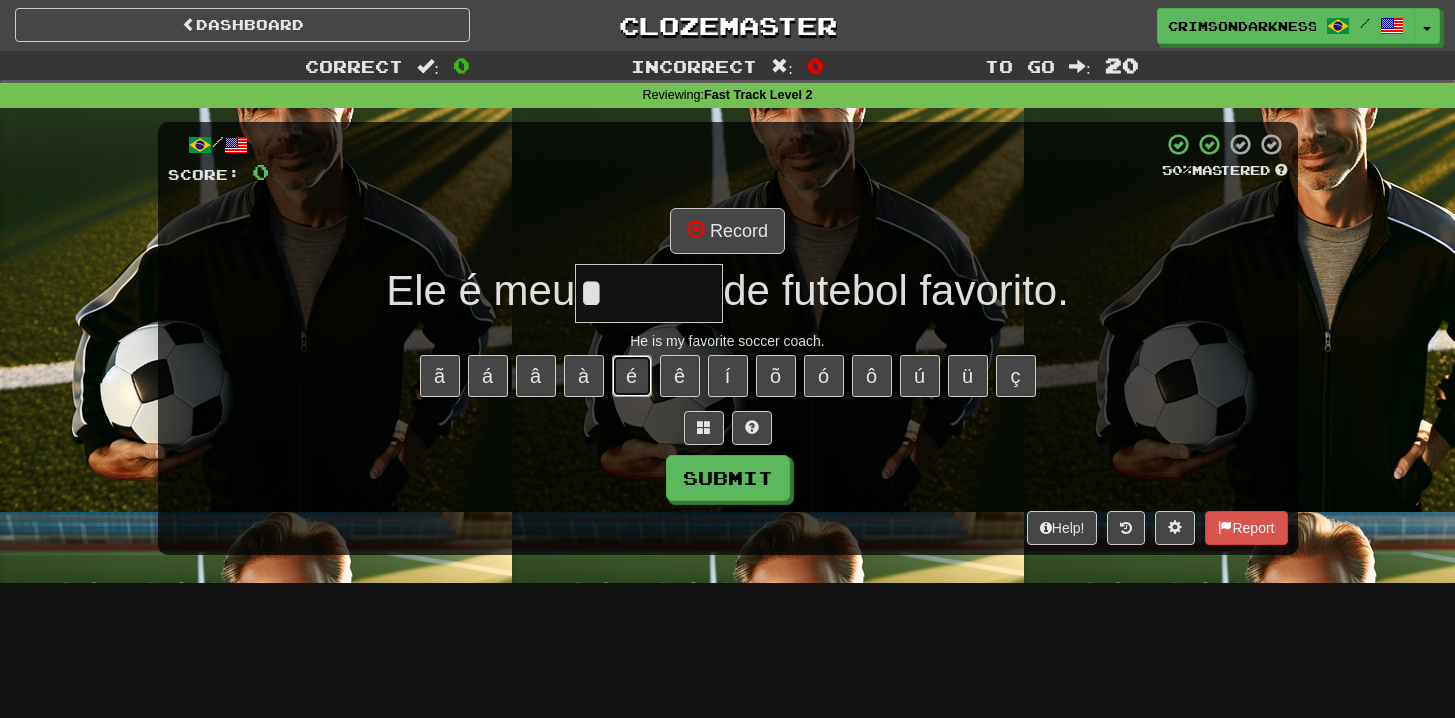 click on "é" at bounding box center (632, 376) 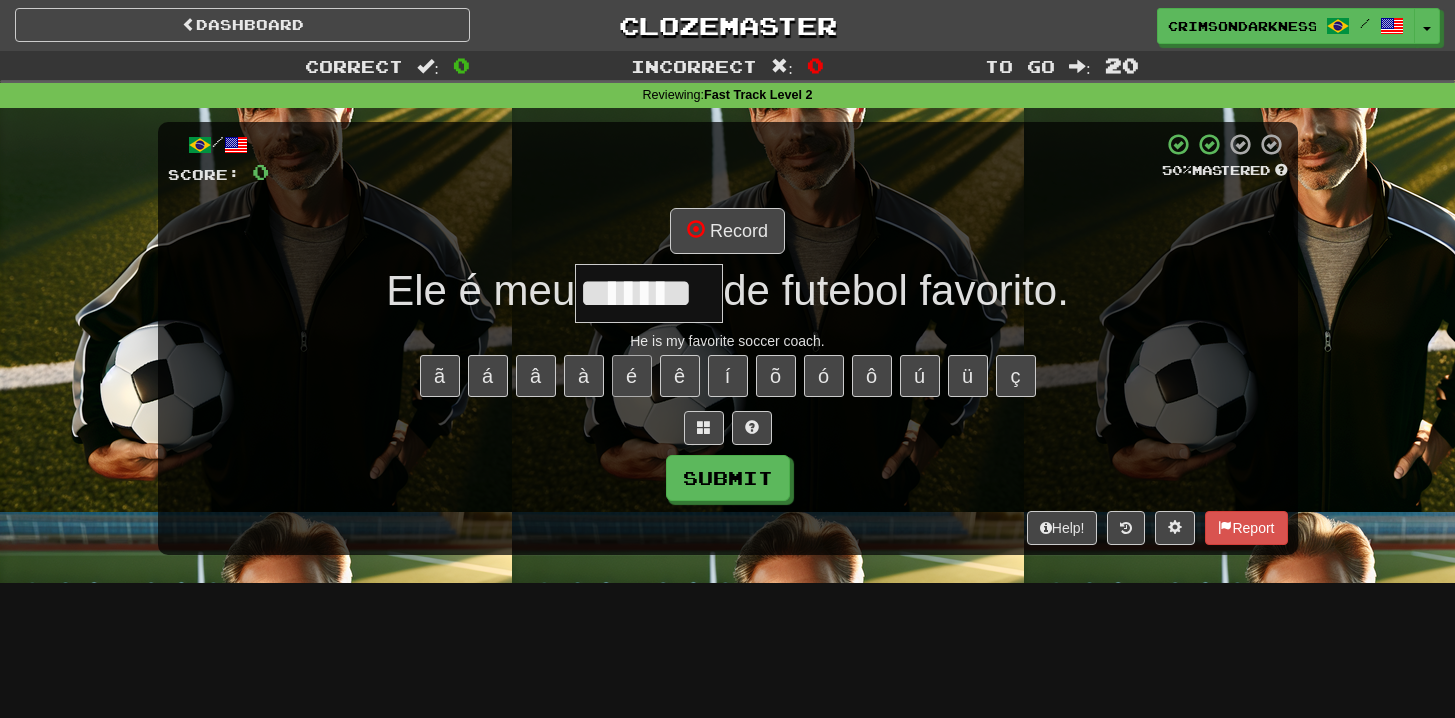 type on "*******" 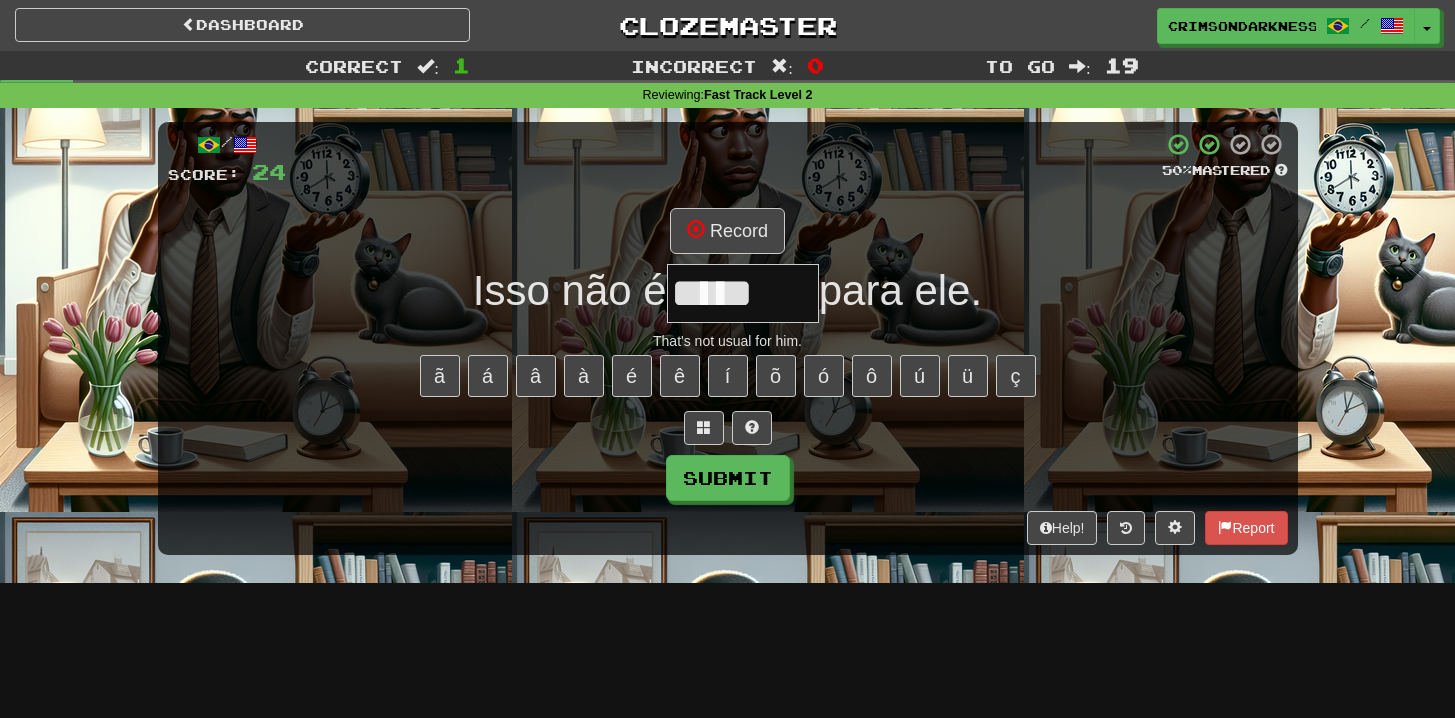 type on "*****" 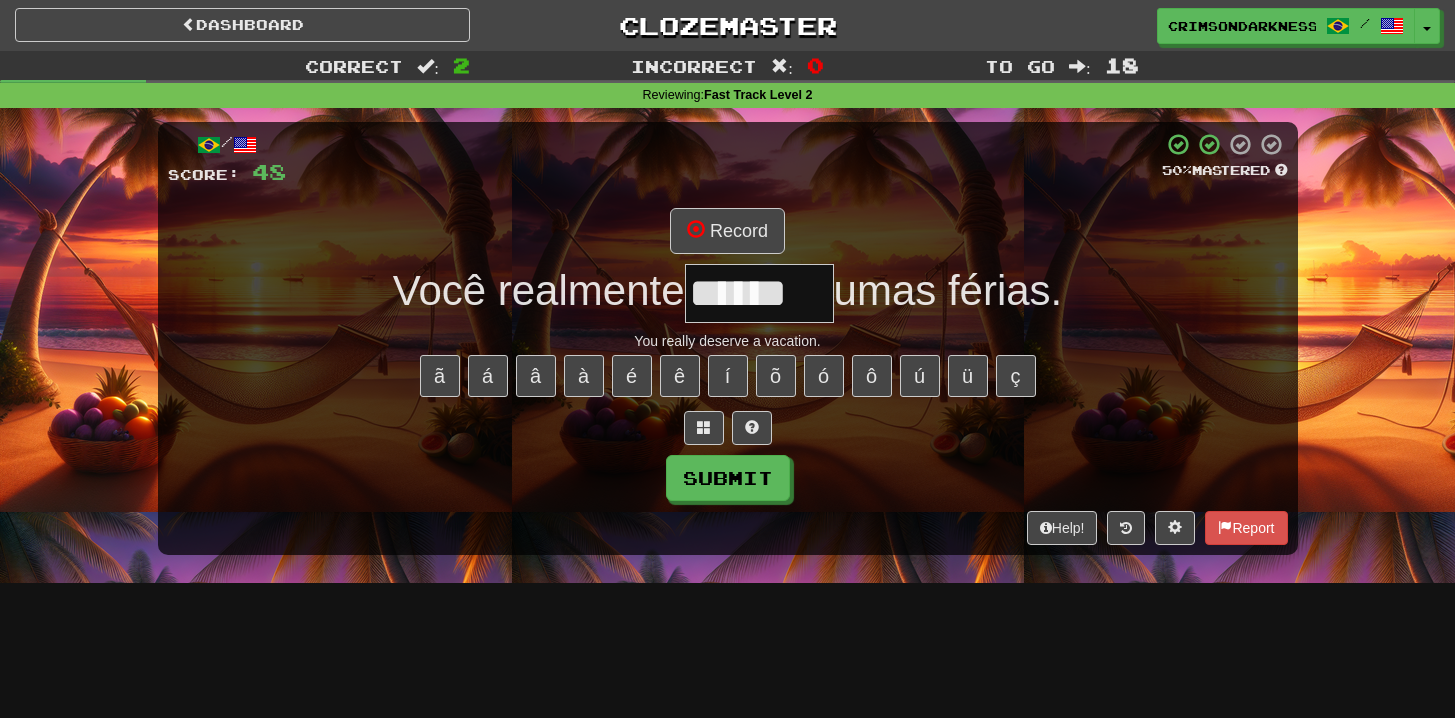 type on "******" 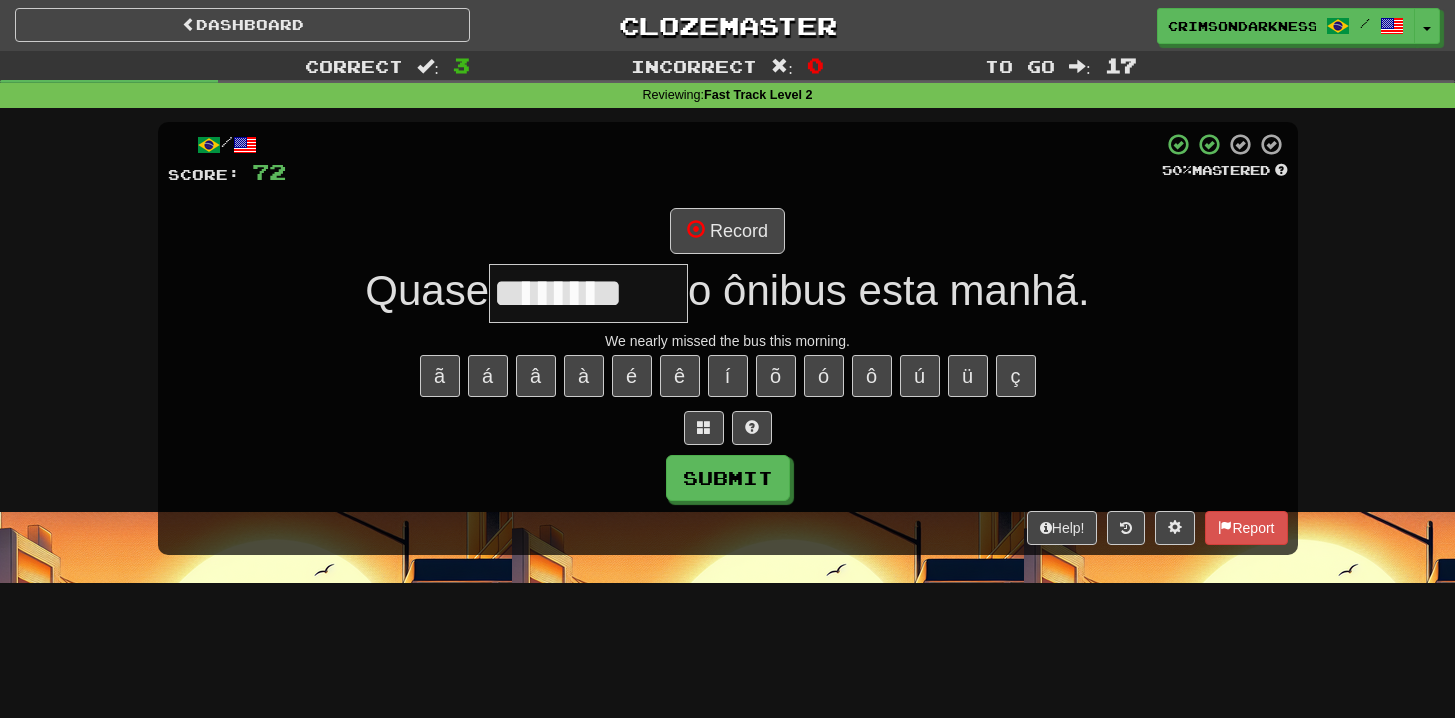 type on "********" 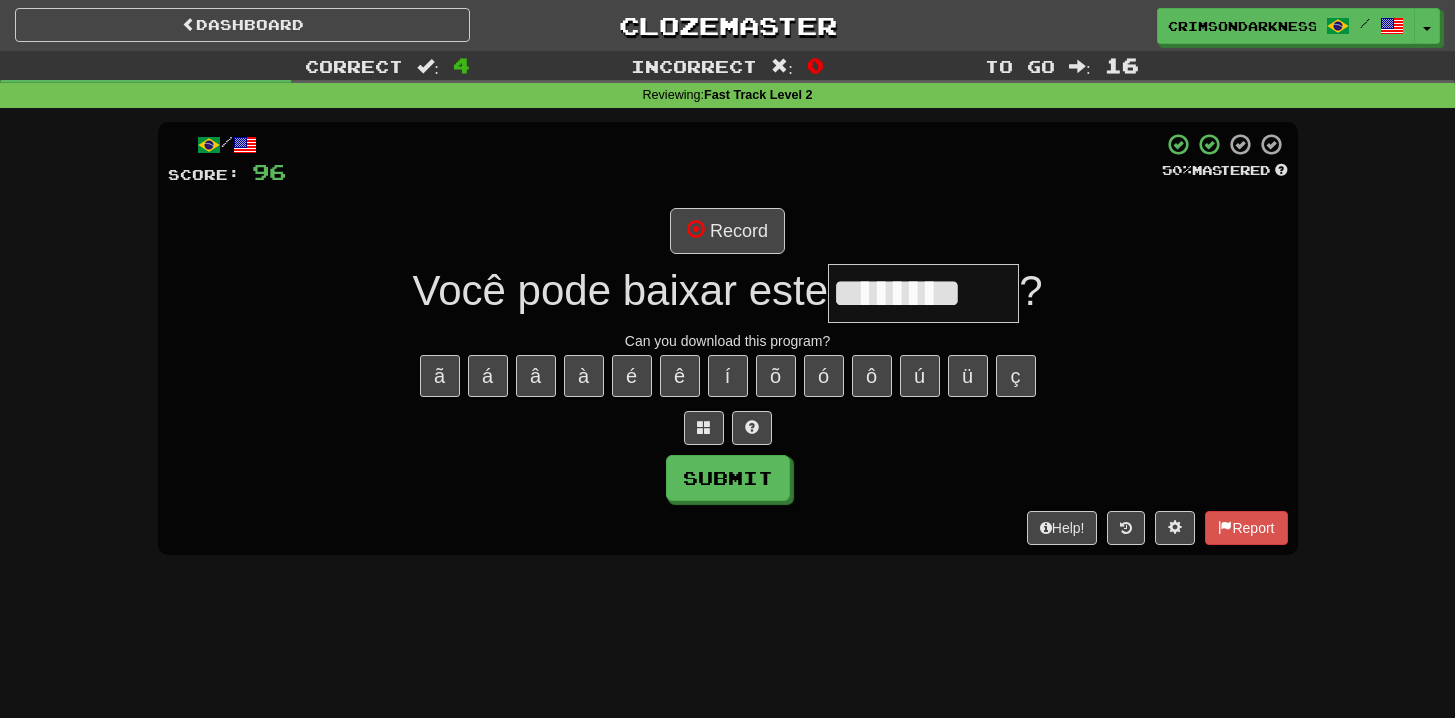 type on "********" 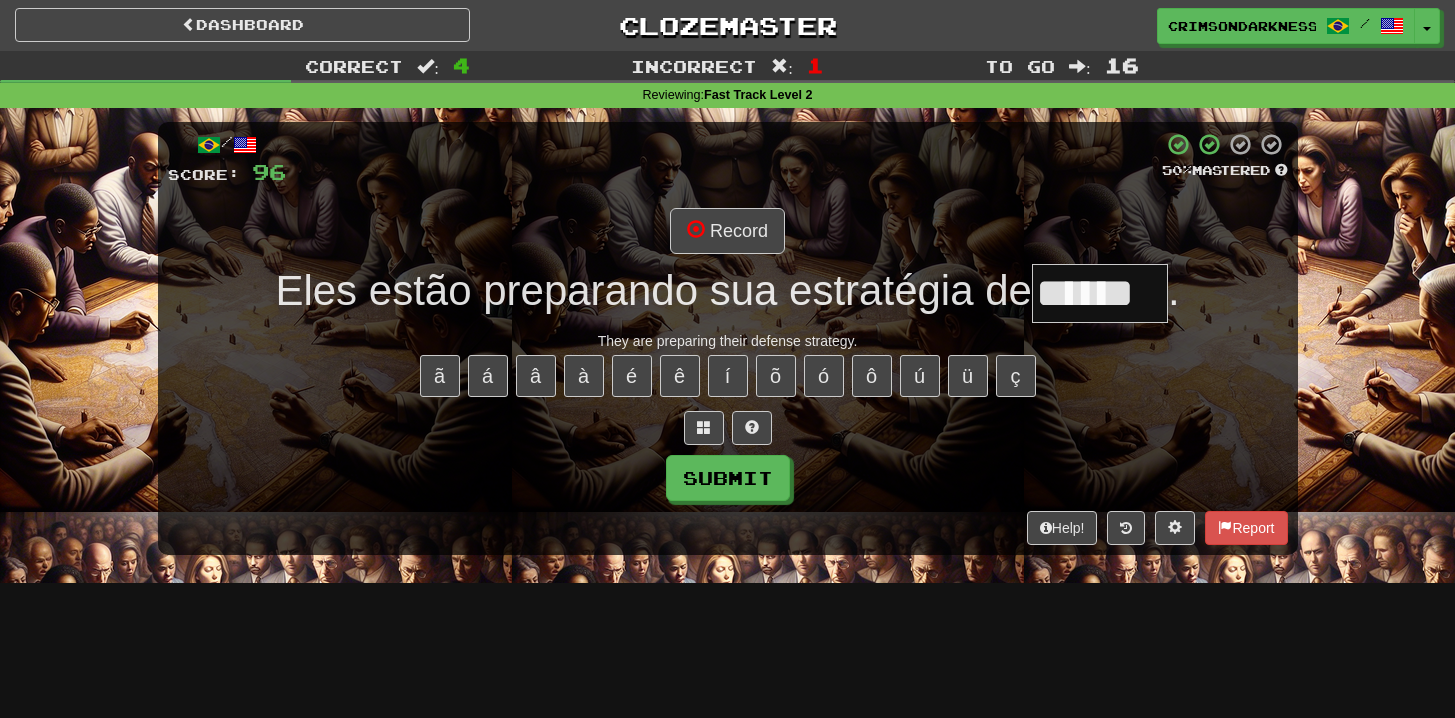 type on "******" 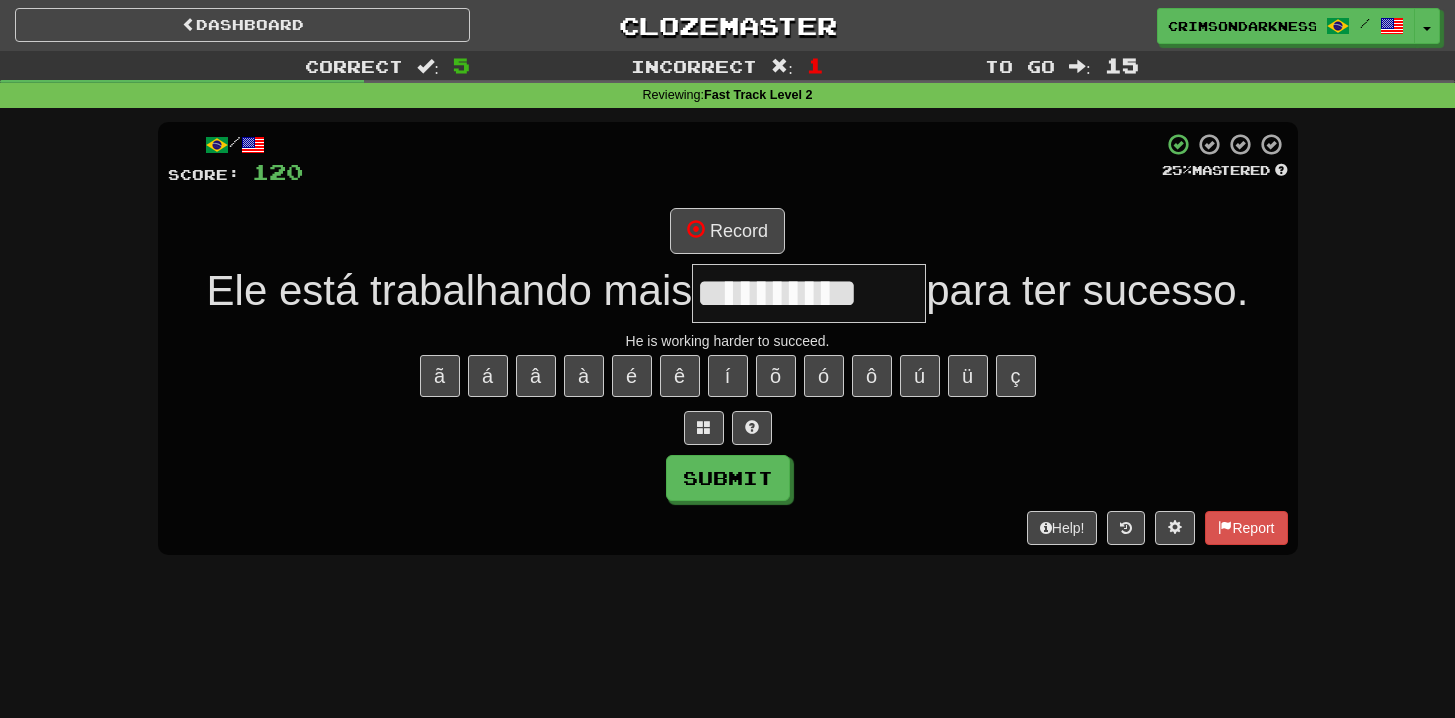 type on "**********" 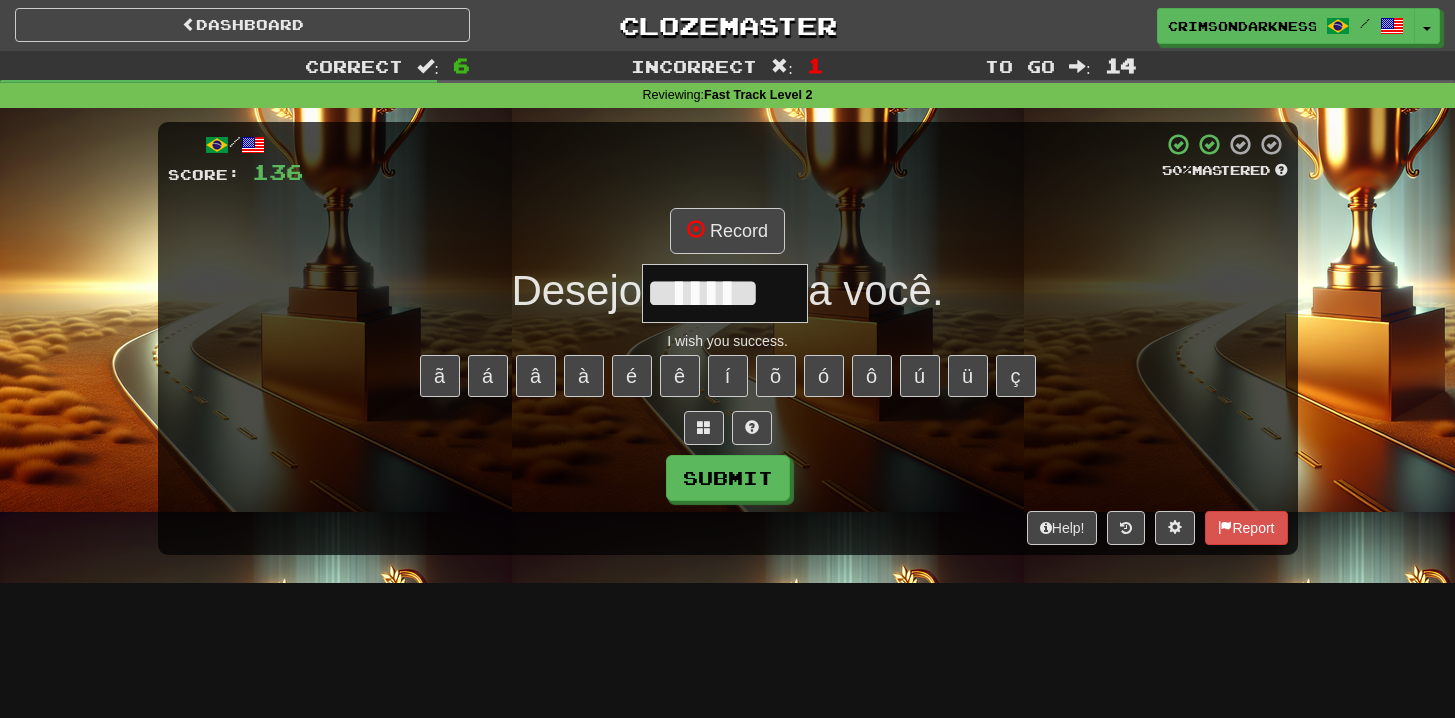 type on "*******" 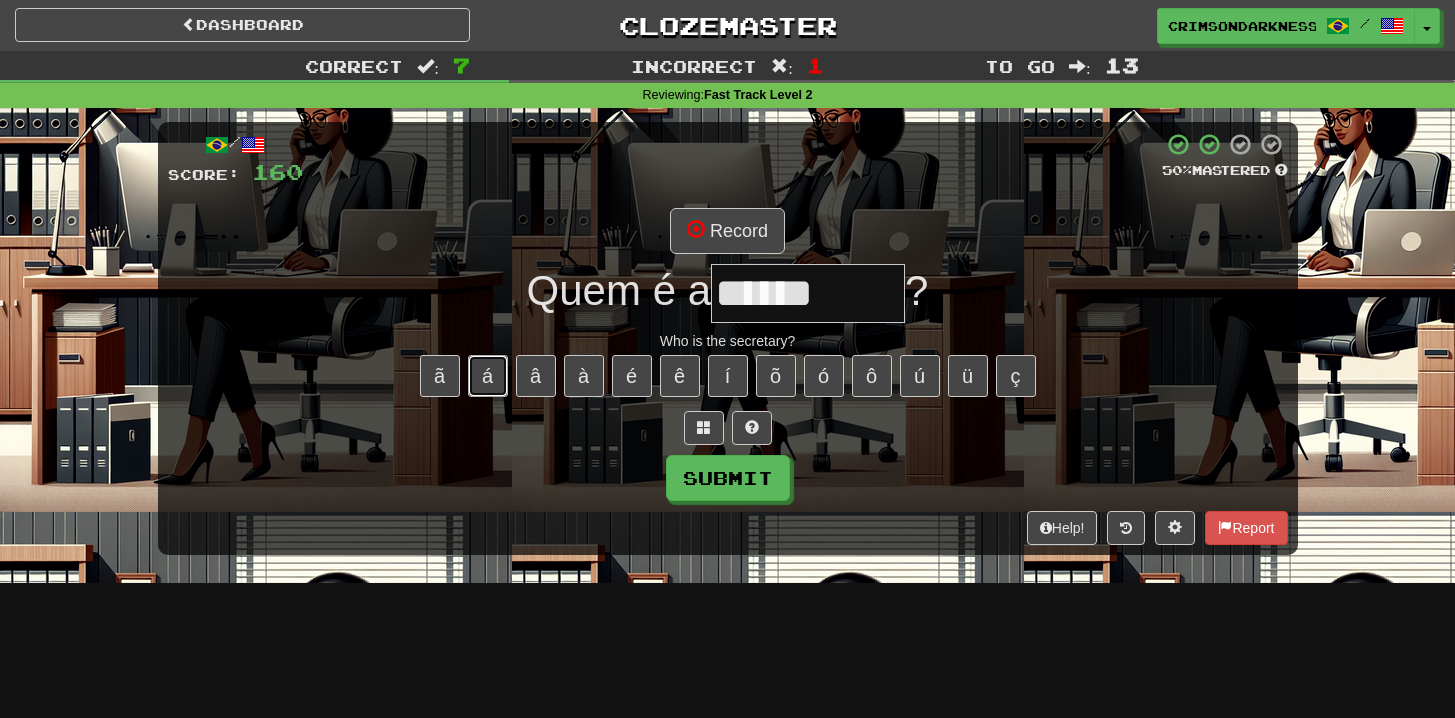 click on "á" at bounding box center (488, 376) 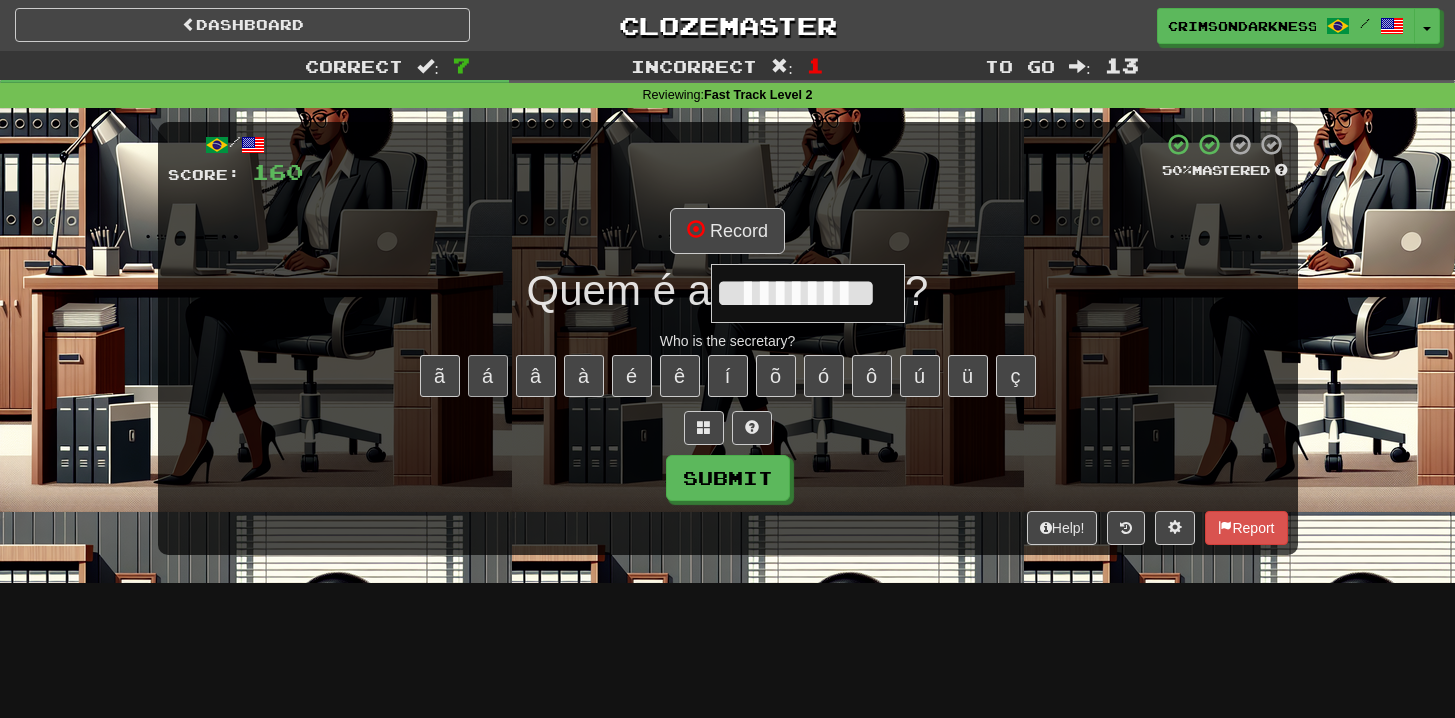 type on "**********" 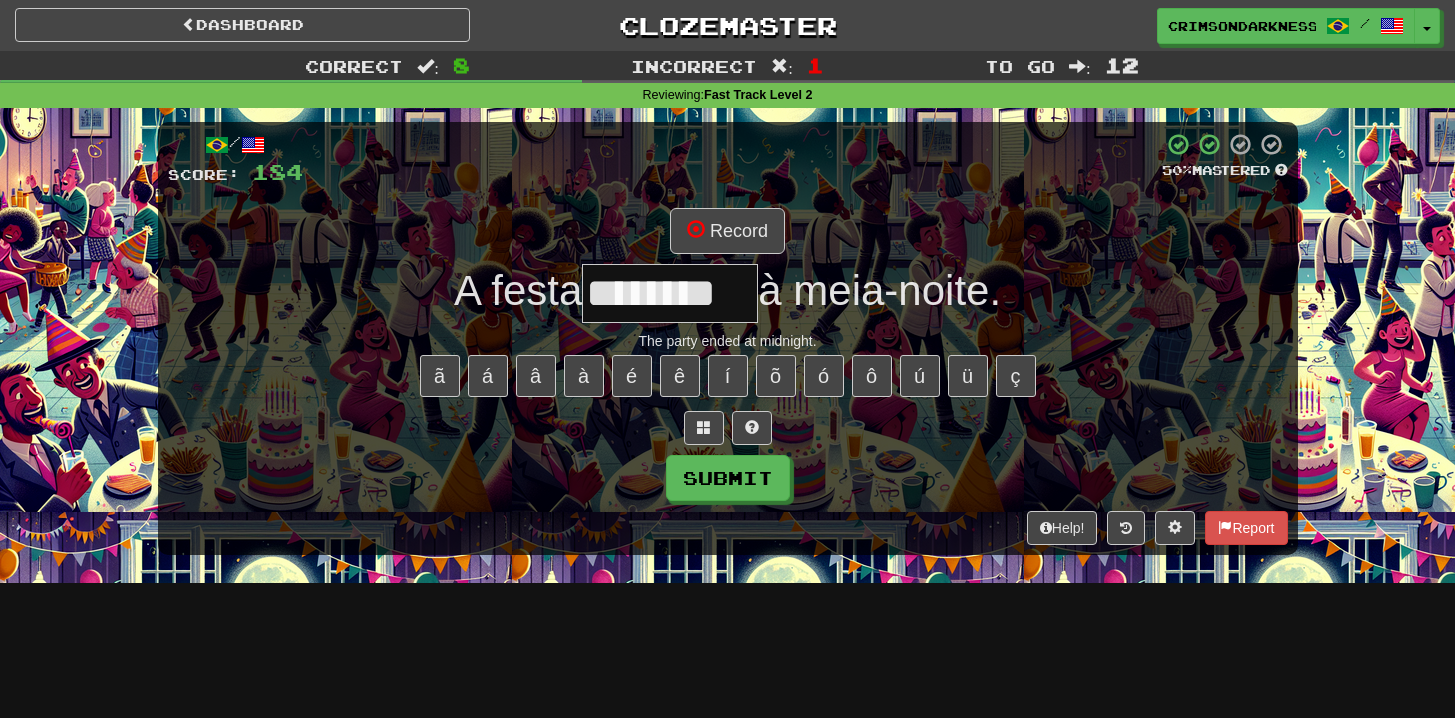 type on "********" 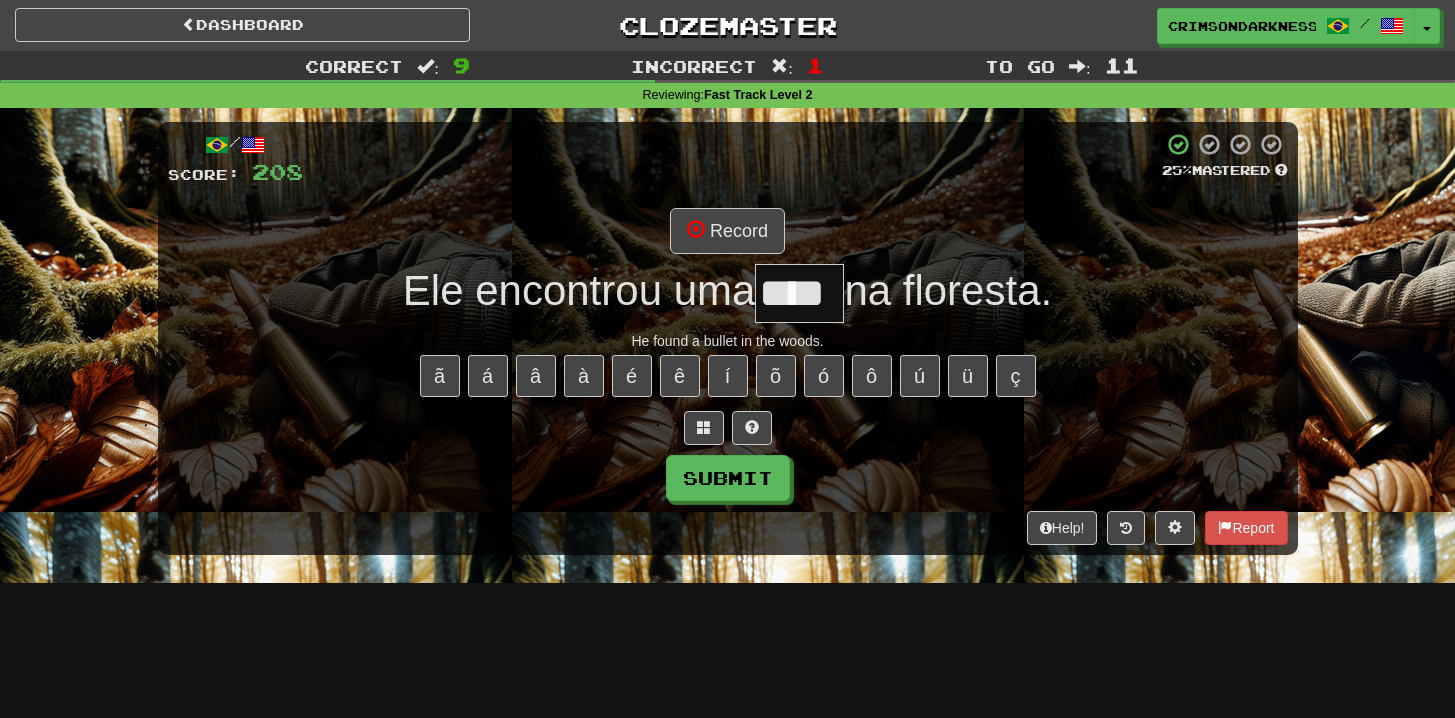type on "****" 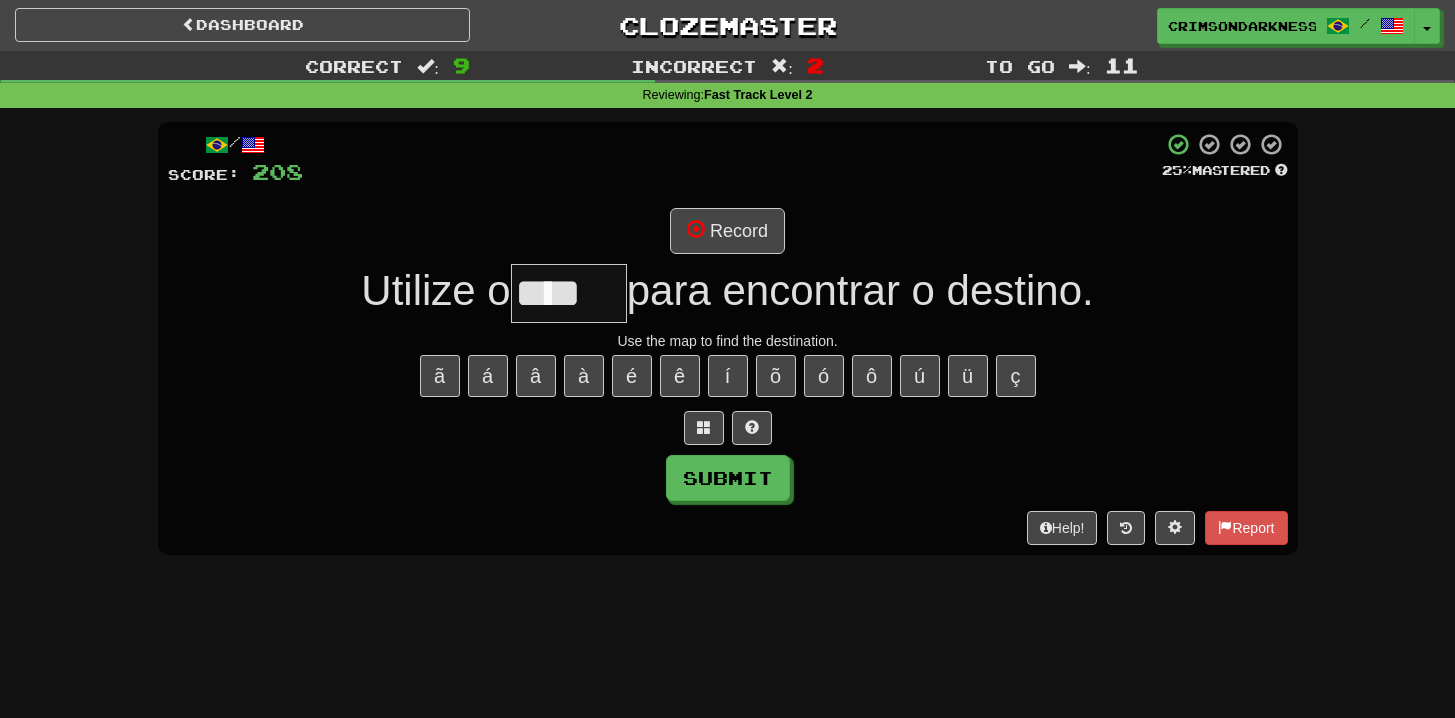 type on "****" 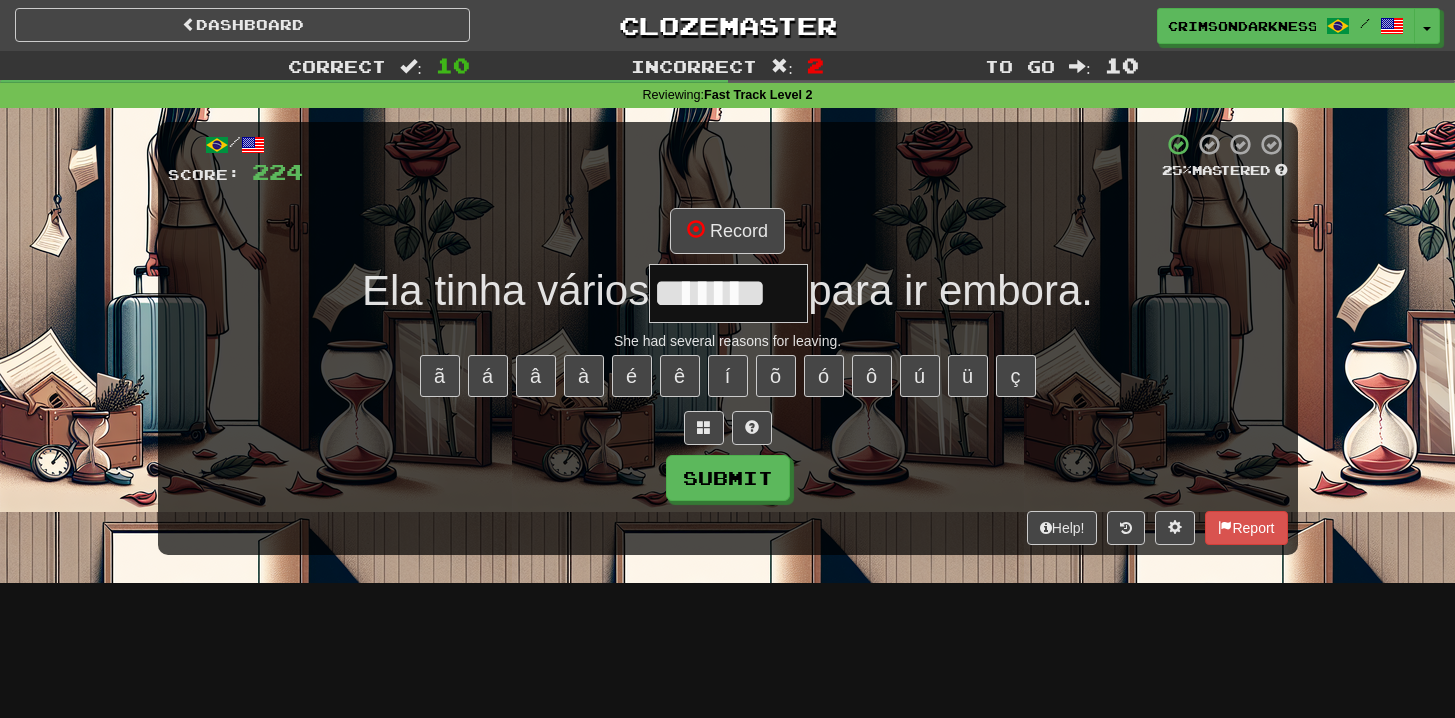 type on "*******" 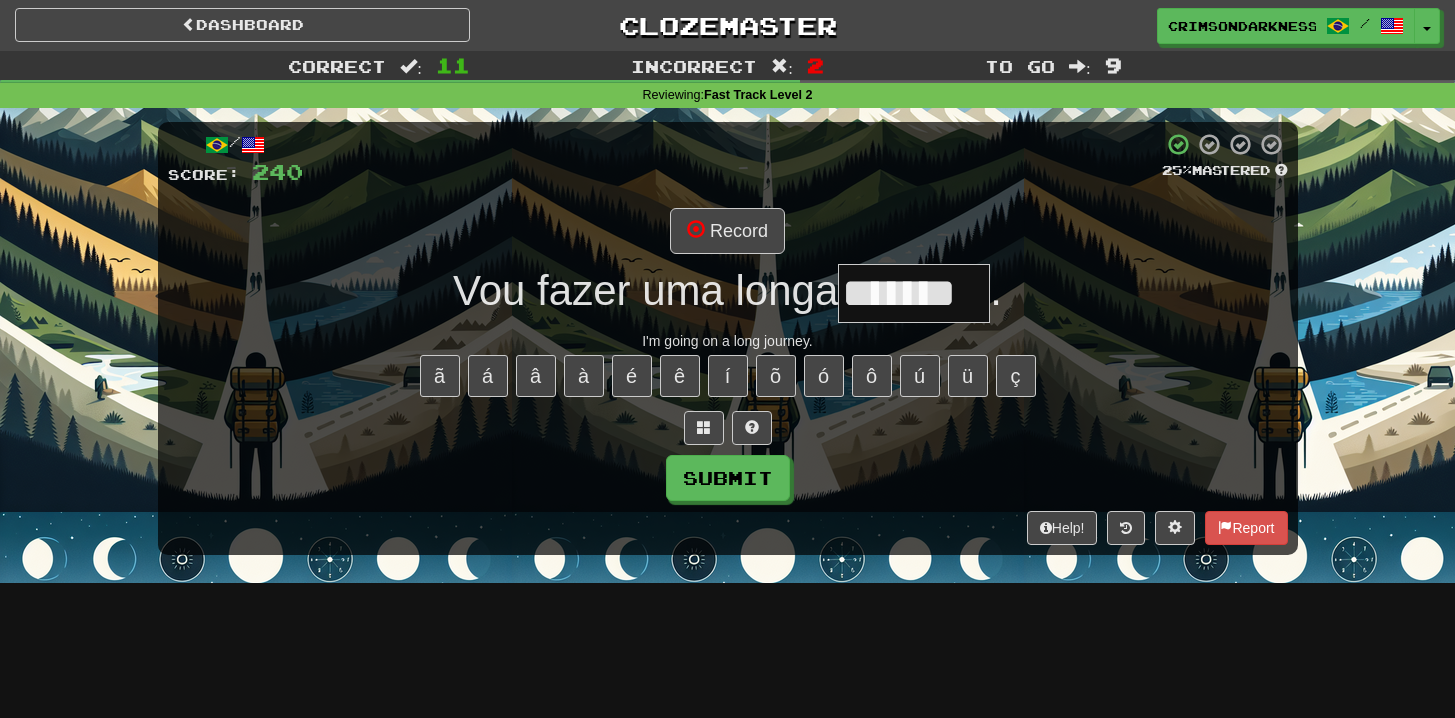 type on "*******" 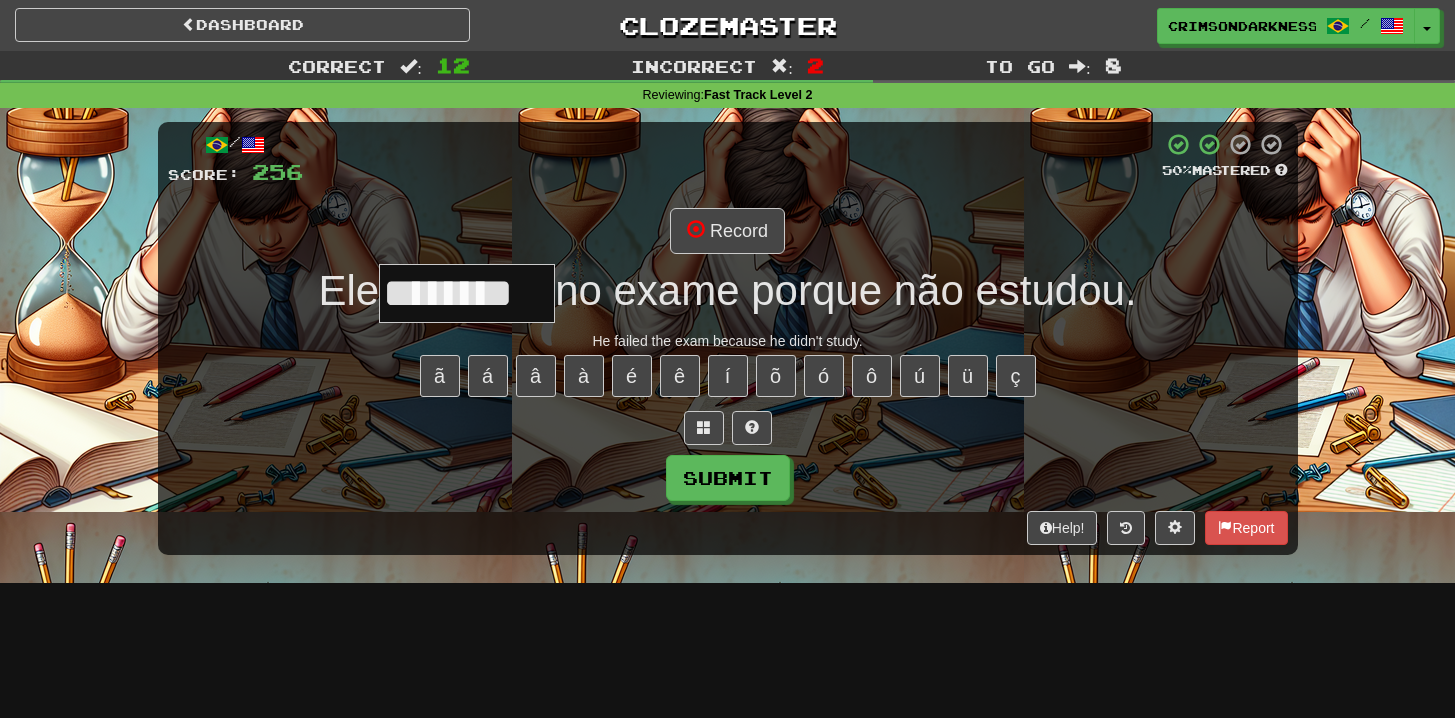 type on "********" 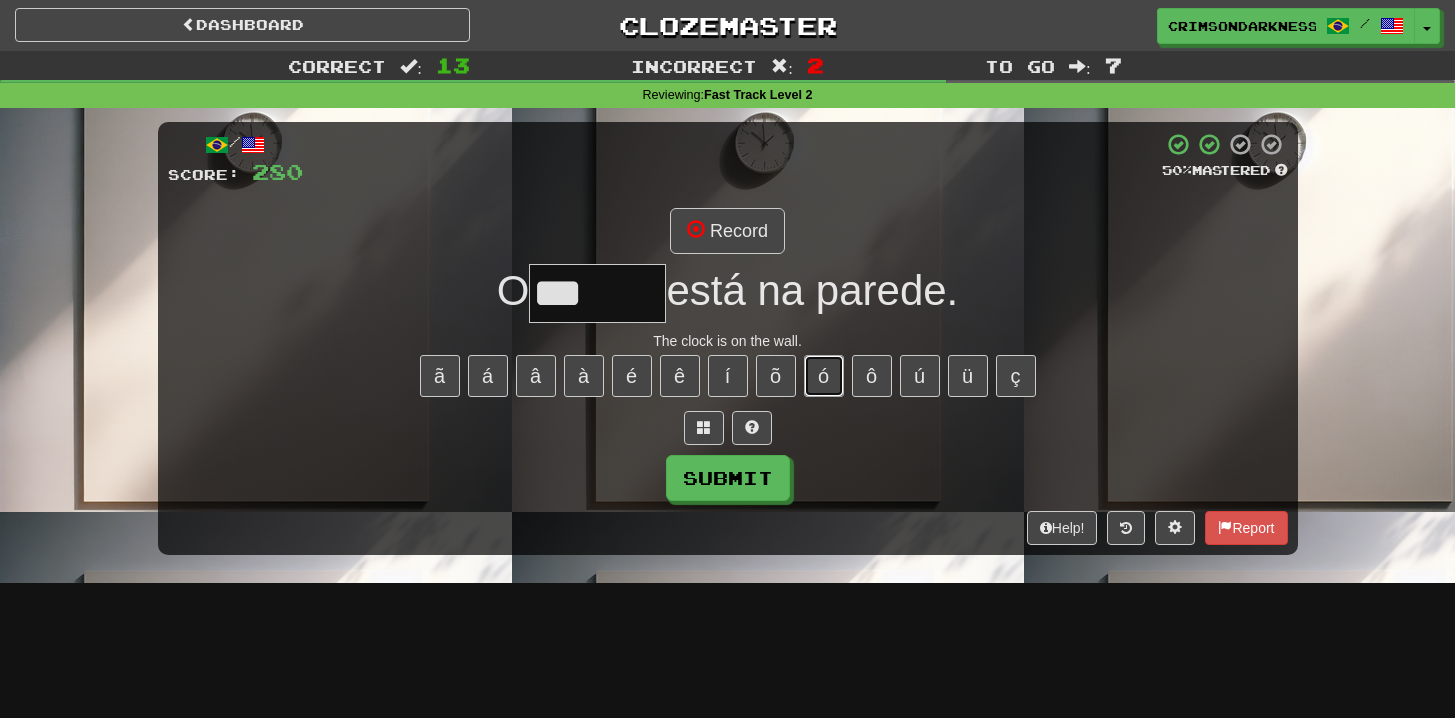 click on "ó" at bounding box center [824, 376] 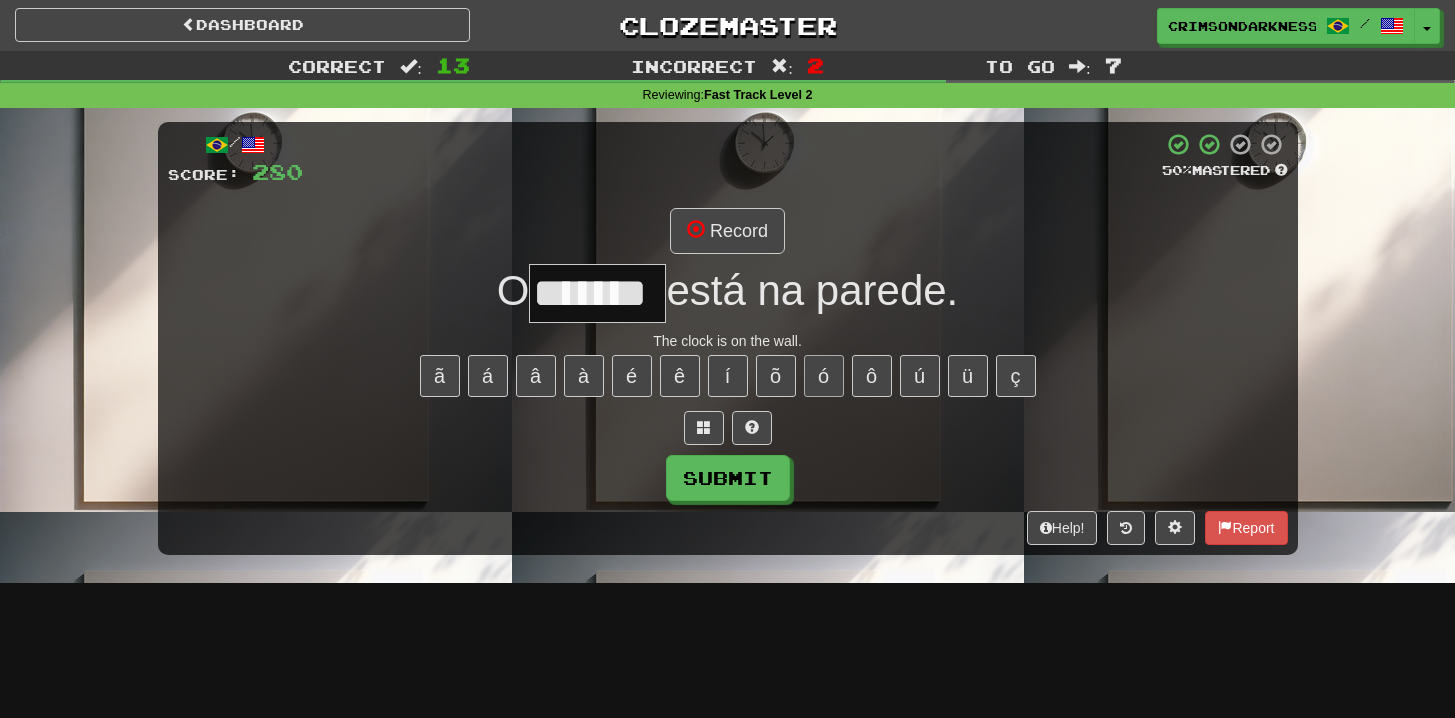 type on "*******" 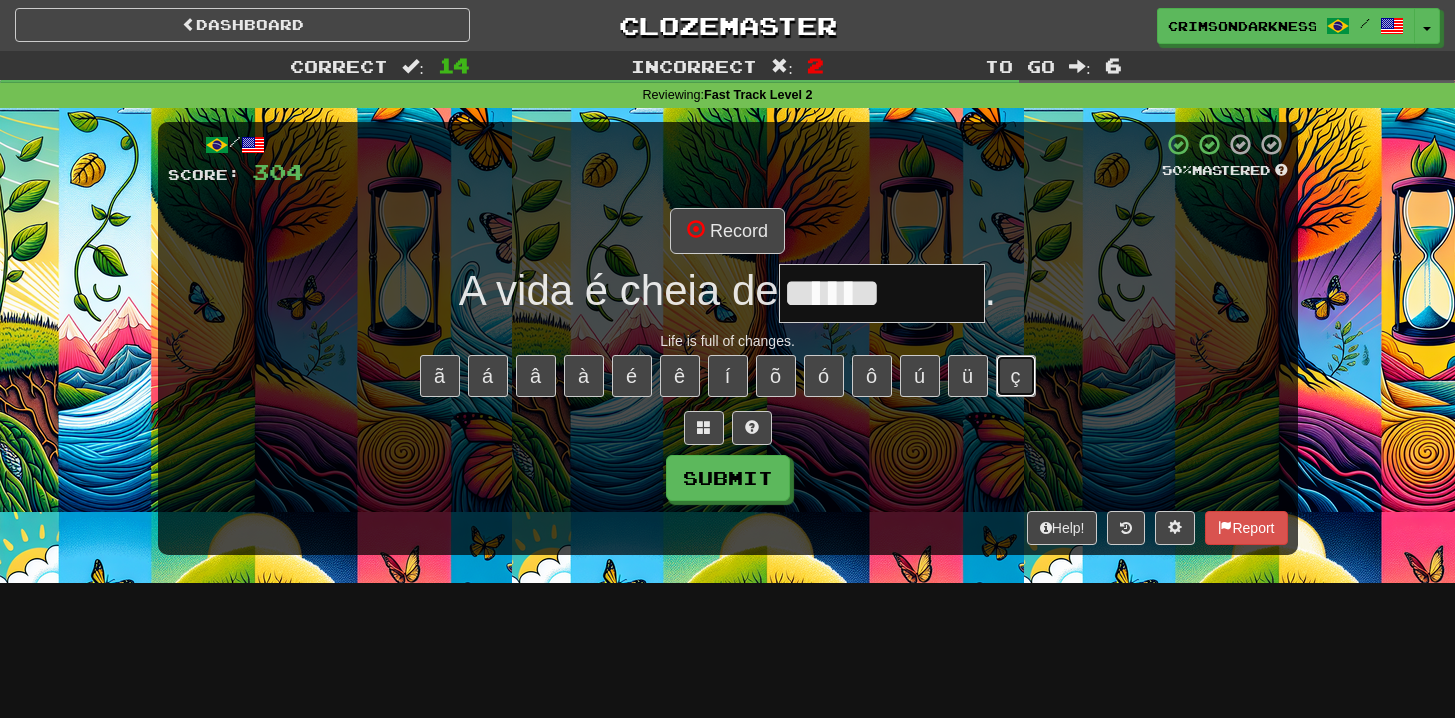click on "ç" at bounding box center (1016, 376) 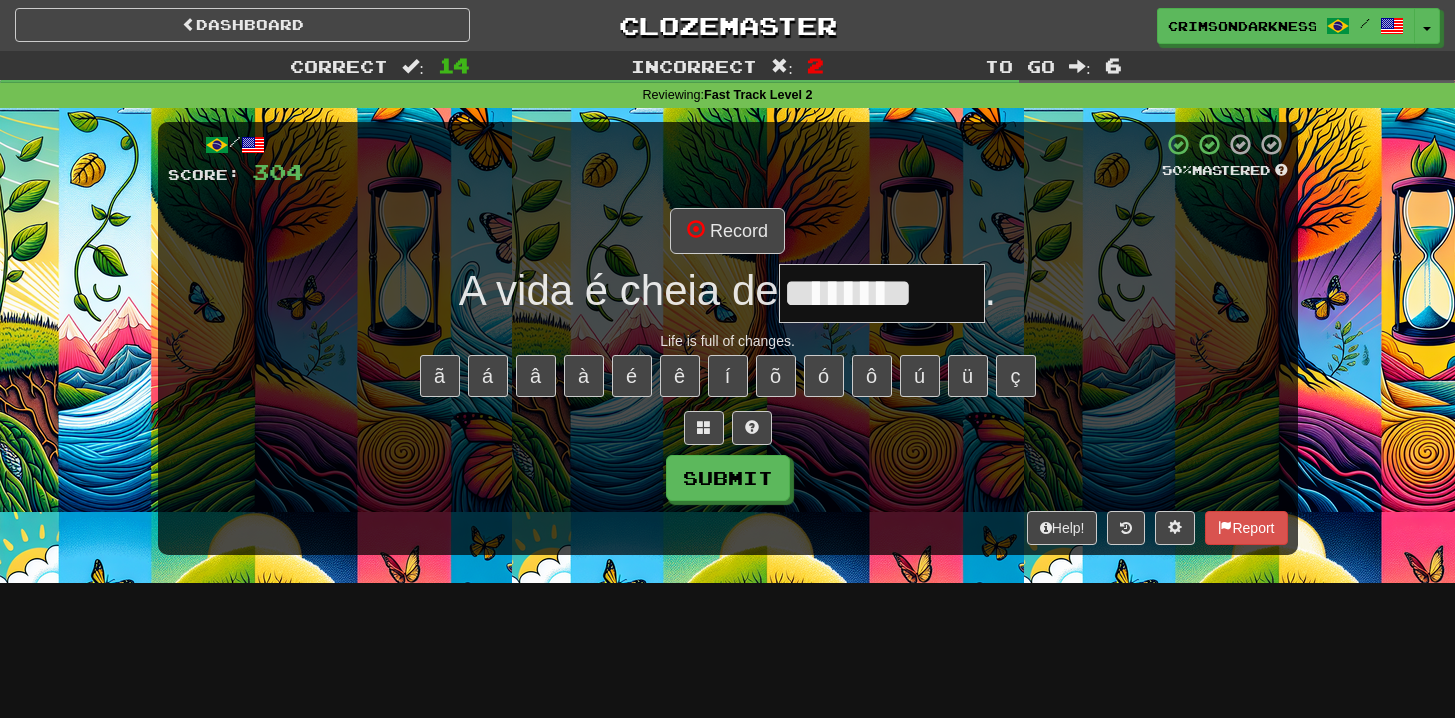 scroll, scrollTop: 0, scrollLeft: 0, axis: both 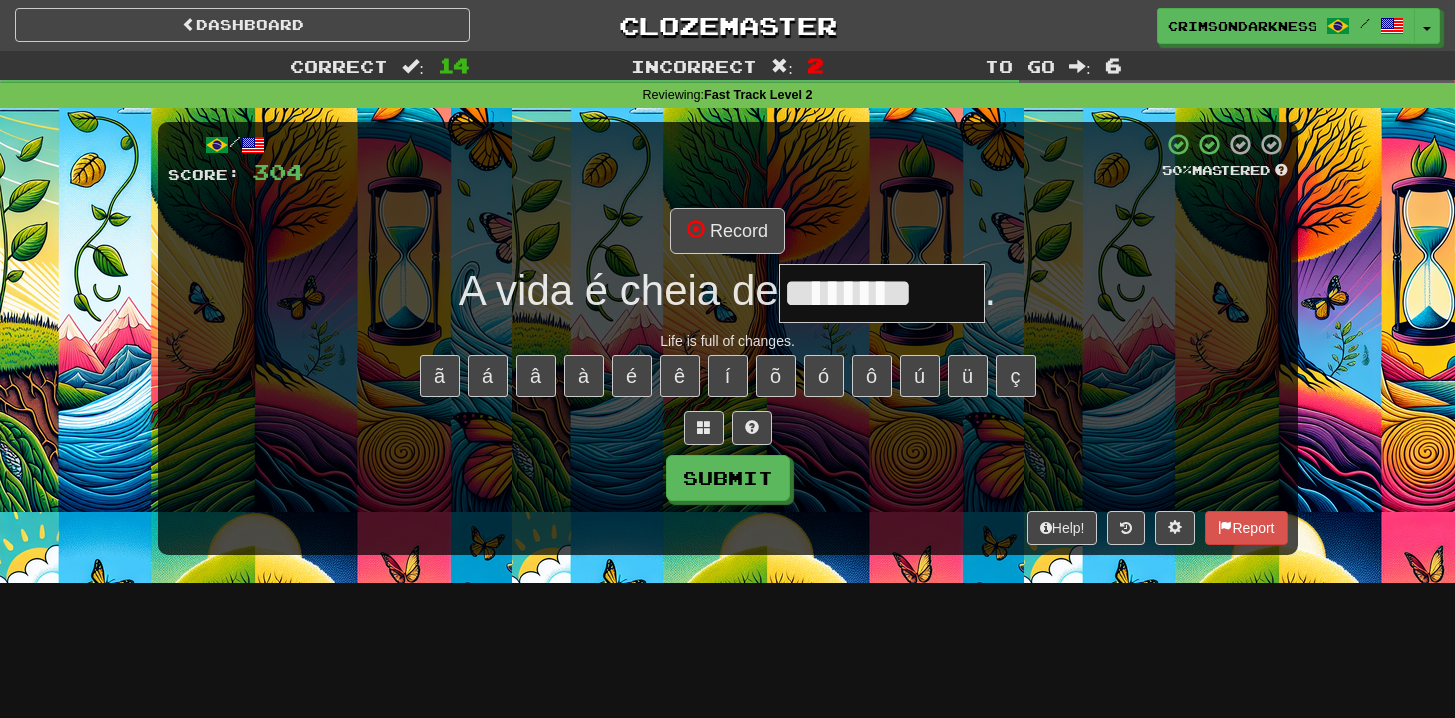 type on "********" 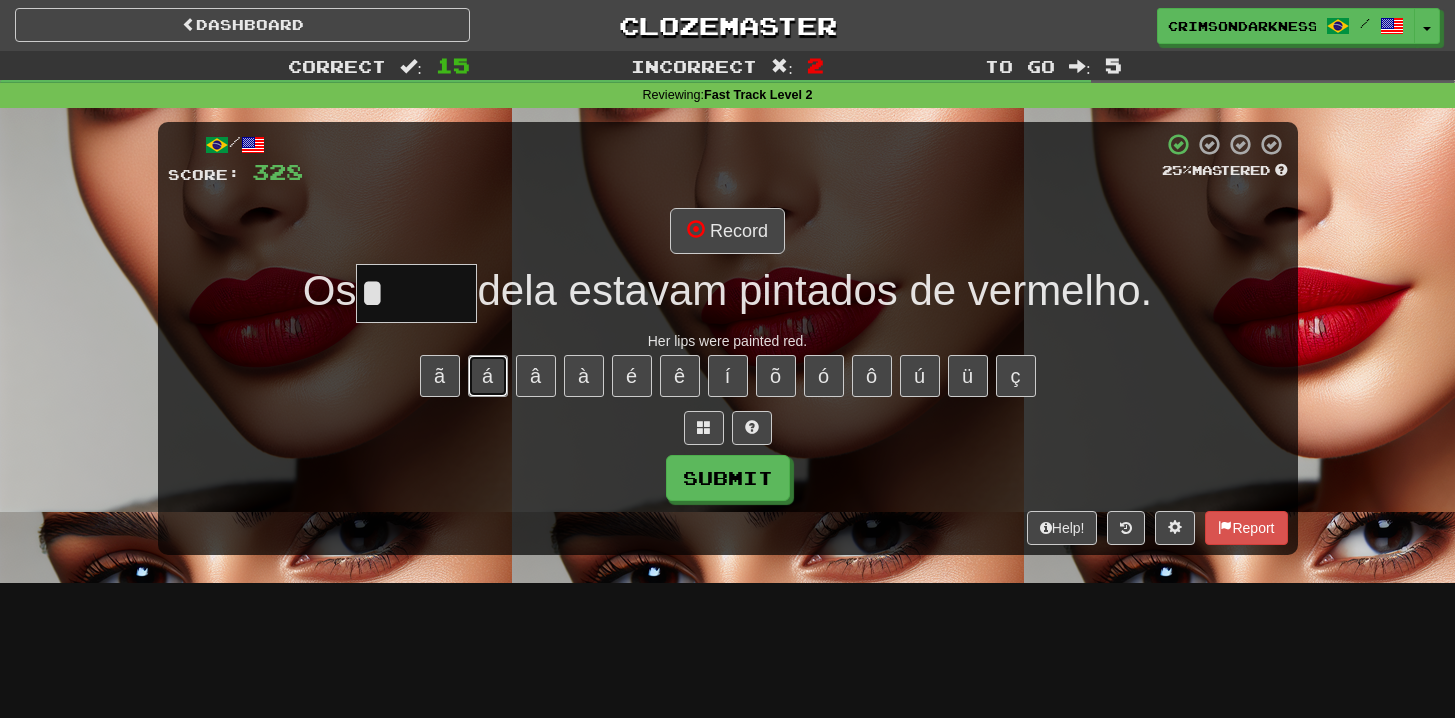 click on "á" at bounding box center (488, 376) 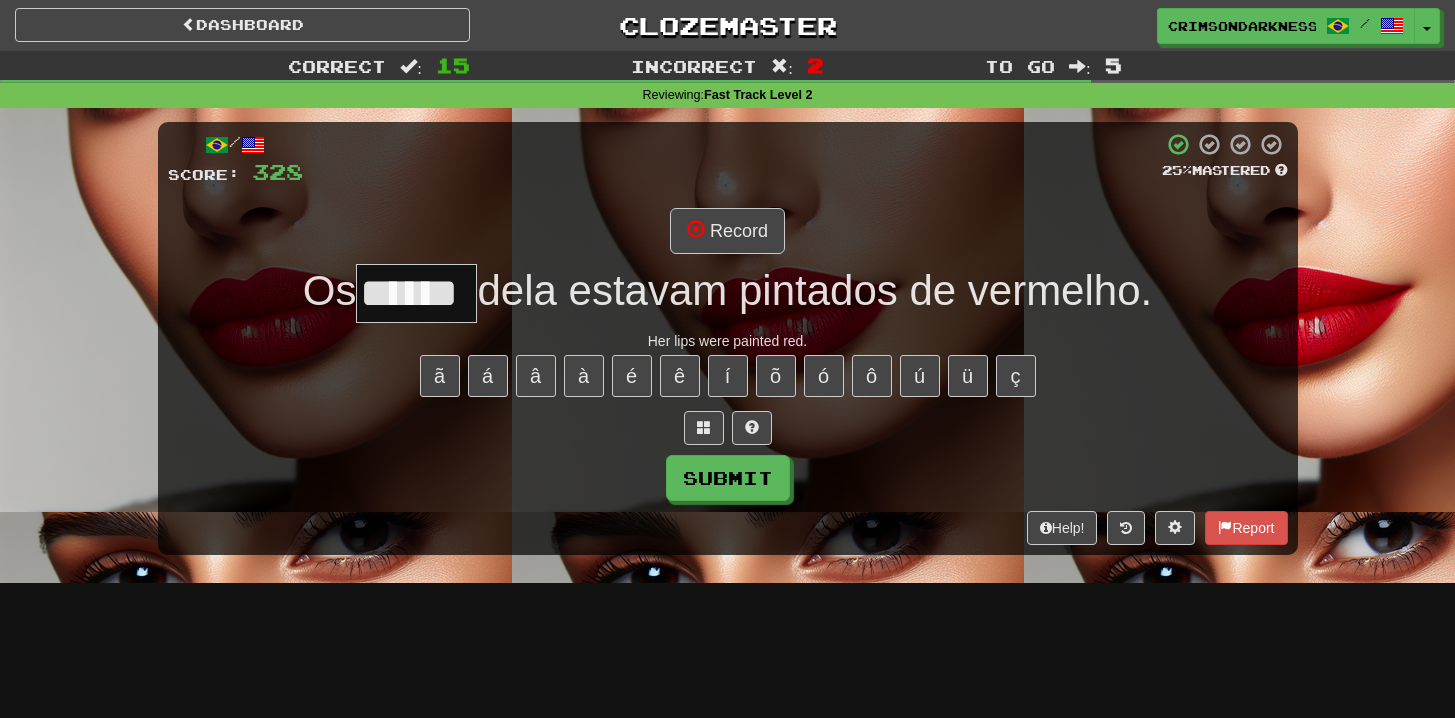 type on "******" 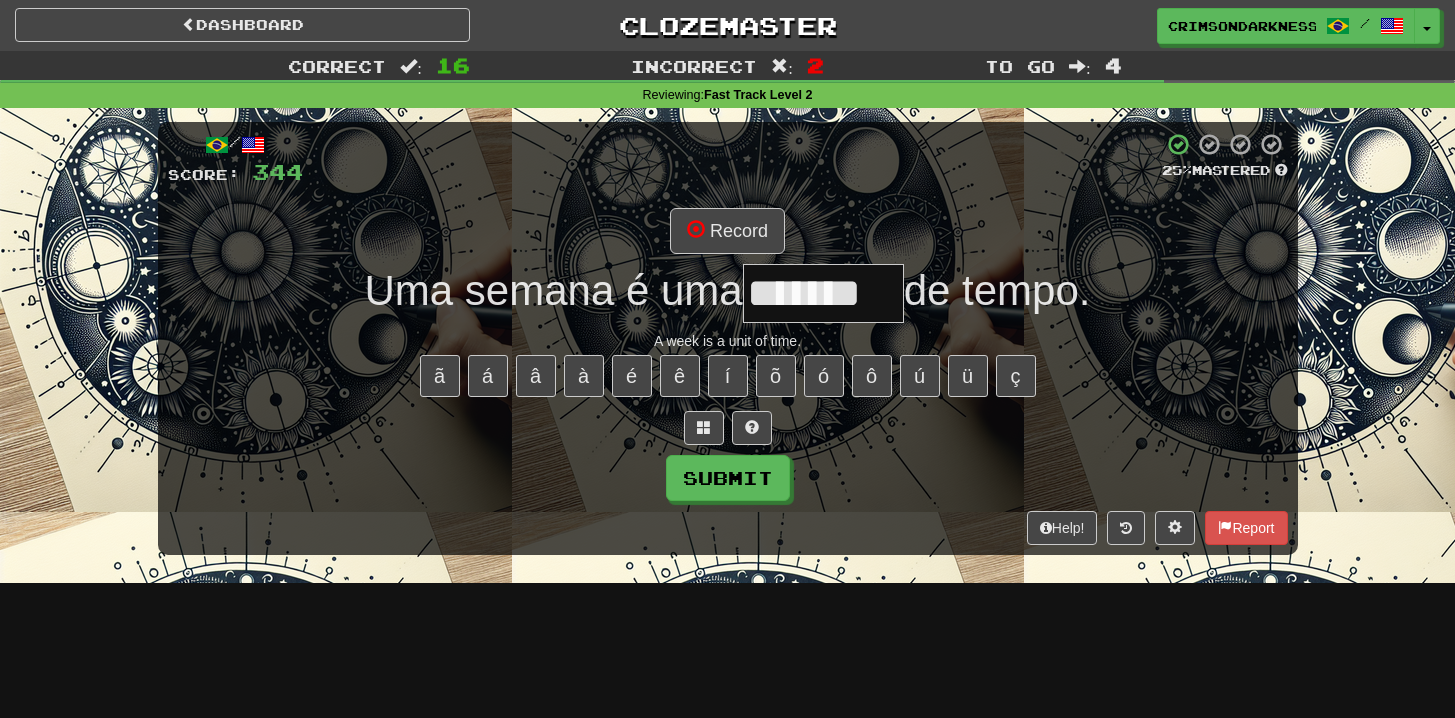 type 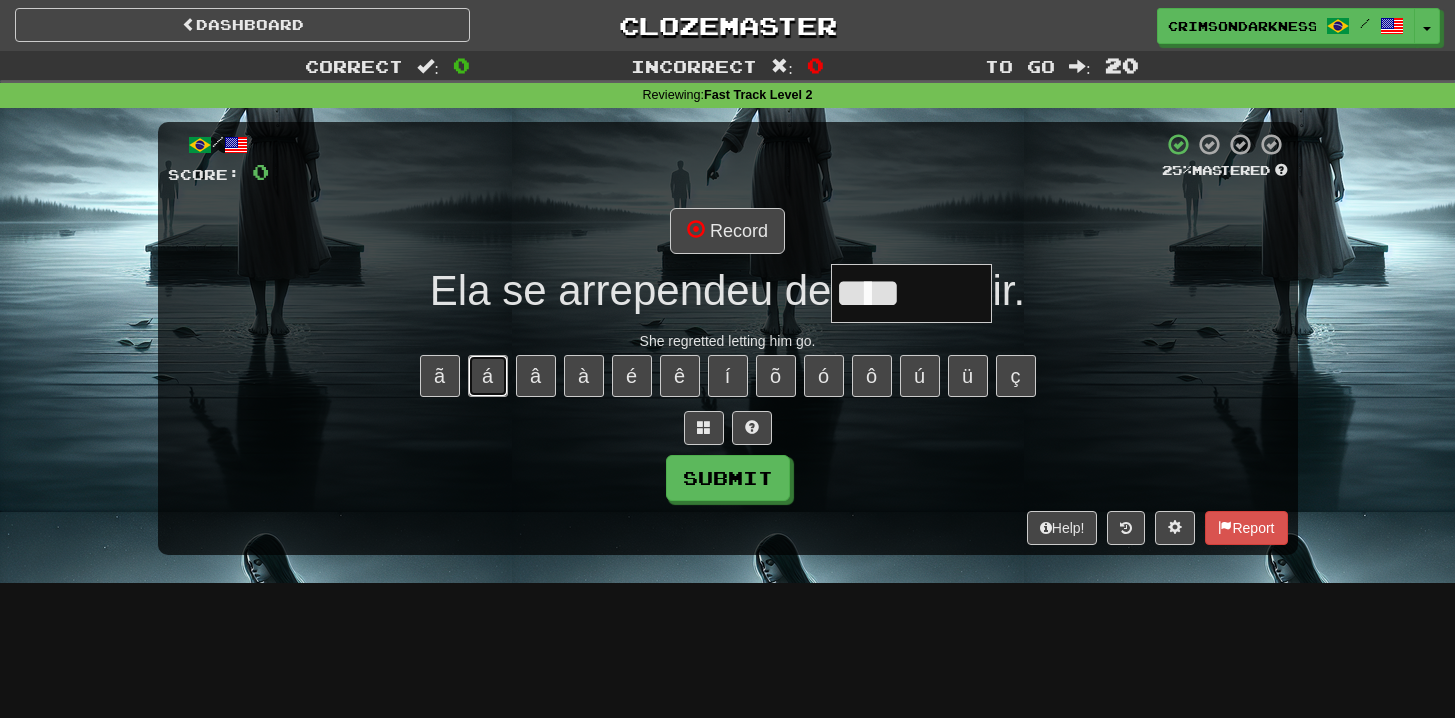 click on "á" at bounding box center [488, 376] 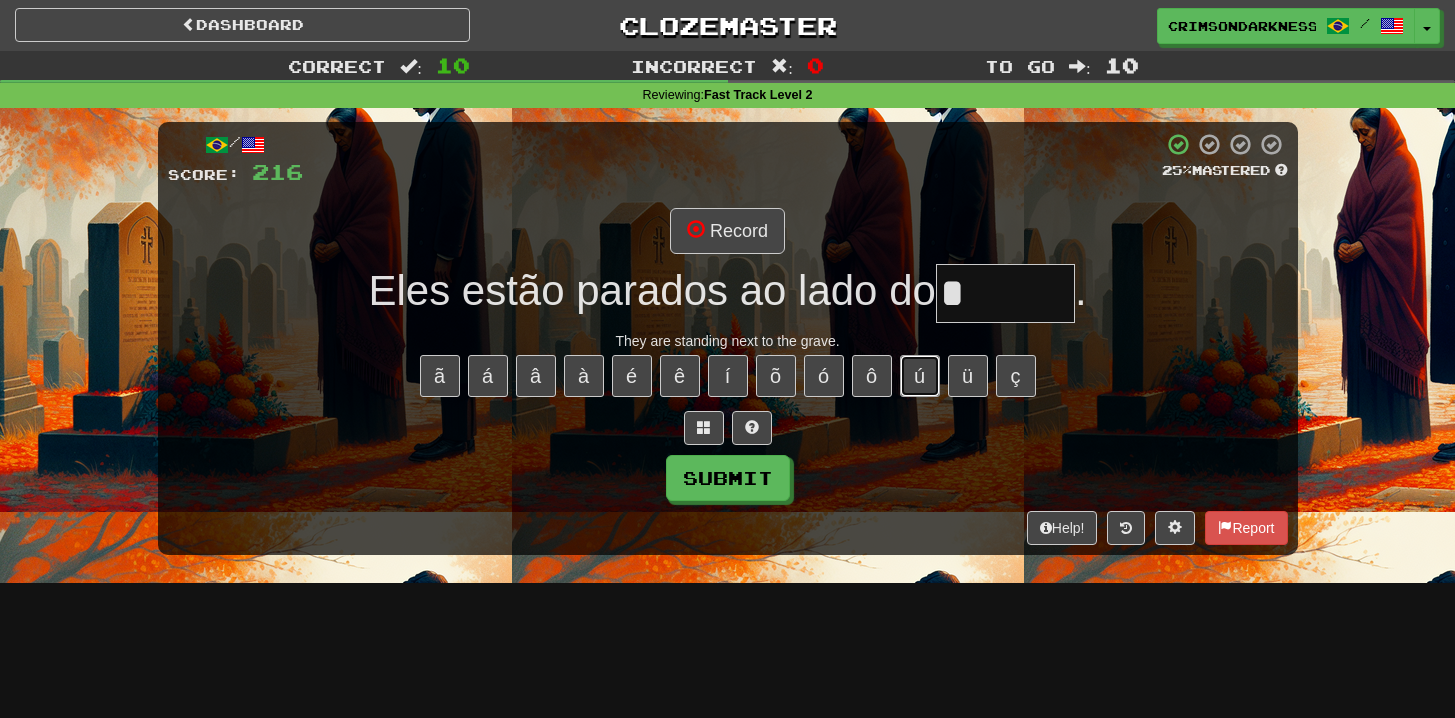 click on "ú" at bounding box center [920, 376] 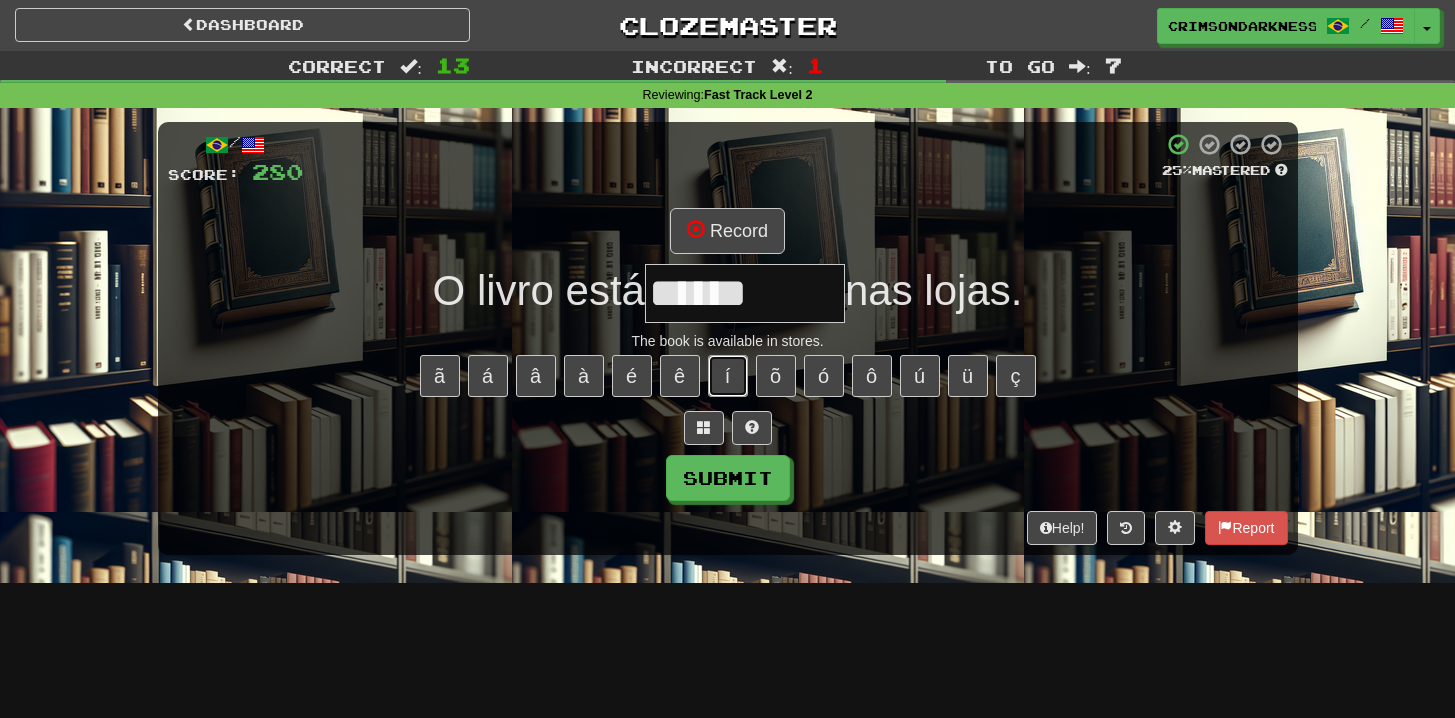 click on "í" at bounding box center [728, 376] 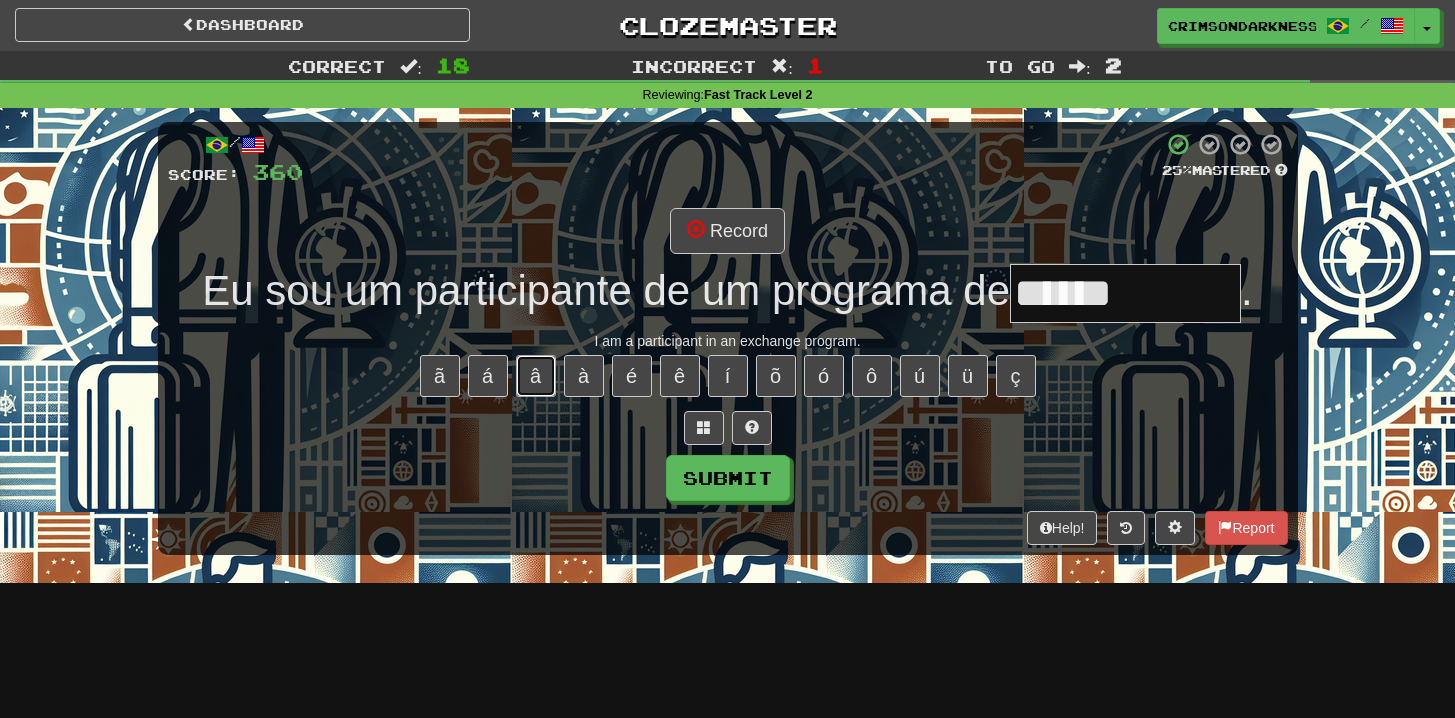 click on "â" at bounding box center (536, 376) 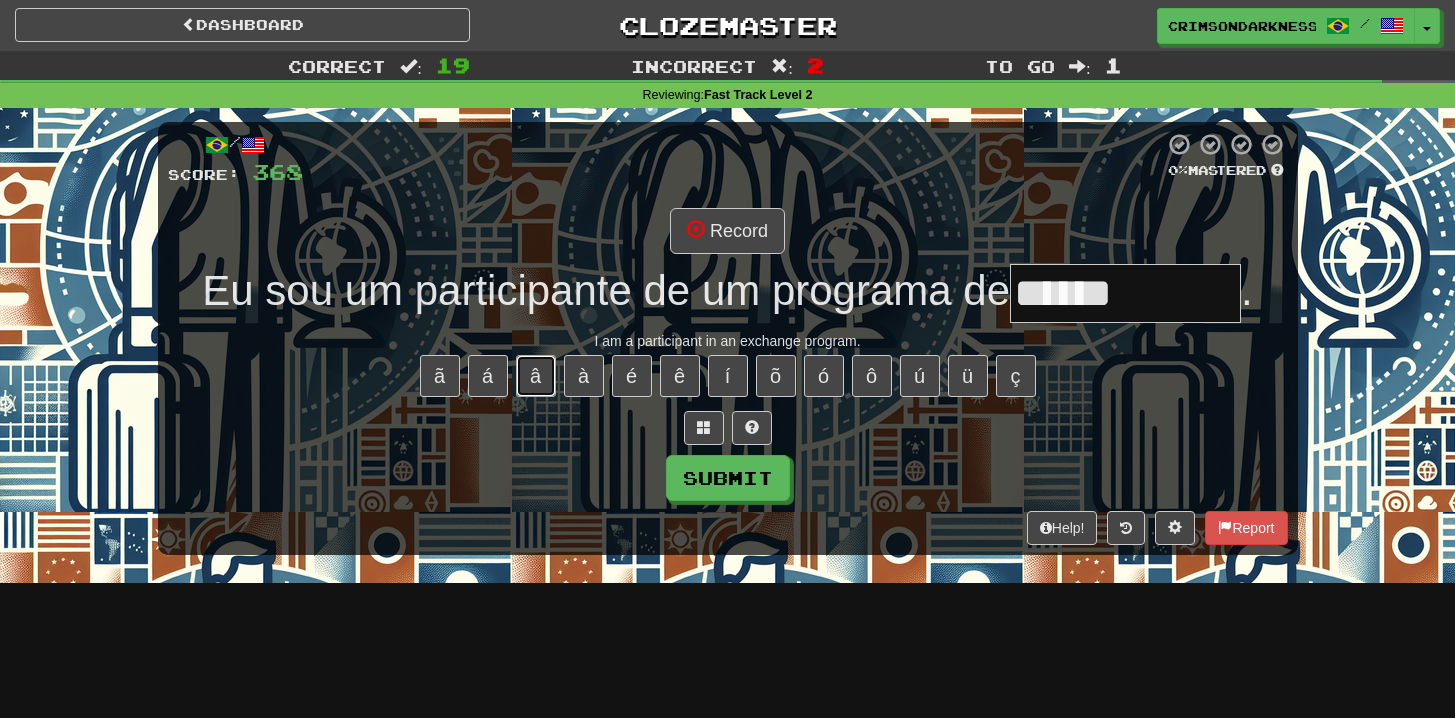 click on "â" at bounding box center (536, 376) 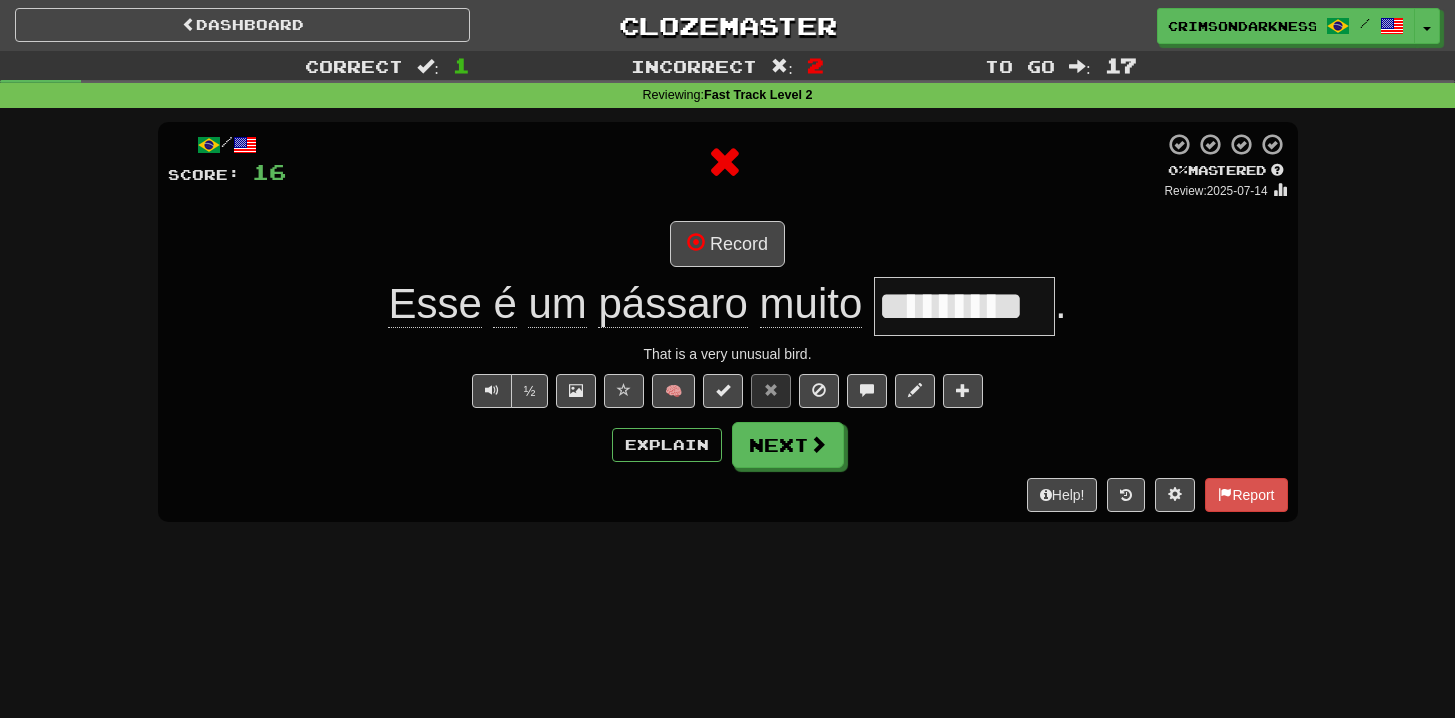 scroll, scrollTop: 0, scrollLeft: 0, axis: both 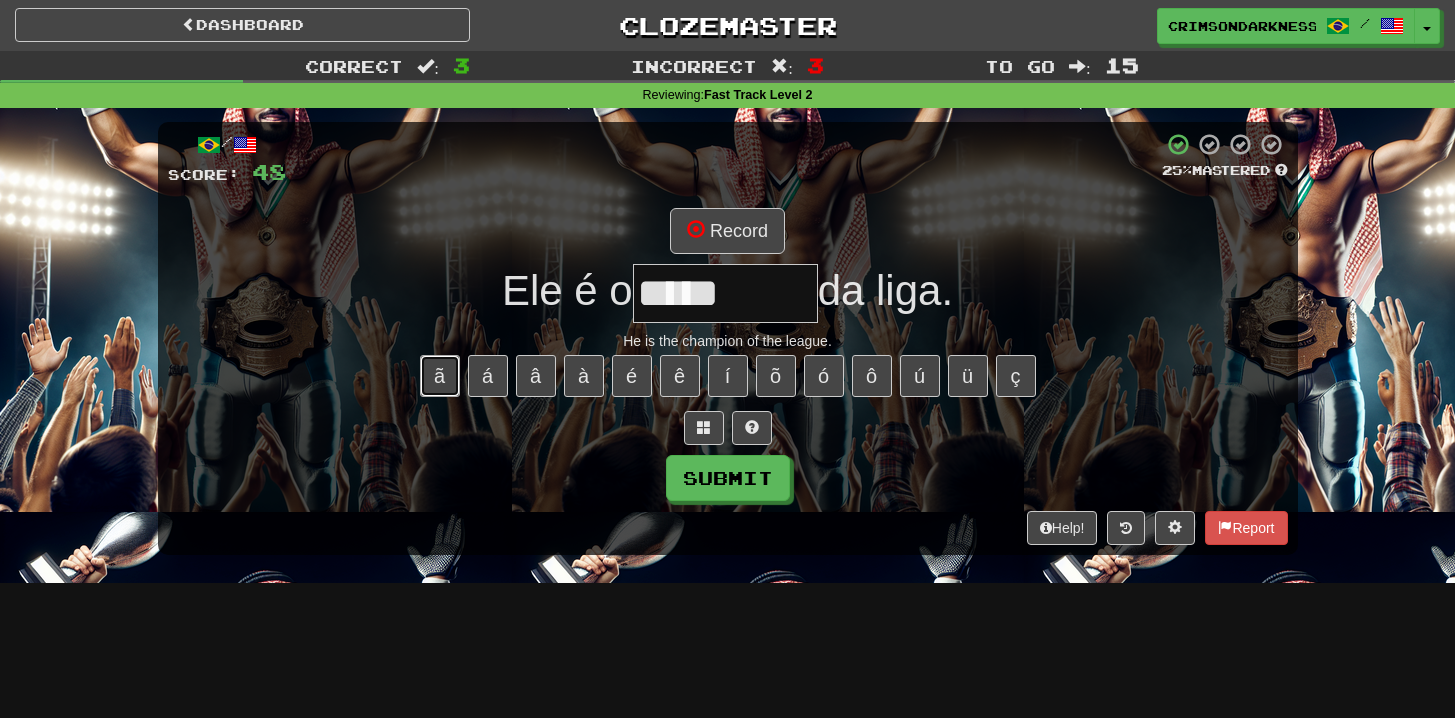 click on "ã" at bounding box center [440, 376] 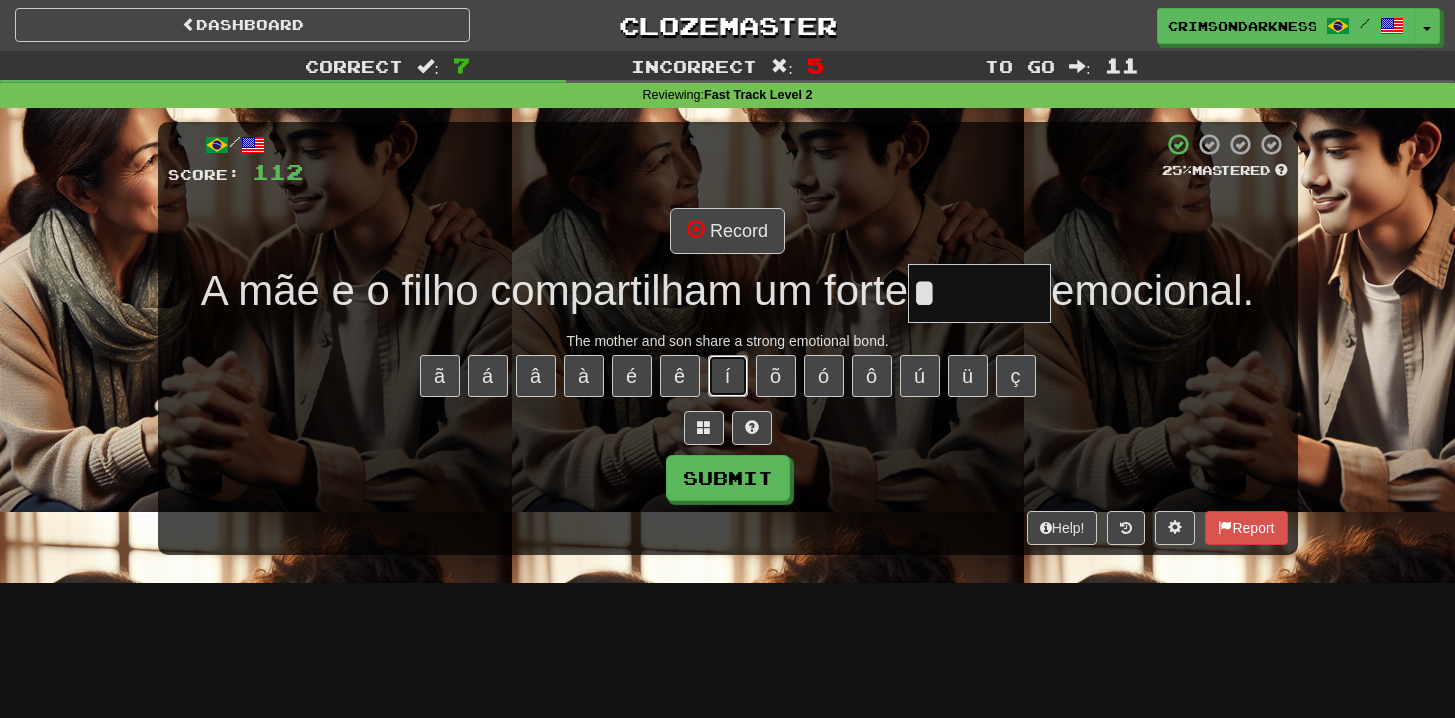 click on "í" at bounding box center [728, 376] 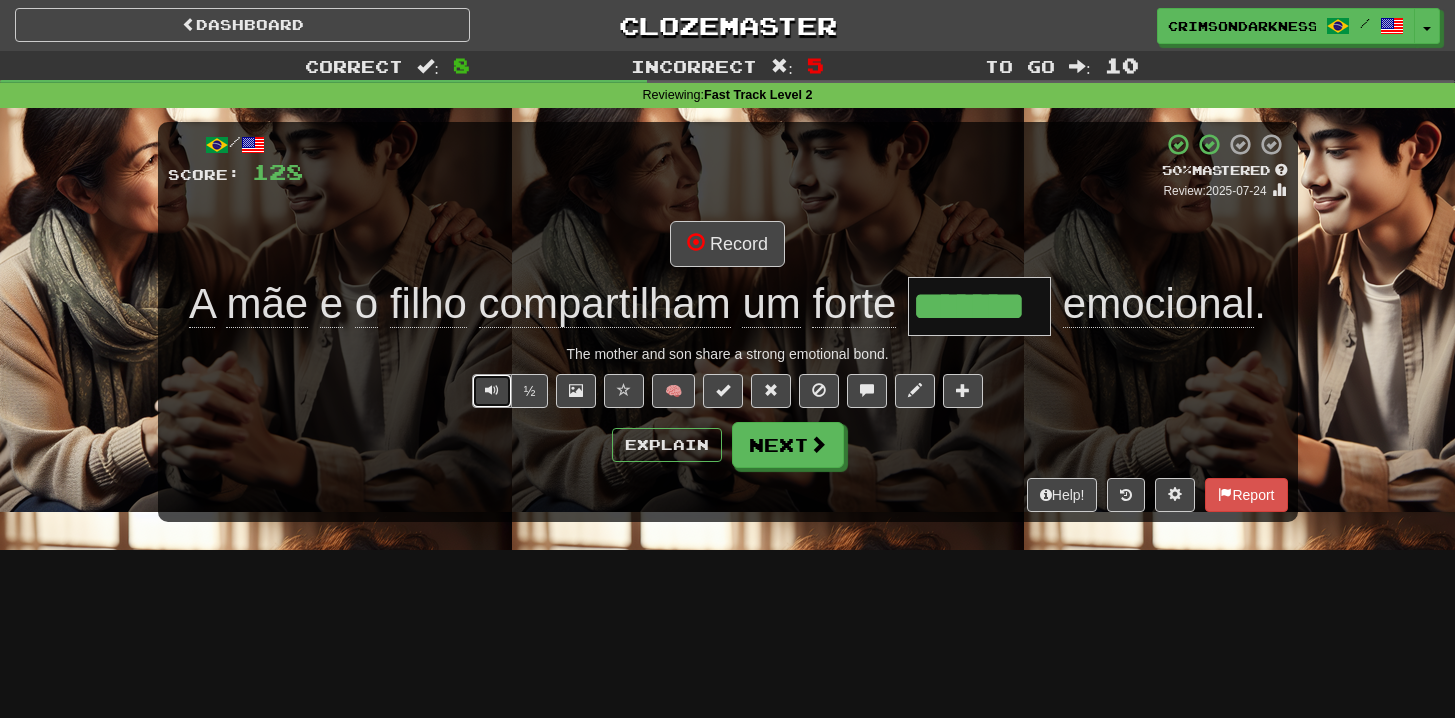 click at bounding box center [492, 391] 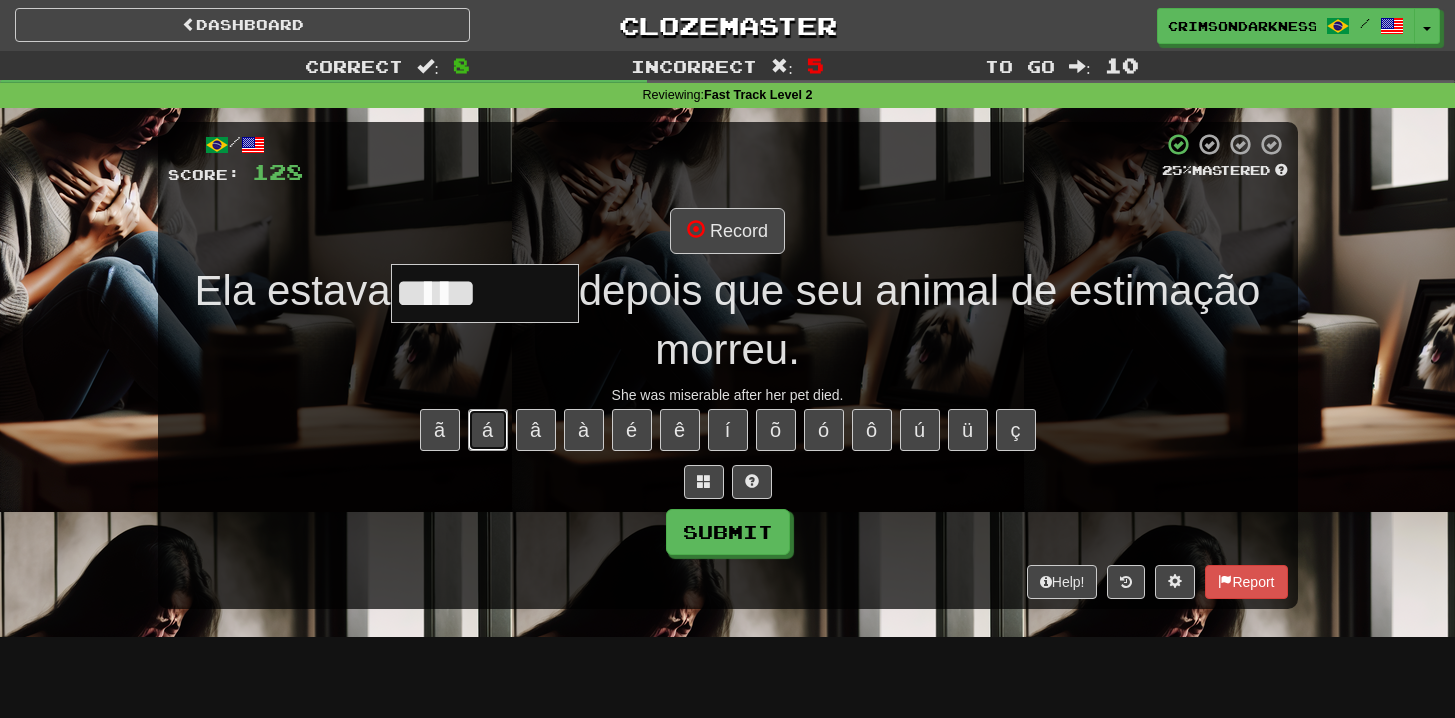 click on "á" at bounding box center [488, 430] 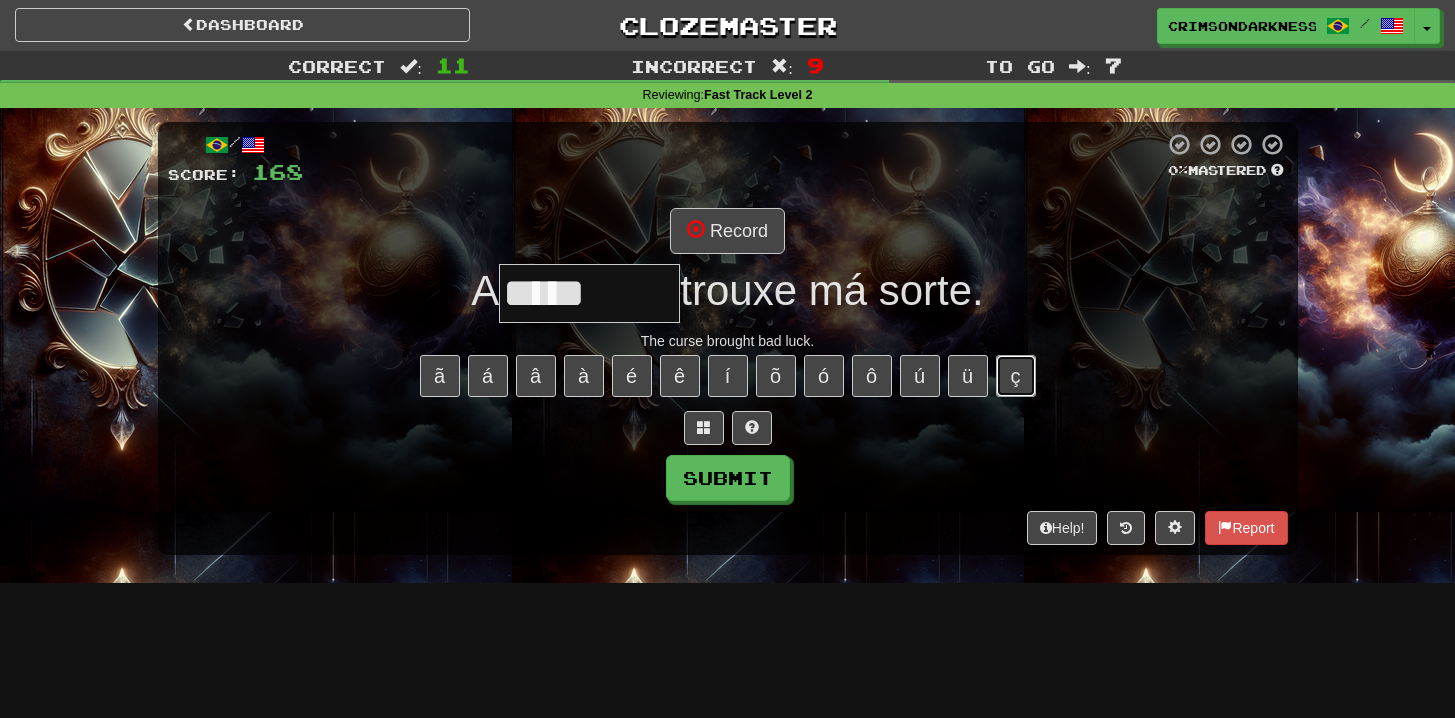 click on "ç" at bounding box center [1016, 376] 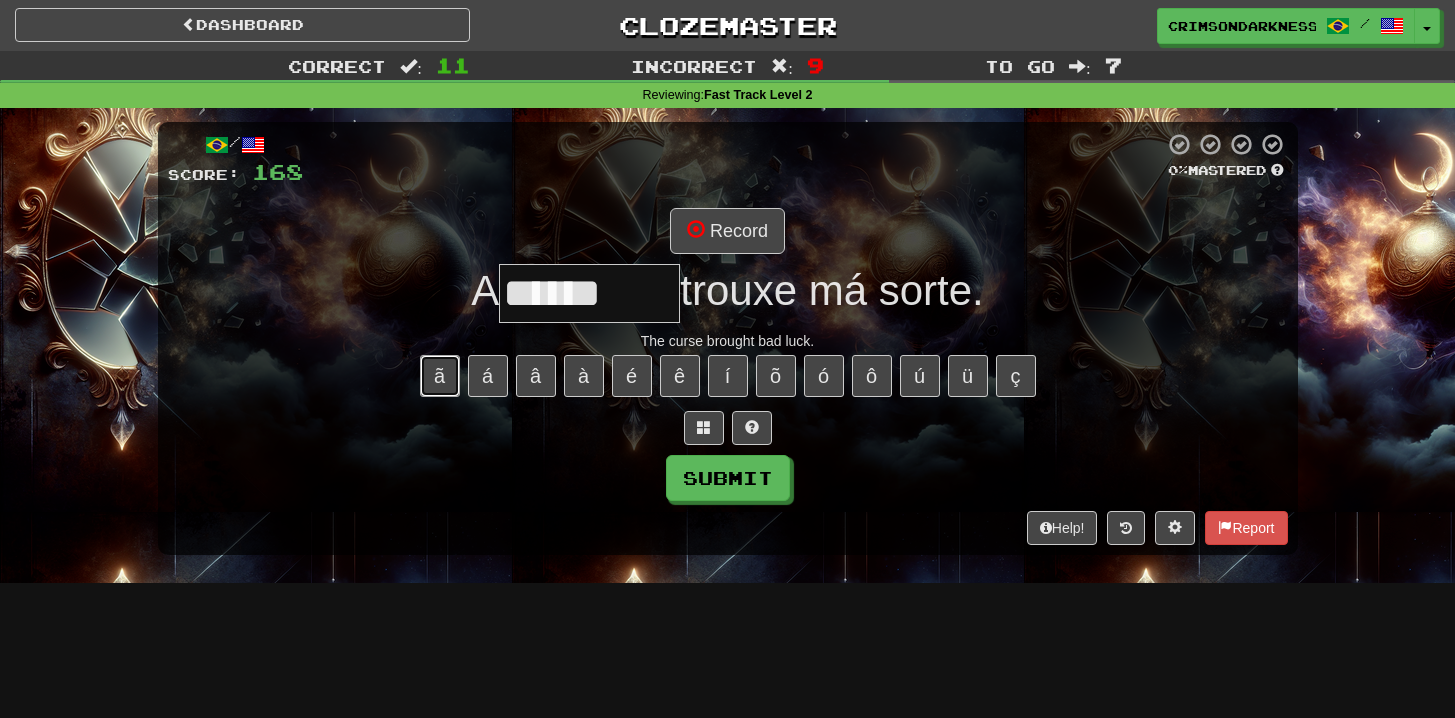 click on "ã" at bounding box center (440, 376) 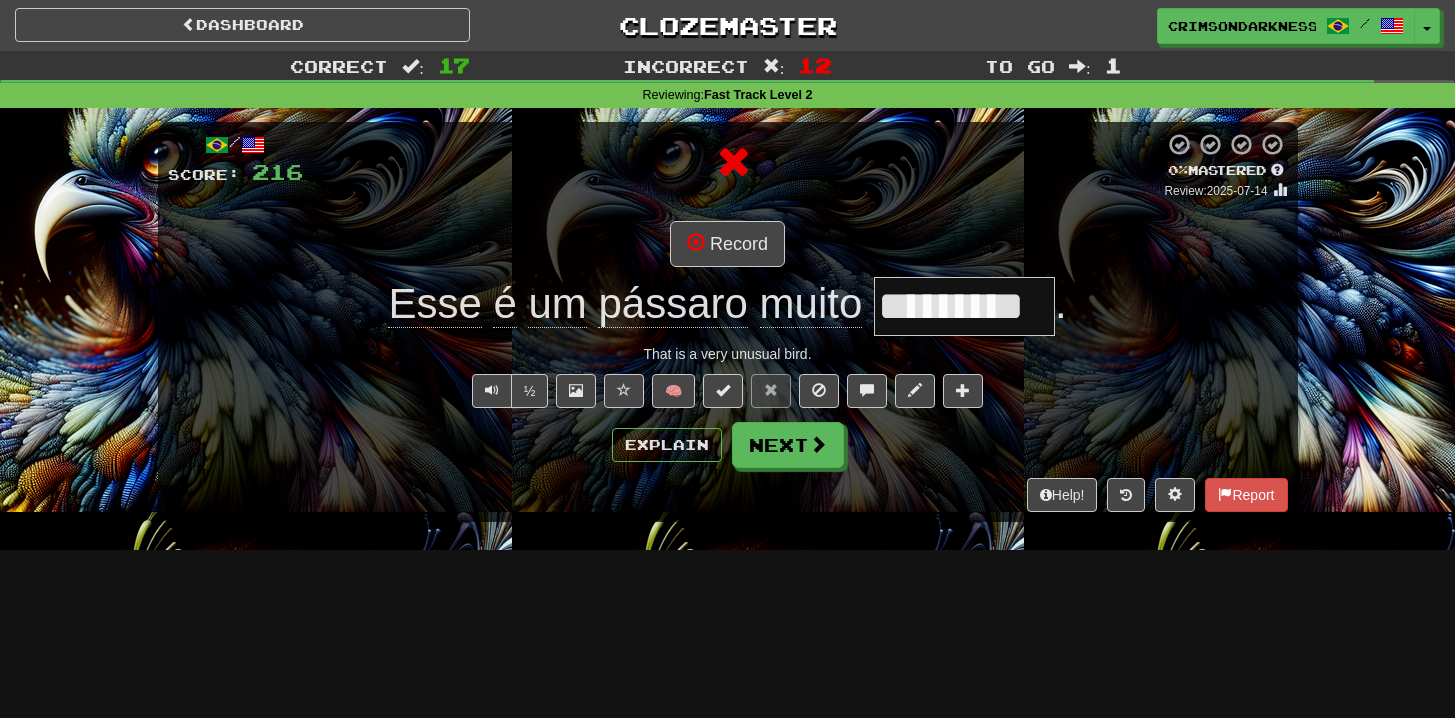 scroll, scrollTop: 0, scrollLeft: 0, axis: both 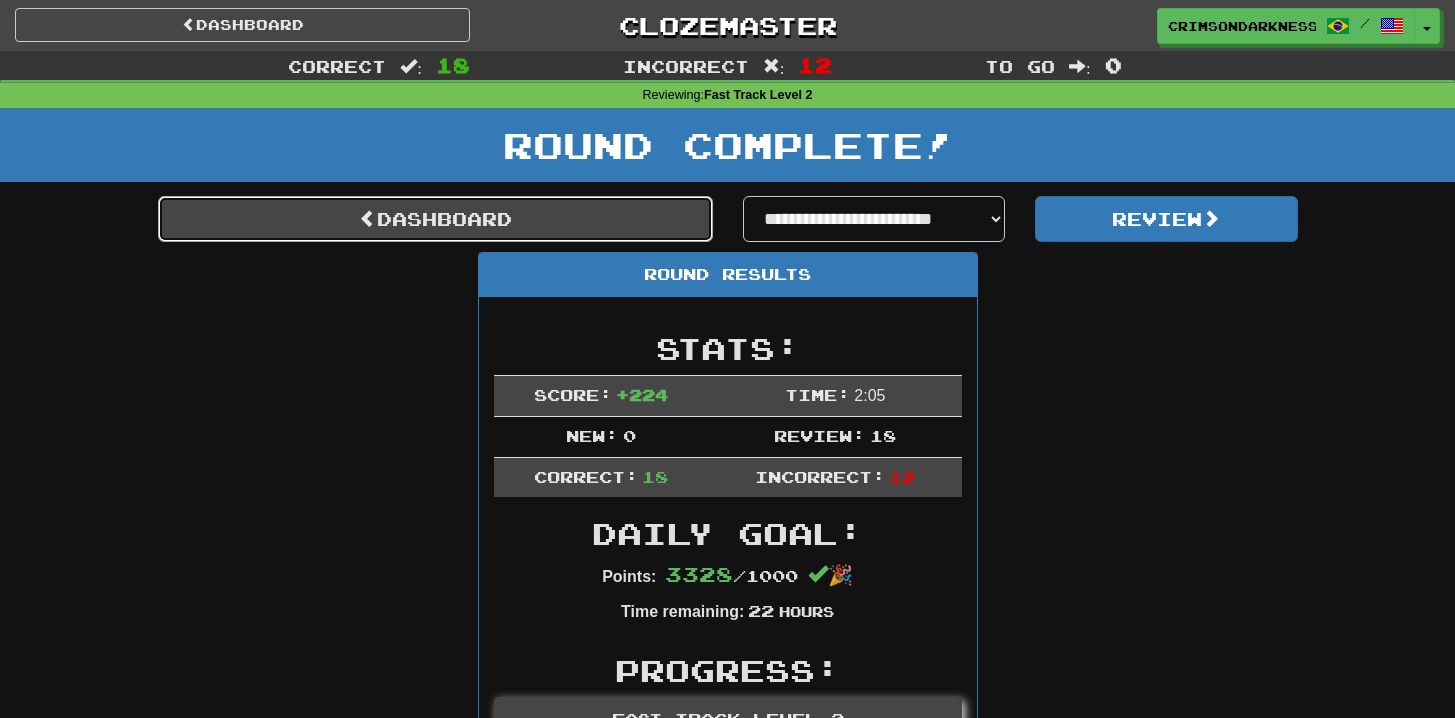 click on "Dashboard" at bounding box center [435, 219] 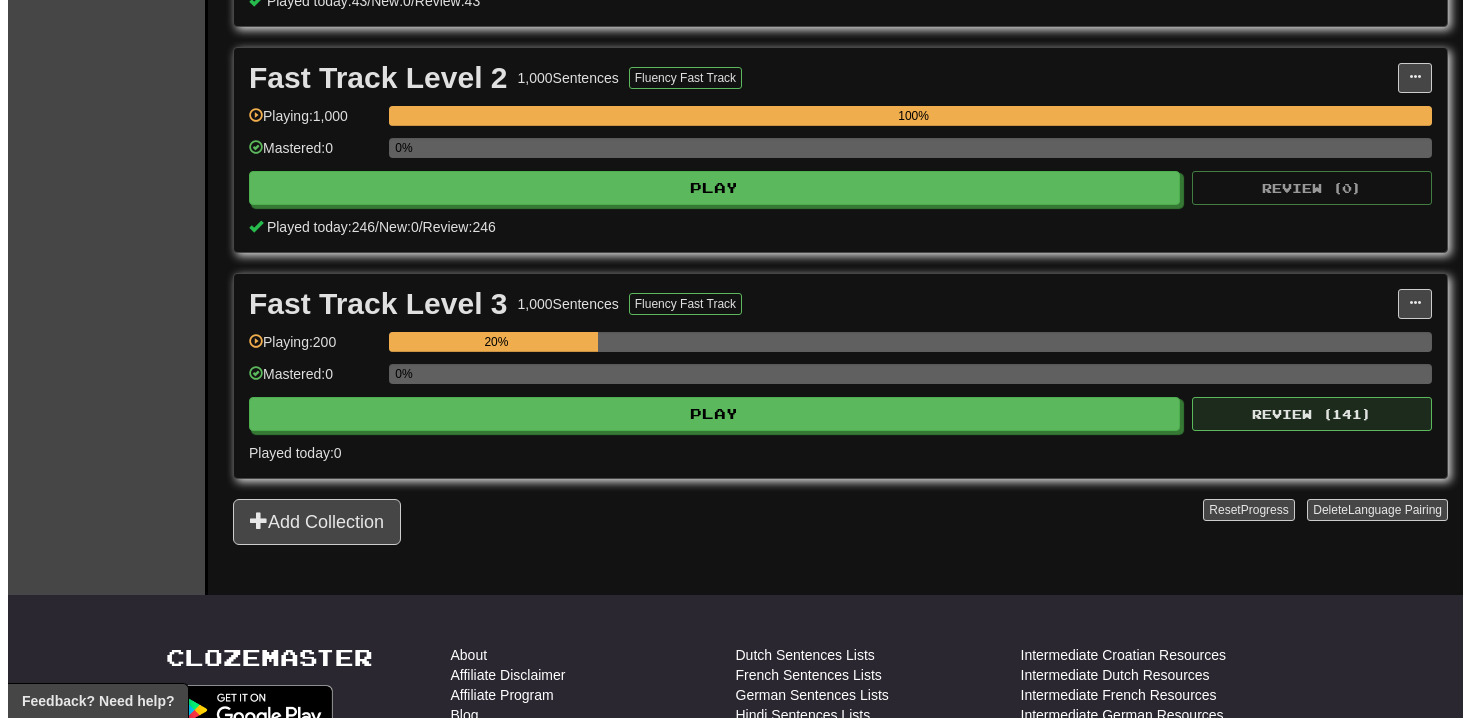 scroll, scrollTop: 658, scrollLeft: 0, axis: vertical 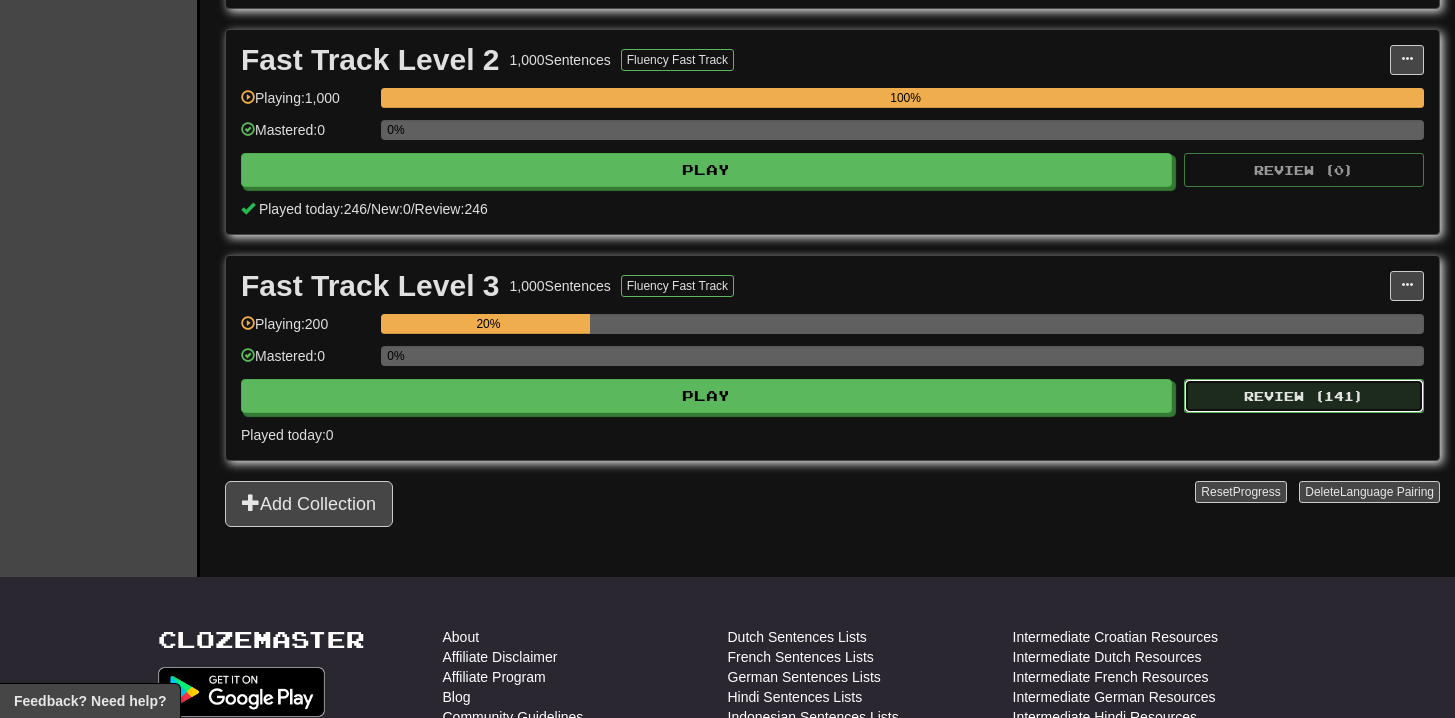 click on "Review ( 141 )" at bounding box center (1304, 396) 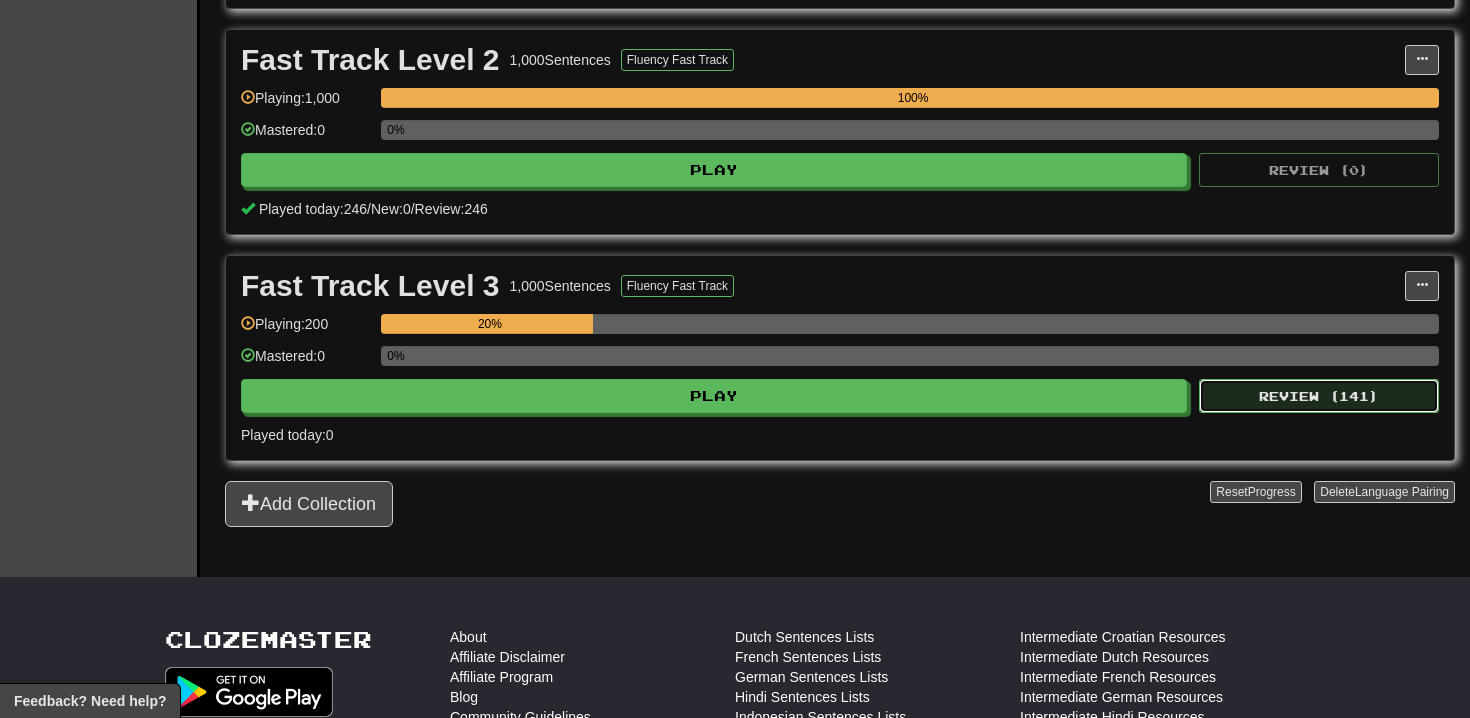select on "**" 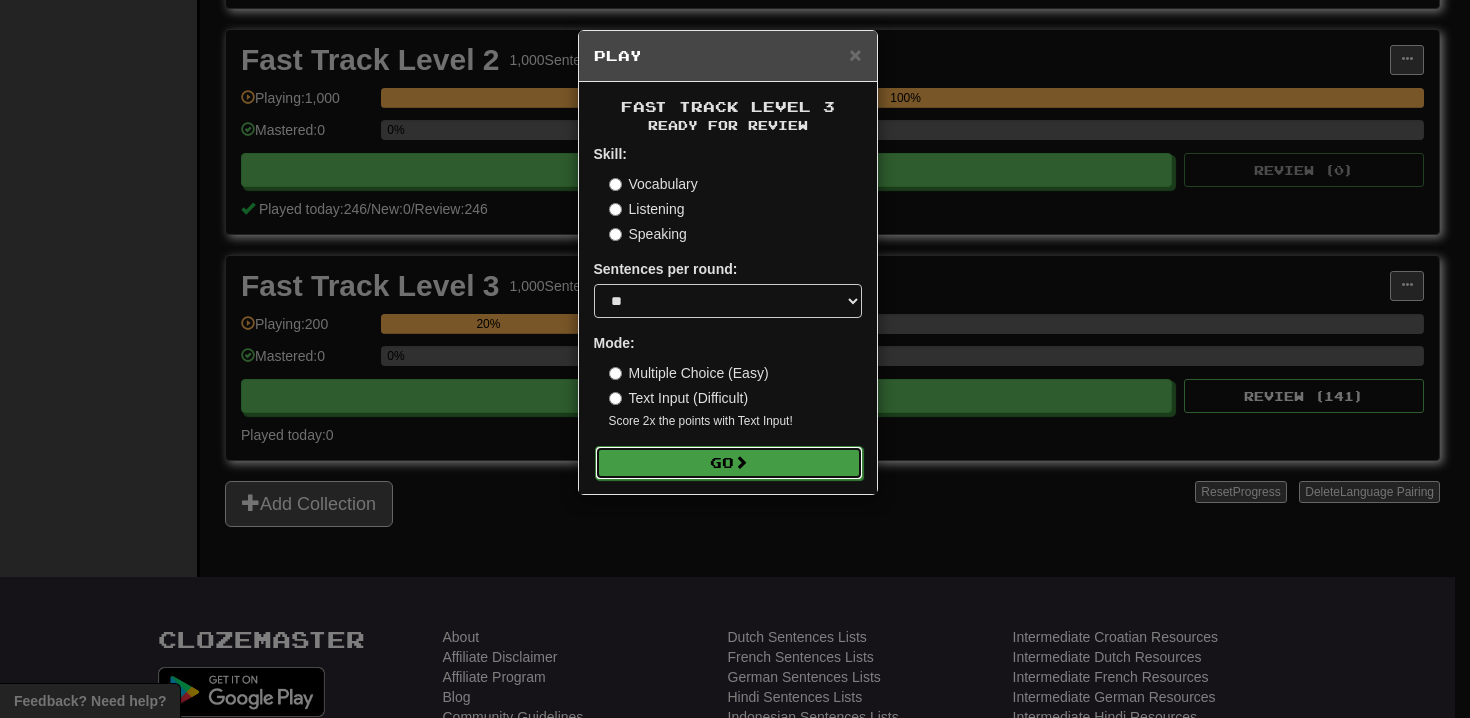 click at bounding box center (741, 462) 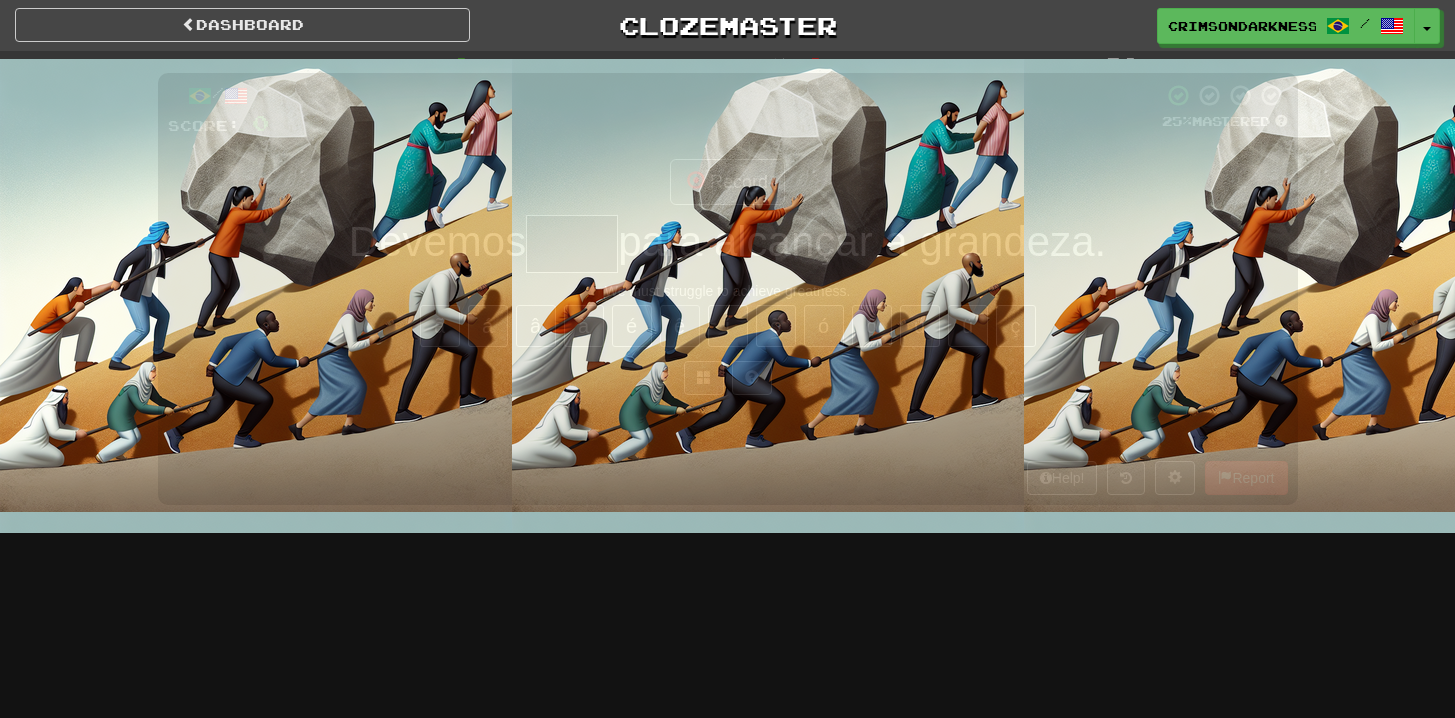 scroll, scrollTop: 0, scrollLeft: 0, axis: both 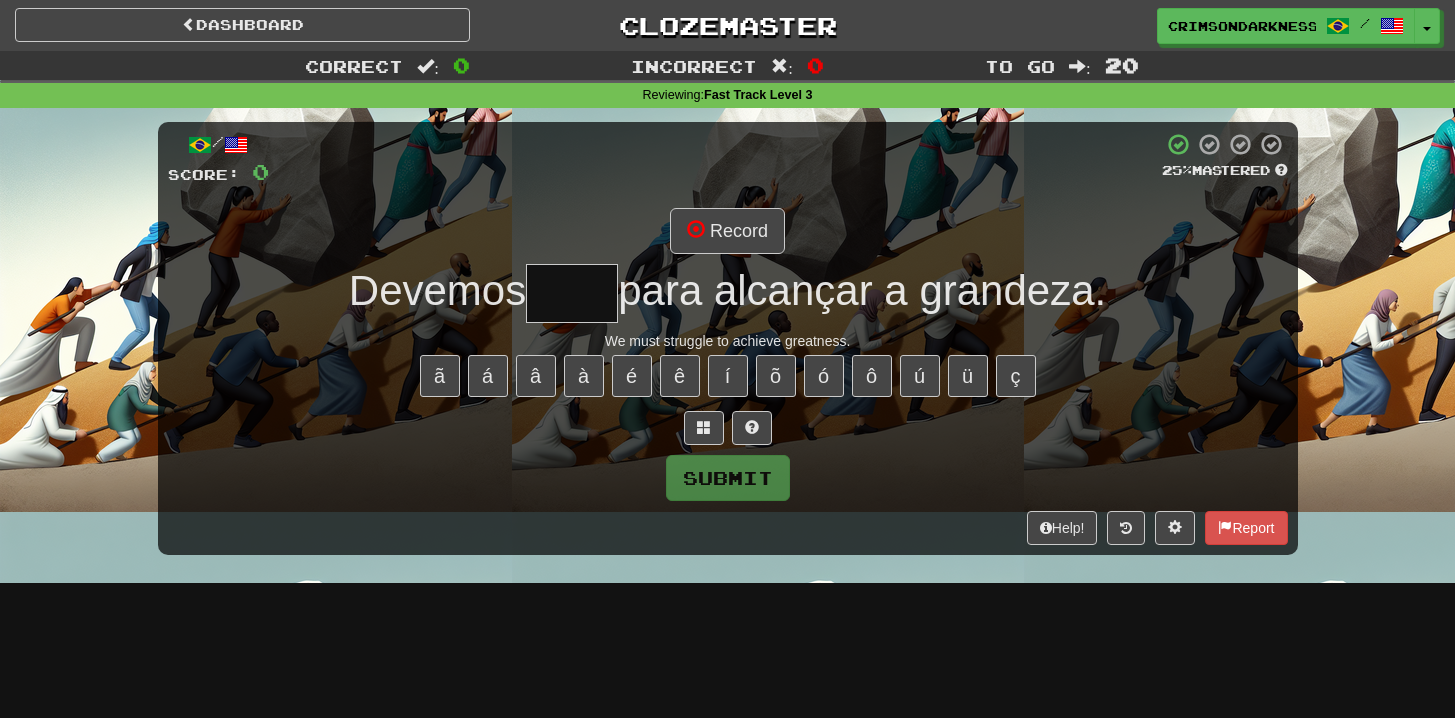 type on "*****" 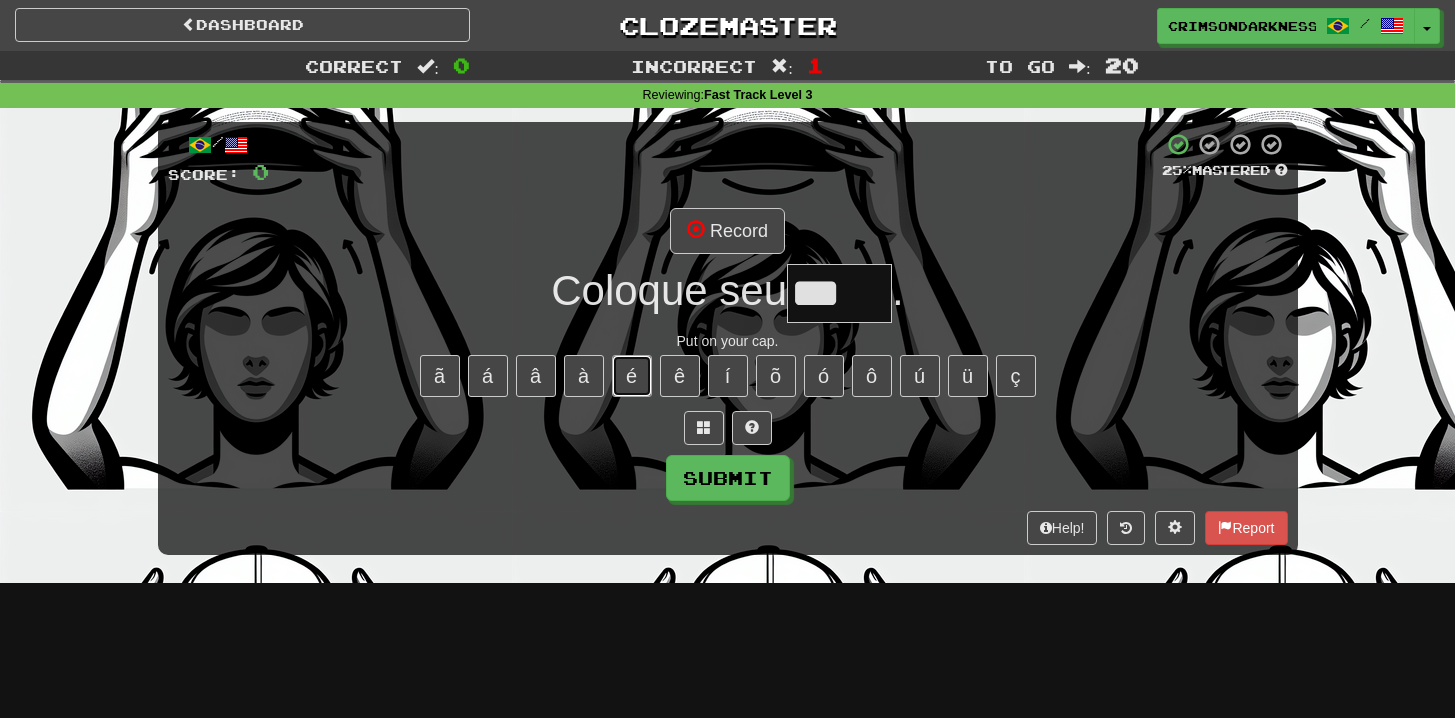 click on "é" at bounding box center [632, 376] 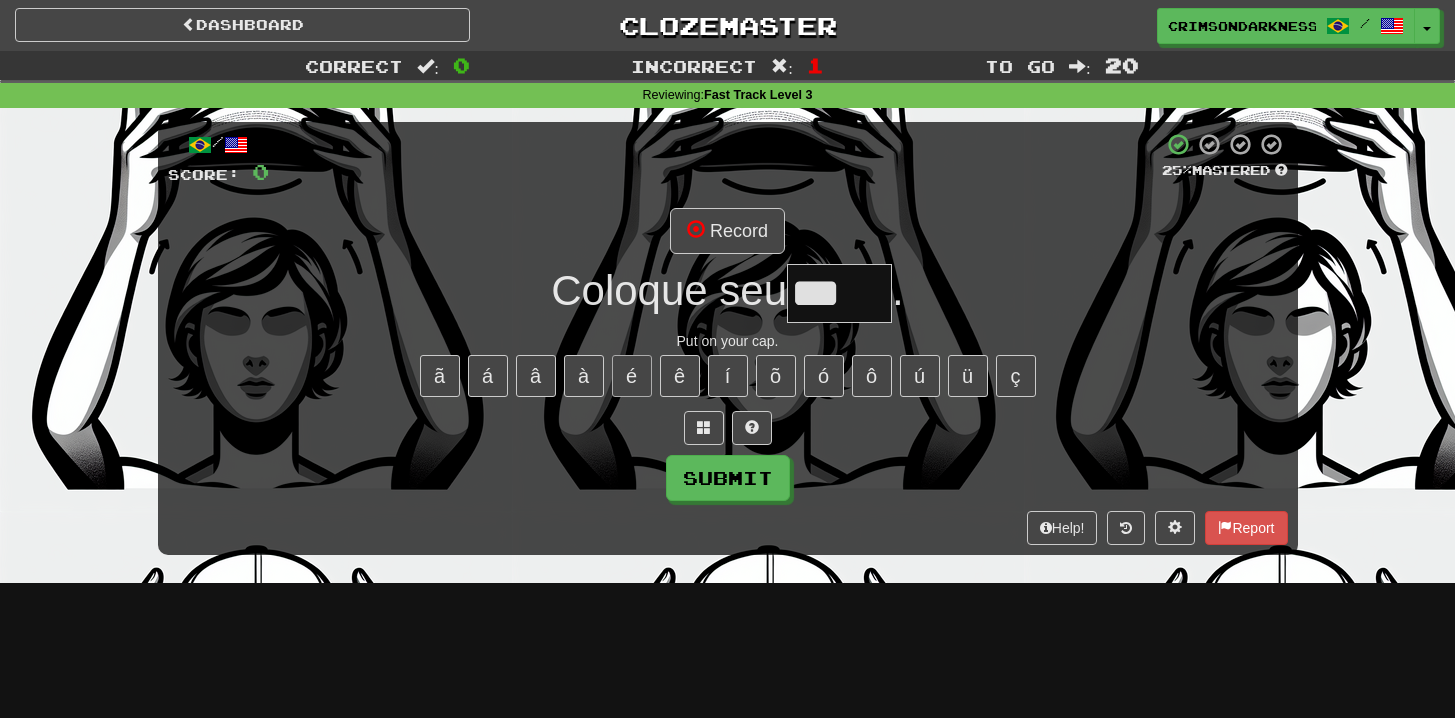 type on "****" 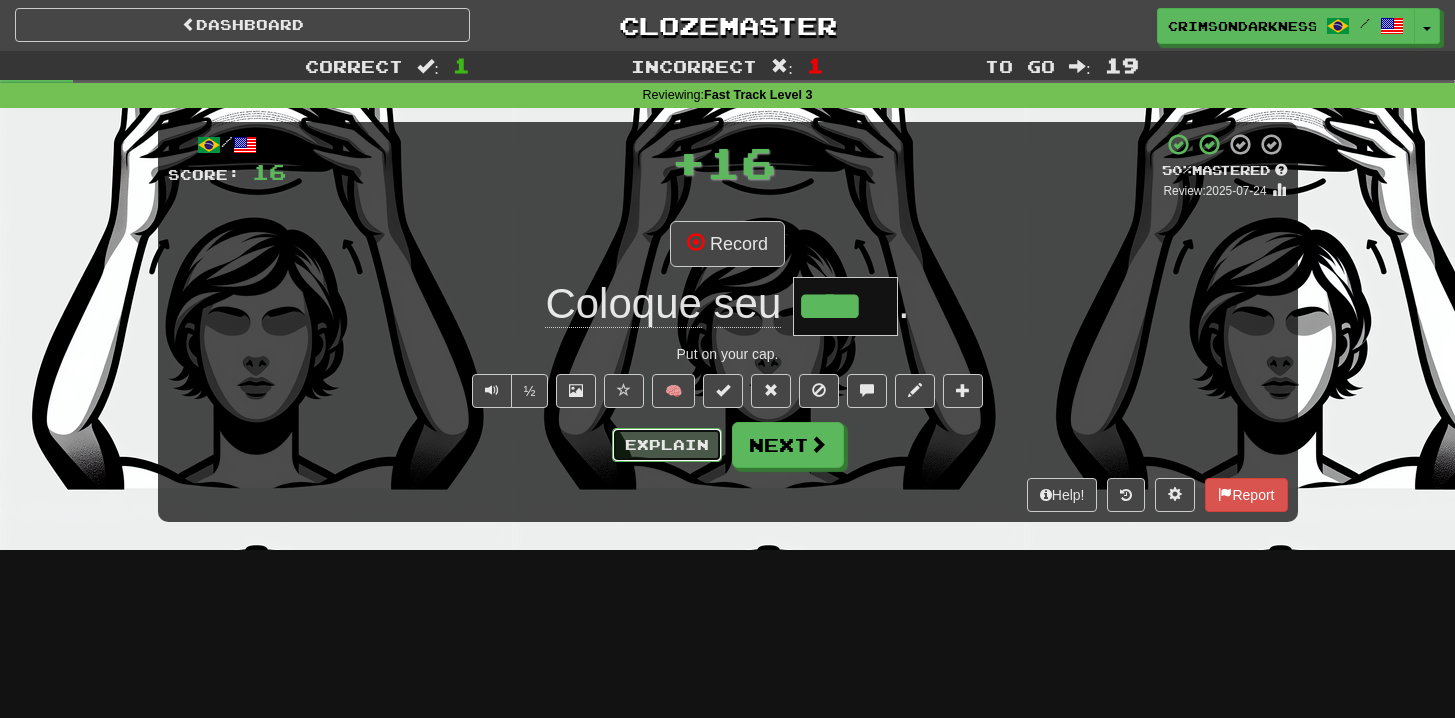 click on "Explain" at bounding box center [667, 445] 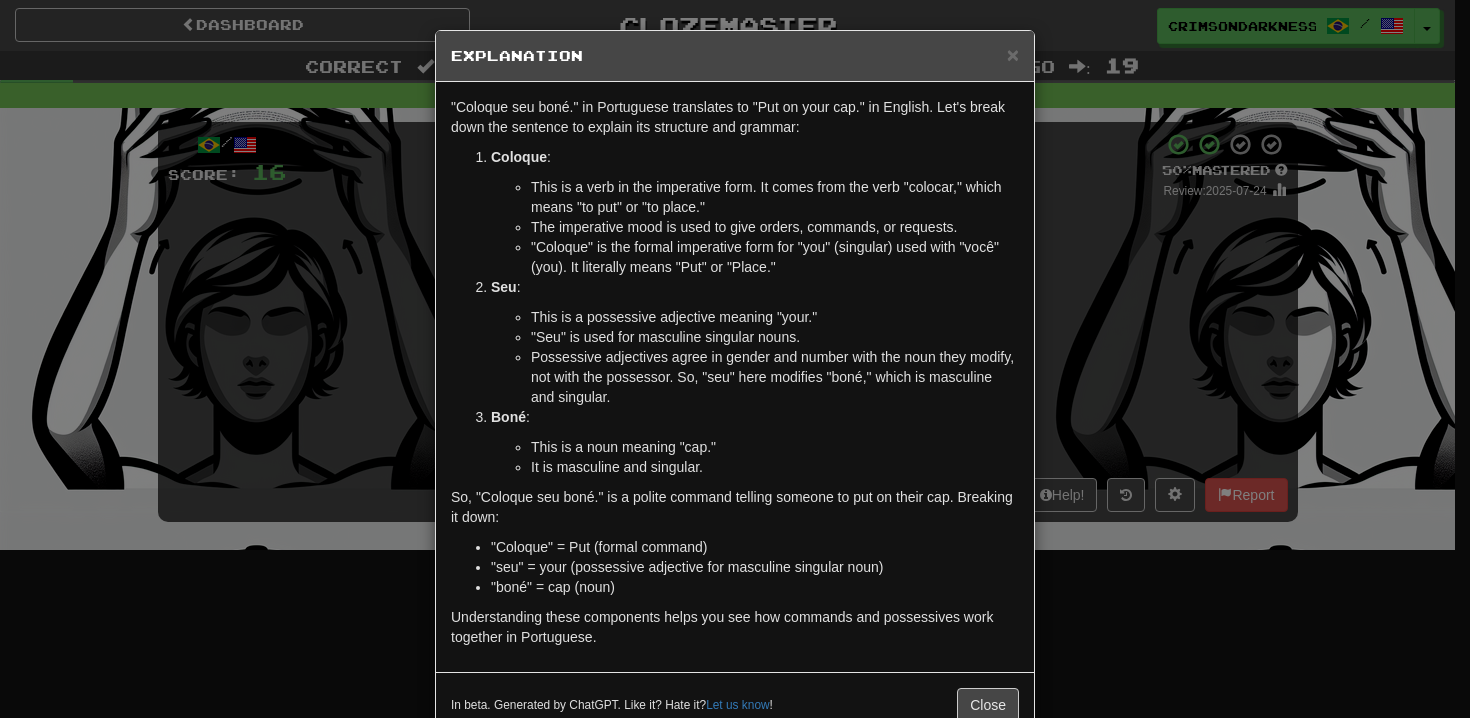 click on "× Explanation "Coloque seu boné." in Portuguese translates to "Put on your cap." in English. Let's break down the sentence to explain its structure and grammar:
Coloque :
This is a verb in the imperative form. It comes from the verb "colocar," which means "to put" or "to place."
The imperative mood is used to give orders, commands, or requests.
"Coloque" is the formal imperative form for "you" (singular) used with "você" (you). It literally means "Put" or "Place."
Seu :
This is a possessive adjective meaning "your."
"Seu" is used for masculine singular nouns.
Possessive adjectives agree in gender and number with the noun they modify, not with the possessor. So, "seu" here modifies "boné," which is masculine and singular.
Boné :
This is a noun meaning "cap."
It is masculine and singular.
So, "Coloque seu boné." is a polite command telling someone to put on their cap. Breaking it down:
"Coloque" = Put (formal command)
"boné" = cap (noun)
!" at bounding box center (735, 359) 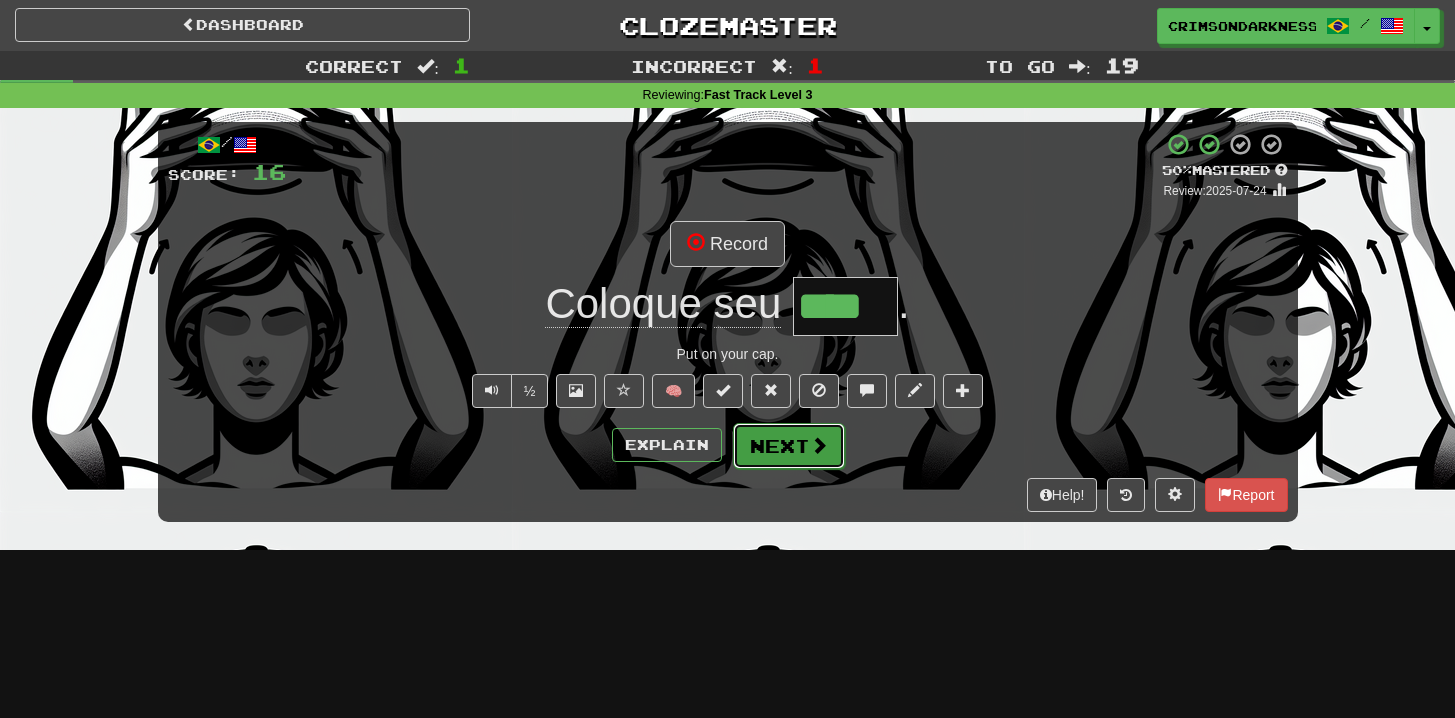 click on "Next" at bounding box center (789, 446) 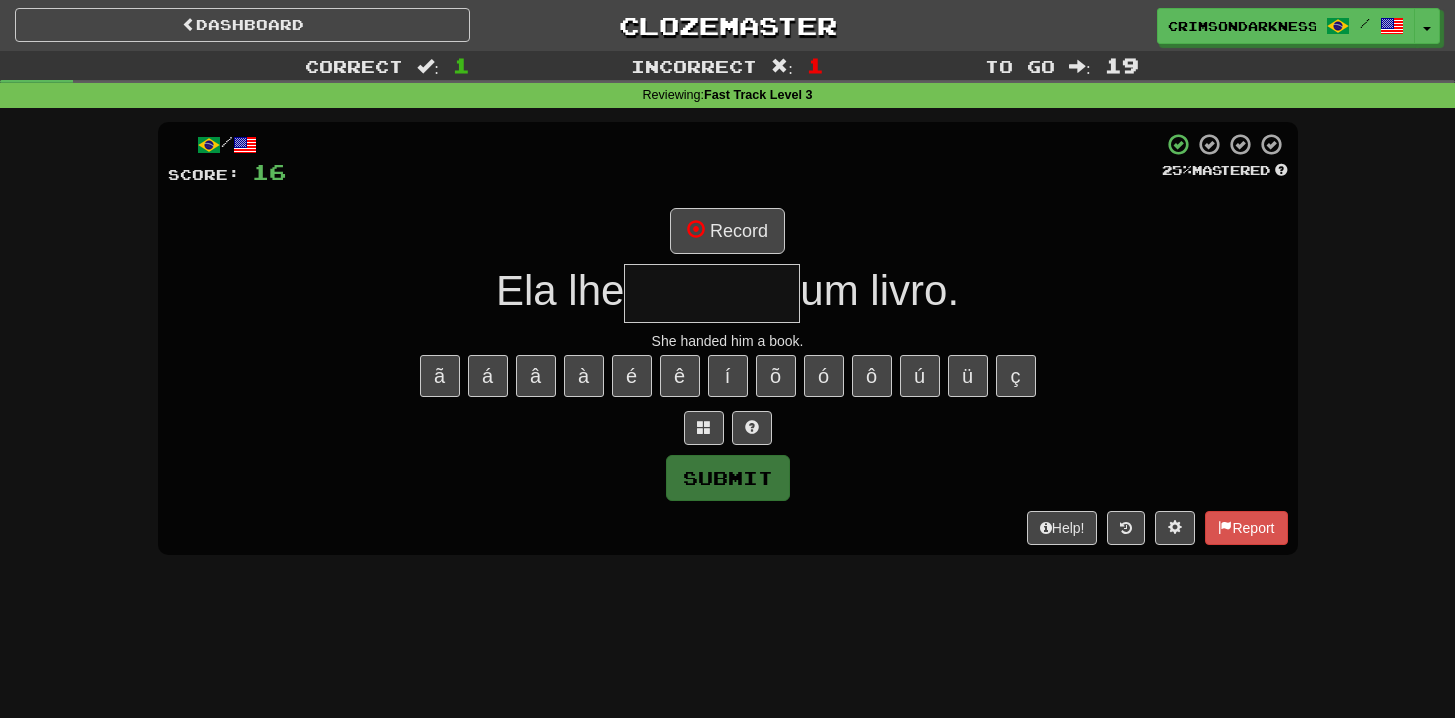 type on "********" 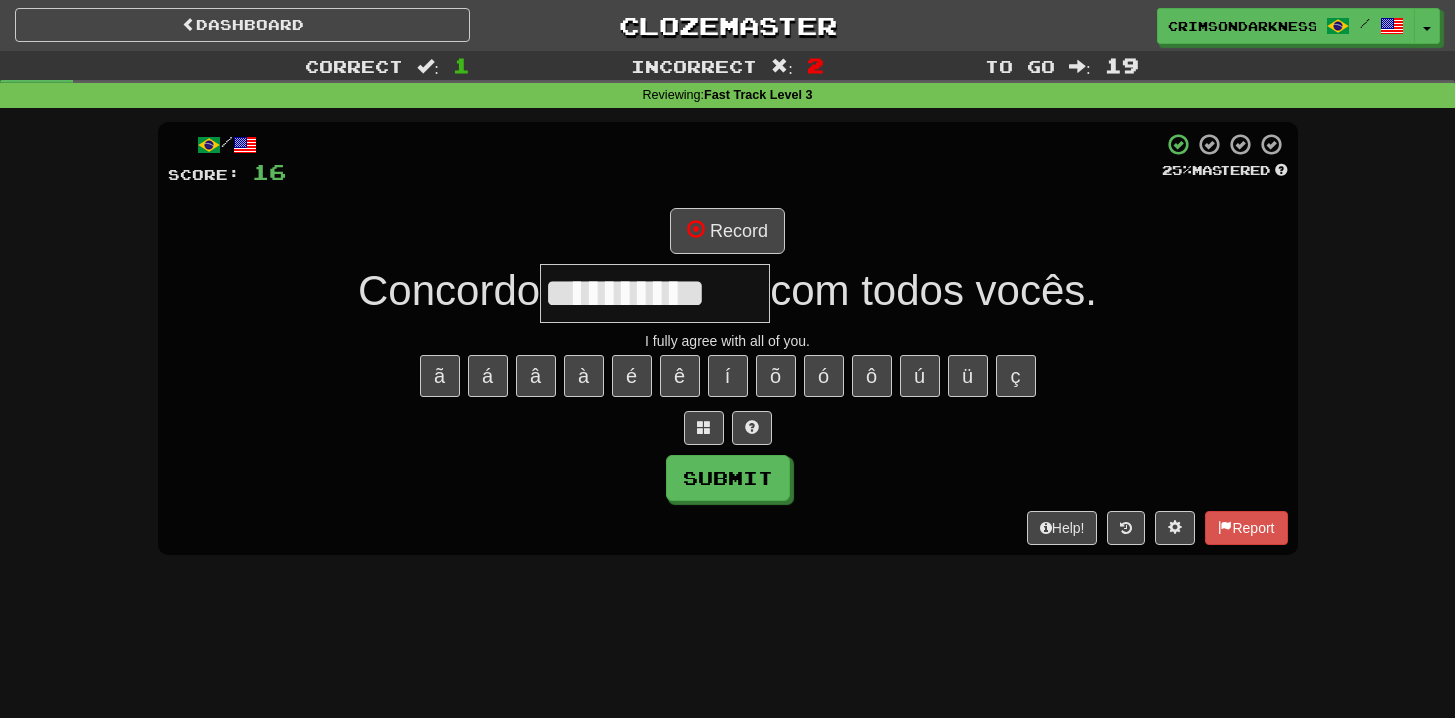 type on "**********" 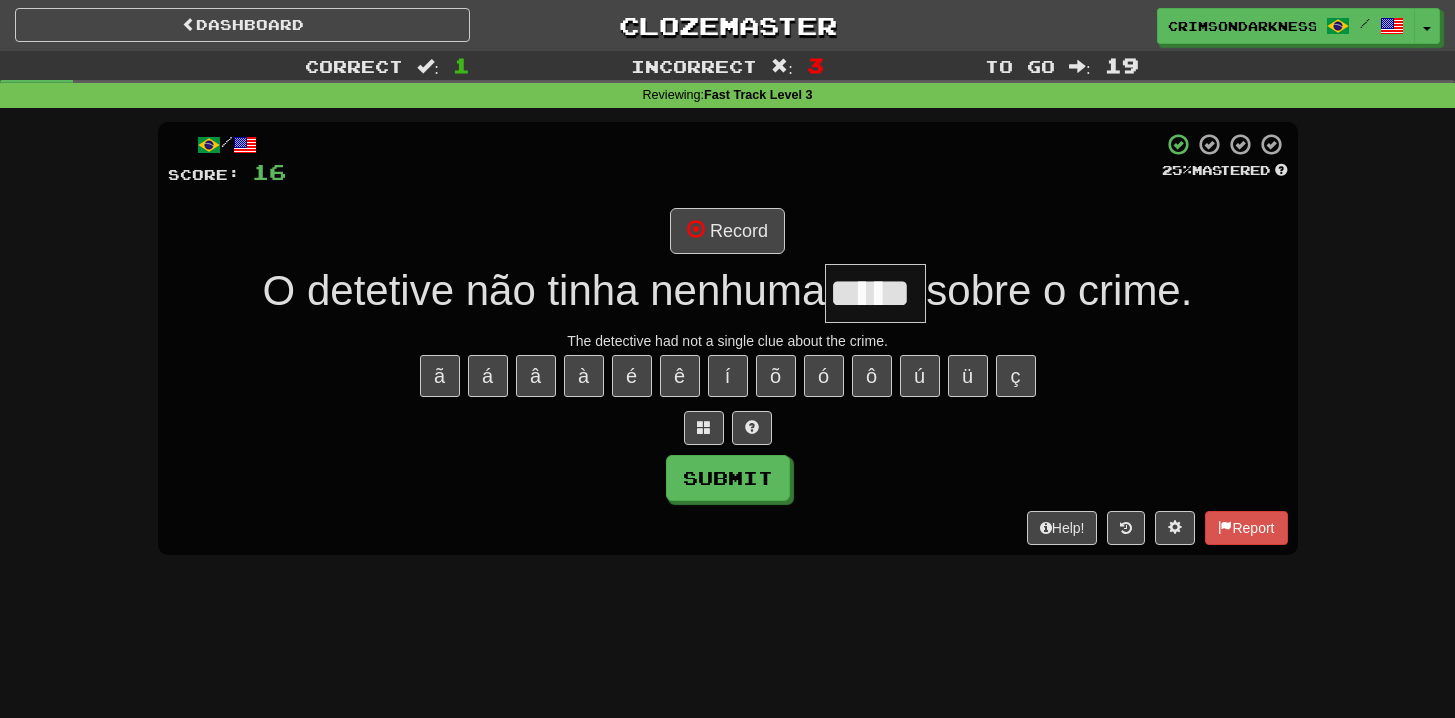 type on "*****" 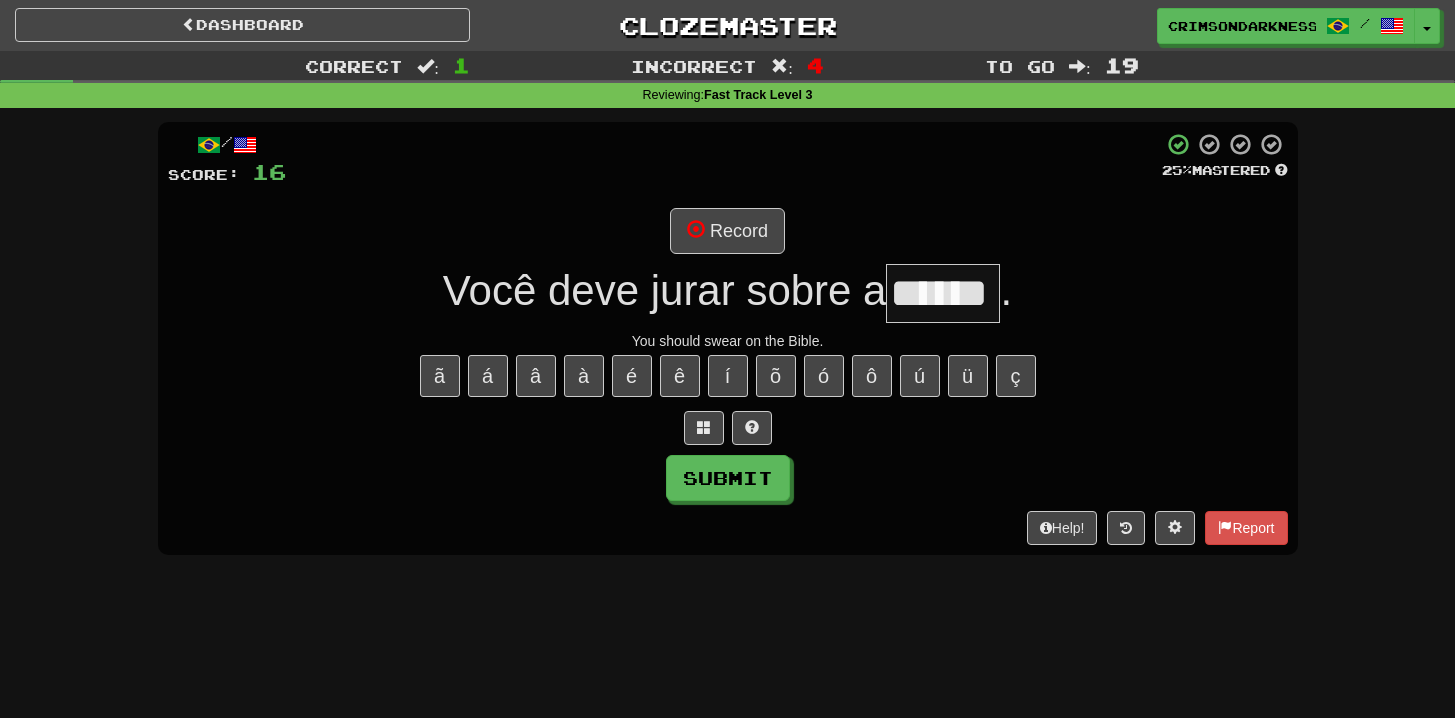type on "******" 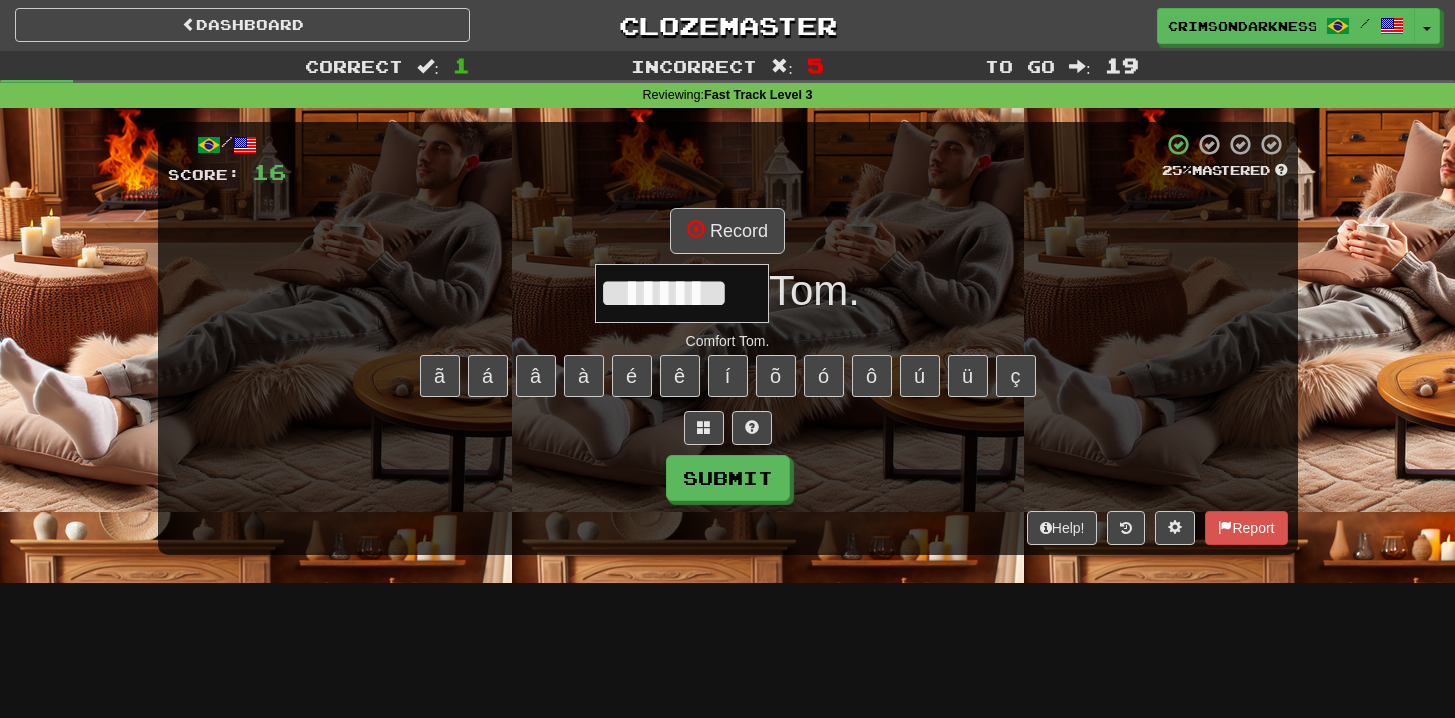 type on "********" 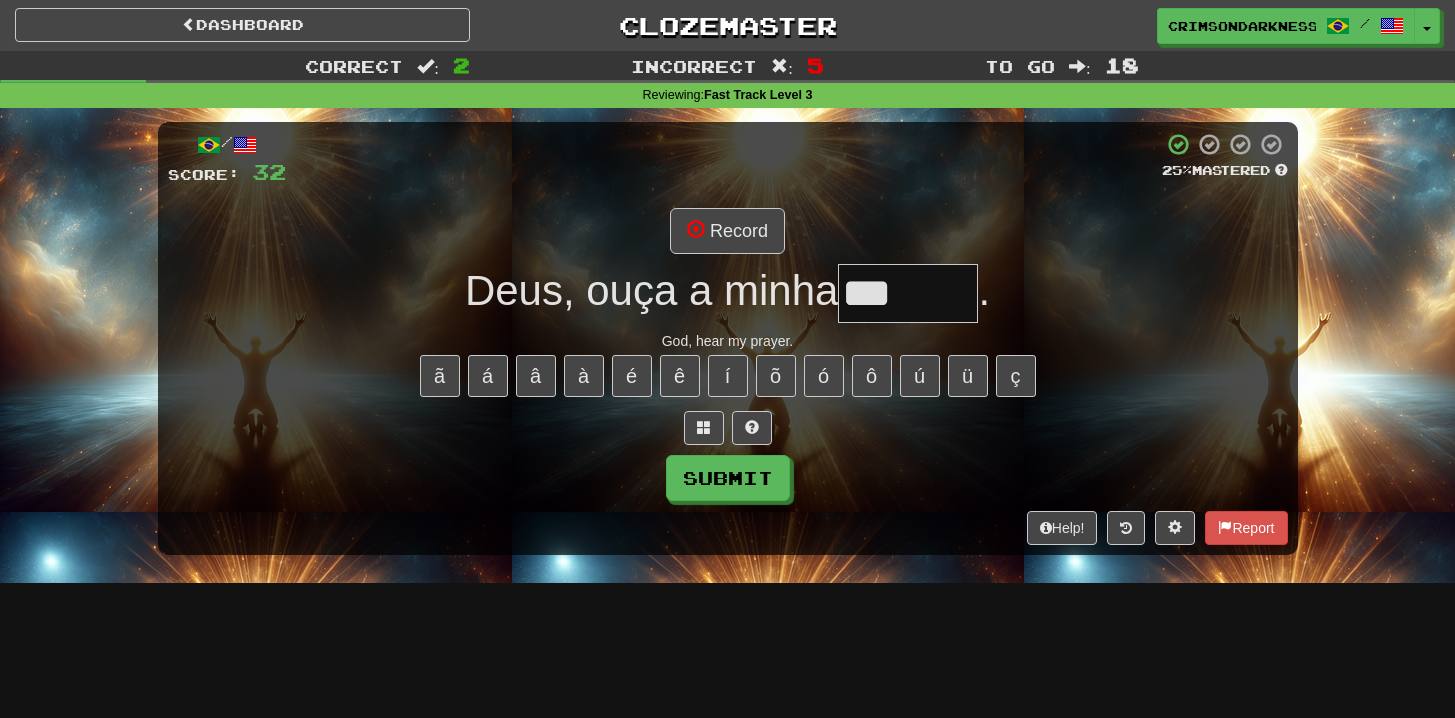 click on "ã á â à é ê í õ ó ô ú ü ç" at bounding box center (728, 376) 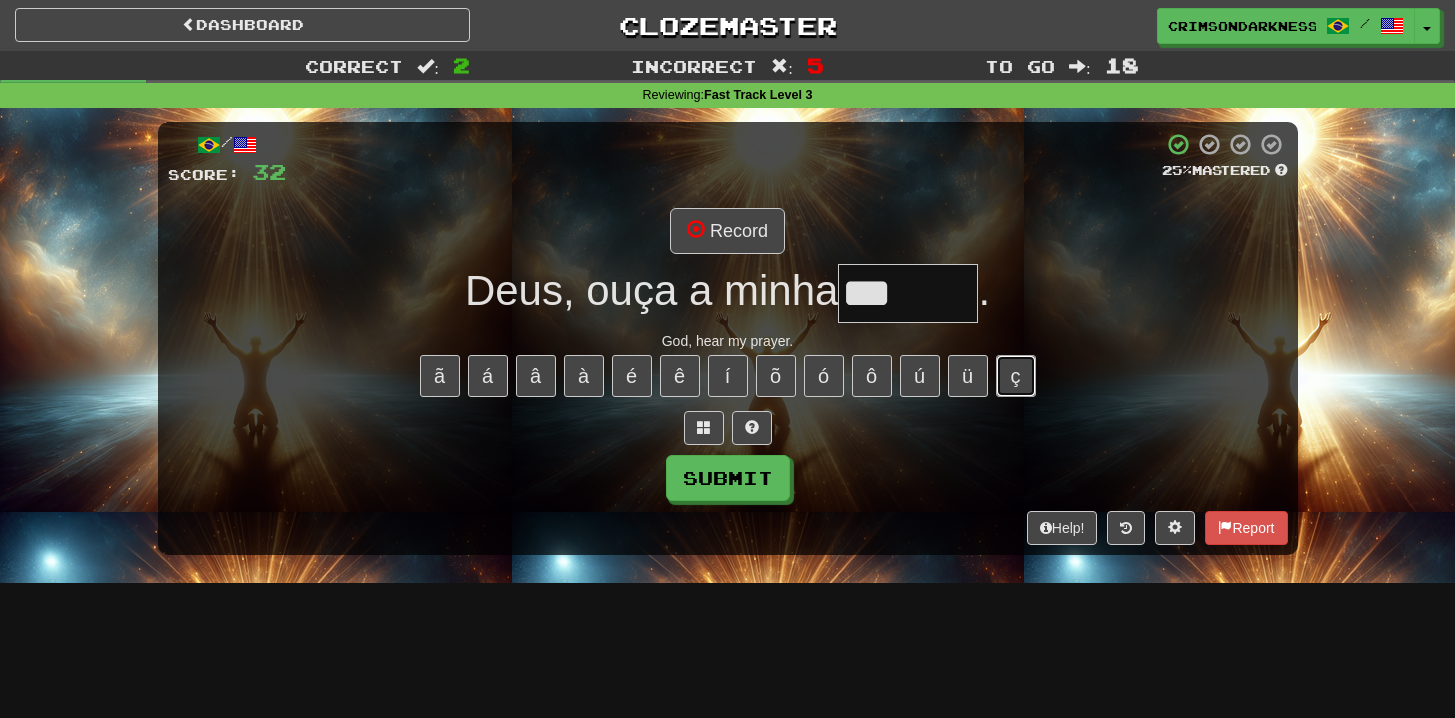 click on "ç" at bounding box center (1016, 376) 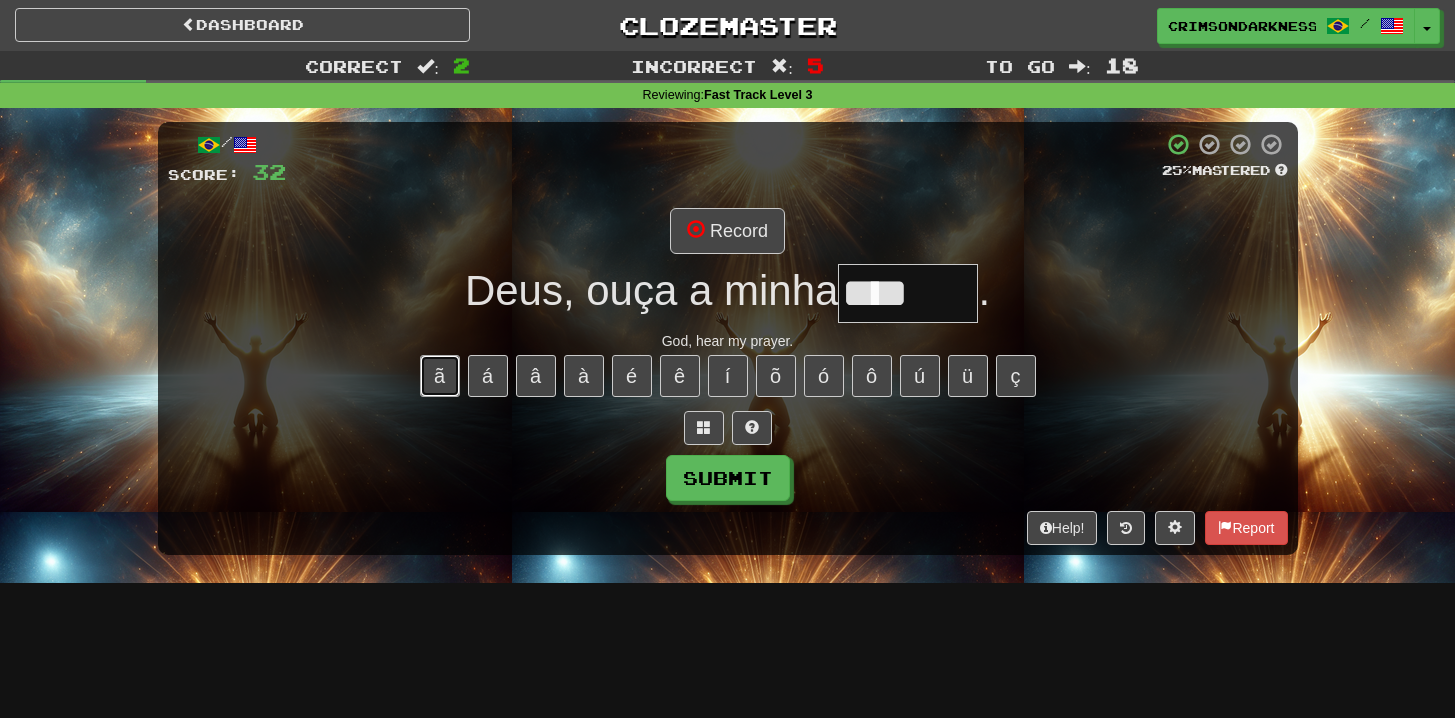 click on "ã" at bounding box center [440, 376] 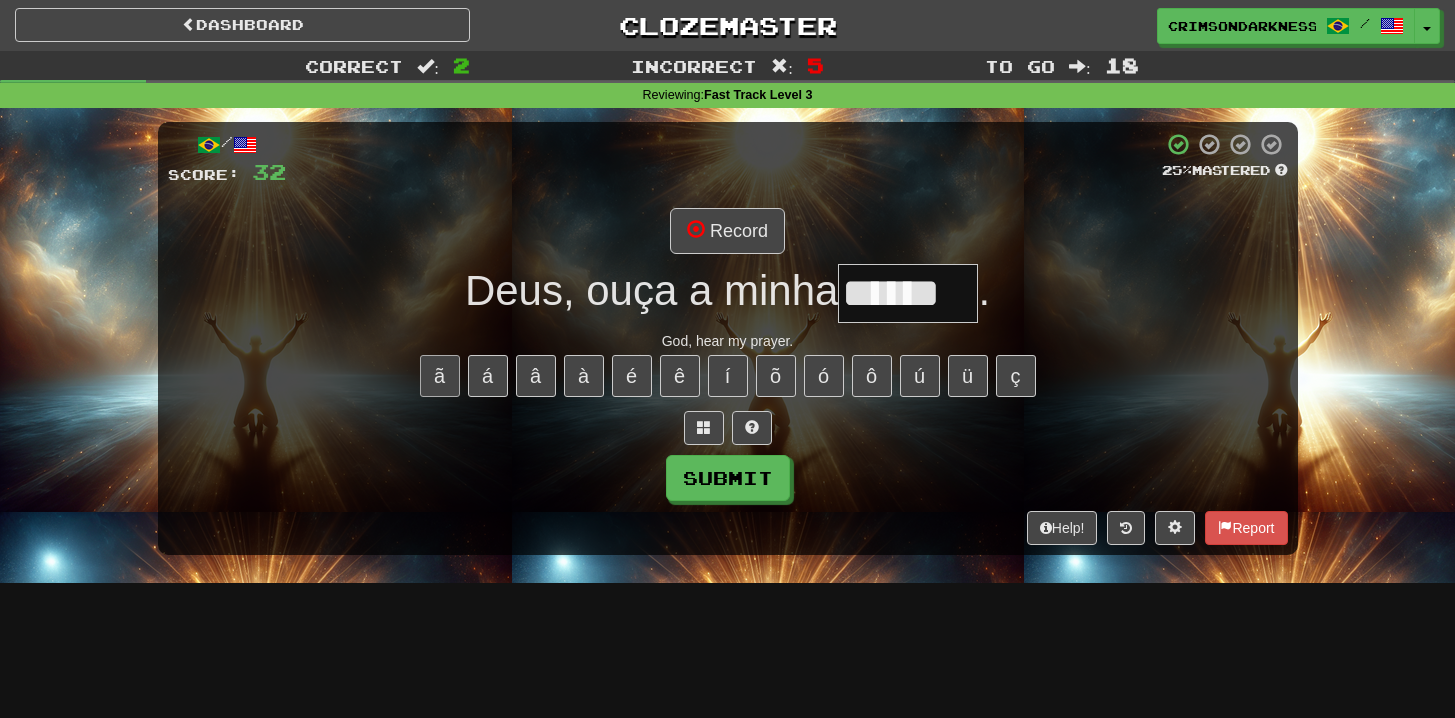type on "******" 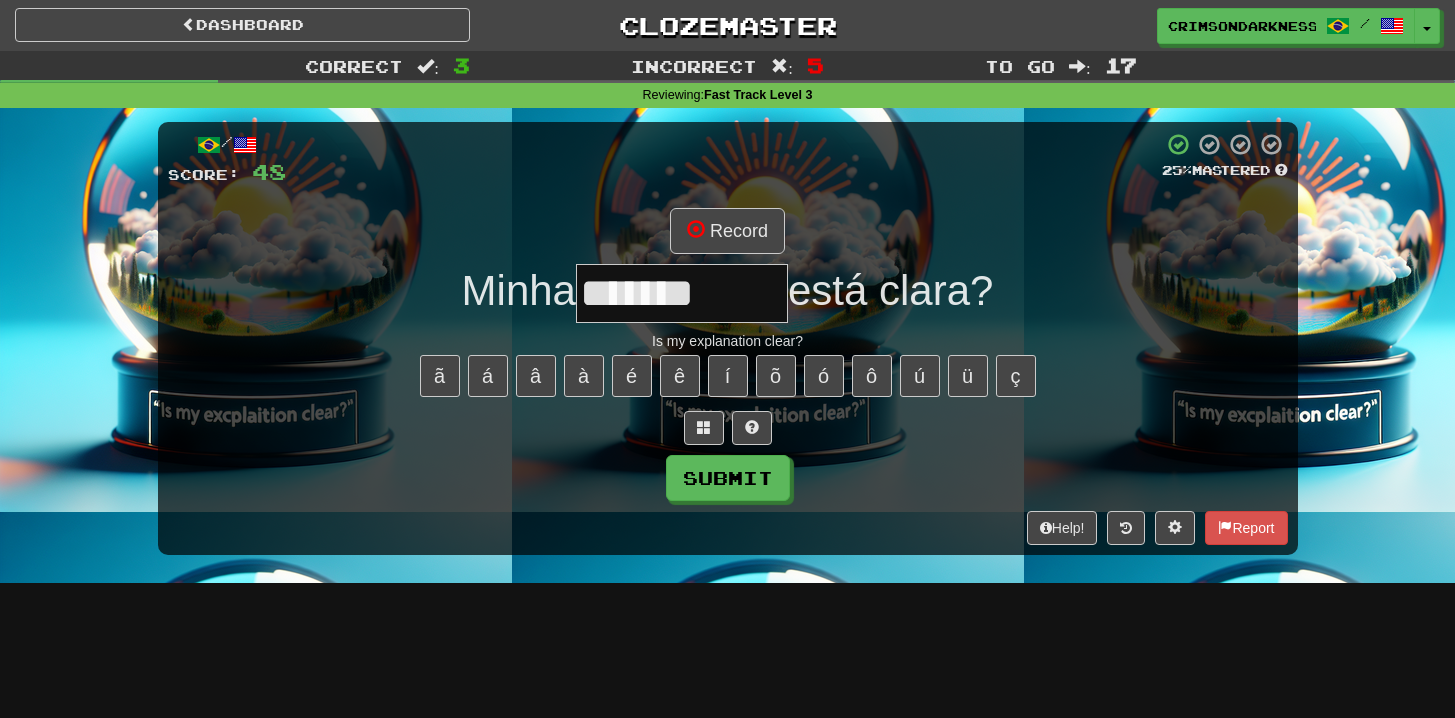 click on "ã á â à é ê í õ ó ô ú ü ç" at bounding box center [728, 376] 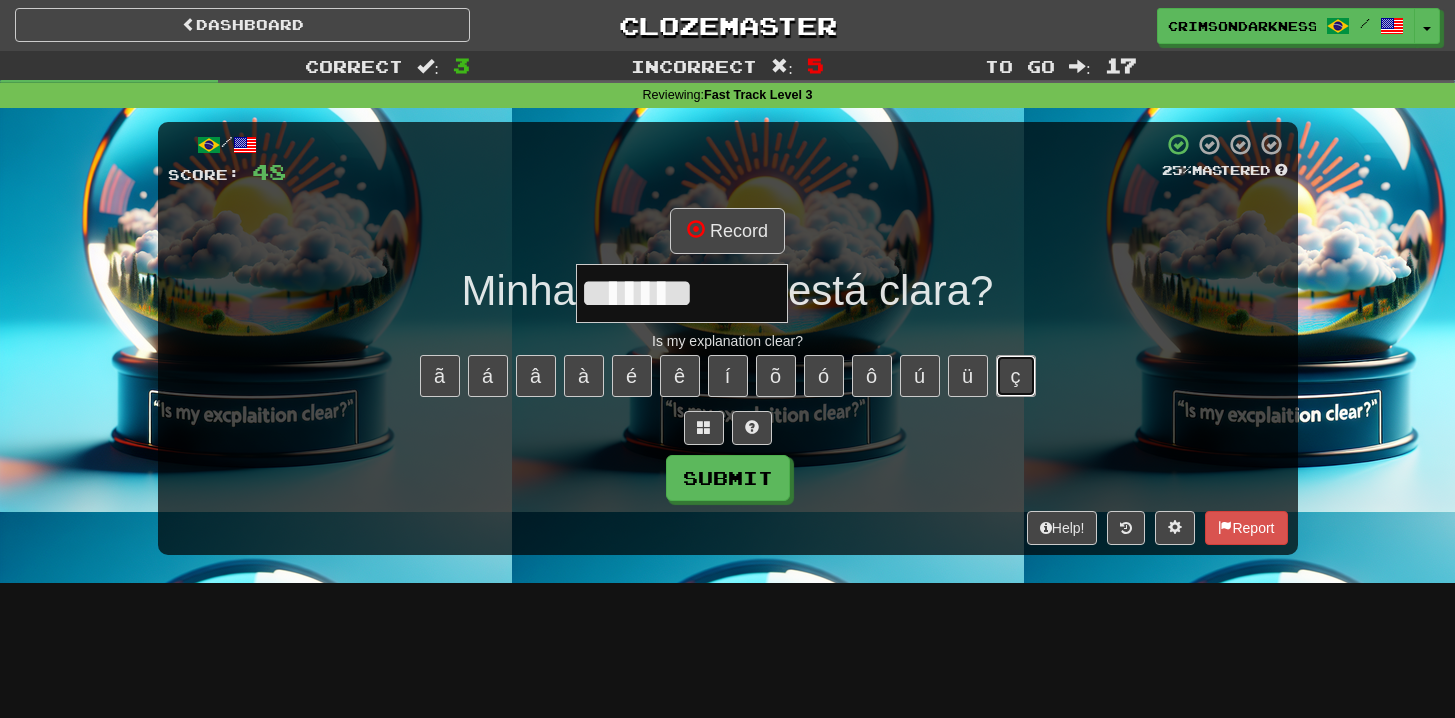 click on "ç" at bounding box center [1016, 376] 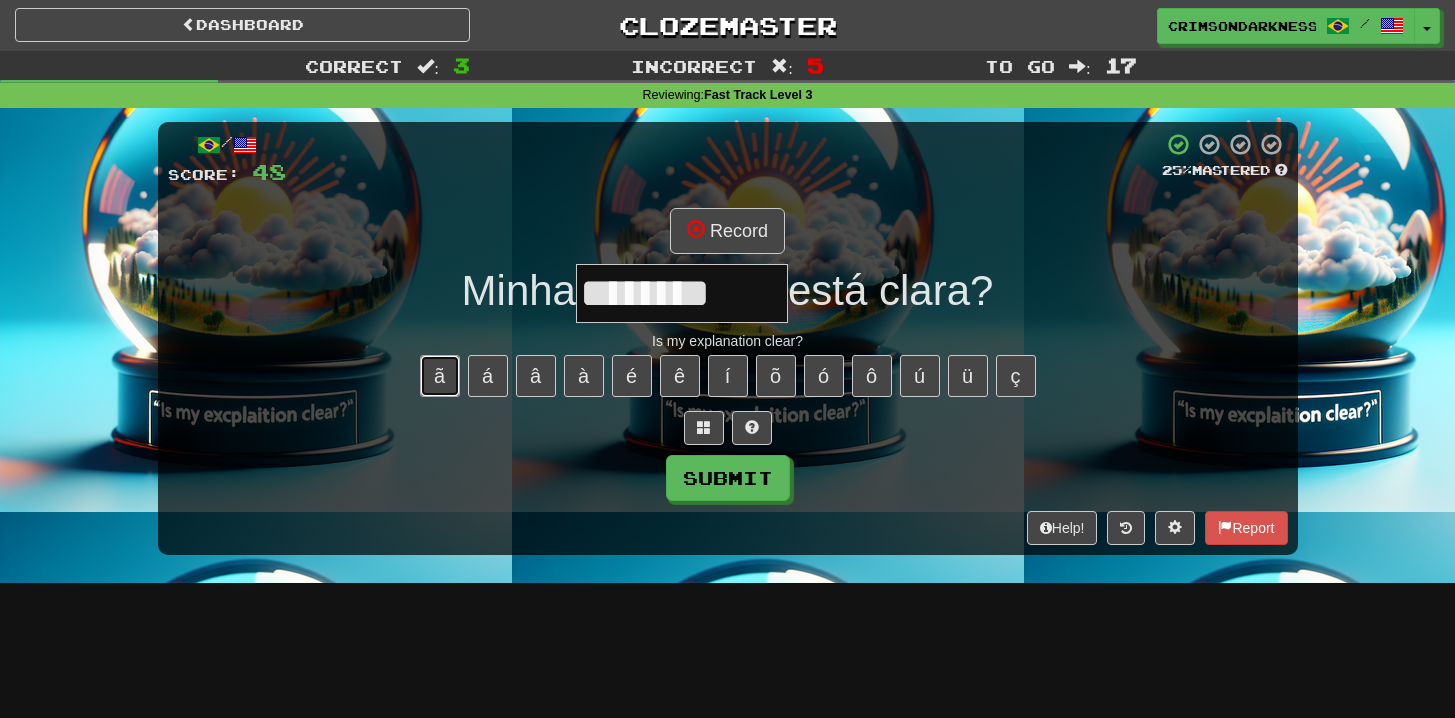 click on "ã" at bounding box center (440, 376) 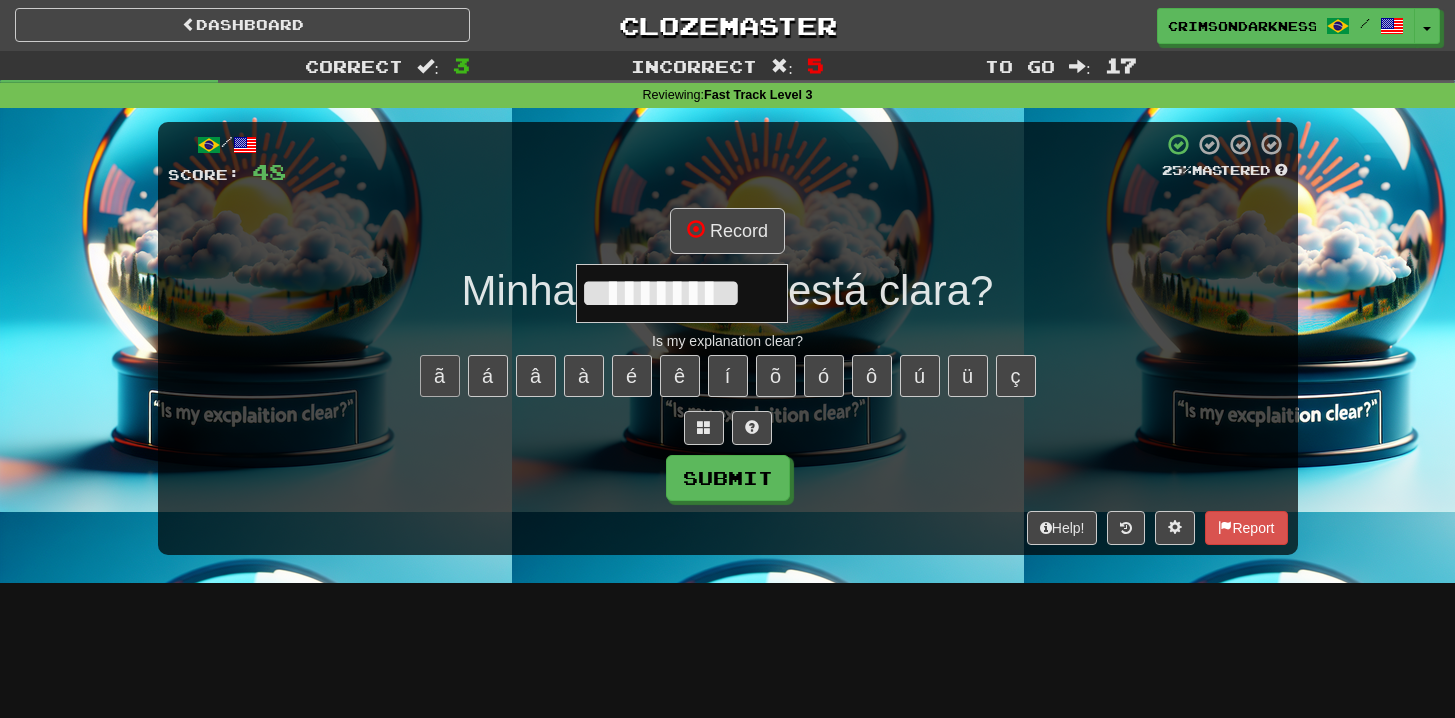scroll, scrollTop: 0, scrollLeft: 12, axis: horizontal 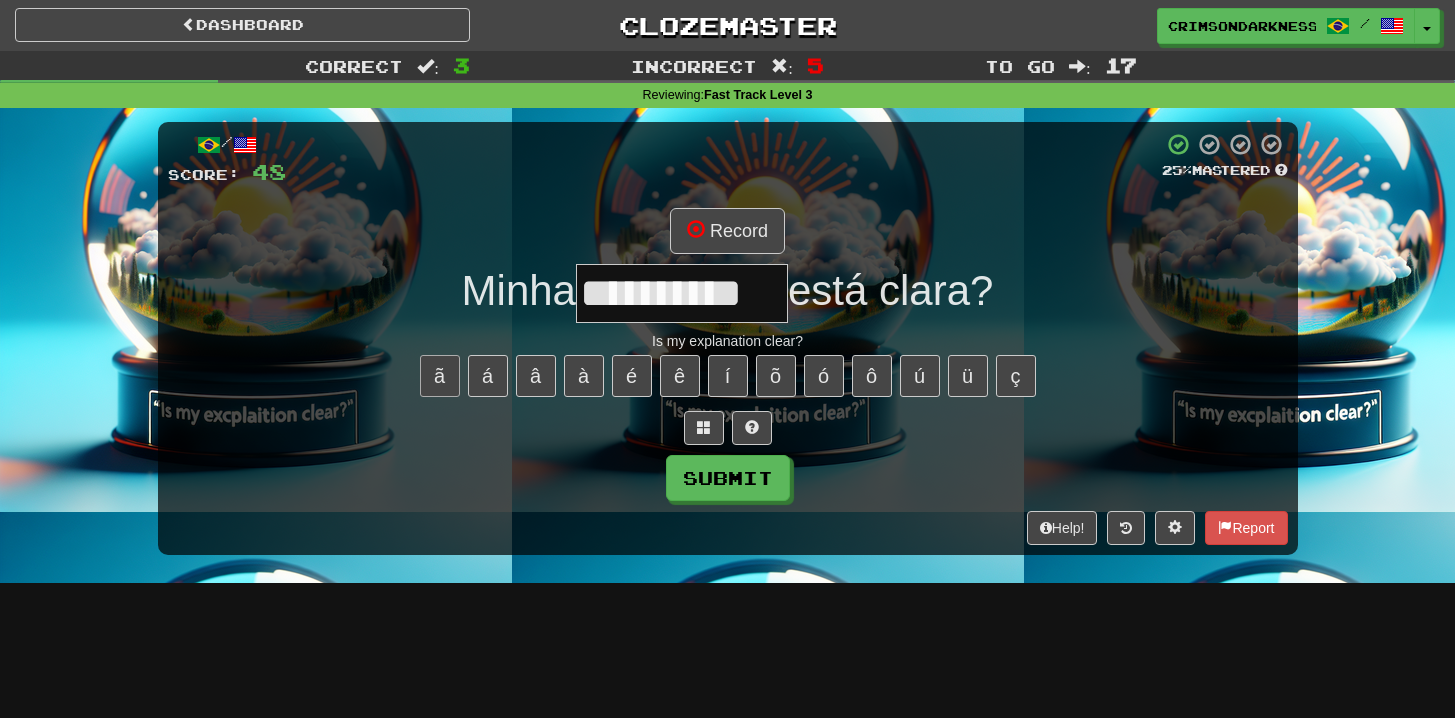 type on "**********" 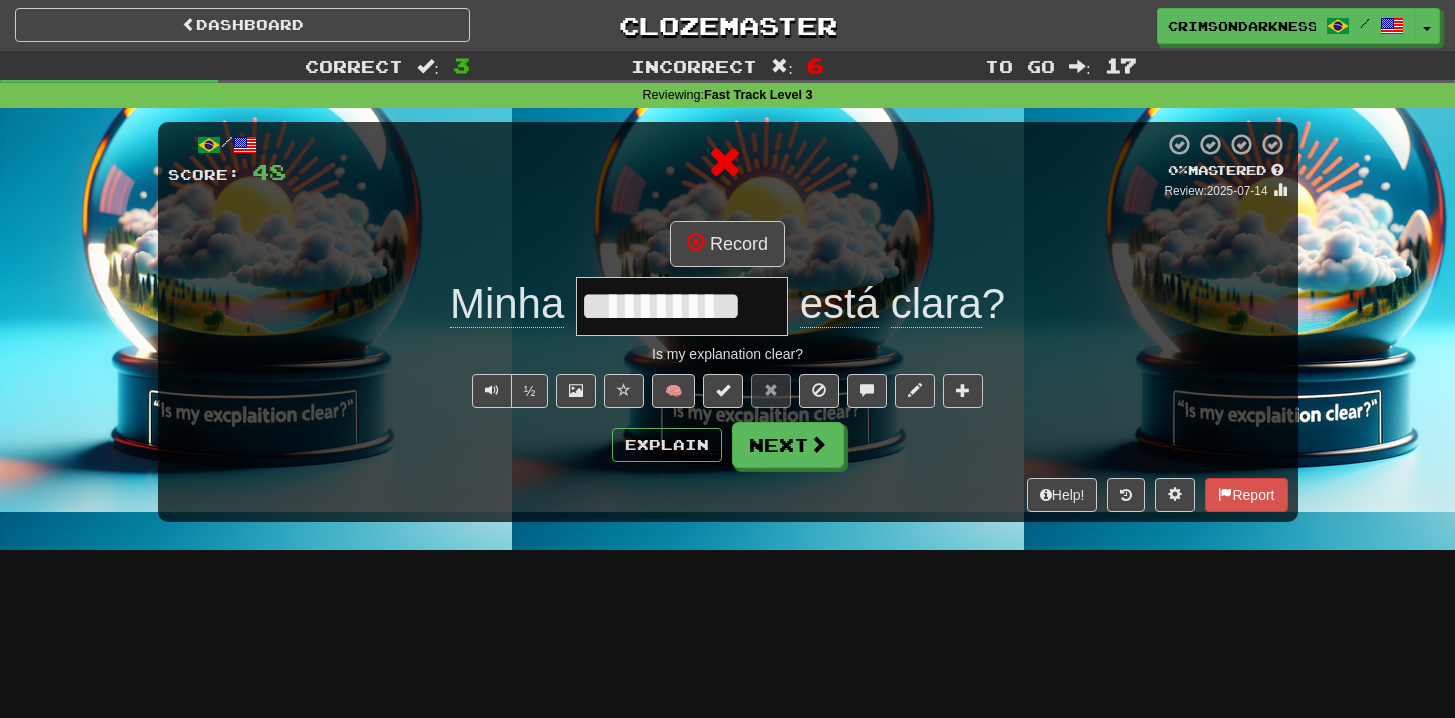 scroll, scrollTop: 0, scrollLeft: 0, axis: both 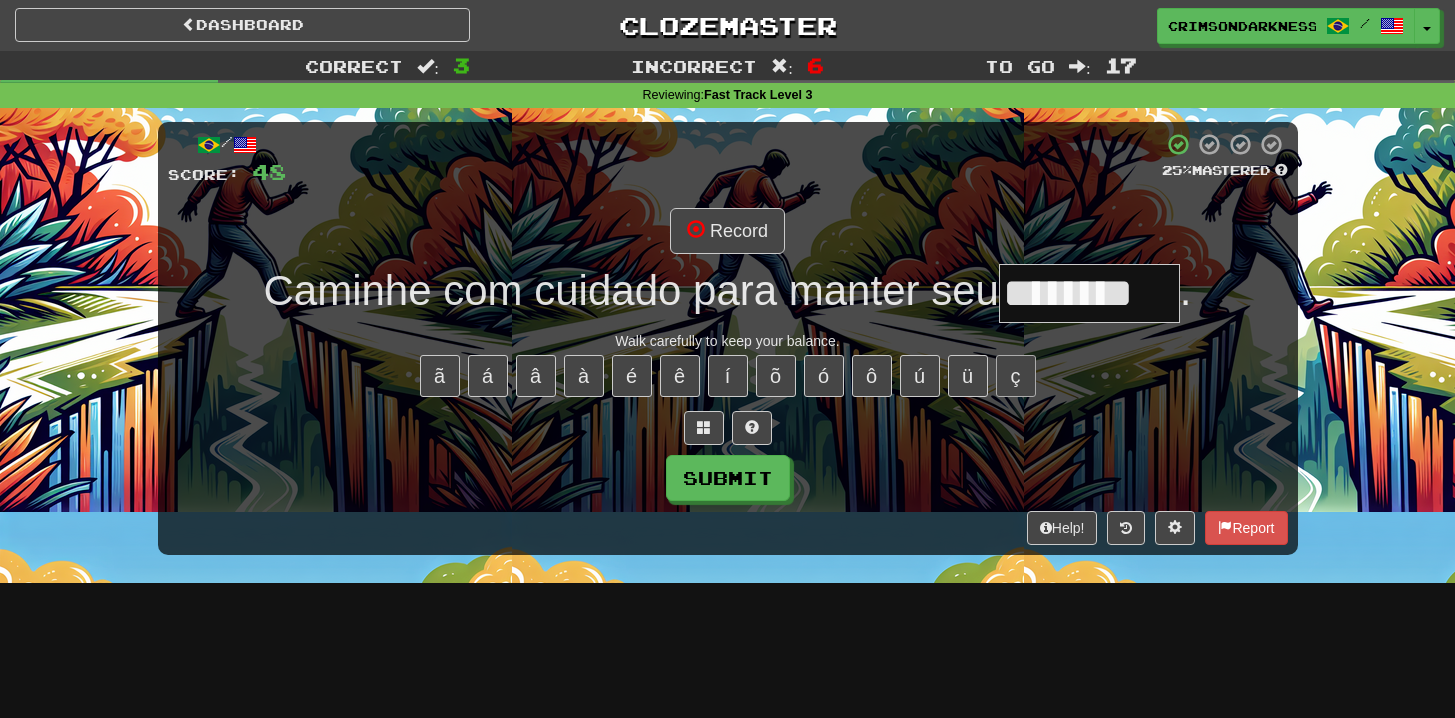 type on "**********" 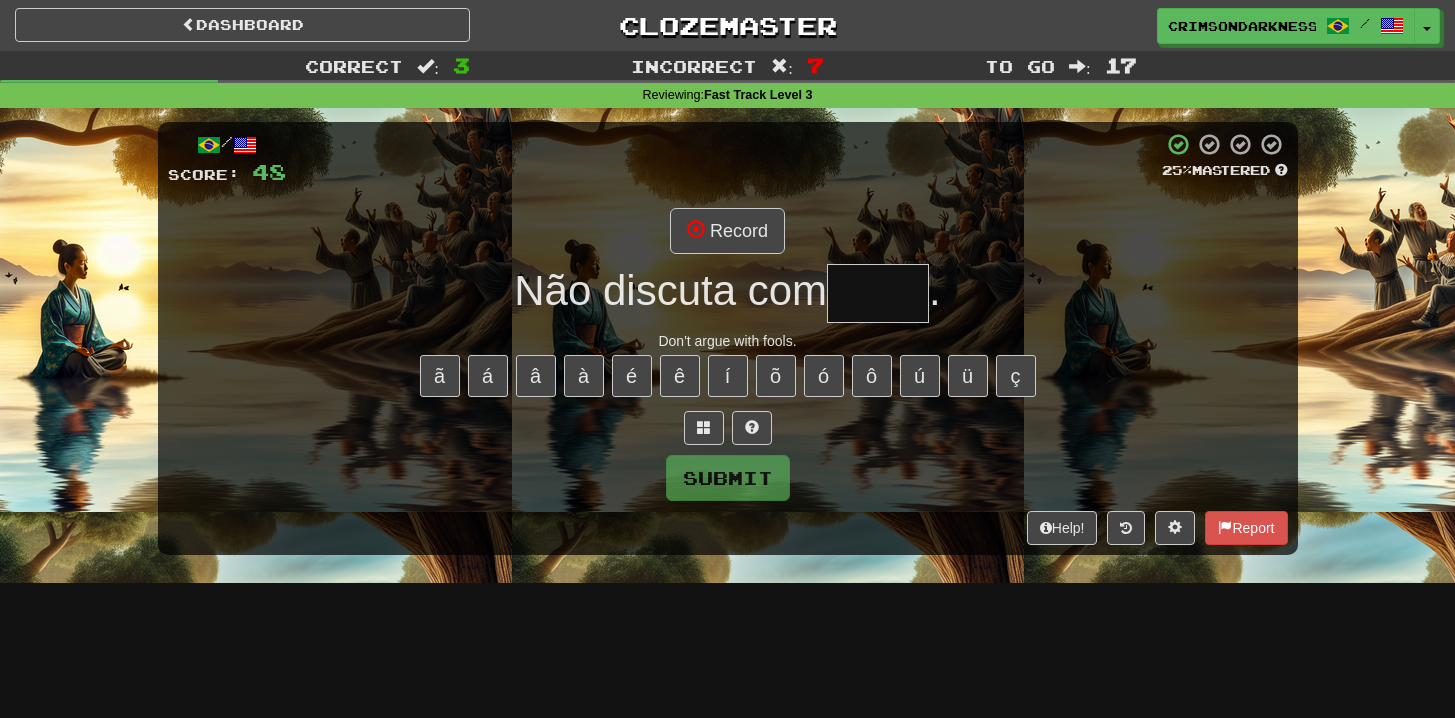 type on "*****" 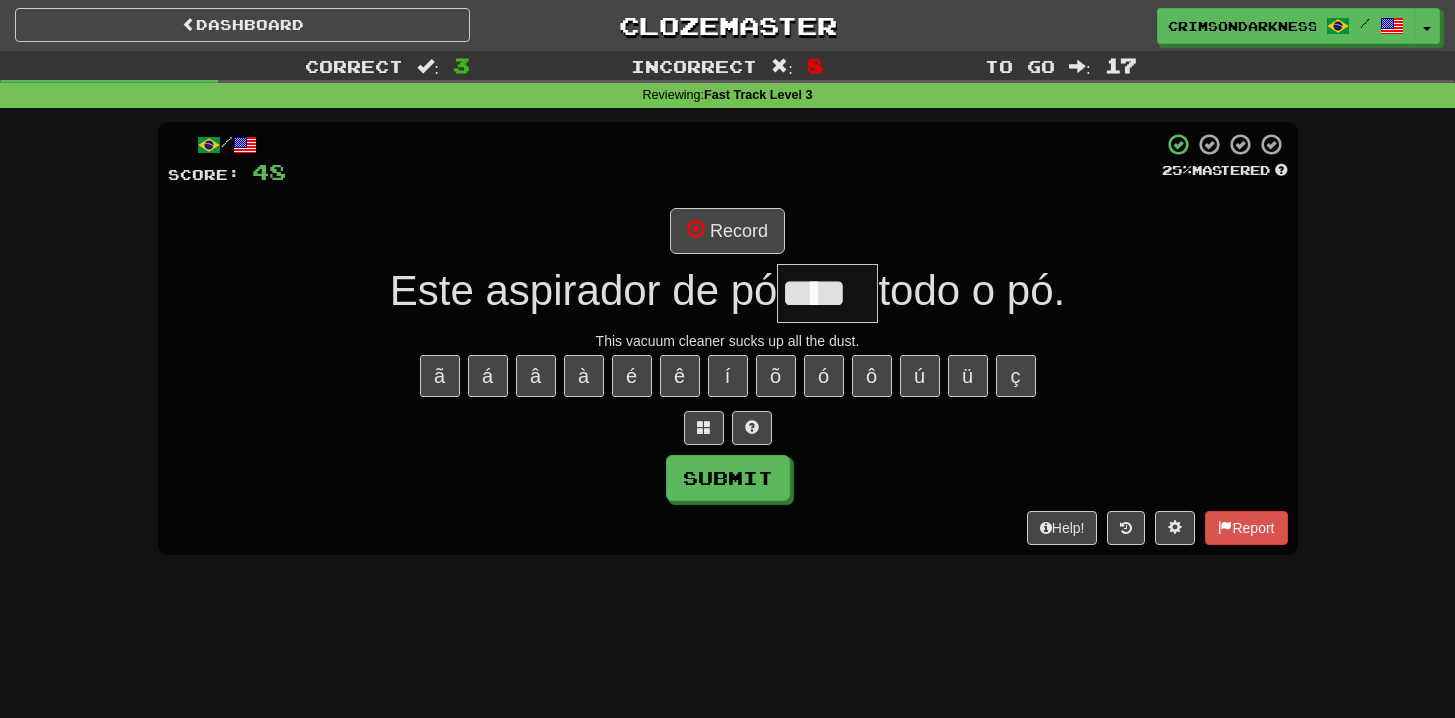 type on "****" 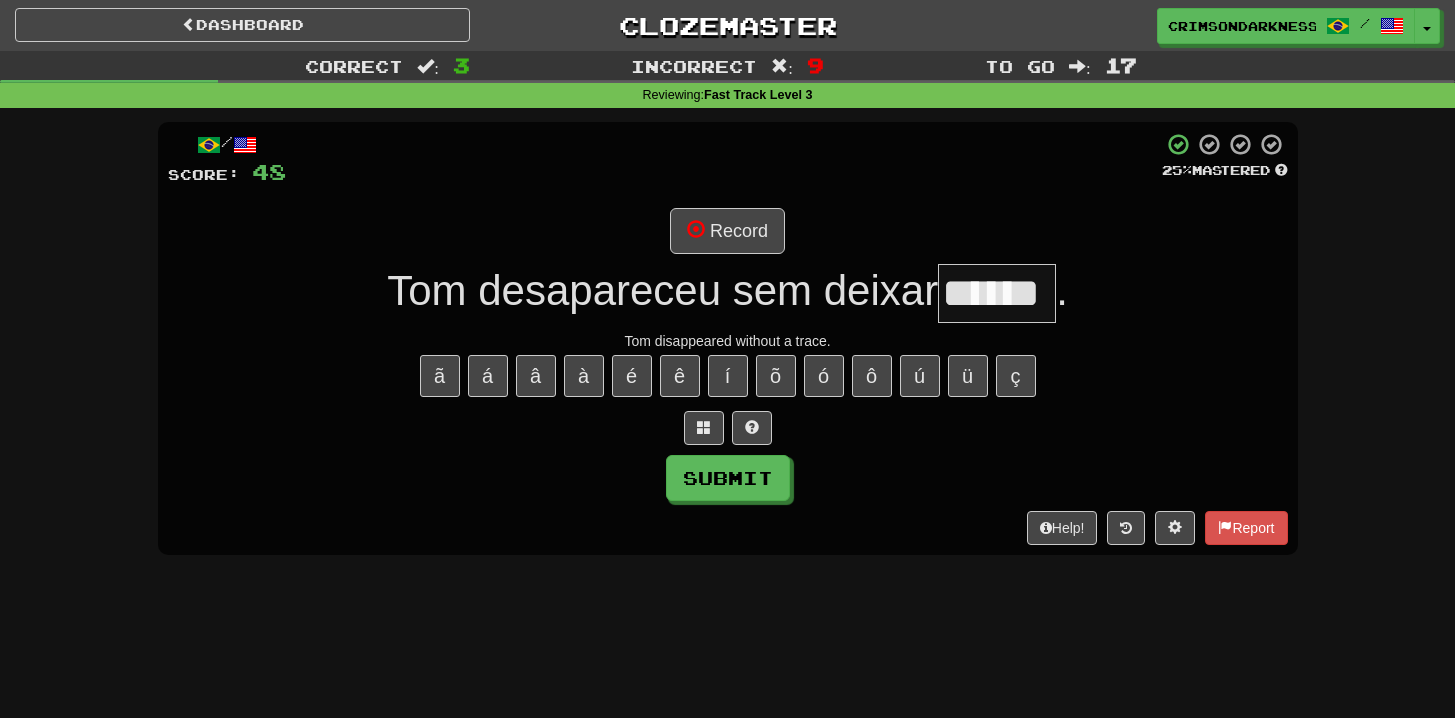type on "******" 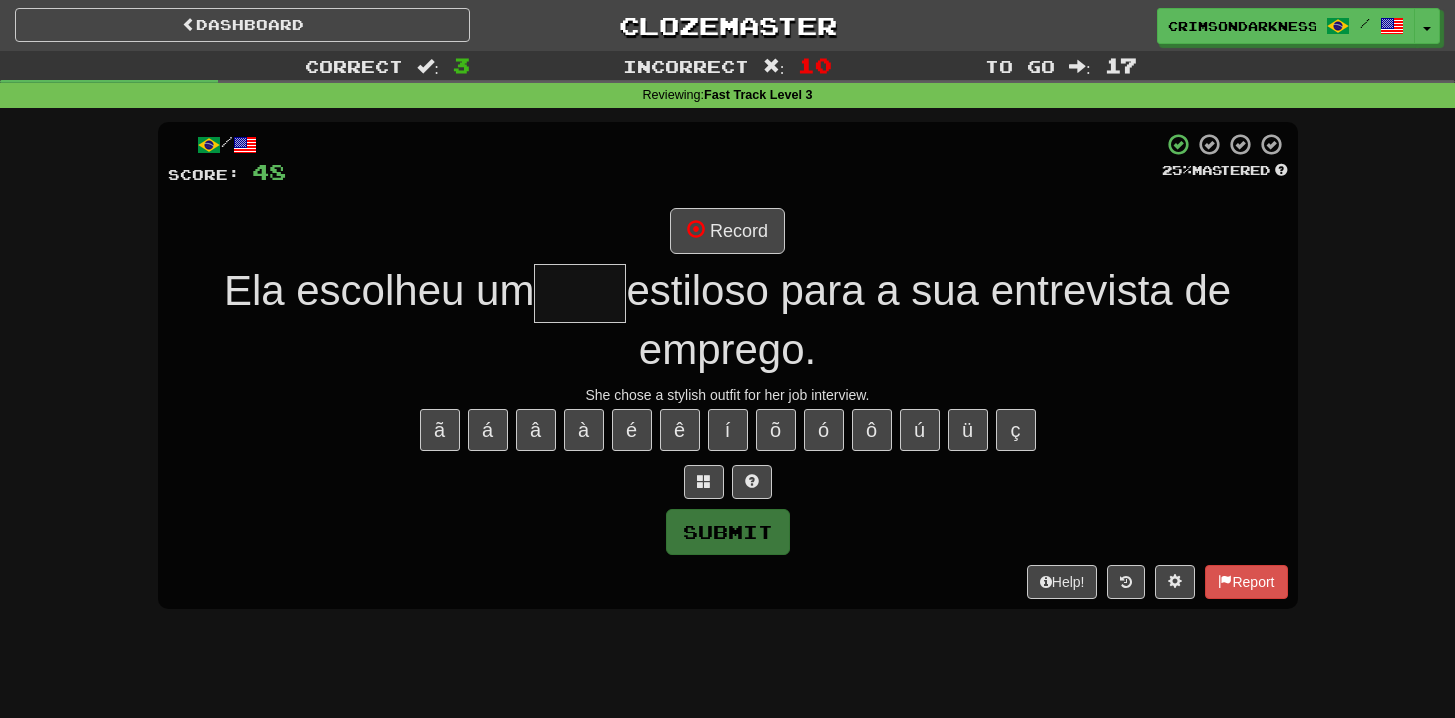 type on "*****" 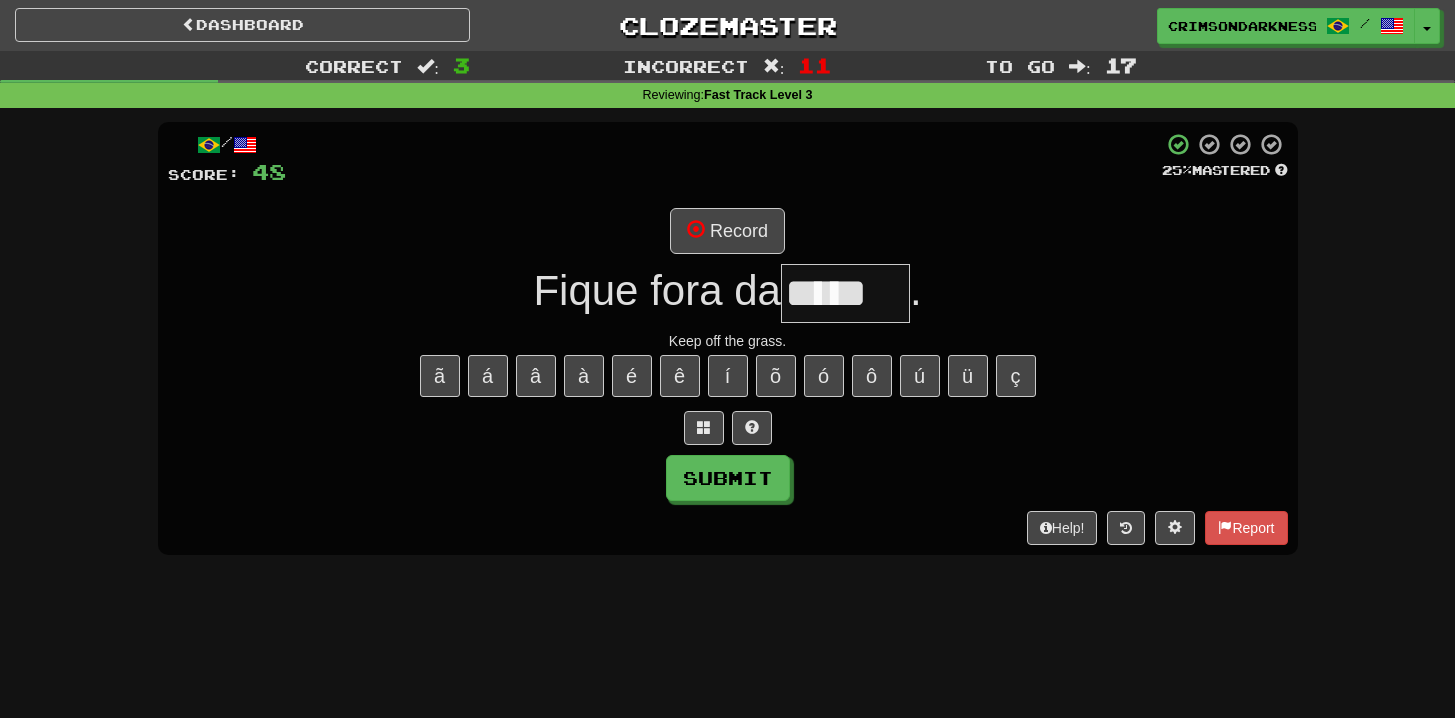 type on "*****" 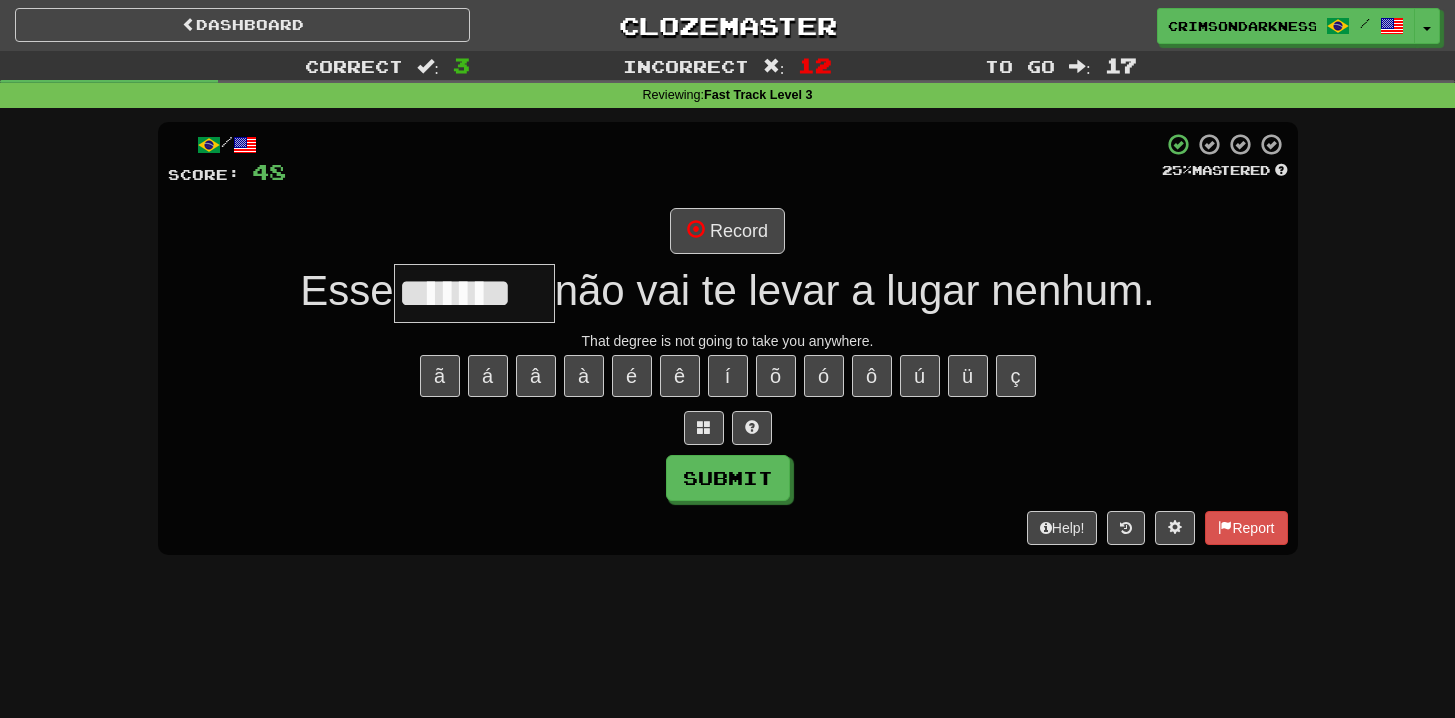 type on "*******" 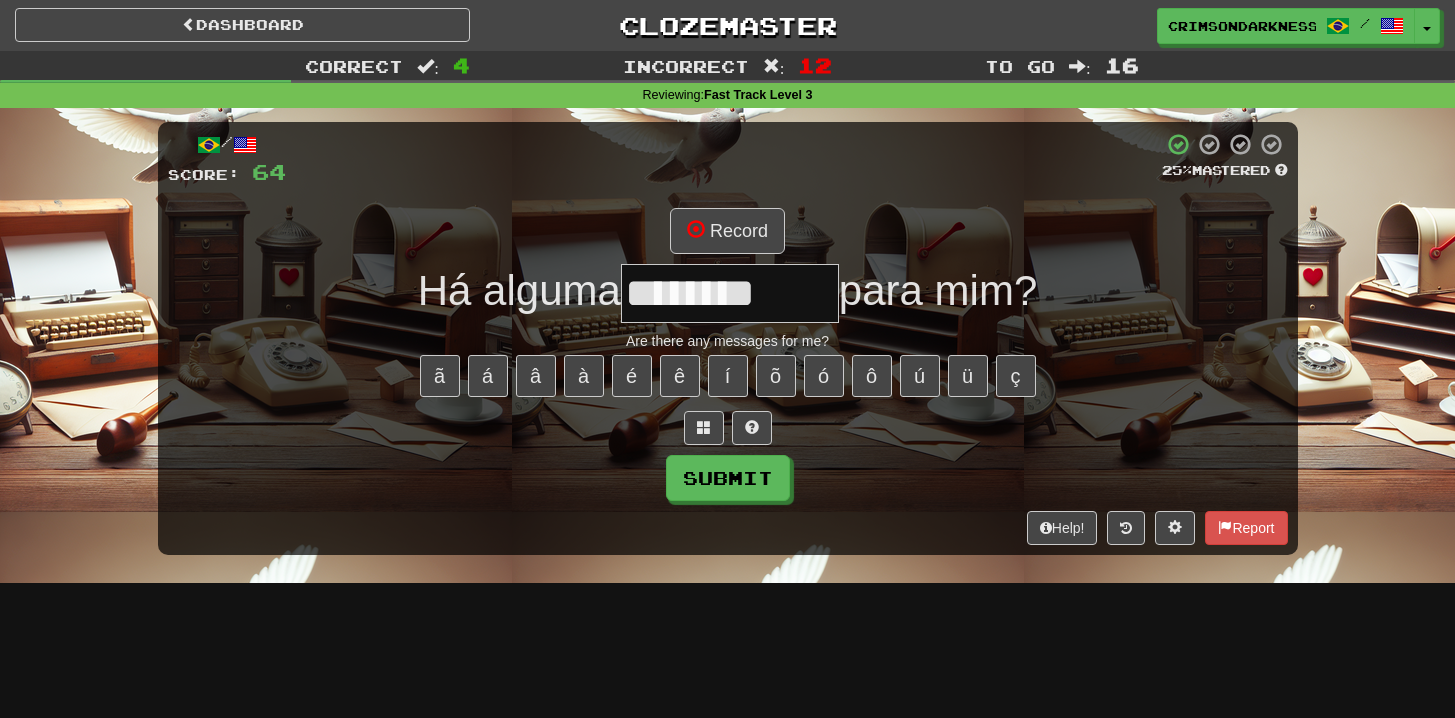 type on "********" 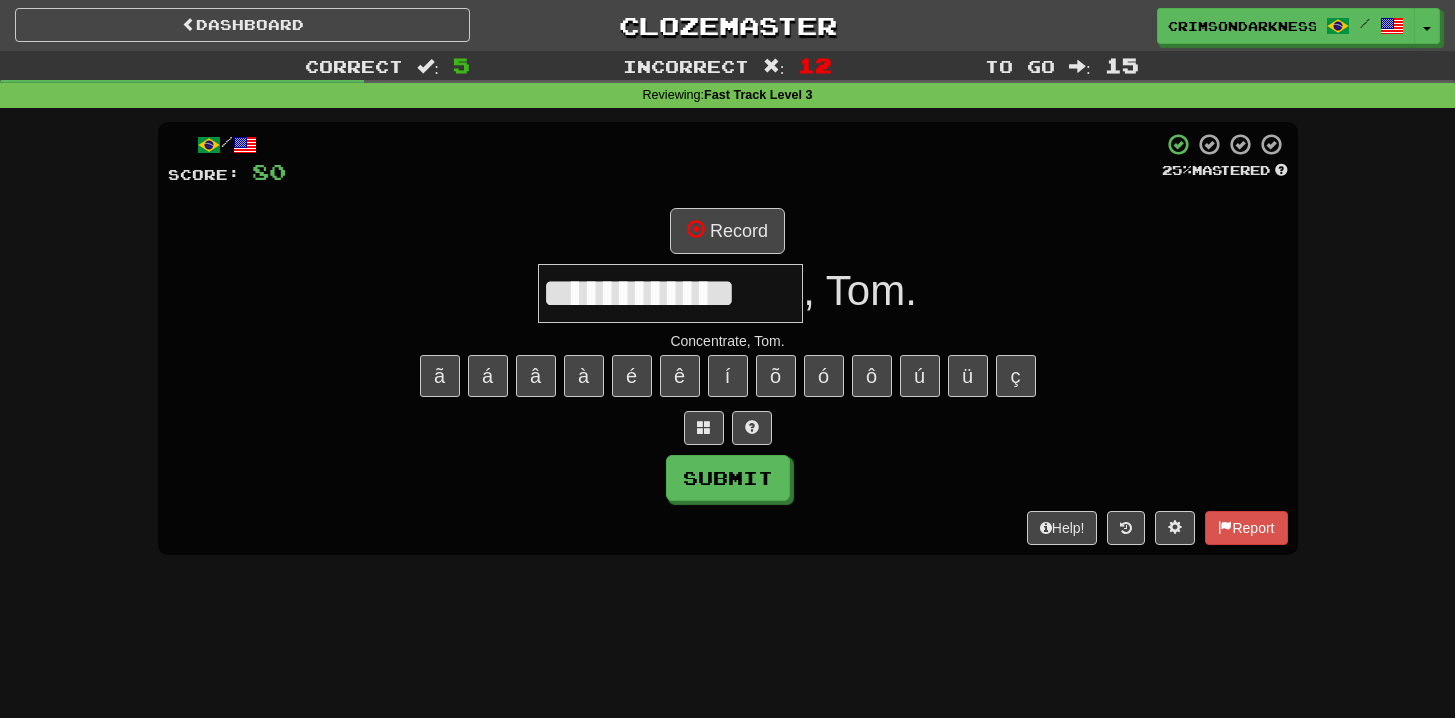 type on "**********" 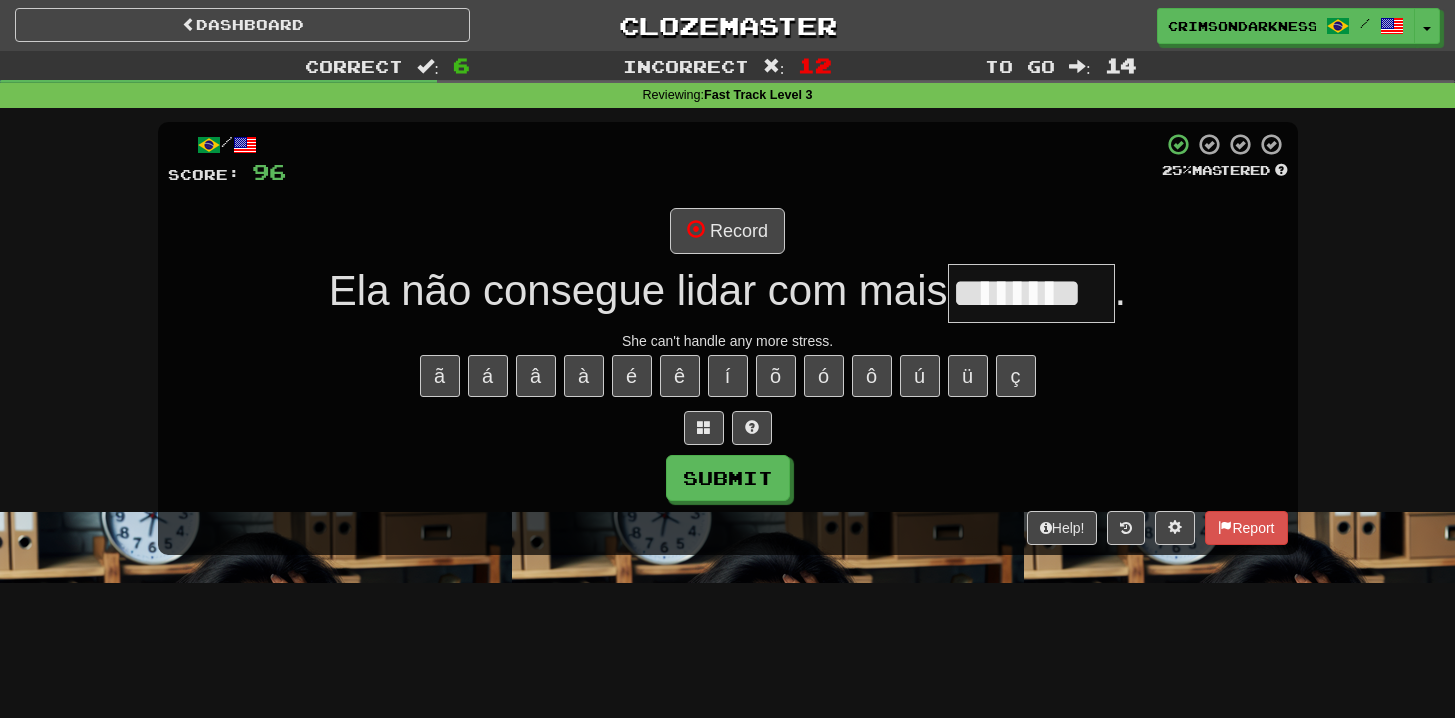 type on "********" 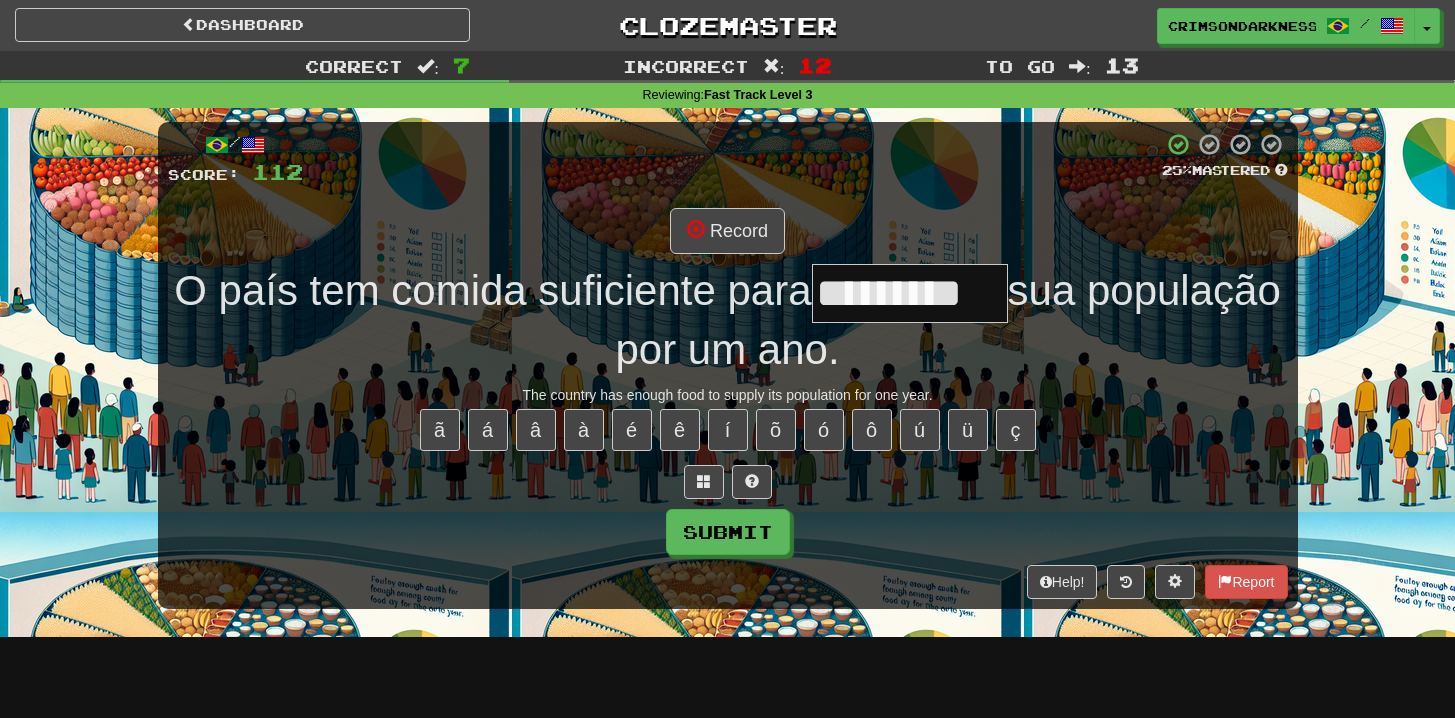 type on "*********" 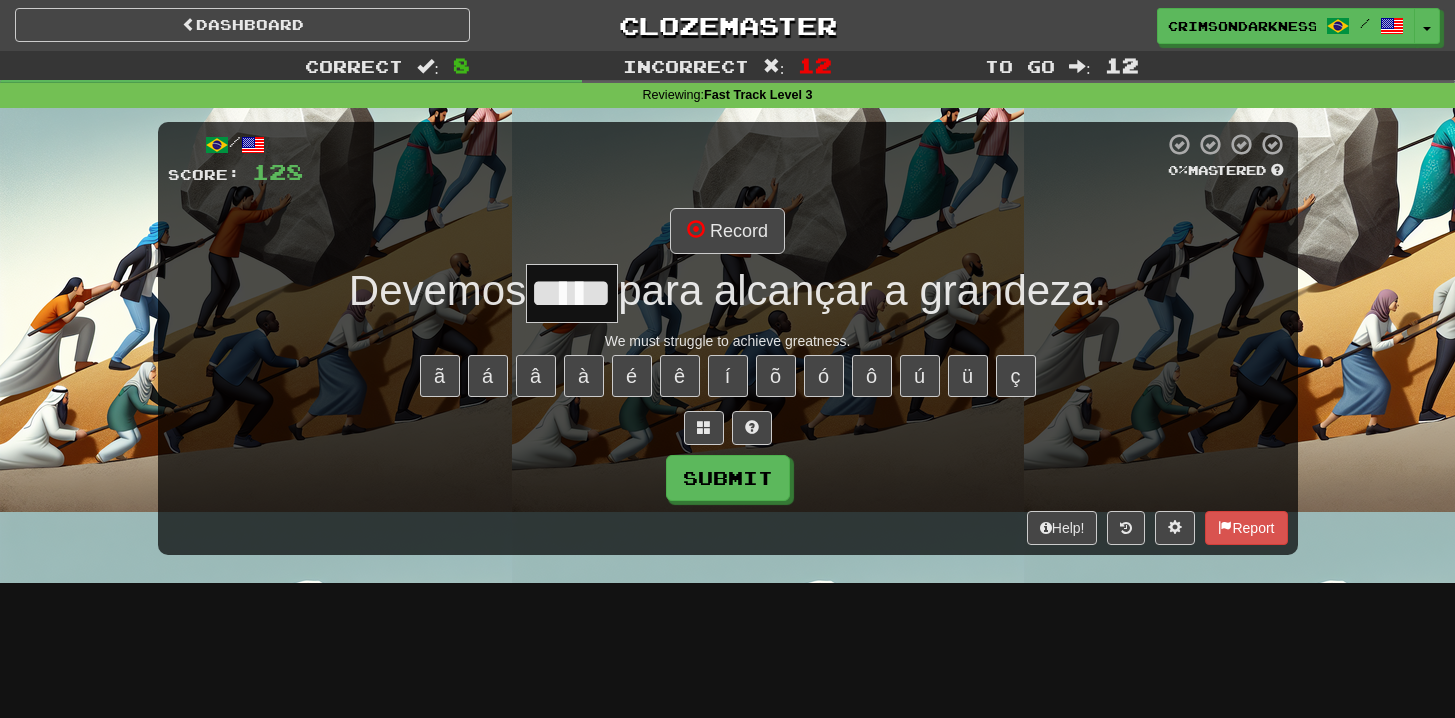 type on "*****" 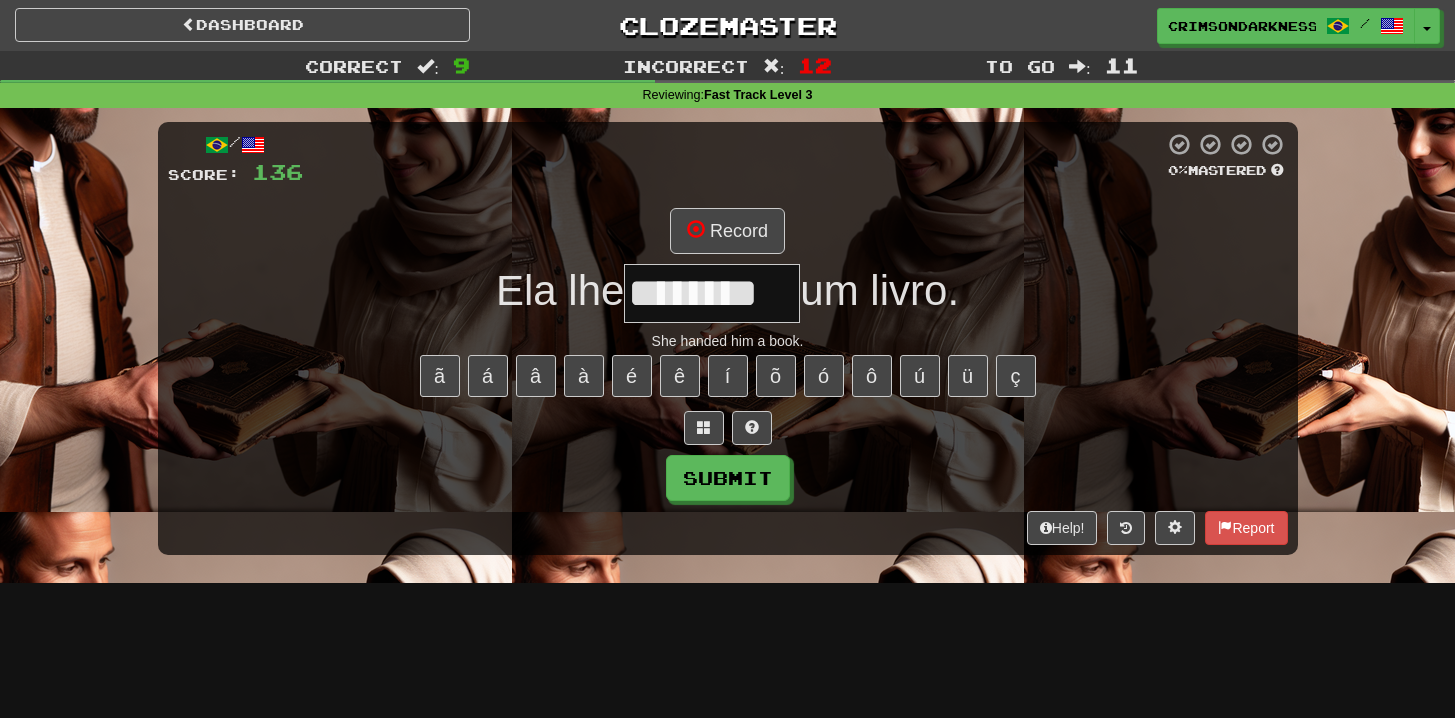 type on "********" 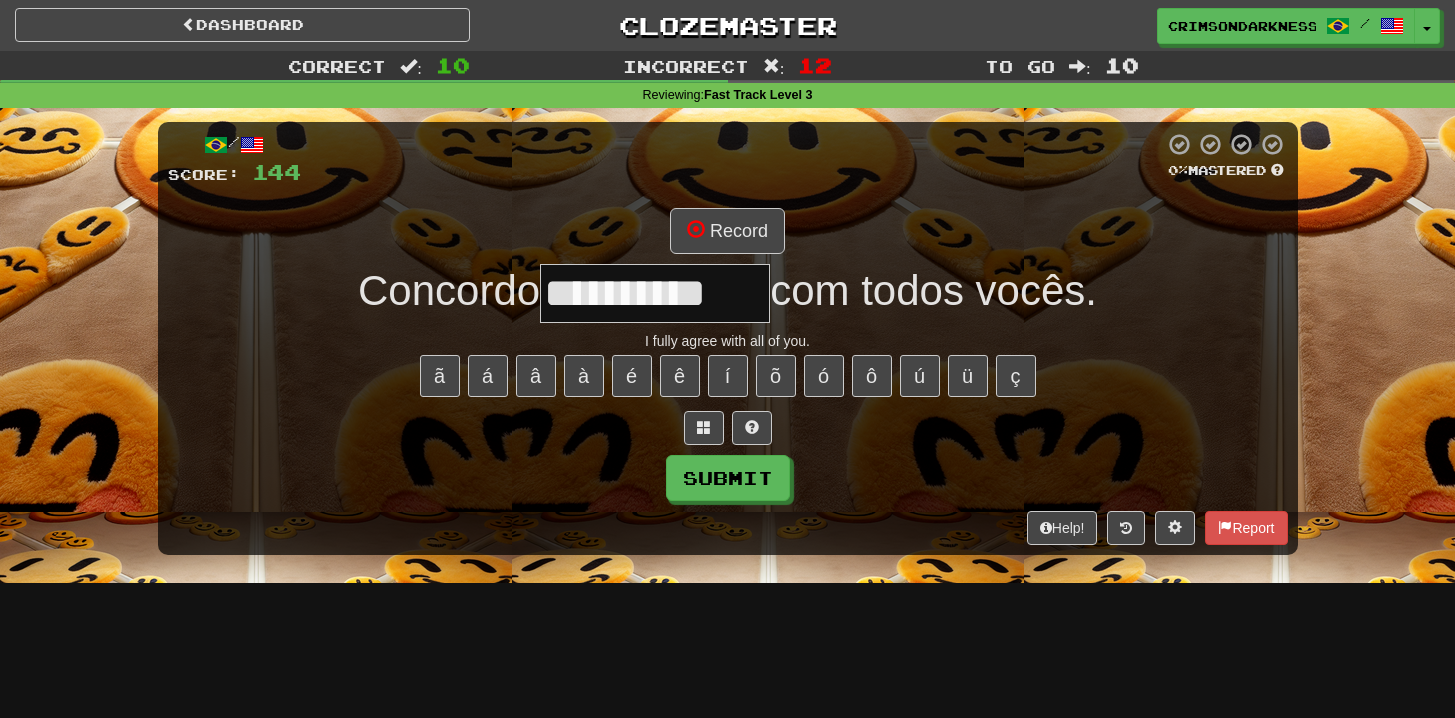 type on "**********" 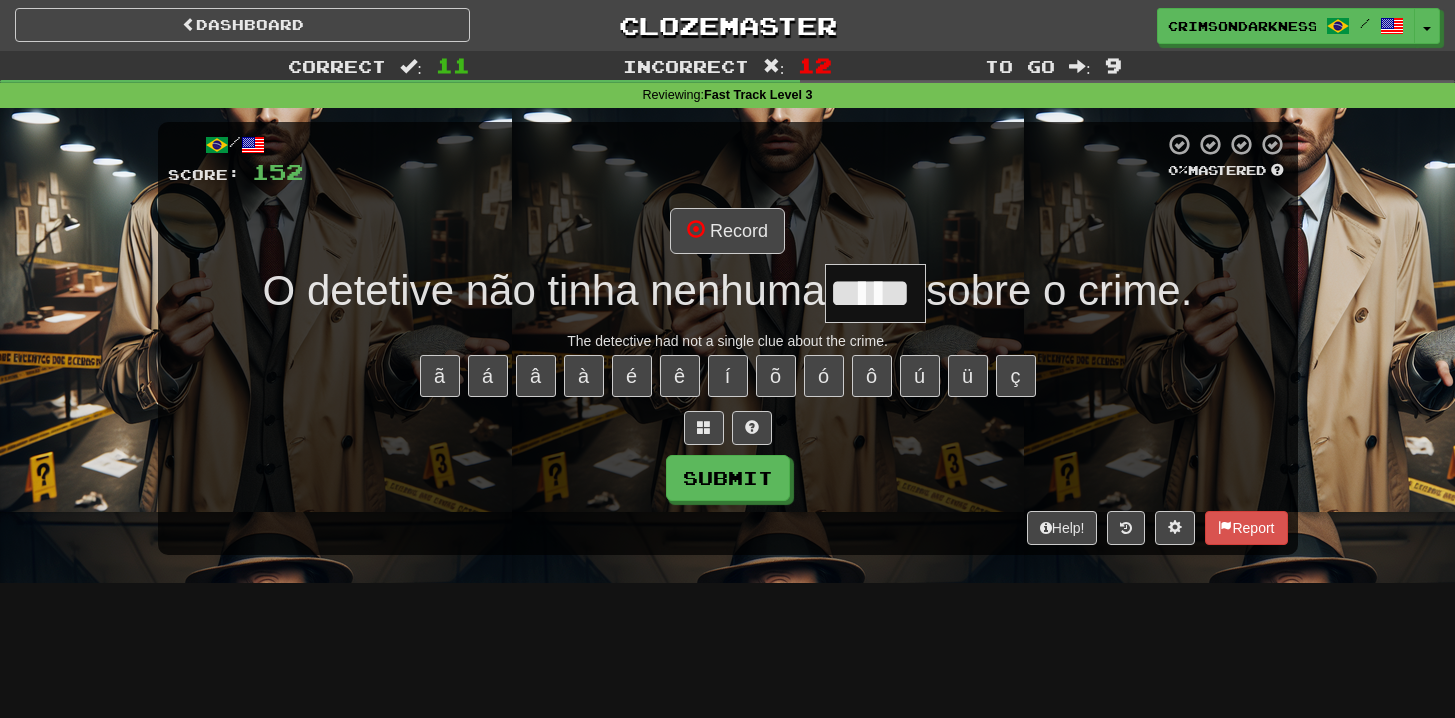 type on "*****" 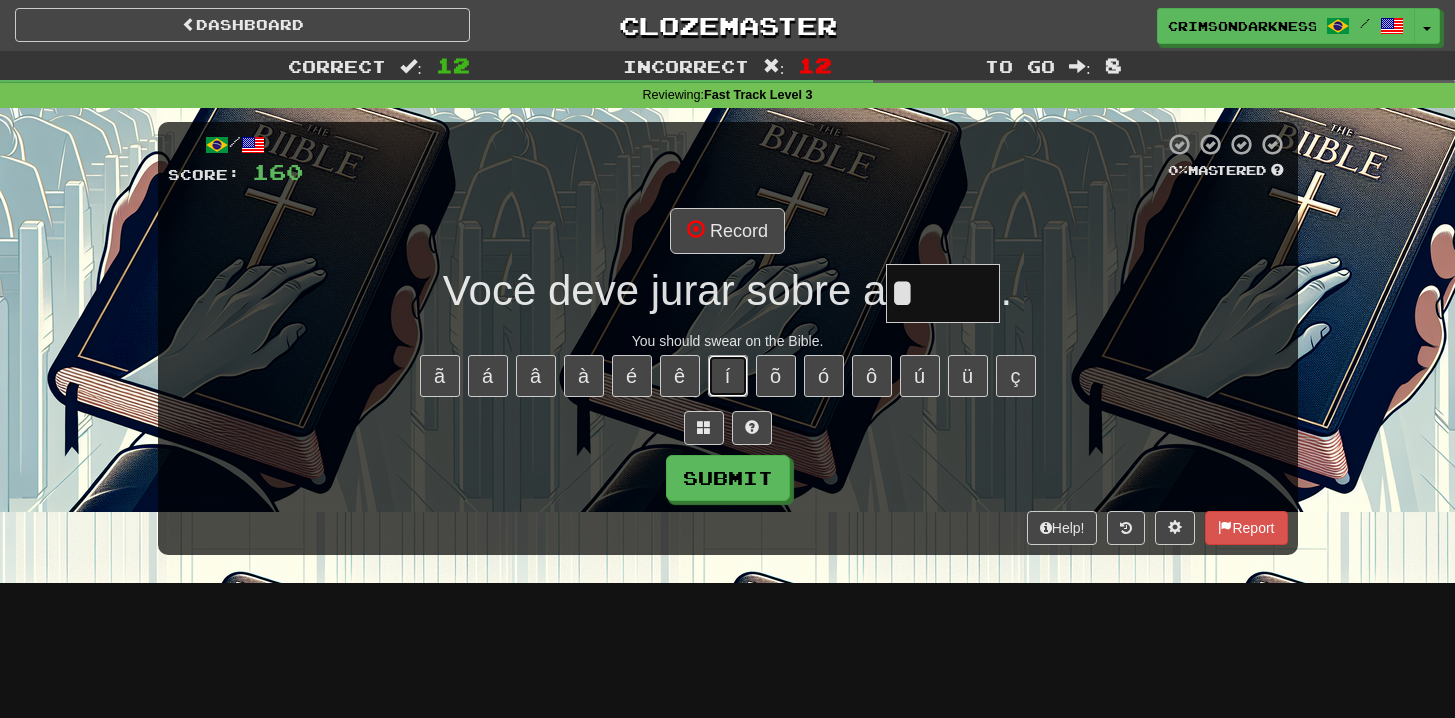 click on "í" at bounding box center [728, 376] 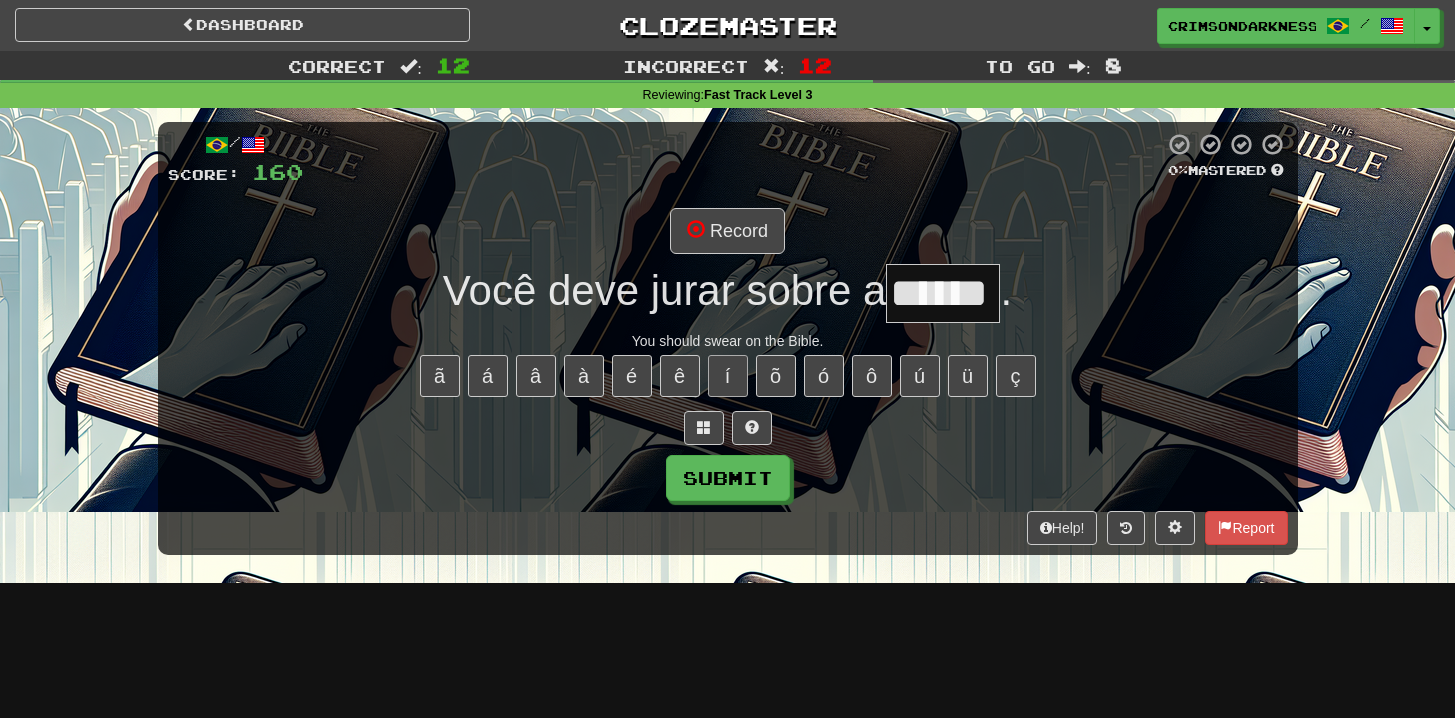type on "******" 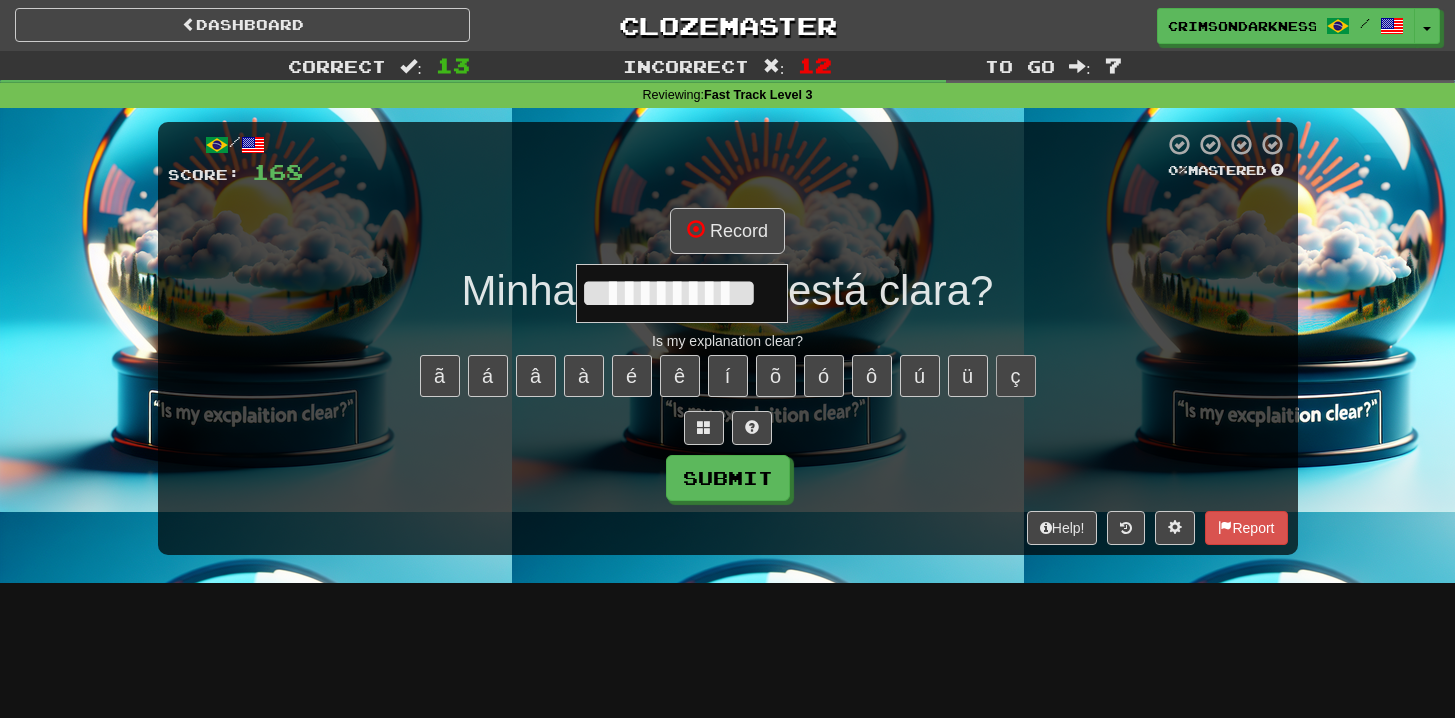 type on "**********" 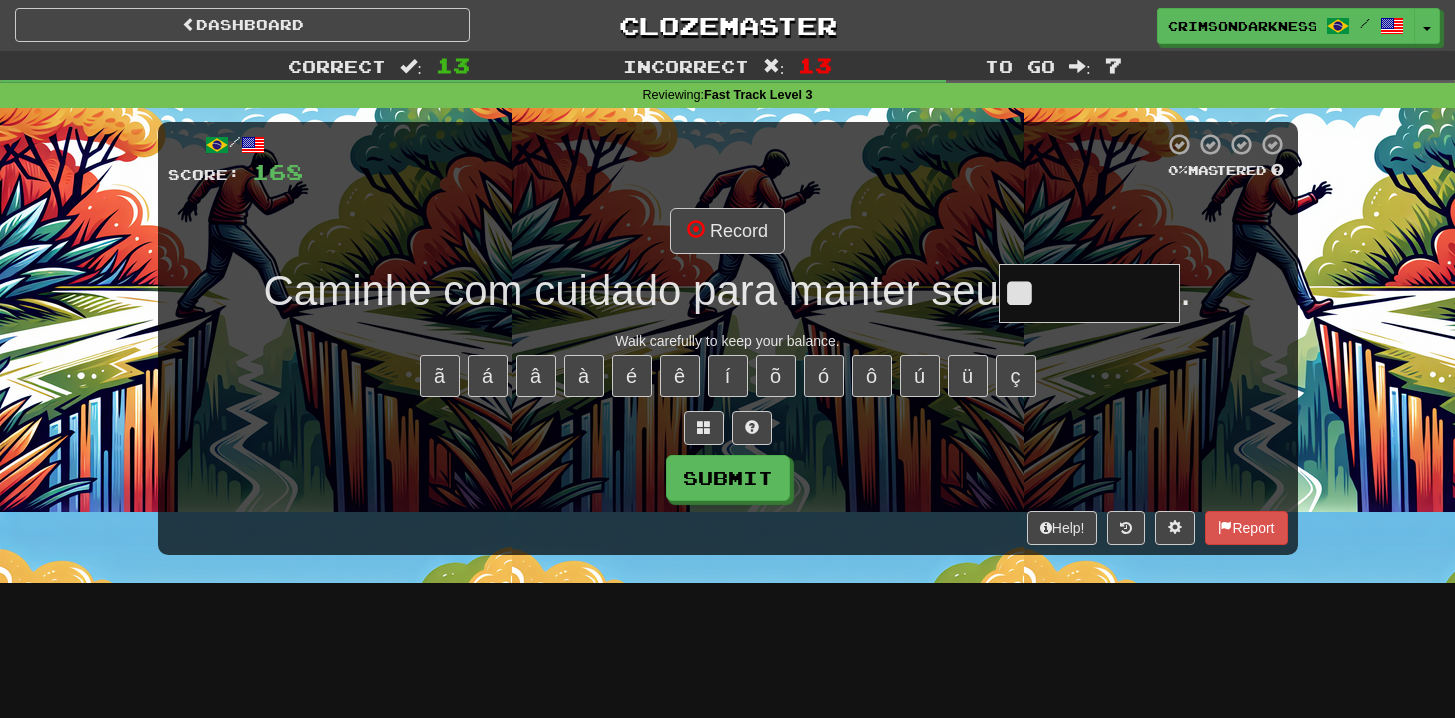 type on "*" 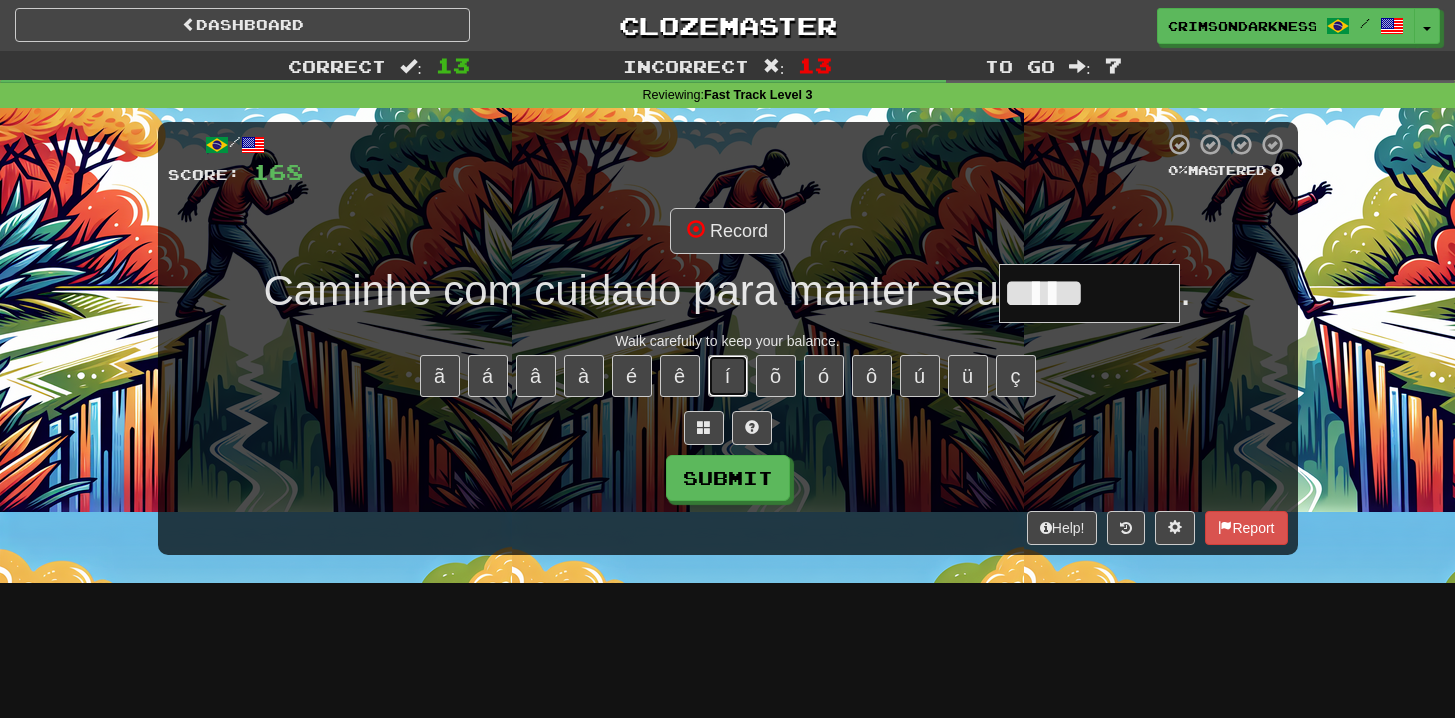 click on "í" at bounding box center [728, 376] 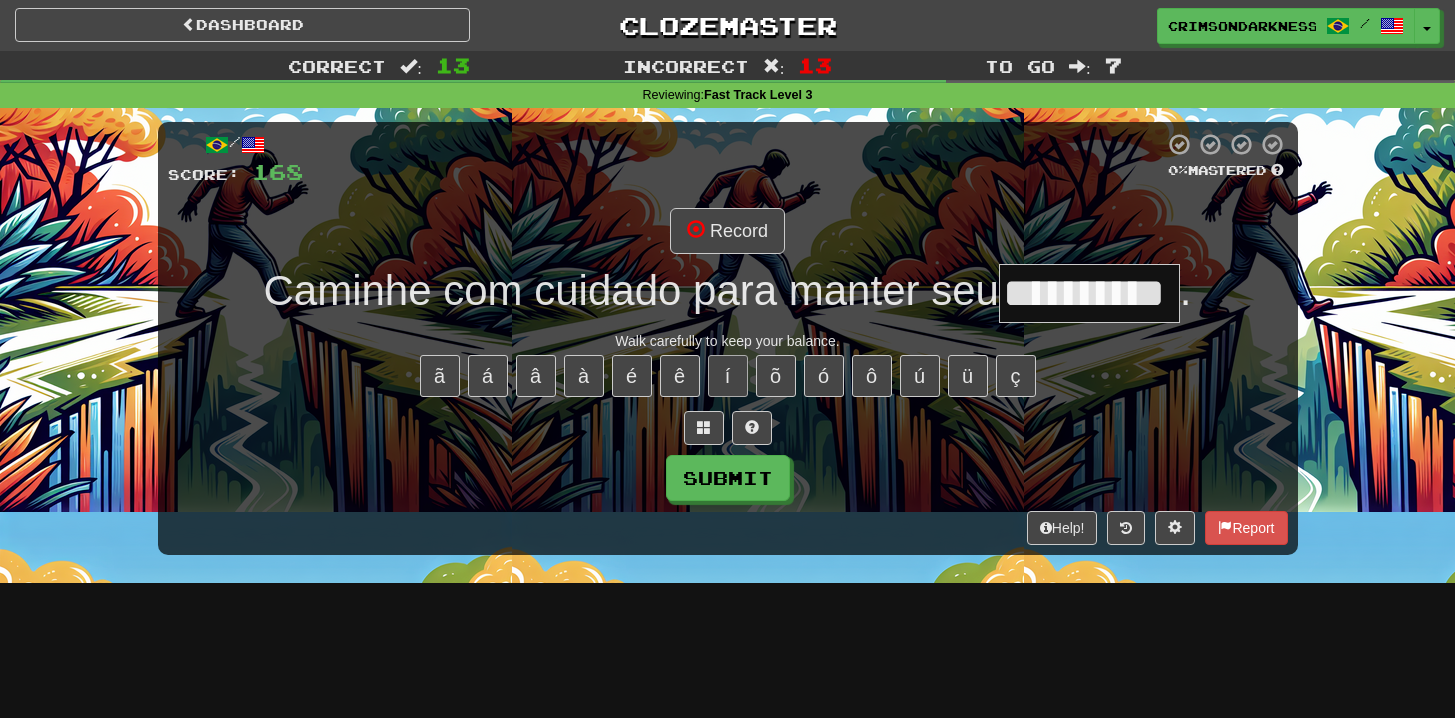type on "**********" 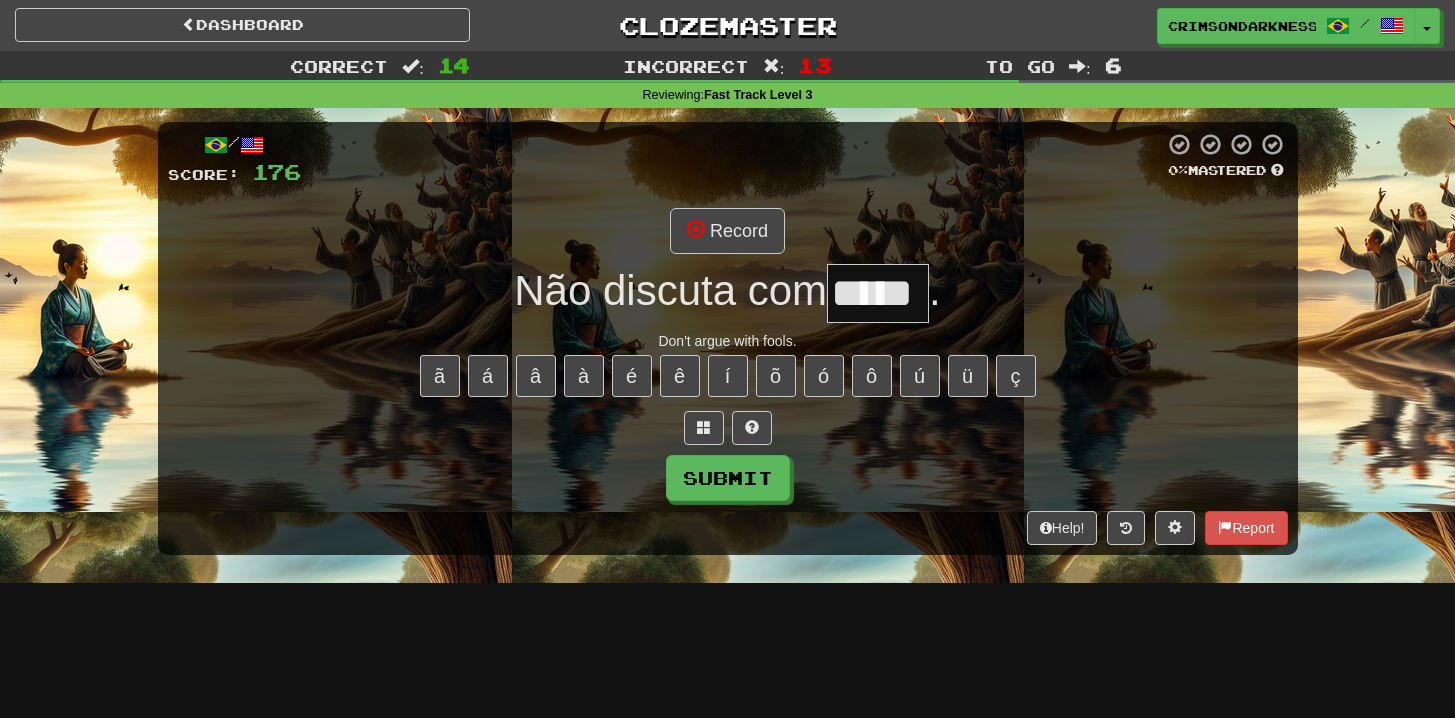 type on "*****" 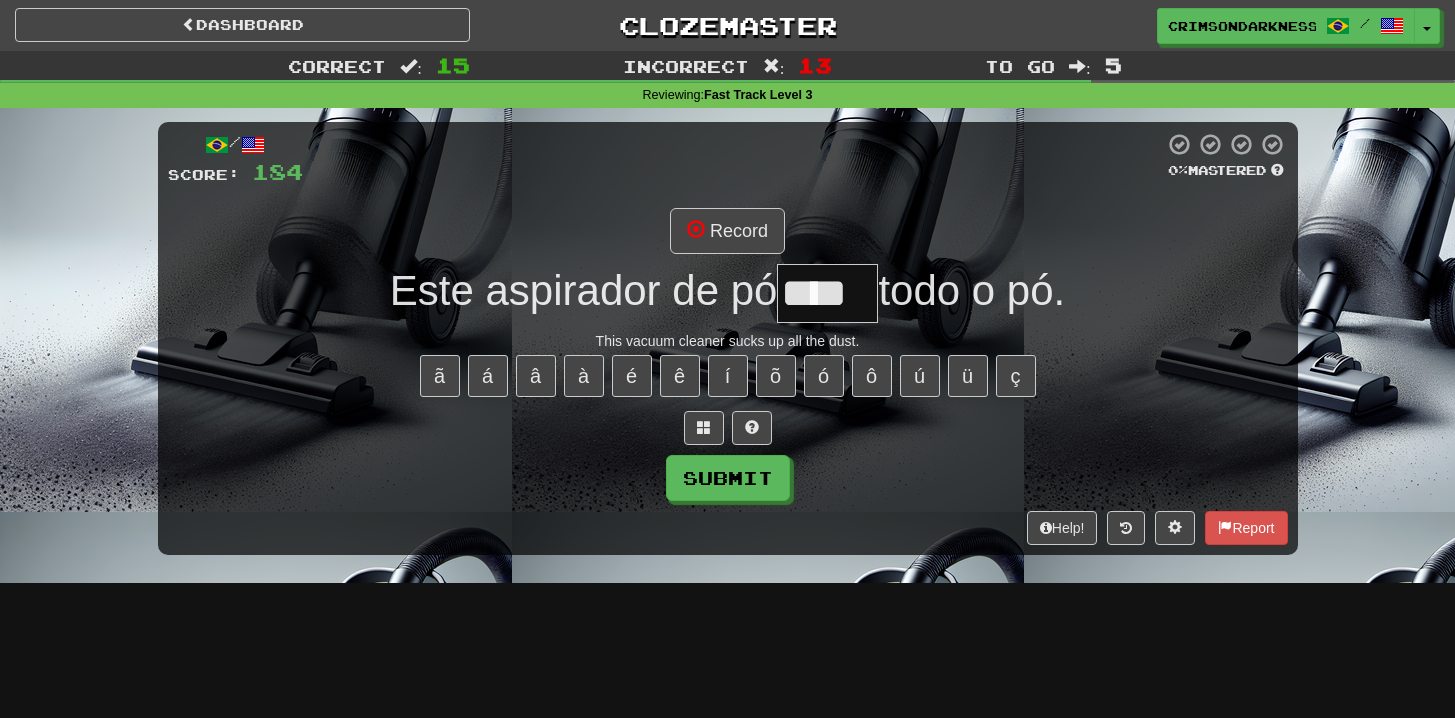 type on "****" 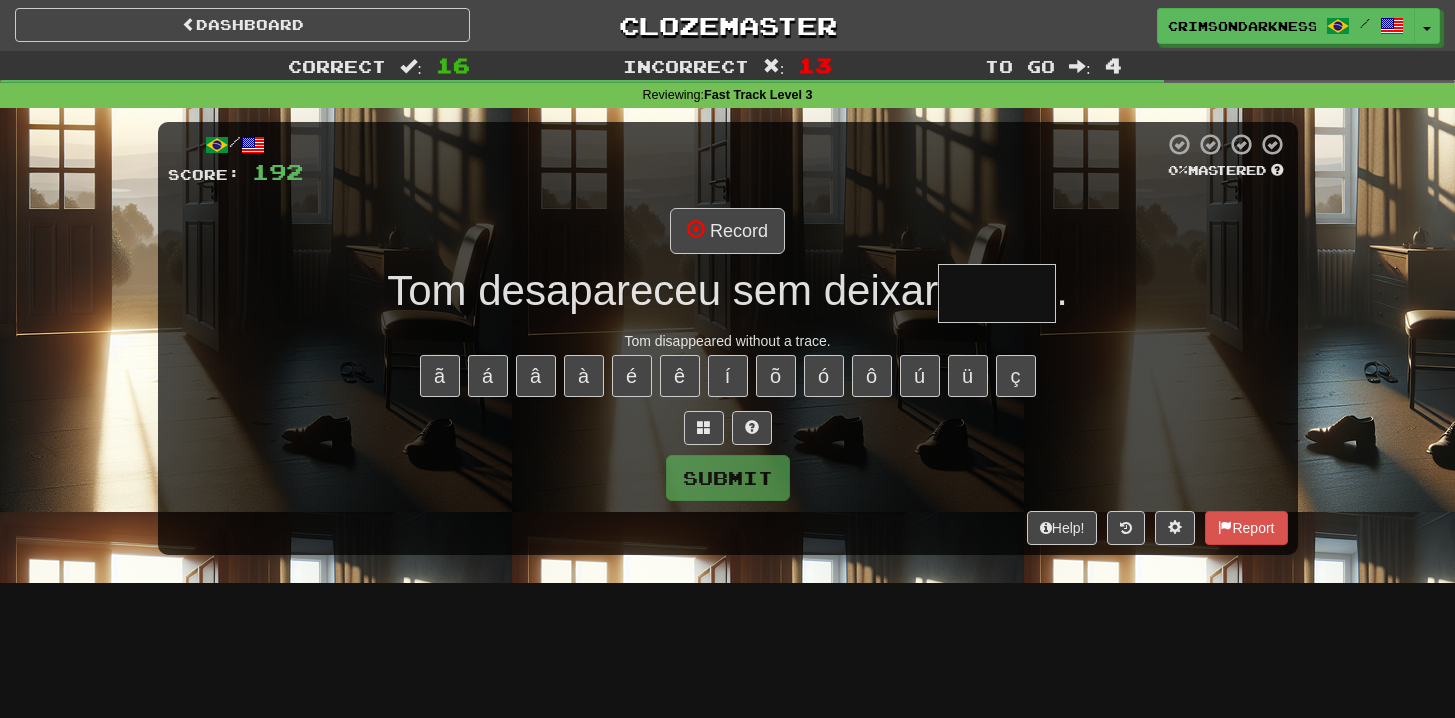 type on "******" 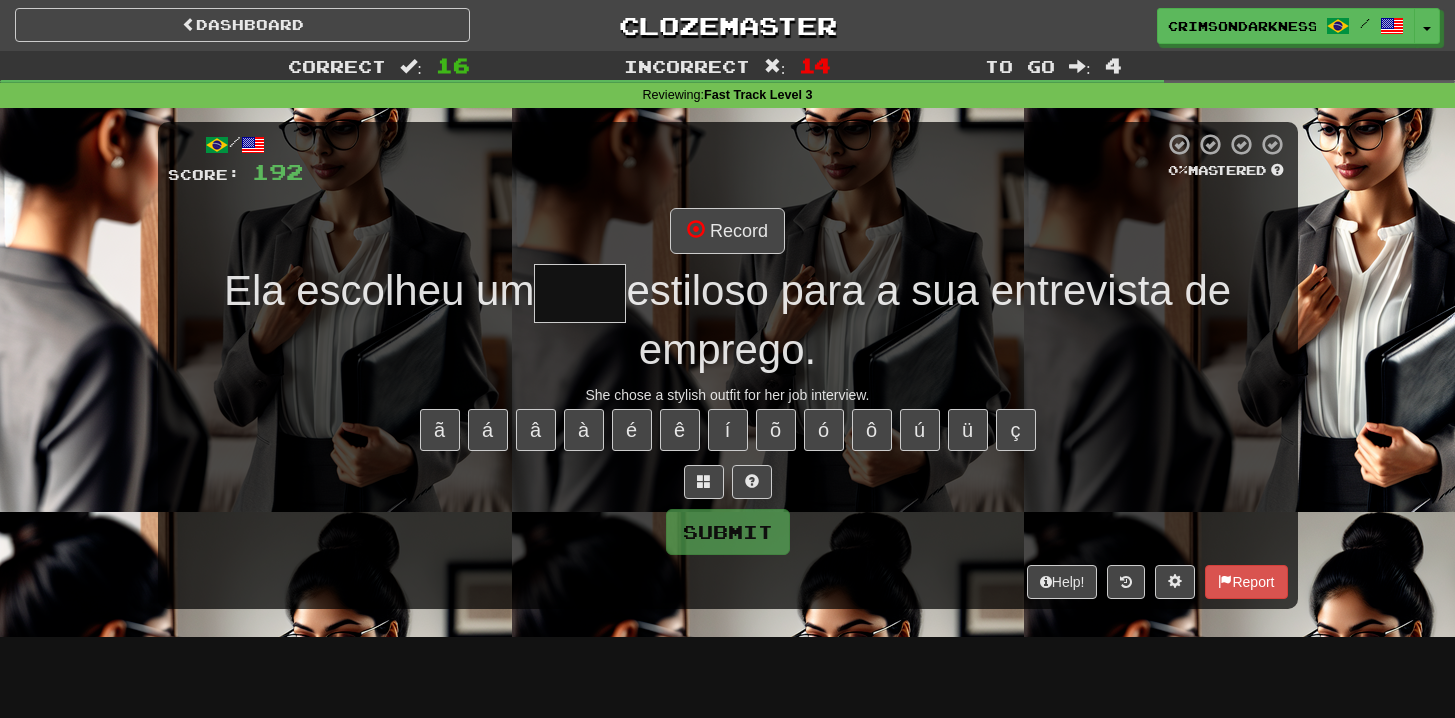 type on "*****" 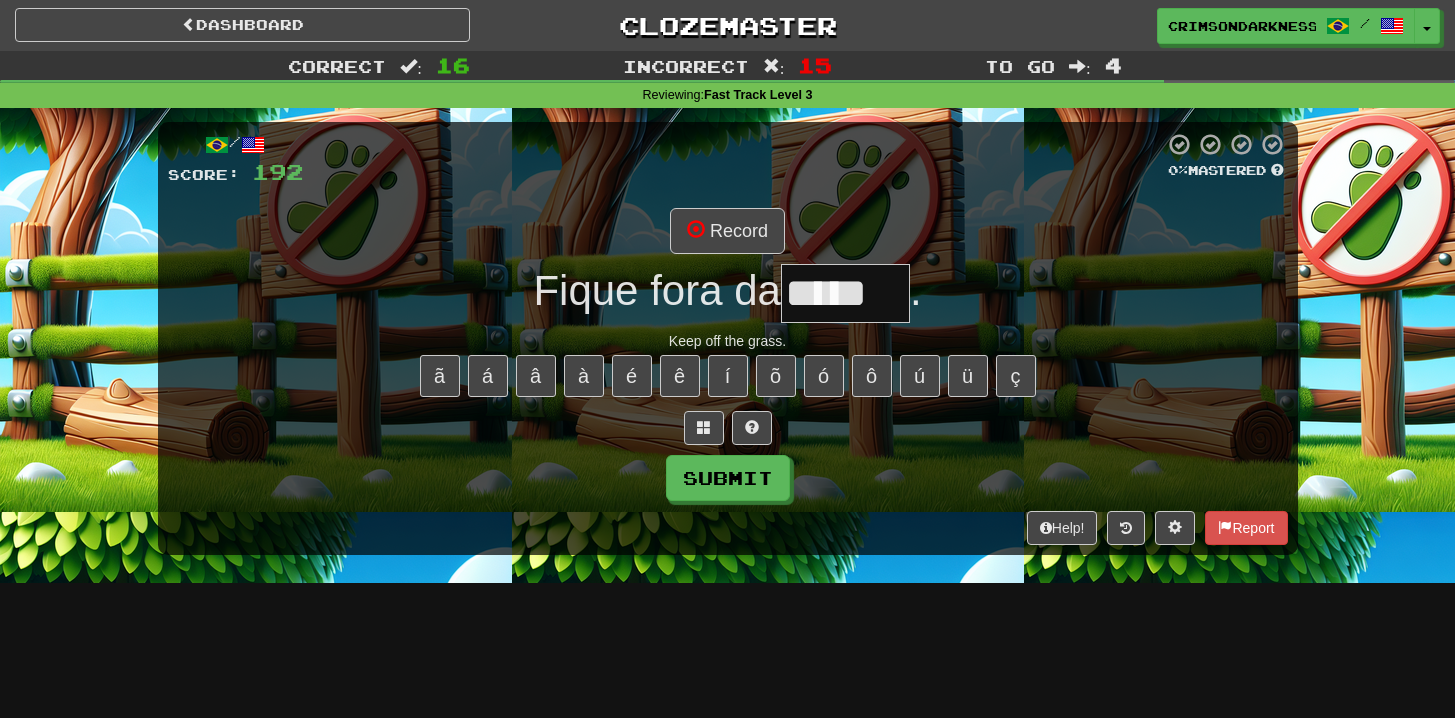 type on "*****" 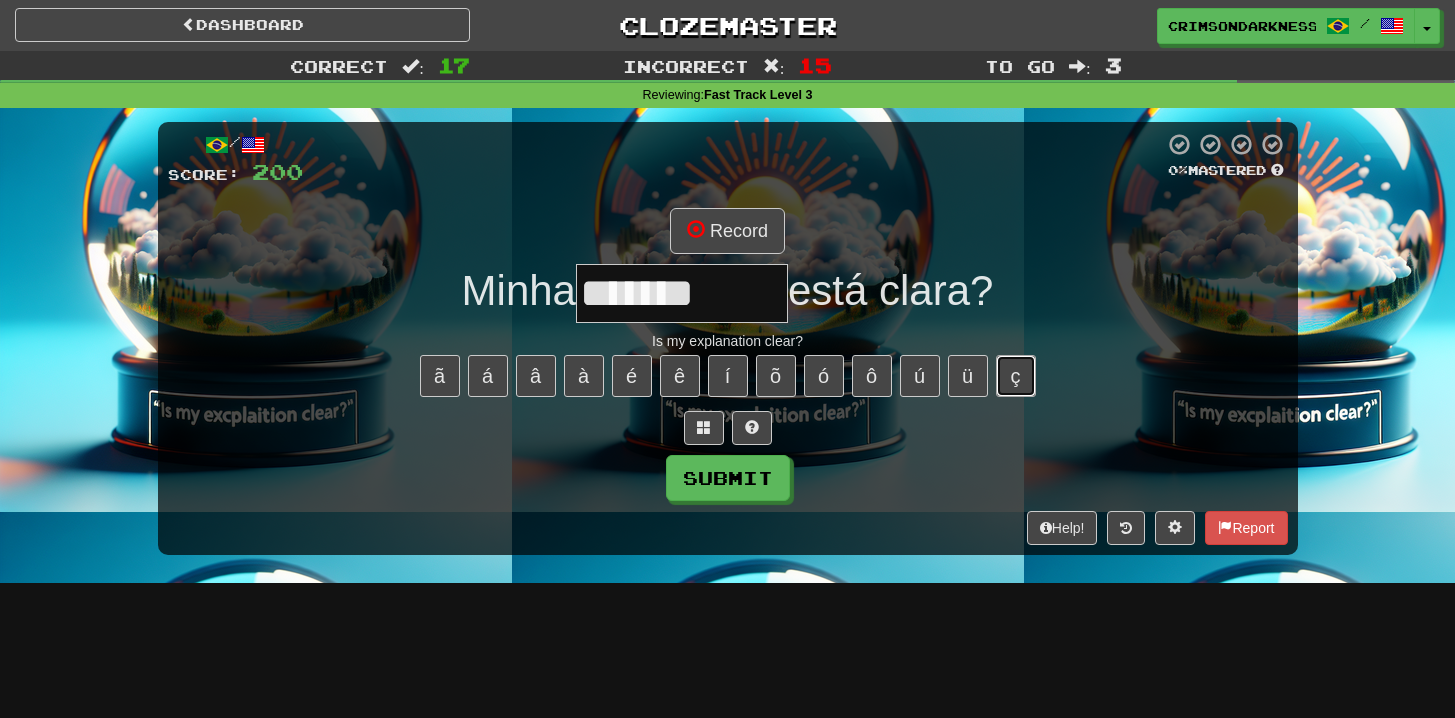 click on "ç" at bounding box center (1016, 376) 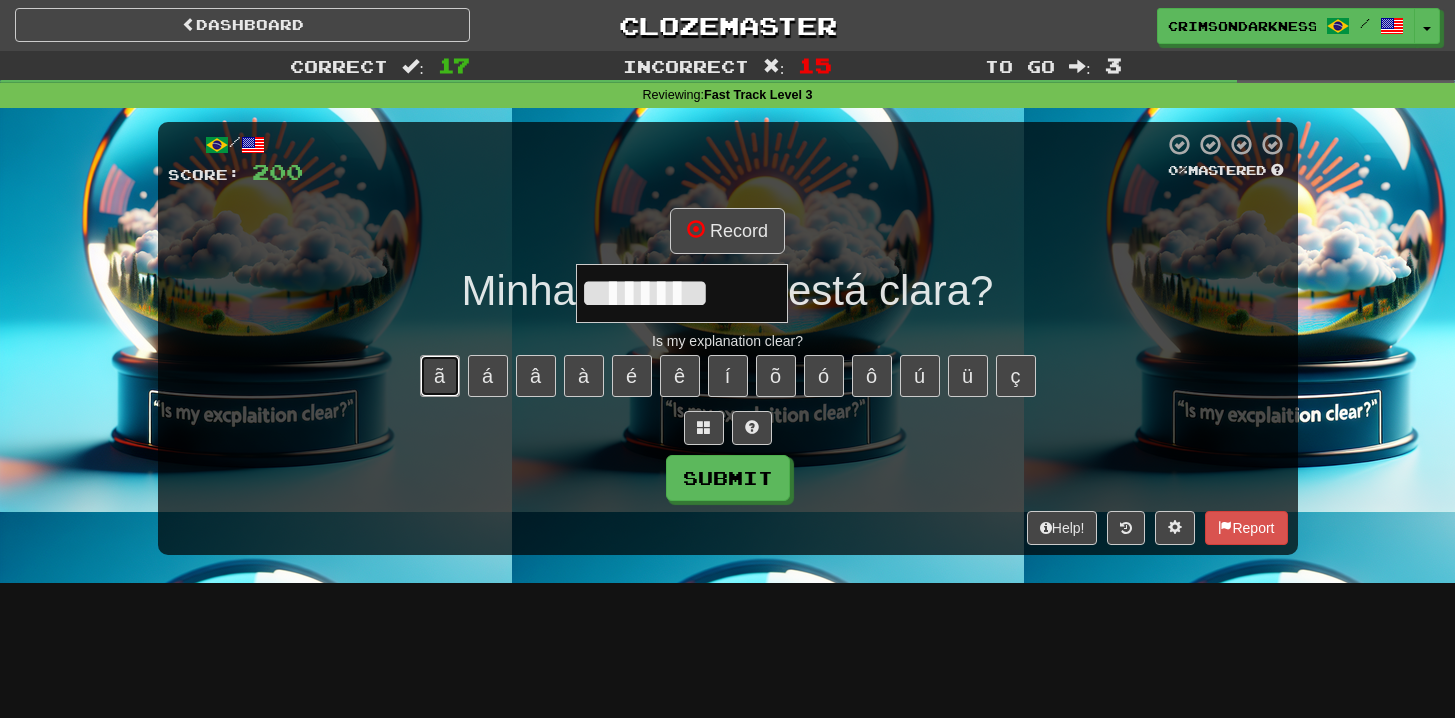 click on "ã" at bounding box center [440, 376] 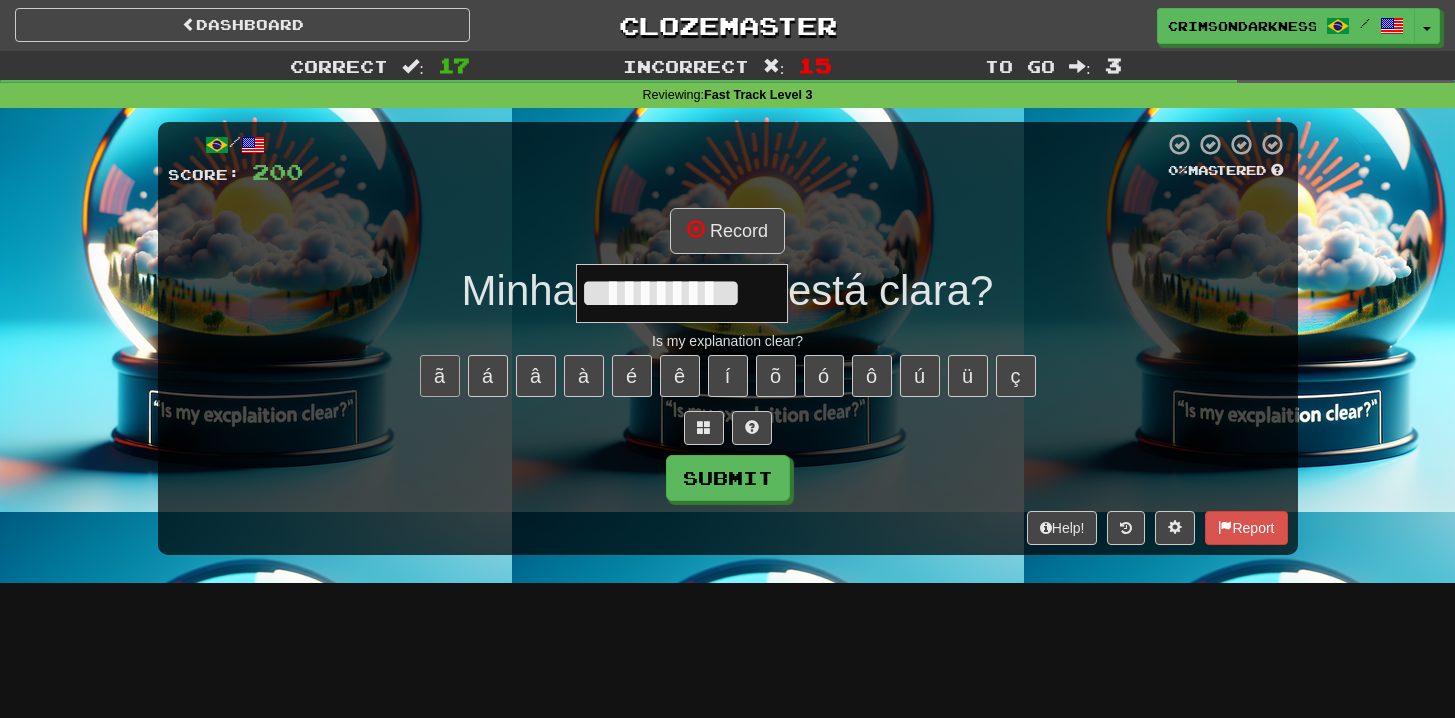type on "**********" 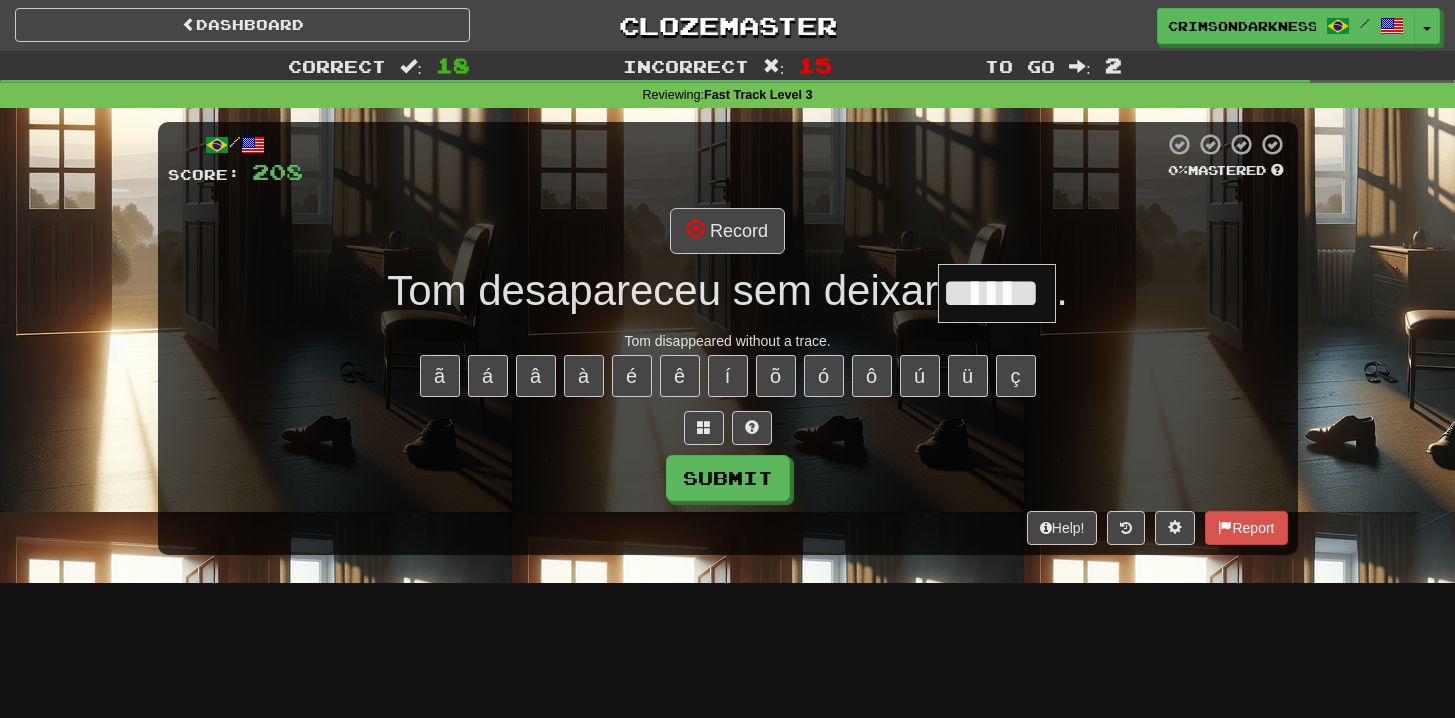 type on "******" 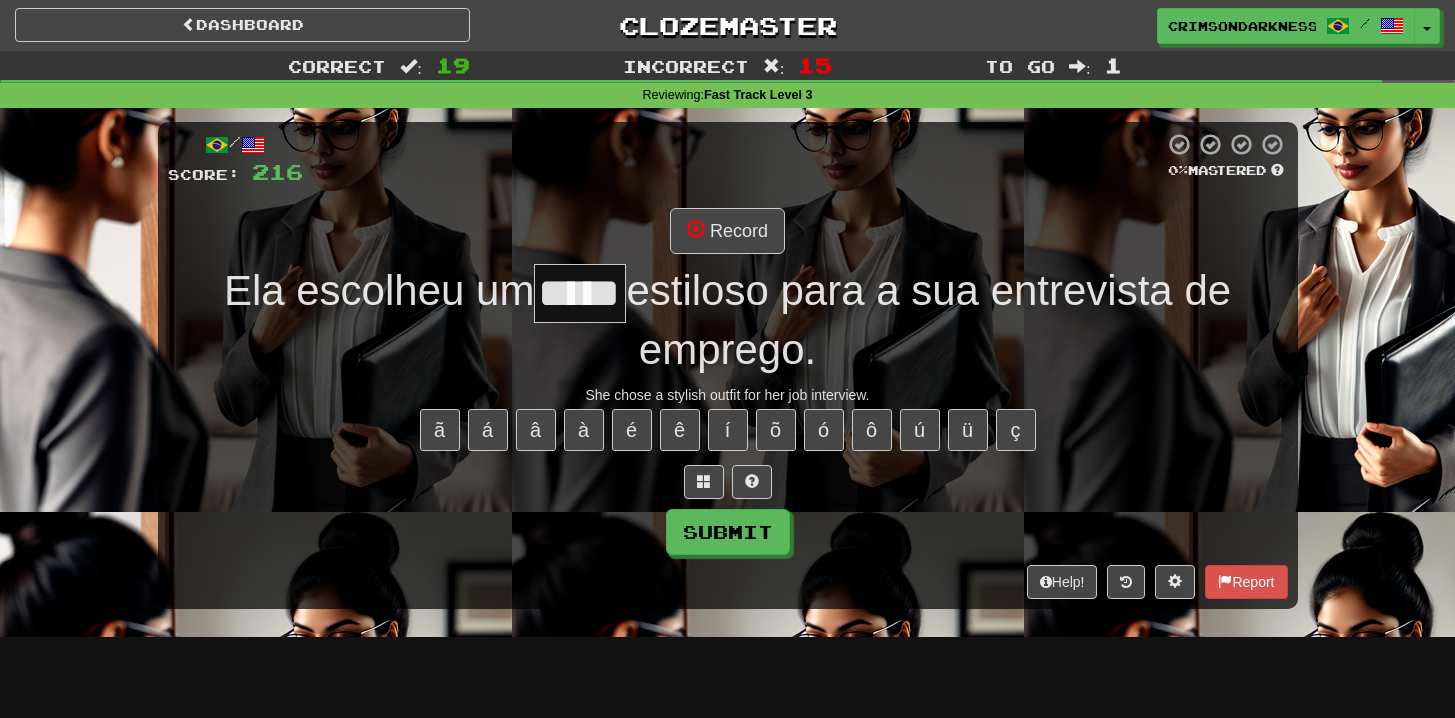 type on "*****" 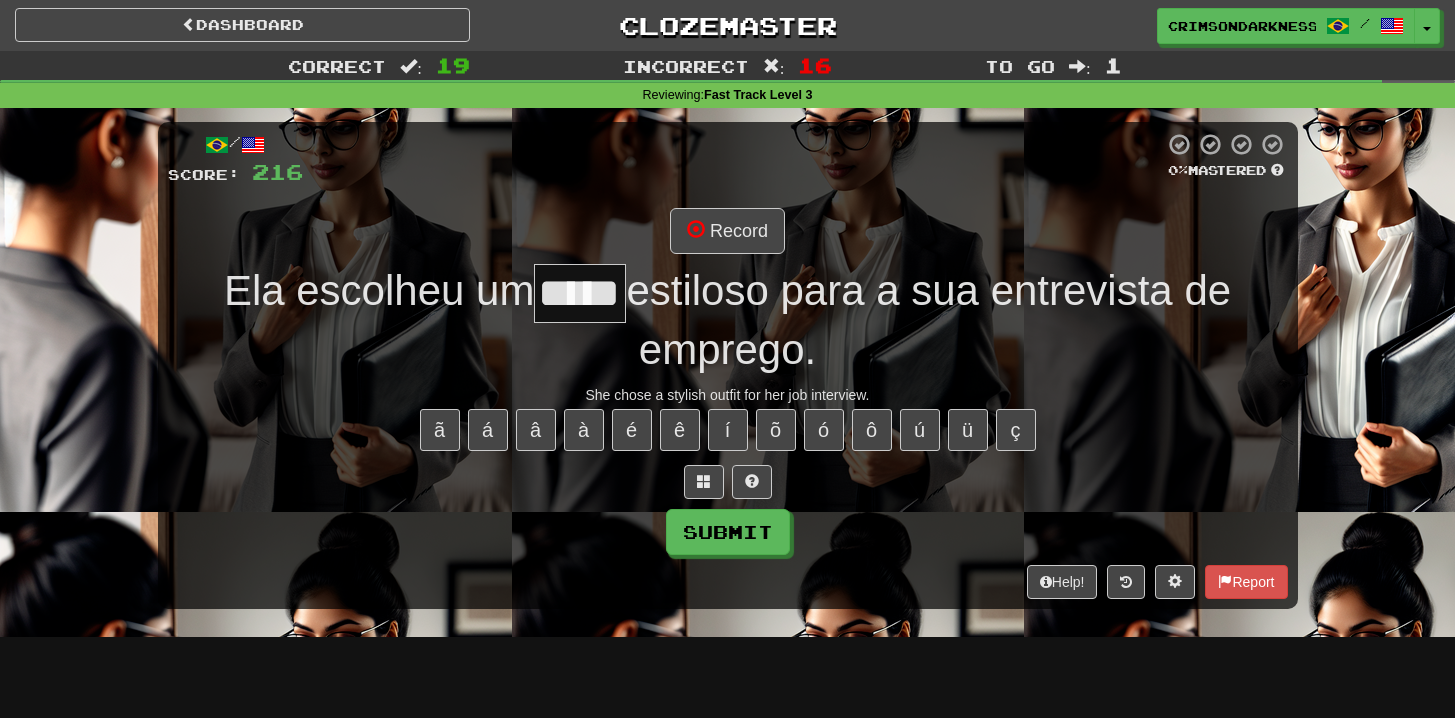 type on "*****" 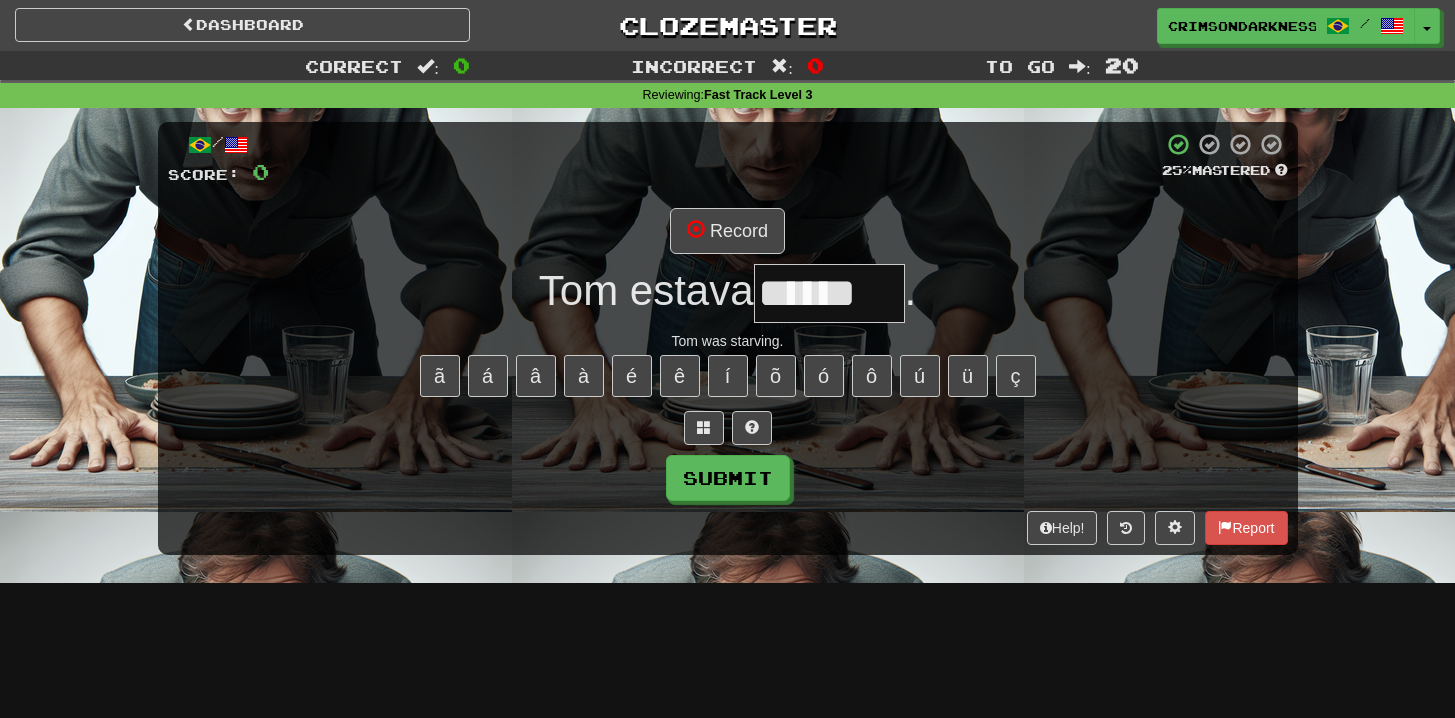scroll, scrollTop: 0, scrollLeft: 0, axis: both 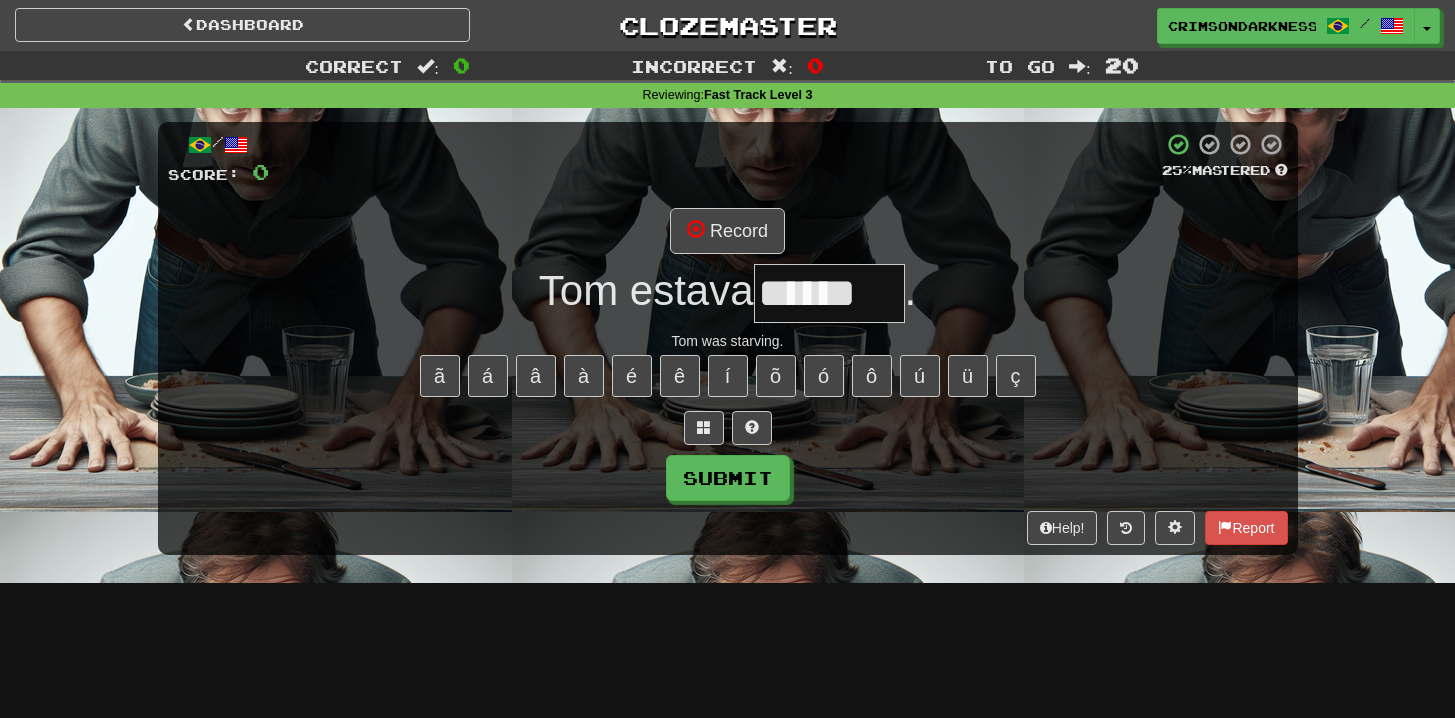 type on "*******" 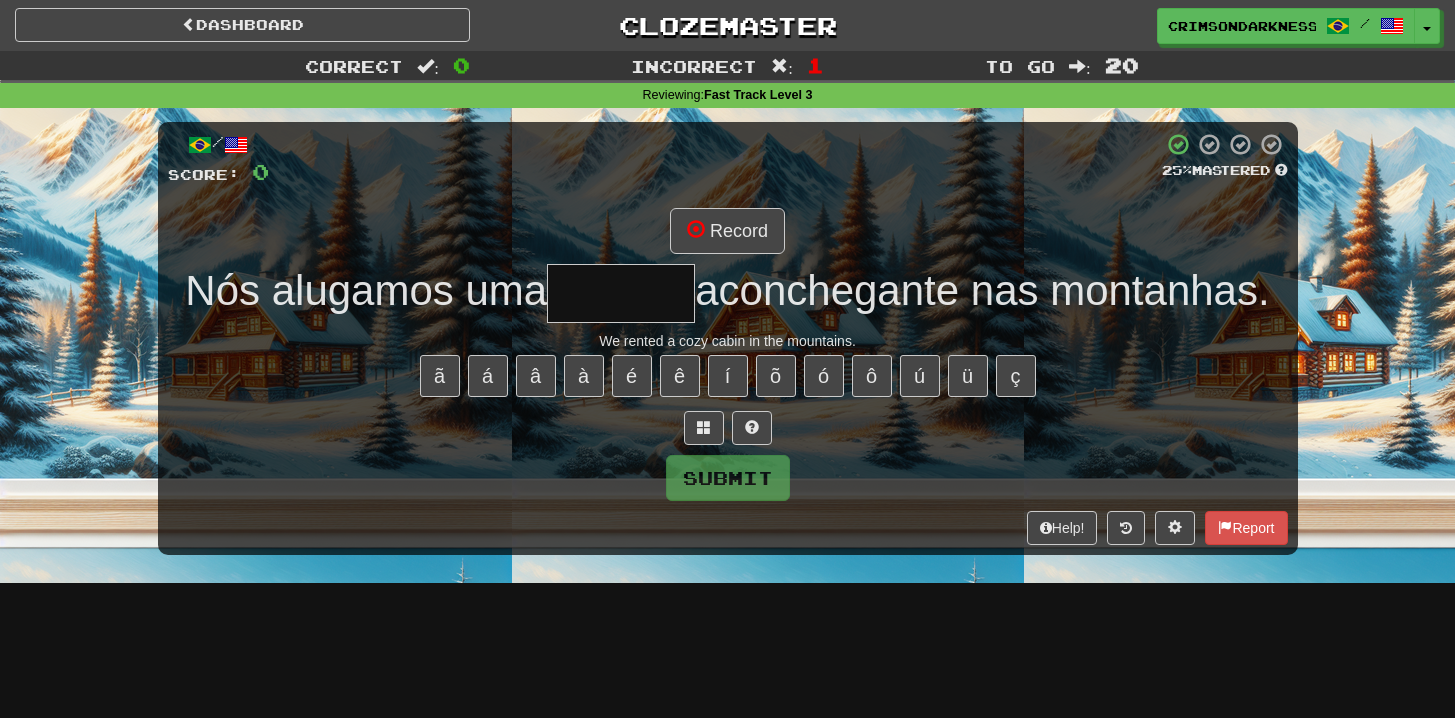 type on "******" 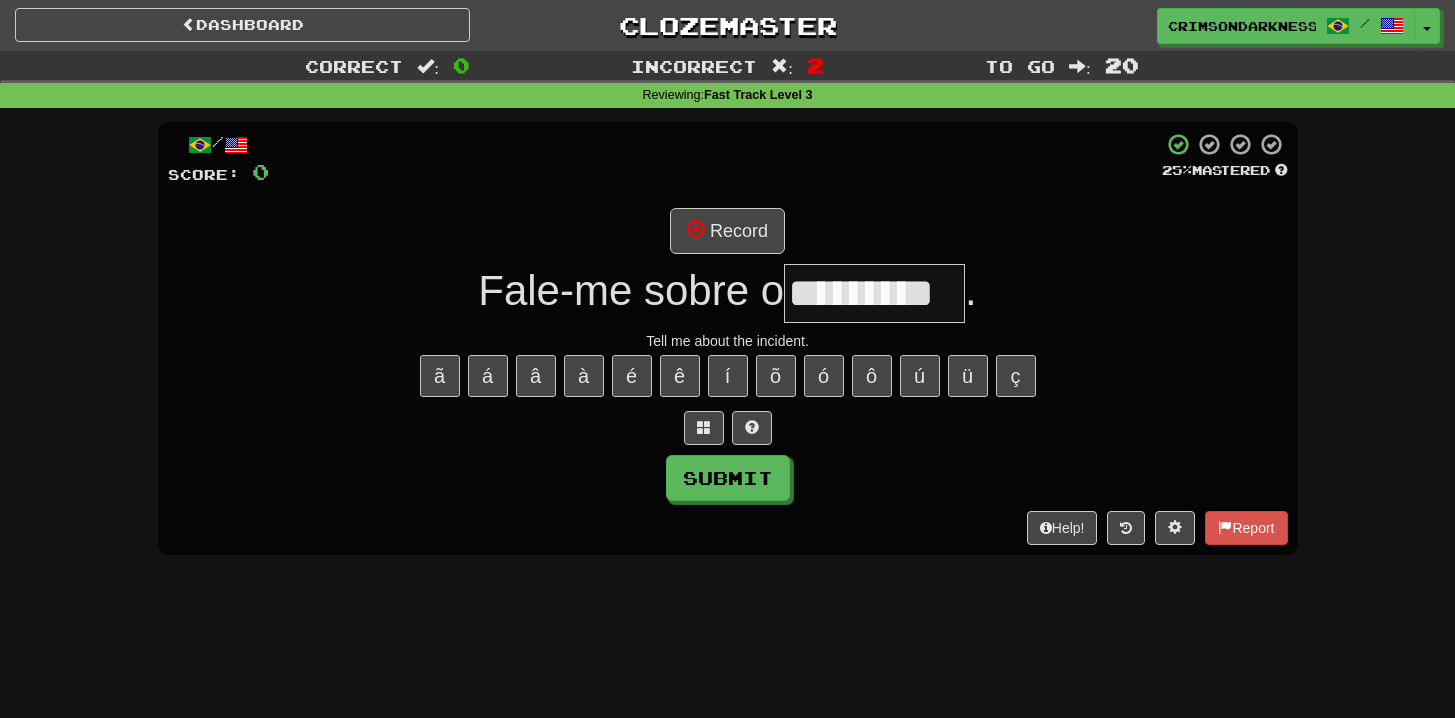 type on "*********" 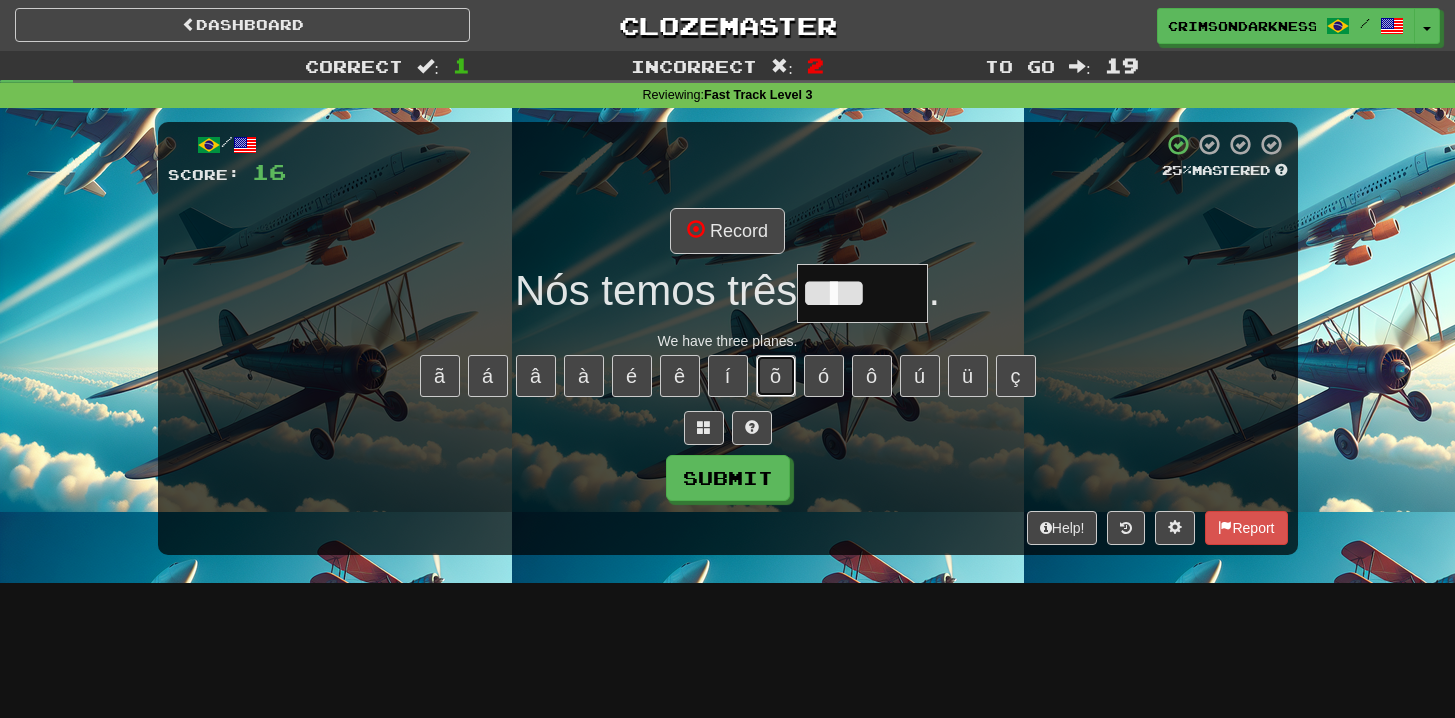 click on "õ" at bounding box center (776, 376) 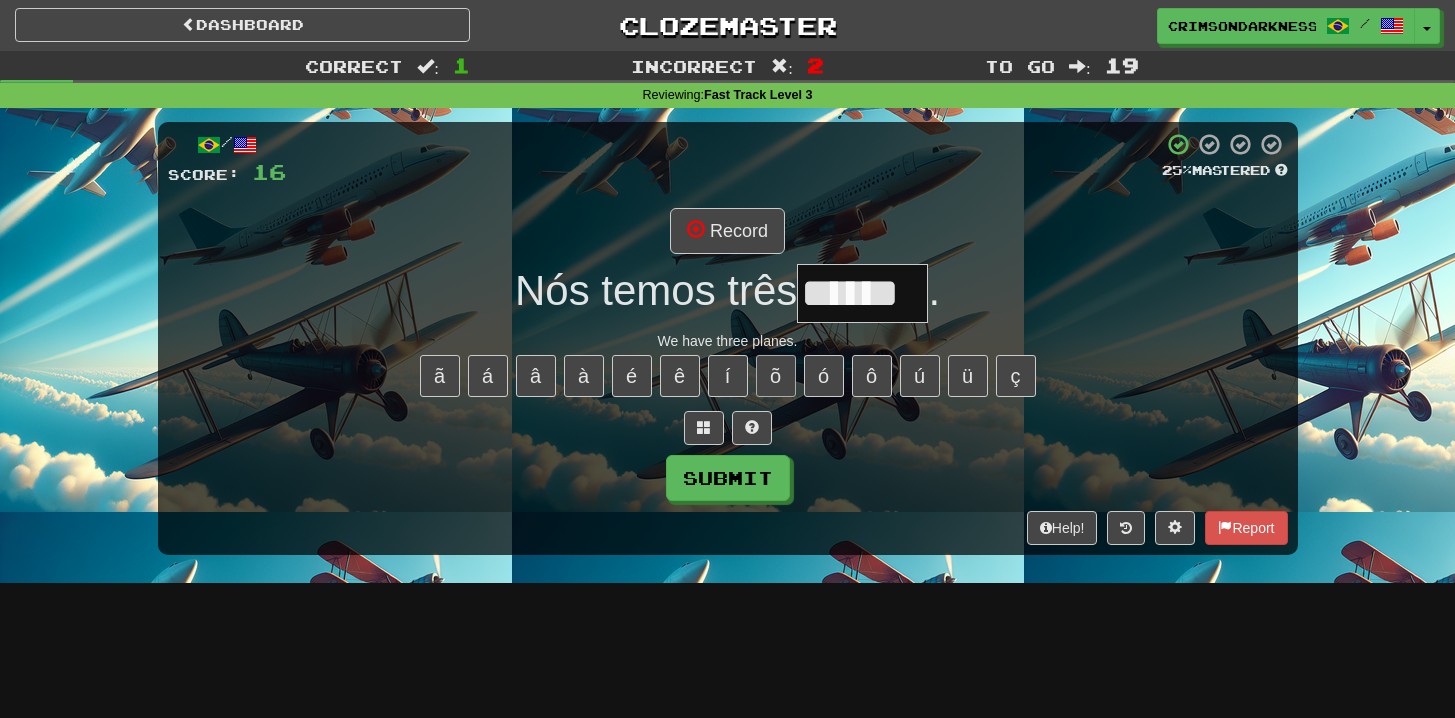 type on "******" 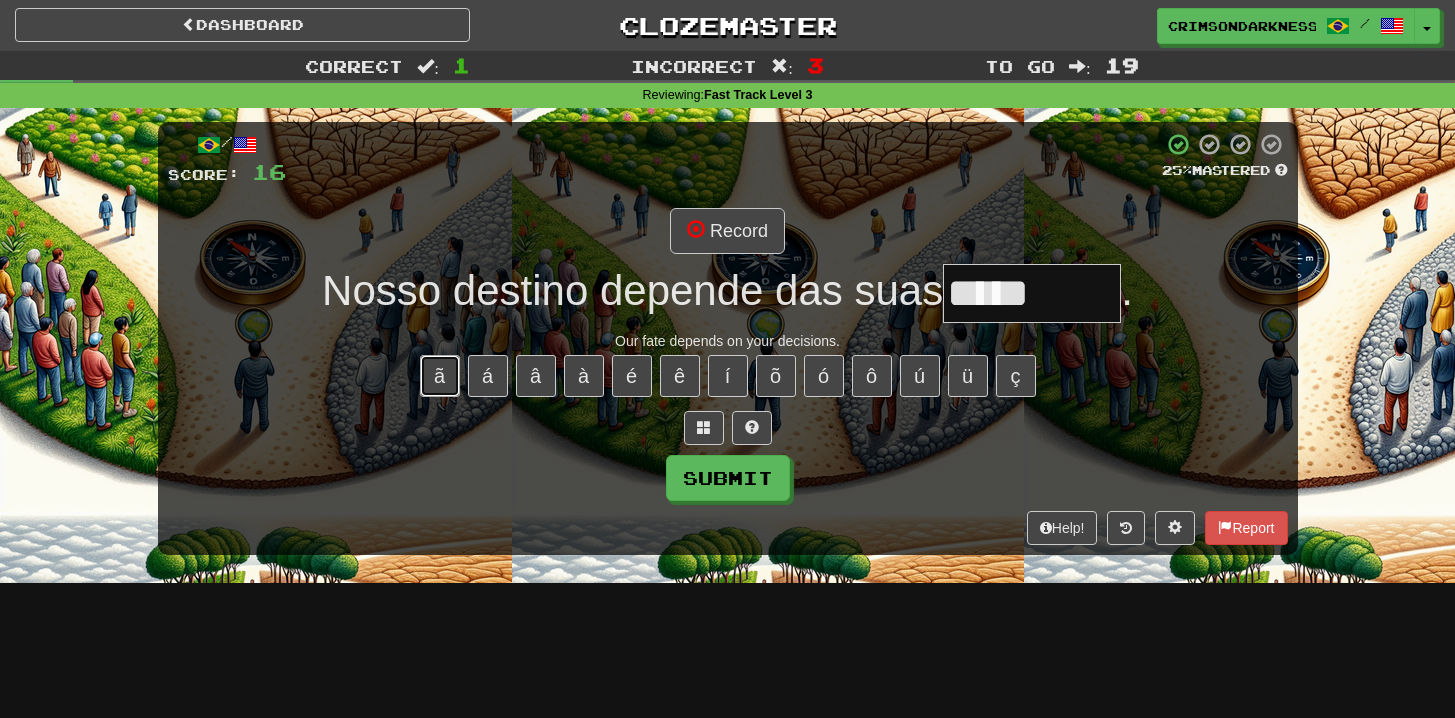 click on "ã" at bounding box center [440, 376] 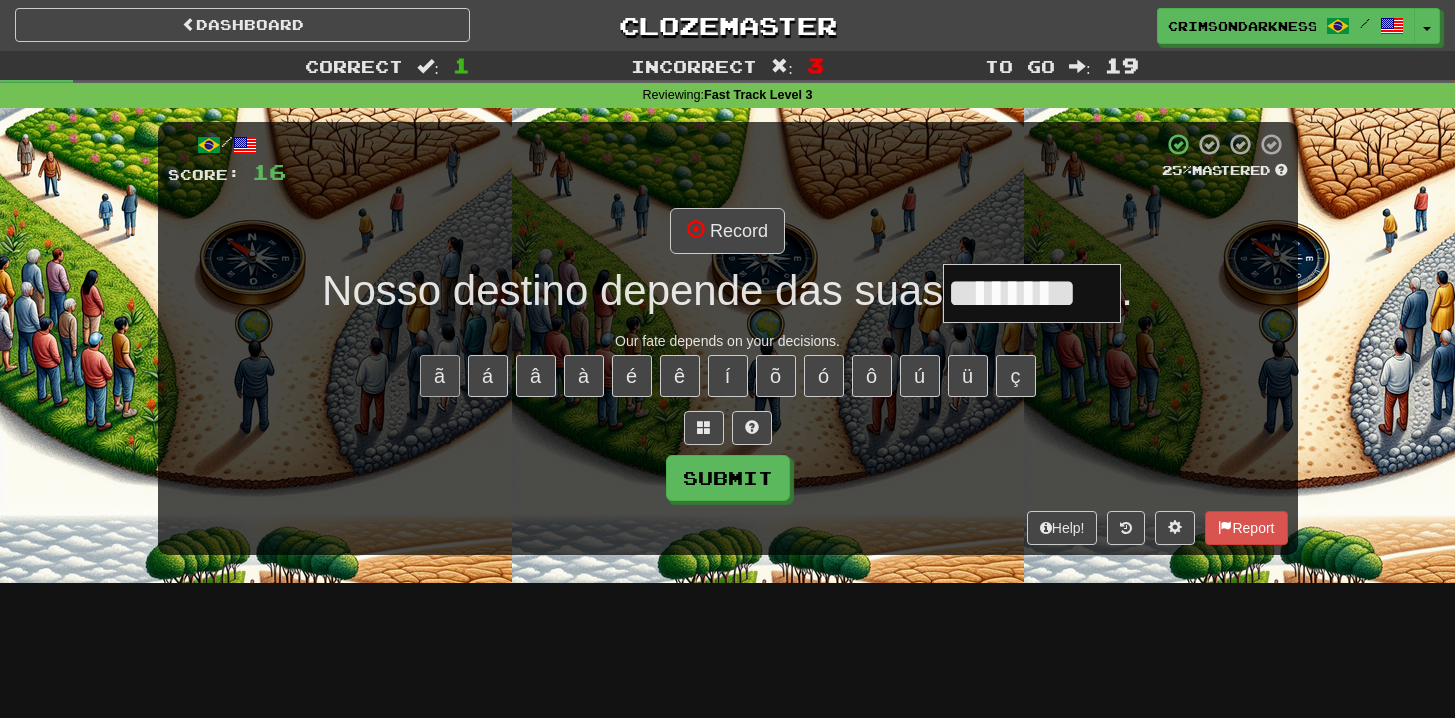 type on "********" 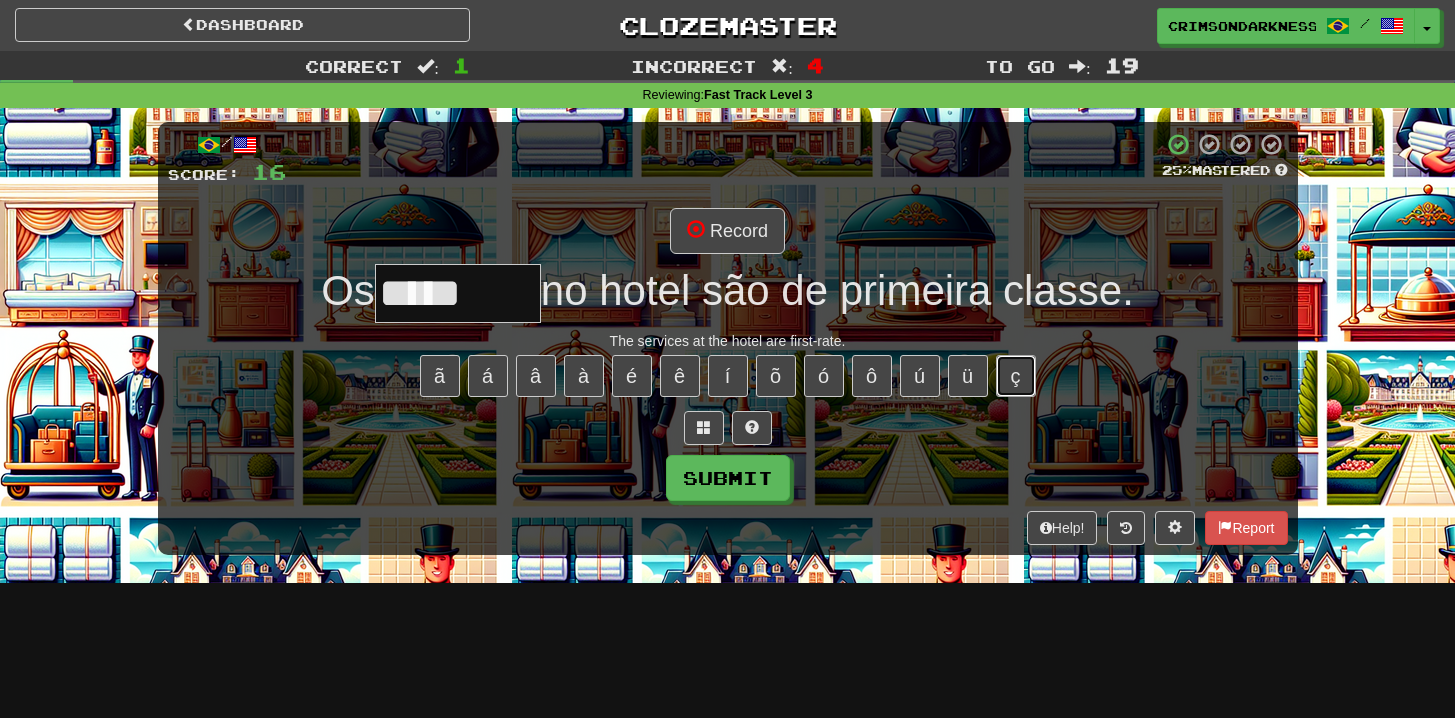 click on "ç" at bounding box center (1016, 376) 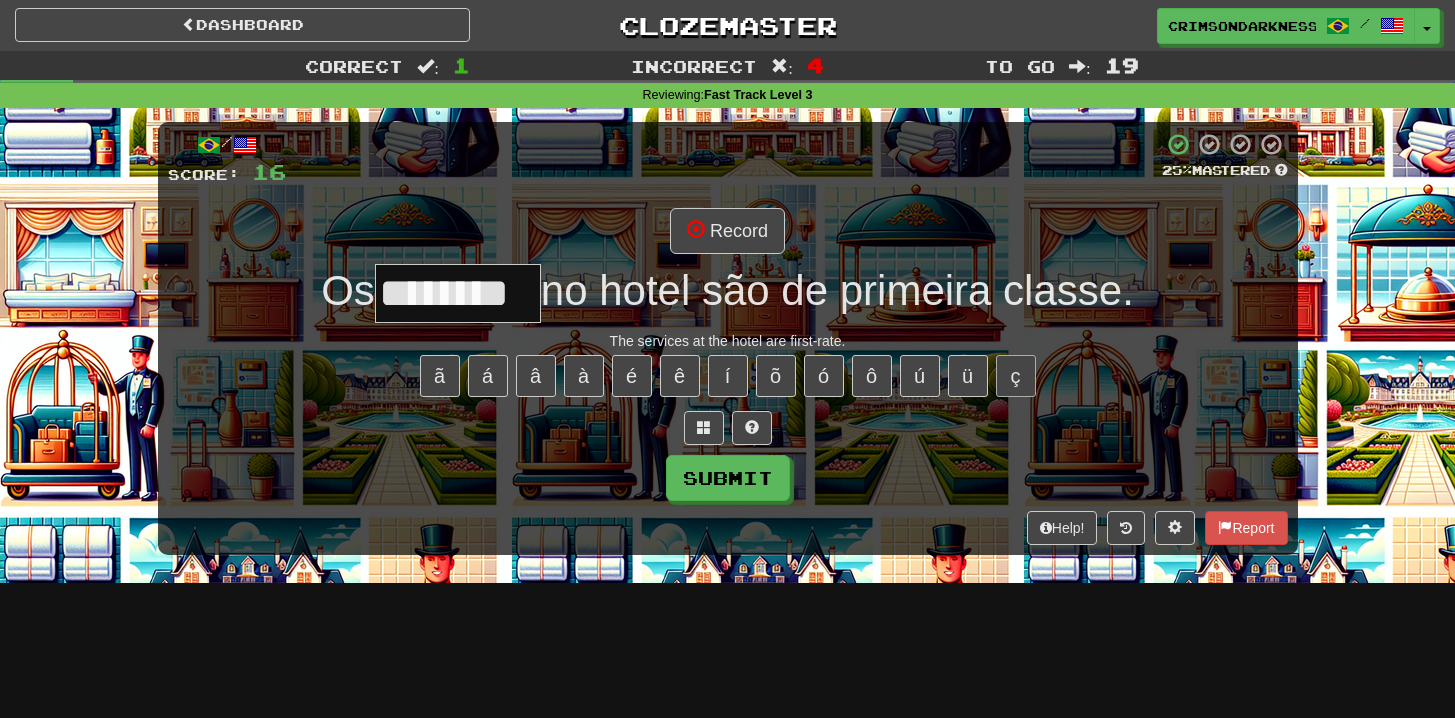 type on "********" 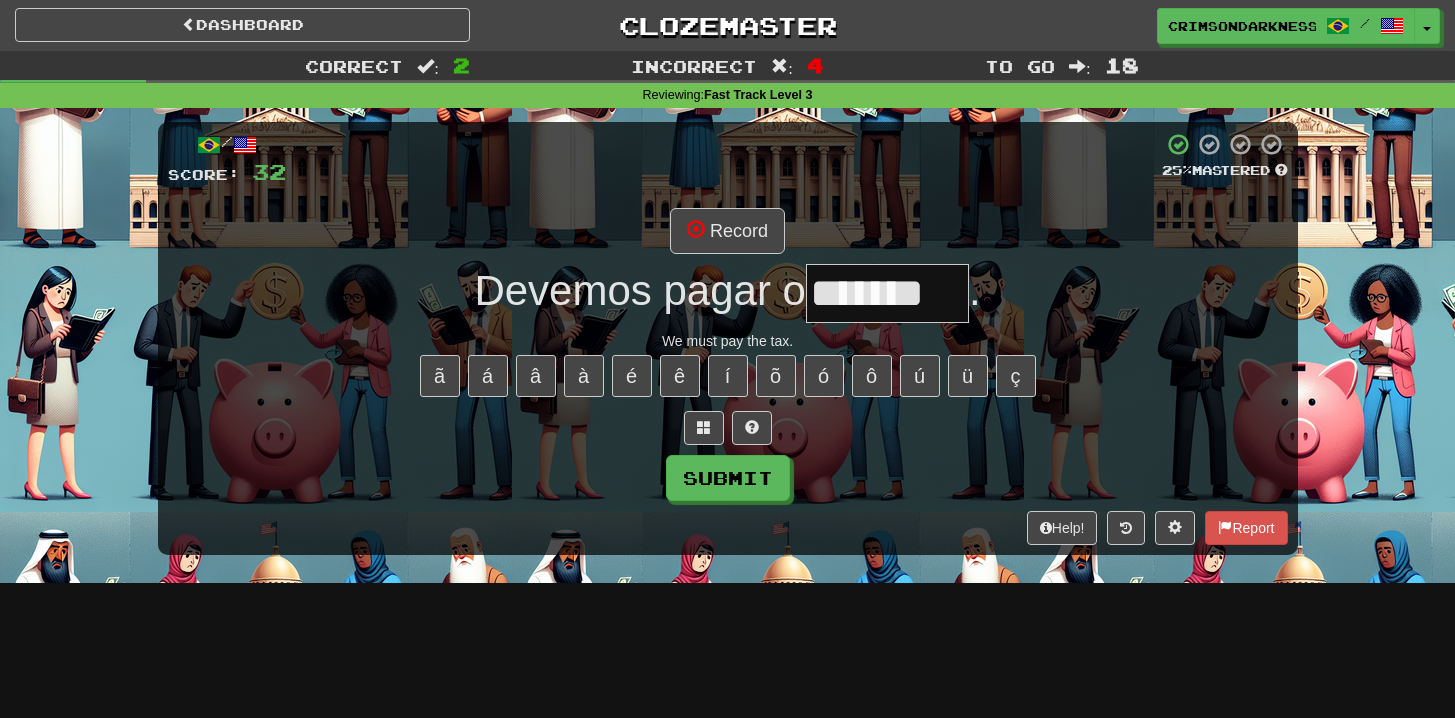 type on "*******" 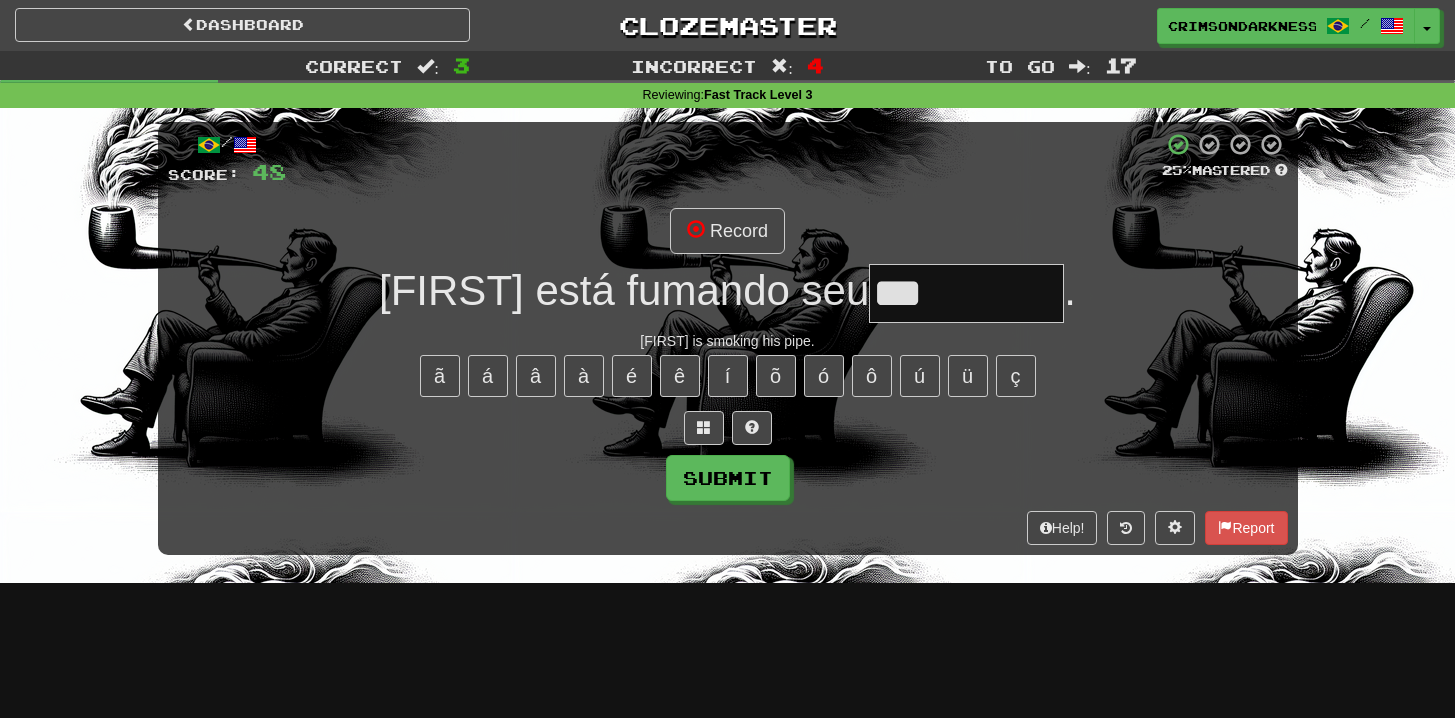 type on "********" 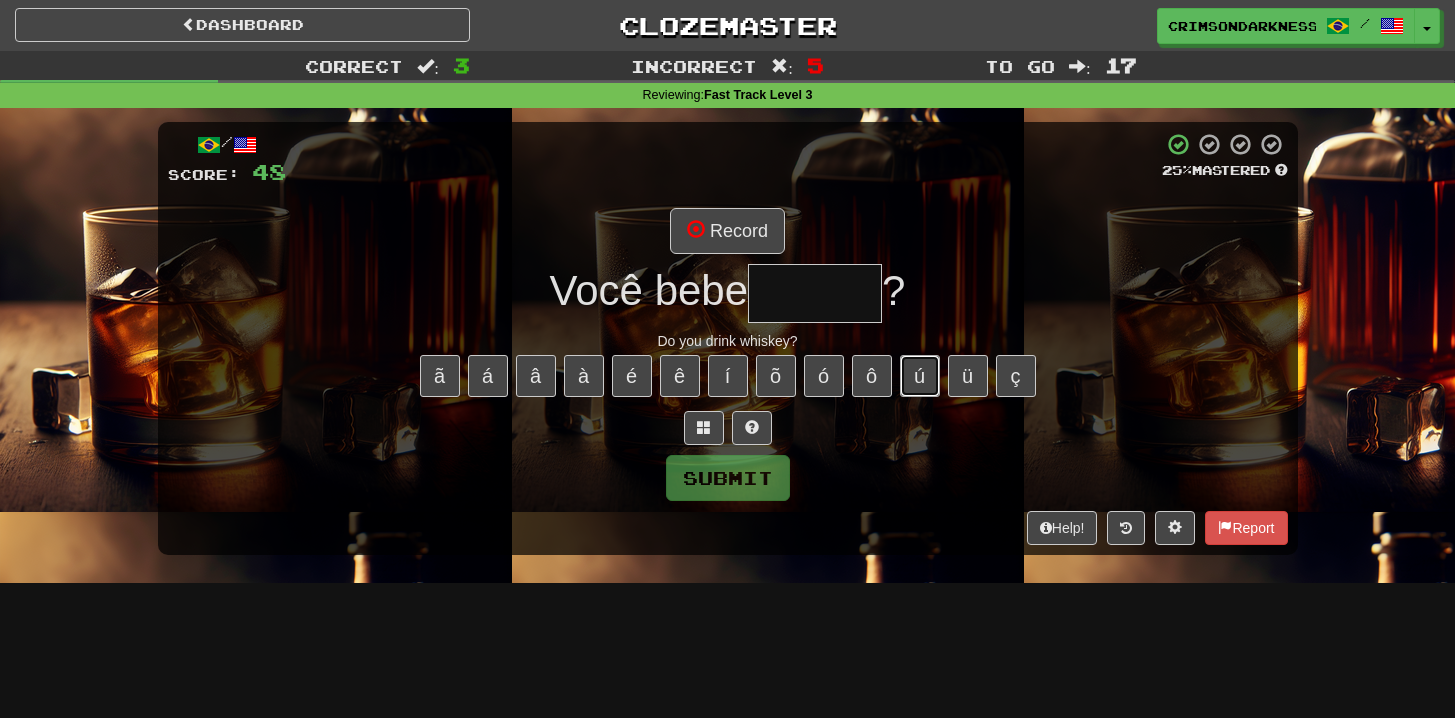click on "ú" at bounding box center [920, 376] 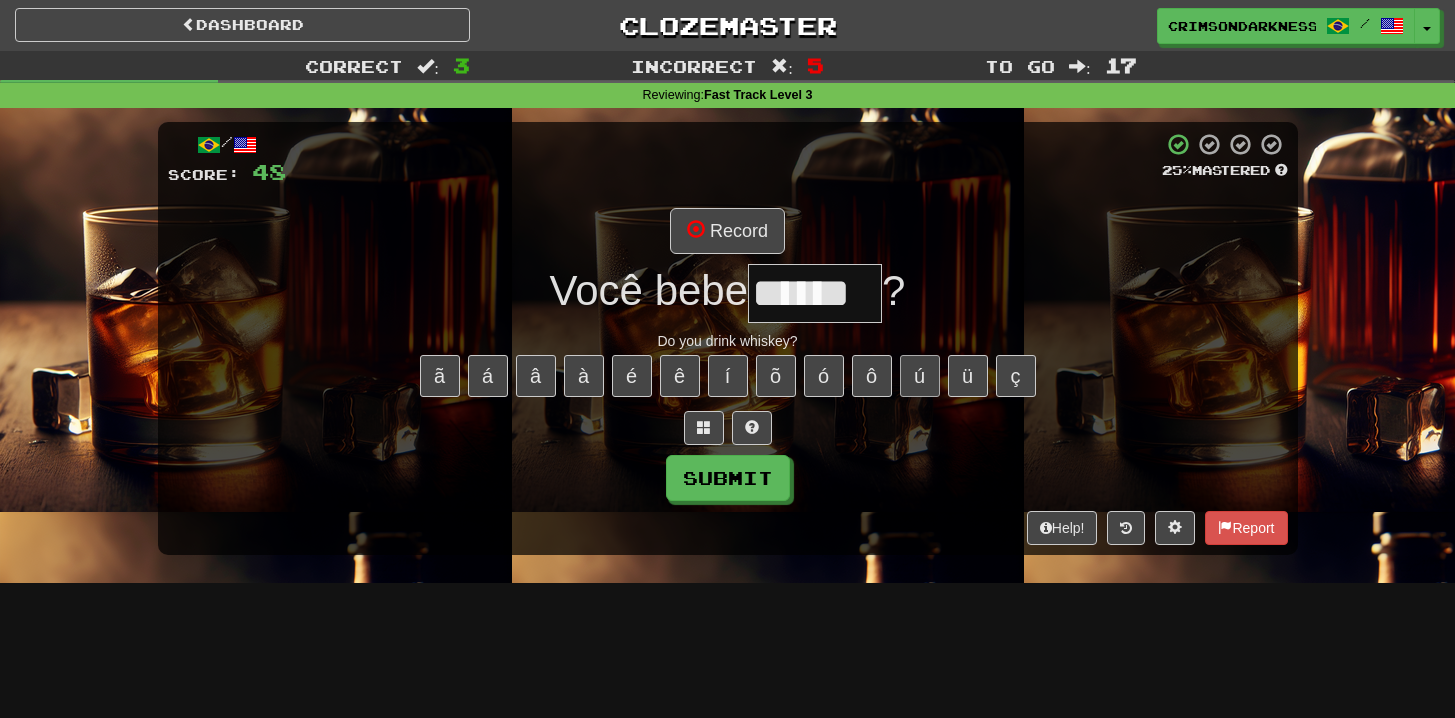 type on "******" 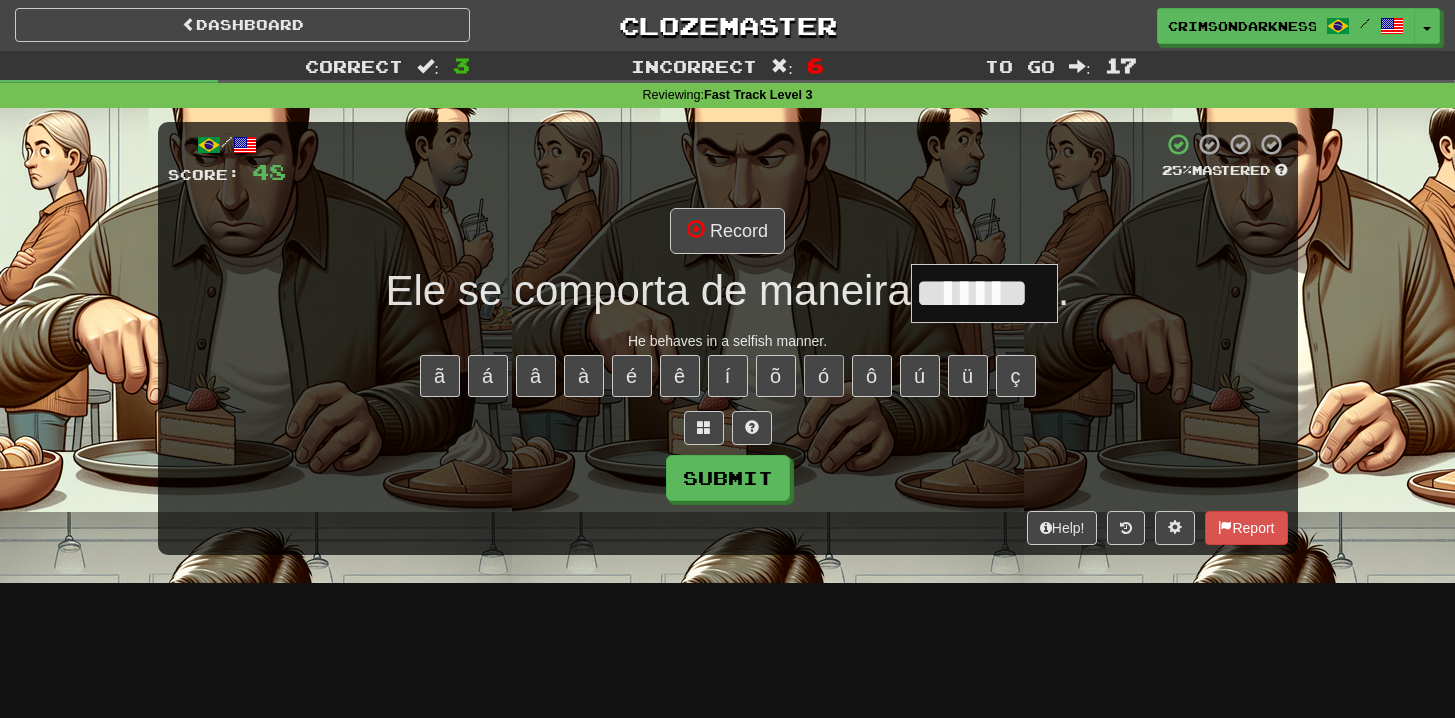 type on "*******" 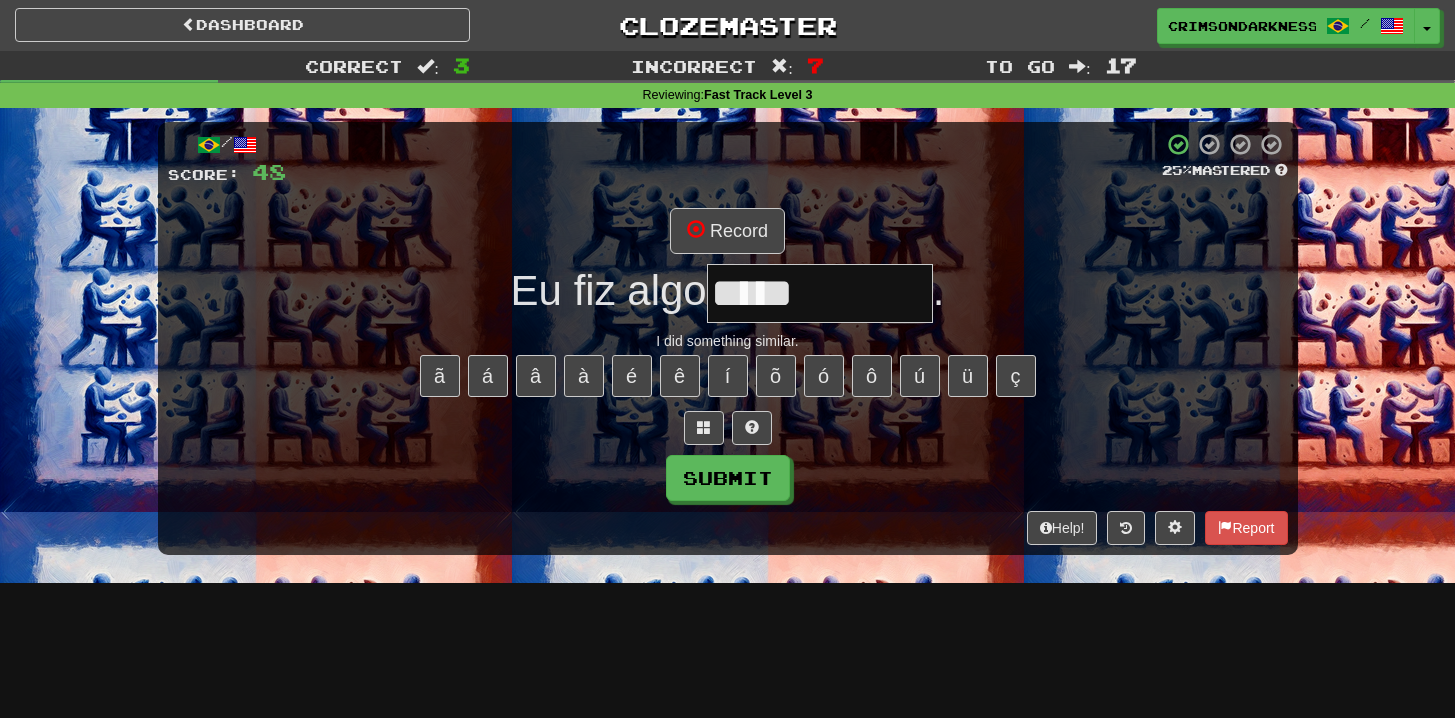 type on "**********" 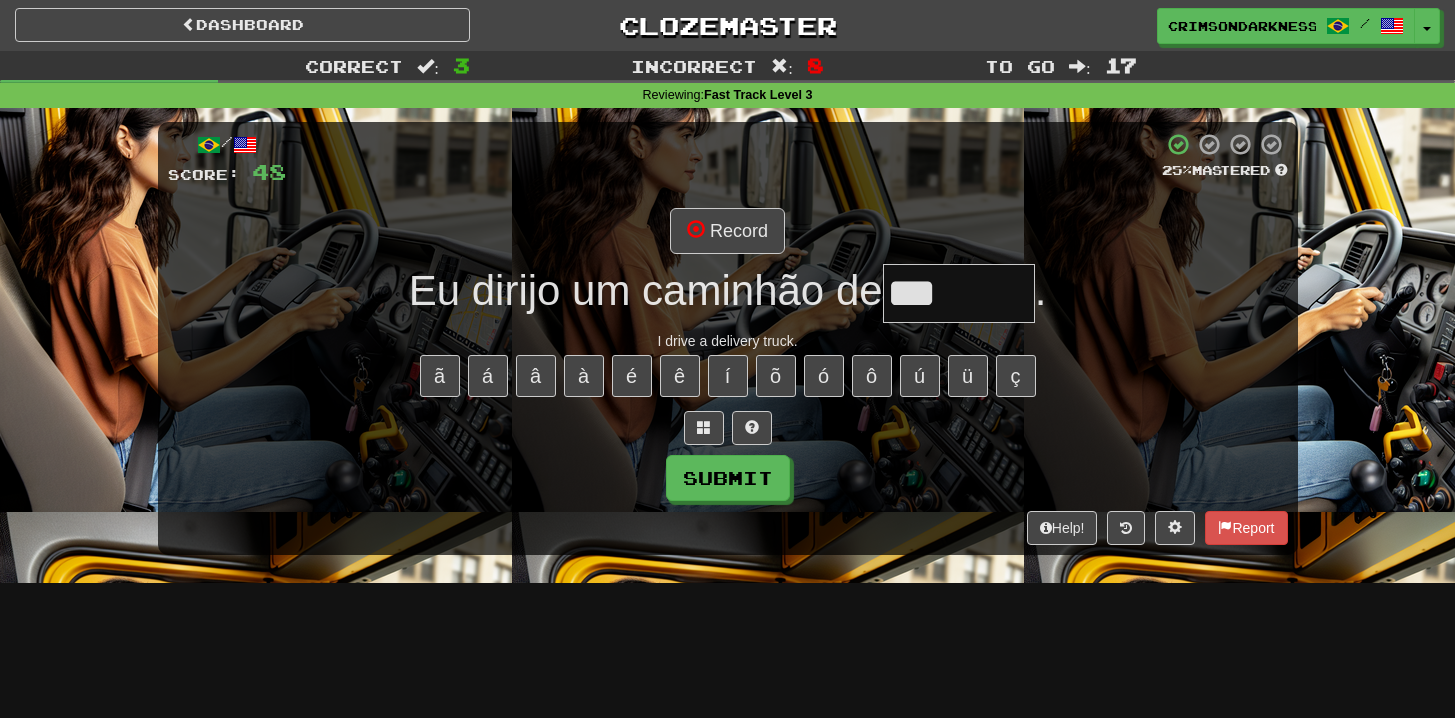 type on "*******" 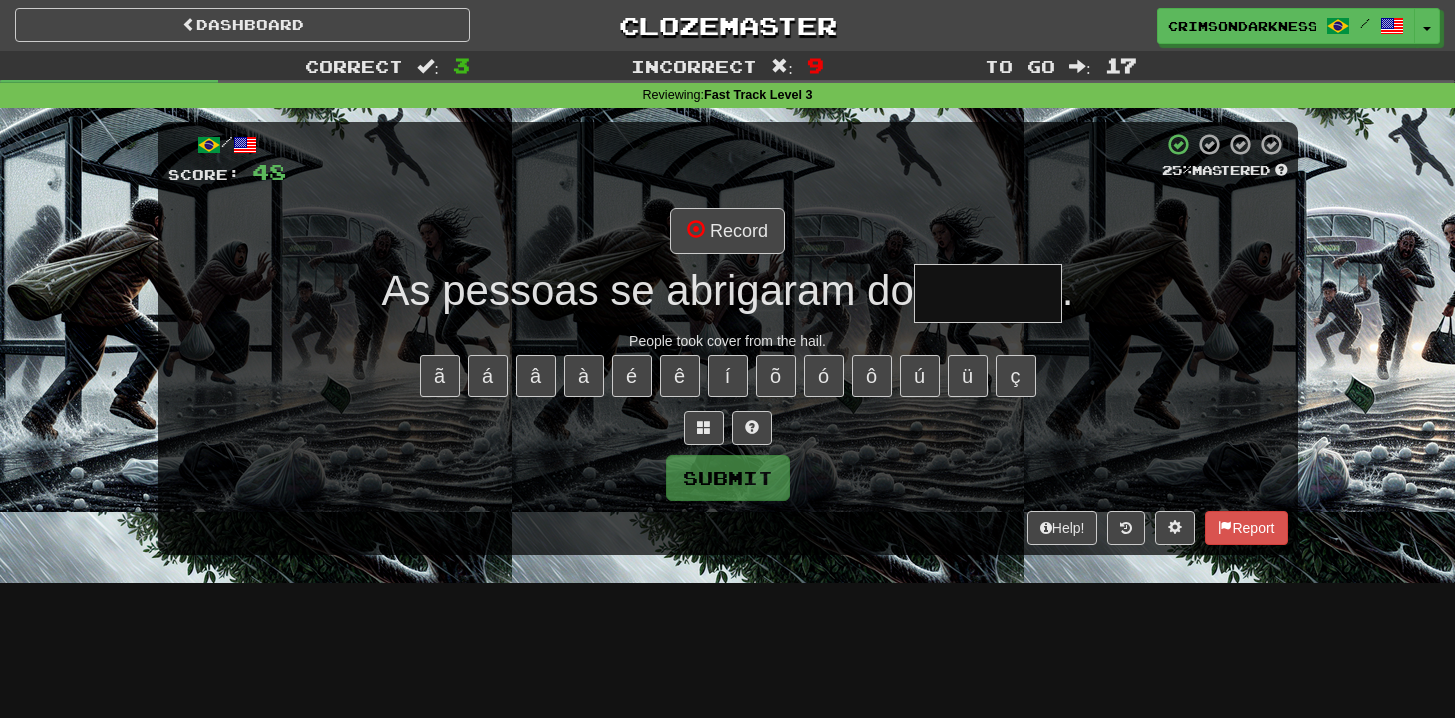 type on "*******" 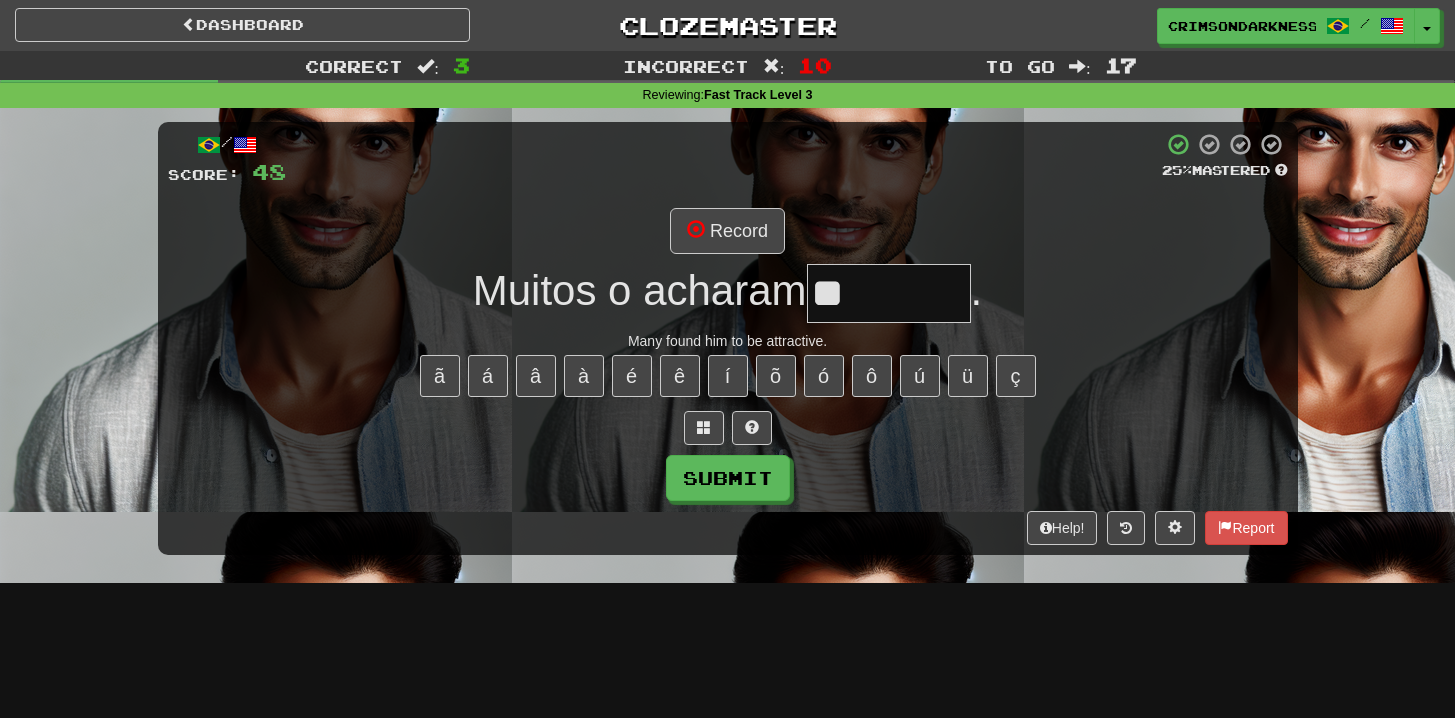 type on "********" 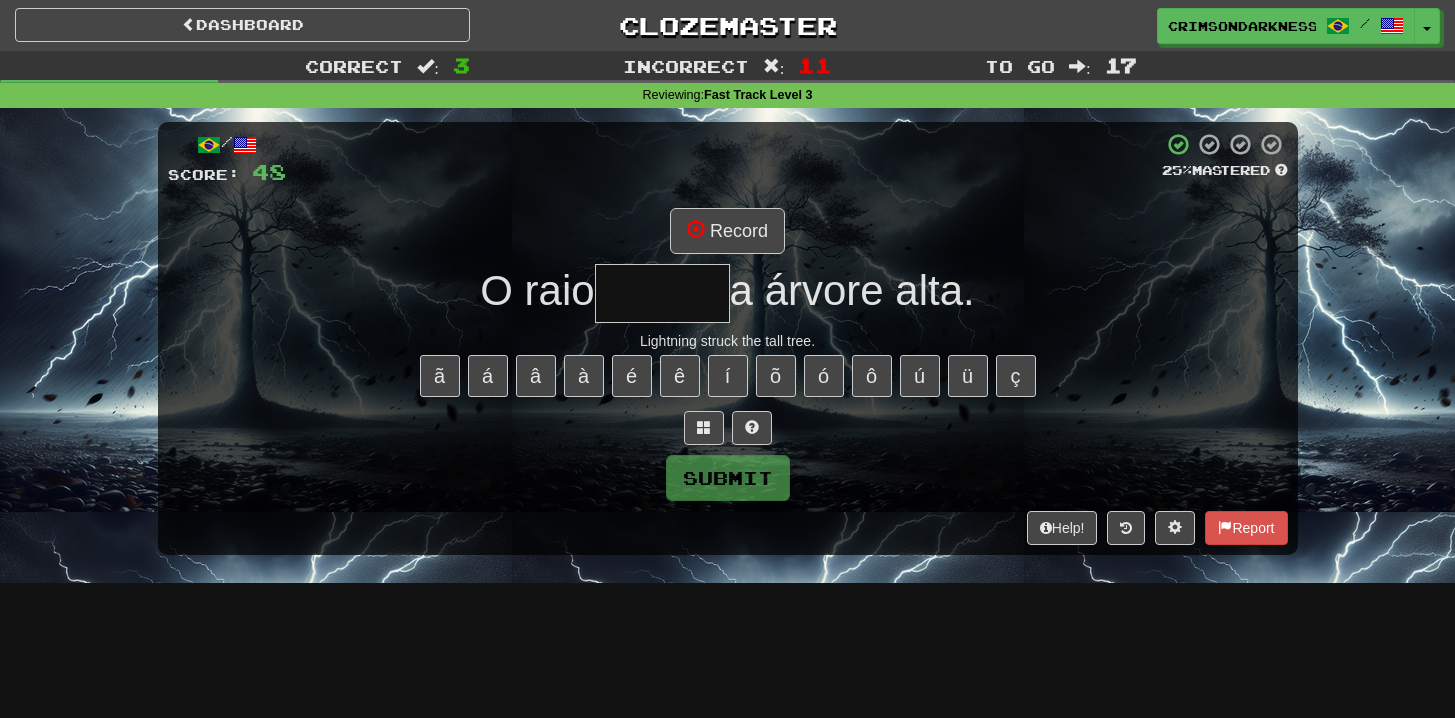 type on "*******" 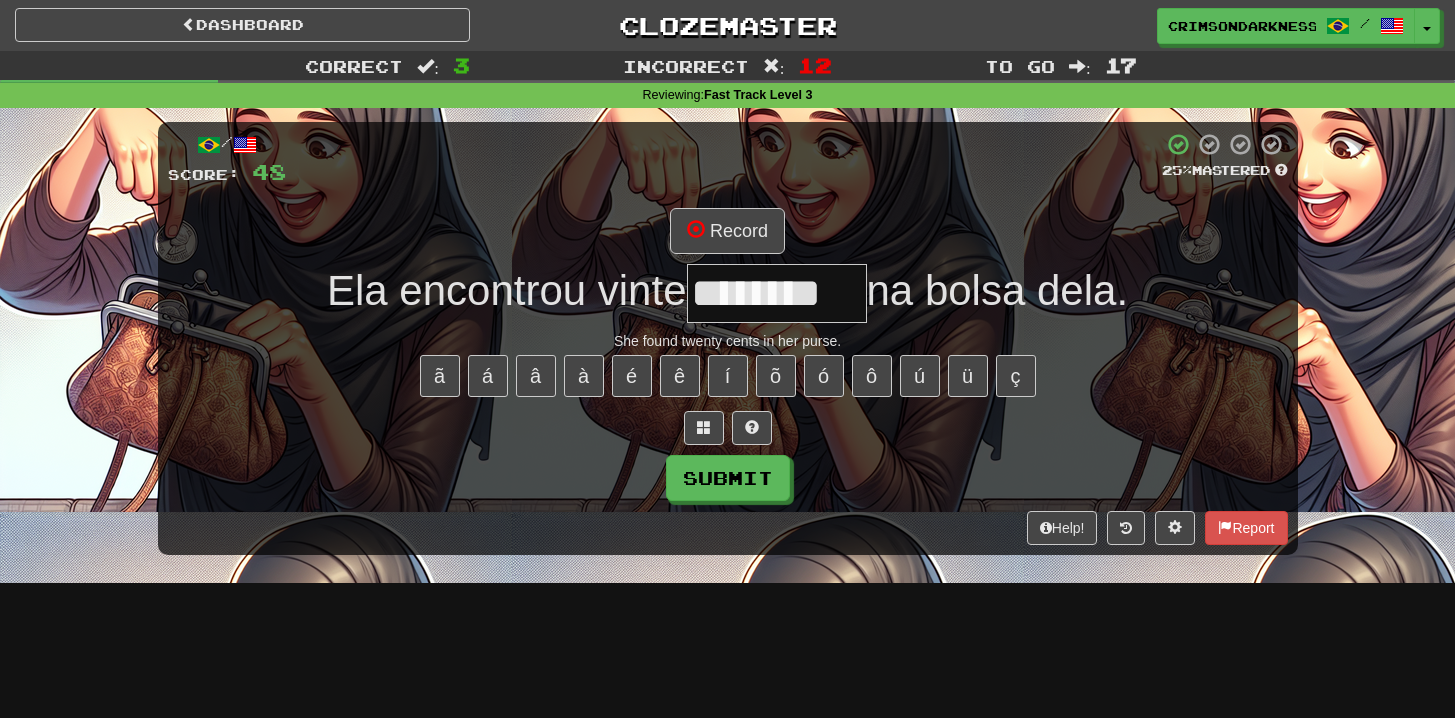 type on "********" 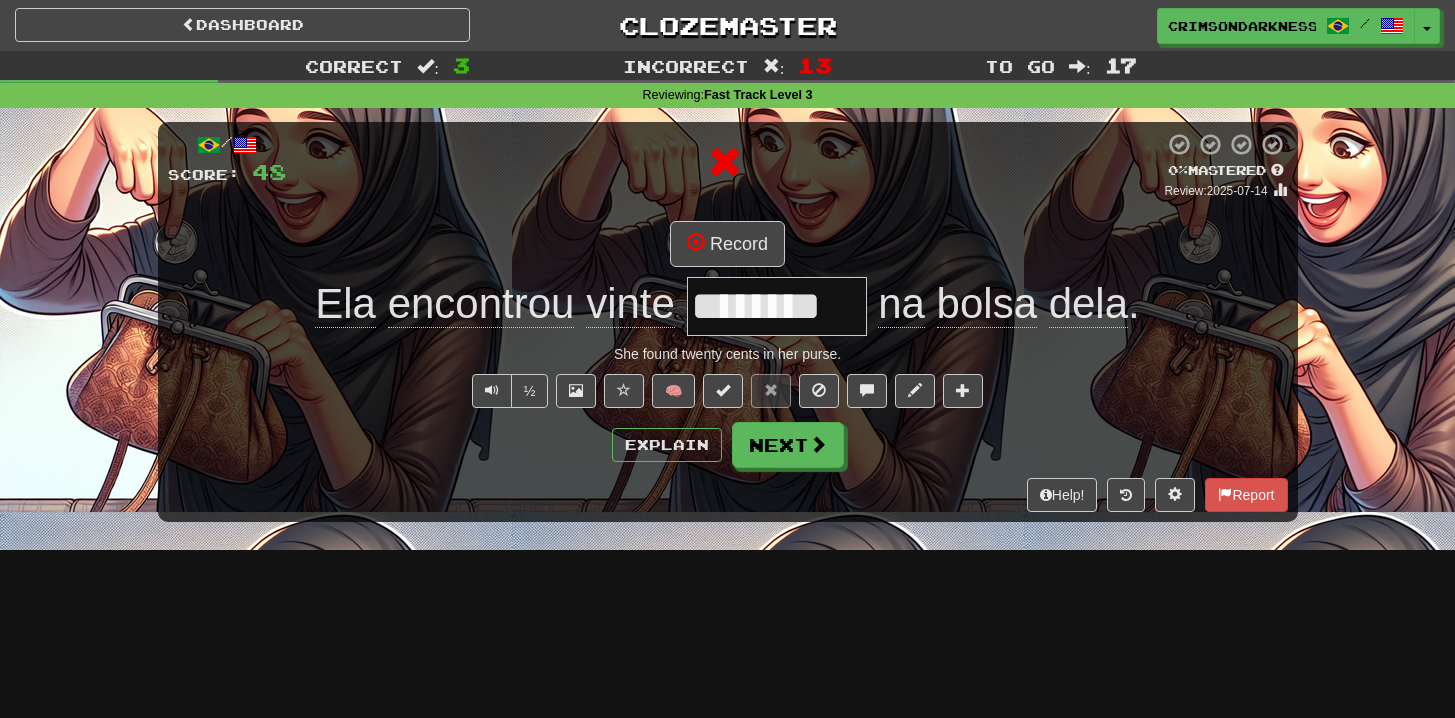 scroll, scrollTop: 0, scrollLeft: 0, axis: both 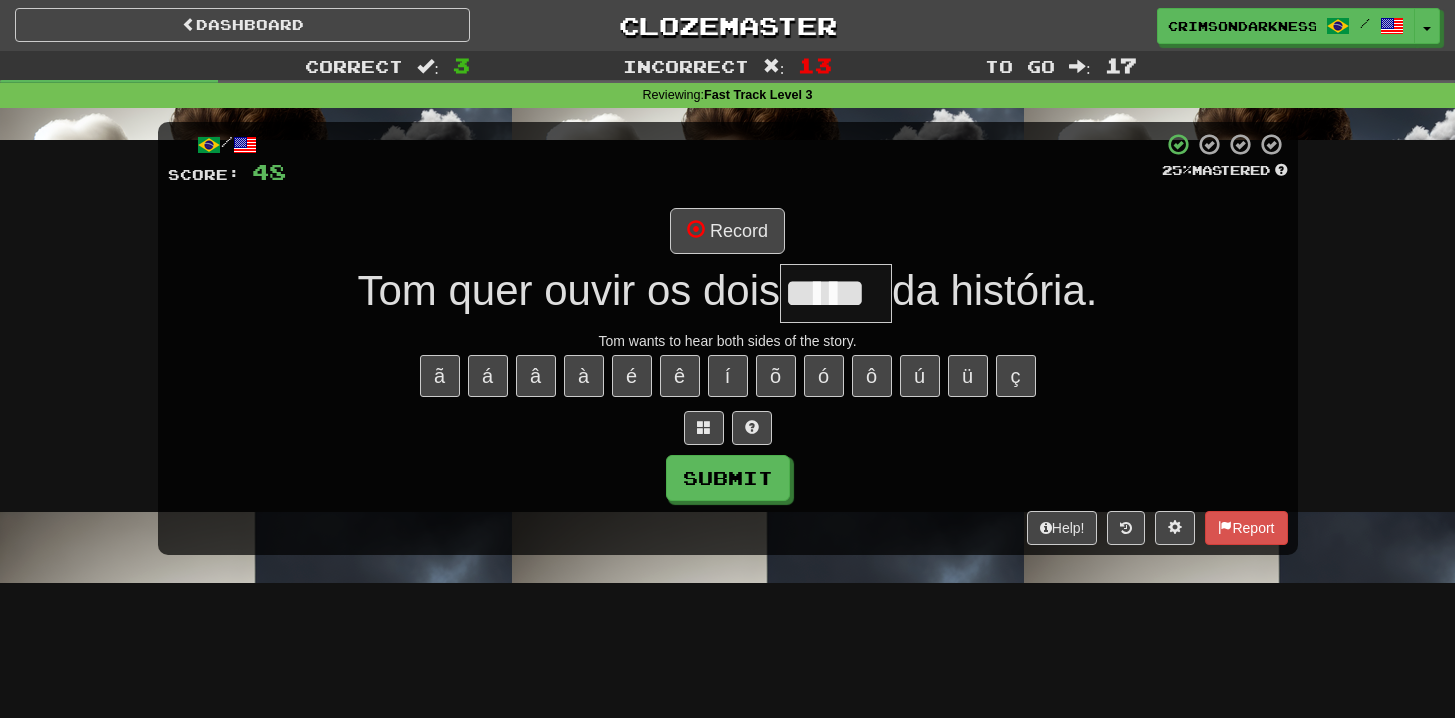 type on "*****" 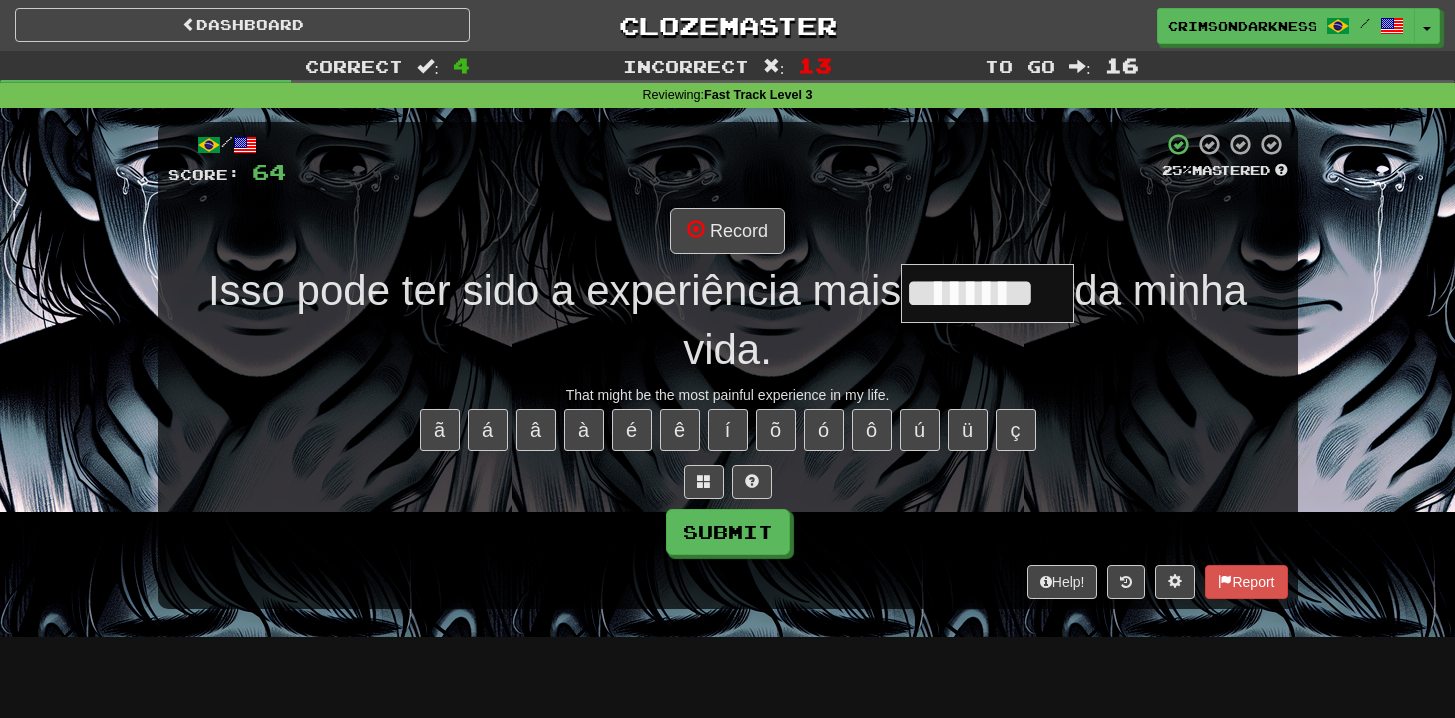 type on "********" 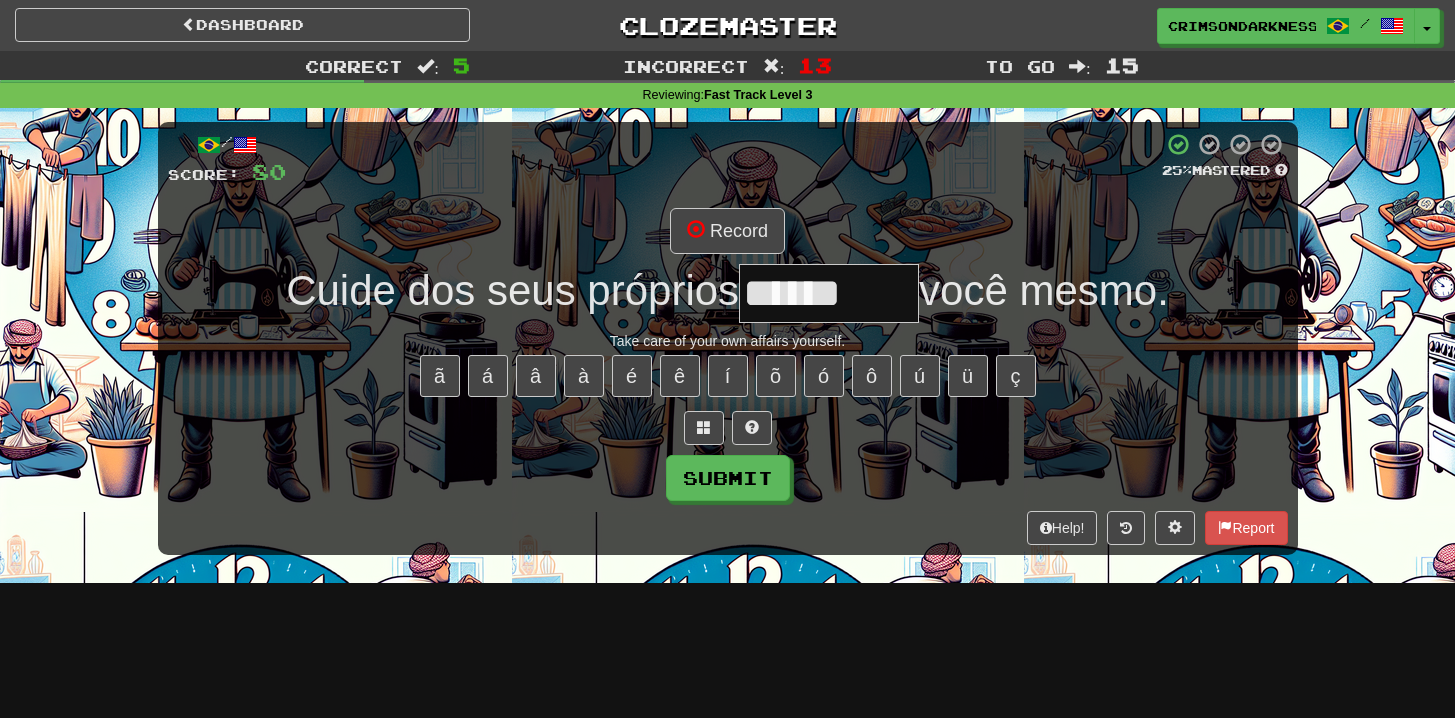 type on "********" 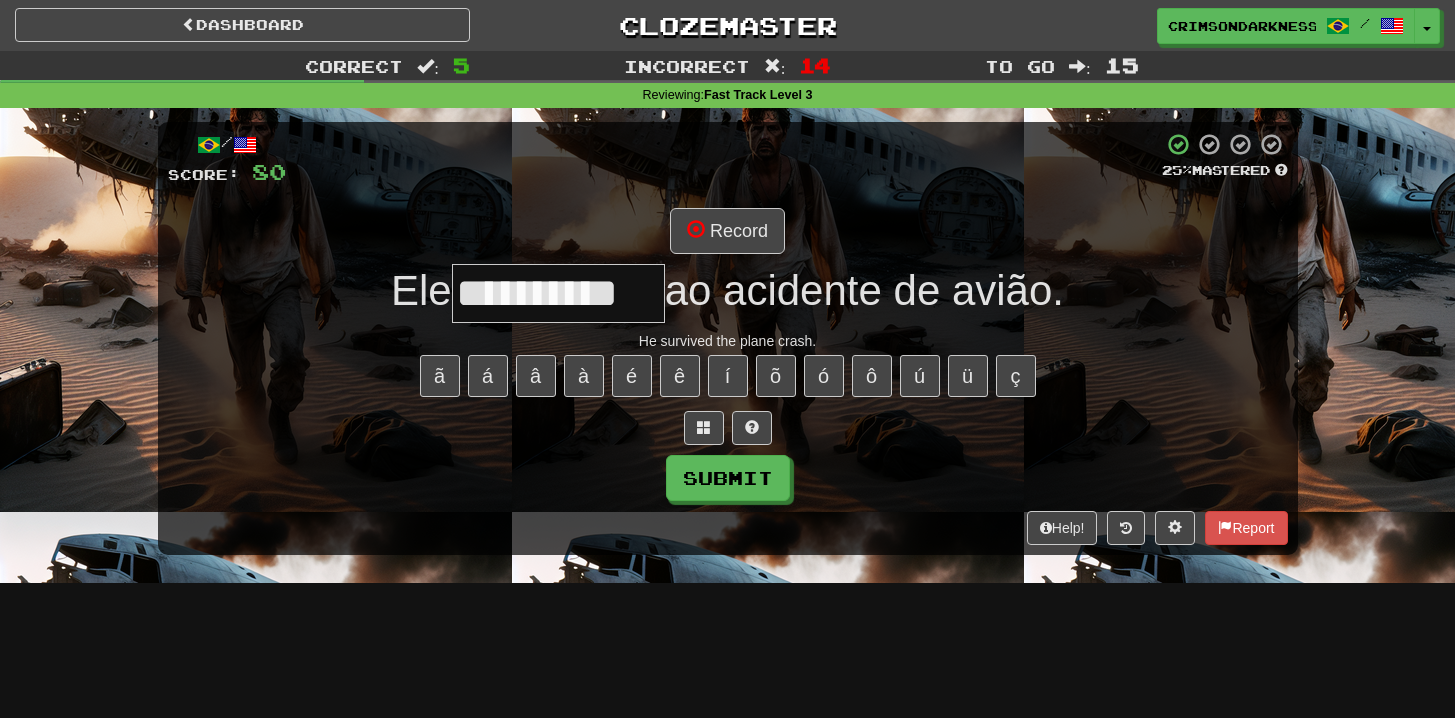 type on "**********" 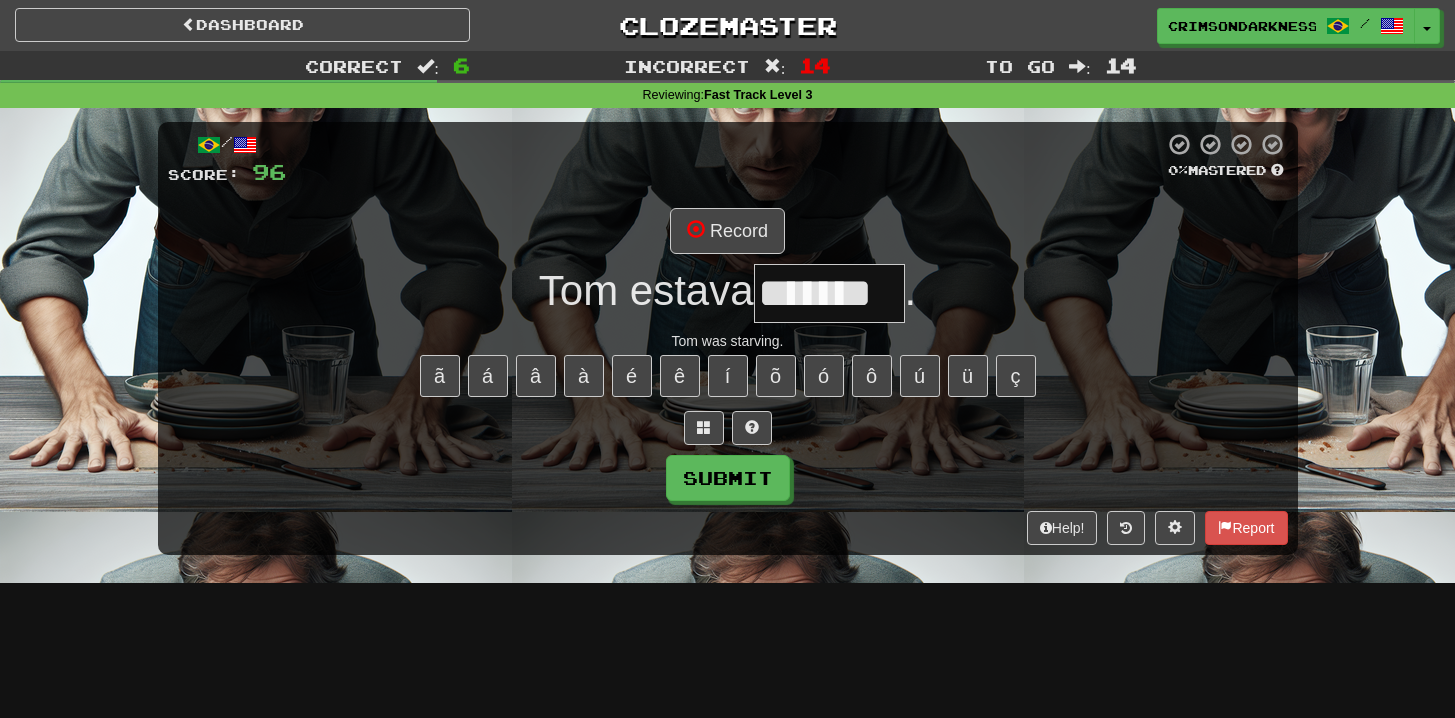 type on "*******" 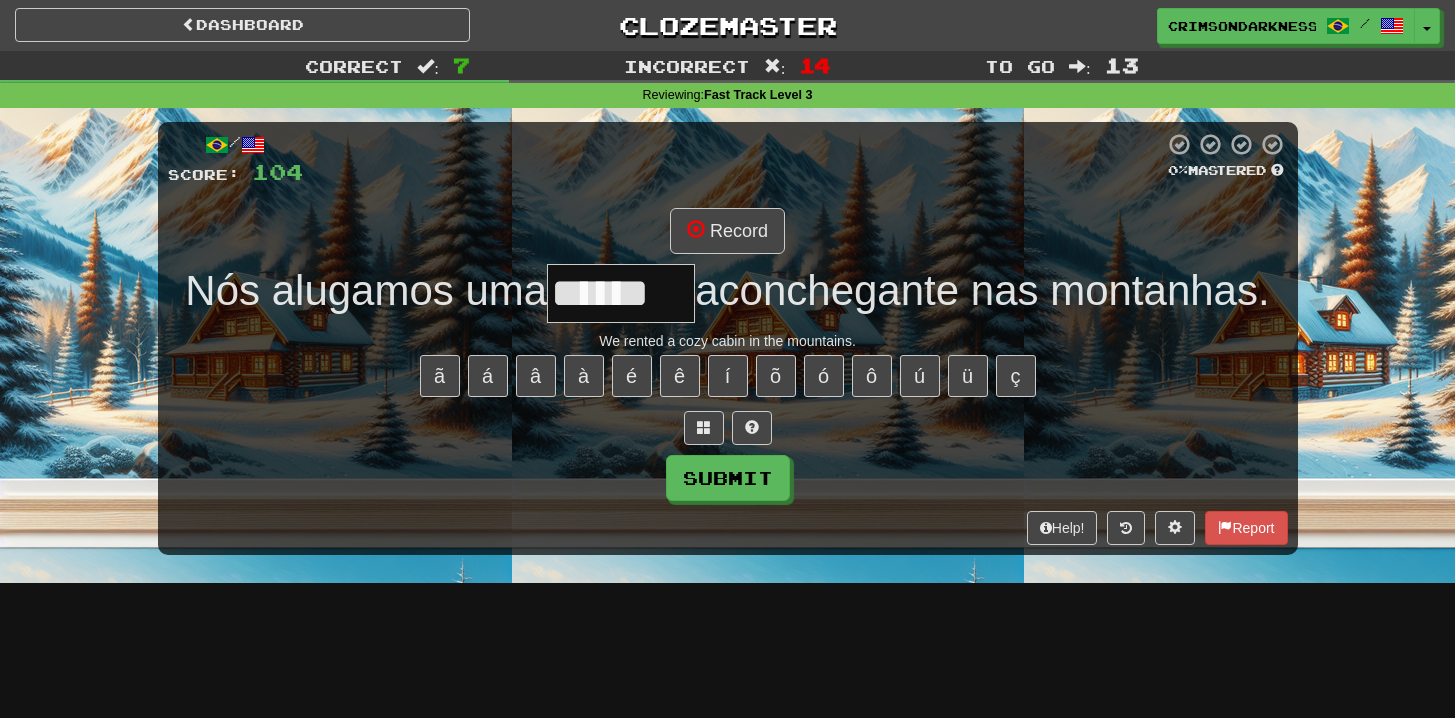type on "******" 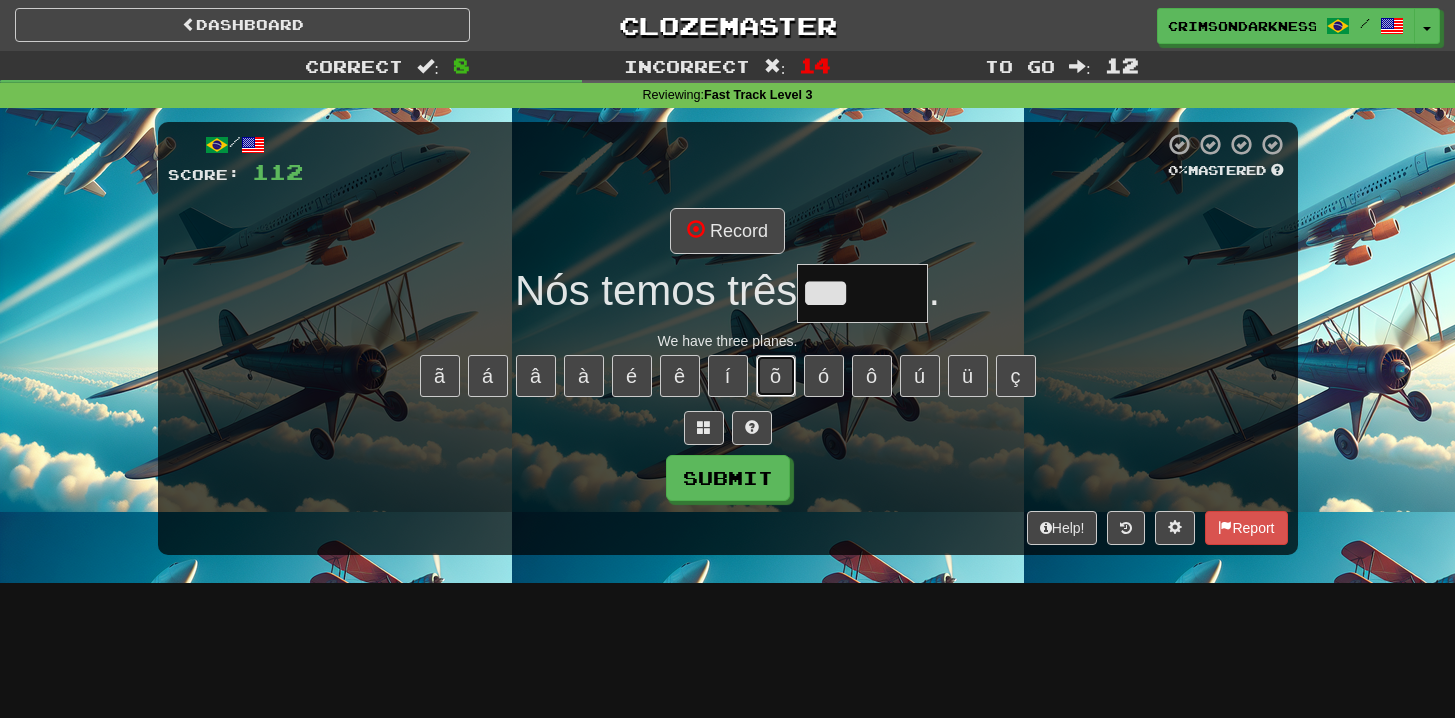 click on "õ" at bounding box center (776, 376) 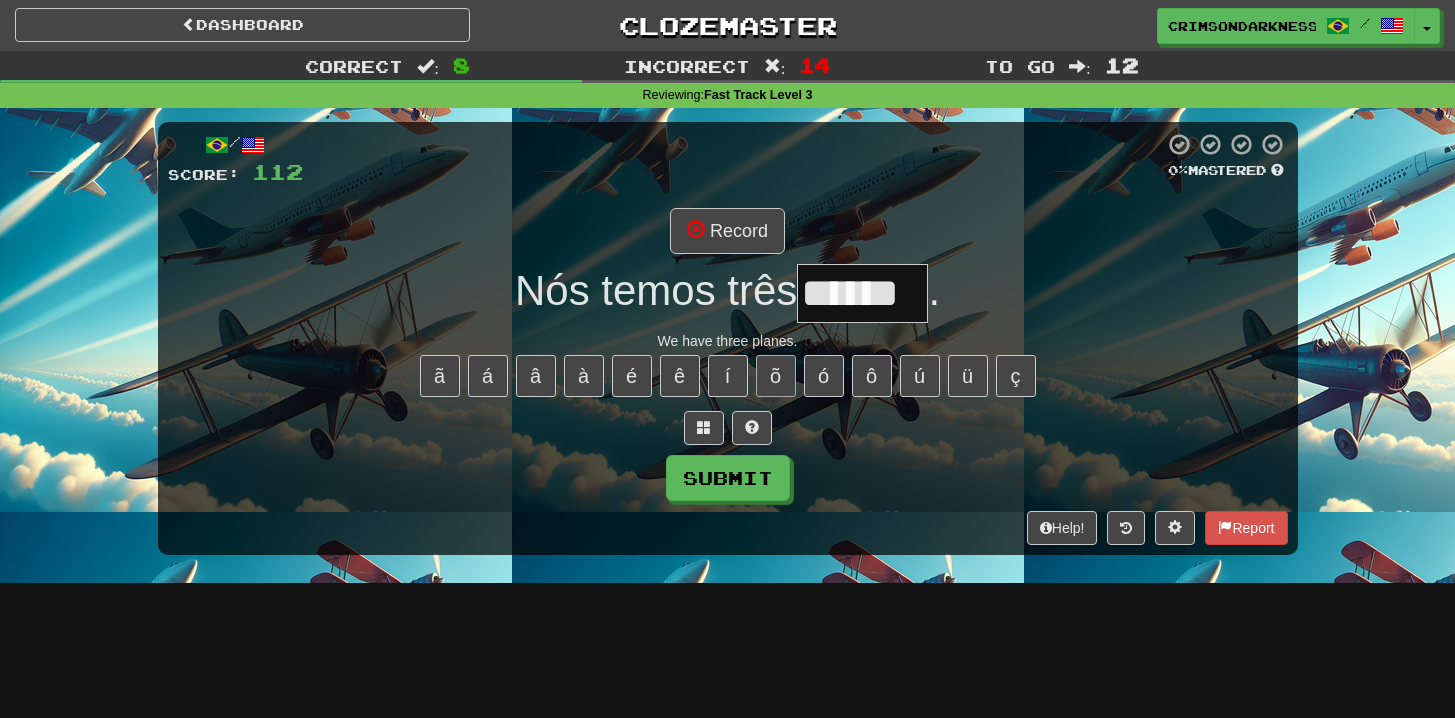 type on "******" 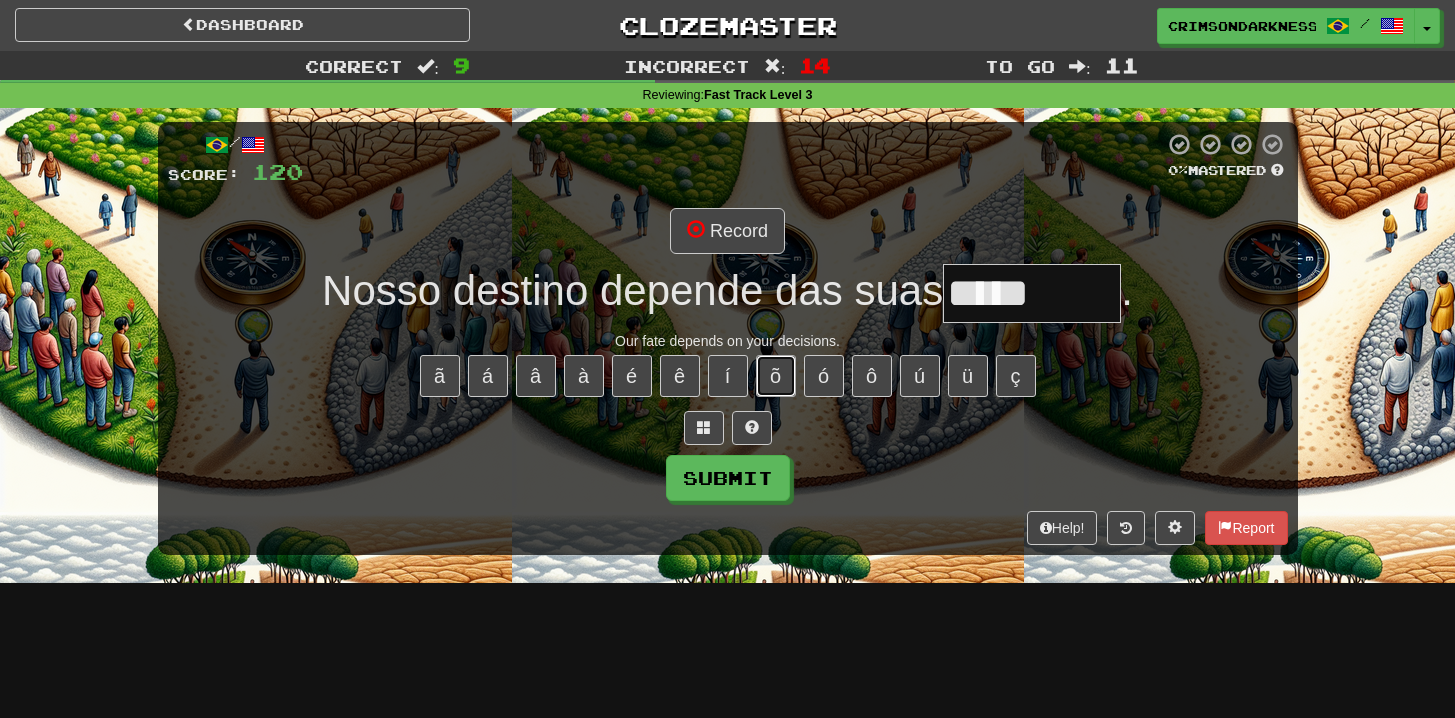 click on "õ" at bounding box center (776, 376) 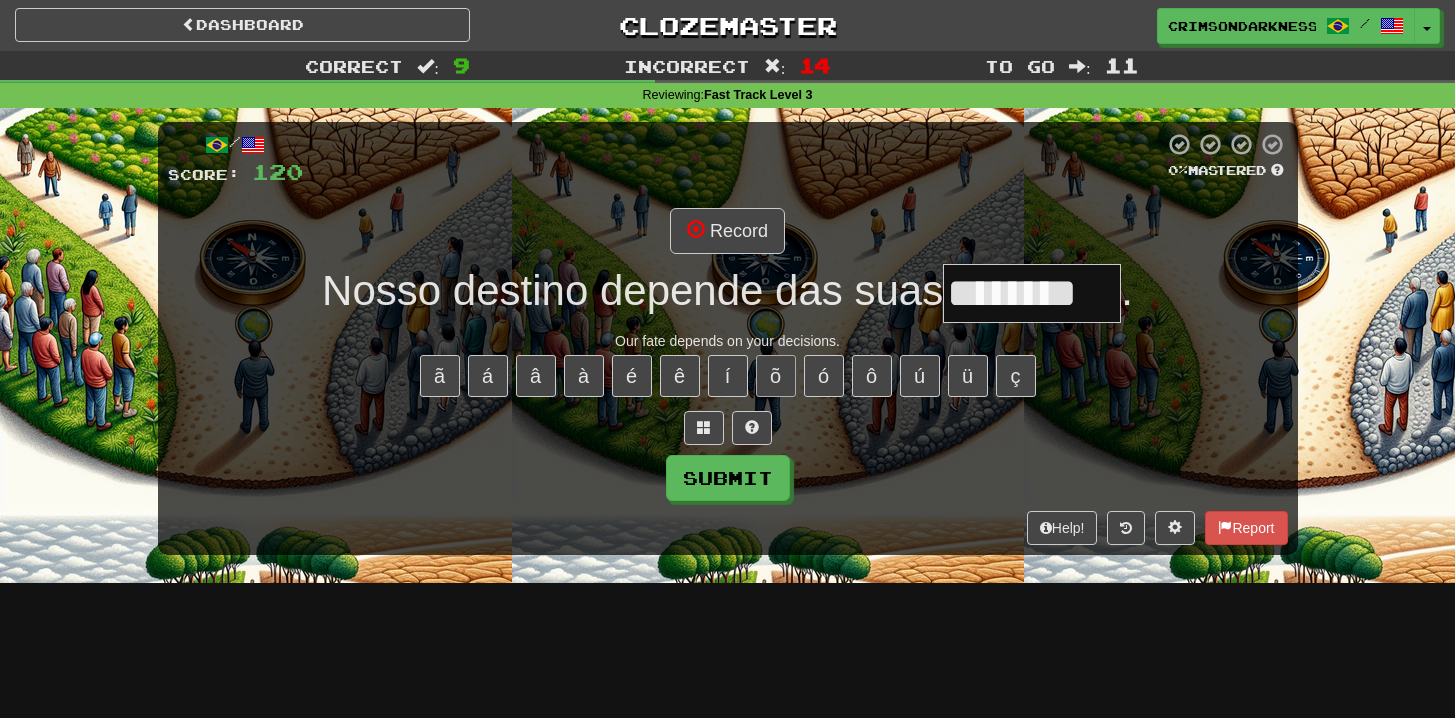 type on "********" 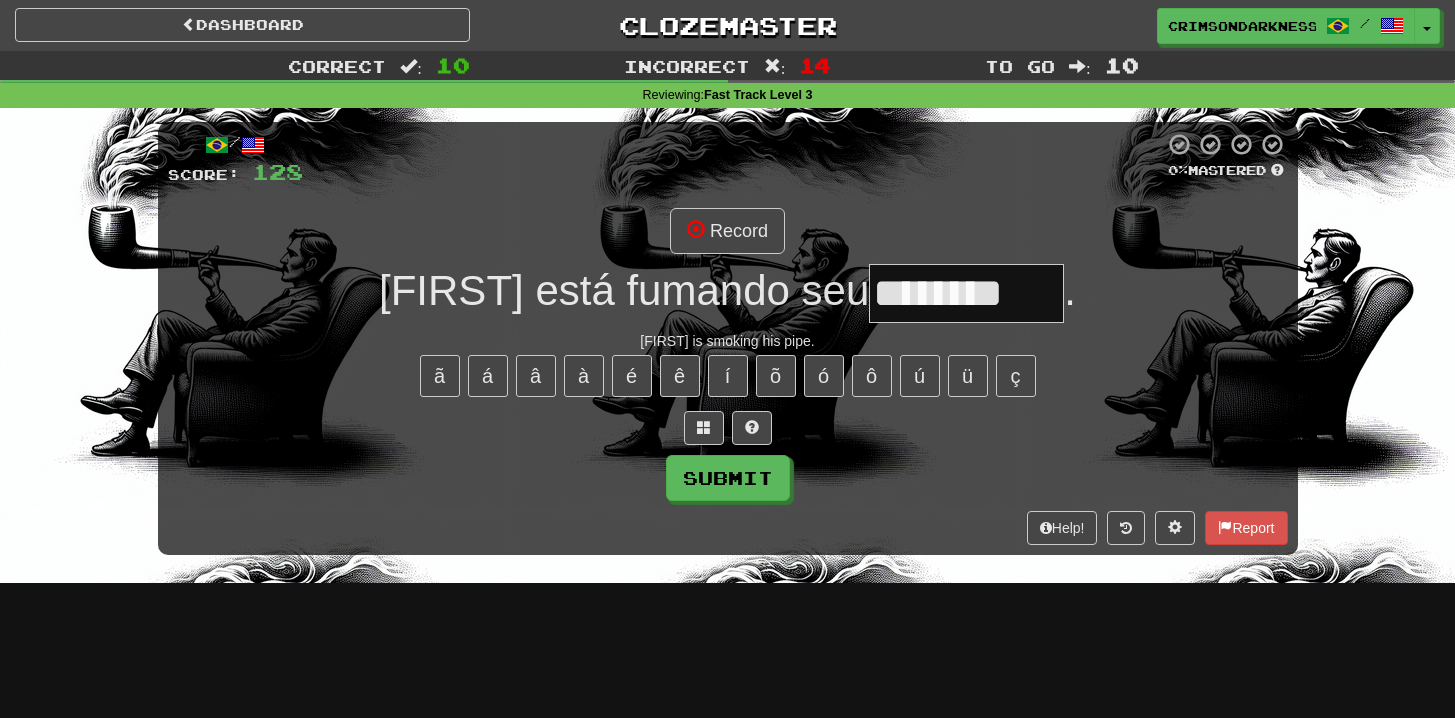 type on "********" 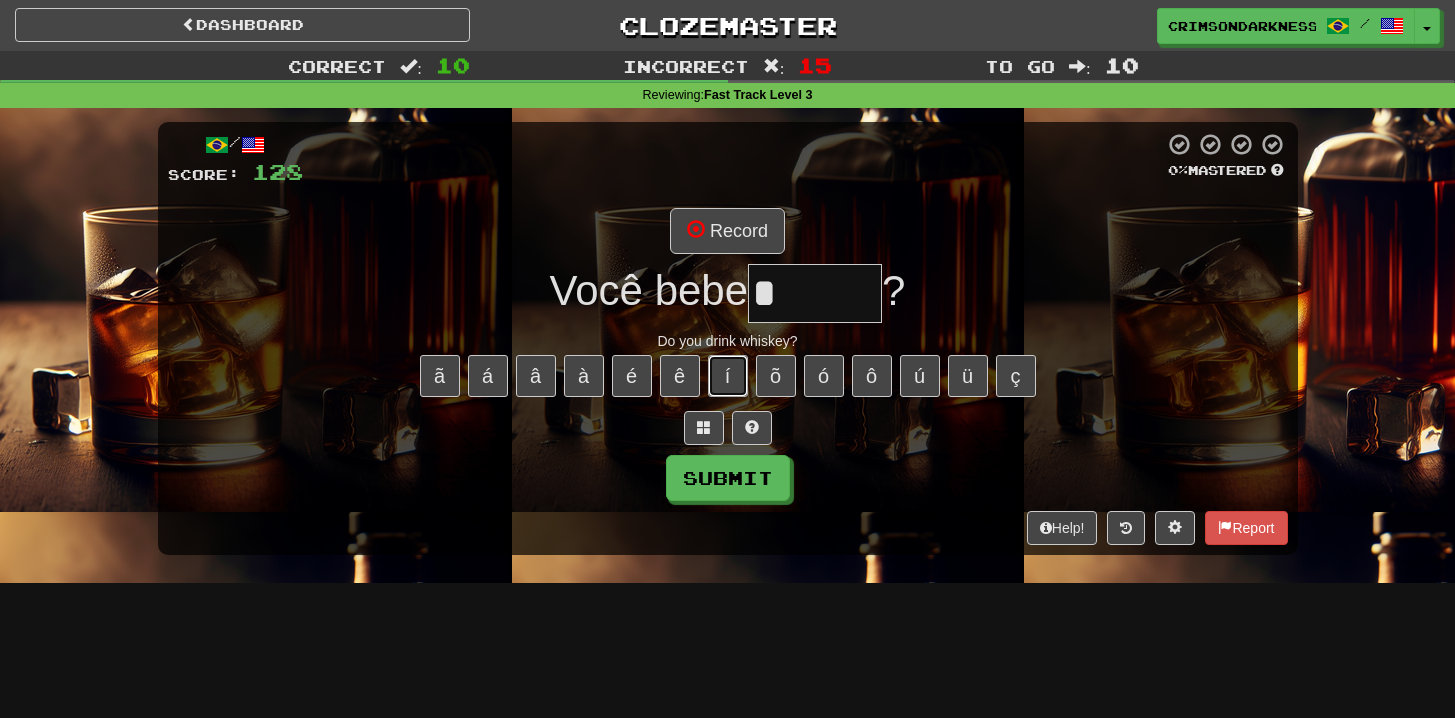 click on "í" at bounding box center [728, 376] 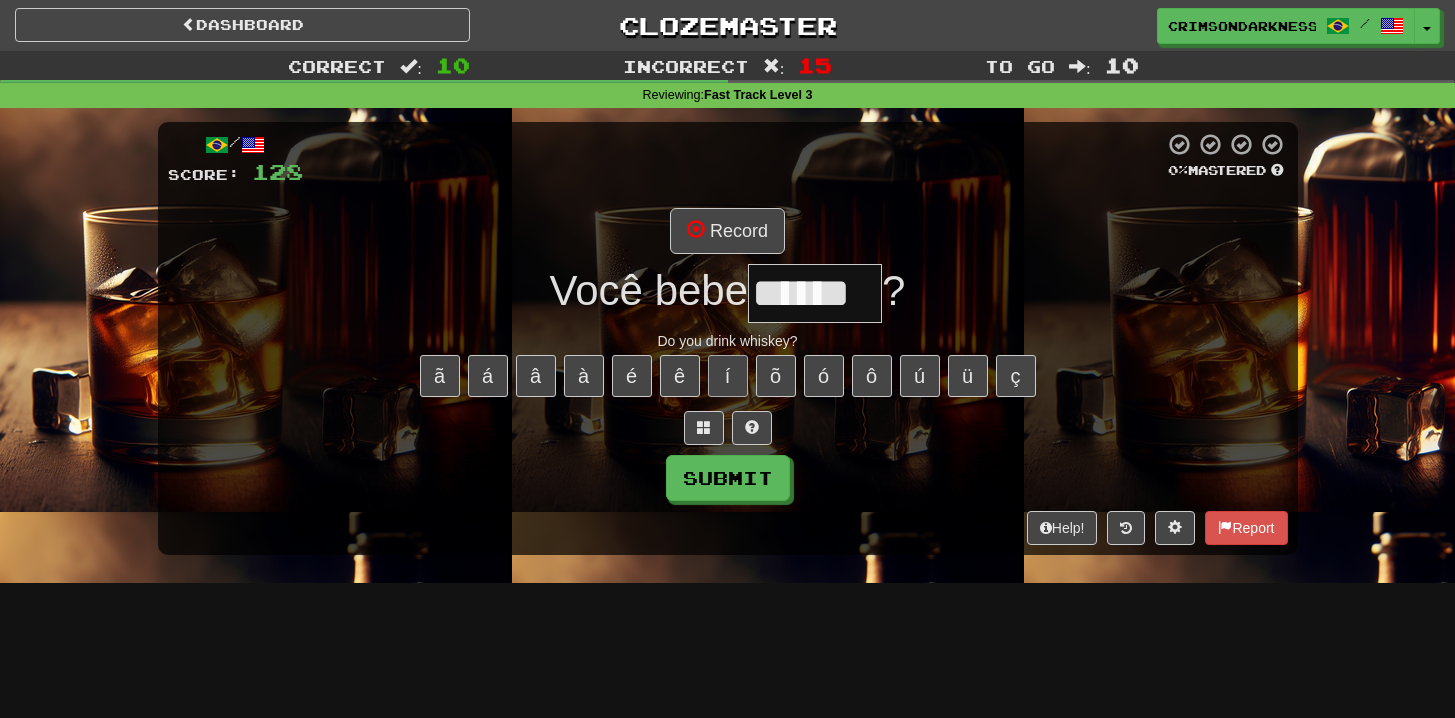 type on "******" 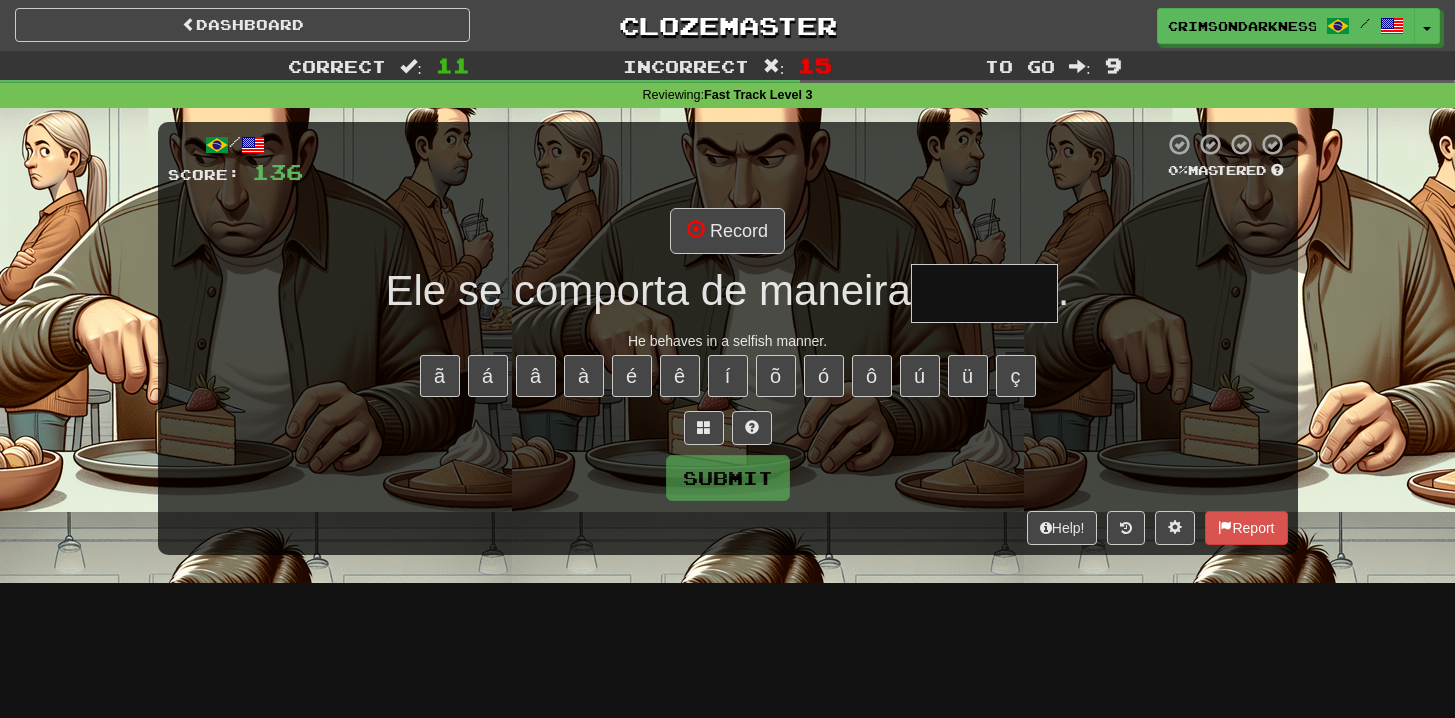 type on "*" 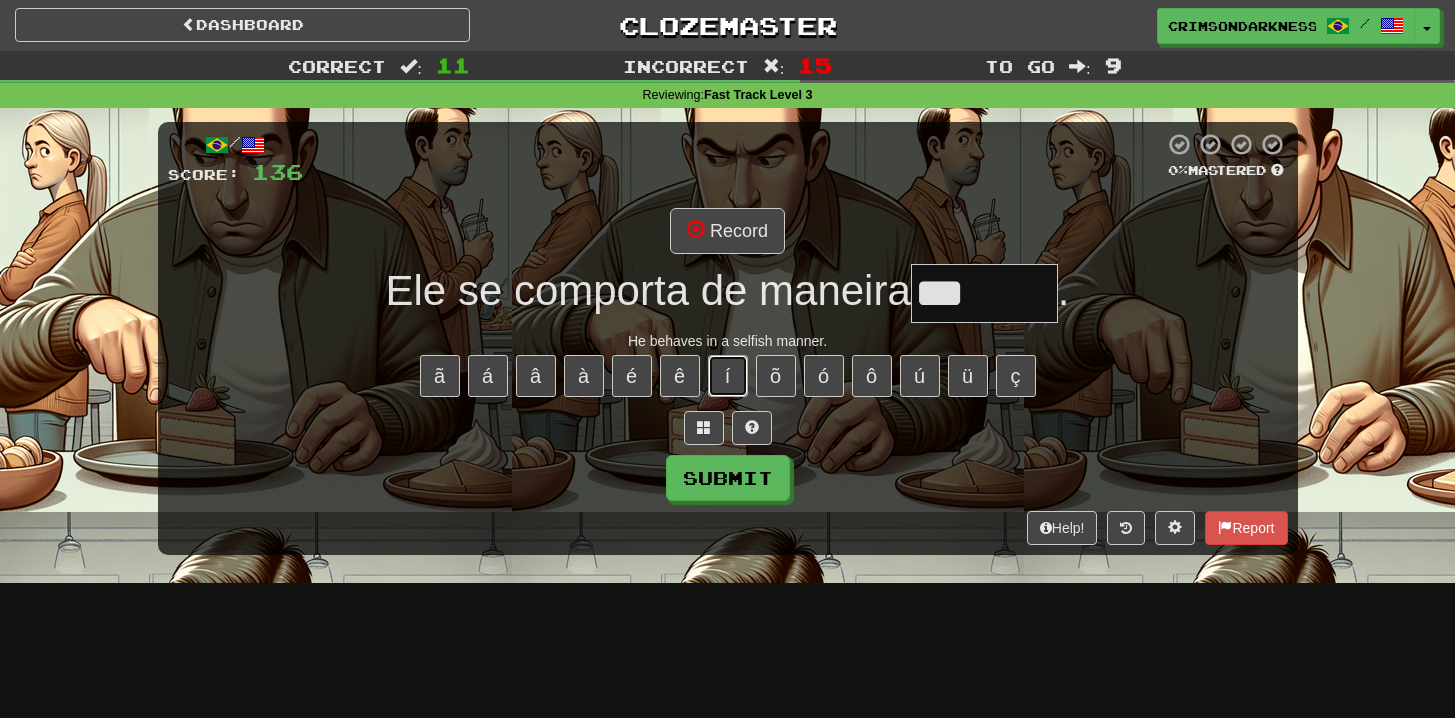 click on "í" at bounding box center [728, 376] 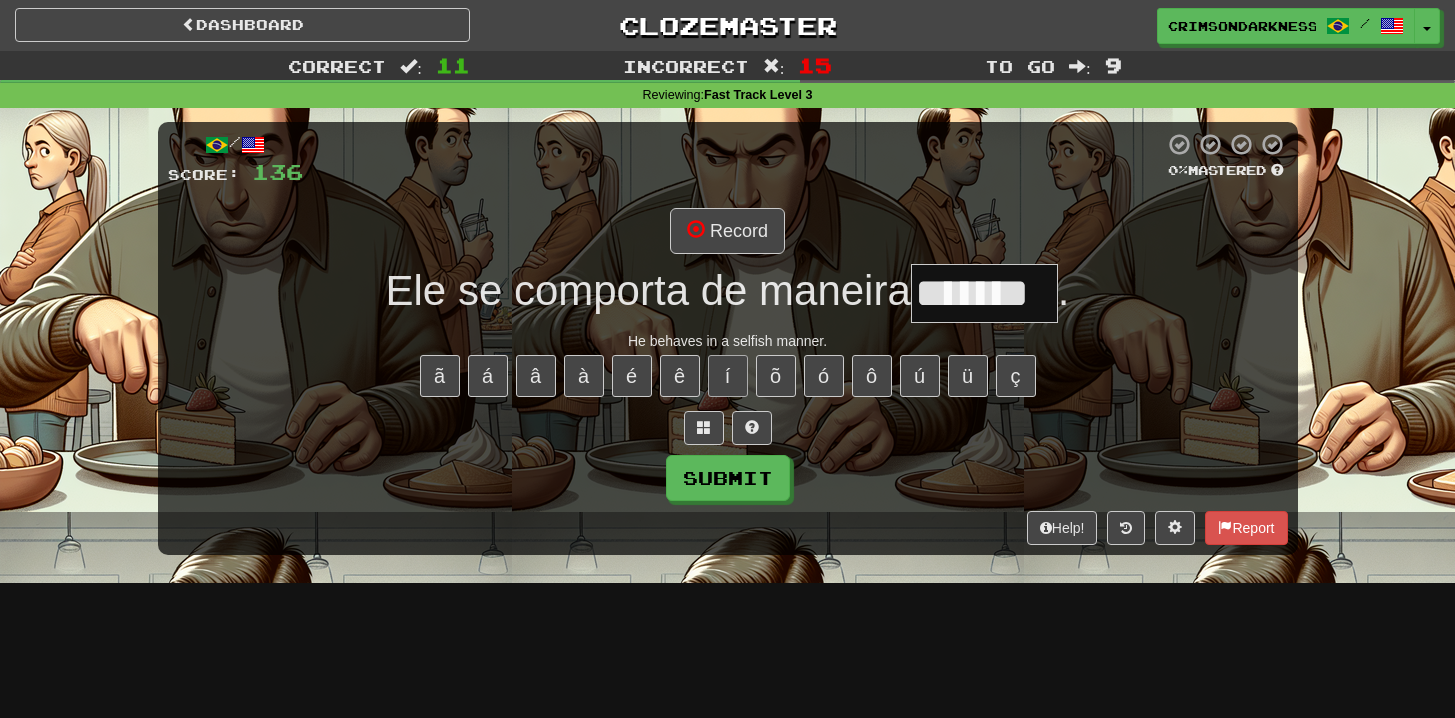 type on "*******" 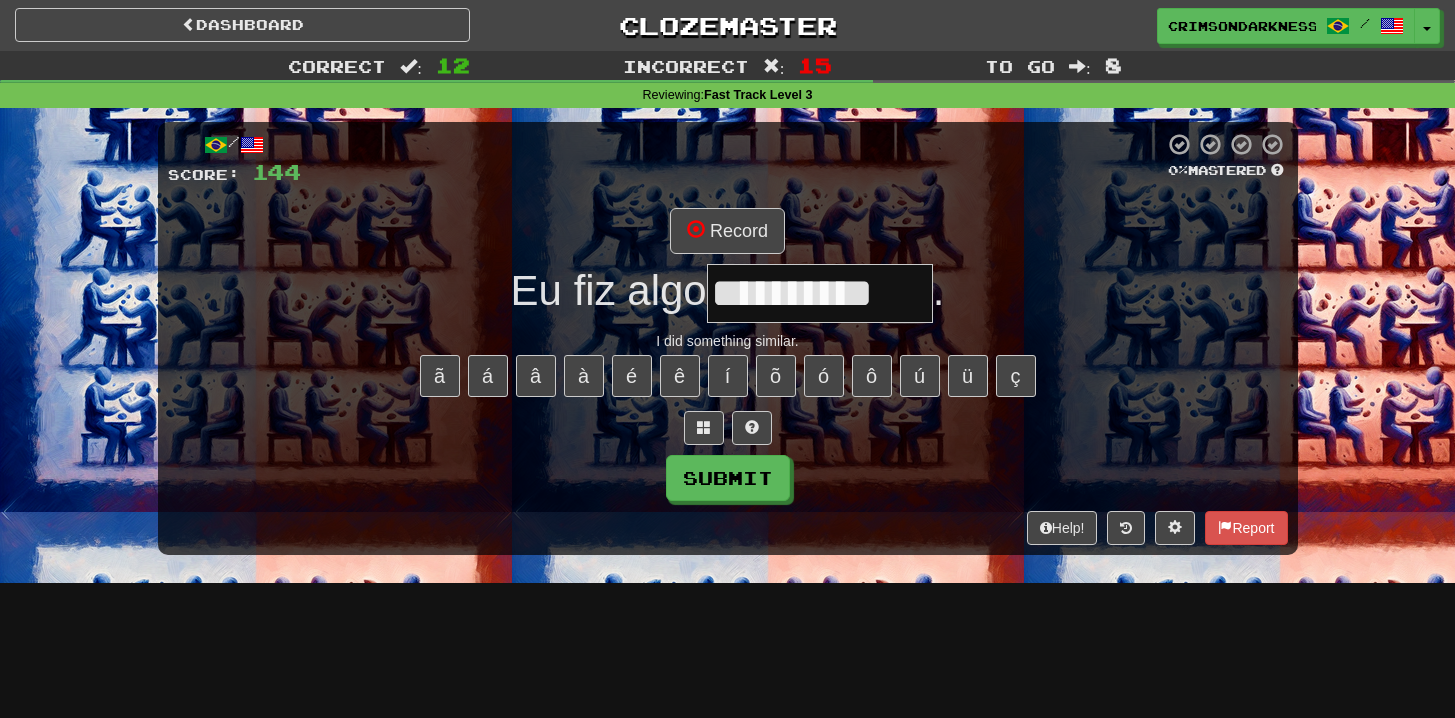 type on "**********" 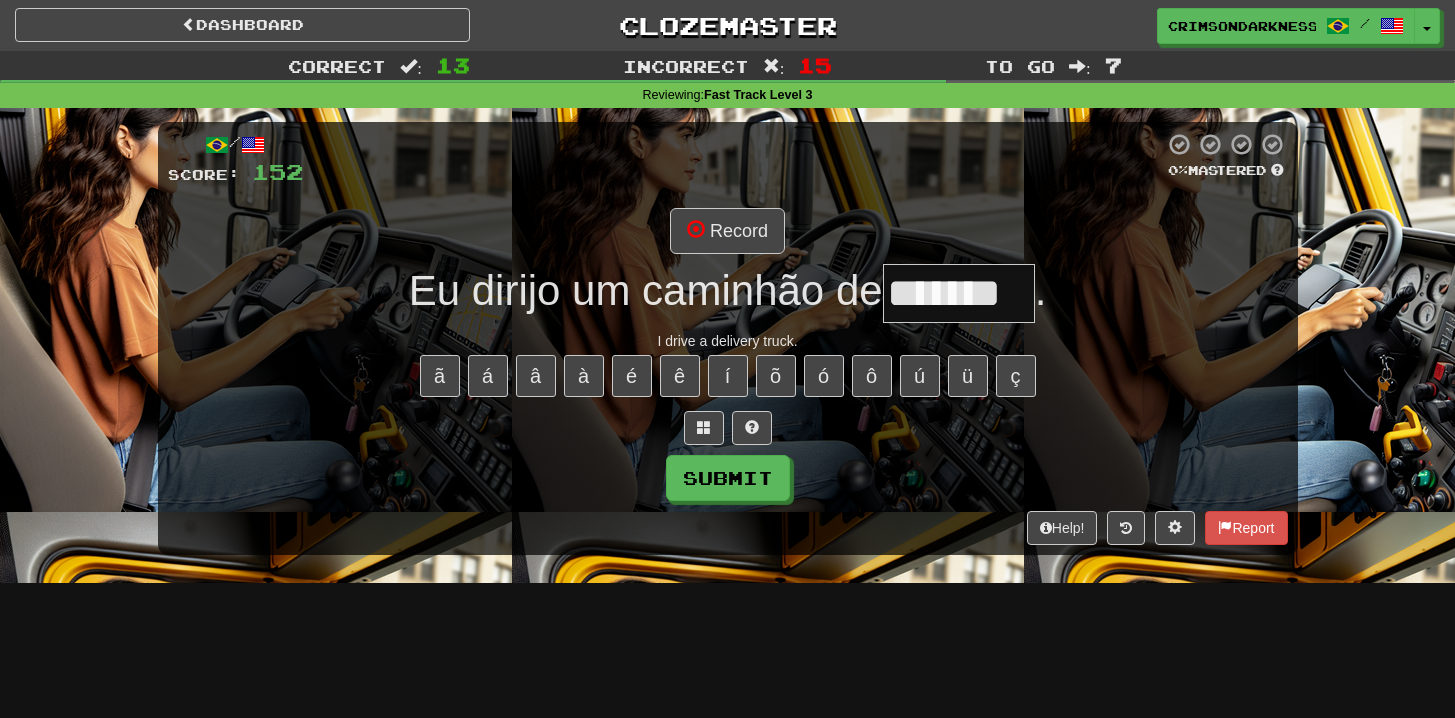 type on "*******" 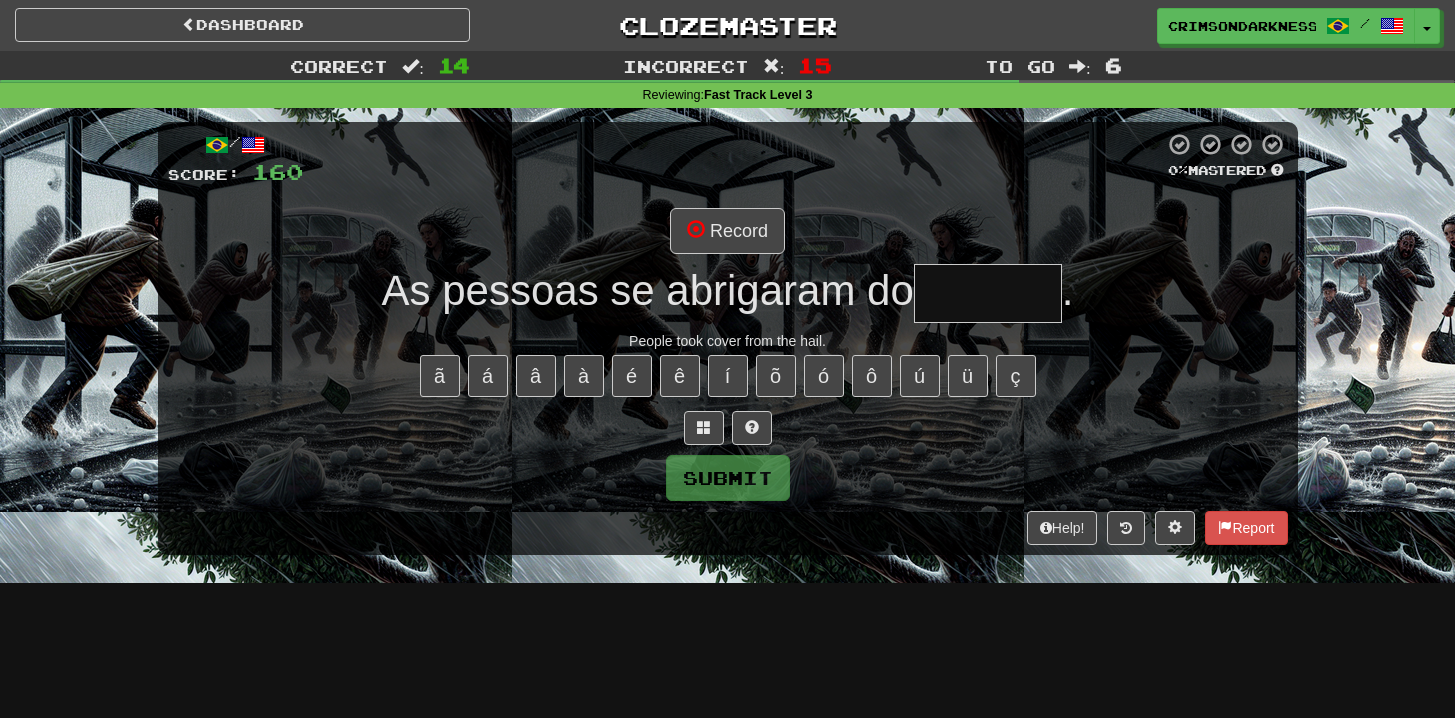 type on "*******" 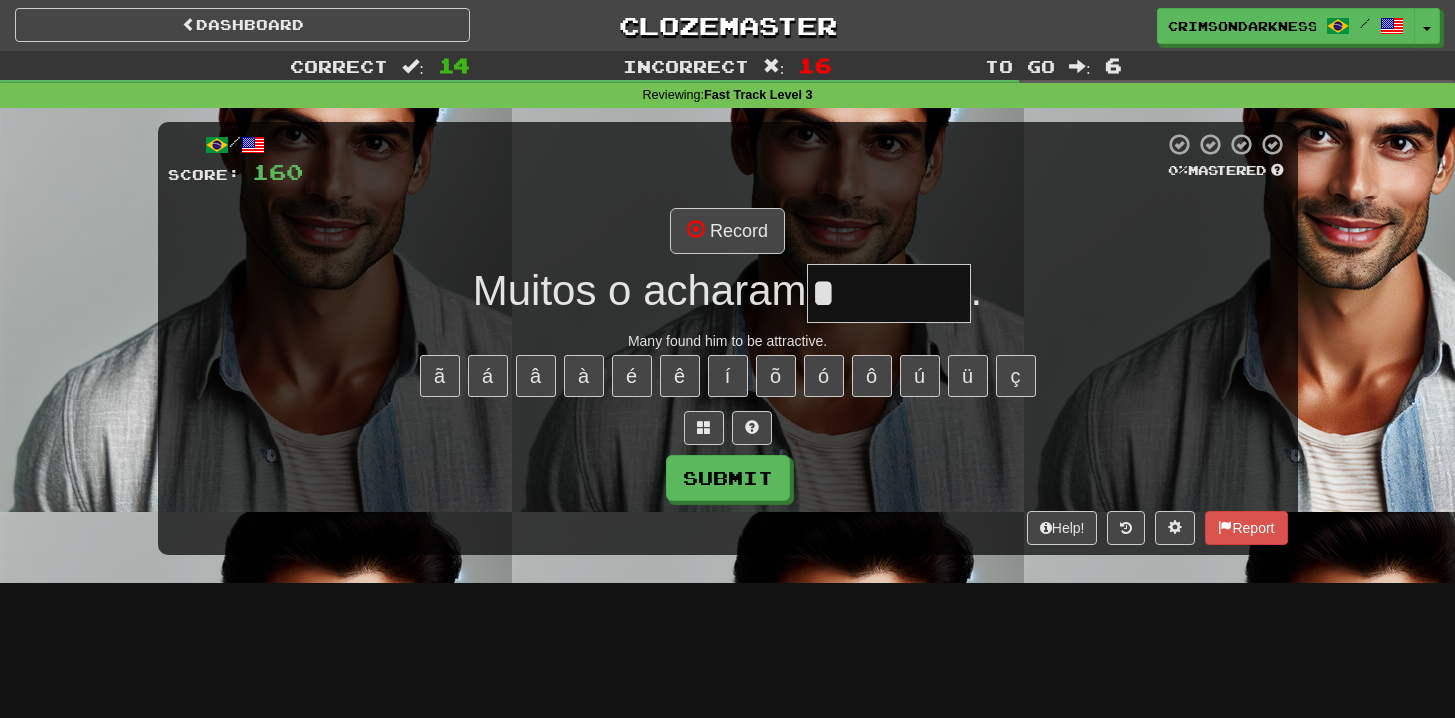 type on "********" 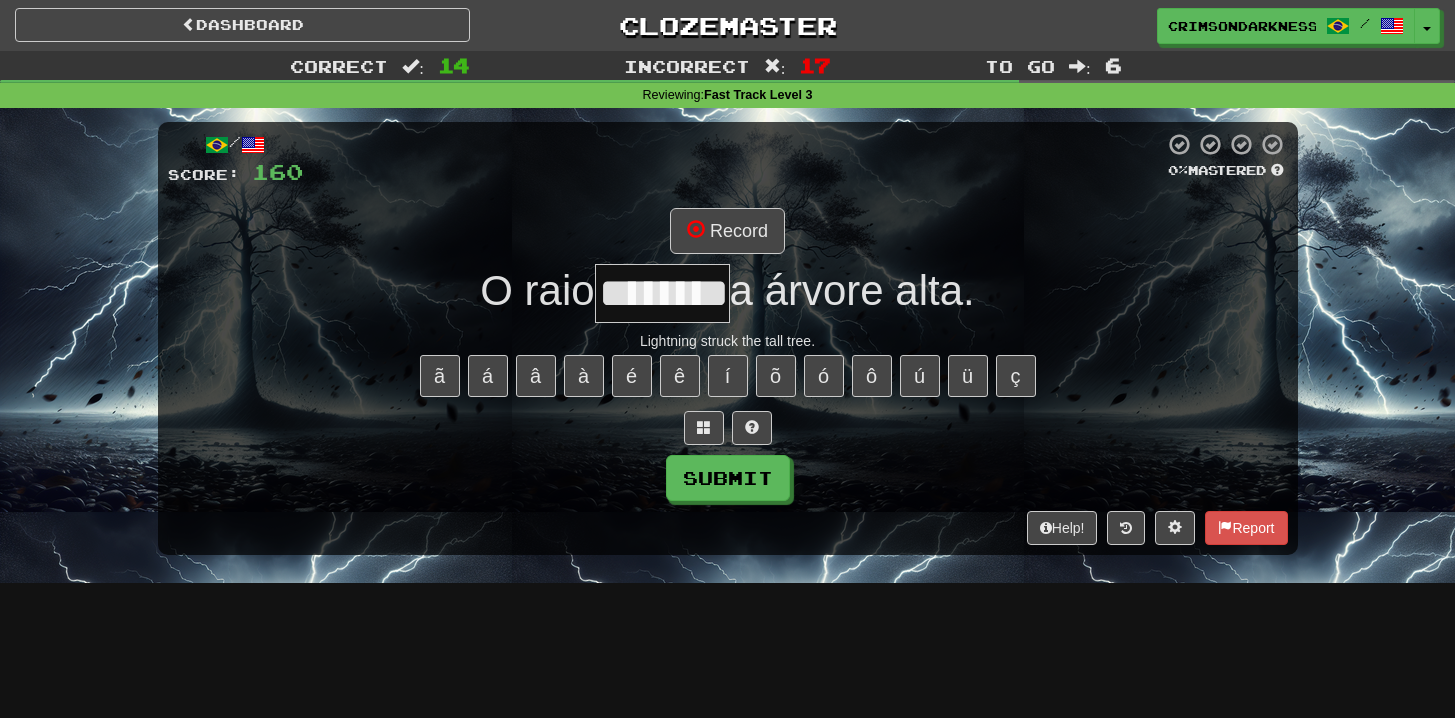 type on "*******" 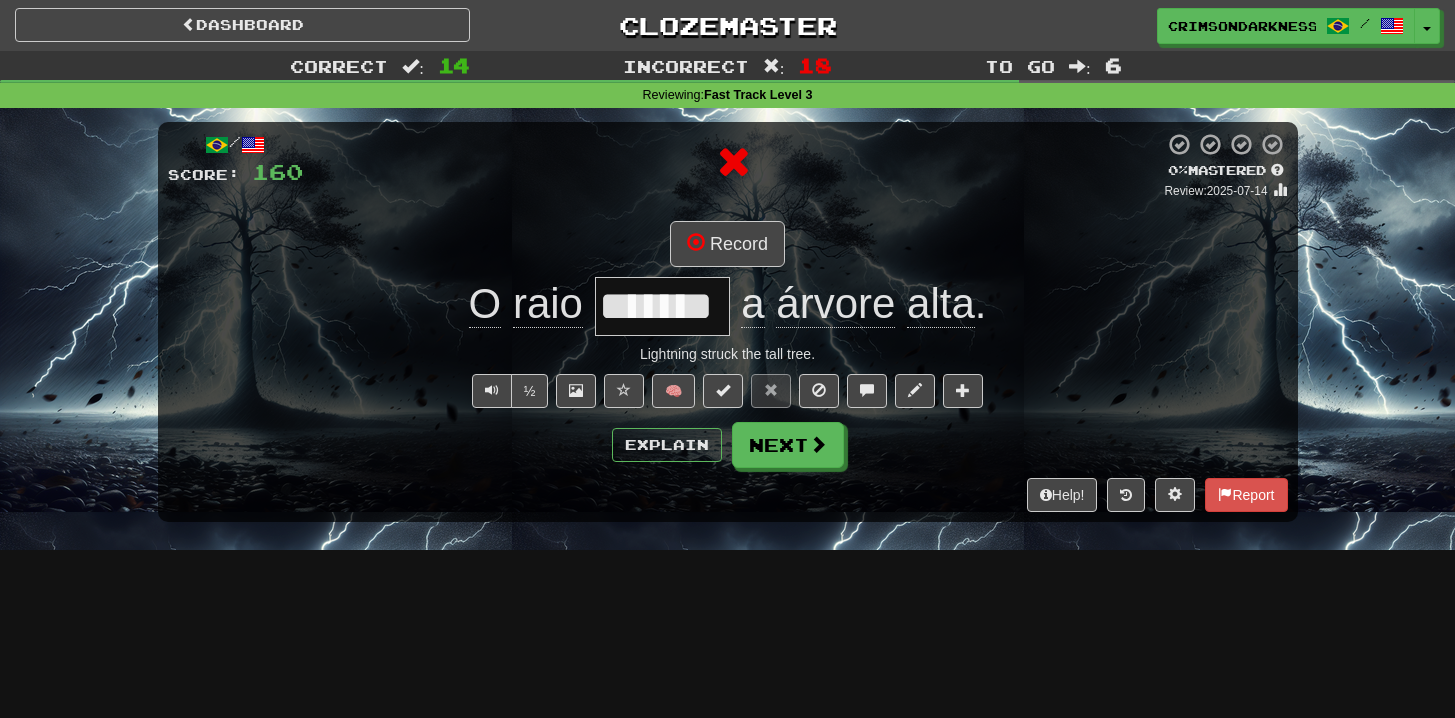 scroll, scrollTop: 0, scrollLeft: 0, axis: both 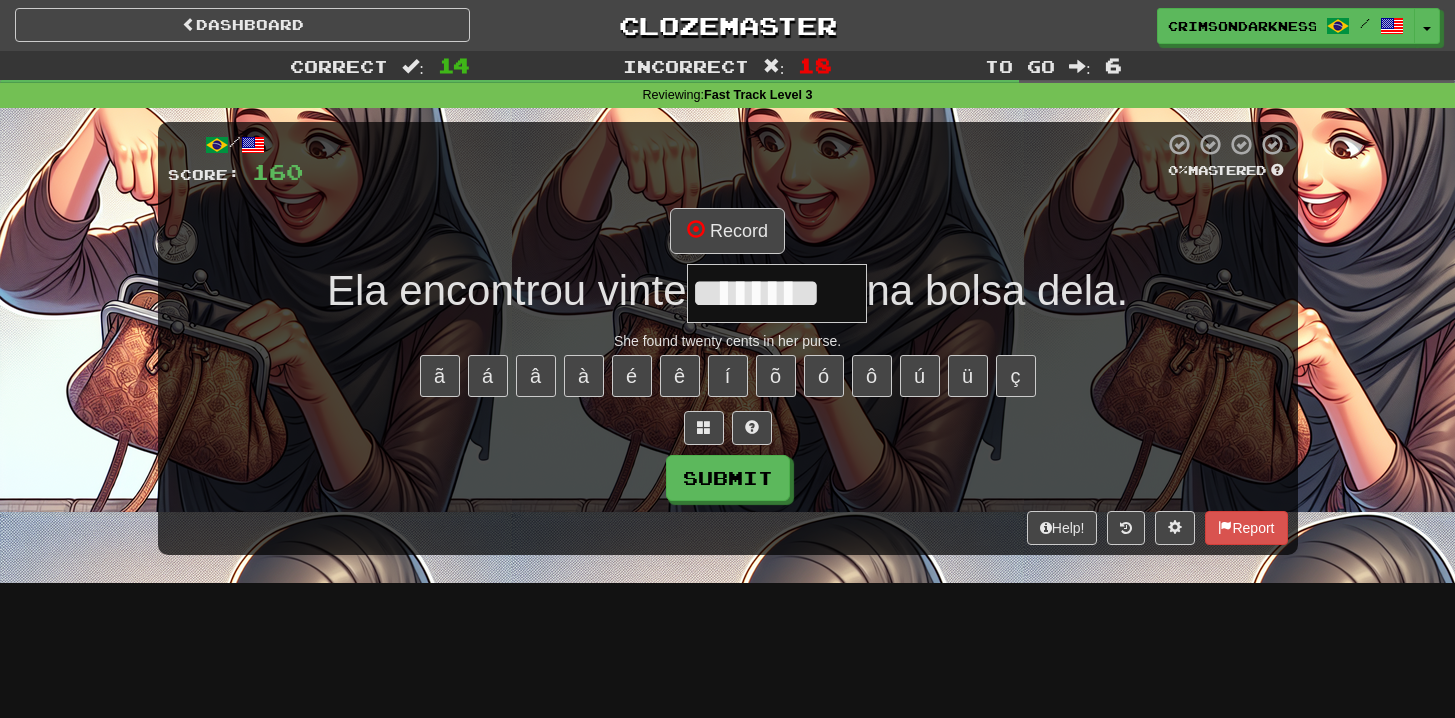 type on "********" 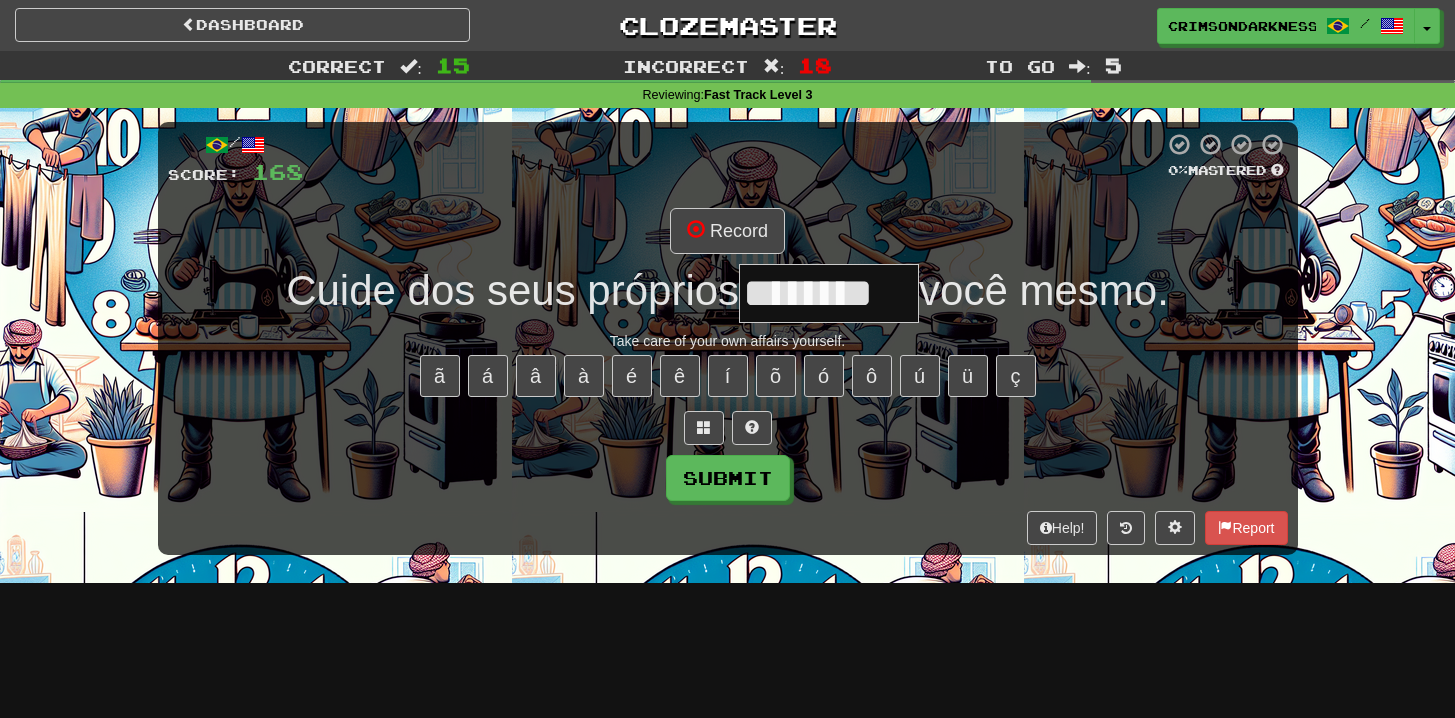 type on "********" 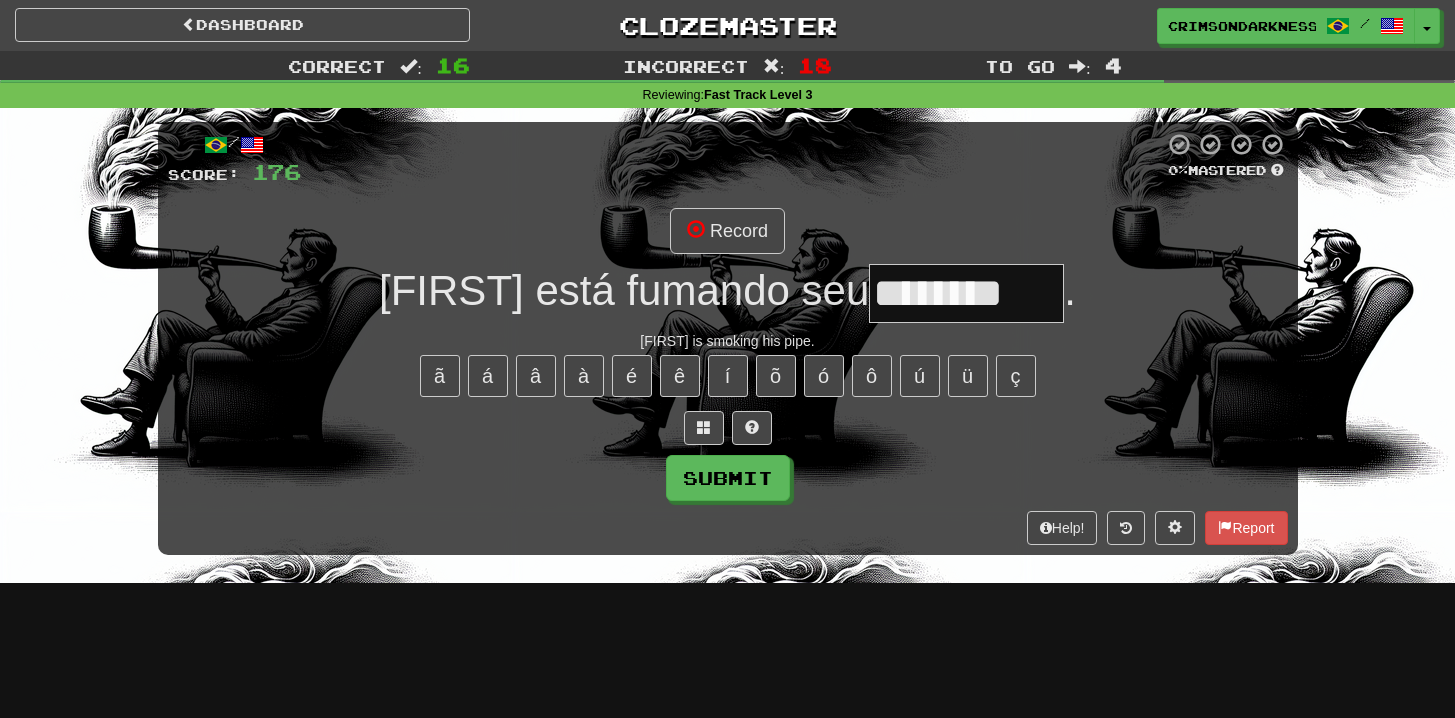 type on "********" 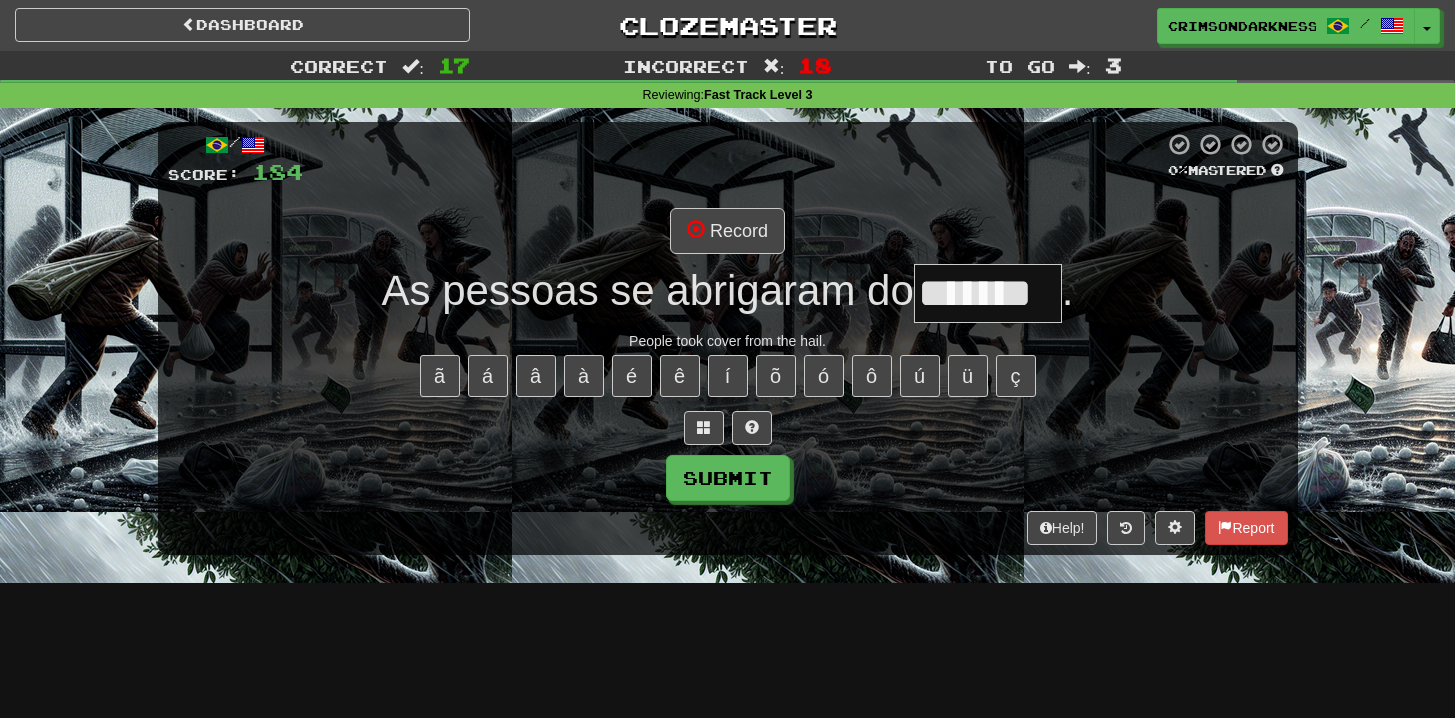 type on "*******" 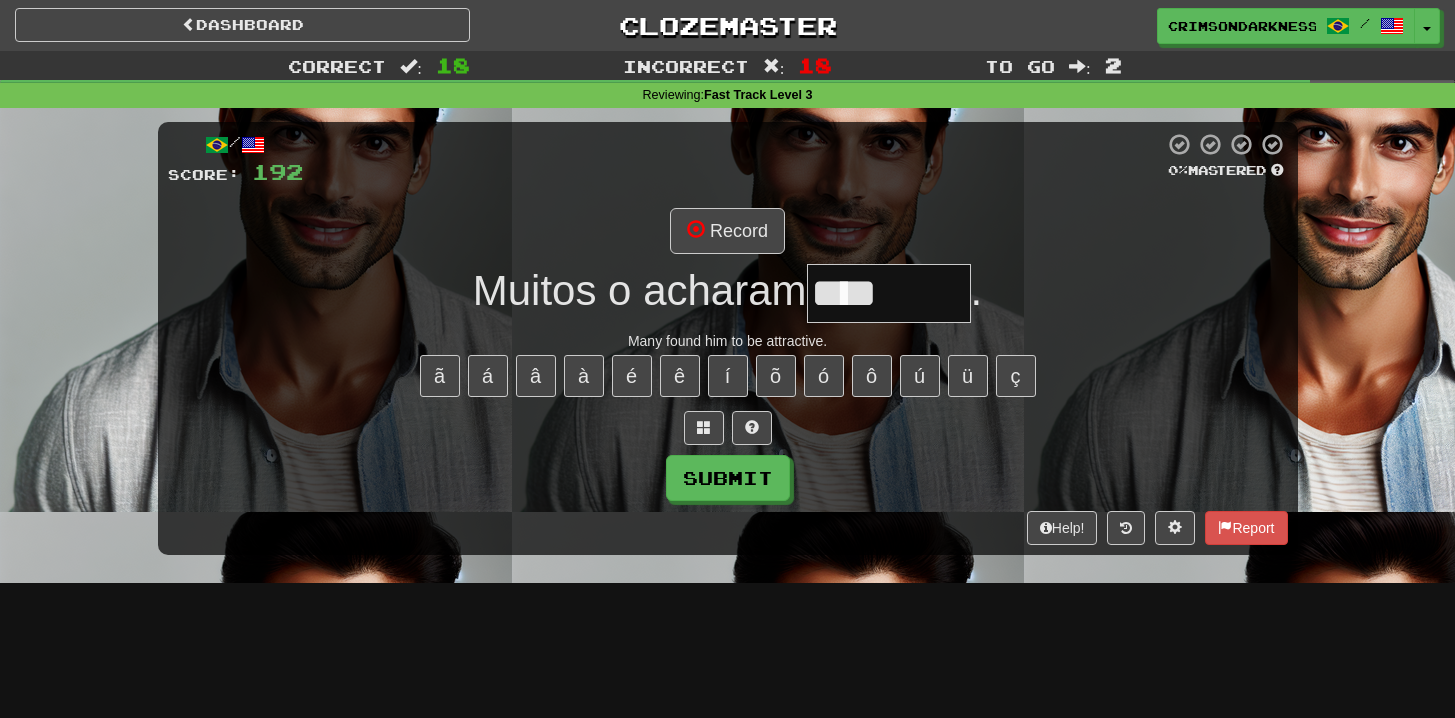 type on "********" 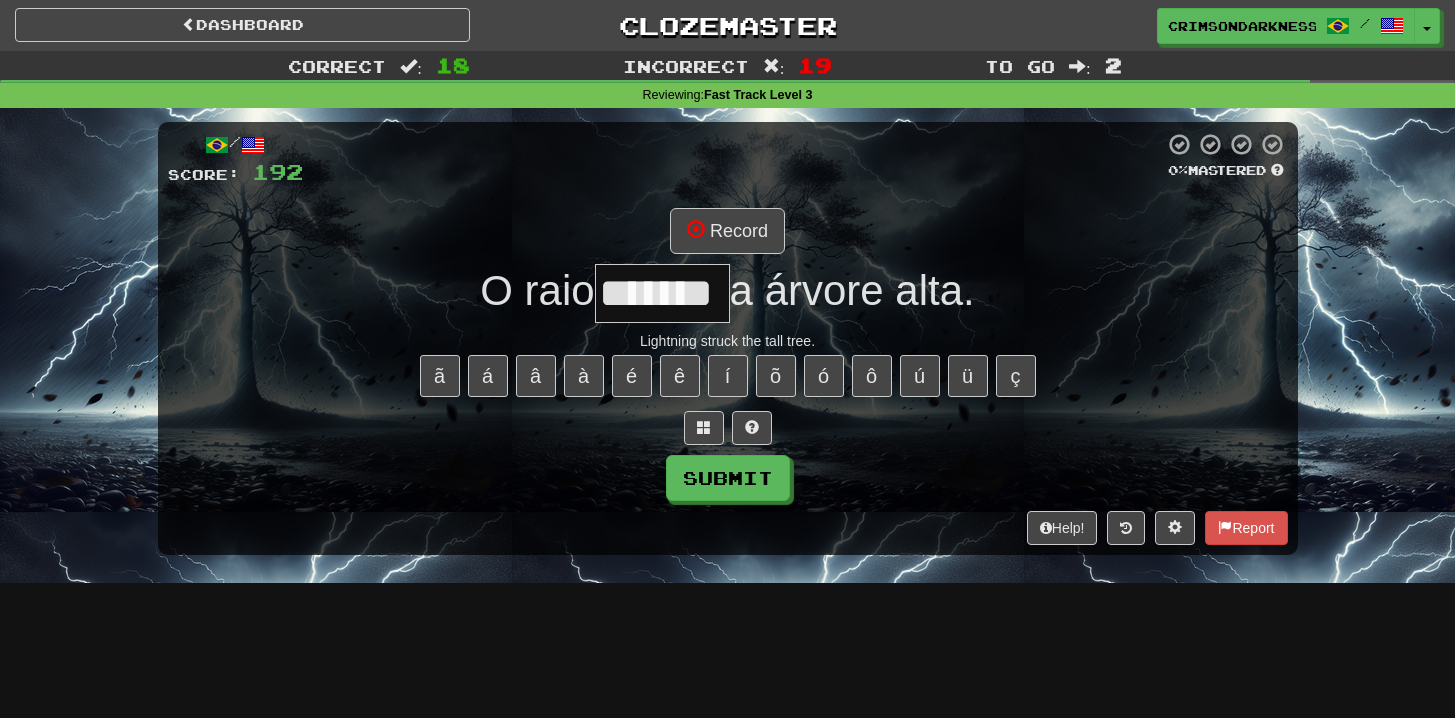 type on "*******" 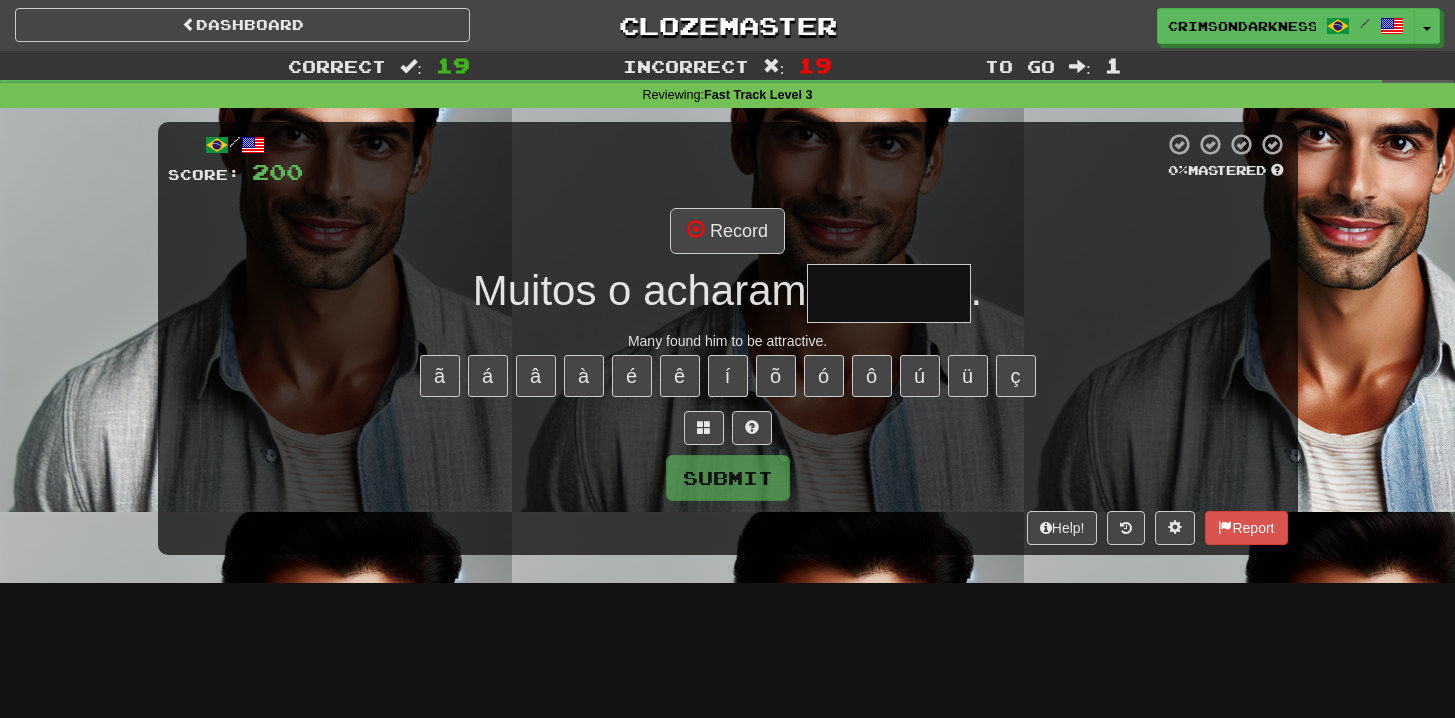 type on "********" 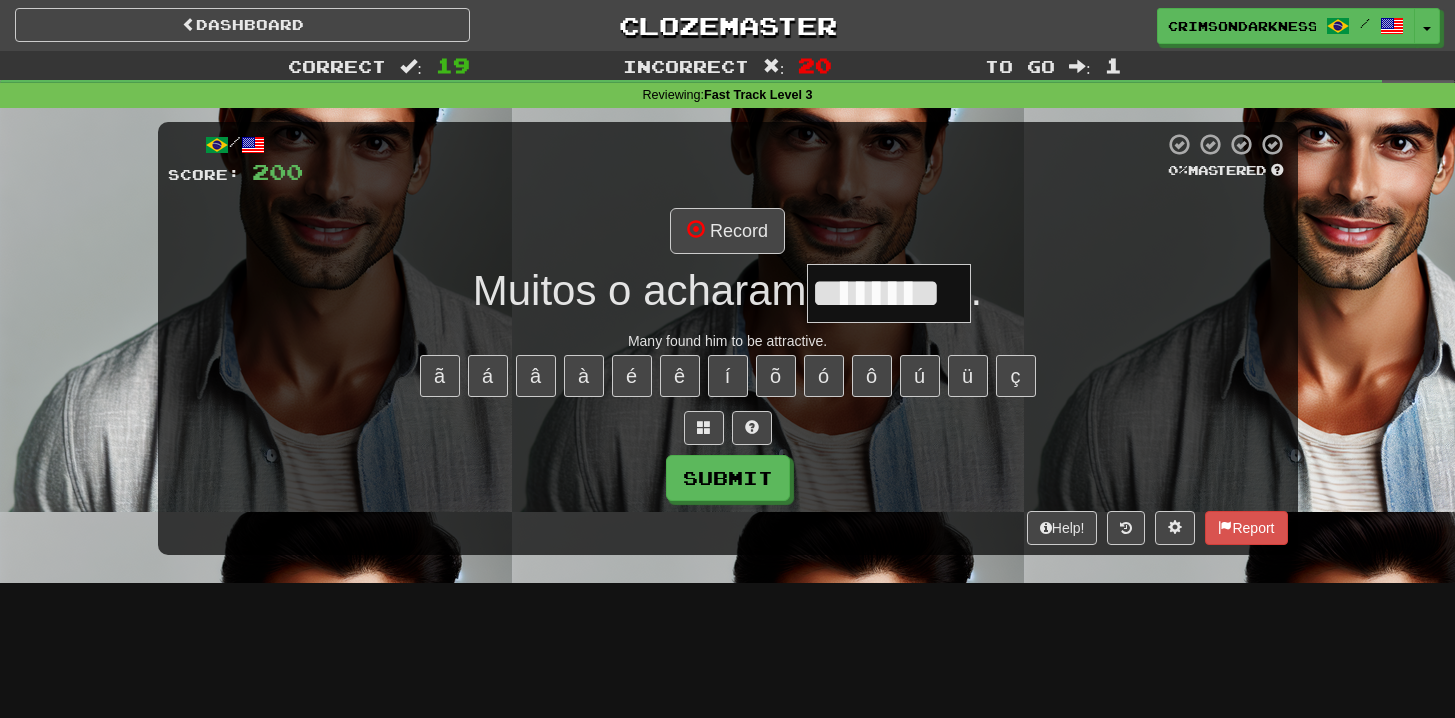type on "********" 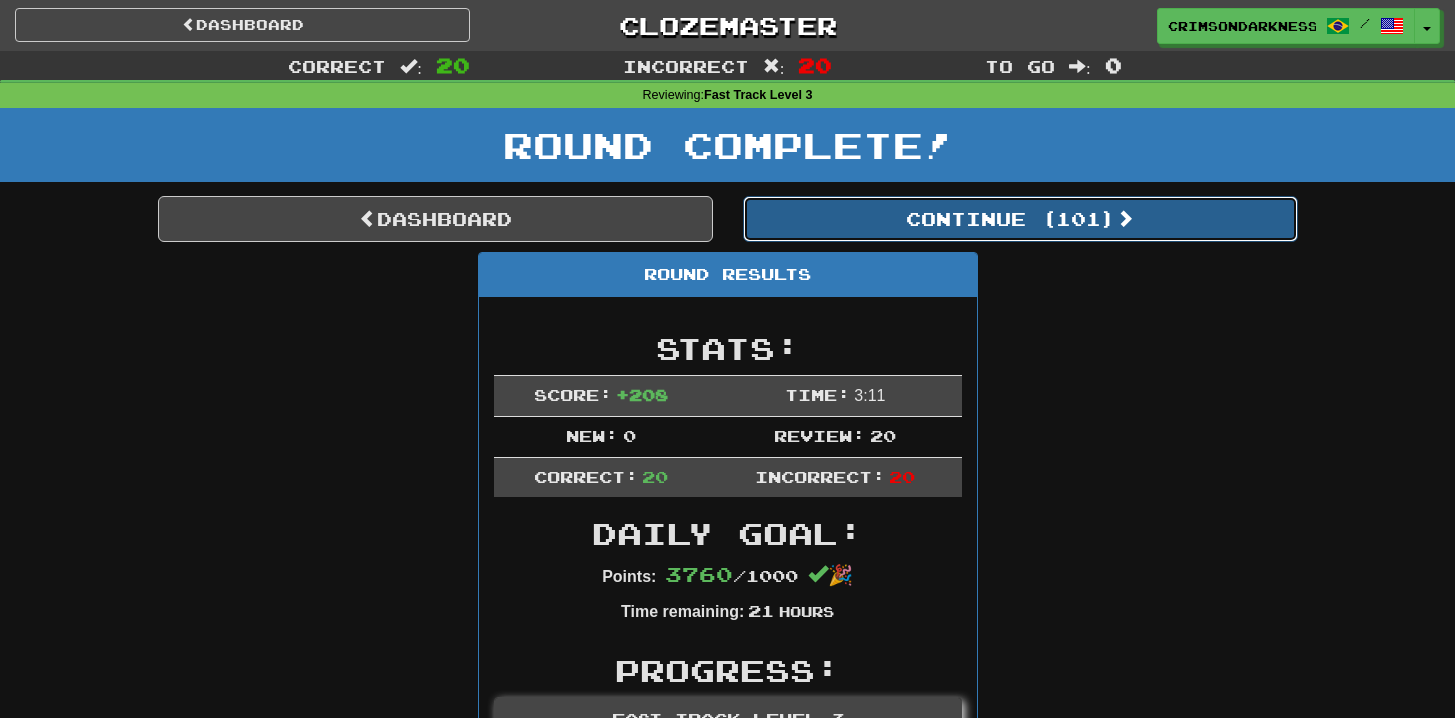 click on "Continue ( 101 )" at bounding box center (1020, 219) 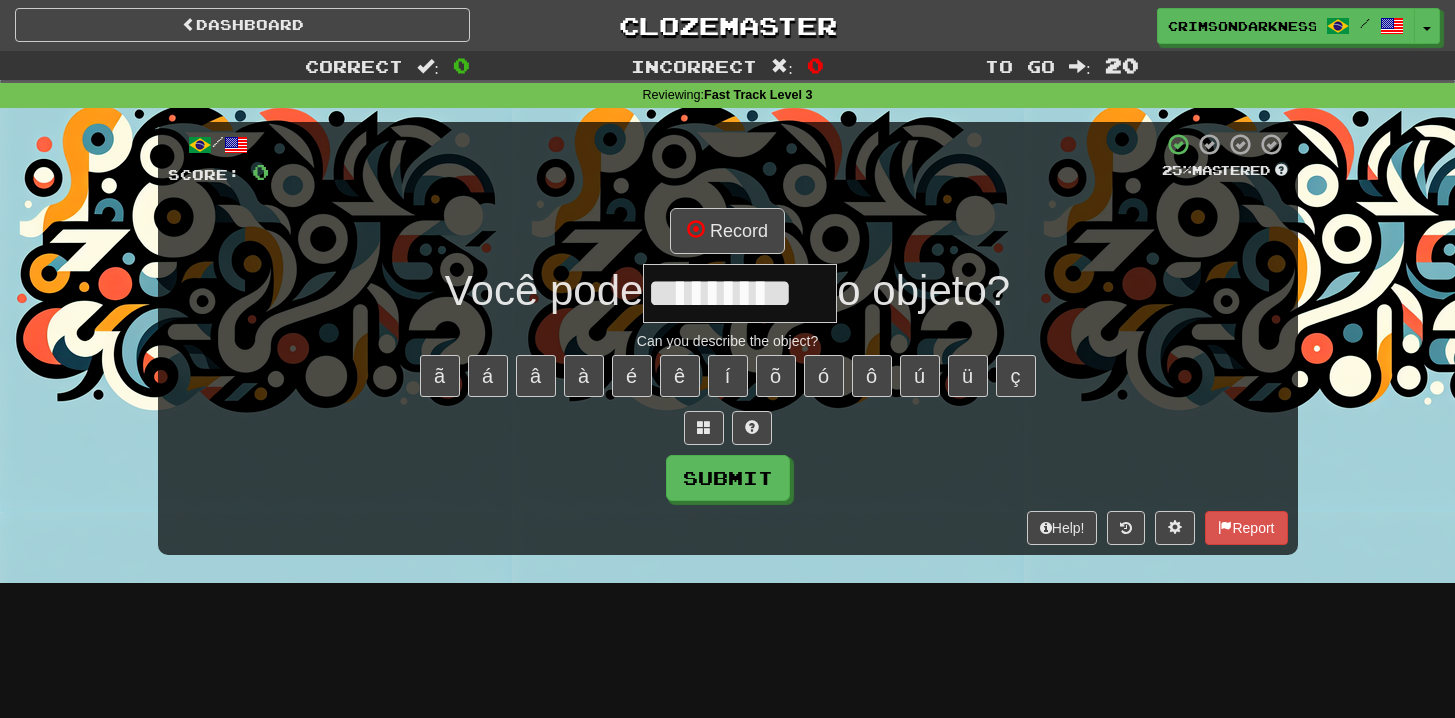 type on "*********" 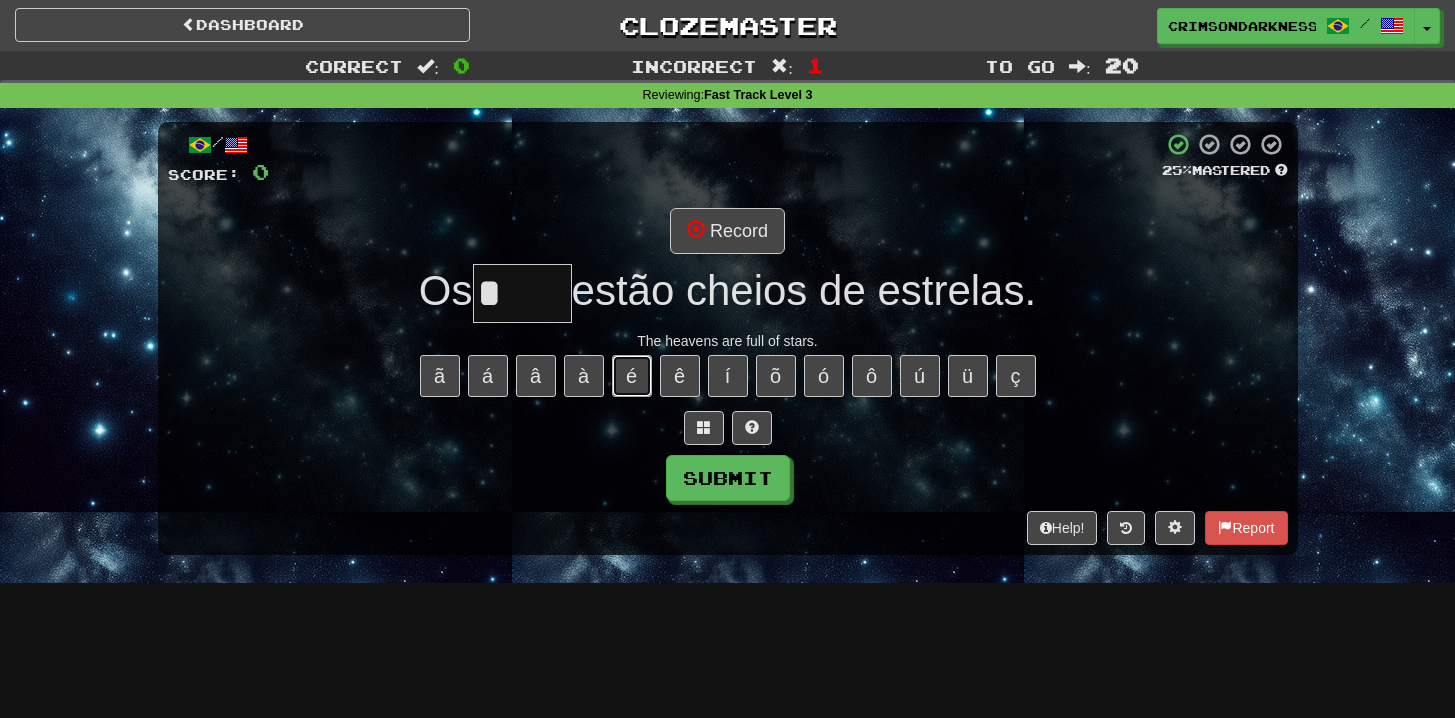 click on "é" at bounding box center [632, 376] 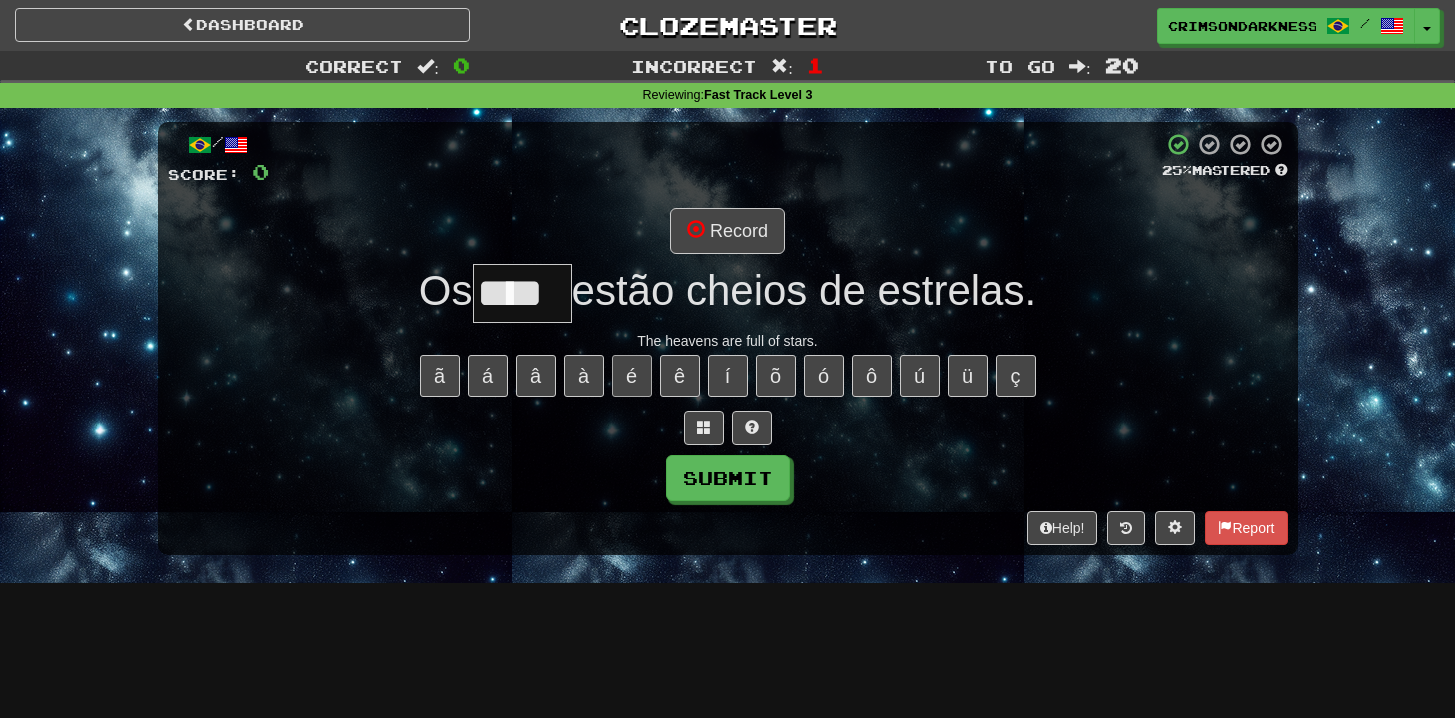 type on "****" 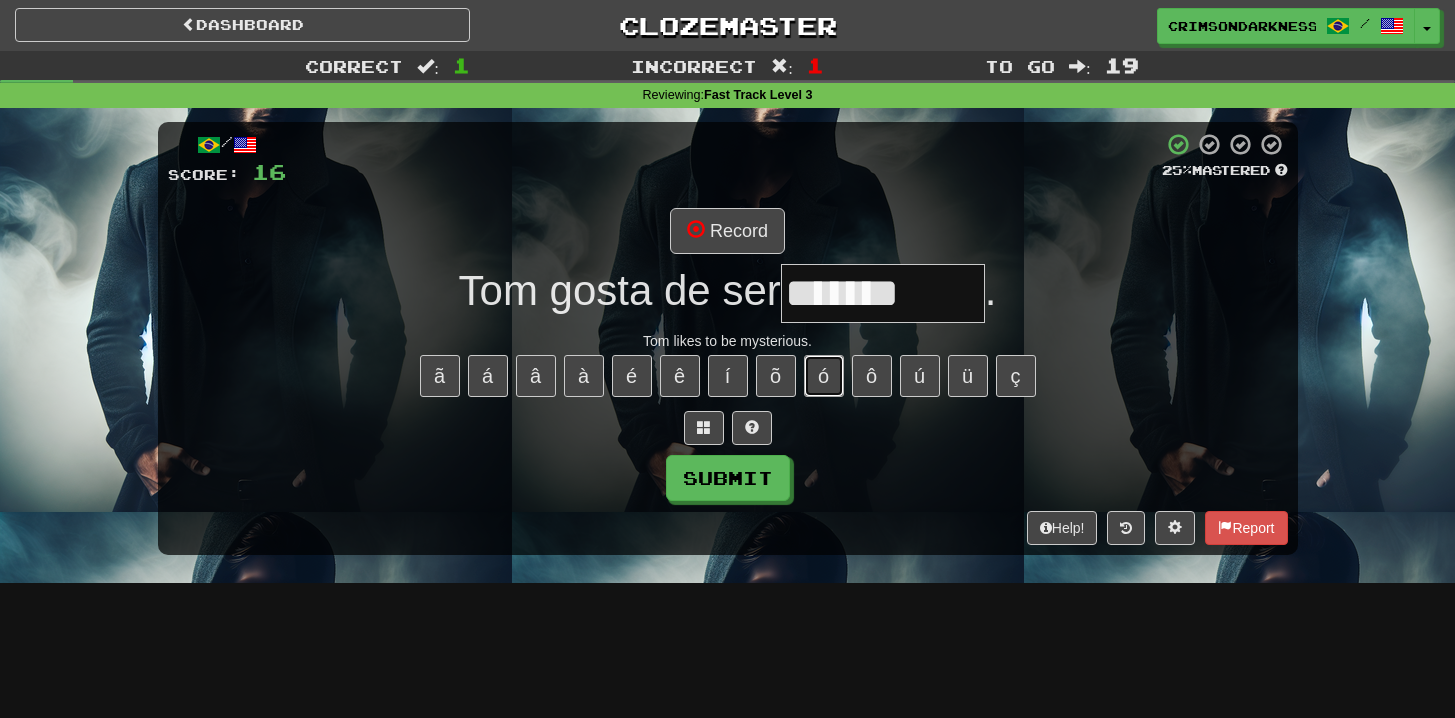 click on "ó" at bounding box center (824, 376) 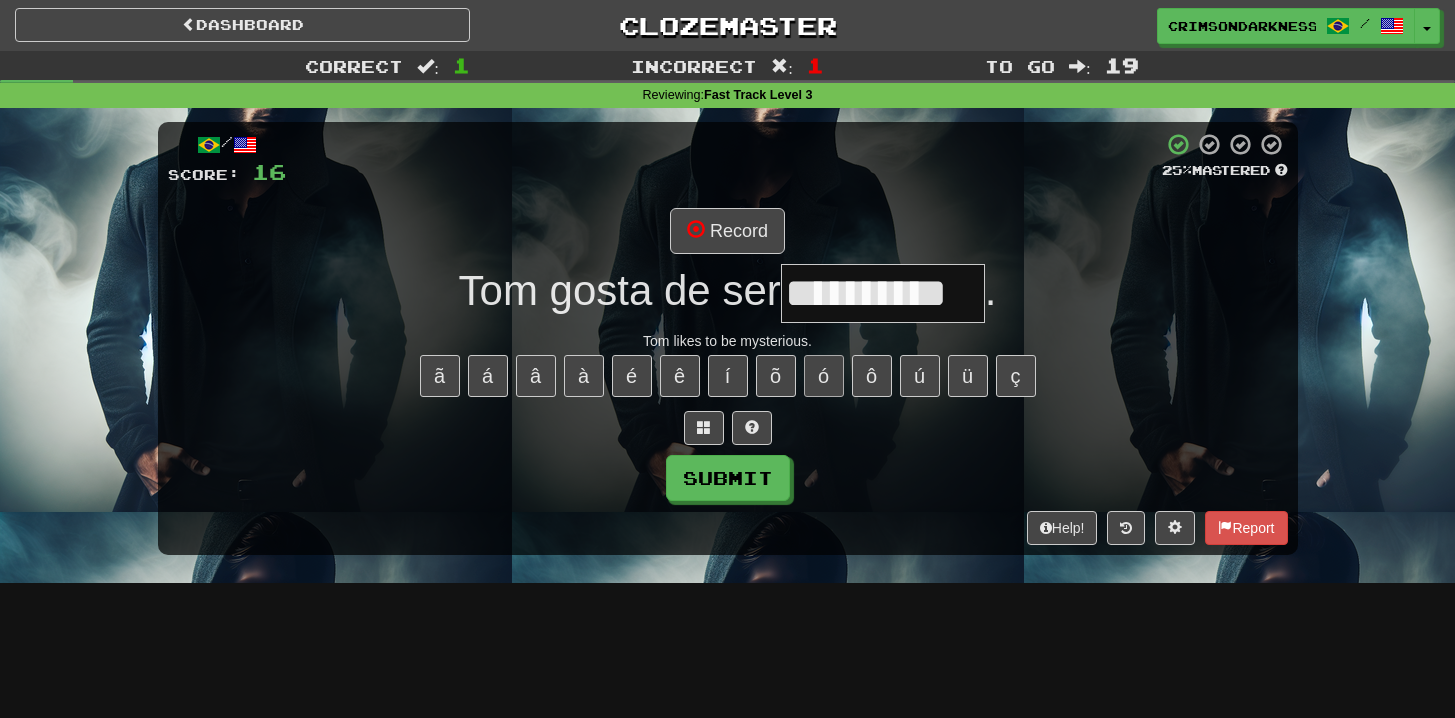 type on "**********" 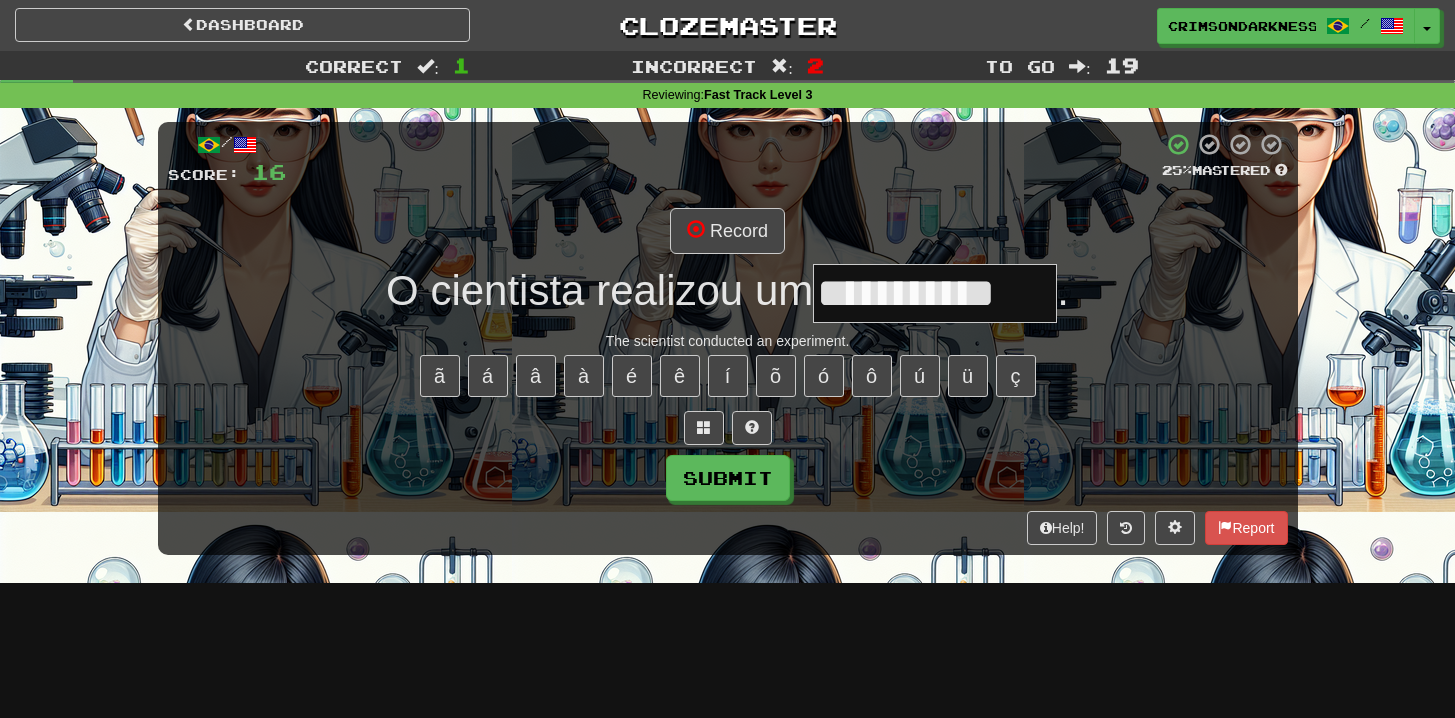 type on "**********" 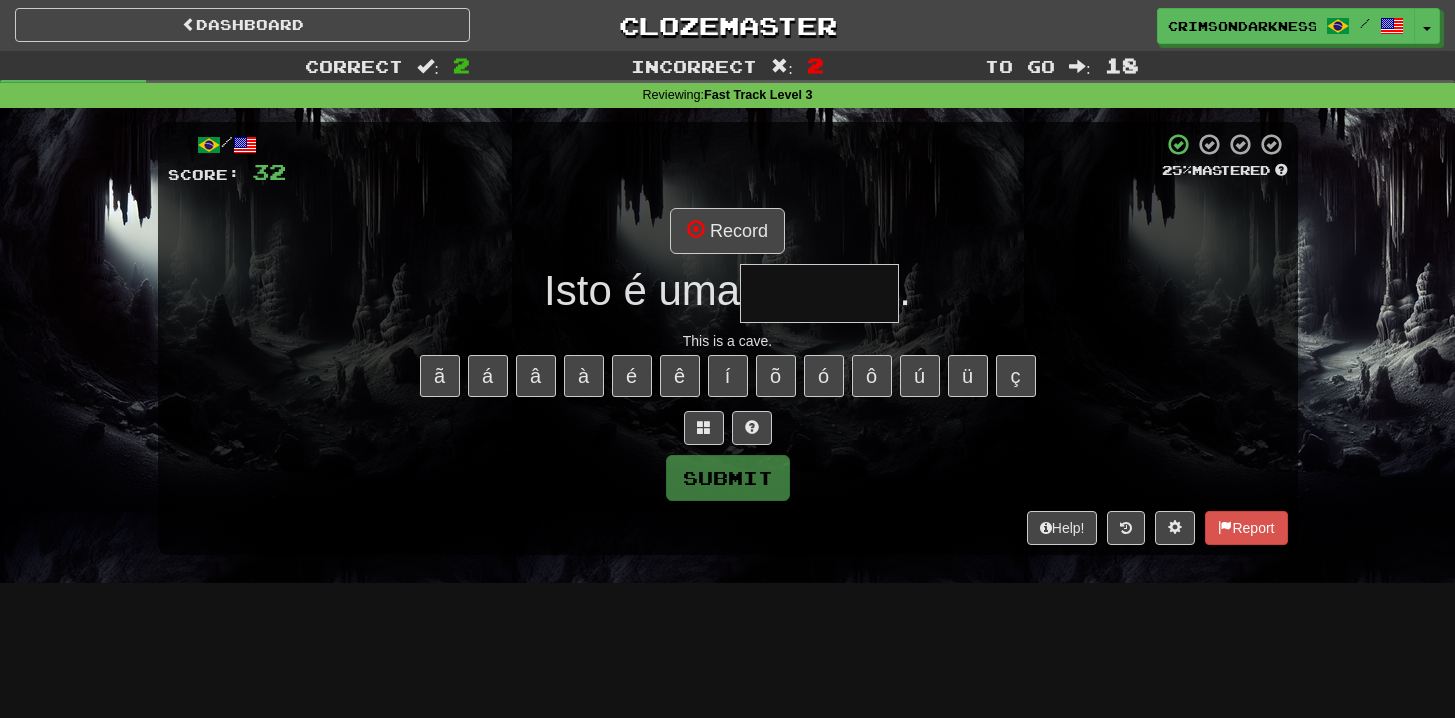 type on "*******" 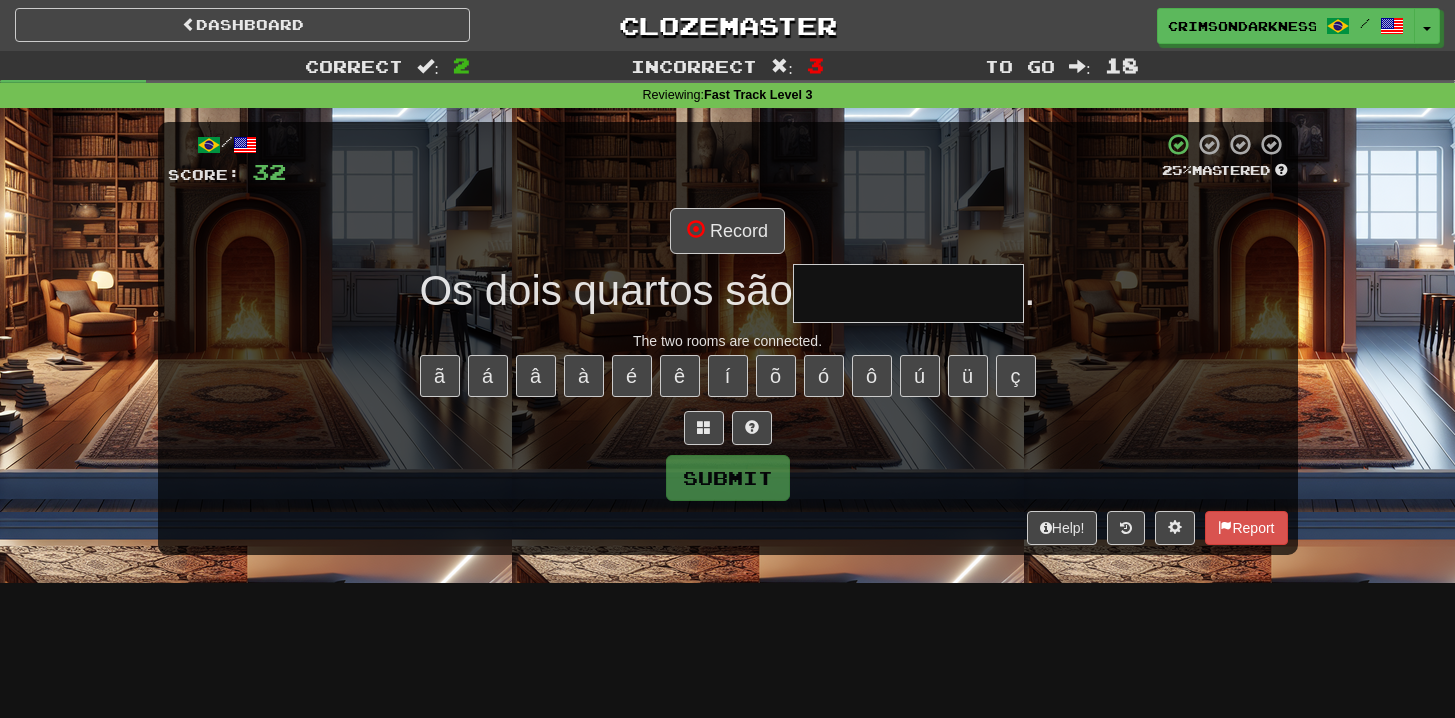 type on "**********" 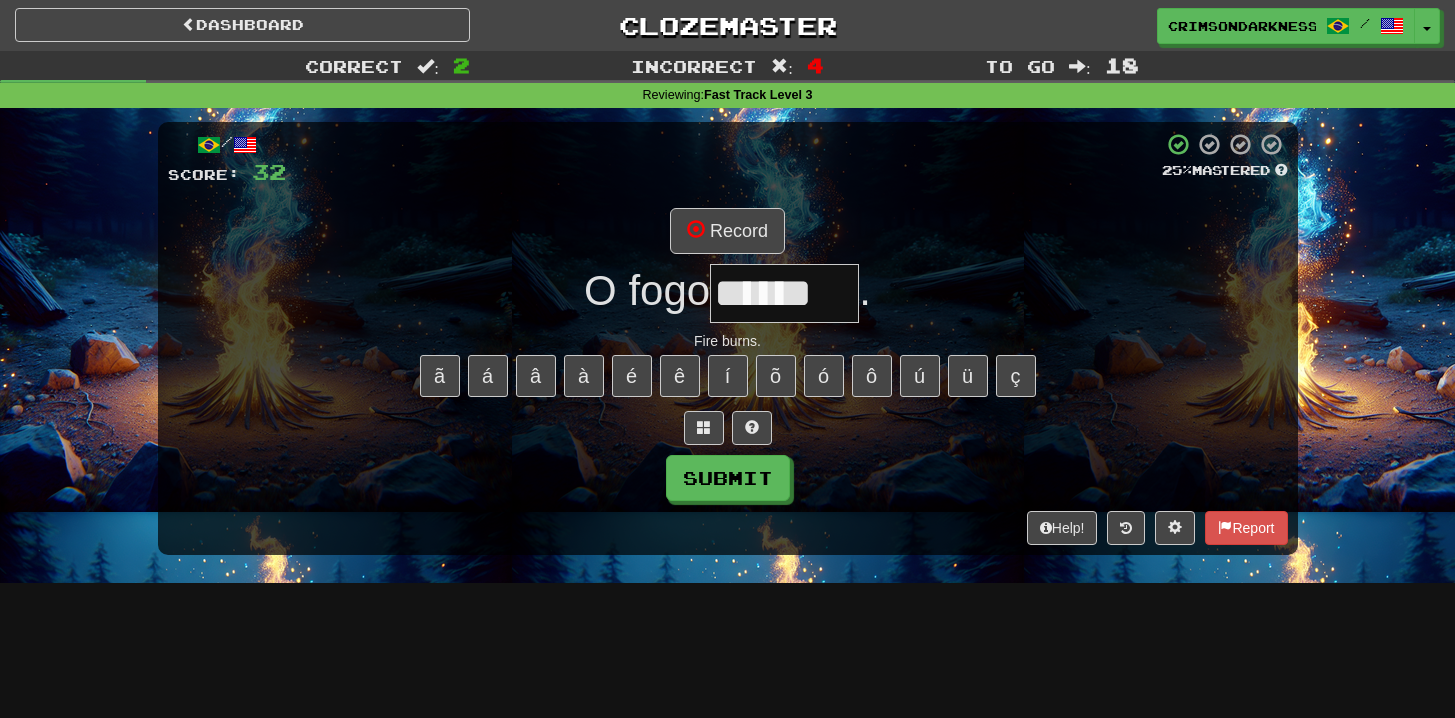 type on "******" 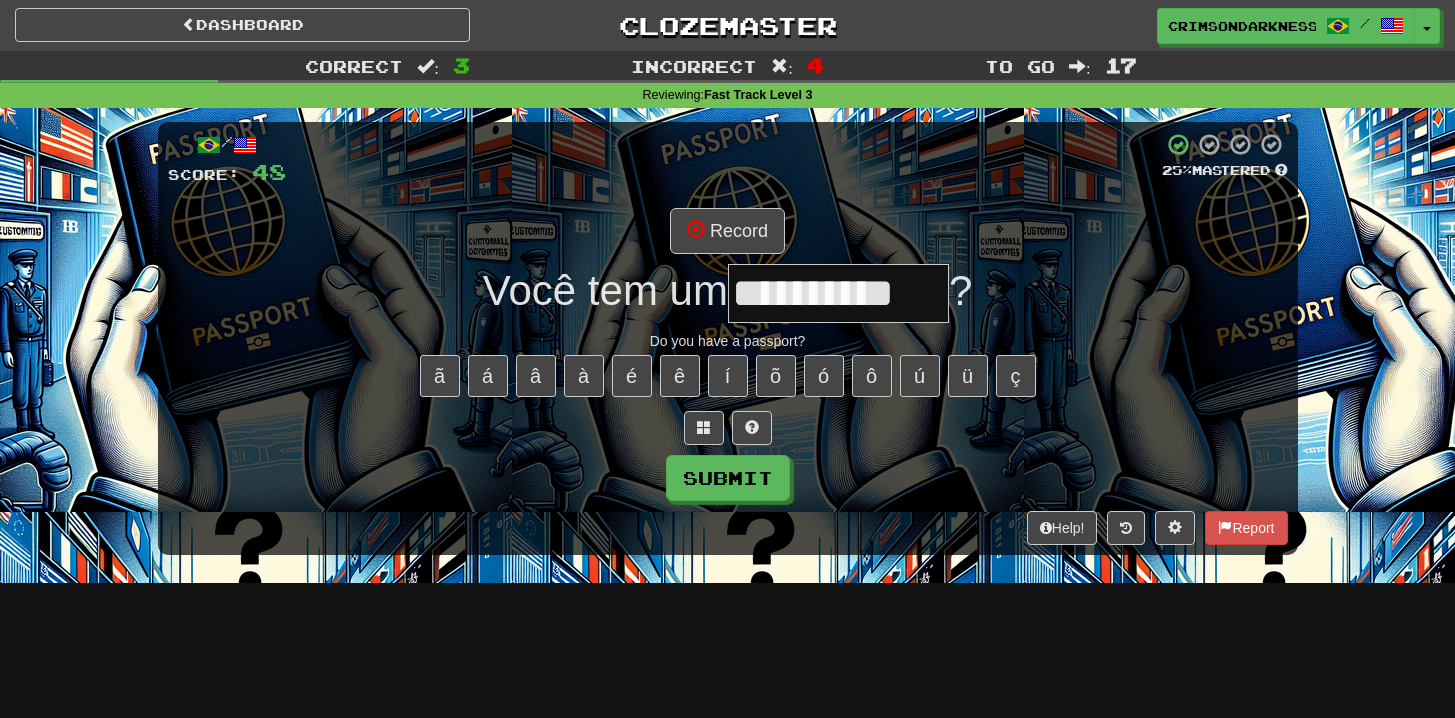 type on "**********" 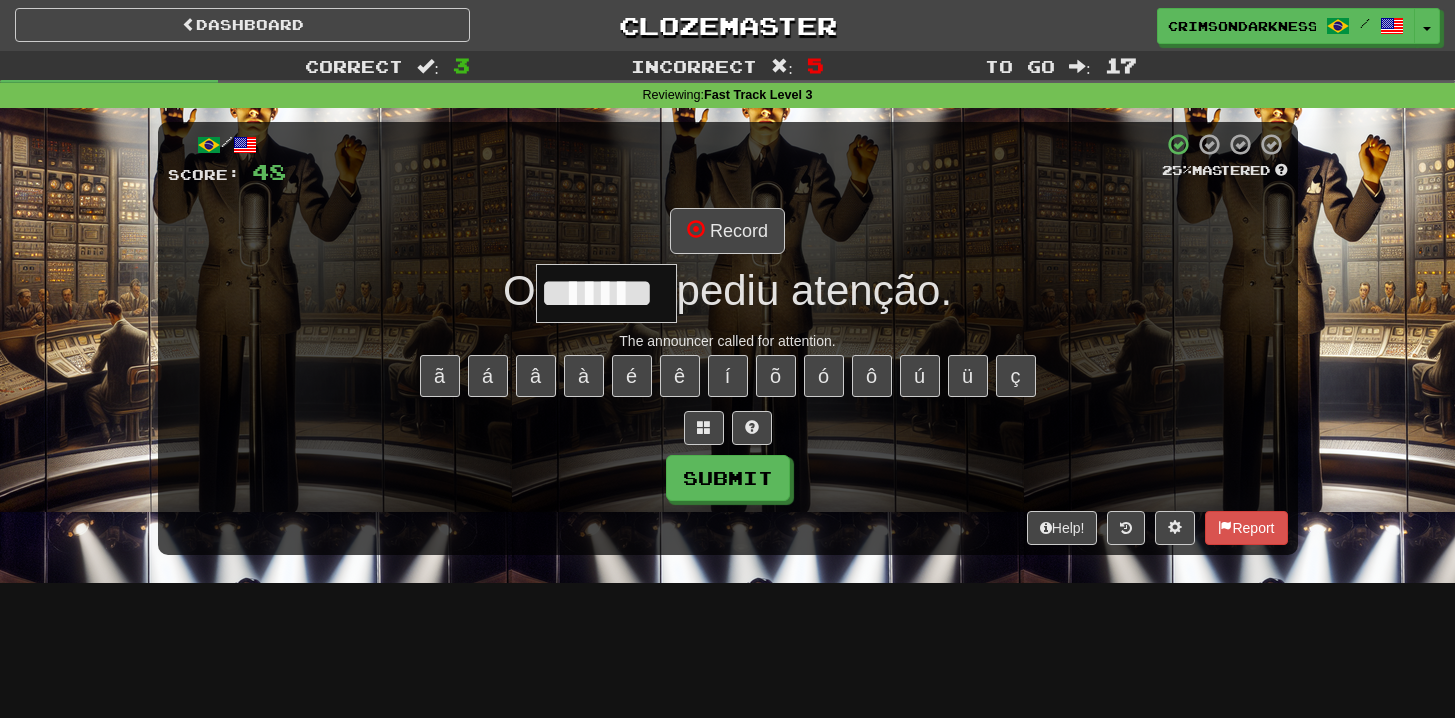 type on "*******" 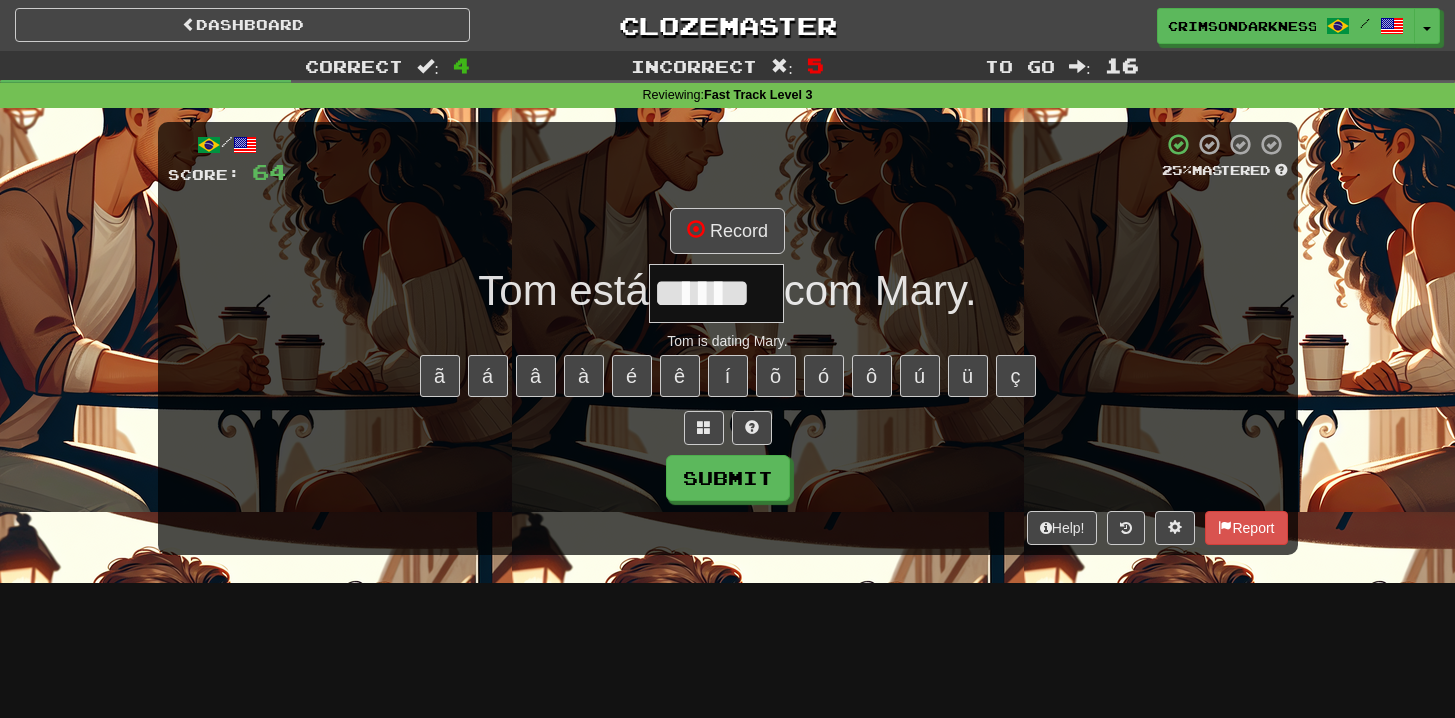 type on "******" 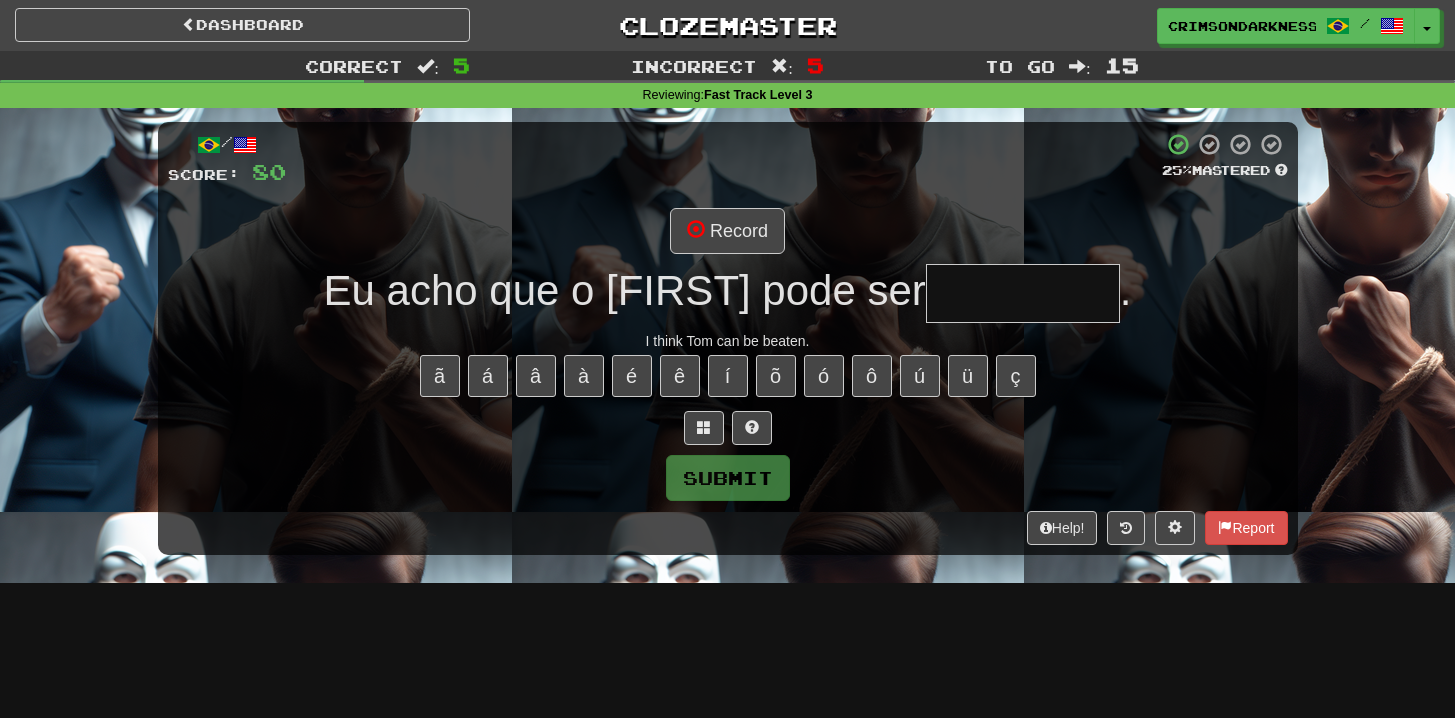 type on "*********" 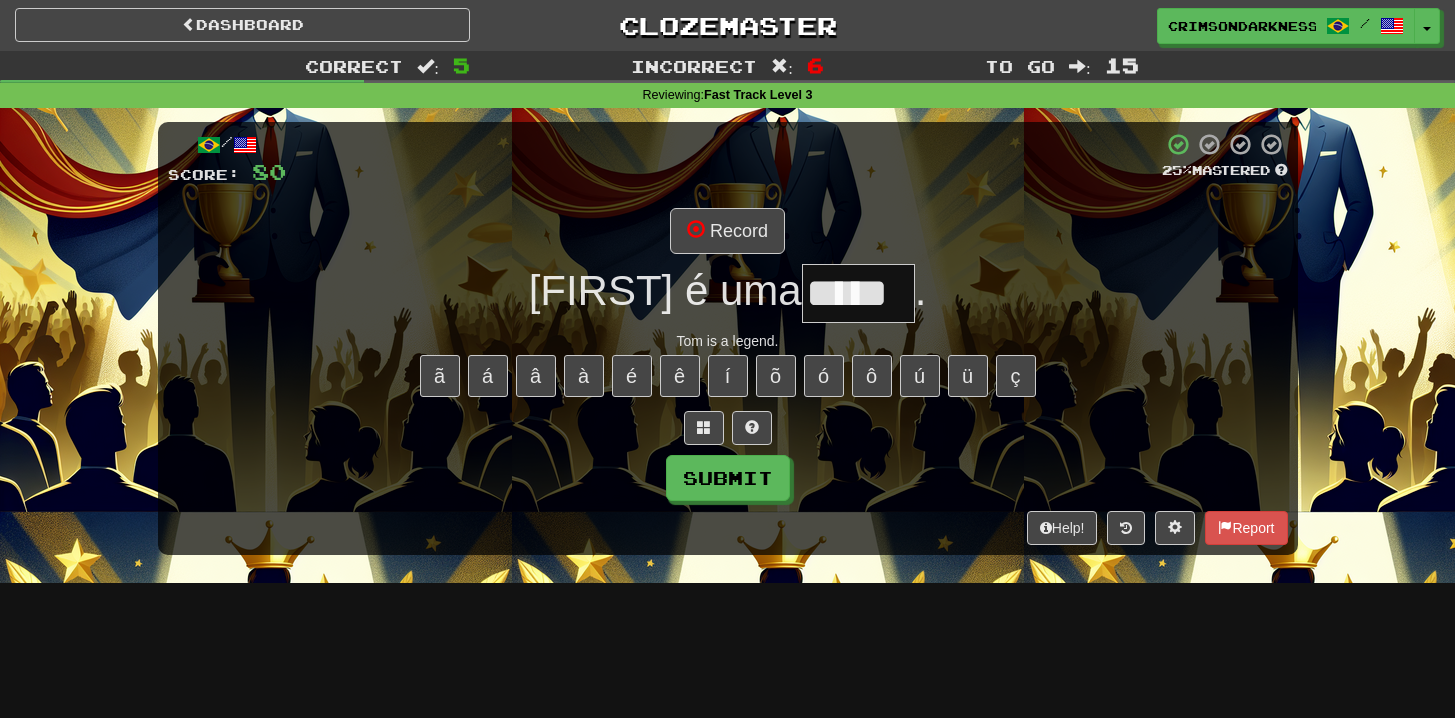 type on "*****" 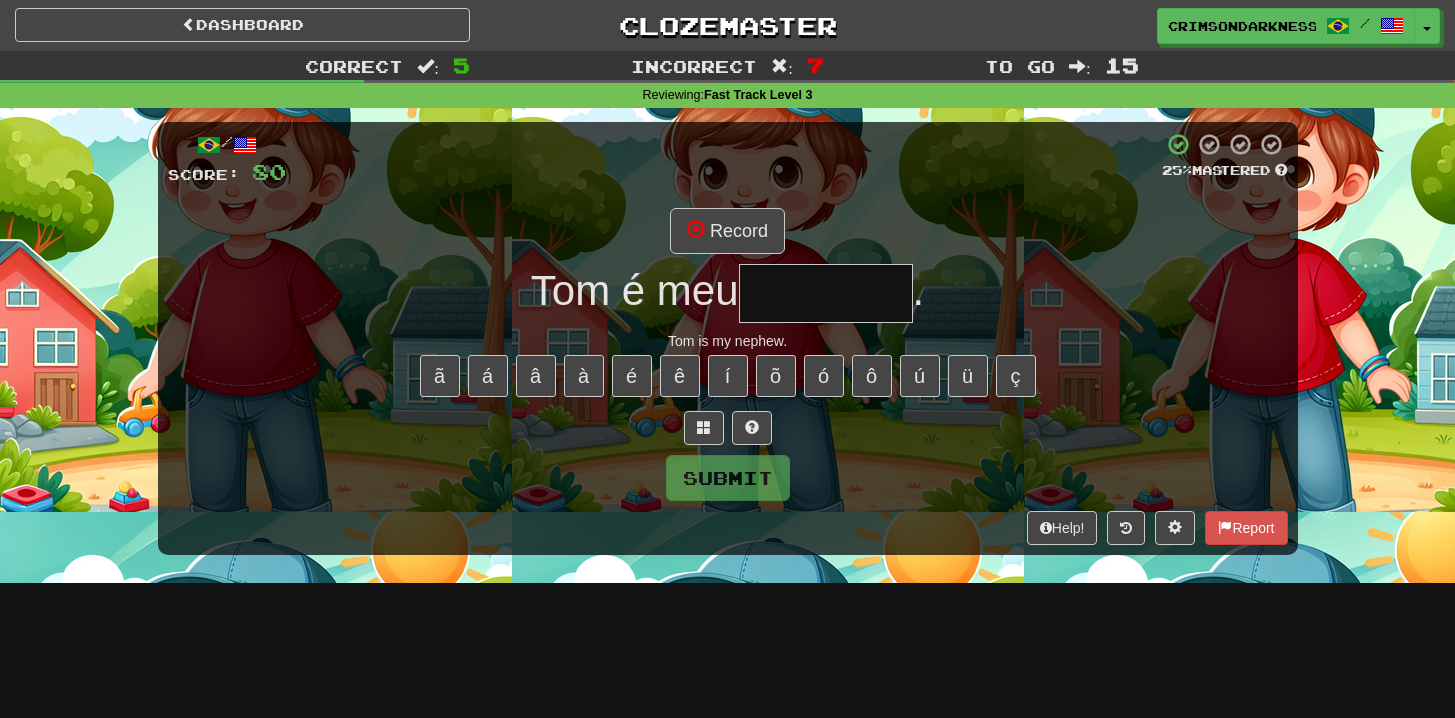 type on "********" 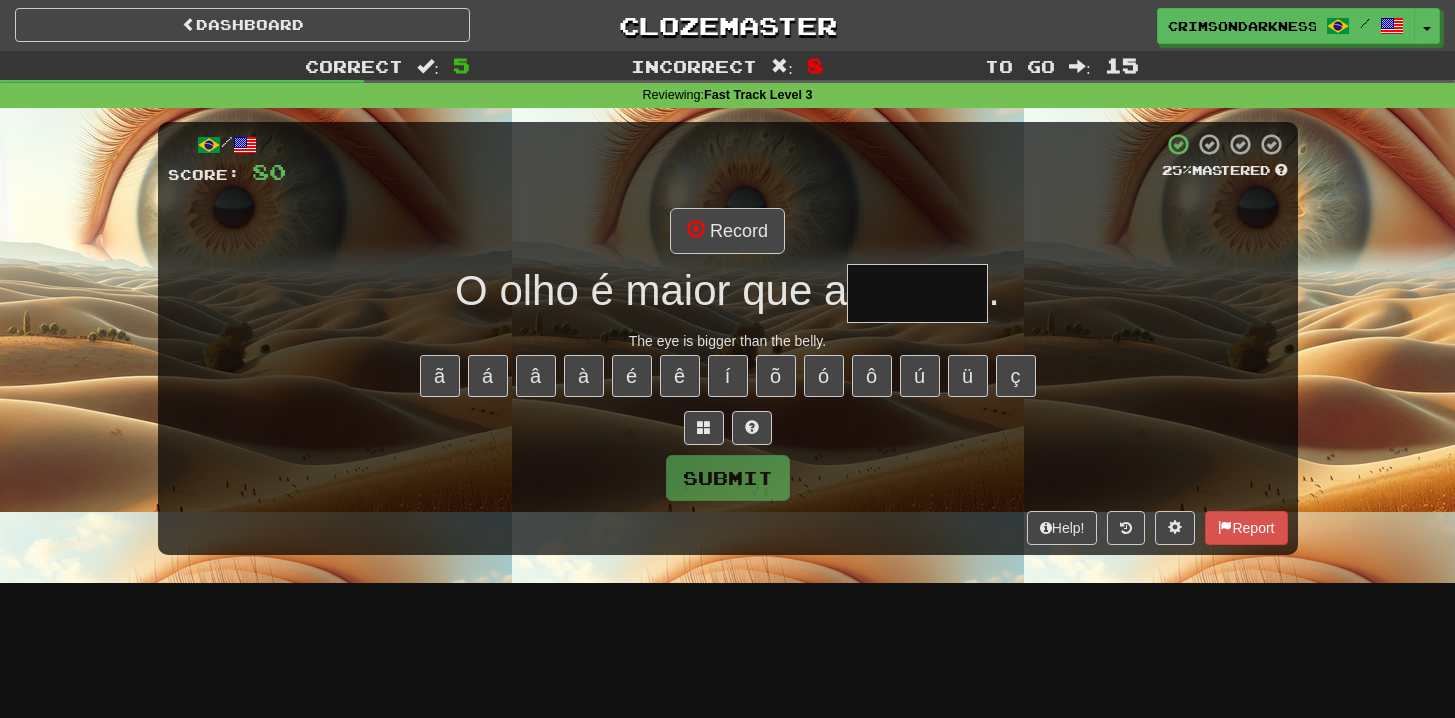 type on "*******" 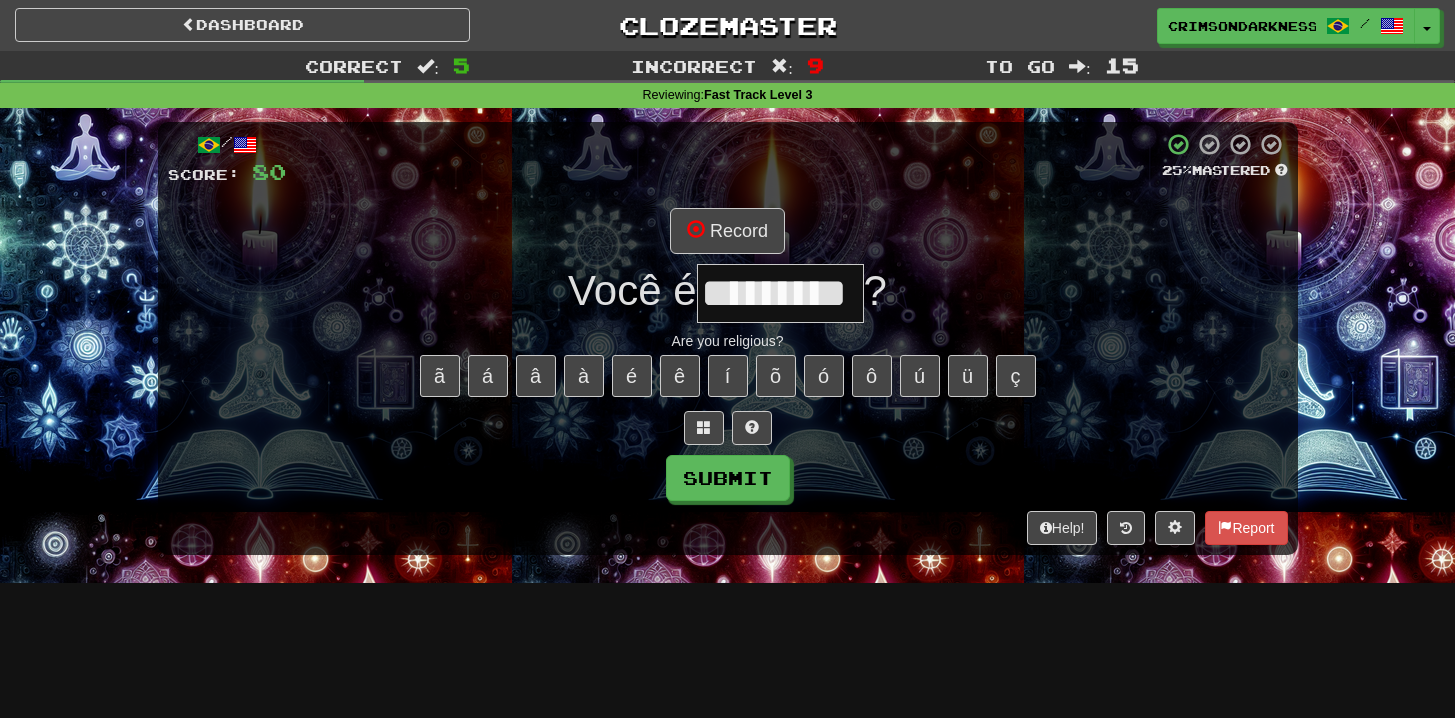 type on "*********" 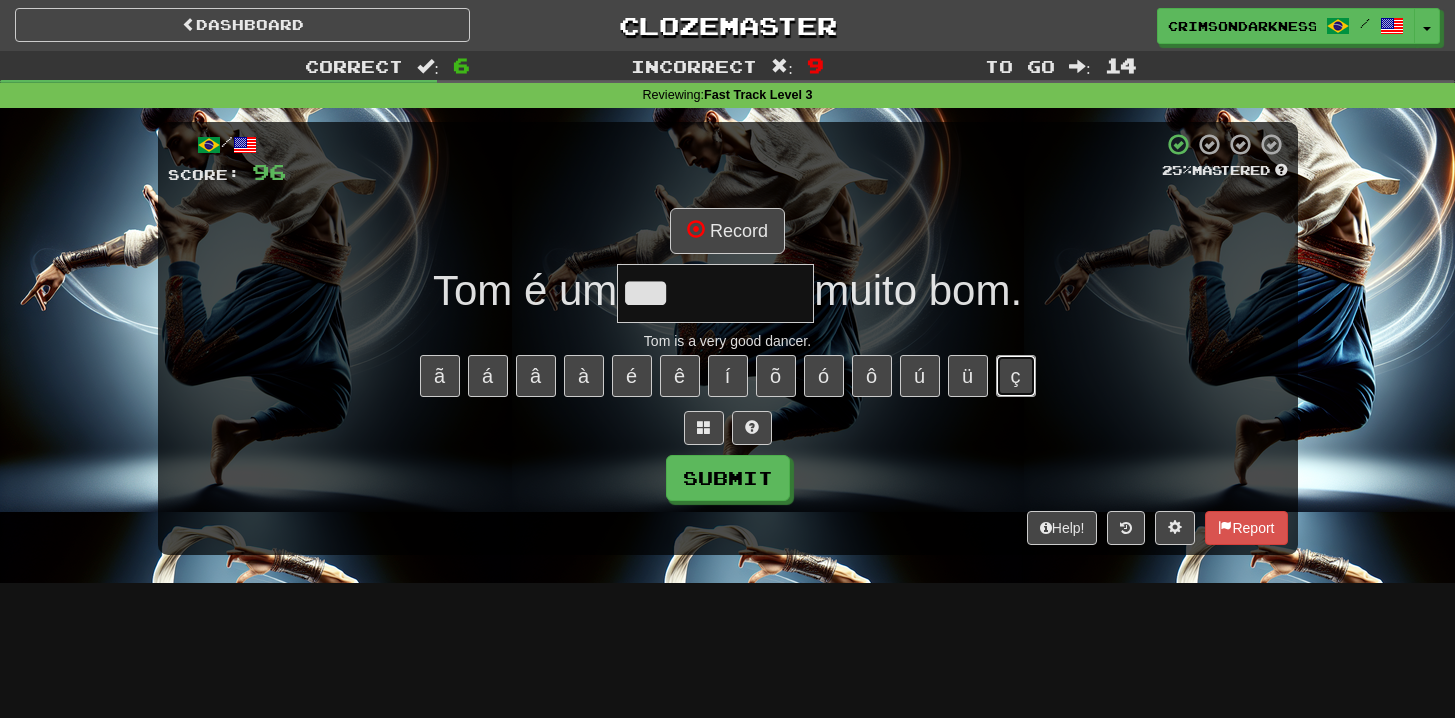 click on "ç" at bounding box center [1016, 376] 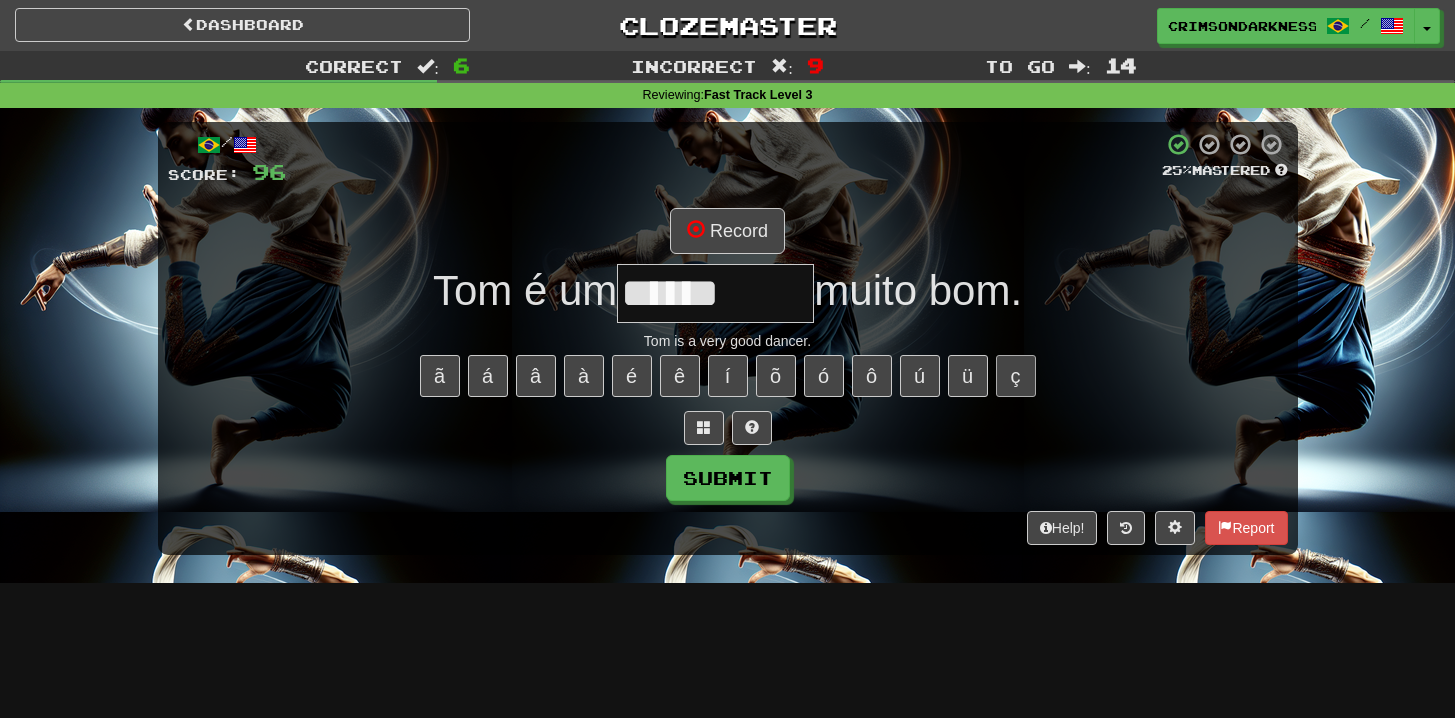 type on "*********" 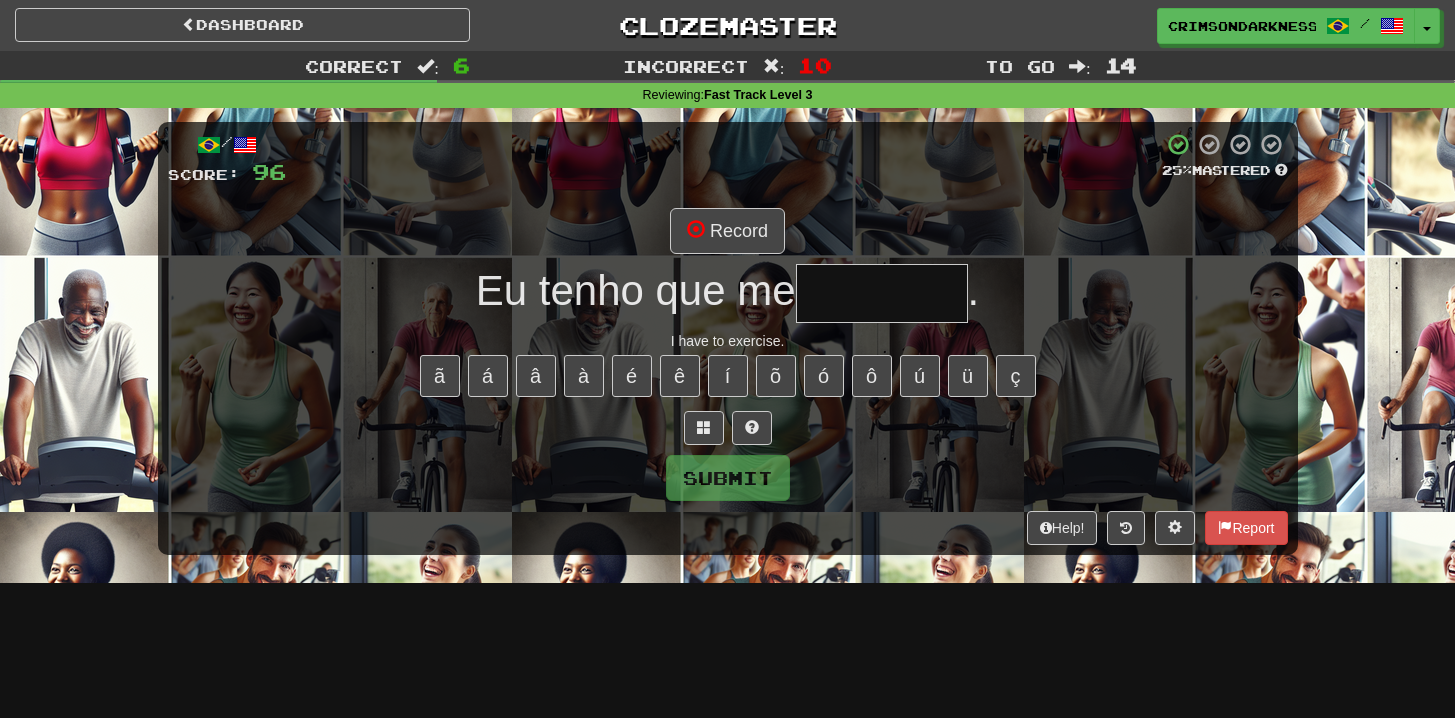 type on "*********" 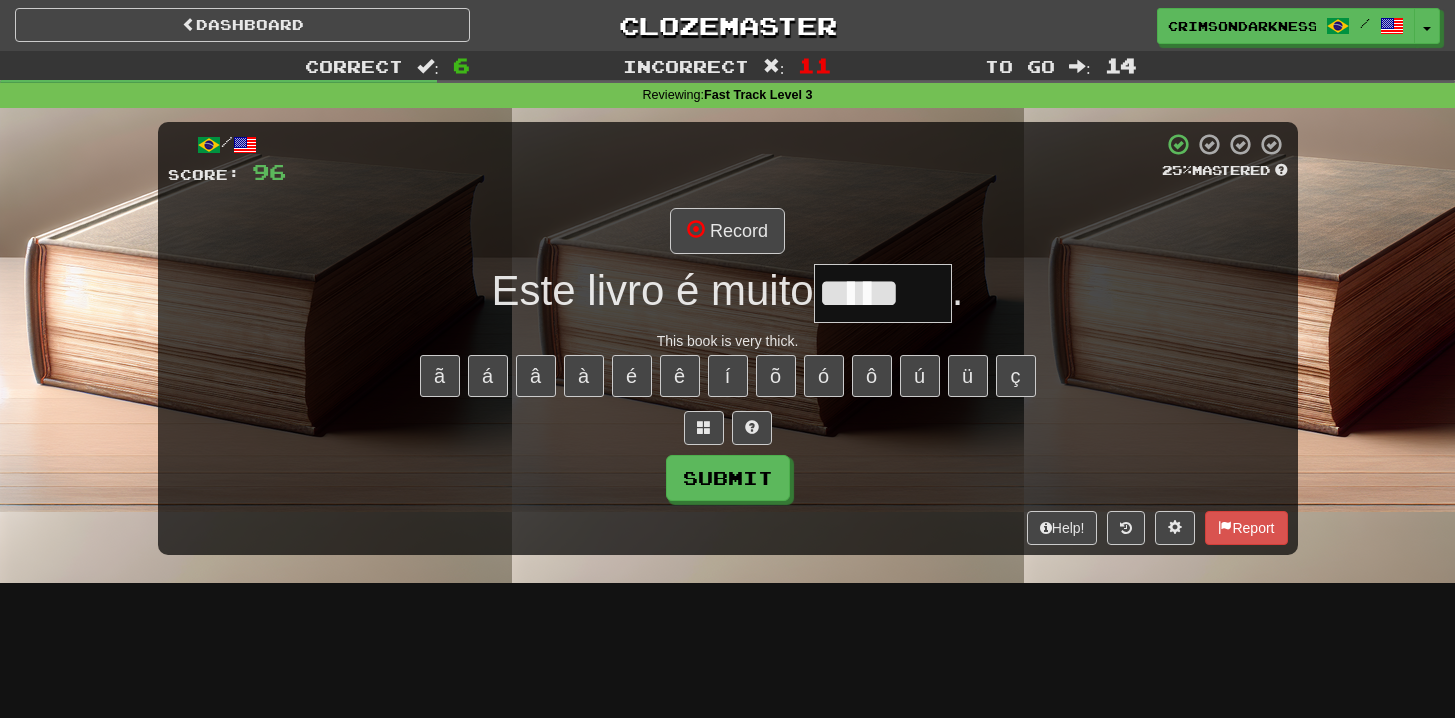 type on "******" 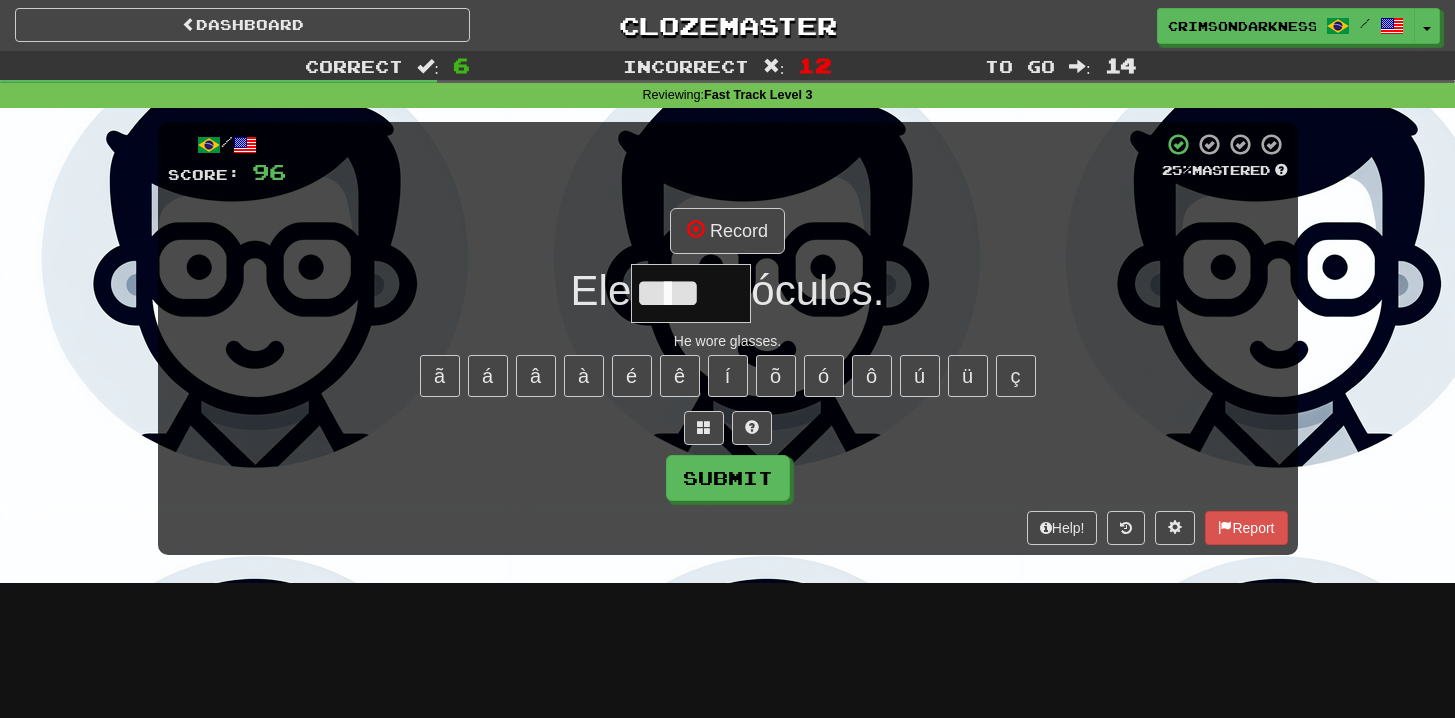 type on "*****" 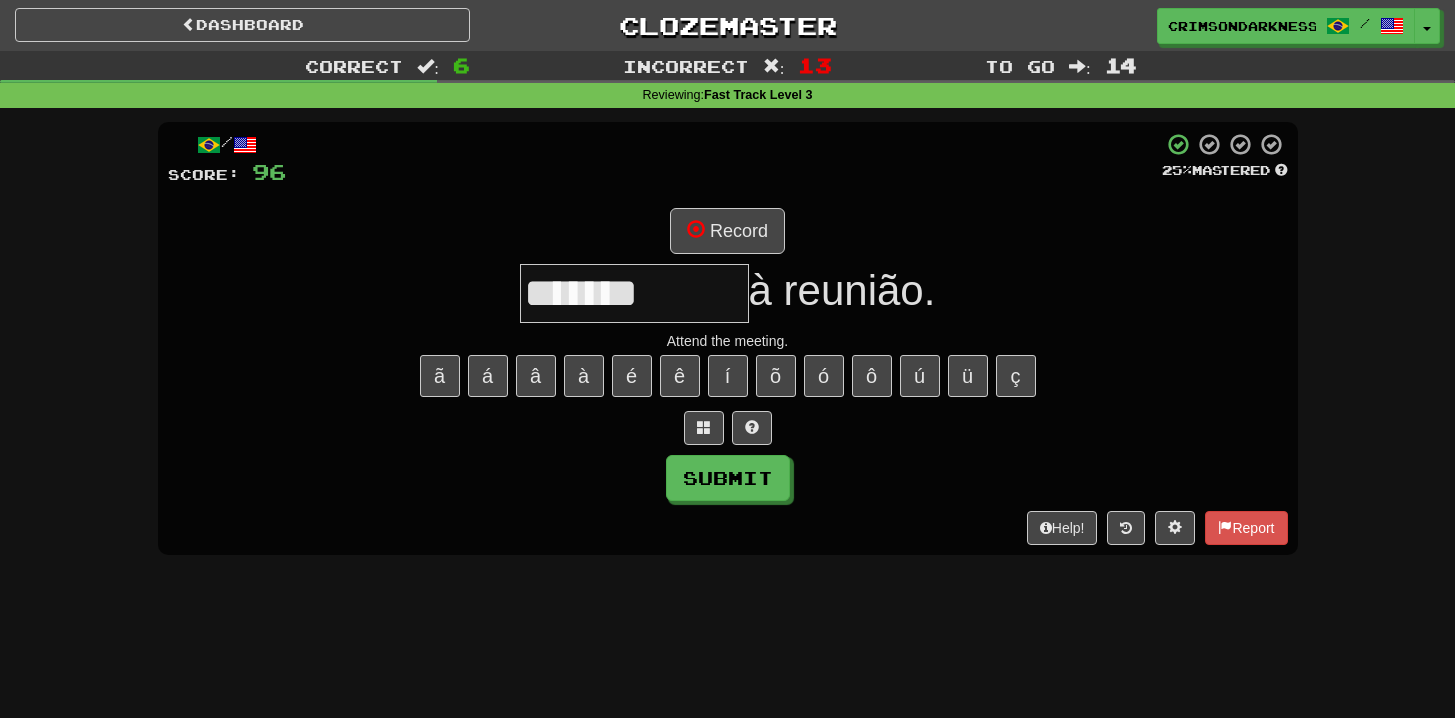 type on "*********" 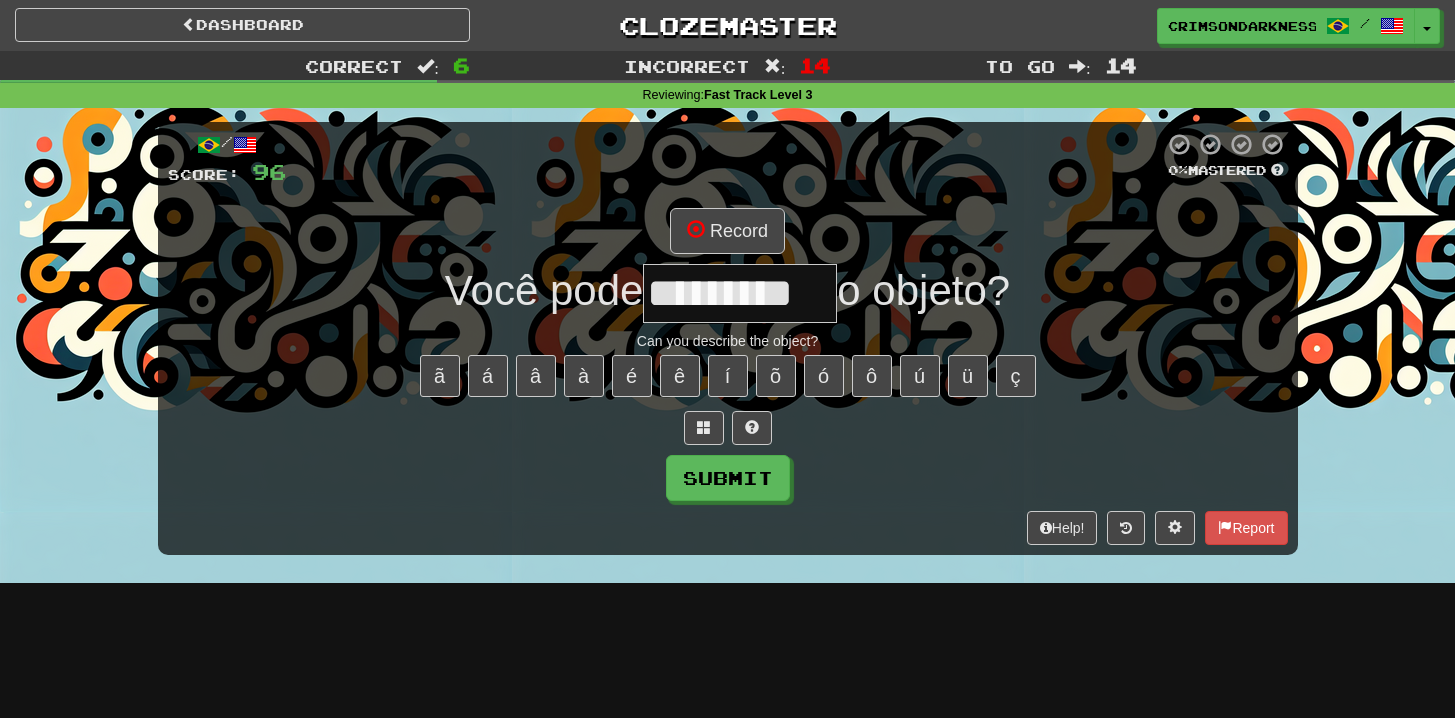 type on "*********" 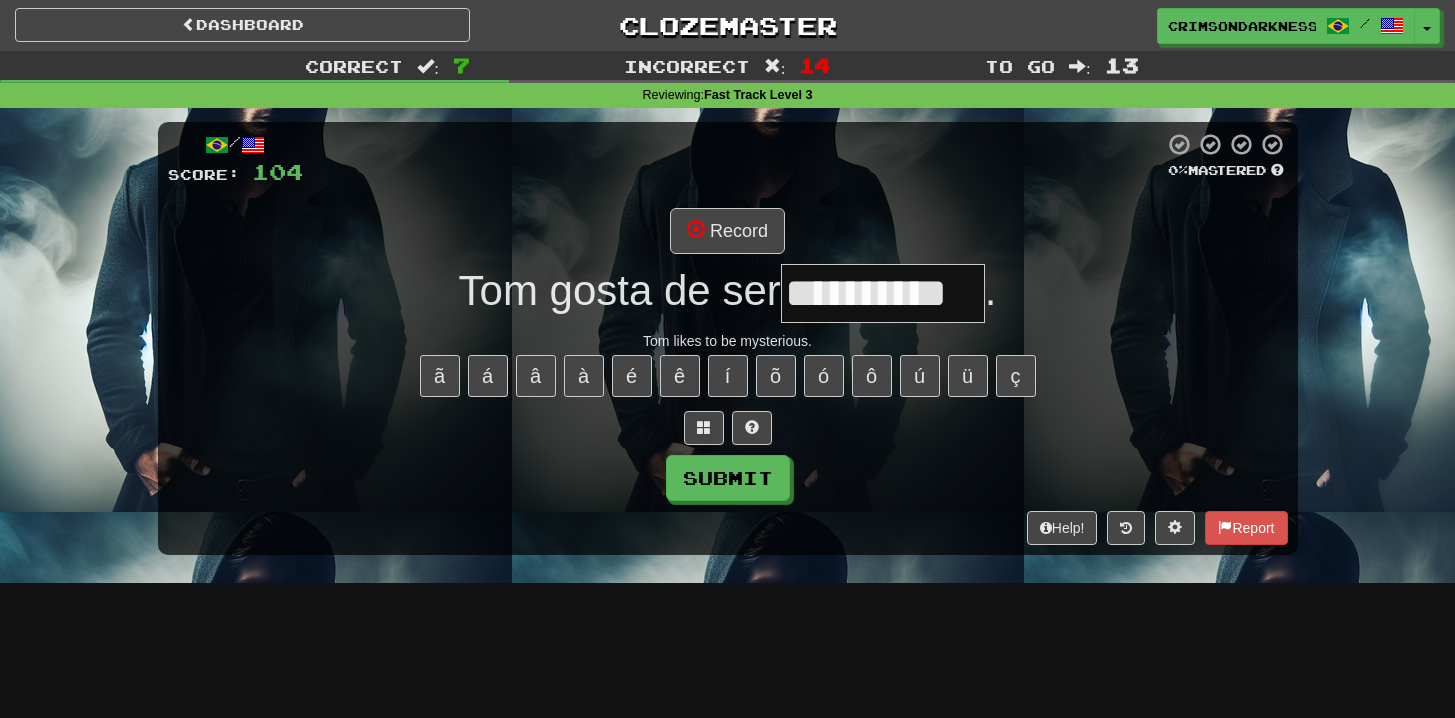 type on "**********" 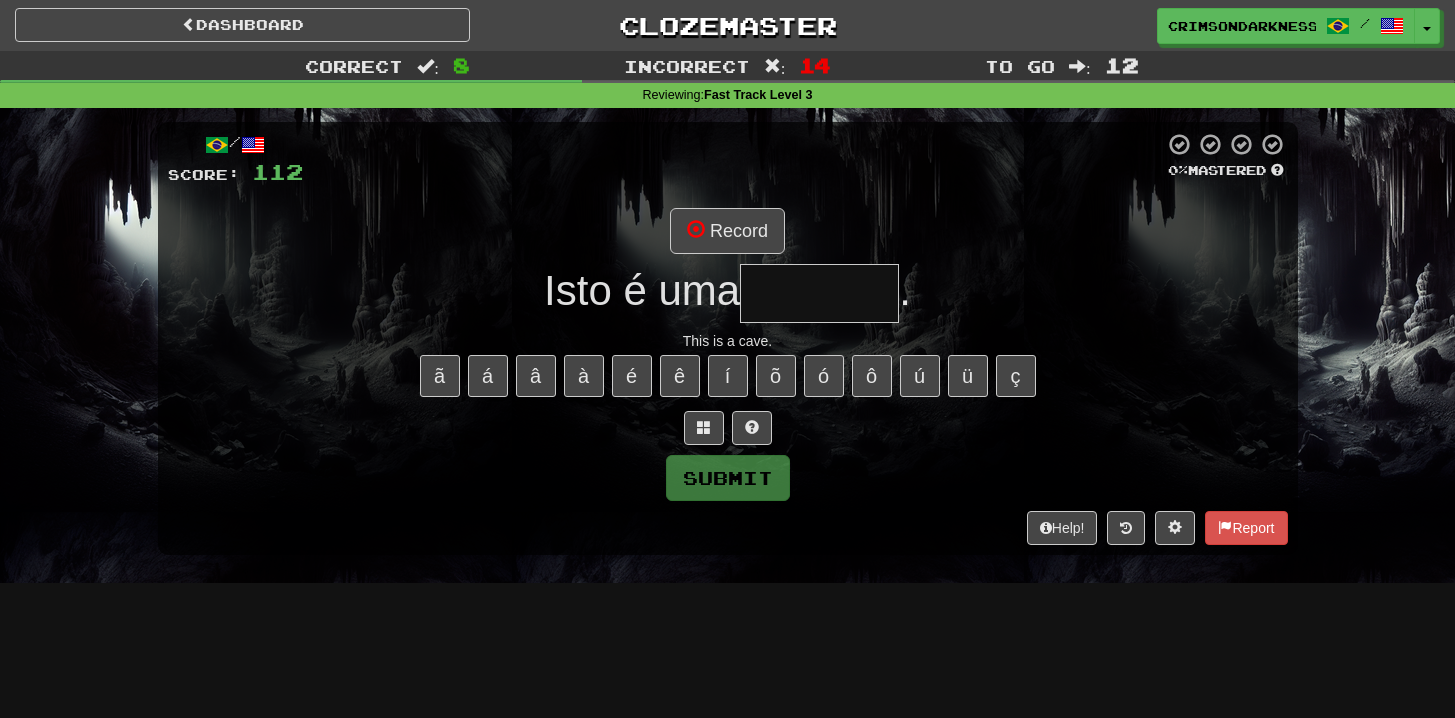 type on "*******" 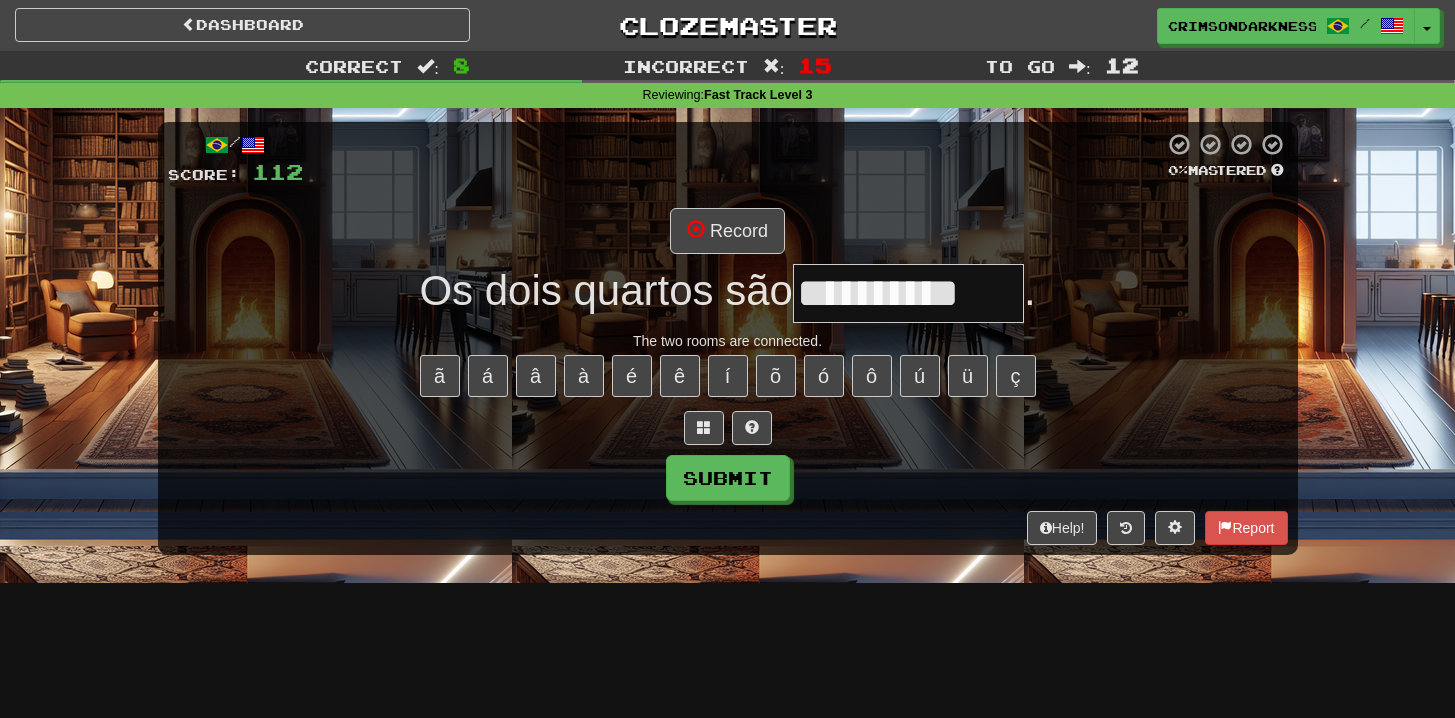 type on "**********" 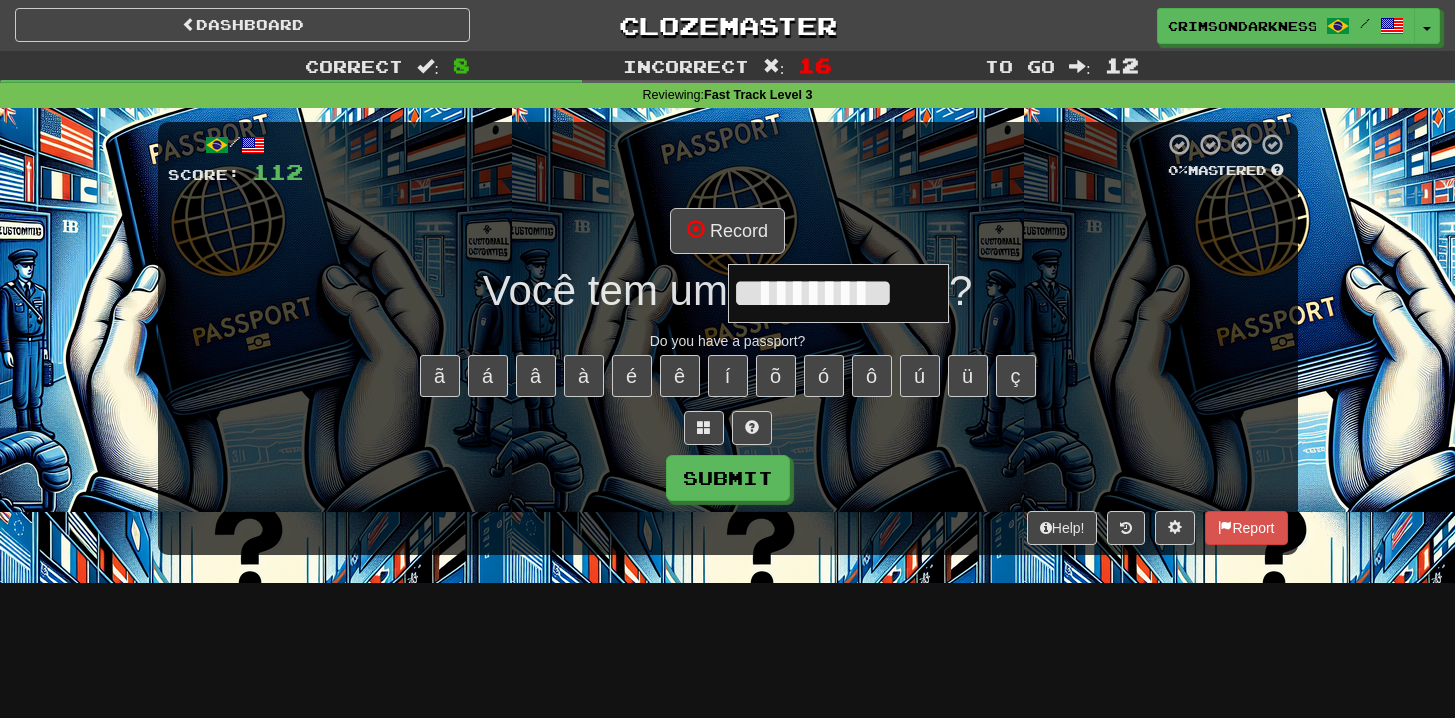 type on "**********" 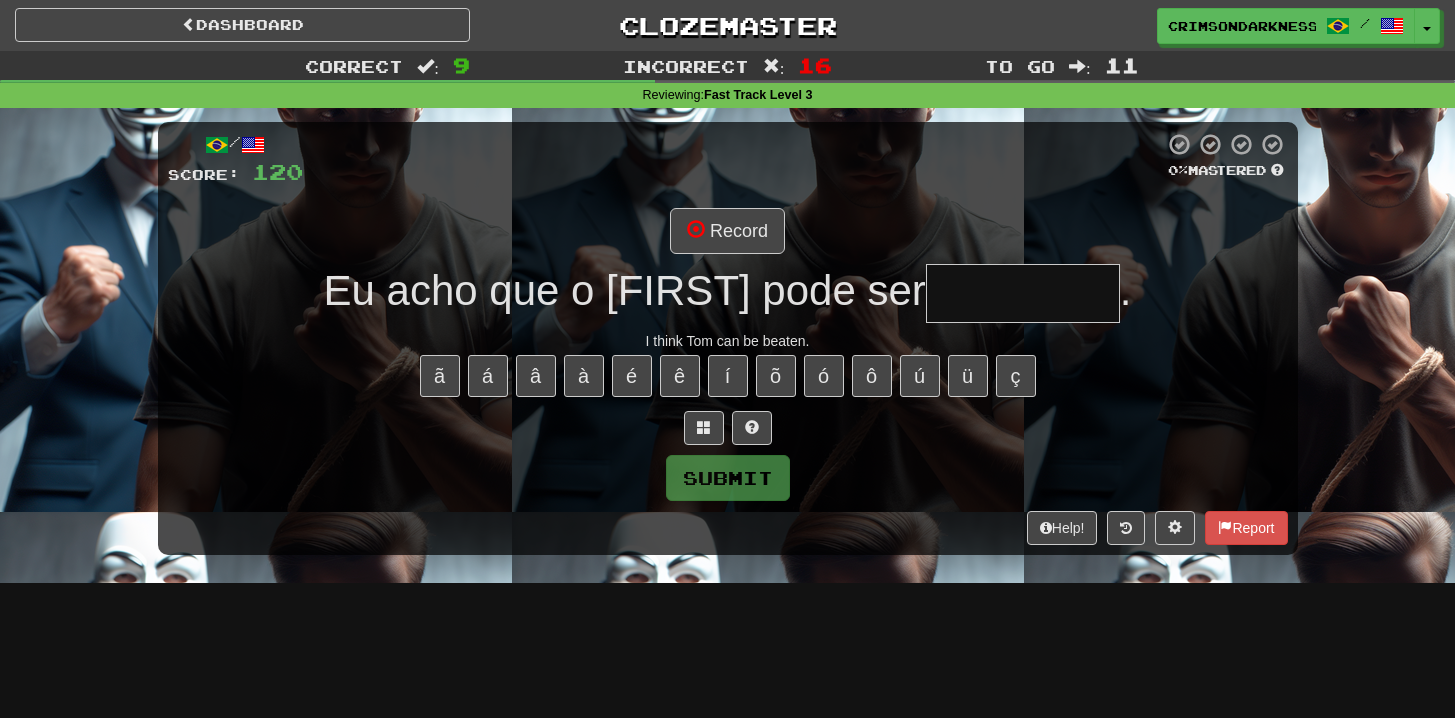 type on "*********" 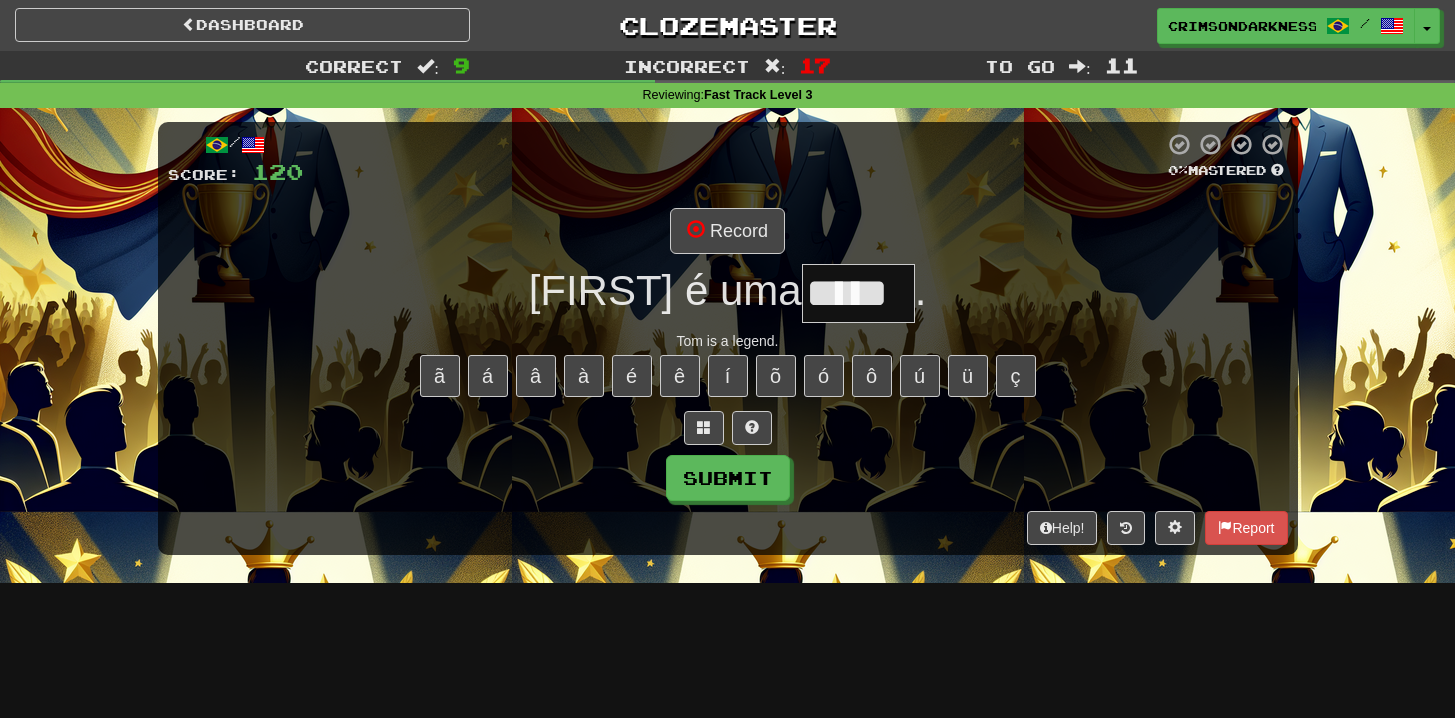 type on "*****" 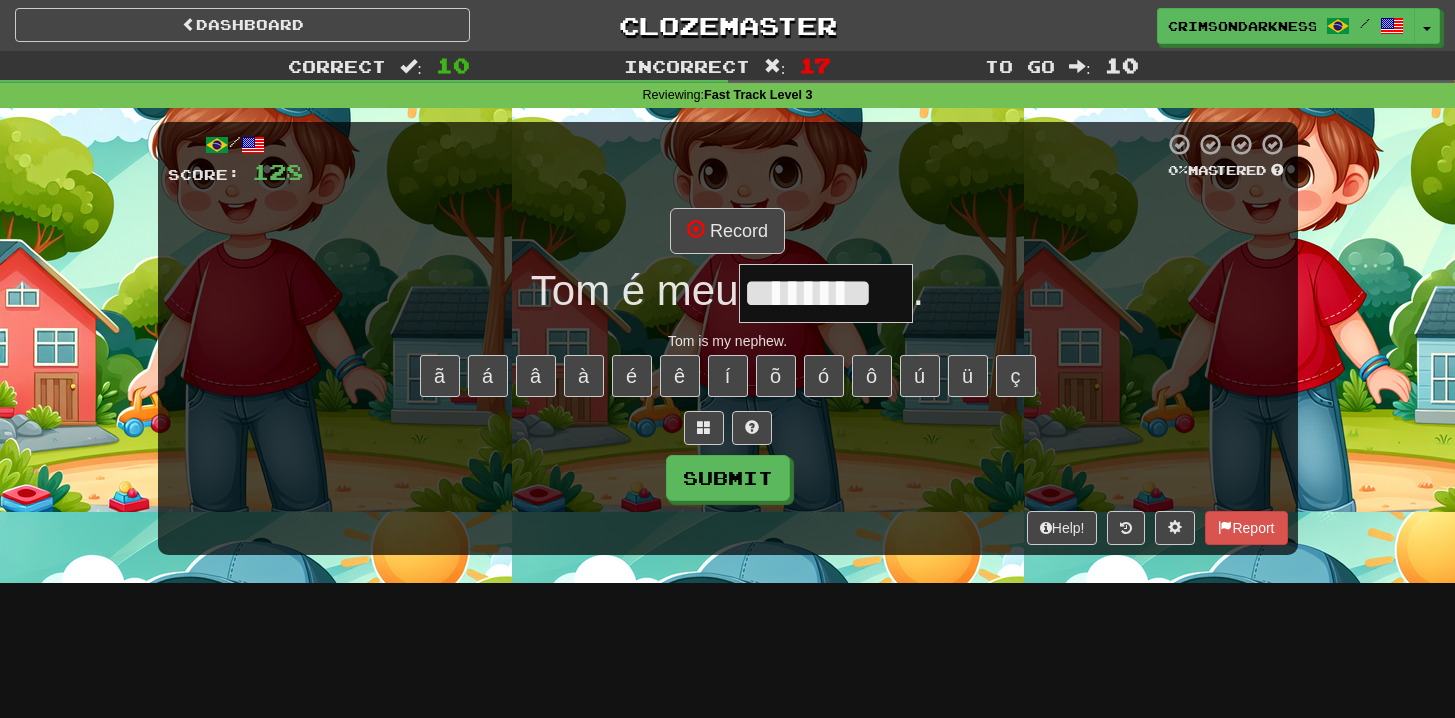 type on "********" 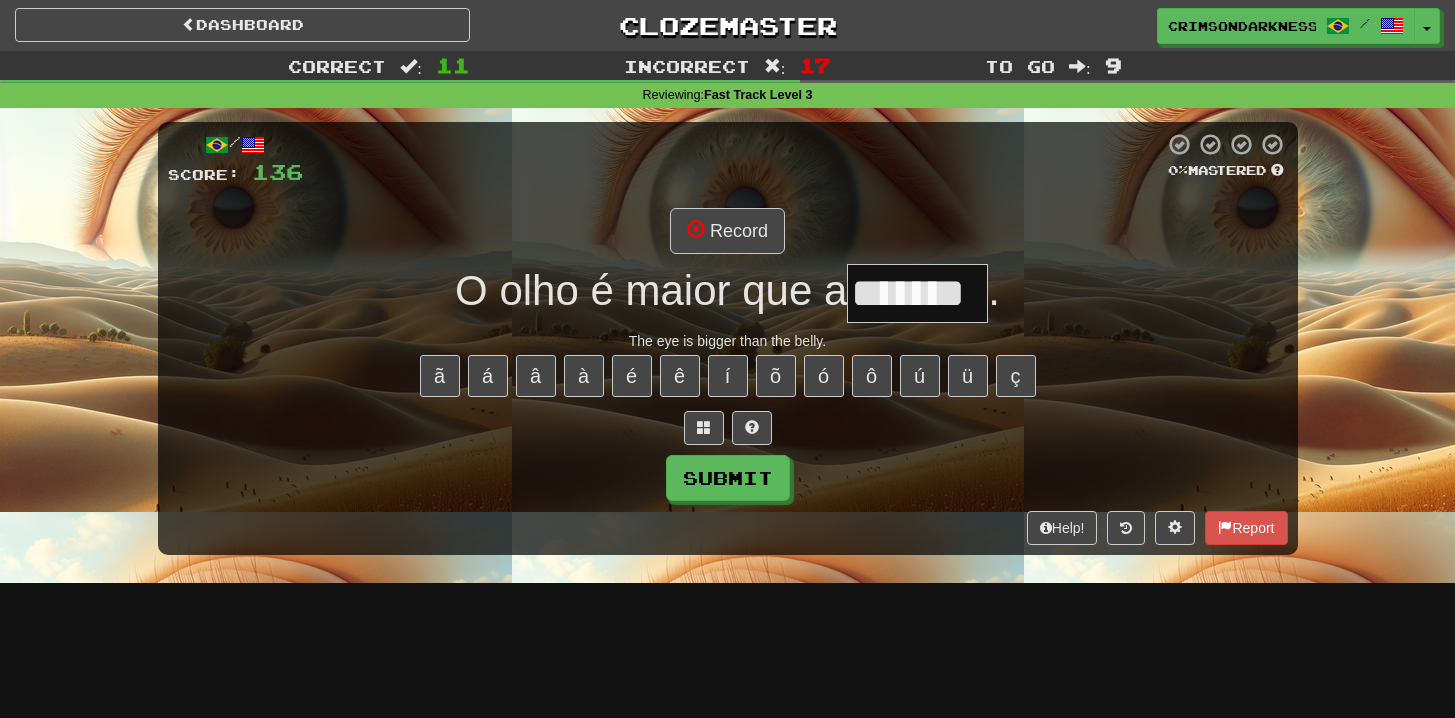 type on "*******" 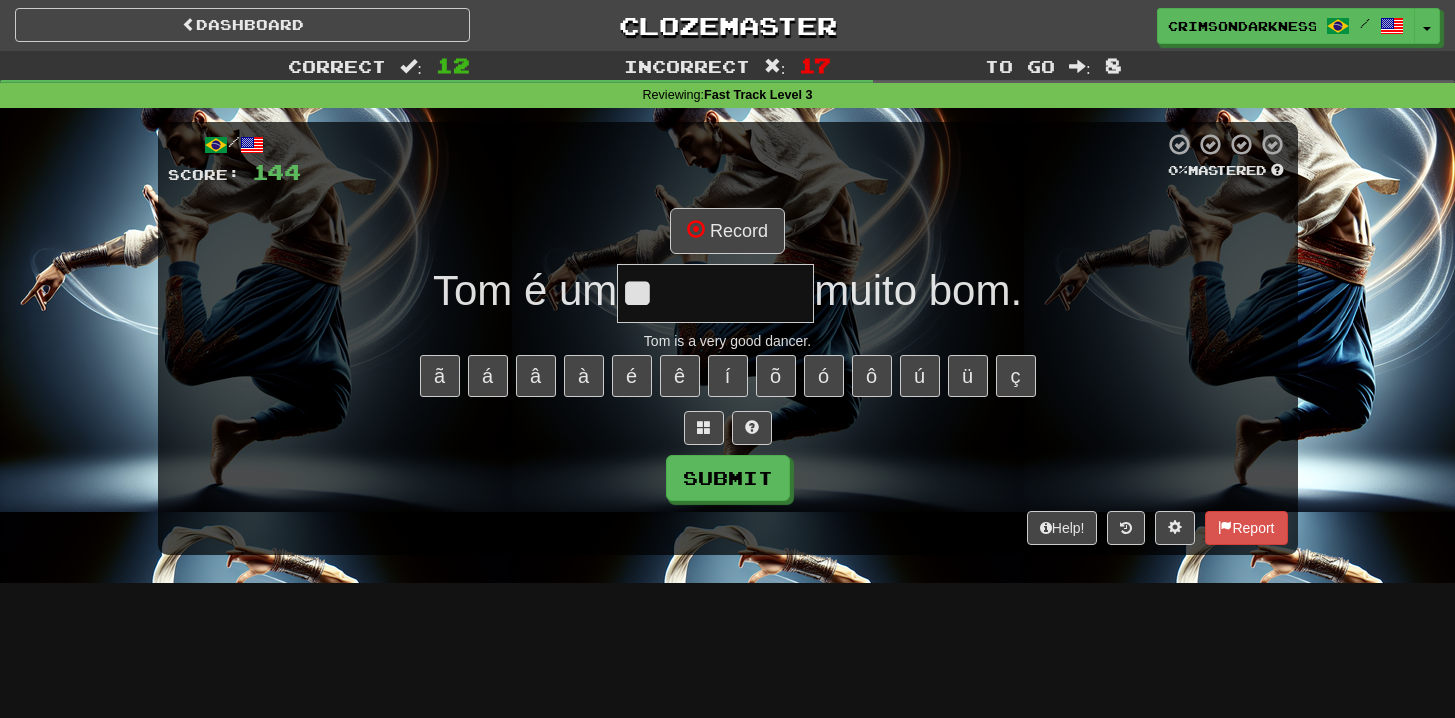 type on "*" 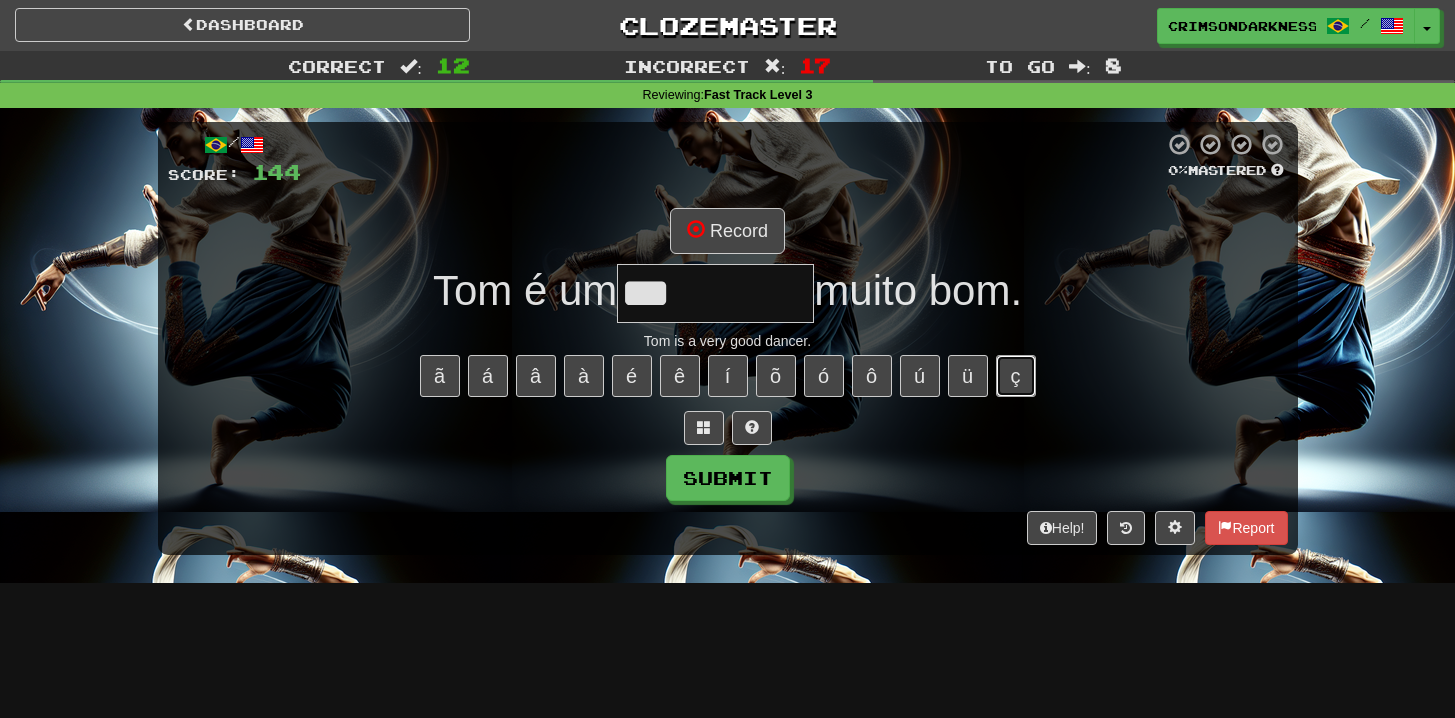 click on "ç" at bounding box center [1016, 376] 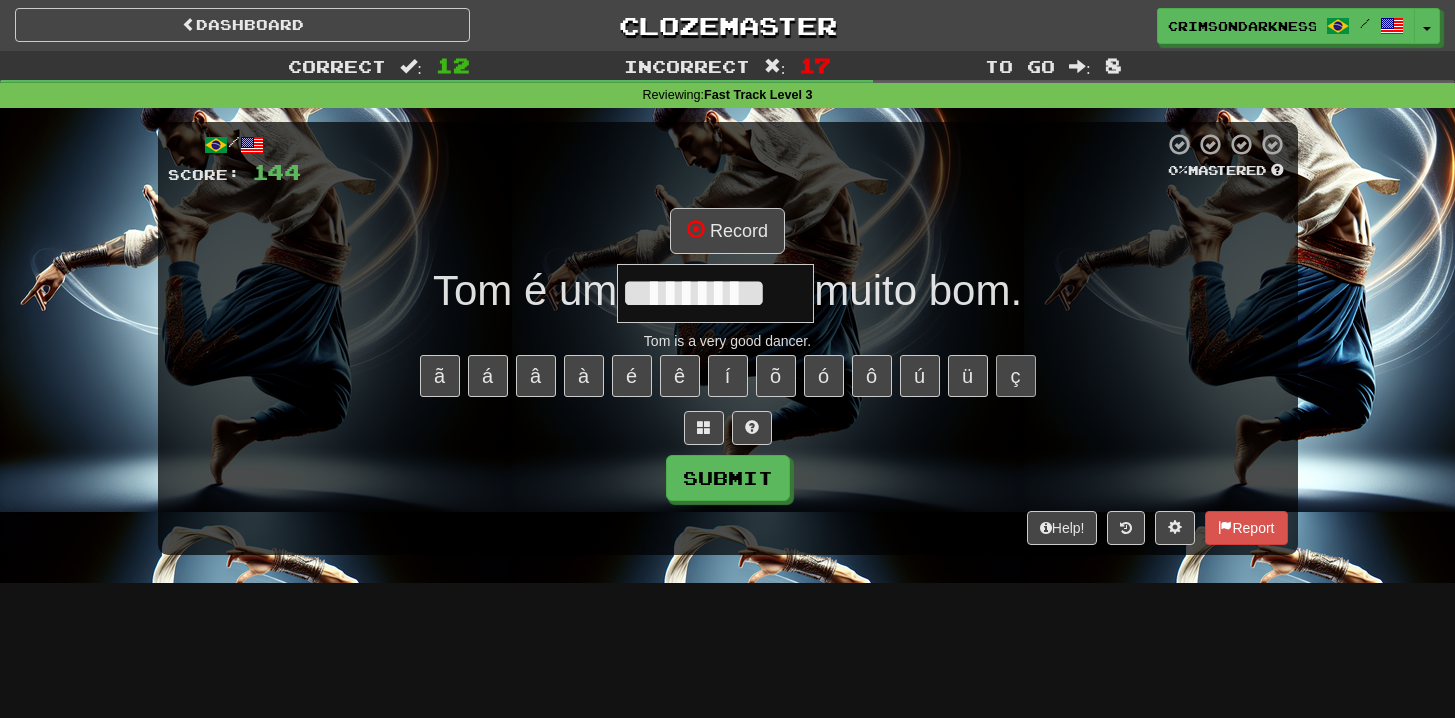 type on "*********" 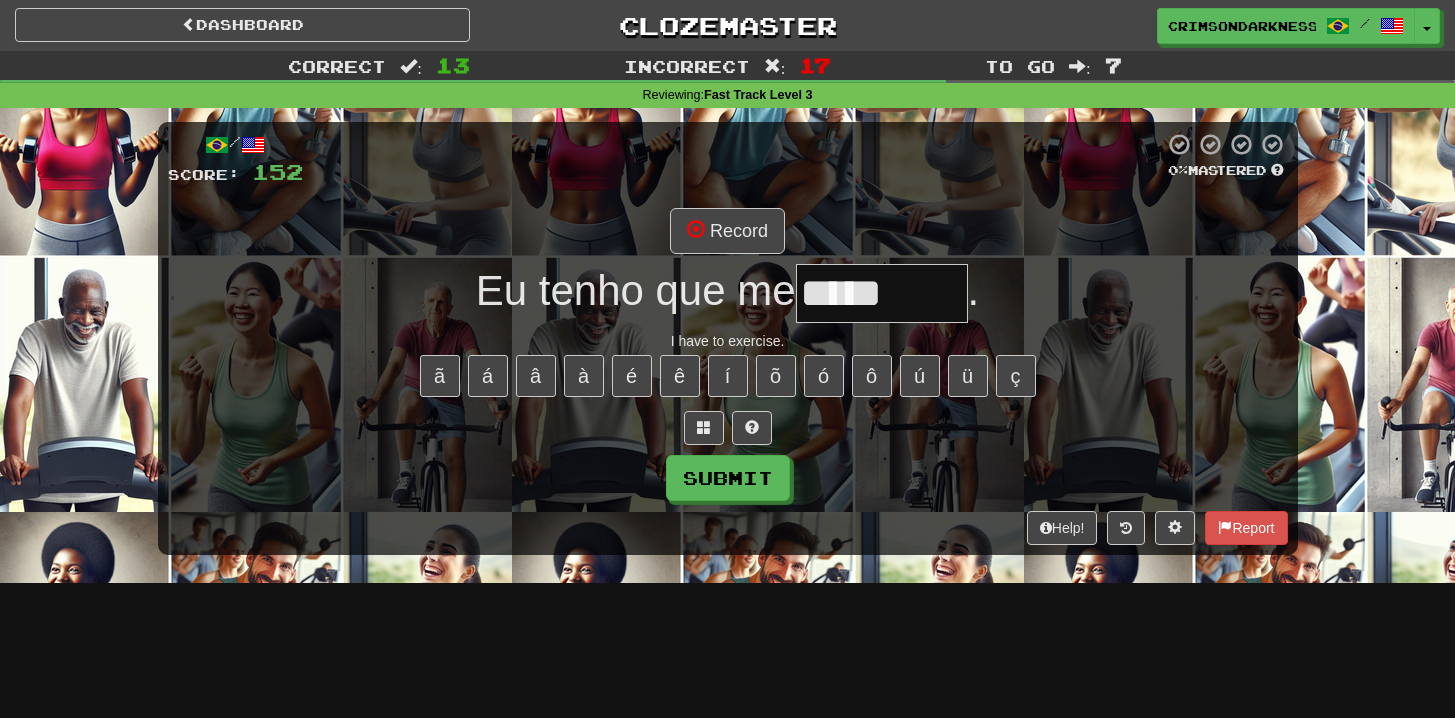 type on "*********" 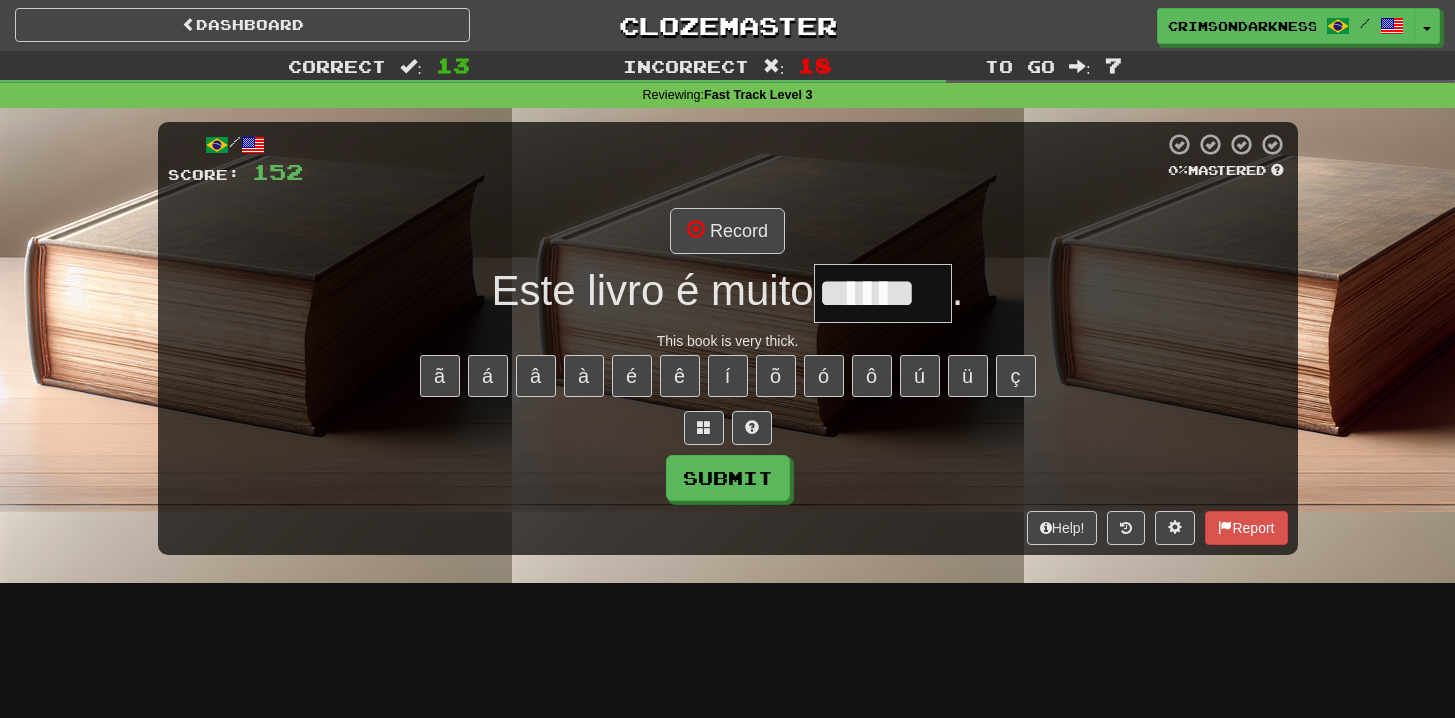 type on "******" 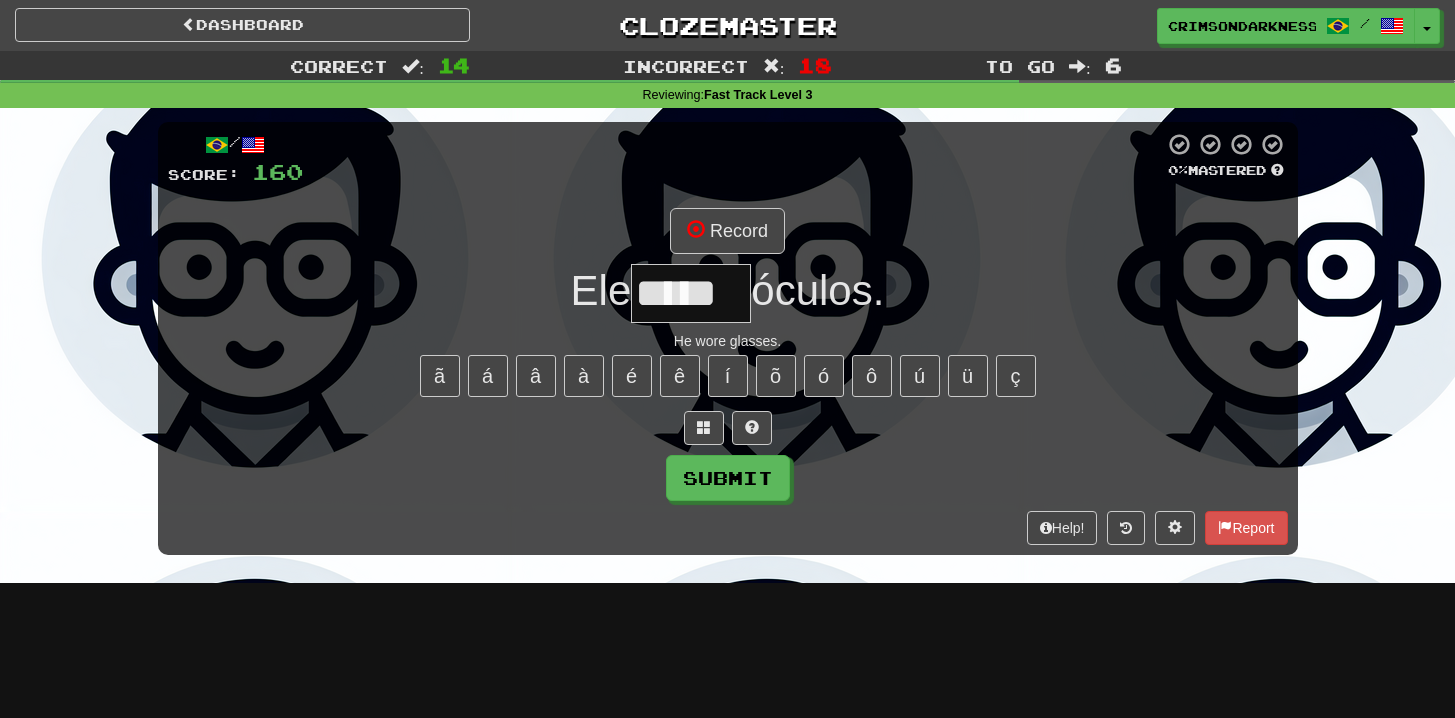 type on "*****" 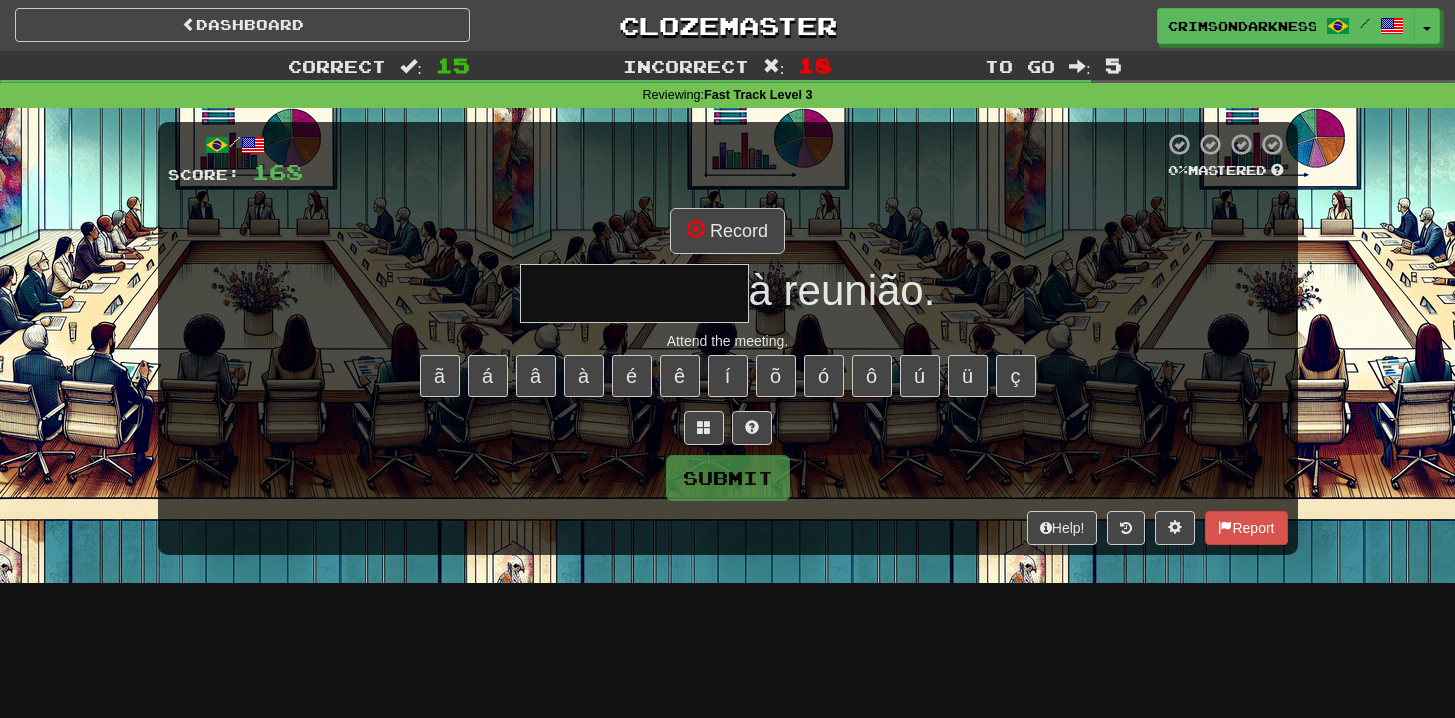 type on "*********" 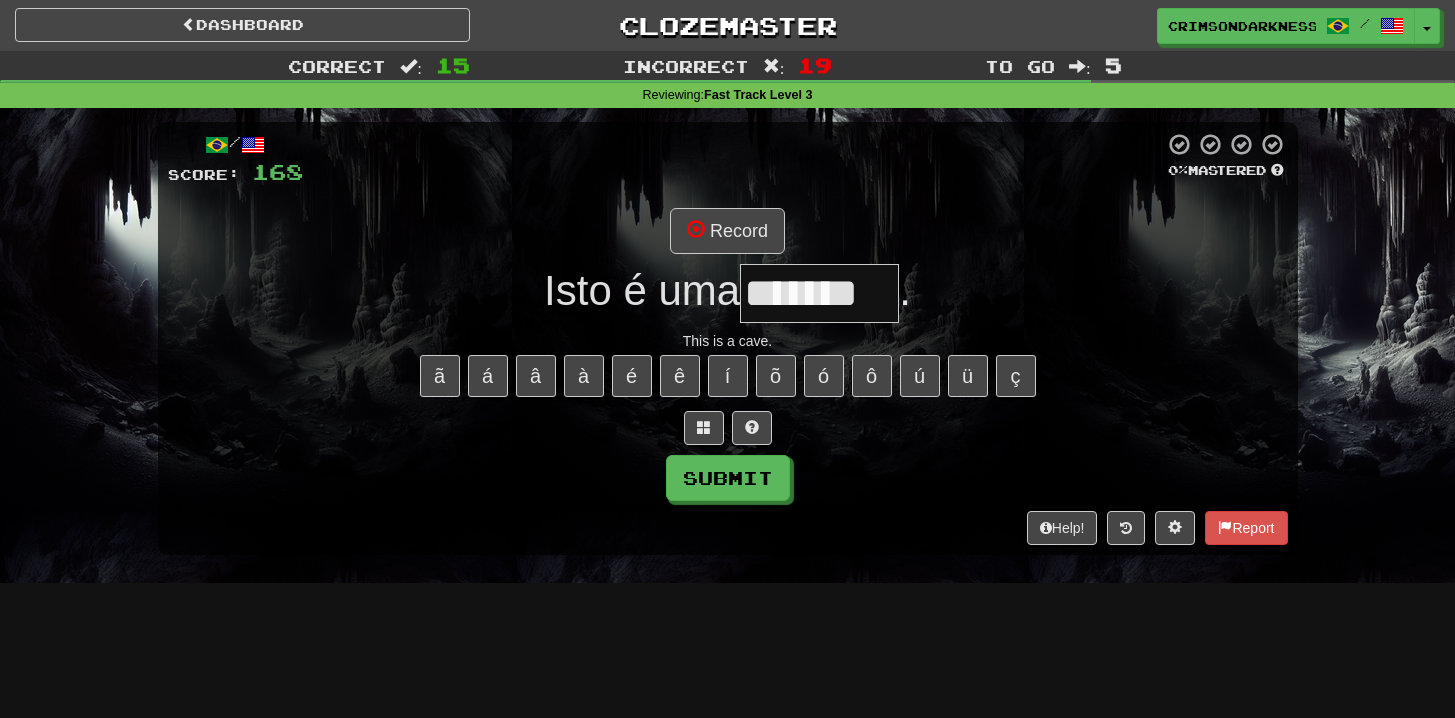 type on "*******" 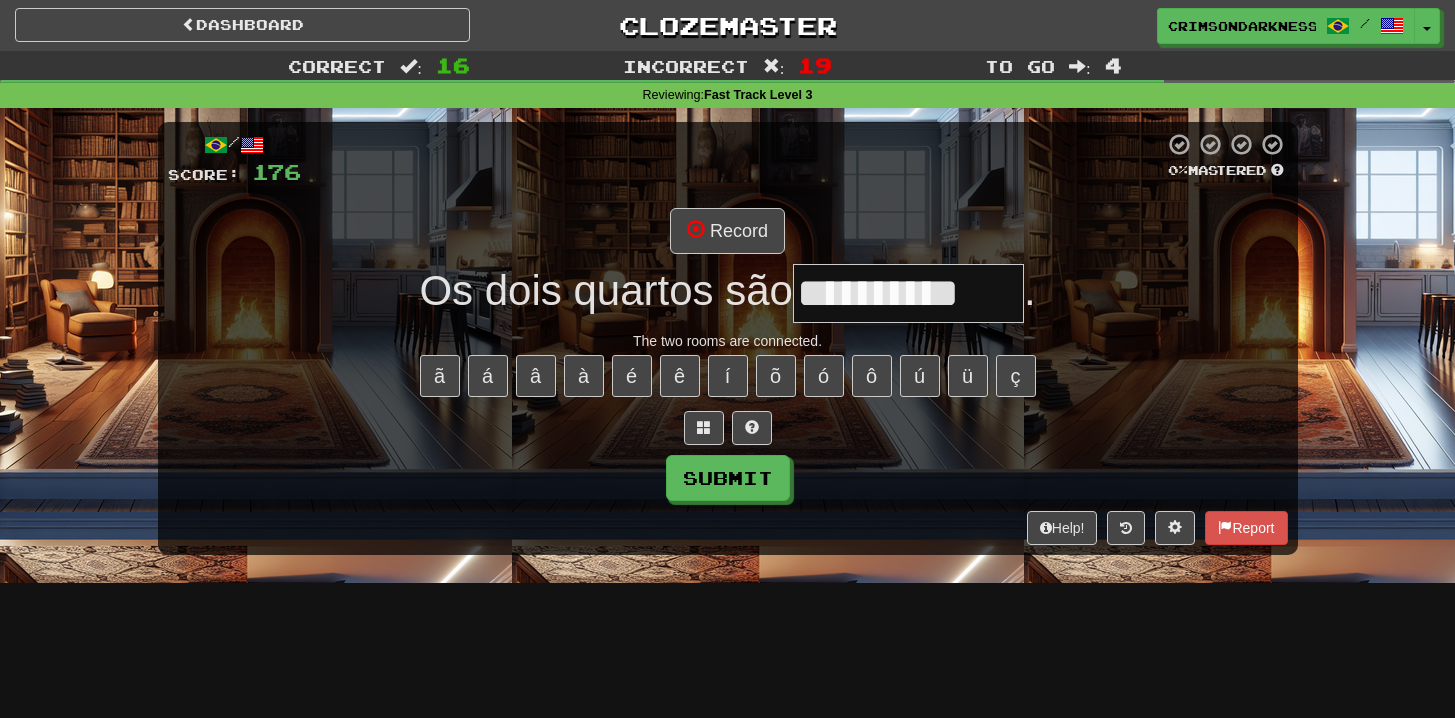 type on "**********" 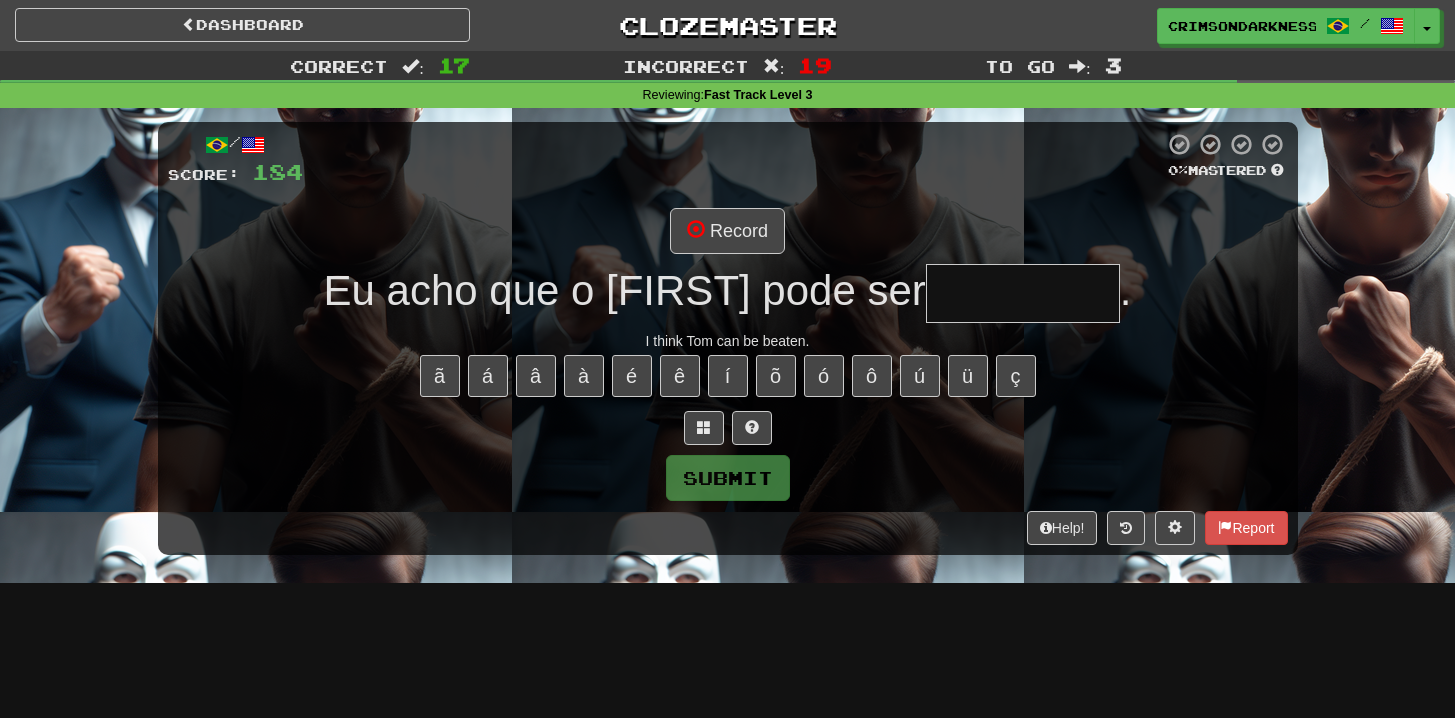 type on "*********" 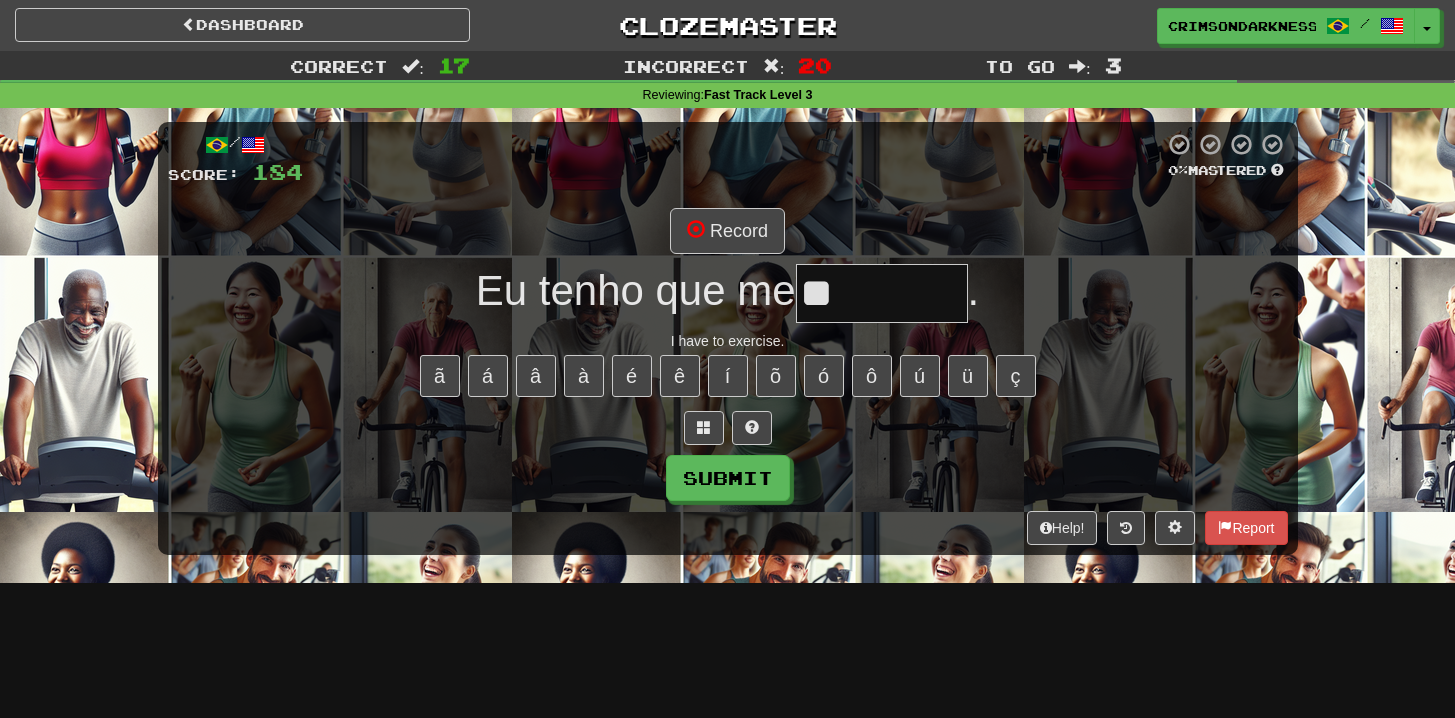 type on "*********" 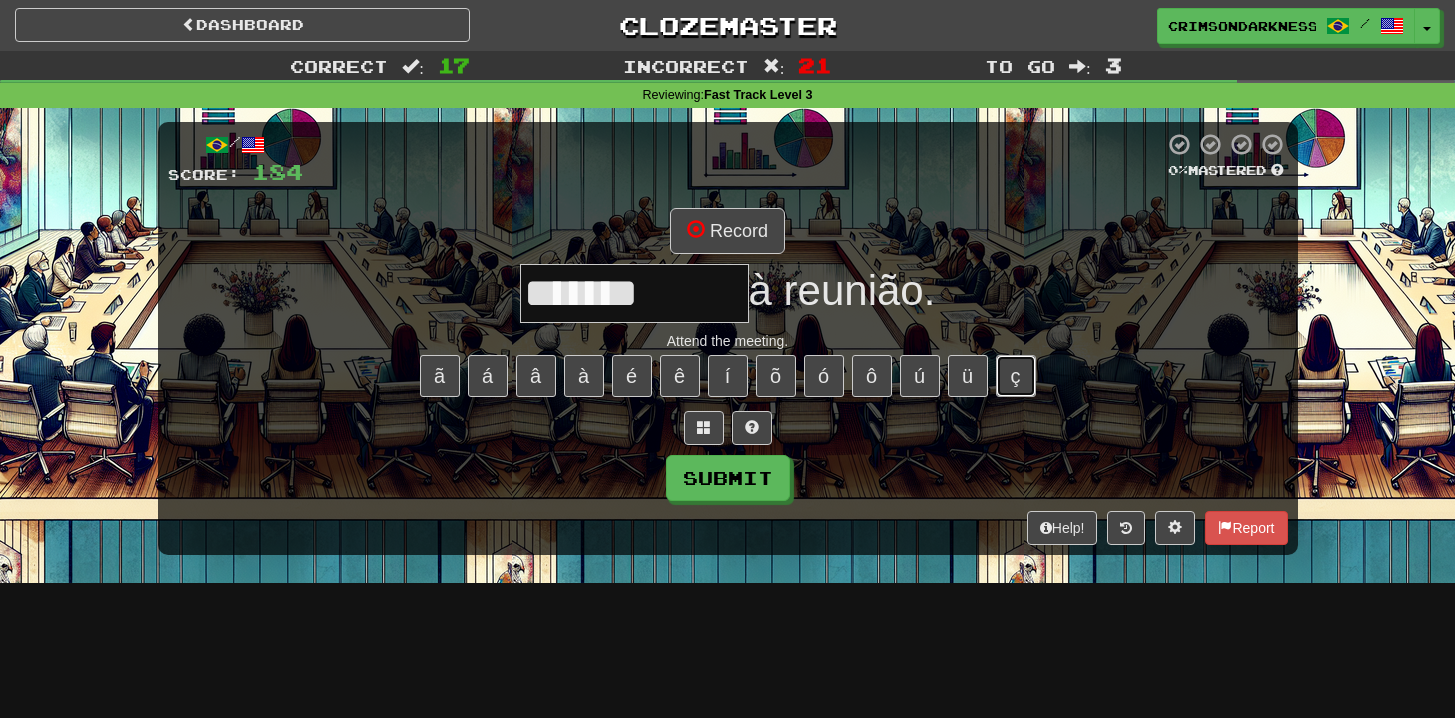 click on "ç" at bounding box center [1016, 376] 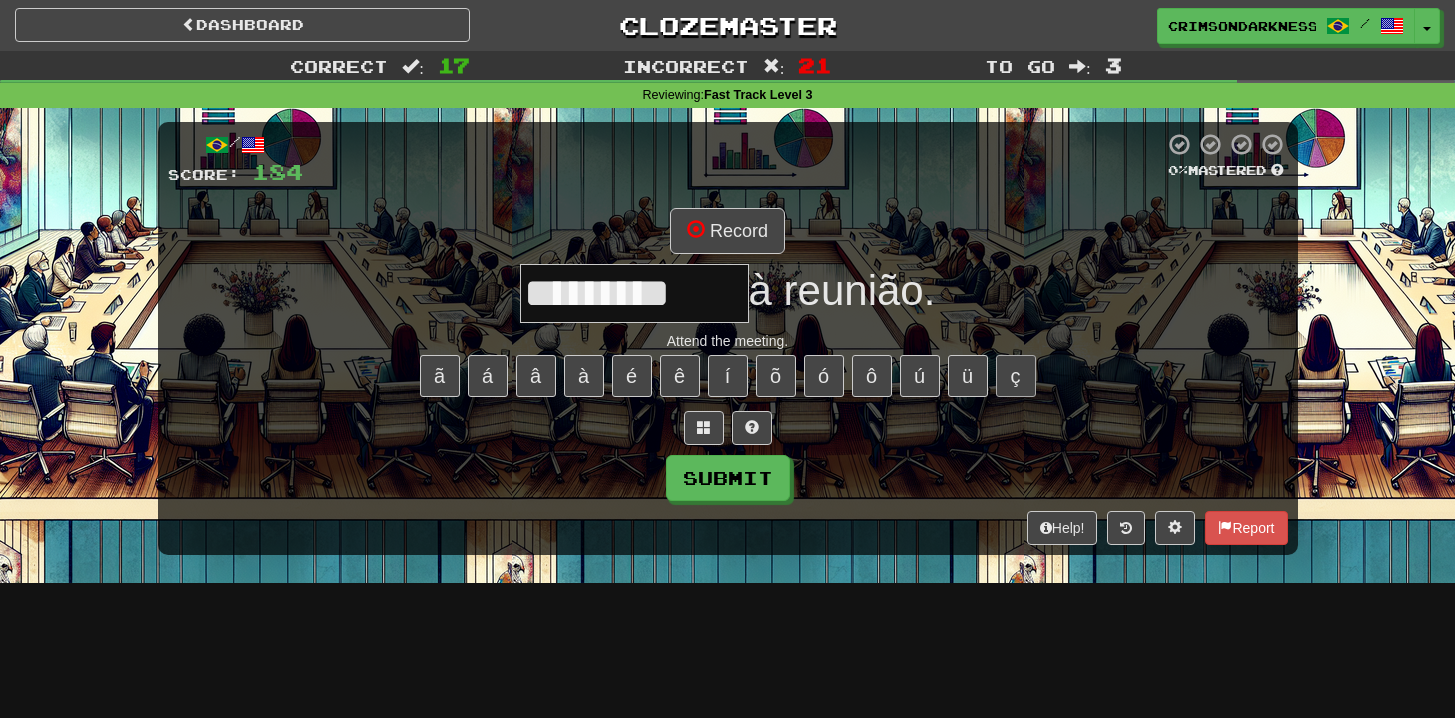 type on "*********" 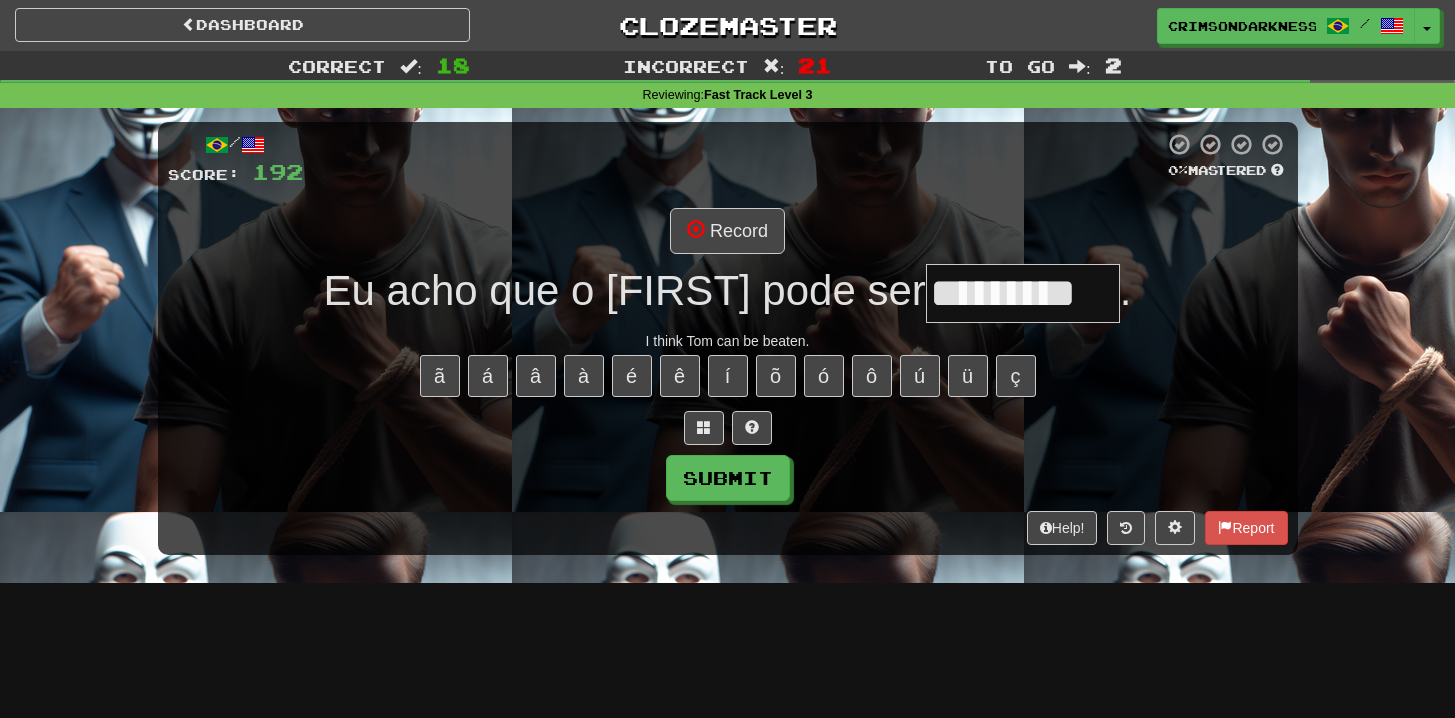 type on "*********" 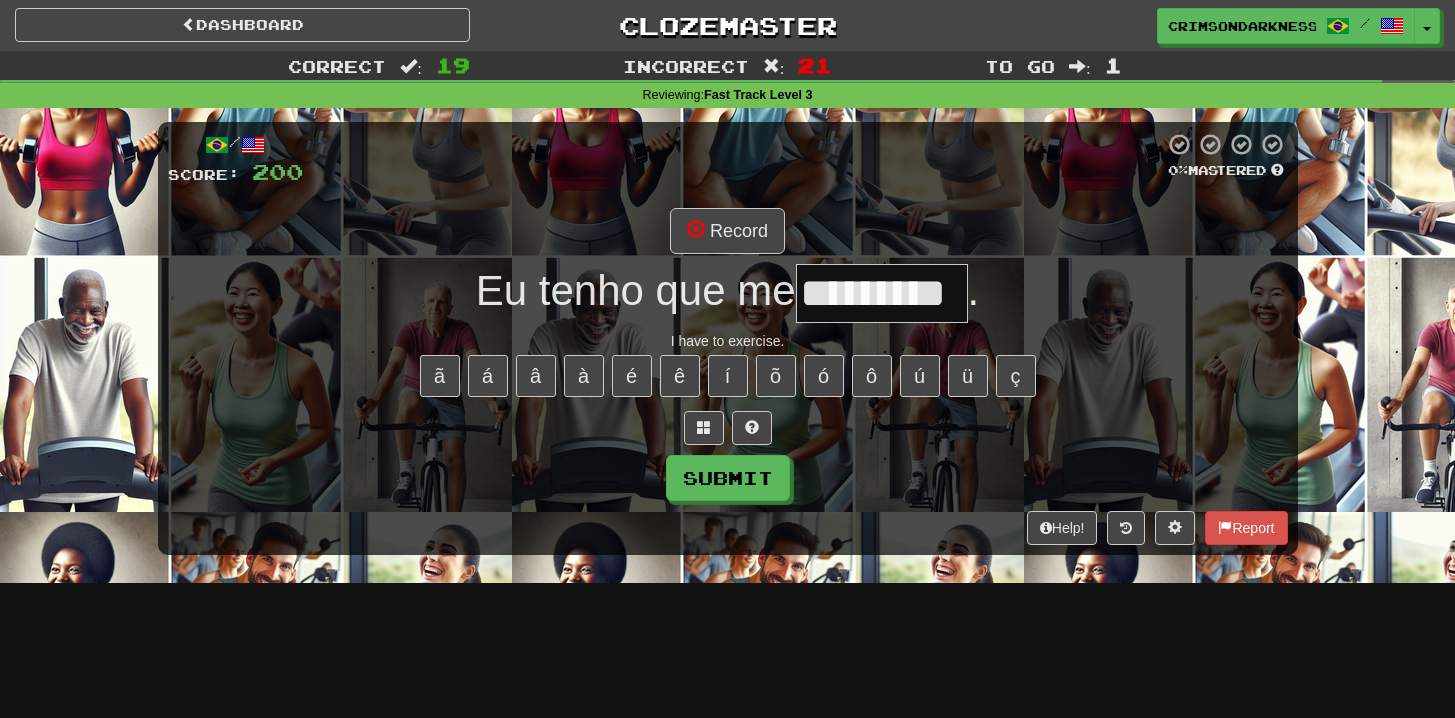 type on "*********" 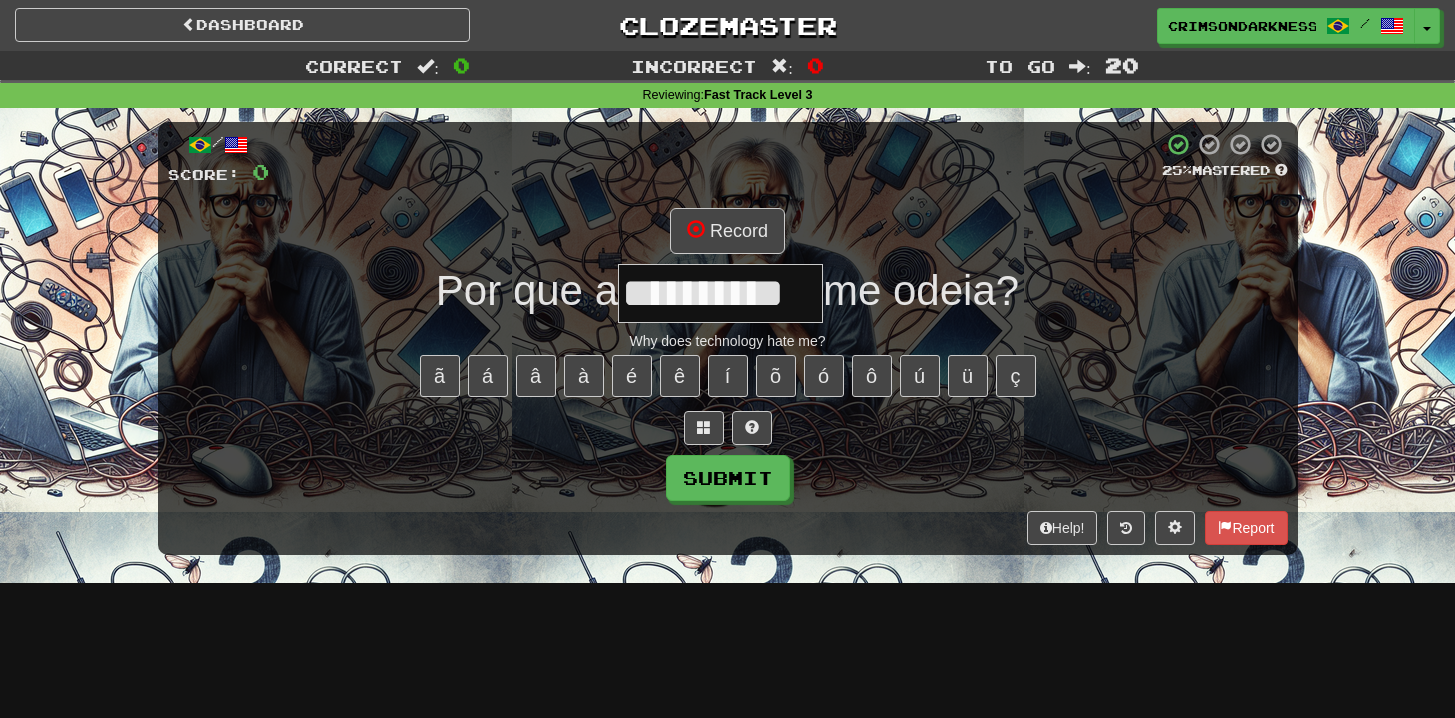 type on "**********" 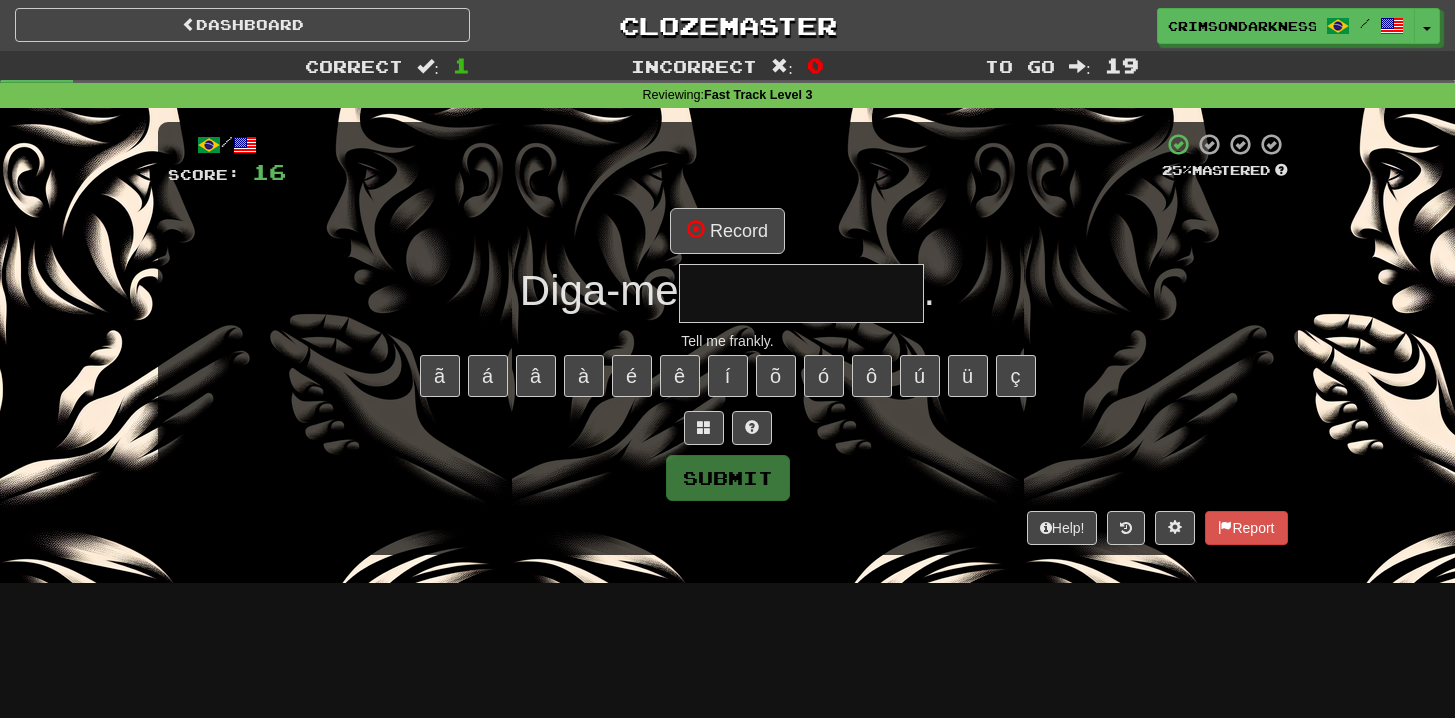 type on "**********" 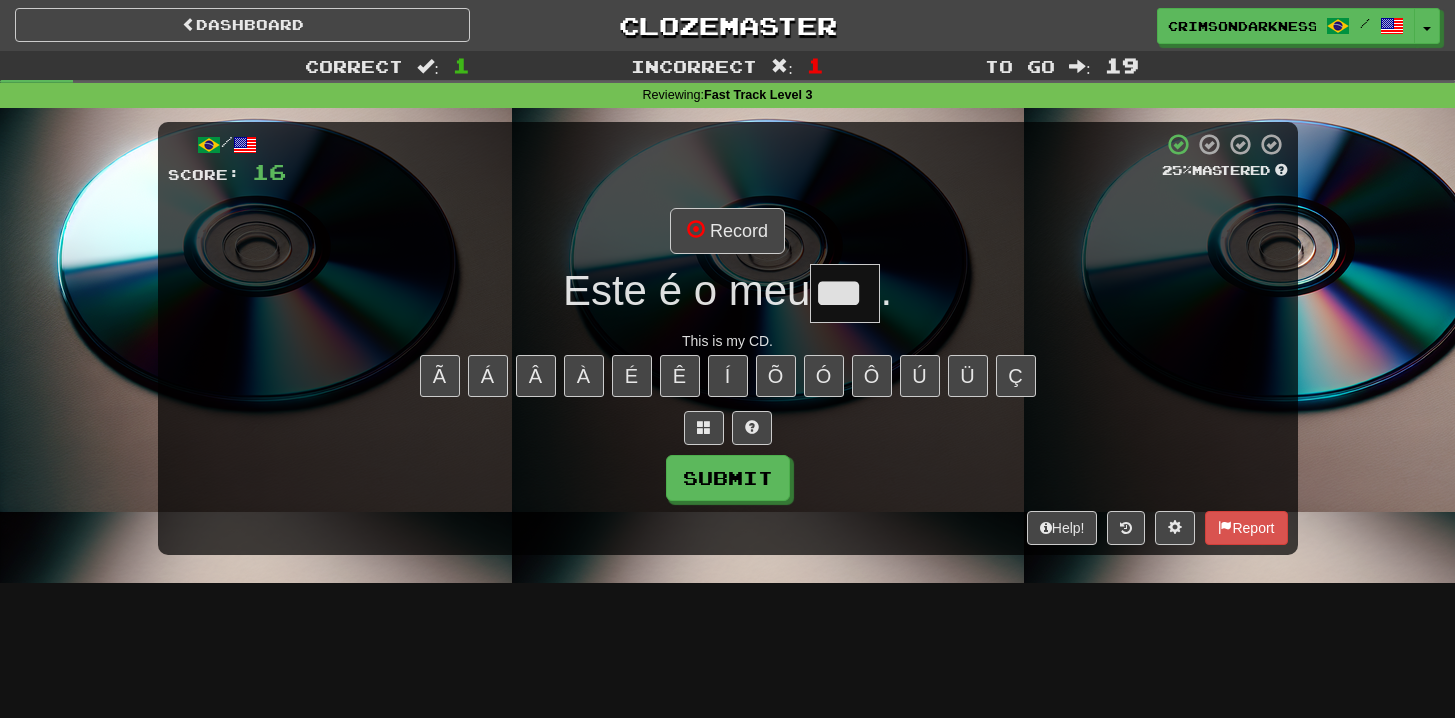 scroll, scrollTop: 0, scrollLeft: 22, axis: horizontal 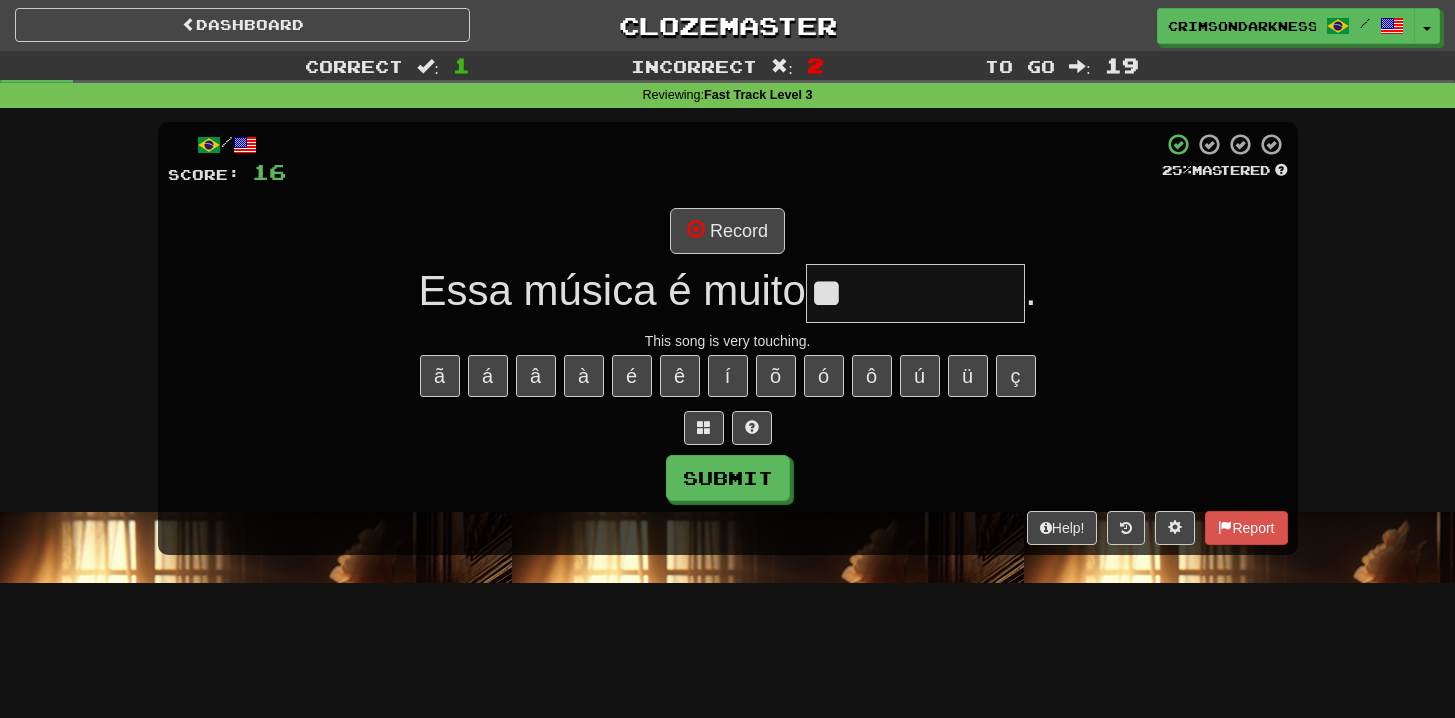type on "*" 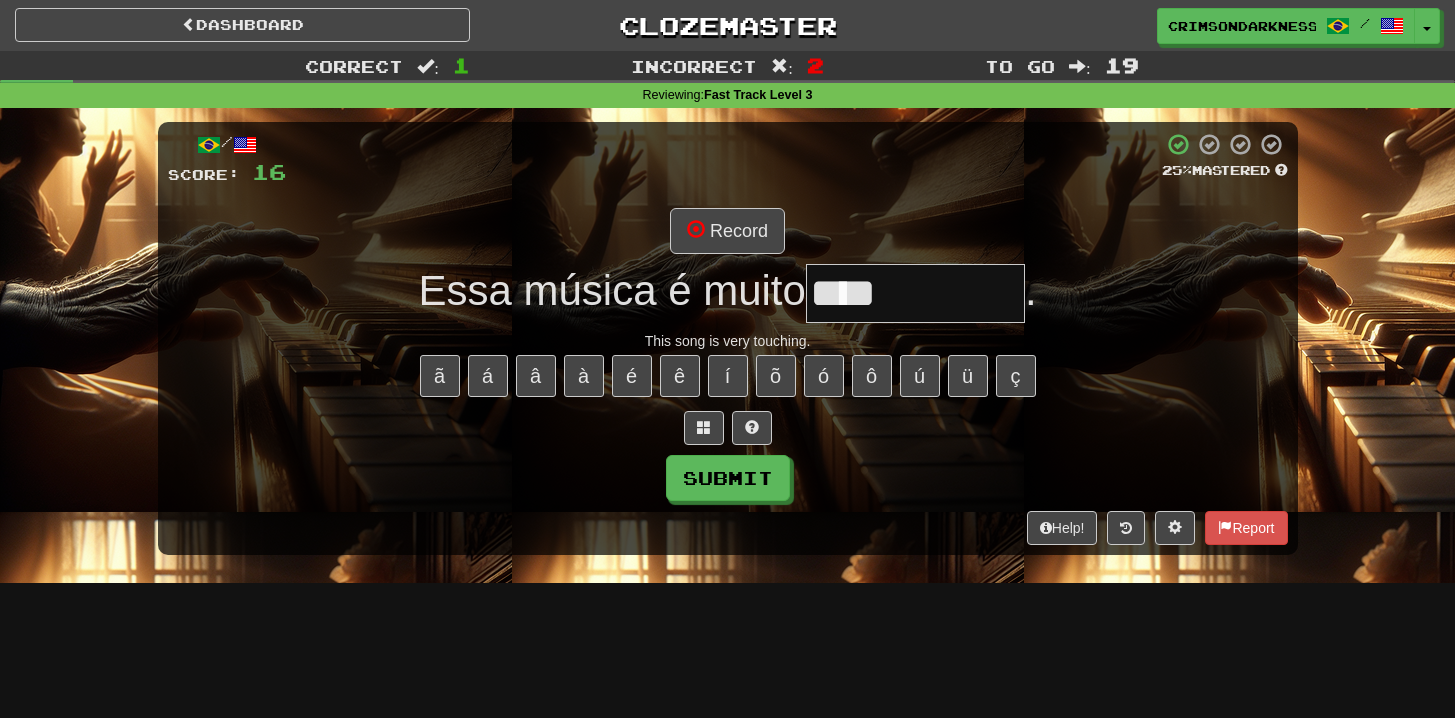type on "*********" 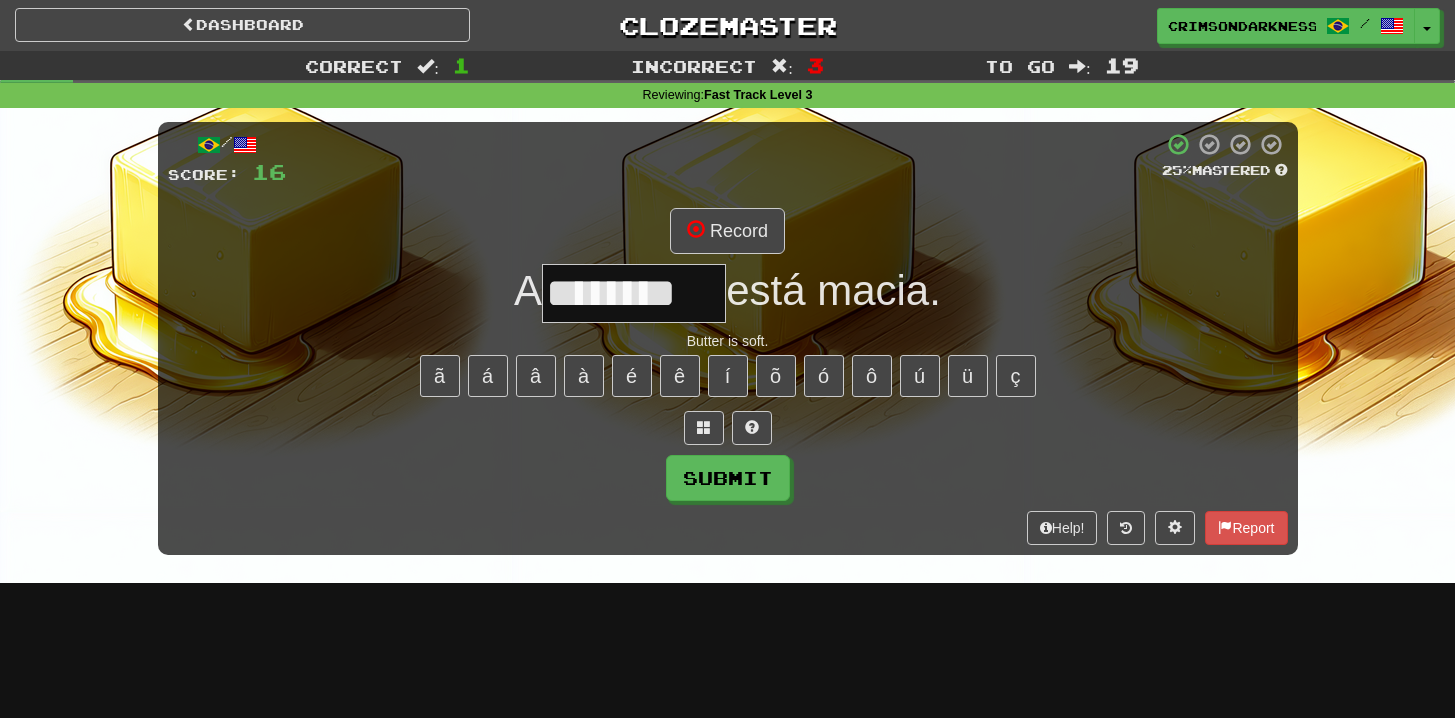 type on "********" 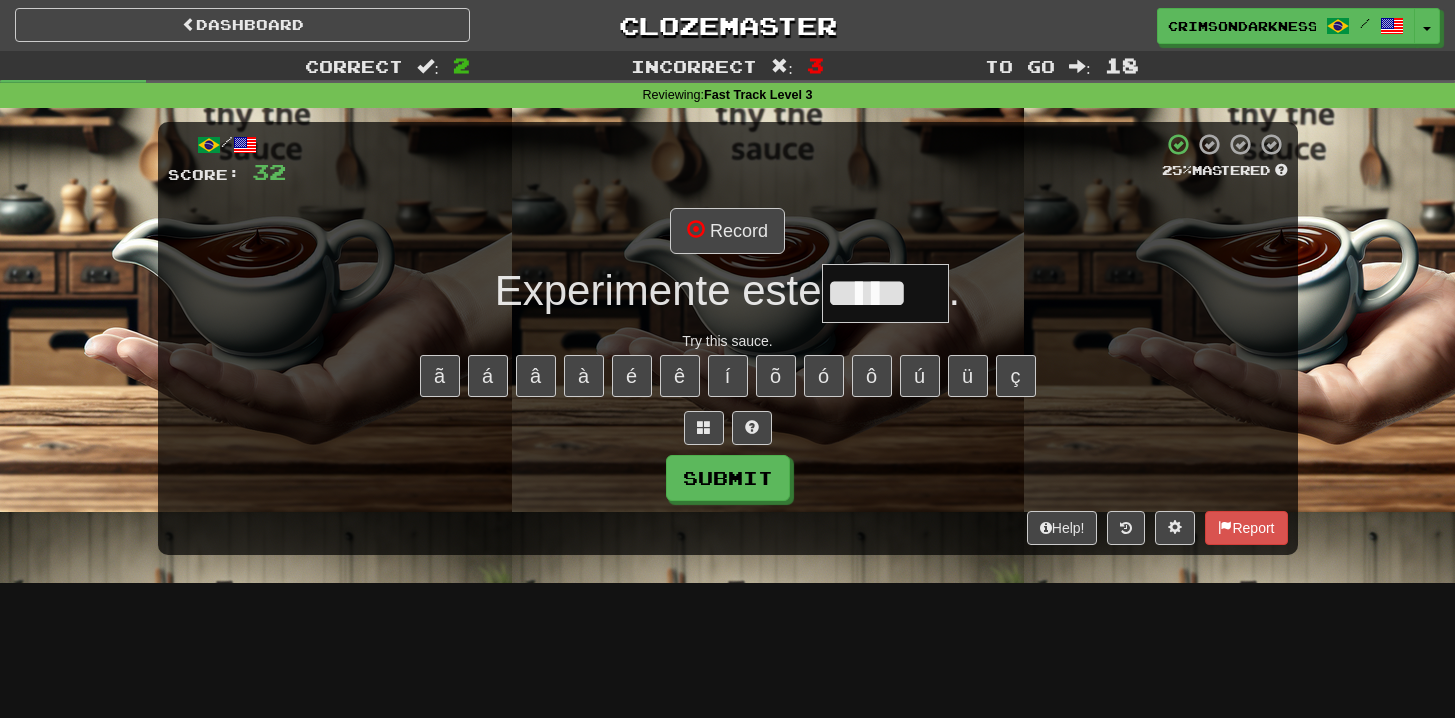 type on "*****" 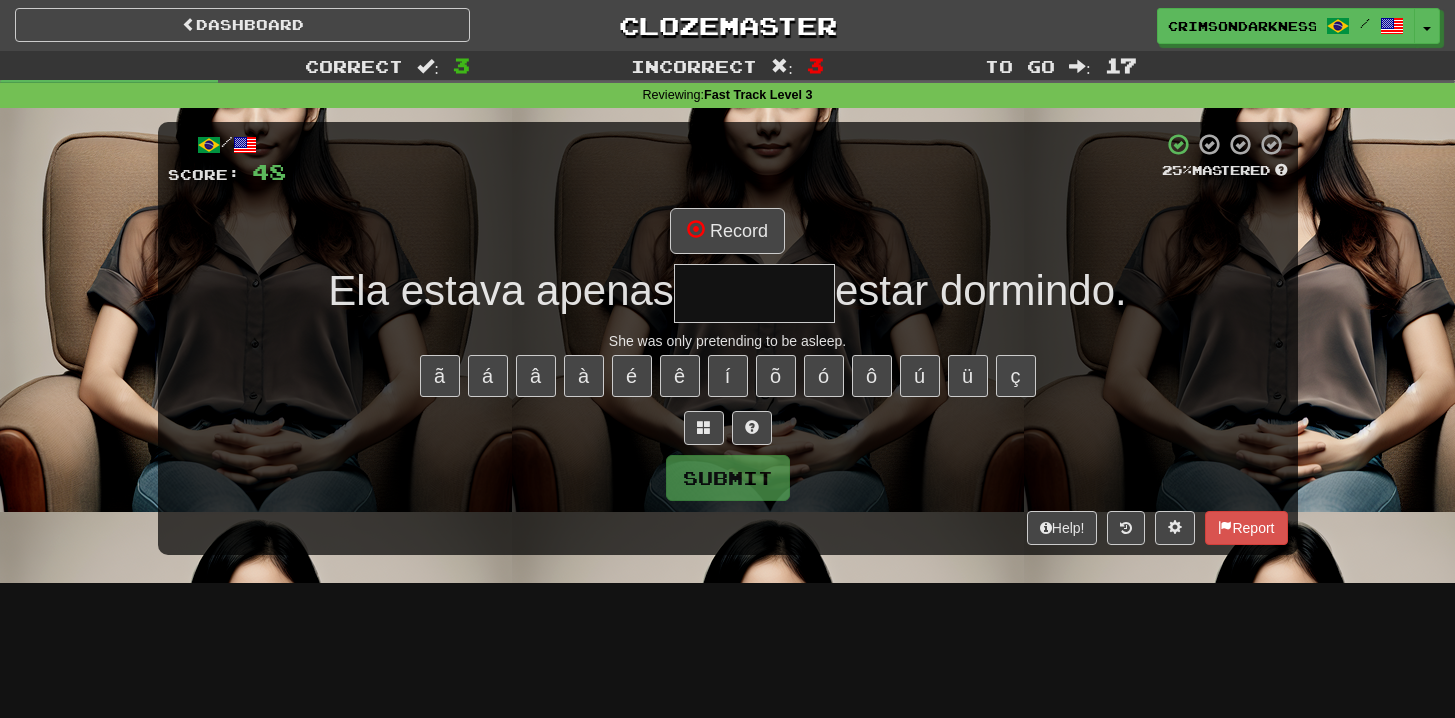 type on "********" 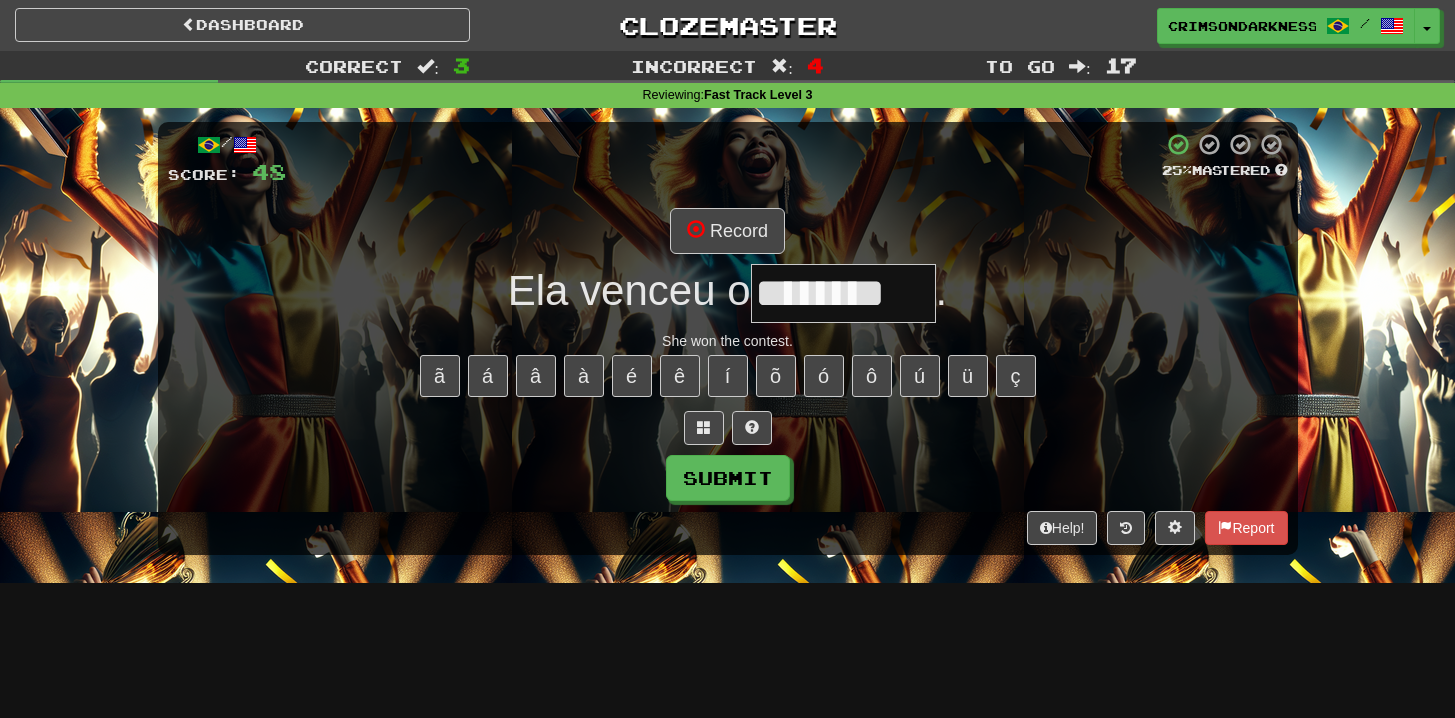 type on "********" 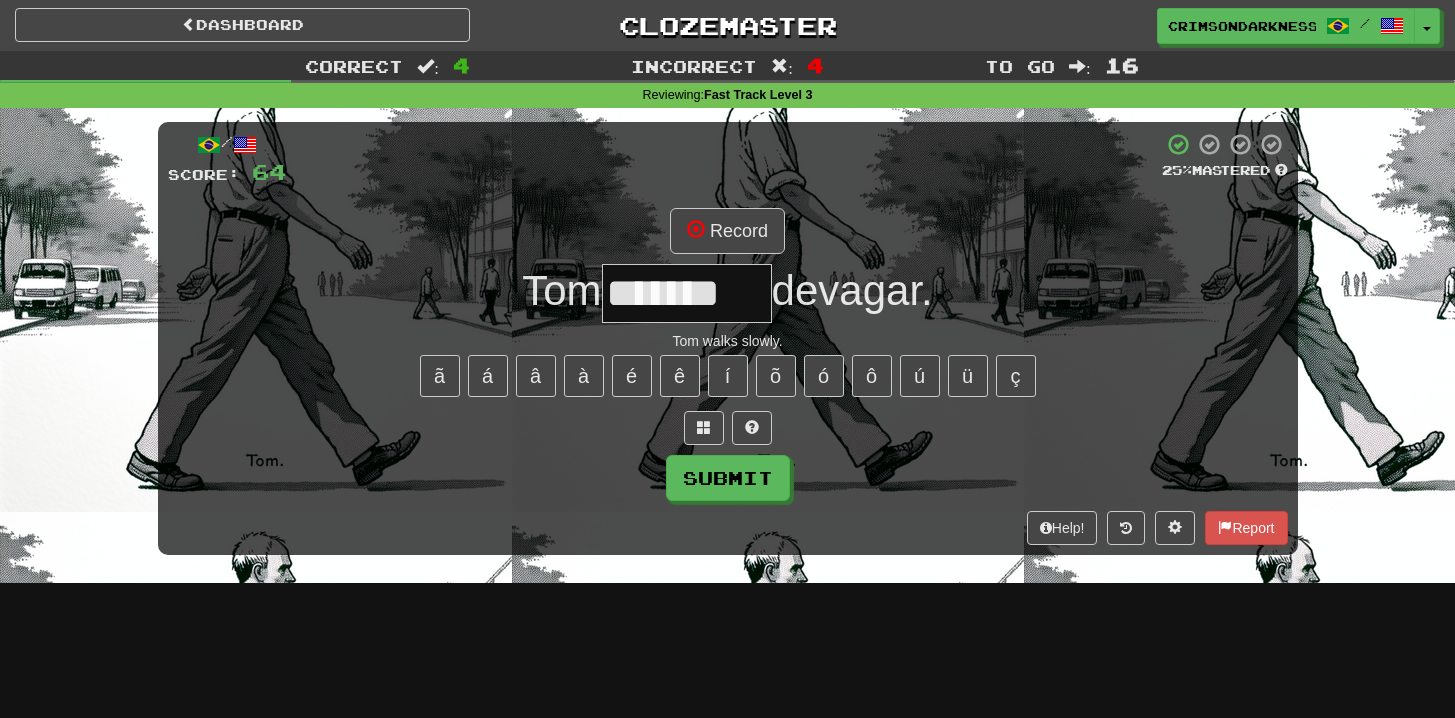 type on "*******" 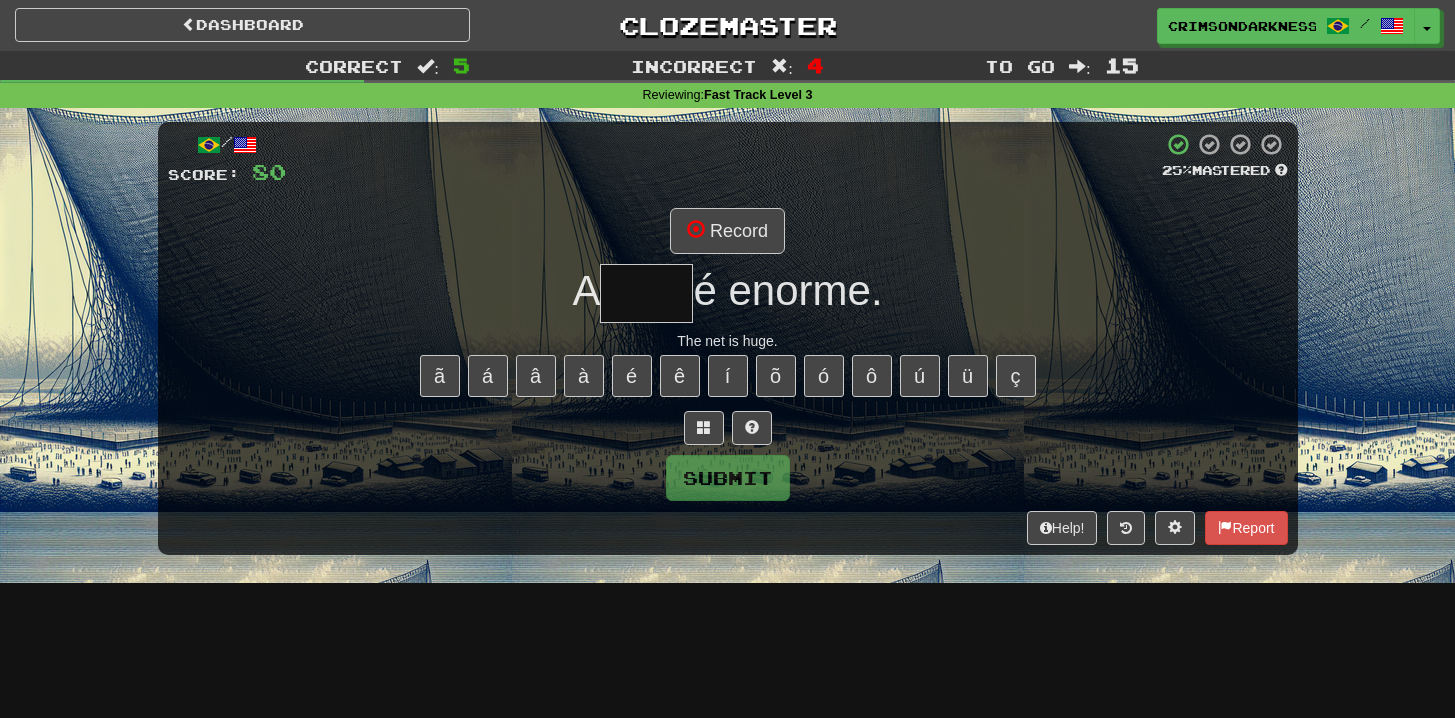 type on "****" 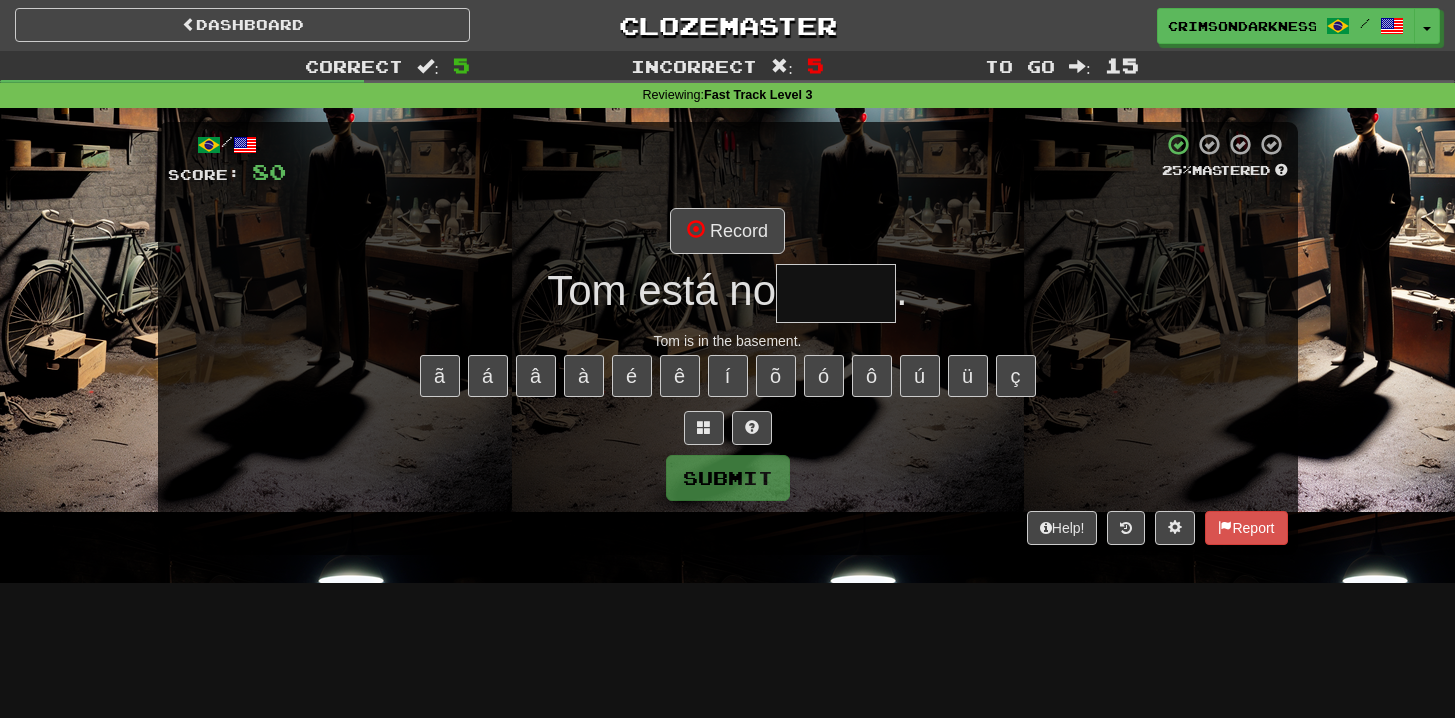 type on "*****" 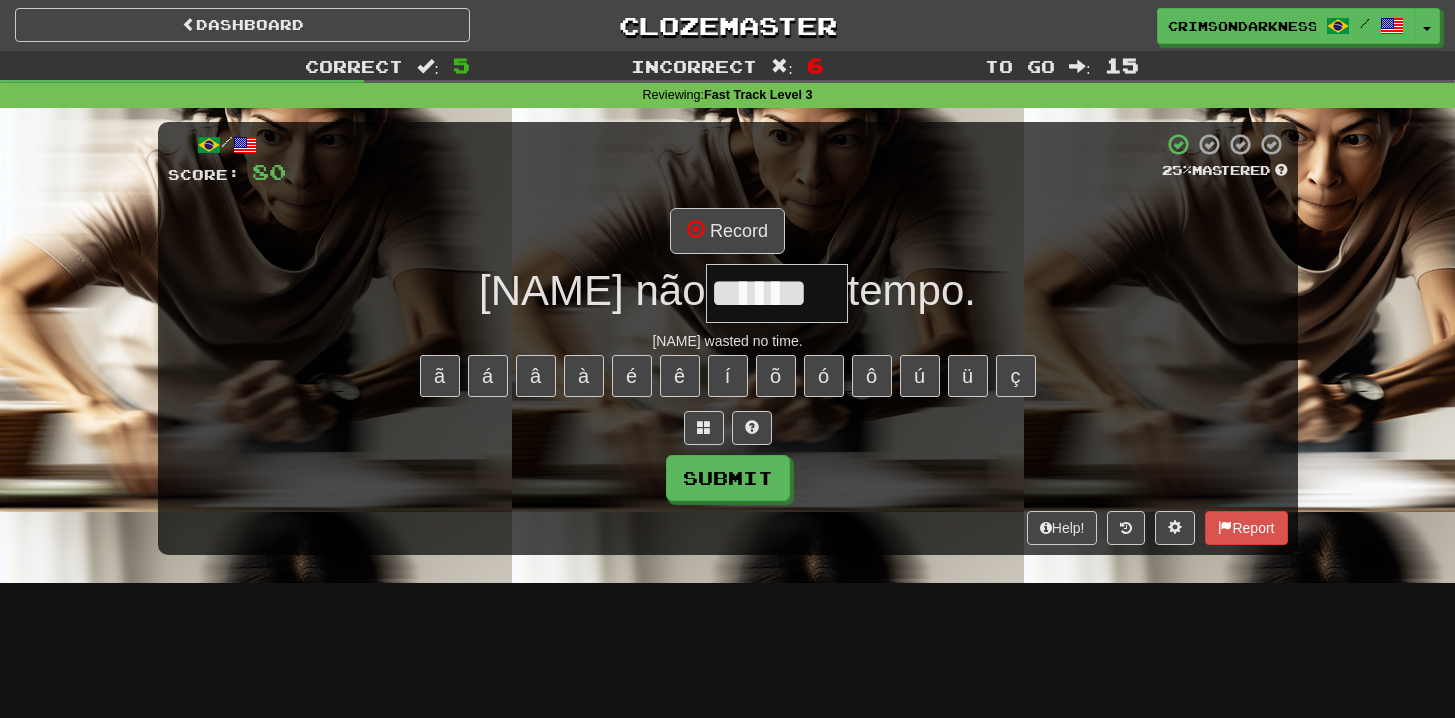 type on "******" 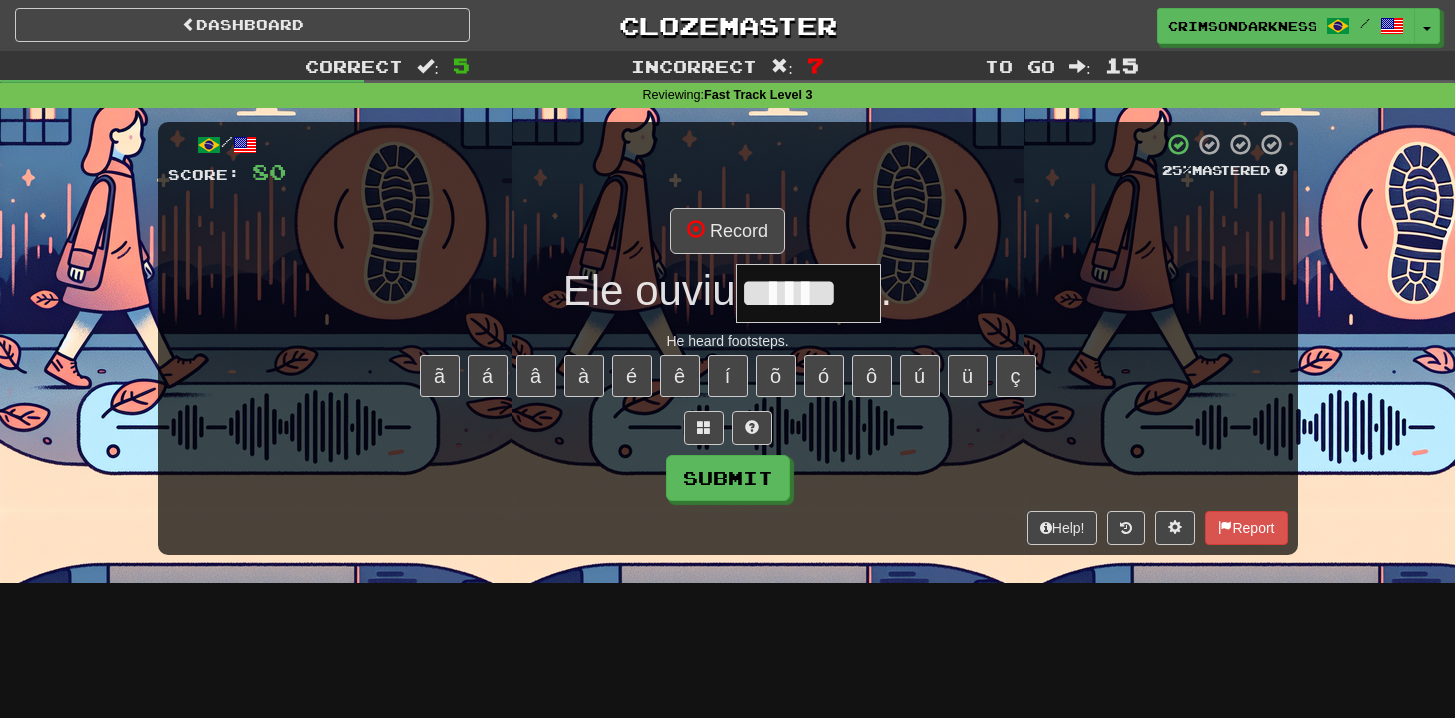 type on "******" 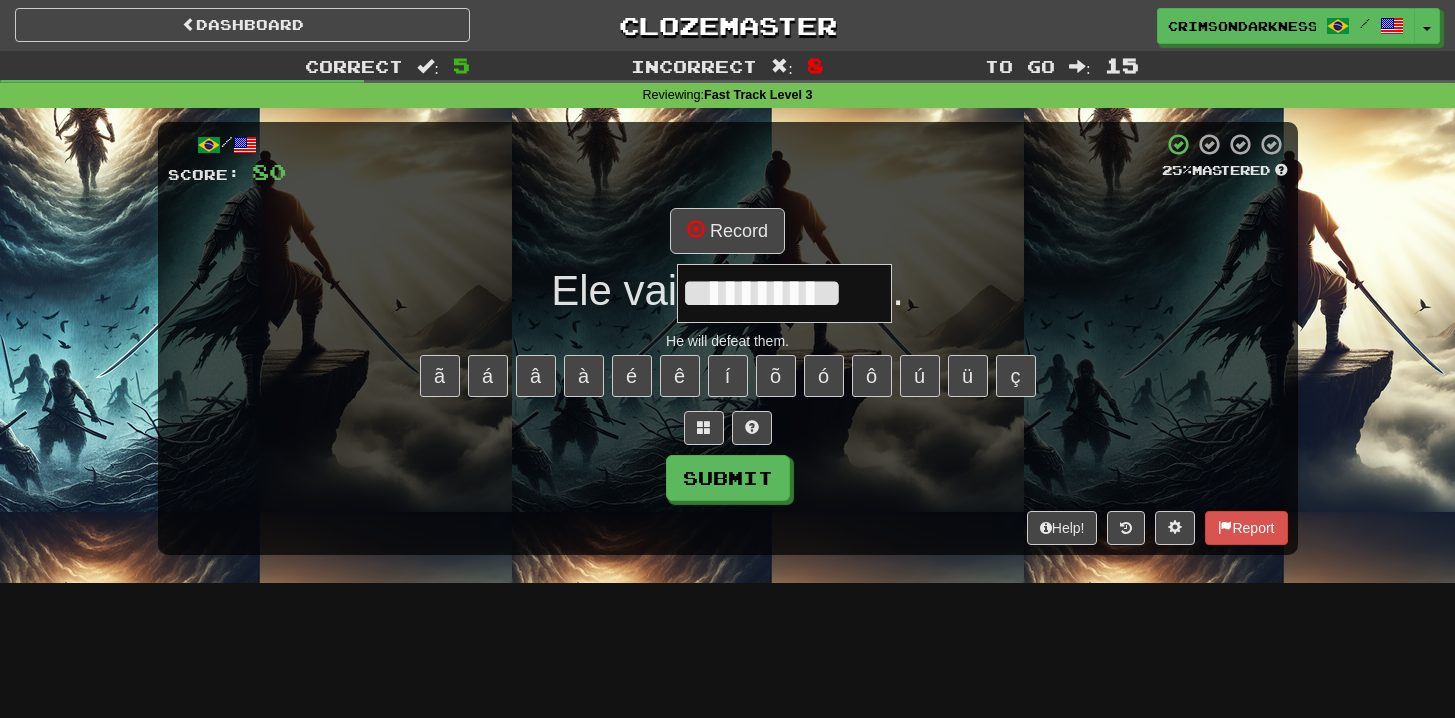 type on "**********" 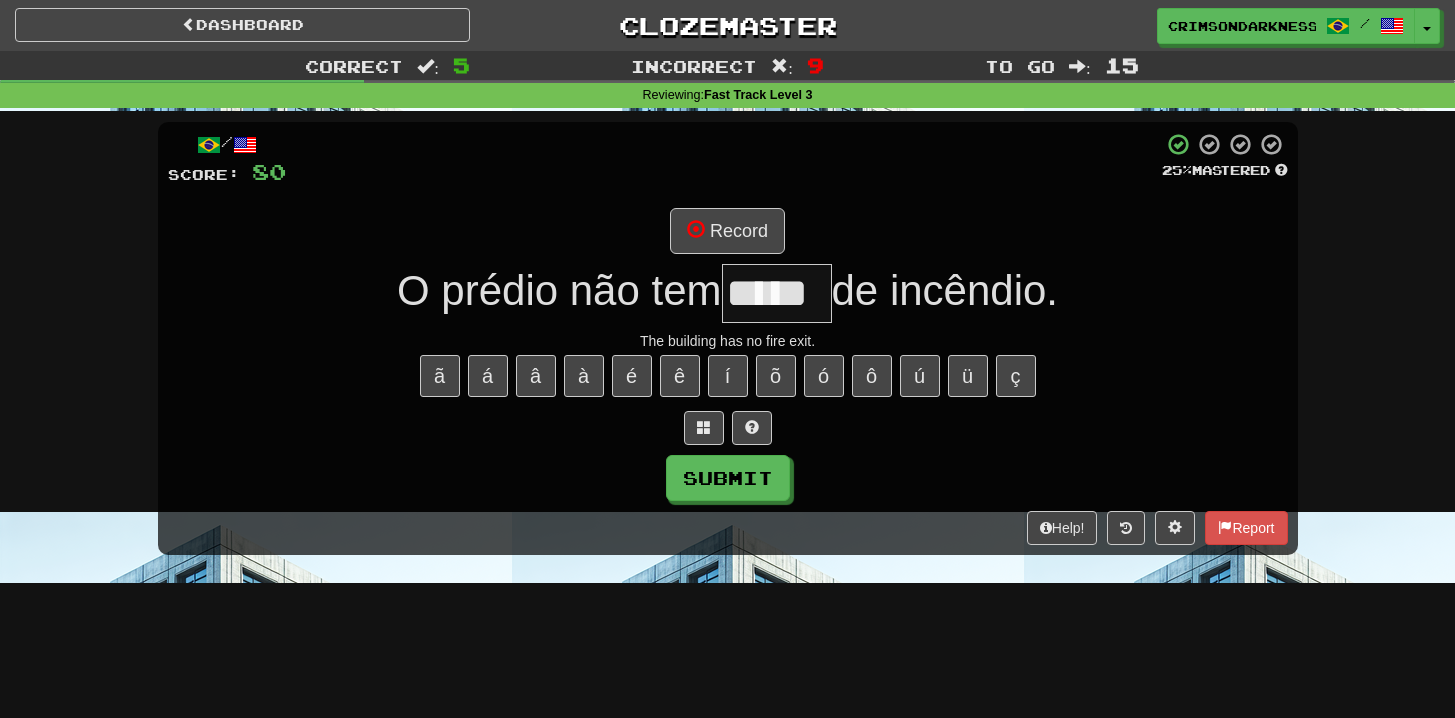 type on "*****" 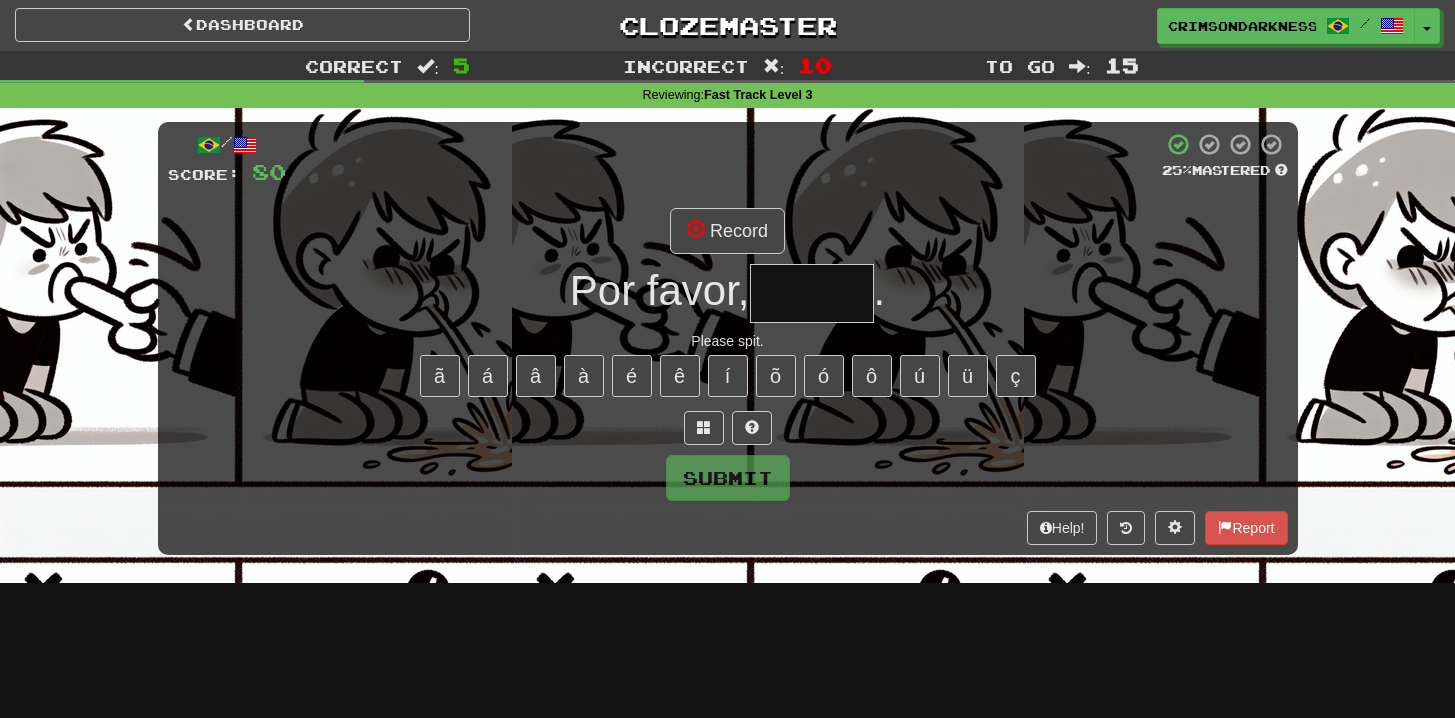 type on "*****" 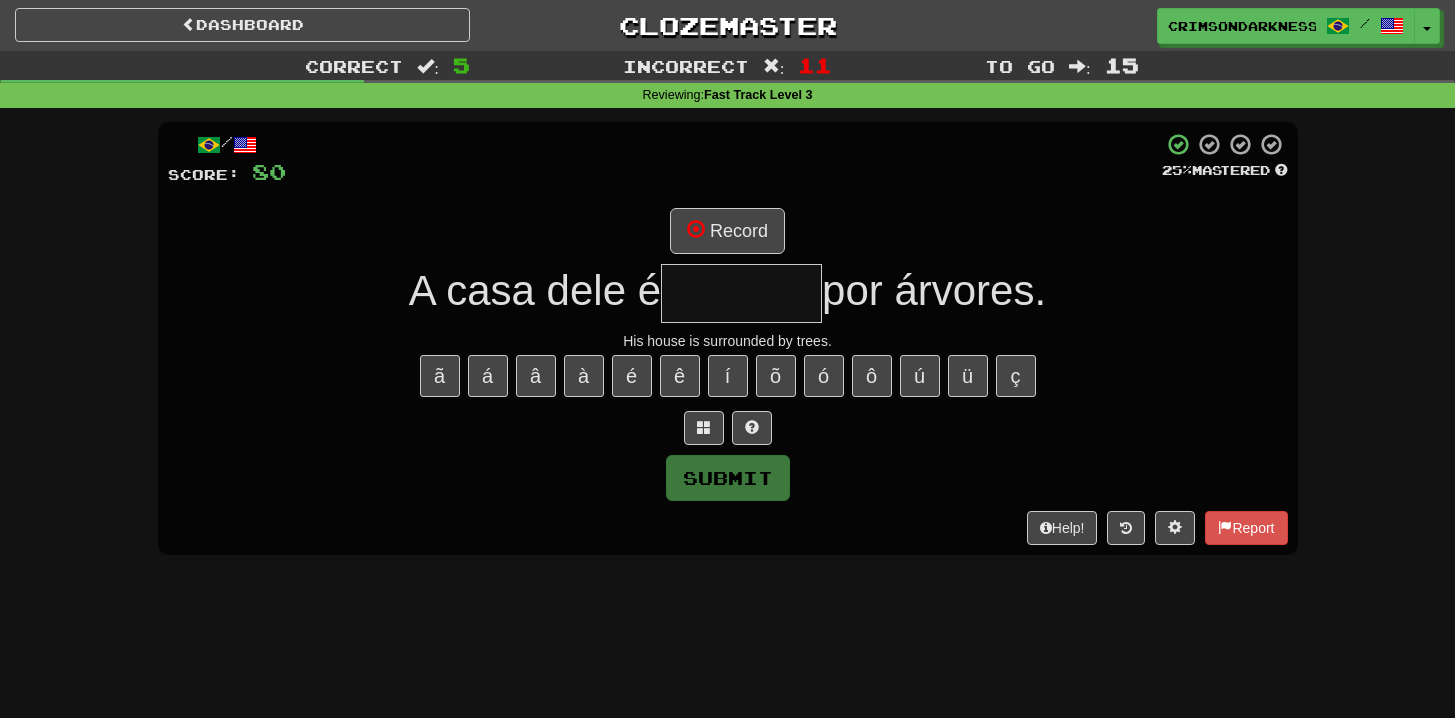type on "*******" 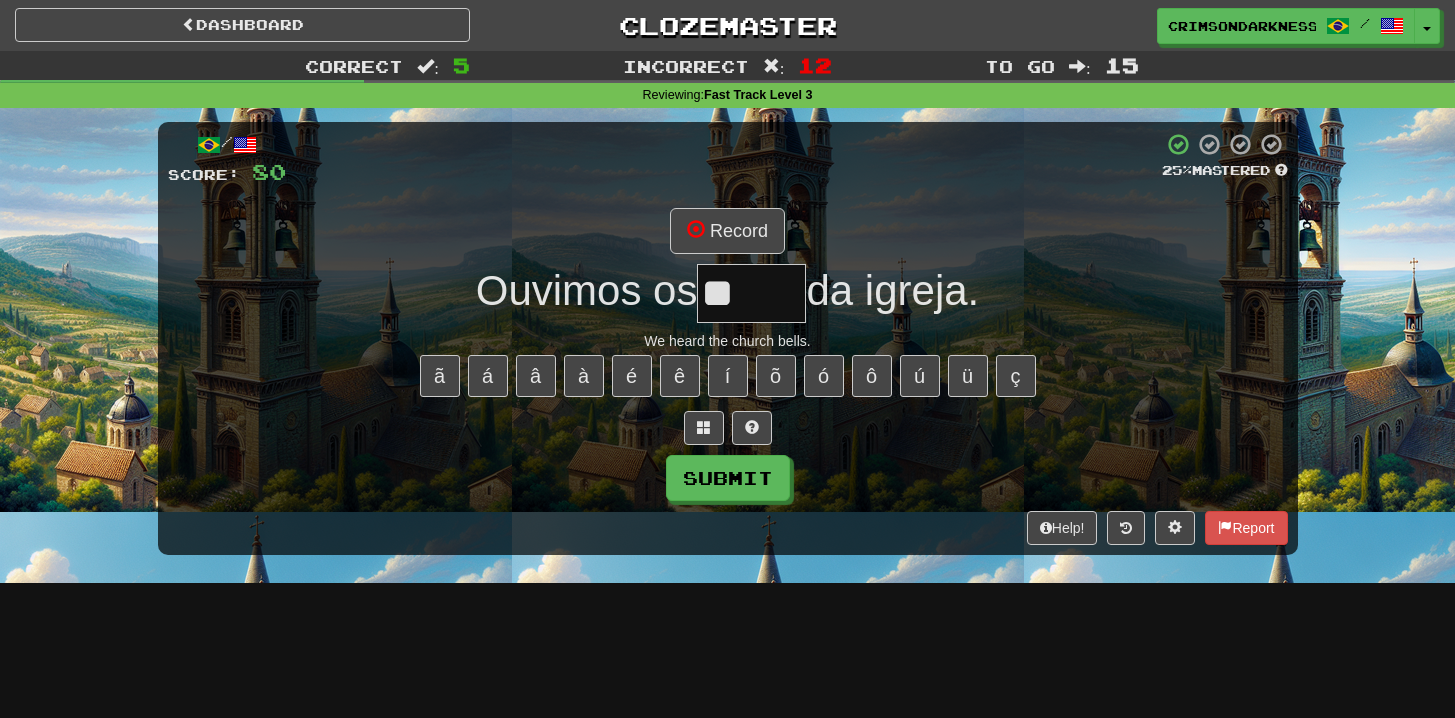 type on "*" 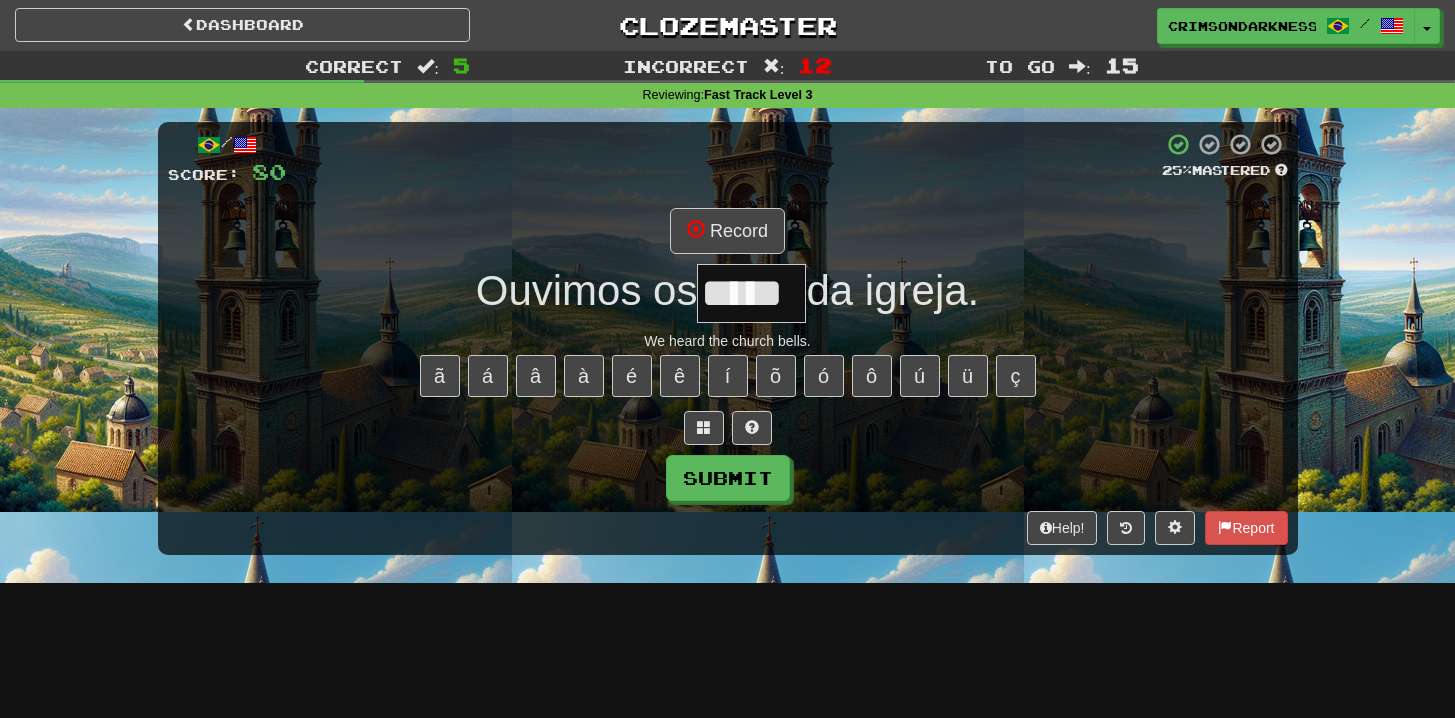 type on "*****" 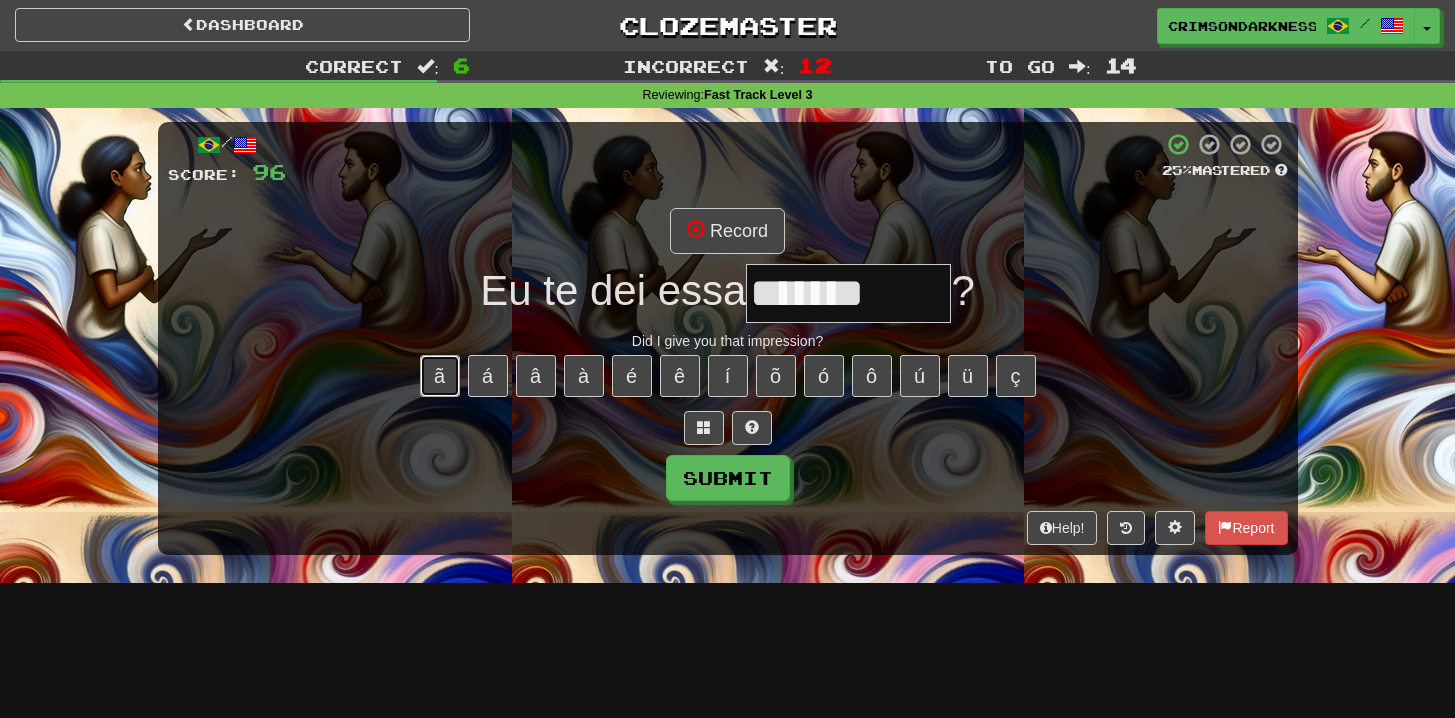 click on "ã" at bounding box center [440, 376] 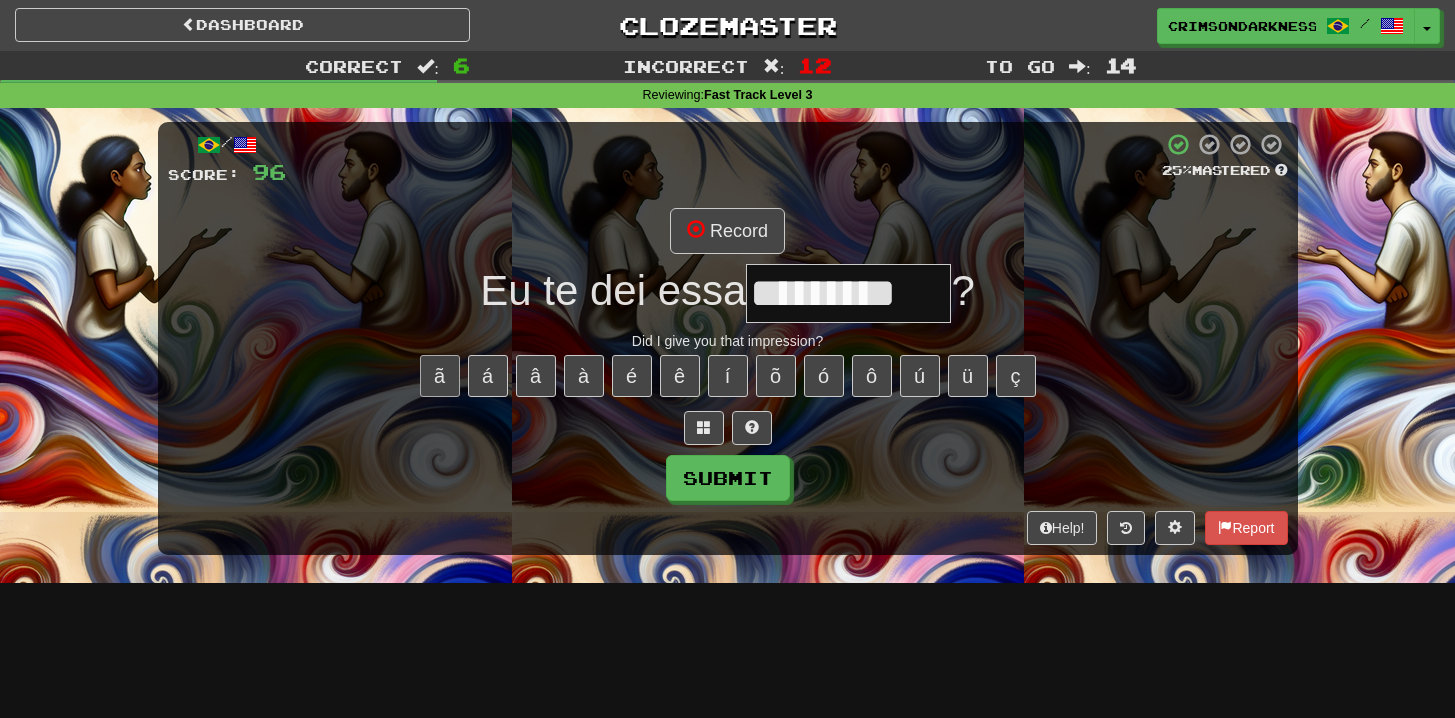 type on "*********" 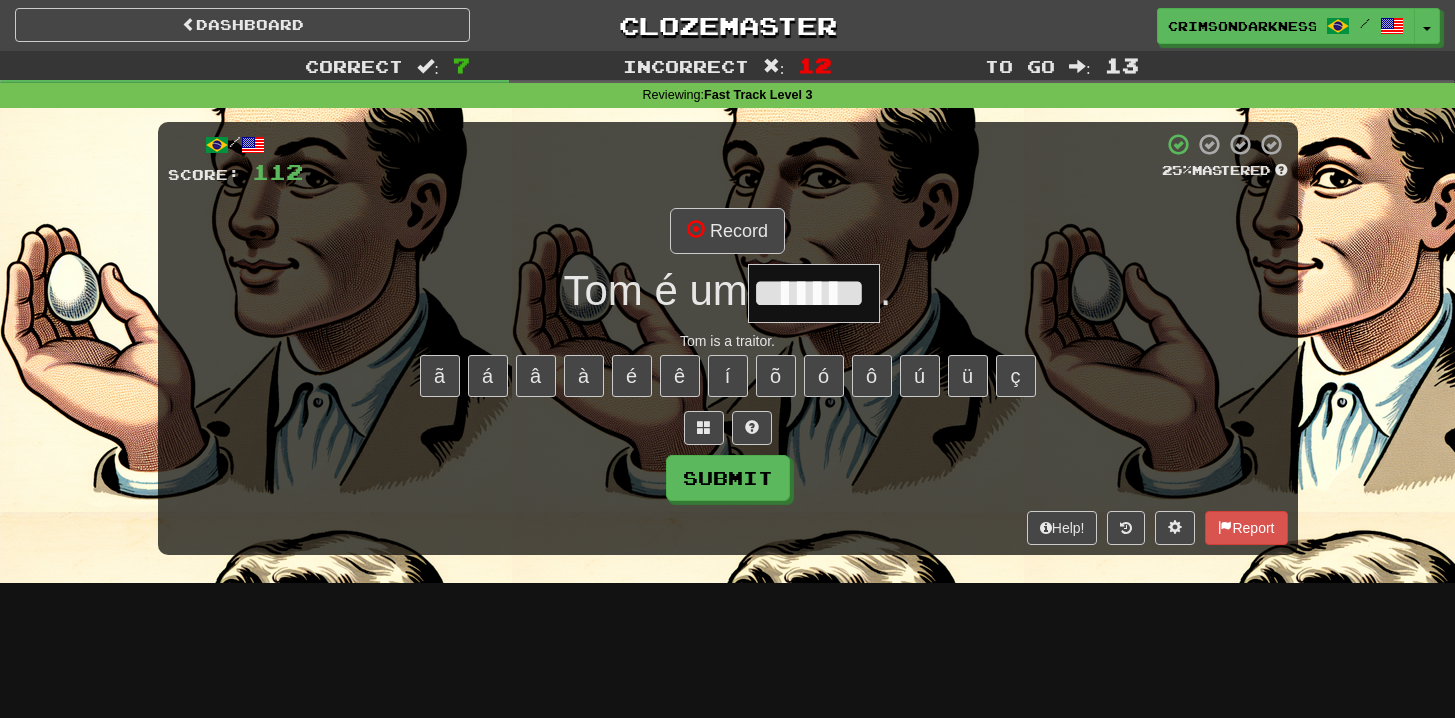 type on "*******" 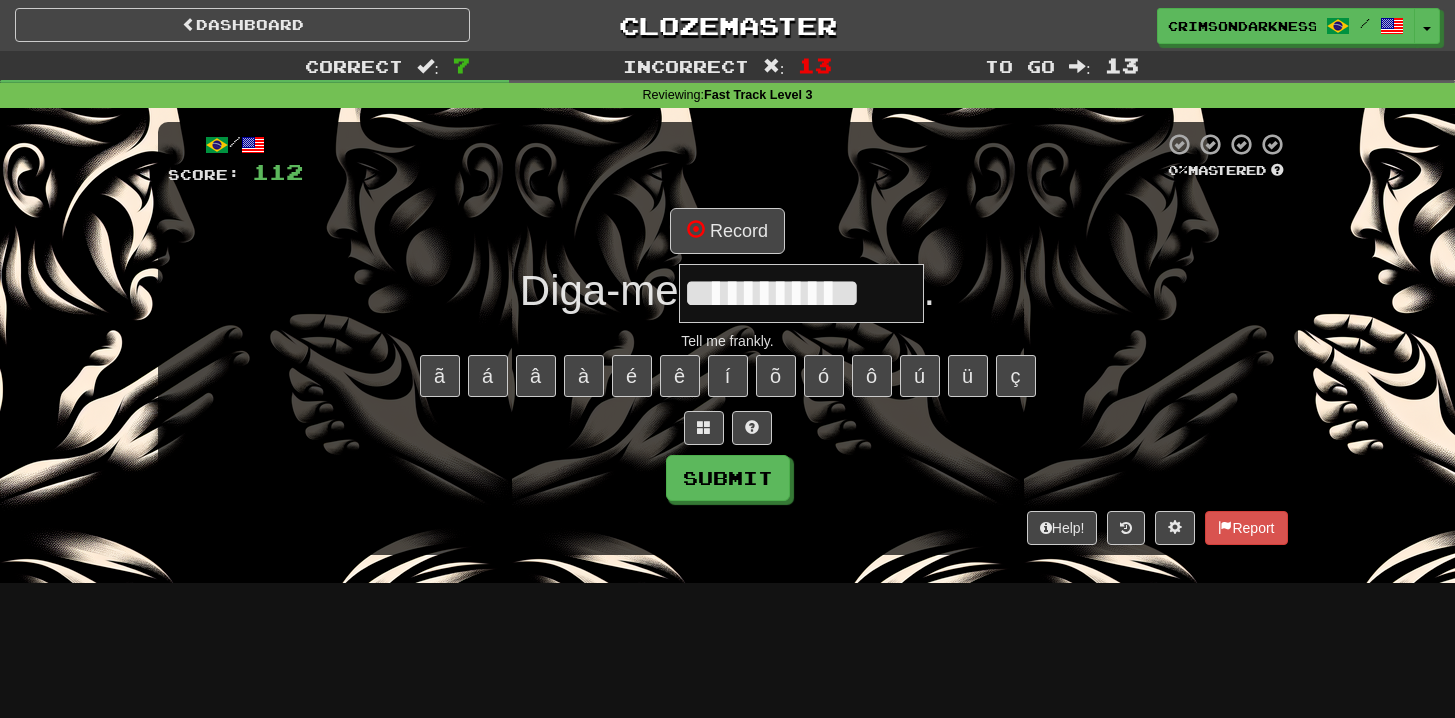 type on "**********" 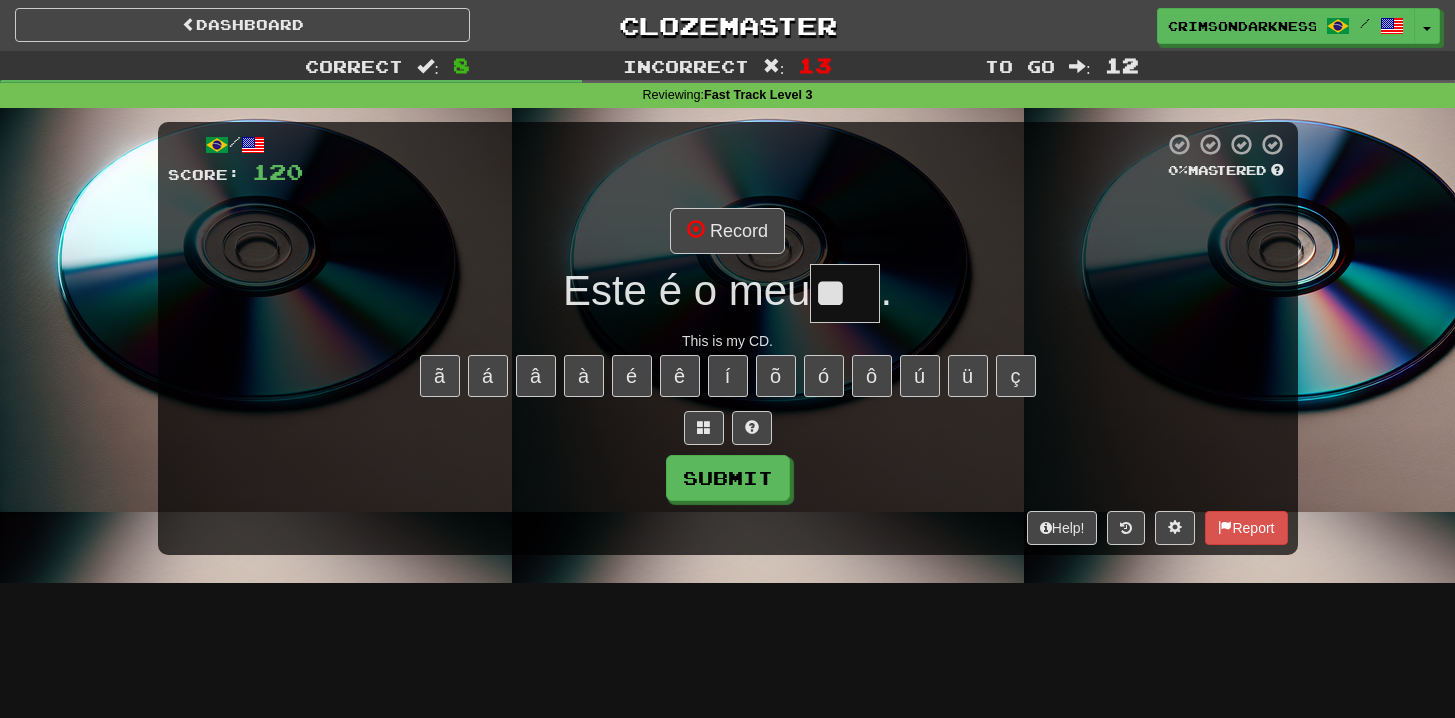 scroll, scrollTop: 0, scrollLeft: 0, axis: both 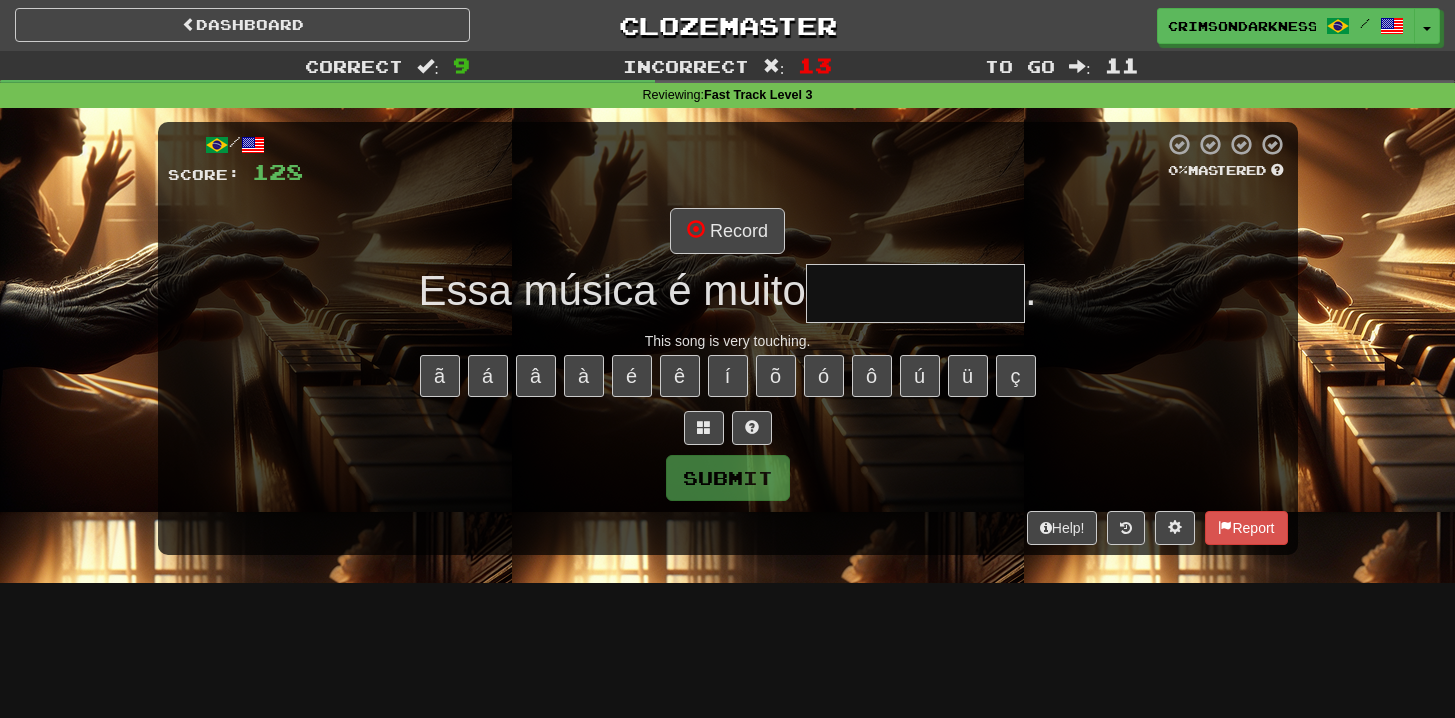 type on "*********" 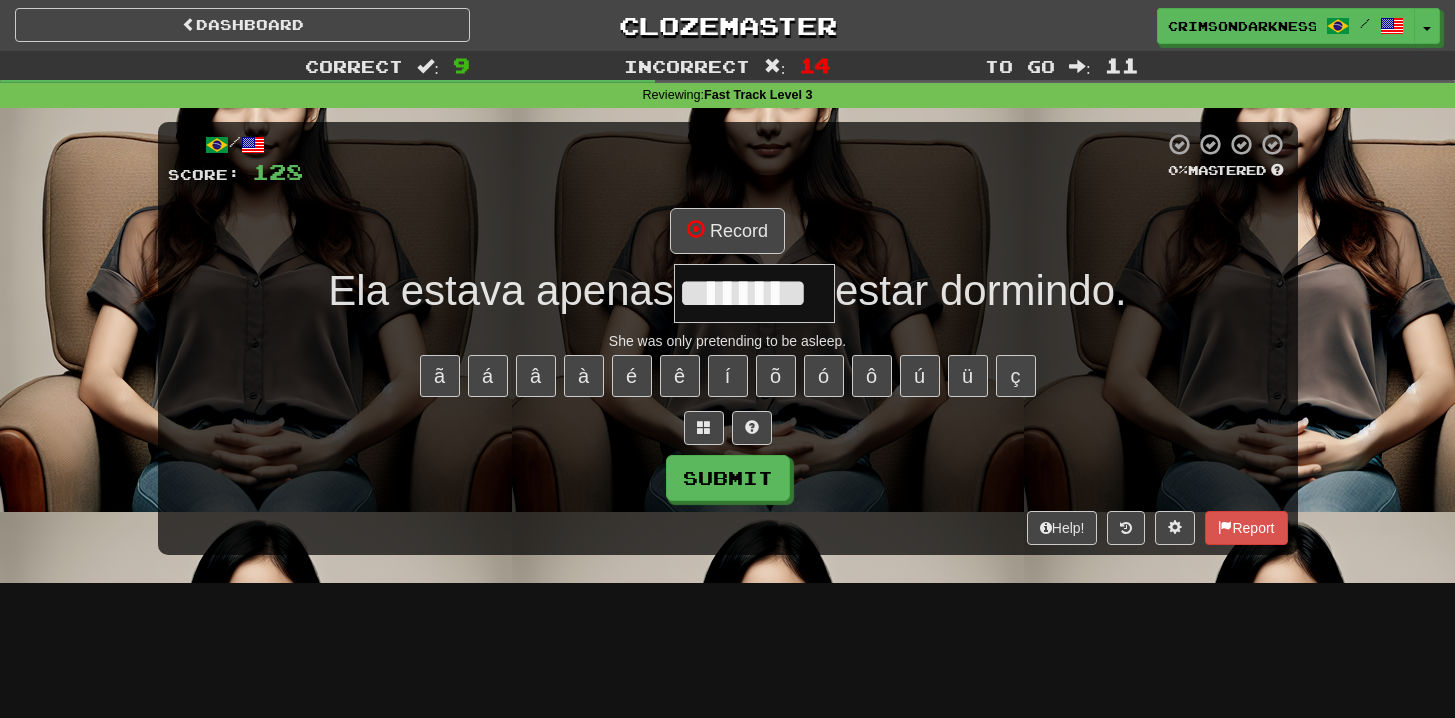 scroll, scrollTop: 0, scrollLeft: 11, axis: horizontal 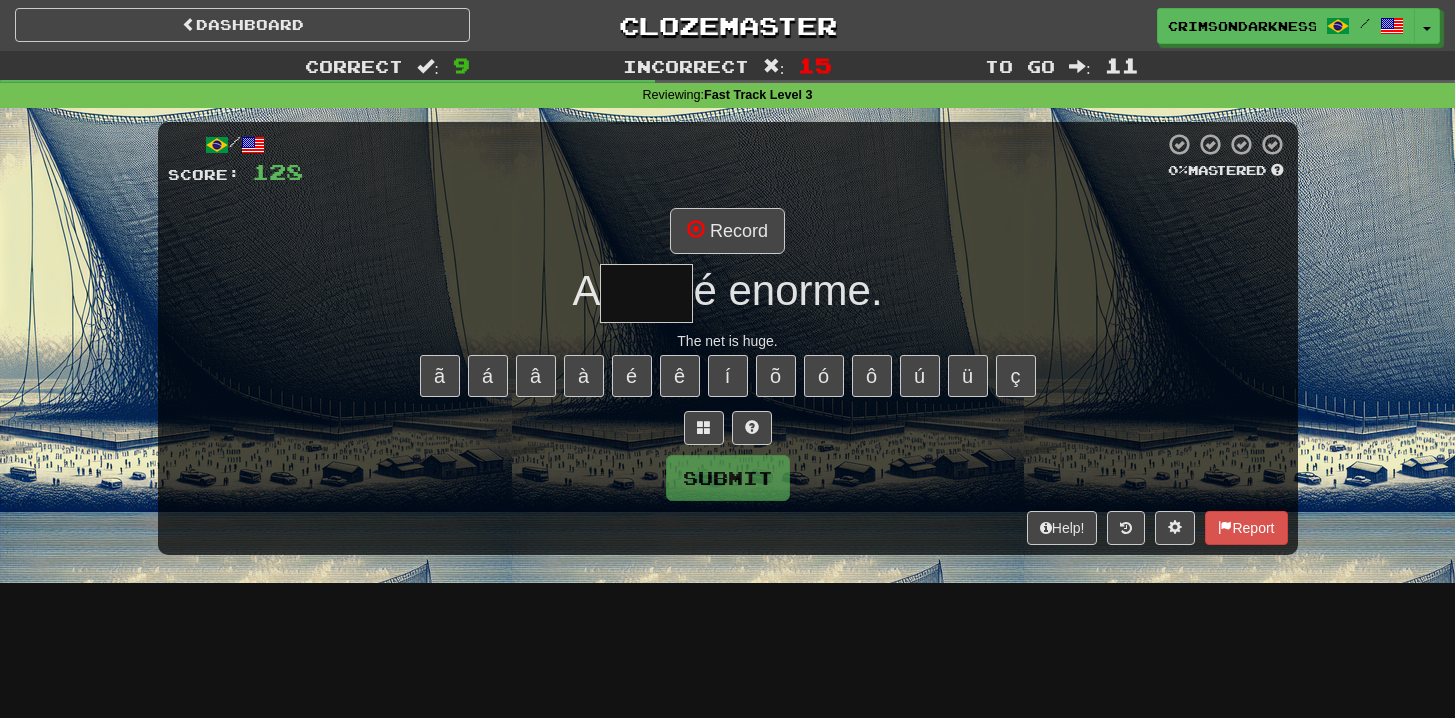 type on "****" 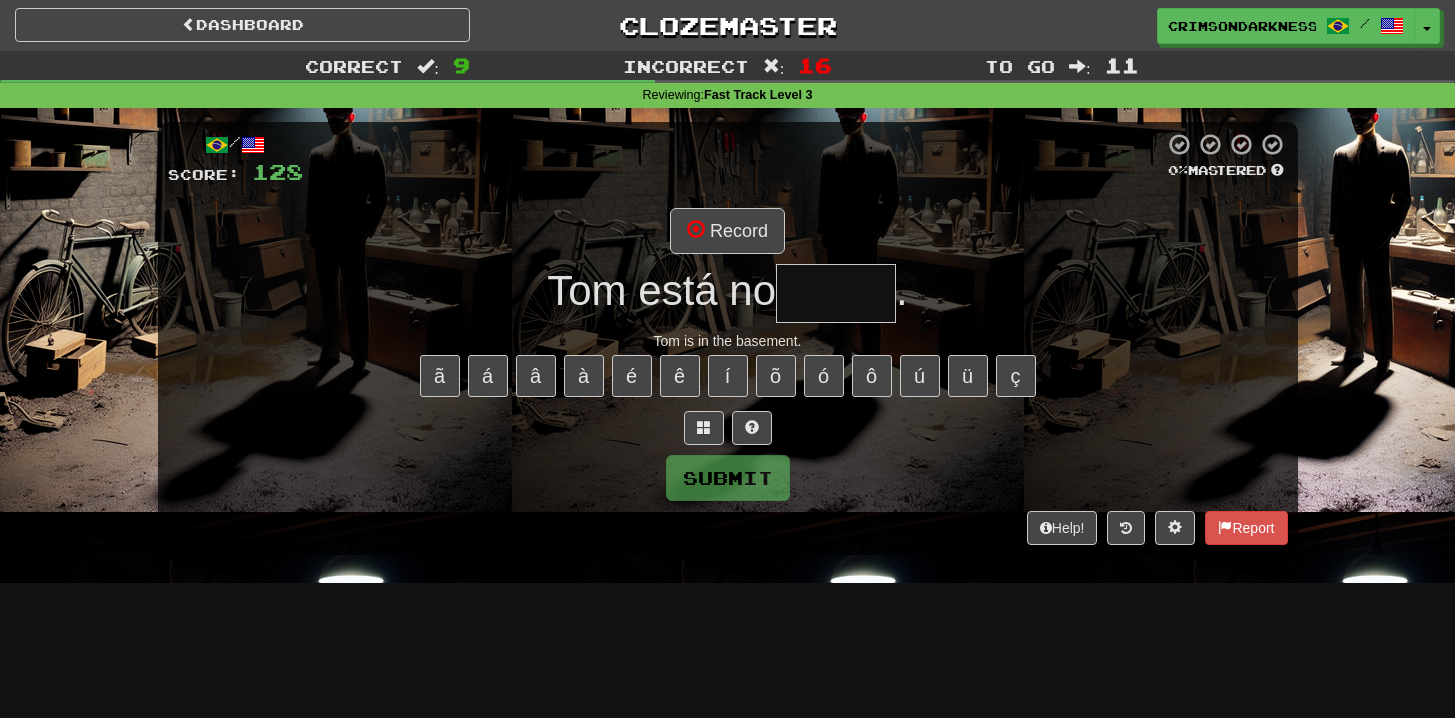 type on "*****" 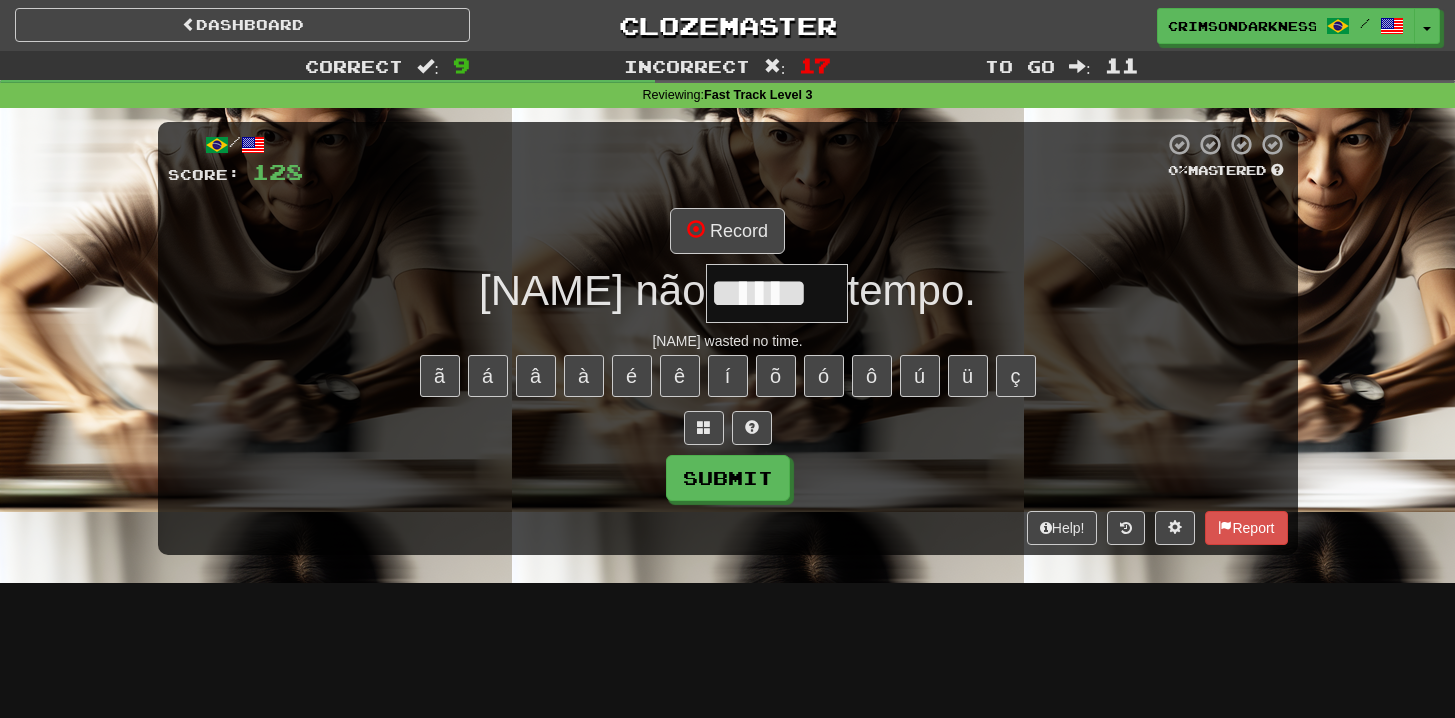 type on "******" 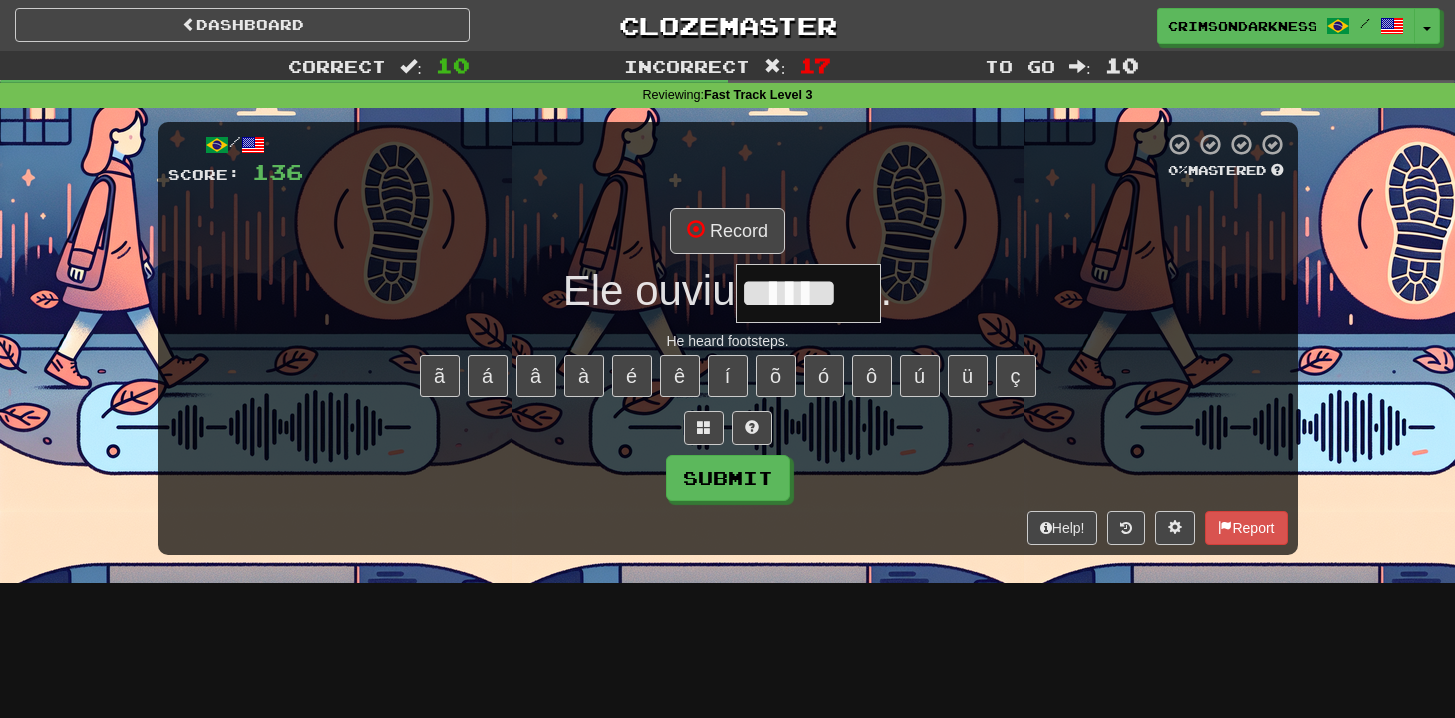 type on "******" 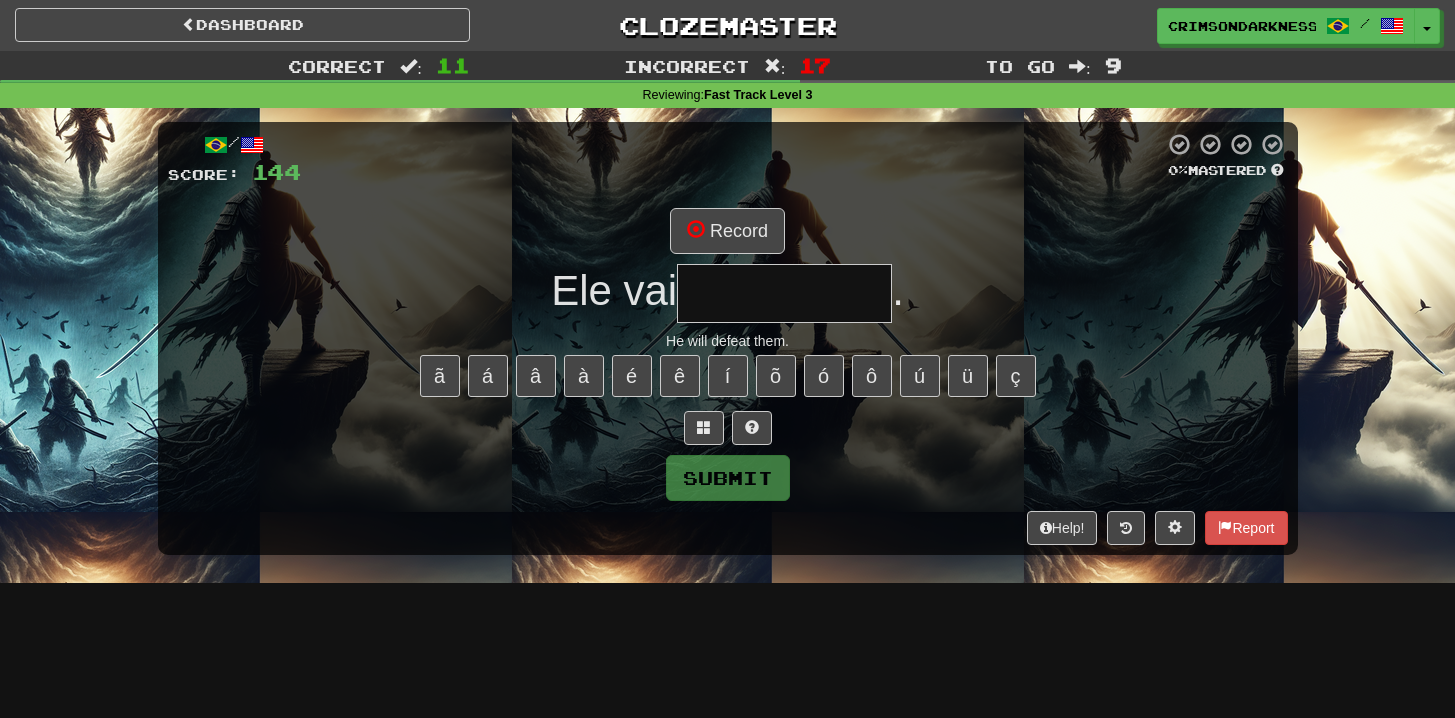 type on "**********" 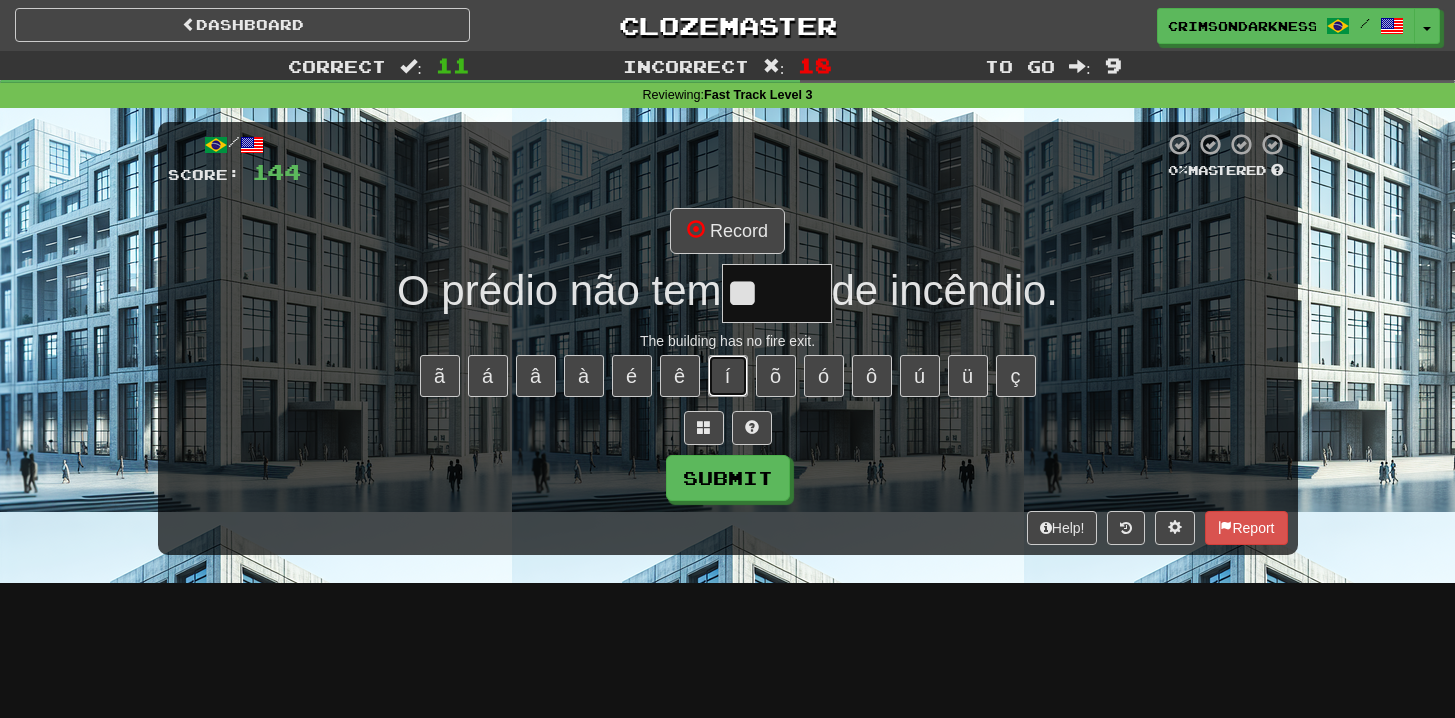 click on "í" at bounding box center [728, 376] 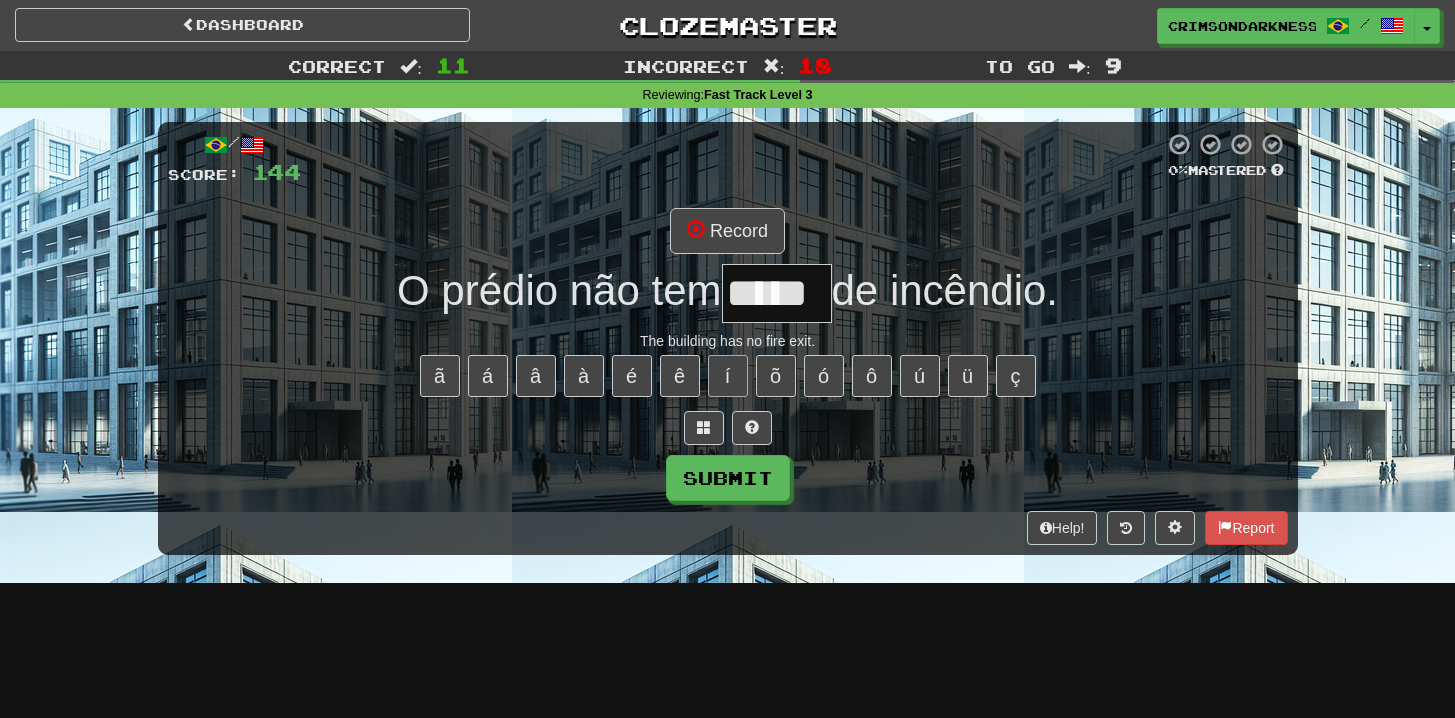 type on "*****" 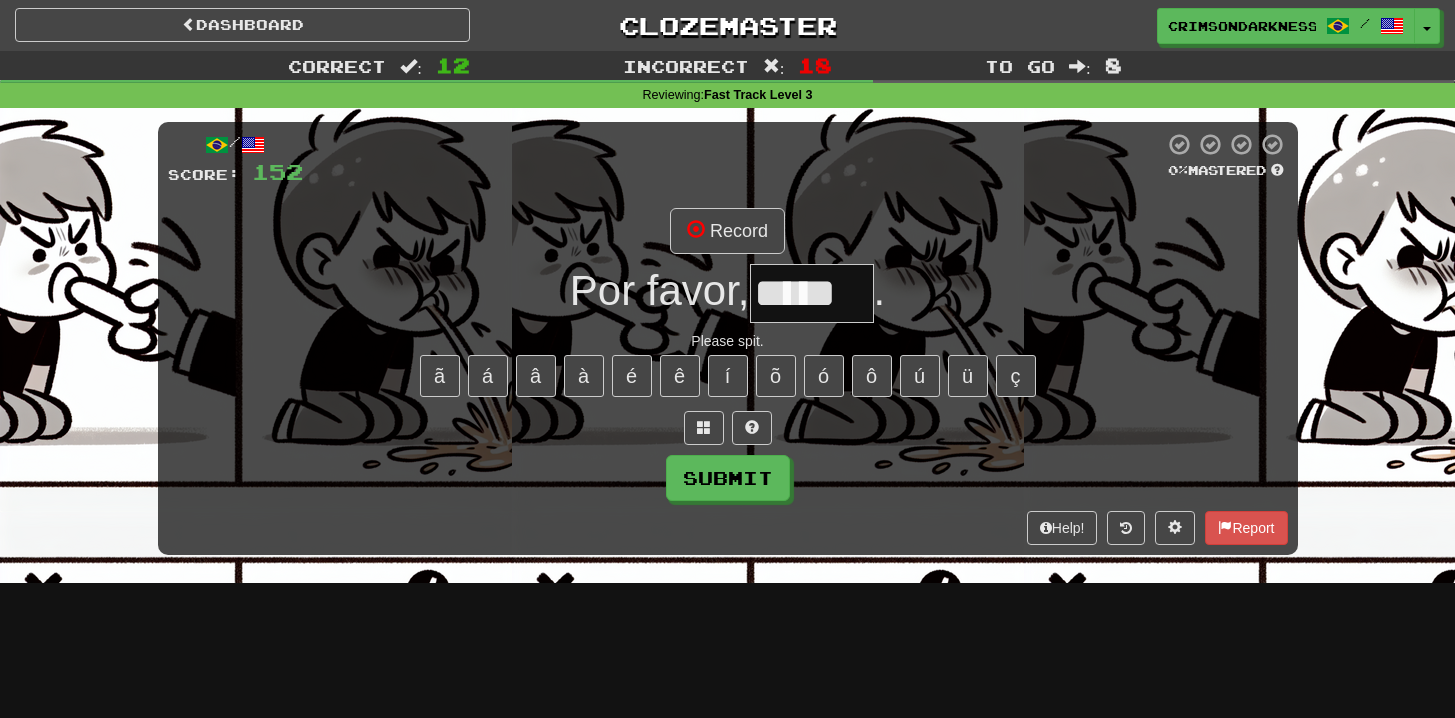 type on "*****" 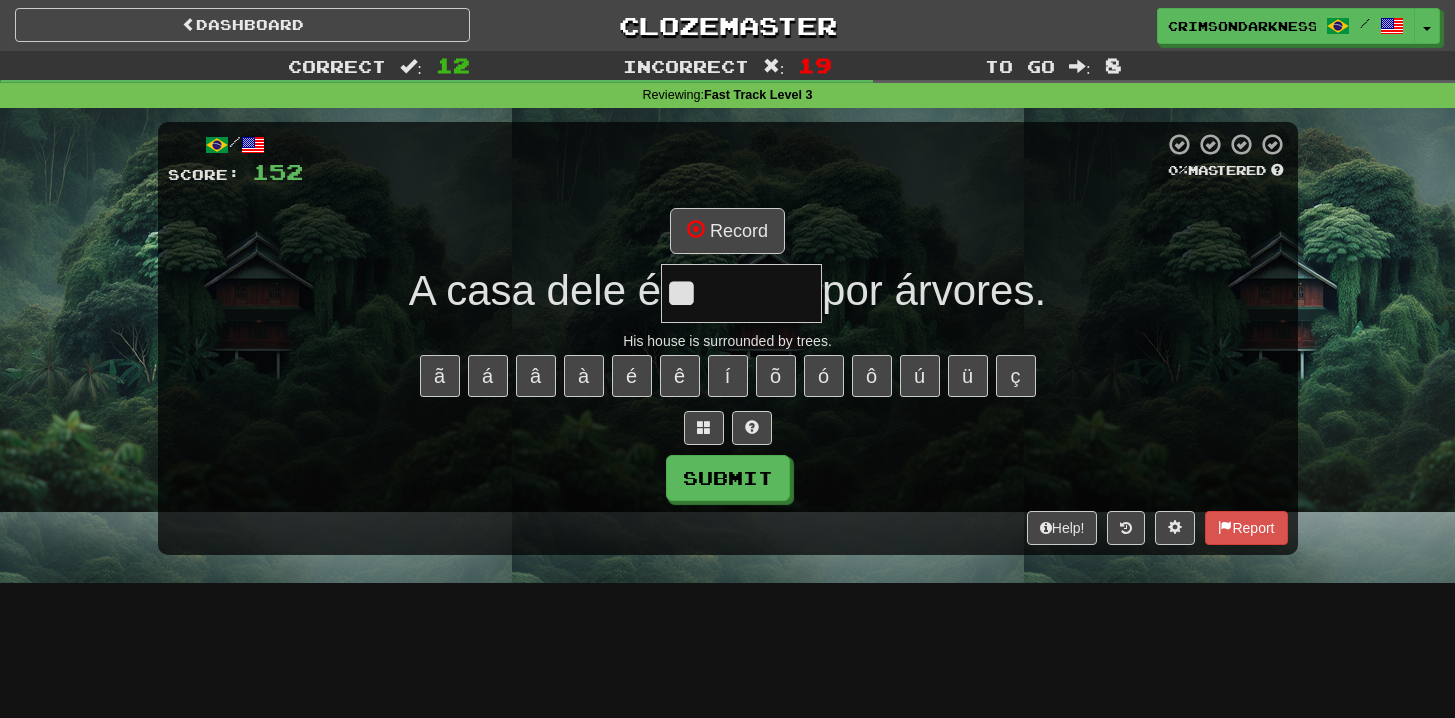 click on "**" at bounding box center (741, 293) 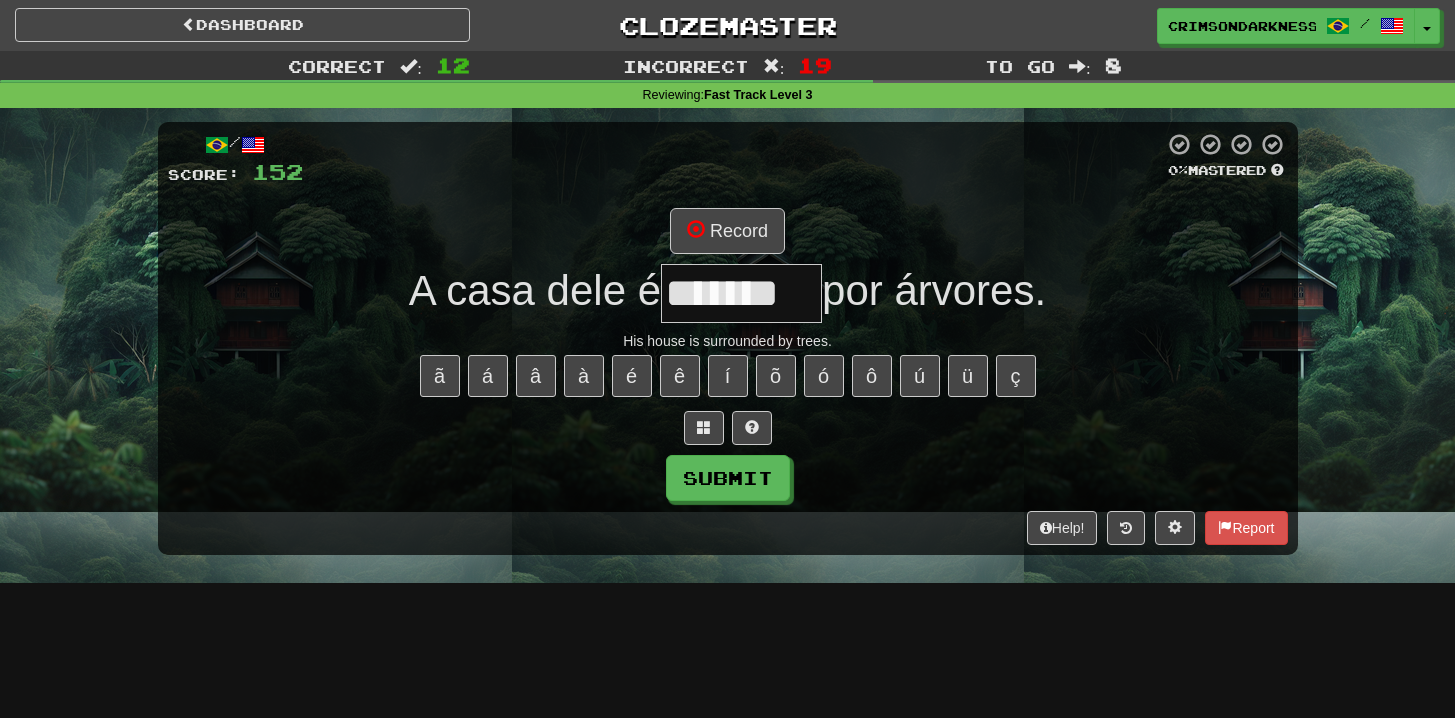 type on "*******" 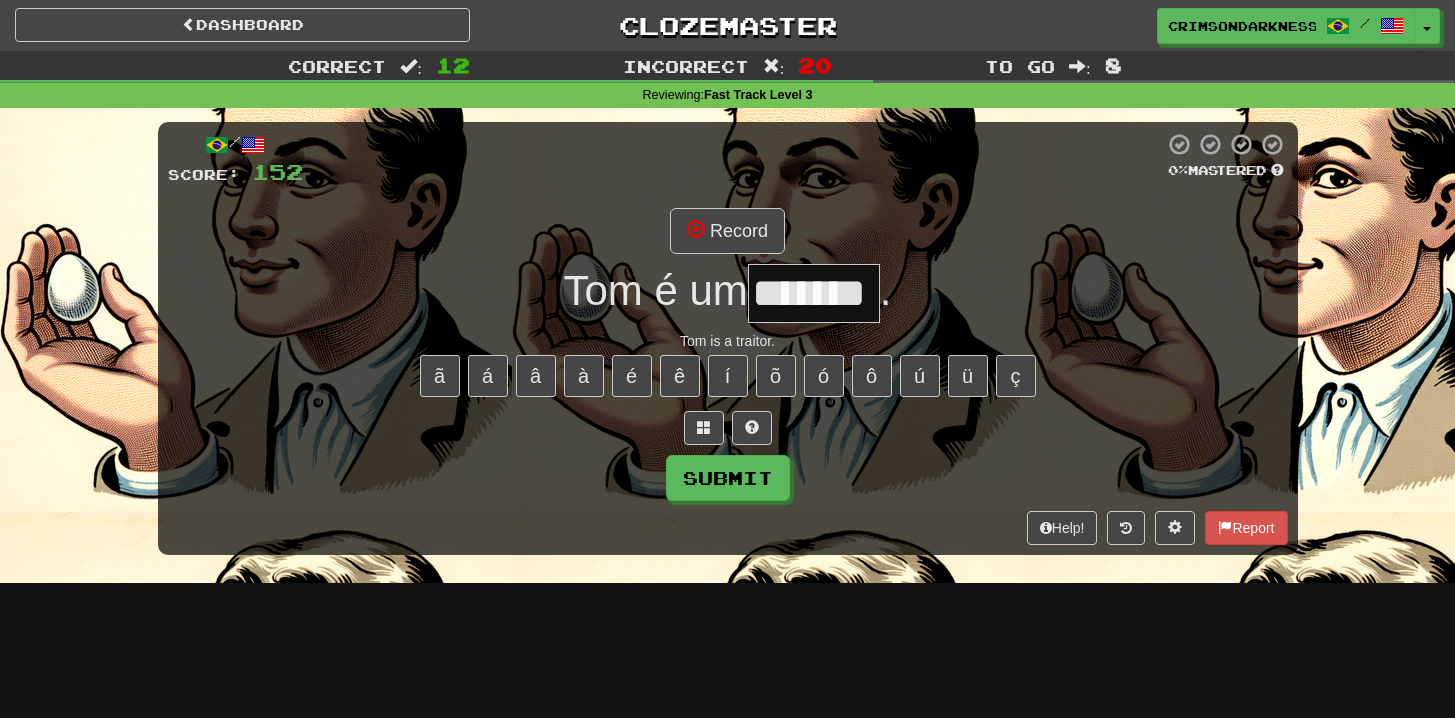 type on "*******" 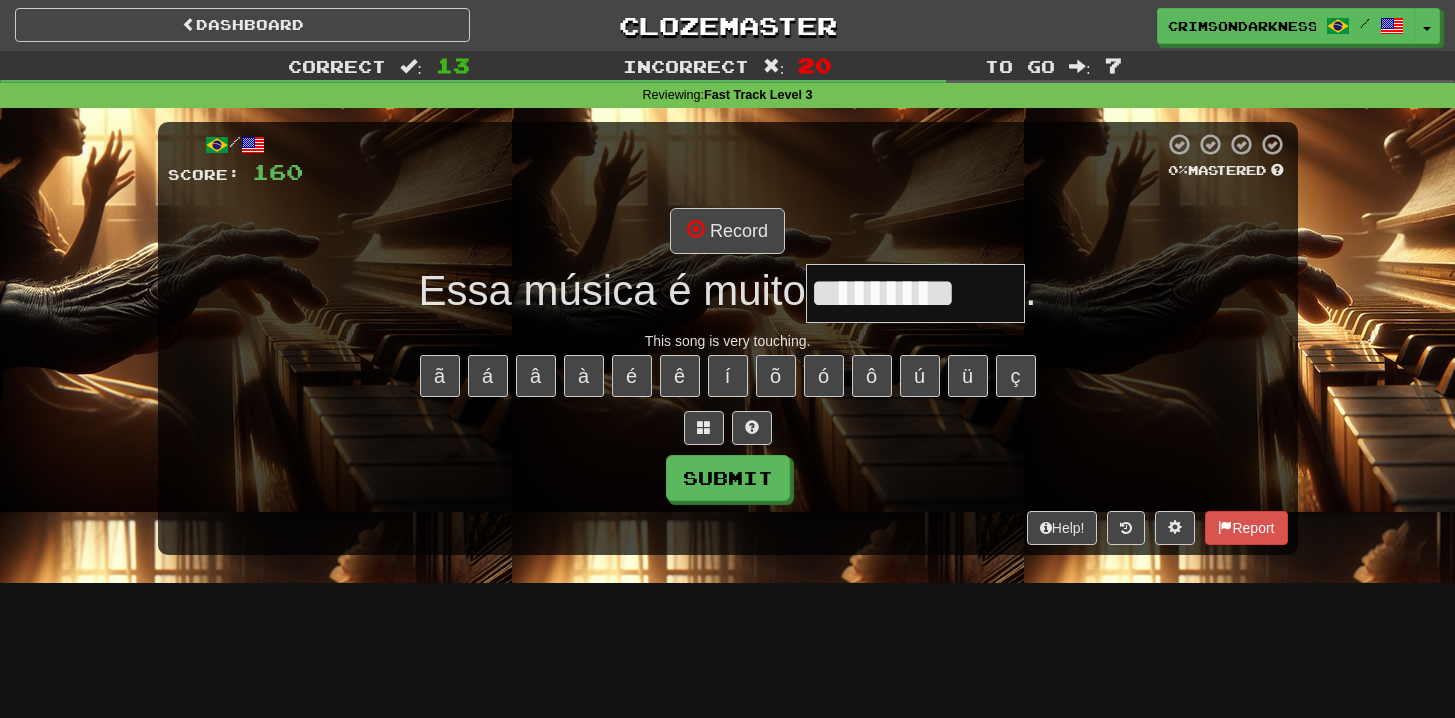 type on "*********" 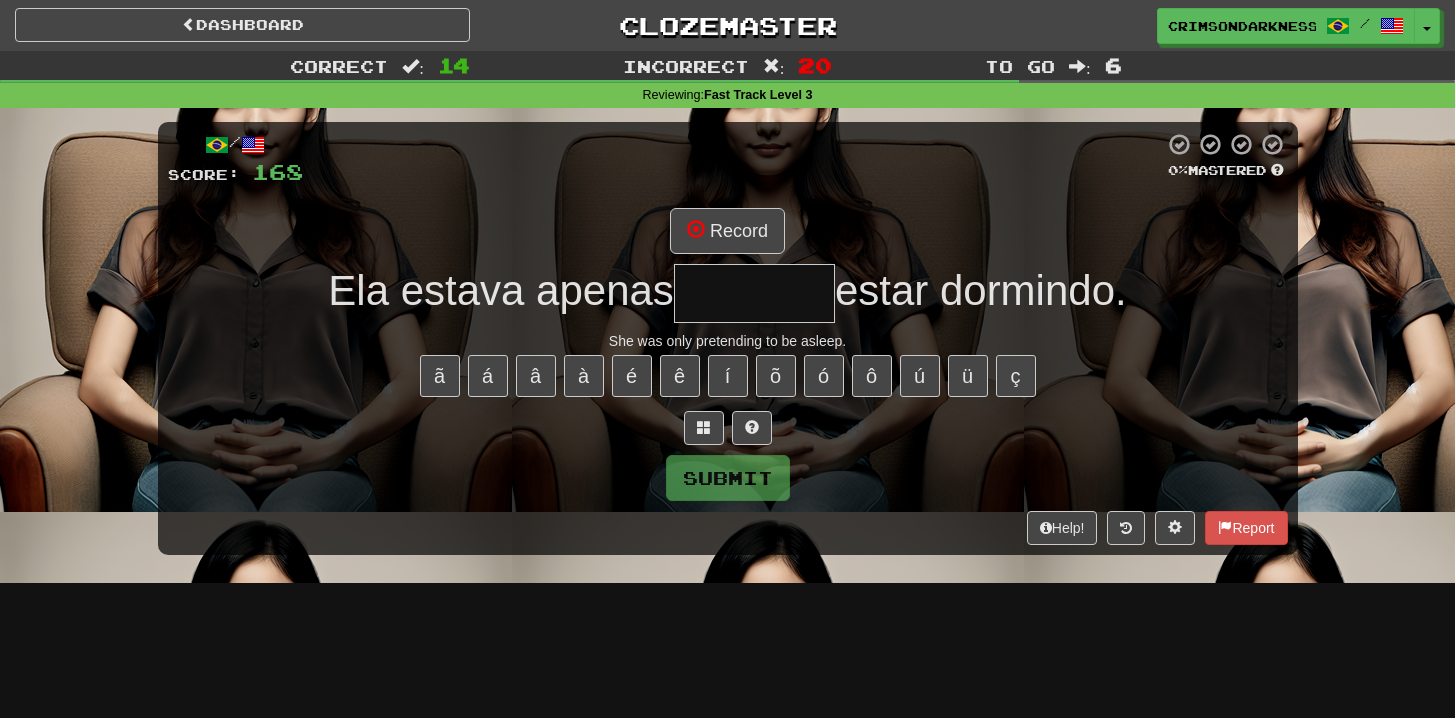 type on "*" 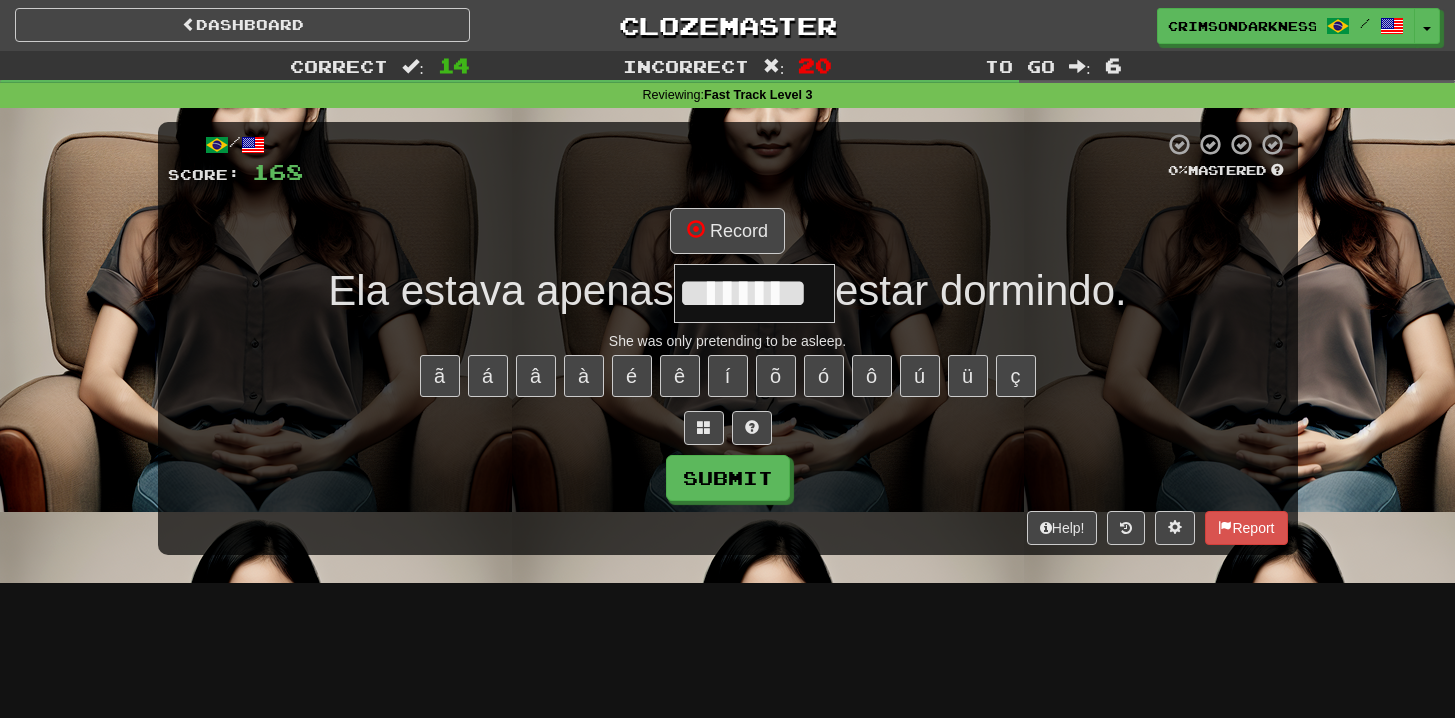 type on "********" 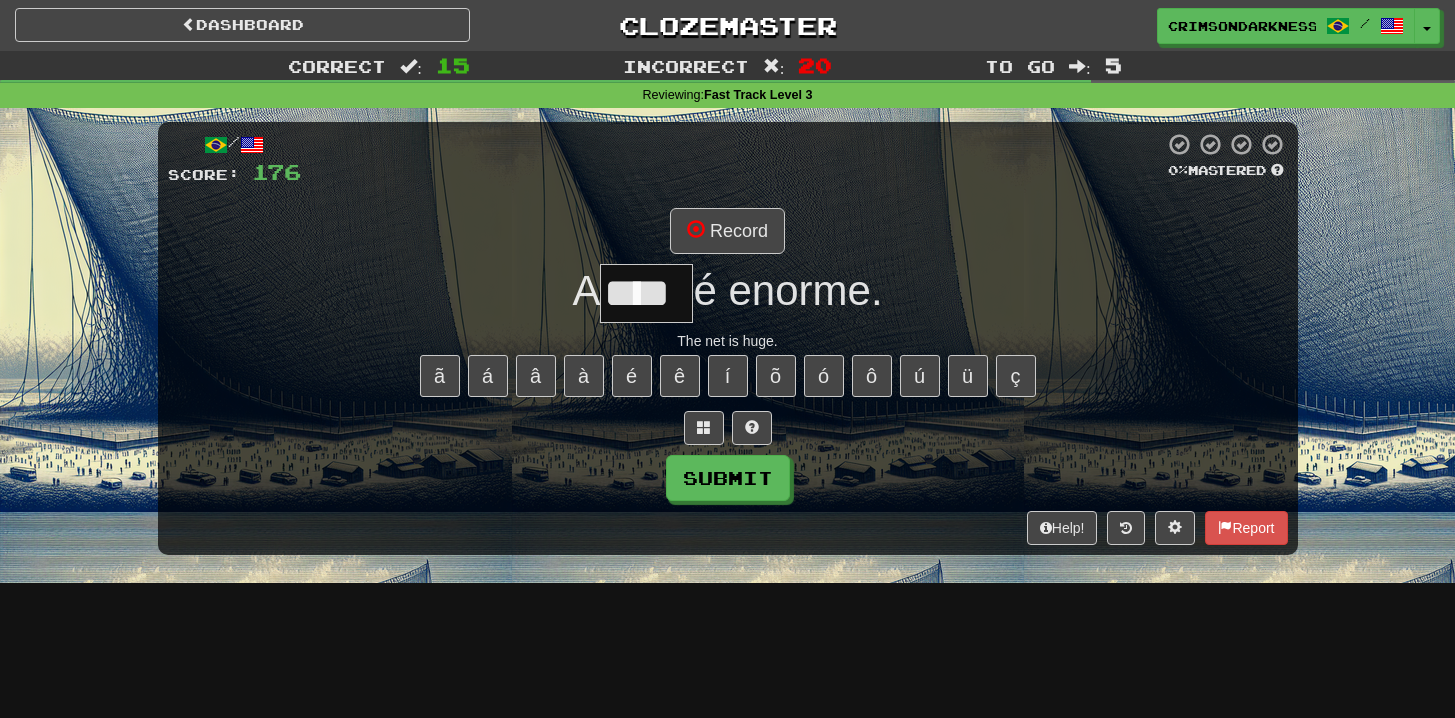 type on "****" 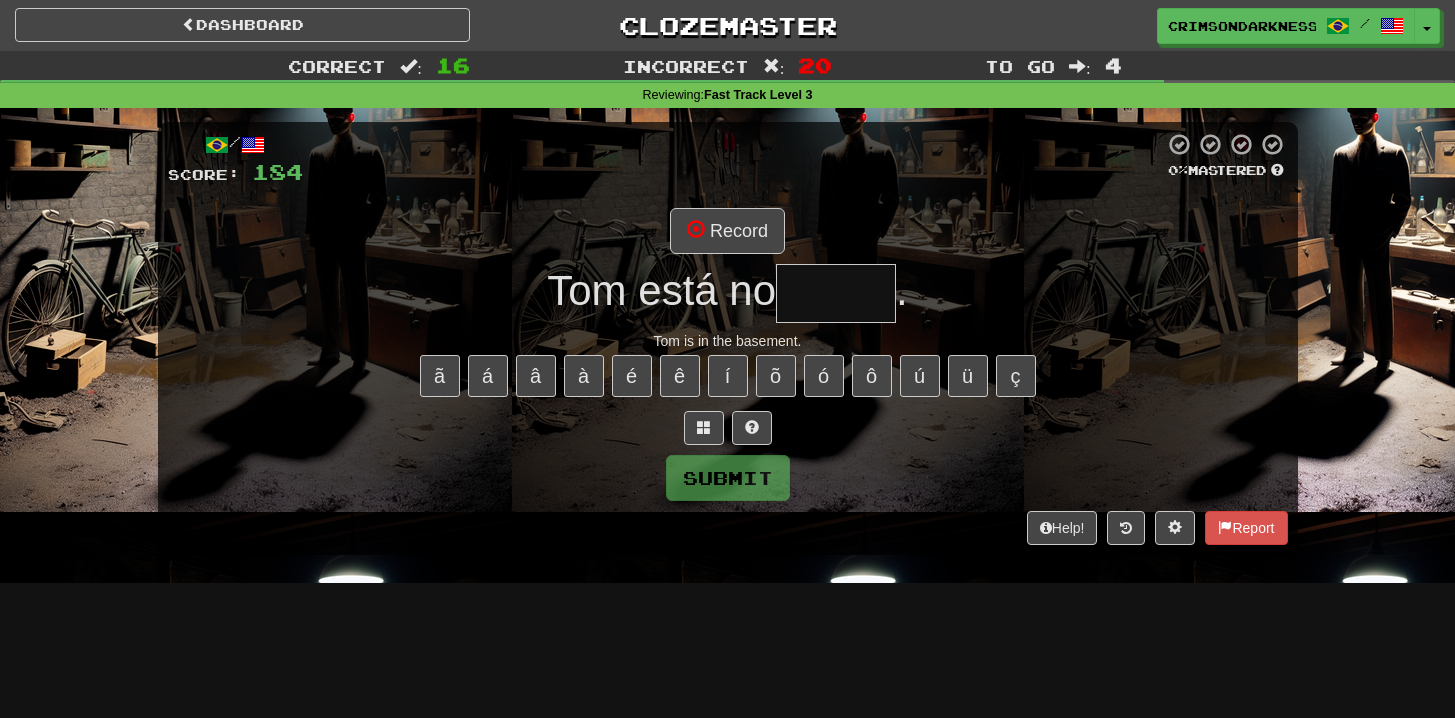 type on "*****" 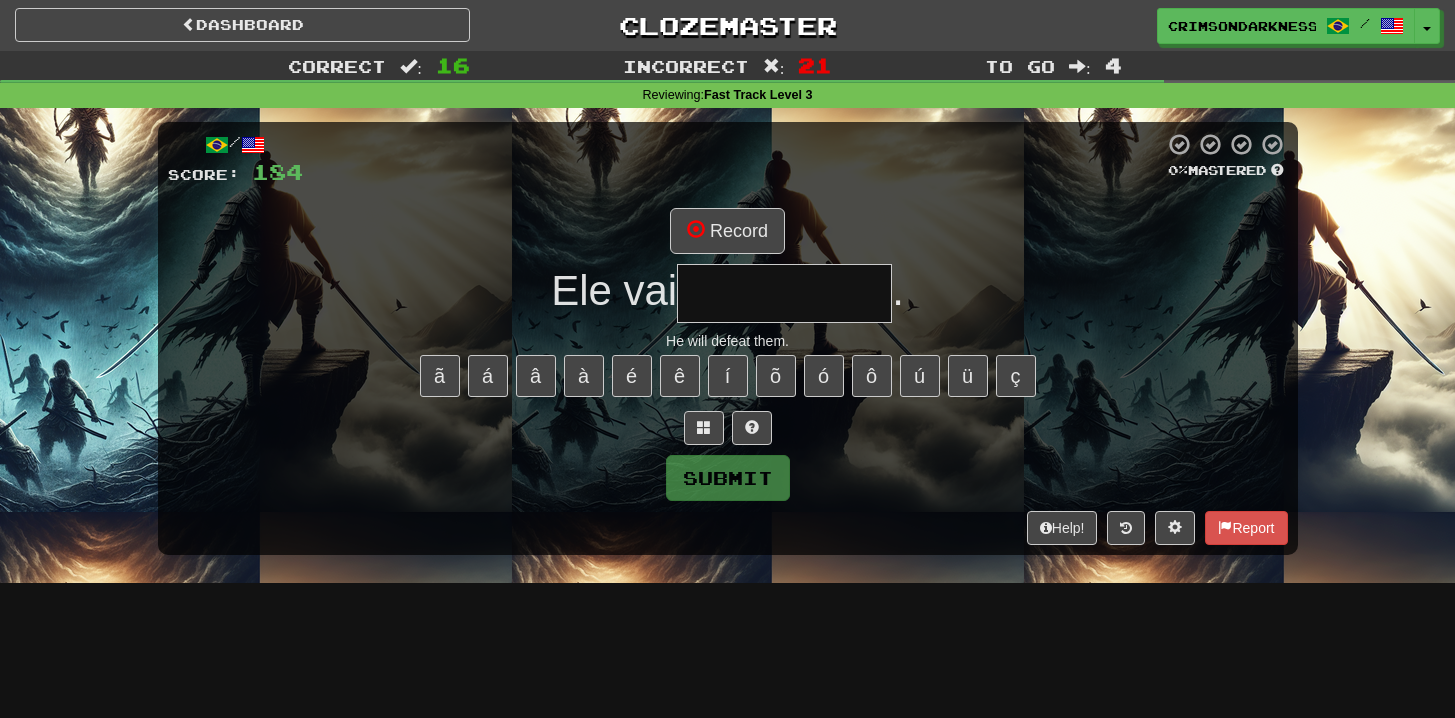 type on "**********" 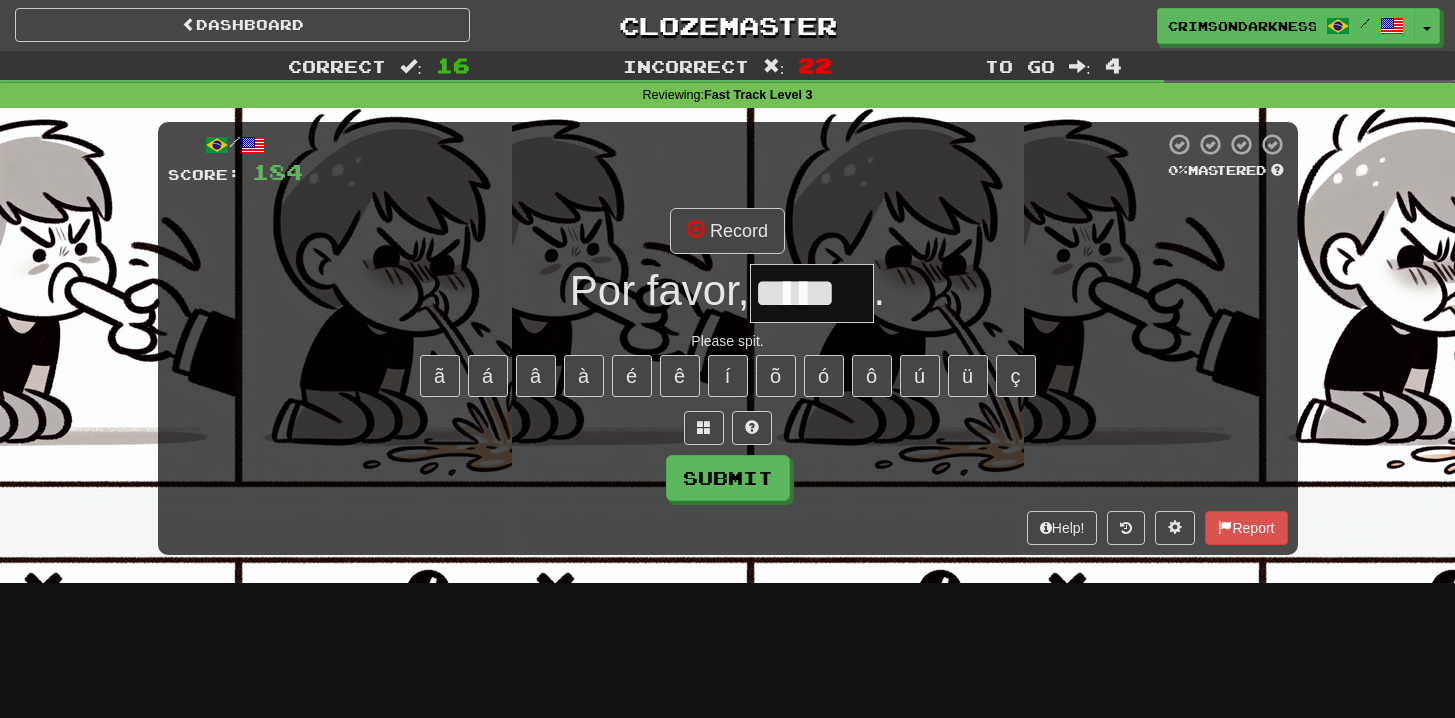 type on "*****" 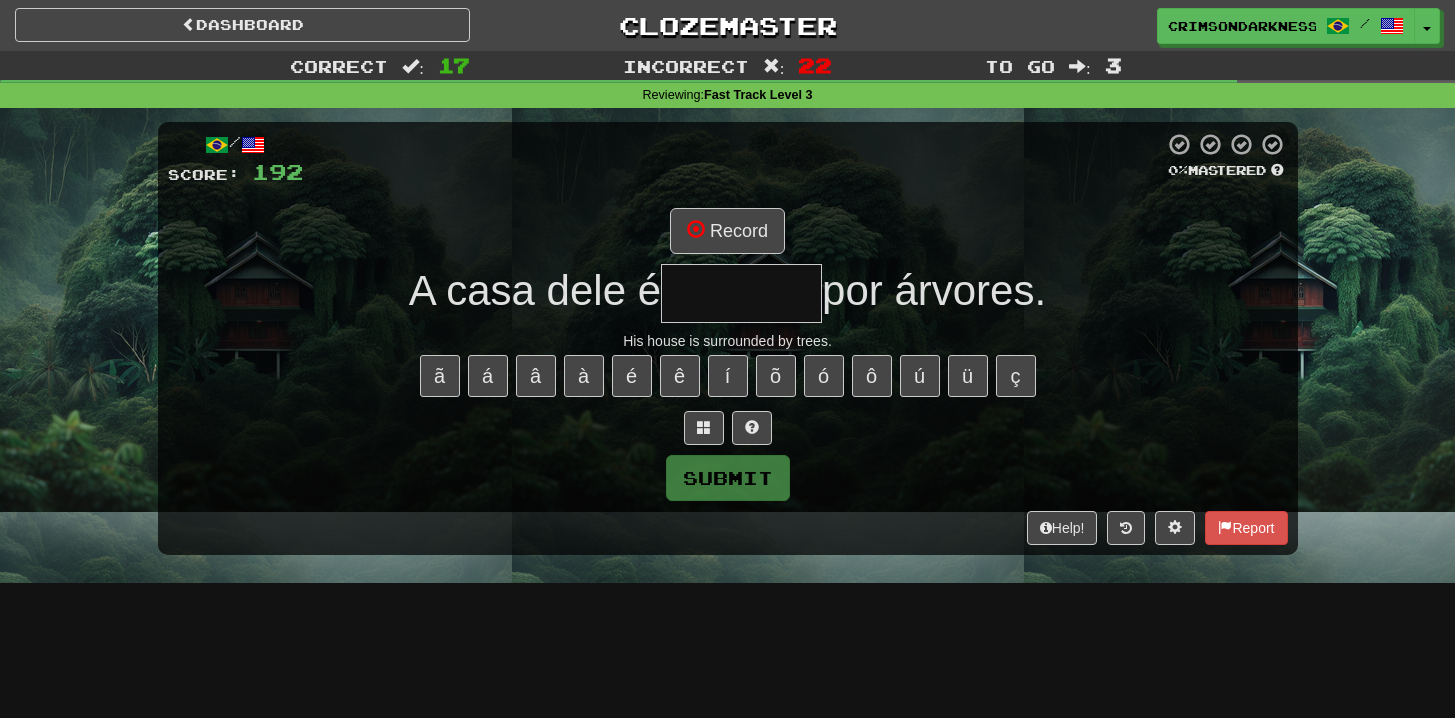 type on "*******" 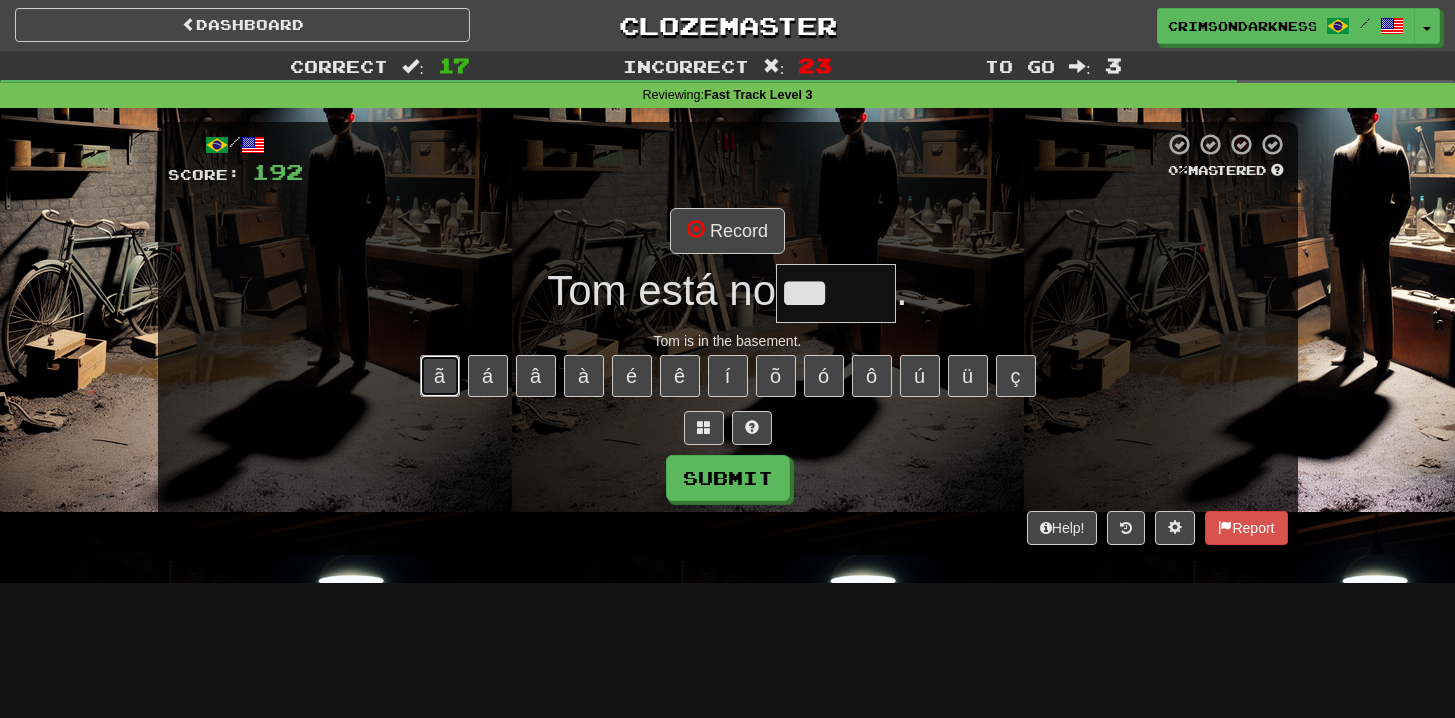 click on "ã" at bounding box center [440, 376] 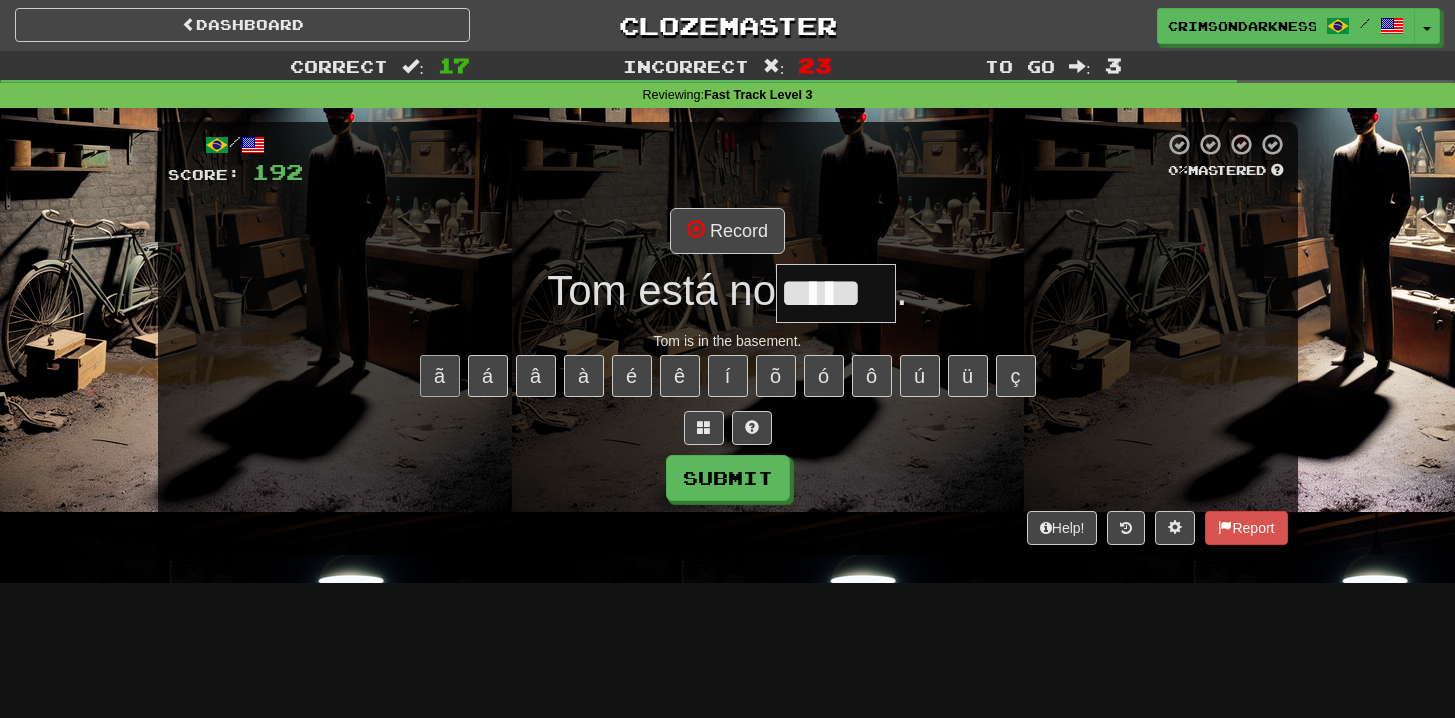 type on "*****" 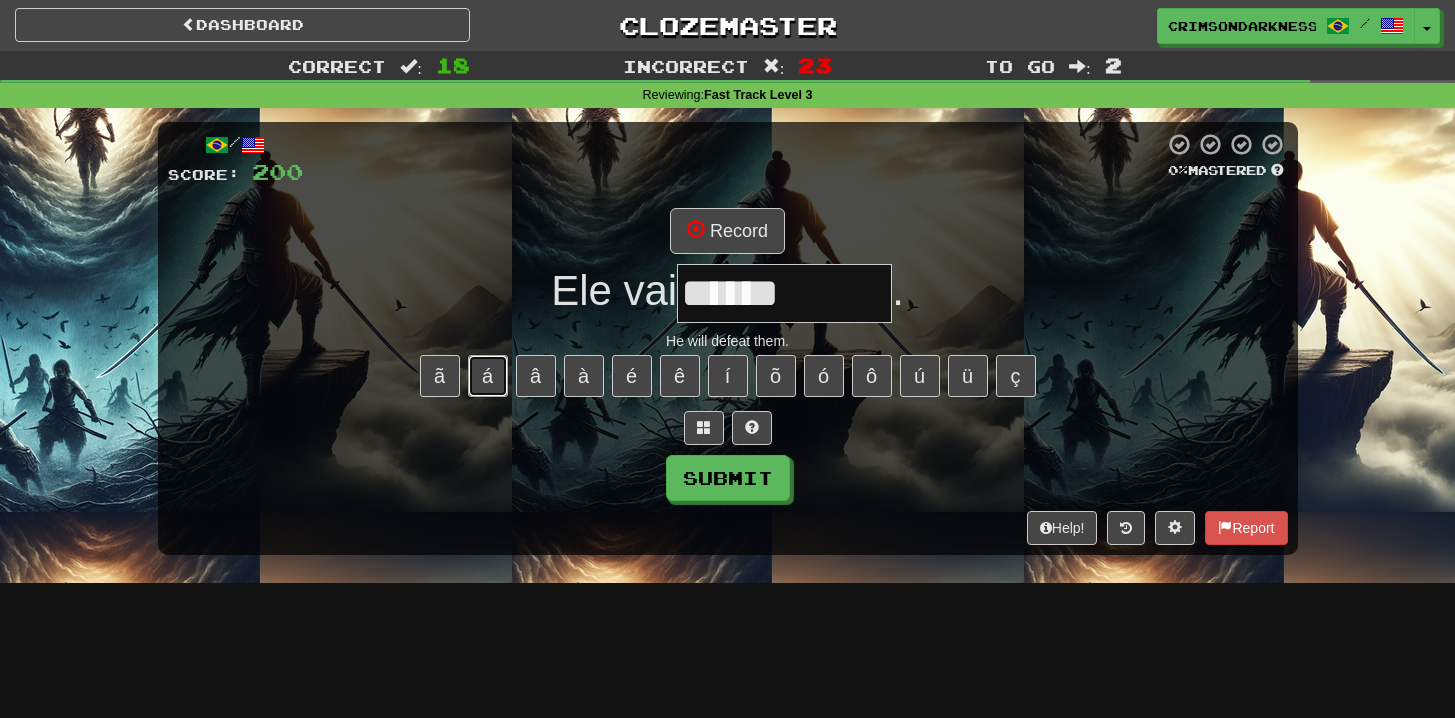 click on "á" at bounding box center (488, 376) 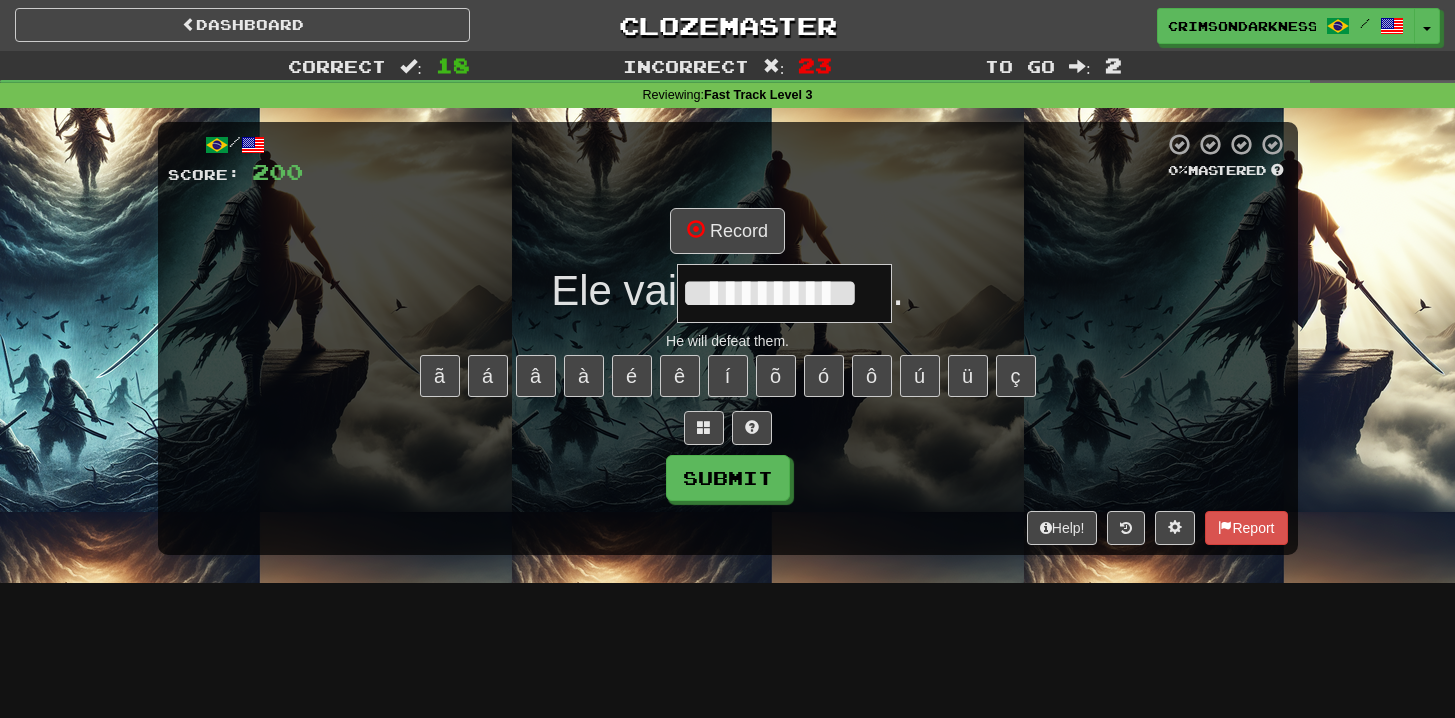 type on "**********" 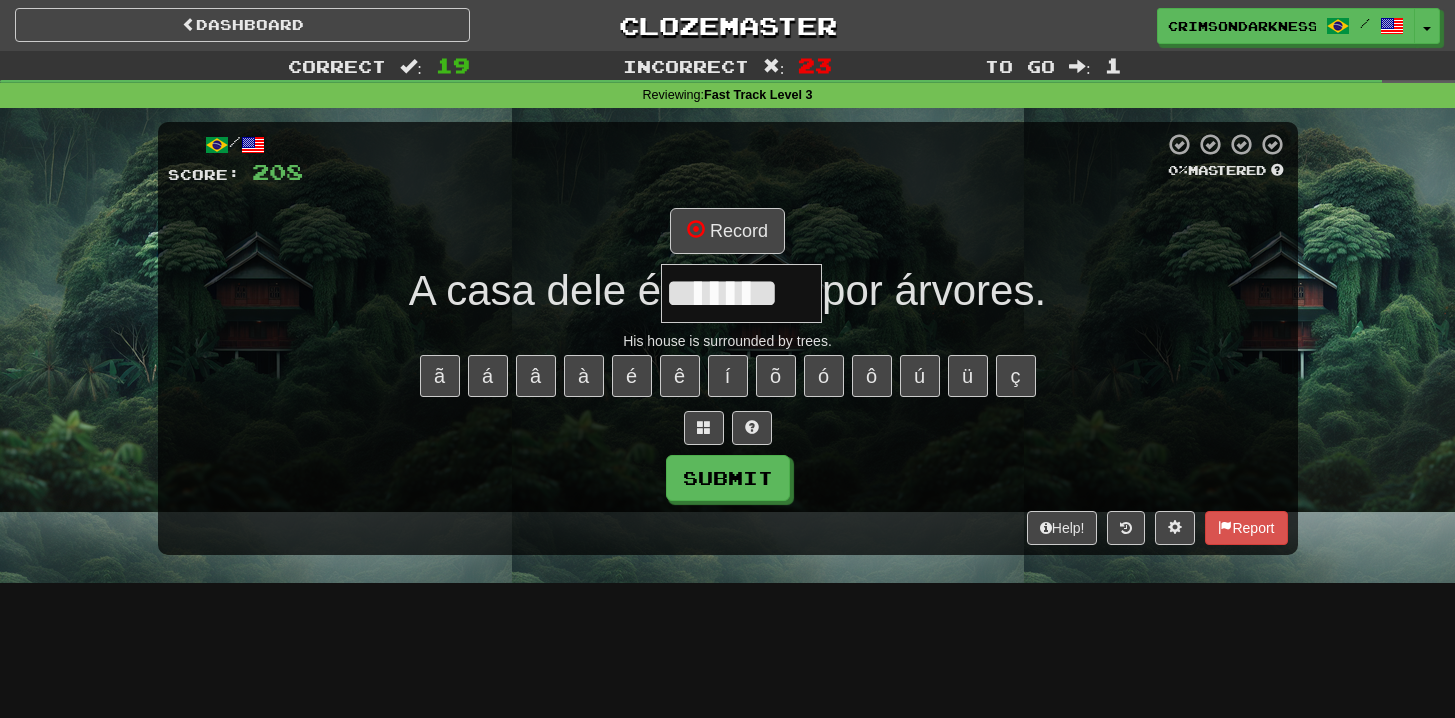 type on "*******" 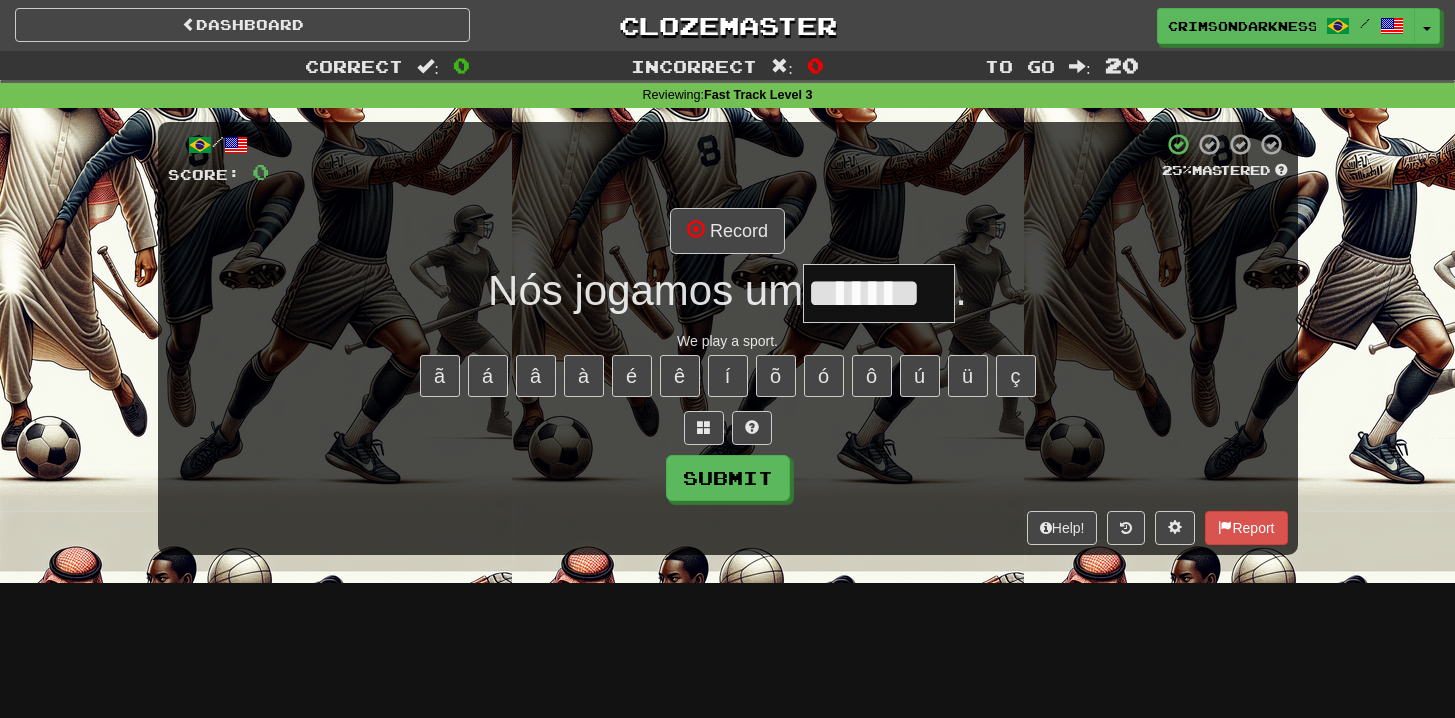 type on "*******" 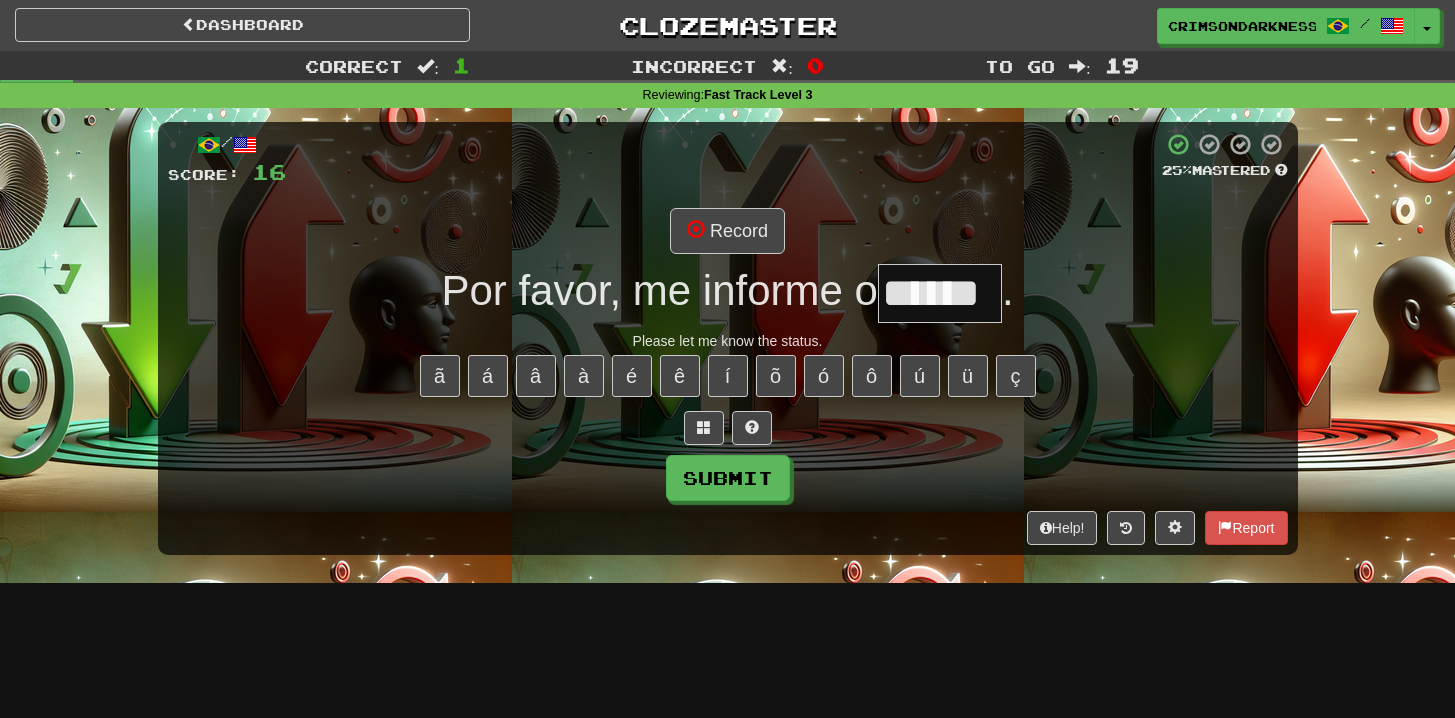 type on "******" 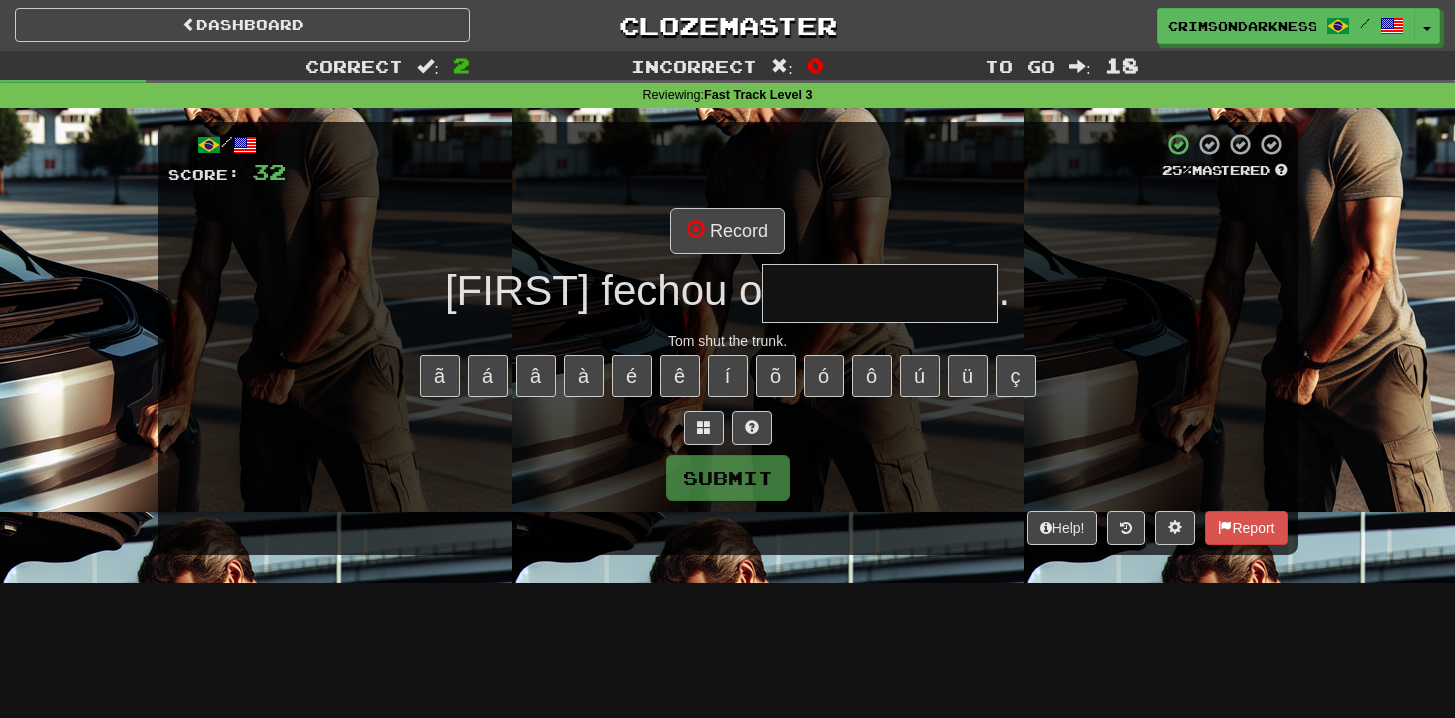 type on "**********" 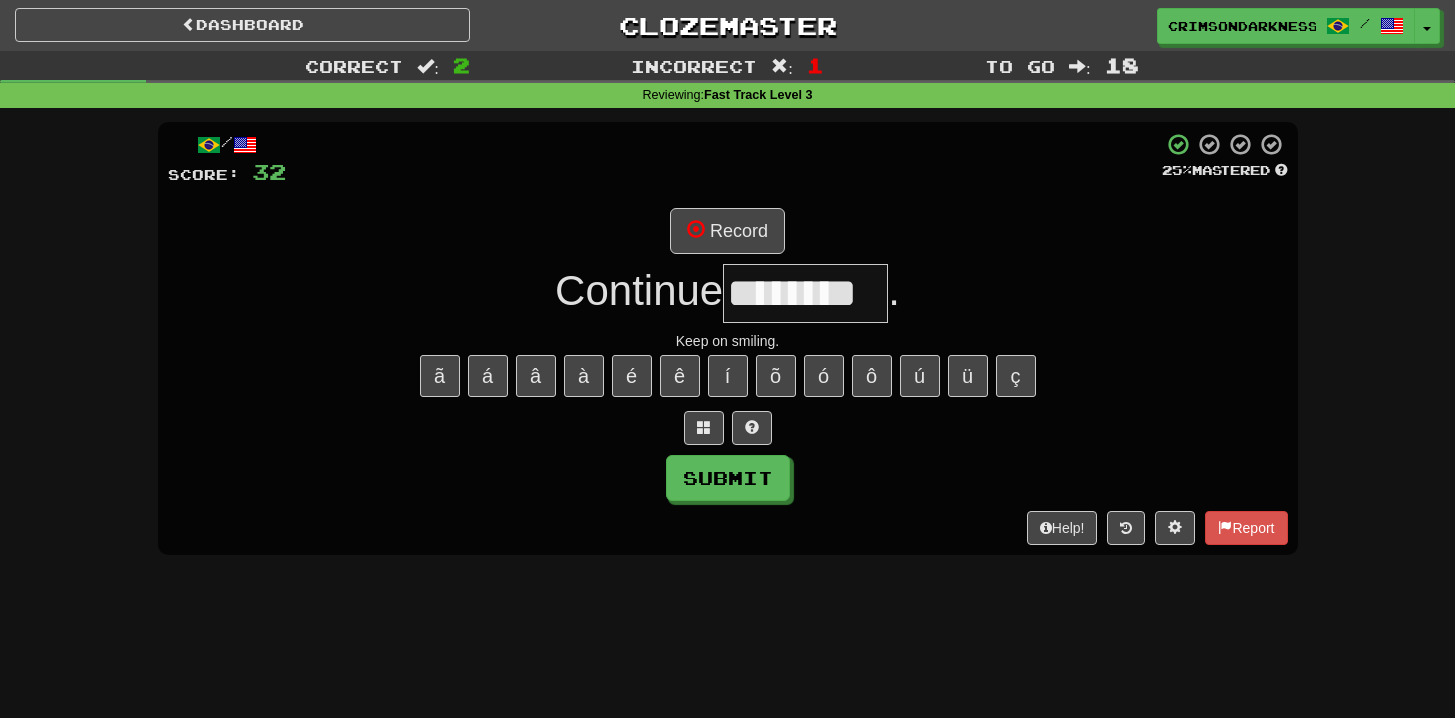 type on "********" 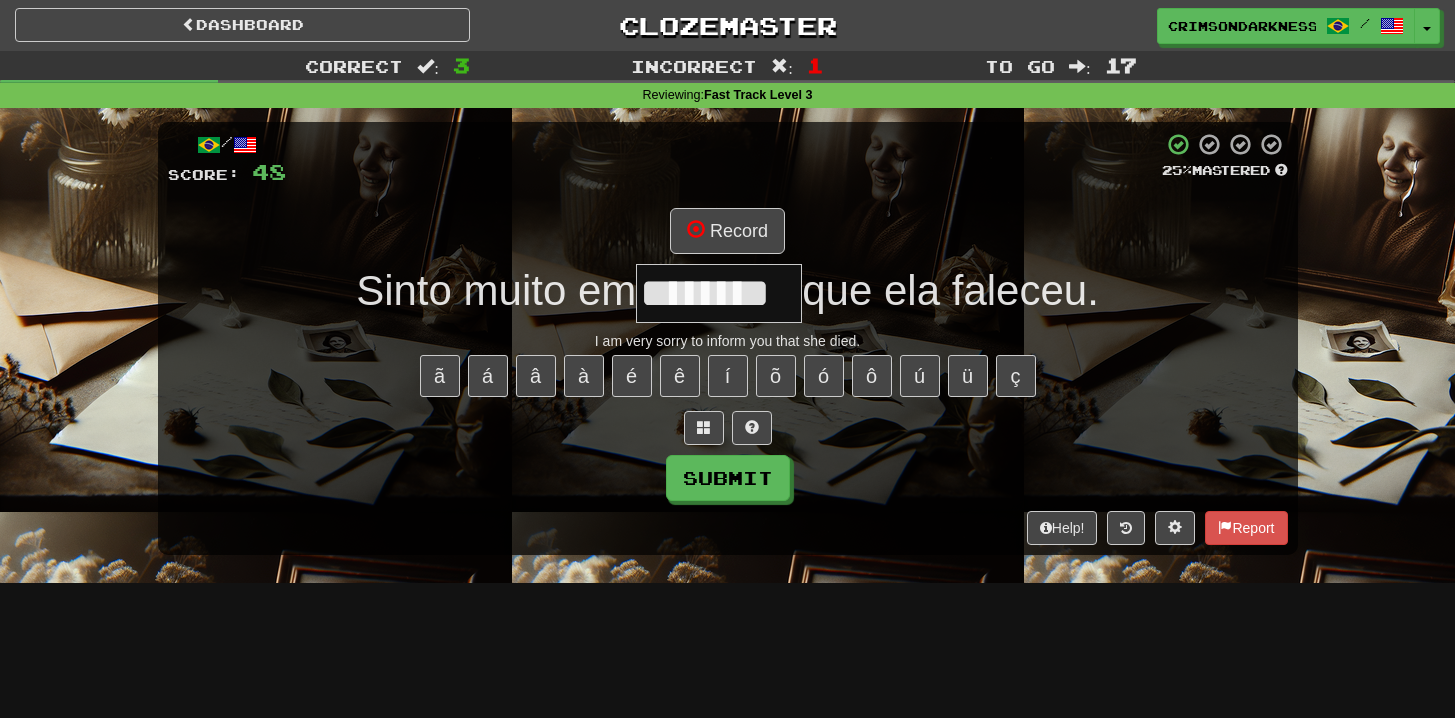 type on "********" 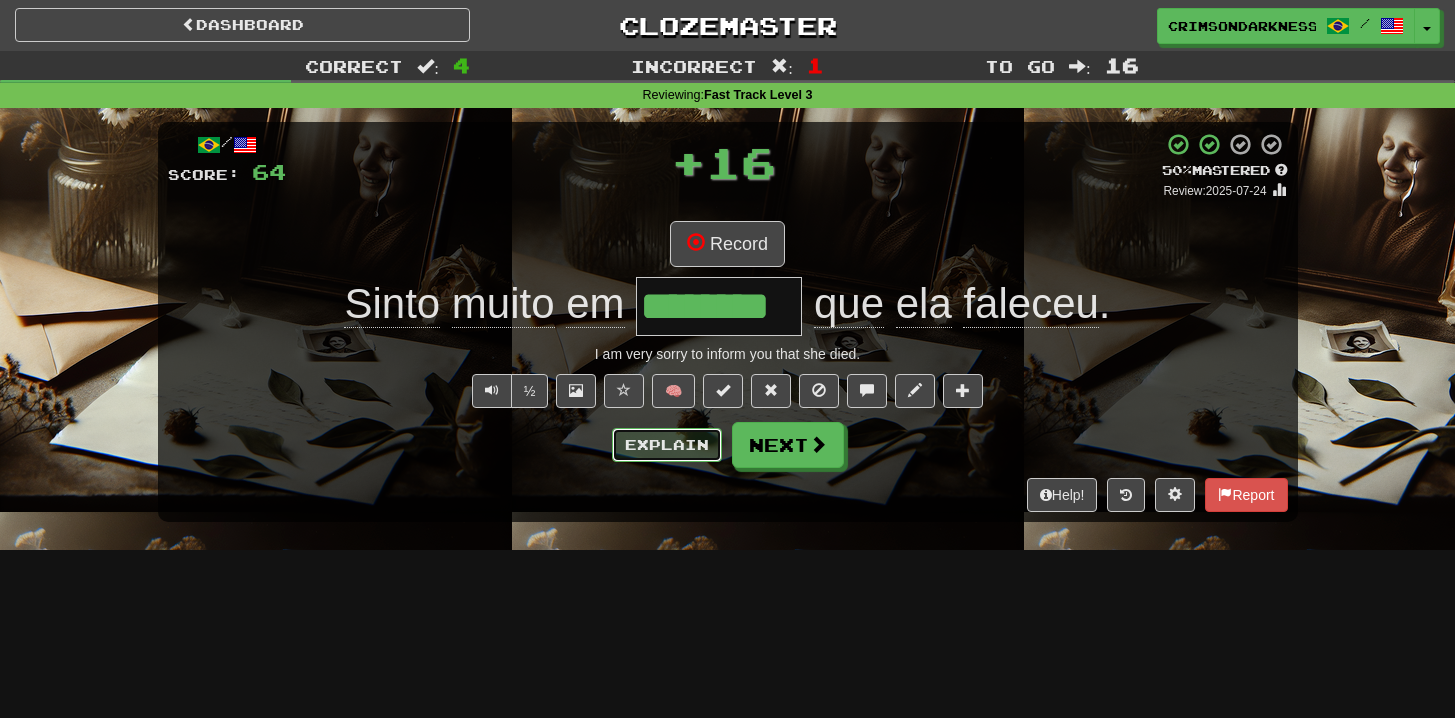 click on "Explain" at bounding box center (667, 445) 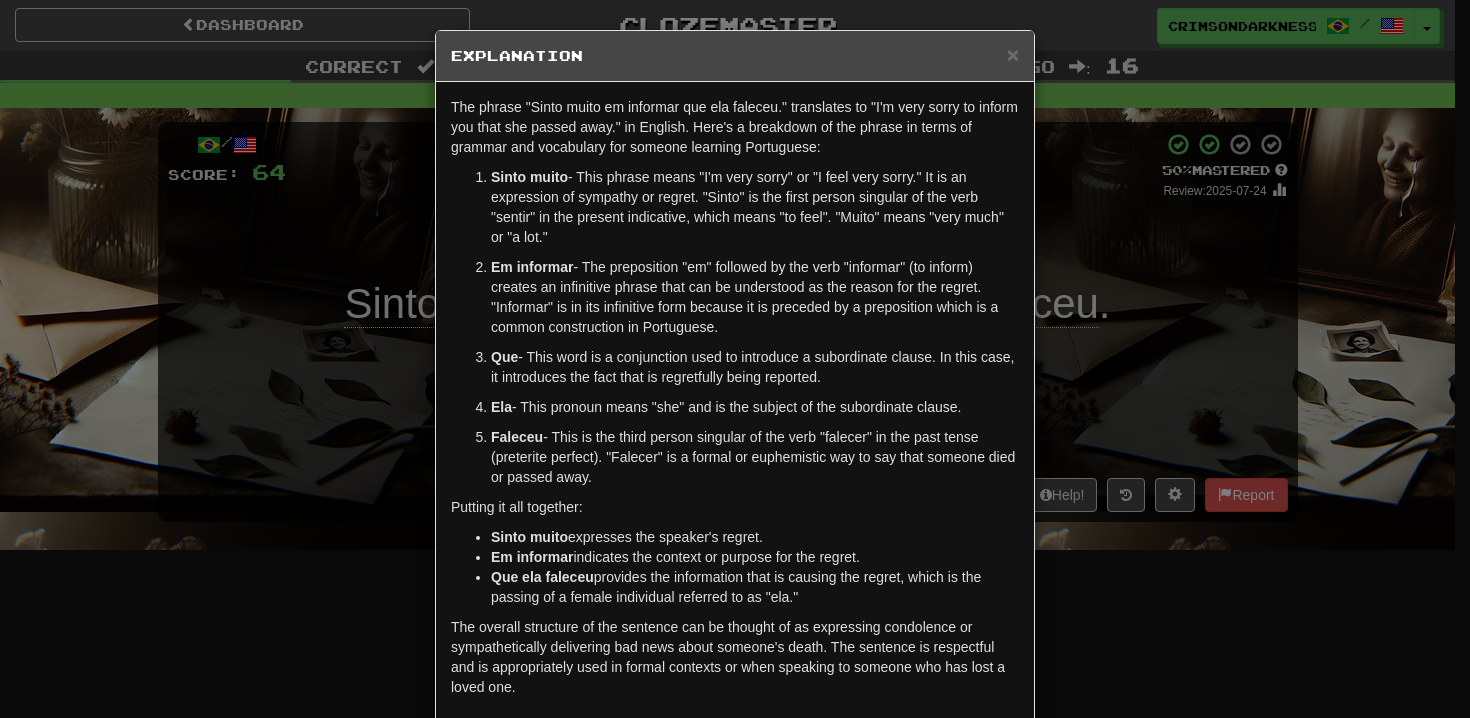 click on "× Explanation The phrase "Sinto muito em informar que ela faleceu." translates to "I'm very sorry to inform you that she passed away." in English. Here's a breakdown of the phrase in terms of grammar and vocabulary for someone learning Portuguese:
Sinto muito  - This phrase means "I'm very sorry" or "I feel very sorry." It is an expression of sympathy or regret. "Sinto" is the first person singular of the verb "sentir" in the present indicative, which means "to feel". "Muito" means "very much" or "a lot."
Em informar  - The preposition "em" followed by the verb "informar" (to inform) creates an infinitive phrase that can be understood as the reason for the regret. "Informar" is in its infinitive form because it is preceded by a preposition which is a common construction in Portuguese.
Que  - This word is a conjunction used to introduce a subordinate clause. In this case, it introduces the fact that is regretfully being reported.
Ela
Faleceu
Putting it all together:" at bounding box center (735, 359) 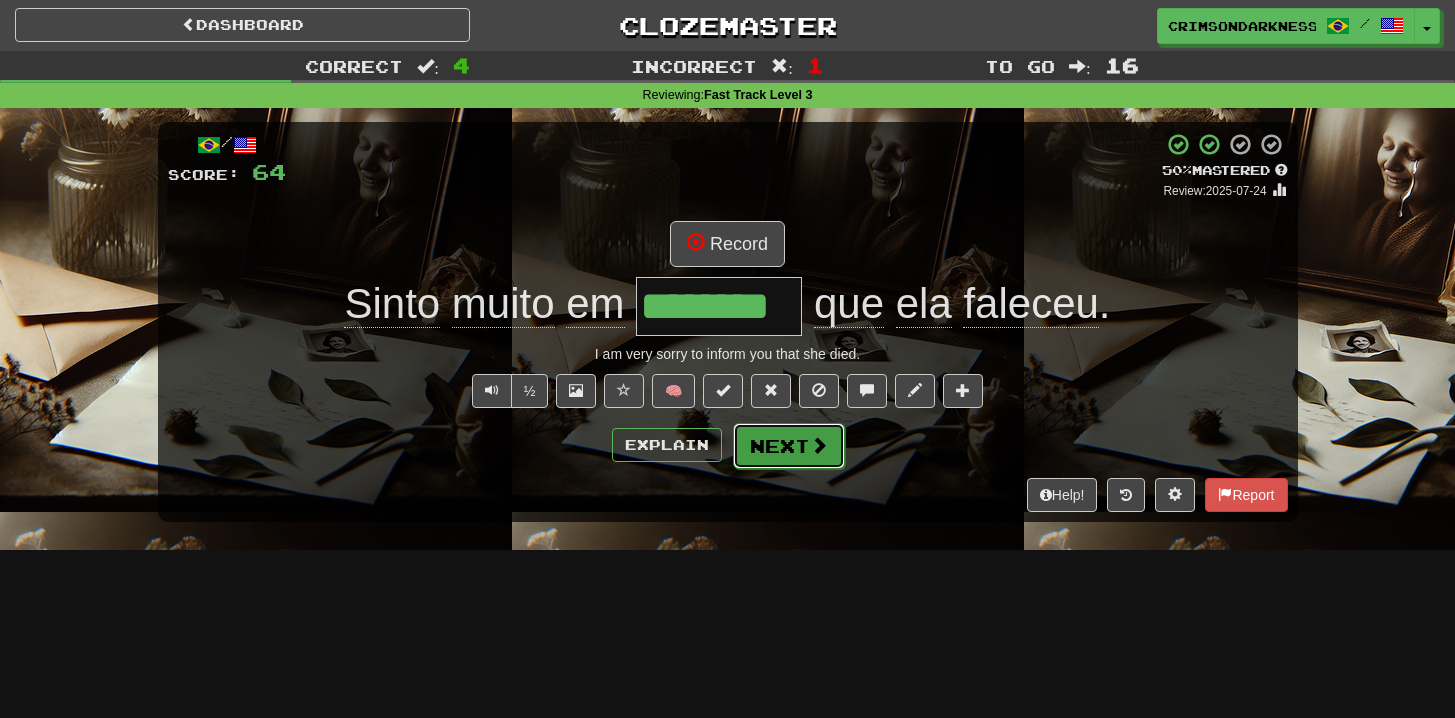 click on "Next" at bounding box center (789, 446) 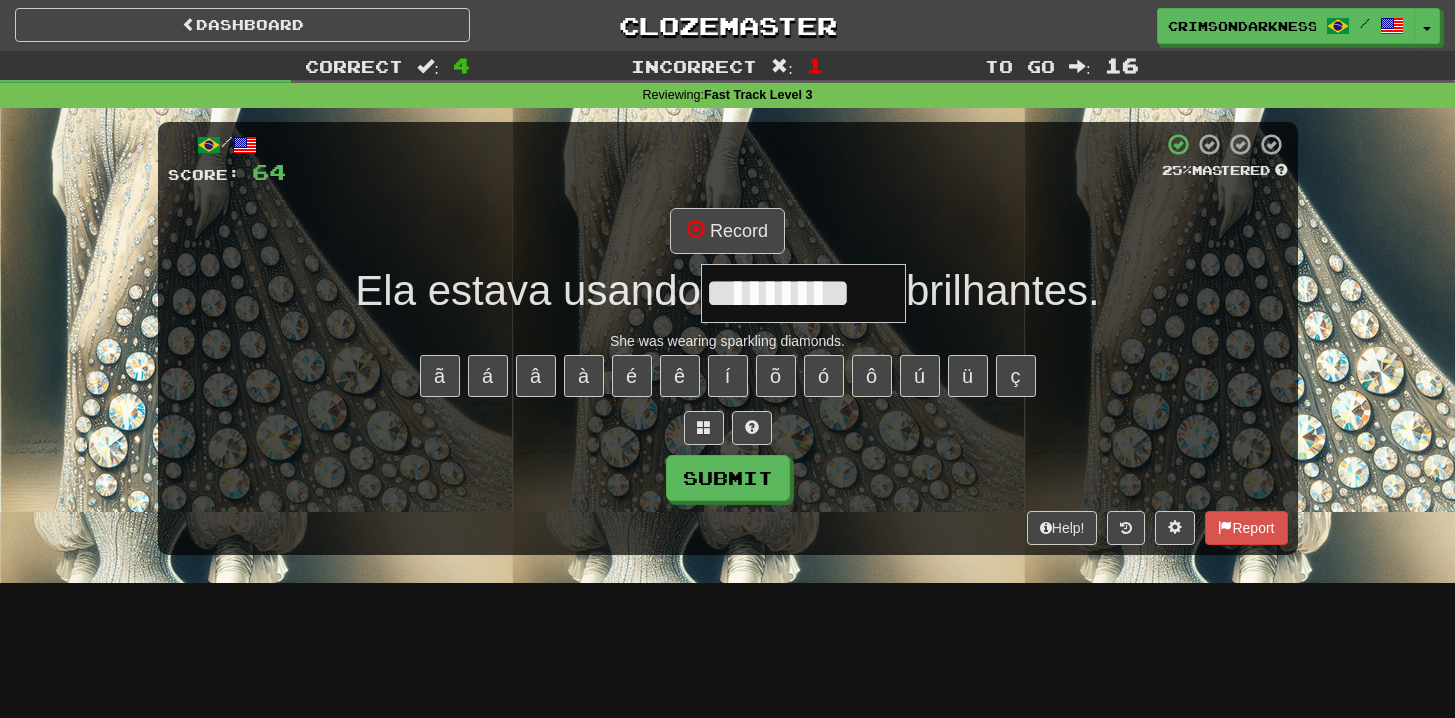 type on "*********" 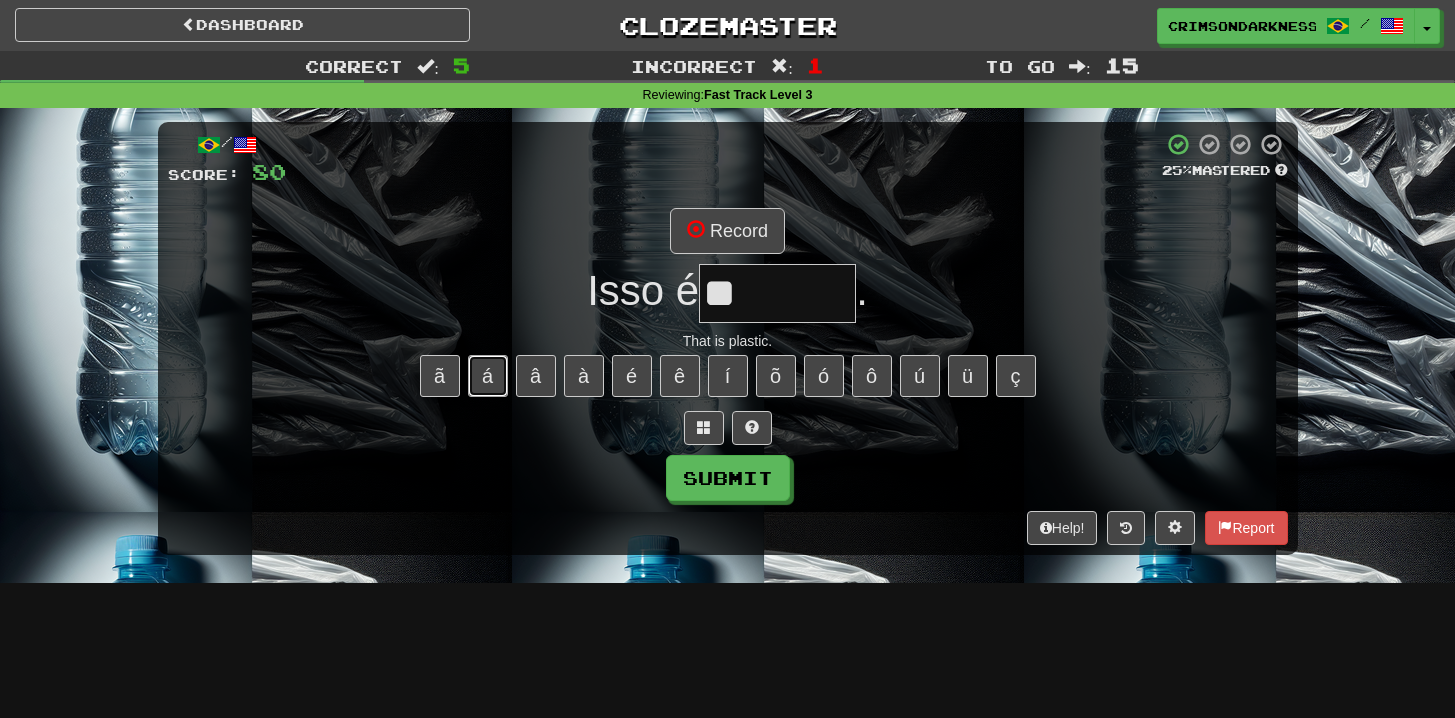 click on "á" at bounding box center (488, 376) 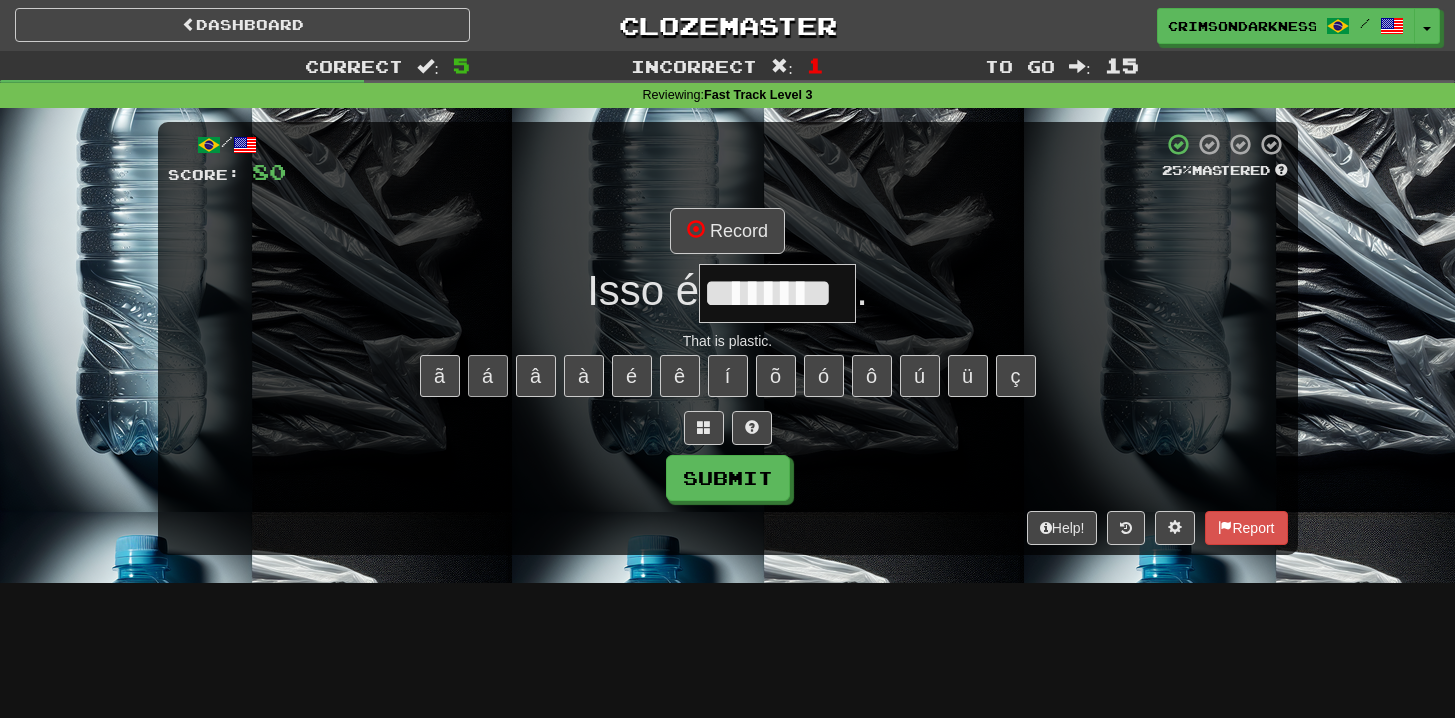 type on "********" 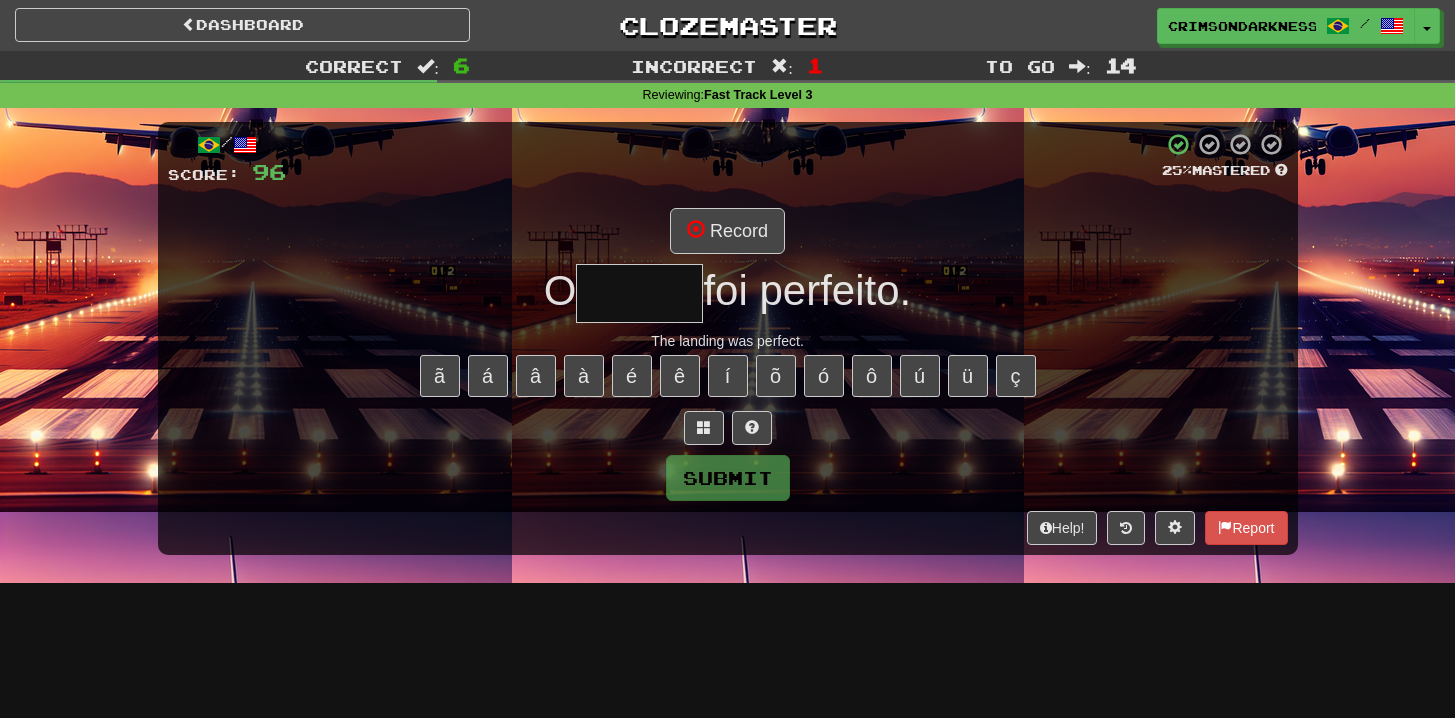 type on "*****" 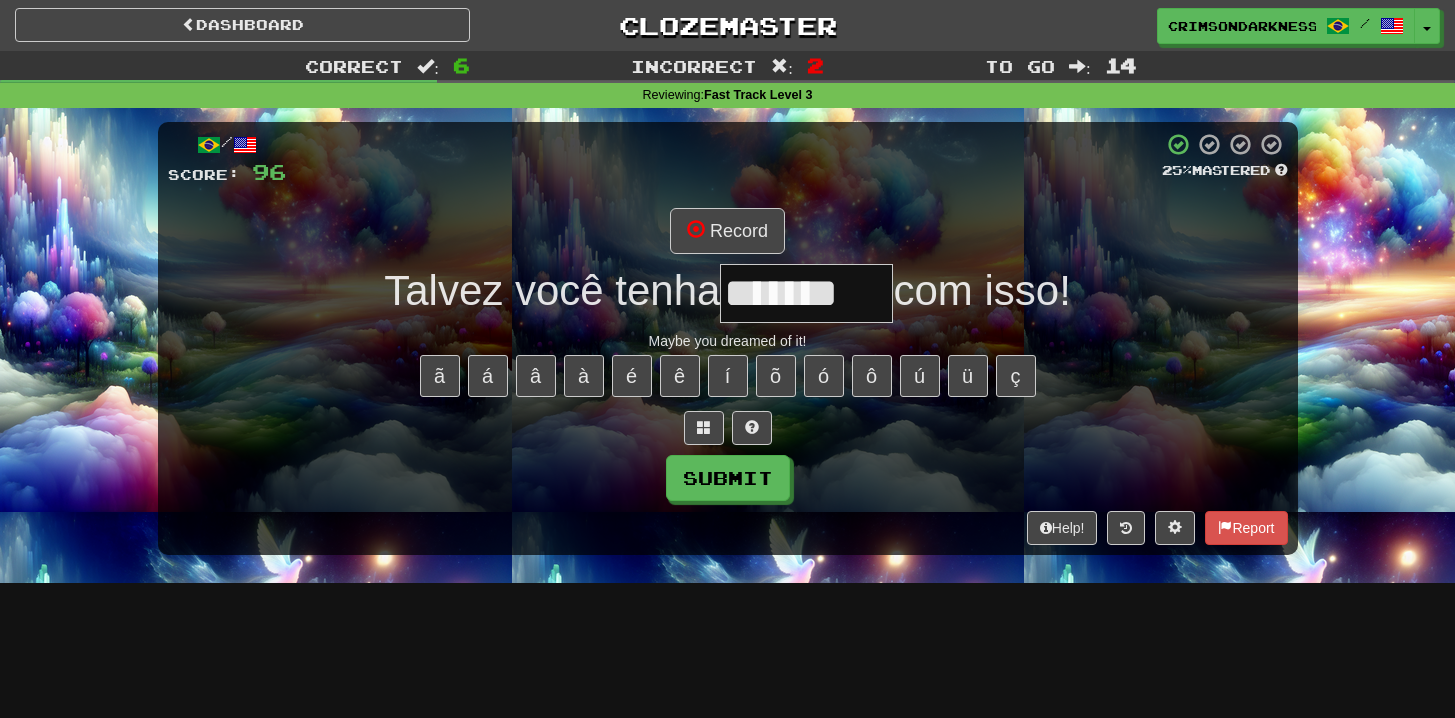 type on "*******" 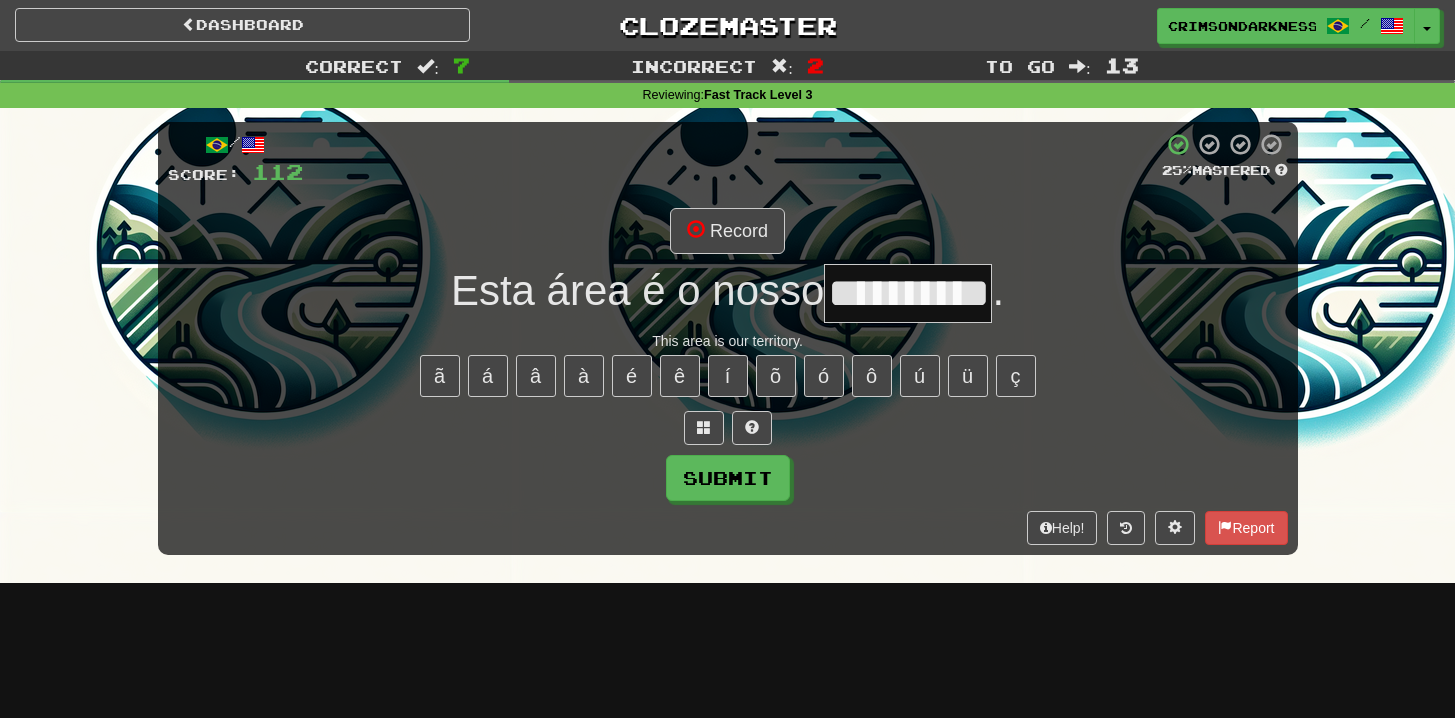 type on "**********" 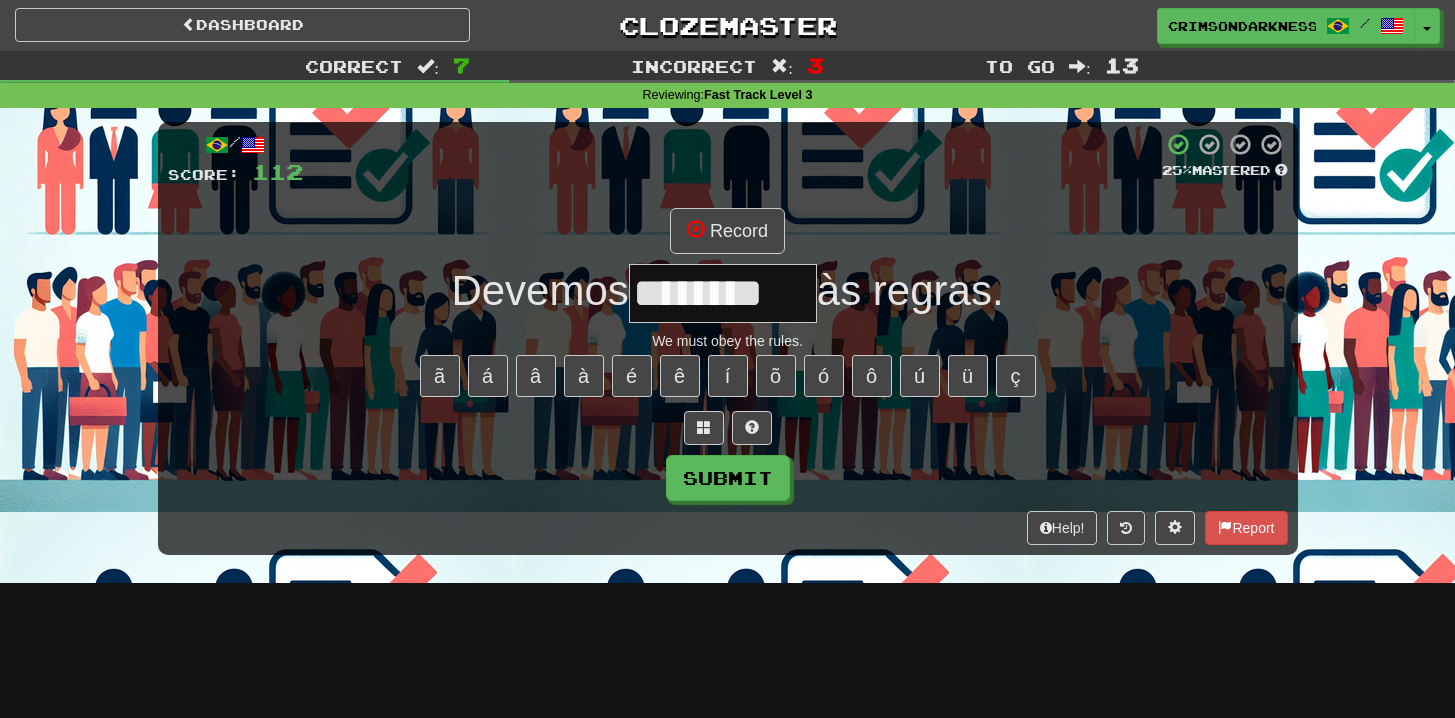 type on "********" 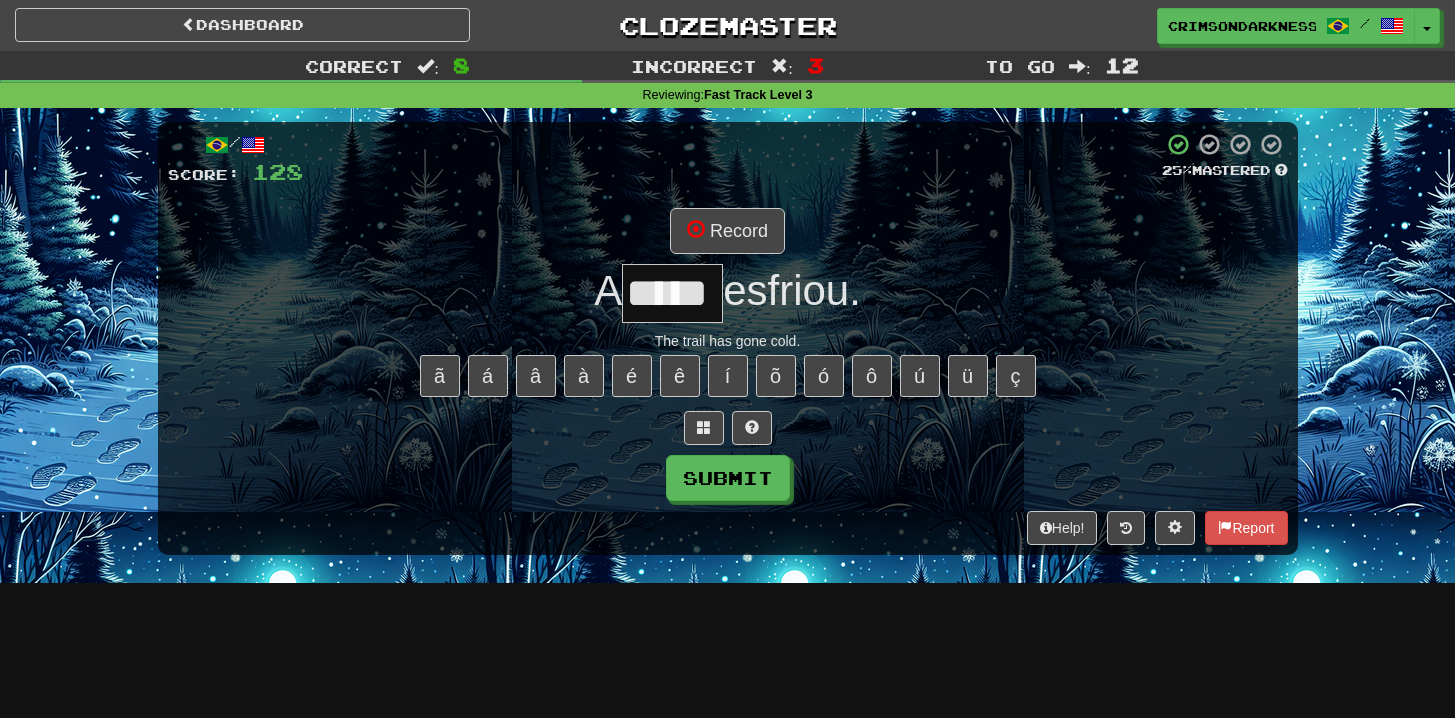 type on "*****" 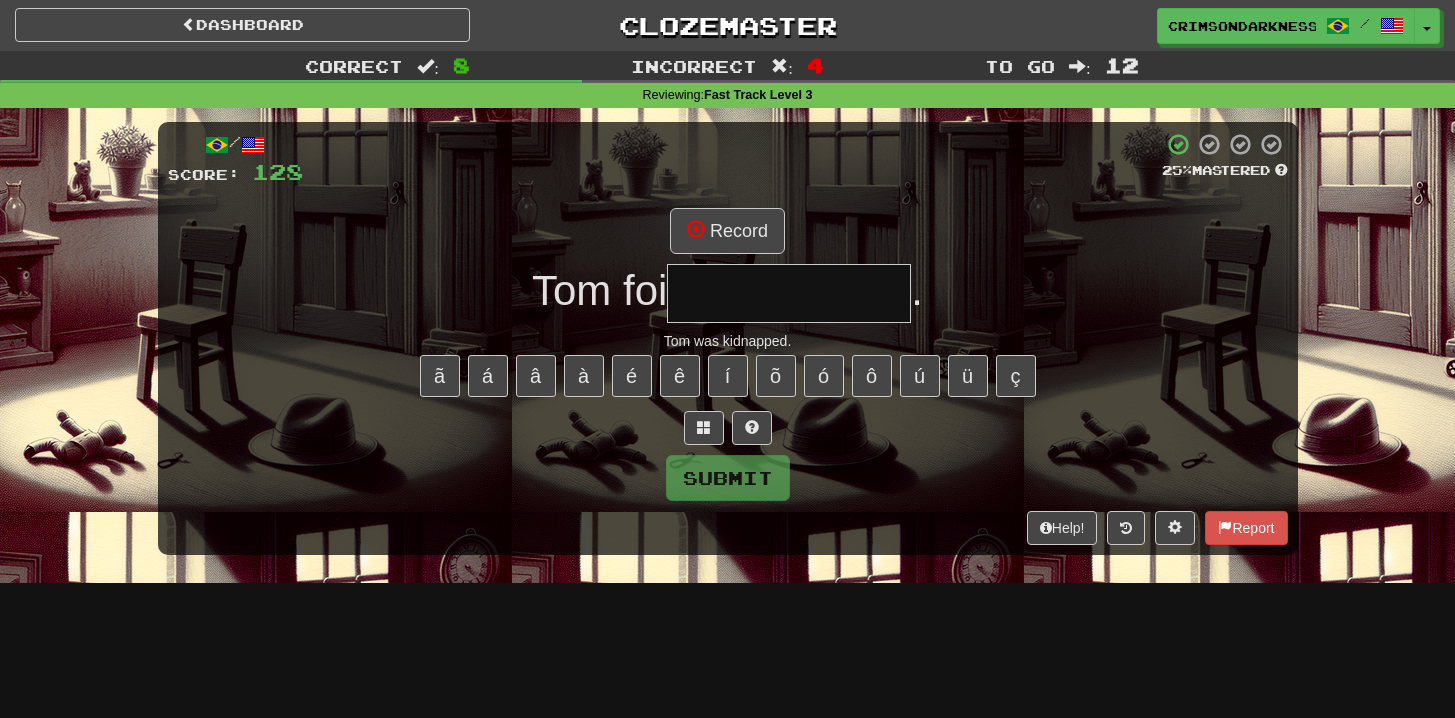 type on "**********" 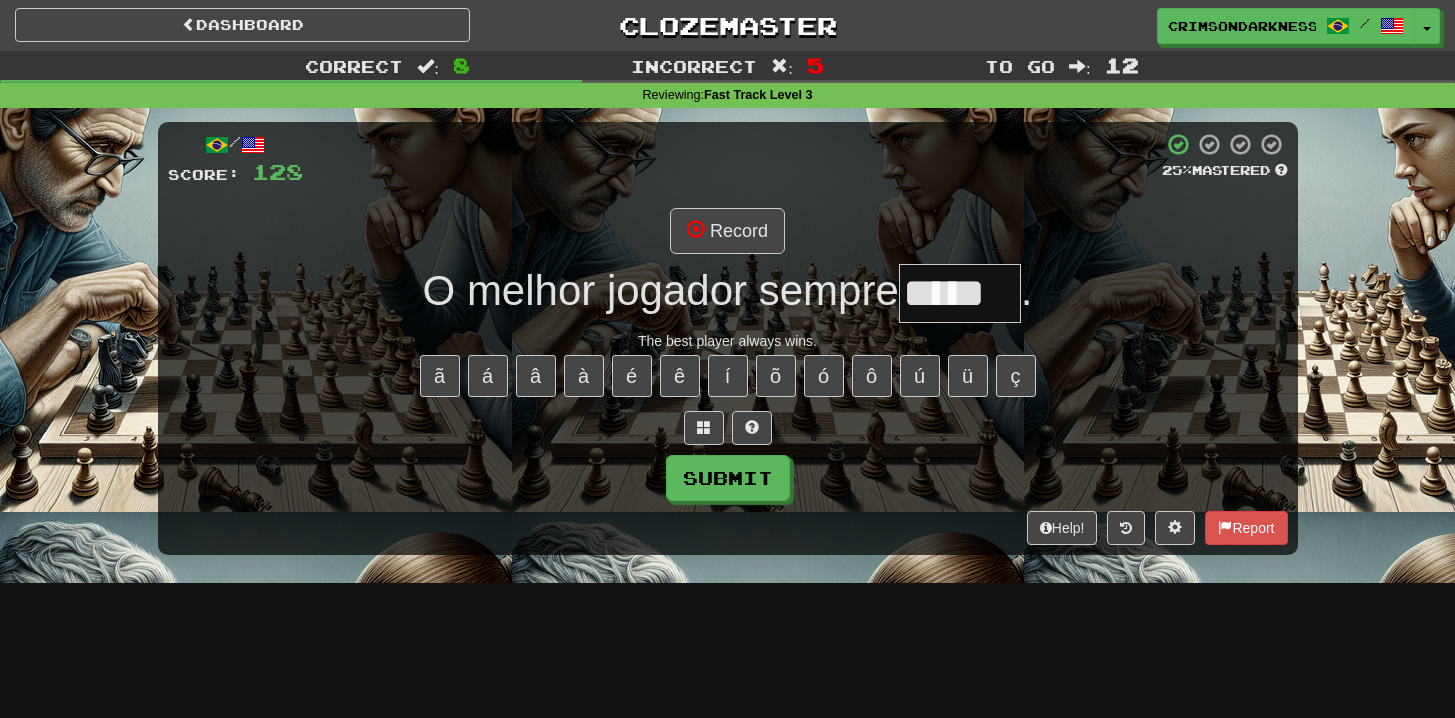 type on "*****" 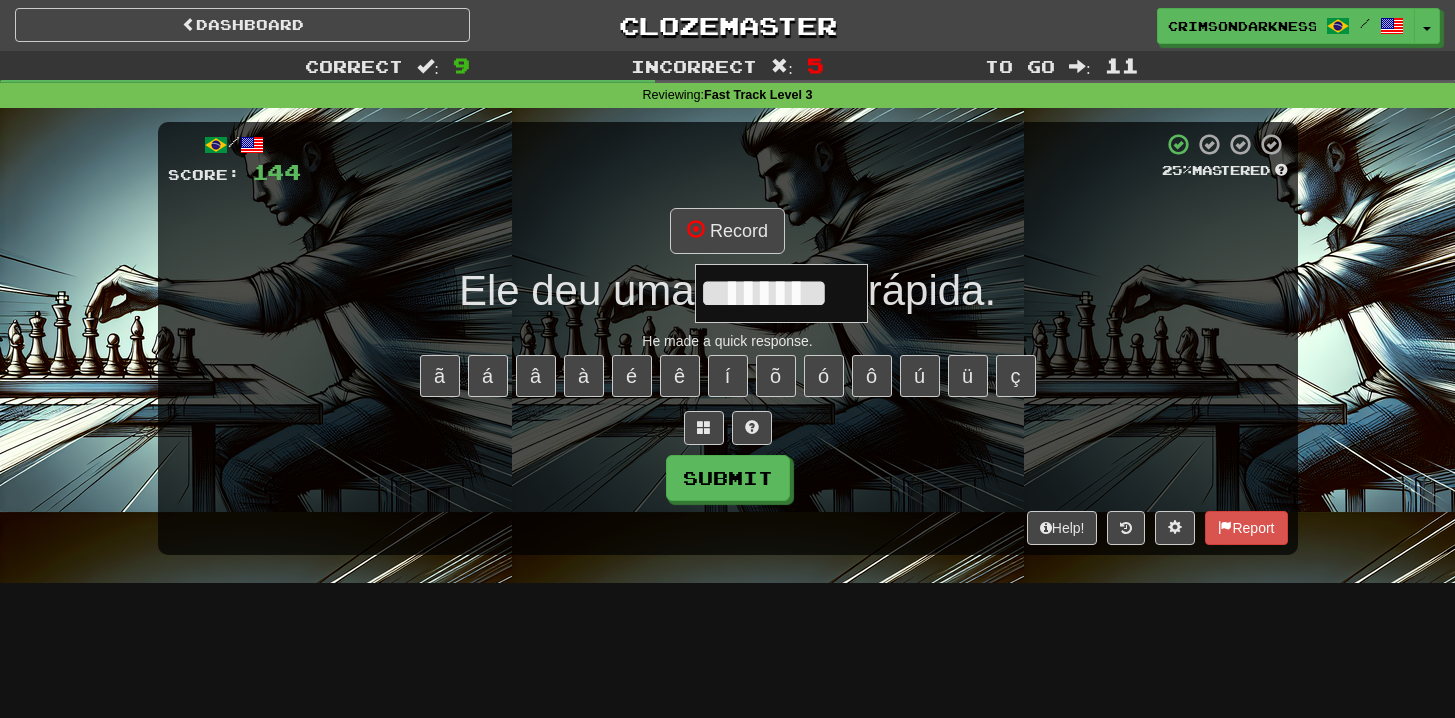type on "********" 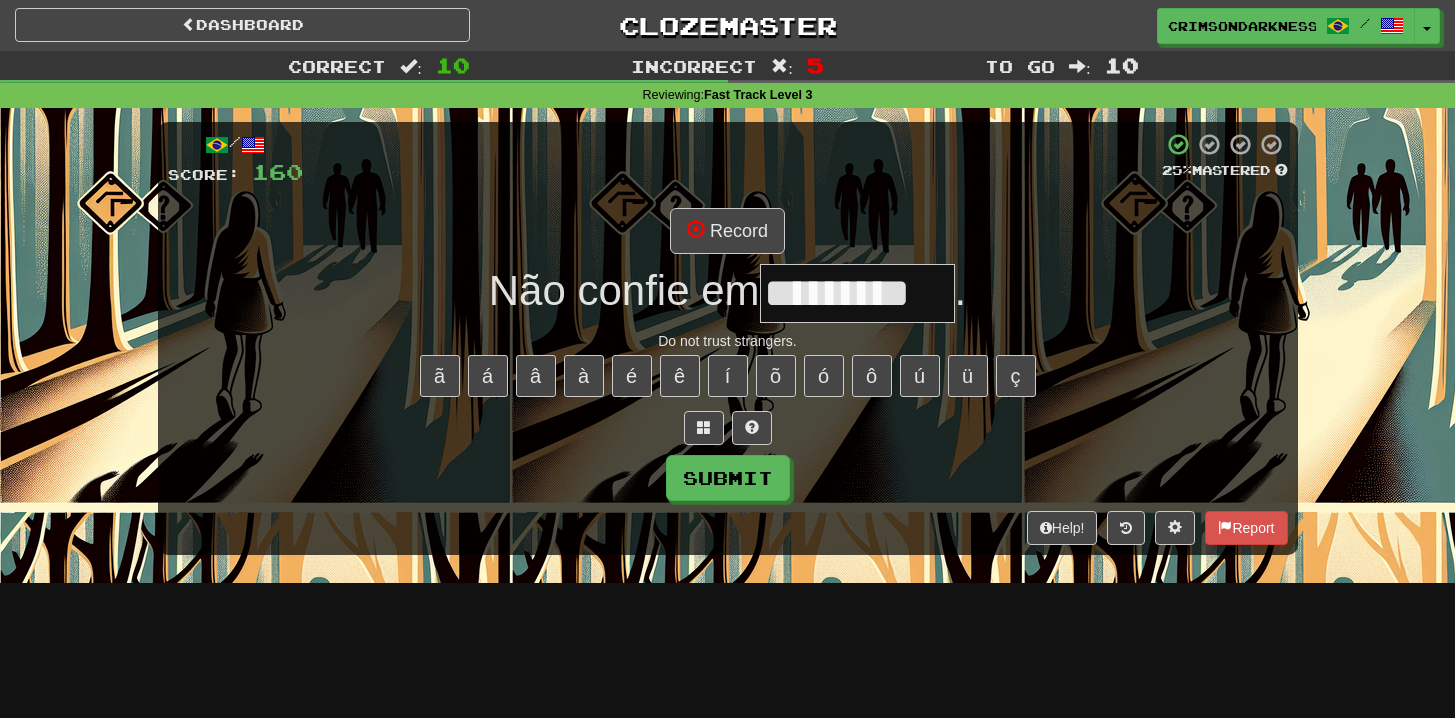 type on "*********" 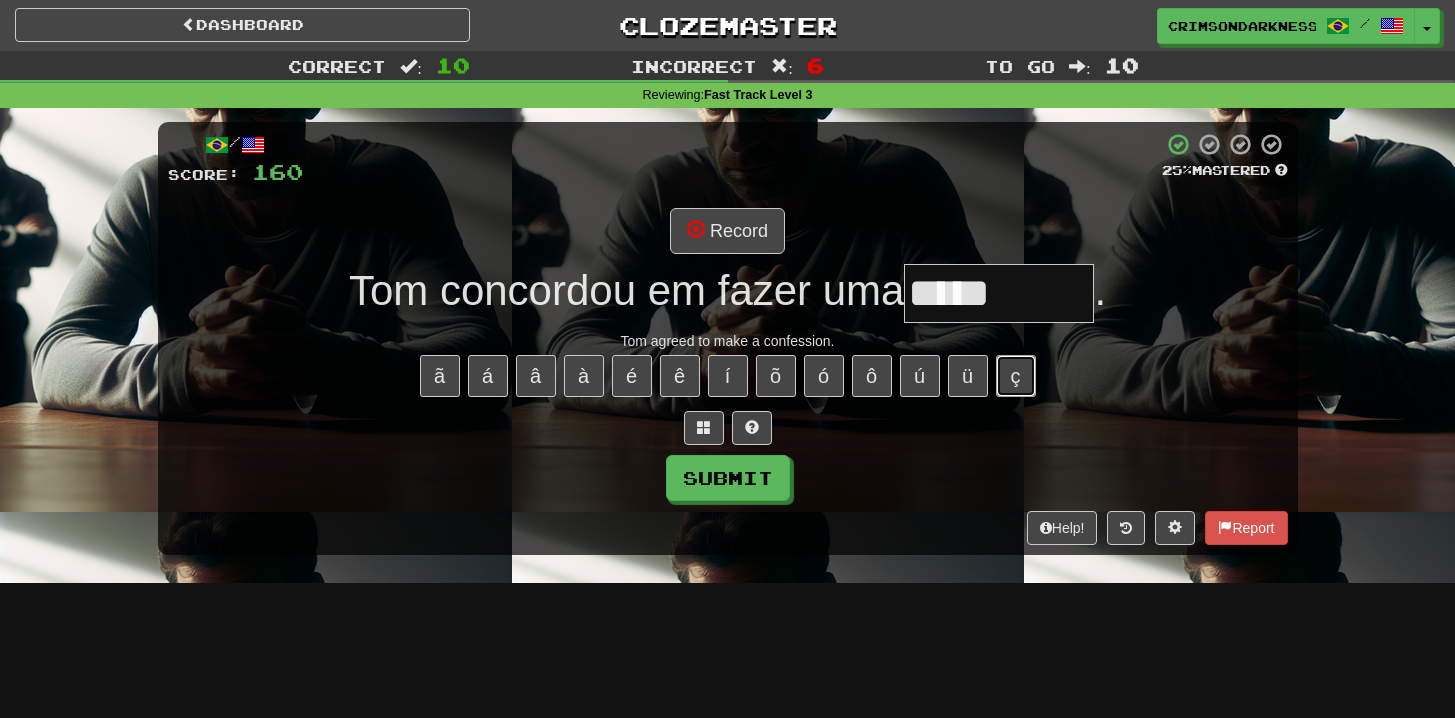 click on "ç" at bounding box center (1016, 376) 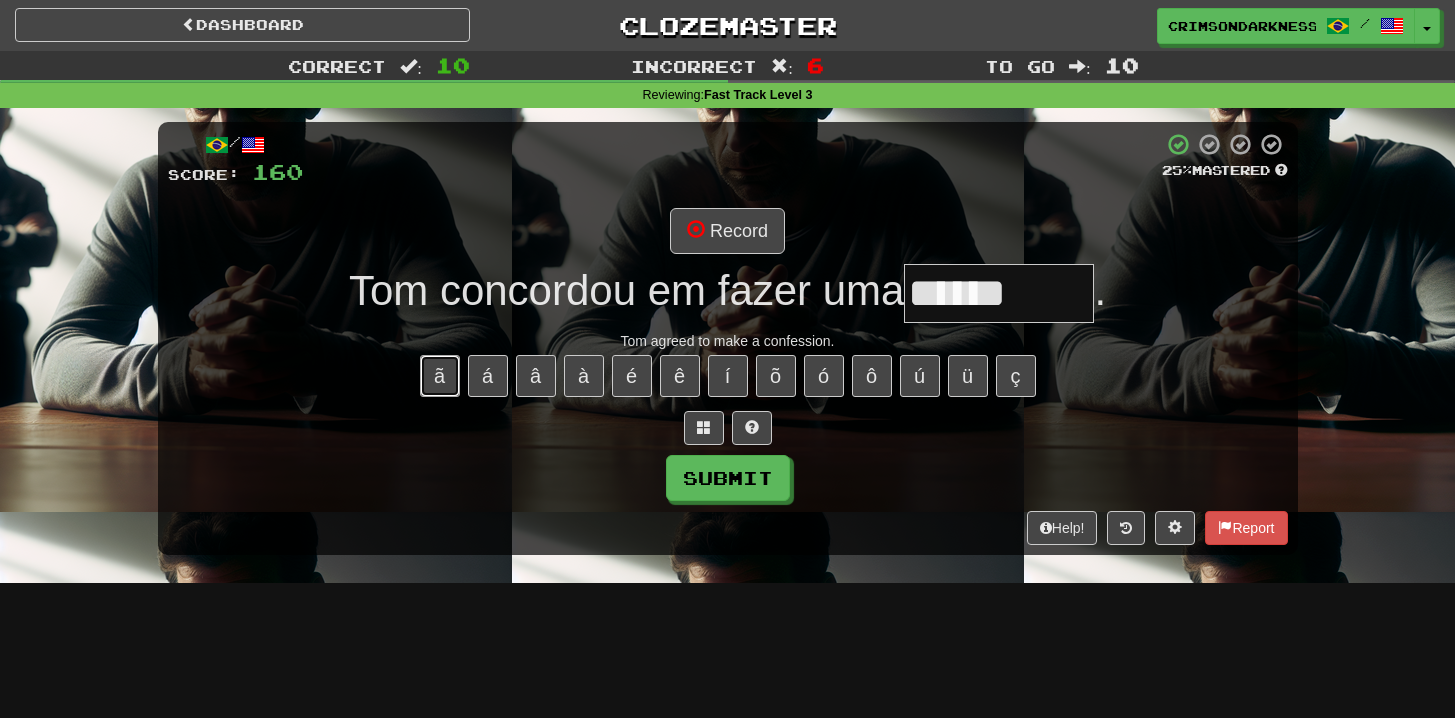click on "ã" at bounding box center (440, 376) 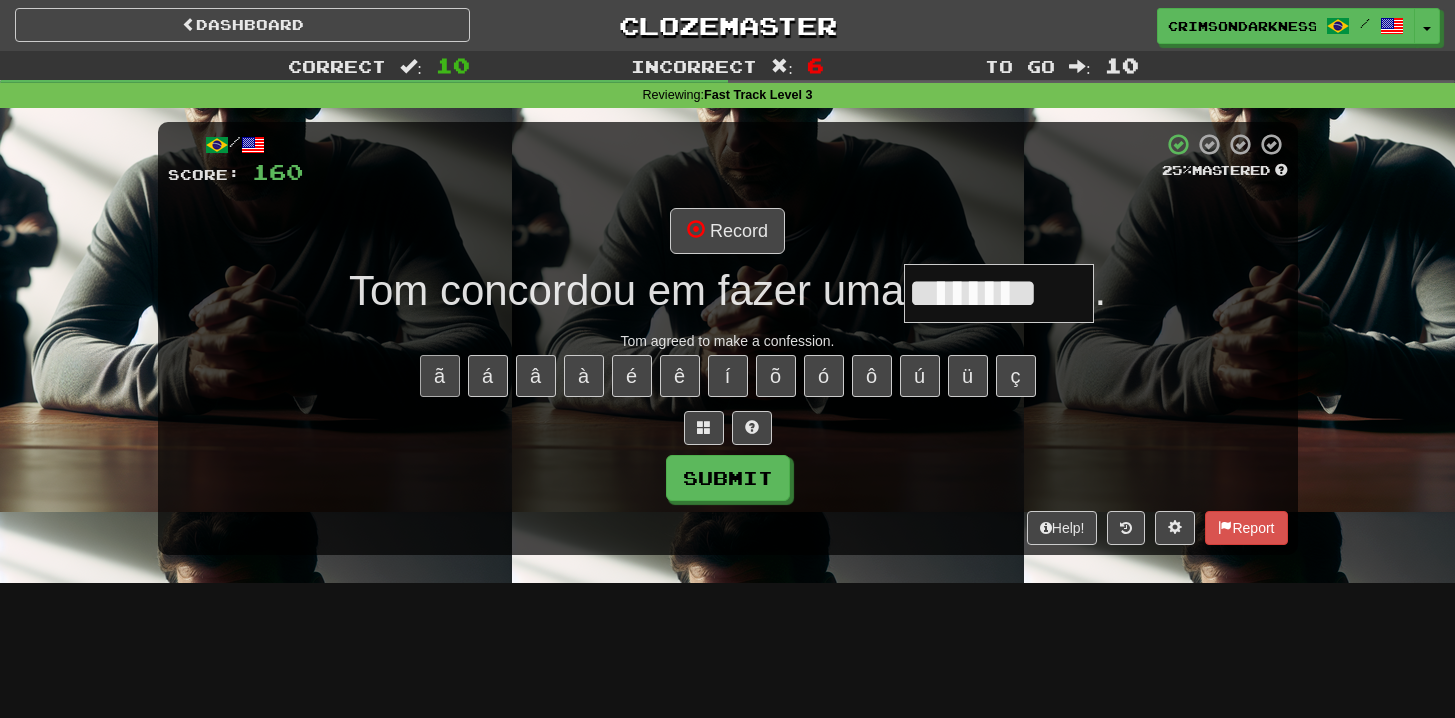 type on "*********" 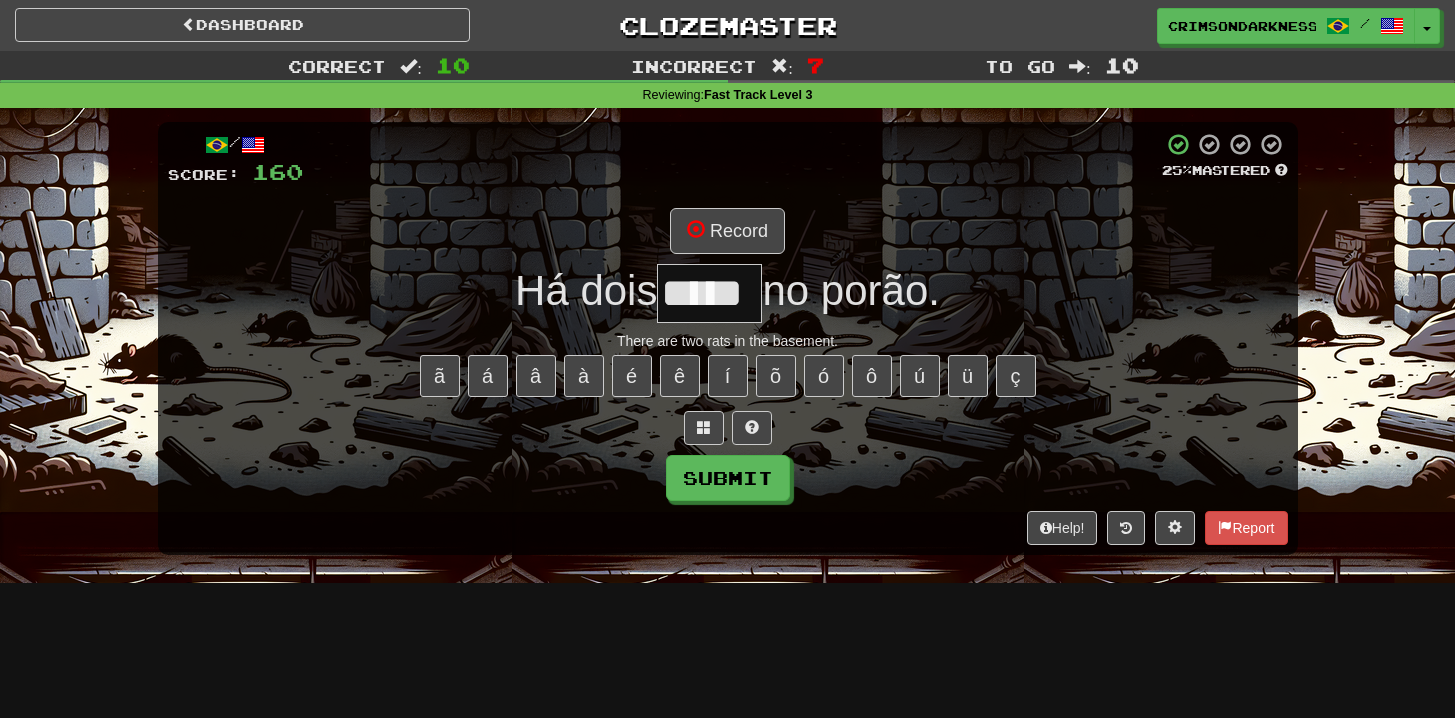 type on "*****" 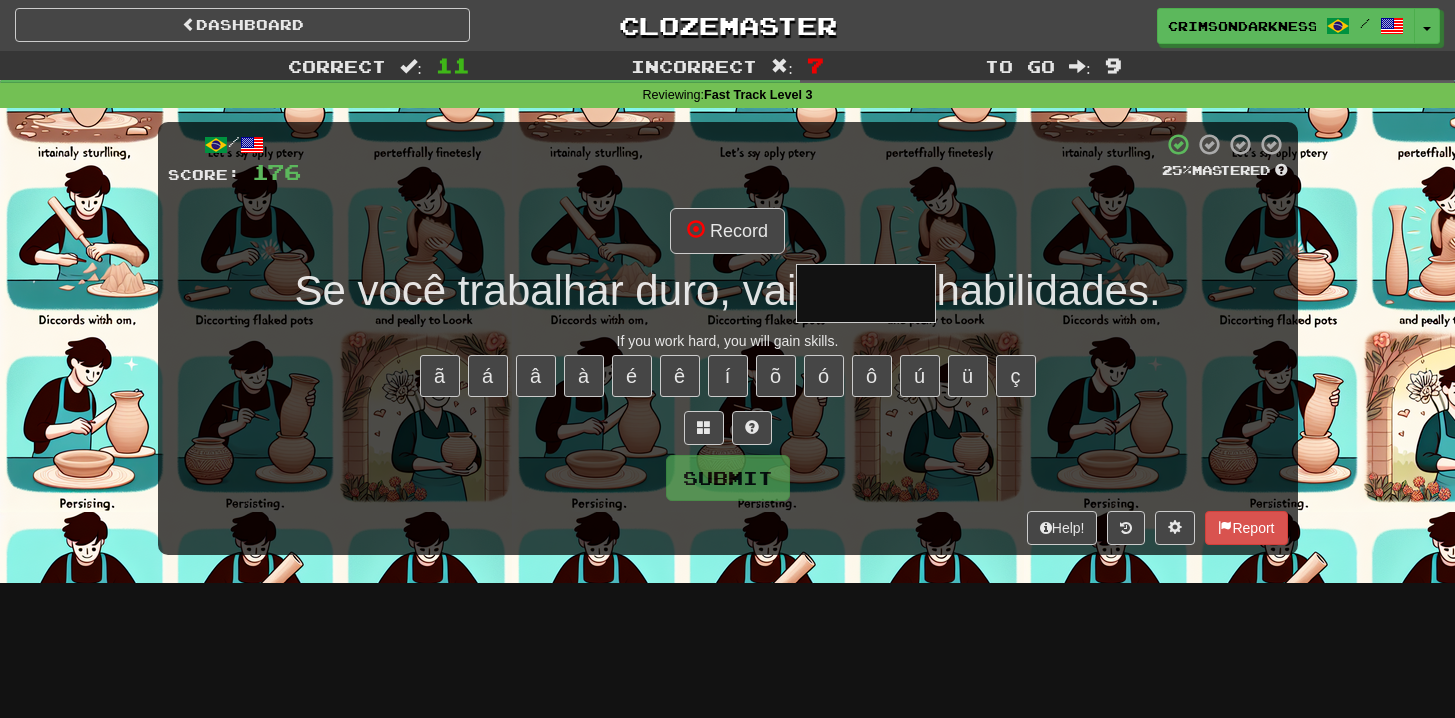 type on "*" 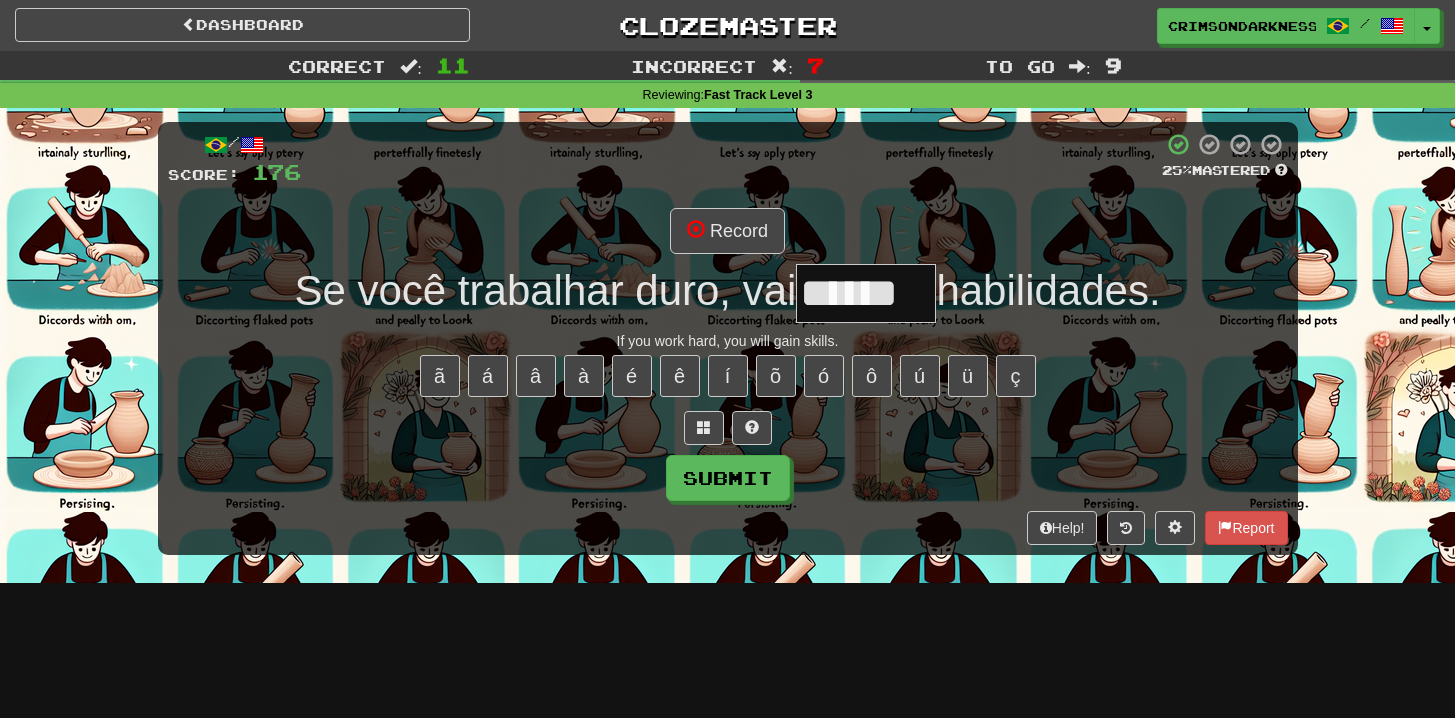 type on "******" 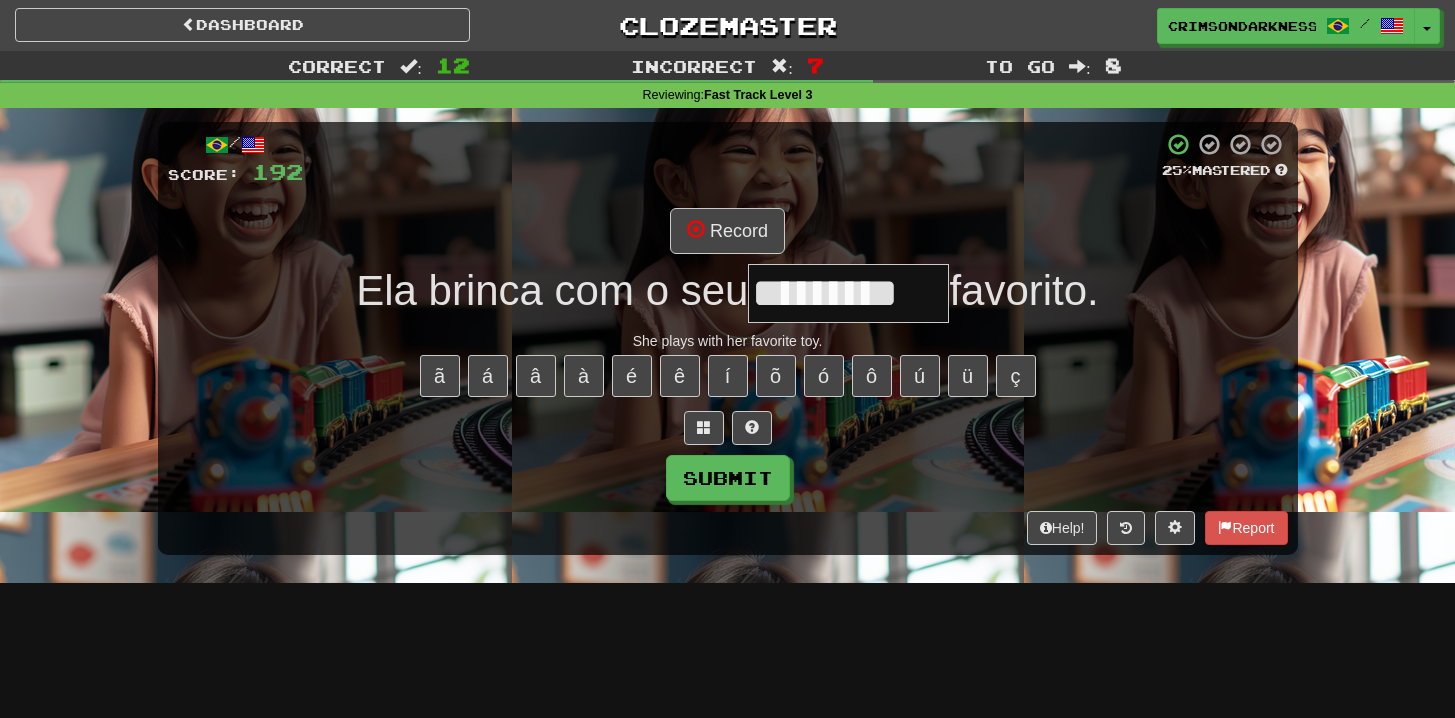 type on "*********" 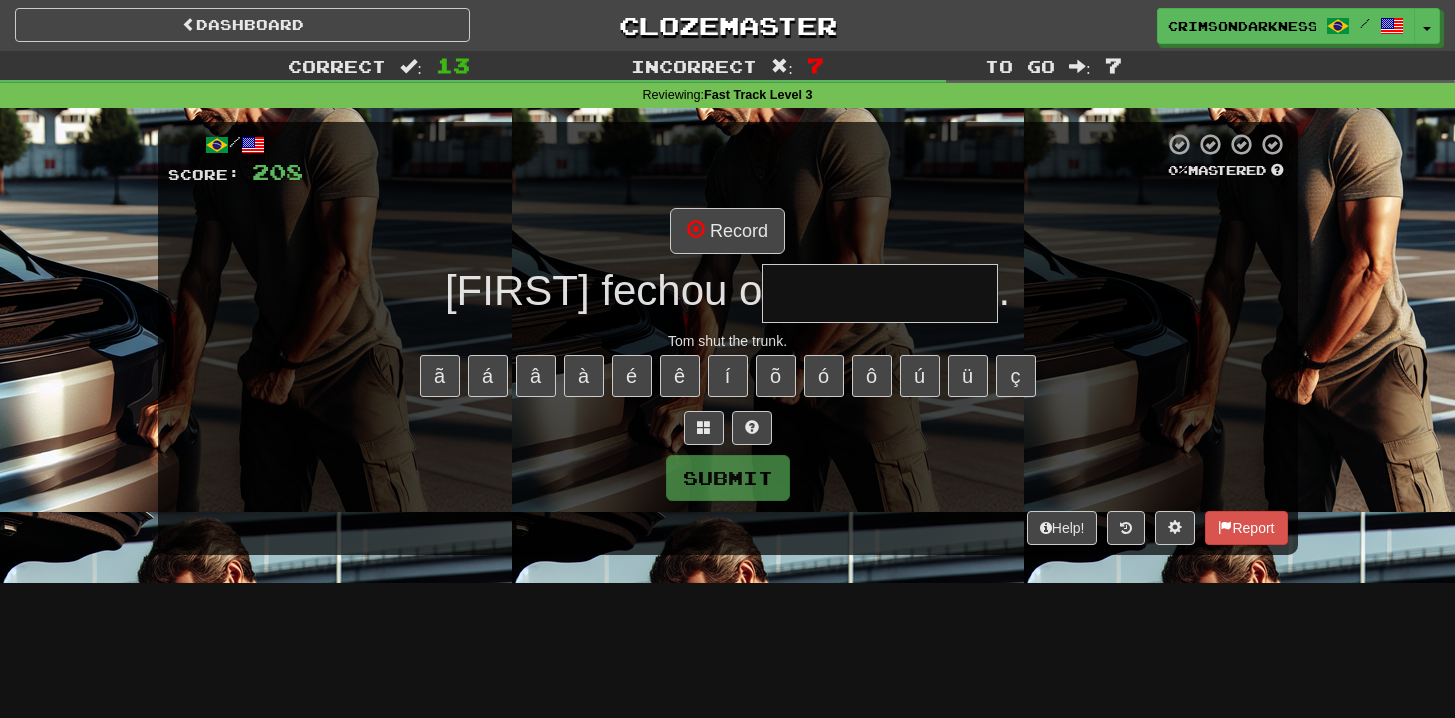 type on "*" 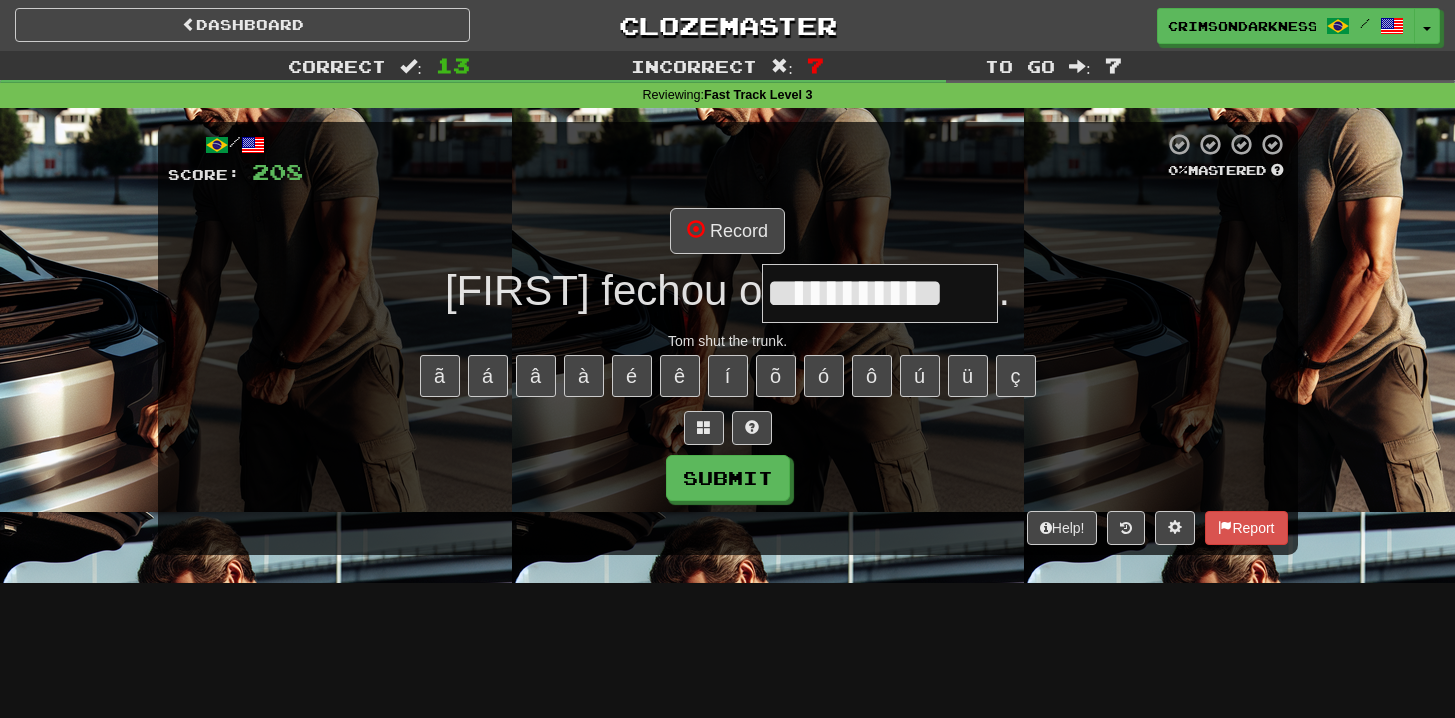 type on "**********" 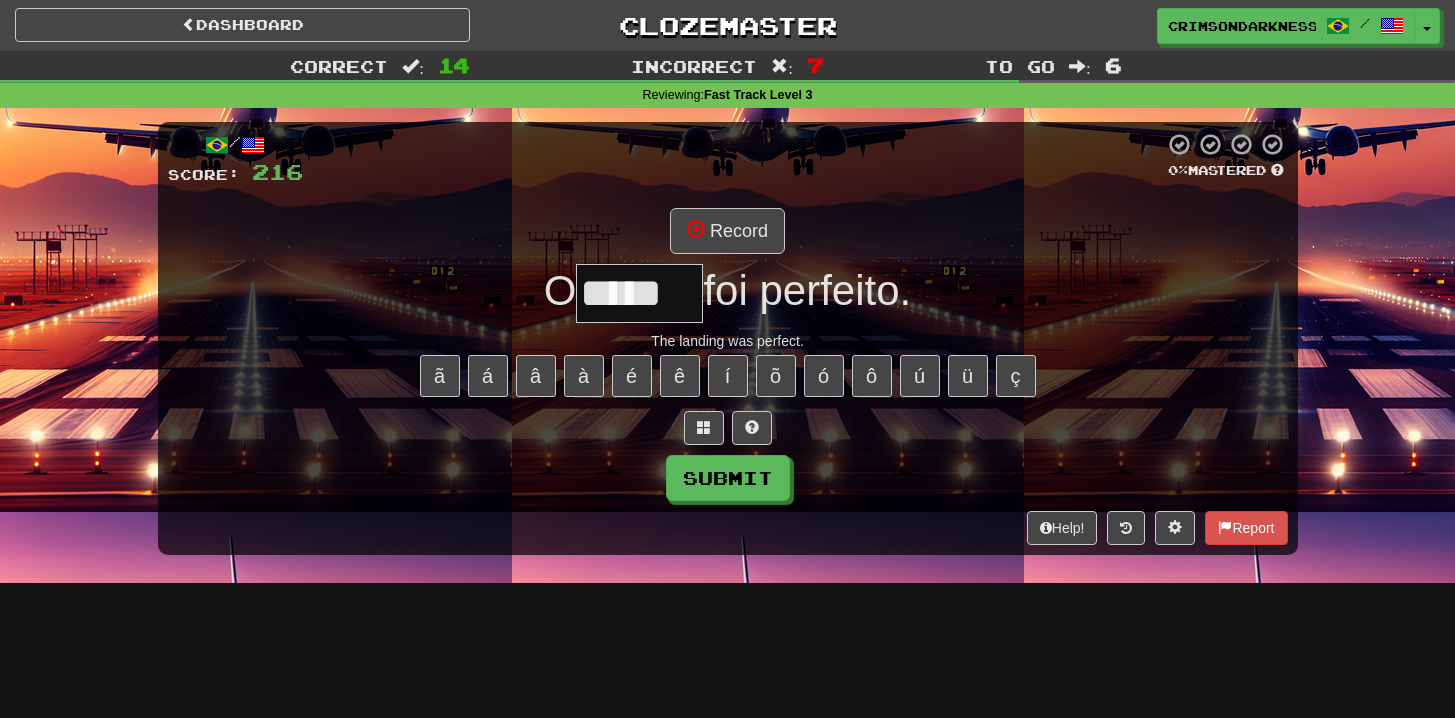 type on "*****" 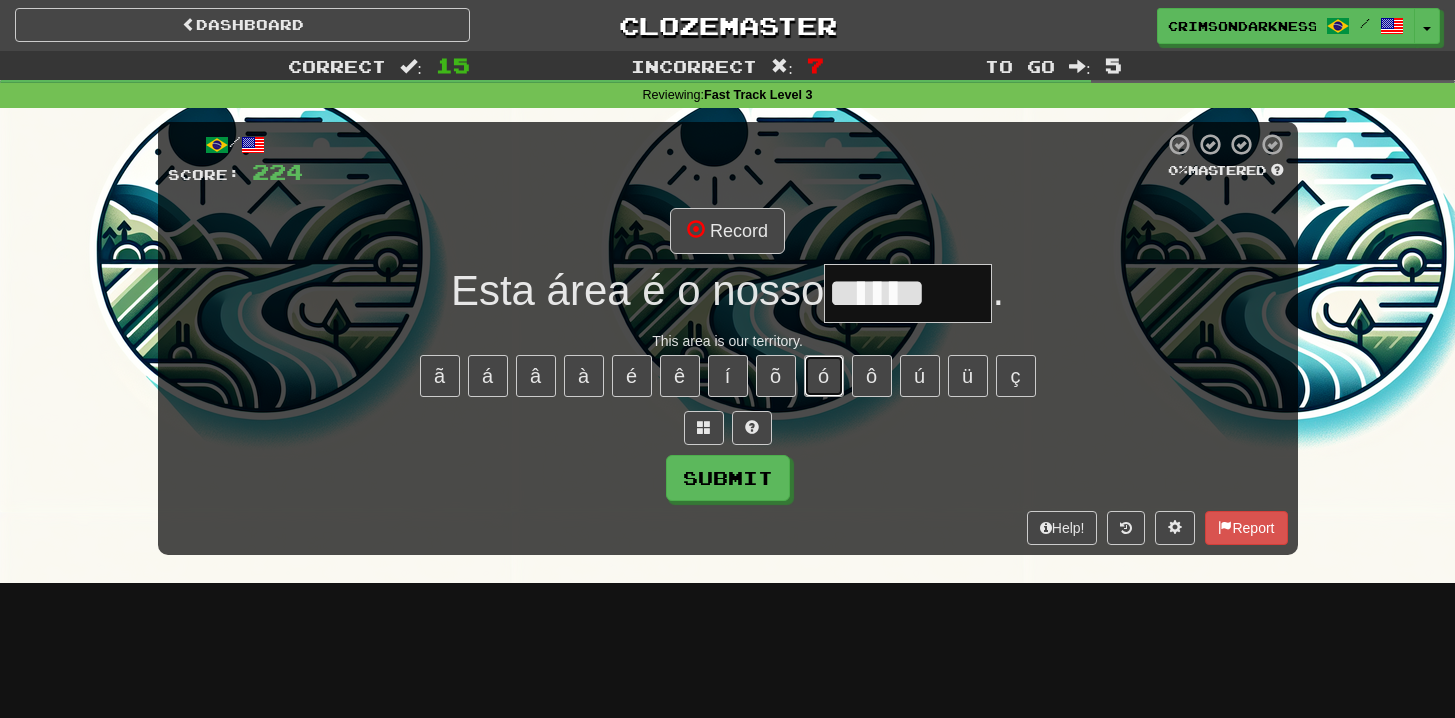 click on "ó" at bounding box center (824, 376) 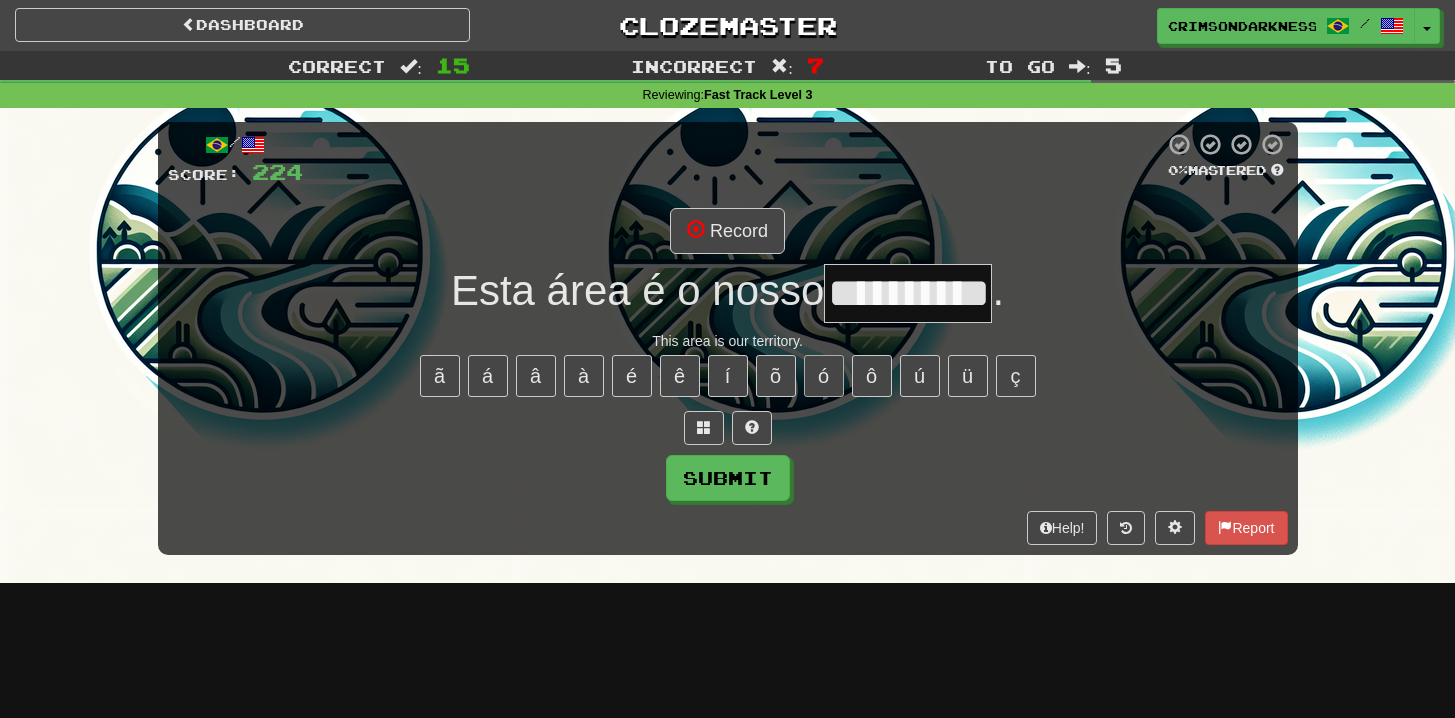 type on "**********" 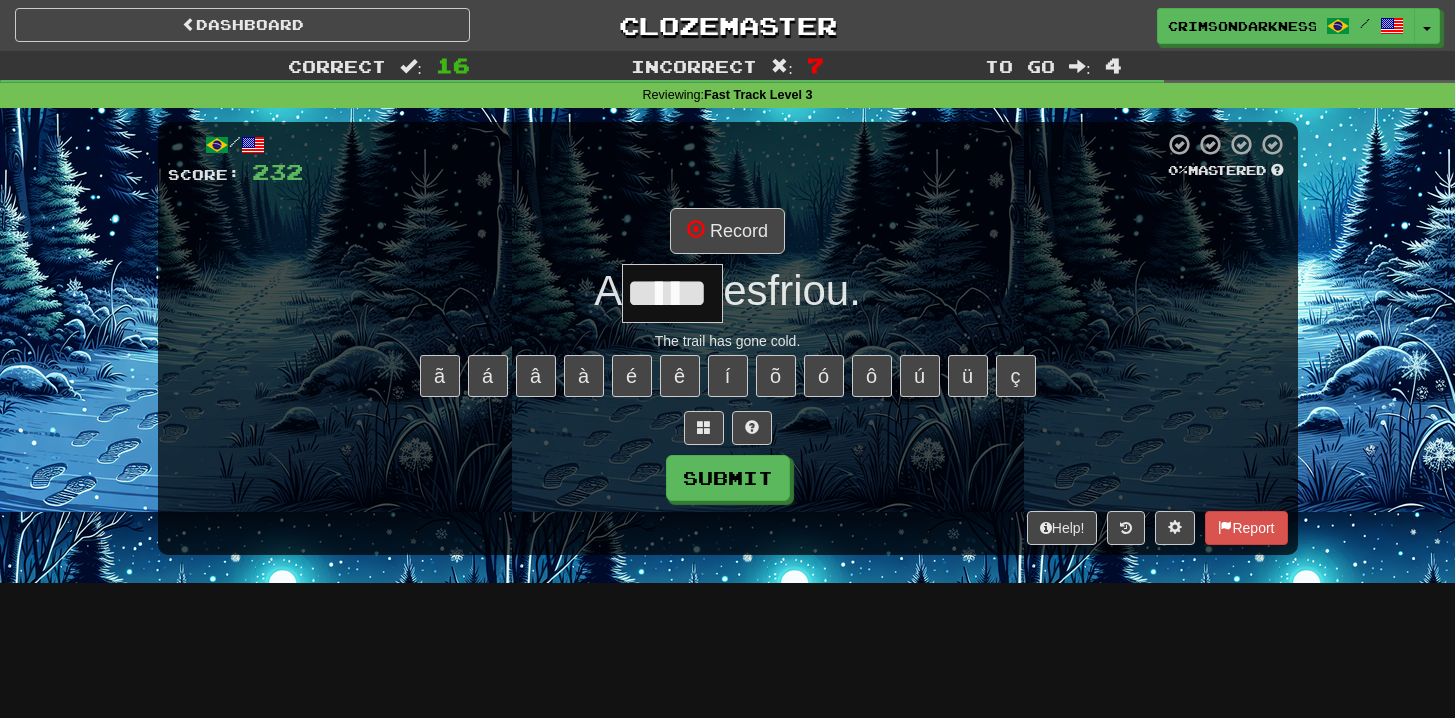 type on "*****" 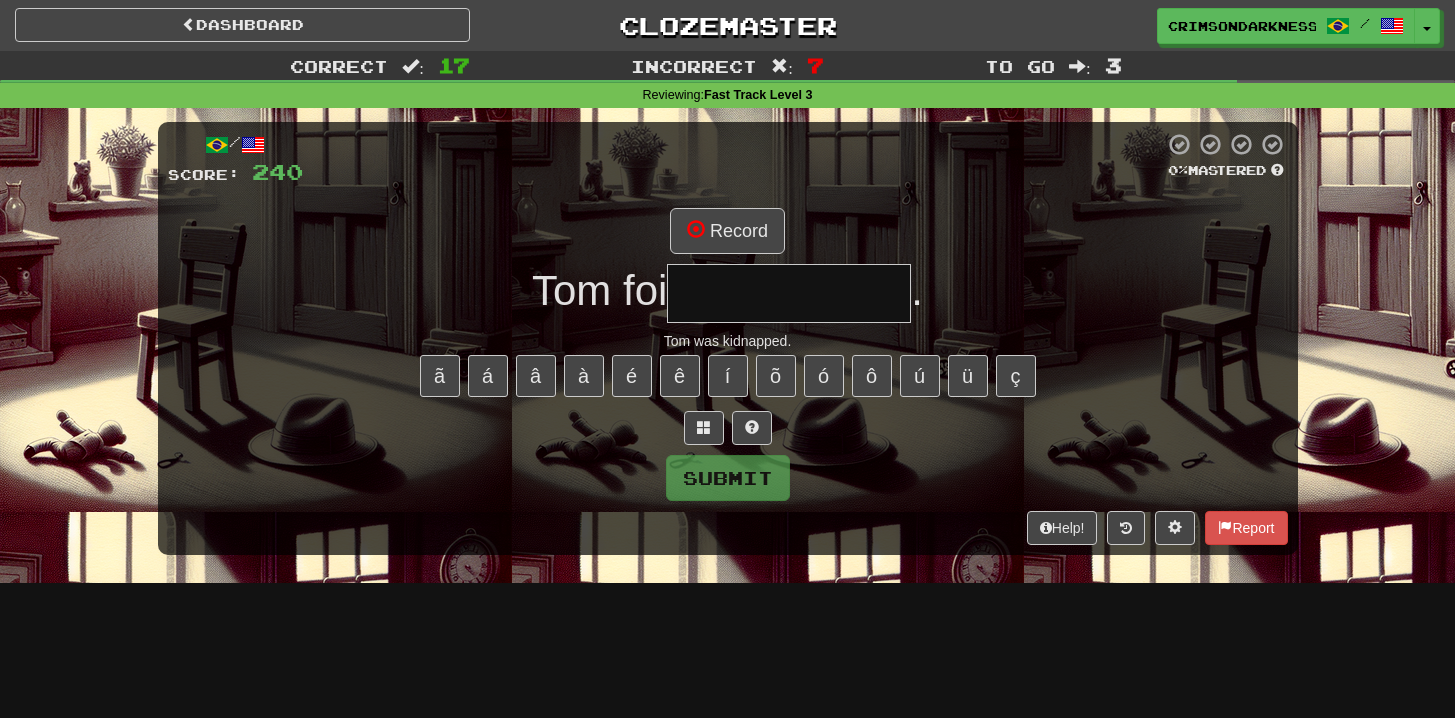 type on "**********" 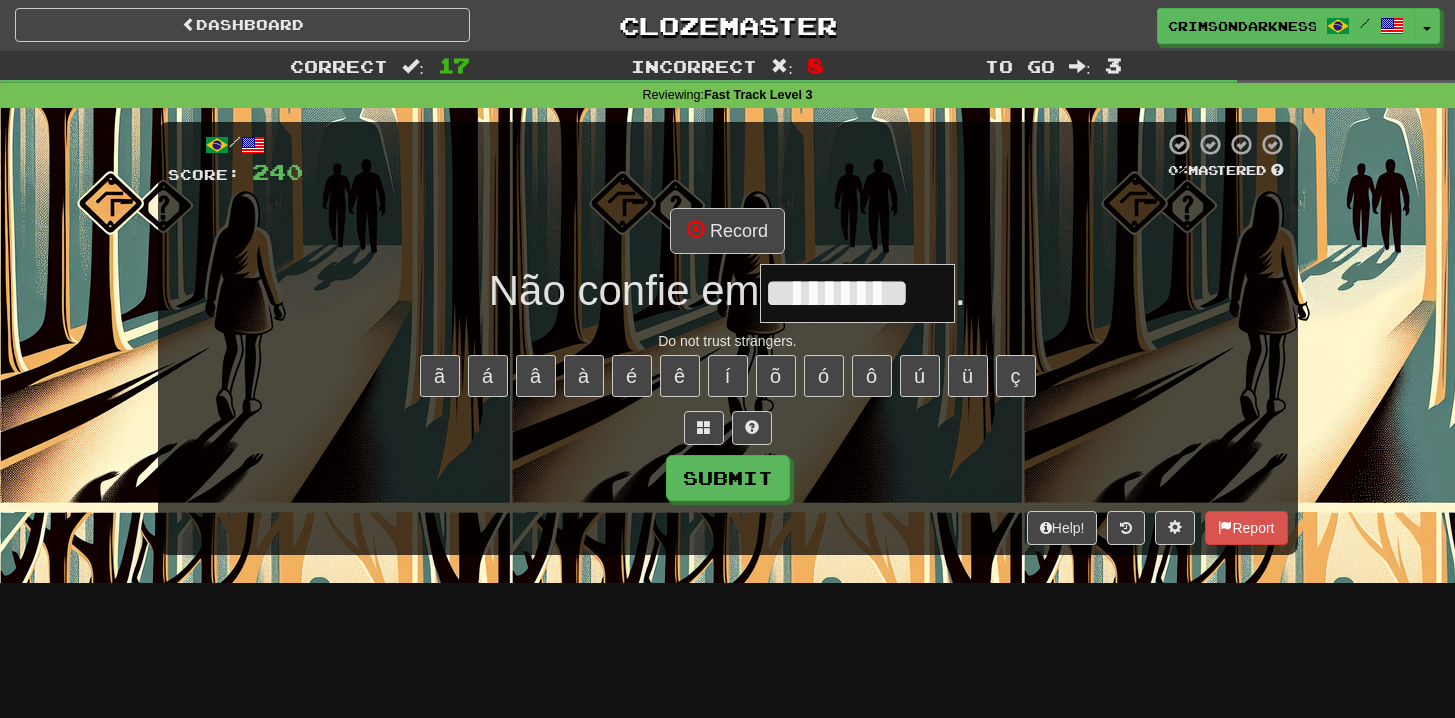 type on "*********" 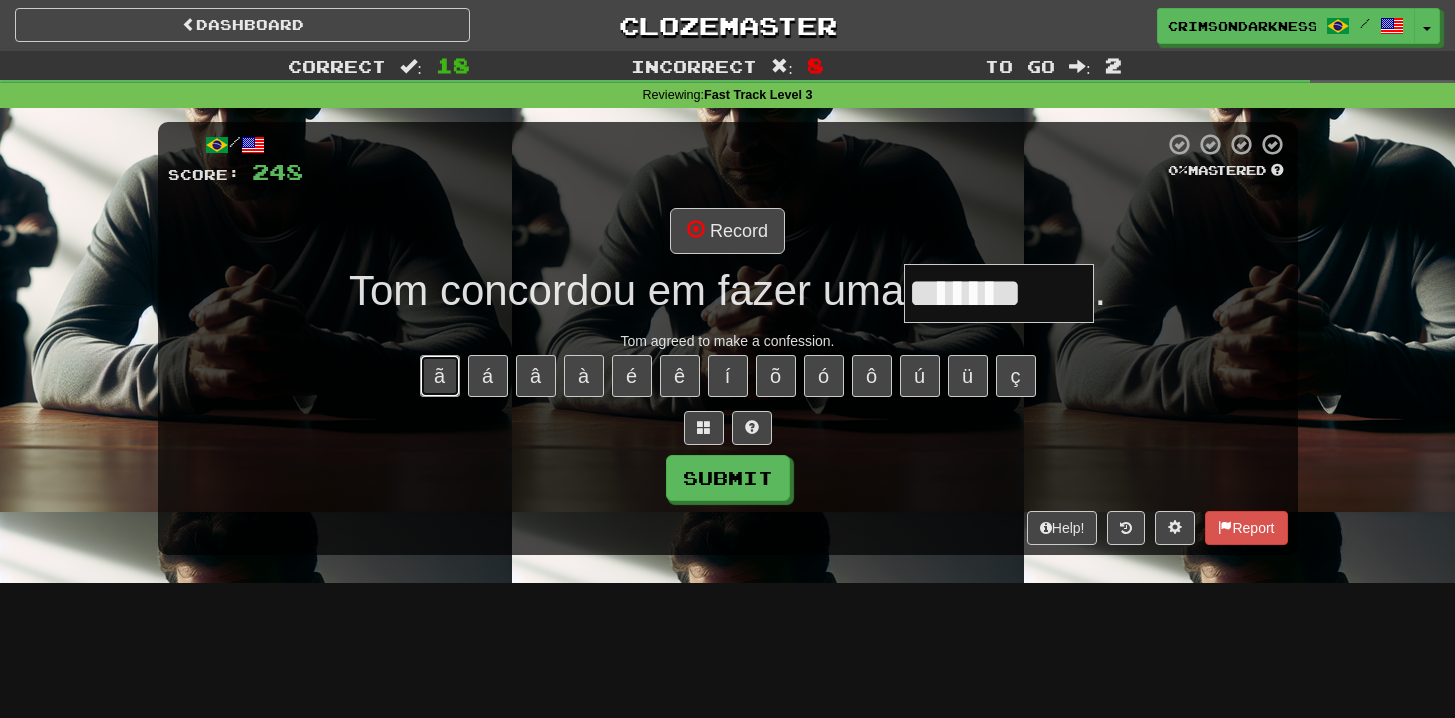 click on "ã" at bounding box center [440, 376] 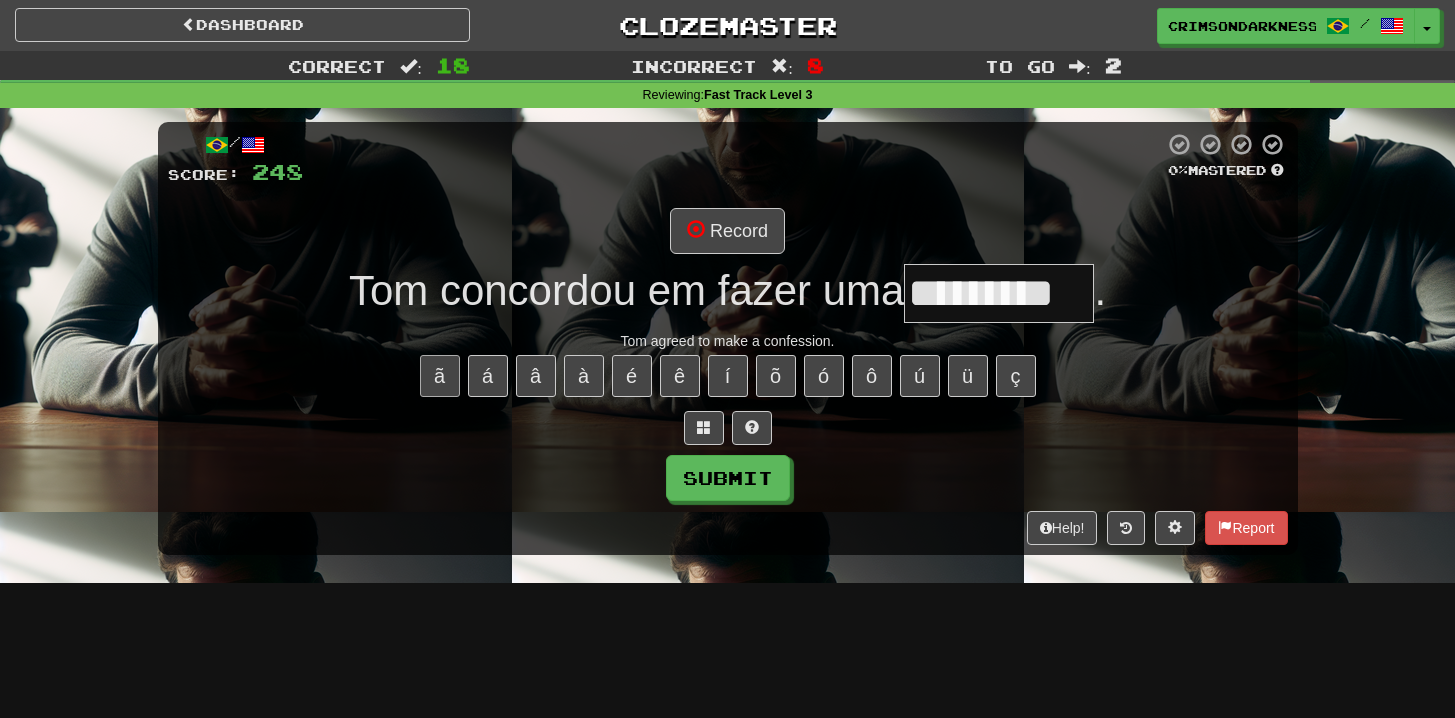 type on "*********" 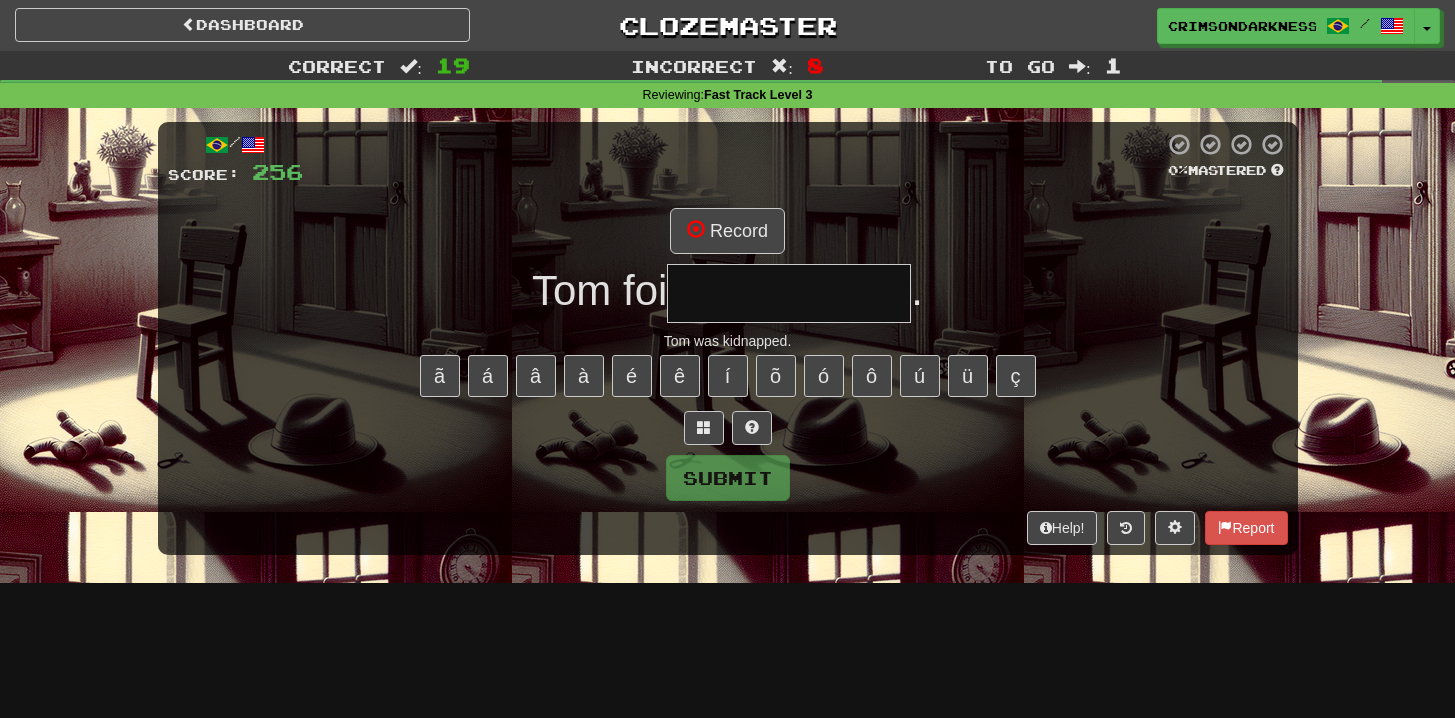 type on "**********" 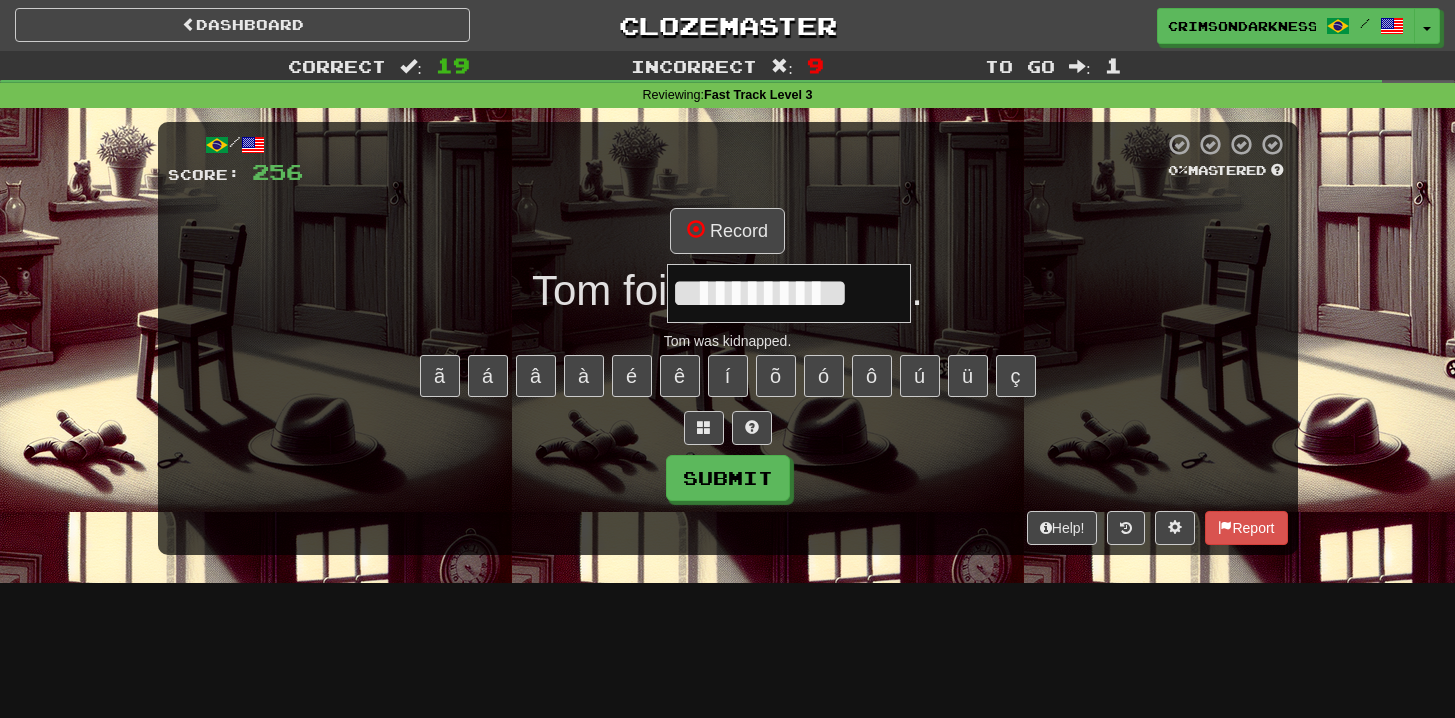 type on "**********" 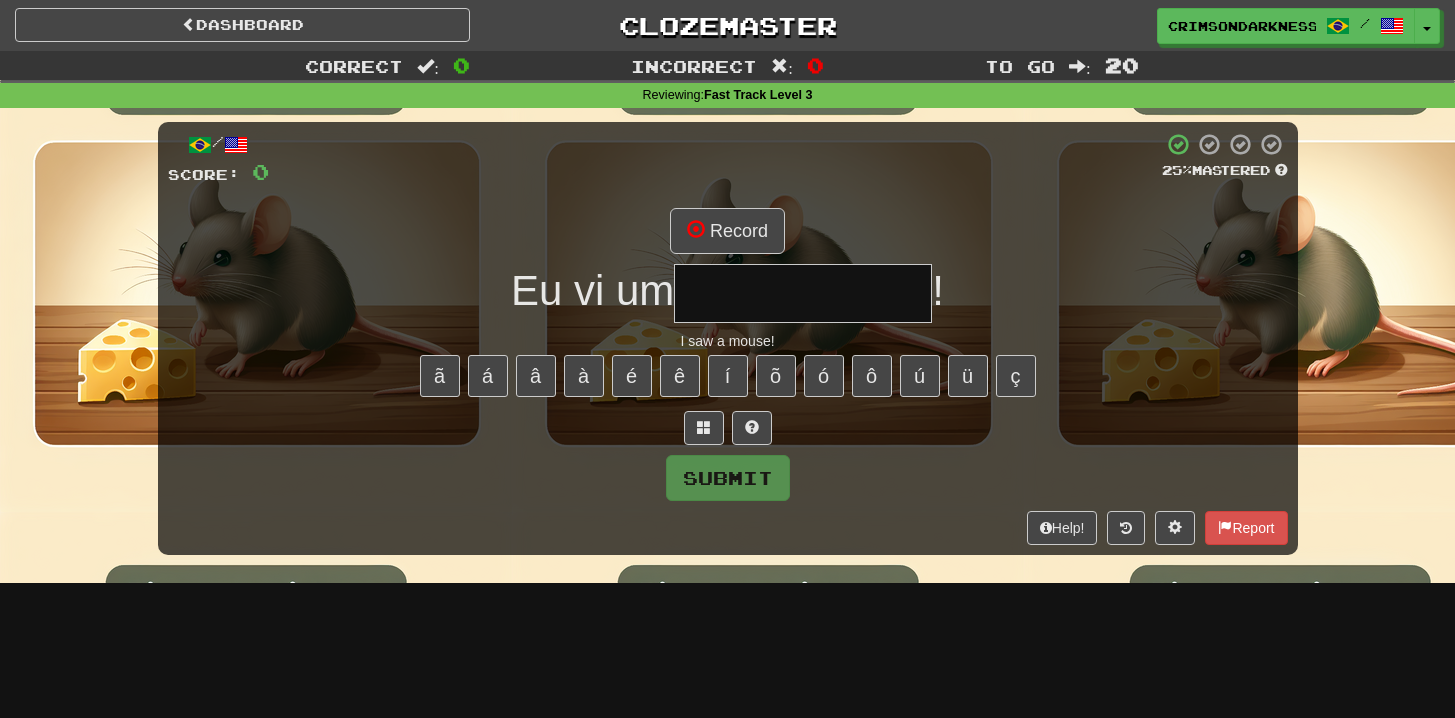 type on "**********" 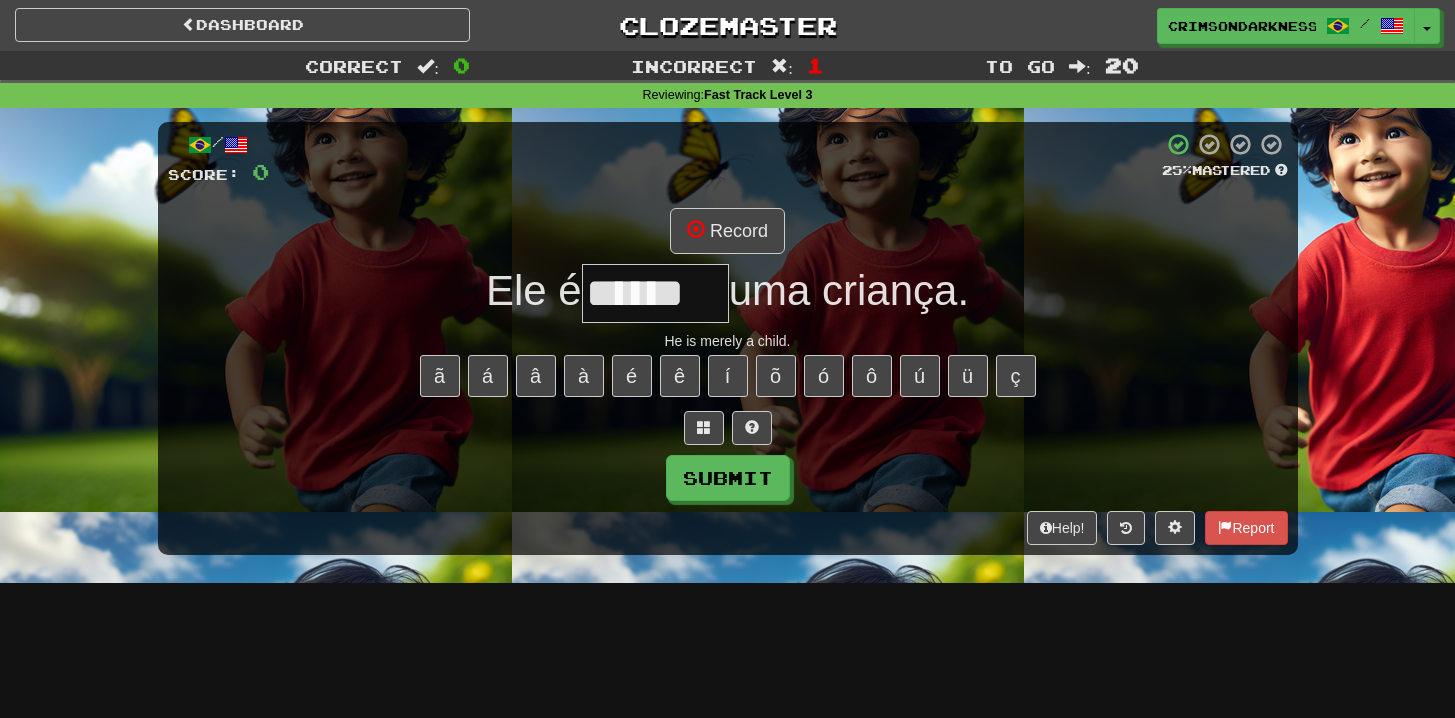 type on "******" 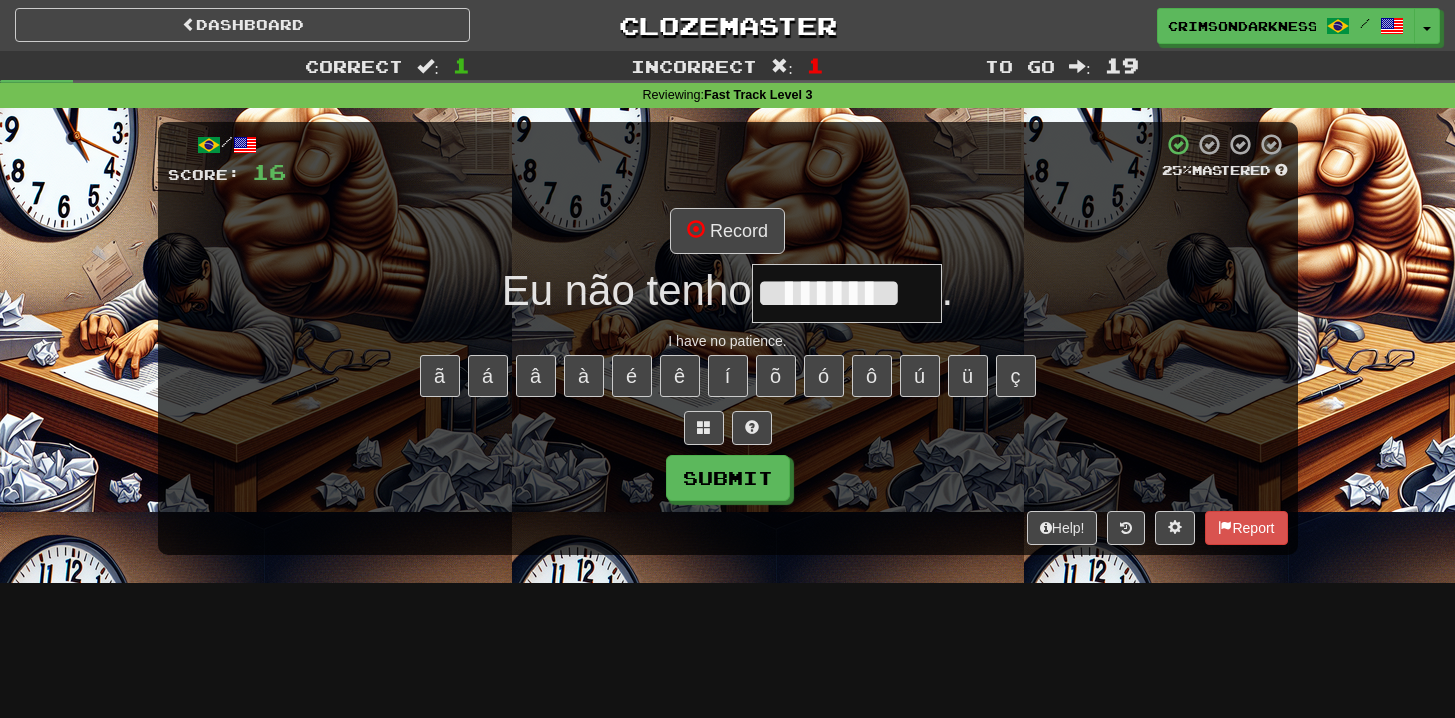 type on "*********" 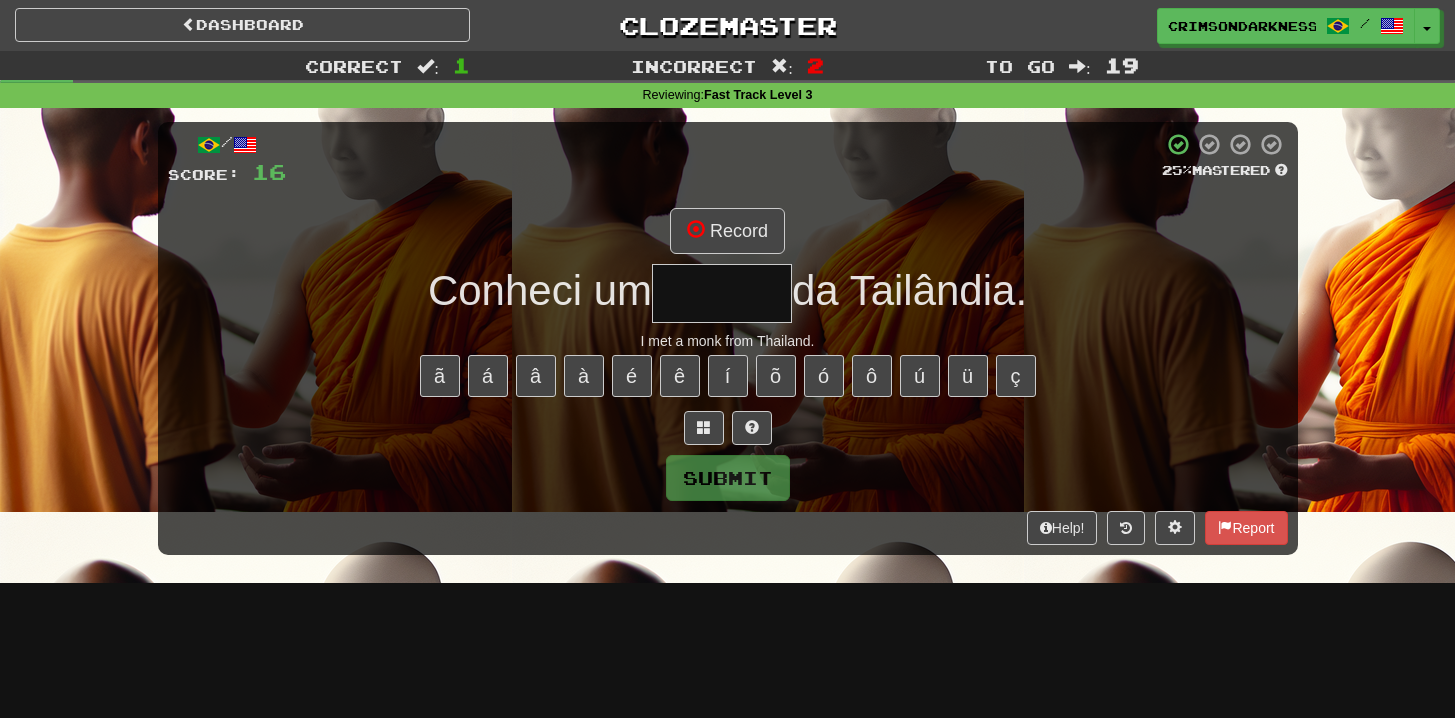 type 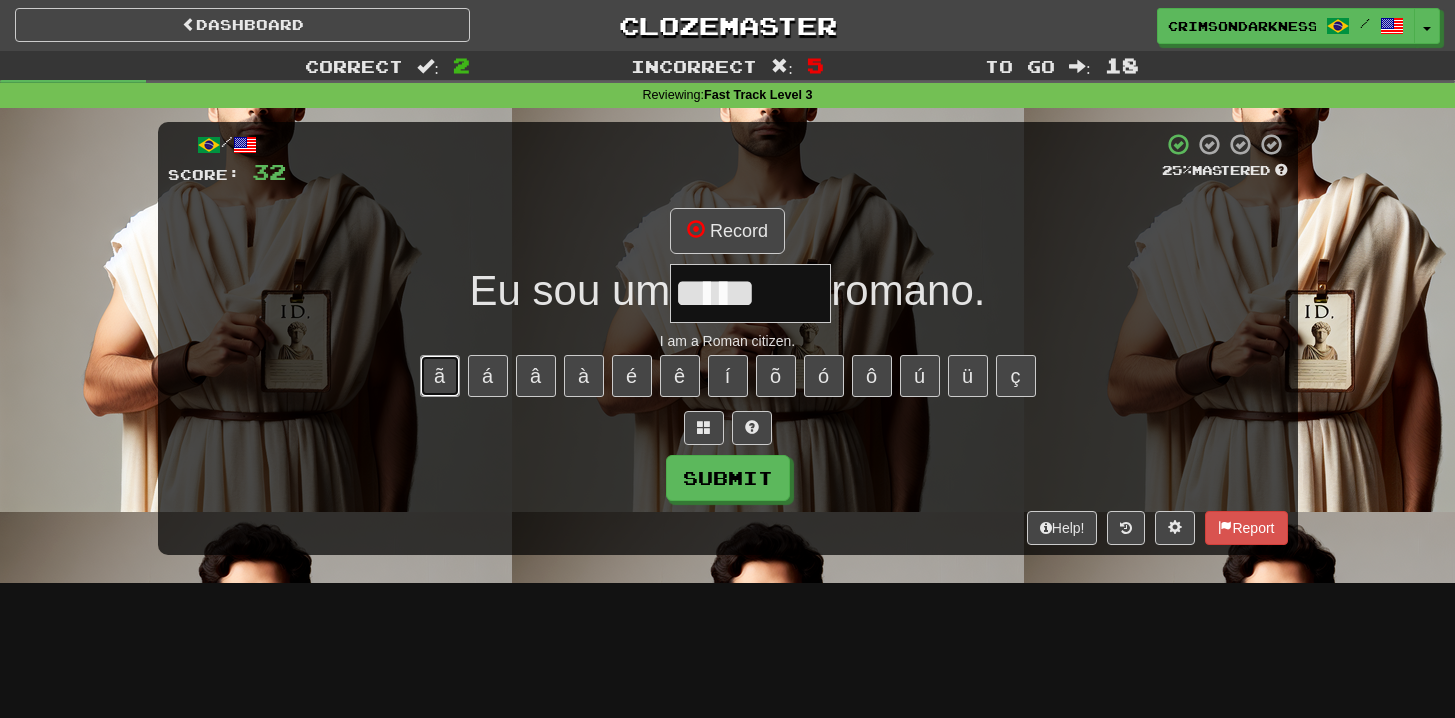 click on "ã" at bounding box center [440, 376] 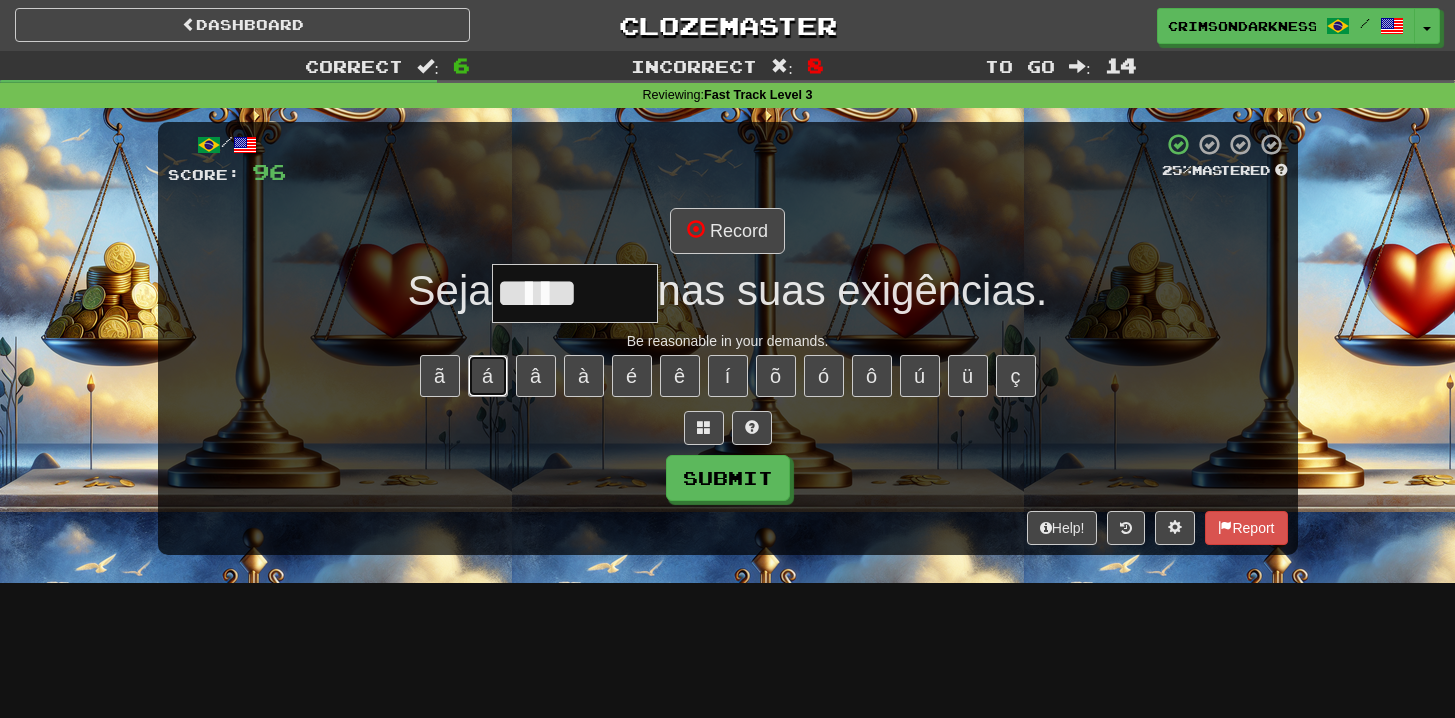 click on "á" at bounding box center [488, 376] 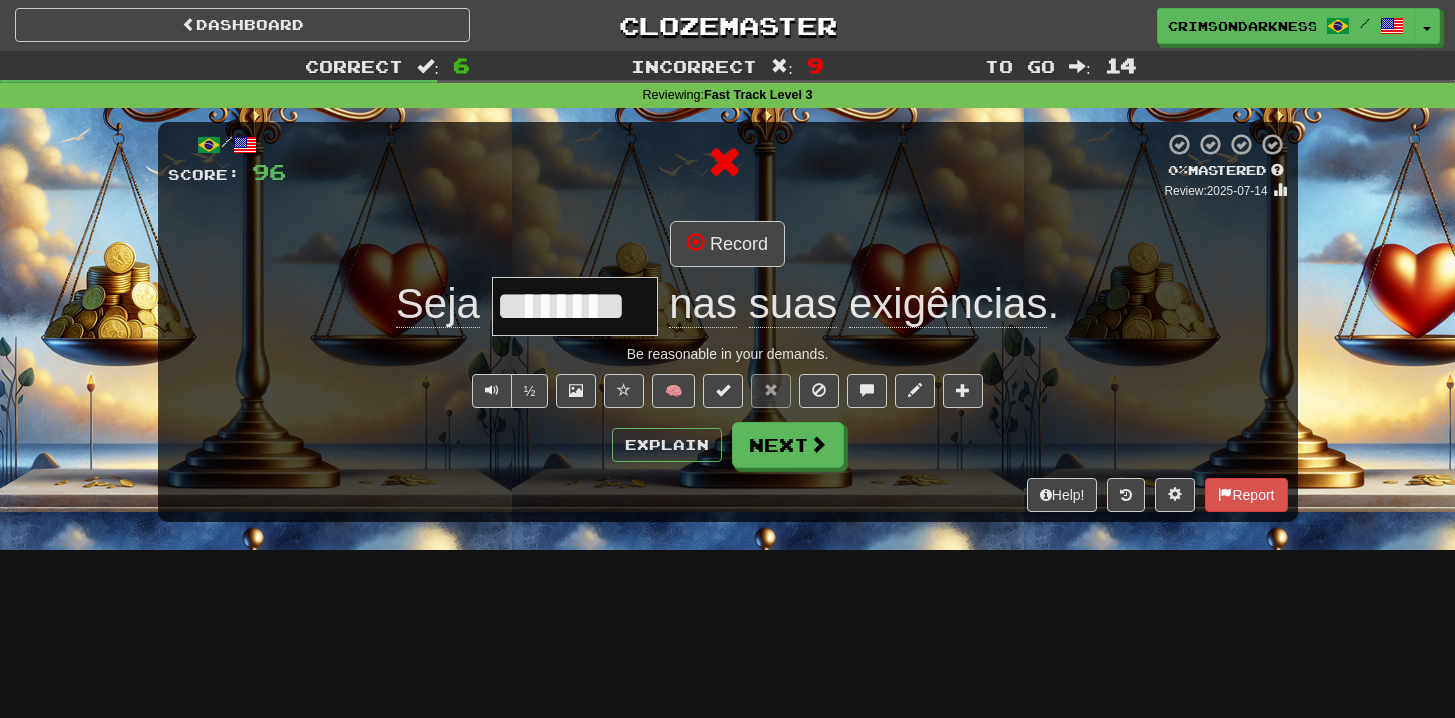 scroll, scrollTop: 0, scrollLeft: 0, axis: both 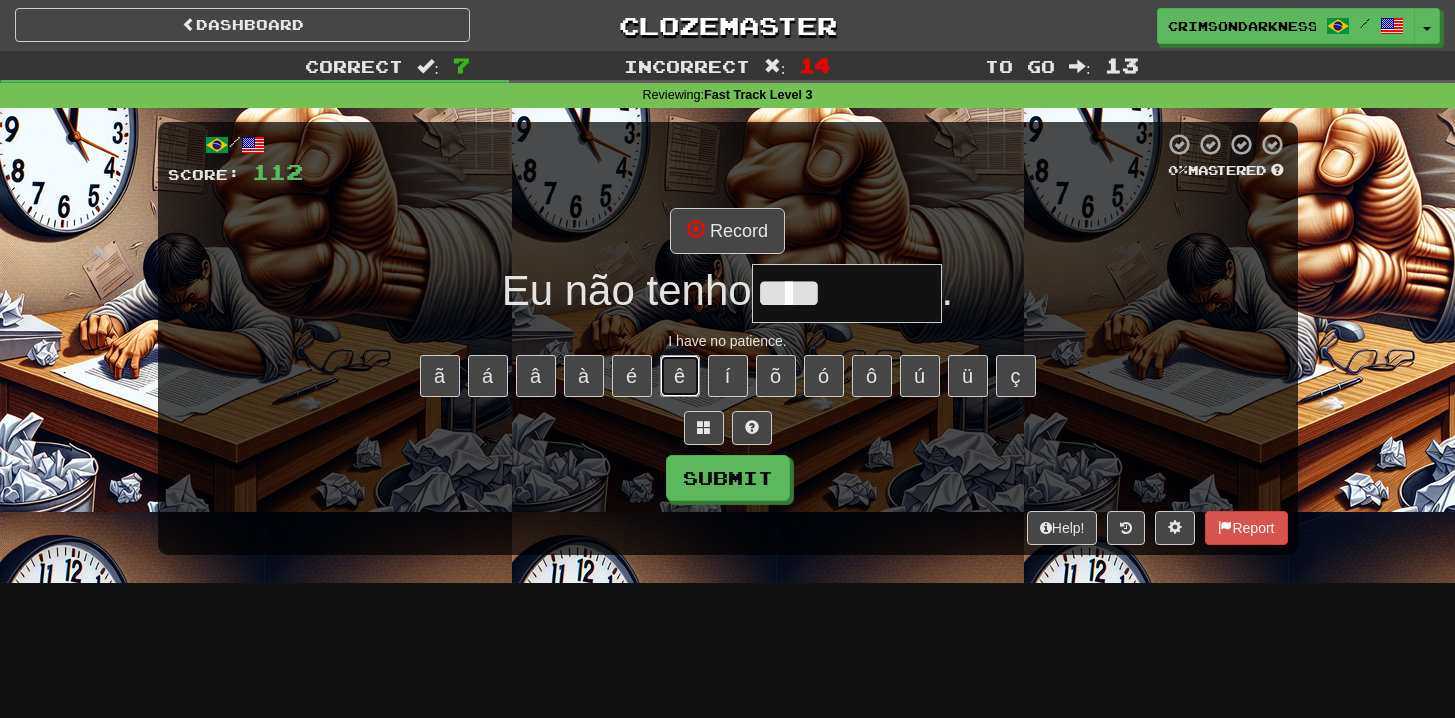 click on "ê" at bounding box center (680, 376) 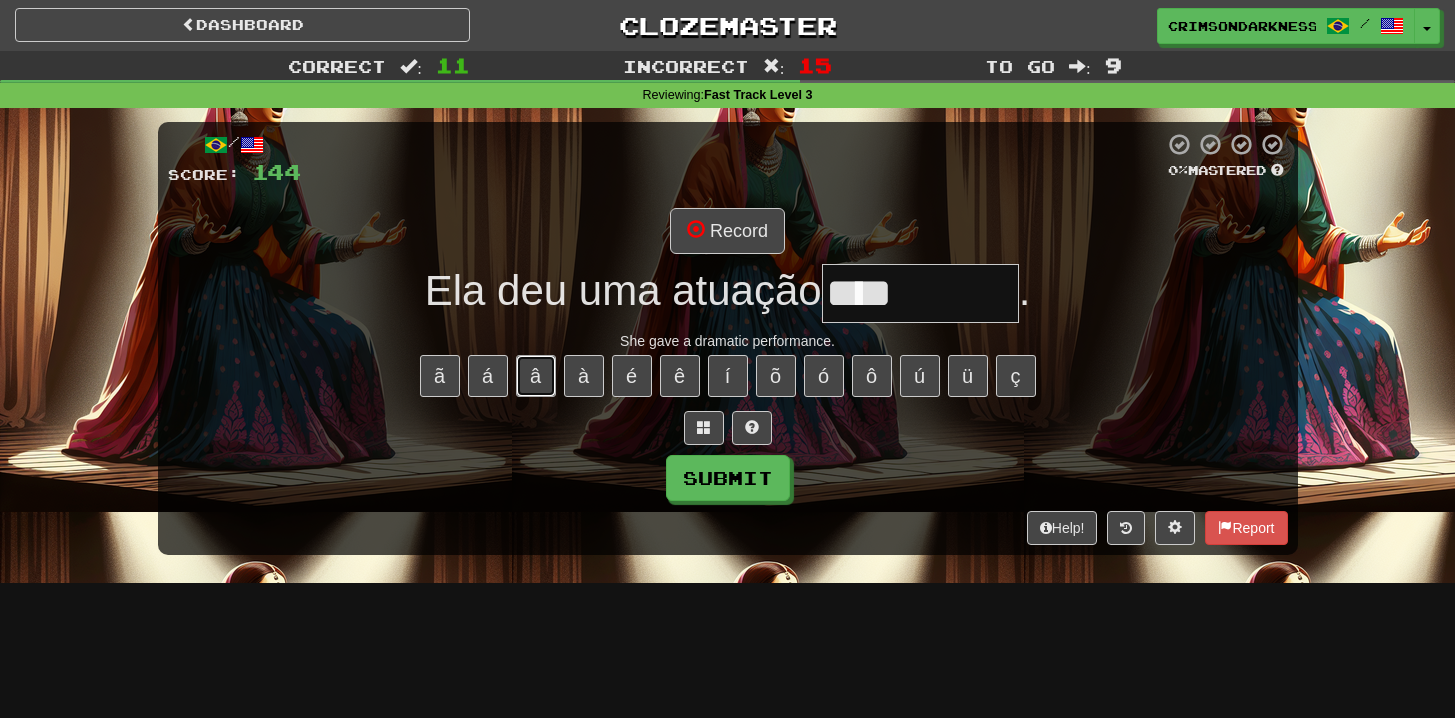 click on "â" at bounding box center [536, 376] 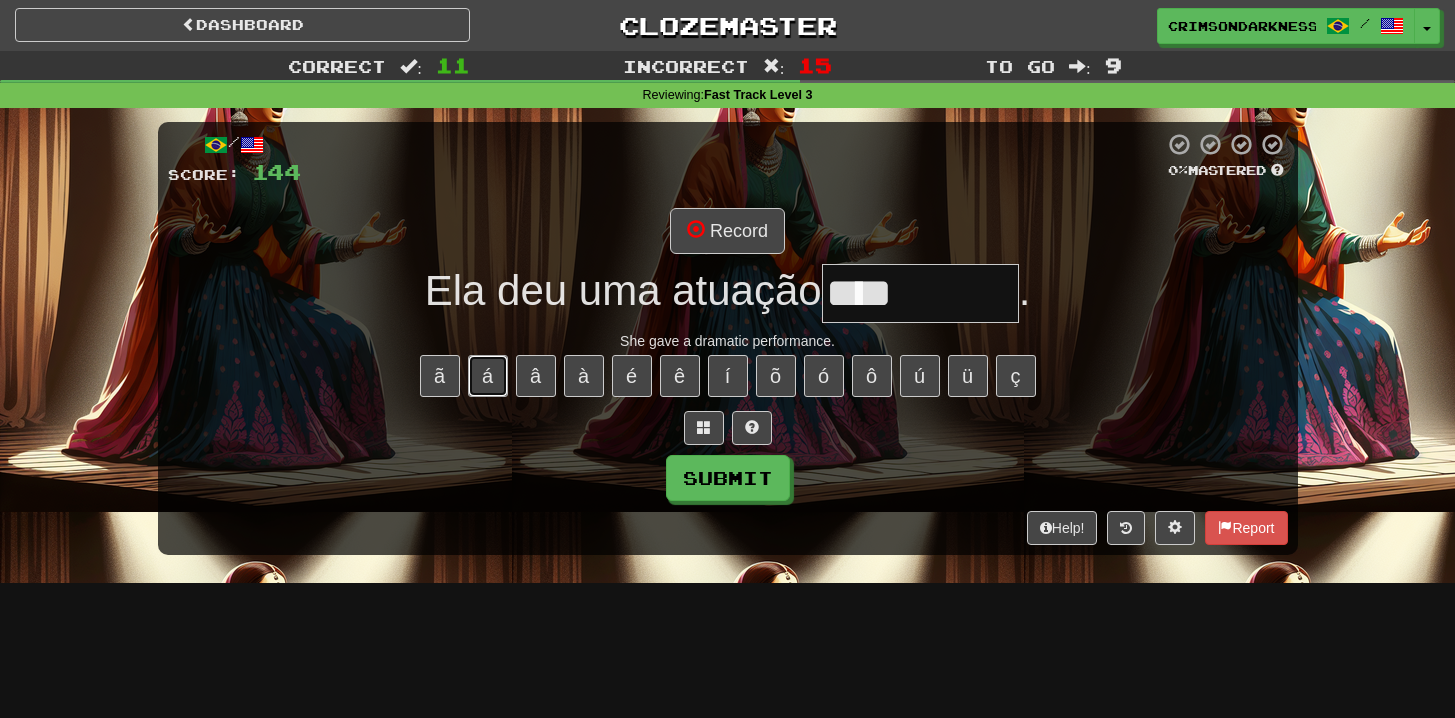click on "á" at bounding box center (488, 376) 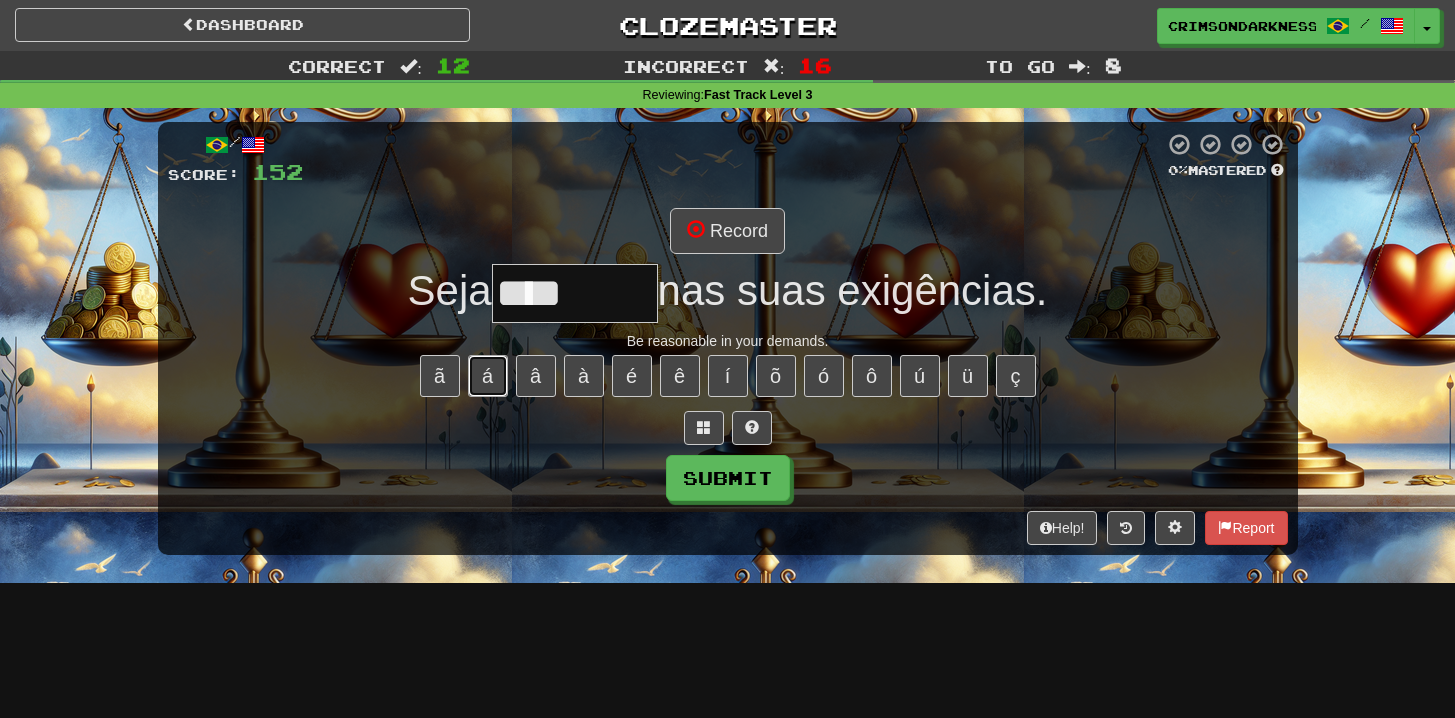 click on "á" at bounding box center [488, 376] 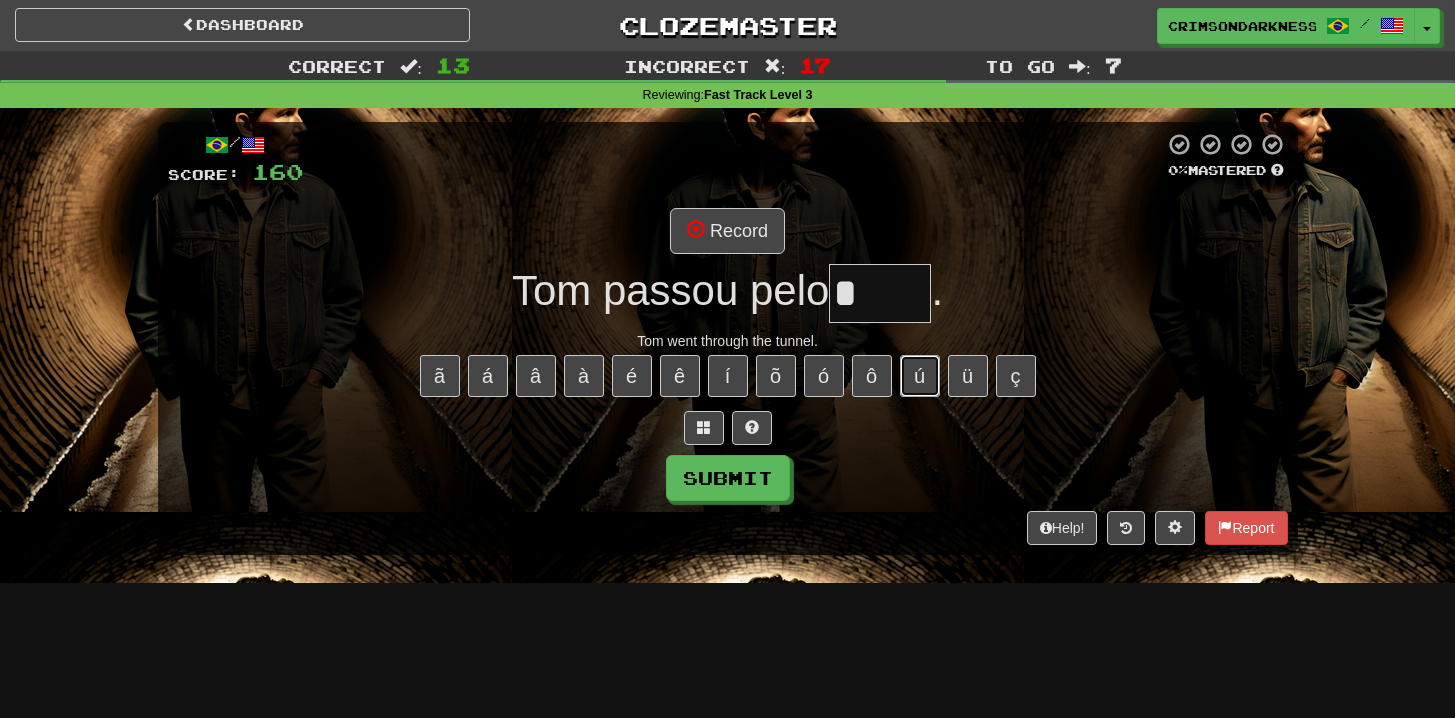 click on "ú" at bounding box center [920, 376] 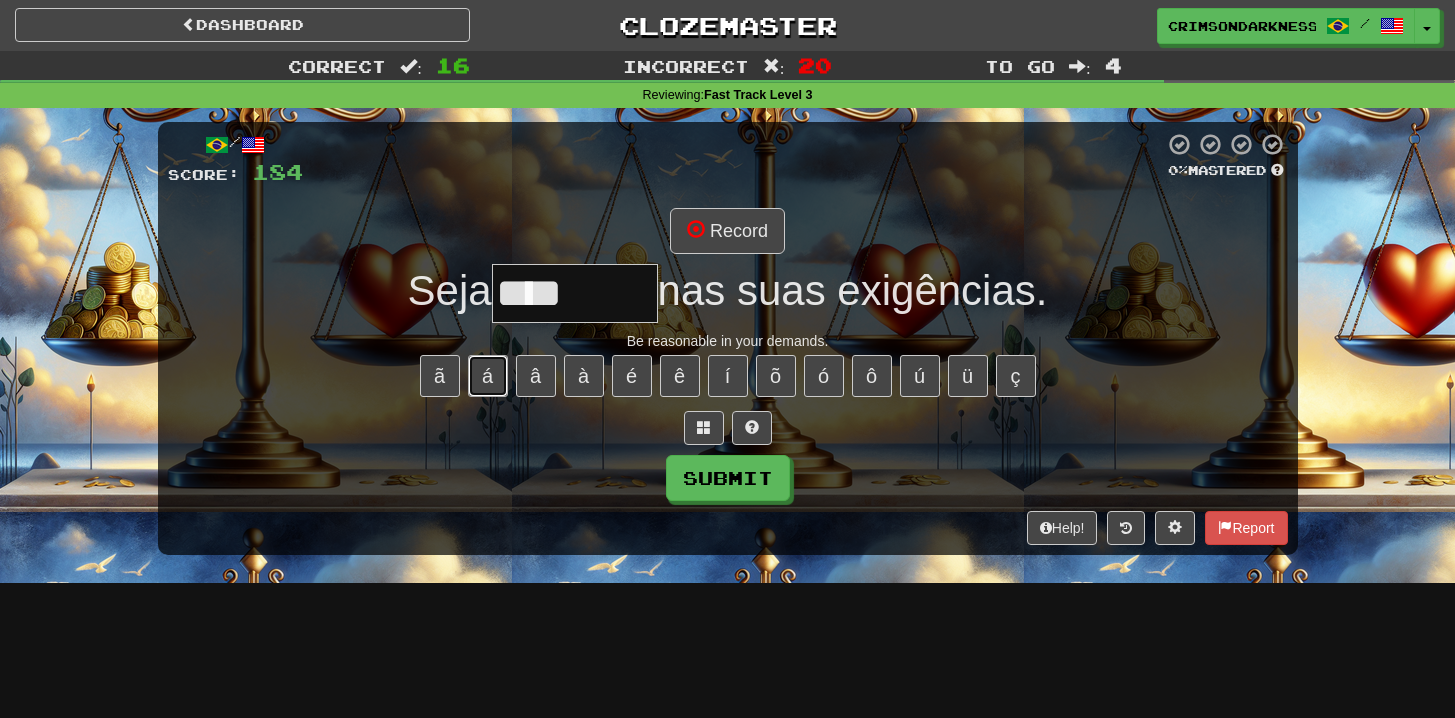 click on "á" at bounding box center (488, 376) 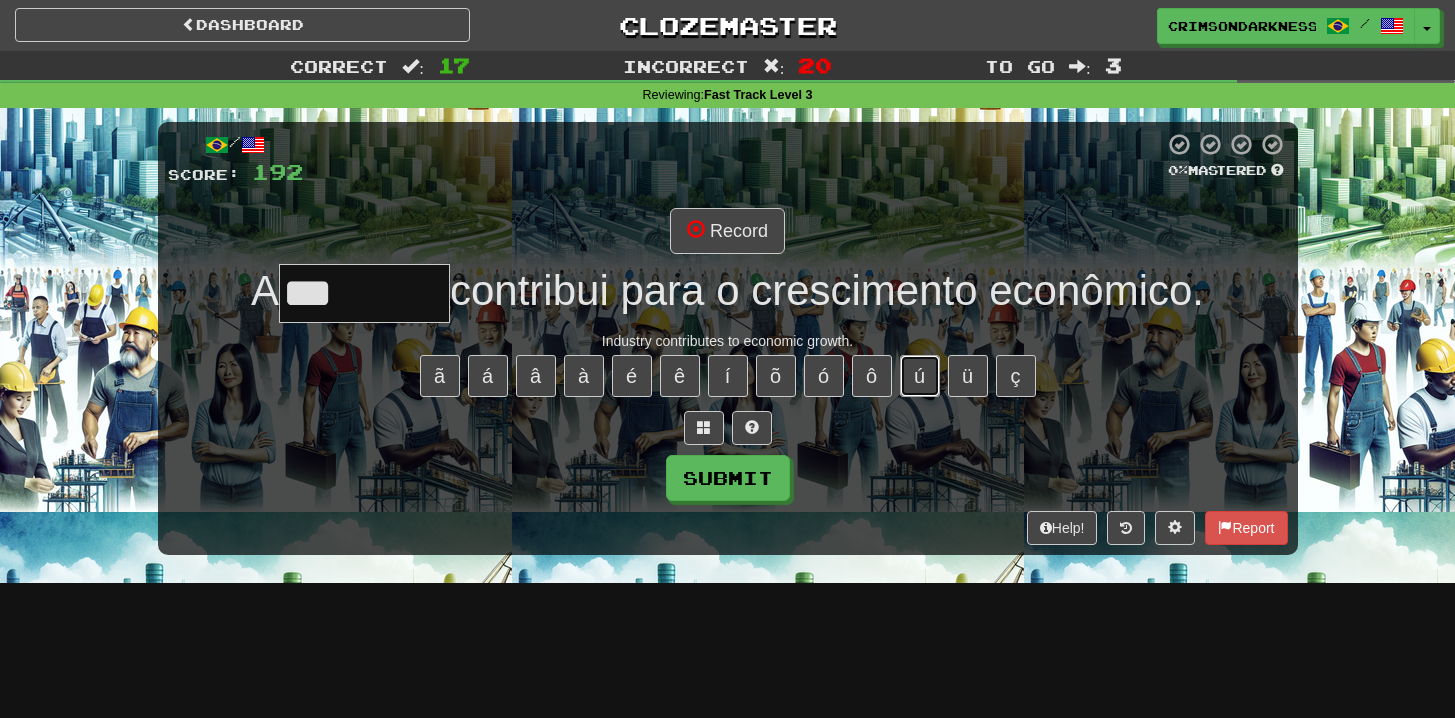 click on "ú" at bounding box center (920, 376) 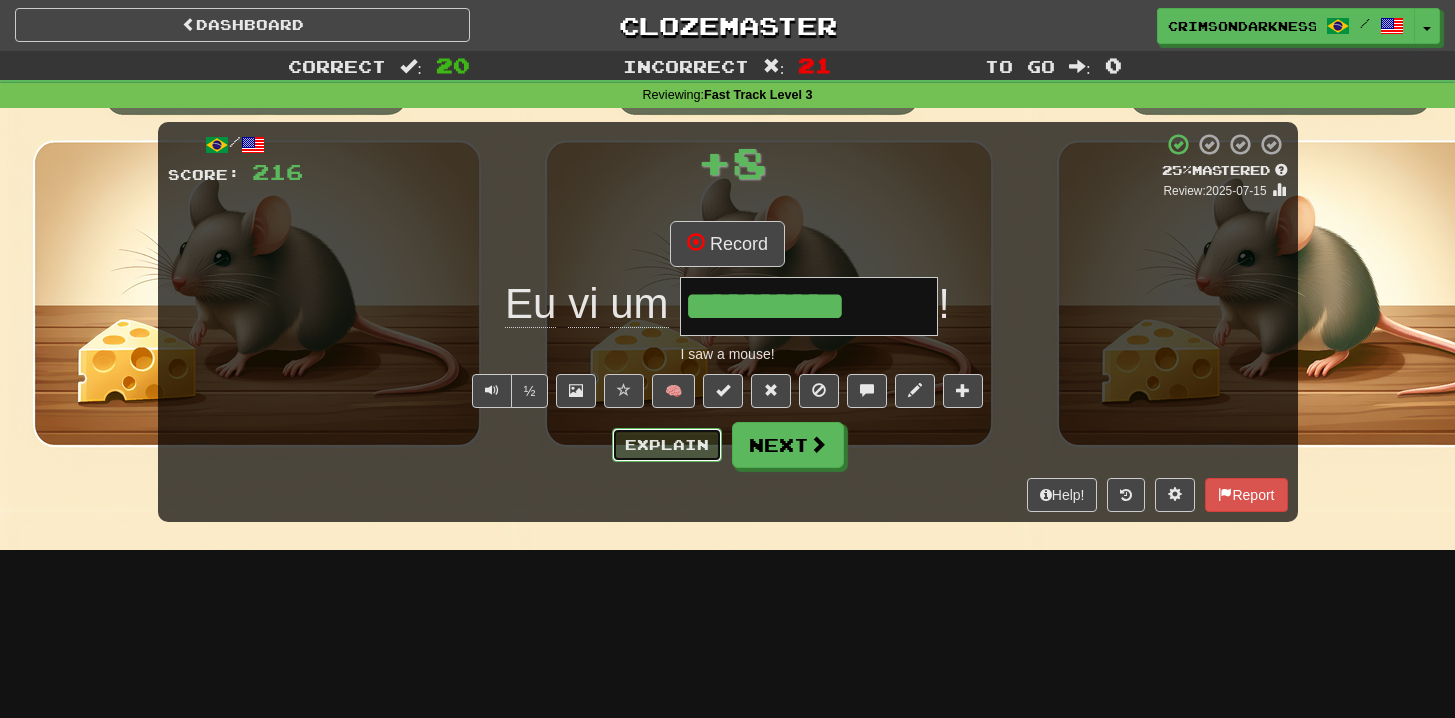 click on "Explain" at bounding box center [667, 445] 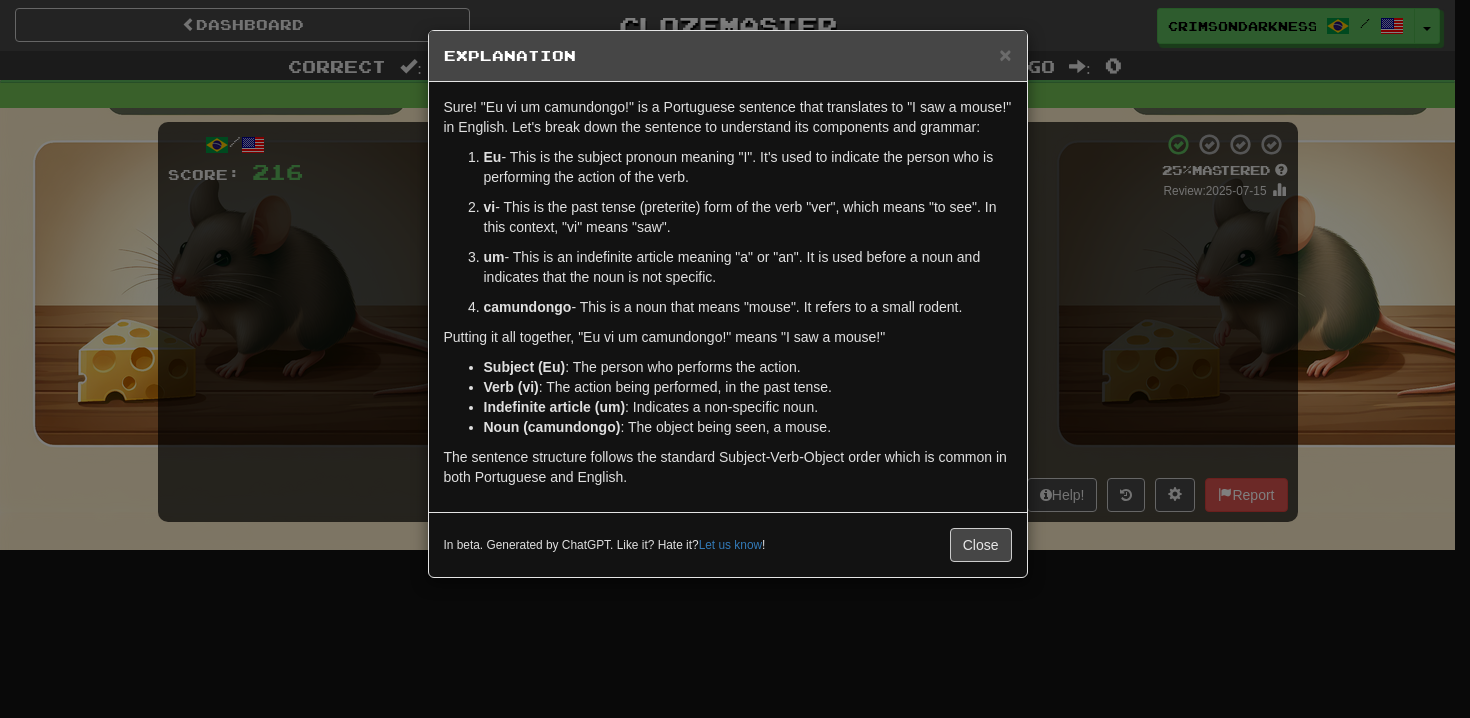 click on "× Explanation Sure! "Eu vi um camundongo!" is a Portuguese sentence that translates to "I saw a mouse!" in English. Let's break down the sentence to understand its components and grammar:
Eu  - This is the subject pronoun meaning "I". It's used to indicate the person who is performing the action of the verb.
vi  - This is the past tense (preterite) form of the verb "ver", which means "to see". In this context, "vi" means "saw".
um  - This is an indefinite article meaning "a" or "an". It is used before a noun and indicates that the noun is not specific.
camundongo  - This is a noun that means "mouse". It refers to a small rodent.
Putting it all together, "Eu vi um camundongo!" means "I saw a mouse!"
Subject (Eu) : The person who performs the action.
Verb (vi) : The action being performed, in the past tense.
Indefinite article (um) : Indicates a non-specific noun.
Noun (camundongo) : The object being seen, a mouse.
In beta. Generated by ChatGPT. Like it? Hate it?  !" at bounding box center [735, 359] 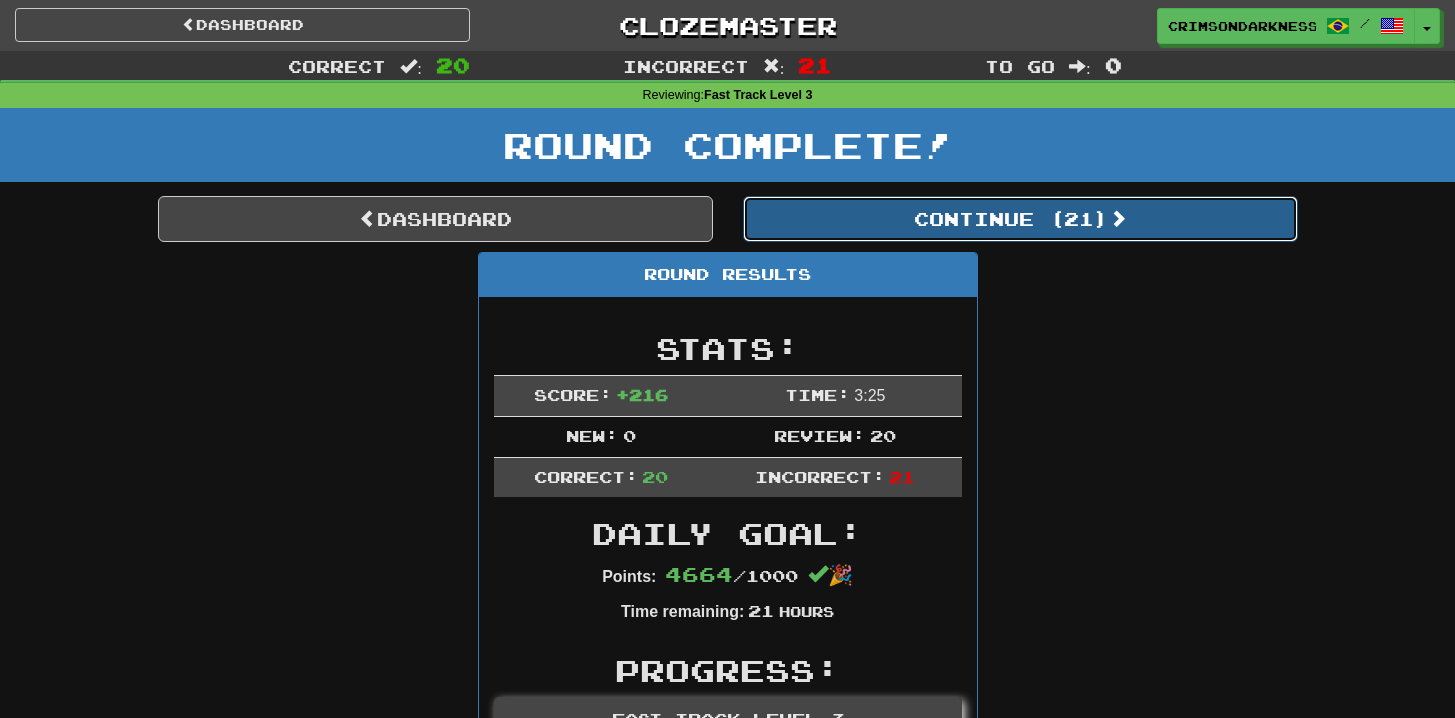 click on "Continue ( 21 )" at bounding box center [1020, 219] 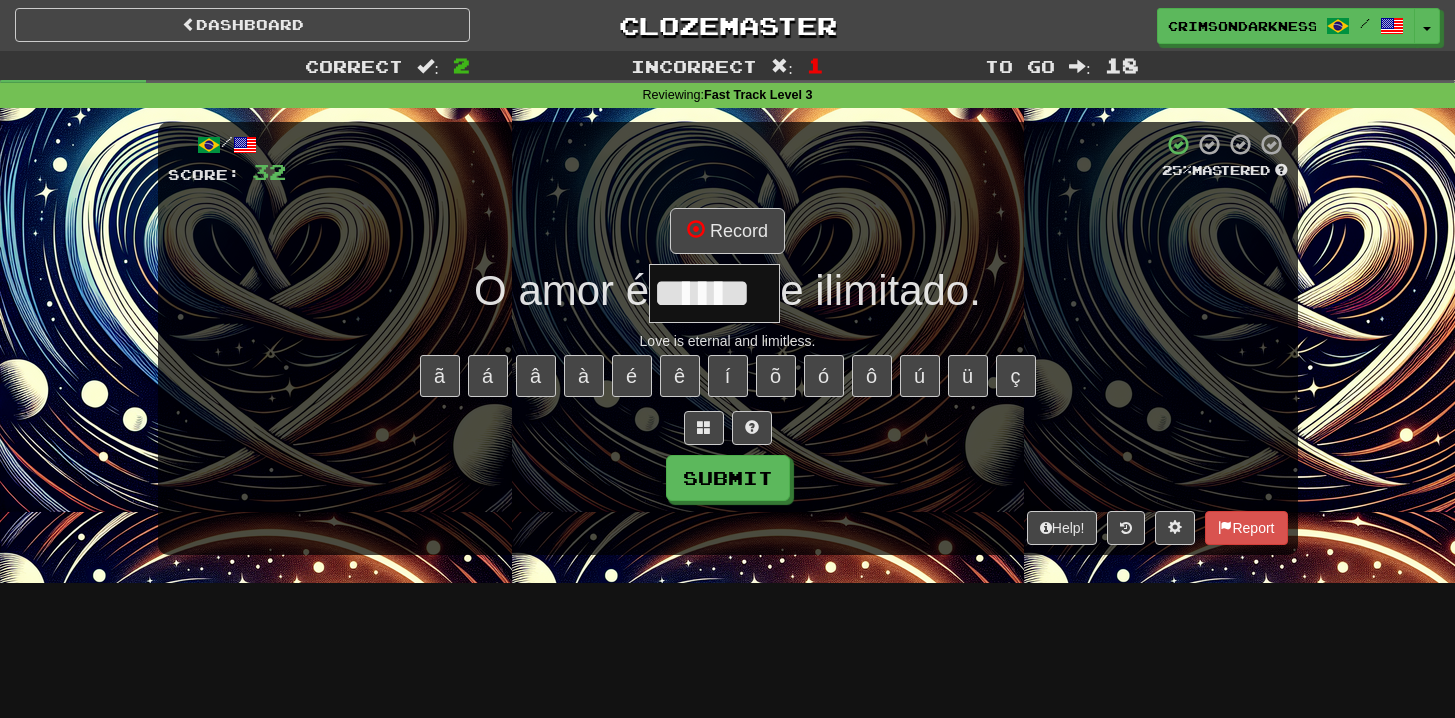 scroll, scrollTop: 0, scrollLeft: 0, axis: both 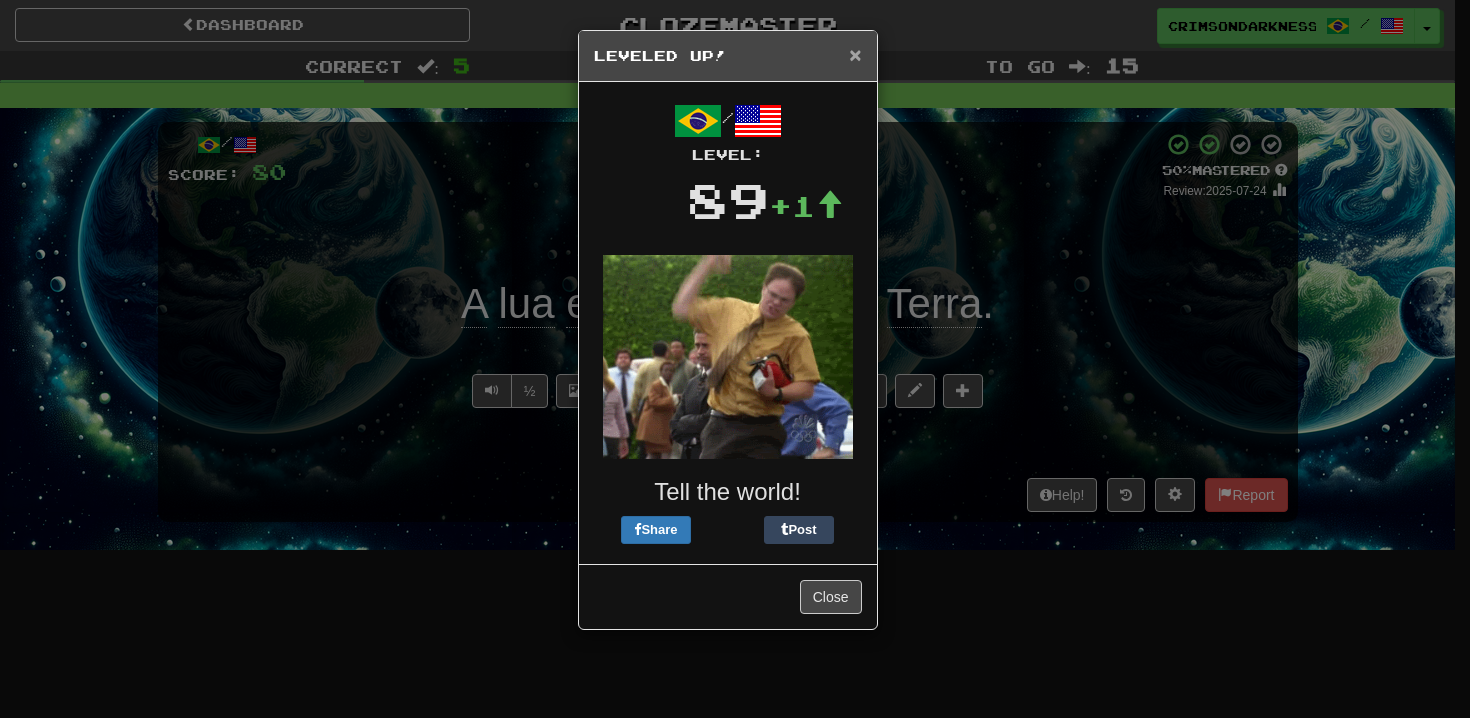 click on "×" at bounding box center [855, 54] 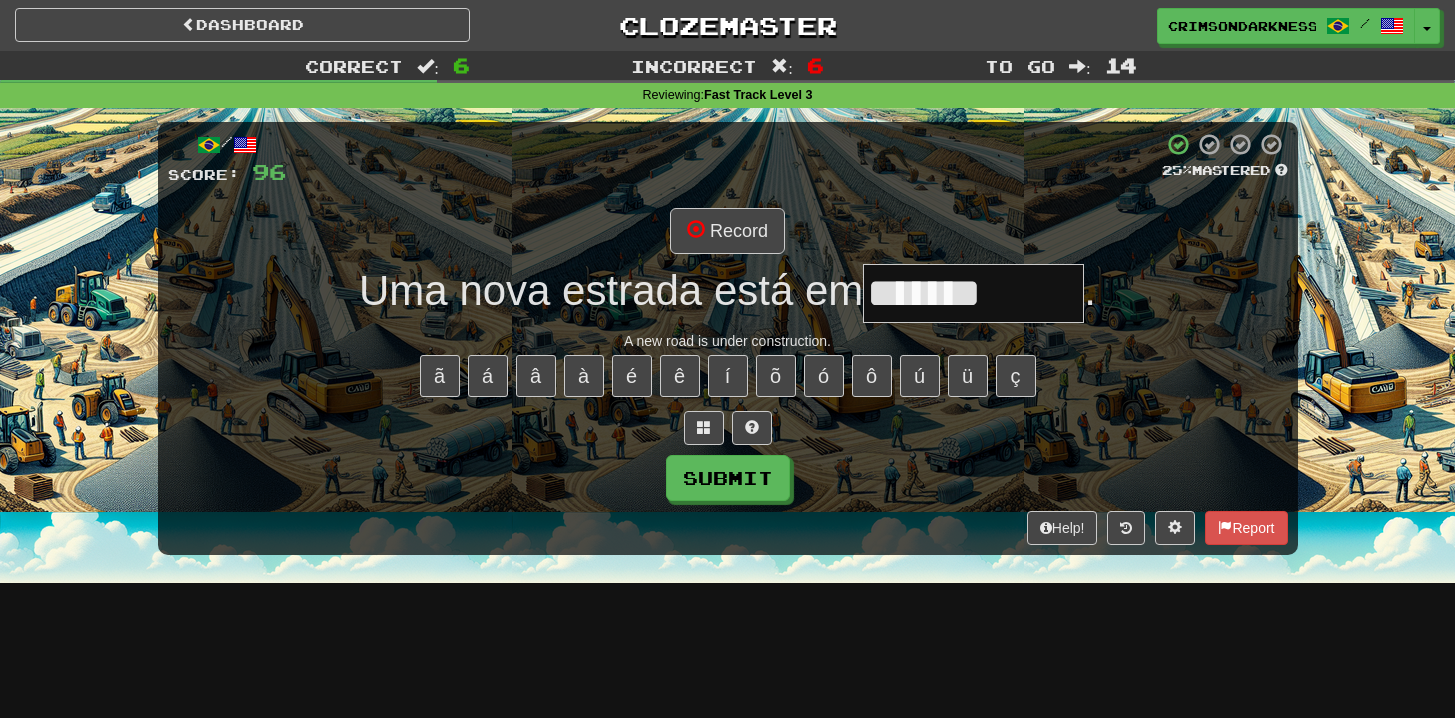 click on "ã á â à é ê í õ ó ô ú ü ç" at bounding box center [728, 376] 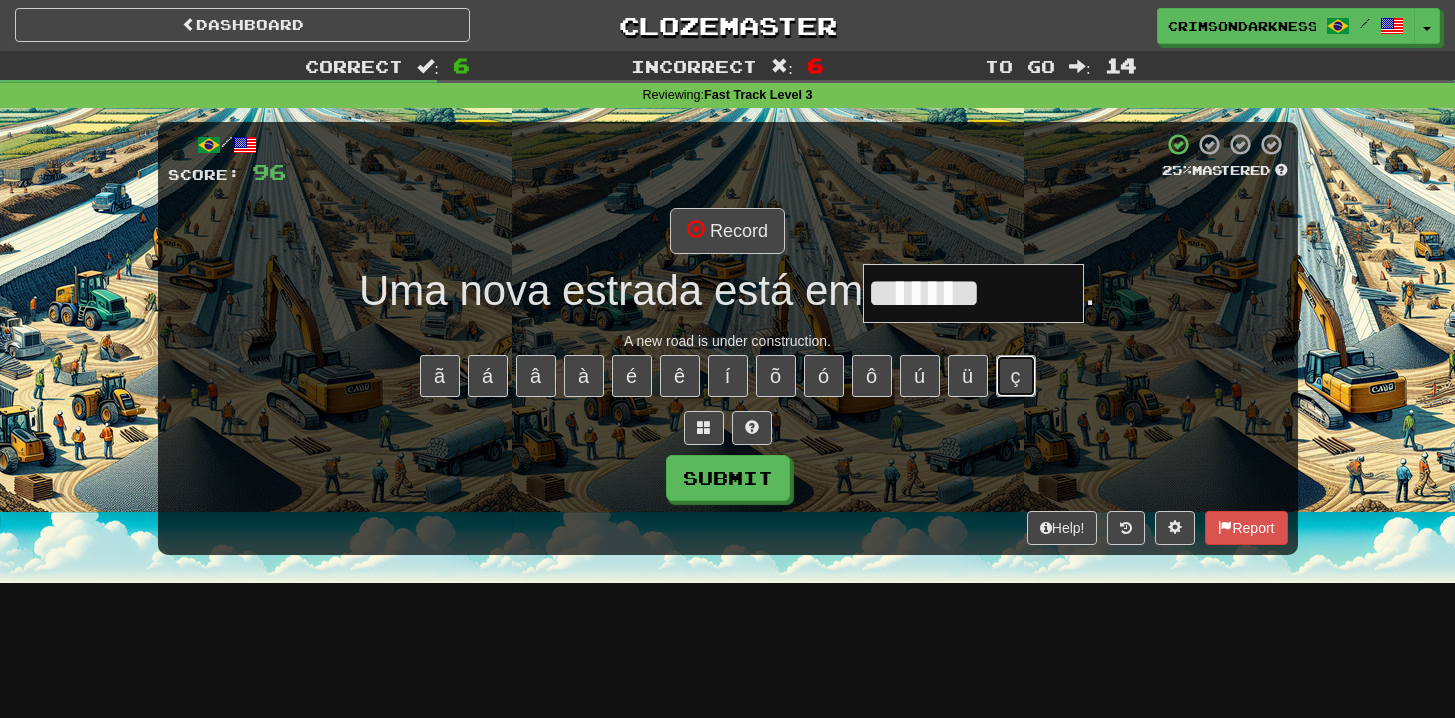 click on "ç" at bounding box center (1016, 376) 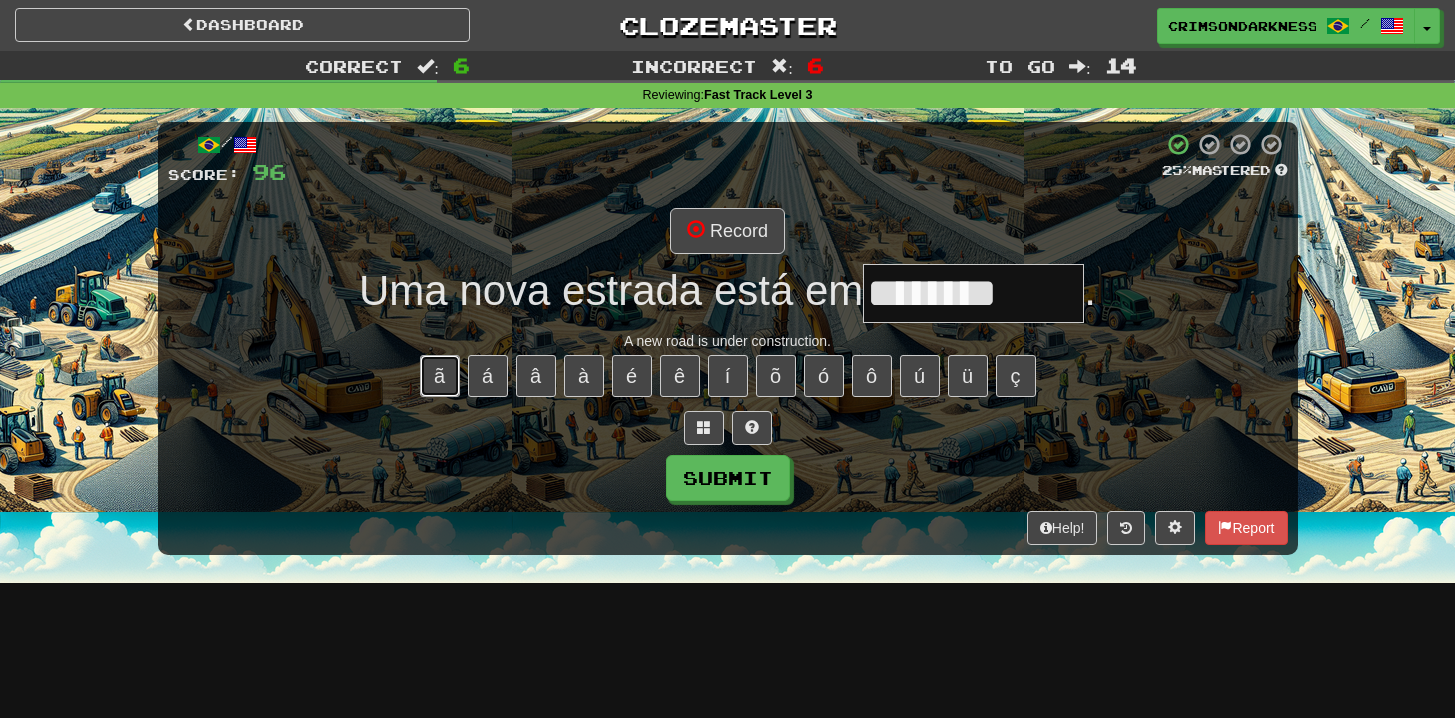 click on "ã" at bounding box center (440, 376) 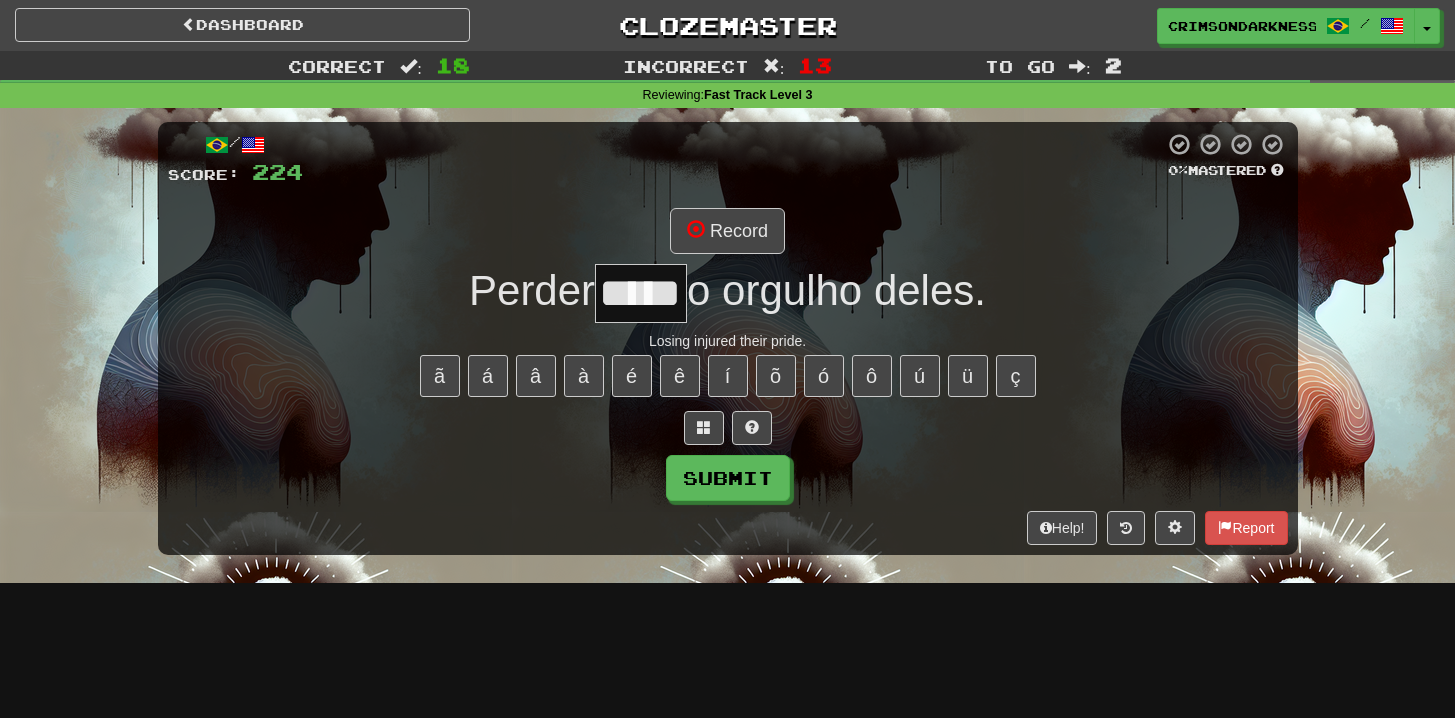scroll, scrollTop: 0, scrollLeft: 0, axis: both 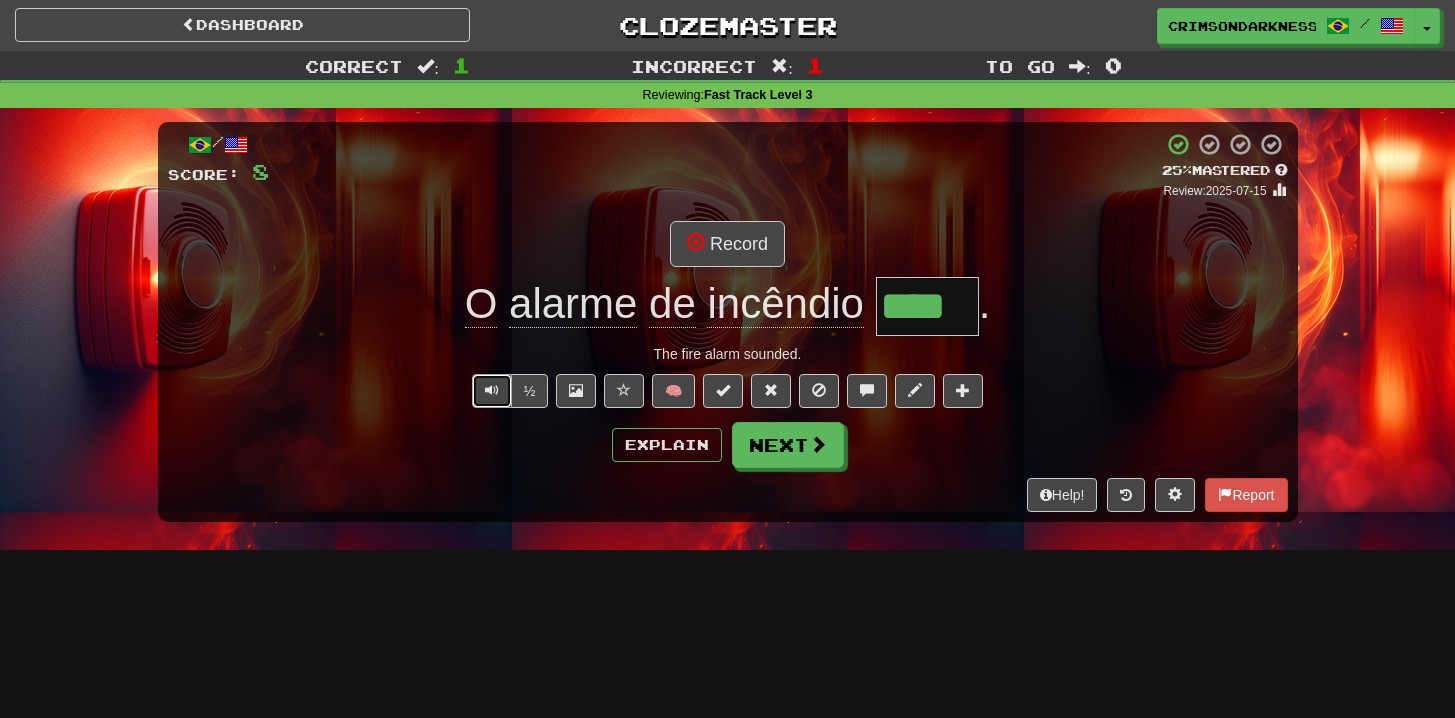 click at bounding box center [492, 391] 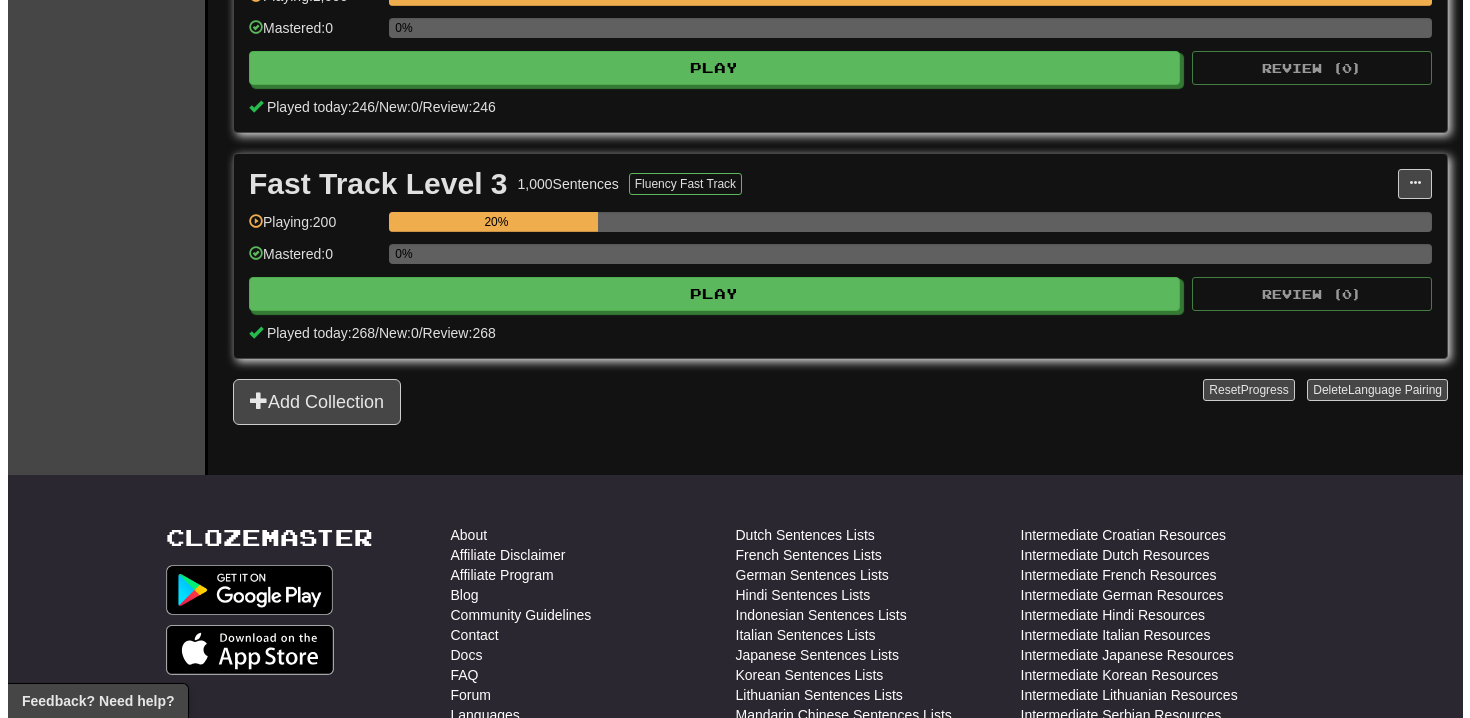 scroll, scrollTop: 839, scrollLeft: 0, axis: vertical 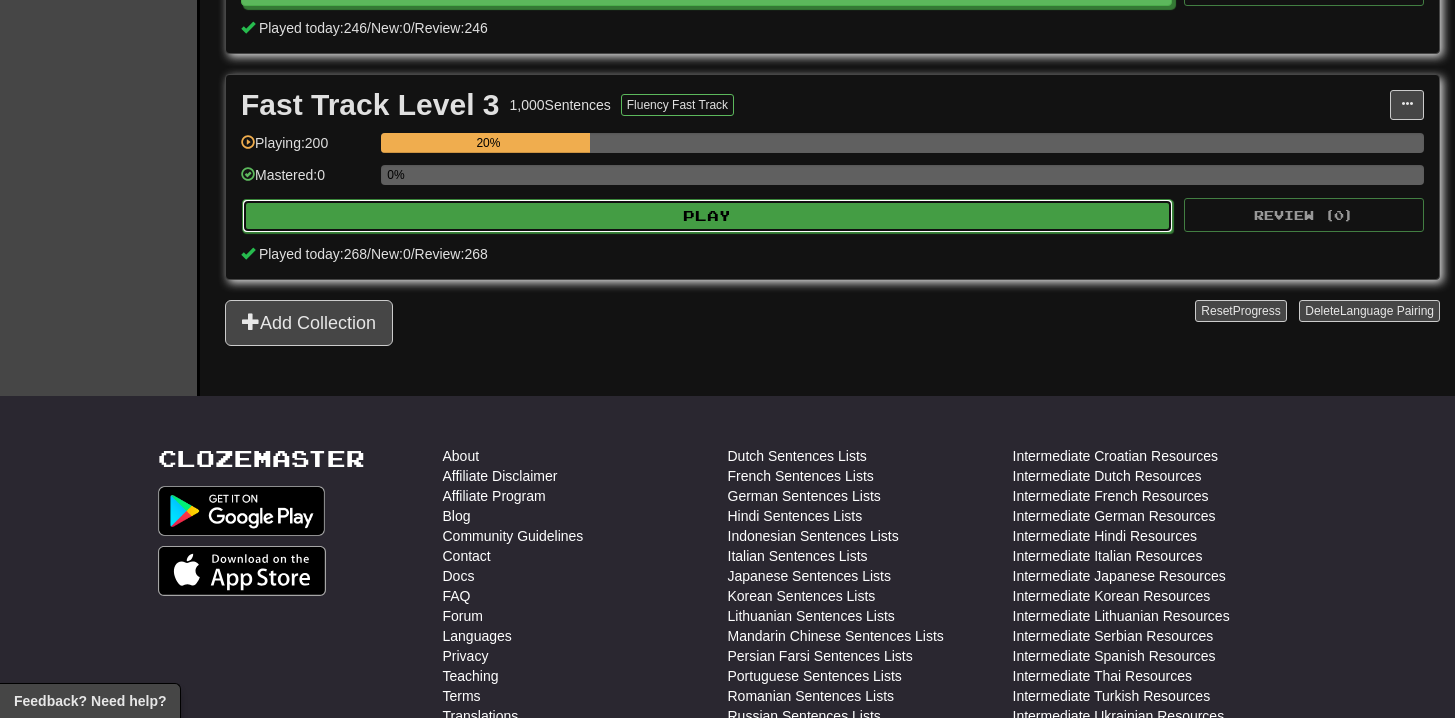 click on "Play" at bounding box center (707, 216) 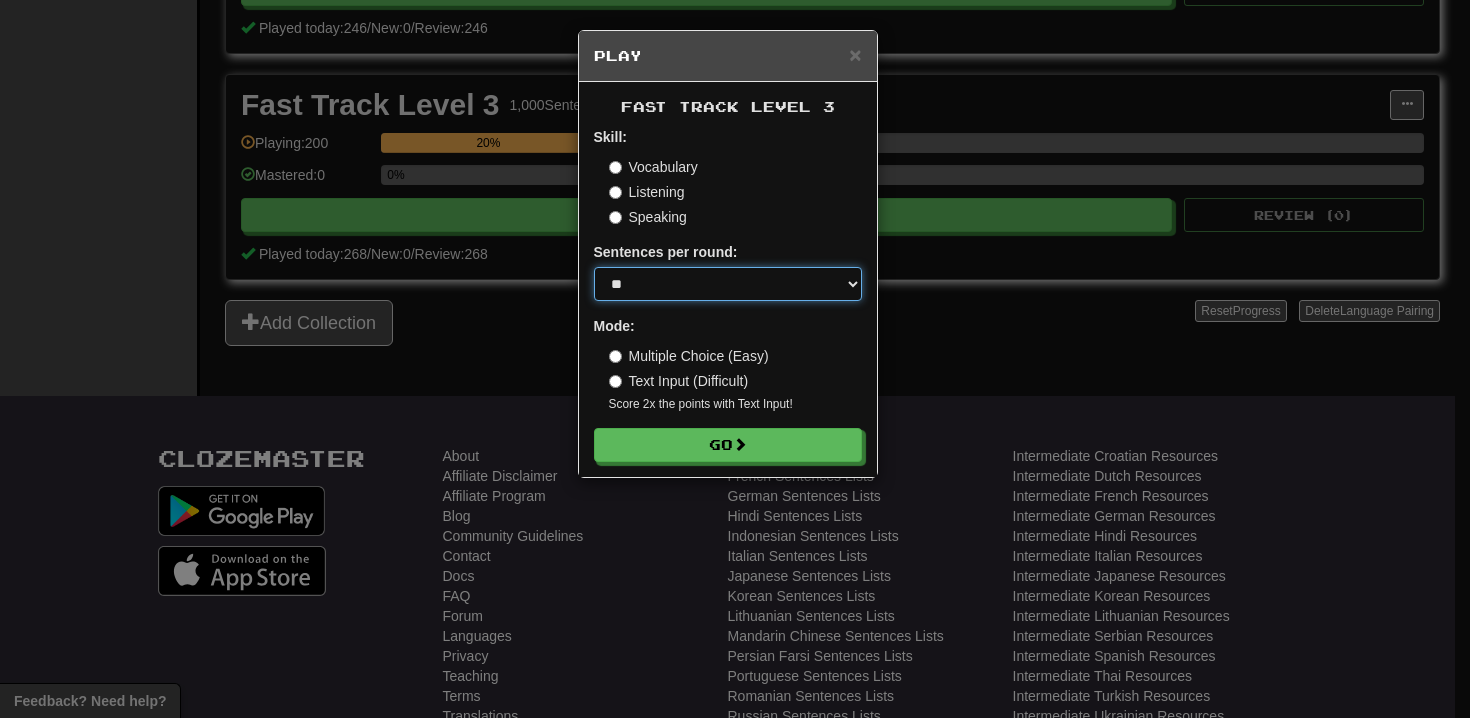 click on "* ** ** ** ** ** *** ********" at bounding box center [728, 284] 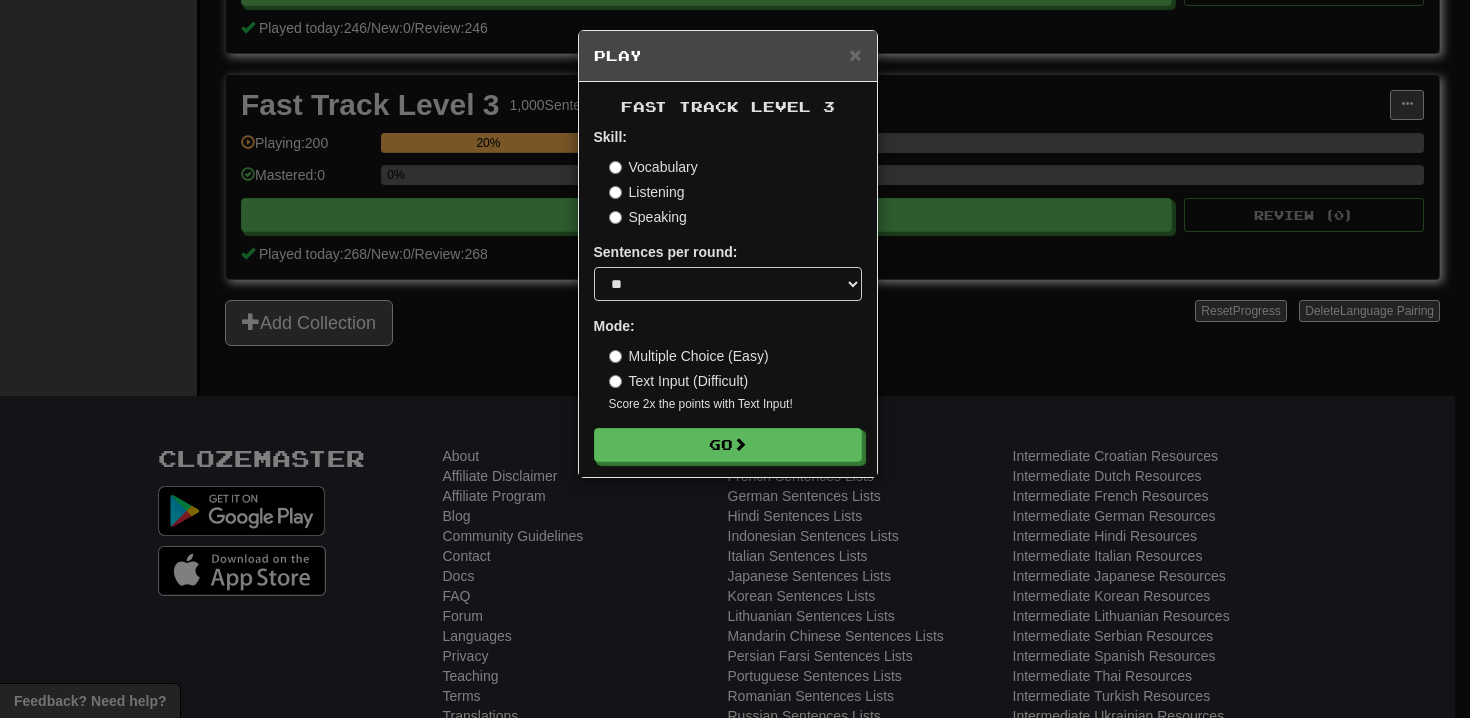 click on "Multiple Choice (Easy)" at bounding box center (689, 356) 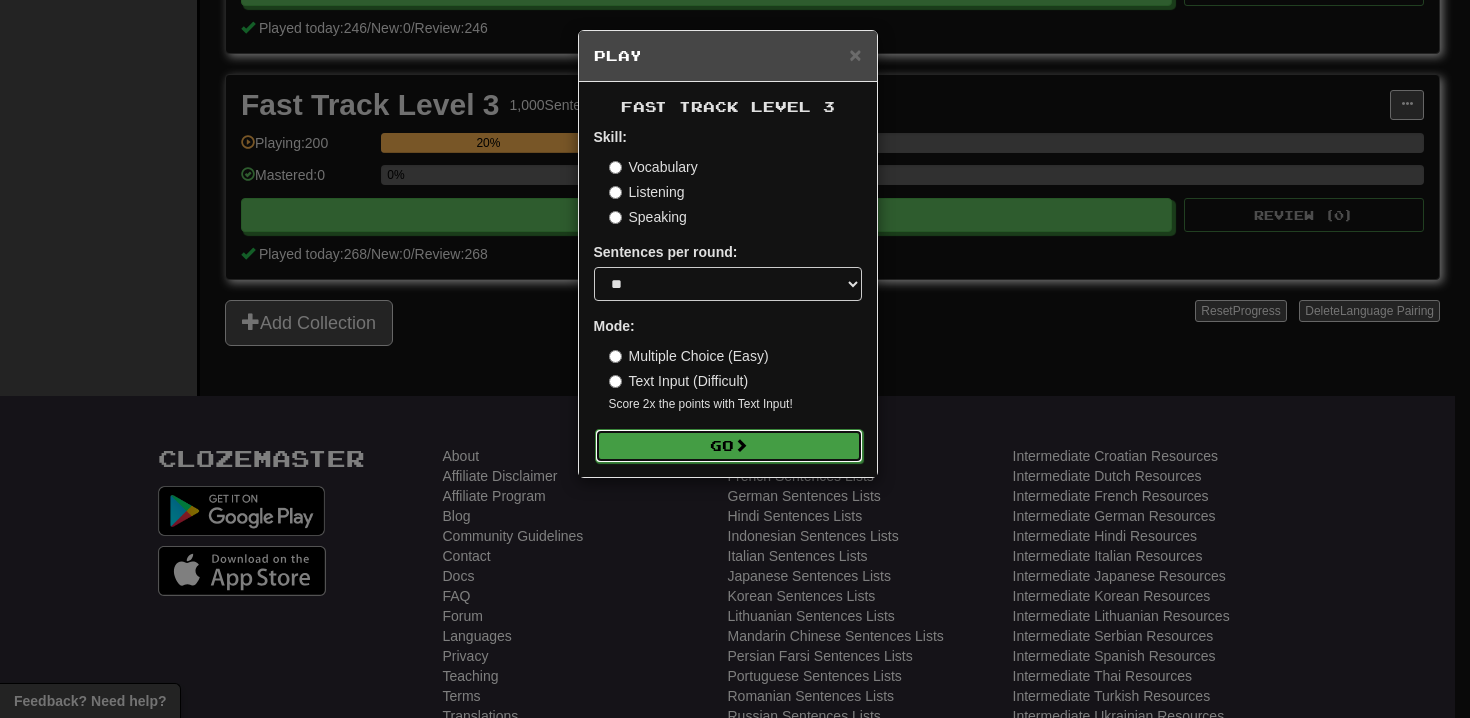 click on "Go" at bounding box center [729, 446] 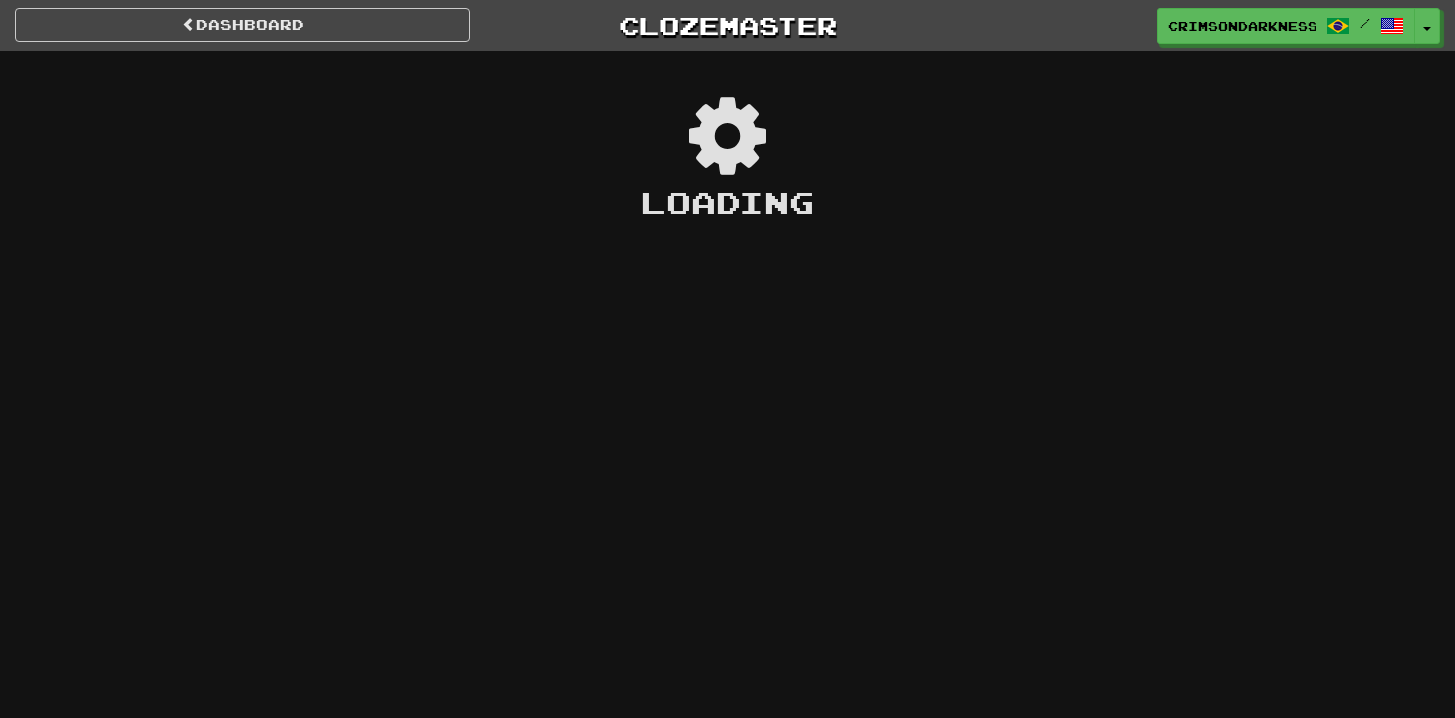 scroll, scrollTop: 0, scrollLeft: 0, axis: both 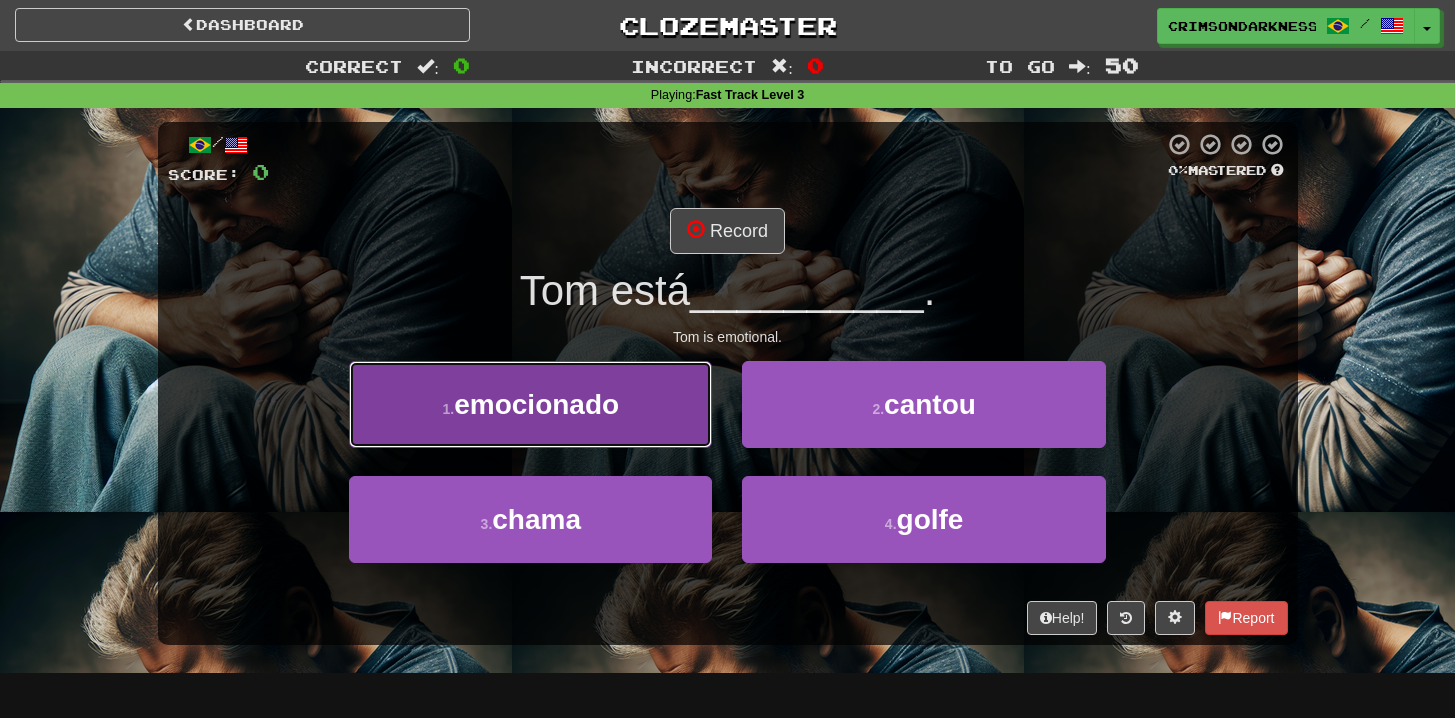 click on "emocionado" at bounding box center (536, 404) 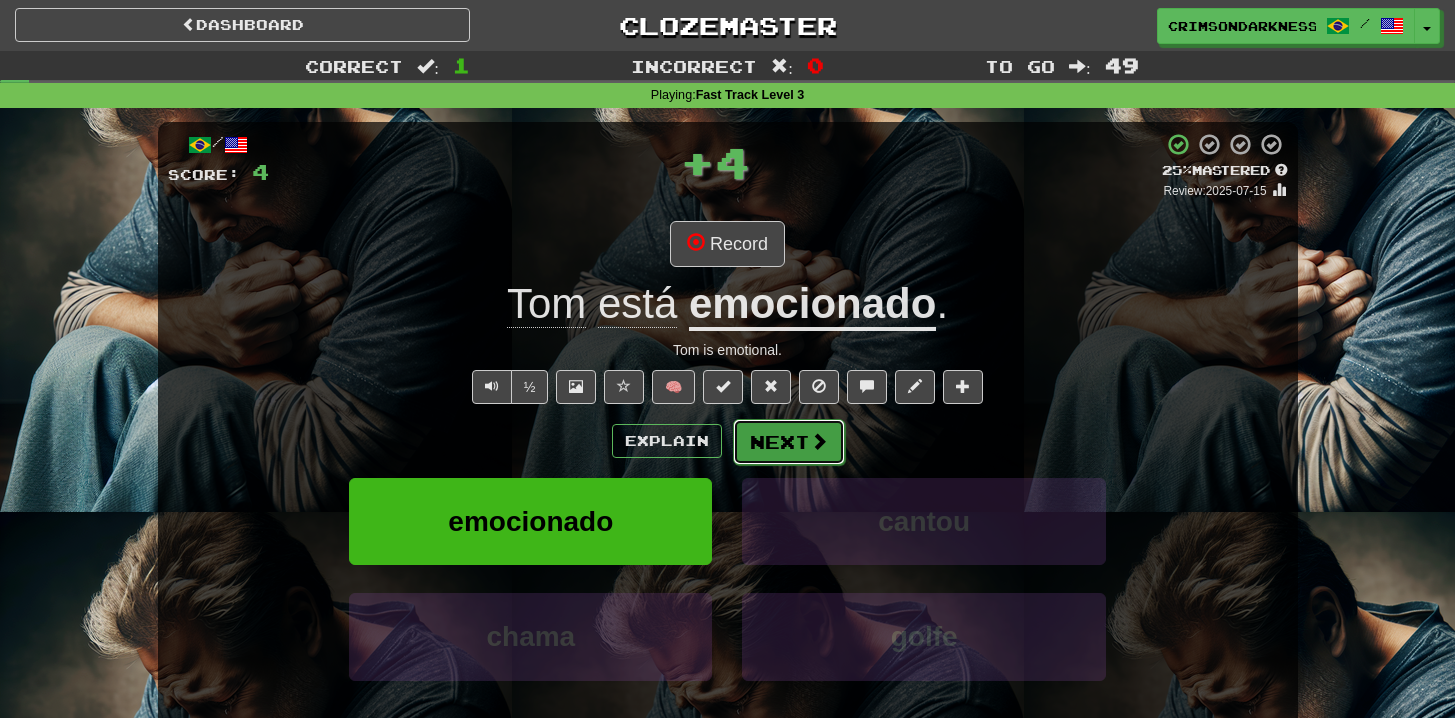 click on "Next" at bounding box center [789, 442] 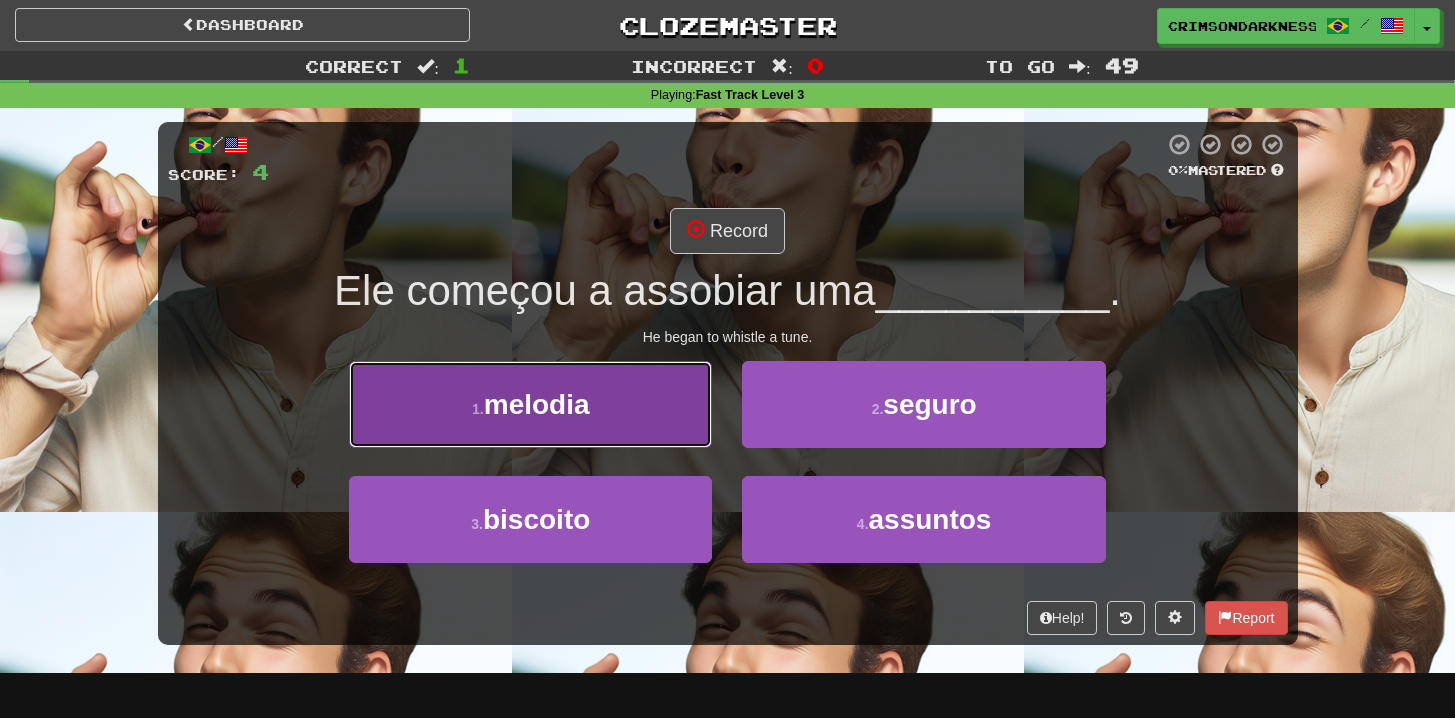 click on "1 .  melodia" at bounding box center [530, 404] 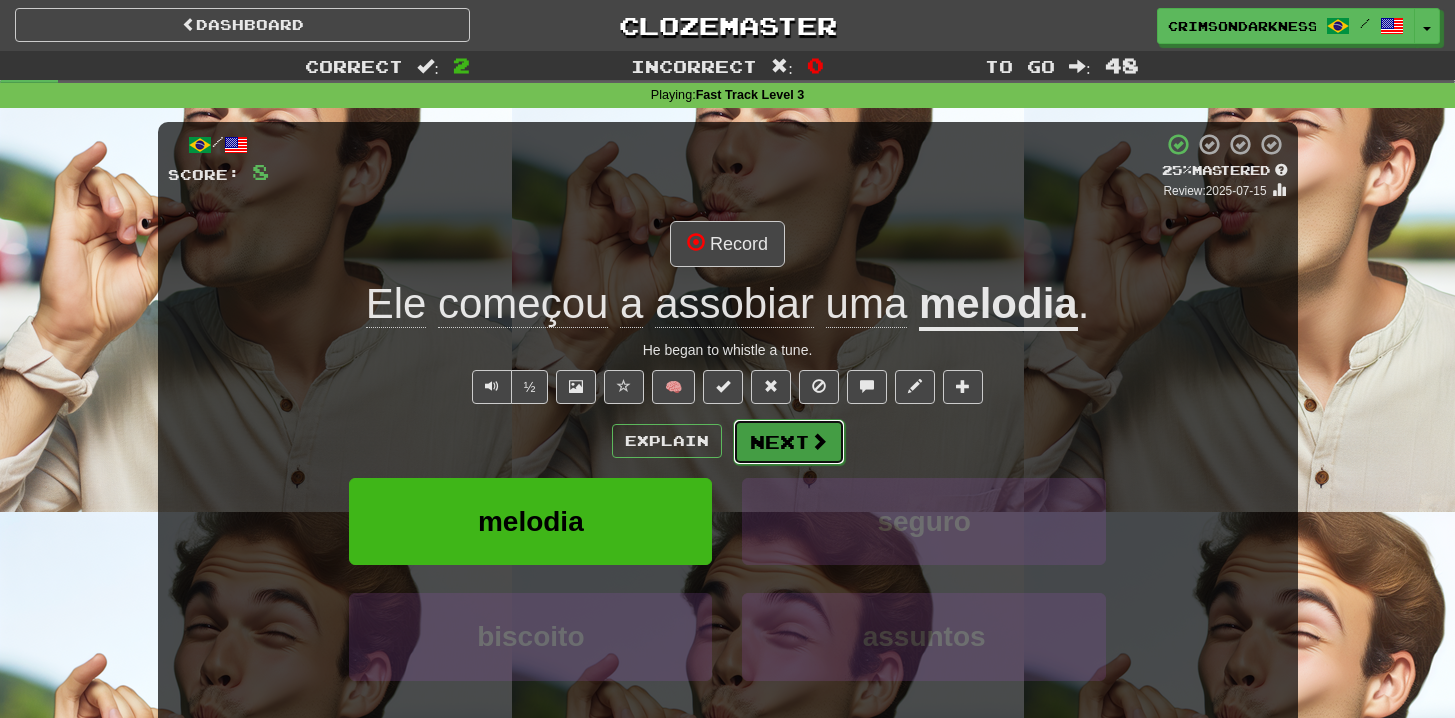 click on "Next" at bounding box center [789, 442] 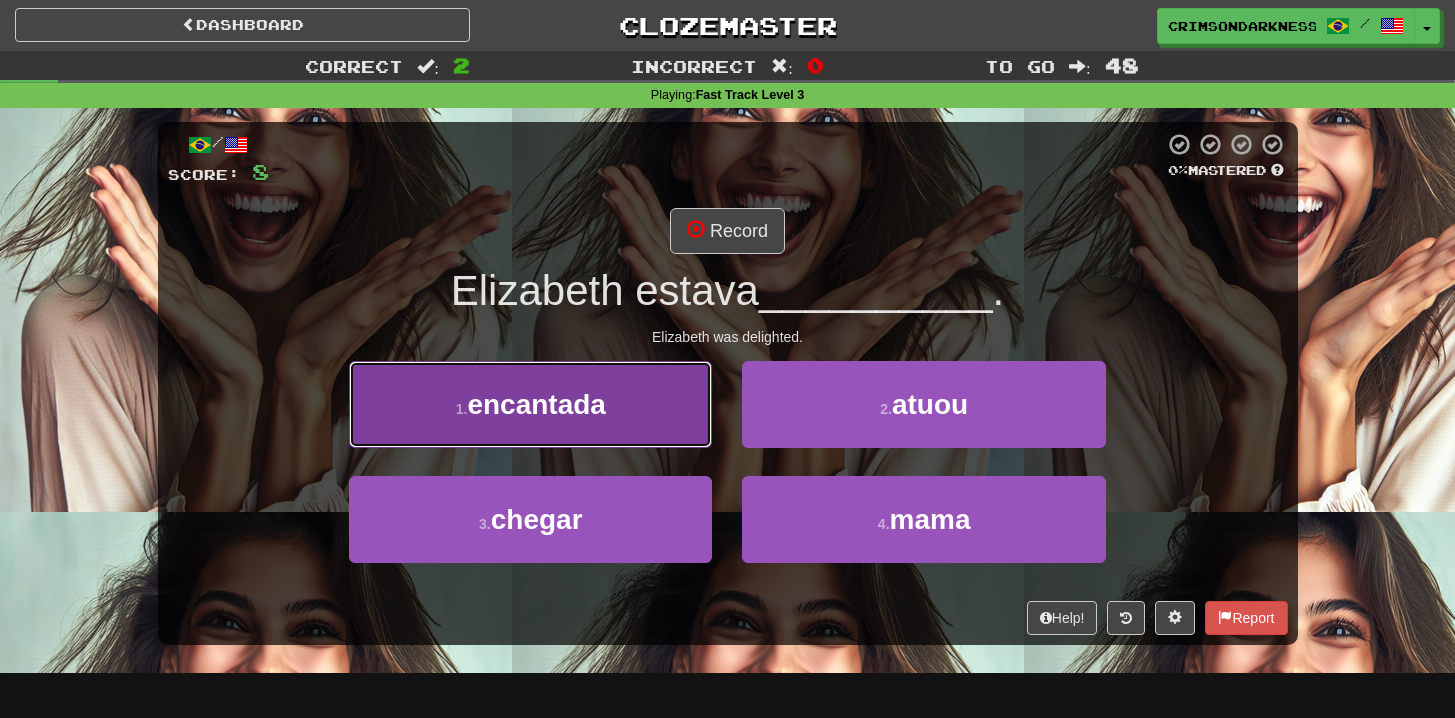 click on "1 .  encantada" at bounding box center (530, 404) 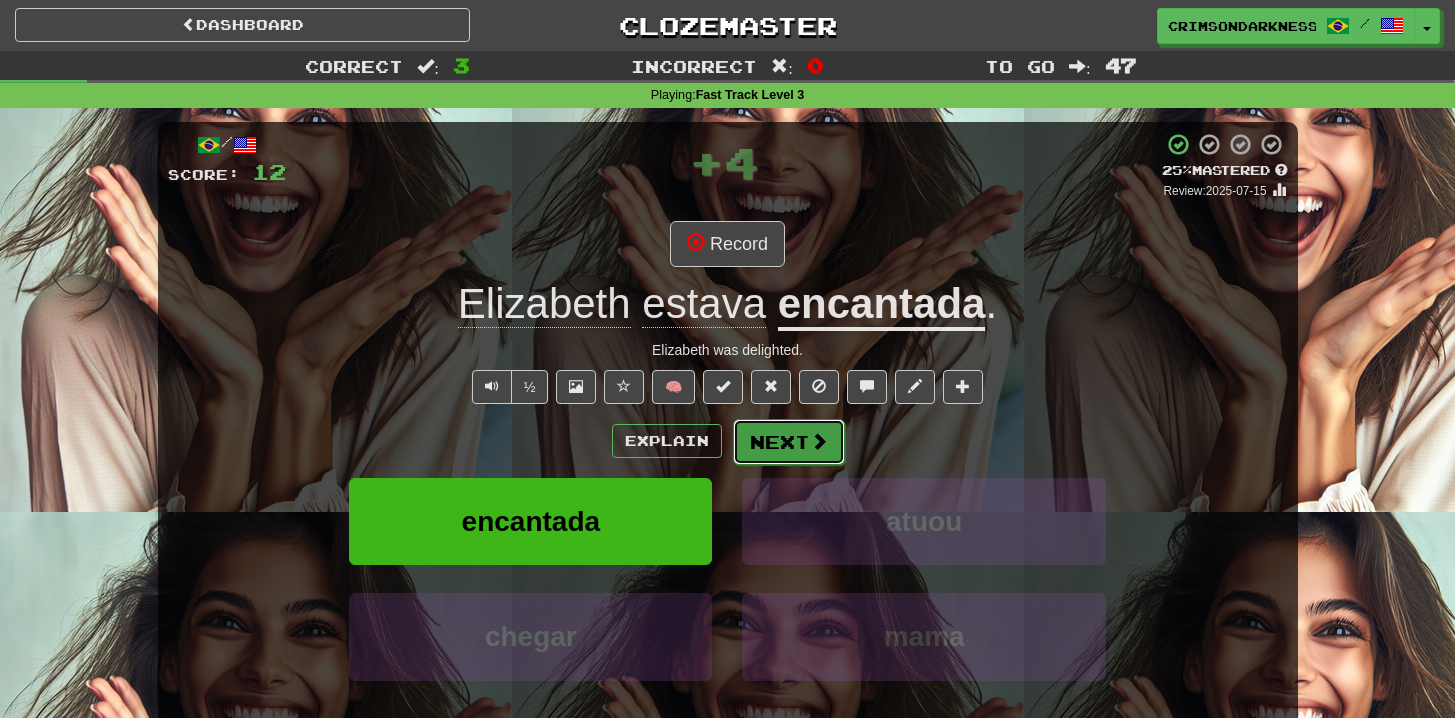 click on "Next" at bounding box center [789, 442] 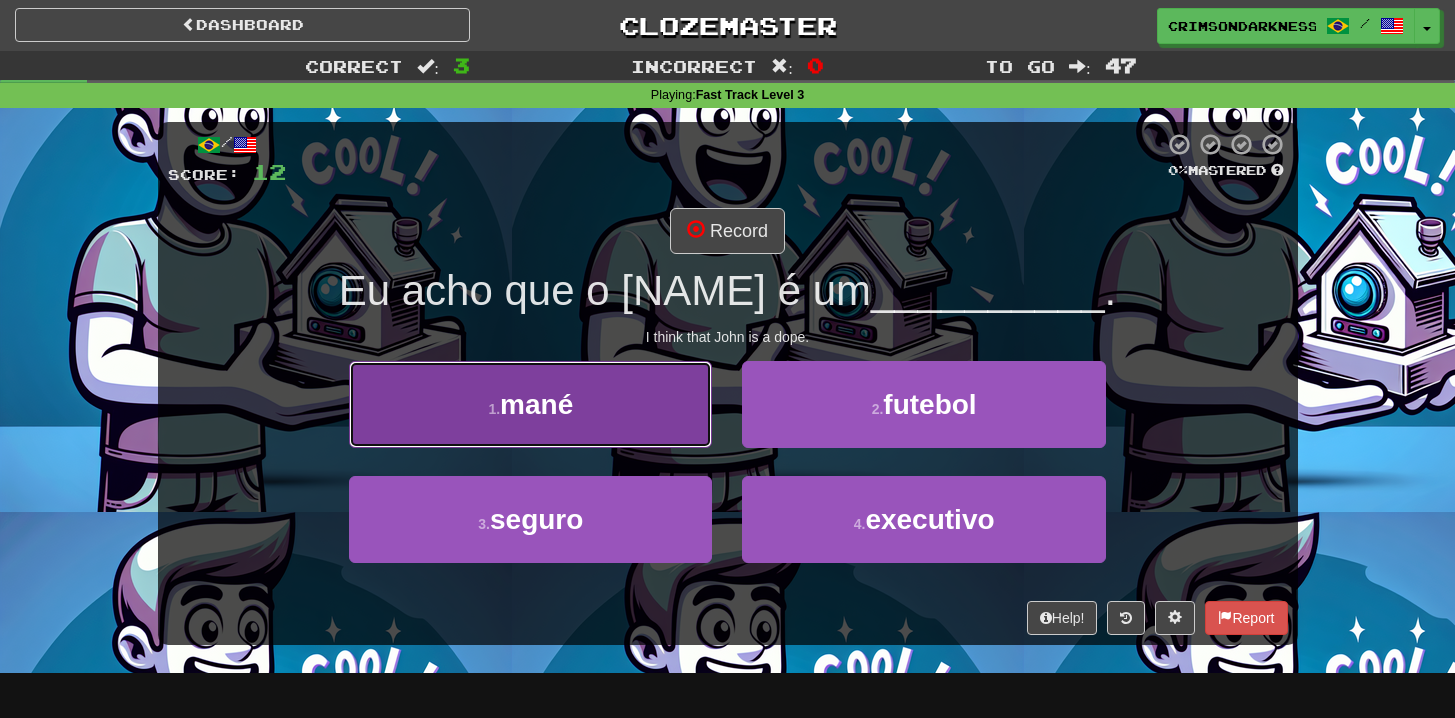 click on "1 .  mané" at bounding box center (530, 404) 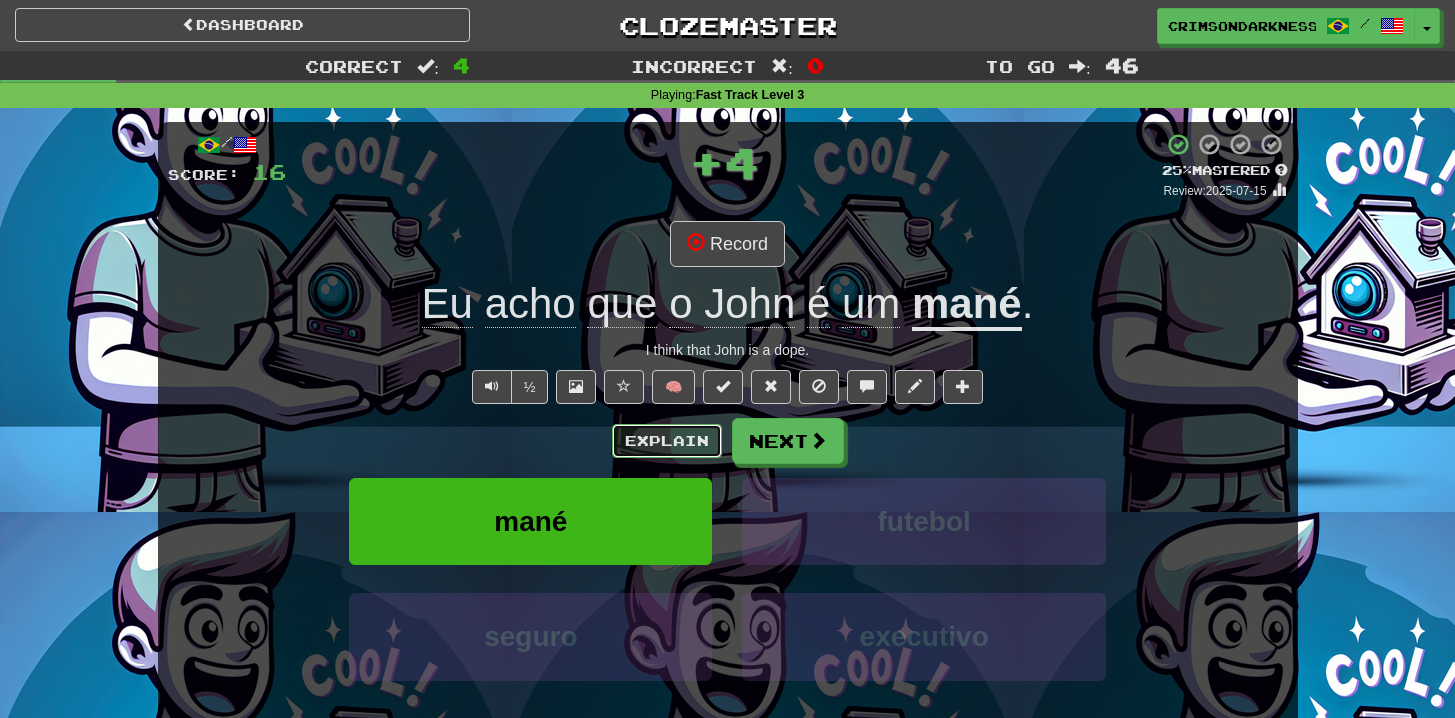 click on "Explain" at bounding box center (667, 441) 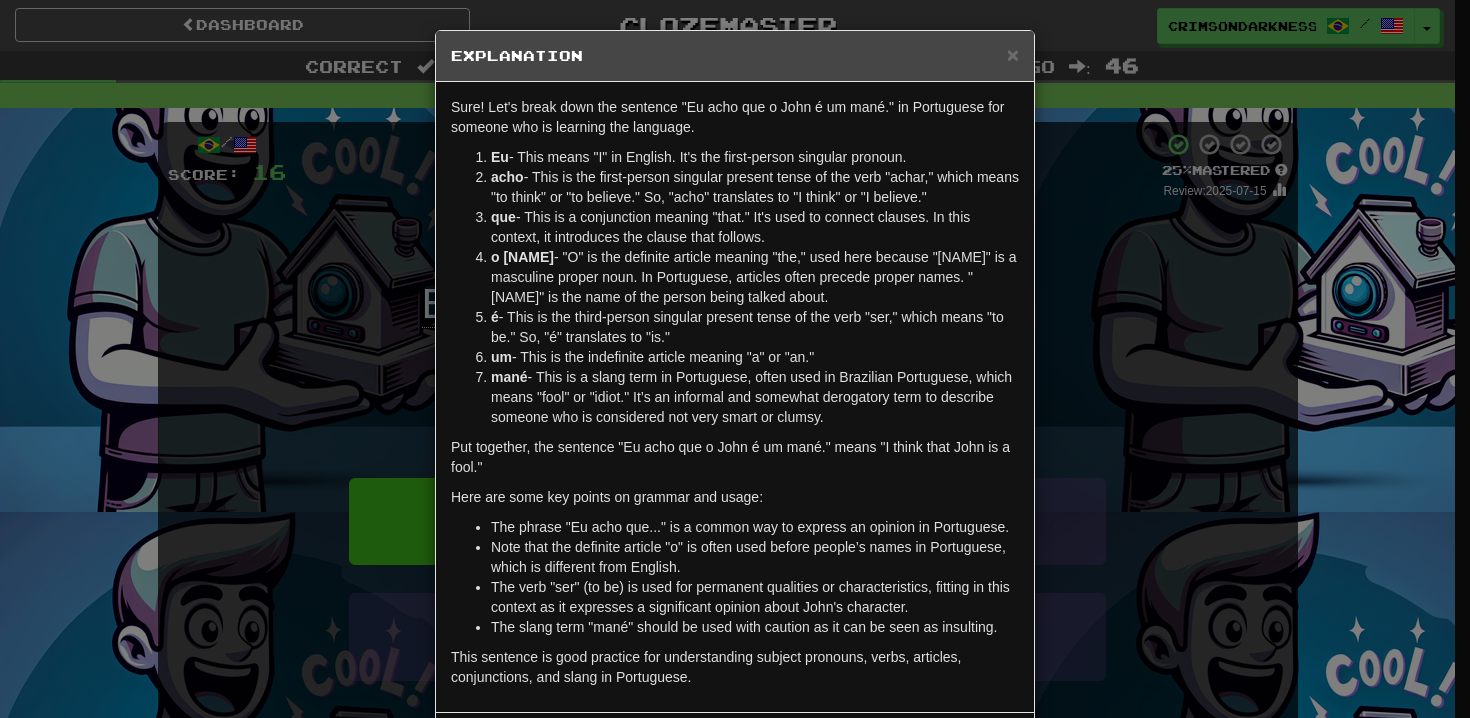 click on "× Explanation Sure! Let's break down the sentence "Eu acho que o [NAME] é um mané." in Portuguese for someone who is learning the language.
Eu  - This means "I" in English. It's the first-person singular pronoun.
acho  - This is the first-person singular present tense of the verb "achar," which means "to think" or "to believe." So, "acho" translates to "I think" or "I believe."
que  - This is a conjunction meaning "that." It's used to connect clauses. In this context, it introduces the clause that follows.
o [NAME]  - "O" is the definite article meaning "the," used here because "[NAME]" is a masculine proper noun. In Portuguese, articles often precede proper names. "[NAME]" is the name of the person being talked about.
é  - This is the third-person singular present tense of the verb "ser," which means "to be." So, "é" translates to "is."
um  - This is the indefinite article meaning "a" or "an."
mané
Here are some key points on grammar and usage:
Let us know ! Close" at bounding box center (735, 359) 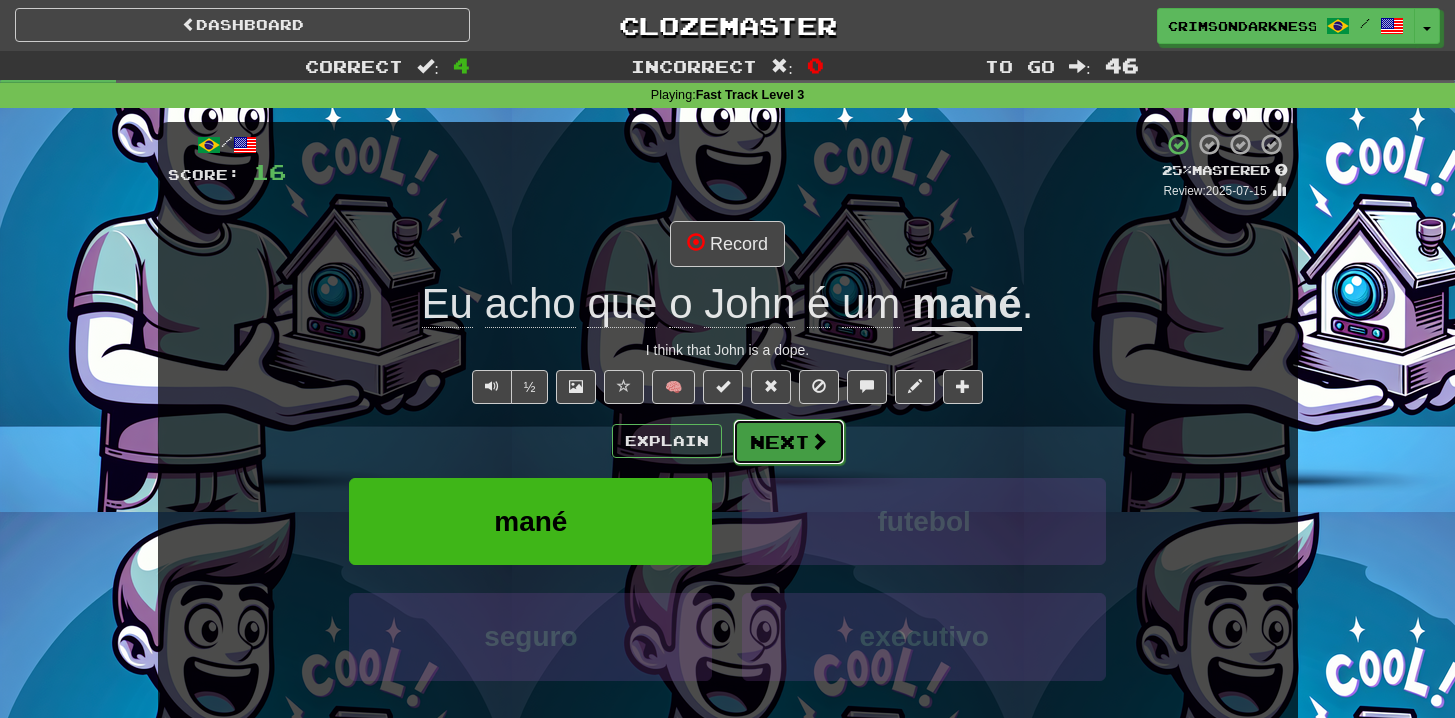 click on "Next" at bounding box center [789, 442] 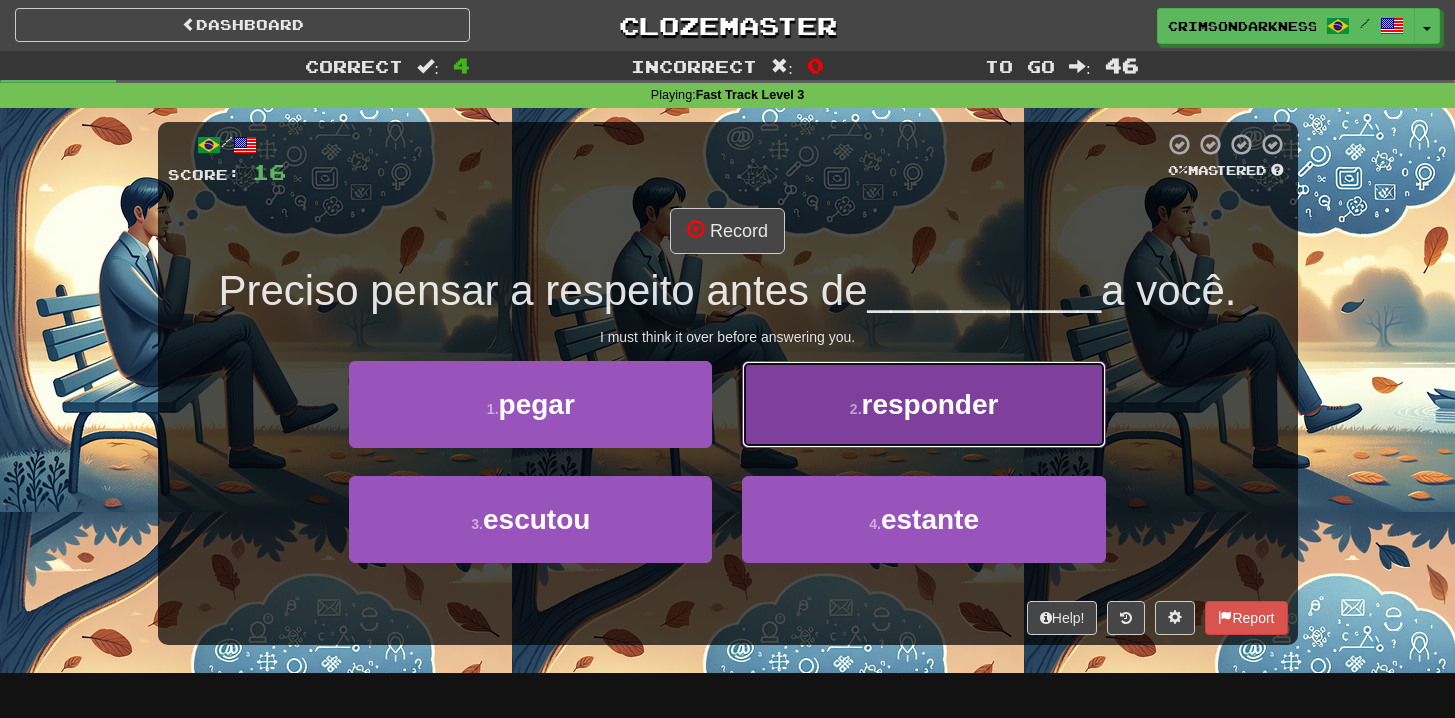 click on "2 .  responder" at bounding box center (923, 404) 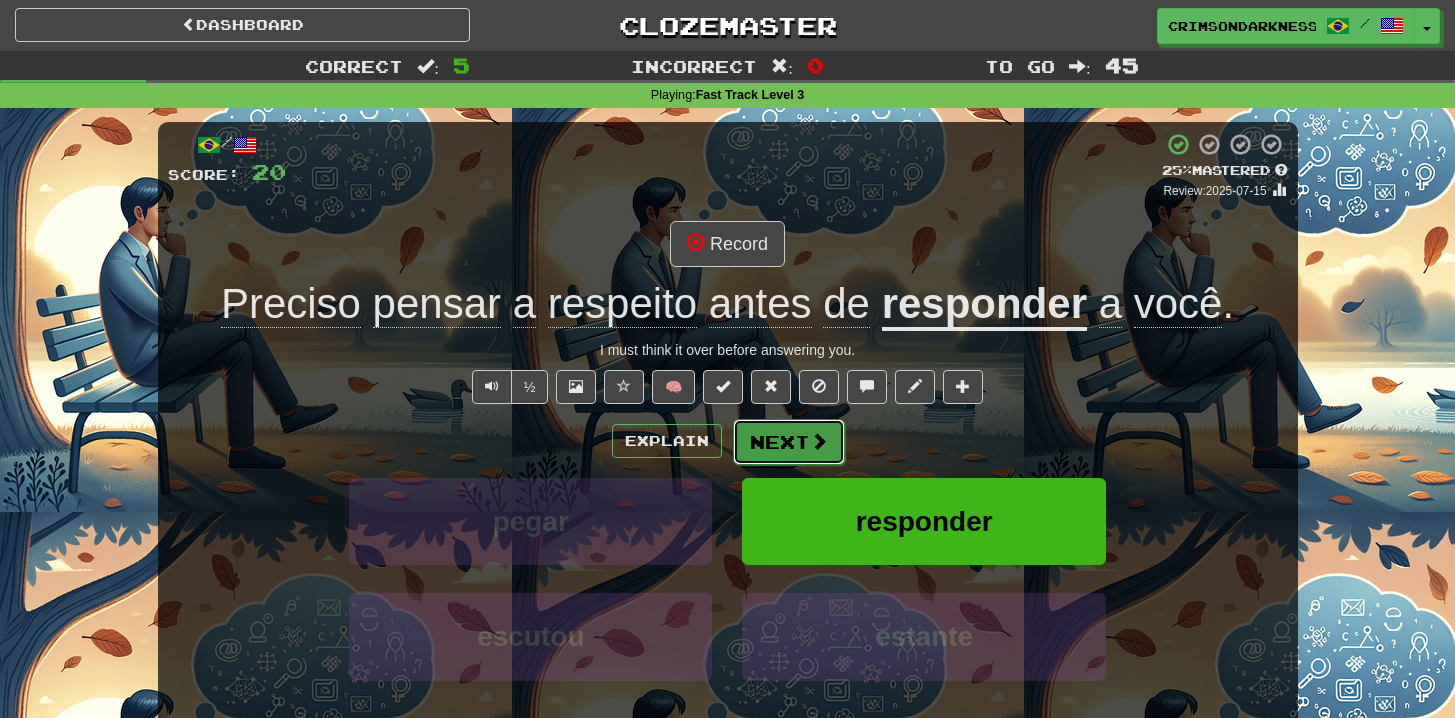click on "Next" at bounding box center (789, 442) 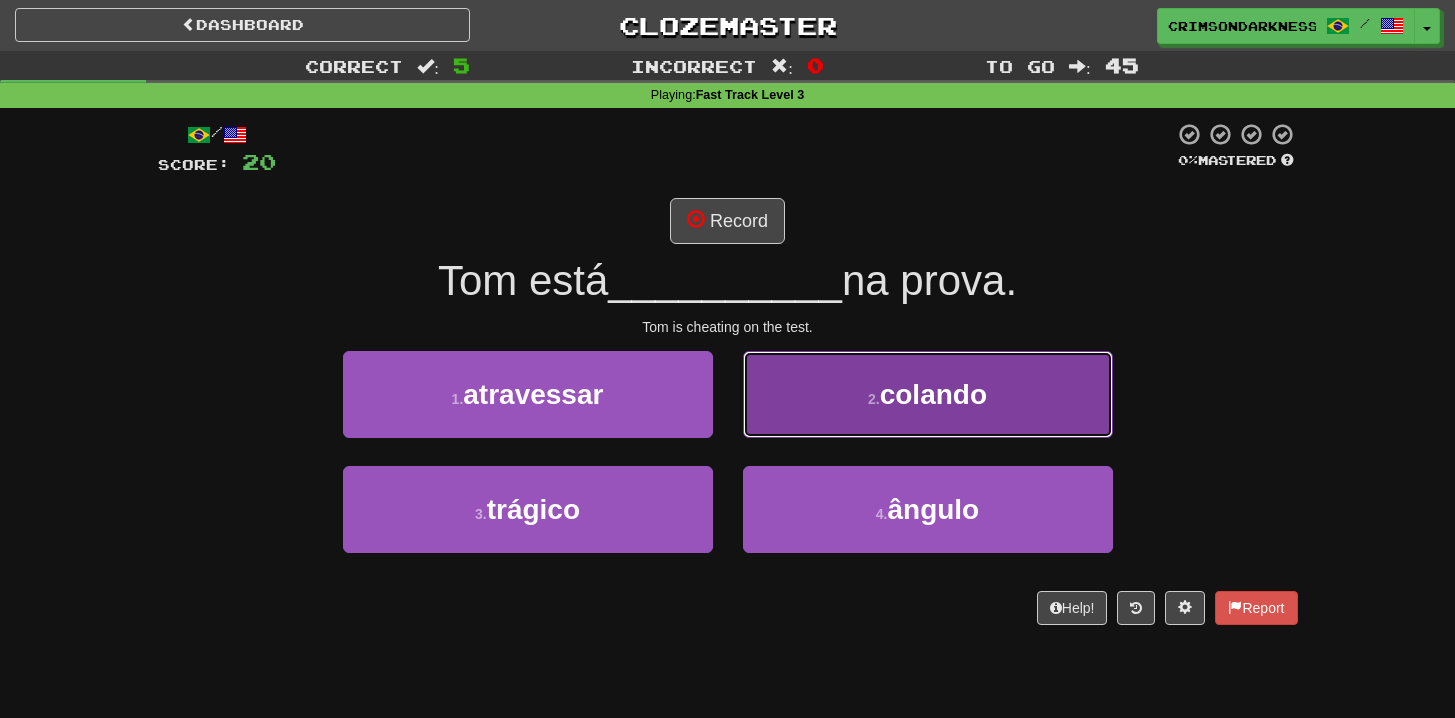 click on "2 .  colando" at bounding box center (928, 394) 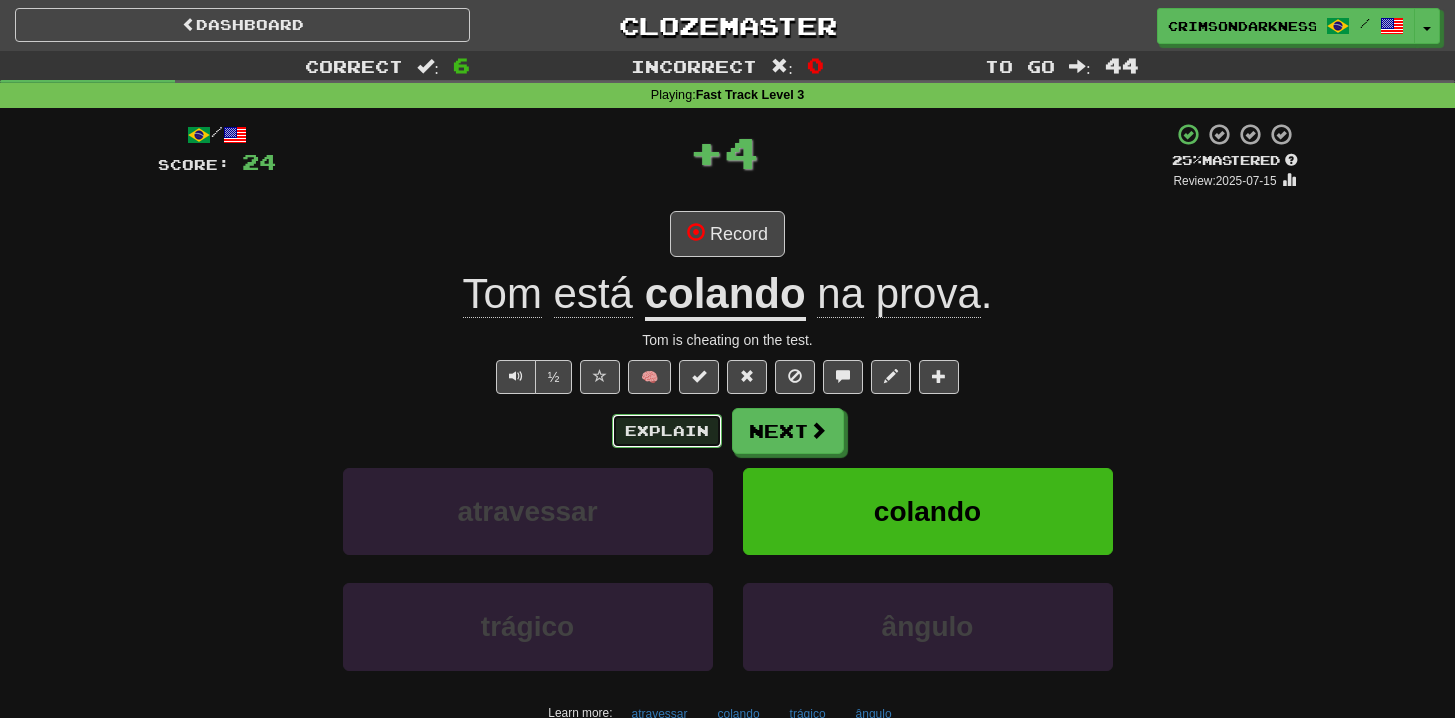 click on "Explain" at bounding box center (667, 431) 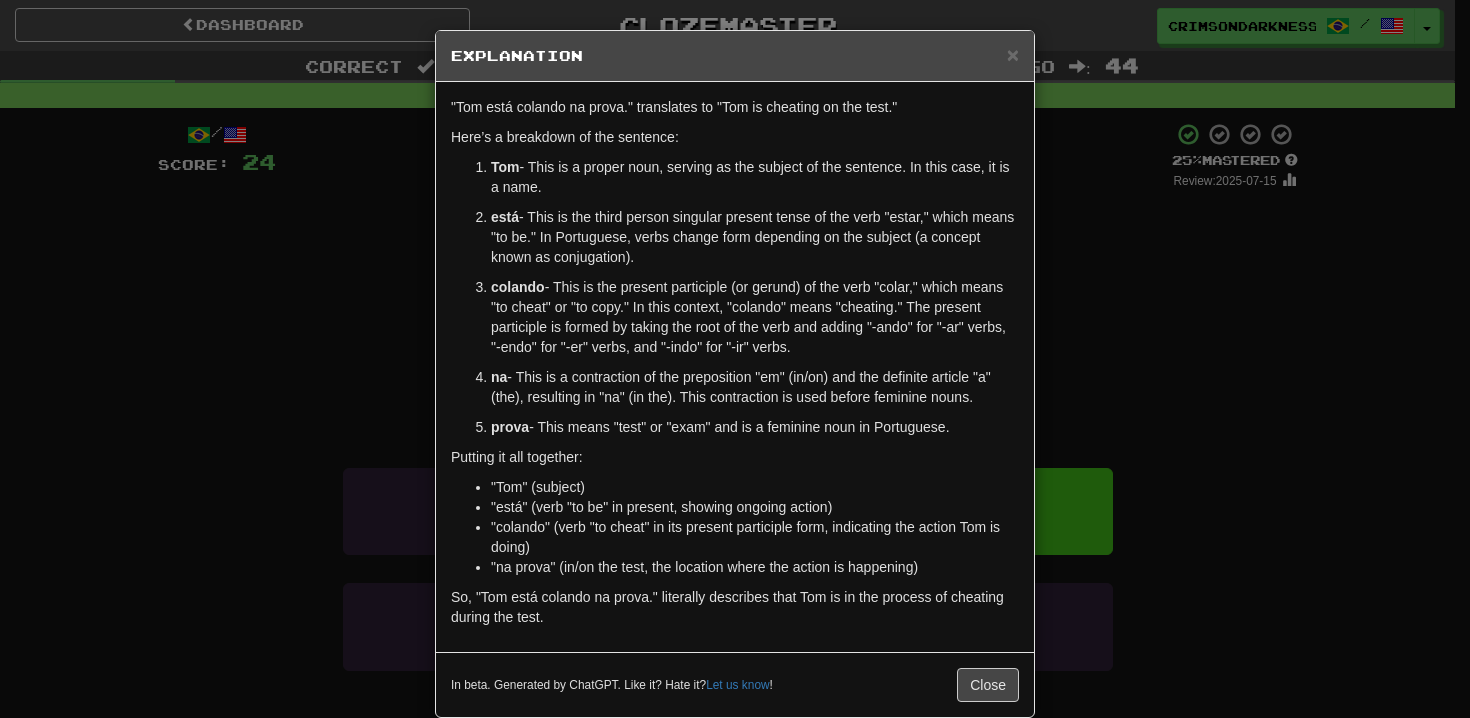 click on "× Explanation "Tom está colando na prova." translates to "Tom is cheating on the test."
Here’s a breakdown of the sentence:
Tom  - This is a proper noun, serving as the subject of the sentence. In this case, it is a name.
está  - This is the third person singular present tense of the verb "estar," which means "to be." In Portuguese, verbs change form depending on the subject (a concept known as conjugation).
colando  - This is the present participle (or gerund) of the verb "colar," which means "to cheat" or "to copy." In this context, "colando" means "cheating." The present participle is formed by taking the root of the verb and adding "-ando" for "-ar" verbs, "-endo" for "-er" verbs, and "-indo" for "-ir" verbs.
na  - This is a contraction of the preposition "em" (in/on) and the definite article "a" (the), resulting in "na" (in the). This contraction is used before feminine nouns.
prova  - This means "test" or "exam" and is a feminine noun in Portuguese." at bounding box center (735, 359) 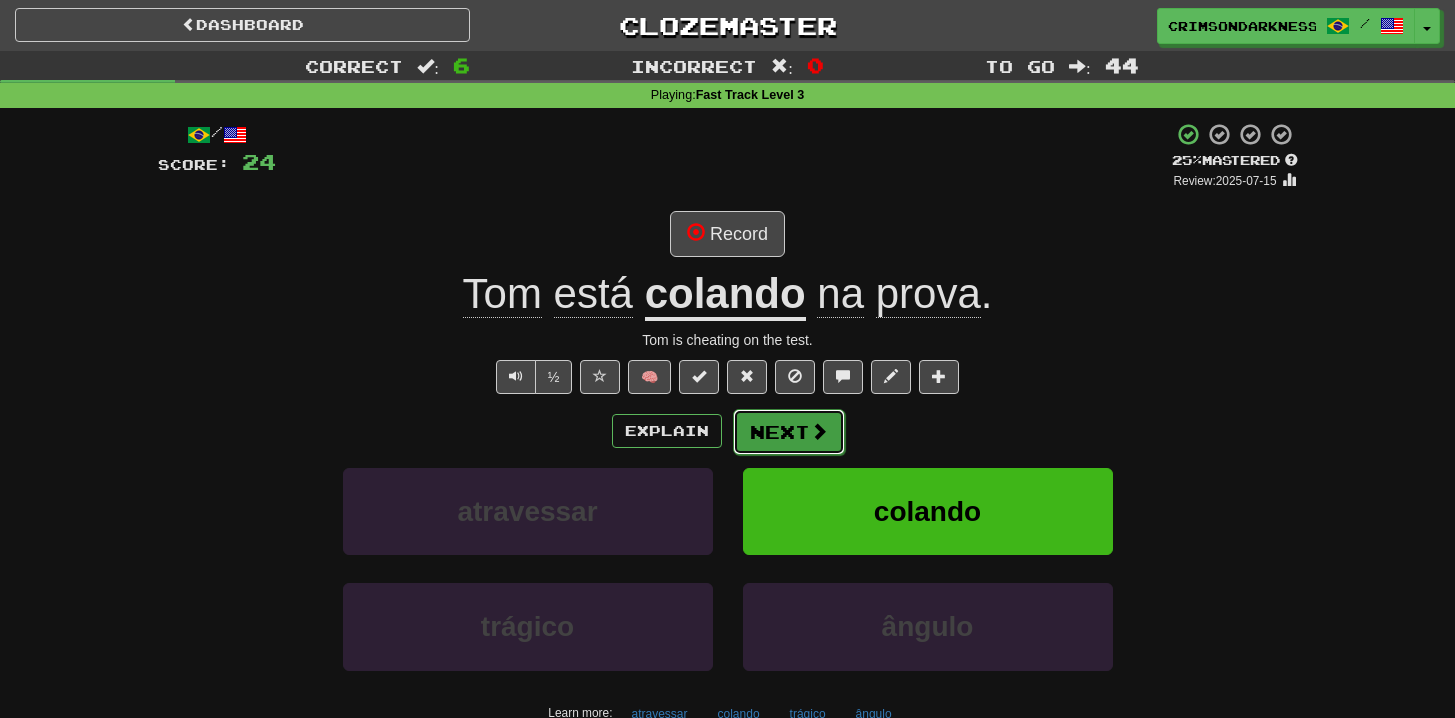 click on "Next" at bounding box center [789, 432] 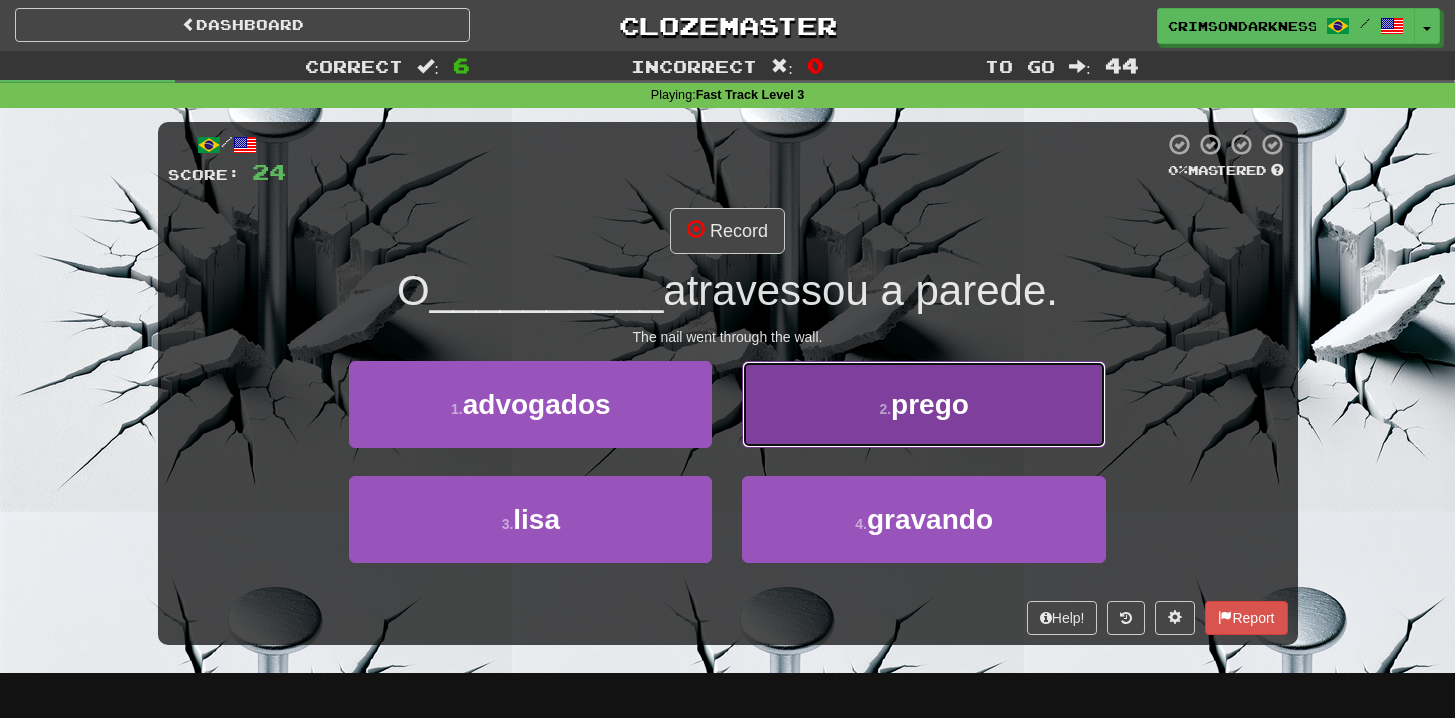 click on "2 .  prego" at bounding box center (923, 404) 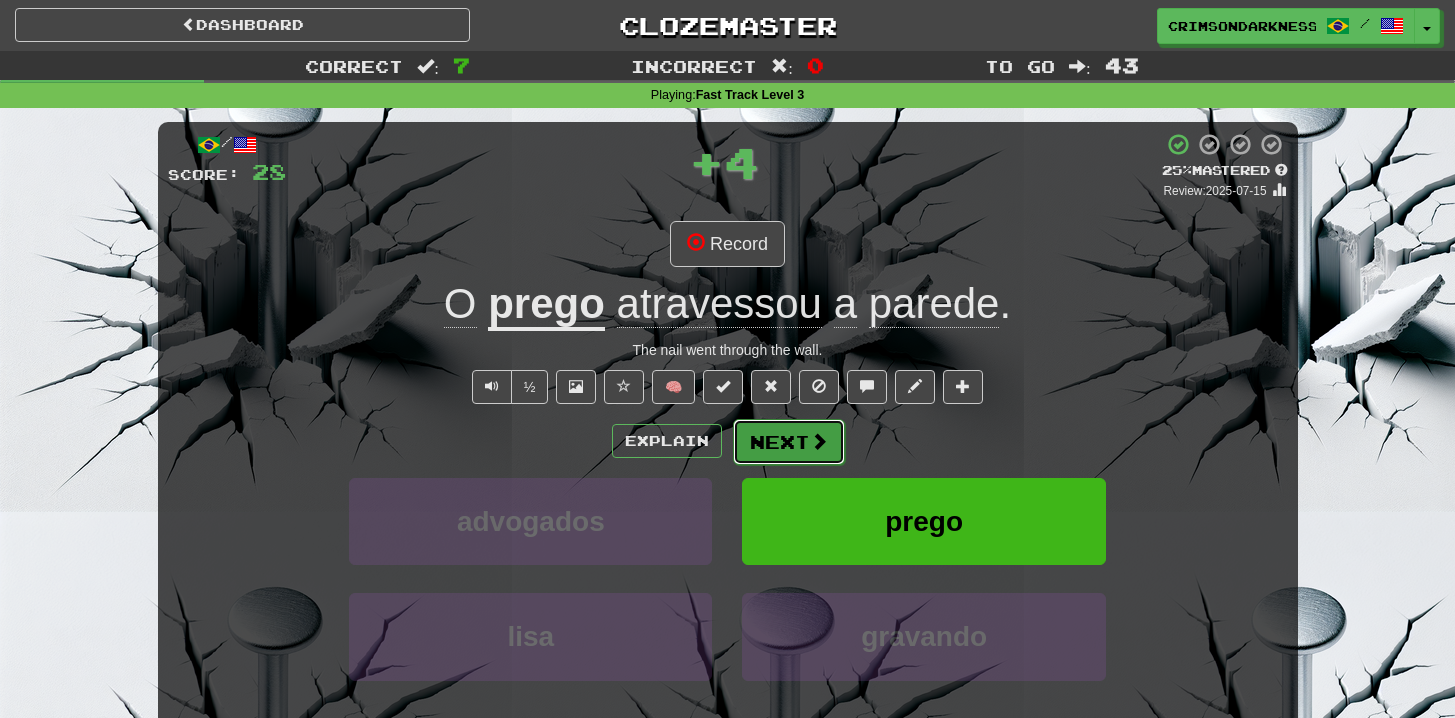 click at bounding box center [819, 441] 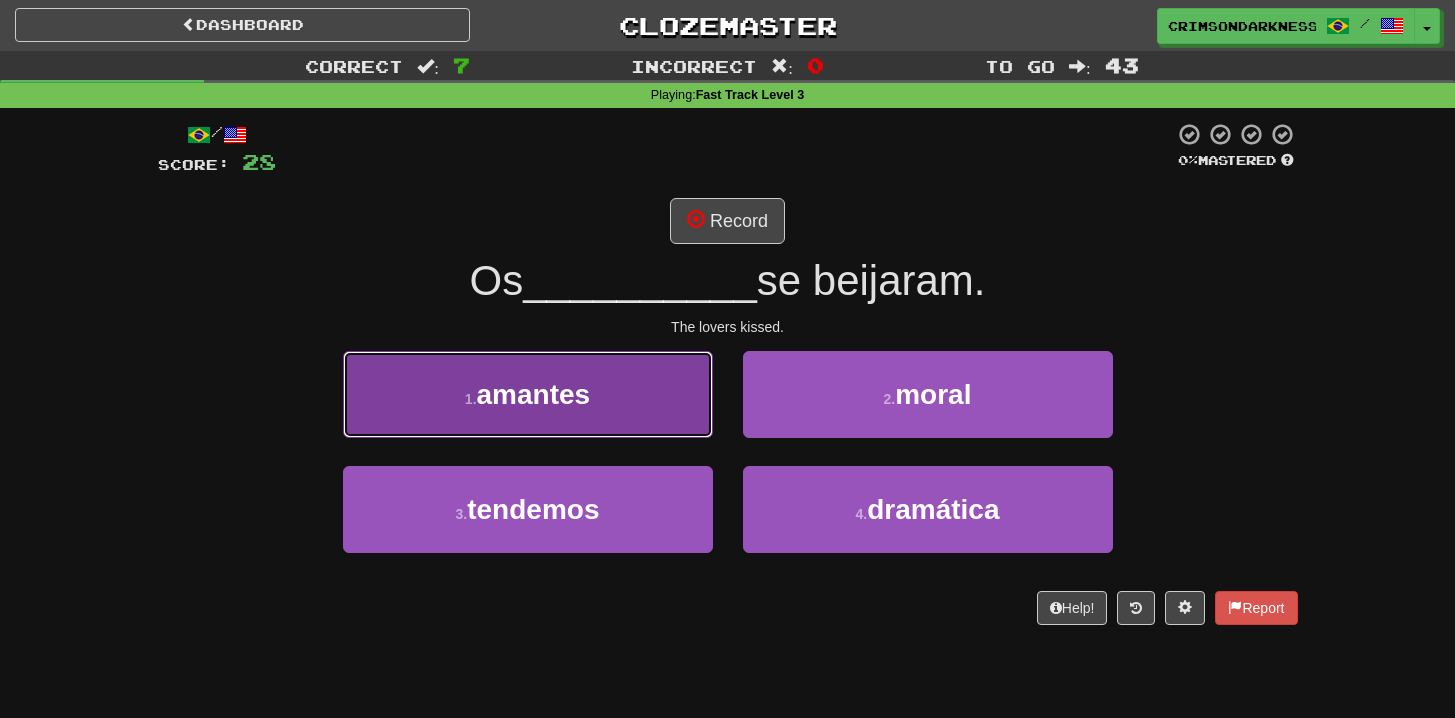 click on "1 .  amantes" at bounding box center (528, 394) 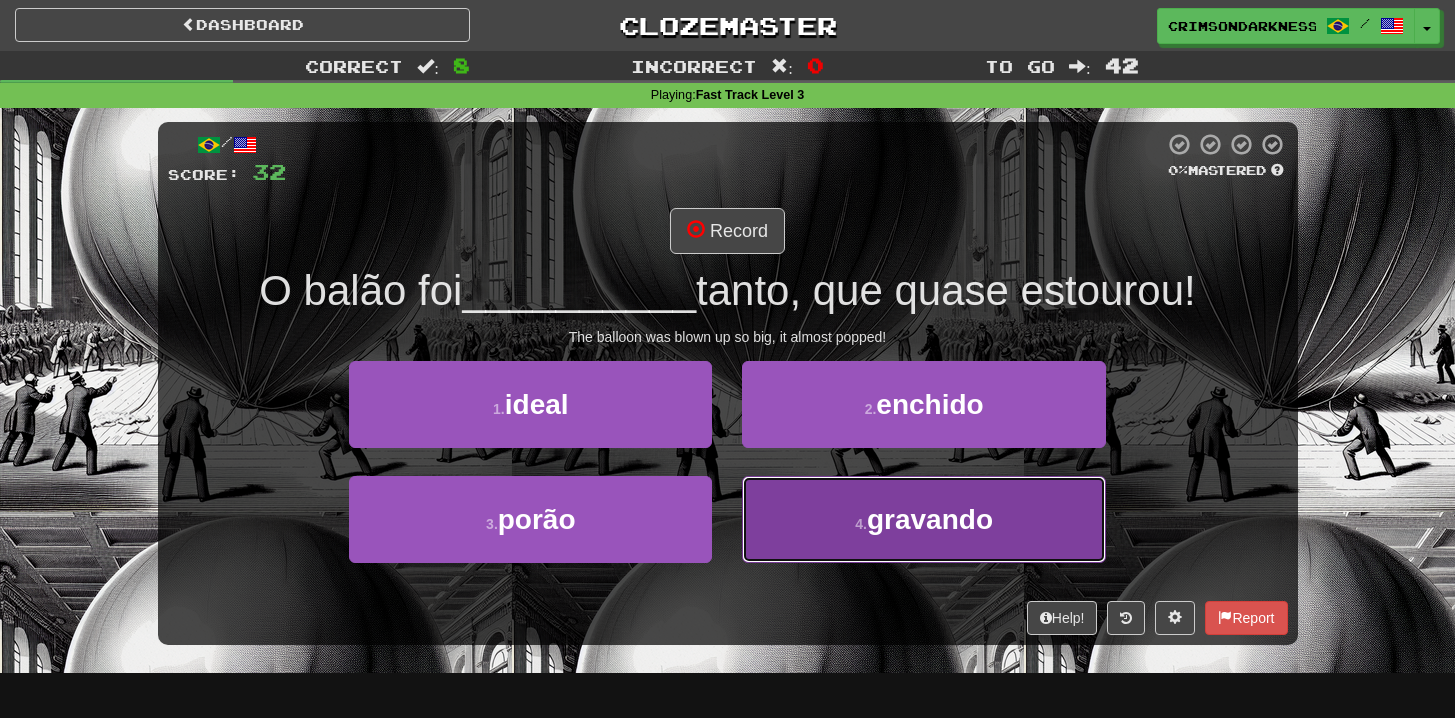 click on "4 .  gravando" at bounding box center [923, 519] 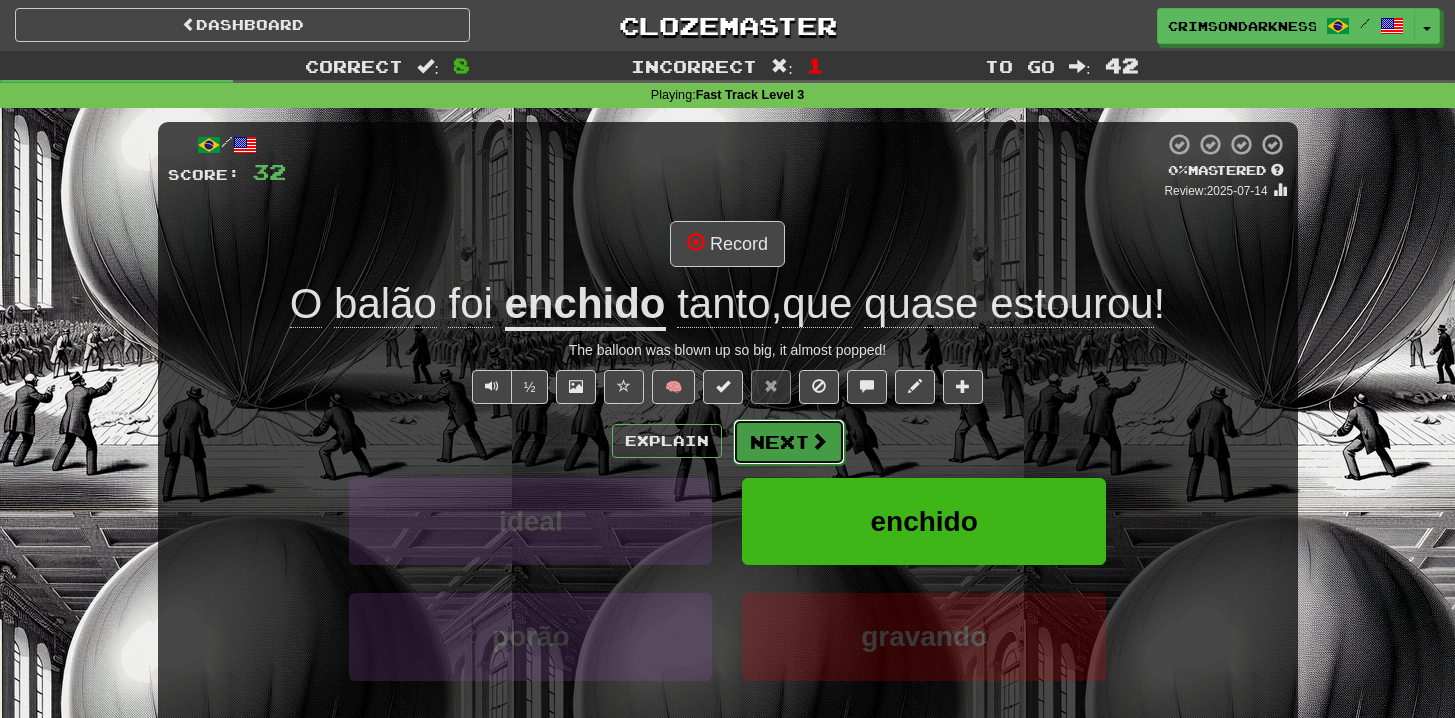 click on "Next" at bounding box center [789, 442] 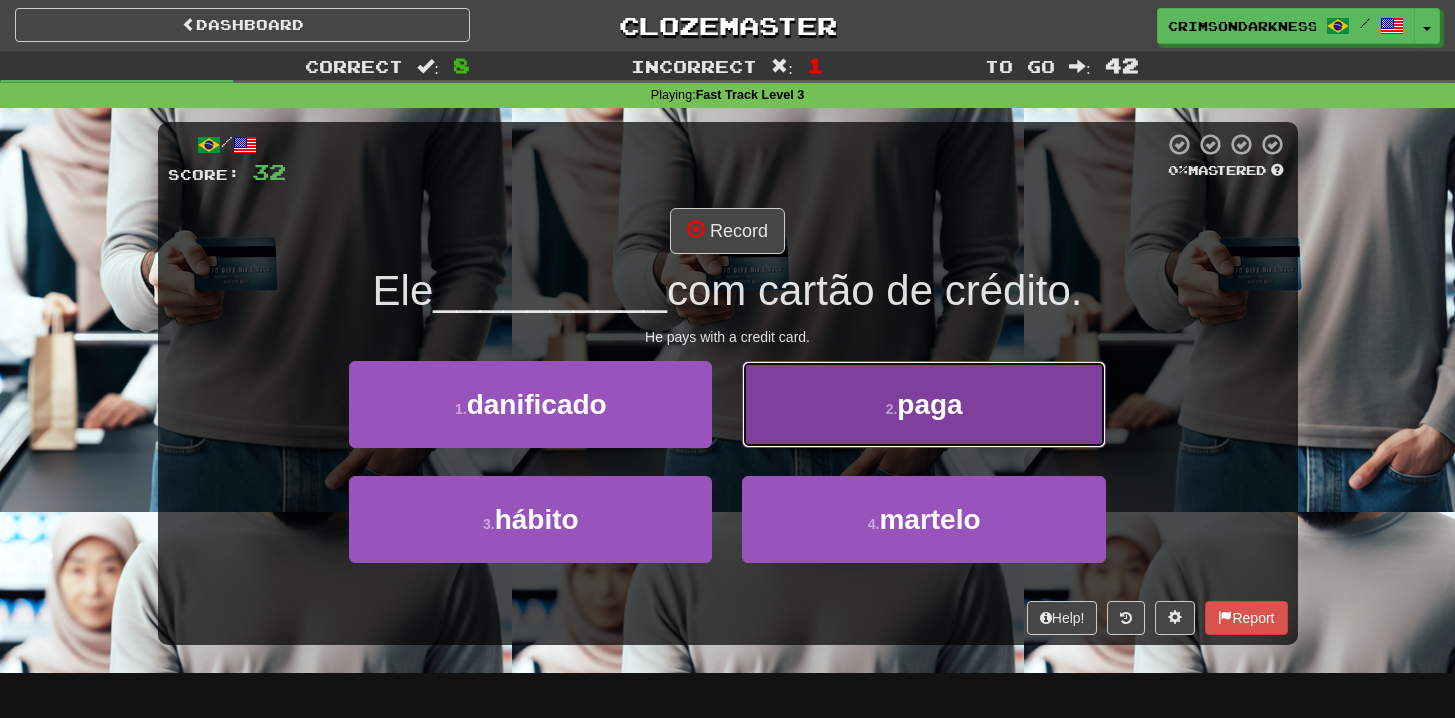 click on "2 .  paga" at bounding box center (923, 404) 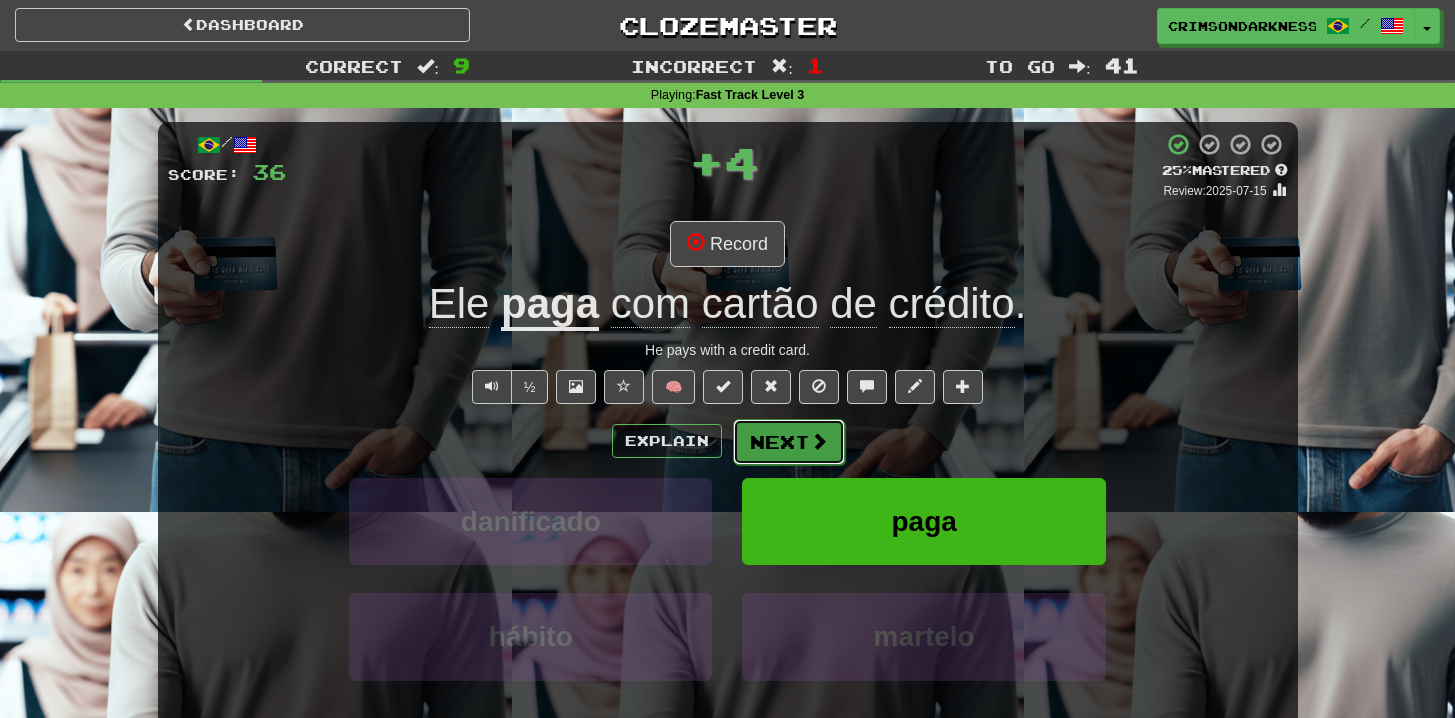 click on "Next" at bounding box center [789, 442] 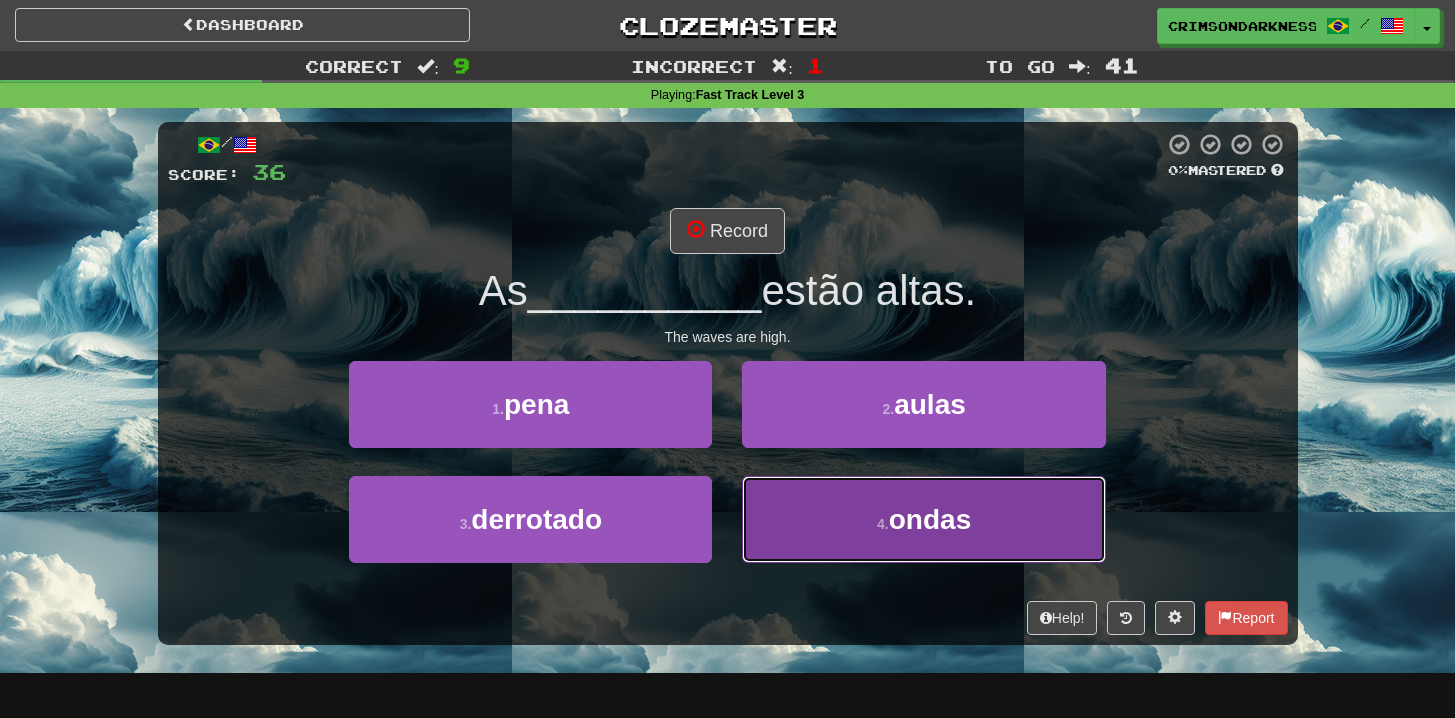 click on "4 .  ondas" at bounding box center [923, 519] 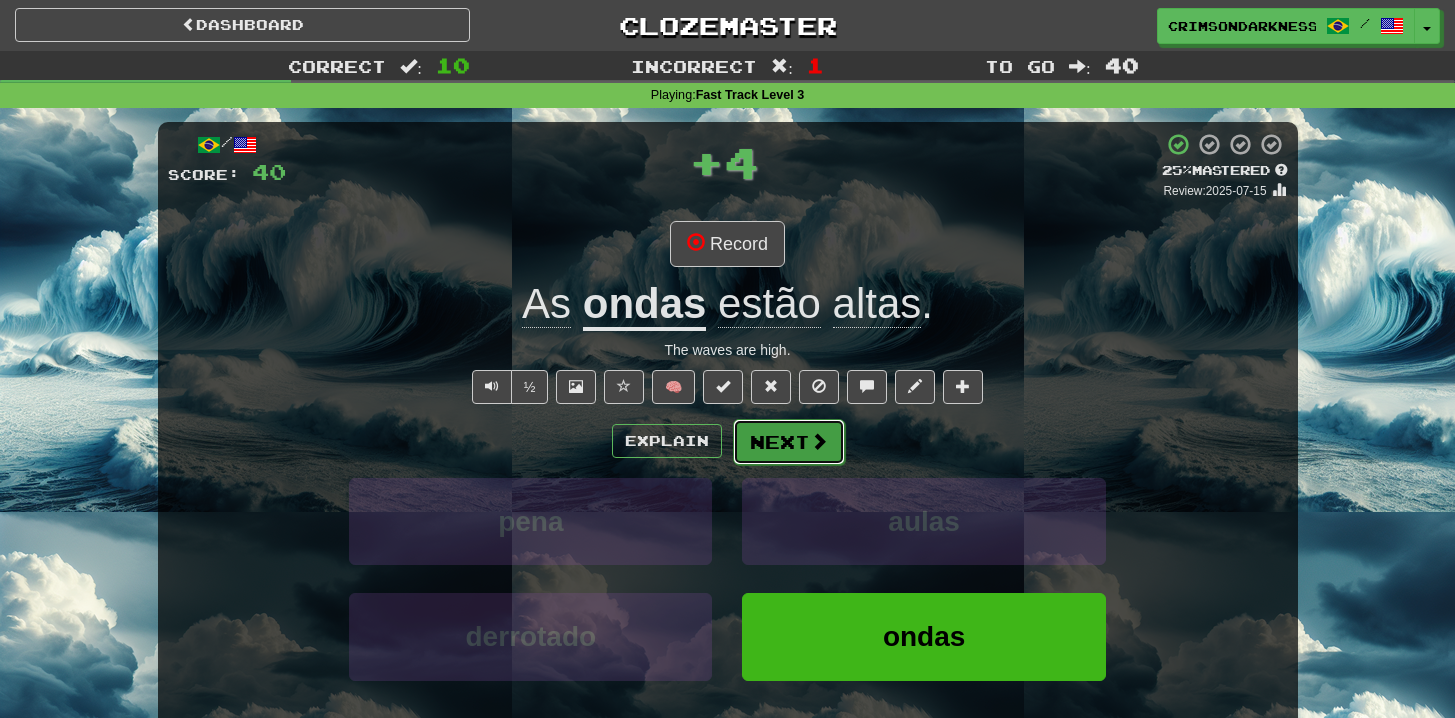 click on "Next" at bounding box center (789, 442) 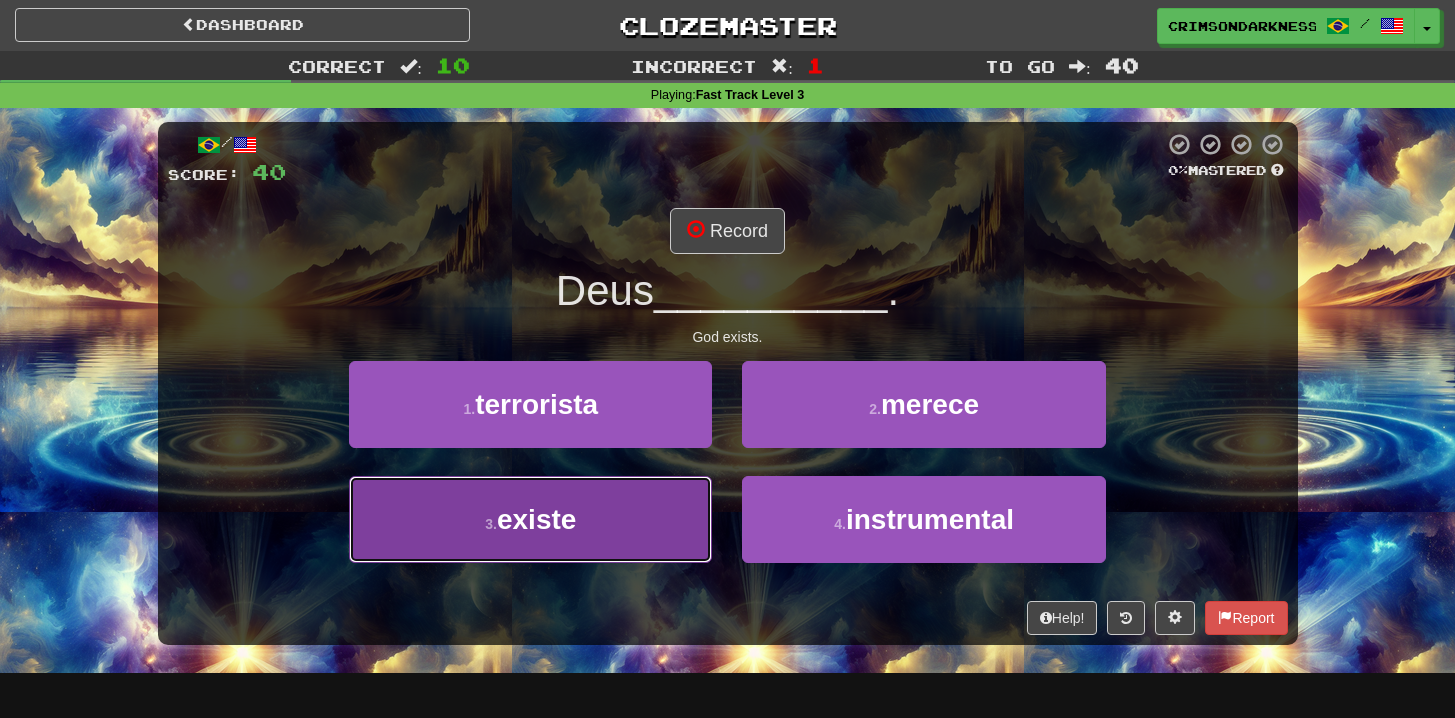 click on "3 .  existe" at bounding box center (530, 519) 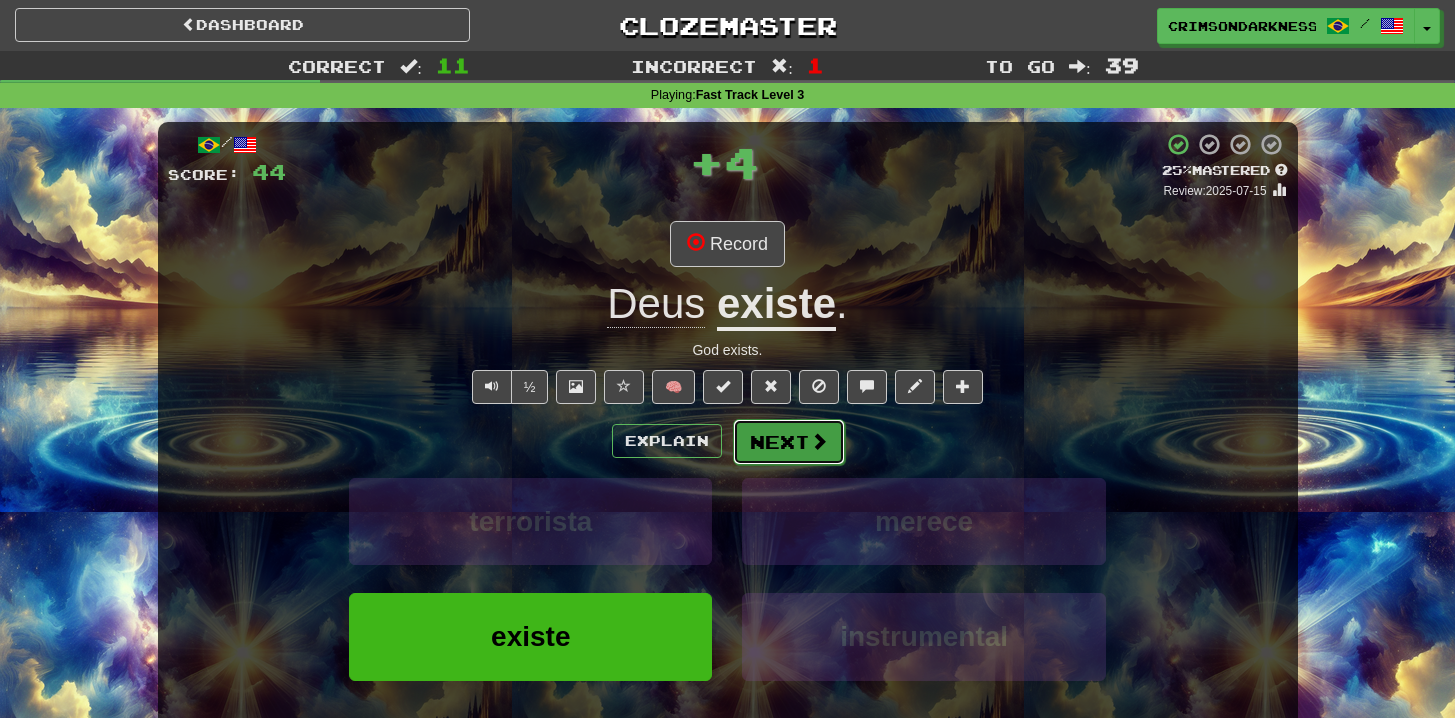 click on "Next" at bounding box center (789, 442) 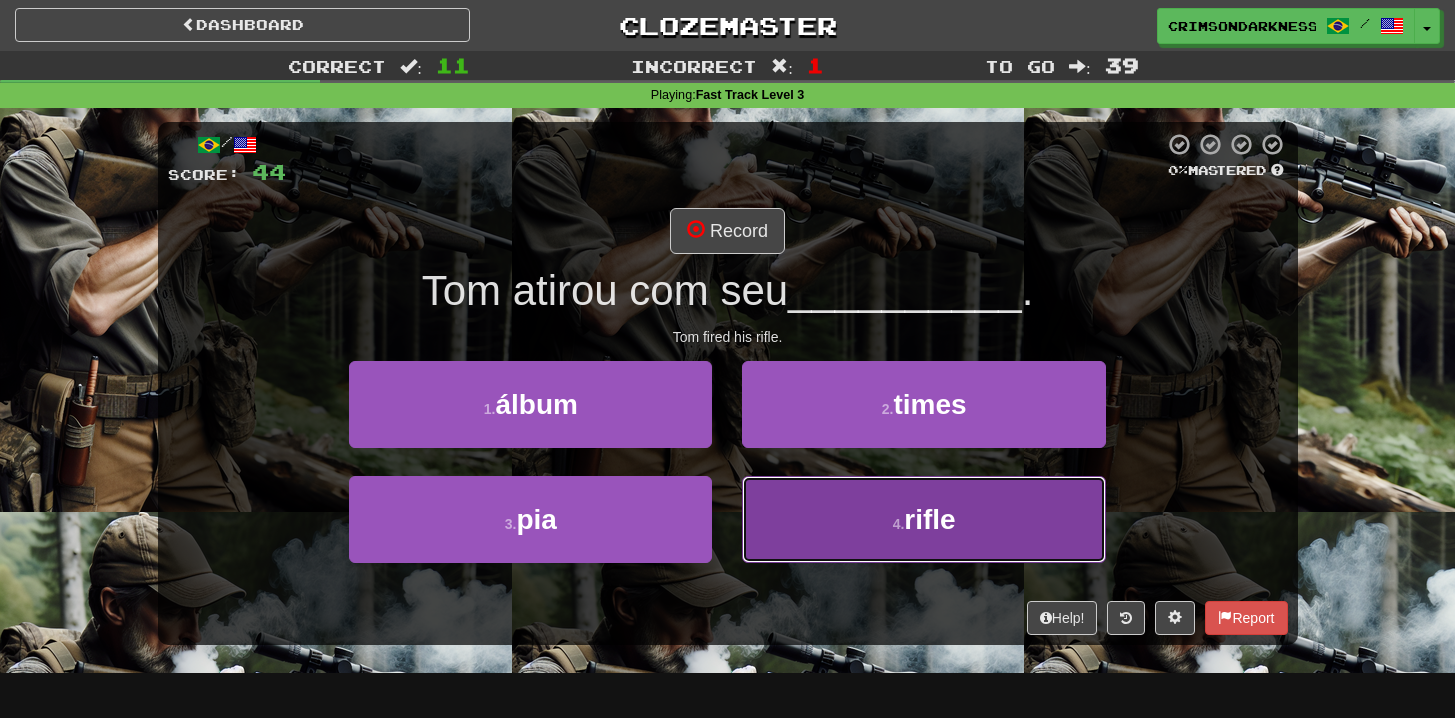 click on "4 .  rifle" at bounding box center [923, 519] 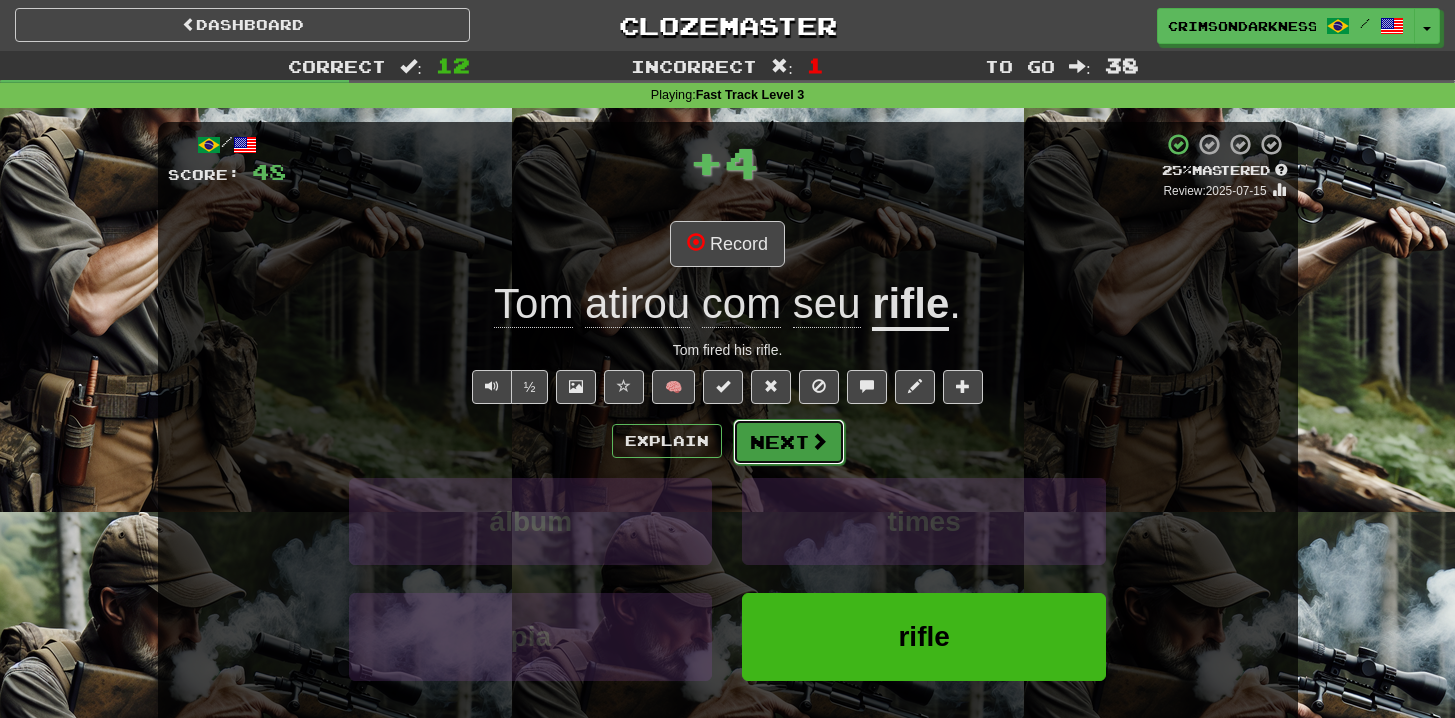 click on "Next" at bounding box center [789, 442] 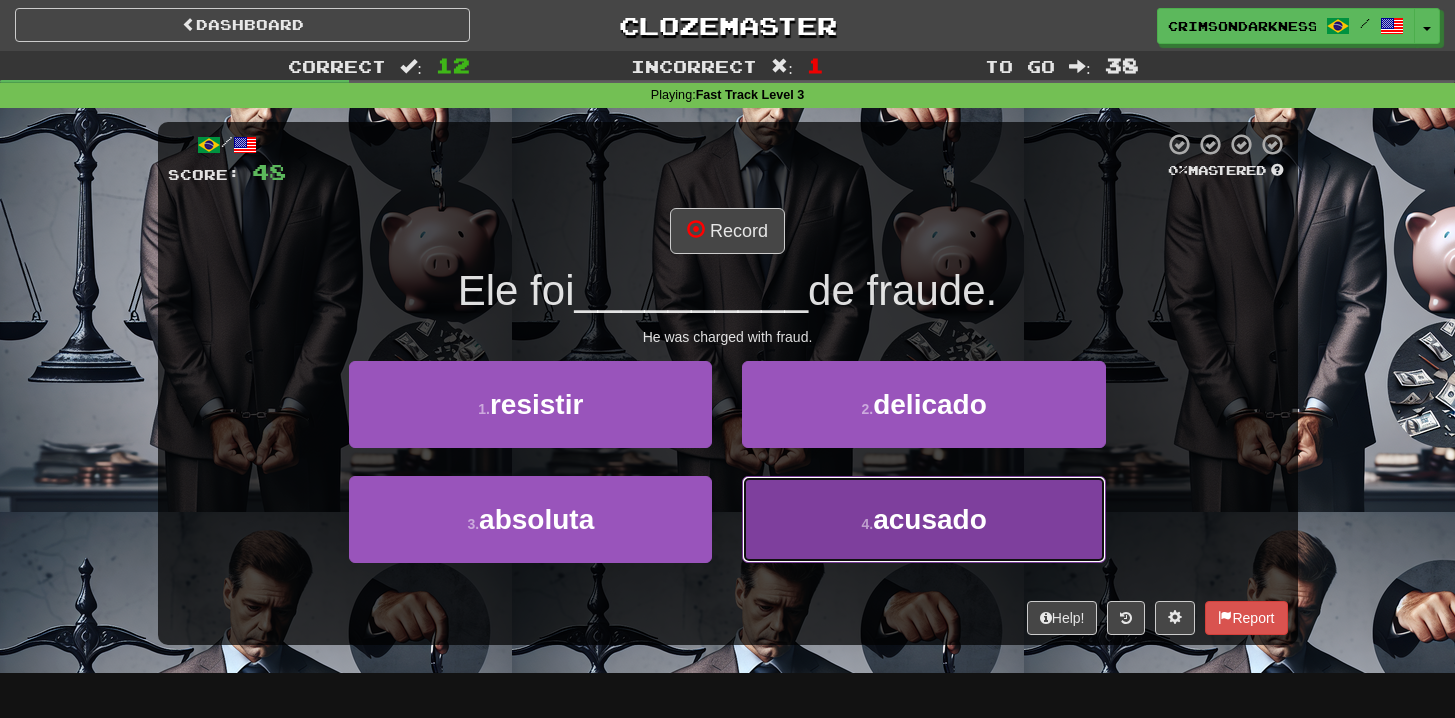click on "4 .  acusado" at bounding box center (923, 519) 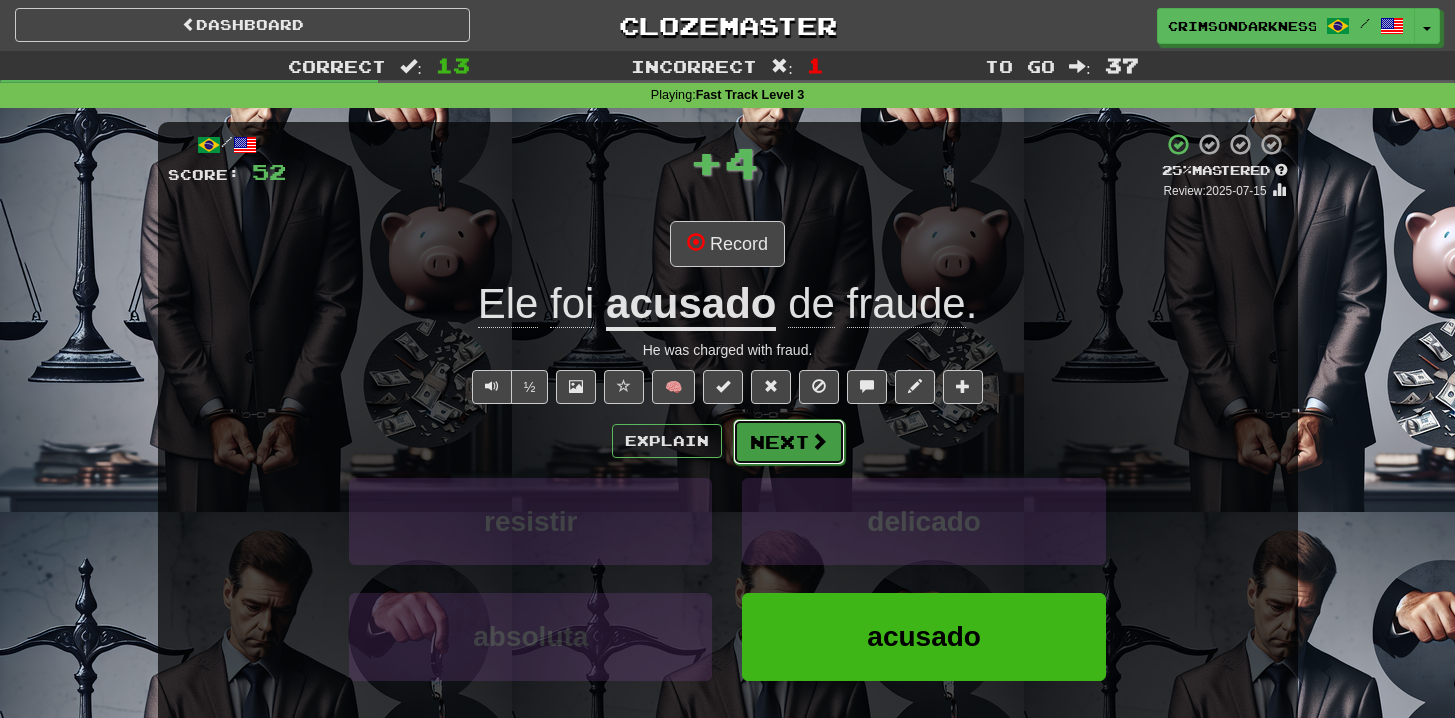click on "Next" at bounding box center (789, 442) 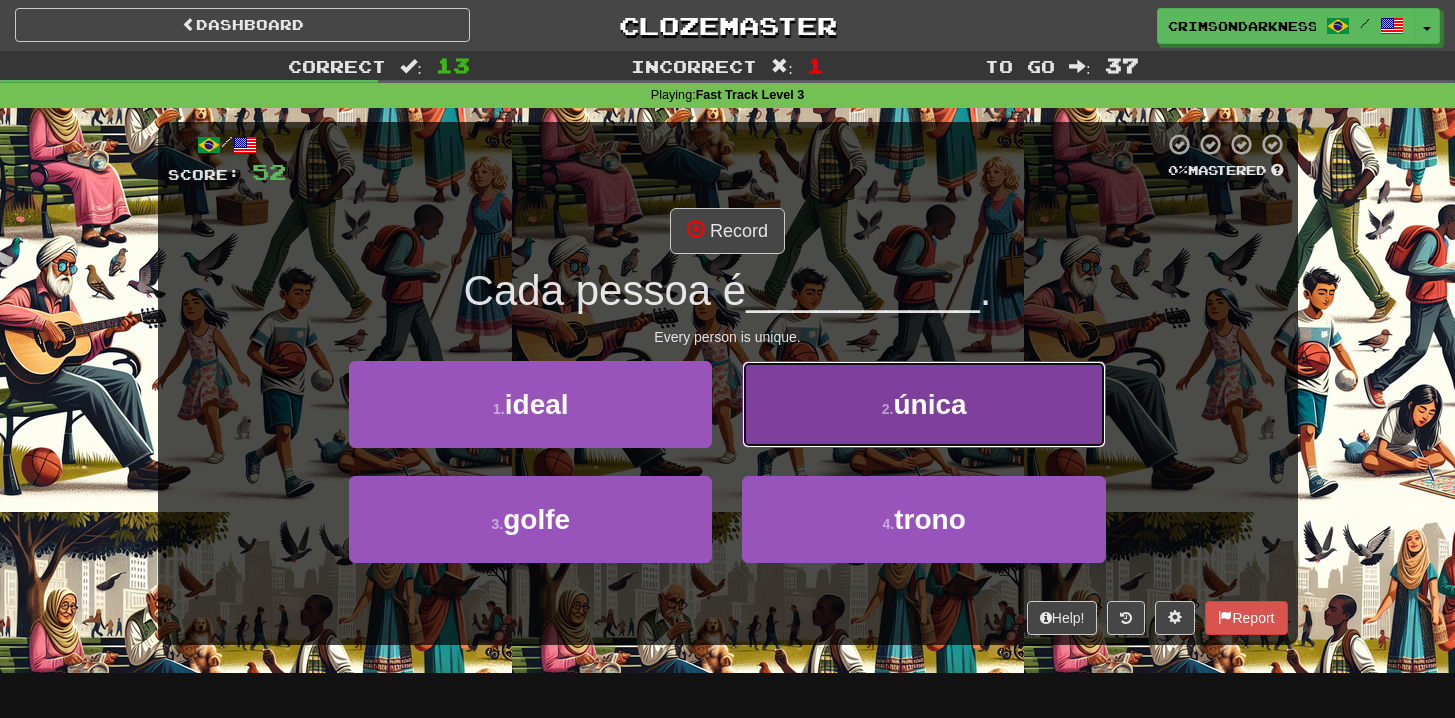 click on "2 .  única" at bounding box center [923, 404] 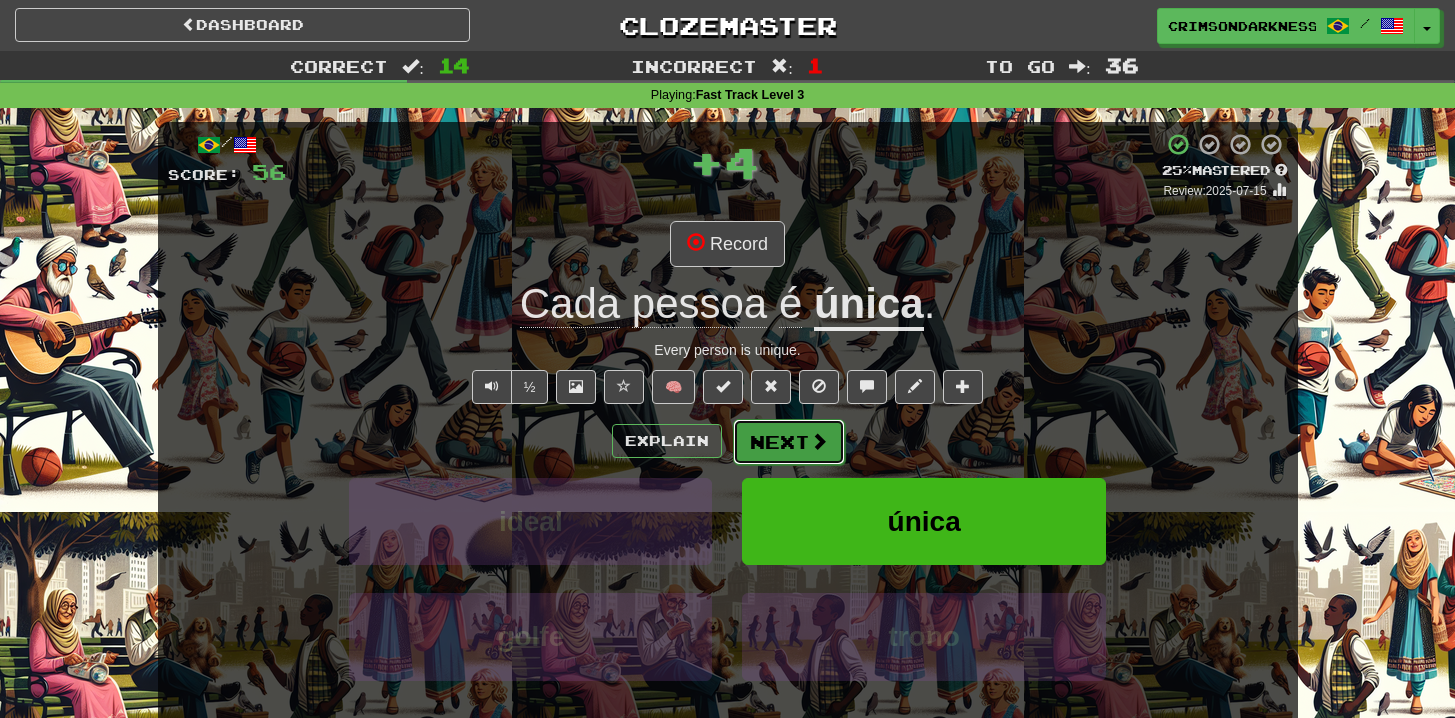 click on "Next" at bounding box center (789, 442) 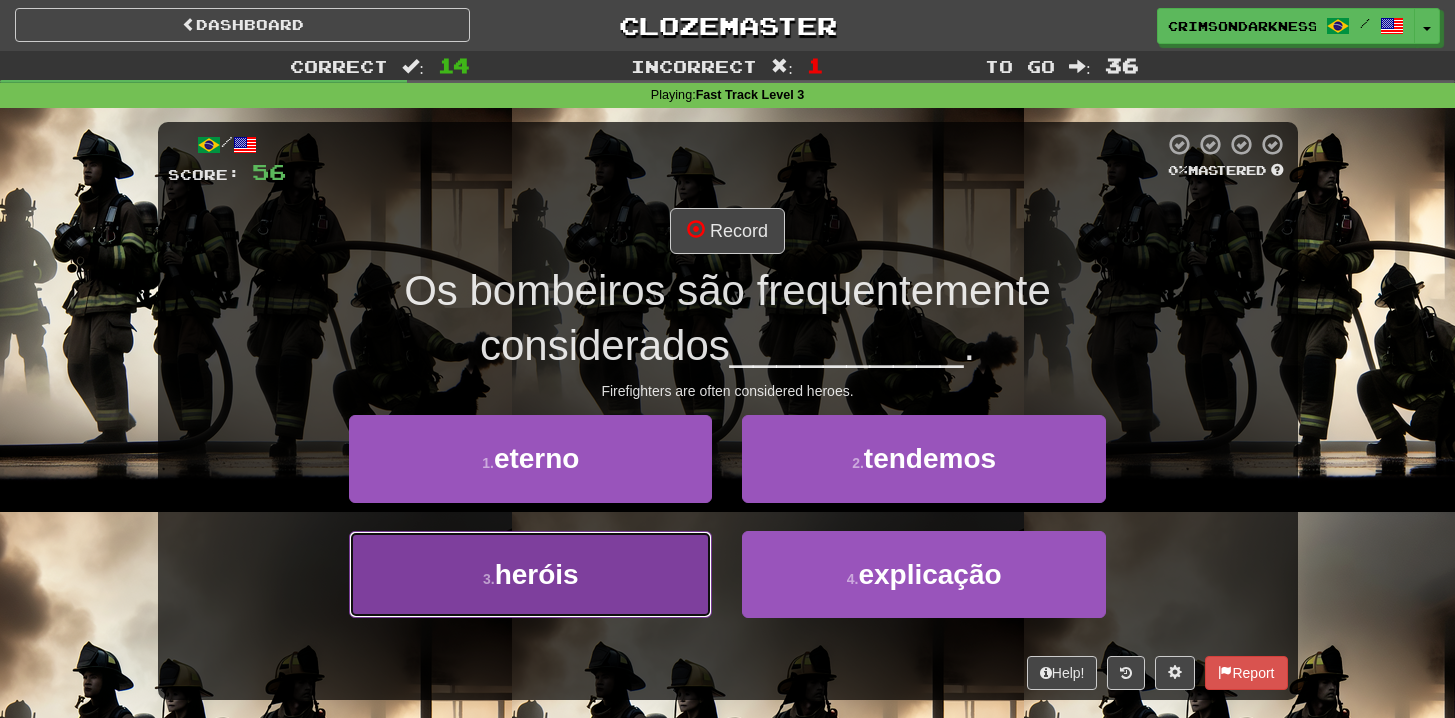 click on "3 .  heróis" at bounding box center (530, 574) 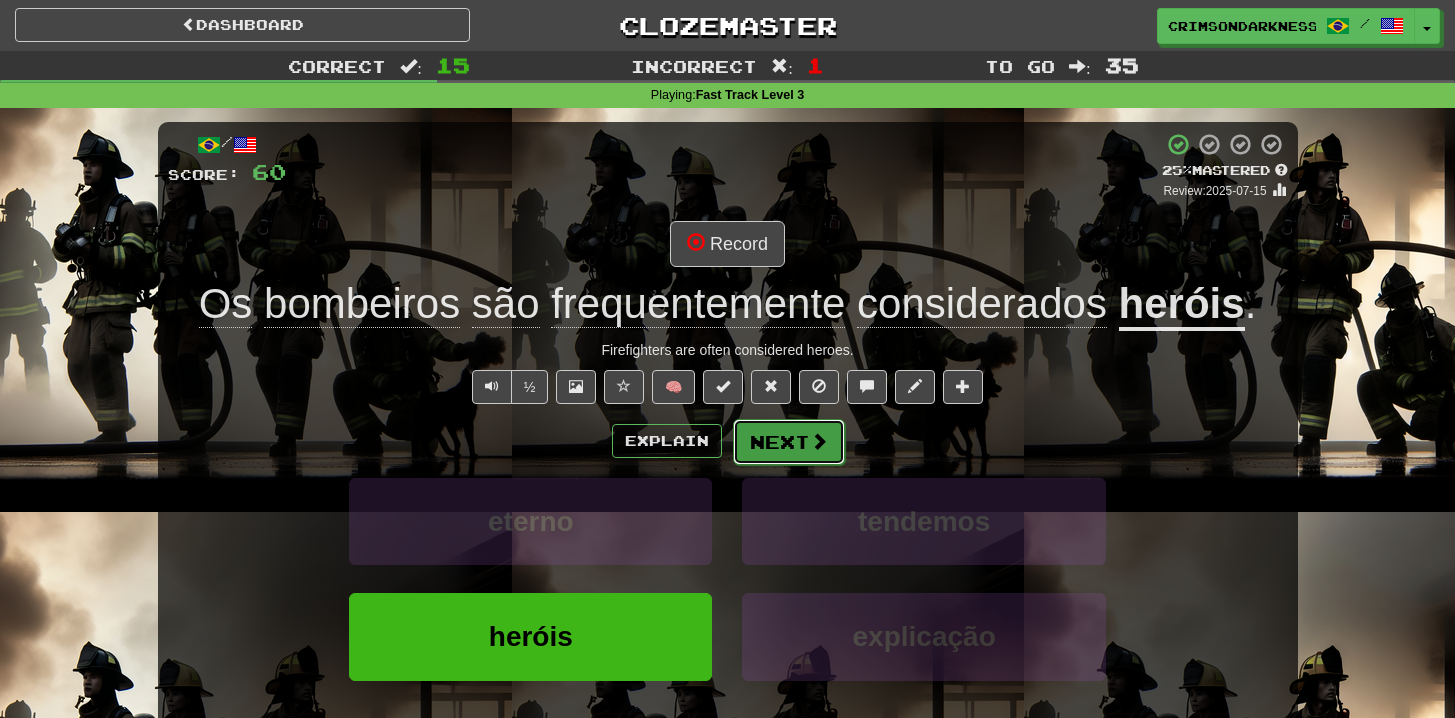 click on "Next" at bounding box center [789, 442] 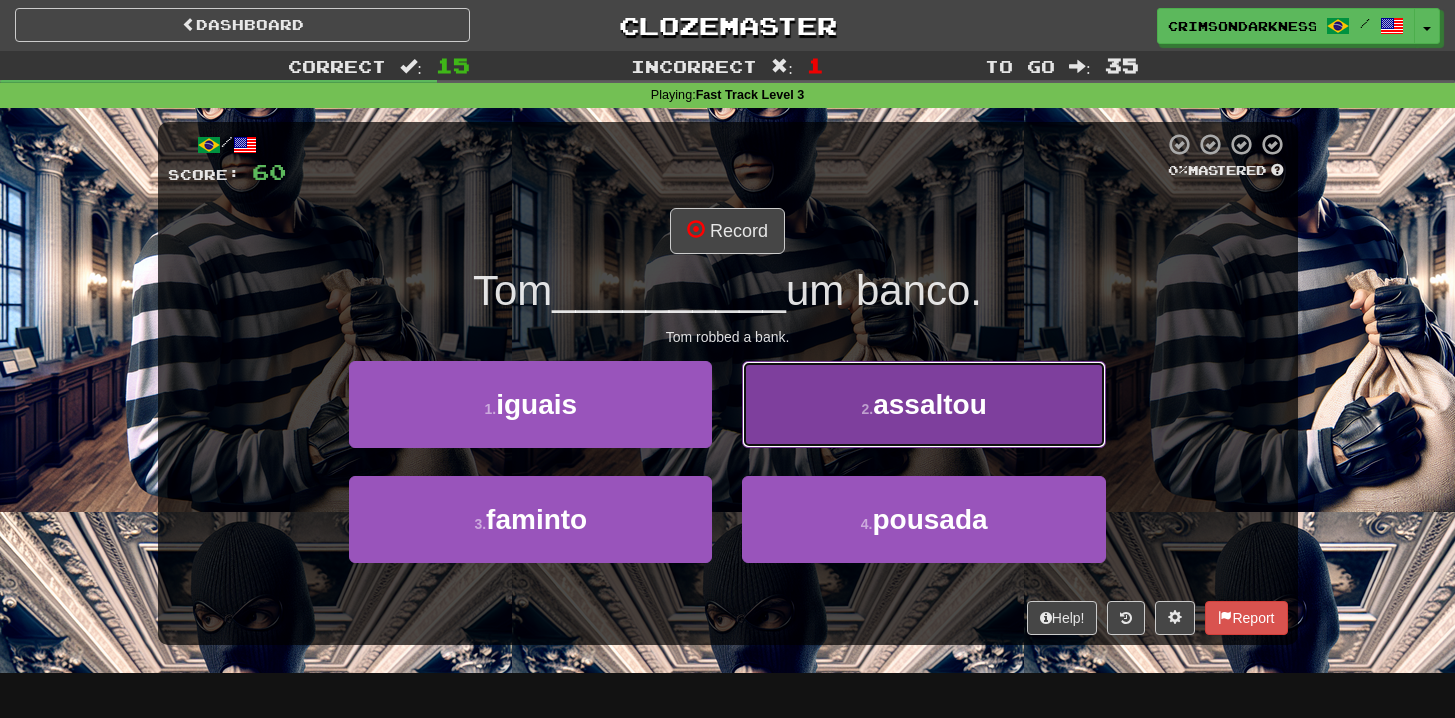 click on "assaltou" at bounding box center (930, 404) 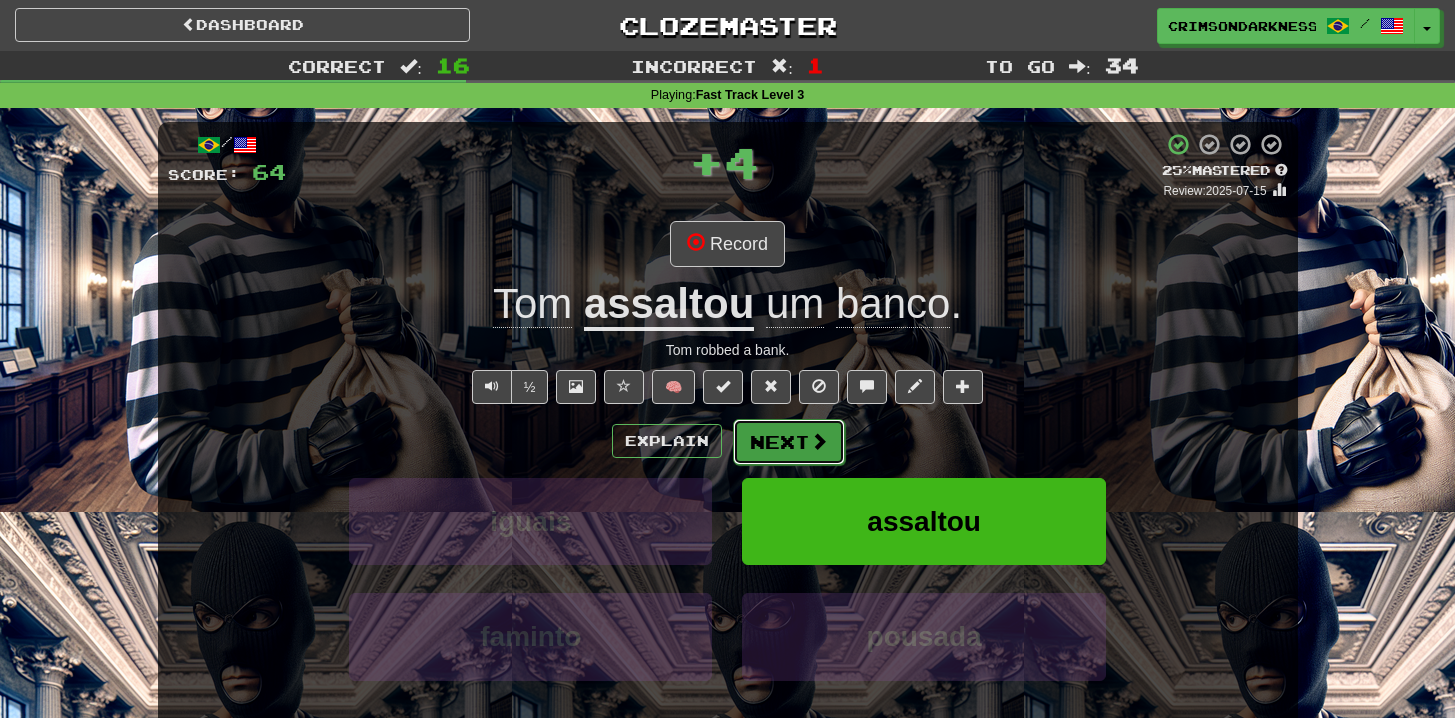 click on "Next" at bounding box center [789, 442] 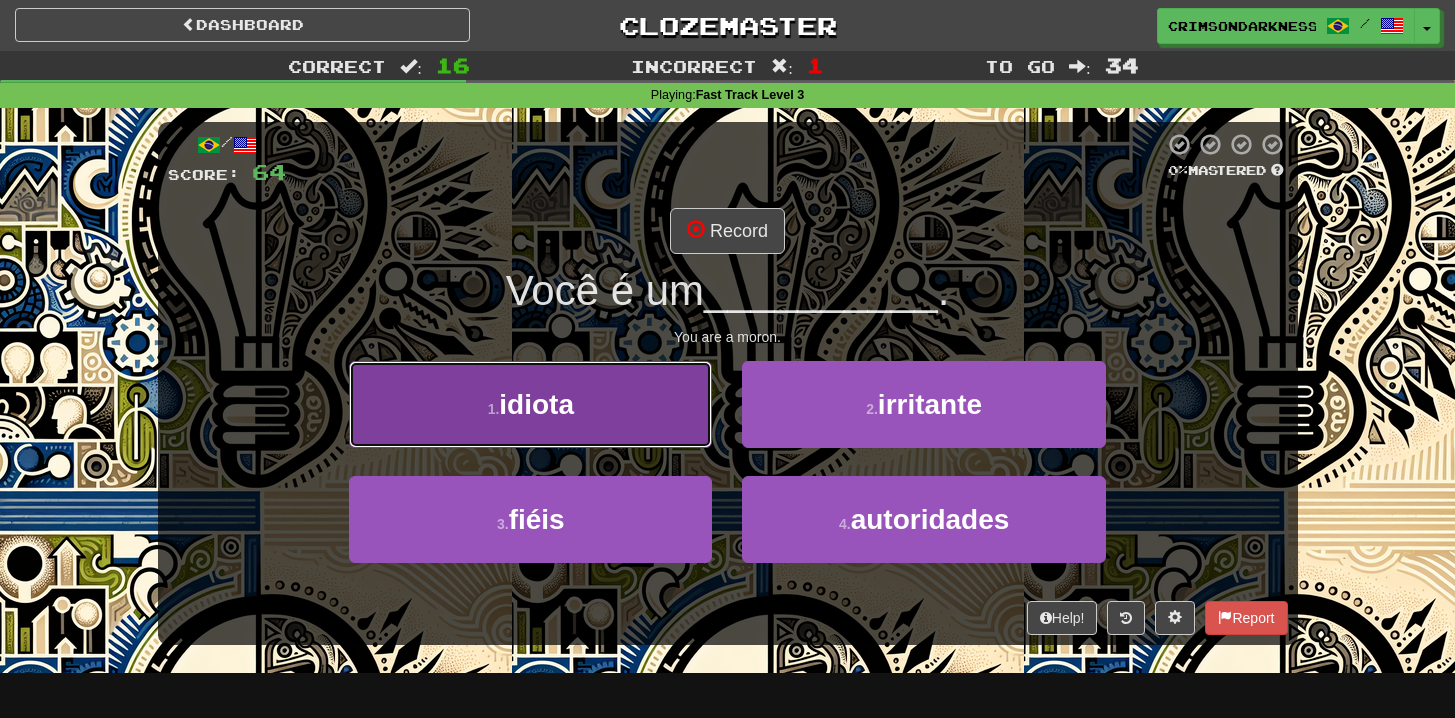 click on "1 .  idiota" at bounding box center (530, 404) 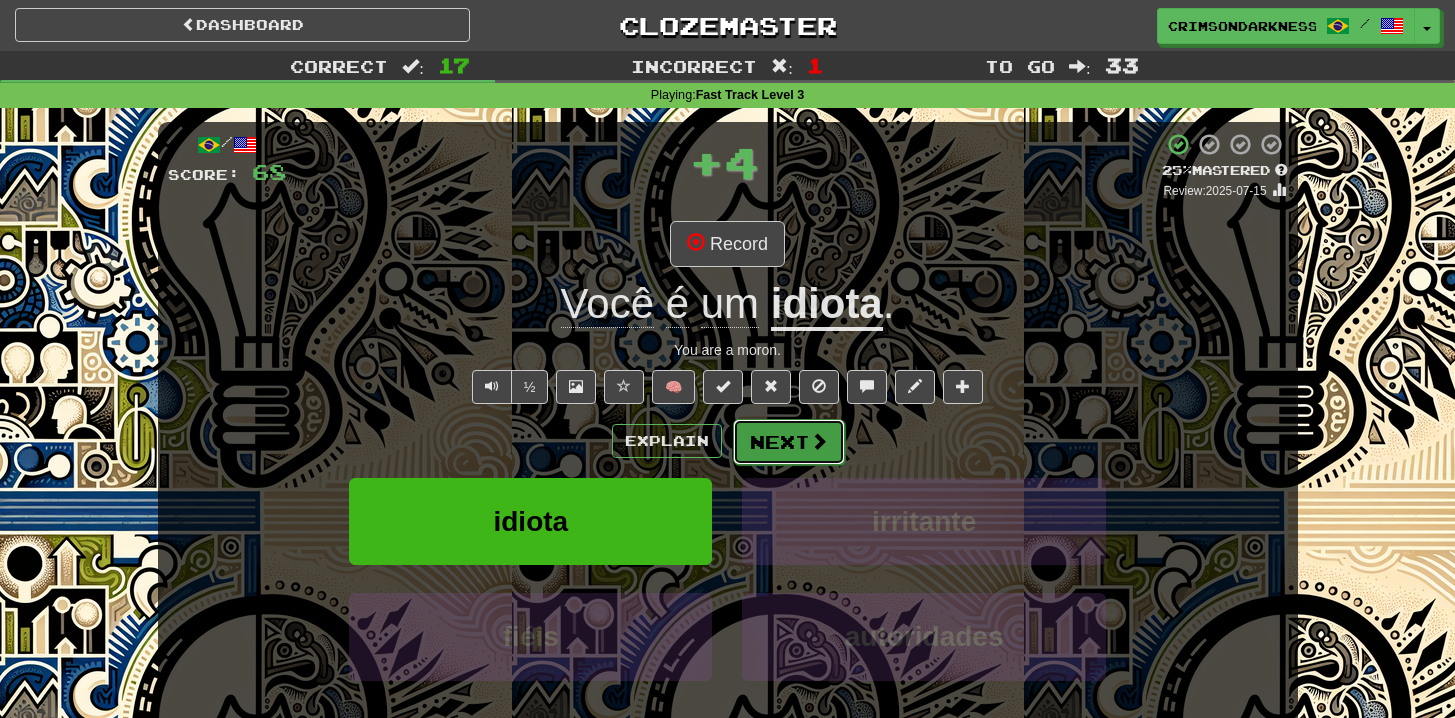 click on "Next" at bounding box center [789, 442] 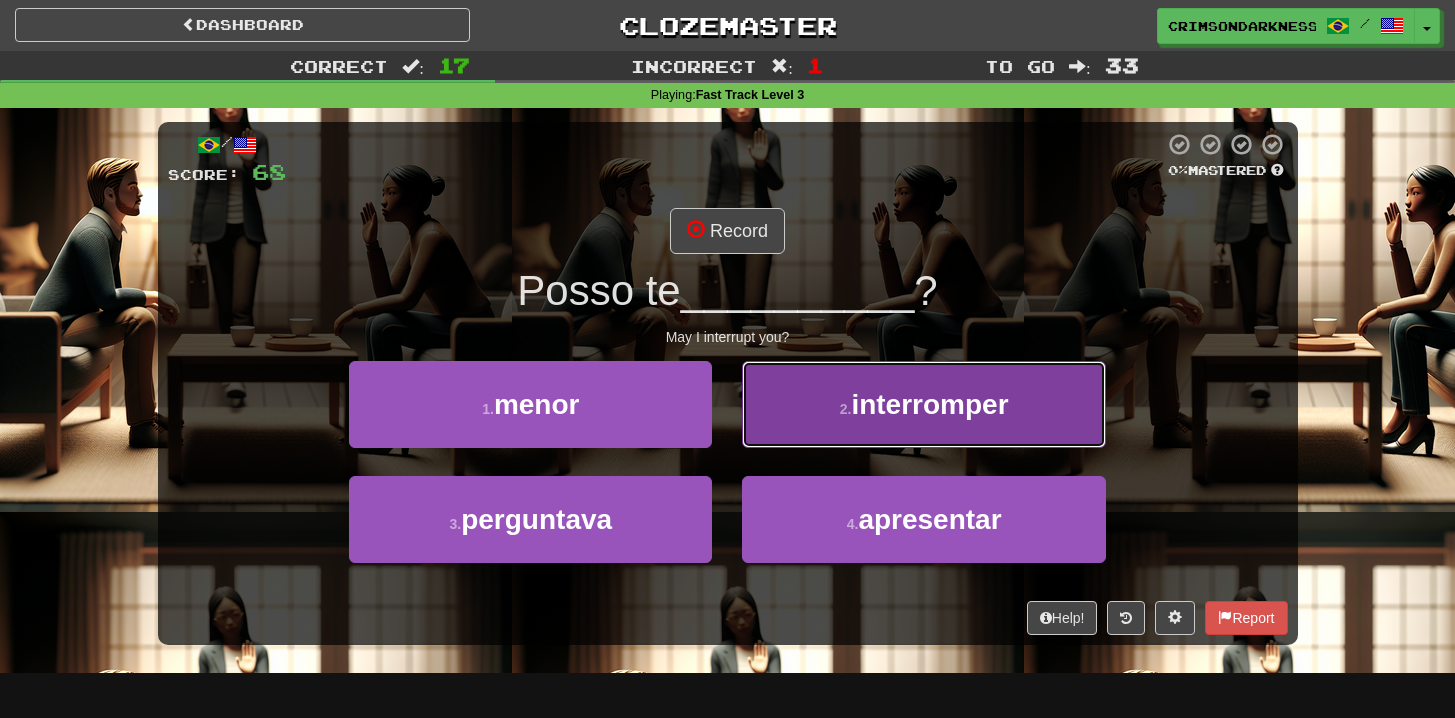 click on "2 .  interromper" at bounding box center (923, 404) 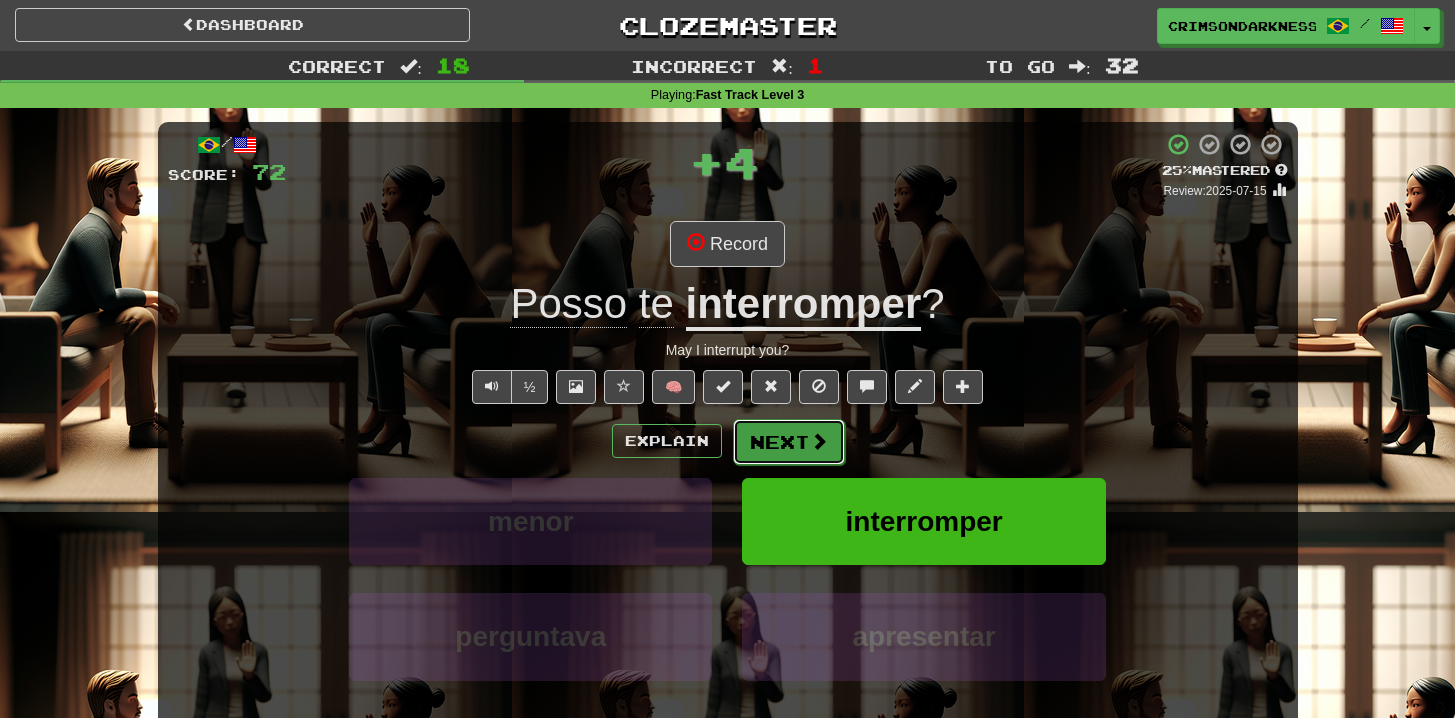 click on "Next" at bounding box center [789, 442] 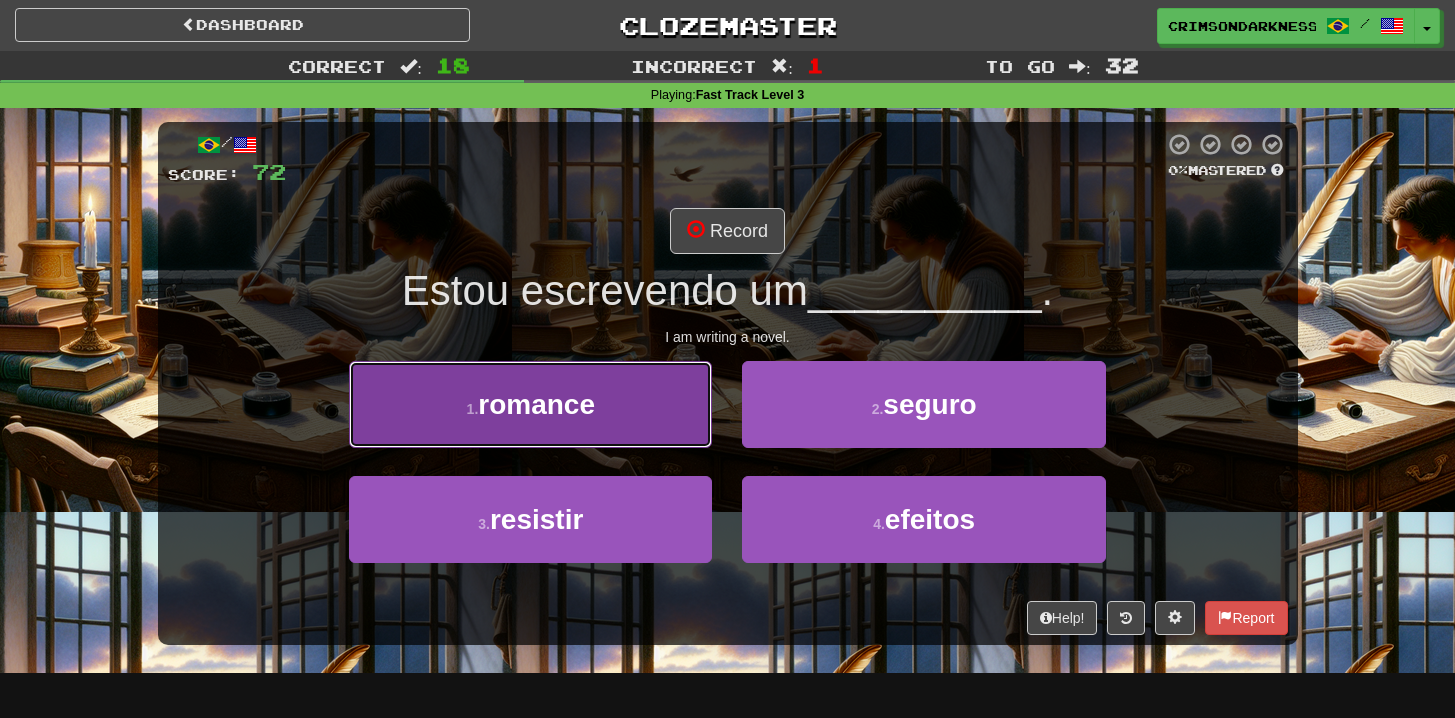 click on "1 .  romance" at bounding box center [530, 404] 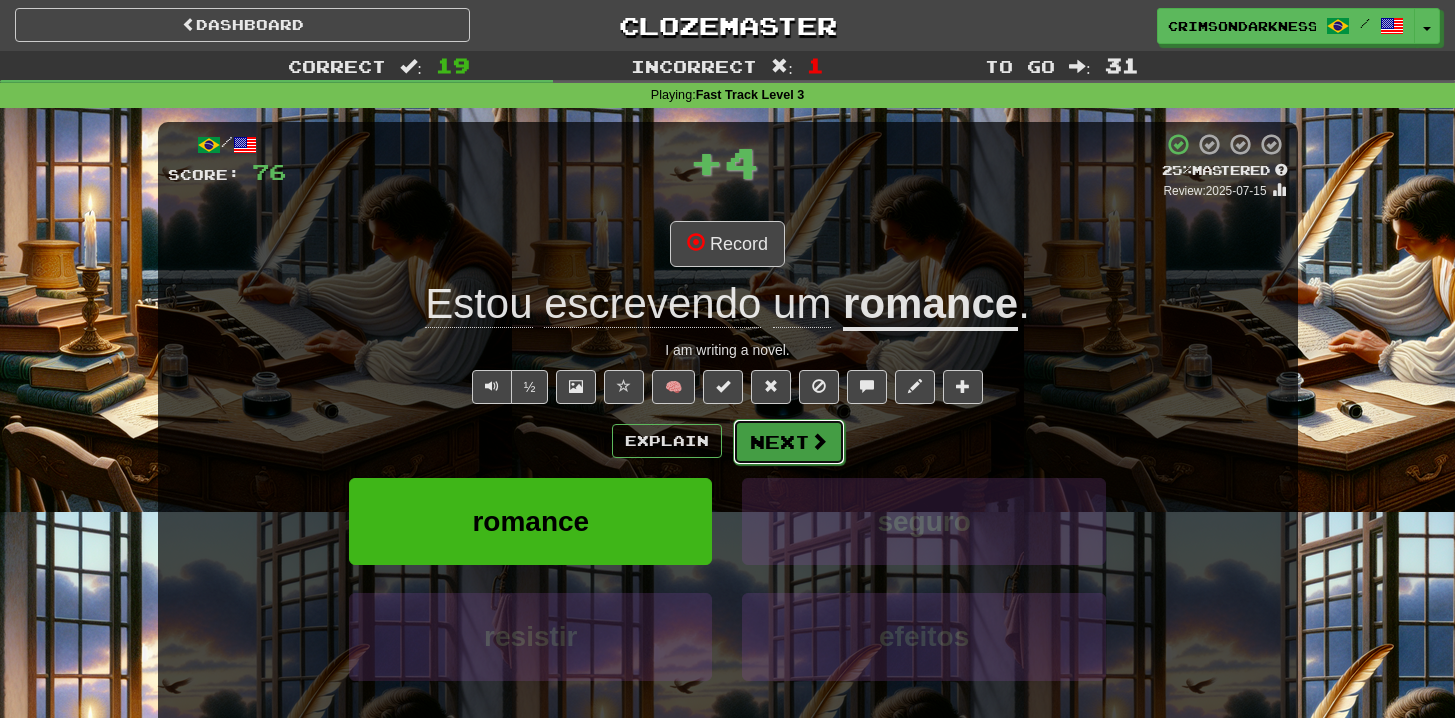 click at bounding box center (819, 441) 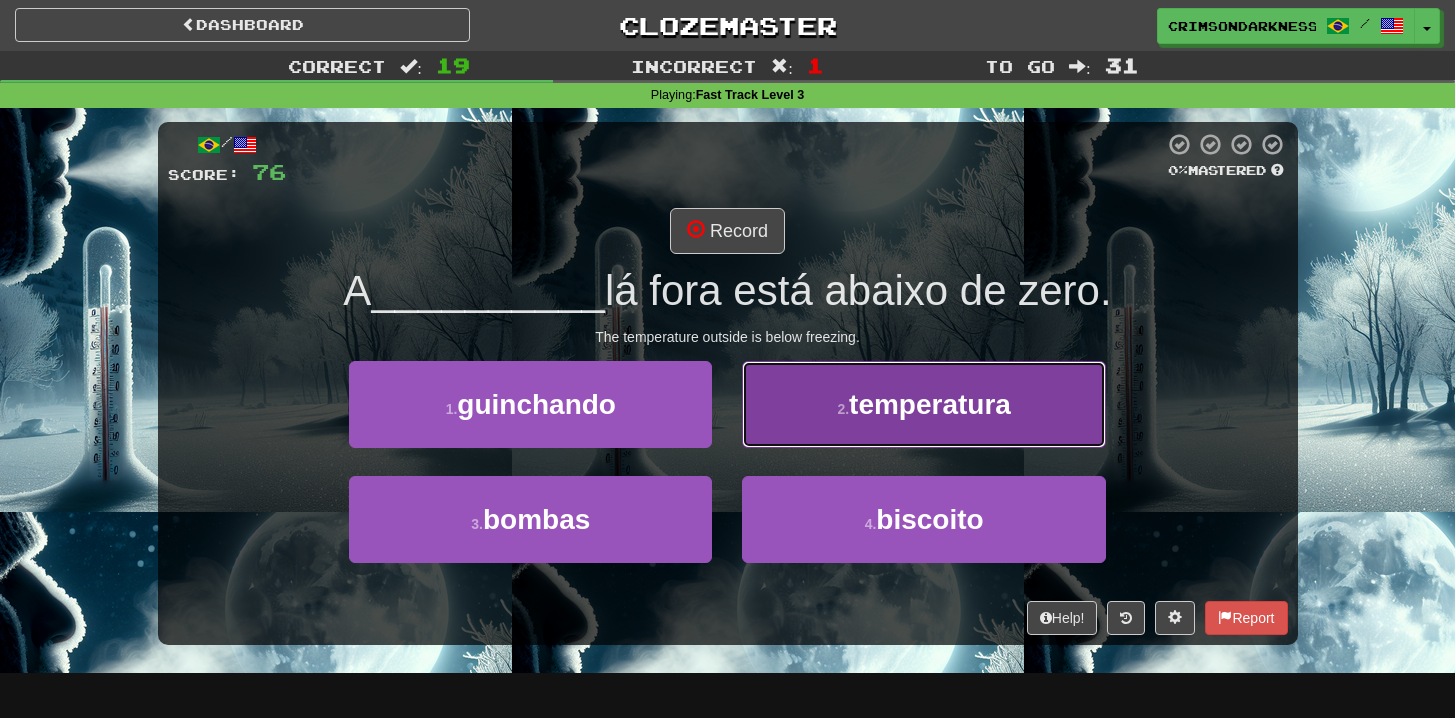 click on "2 .  temperatura" at bounding box center [923, 404] 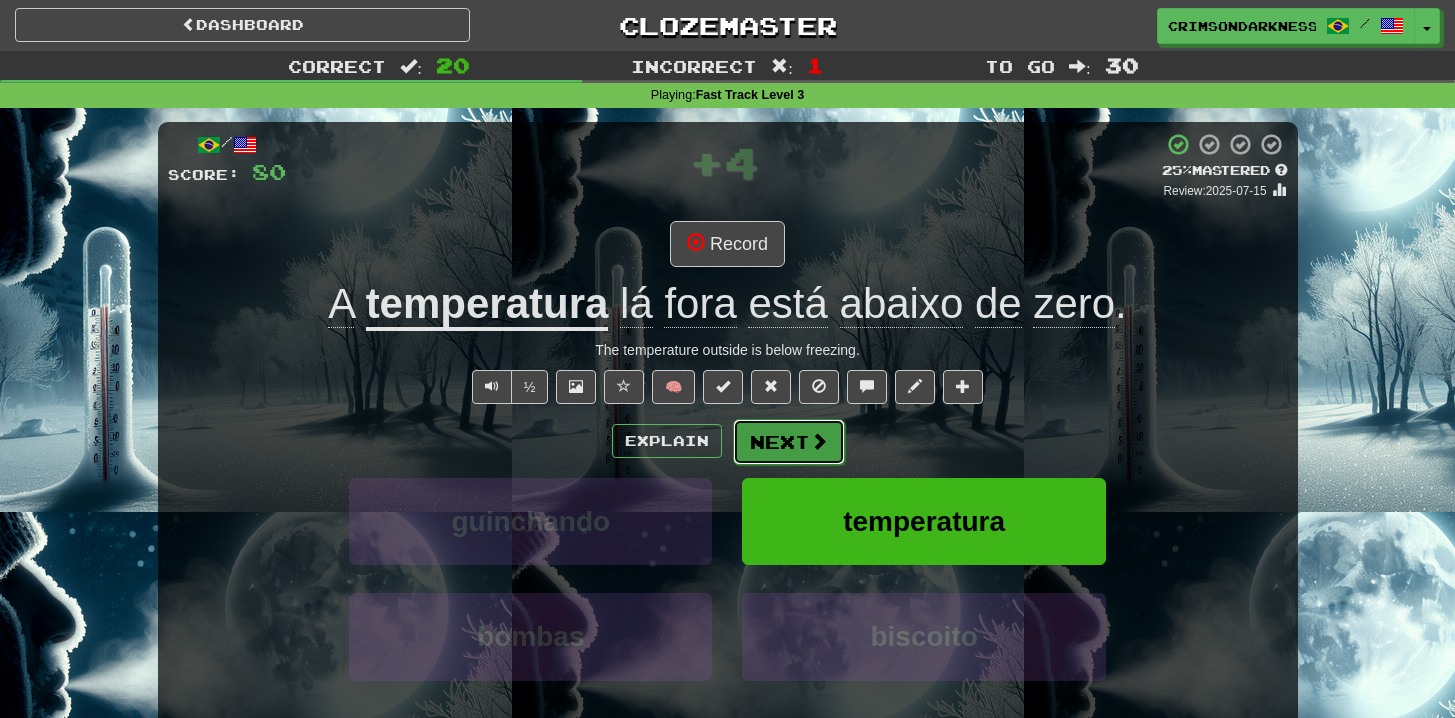click on "Next" at bounding box center (789, 442) 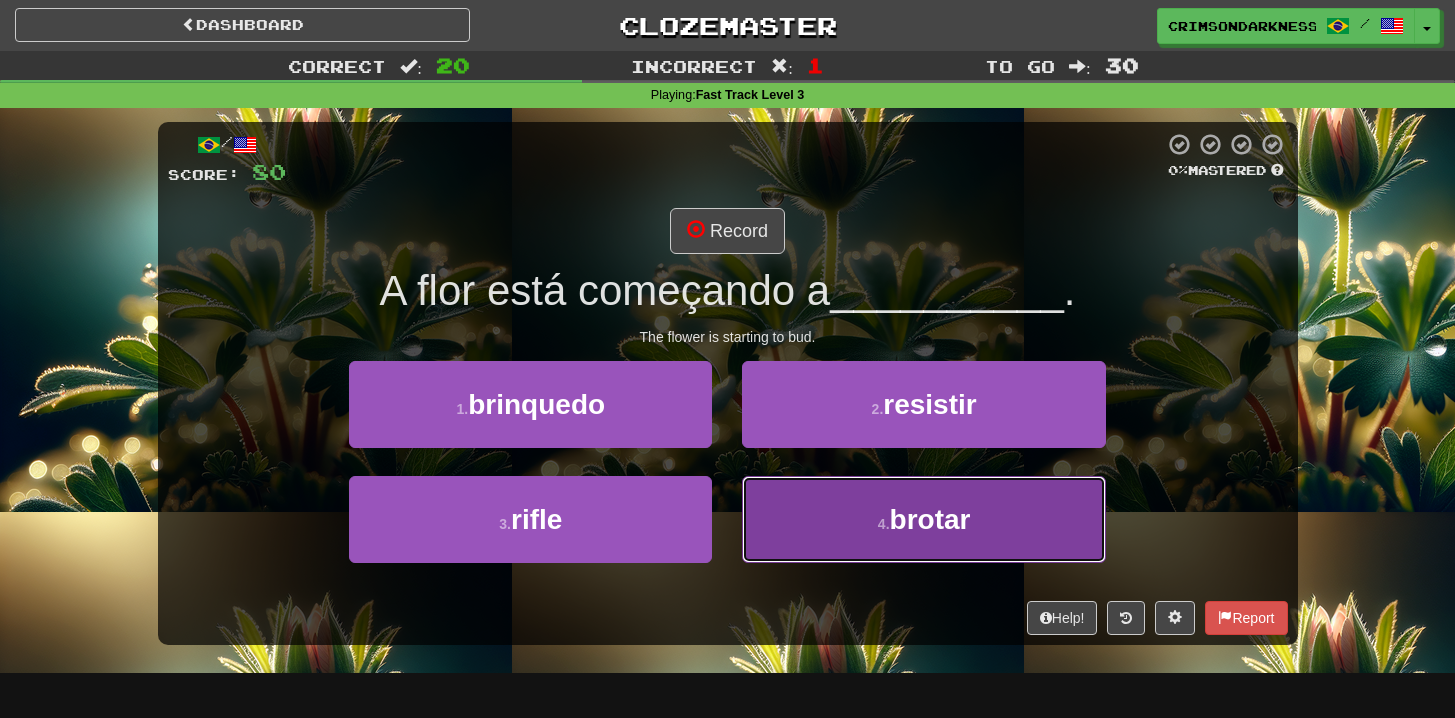 click on "4 .  brotar" at bounding box center (923, 519) 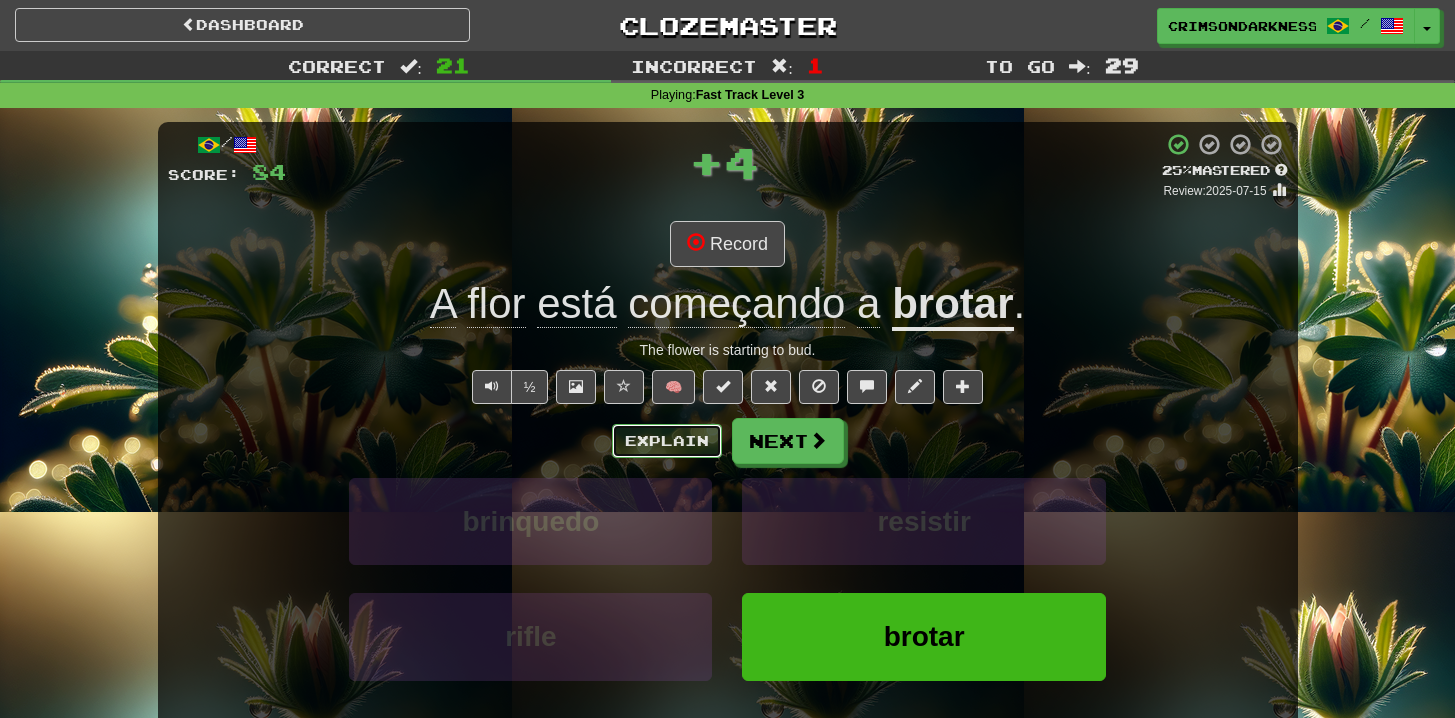 click on "Explain" at bounding box center (667, 441) 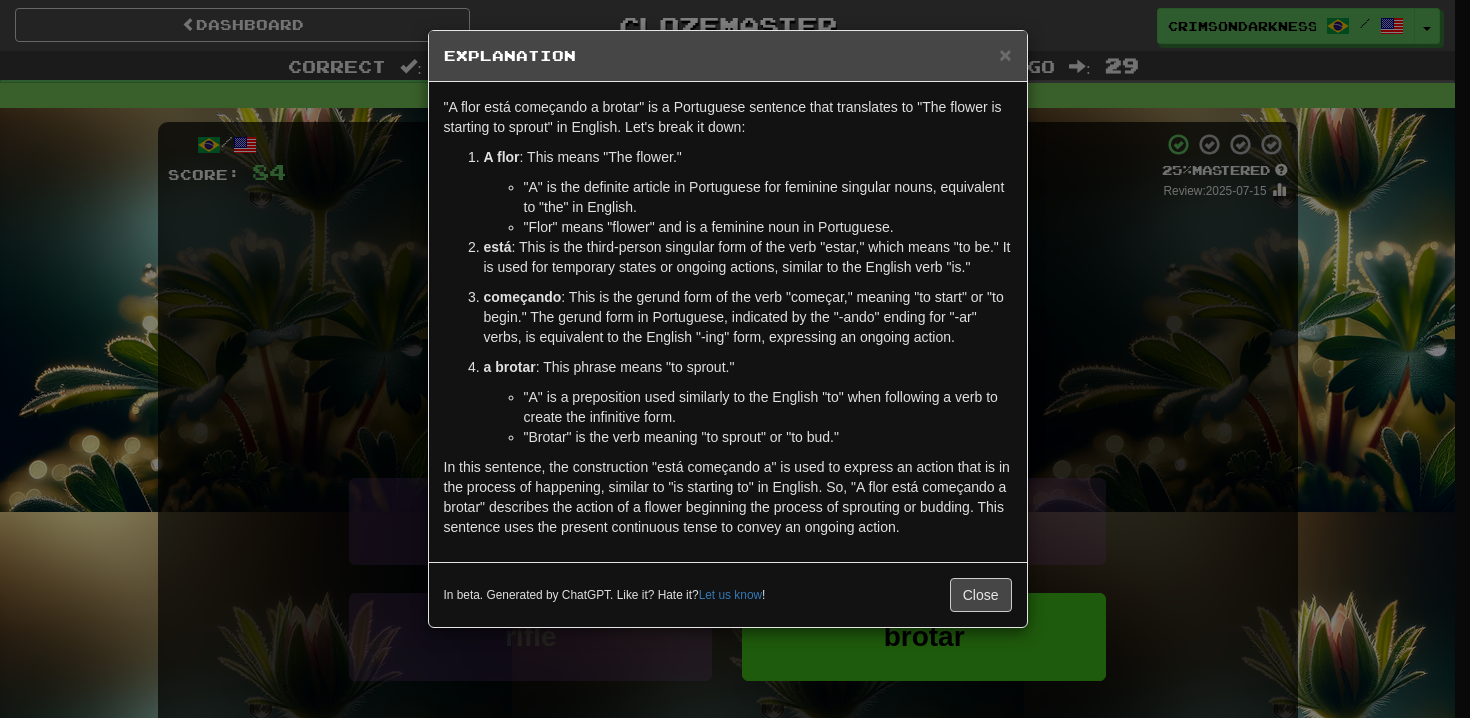 click on "× Explanation "A flor está começando a brotar" is a Portuguese sentence that translates to "The flower is starting to sprout" in English. Let's break it down:
A flor : This means "The flower."
"A" is the definite article in Portuguese for feminine singular nouns, equivalent to "the" in English.
"Flor" means "flower" and is a feminine noun in Portuguese.
está : This is the third-person singular form of the verb "estar," which means "to be." It is used for temporary states or ongoing actions, similar to the English verb "is."
começando : This is the gerund form of the verb "começar," meaning "to start" or "to begin." The gerund form in Portuguese, indicated by the "-ando" ending for "-ar" verbs, is equivalent to the English "-ing" form, expressing an ongoing action.
a brotar : This phrase means "to sprout."
"A" is a preposition used similarly to the English "to" when following a verb to create the infinitive form.
"Brotar" is the verb meaning "to sprout" or "to bud."" at bounding box center (735, 359) 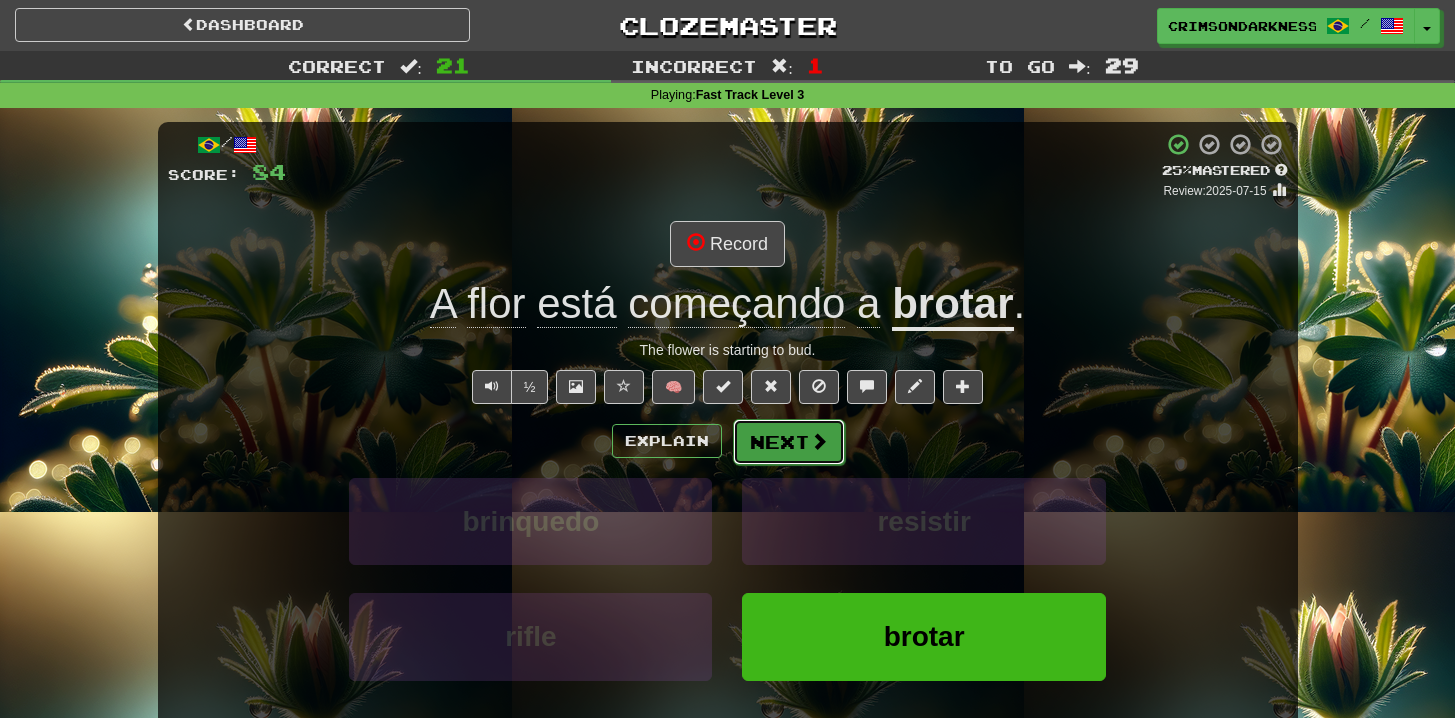 click at bounding box center (819, 441) 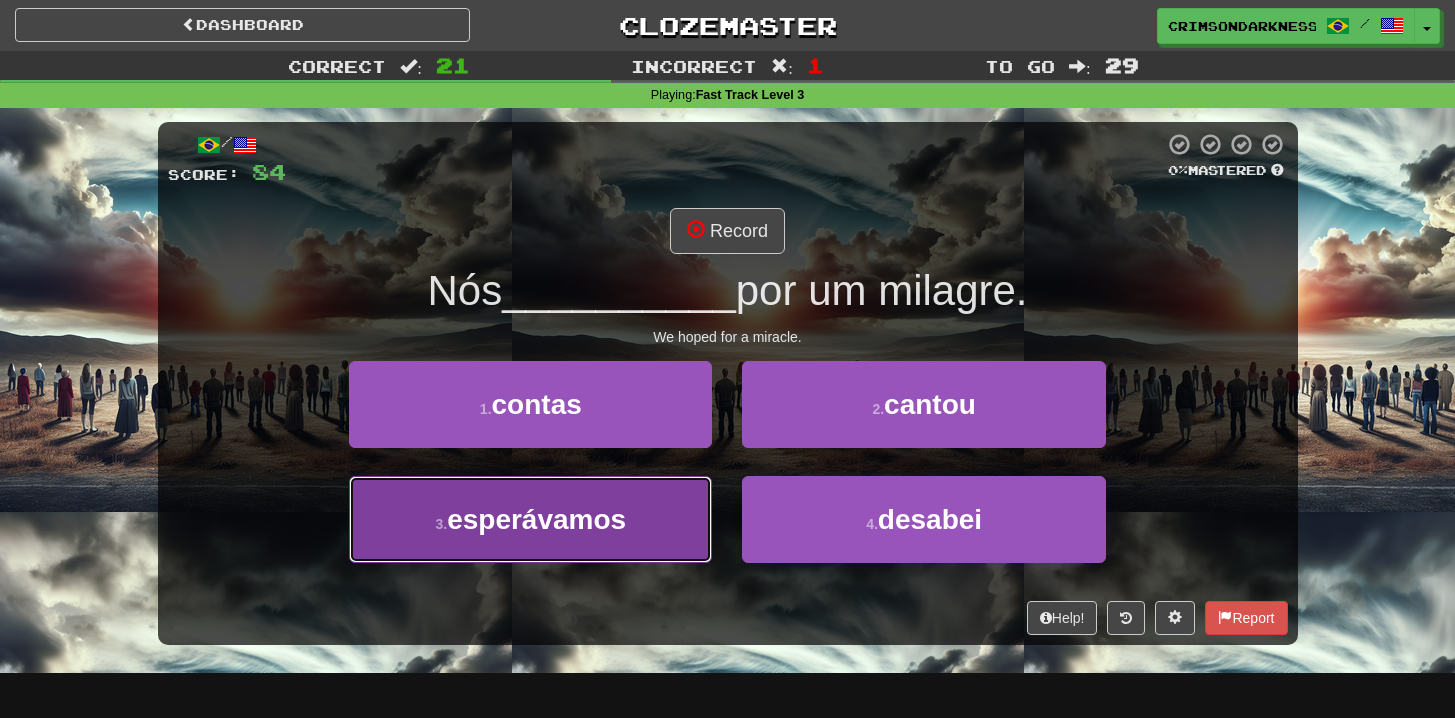 click on "3 .  esperávamos" at bounding box center [530, 519] 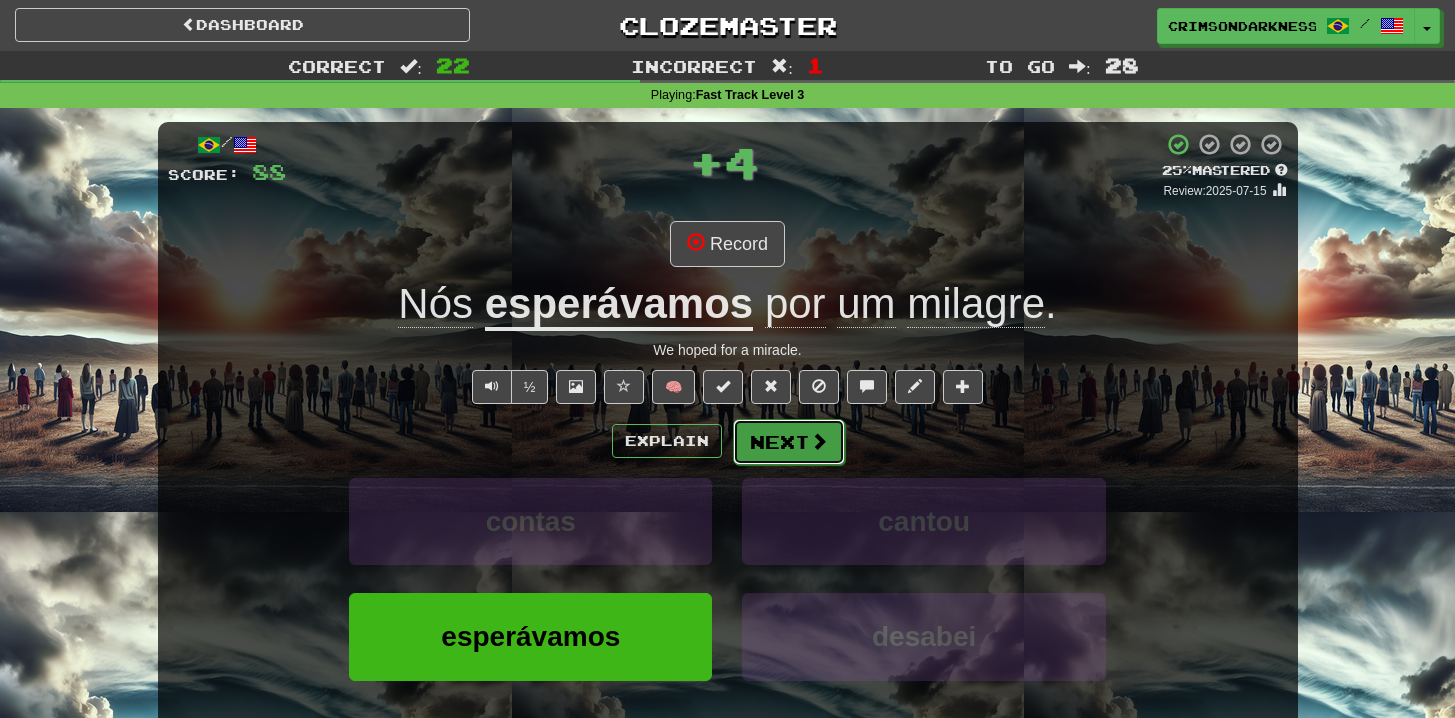 click on "Next" at bounding box center [789, 442] 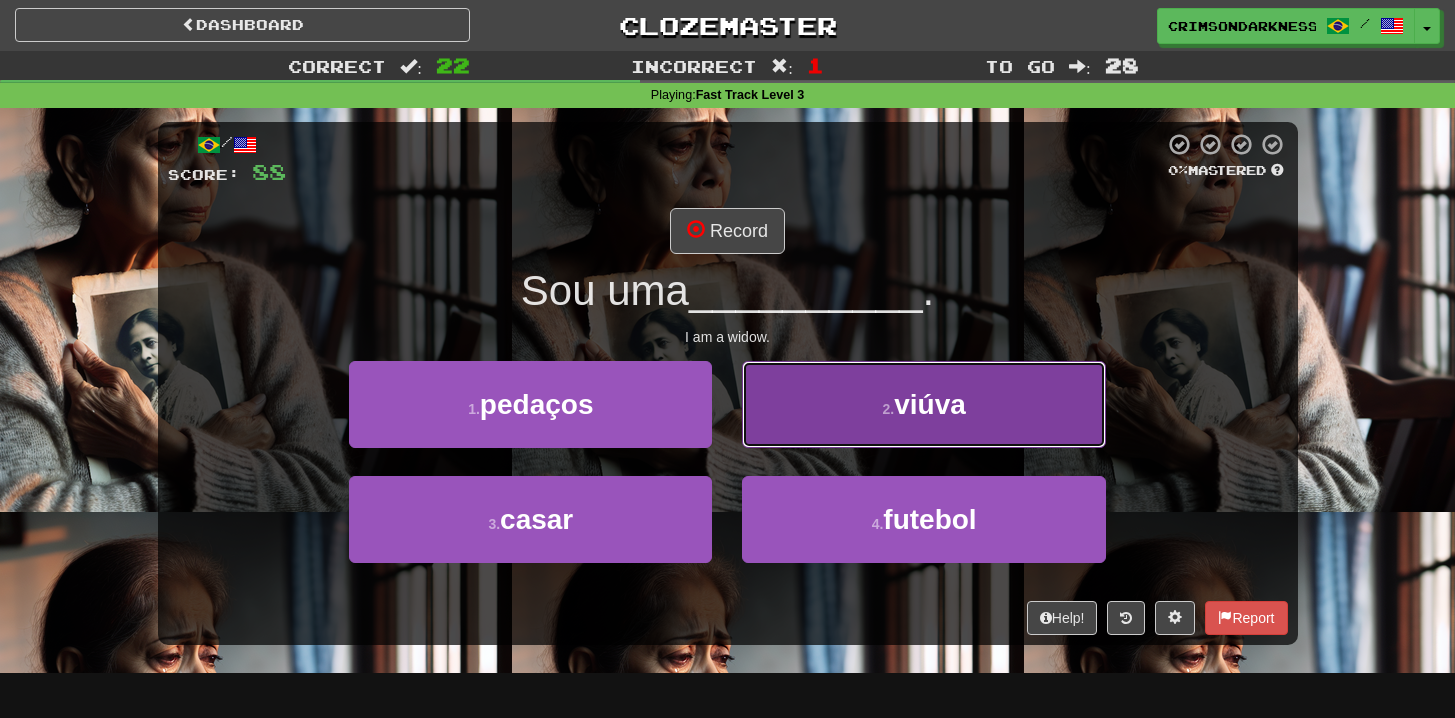 click on "2 .  viúva" at bounding box center (923, 404) 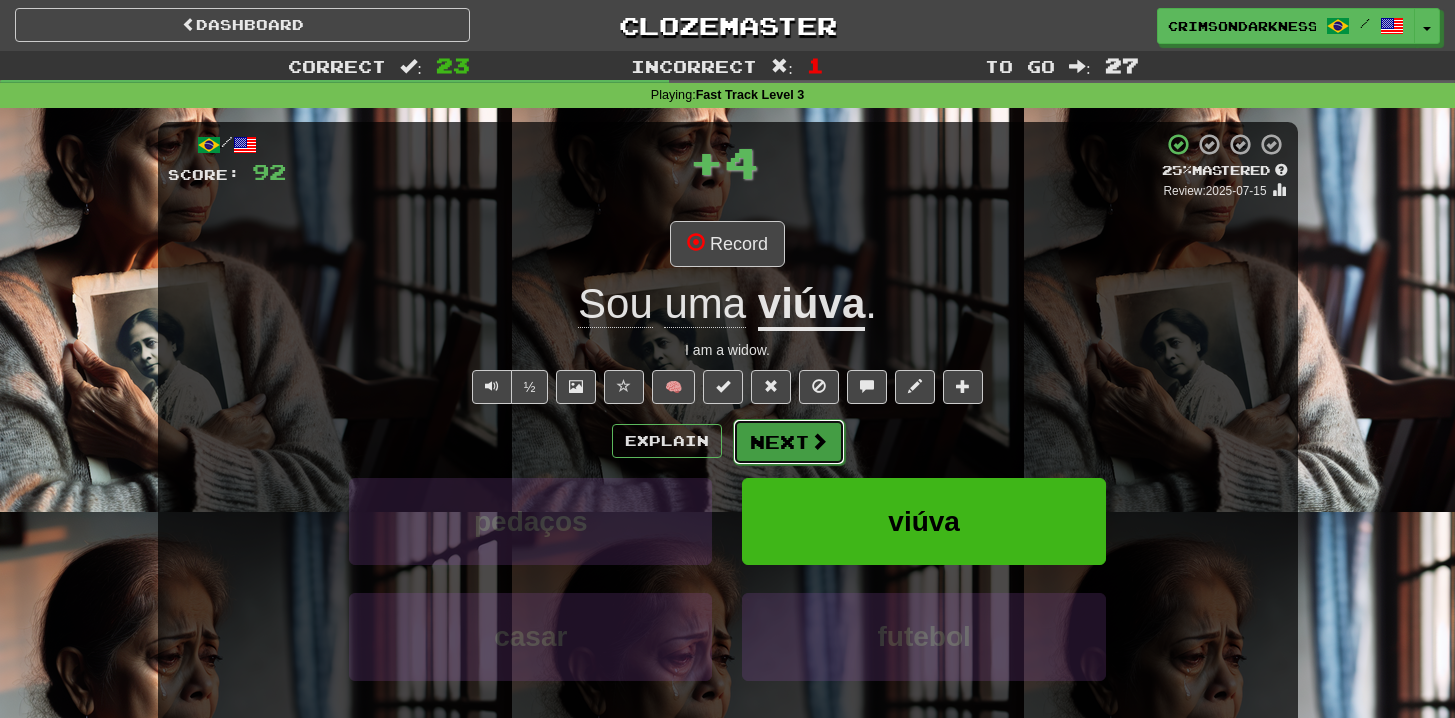 click on "Next" at bounding box center (789, 442) 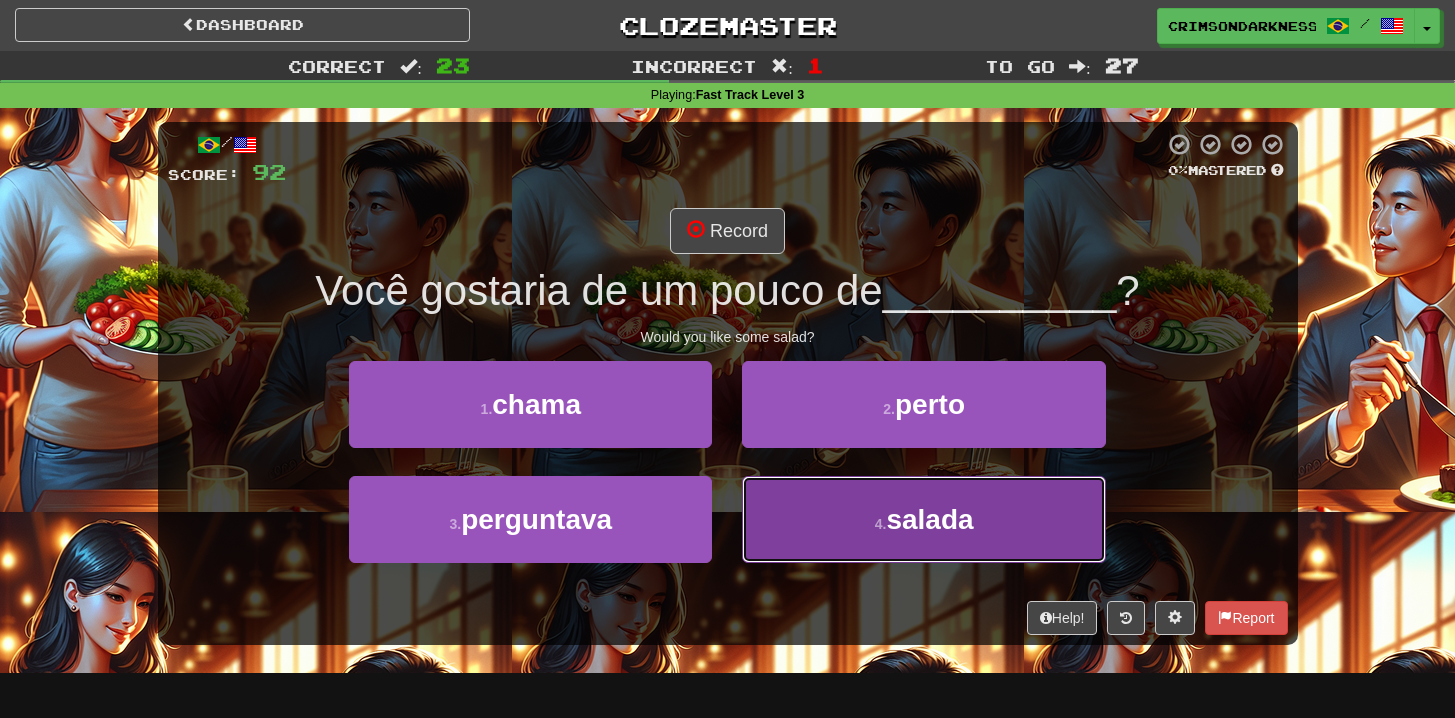 click on "4 .  salada" at bounding box center [923, 519] 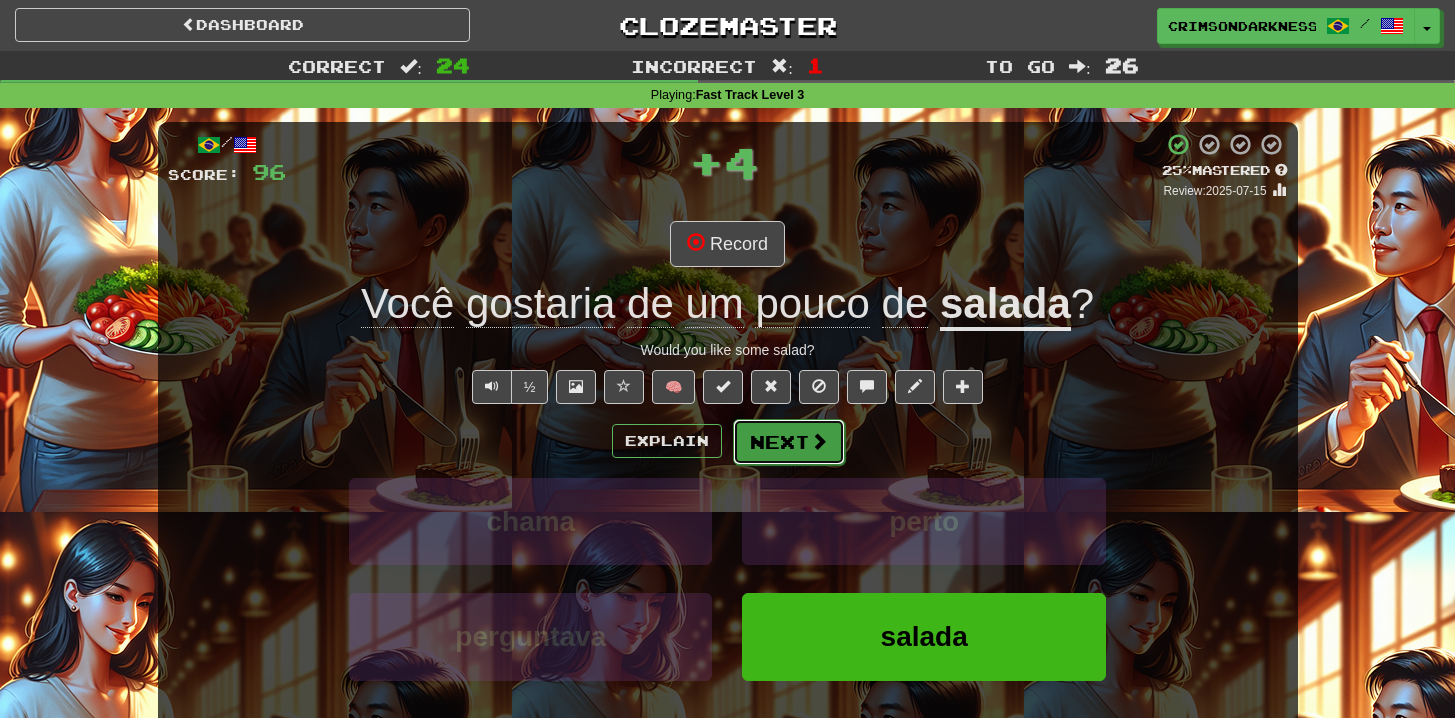 click on "Next" at bounding box center (789, 442) 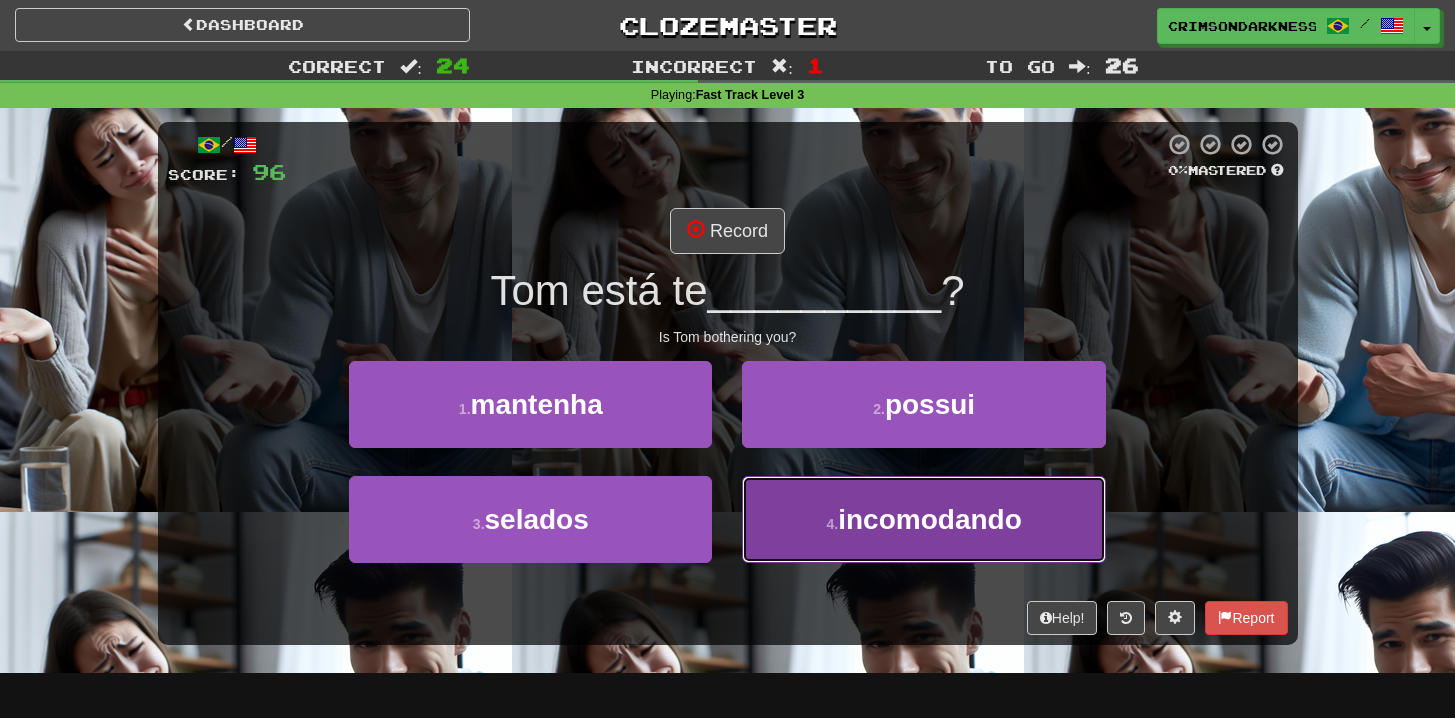 click on "incomodando" at bounding box center (930, 519) 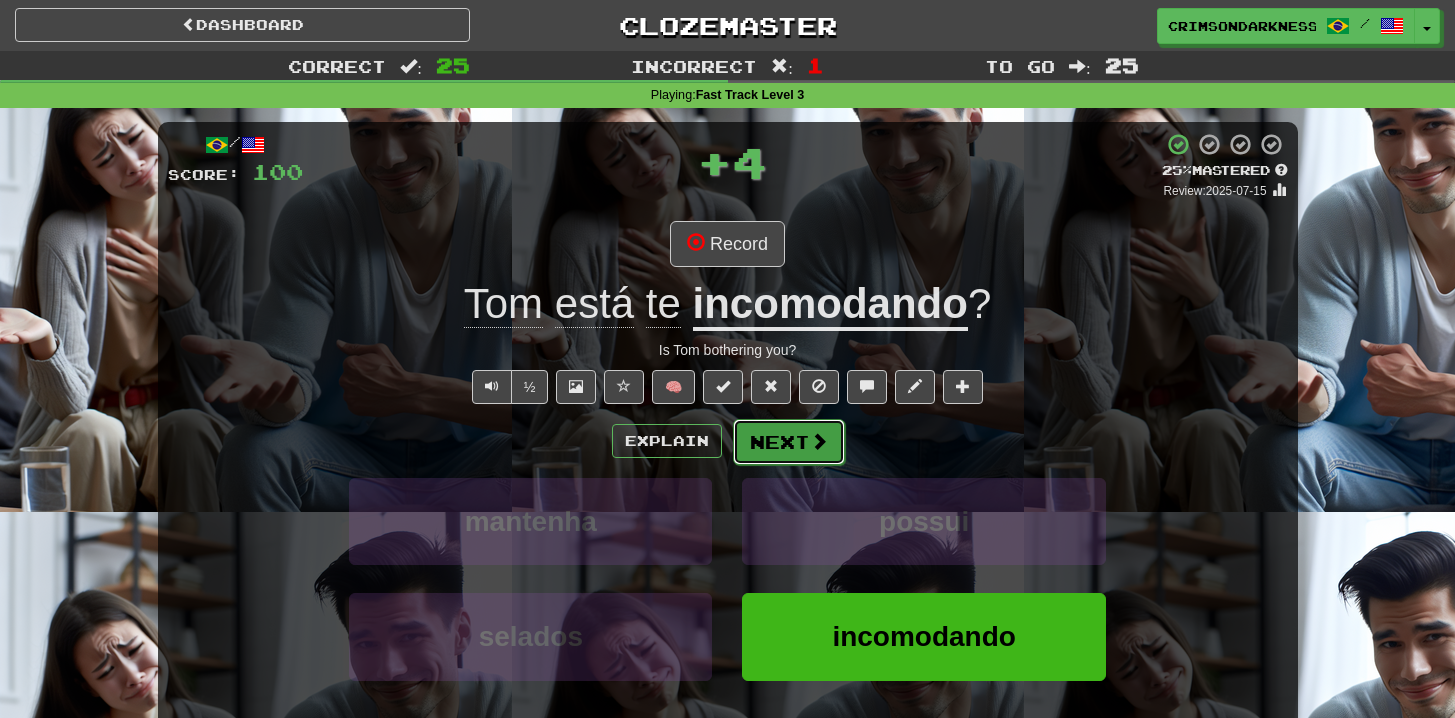 click on "Next" at bounding box center [789, 442] 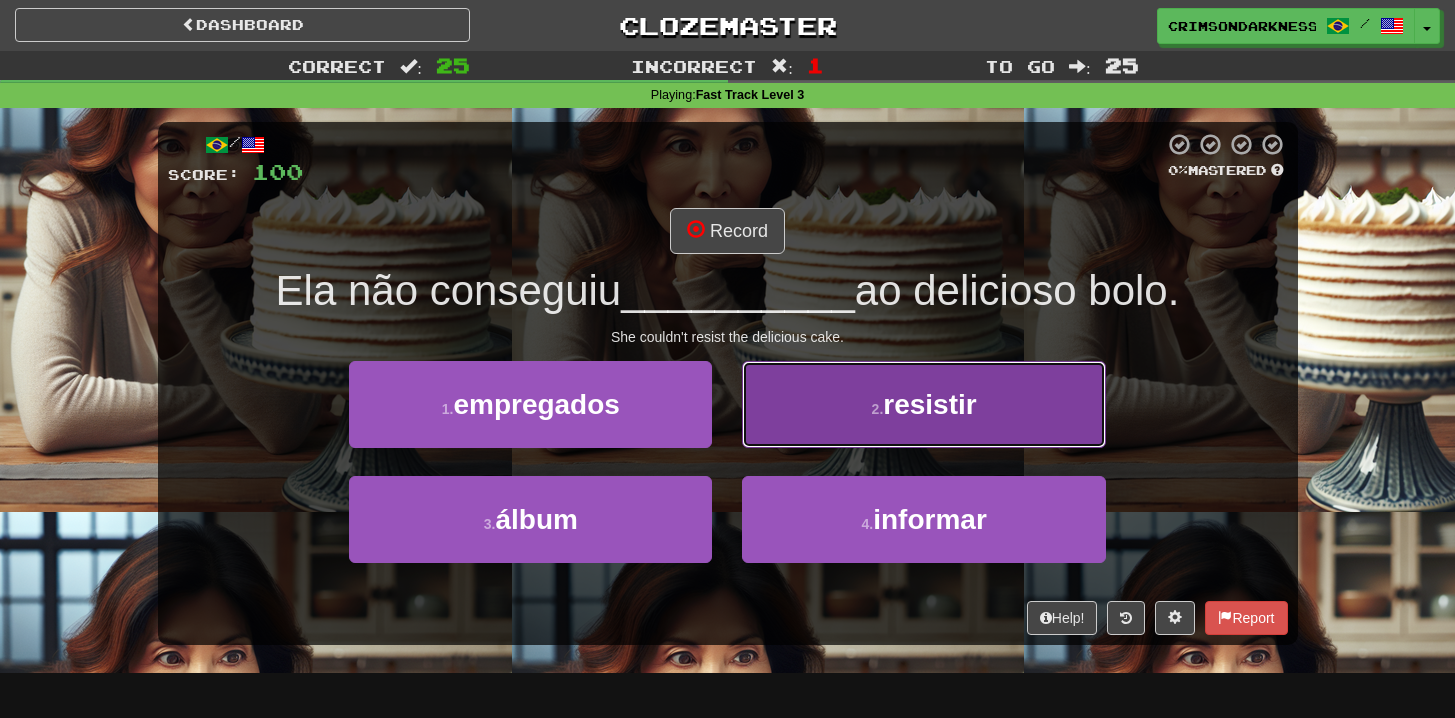 click on "2 .  resistir" at bounding box center [923, 404] 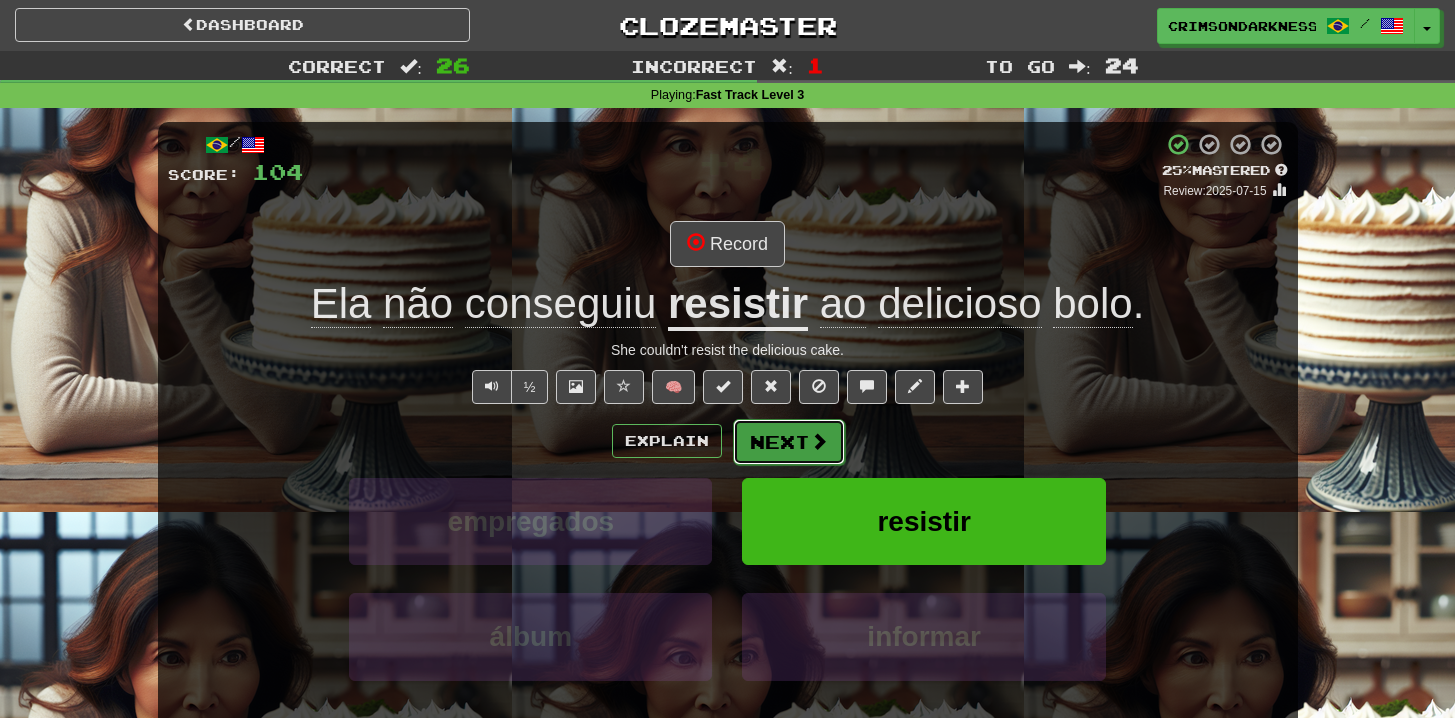 click at bounding box center [819, 441] 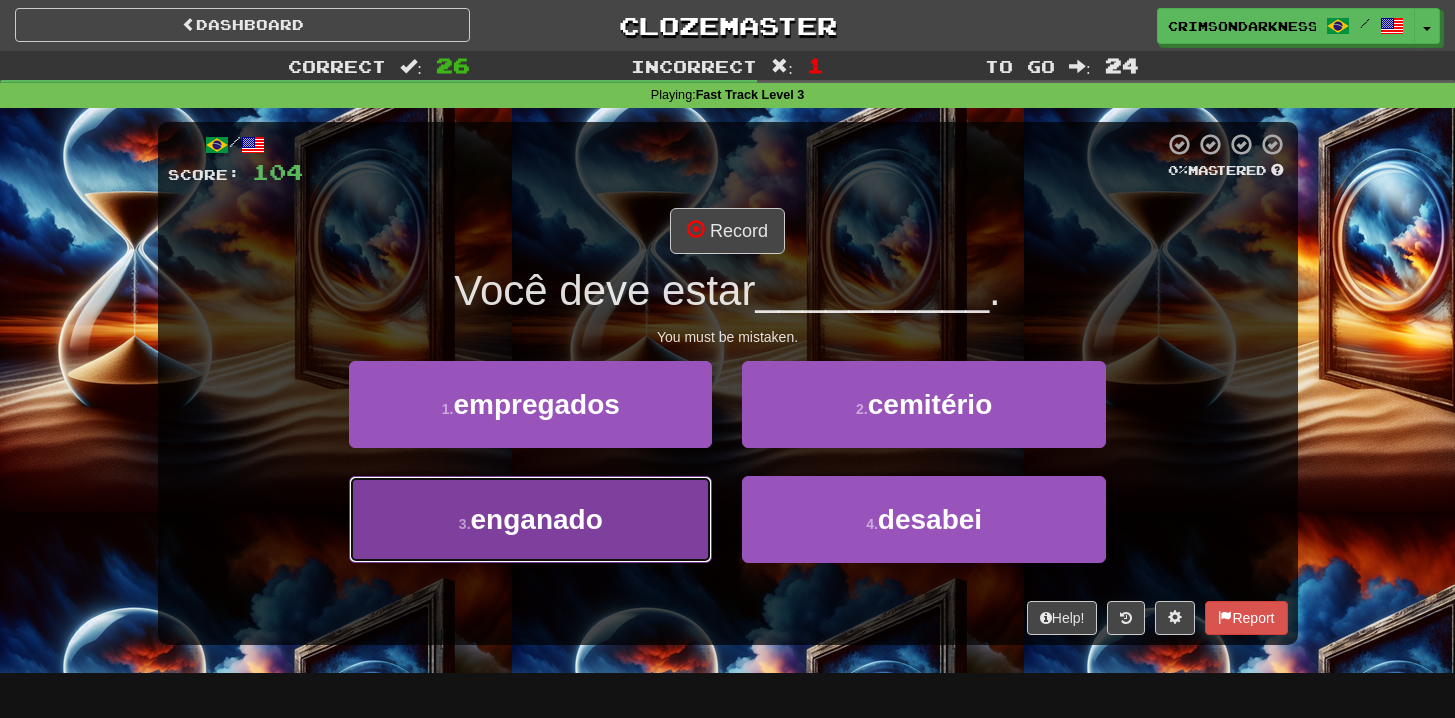 click on "3 .  enganado" at bounding box center [530, 519] 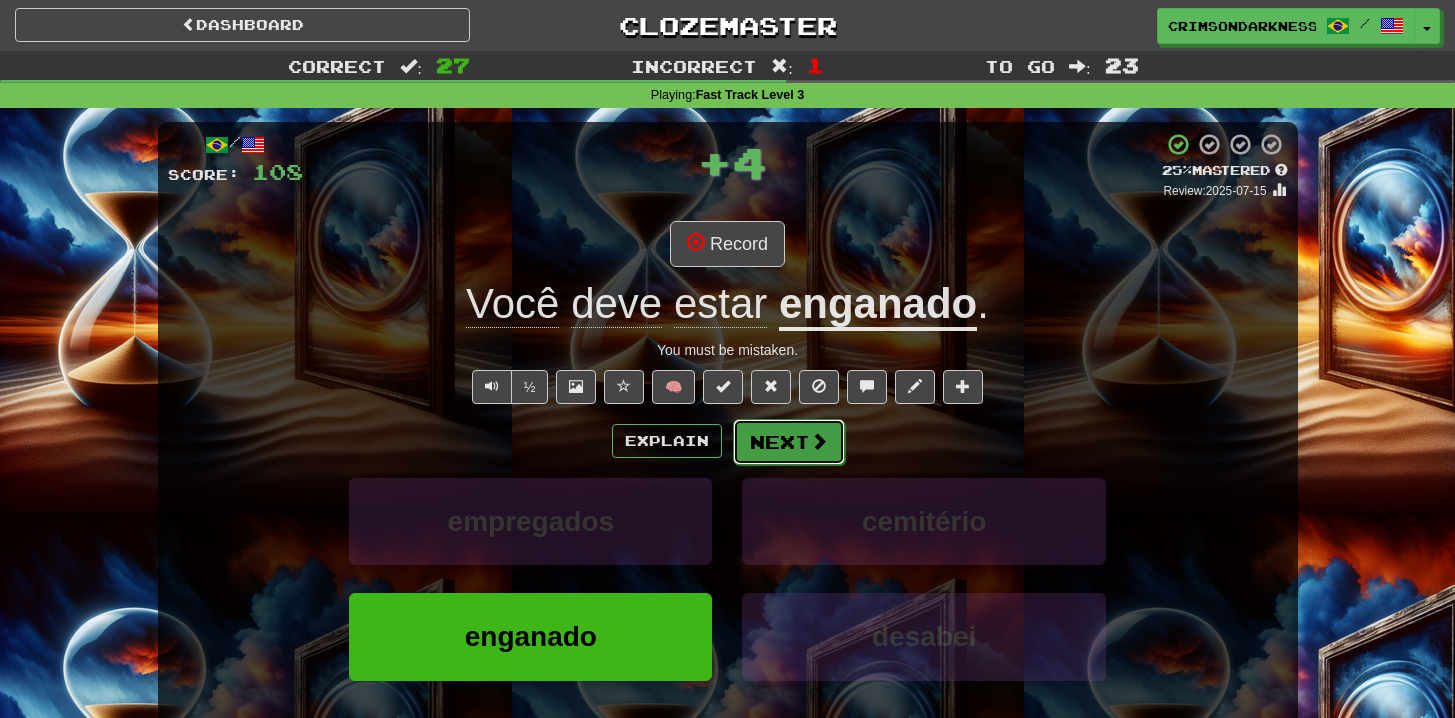 click at bounding box center (819, 441) 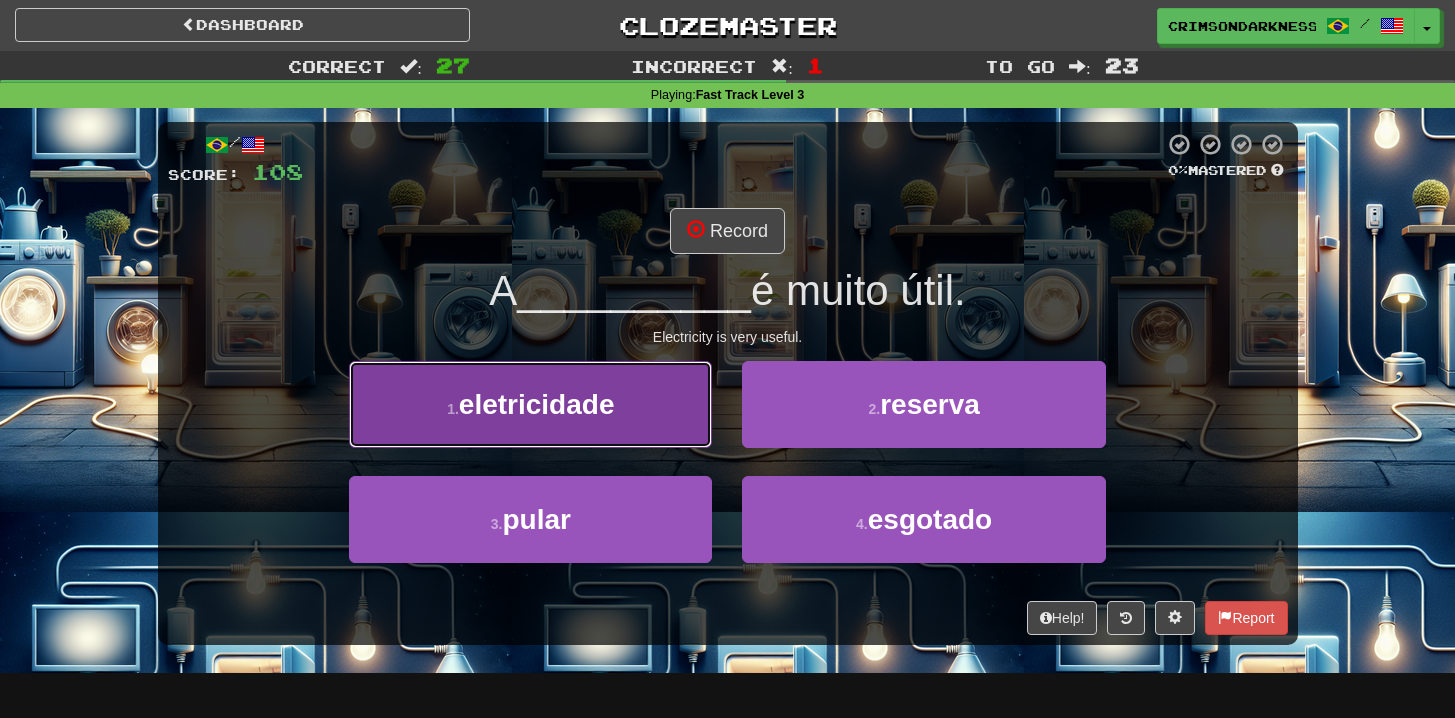 click on "1 .  eletricidade" at bounding box center (530, 404) 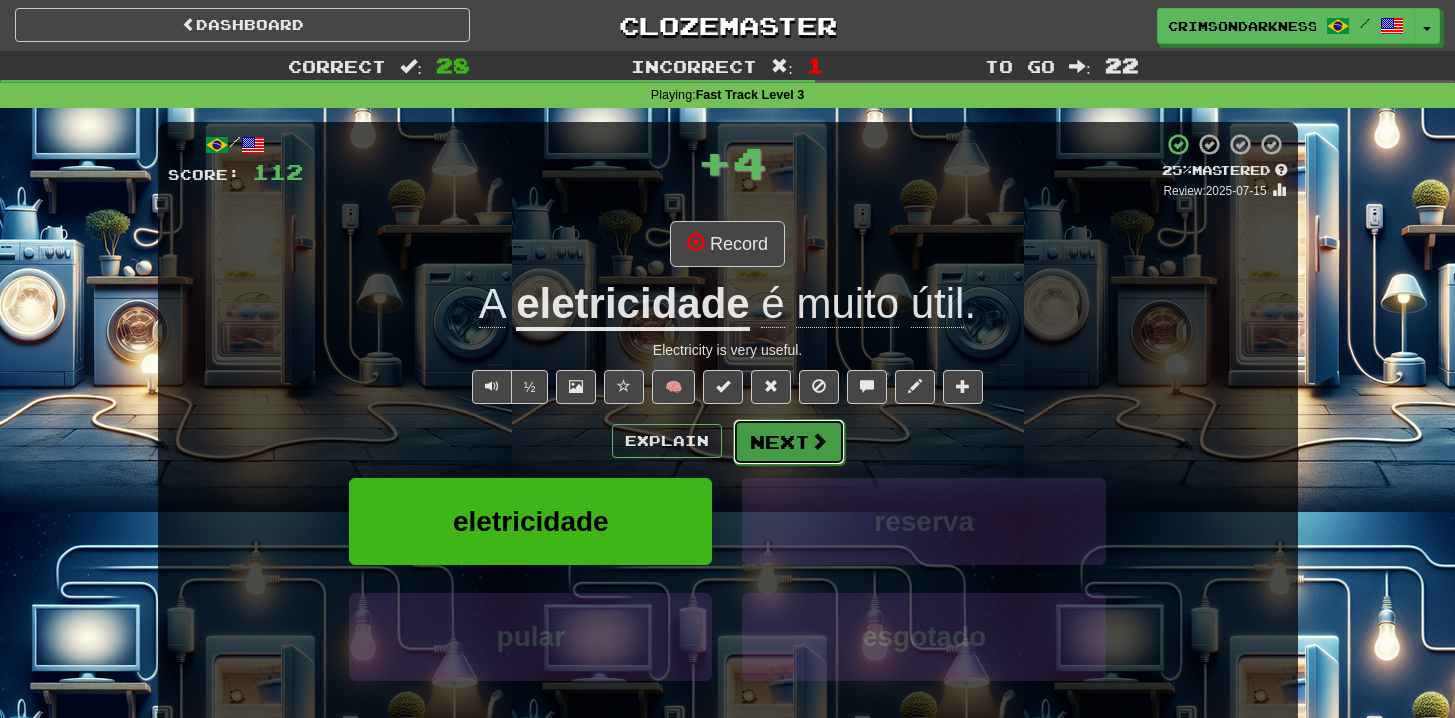 click on "Next" at bounding box center [789, 442] 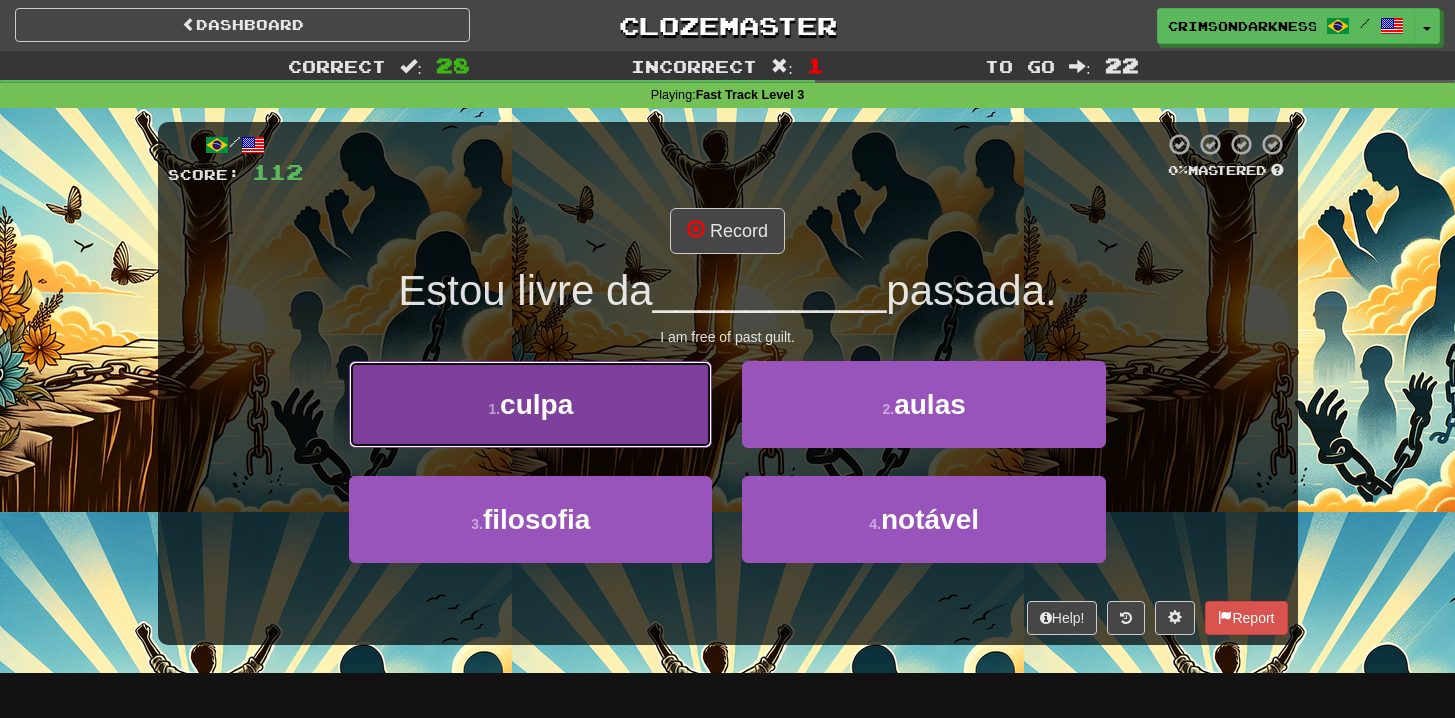 click on "1 .  culpa" at bounding box center (530, 404) 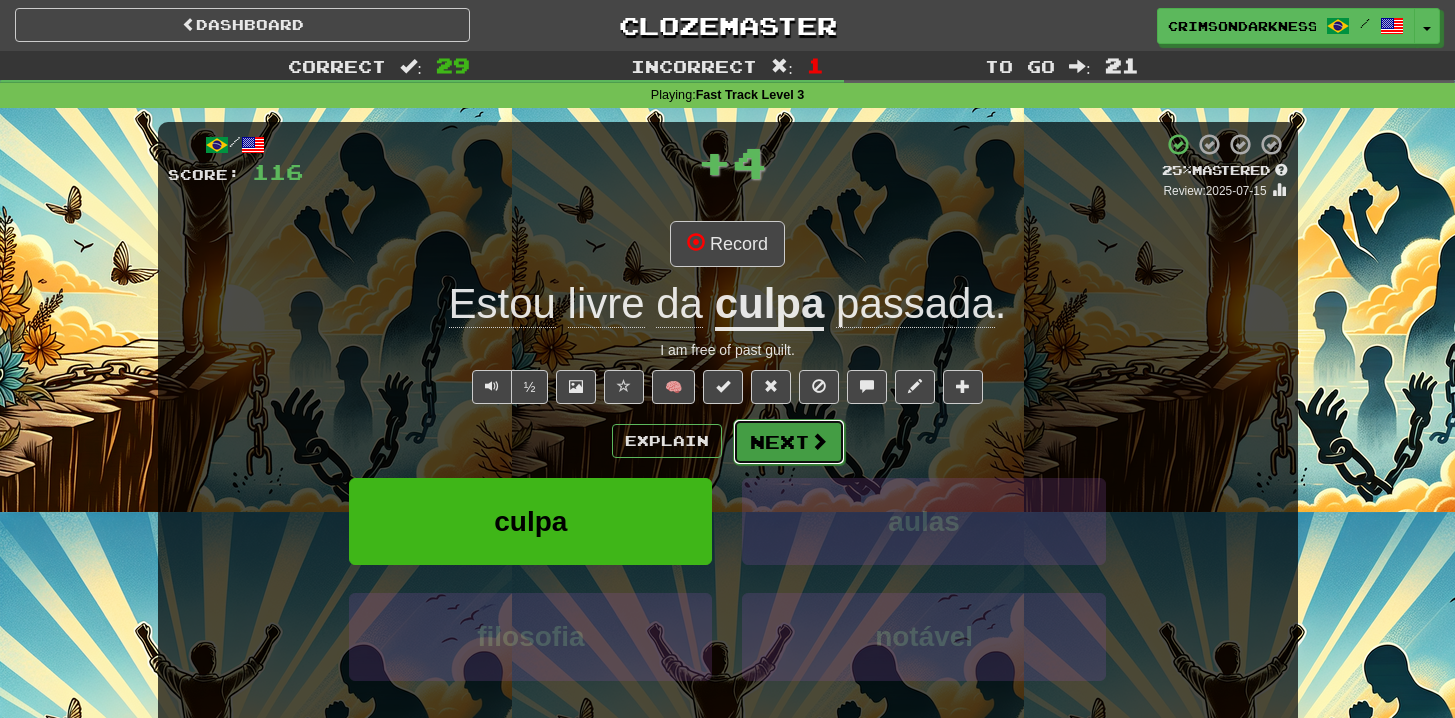 click on "Next" at bounding box center [789, 442] 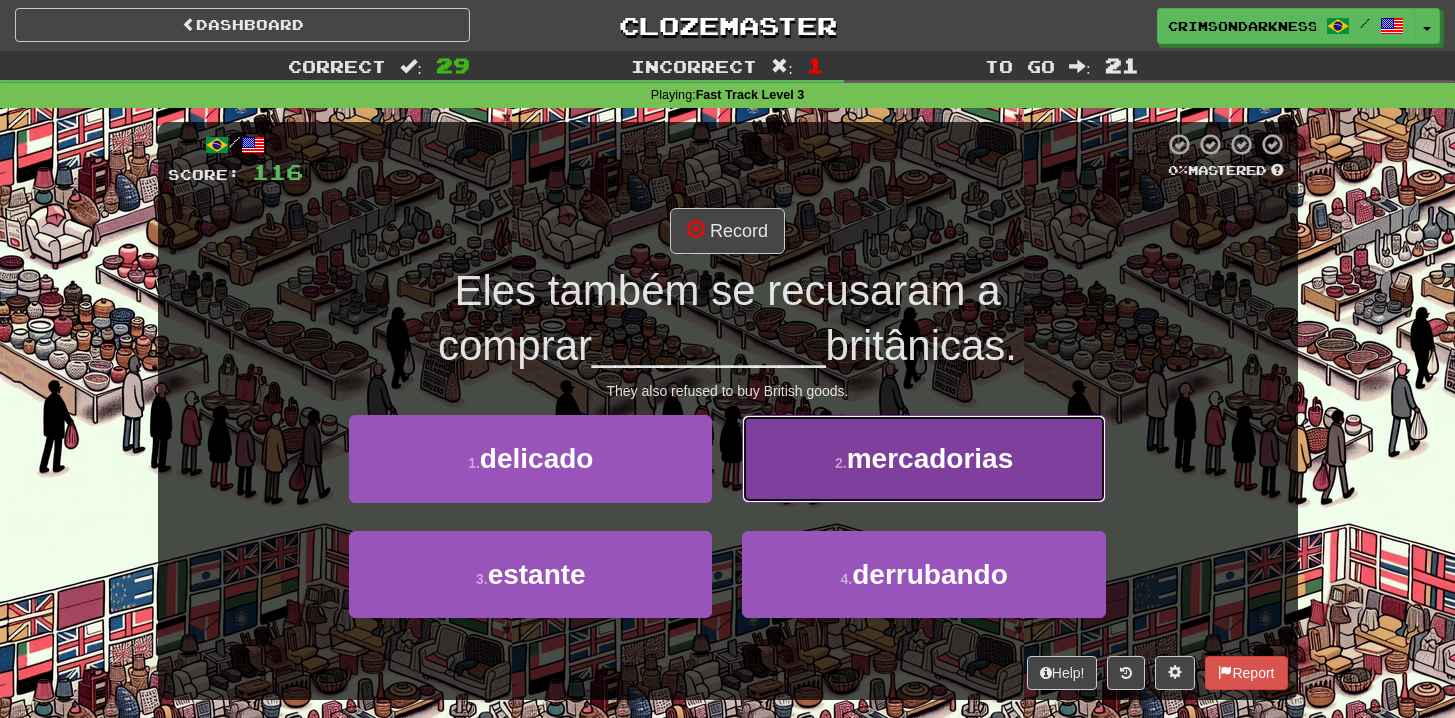 click on "mercadorias" at bounding box center [930, 458] 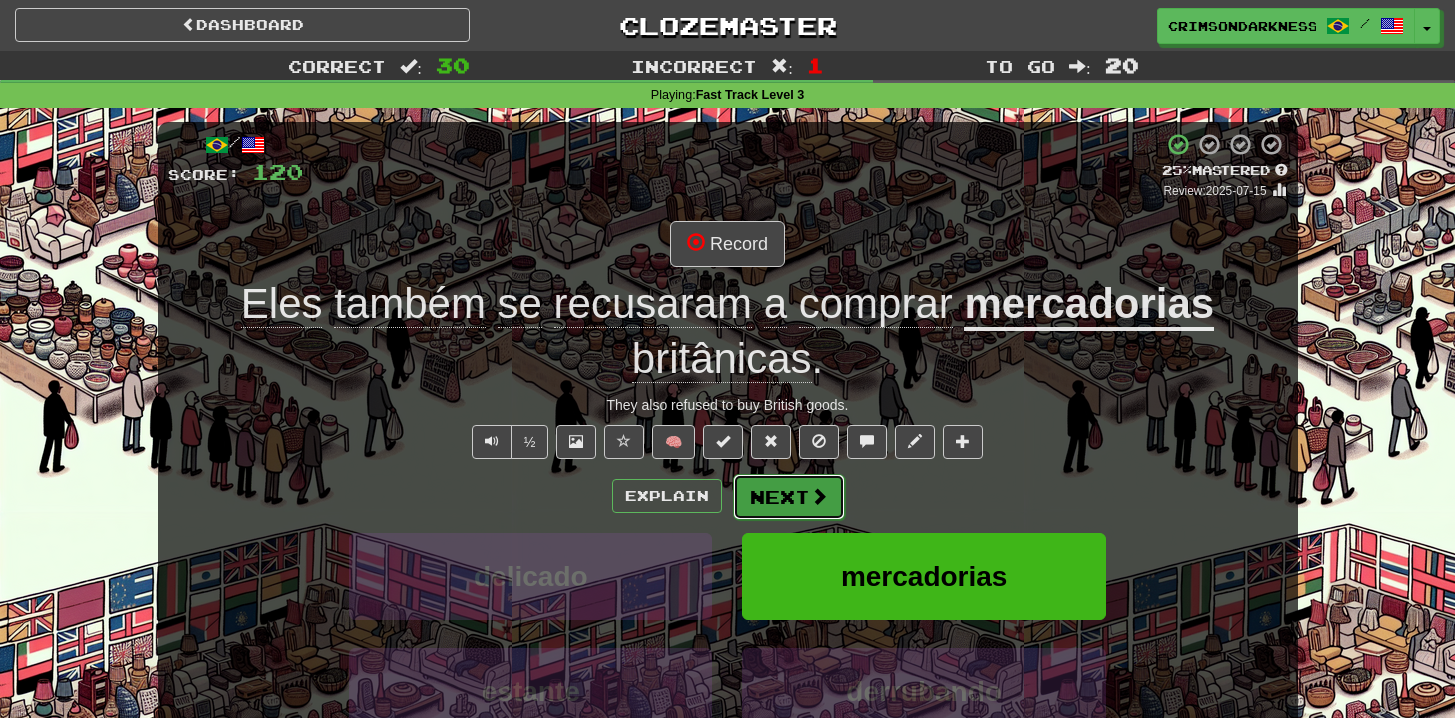 click on "Next" at bounding box center [789, 497] 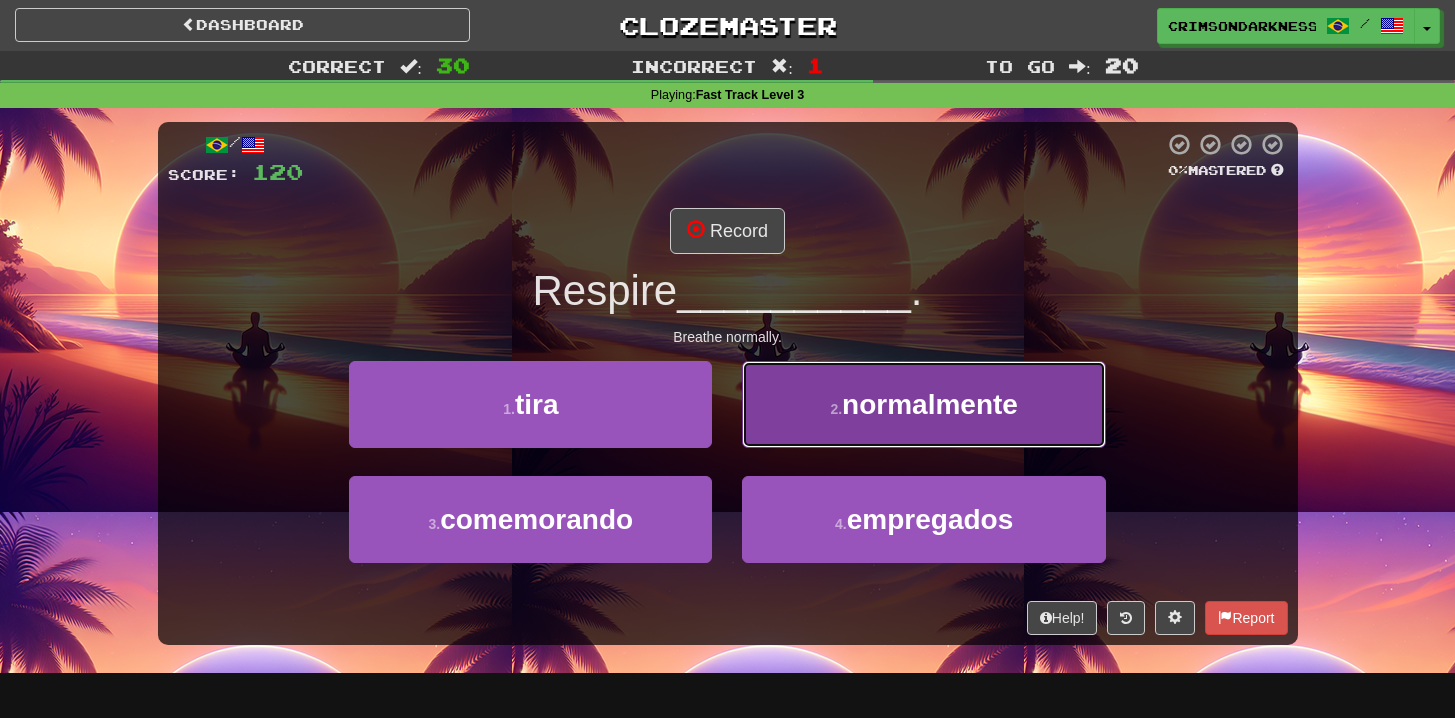 click on "normalmente" at bounding box center (930, 404) 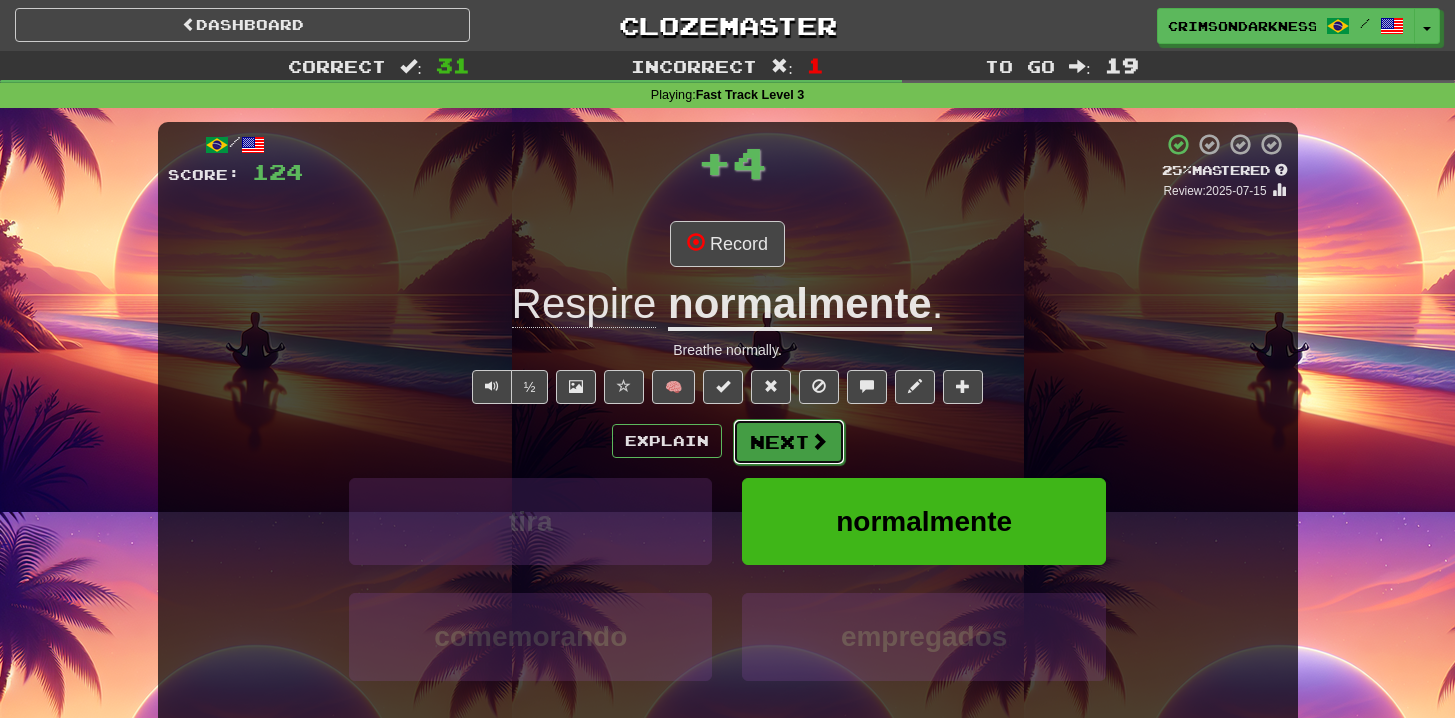 click at bounding box center [819, 441] 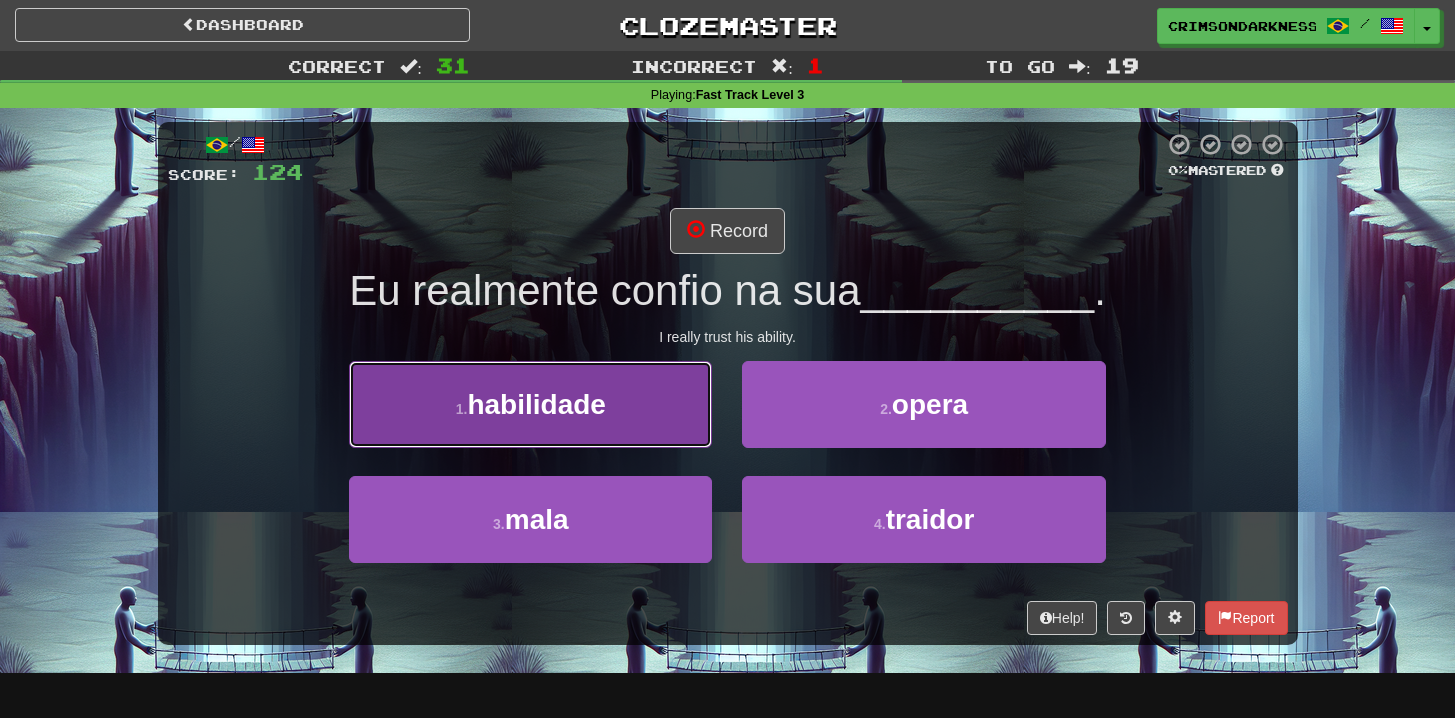 click on "1 .  habilidade" at bounding box center (530, 404) 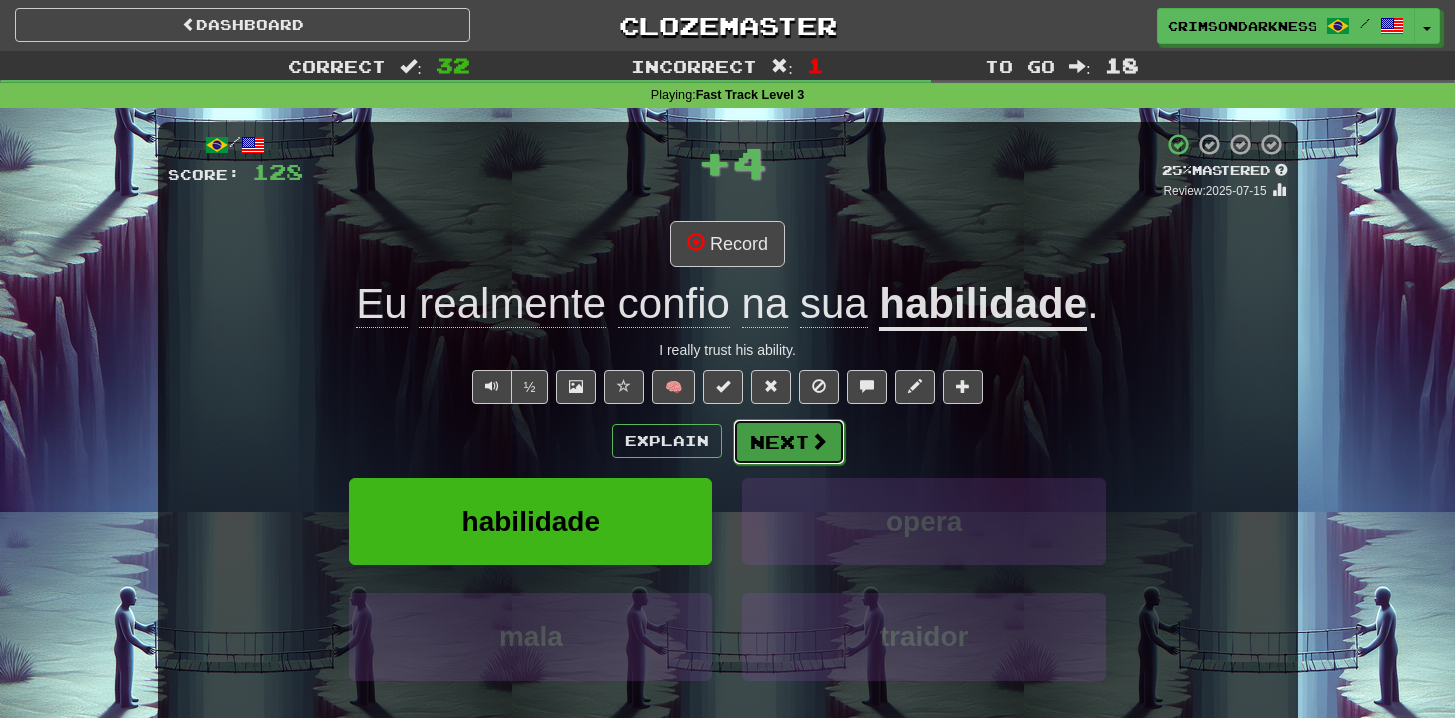 click on "Next" at bounding box center (789, 442) 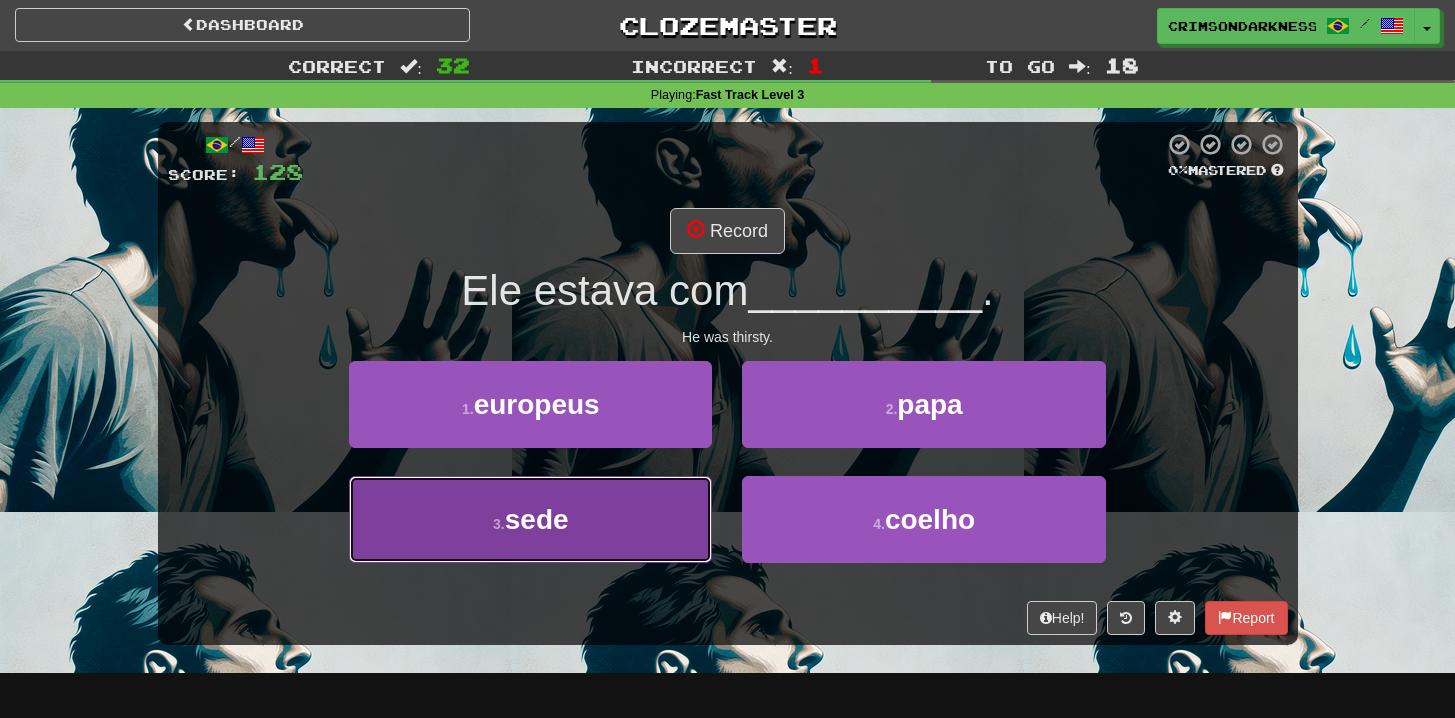 click on "3 .  sede" at bounding box center [530, 519] 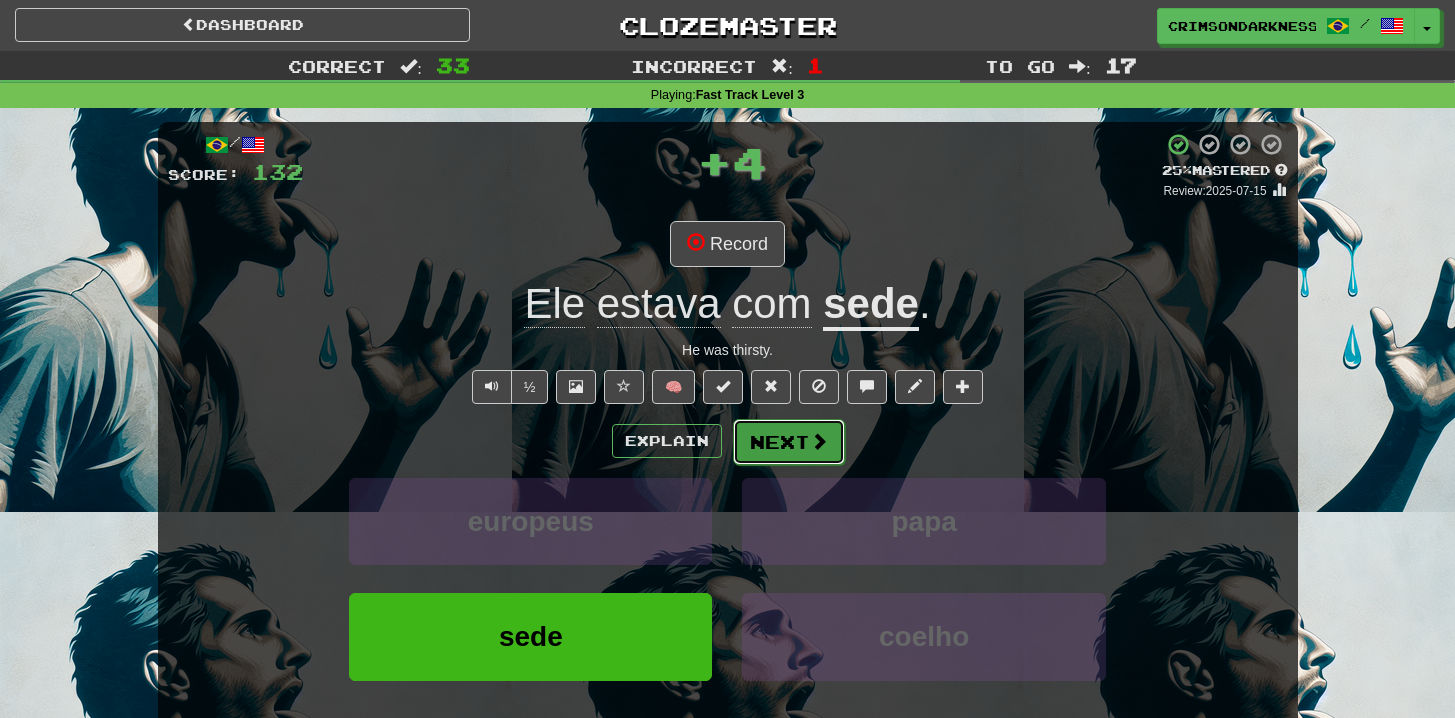 click on "Next" at bounding box center [789, 442] 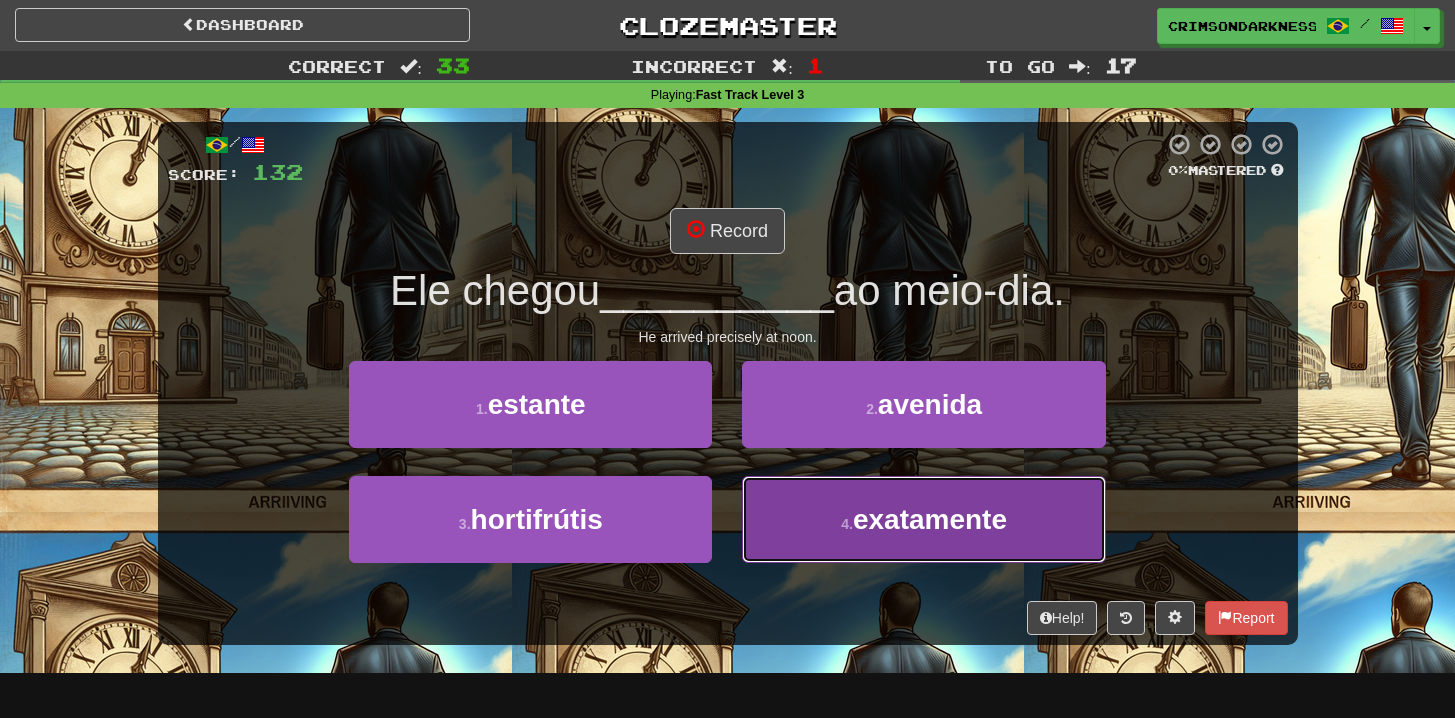 click on "4 .  exatamente" at bounding box center (923, 519) 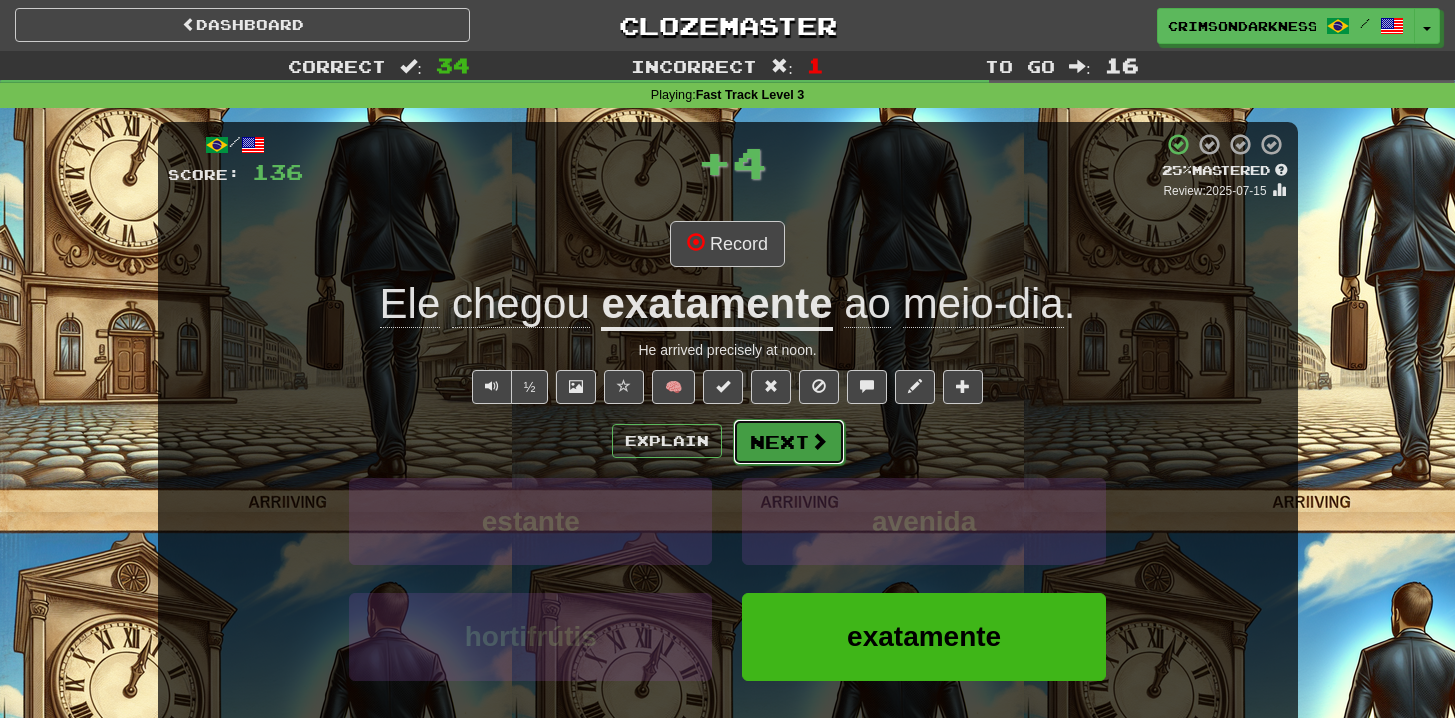 click on "Next" at bounding box center (789, 442) 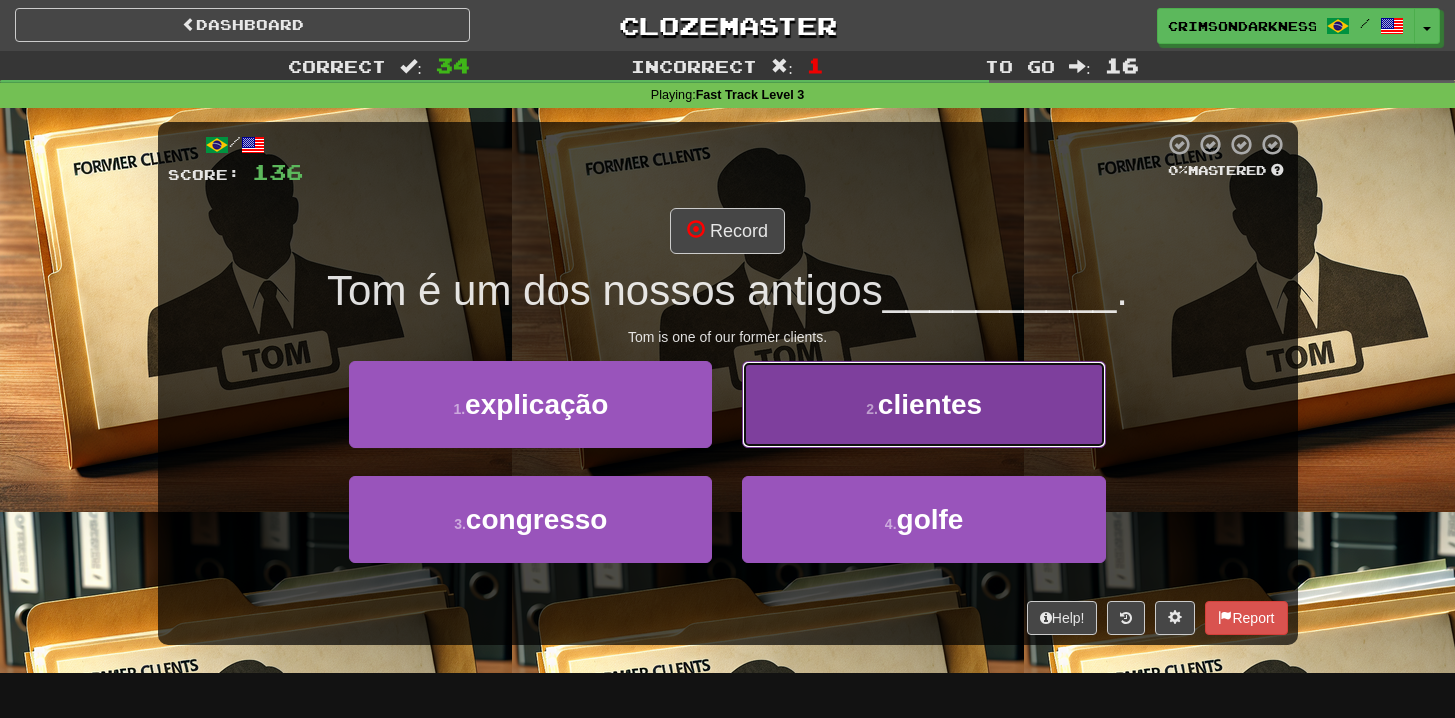 click on "2 .  clientes" at bounding box center (923, 404) 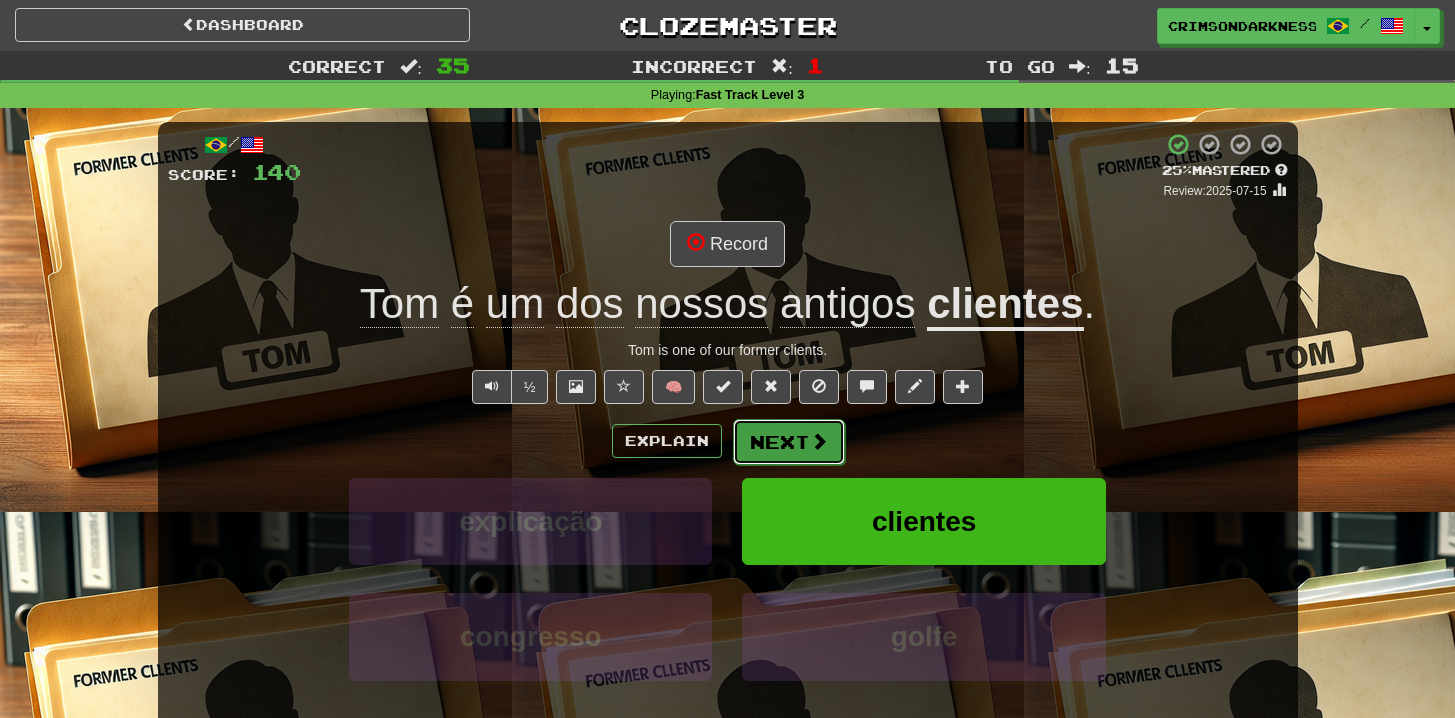 click on "Next" at bounding box center (789, 442) 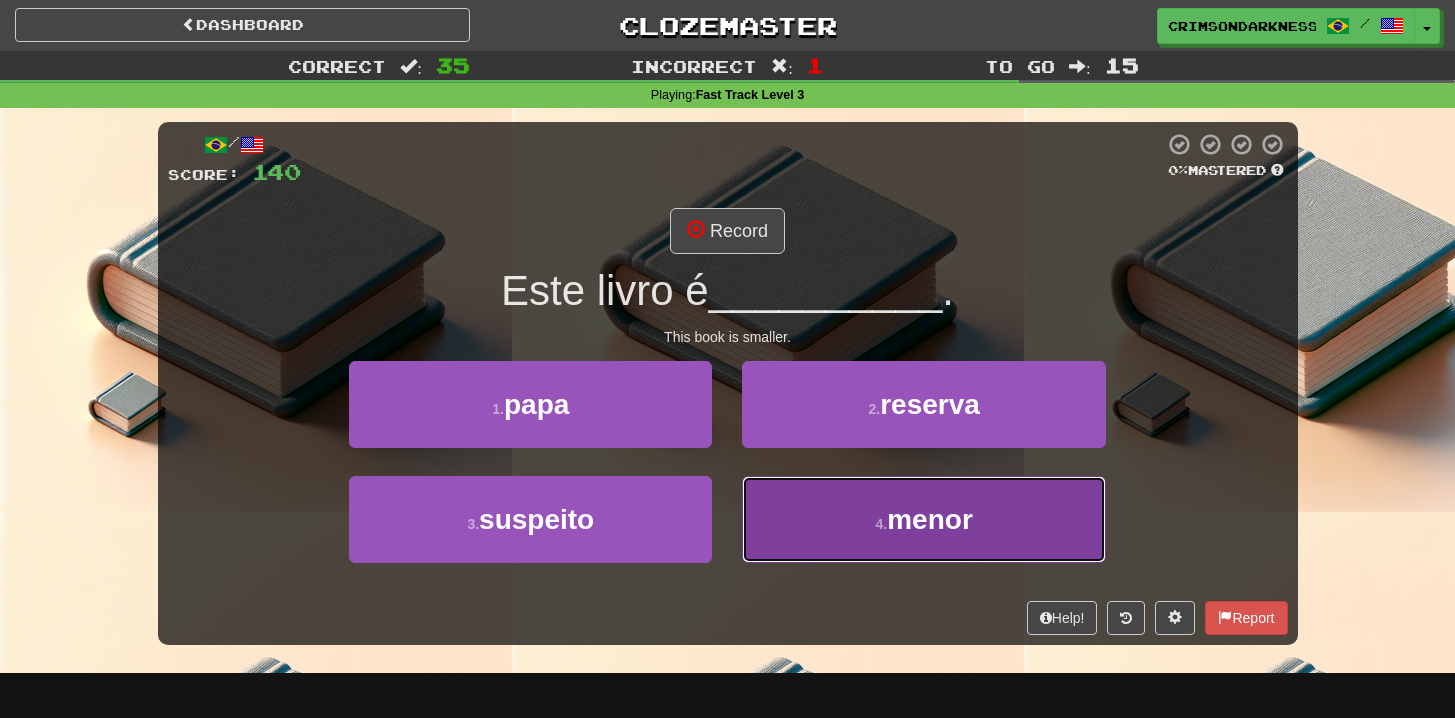 click on "4 .  menor" at bounding box center [923, 519] 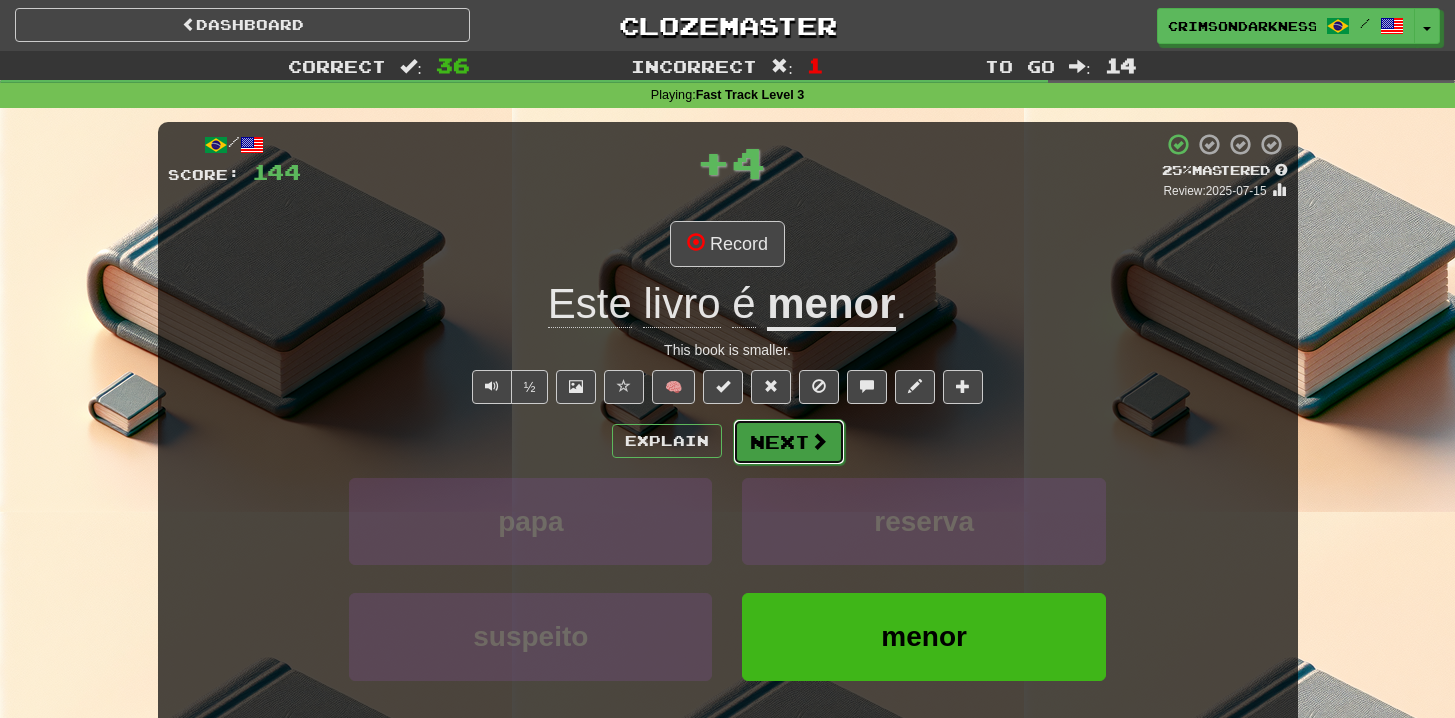 click on "Next" at bounding box center (789, 442) 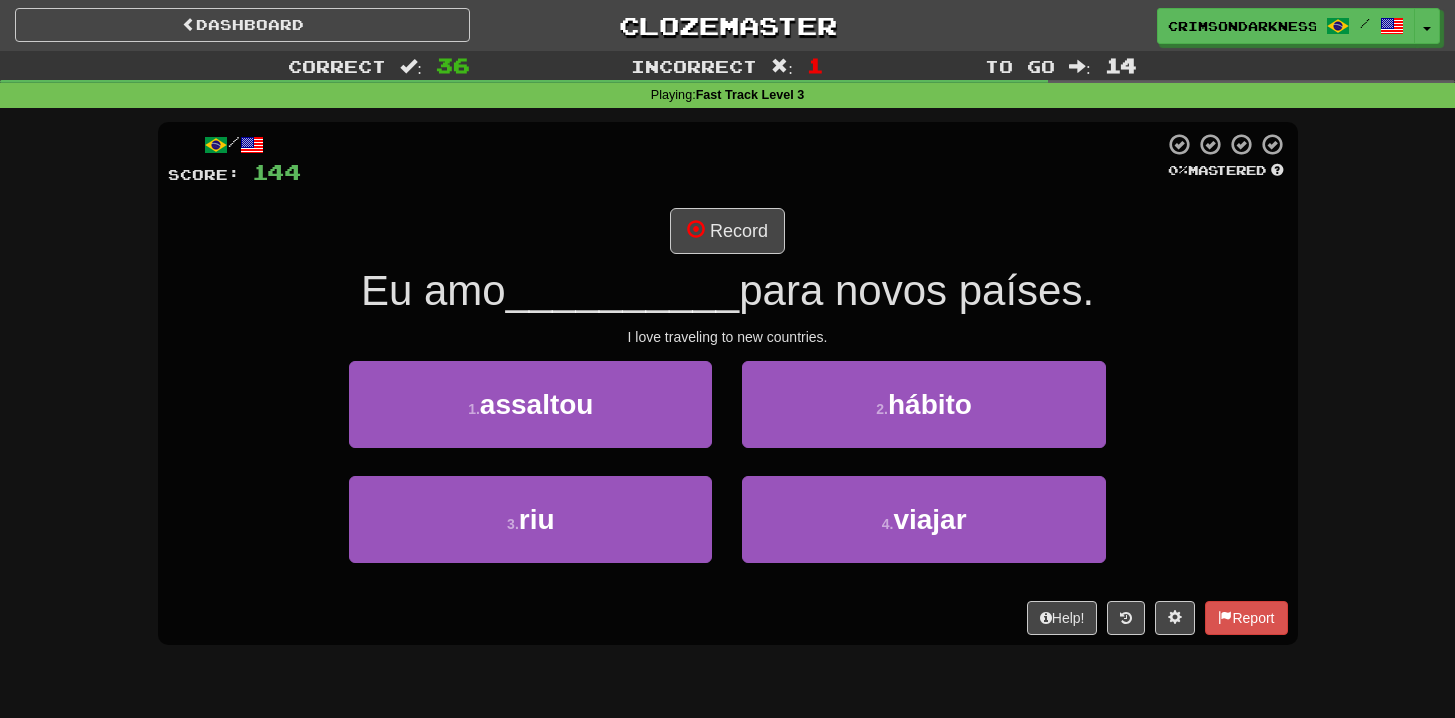 click on "4 .  viajar" at bounding box center (923, 533) 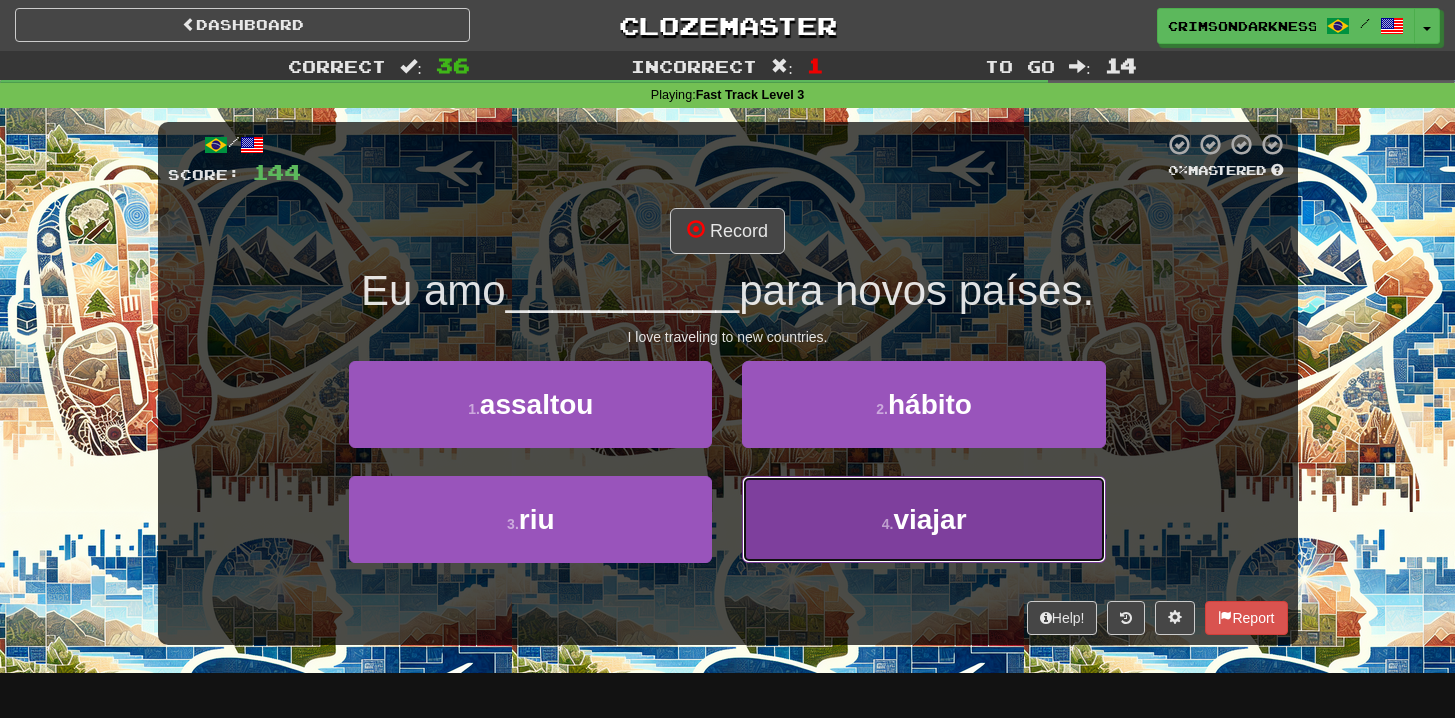 click on "4 .  viajar" at bounding box center (923, 519) 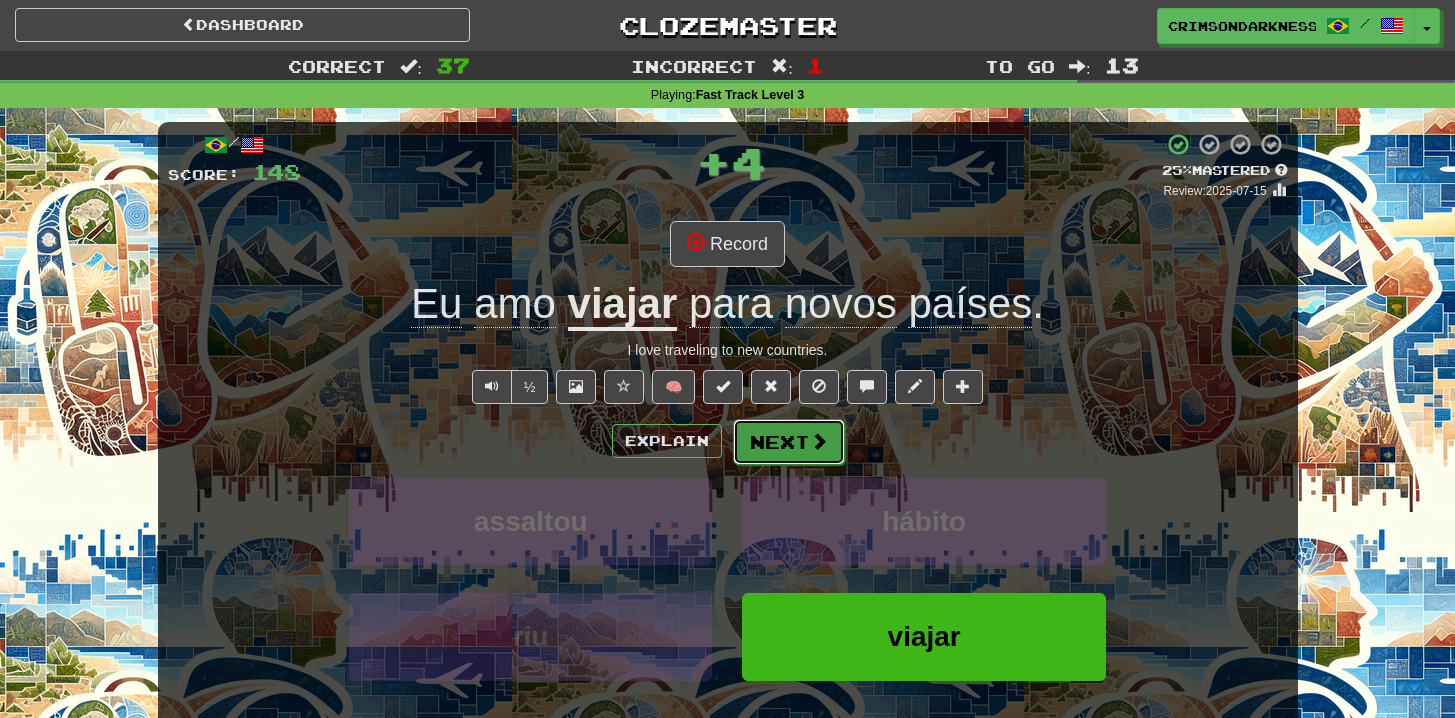 click on "Next" at bounding box center [789, 442] 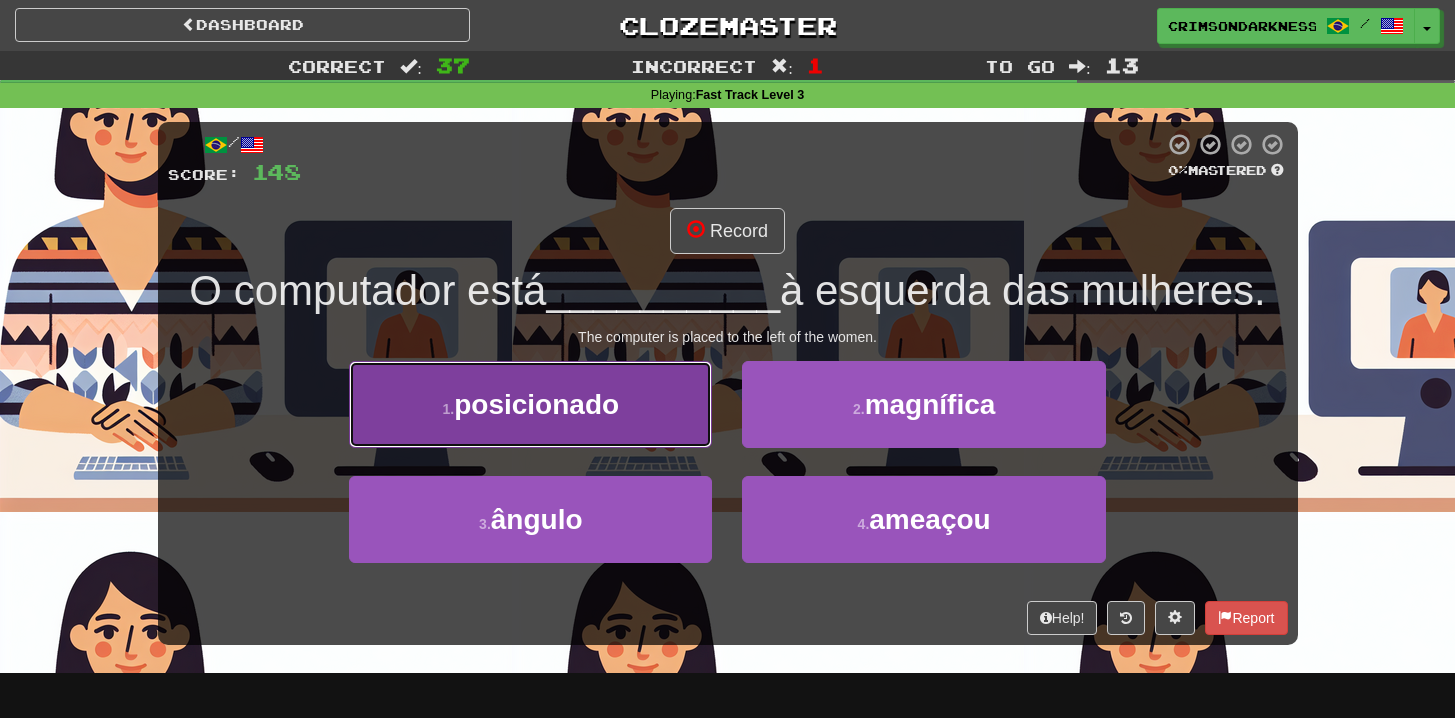 click on "1 .  posicionado" at bounding box center [530, 404] 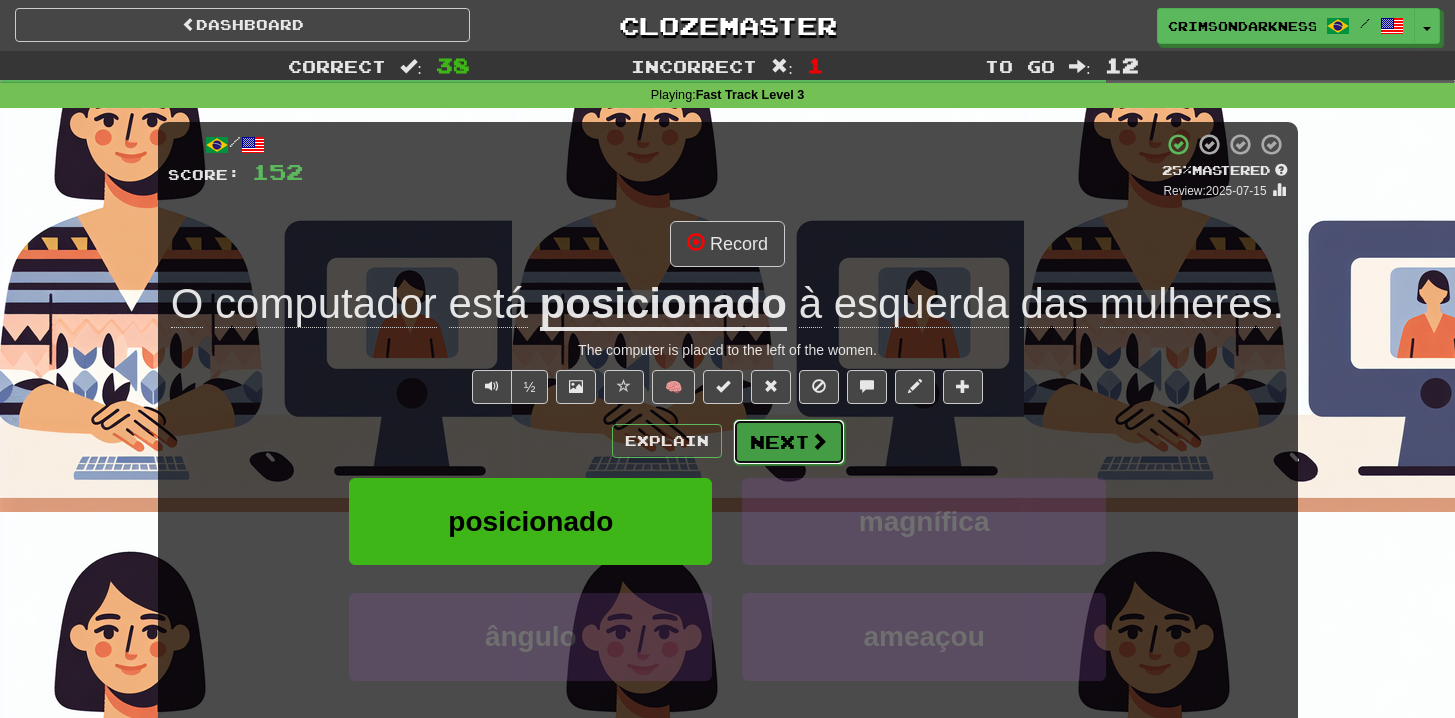 click on "Next" at bounding box center (789, 442) 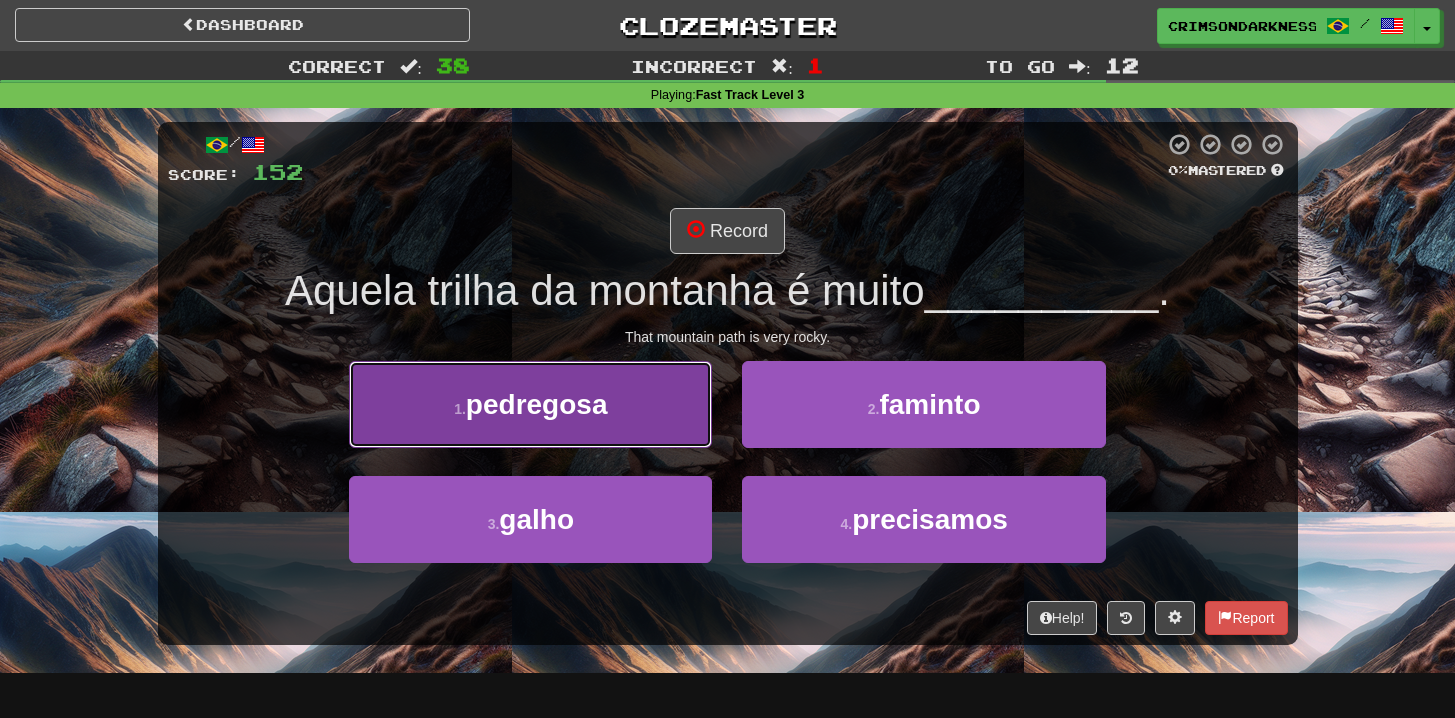 click on "1 .  pedregosa" at bounding box center (530, 404) 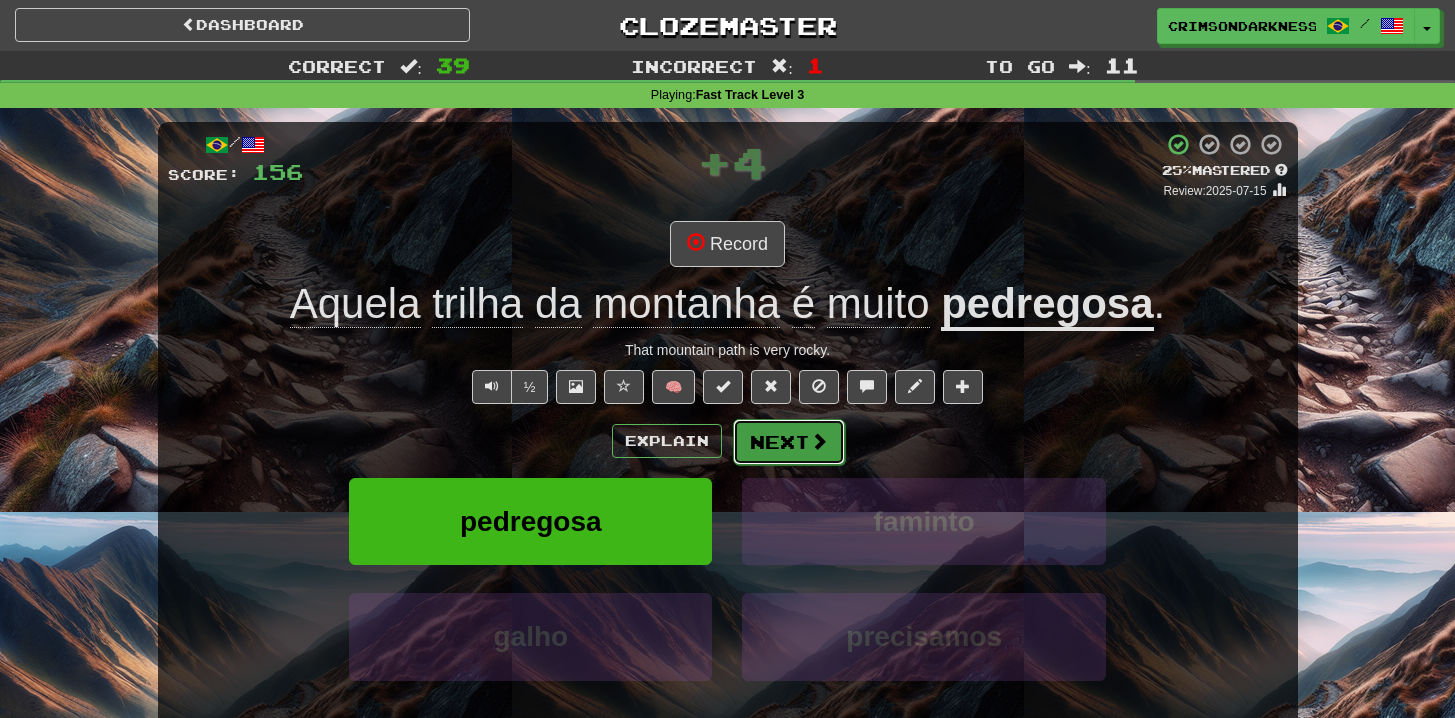 click on "Next" at bounding box center [789, 442] 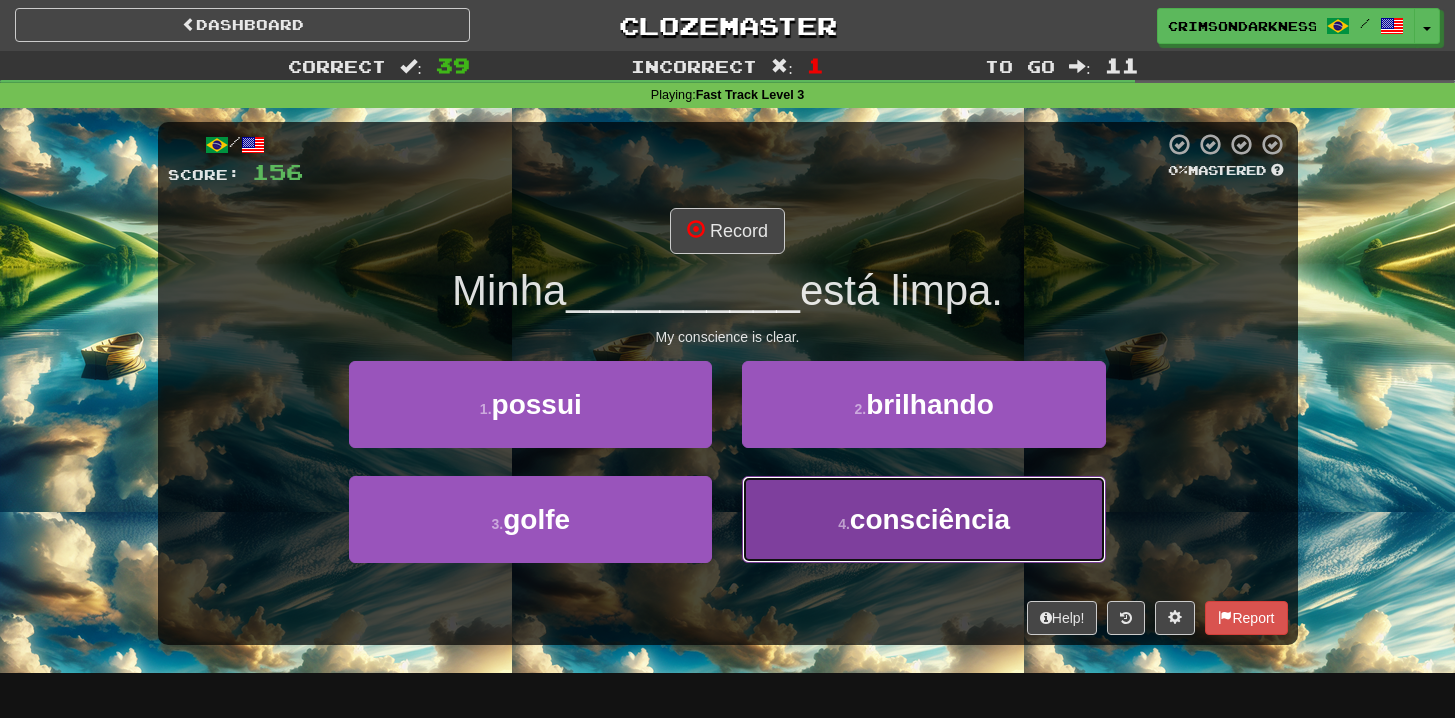 click on "4 .  consciência" at bounding box center [923, 519] 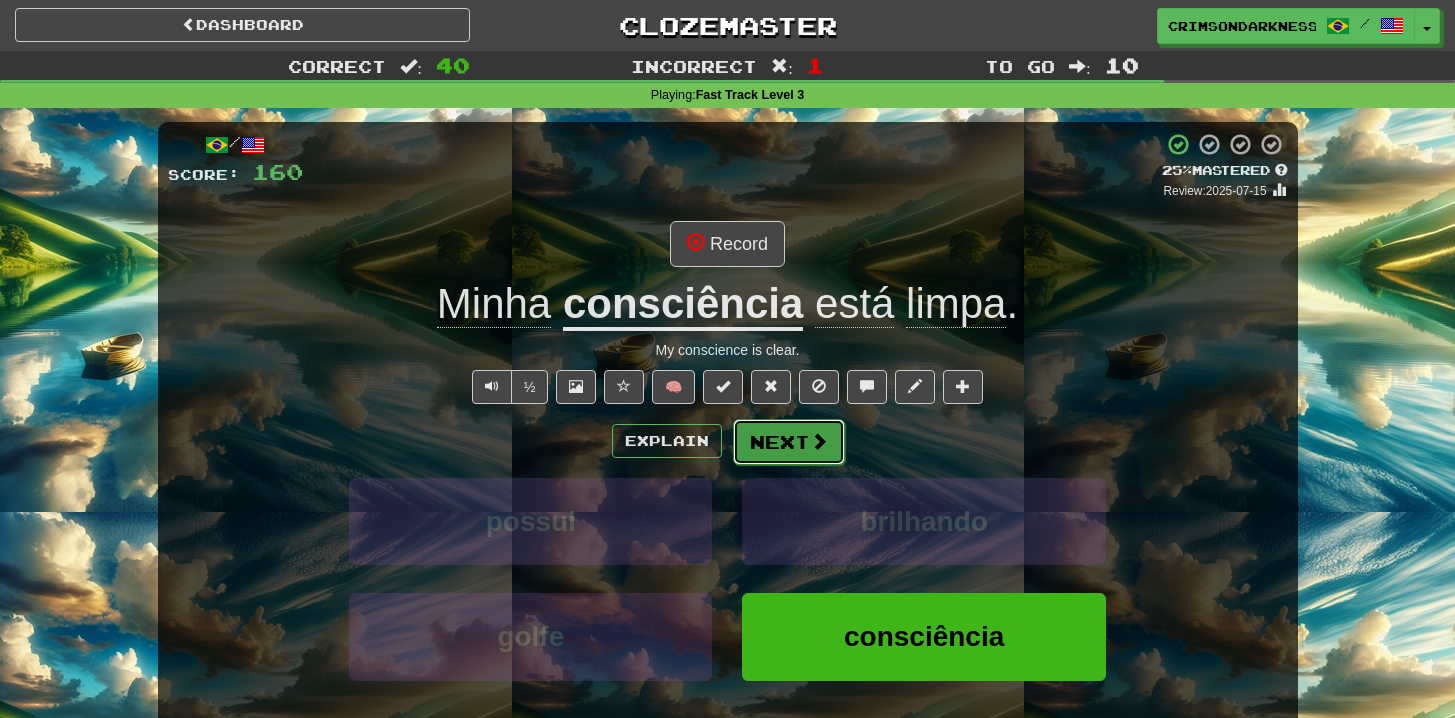 click on "Next" at bounding box center (789, 442) 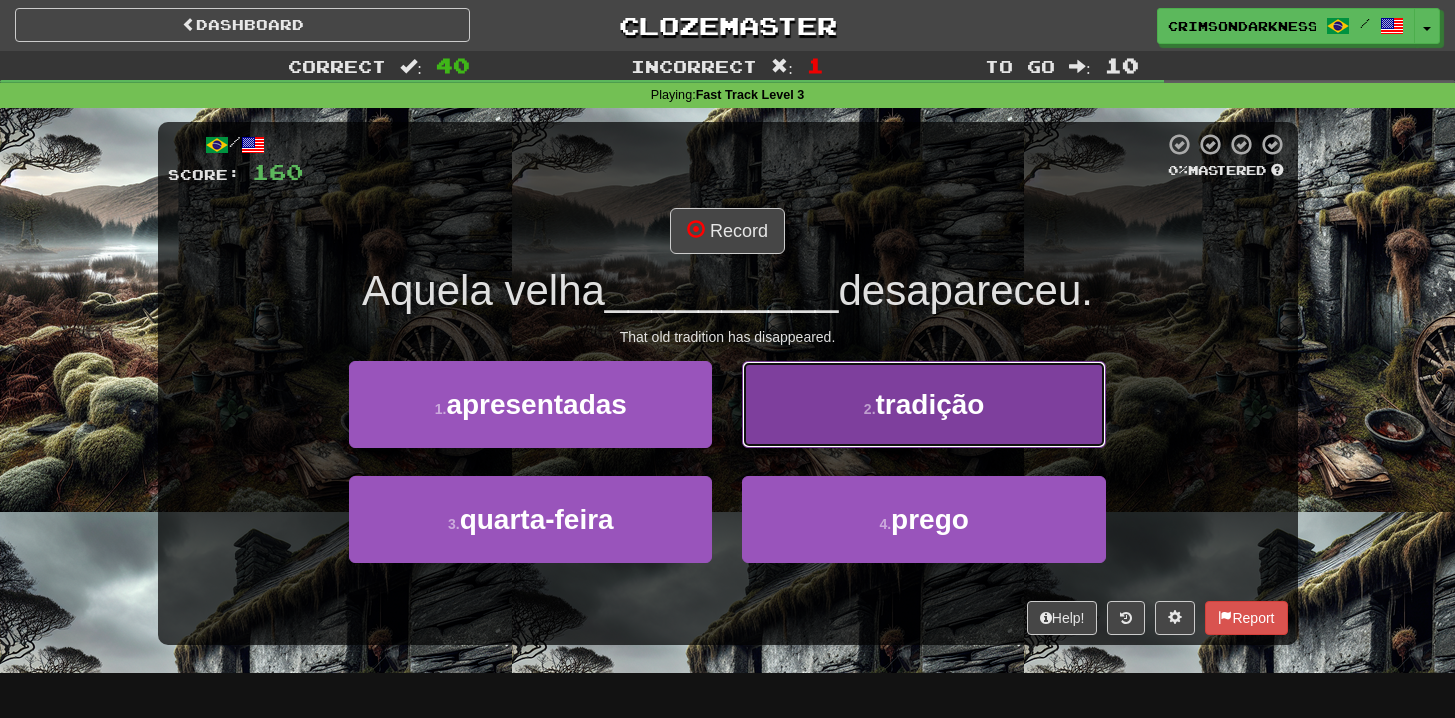 click on "2 .  tradição" at bounding box center (923, 404) 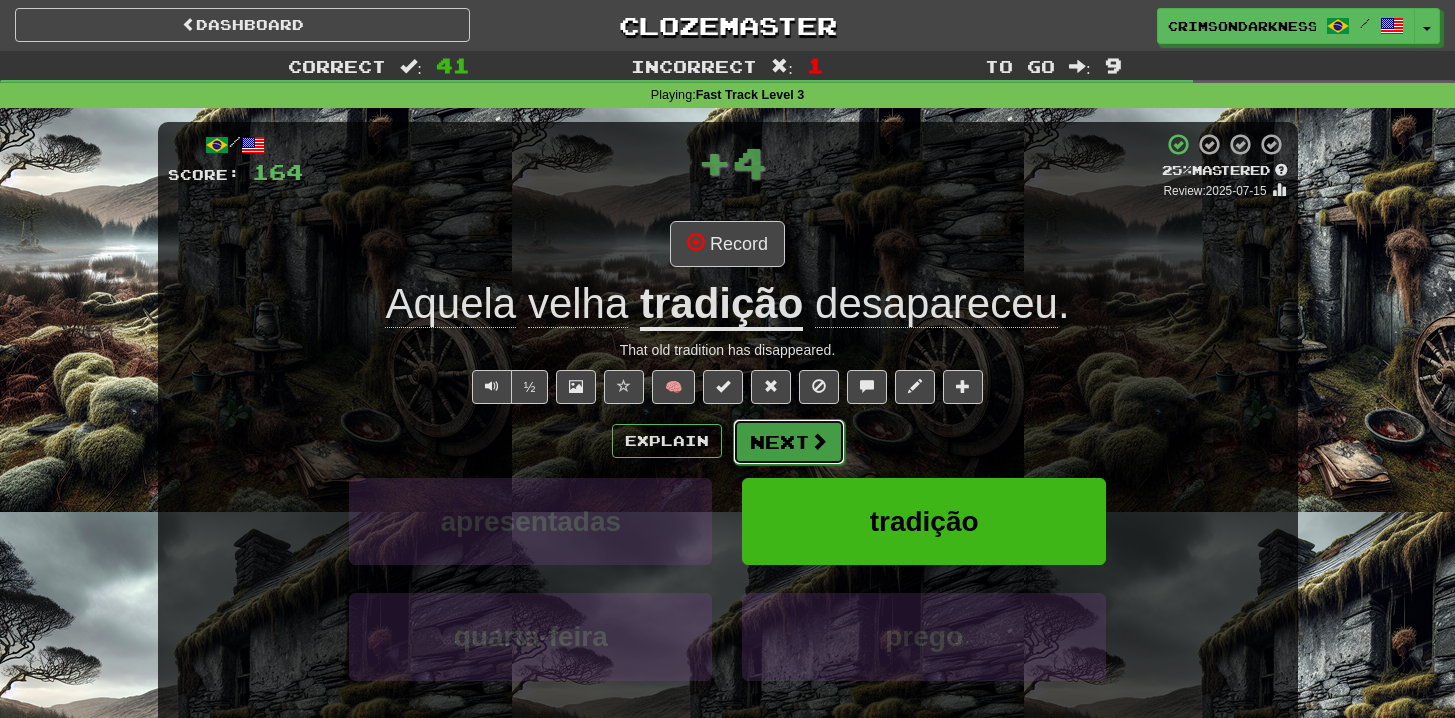 click at bounding box center (819, 441) 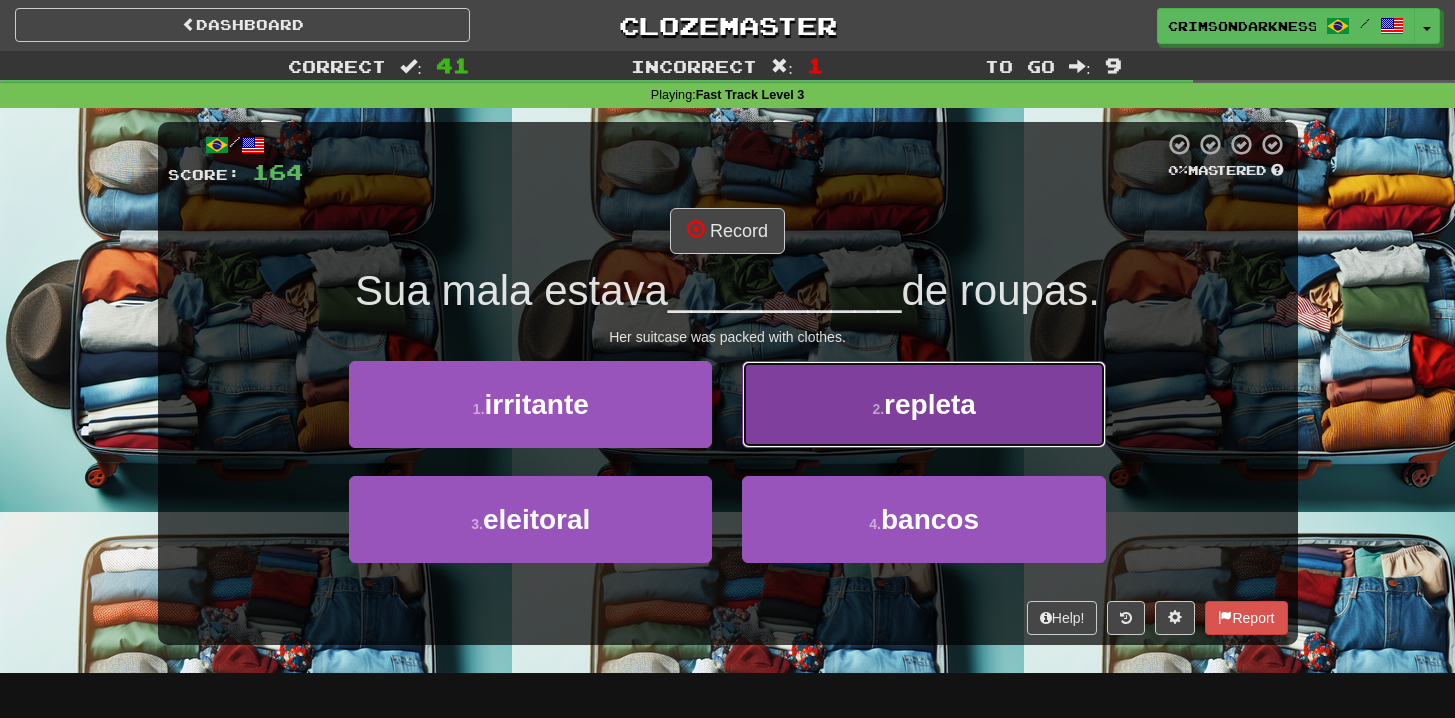 click on "2 .  repleta" at bounding box center [923, 404] 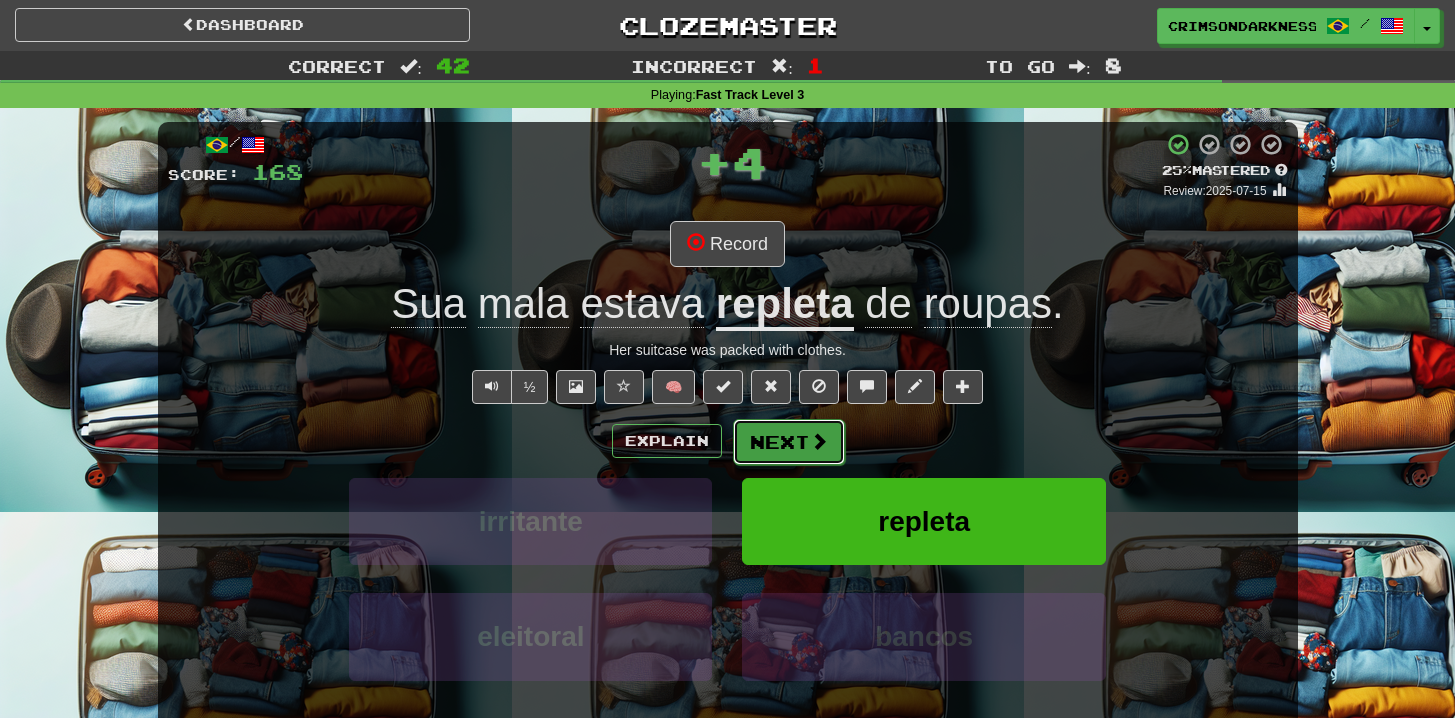 click on "Next" at bounding box center [789, 442] 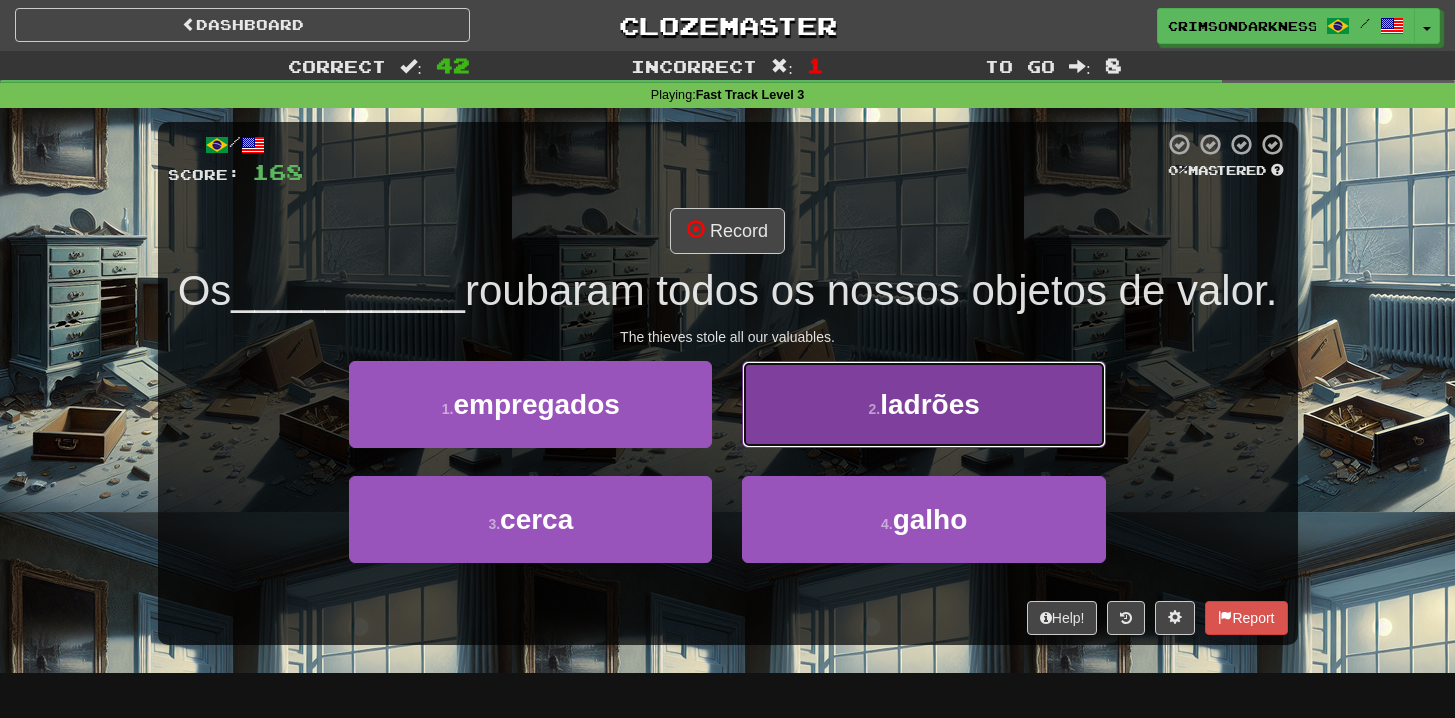 click on "2 .  ladrões" at bounding box center (923, 404) 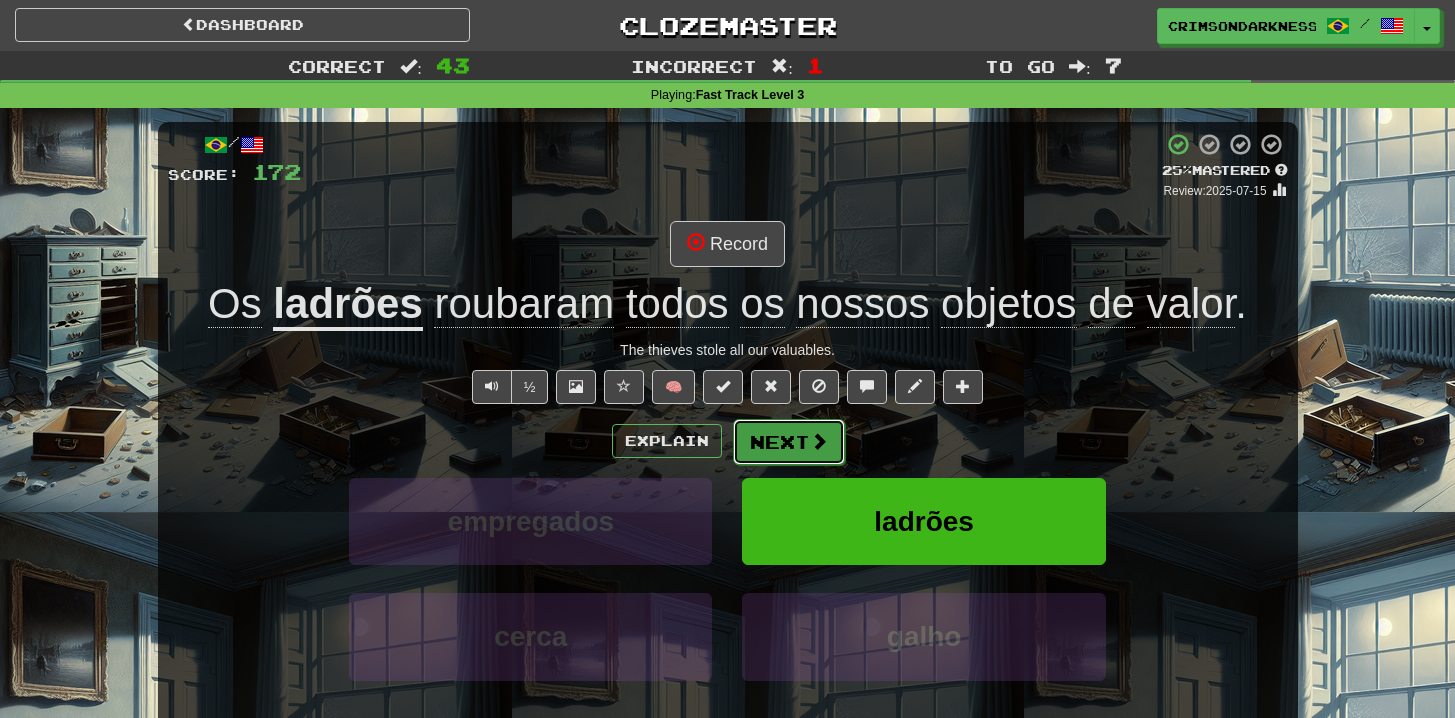 click on "Next" at bounding box center (789, 442) 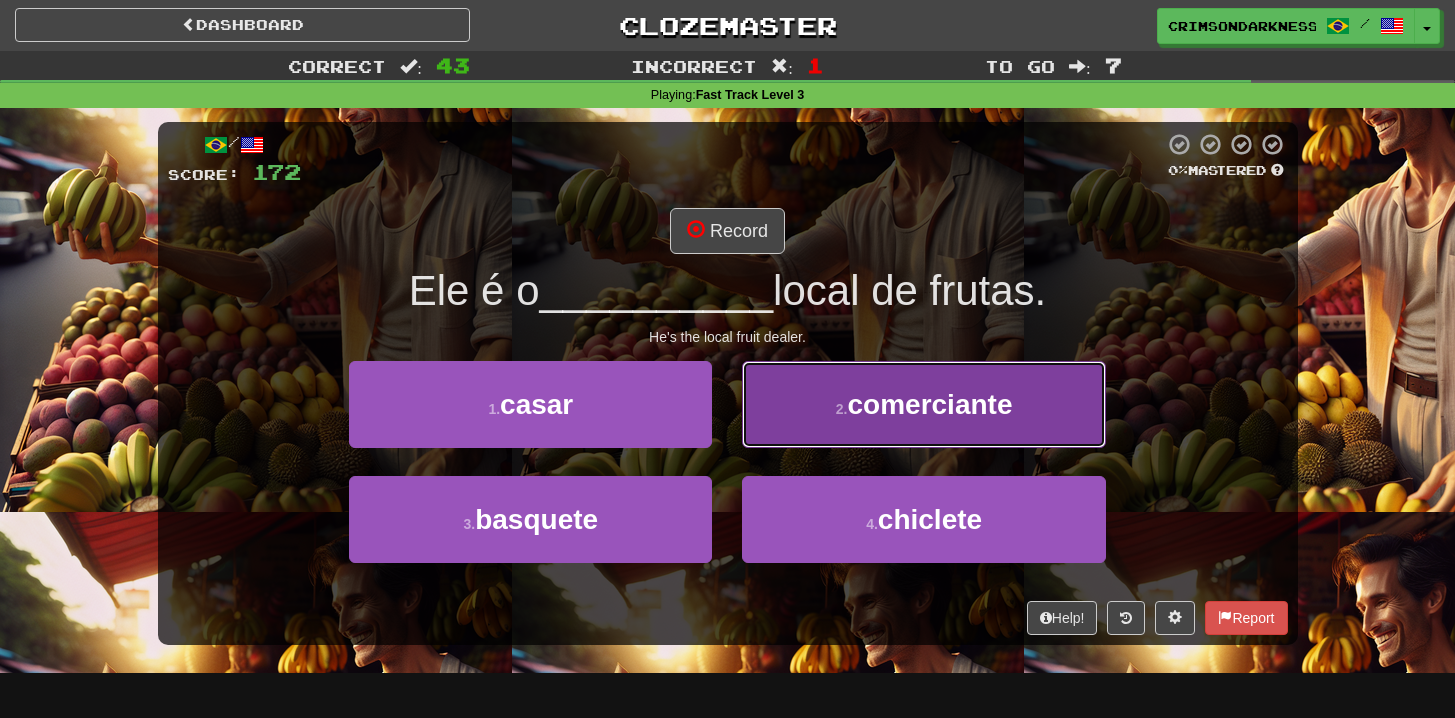 click on "comerciante" at bounding box center [930, 404] 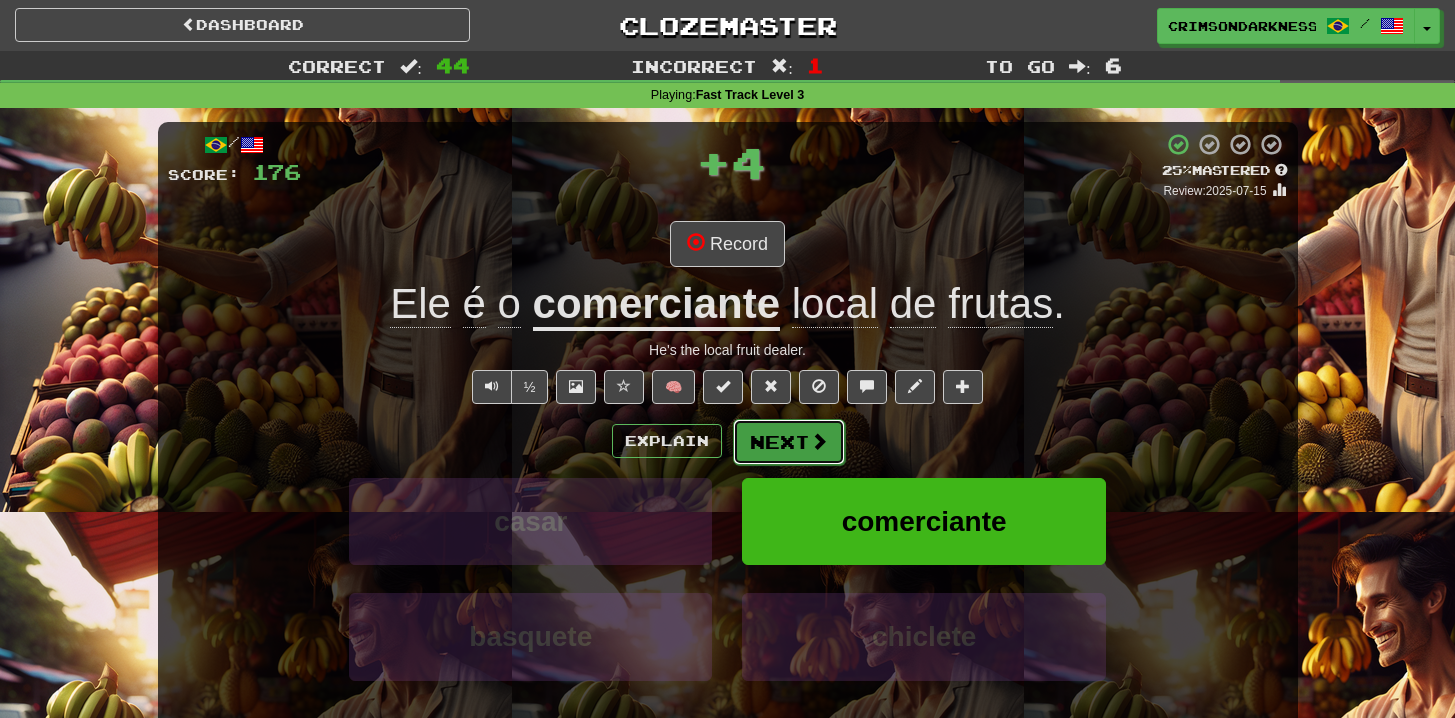 click on "Next" at bounding box center [789, 442] 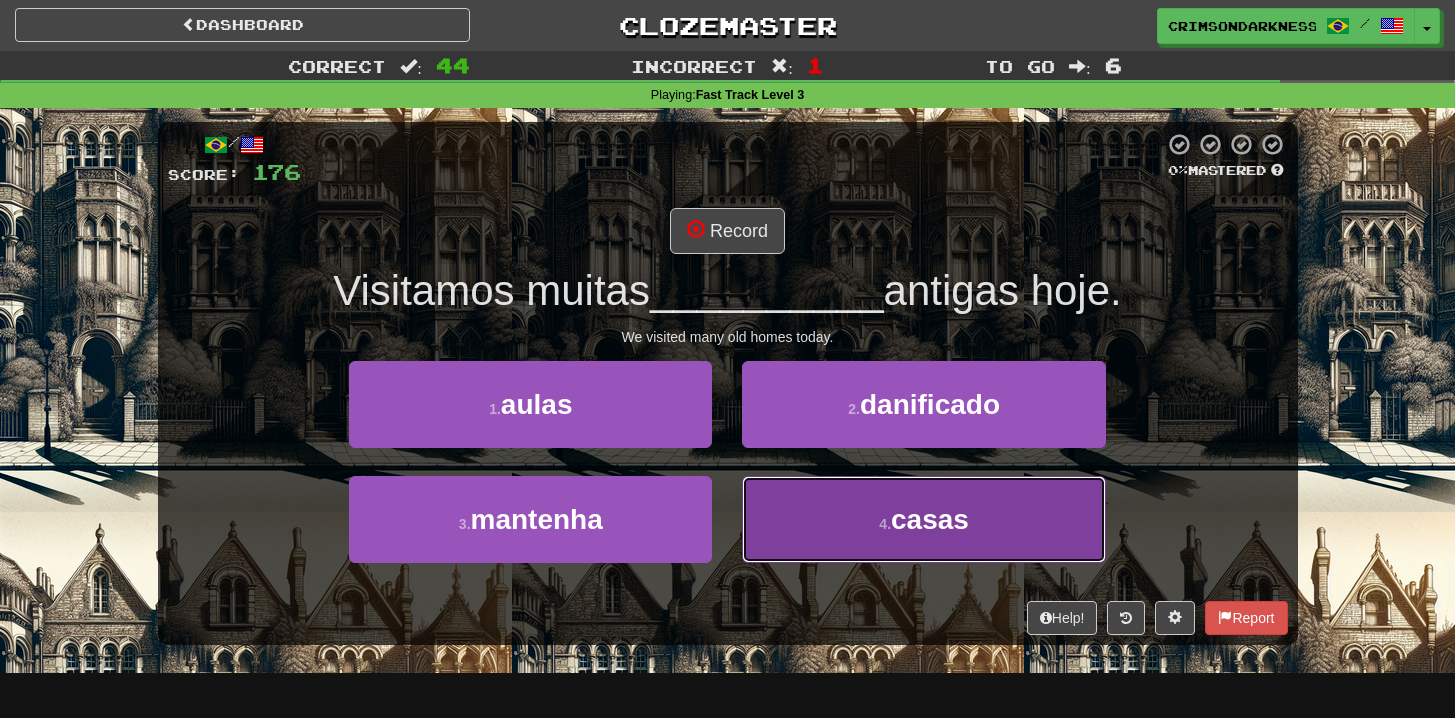 click on "4 .  casas" at bounding box center [923, 519] 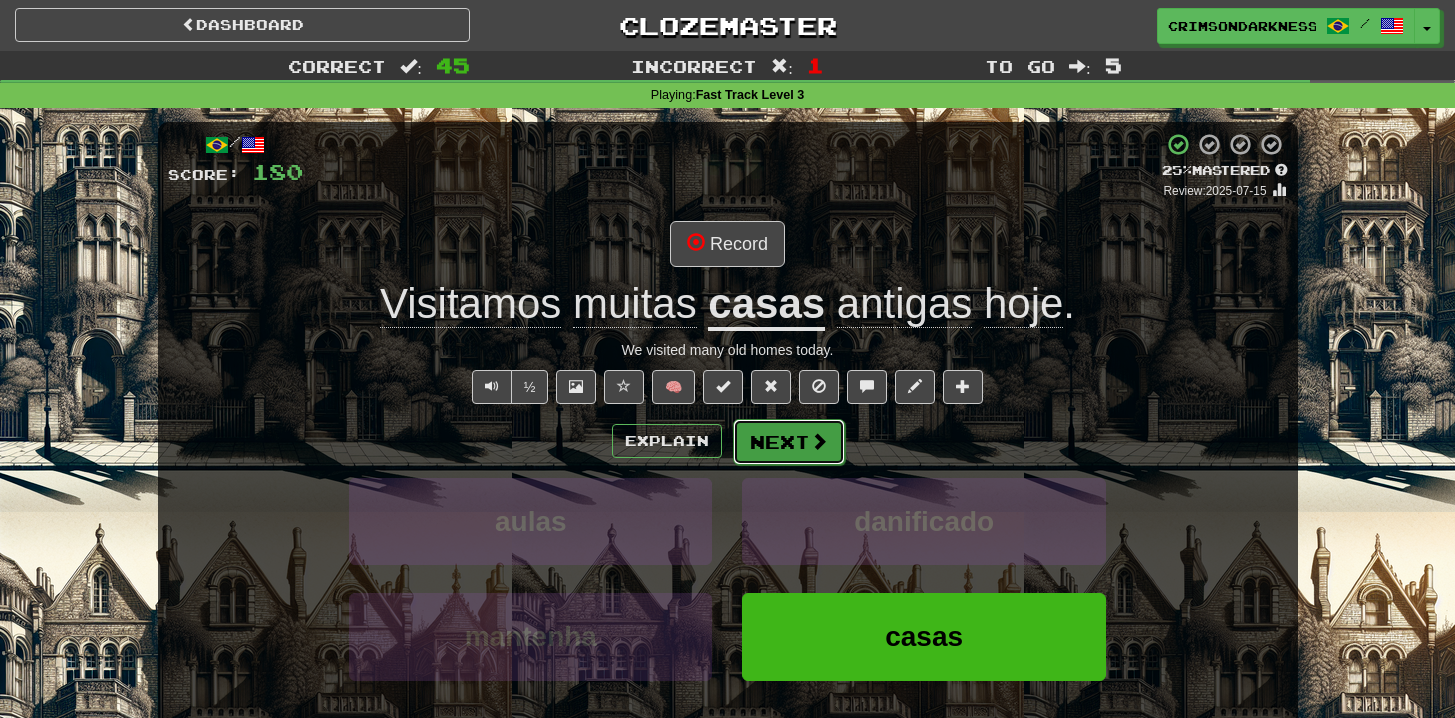 click on "Next" at bounding box center [789, 442] 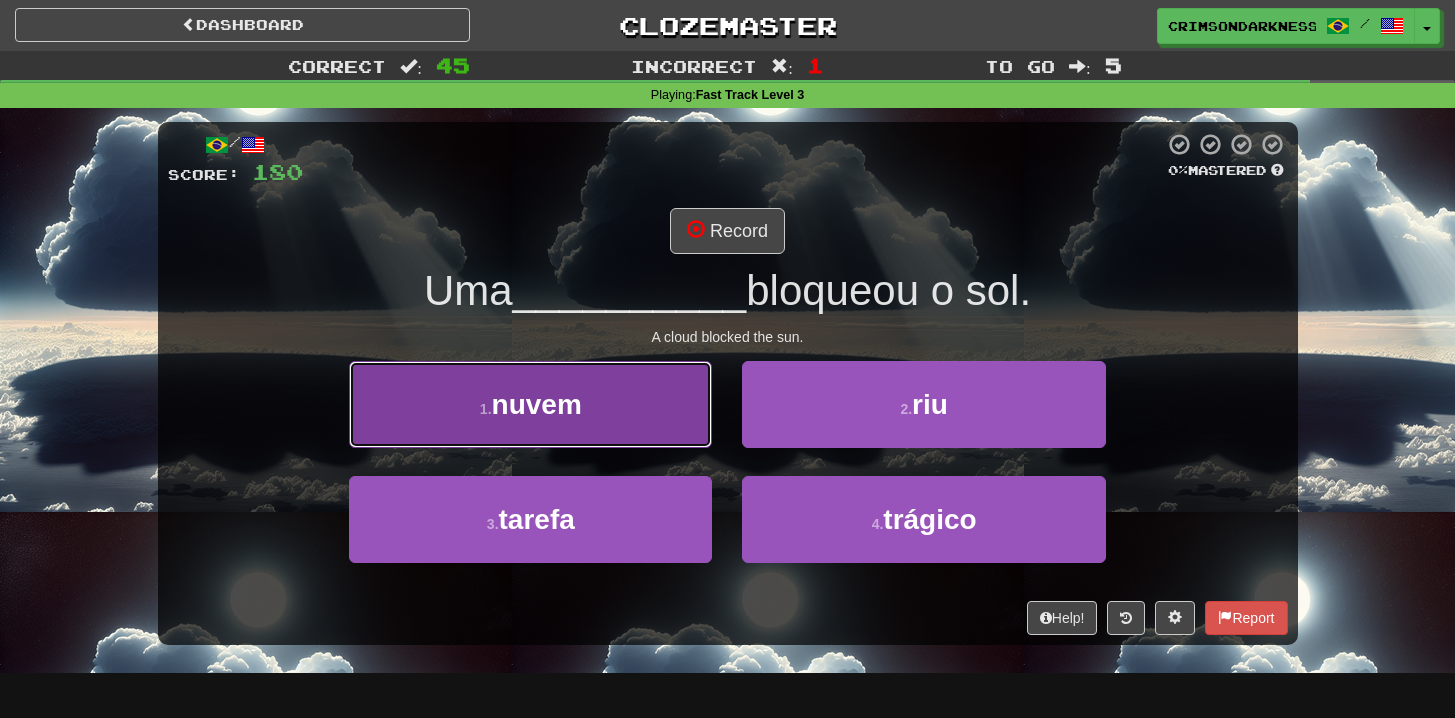 click on "1 .  nuvem" at bounding box center [530, 404] 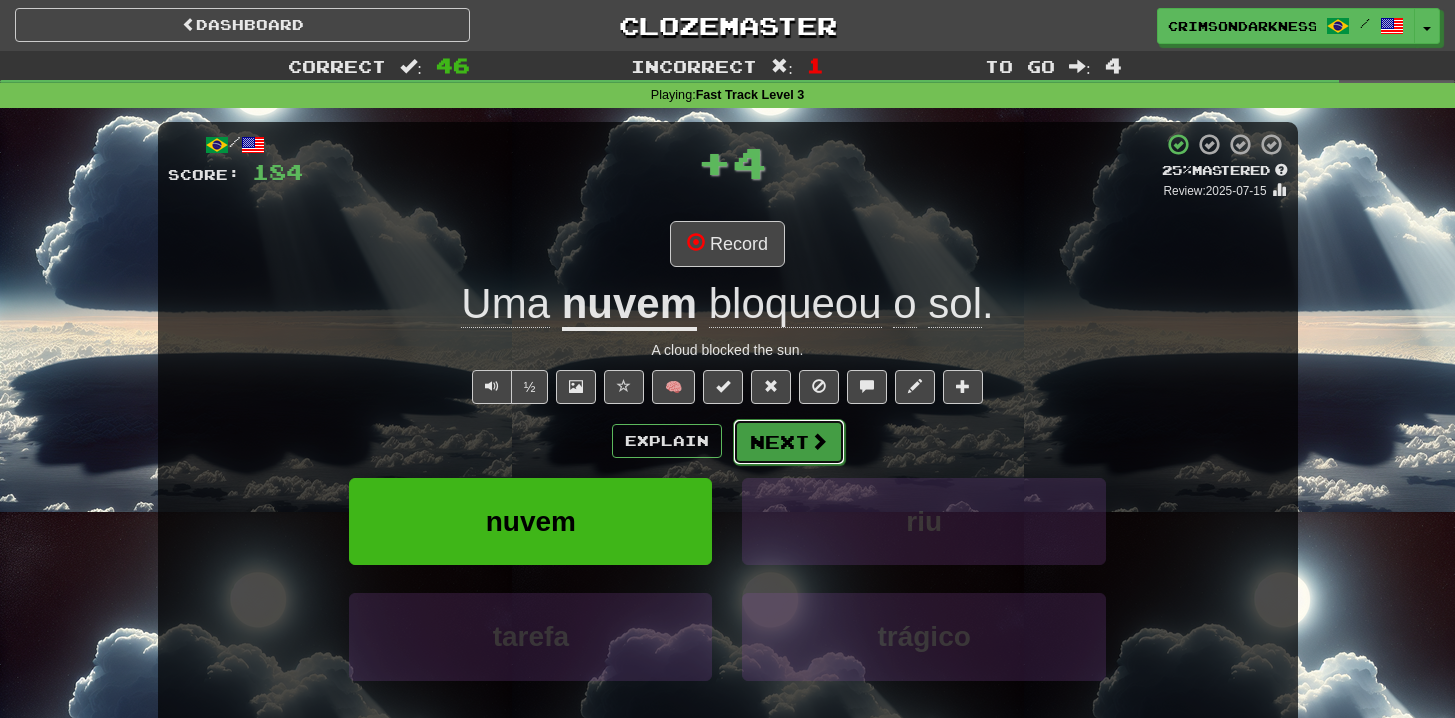 click at bounding box center [819, 441] 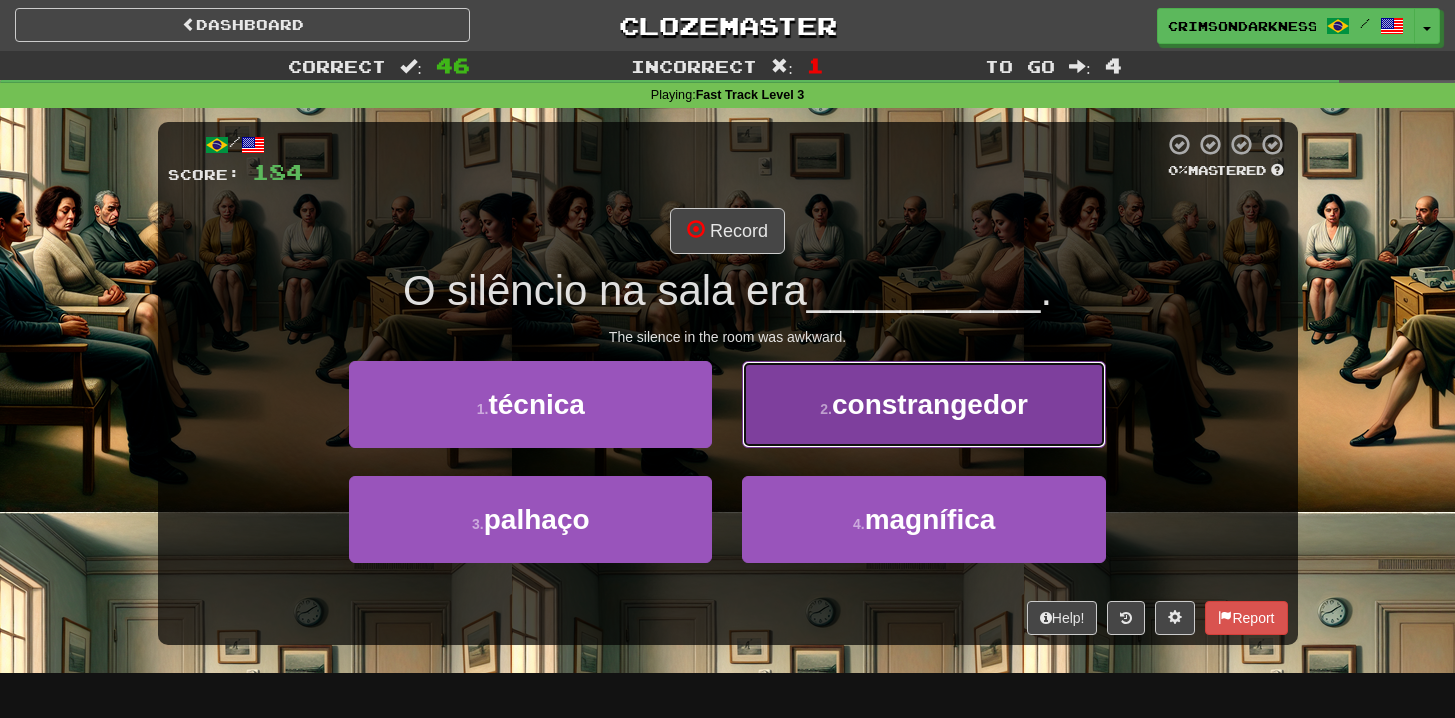 click on "2 .  constrangedor" at bounding box center (923, 404) 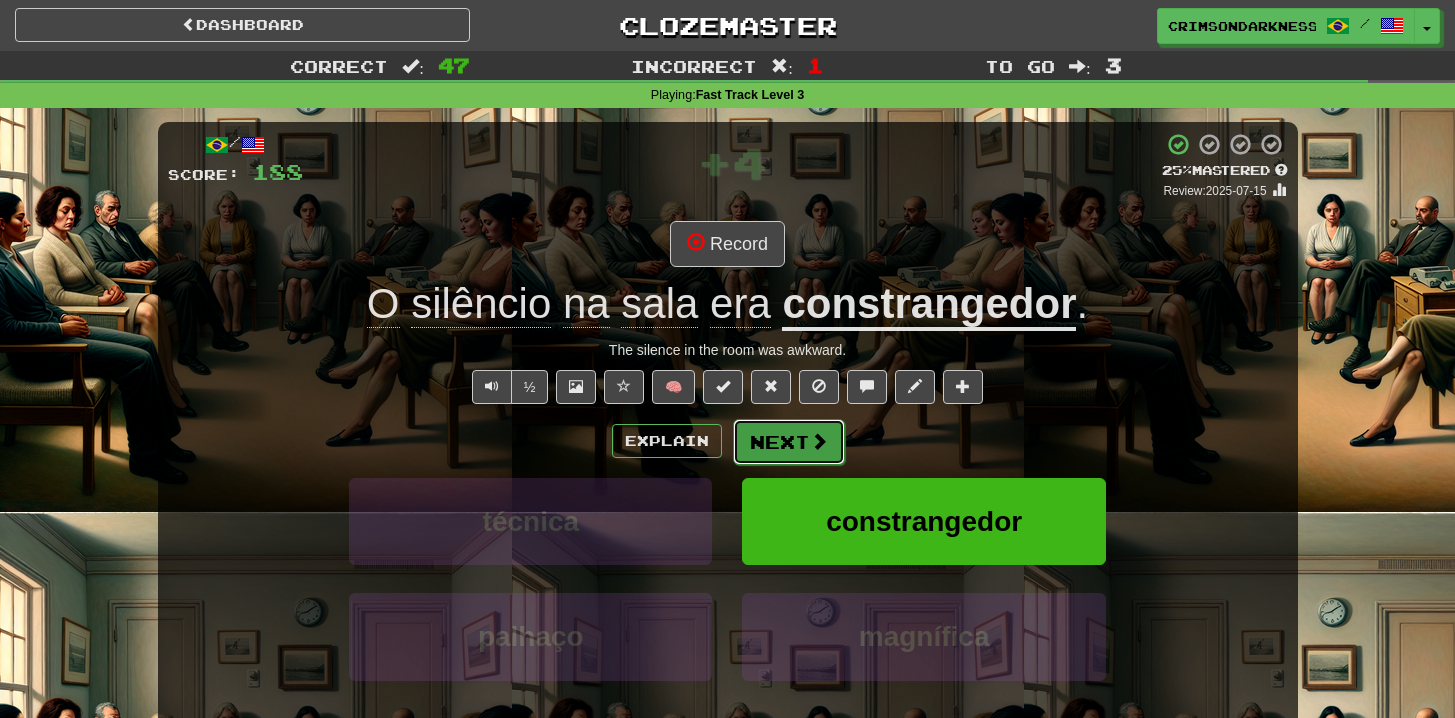 click on "Next" at bounding box center (789, 442) 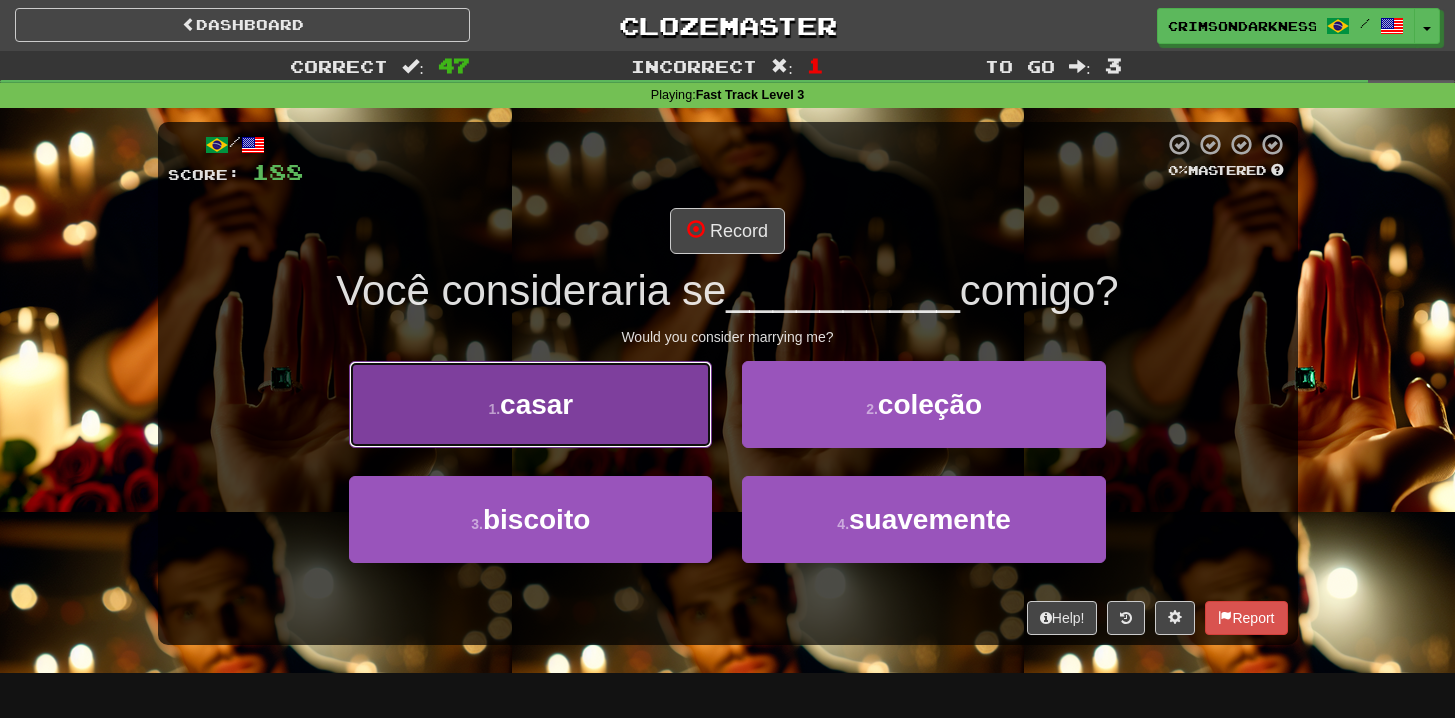 click on "1 .  casar" at bounding box center [530, 404] 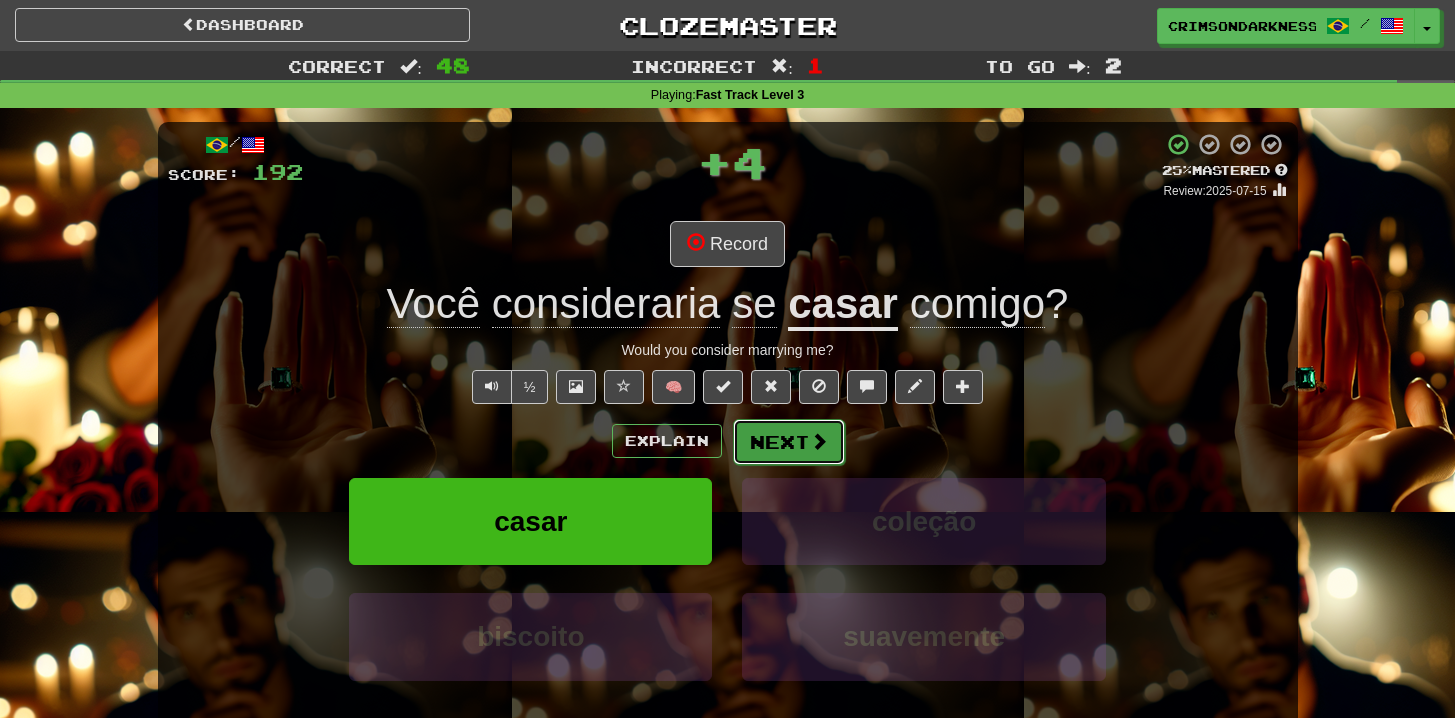 click on "Next" at bounding box center [789, 442] 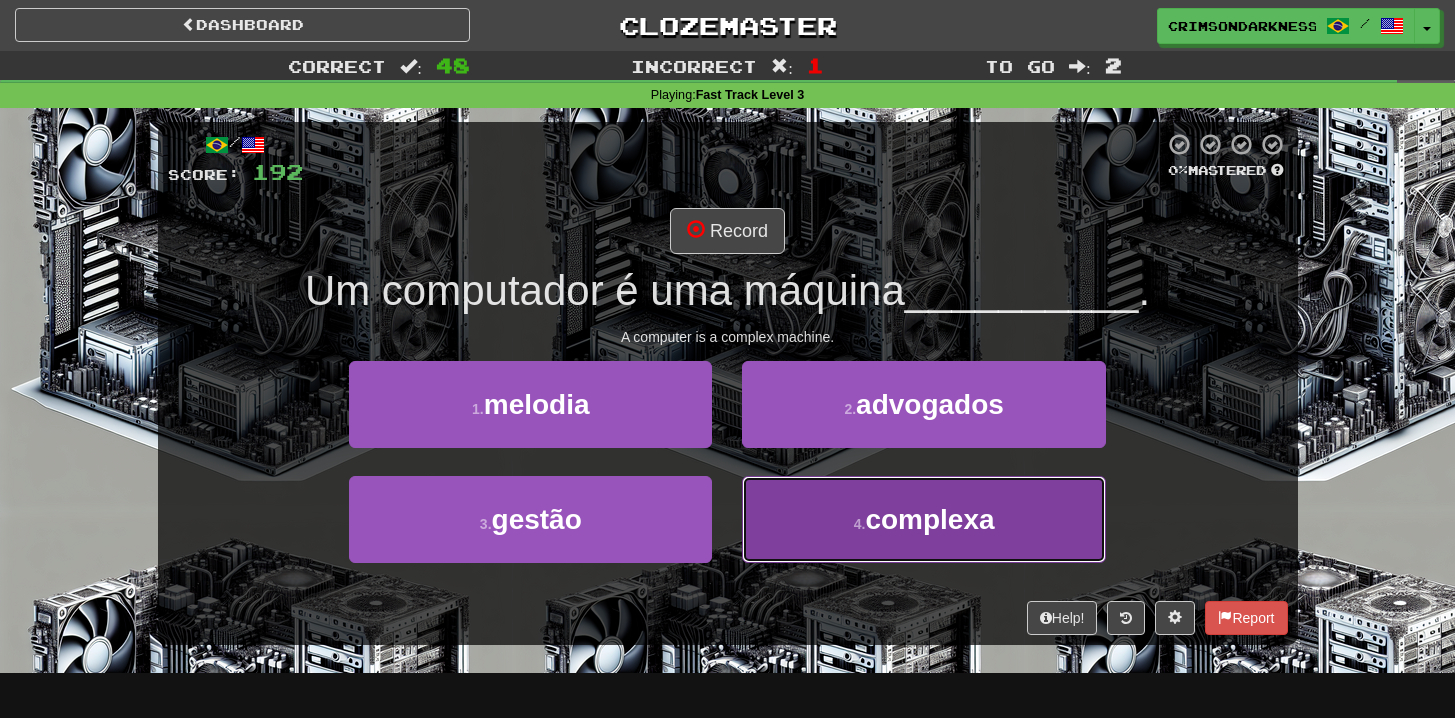 click on "4 .  complexa" at bounding box center [923, 519] 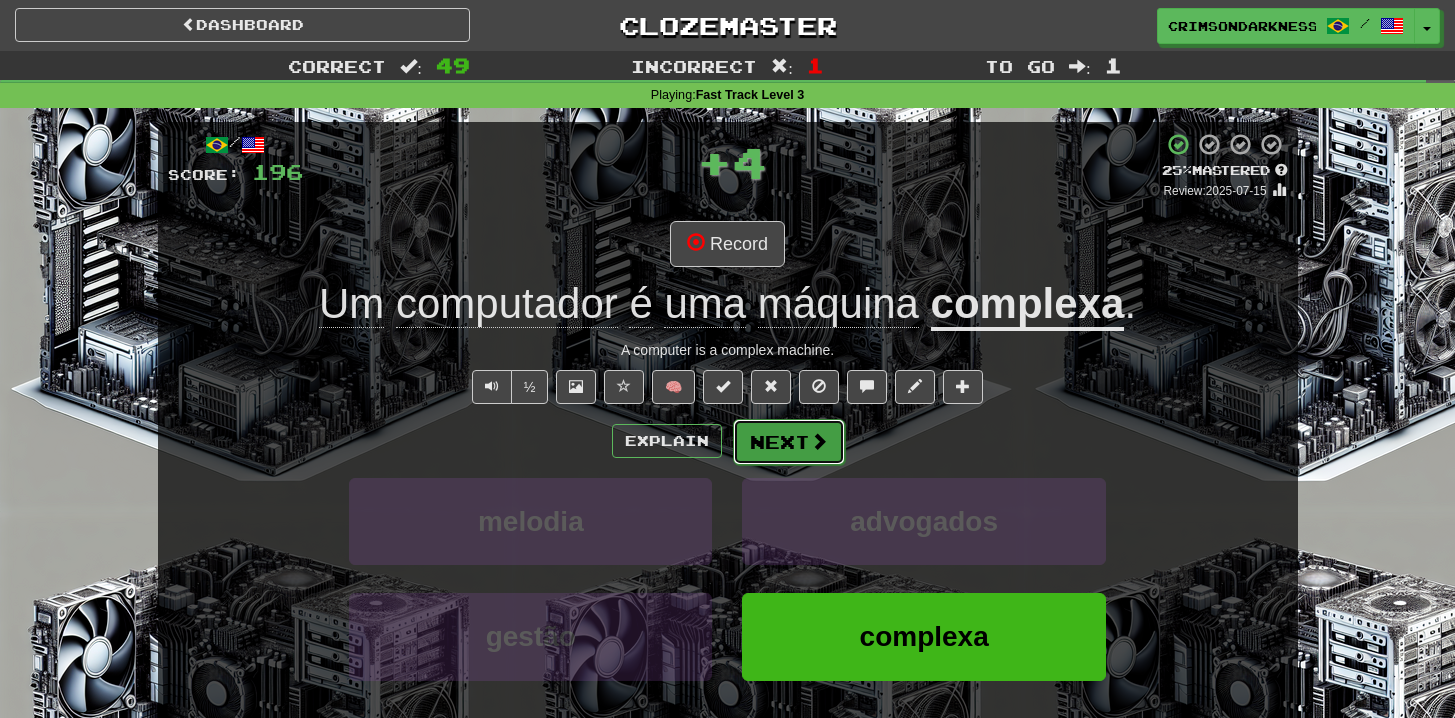 click on "Next" at bounding box center [789, 442] 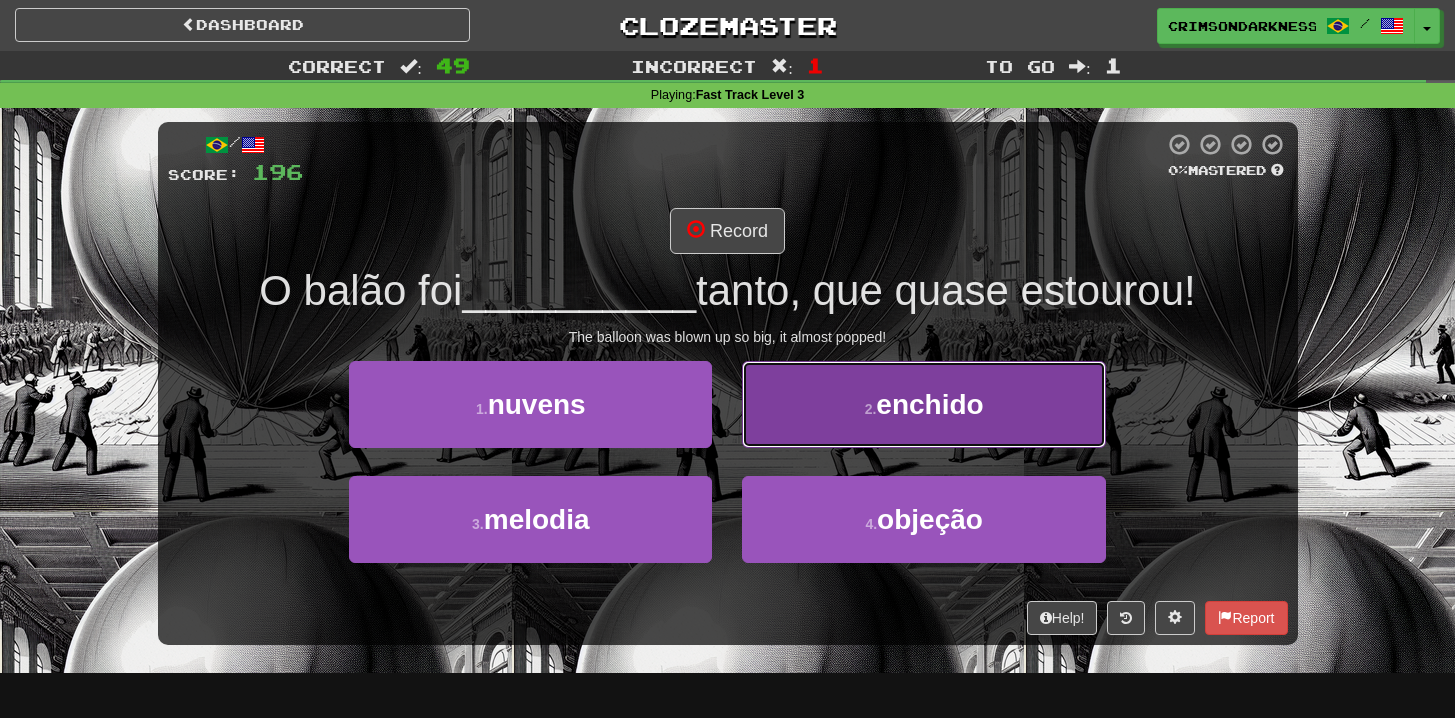 click on "2 .  enchido" at bounding box center [923, 404] 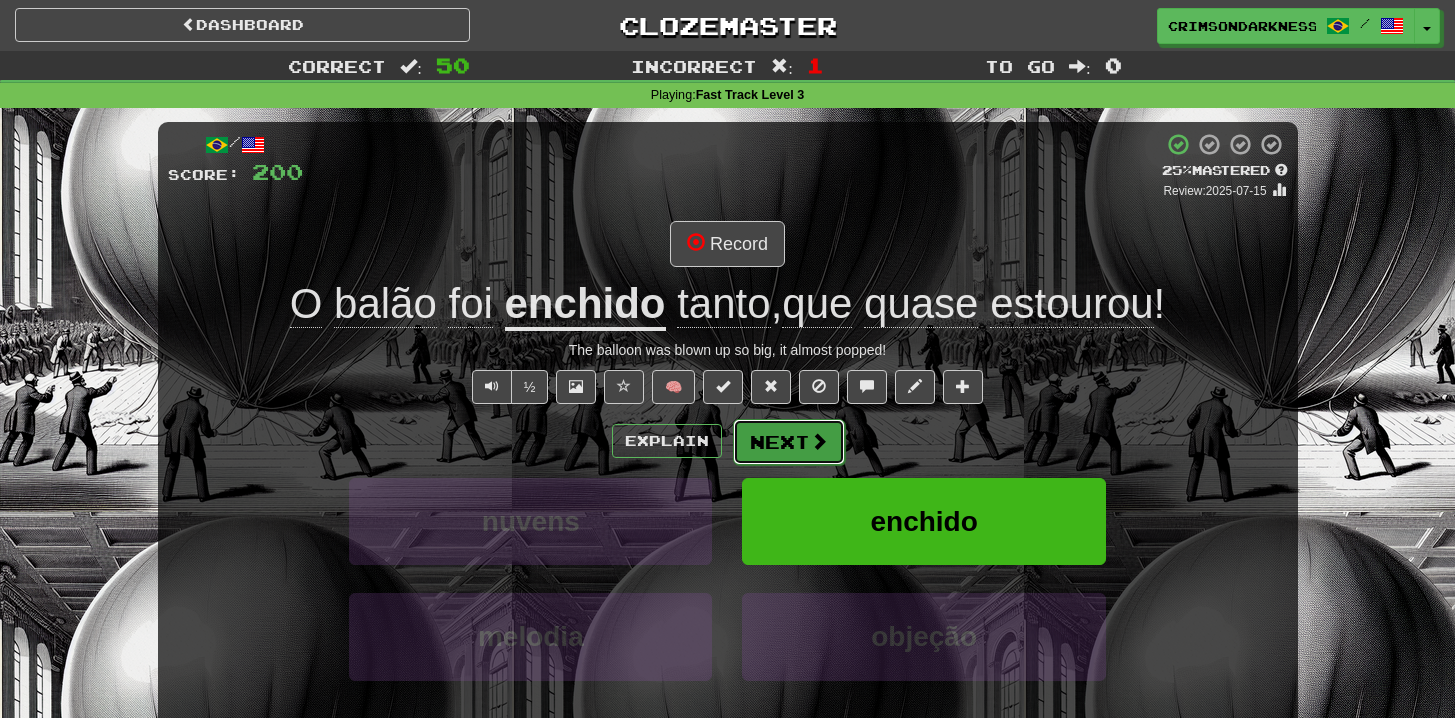 click at bounding box center (819, 441) 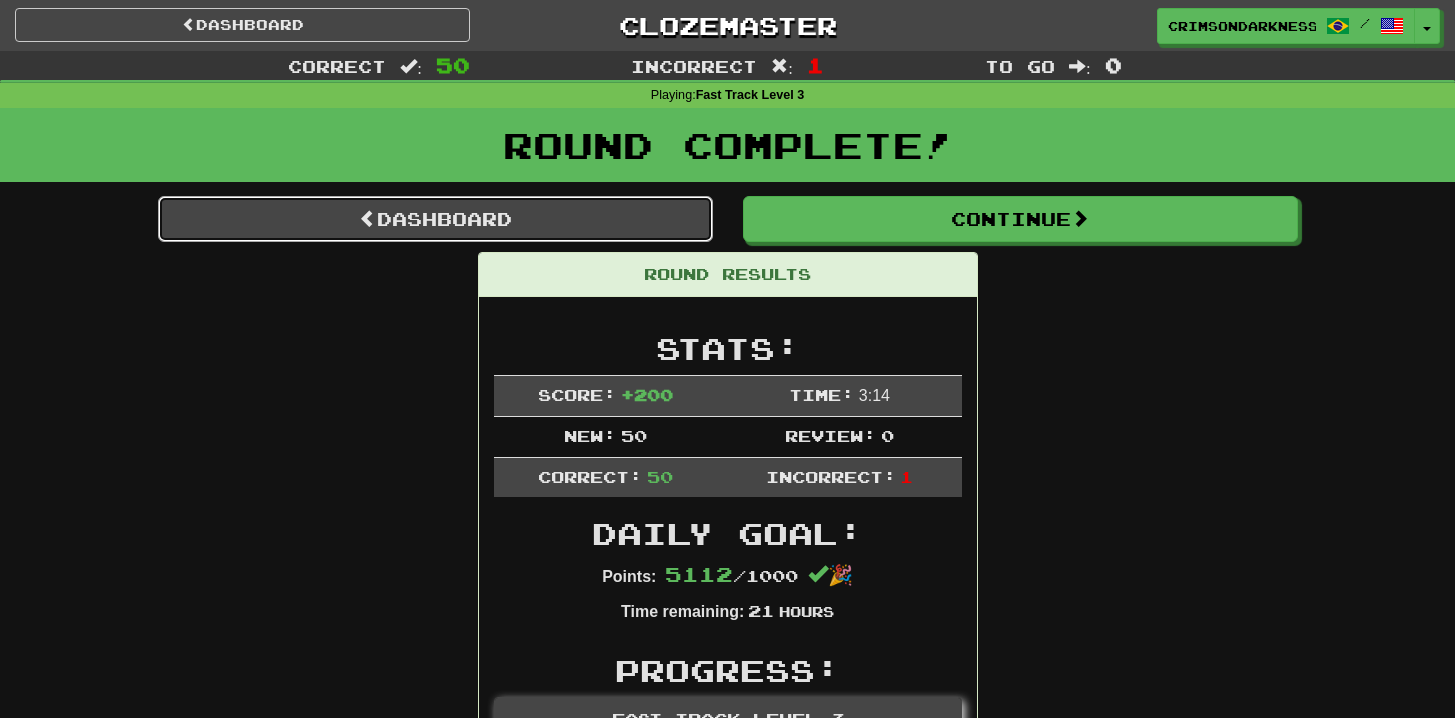 click on "Dashboard" at bounding box center (435, 219) 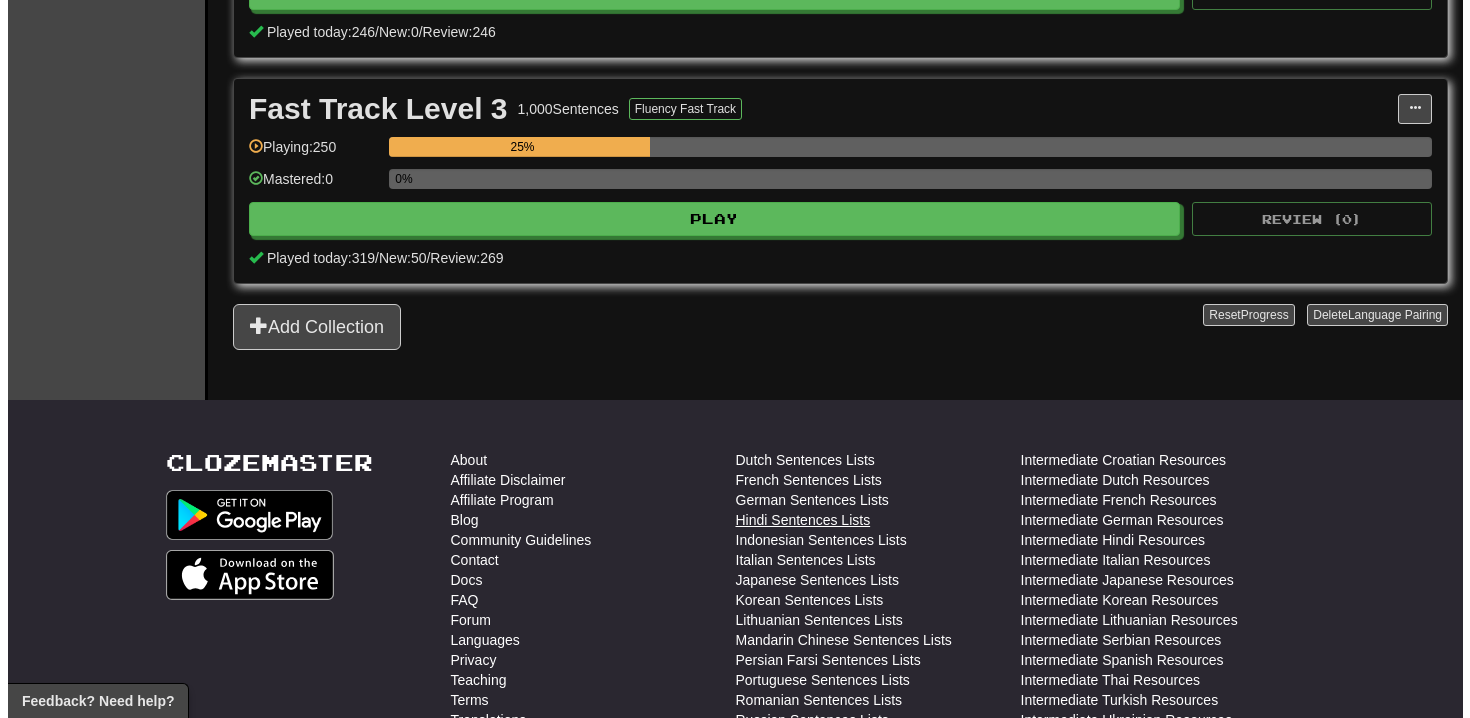 scroll, scrollTop: 785, scrollLeft: 0, axis: vertical 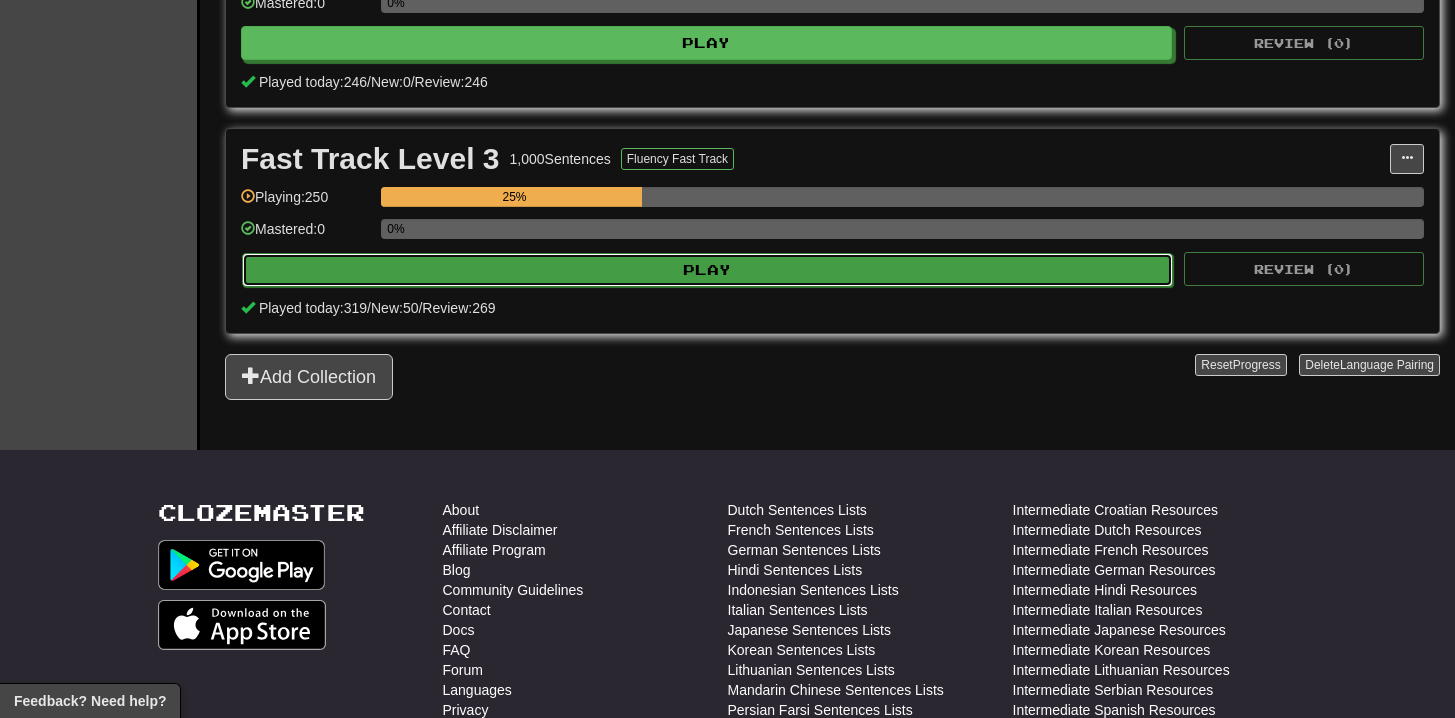 click on "Play" at bounding box center (707, 270) 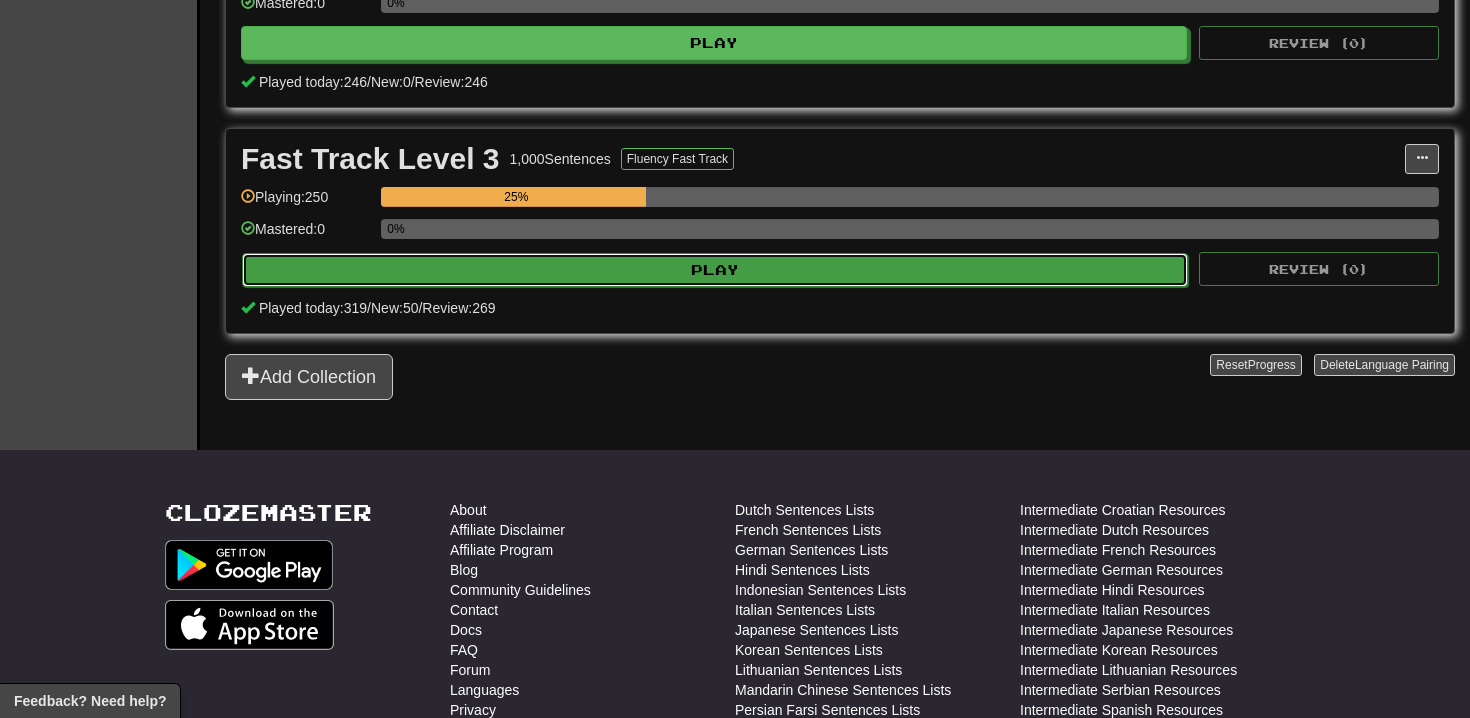 select on "**" 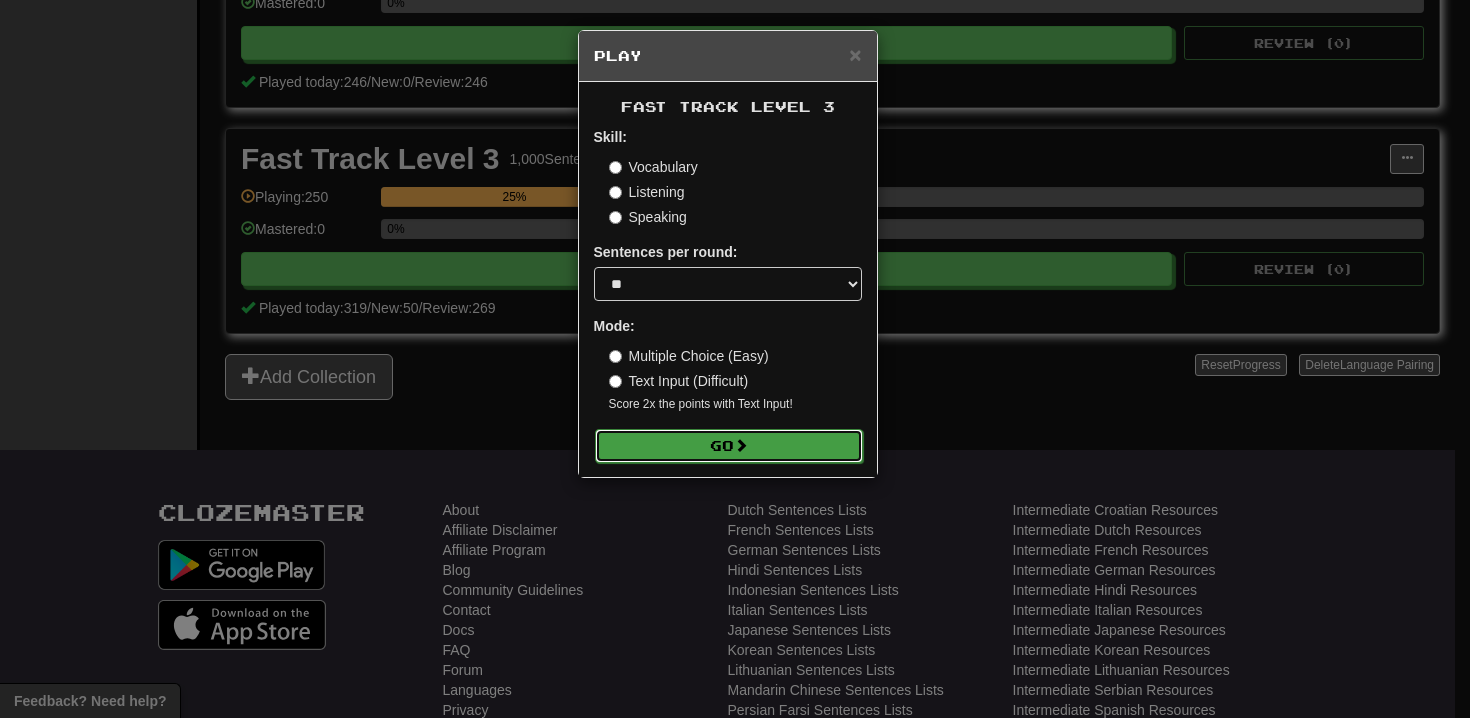 click on "Go" at bounding box center [729, 446] 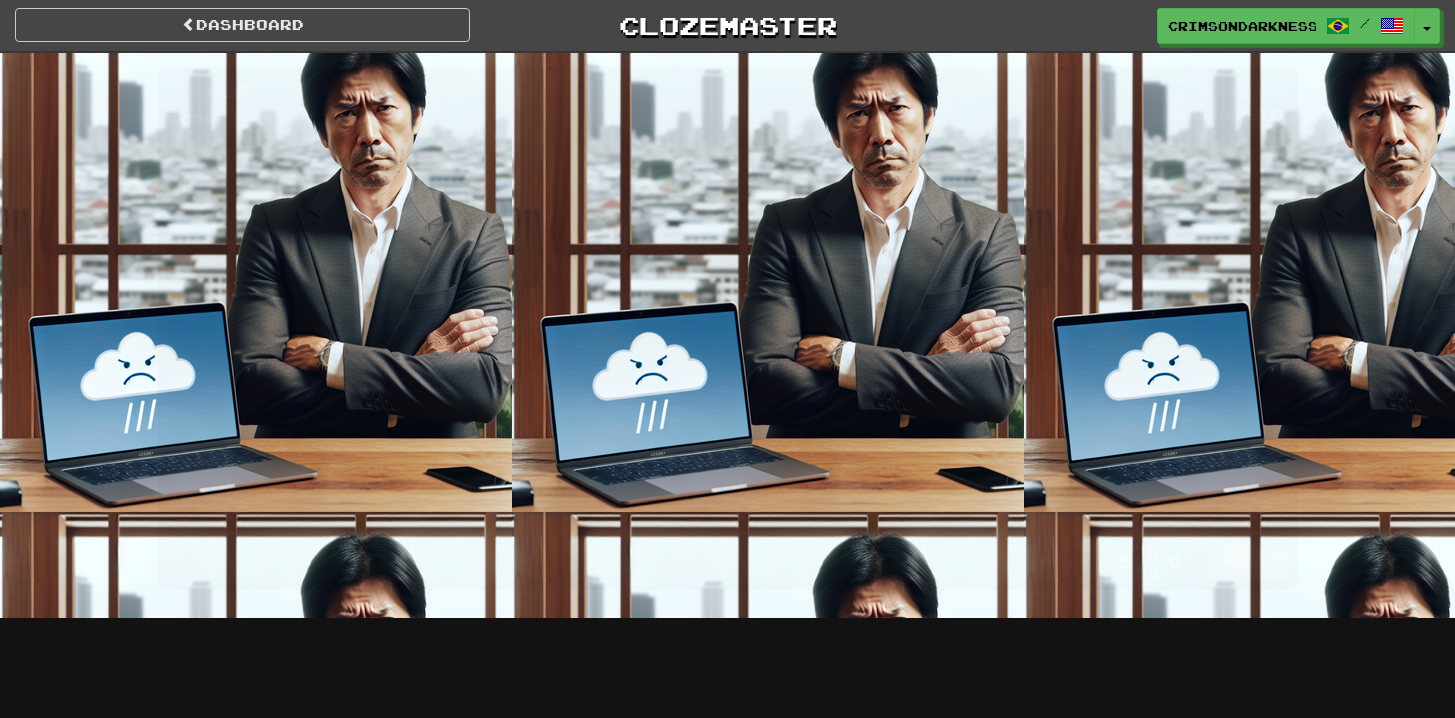 scroll, scrollTop: 0, scrollLeft: 0, axis: both 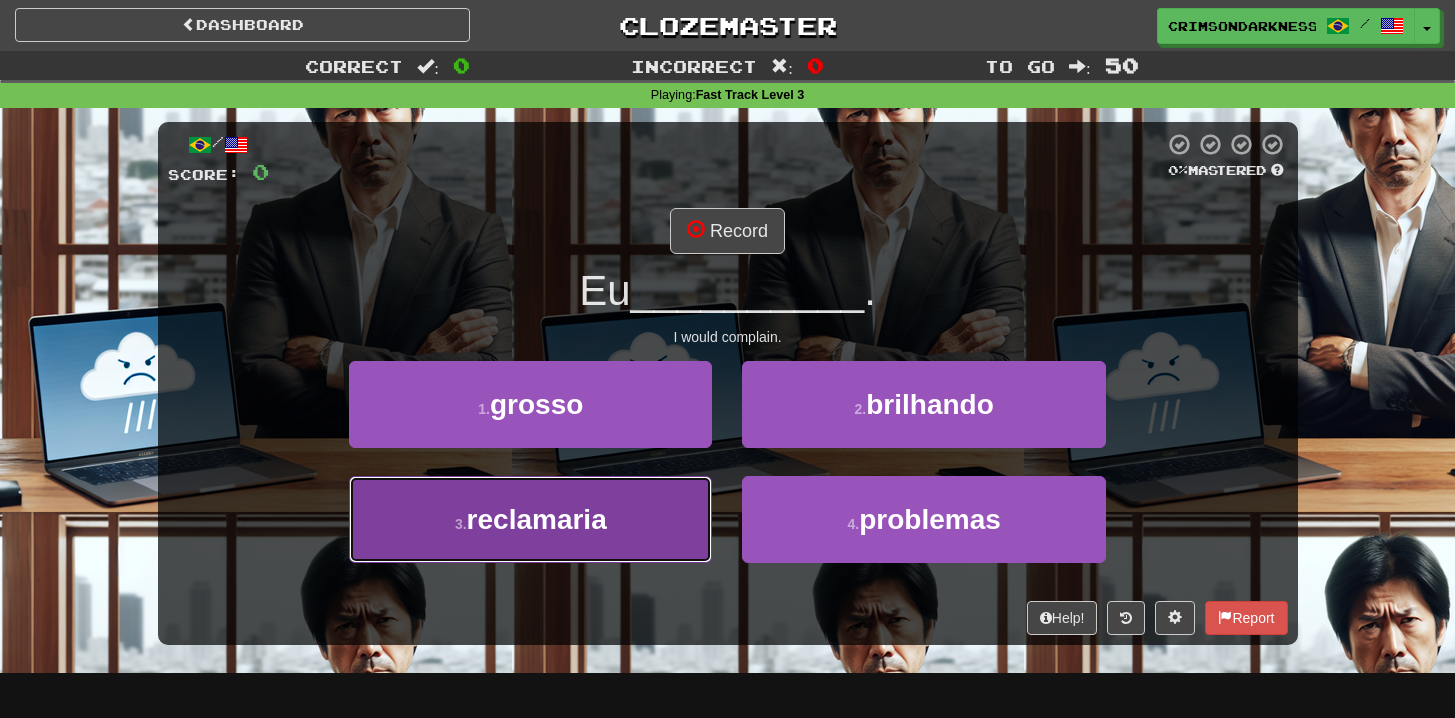 click on "3 .  reclamaria" at bounding box center (530, 519) 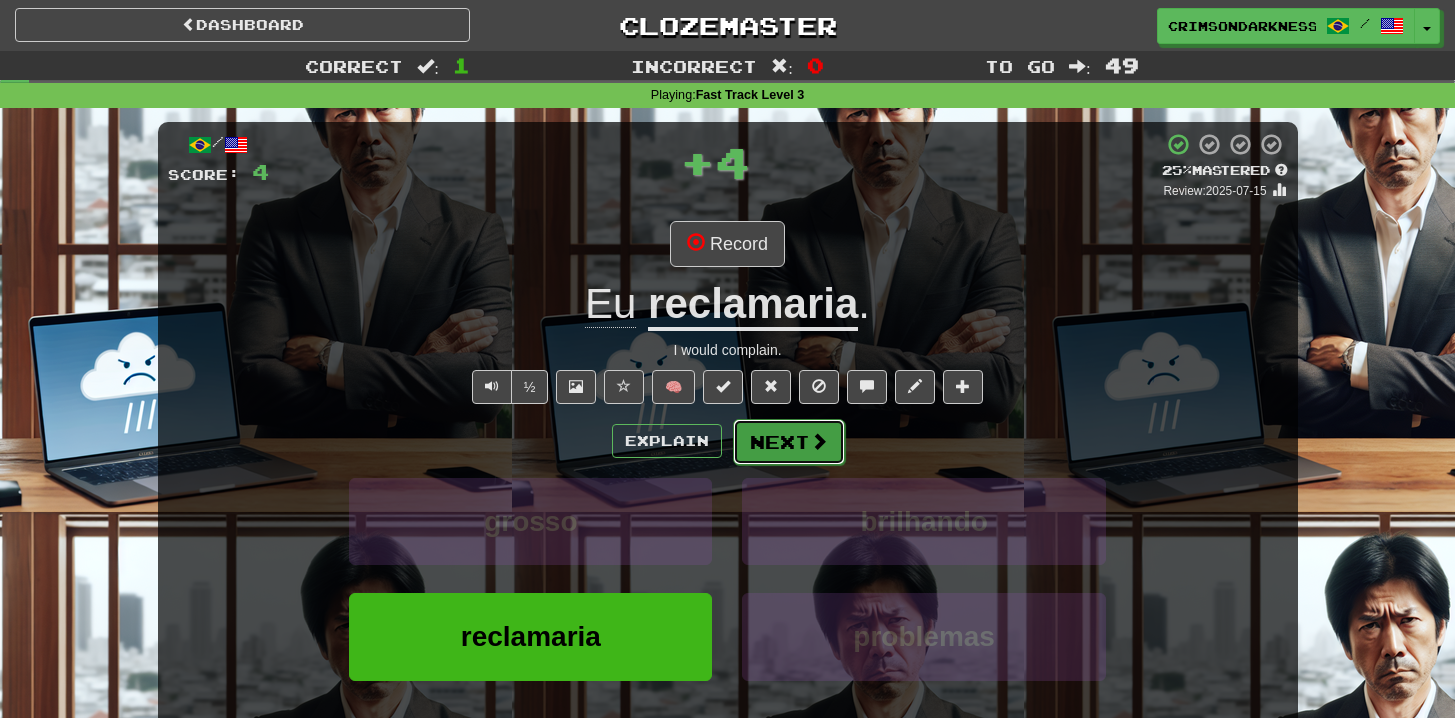 click on "Next" at bounding box center [789, 442] 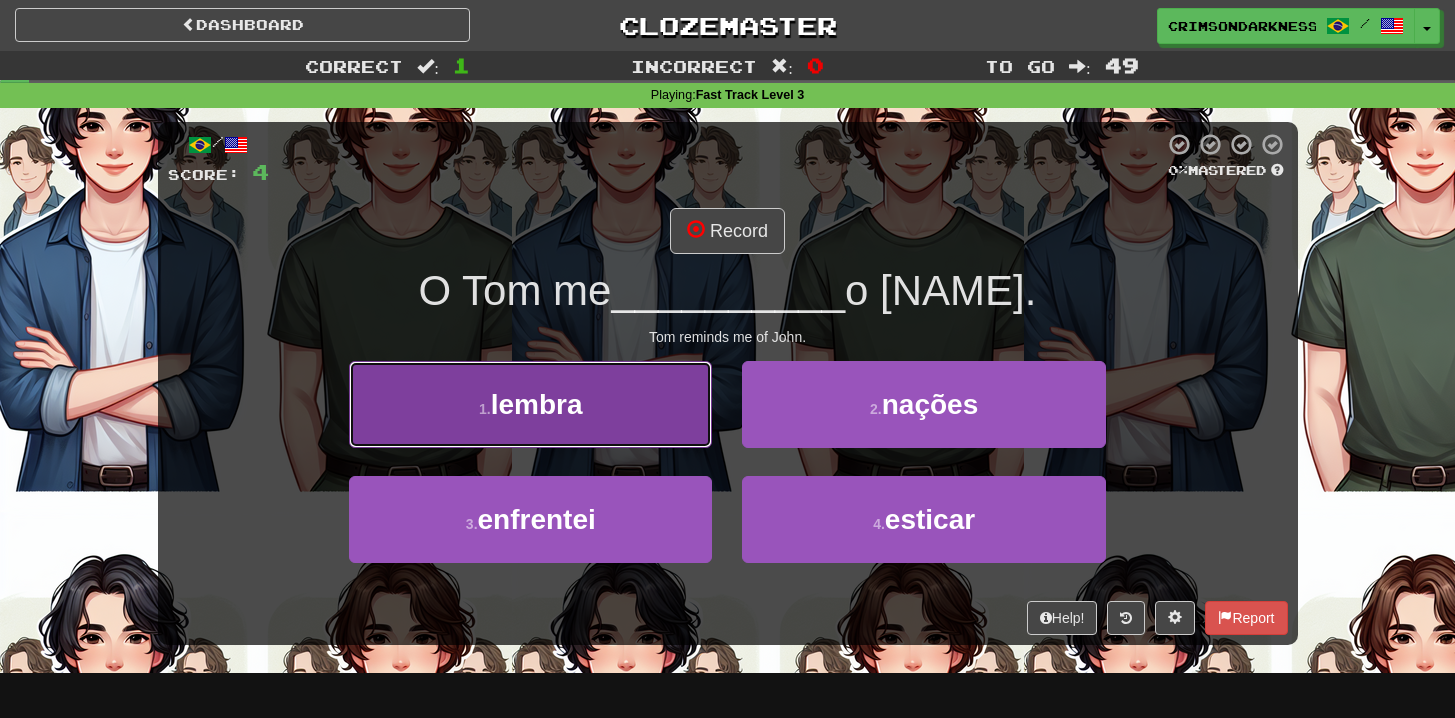 click on "1 .  lembra" at bounding box center [530, 404] 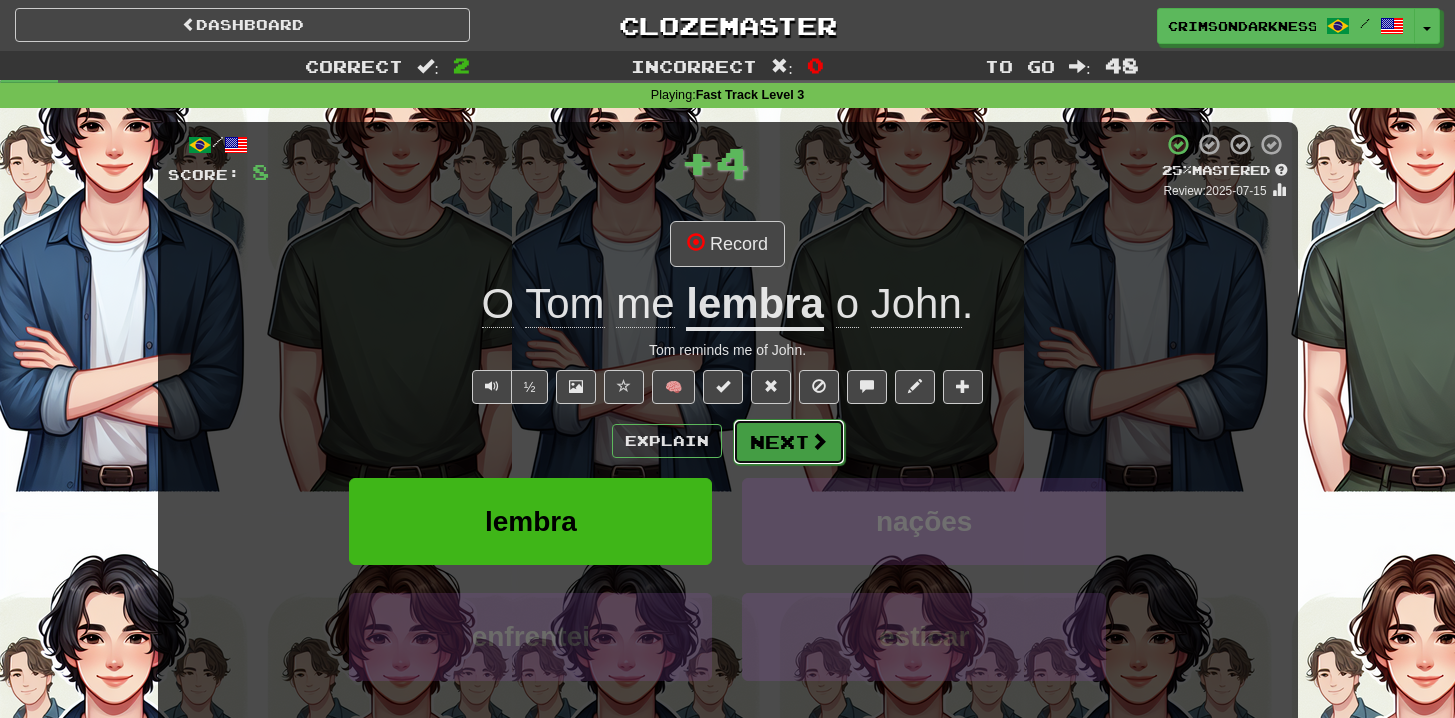 click on "Next" at bounding box center [789, 442] 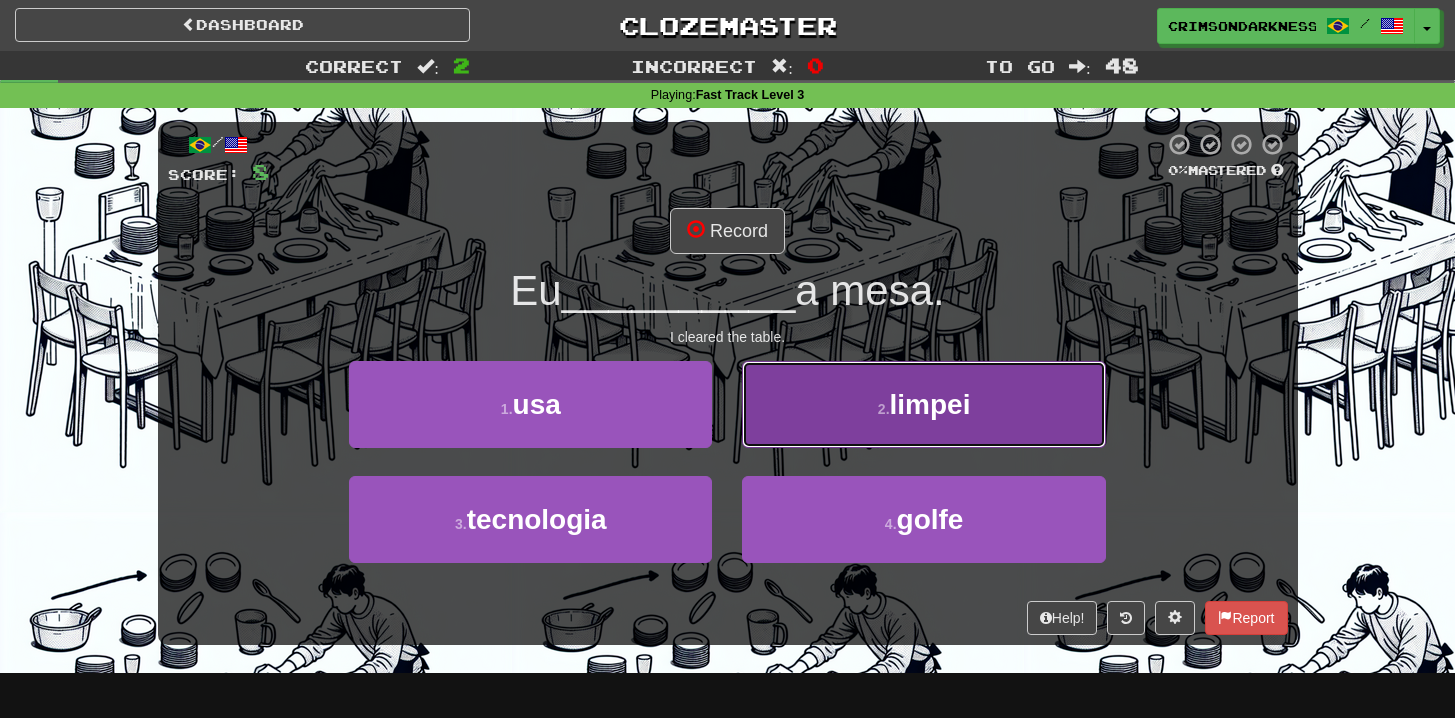 click on "limpei" at bounding box center [930, 404] 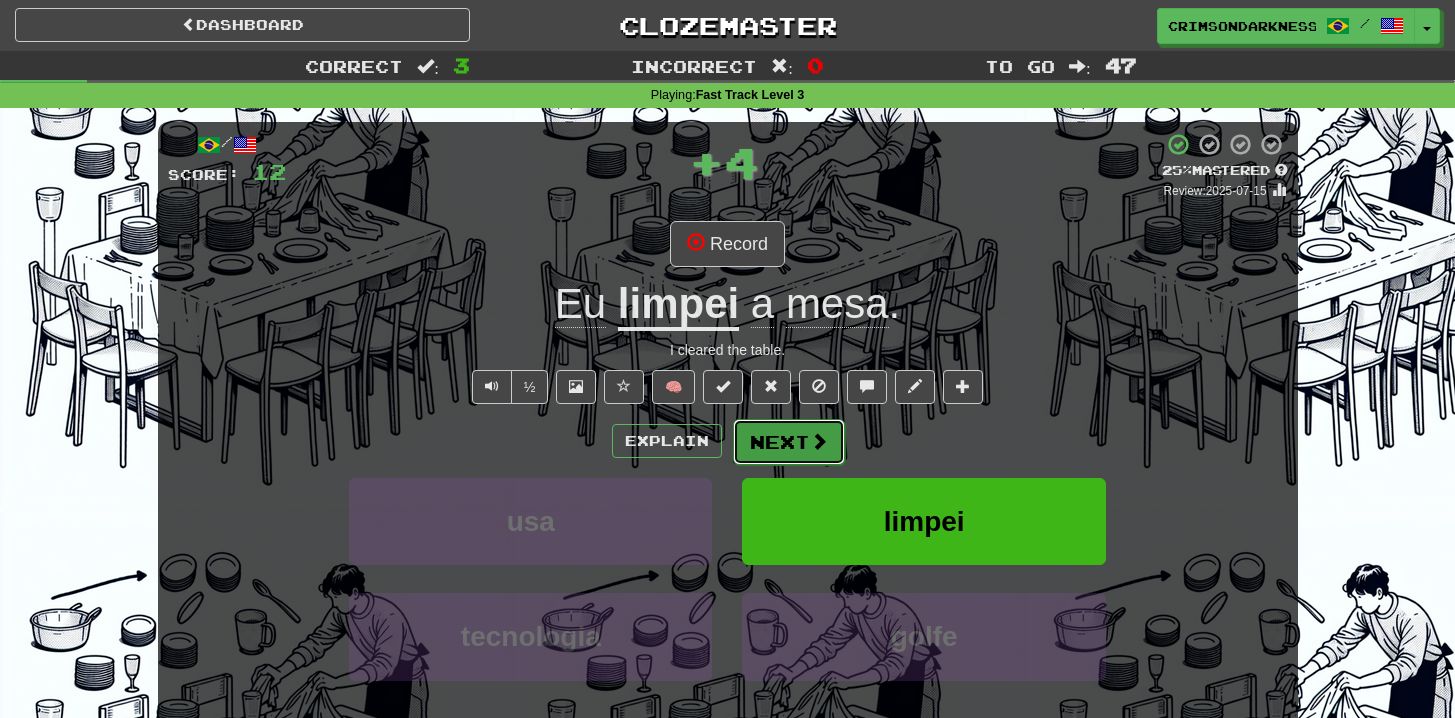 click on "Next" at bounding box center [789, 442] 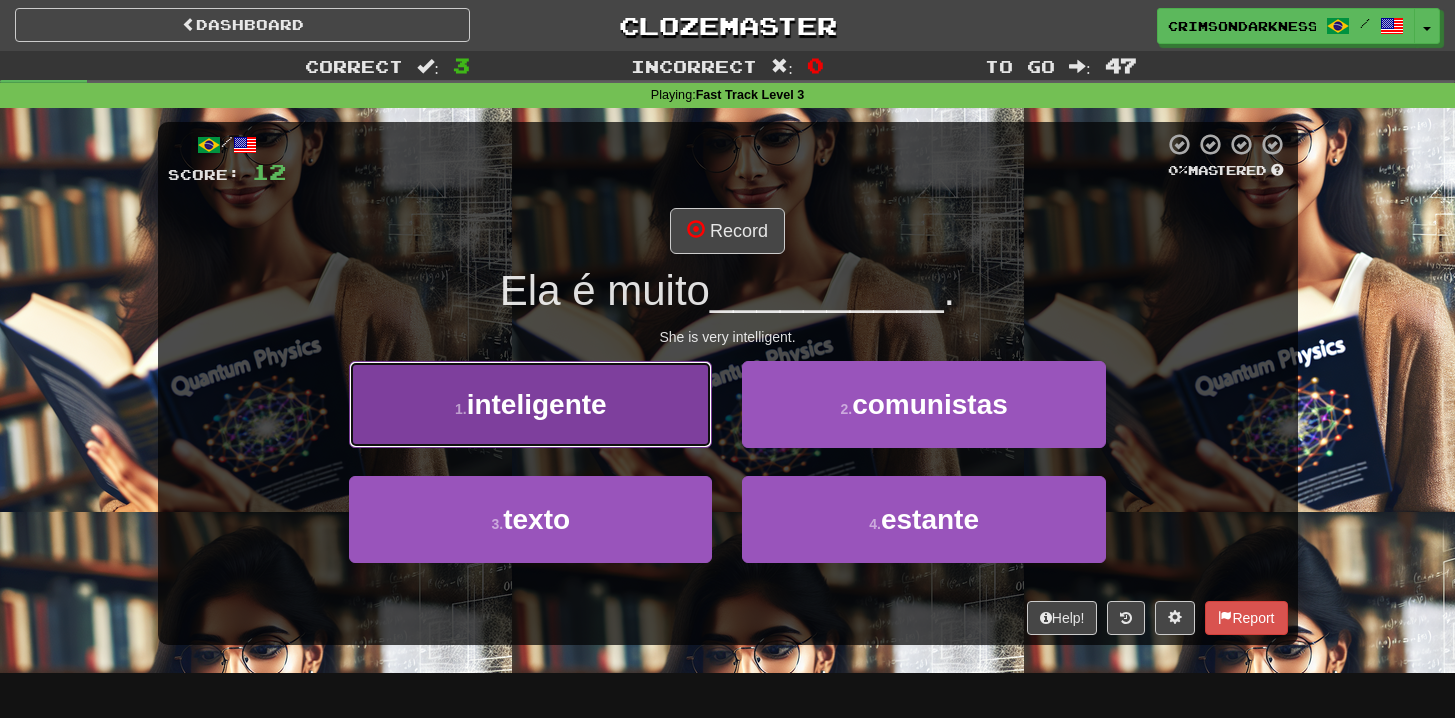click on "1 .  inteligente" at bounding box center [530, 404] 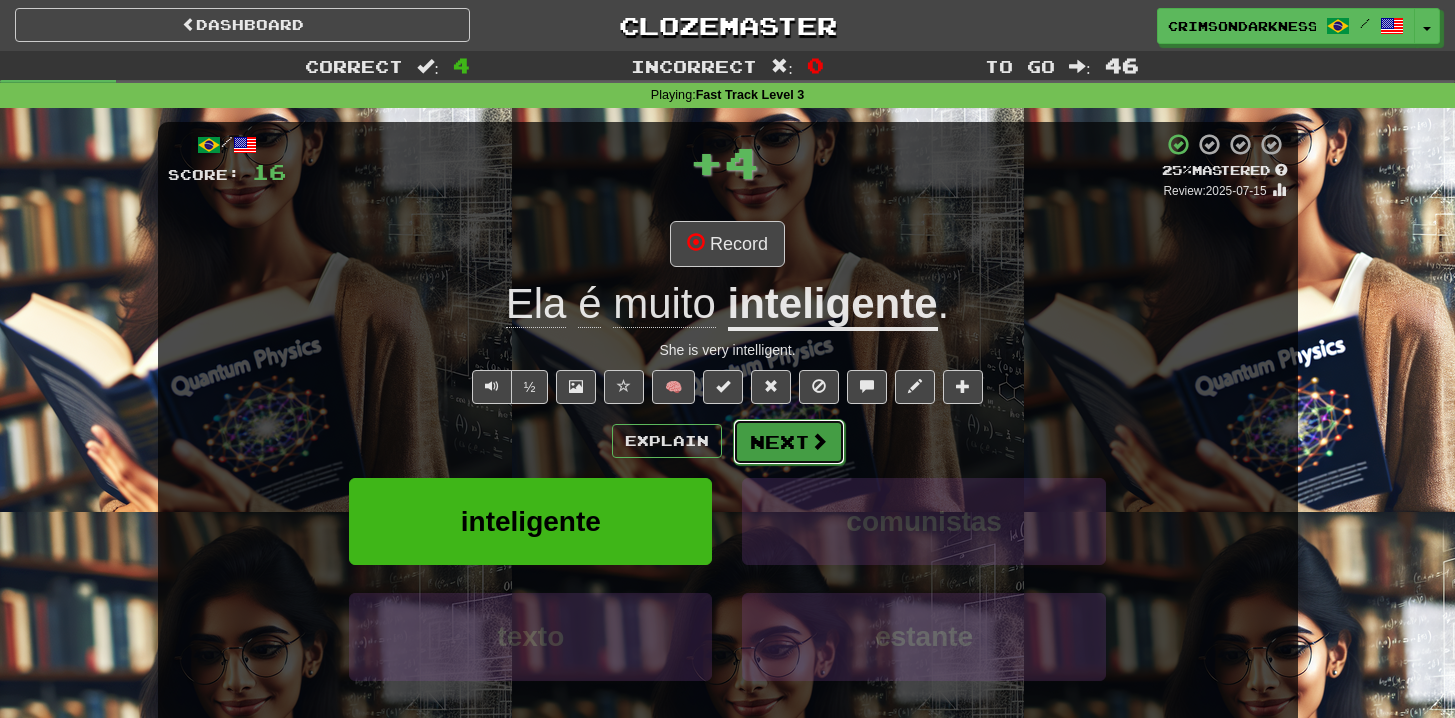 click at bounding box center [819, 441] 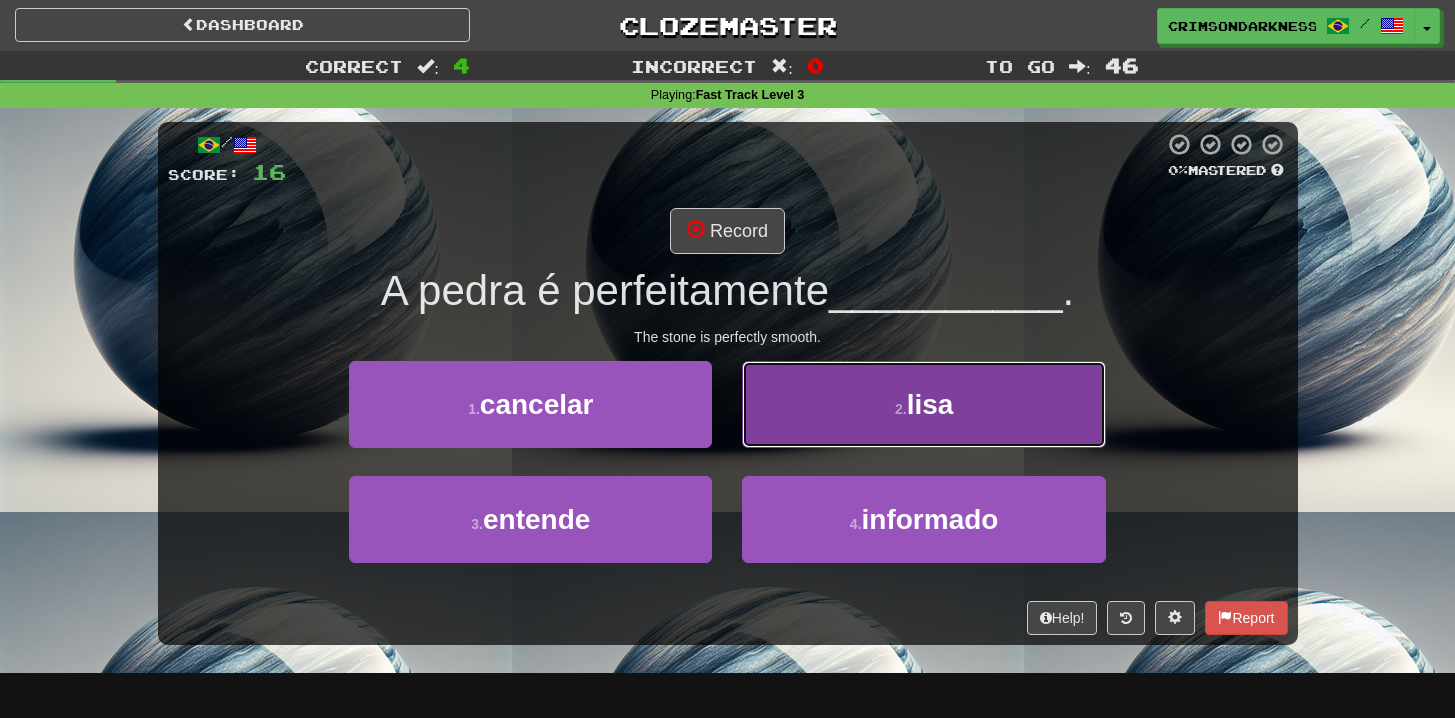 click on "2 .  lisa" at bounding box center (923, 404) 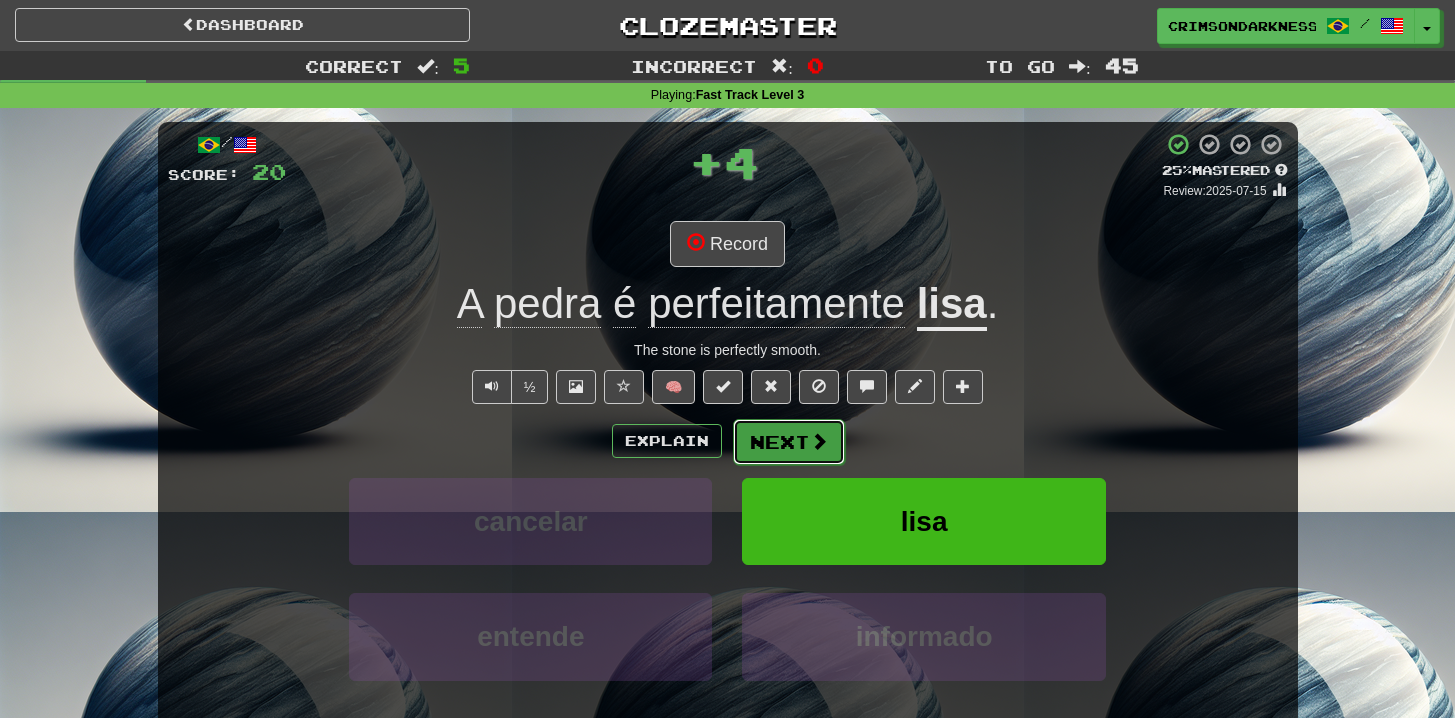 click on "Next" at bounding box center (789, 442) 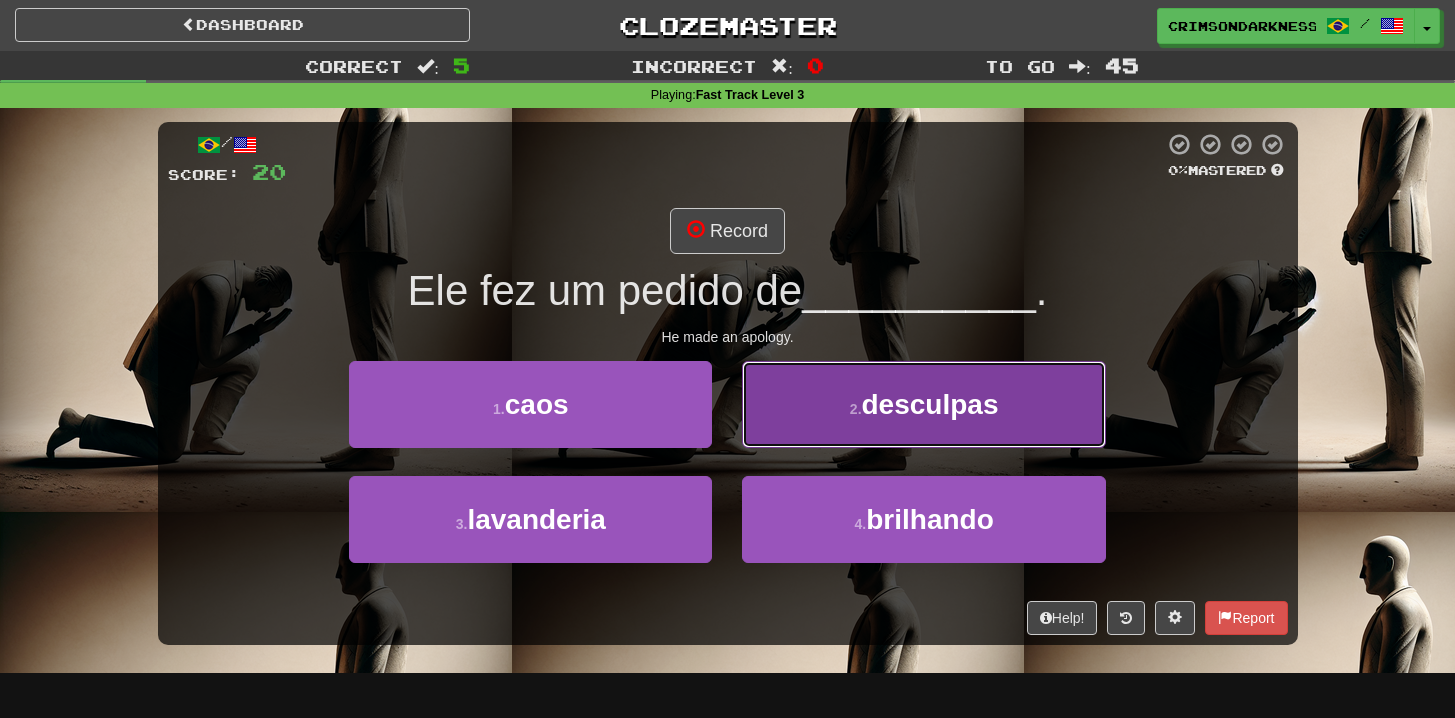 click on "2 .  desculpas" at bounding box center [923, 404] 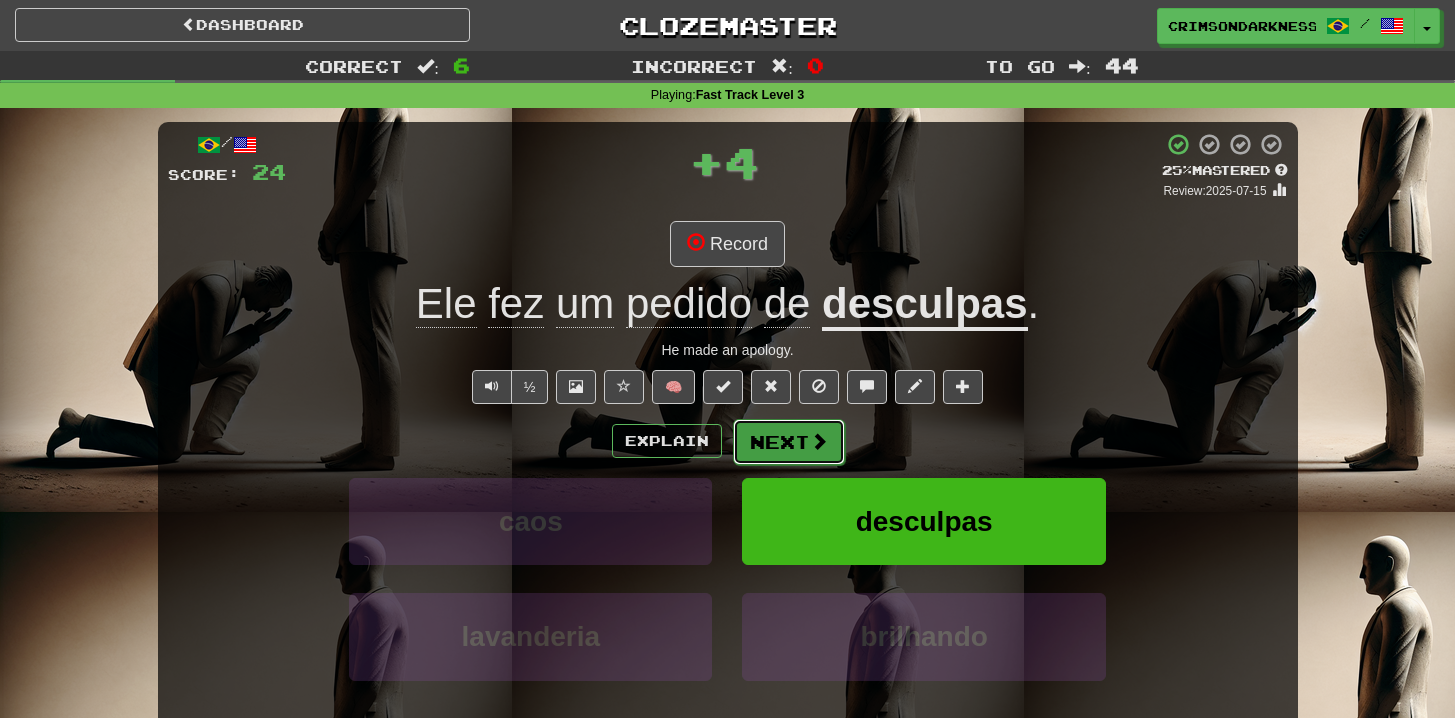click on "Next" at bounding box center [789, 442] 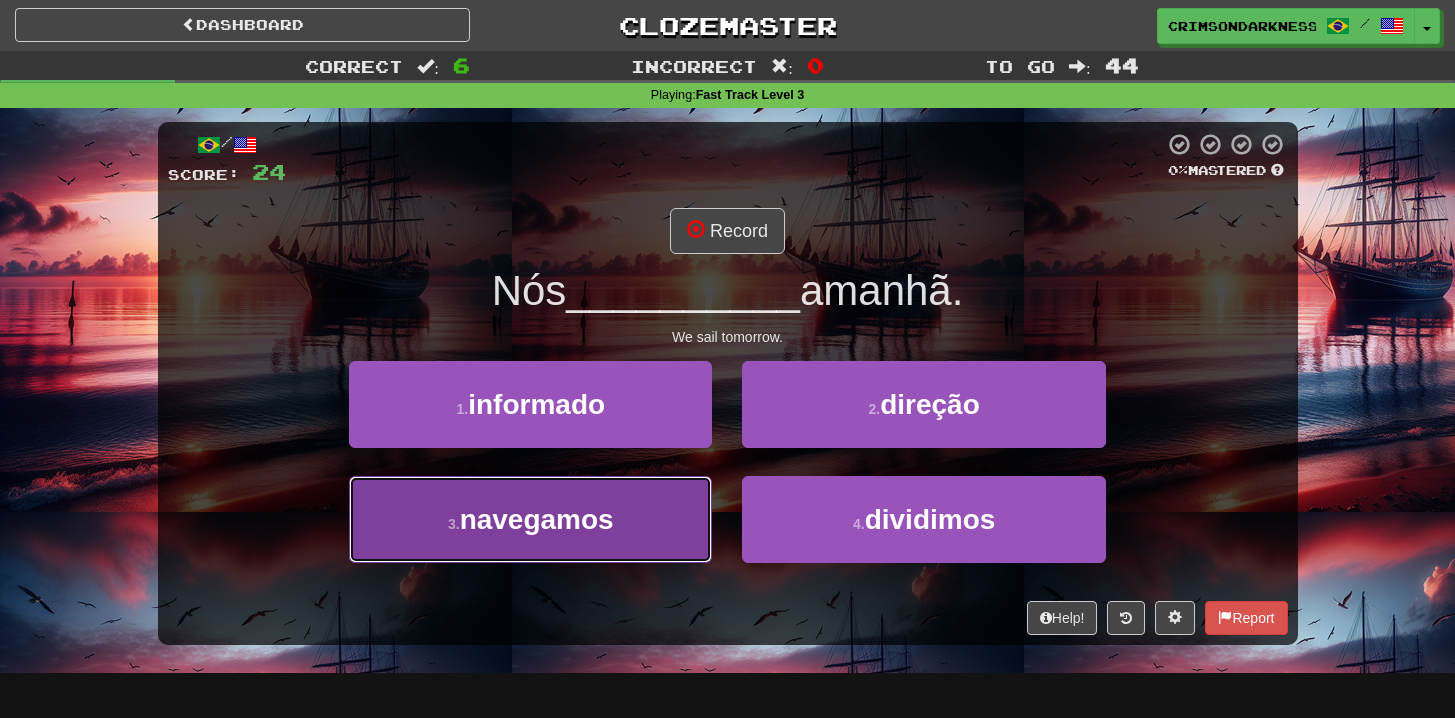 click on "3 .  navegamos" at bounding box center [530, 519] 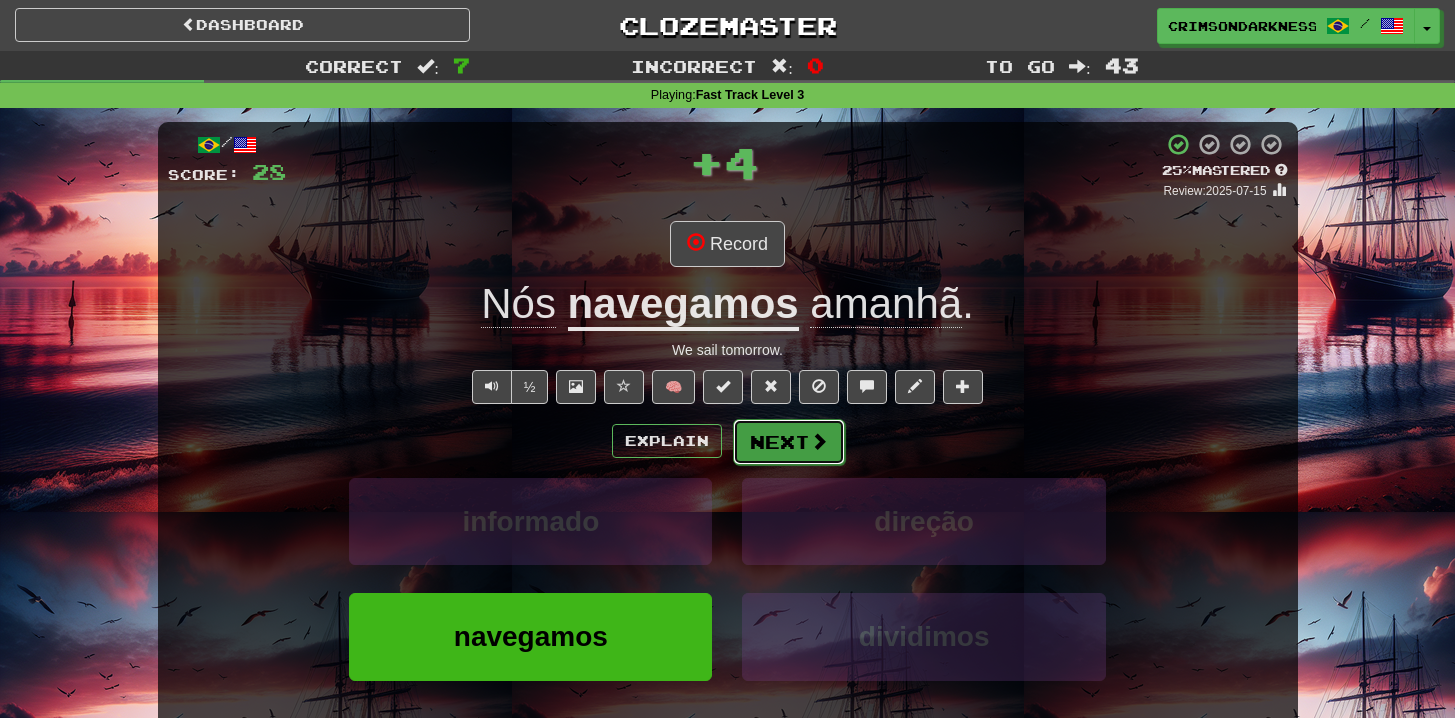 click on "Next" at bounding box center [789, 442] 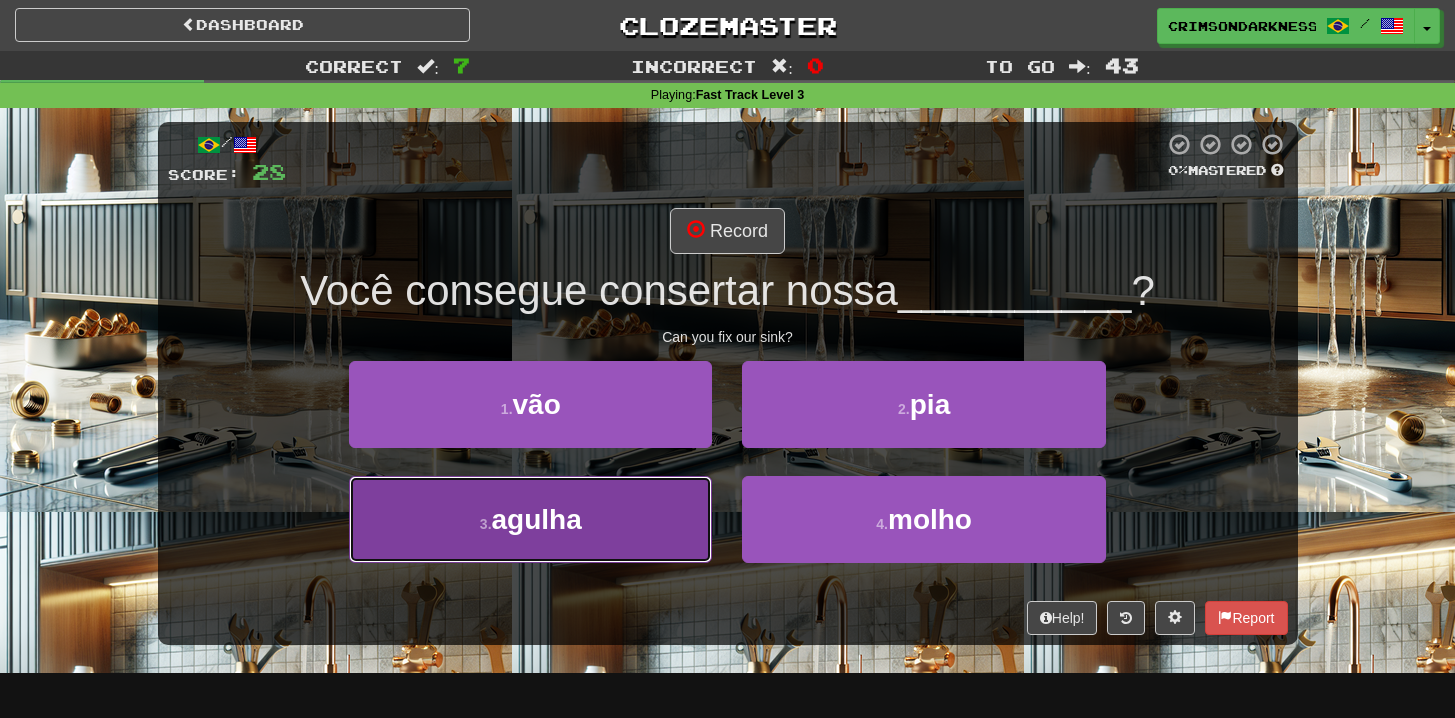 click on "3 .  agulha" at bounding box center [530, 519] 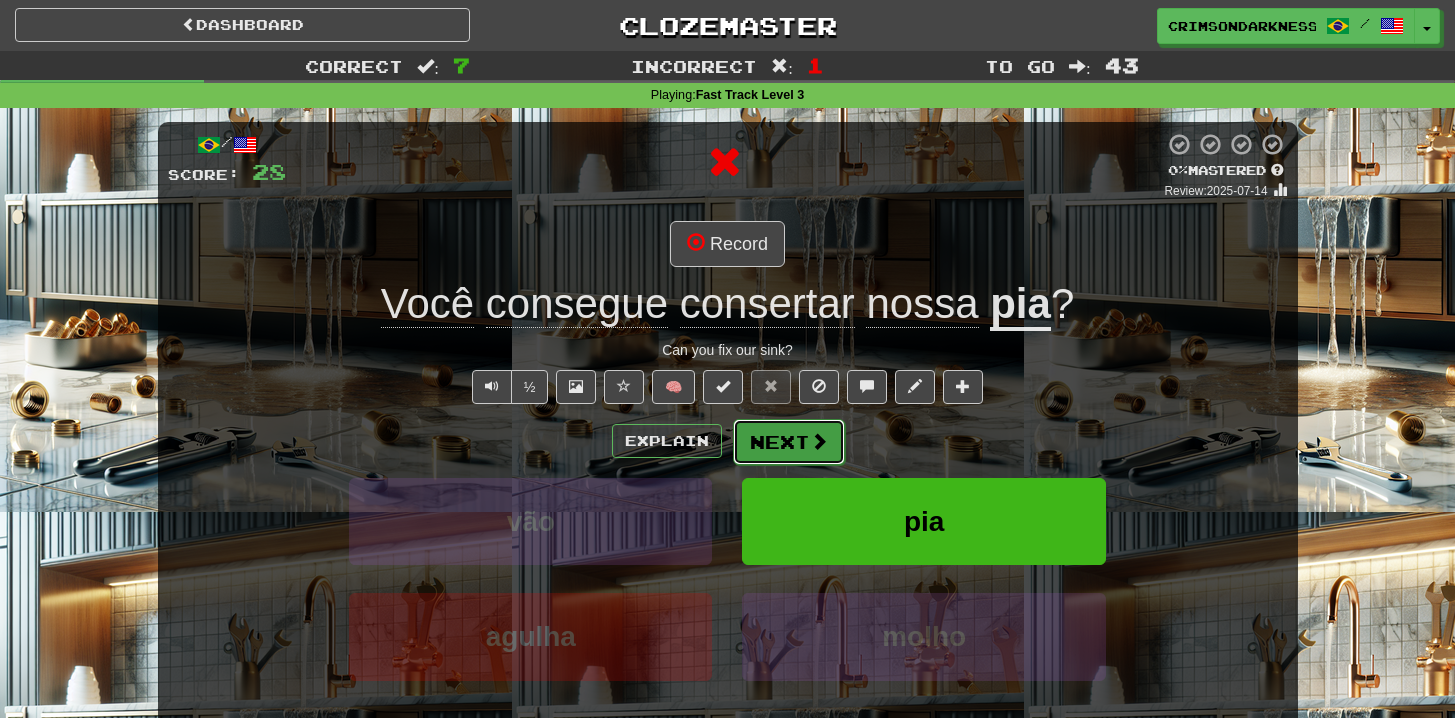 click on "Next" at bounding box center [789, 442] 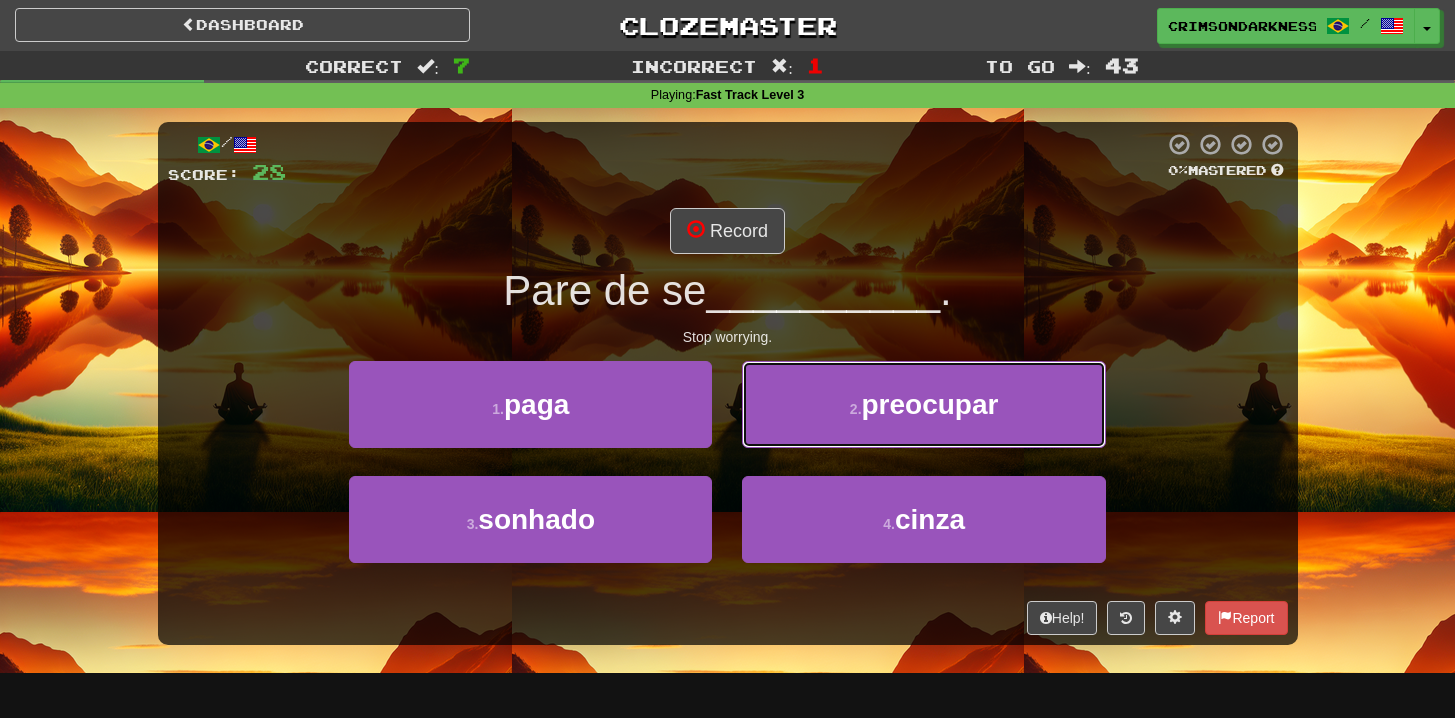 click on "2 .  preocupar" at bounding box center (923, 404) 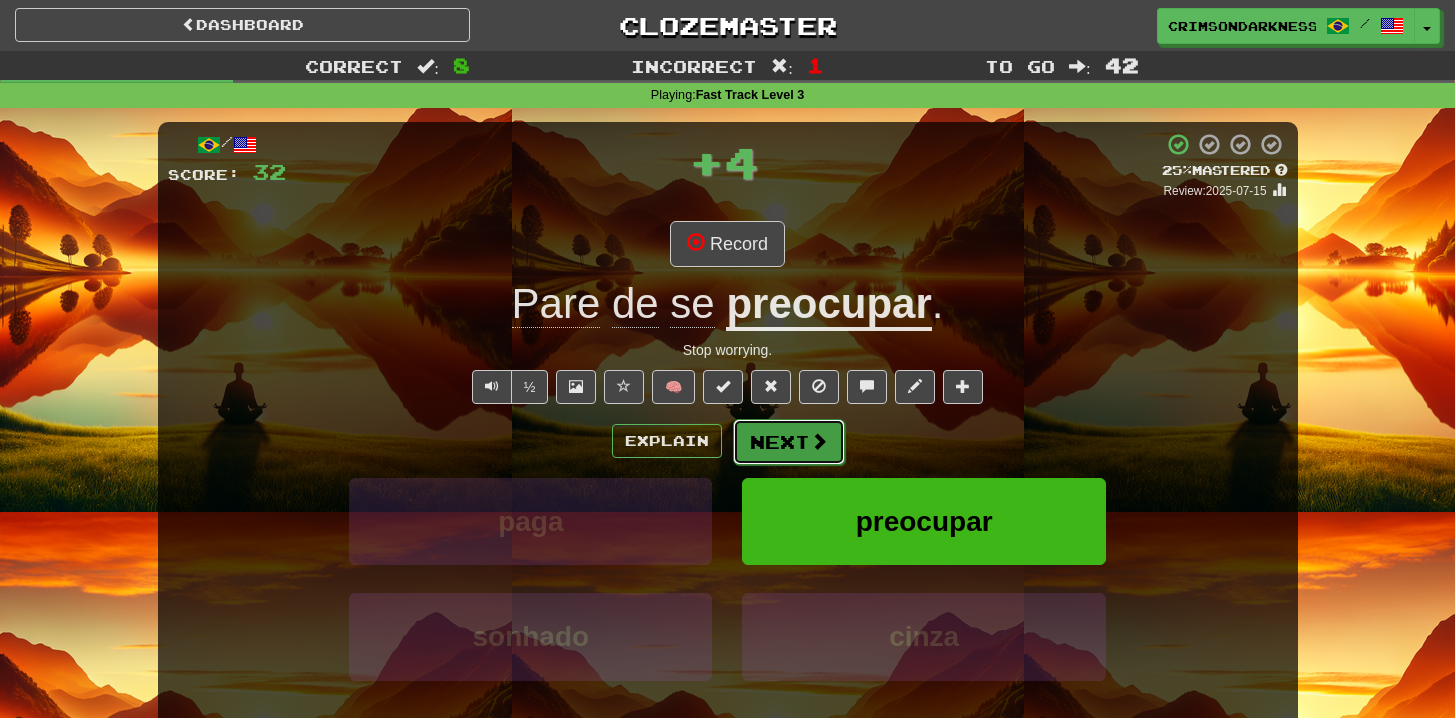 click on "Next" at bounding box center (789, 442) 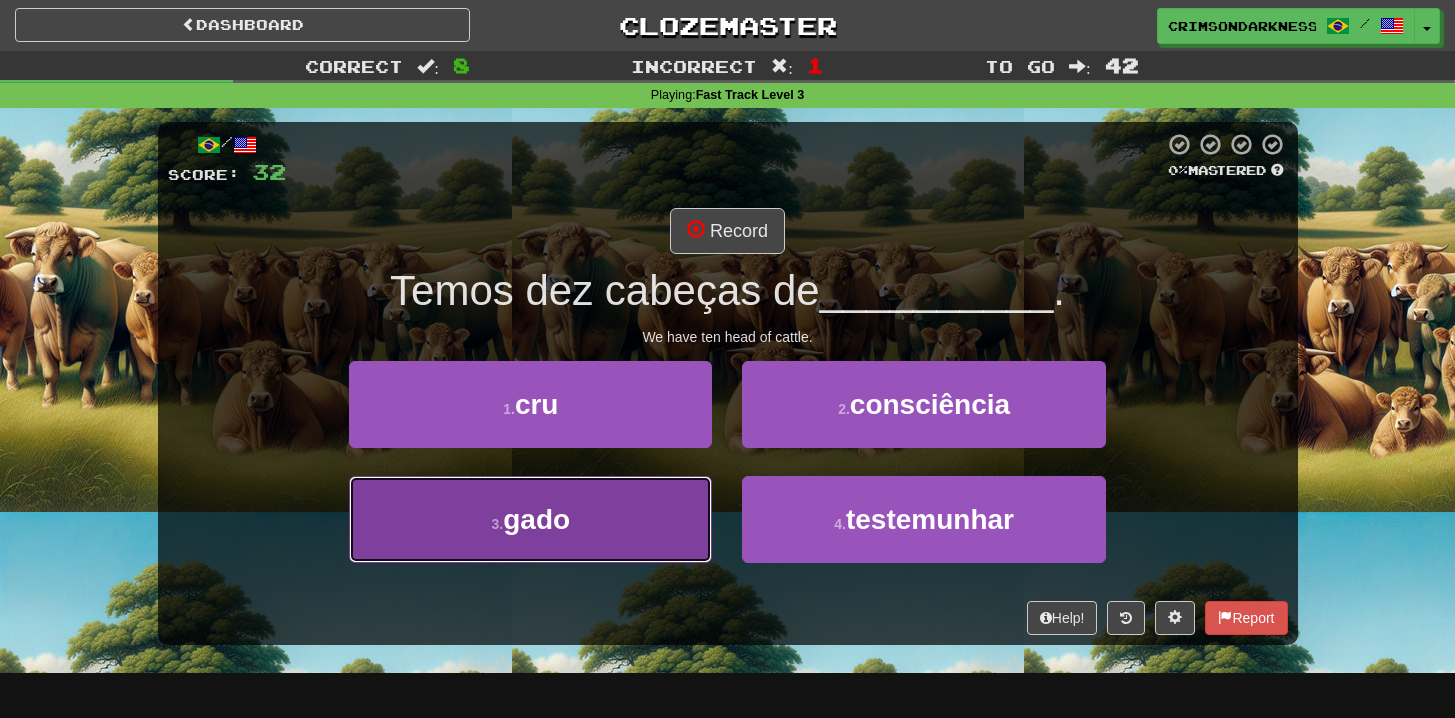 click on "3 .  gado" at bounding box center (530, 519) 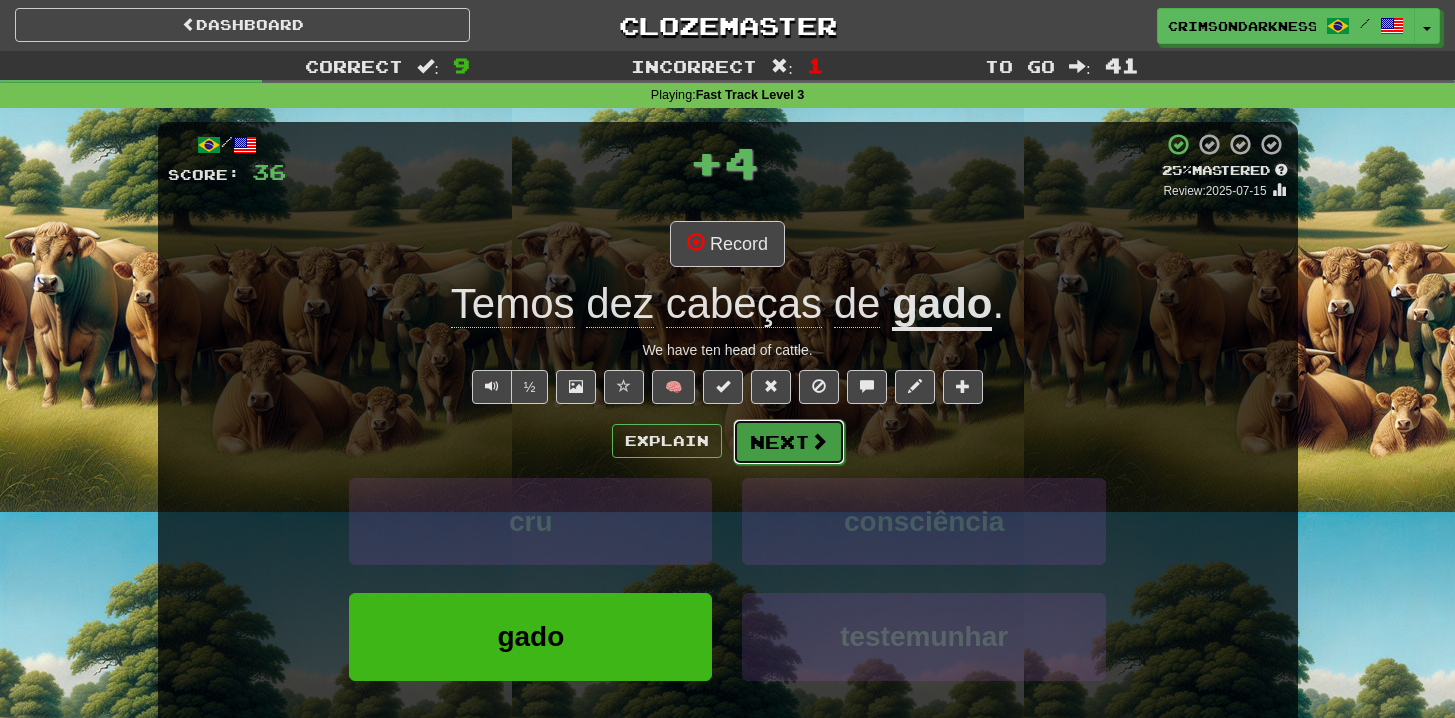 click on "Next" at bounding box center (789, 442) 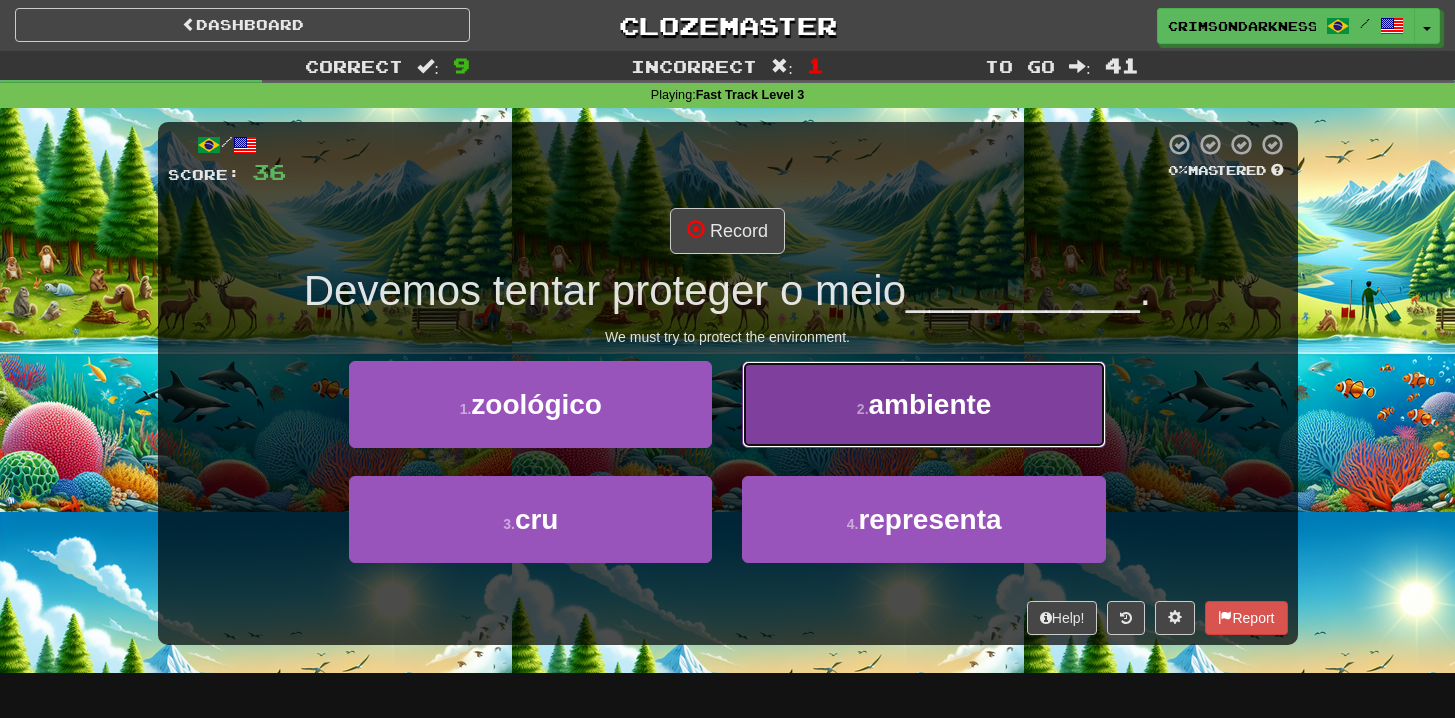 click on "ambiente" at bounding box center (930, 404) 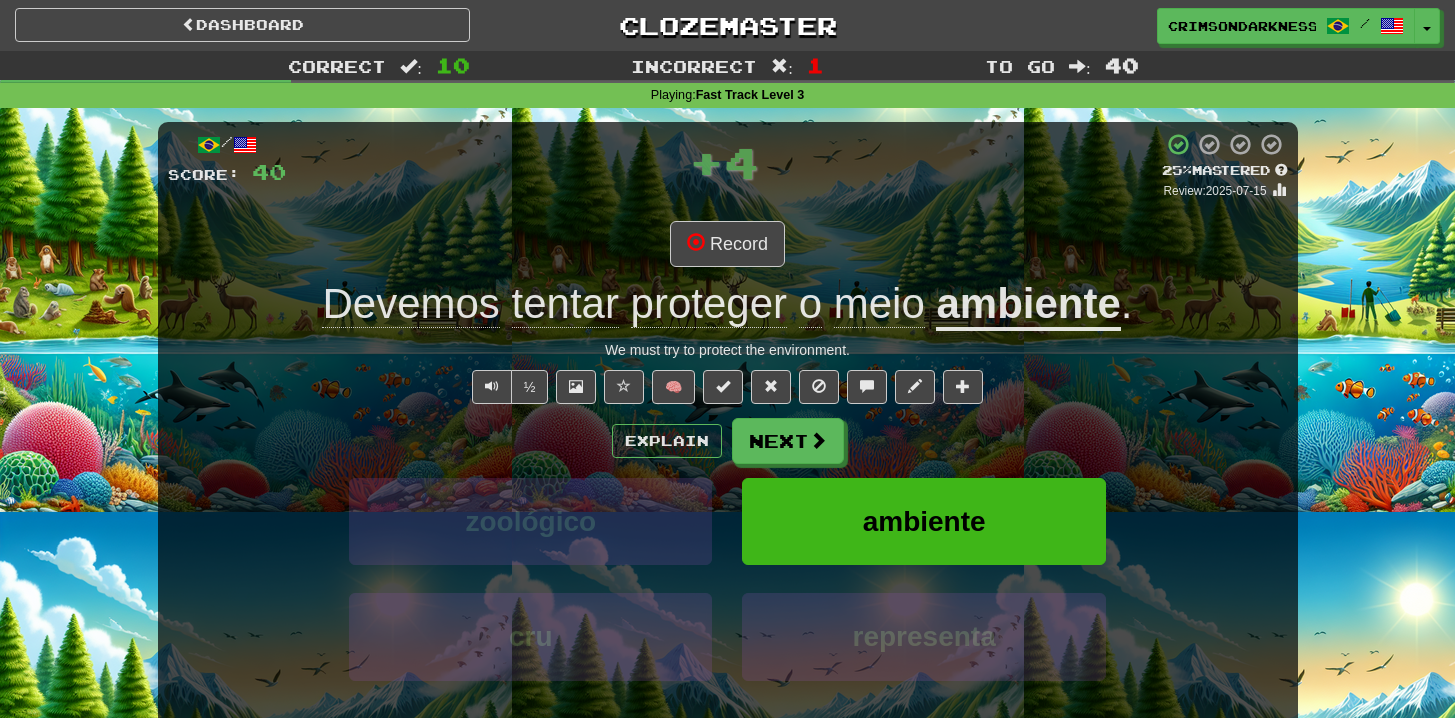 click on "Explain Next zoológico ambiente cru representa Learn more: zoológico ambiente cru representa" at bounding box center (728, 578) 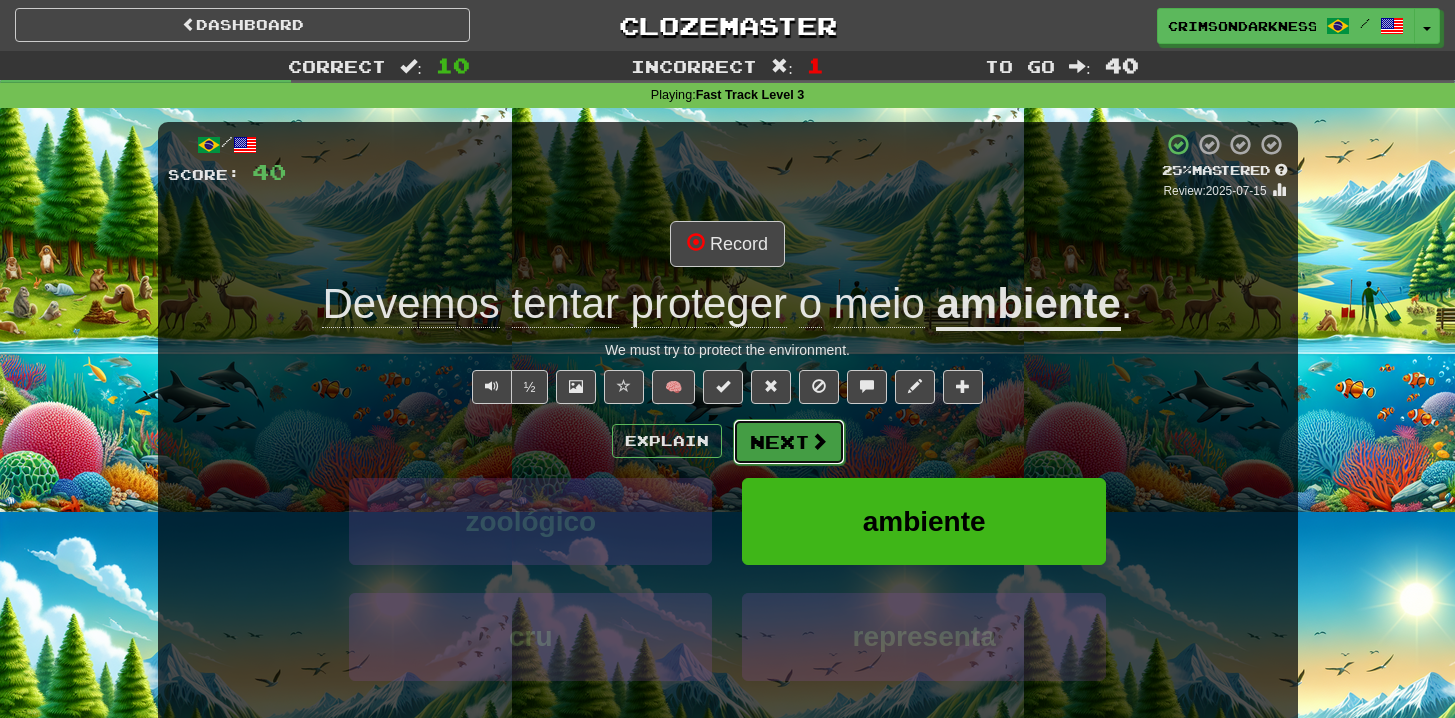 click on "Next" at bounding box center (789, 442) 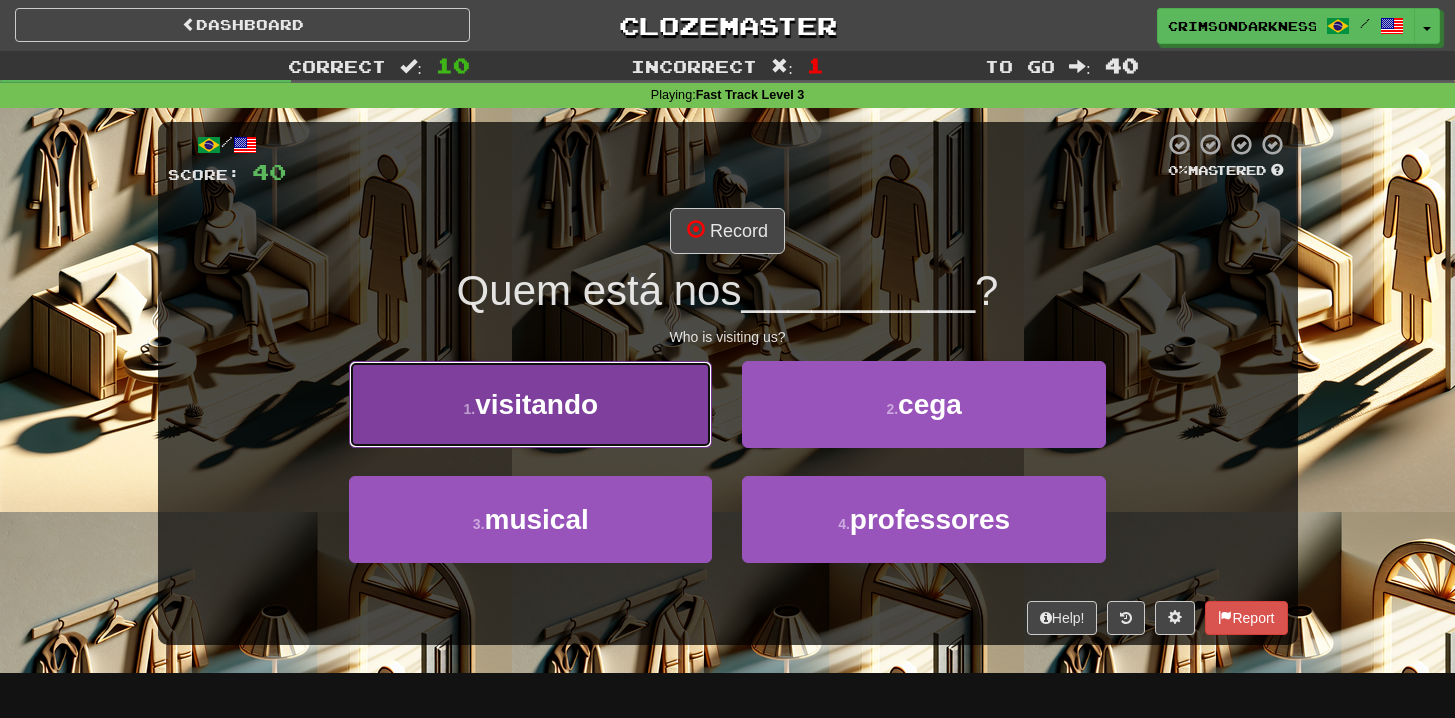 click on "1 .  visitando" at bounding box center (530, 404) 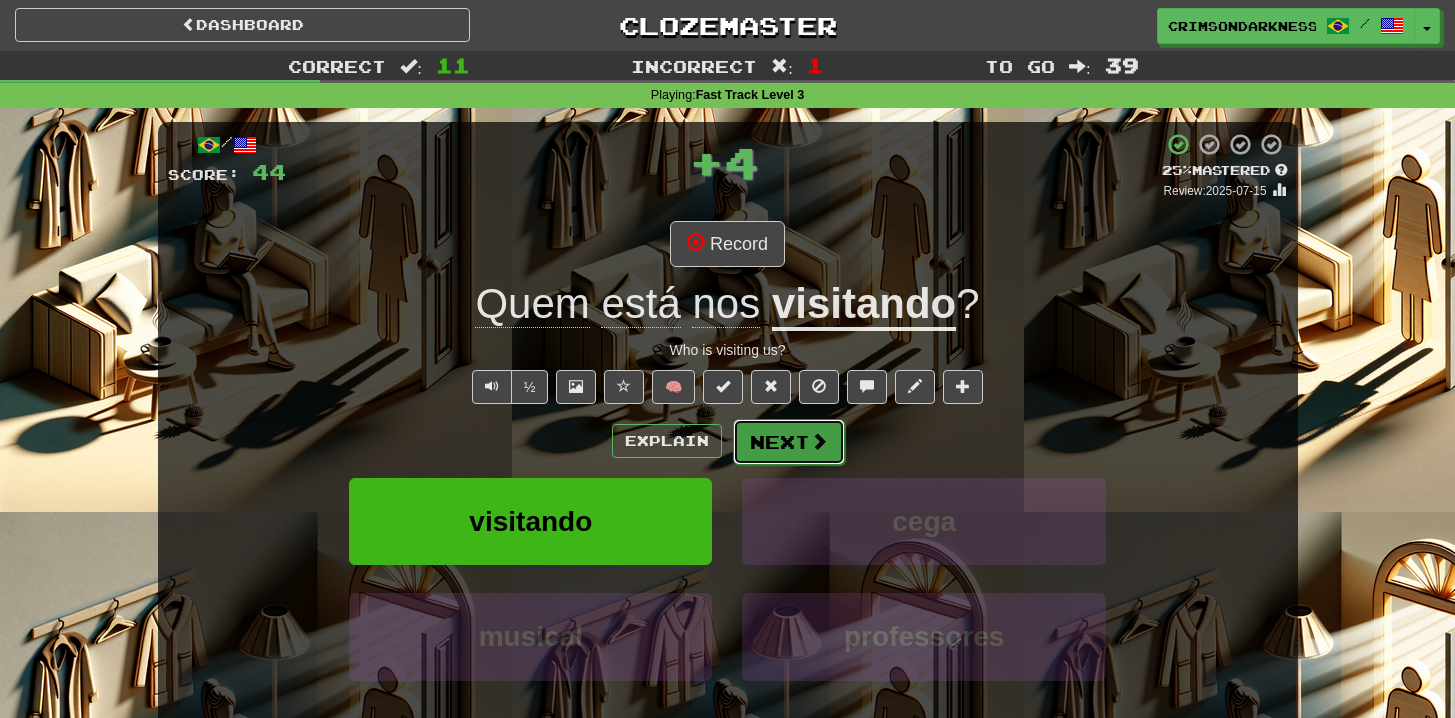 click on "Next" at bounding box center [789, 442] 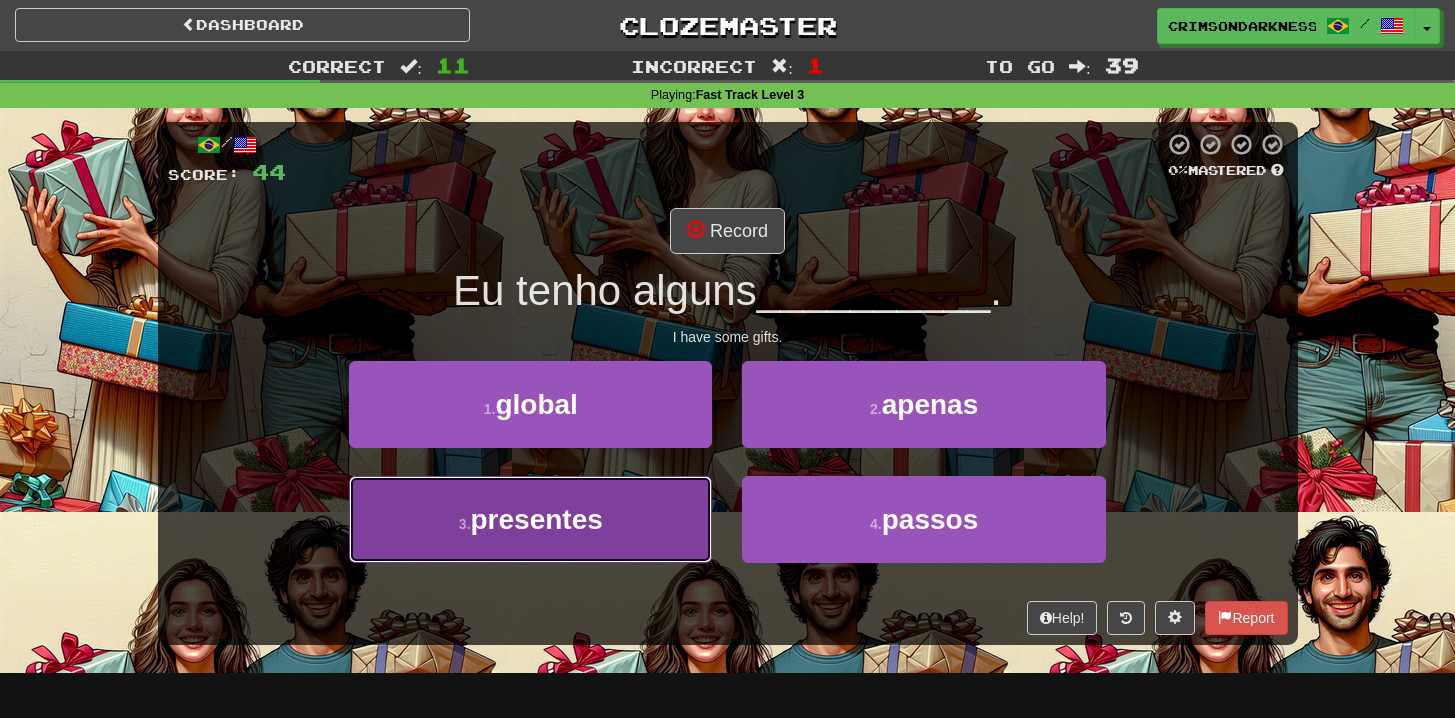 click on "3 .  presentes" at bounding box center [530, 519] 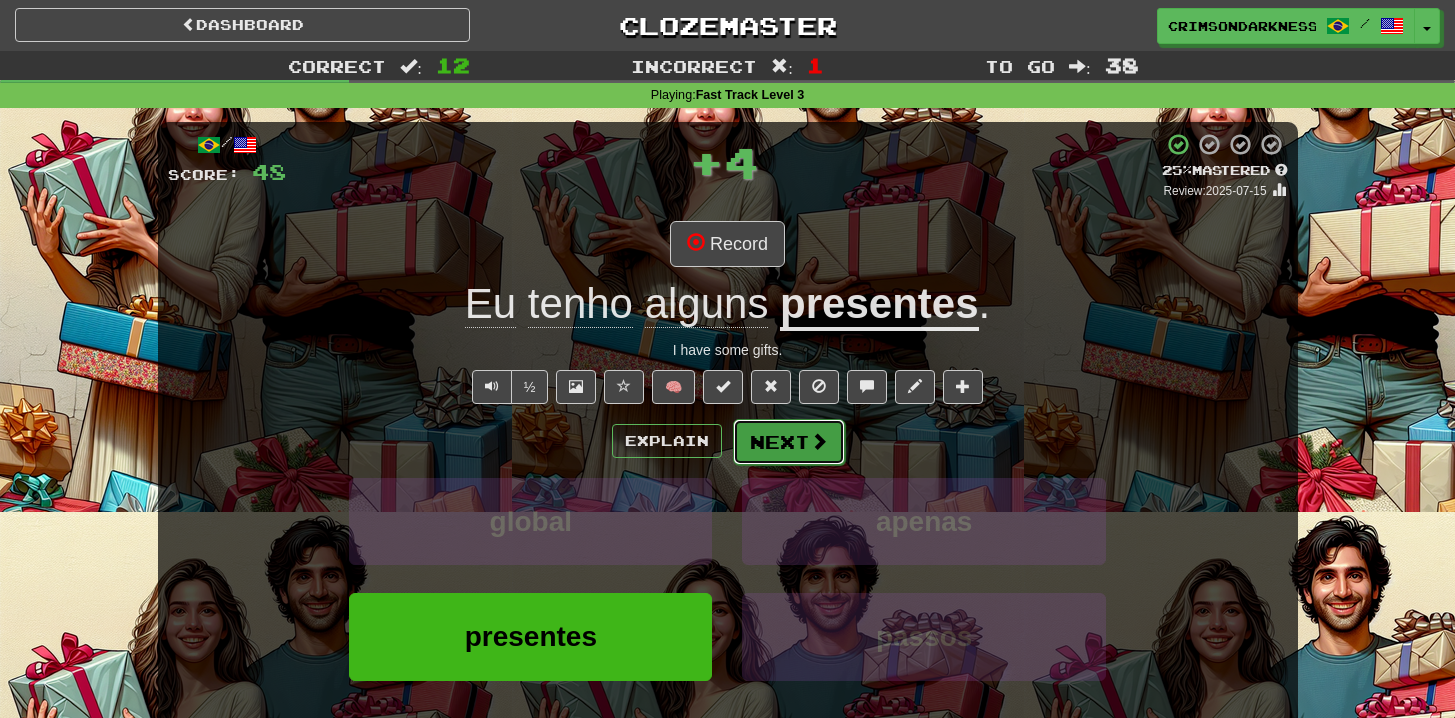 click on "Next" at bounding box center [789, 442] 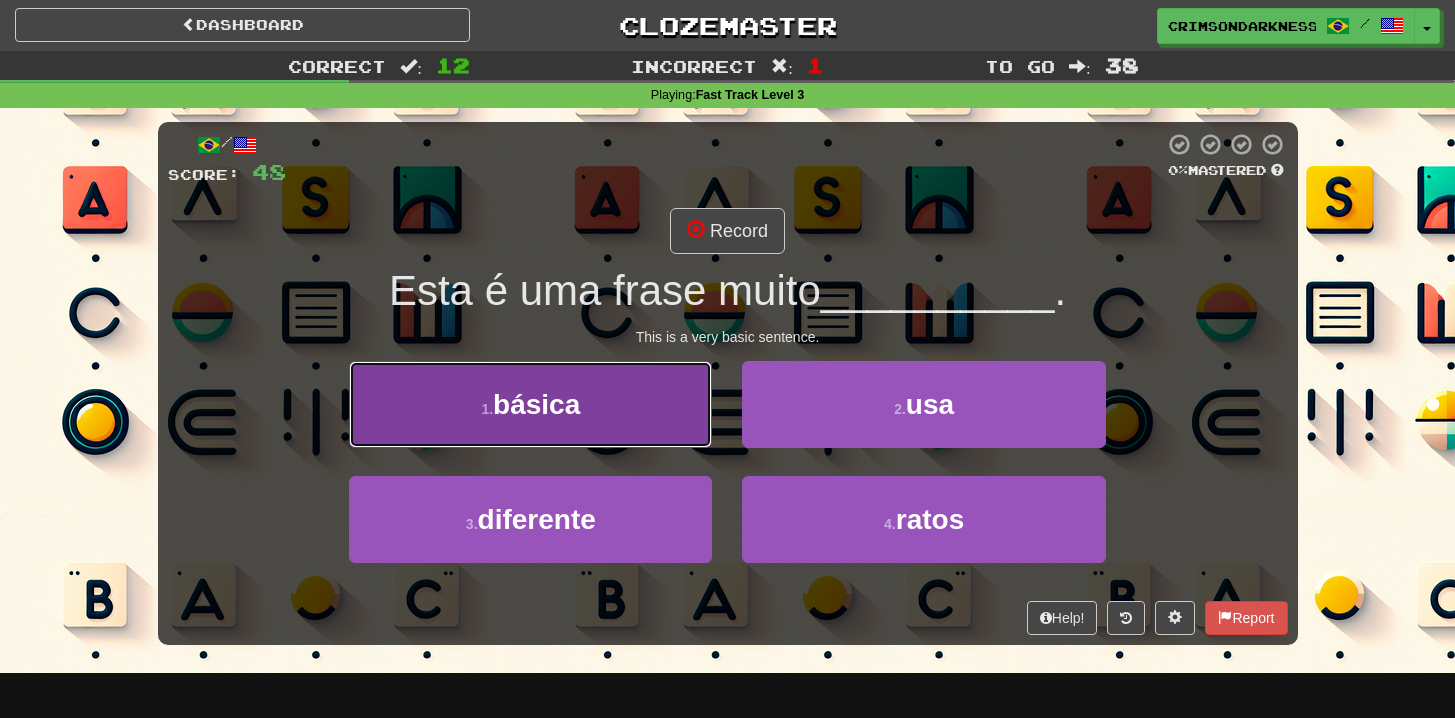 click on "1 .  básica" at bounding box center (530, 404) 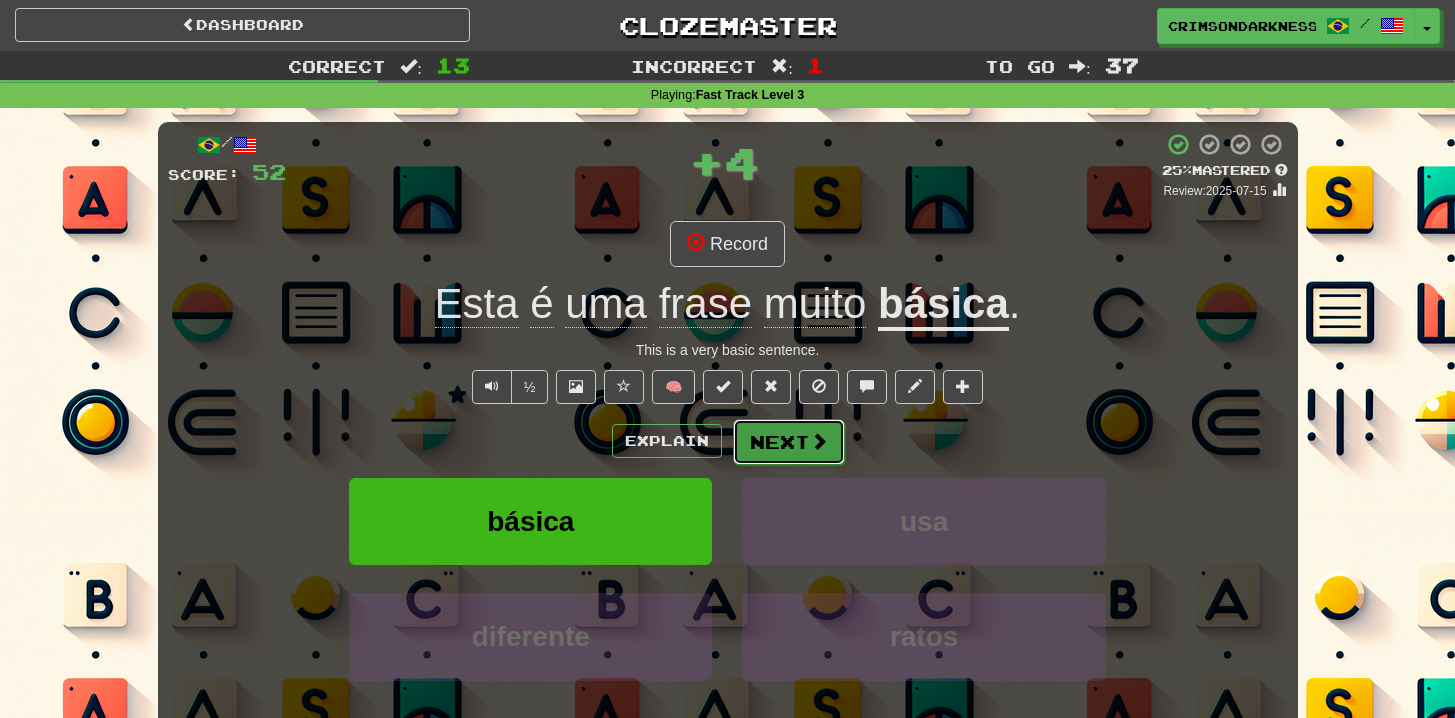 click at bounding box center [819, 441] 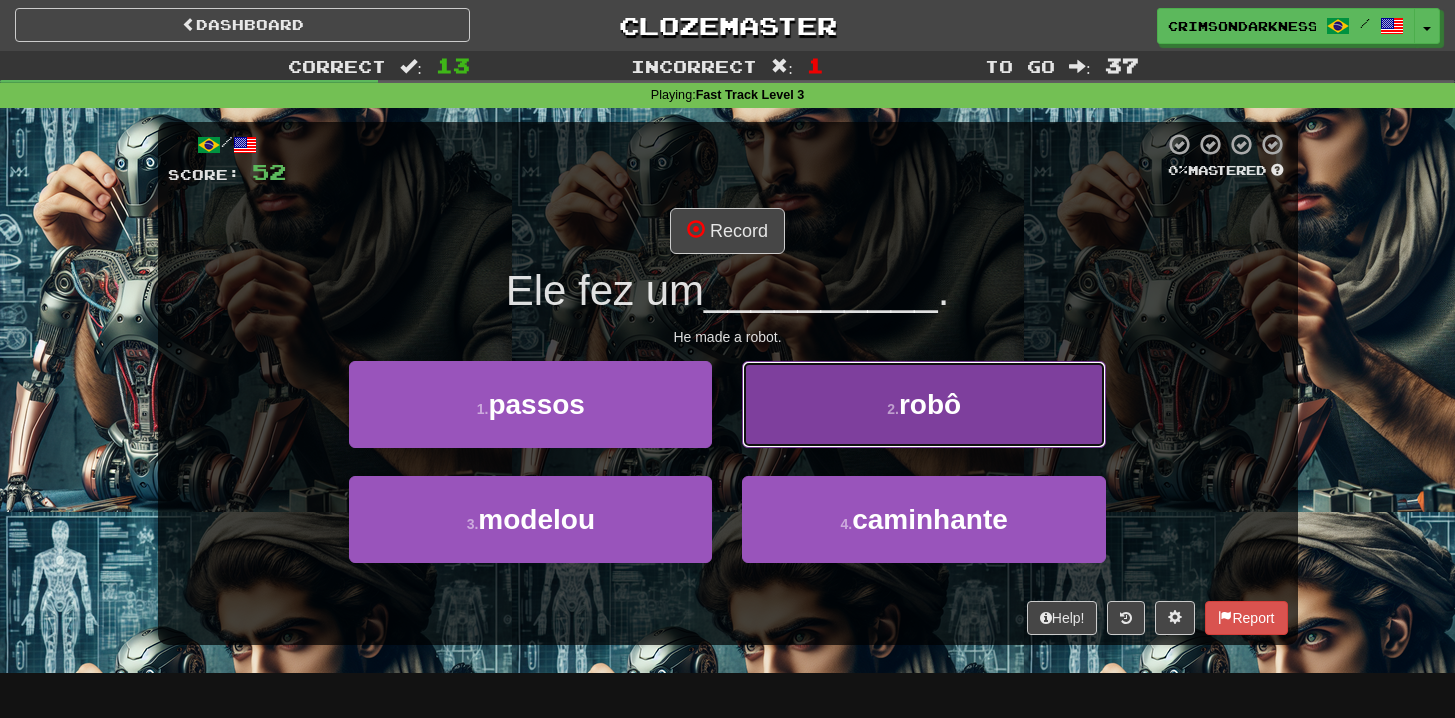 click on "2 .  robô" at bounding box center (923, 404) 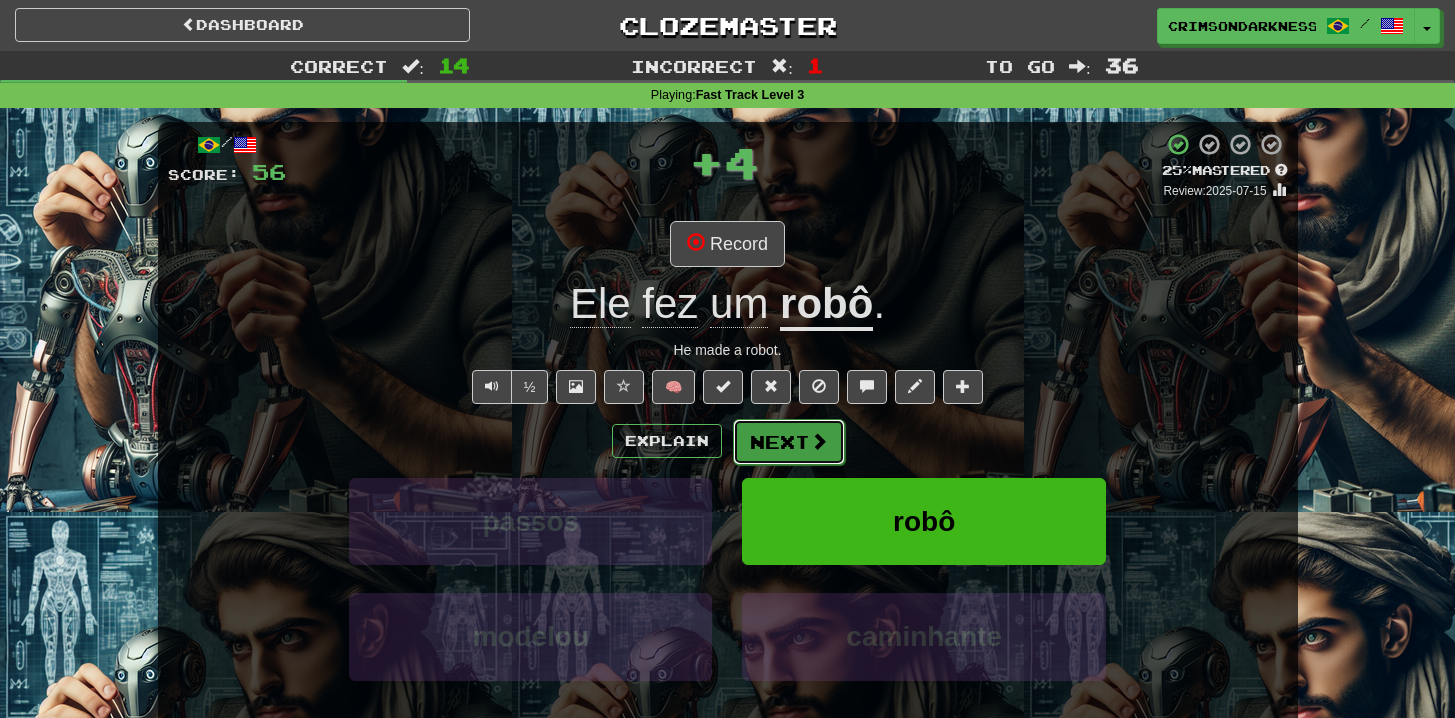 click on "Next" at bounding box center [789, 442] 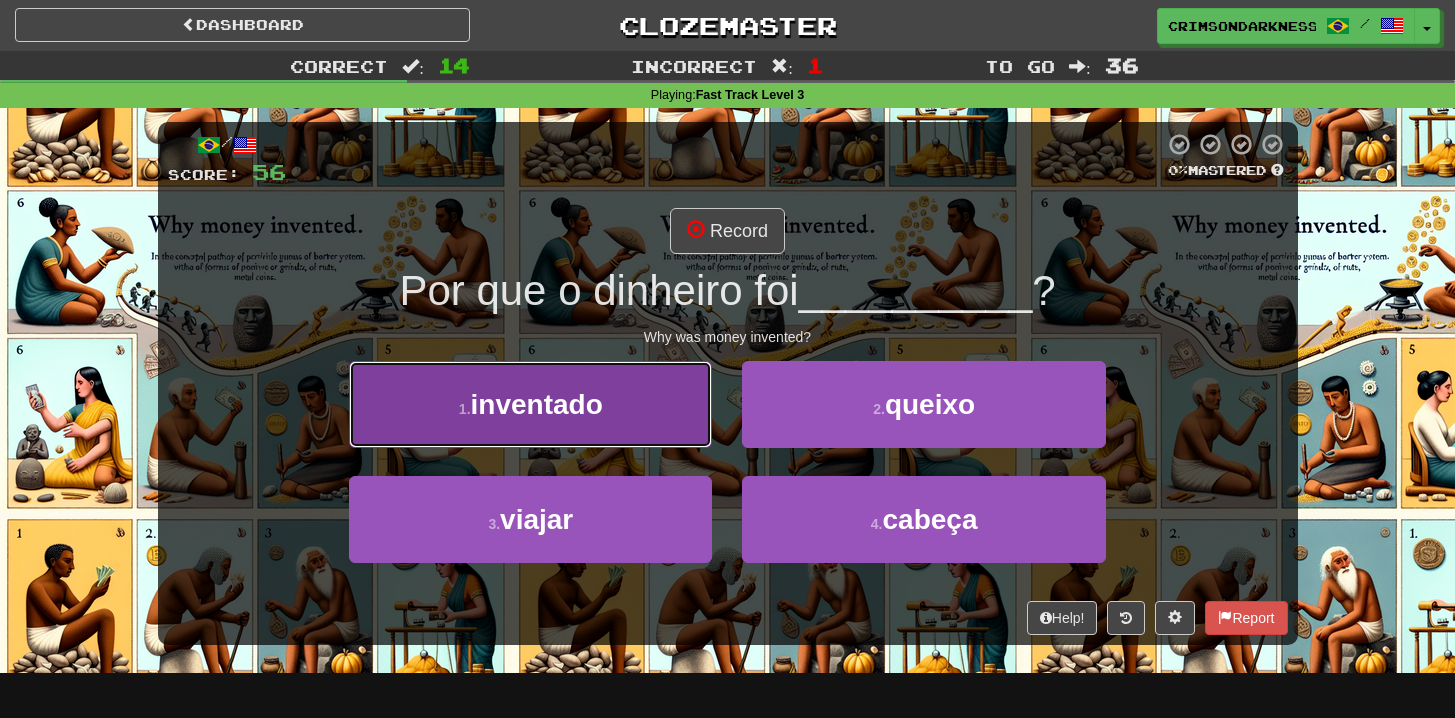 click on "1 .  inventado" at bounding box center (530, 404) 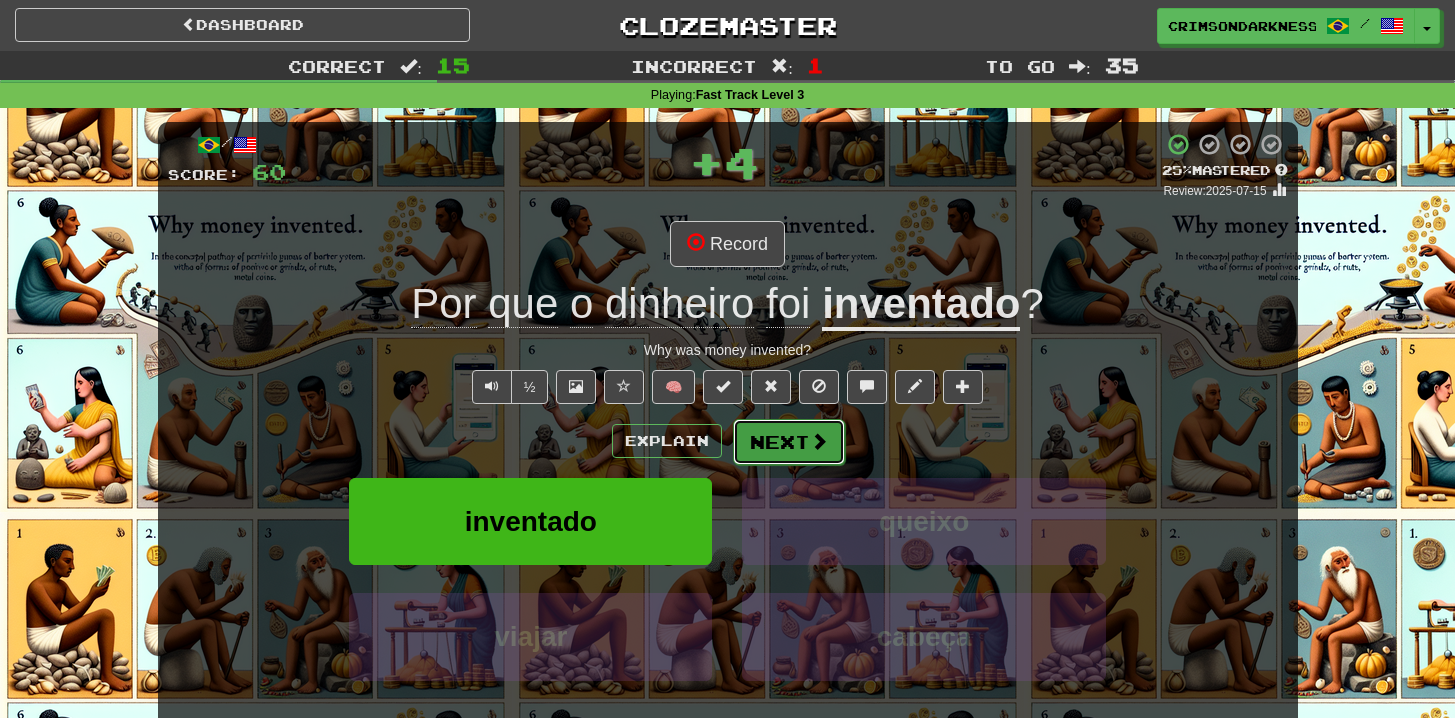 click on "Next" at bounding box center [789, 442] 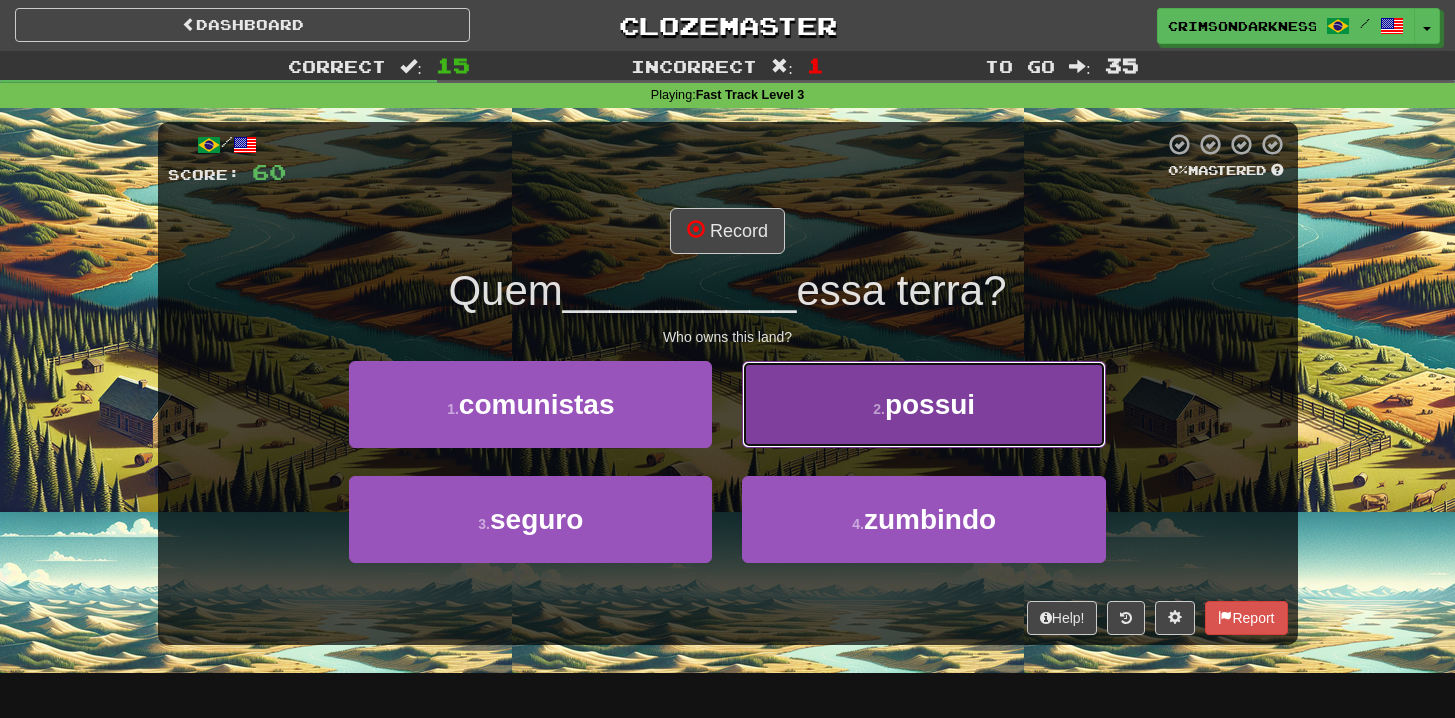 click on "2 .  possui" at bounding box center [923, 404] 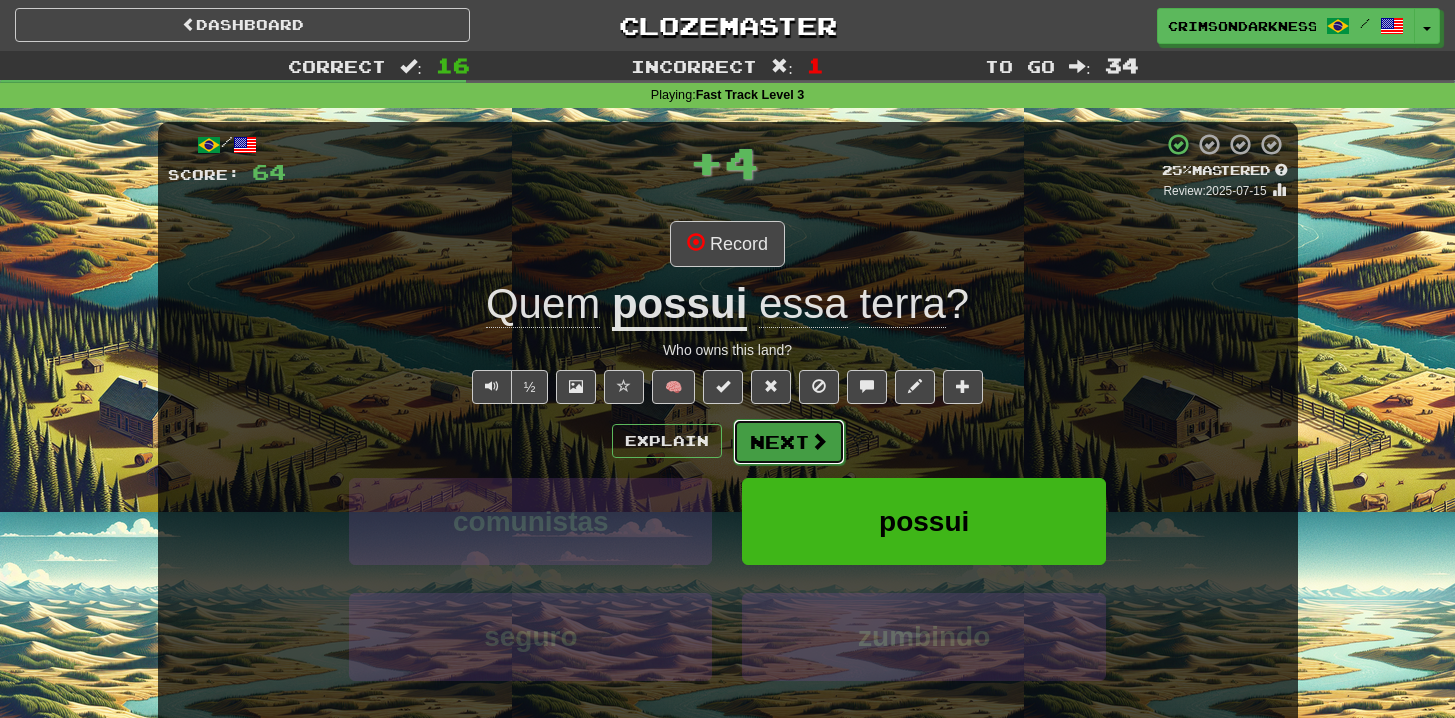click on "Next" at bounding box center [789, 442] 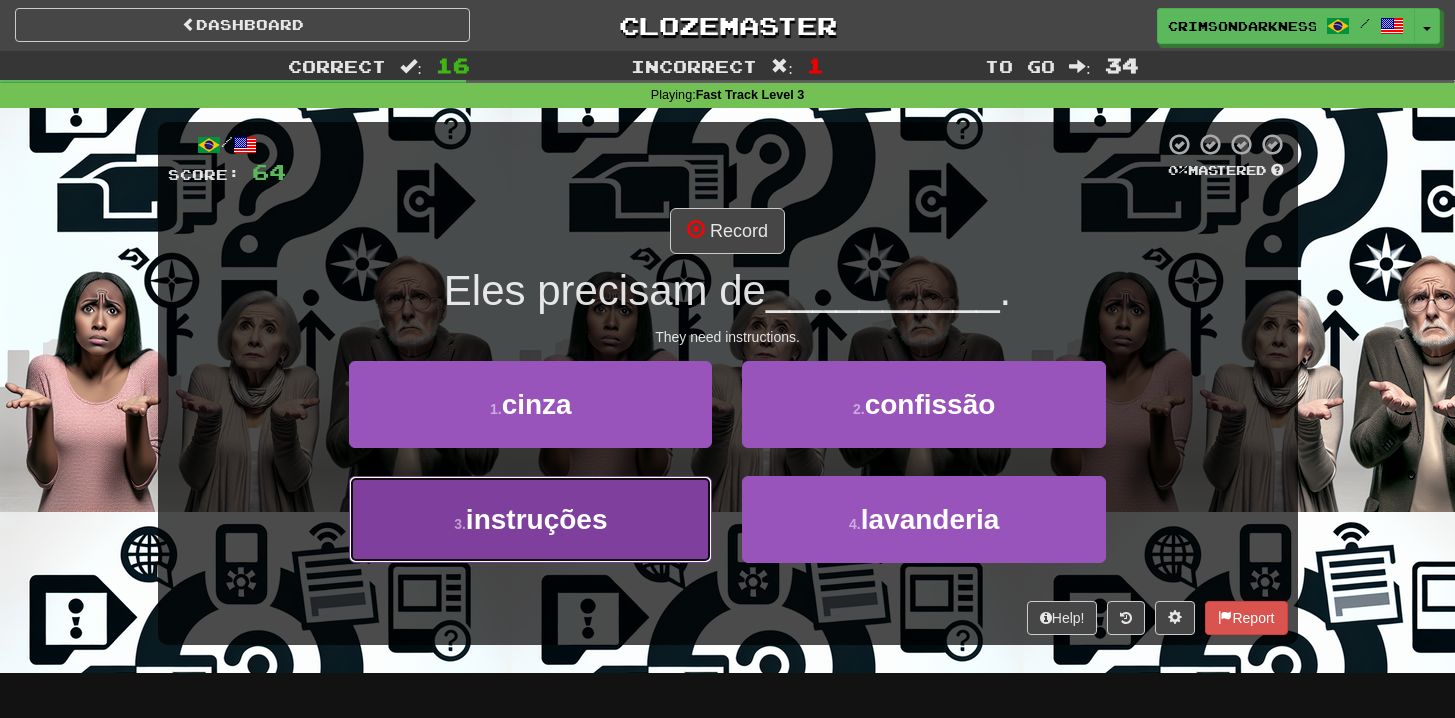 click on "3 .  instruções" at bounding box center (530, 519) 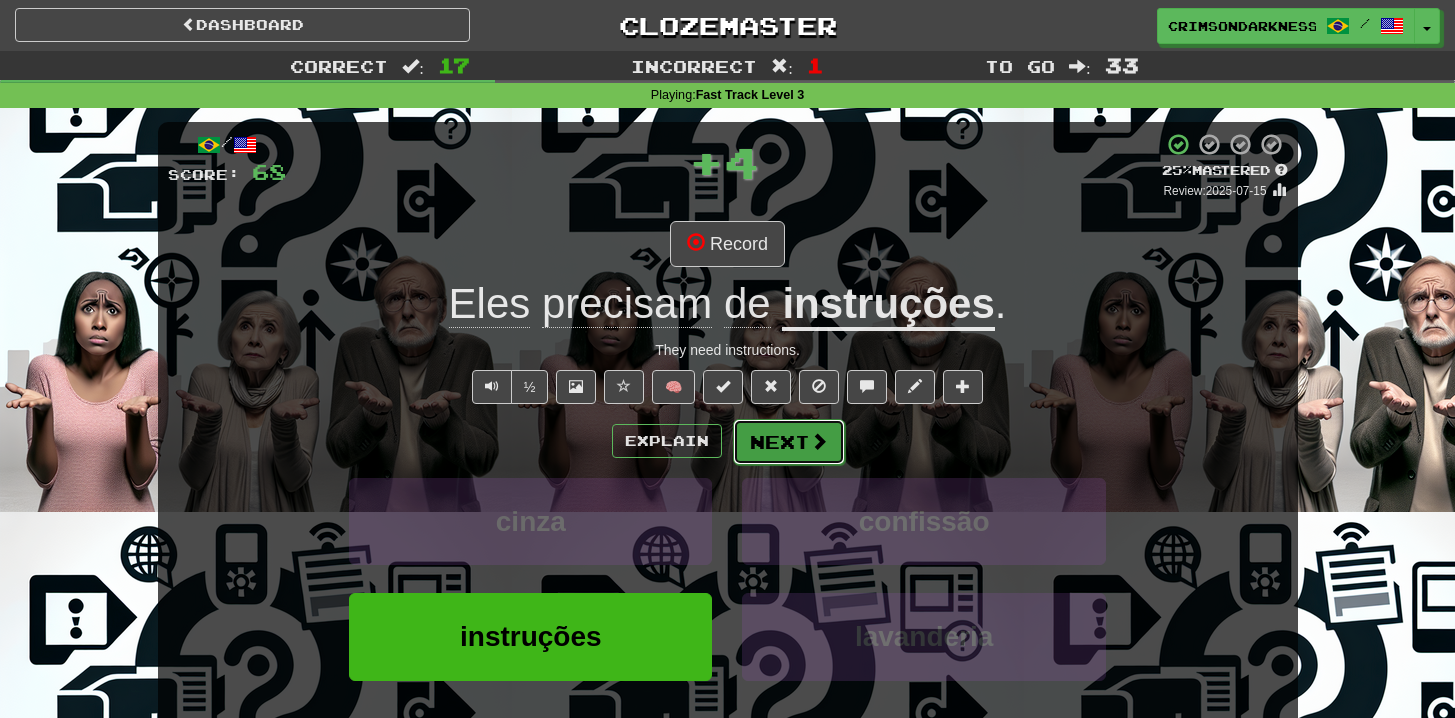 click on "Next" at bounding box center (789, 442) 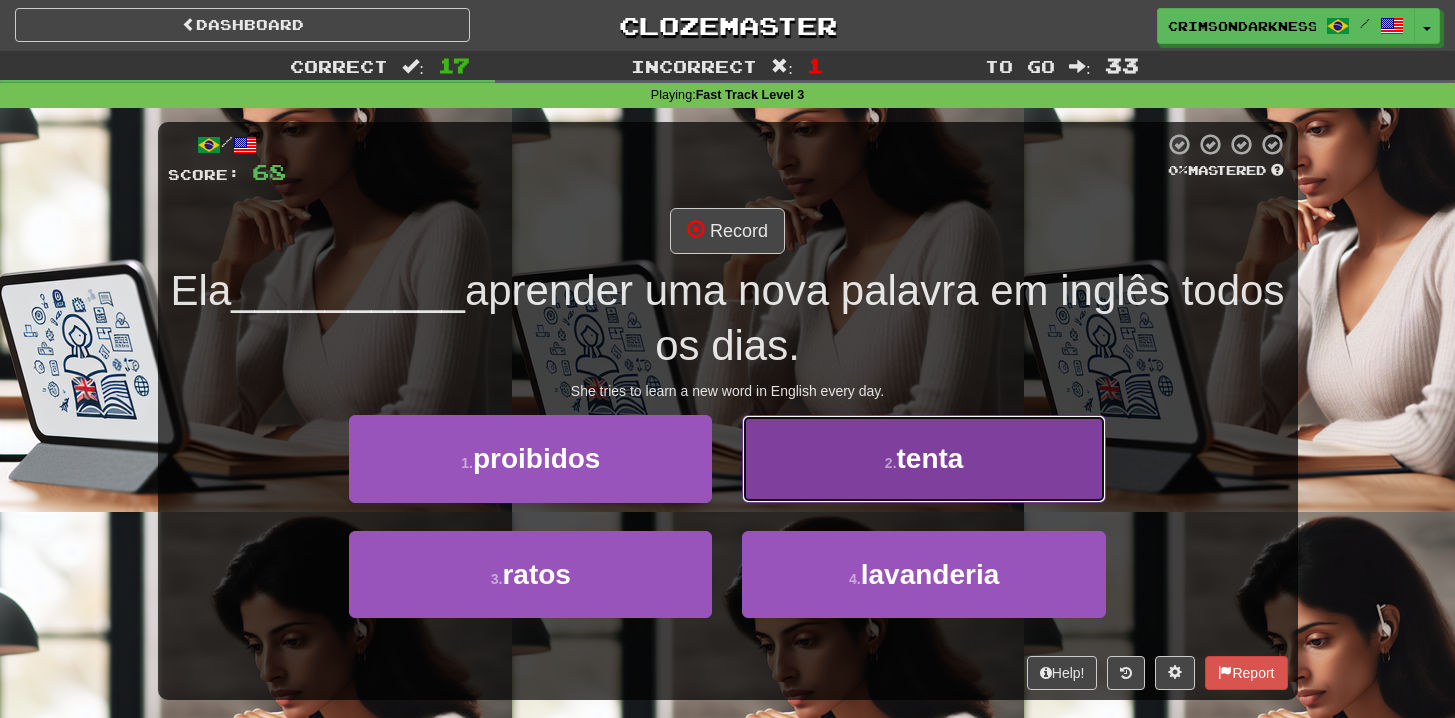 click on "2 .  tenta" at bounding box center (923, 458) 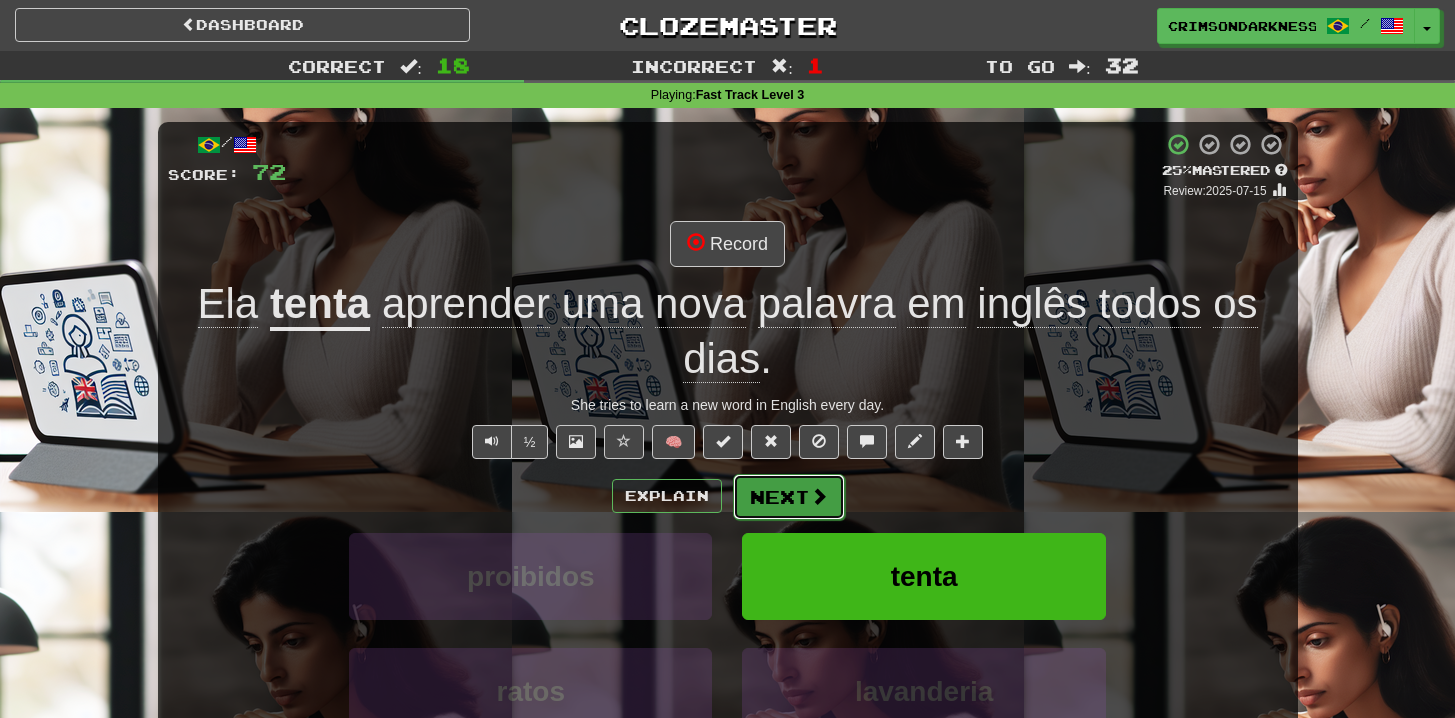 click at bounding box center (819, 496) 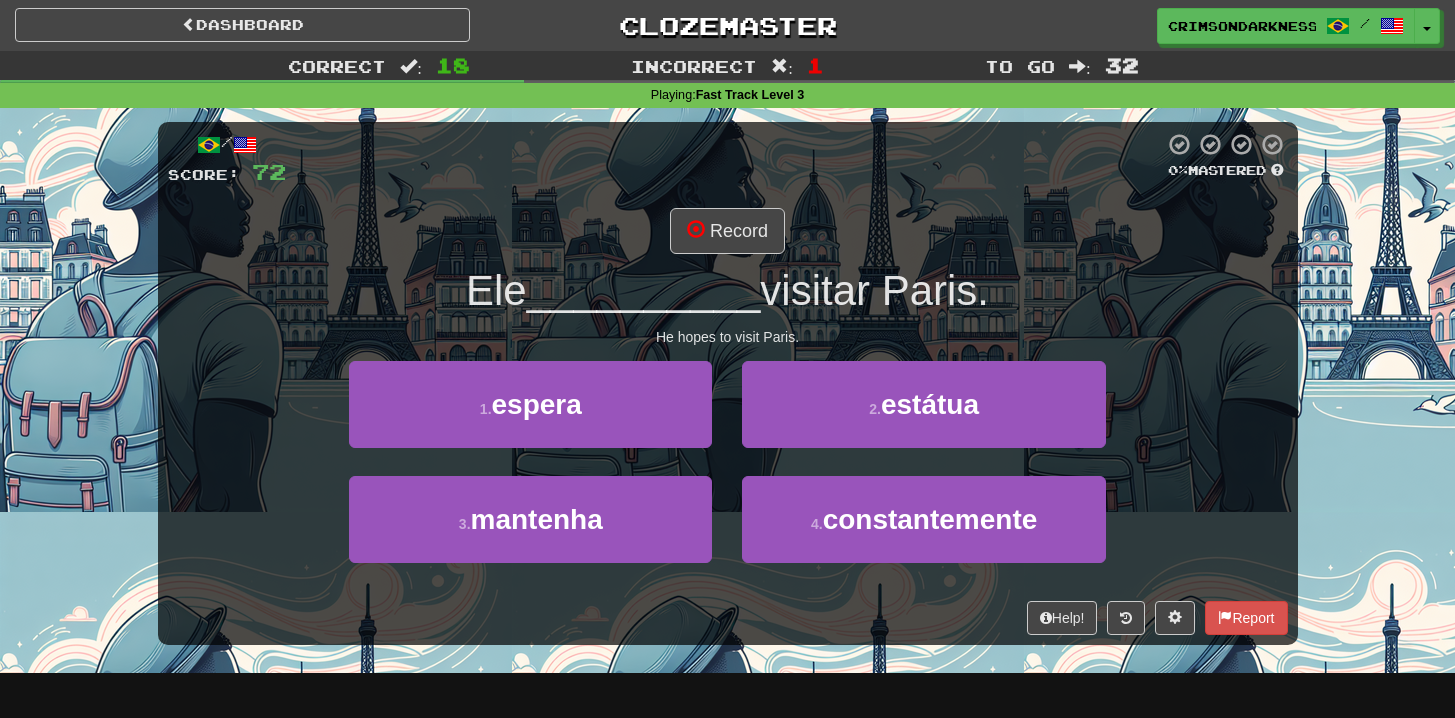 click on "1 .  espera" at bounding box center (530, 418) 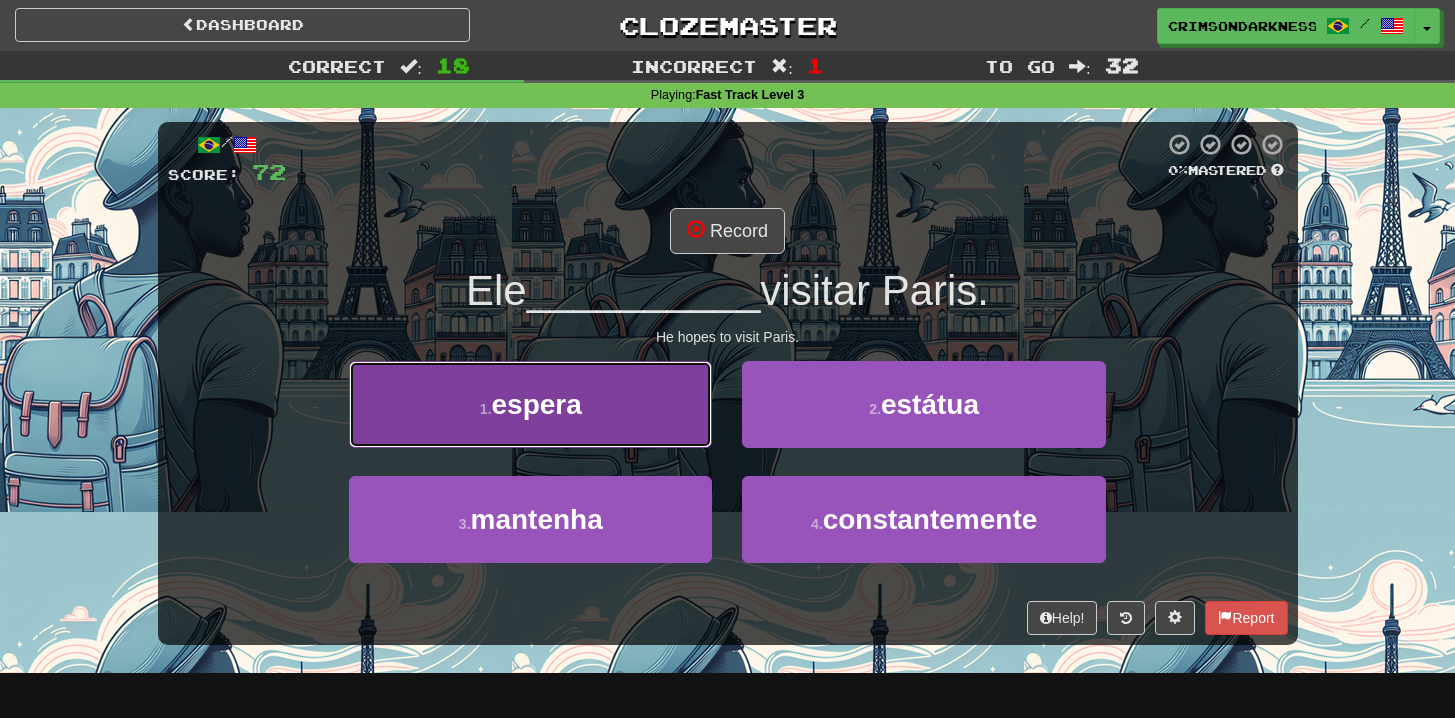 click on "1 .  espera" at bounding box center (530, 404) 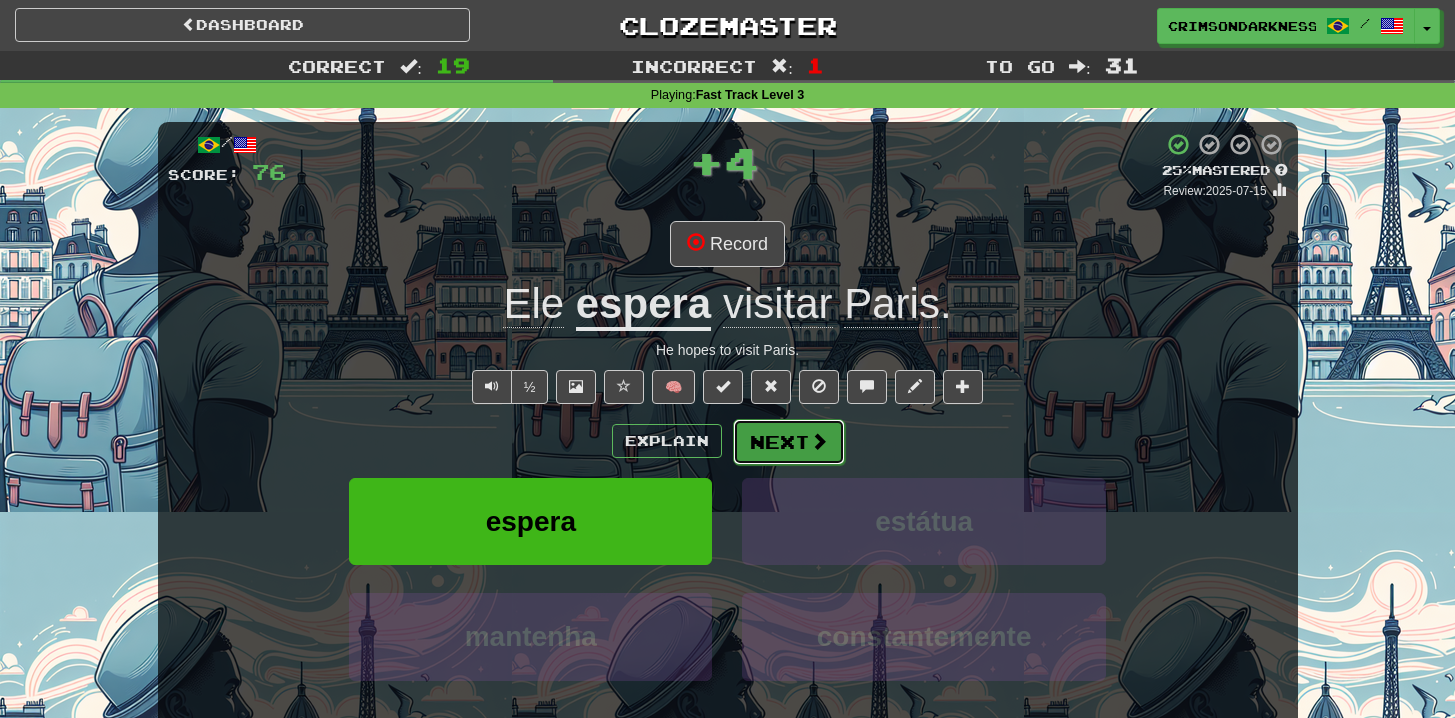 click on "Next" at bounding box center [789, 442] 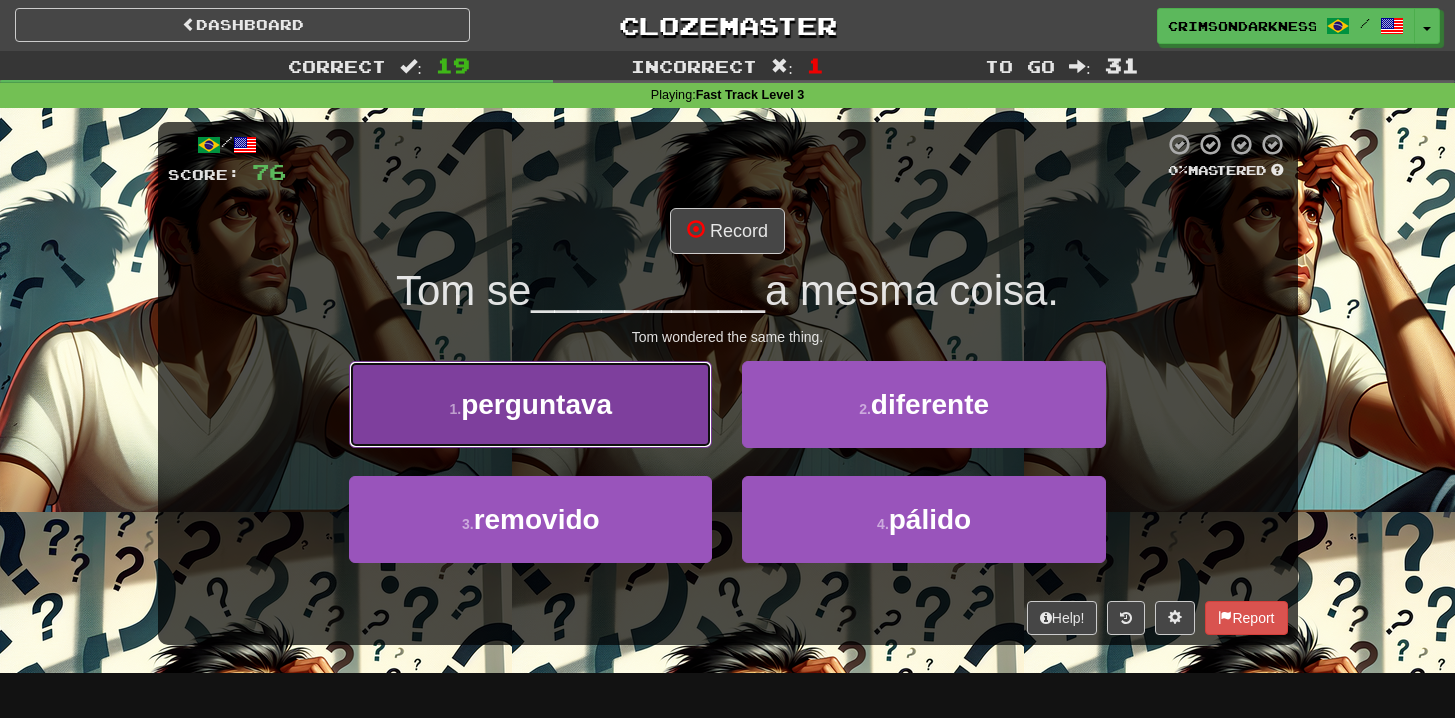 click on "1 .  perguntava" at bounding box center (530, 404) 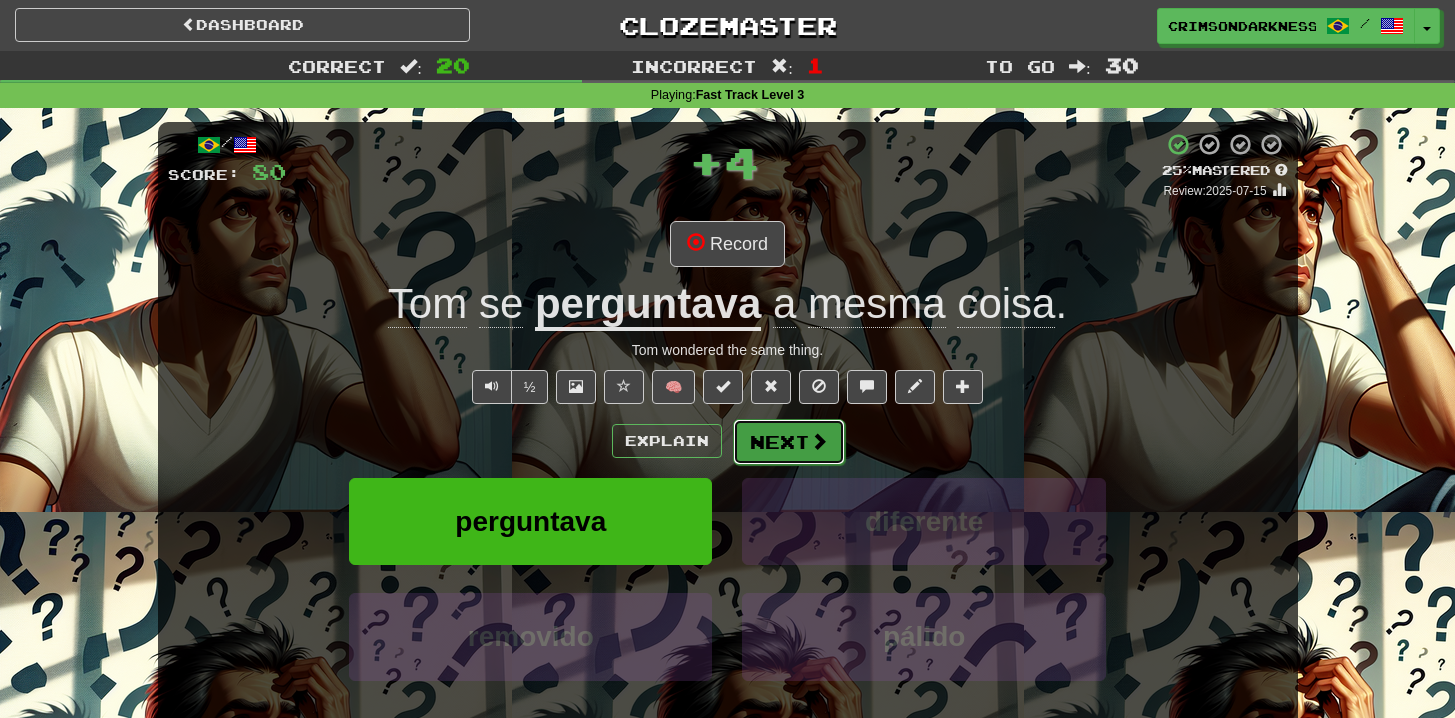 click on "Next" at bounding box center [789, 442] 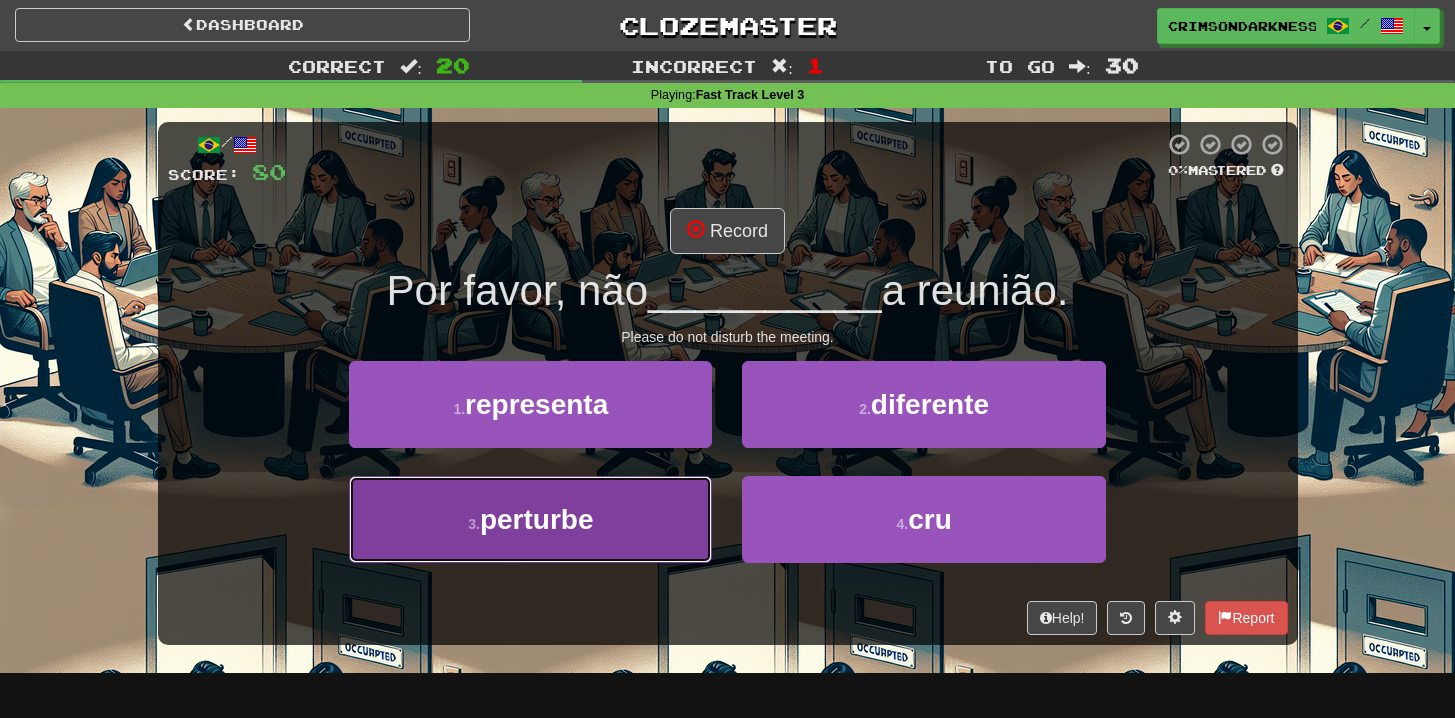 click on "3 .  perturbe" at bounding box center [530, 519] 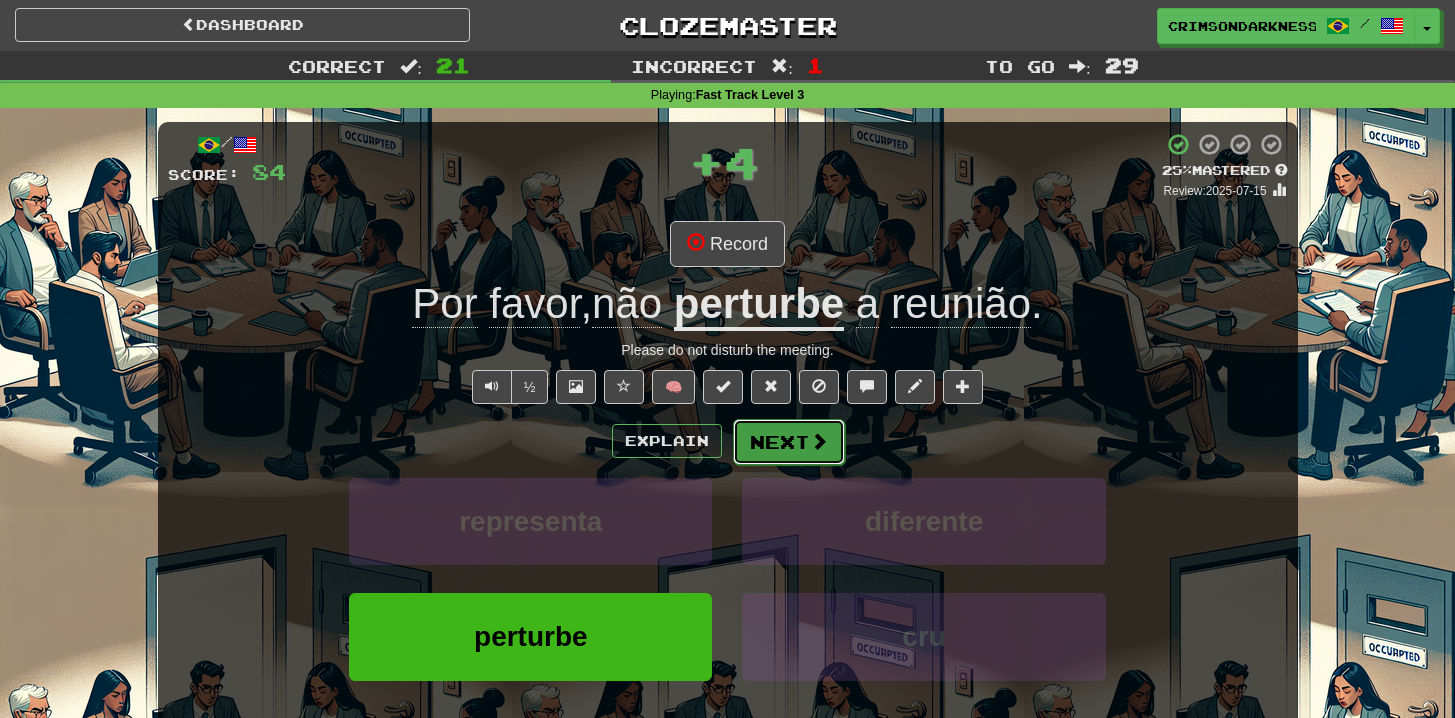 click on "Next" at bounding box center (789, 442) 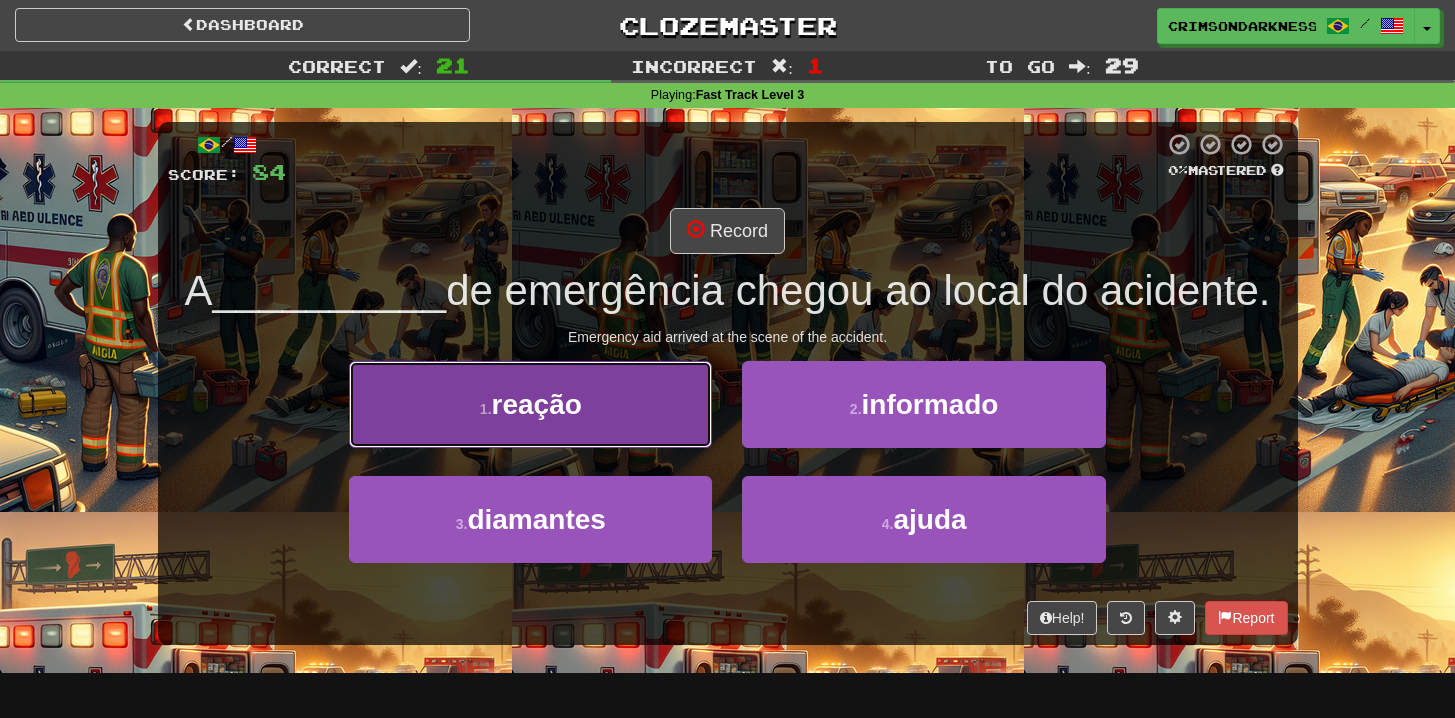 click on "1 .  reação" at bounding box center (530, 404) 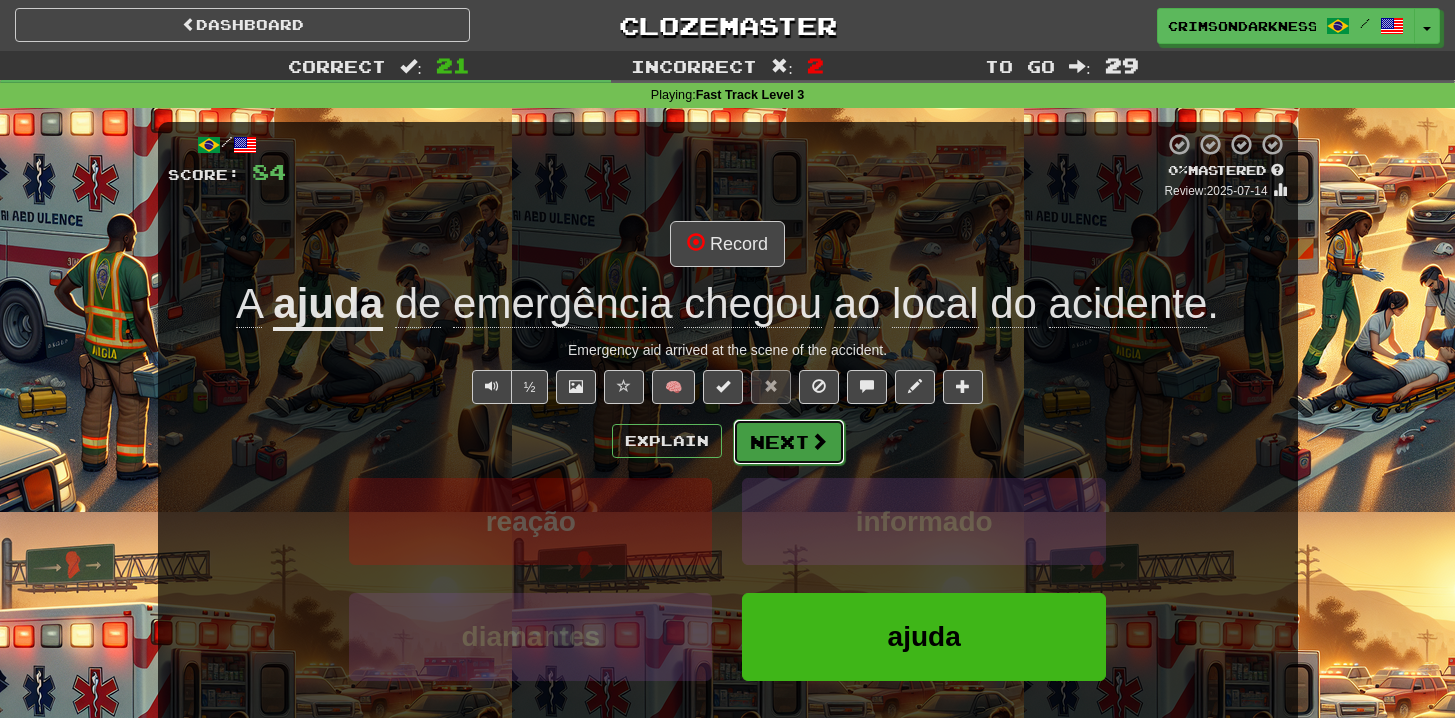 click on "Next" at bounding box center [789, 442] 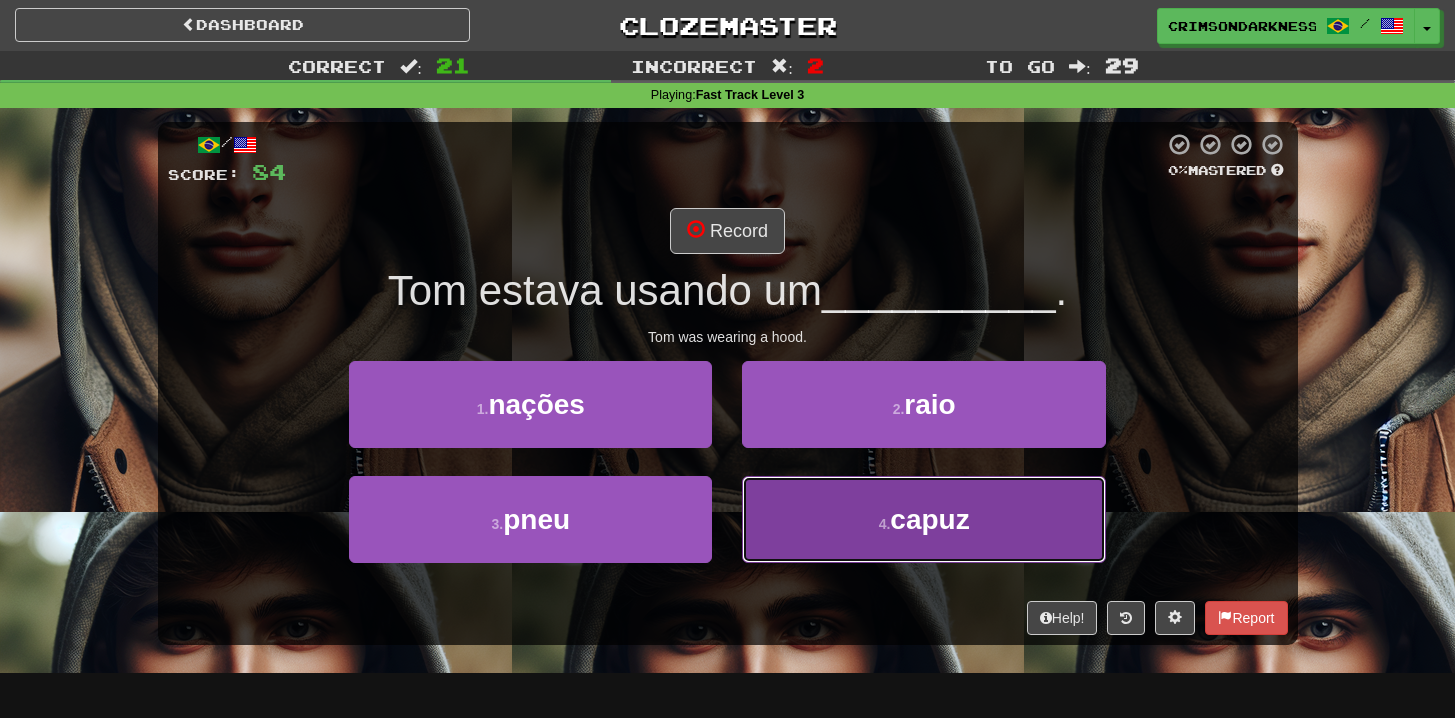 click on "4 .  capuz" at bounding box center (923, 519) 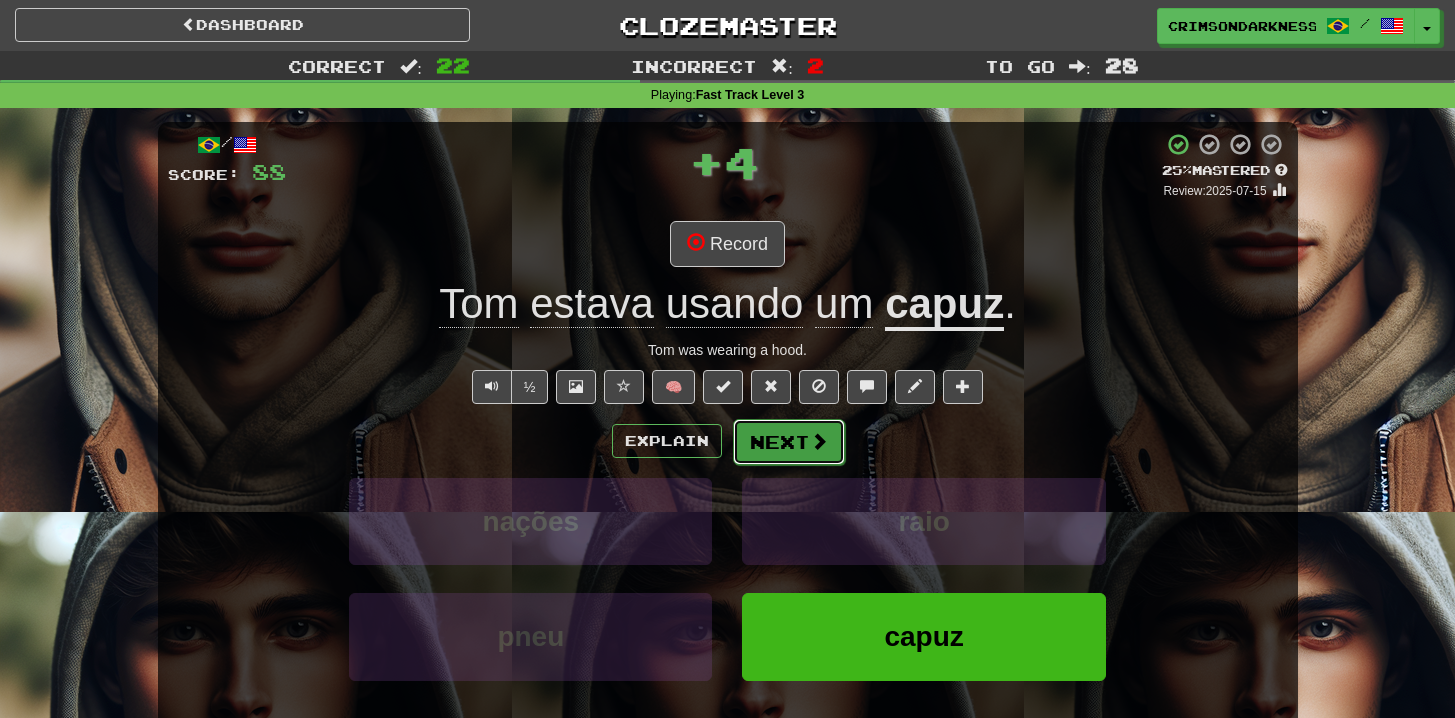 click on "Next" at bounding box center [789, 442] 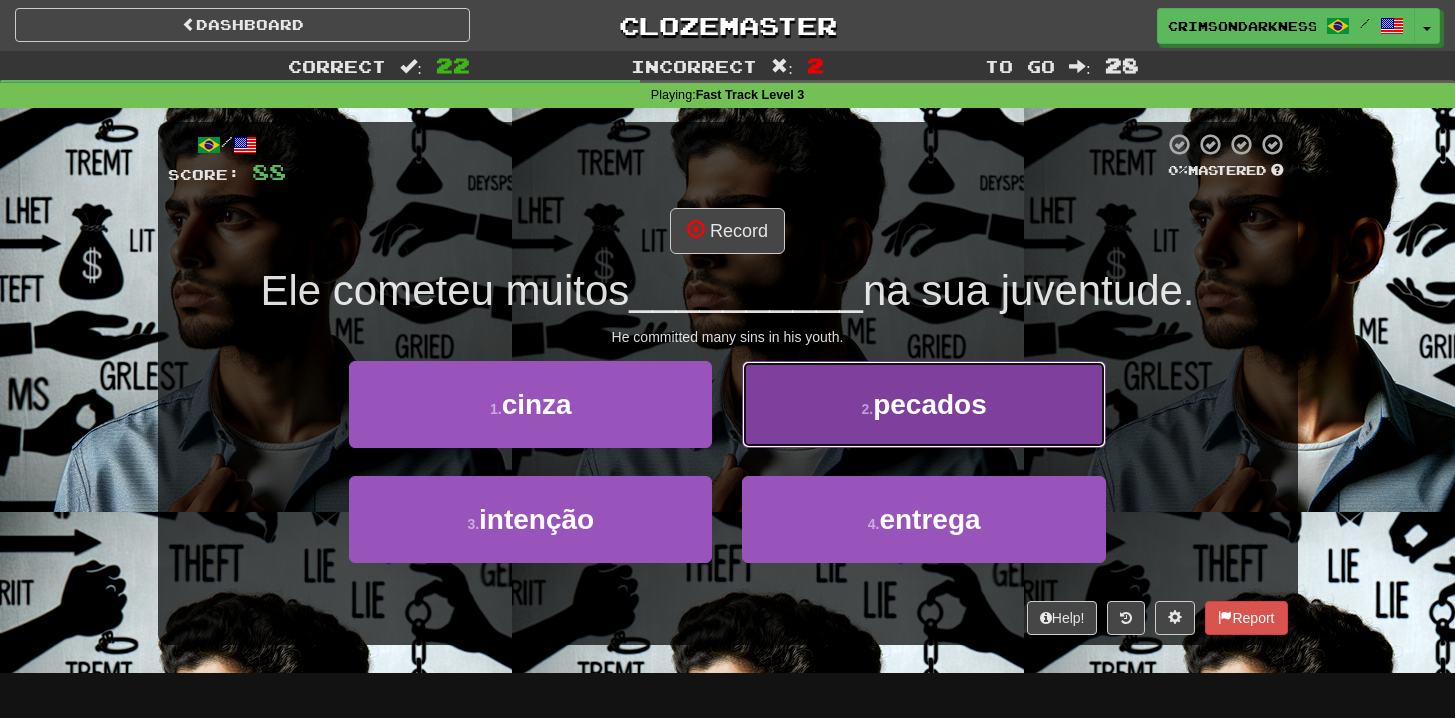 click on "2 .  pecados" at bounding box center [923, 404] 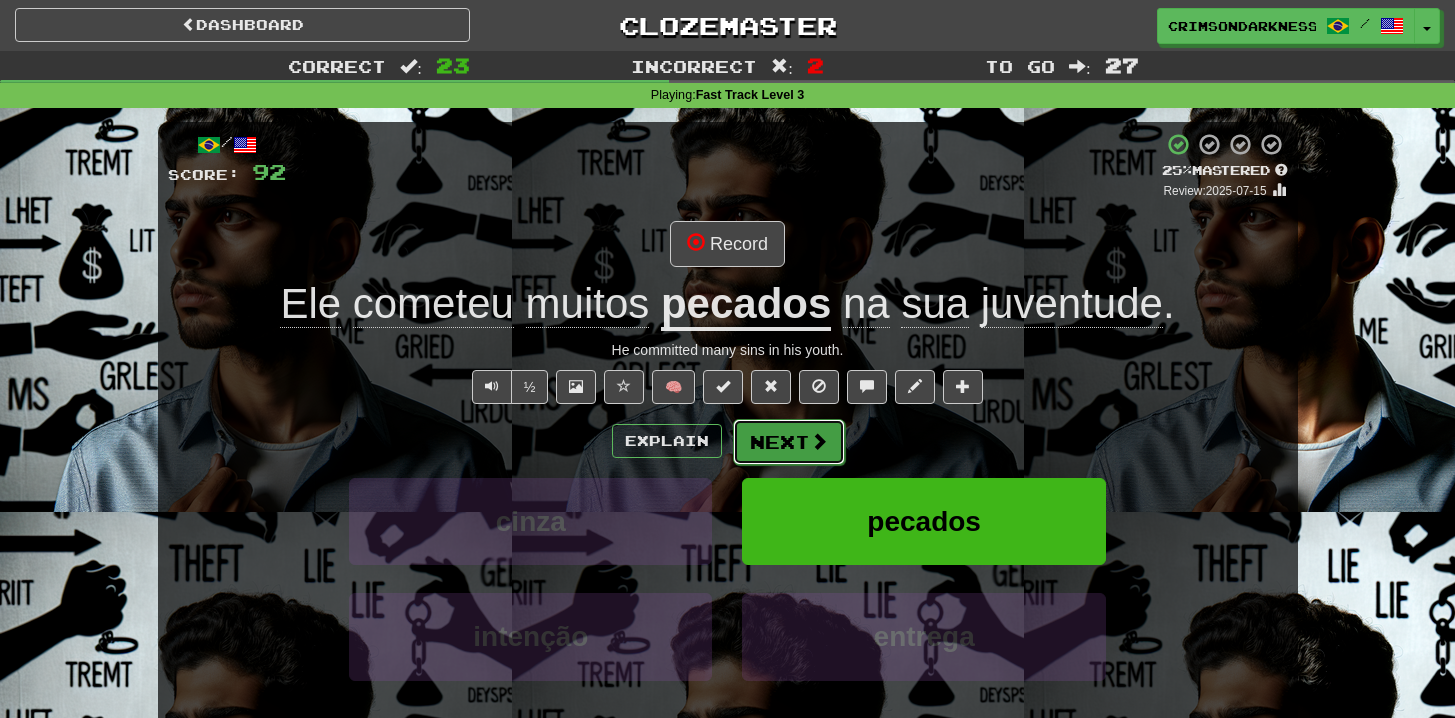click on "Next" at bounding box center [789, 442] 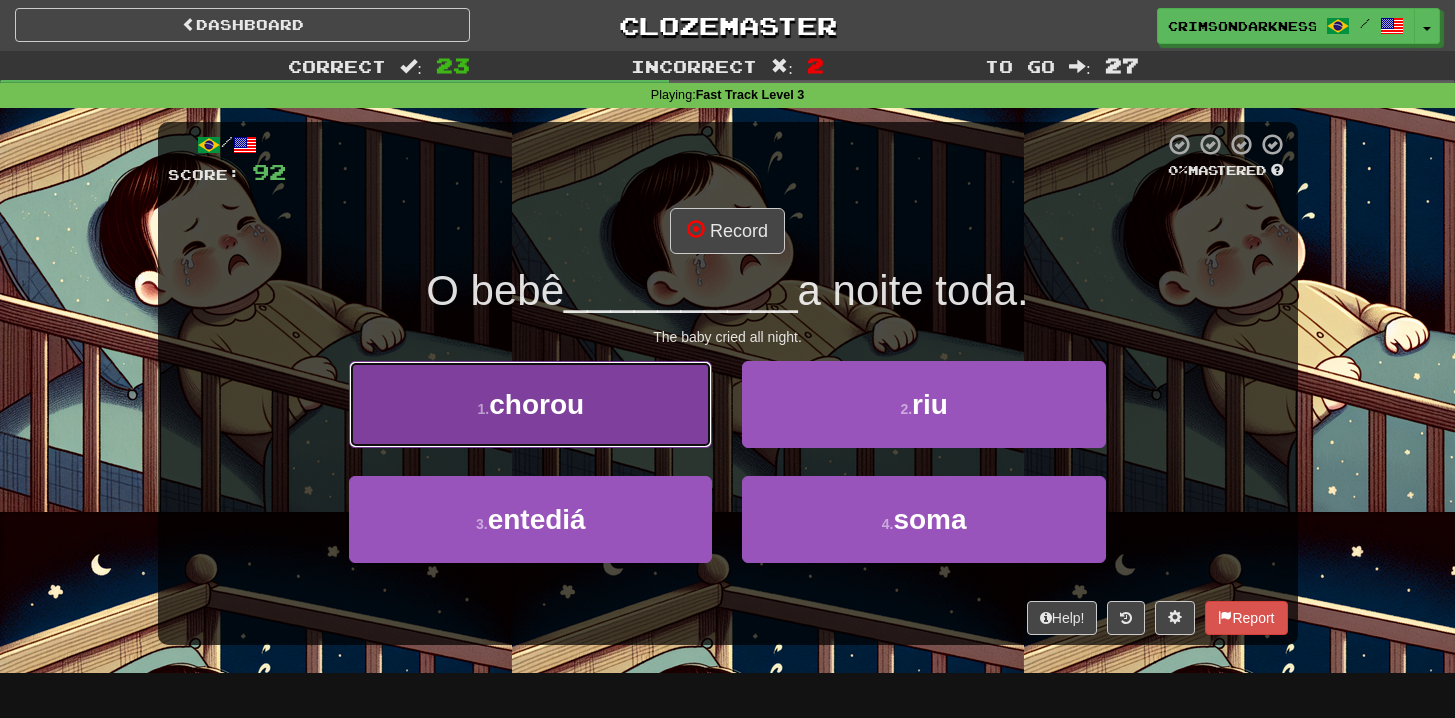 click on "1 .  chorou" at bounding box center [530, 404] 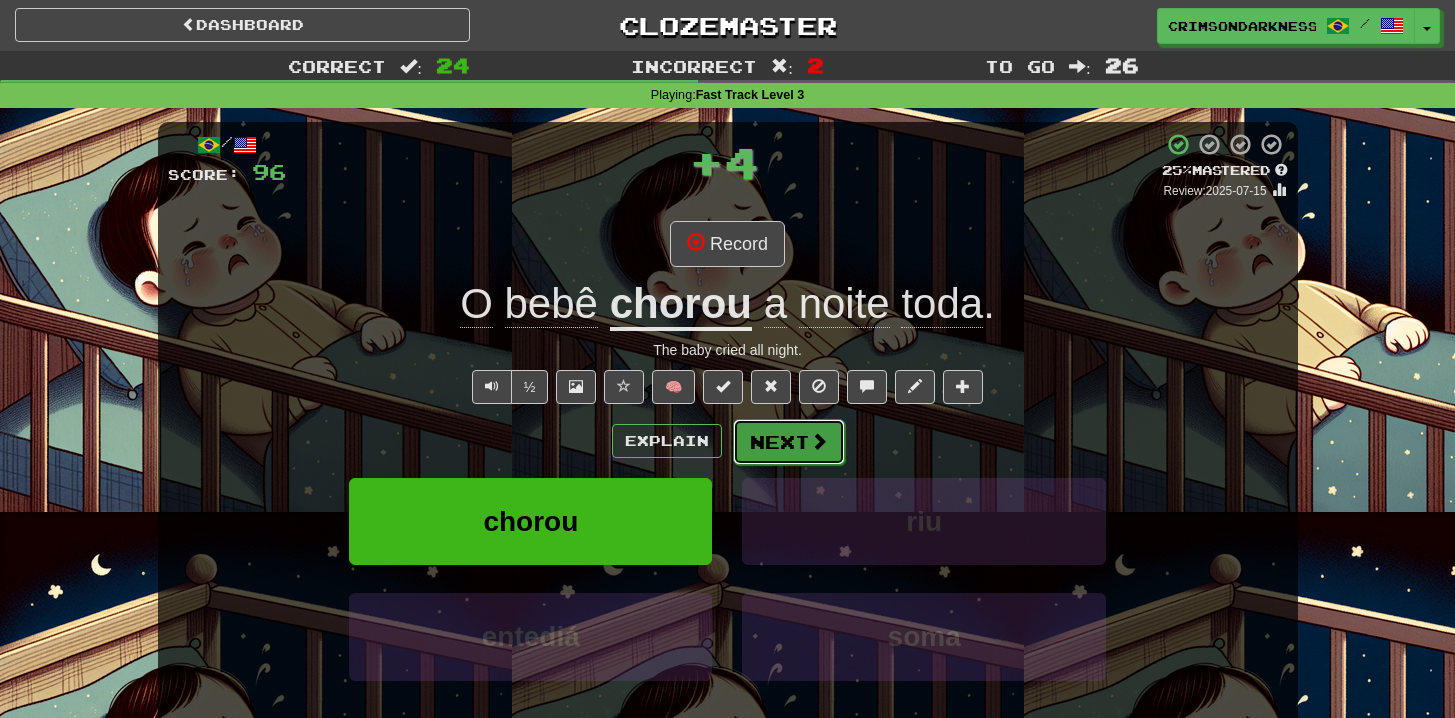 click at bounding box center [819, 441] 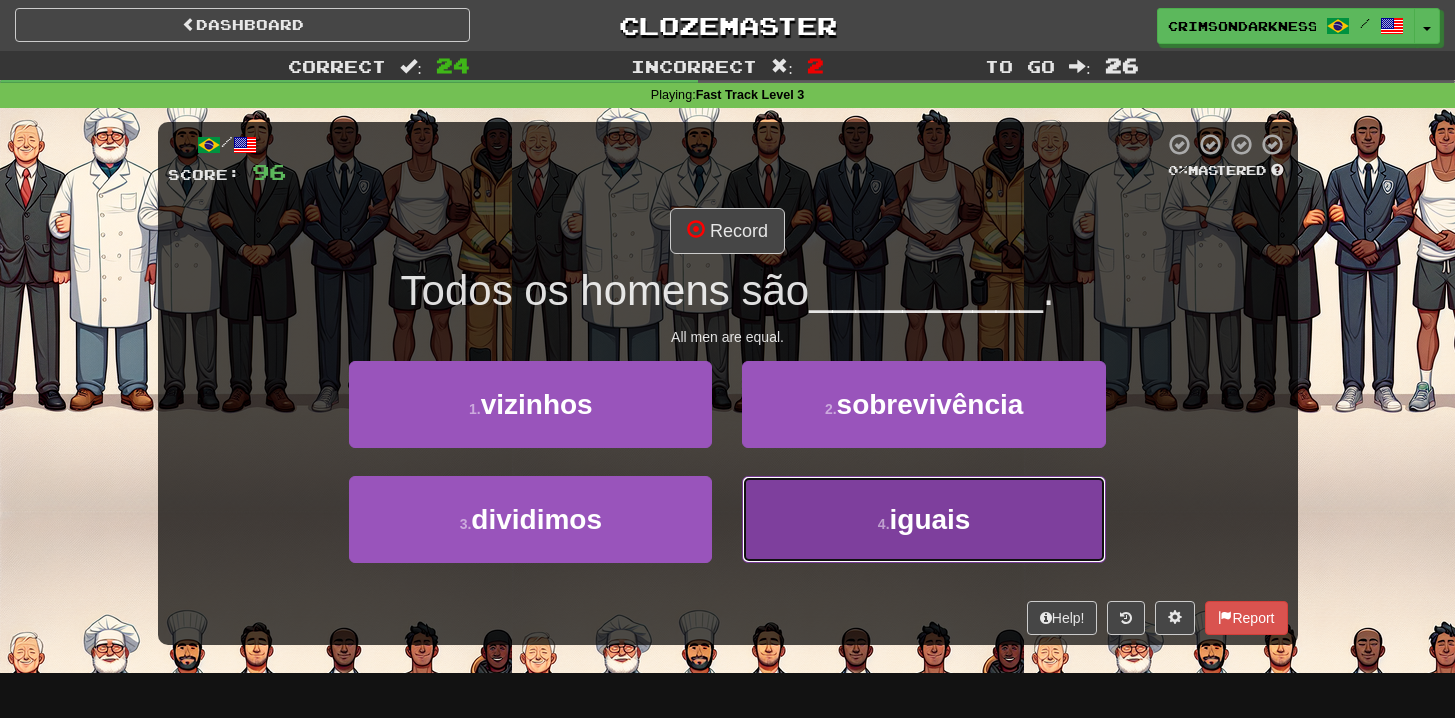 click on "4 .  iguais" at bounding box center (923, 519) 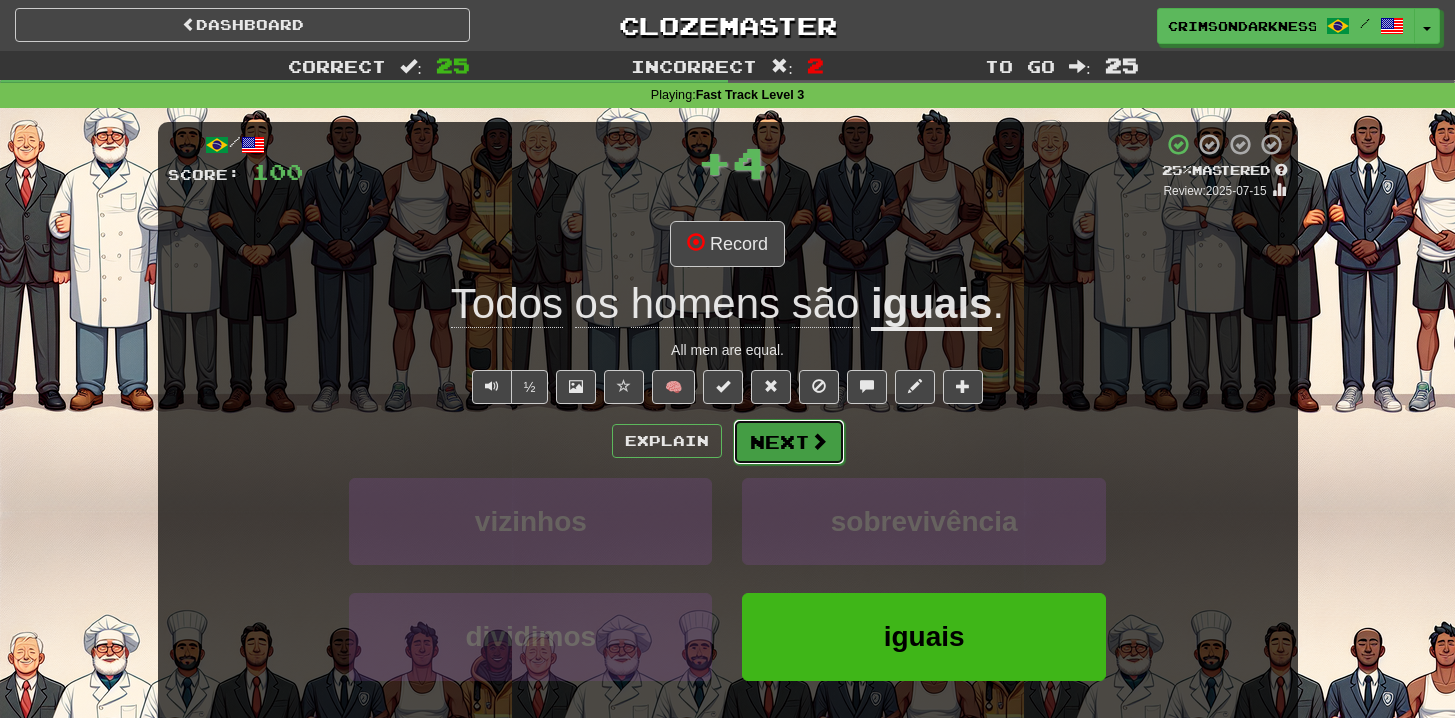 click on "Next" at bounding box center (789, 442) 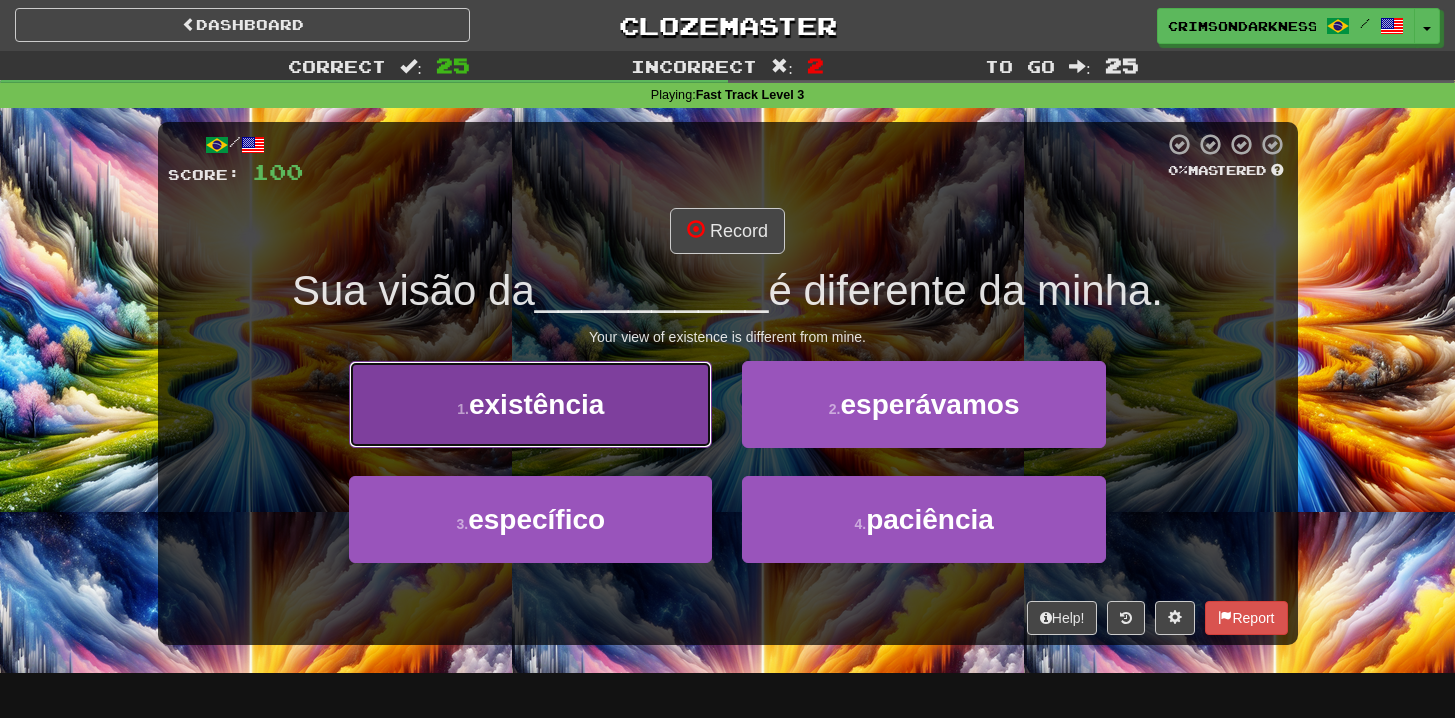 click on "1 .  existência" at bounding box center (530, 404) 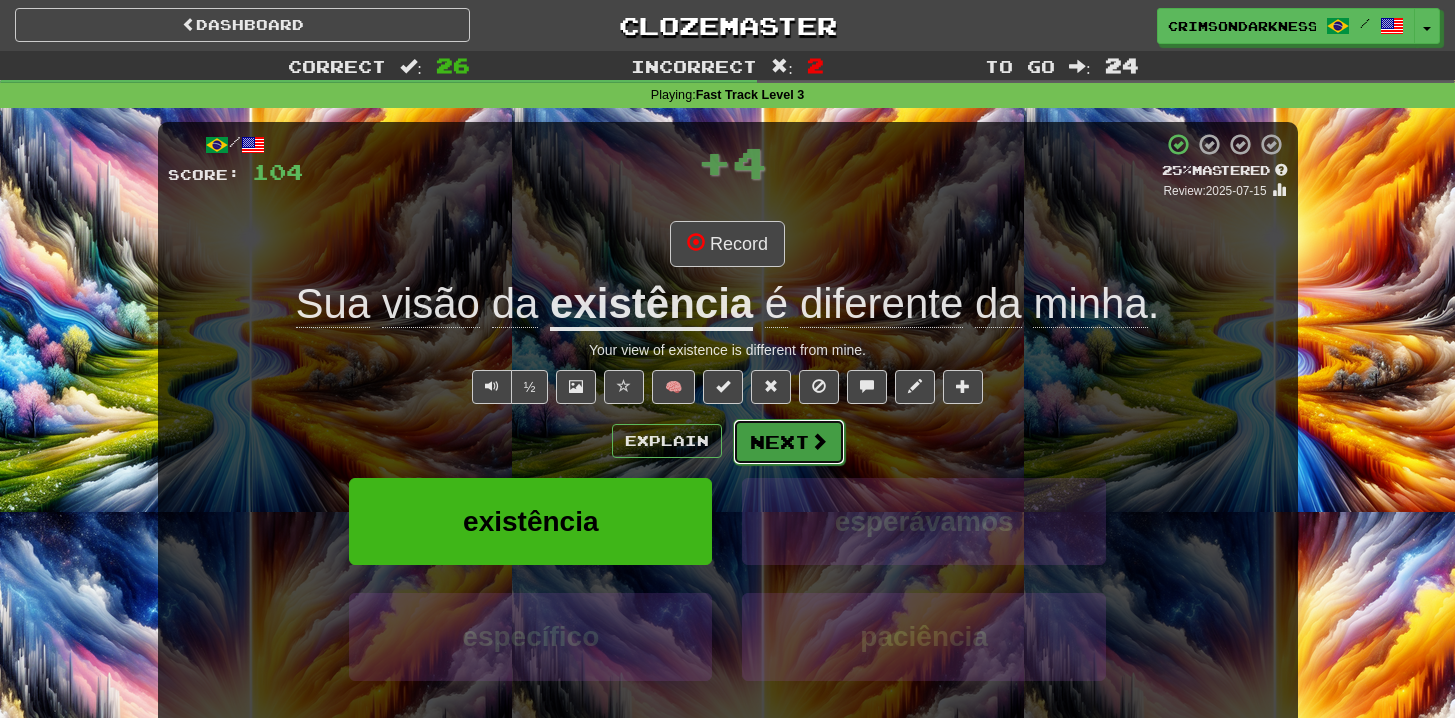 click at bounding box center [819, 441] 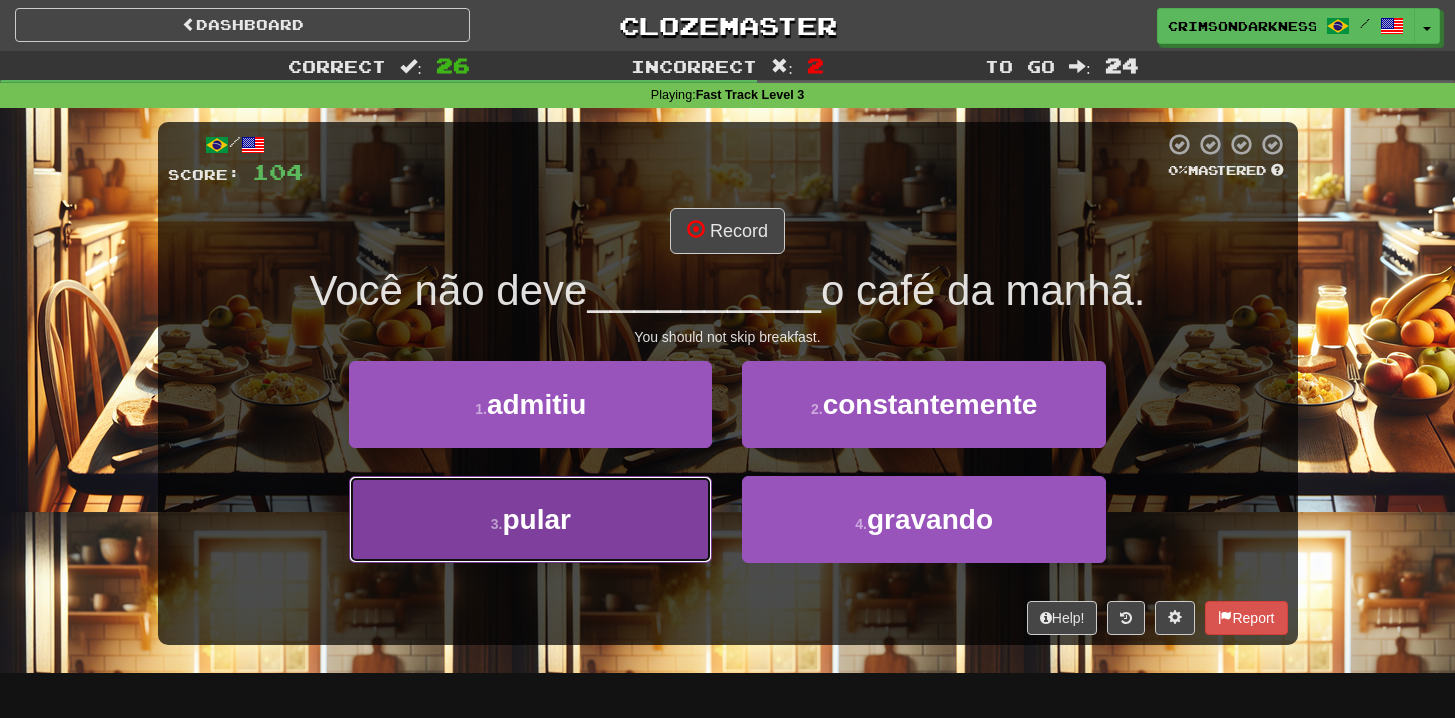 click on "3 .  pular" at bounding box center (530, 519) 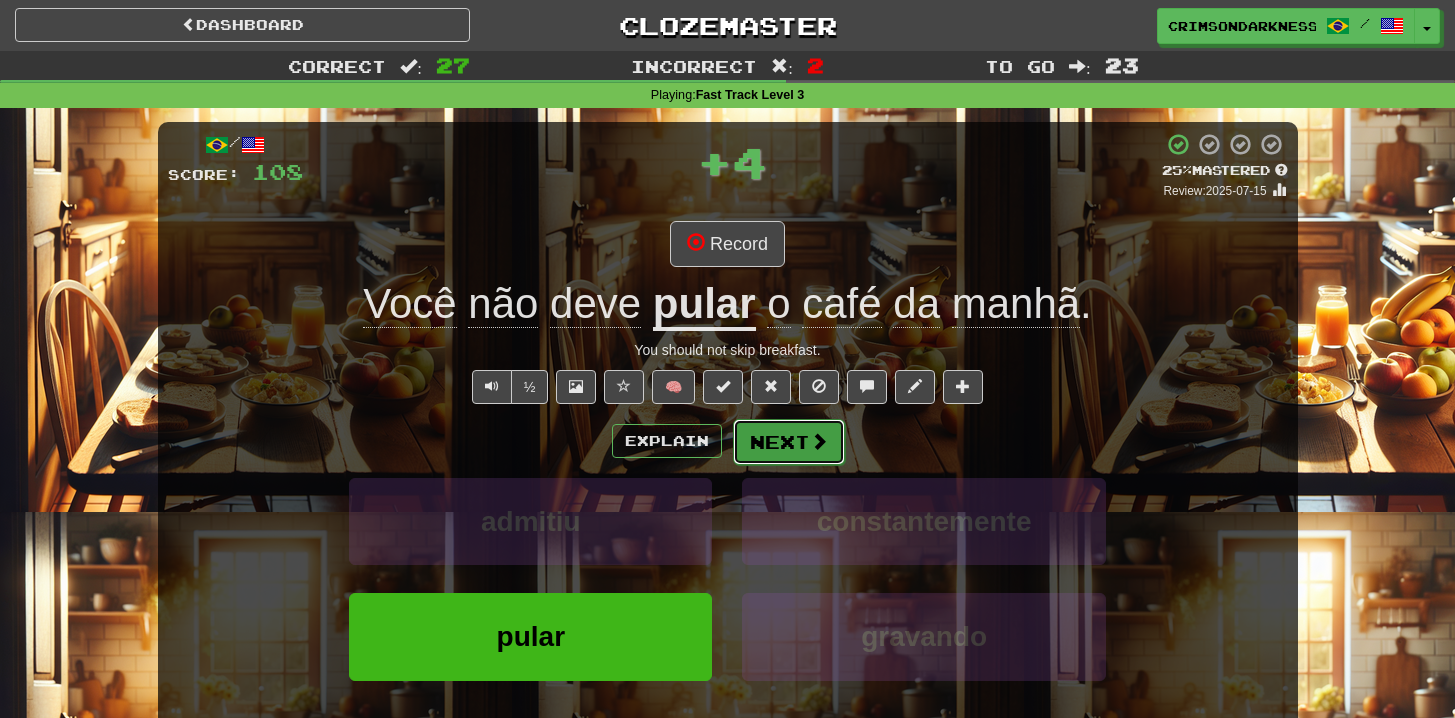 click on "Next" at bounding box center [789, 442] 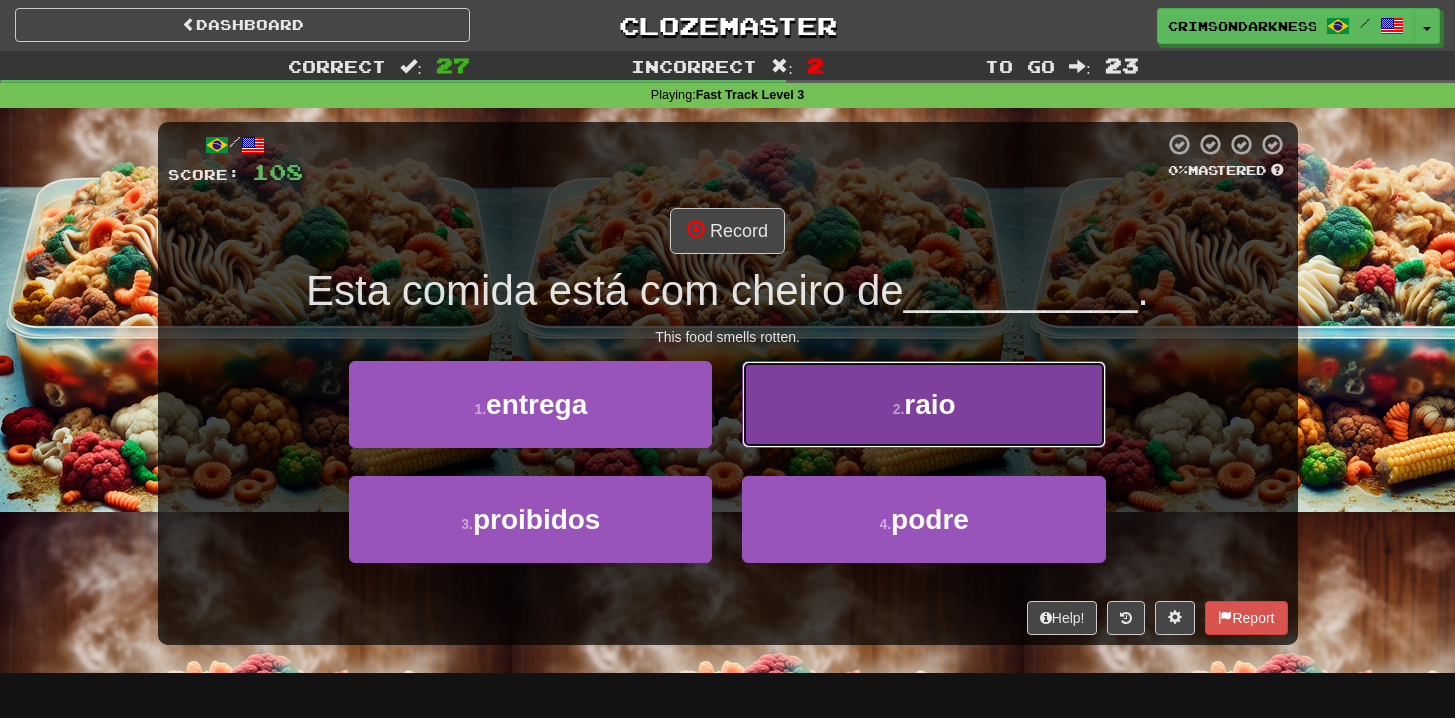 click on "2 .  raio" at bounding box center [923, 404] 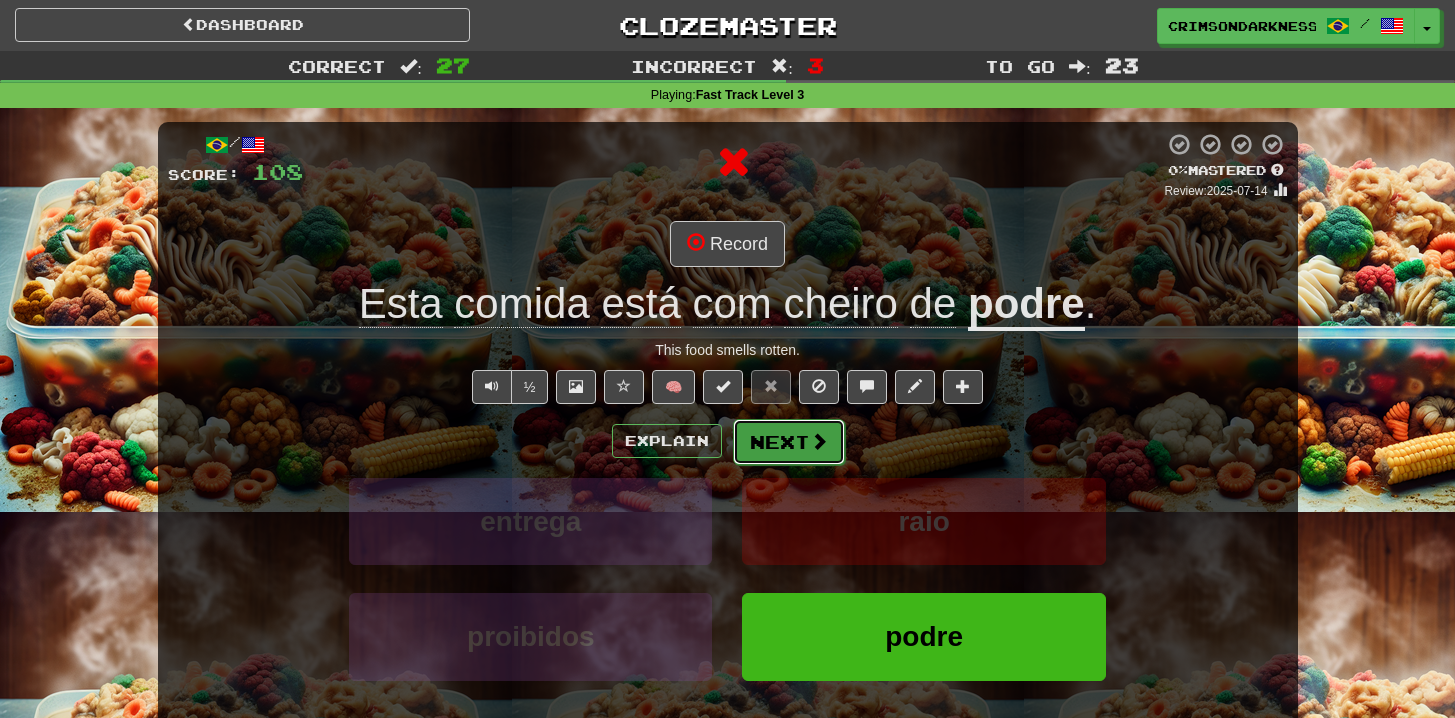 click on "Next" at bounding box center [789, 442] 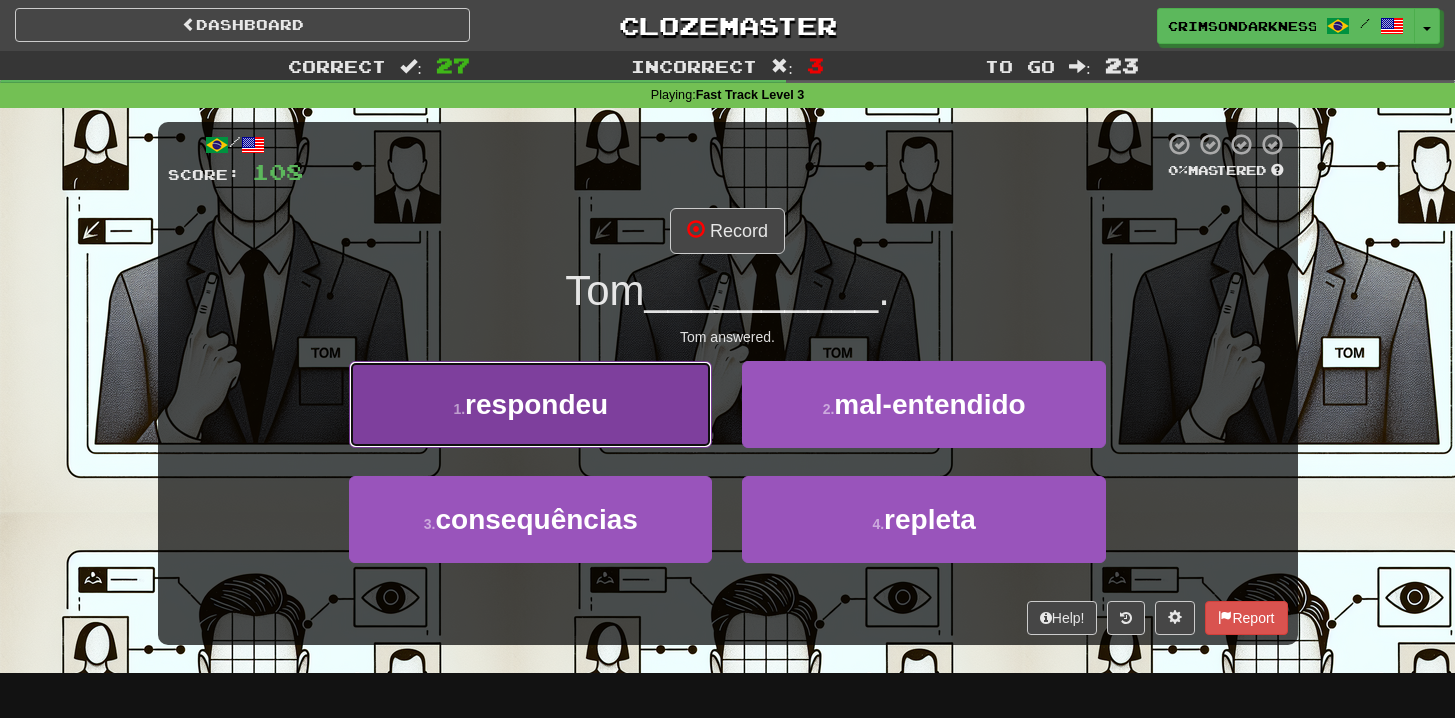 click on "1 .  respondeu" at bounding box center (530, 404) 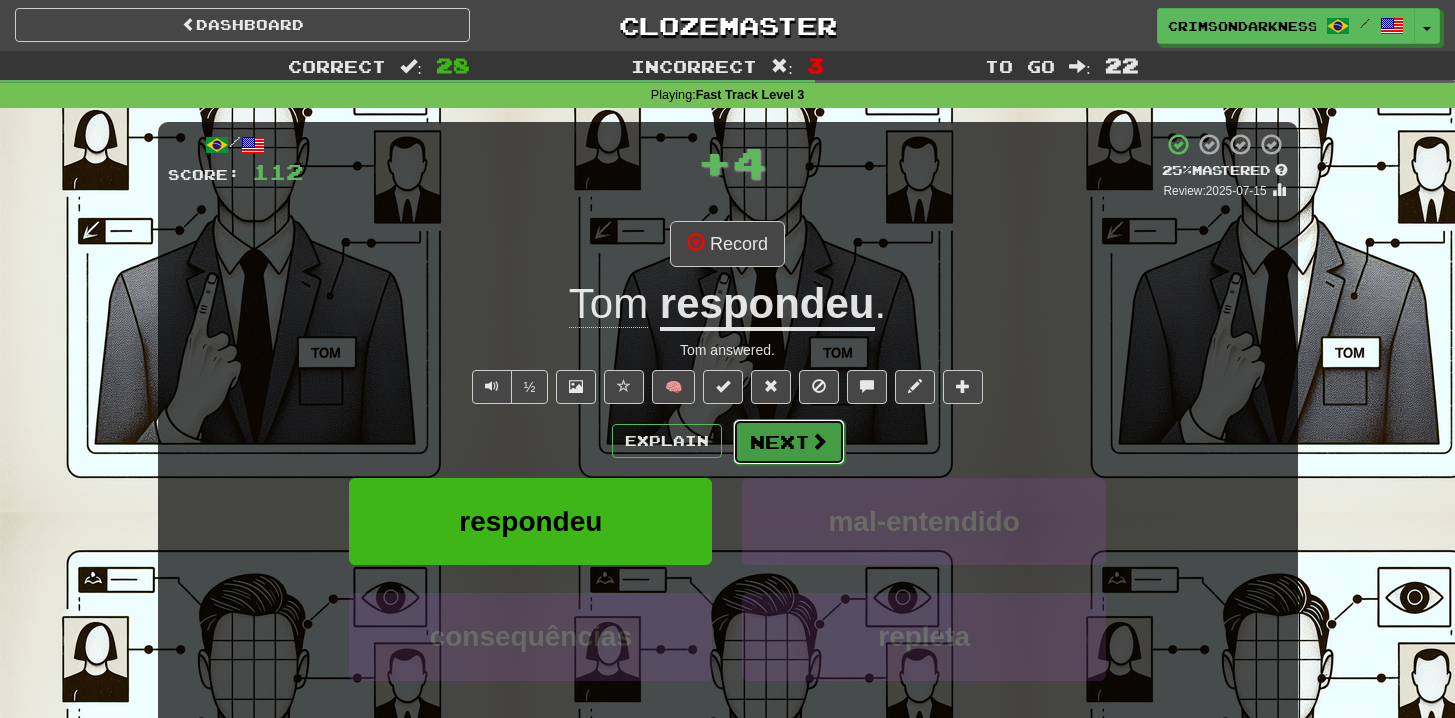 click on "Next" at bounding box center [789, 442] 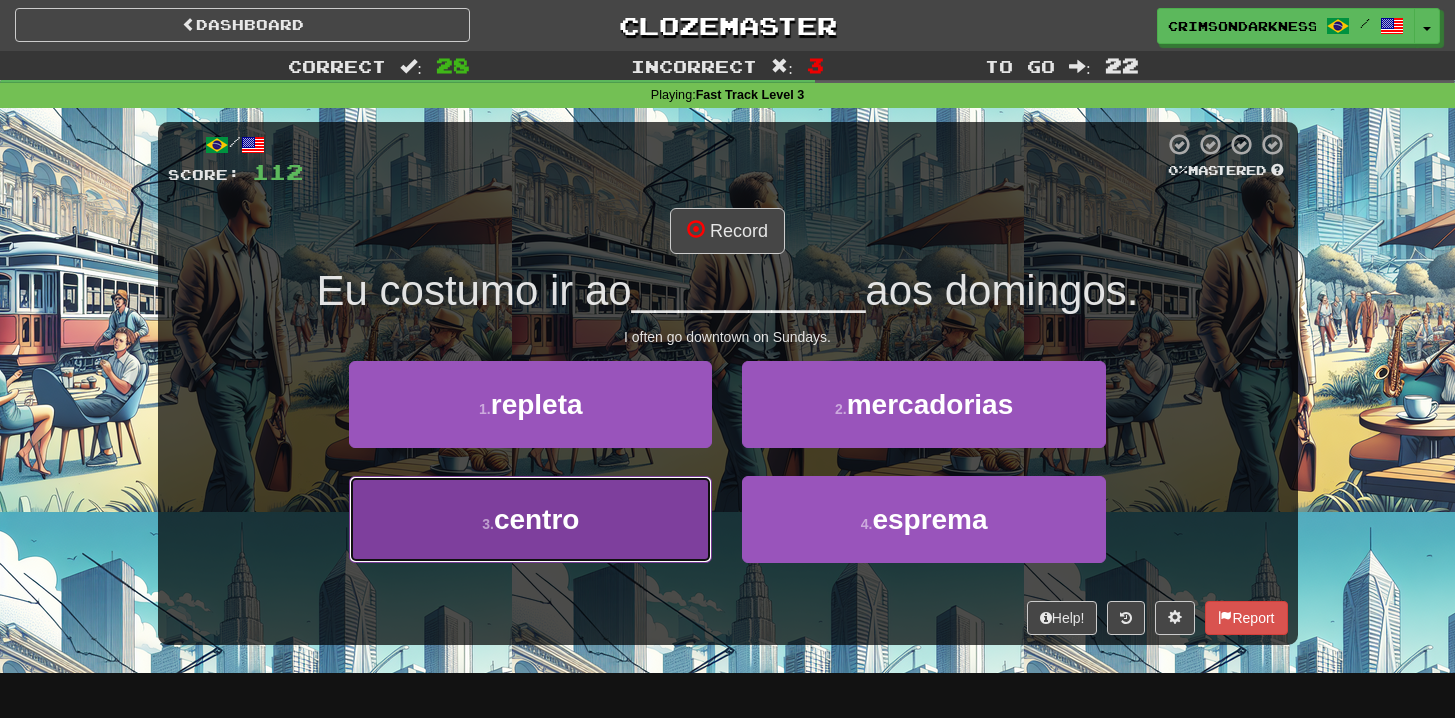 click on "3 .  centro" at bounding box center [530, 519] 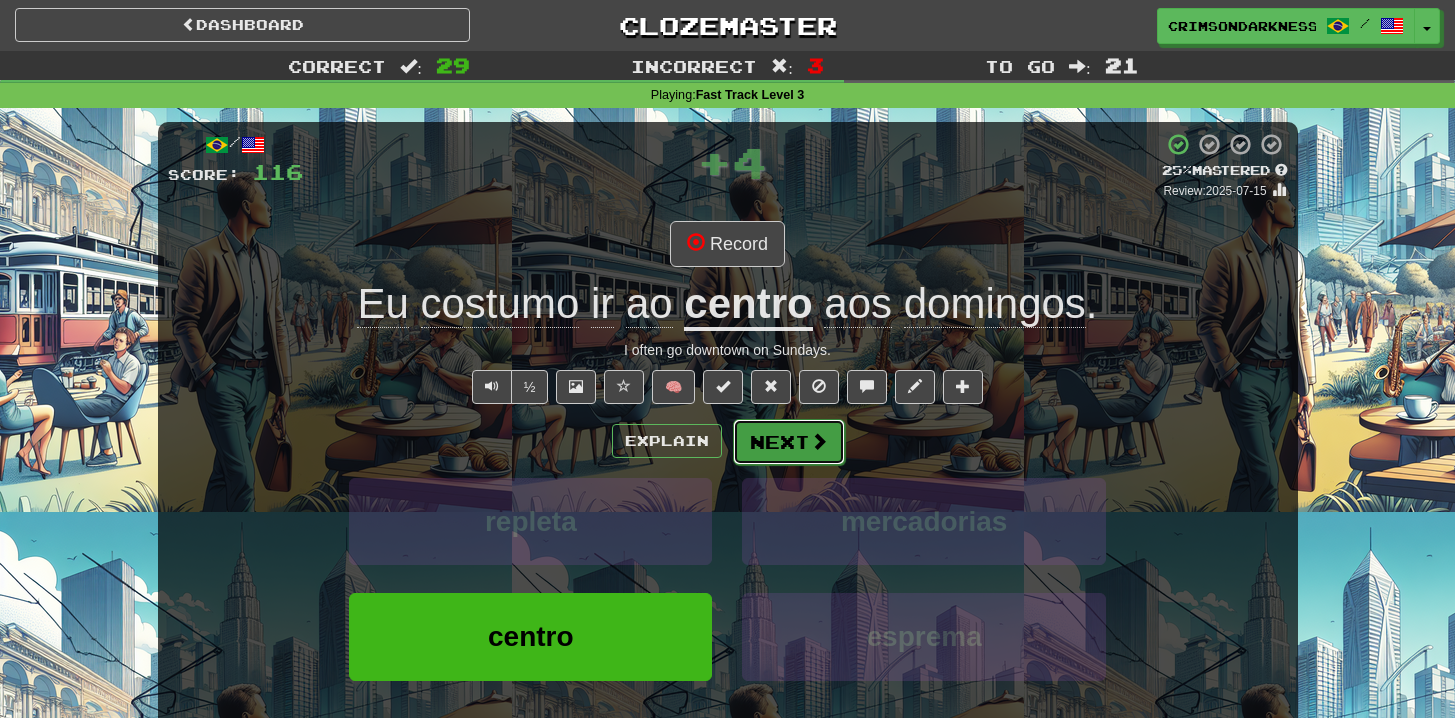 click on "Next" at bounding box center [789, 442] 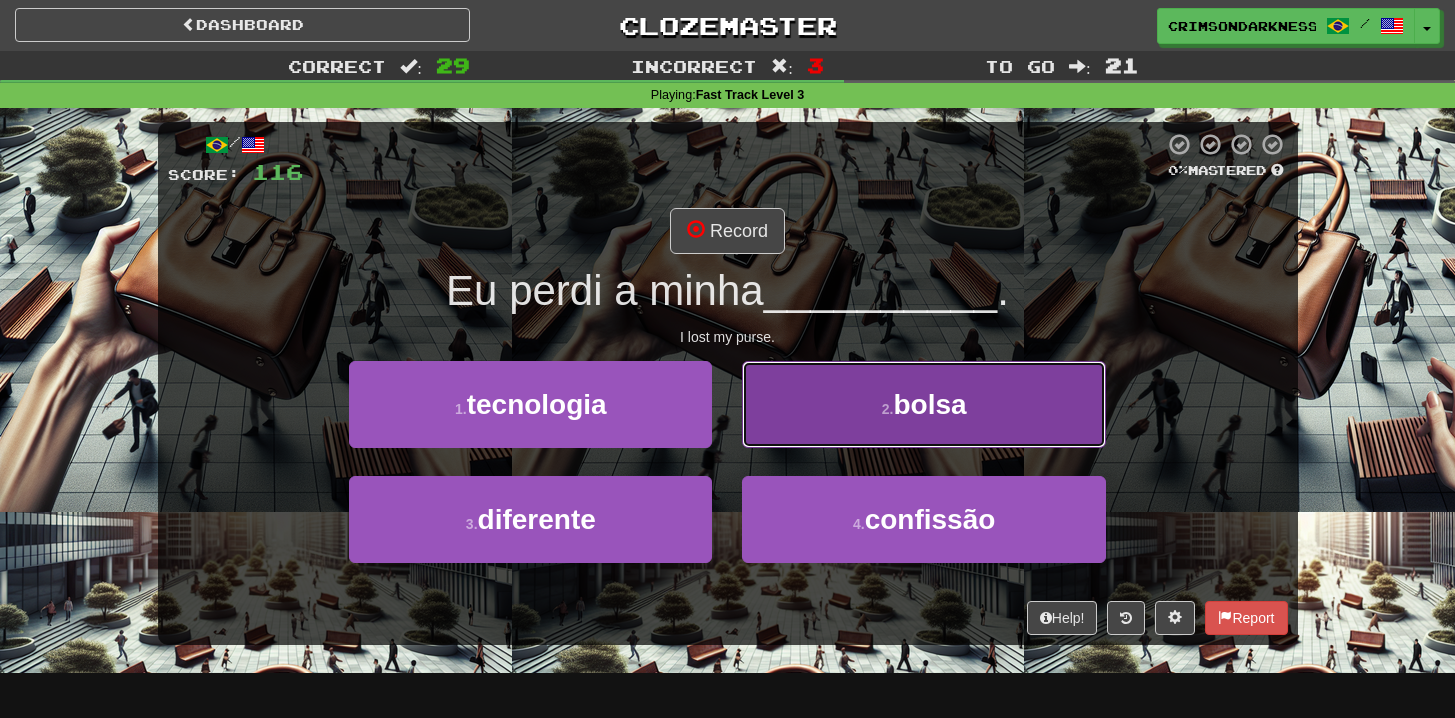 click on "2 .  bolsa" at bounding box center [923, 404] 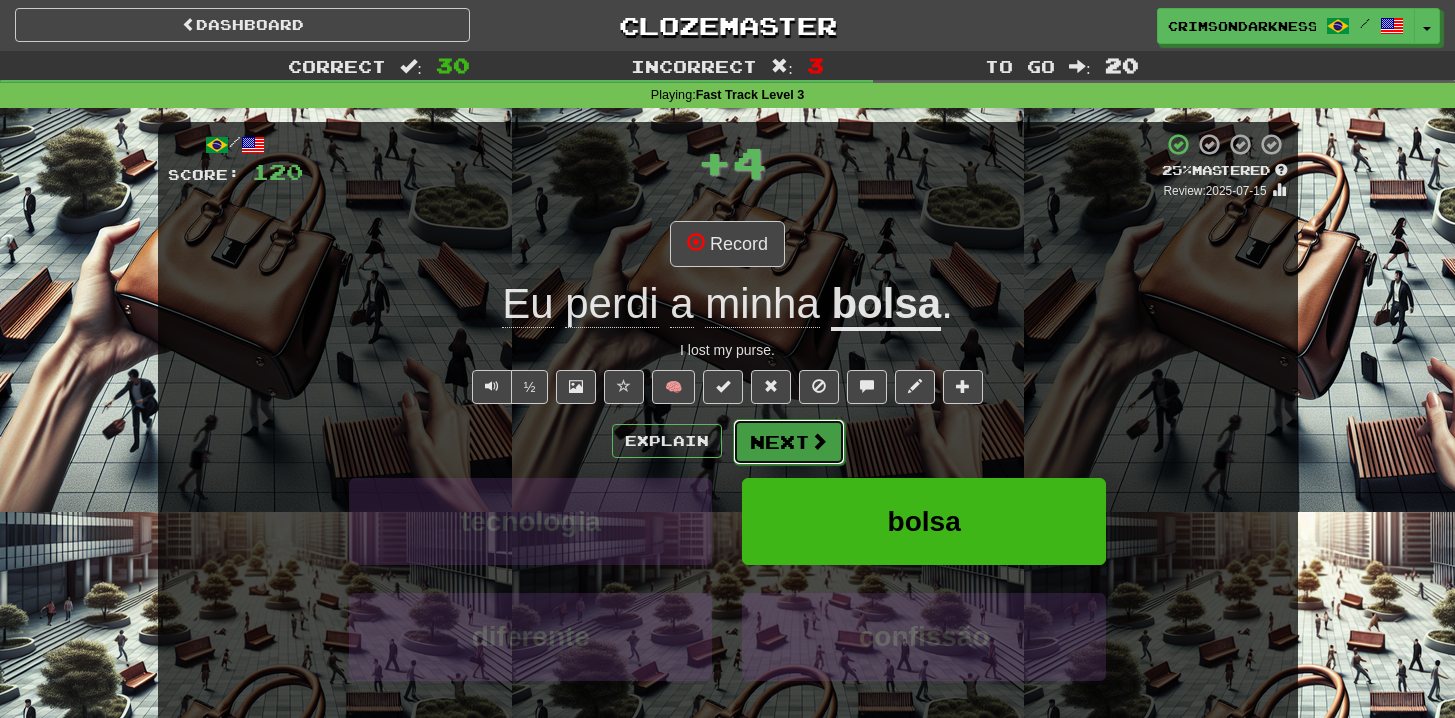 click on "Next" at bounding box center (789, 442) 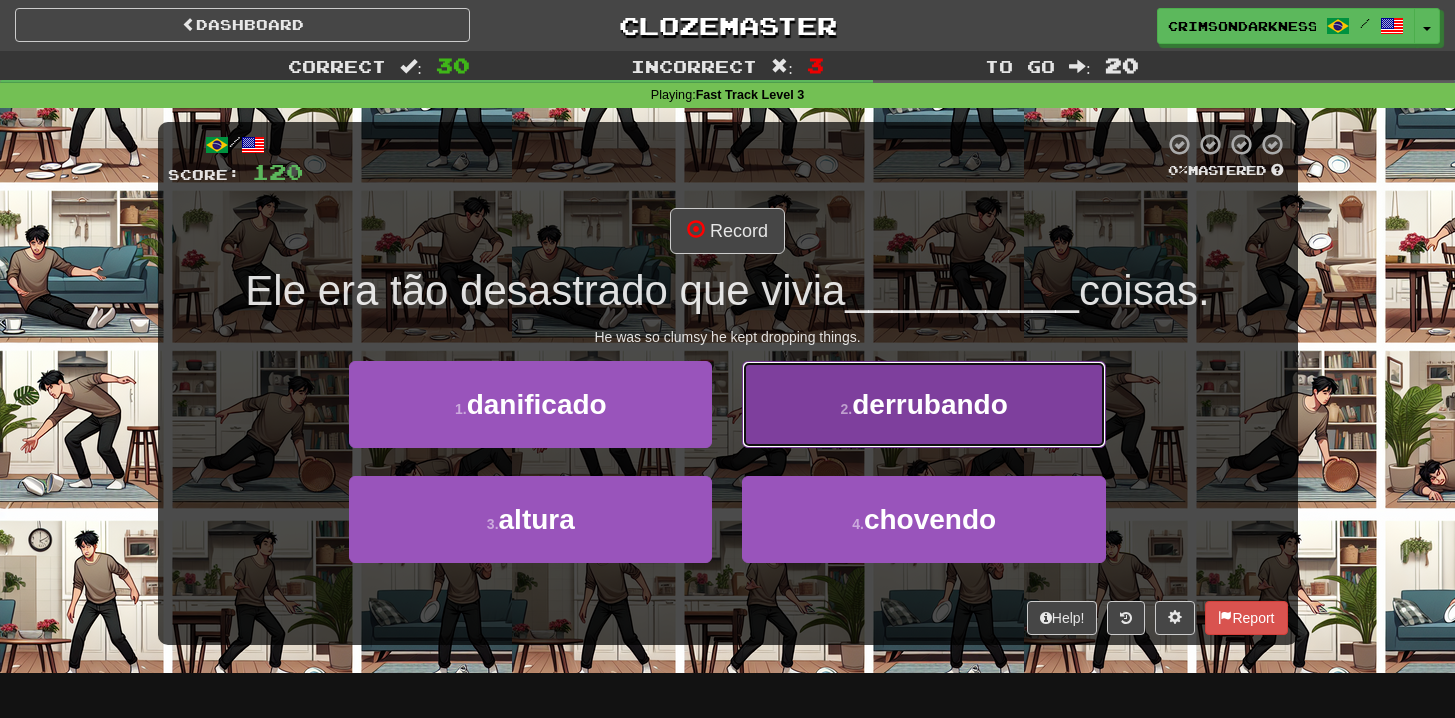 click on "2 ." at bounding box center (847, 409) 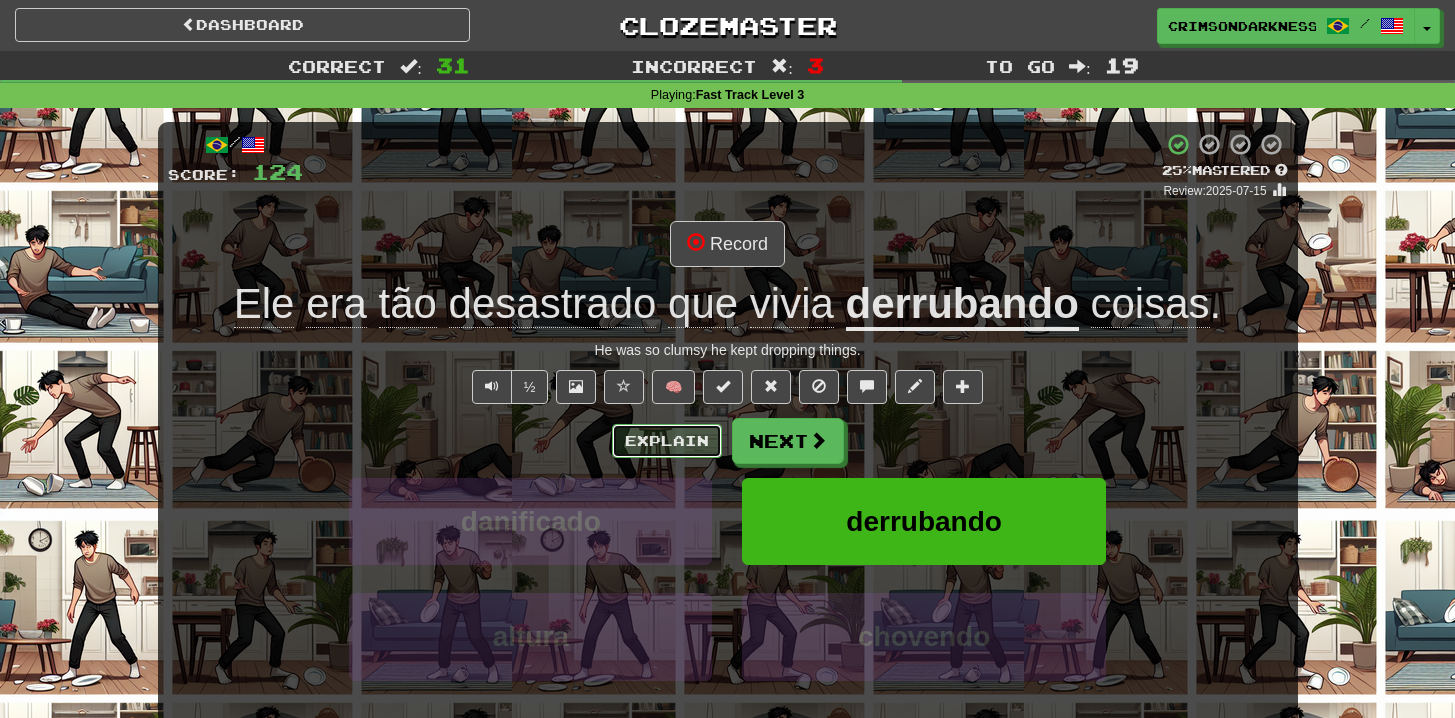 click on "Explain" at bounding box center (667, 441) 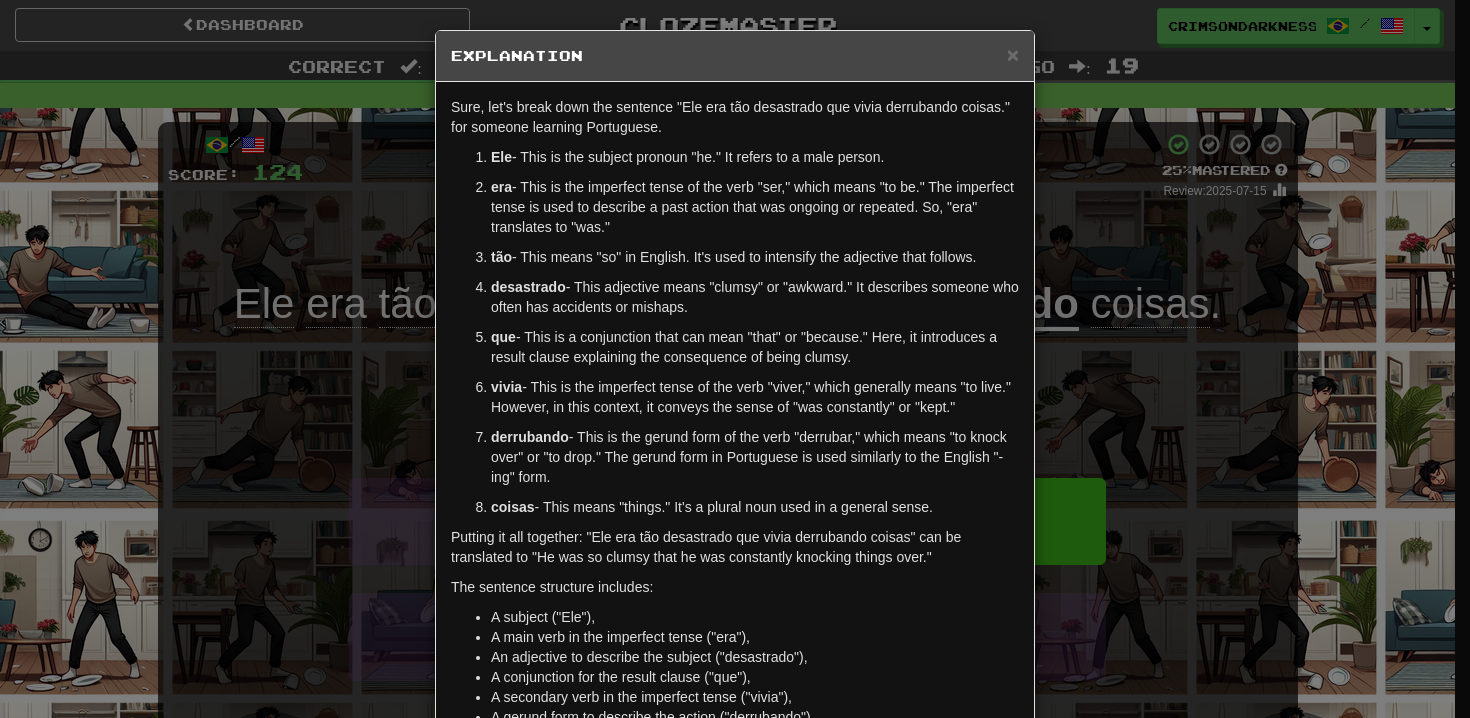 click on "× Explanation Sure, let's break down the sentence "Ele era tão desastrado que vivia derrubando coisas." for someone learning Portuguese.
Ele  - This is the subject pronoun "he." It refers to a male person.
era  - This is the imperfect tense of the verb "ser," which means "to be." The imperfect tense is used to describe a past action that was ongoing or repeated. So, "era" translates to "was."
tão  - This means "so" in English. It's used to intensify the adjective that follows.
desastrado  - This adjective means "clumsy" or "awkward." It describes someone who often has accidents or mishaps.
que  - This is a conjunction that can mean "that" or "because." Here, it introduces a result clause explaining the consequence of being clumsy.
vivia  - This is the imperfect tense of the verb "viver," which generally means "to live." However, in this context, it conveys the sense of "was constantly" or "kept."
derrubando
coisas
The sentence structure includes:" at bounding box center [735, 359] 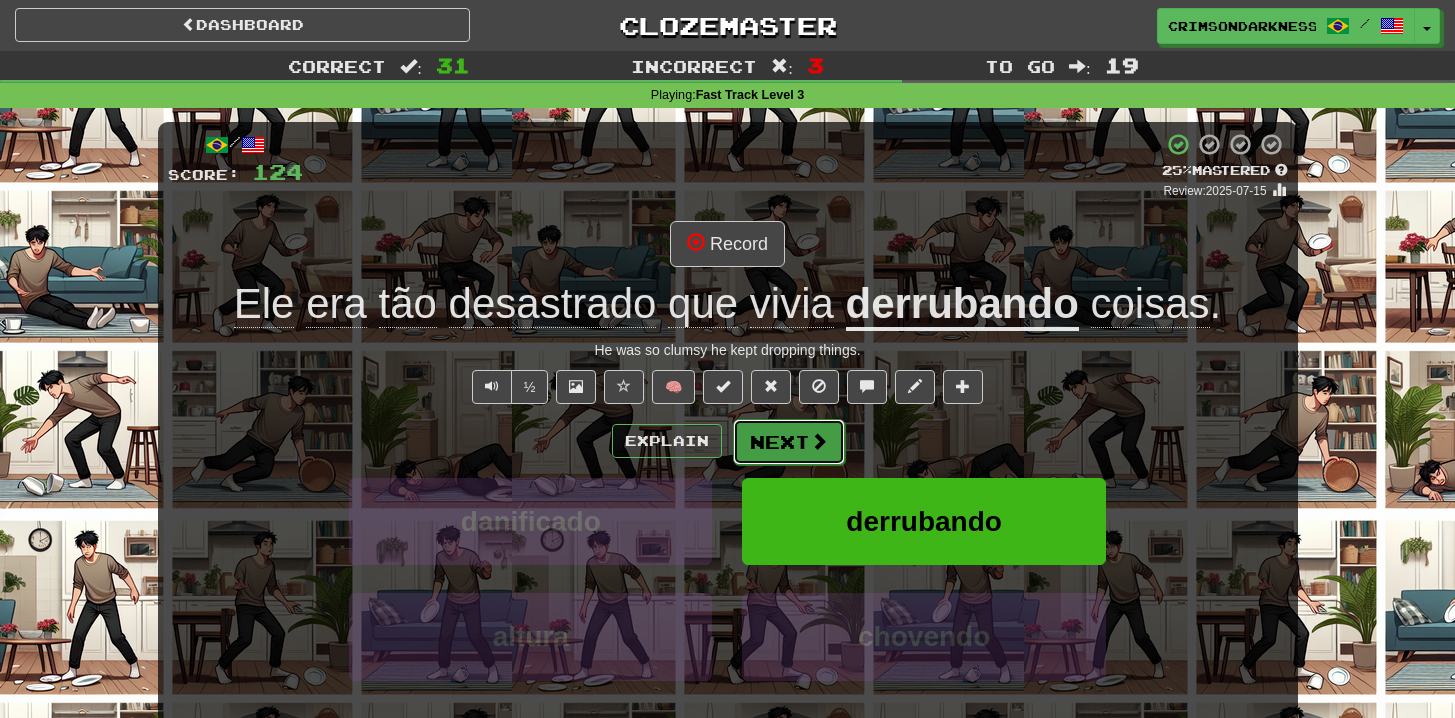 click on "Next" at bounding box center (789, 442) 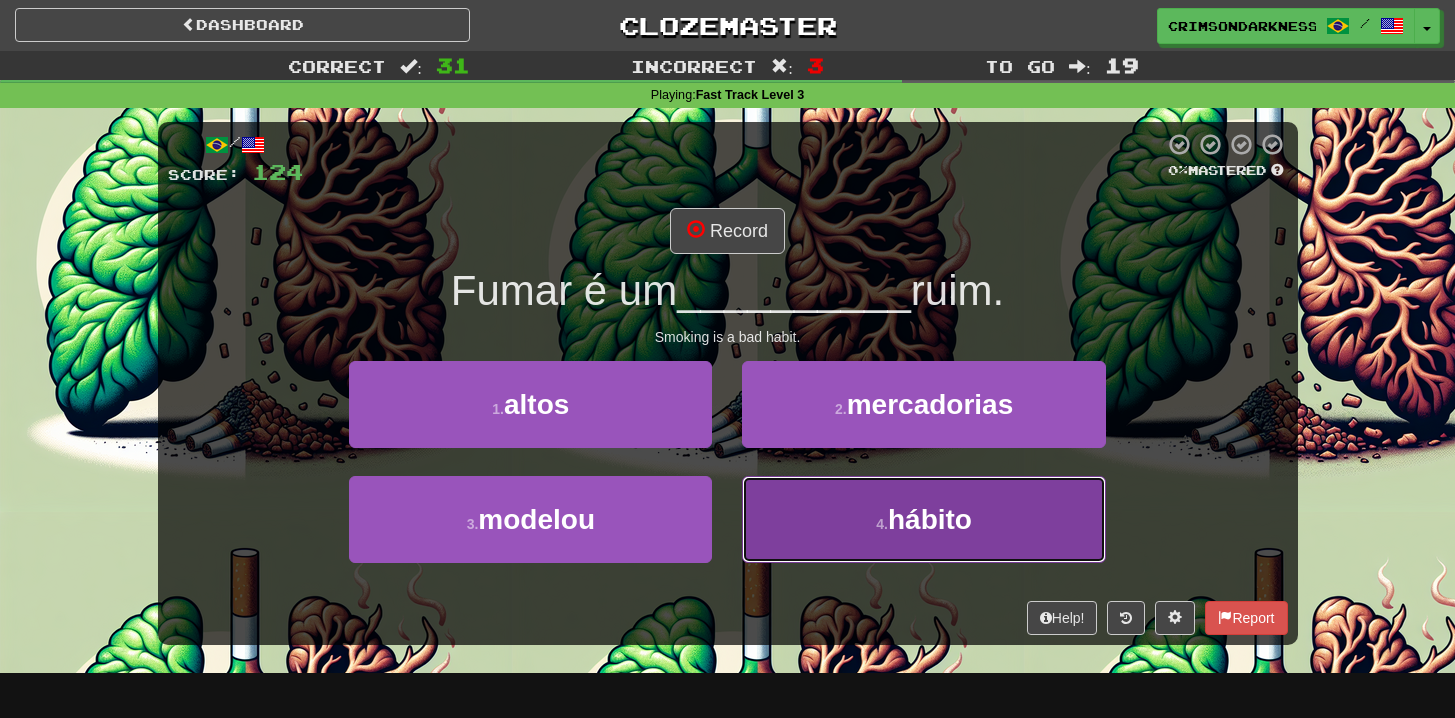 click on "4 ." at bounding box center [882, 524] 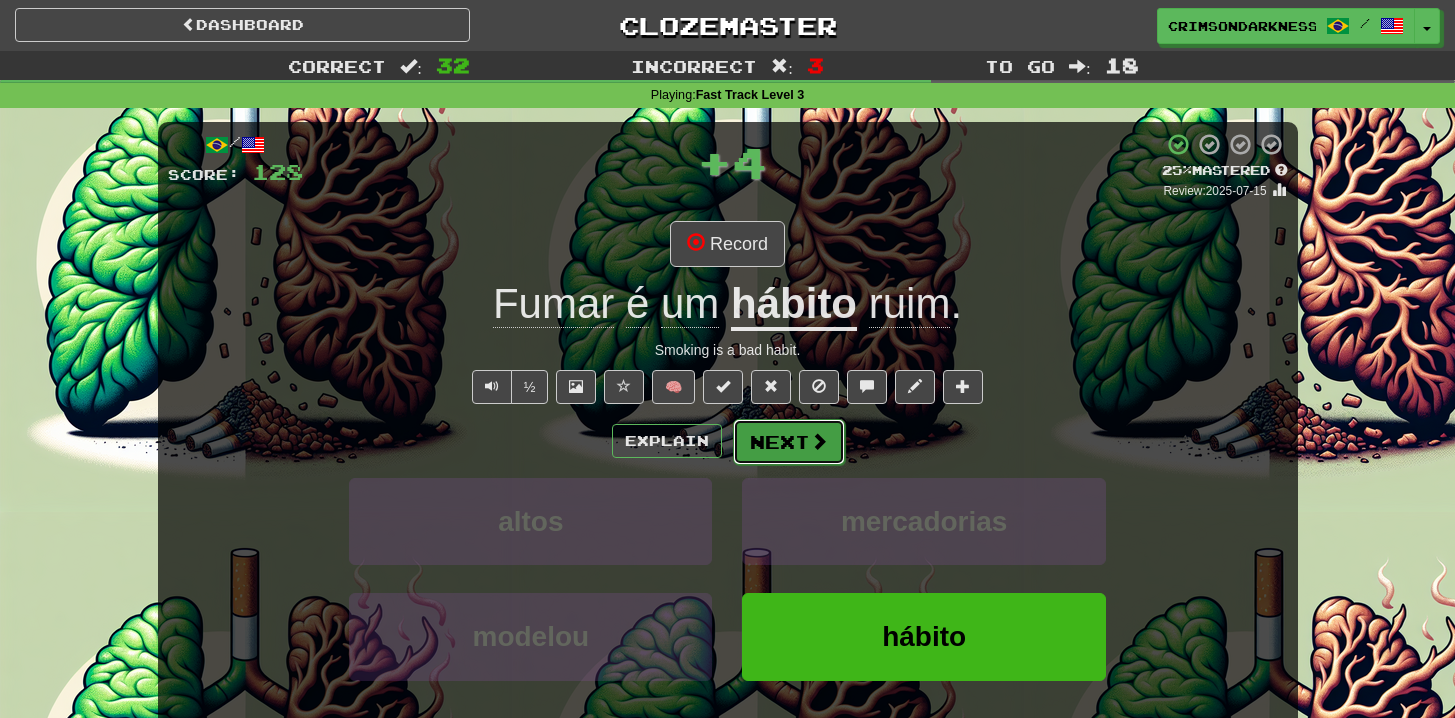 click on "Next" at bounding box center [789, 442] 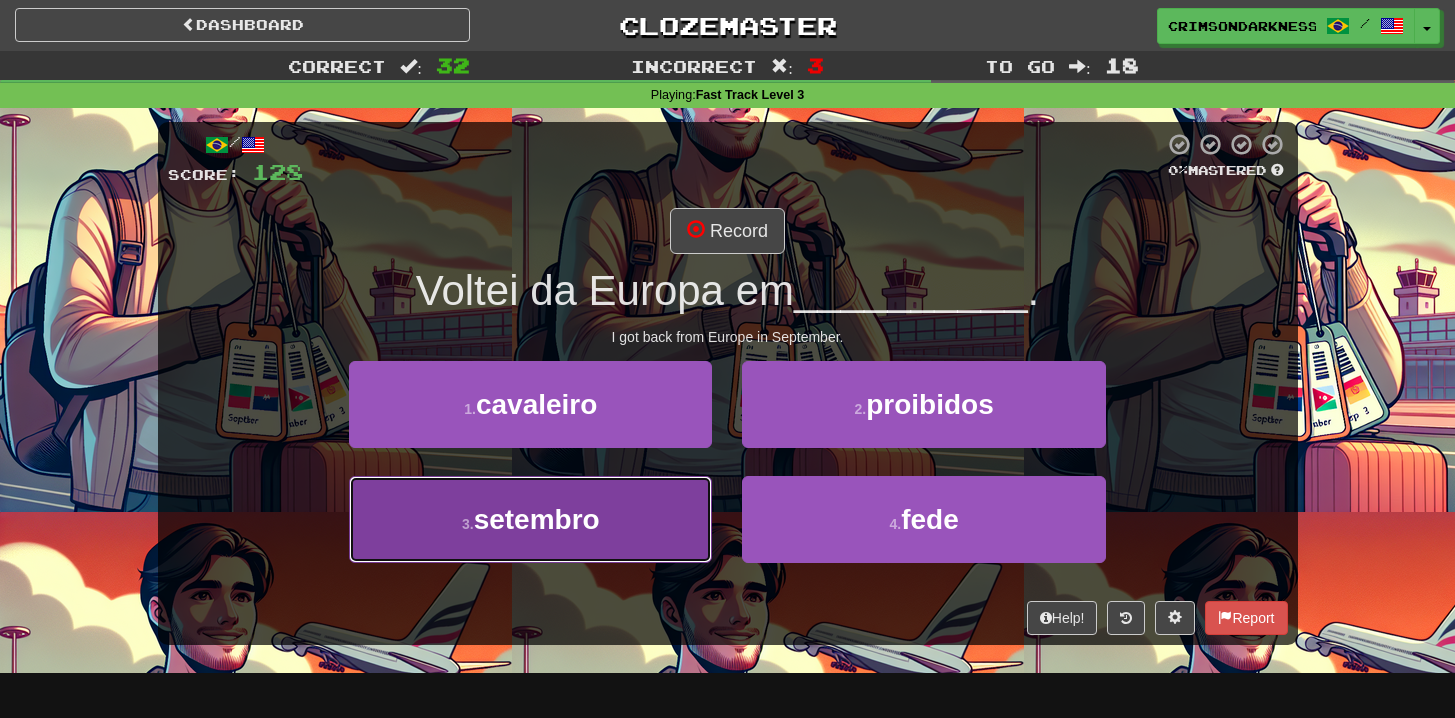click on "3 .  setembro" at bounding box center [530, 519] 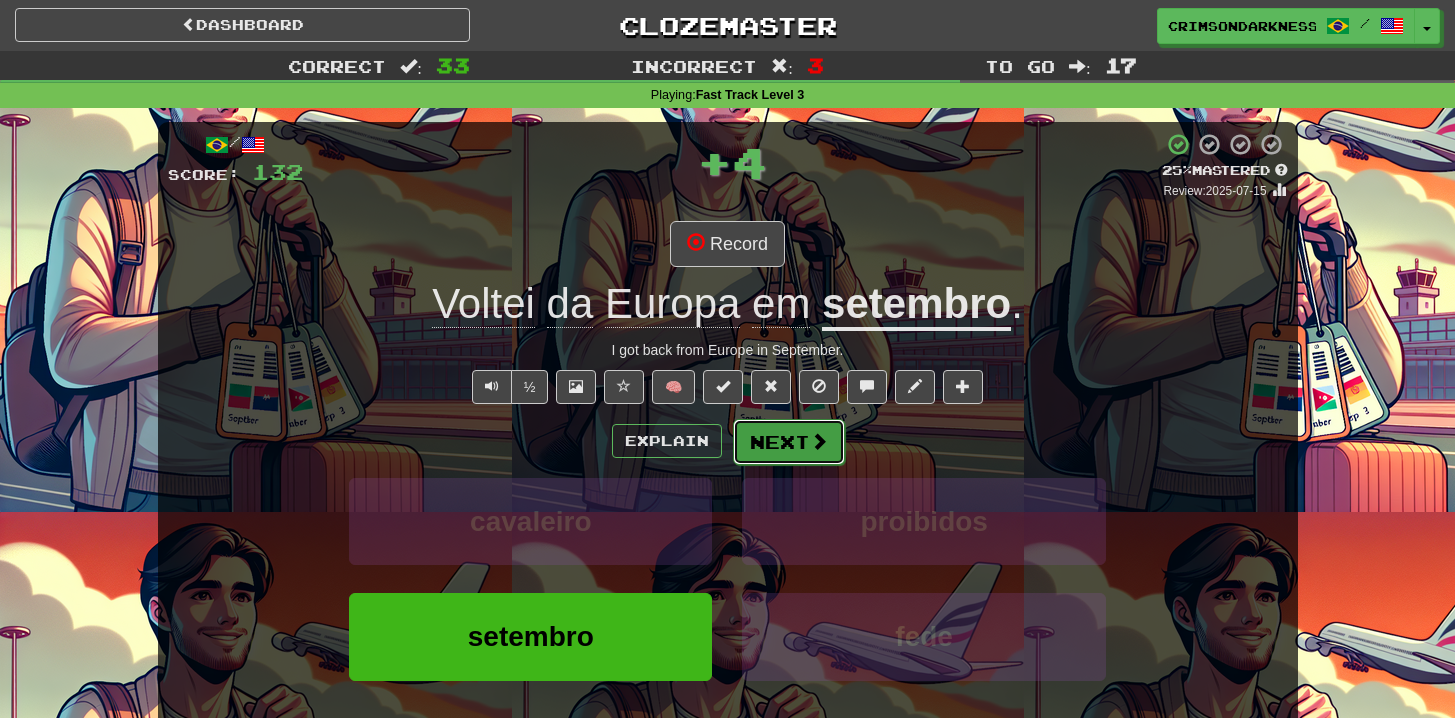 click on "Next" at bounding box center [789, 442] 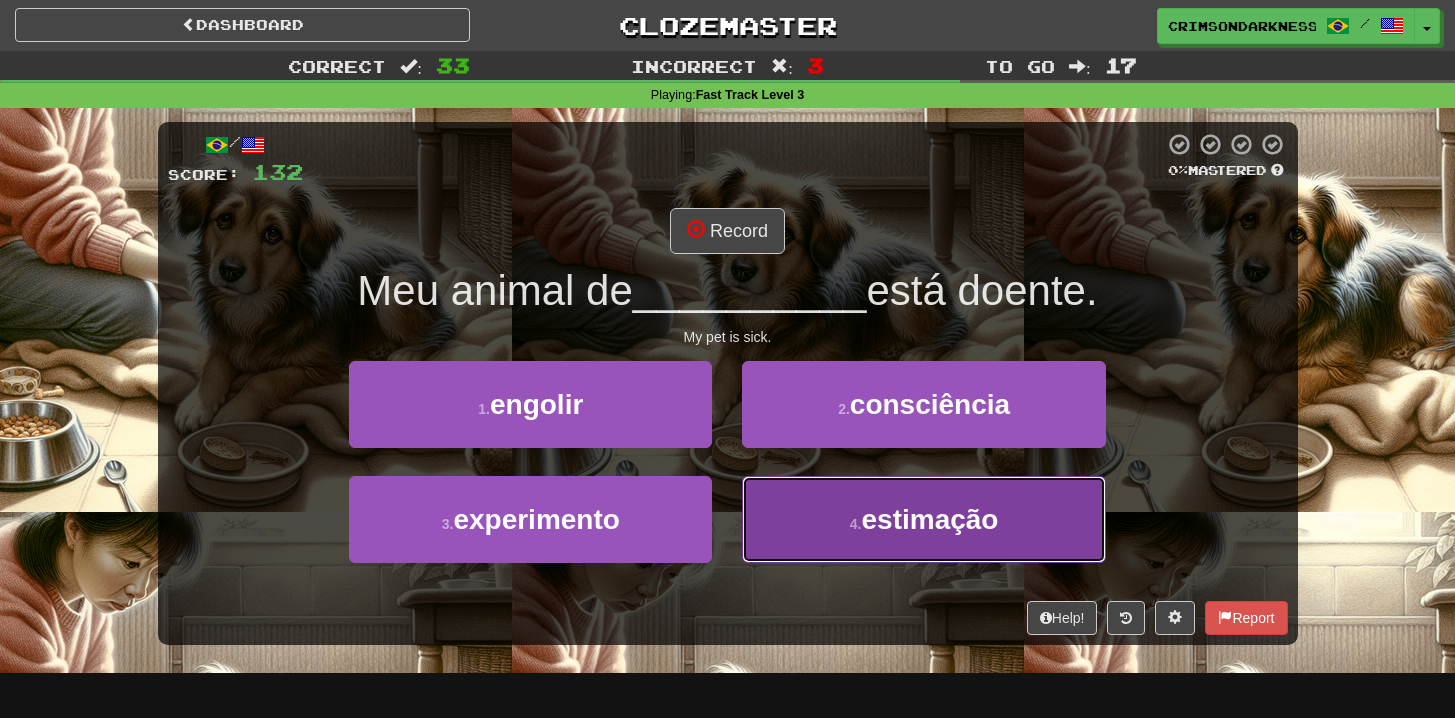 click on "estimação" at bounding box center [930, 519] 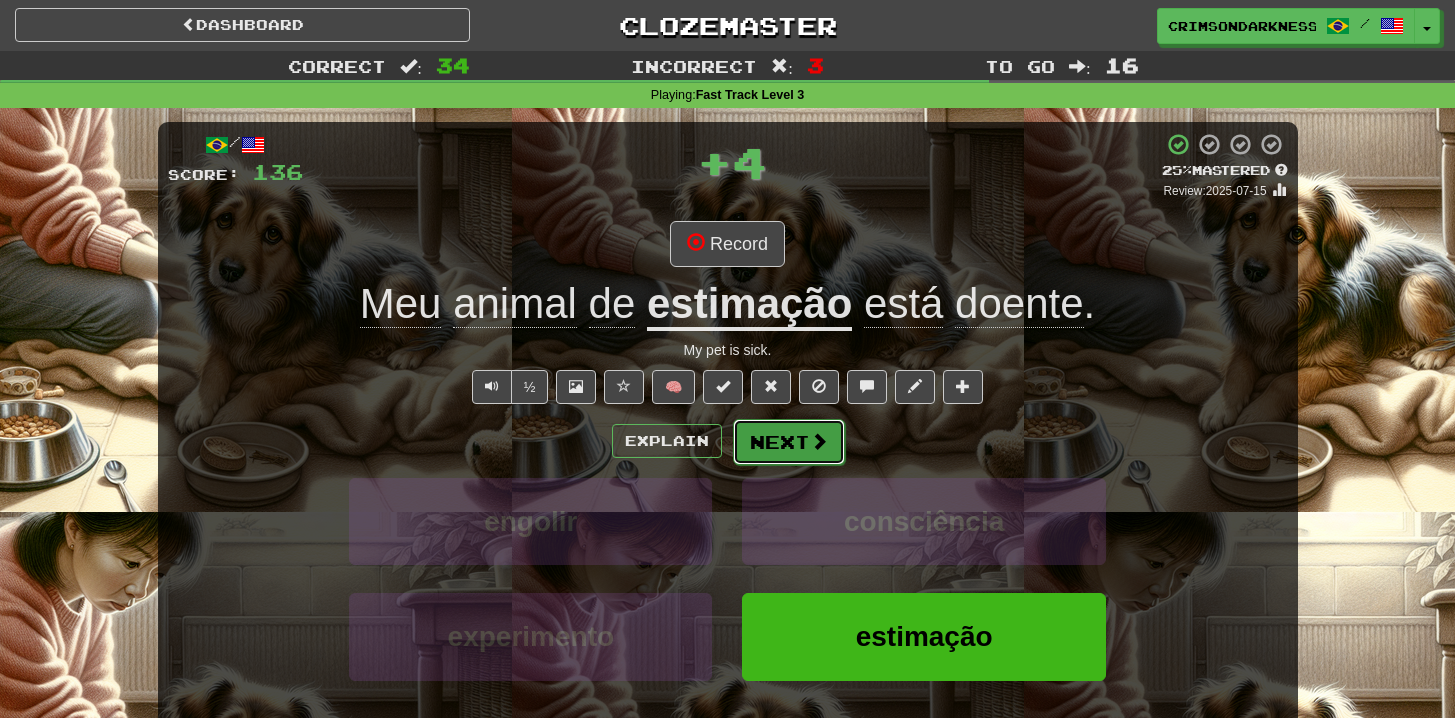 click on "Next" at bounding box center [789, 442] 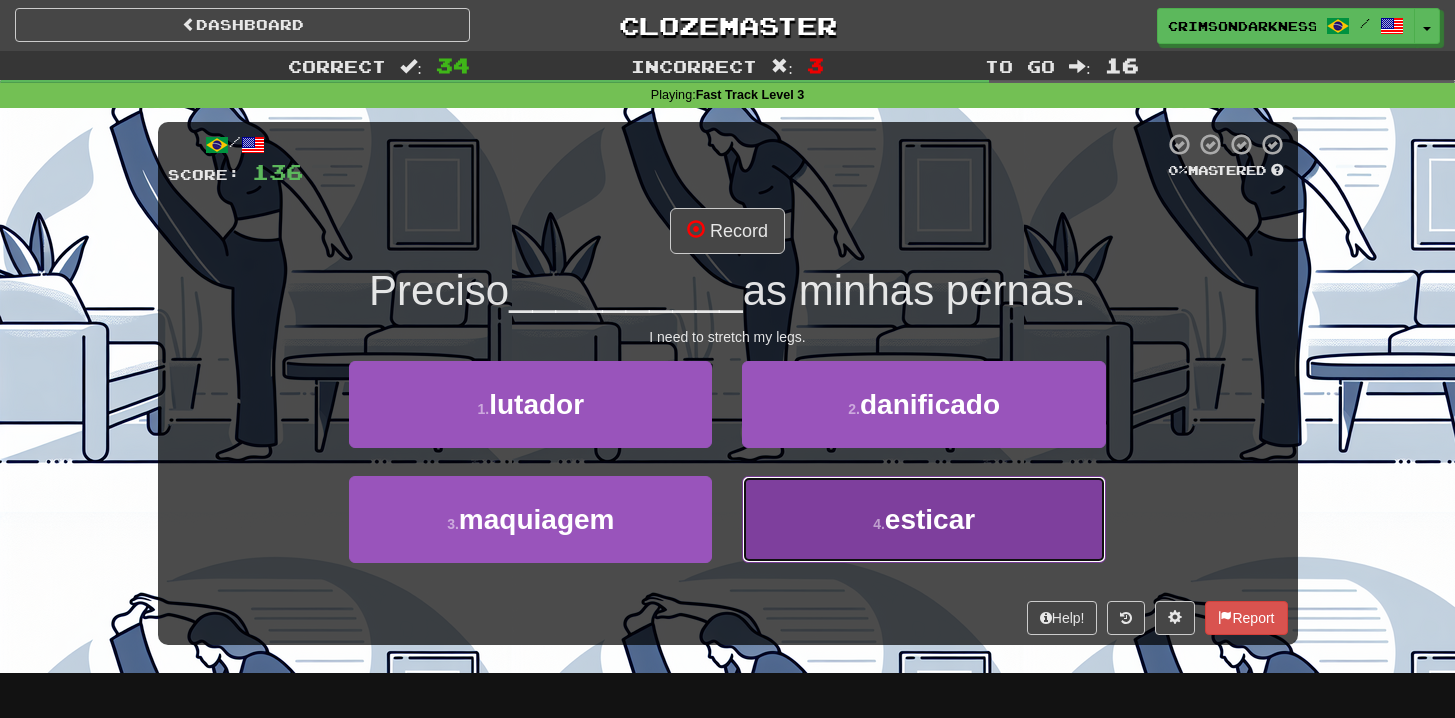 click on "4 .  esticar" at bounding box center [923, 519] 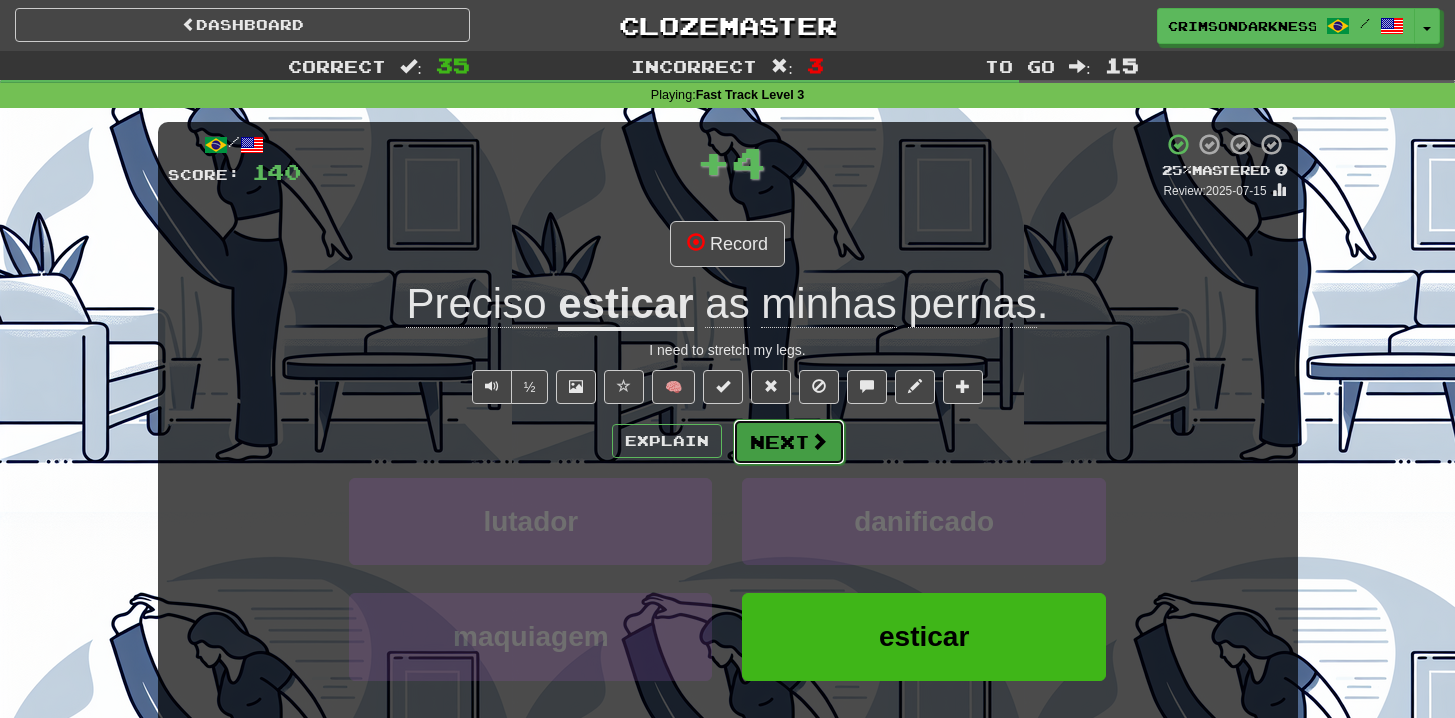 click on "Next" at bounding box center [789, 442] 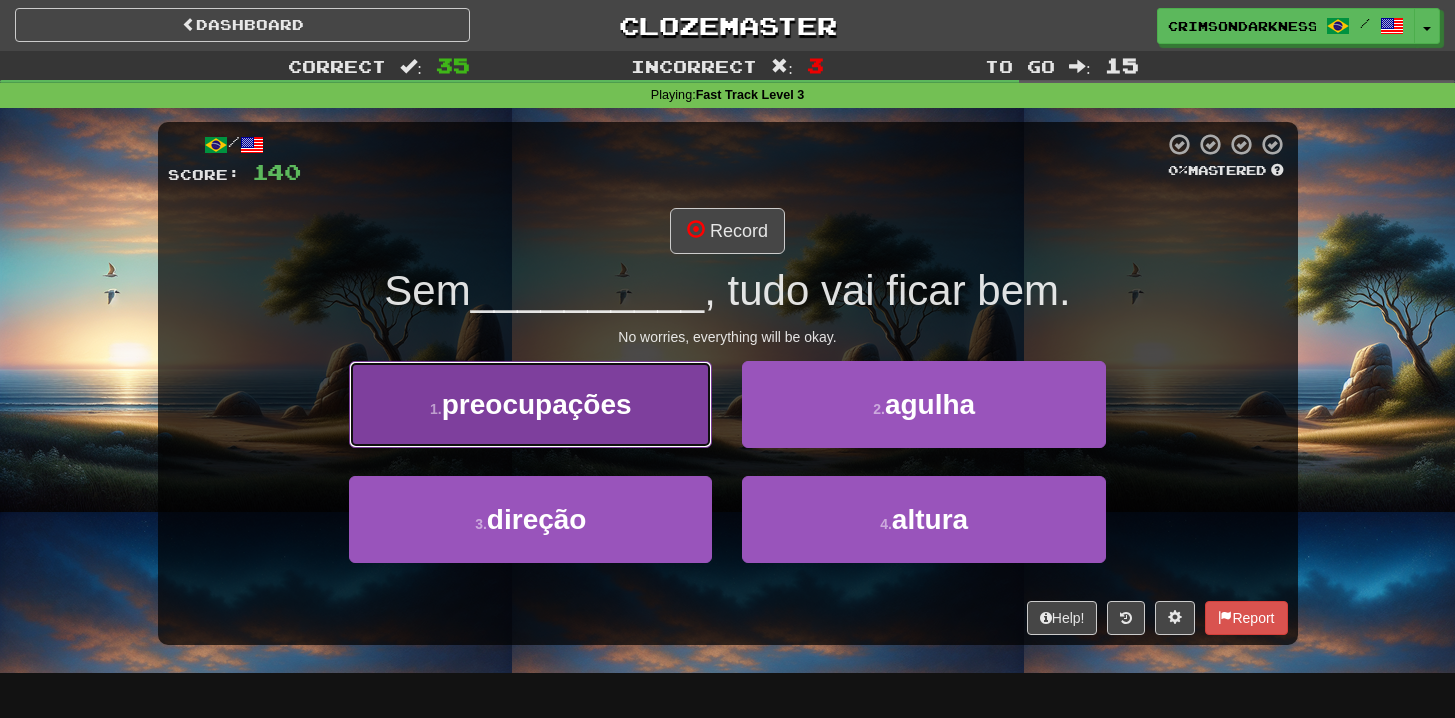 click on "1 .  preocupações" at bounding box center (530, 404) 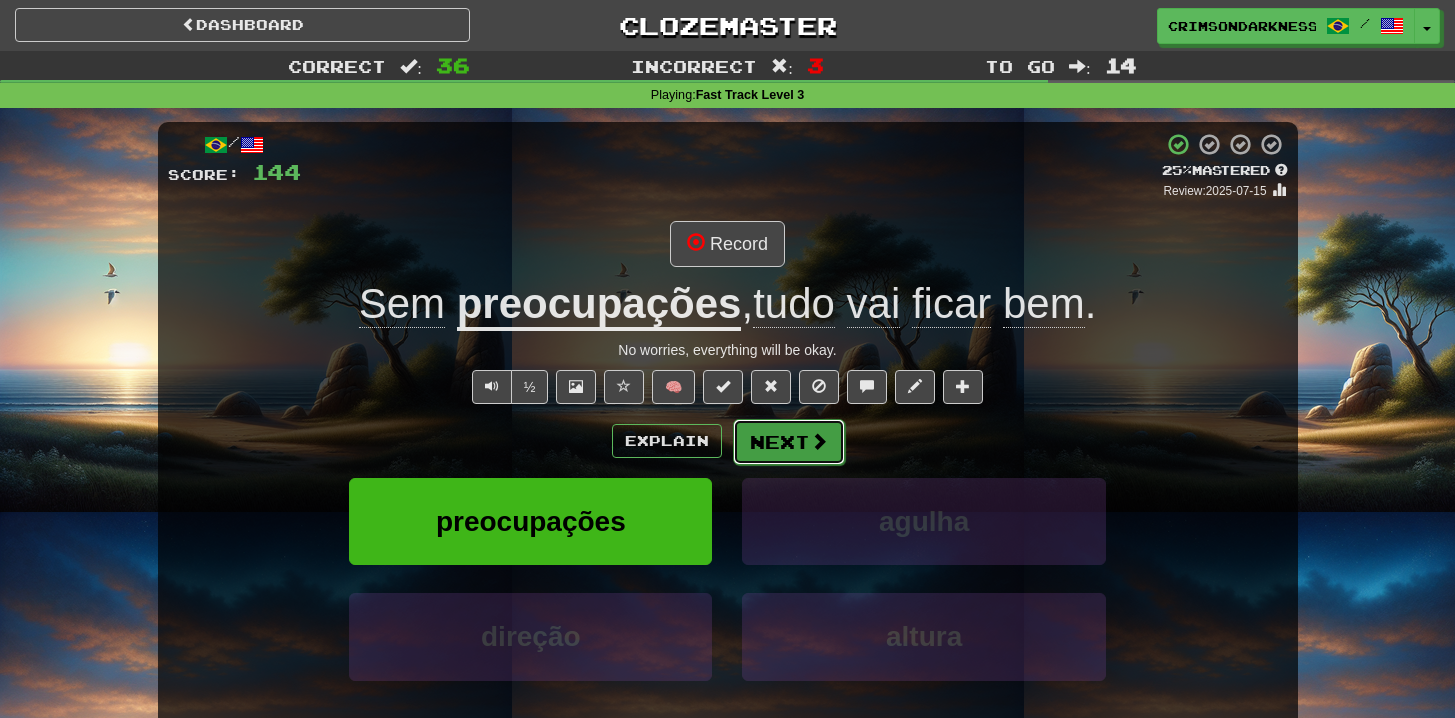 click on "Next" at bounding box center [789, 442] 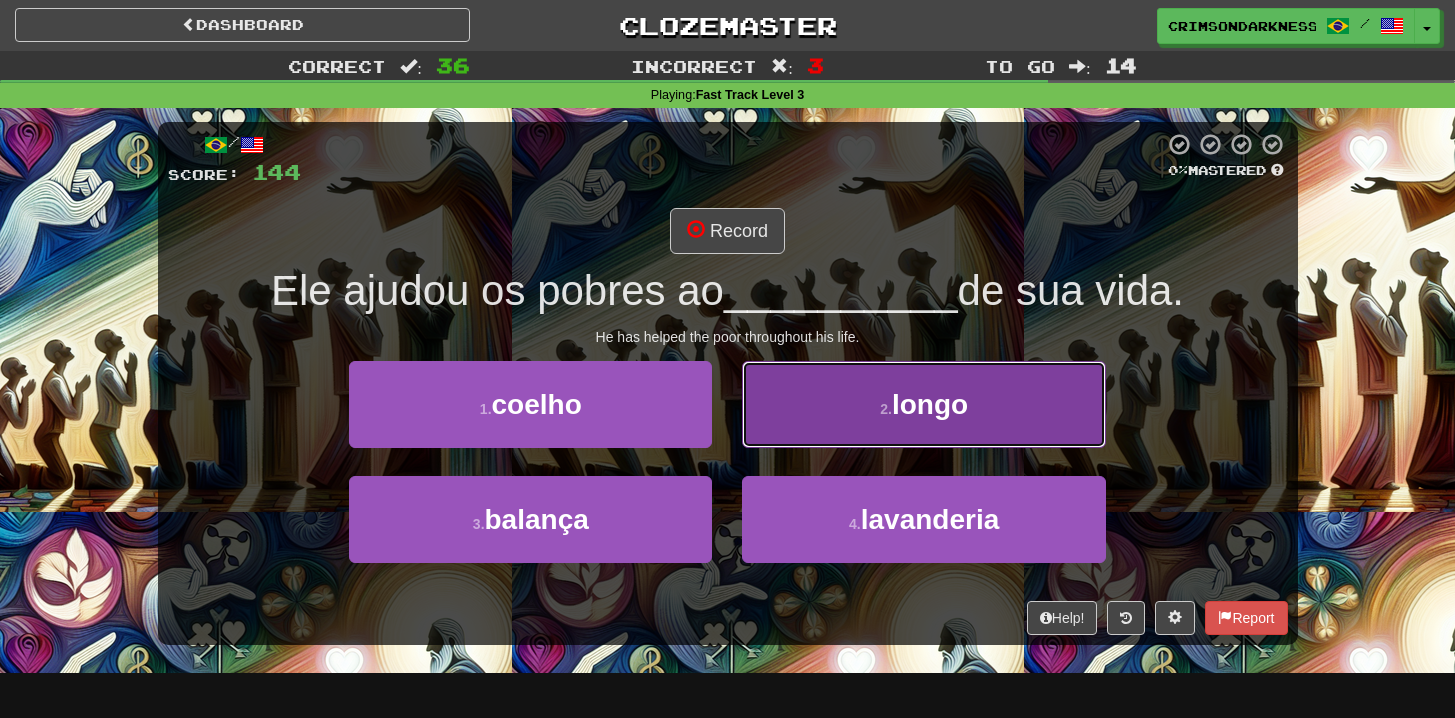 click on "2 .  longo" at bounding box center (923, 404) 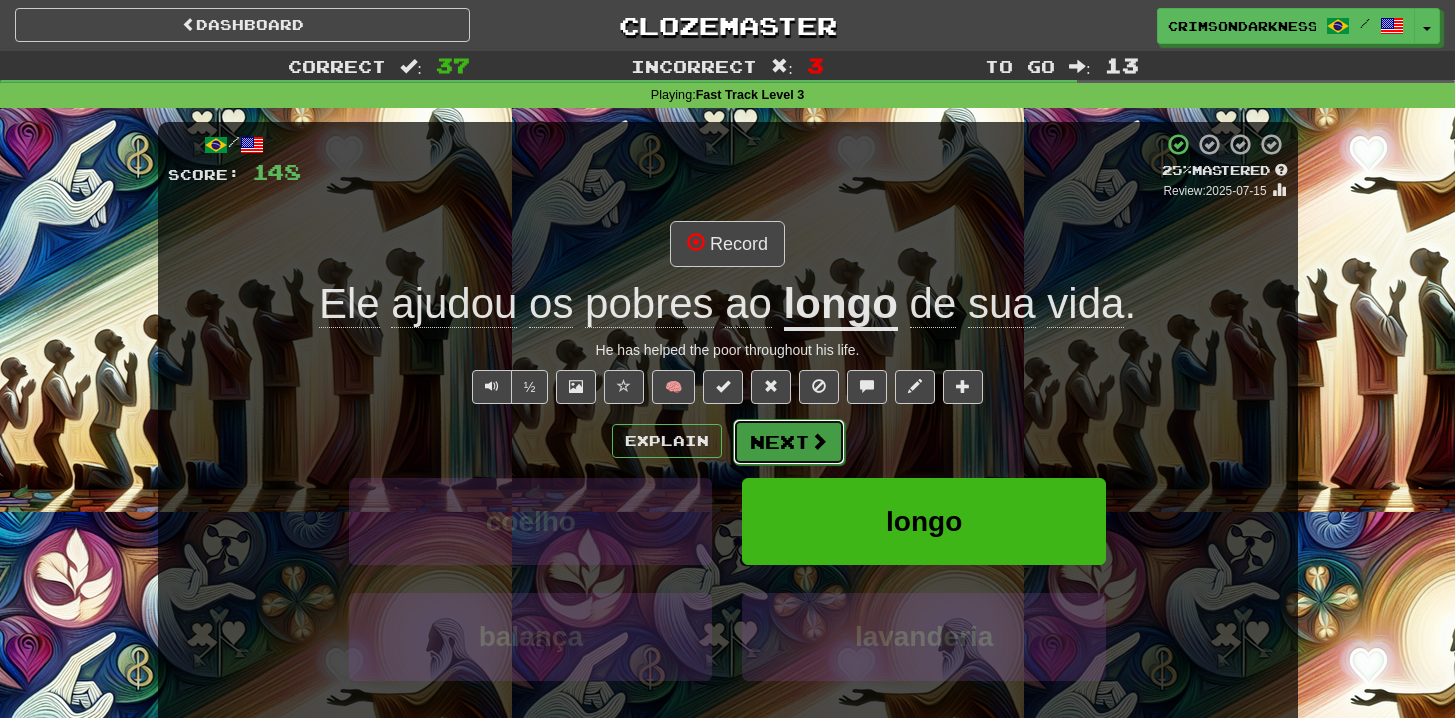 click on "Next" at bounding box center (789, 442) 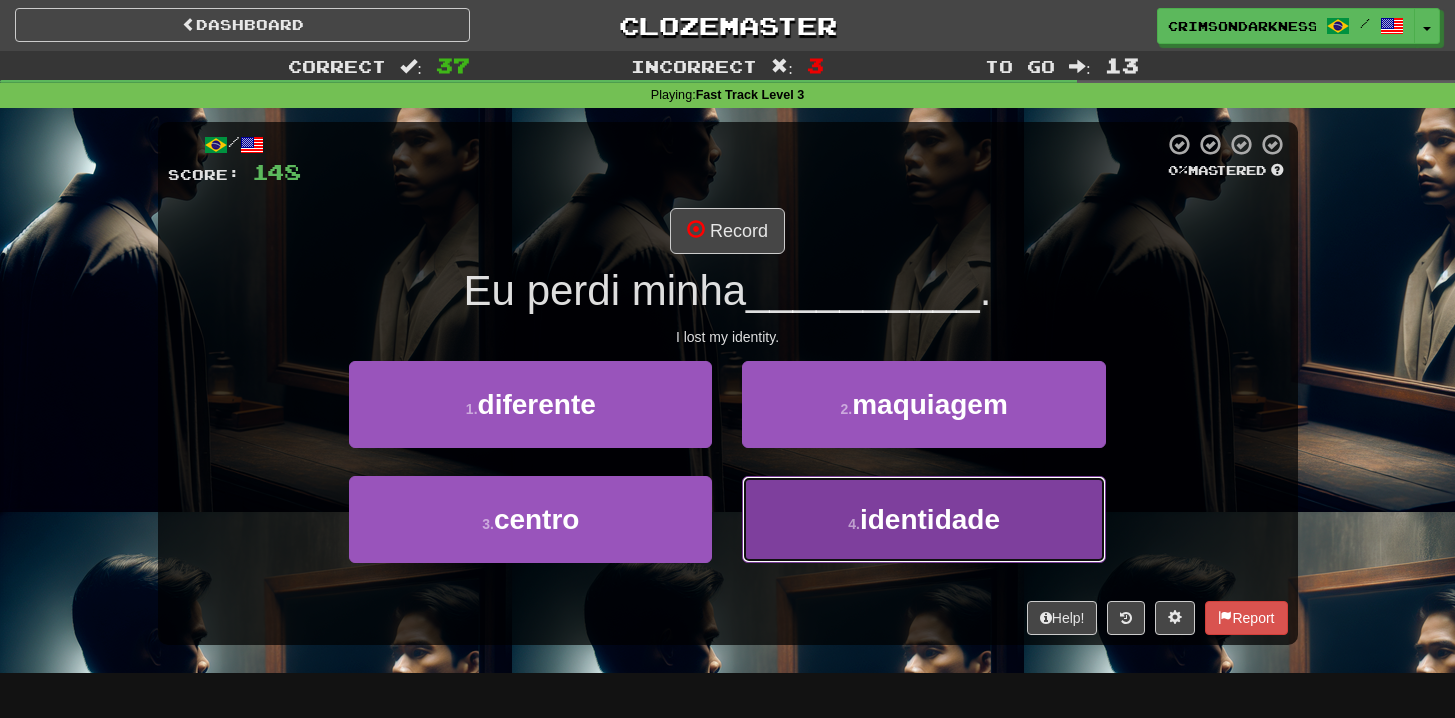 click on "4 .  identidade" at bounding box center (923, 519) 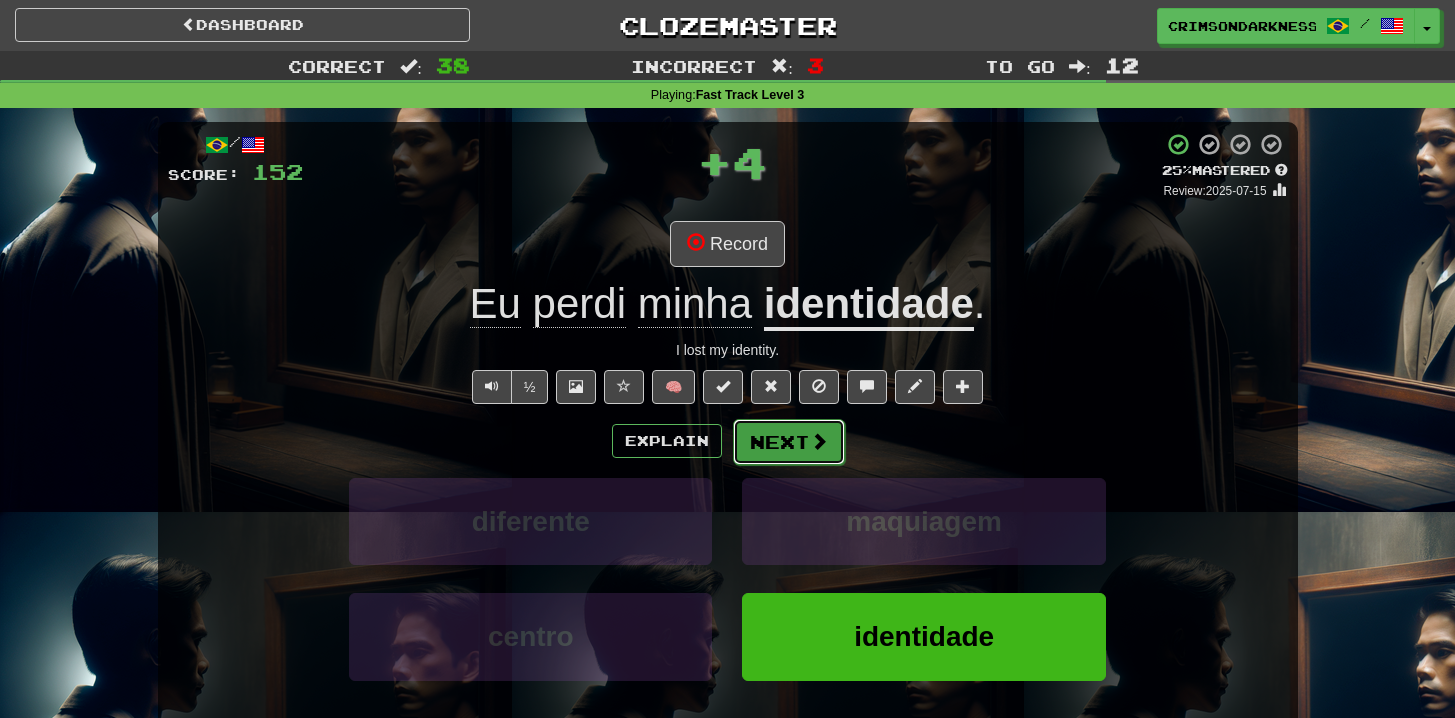 click on "Next" at bounding box center [789, 442] 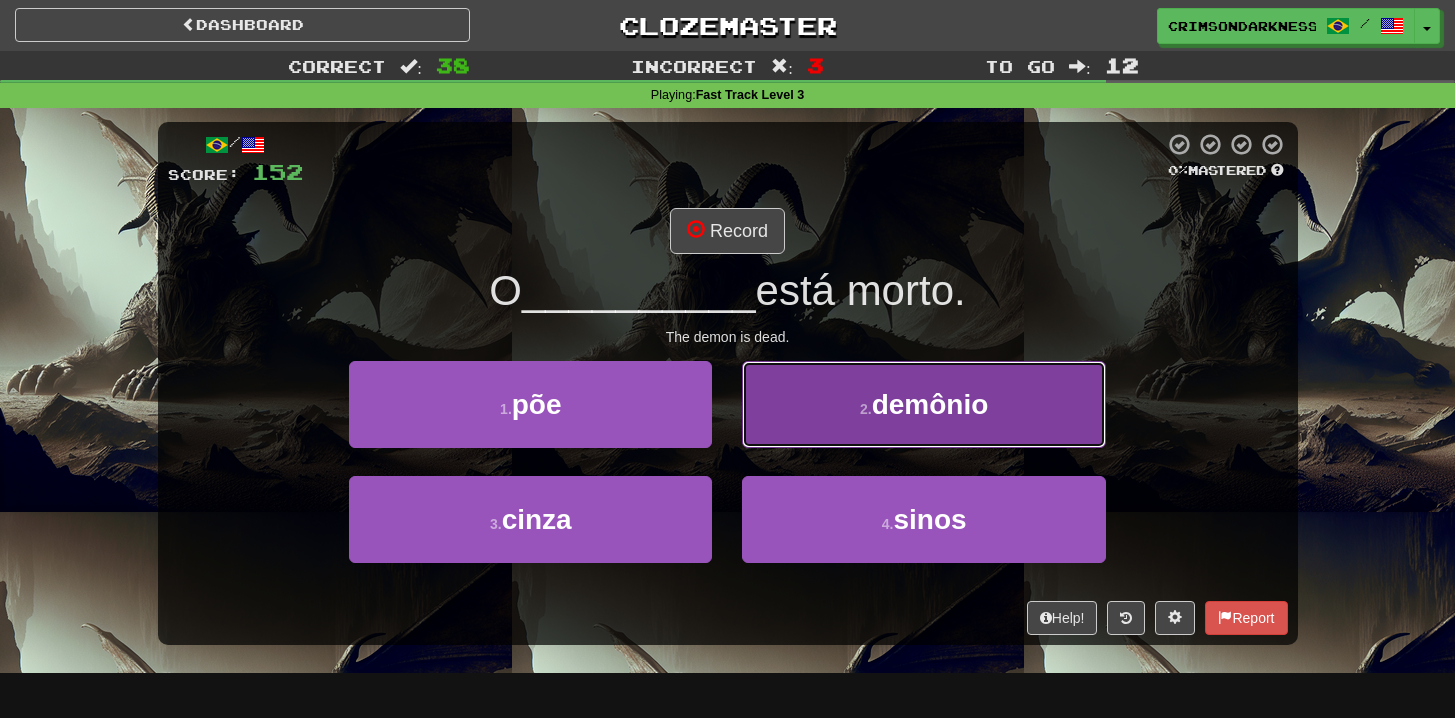 click on "2 .  demônio" at bounding box center (923, 404) 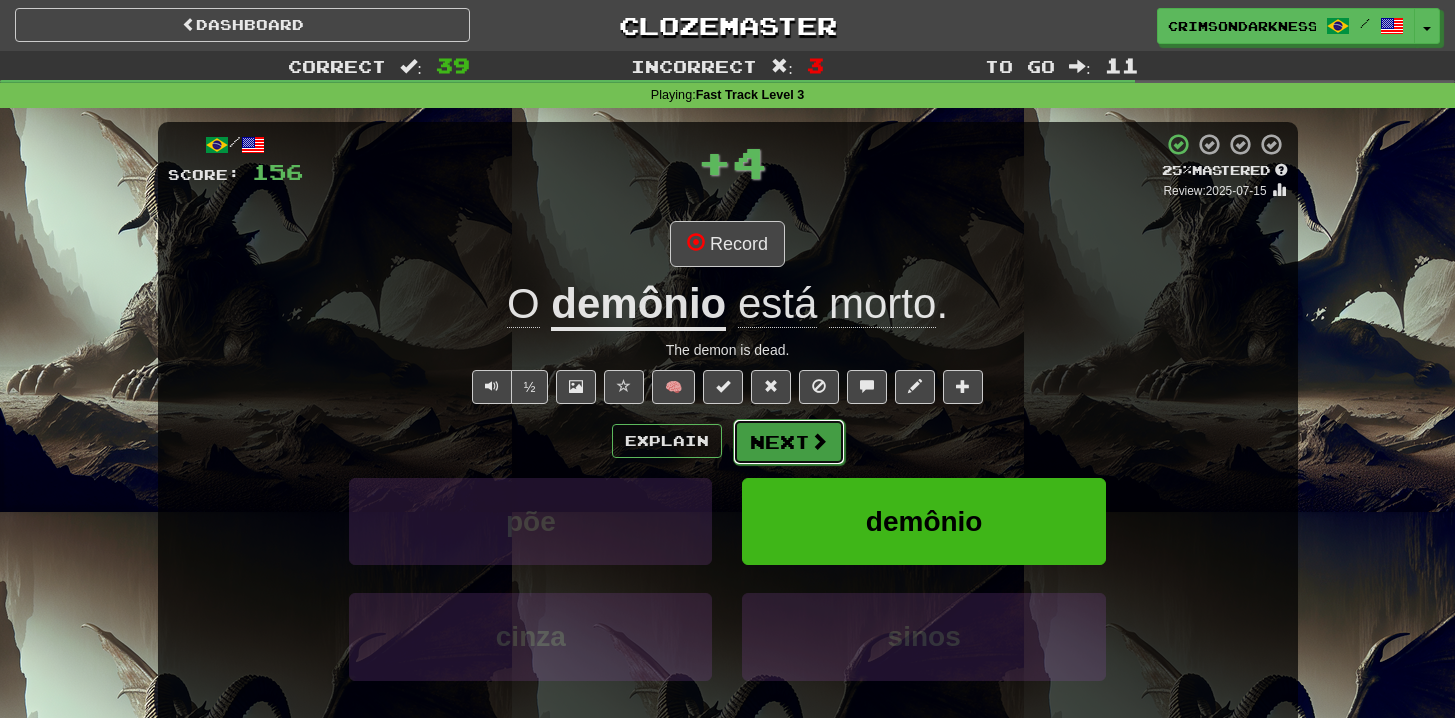 click on "Next" at bounding box center (789, 442) 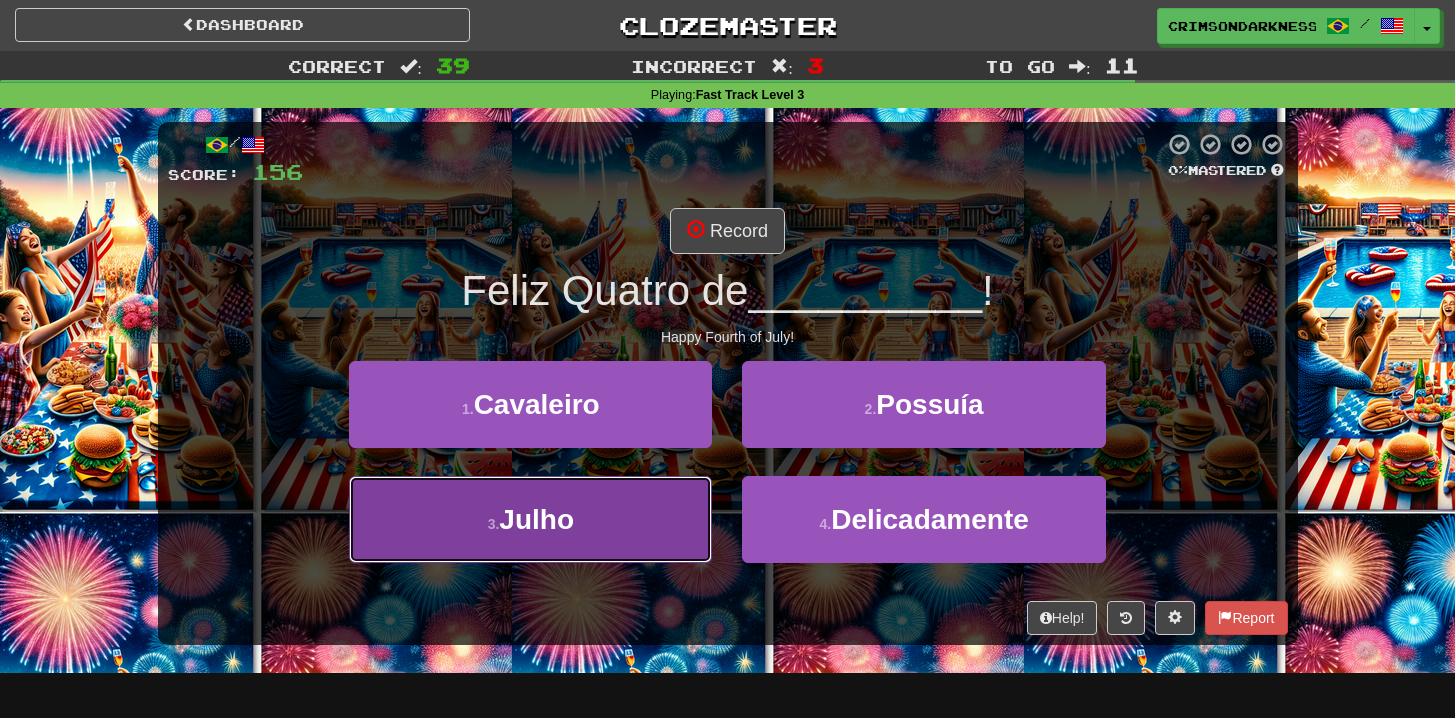 click on "3 .  Julho" at bounding box center [530, 519] 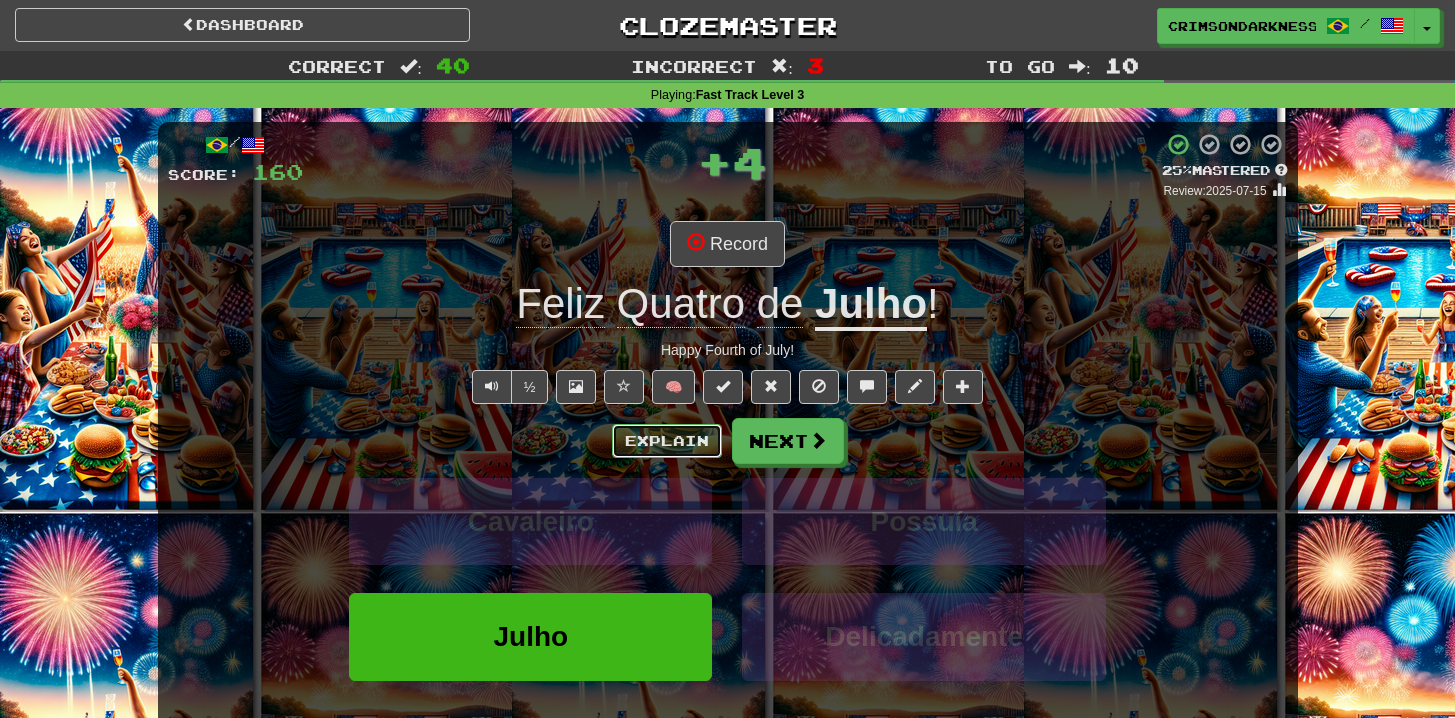 click on "Explain" at bounding box center [667, 441] 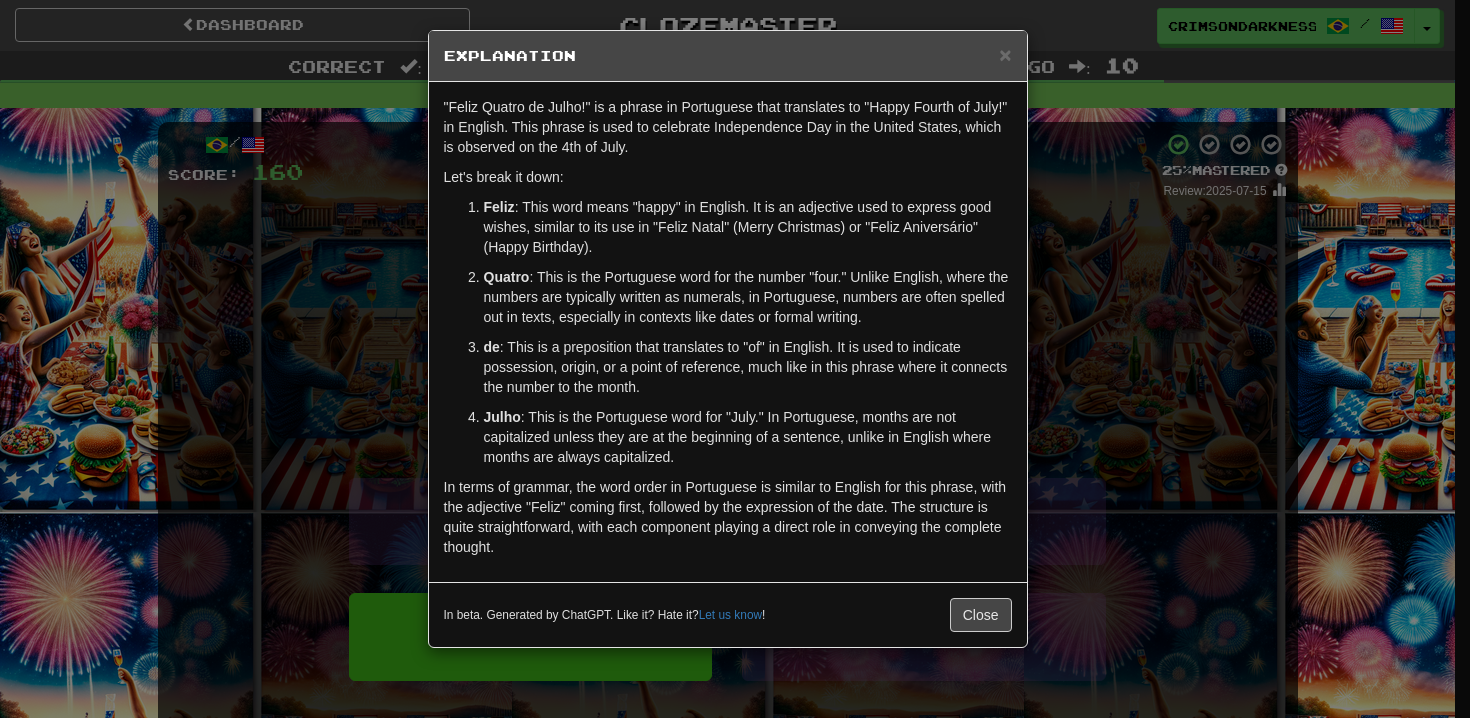 click on "× Explanation "Feliz Quatro de Julho!" is a phrase in Portuguese that translates to "Happy Fourth of July!" in English. This phrase is used to celebrate Independence Day in the United States, which is observed on the 4th of July.
Let's break it down:
Feliz : This word means "happy" in English. It is an adjective used to express good wishes, similar to its use in "Feliz Natal" (Merry Christmas) or "Feliz Aniversário" (Happy Birthday).
Quatro : This is the Portuguese word for the number "four." Unlike English, where the numbers are typically written as numerals, in Portuguese, numbers are often spelled out in texts, especially in contexts like dates or formal writing.
de : This is a preposition that translates to "of" in English. It is used to indicate possession, origin, or a point of reference, much like in this phrase where it connects the number to the month.
Julho
In beta. Generated by ChatGPT. Like it? Hate it?  Let us know ! Close" at bounding box center (735, 359) 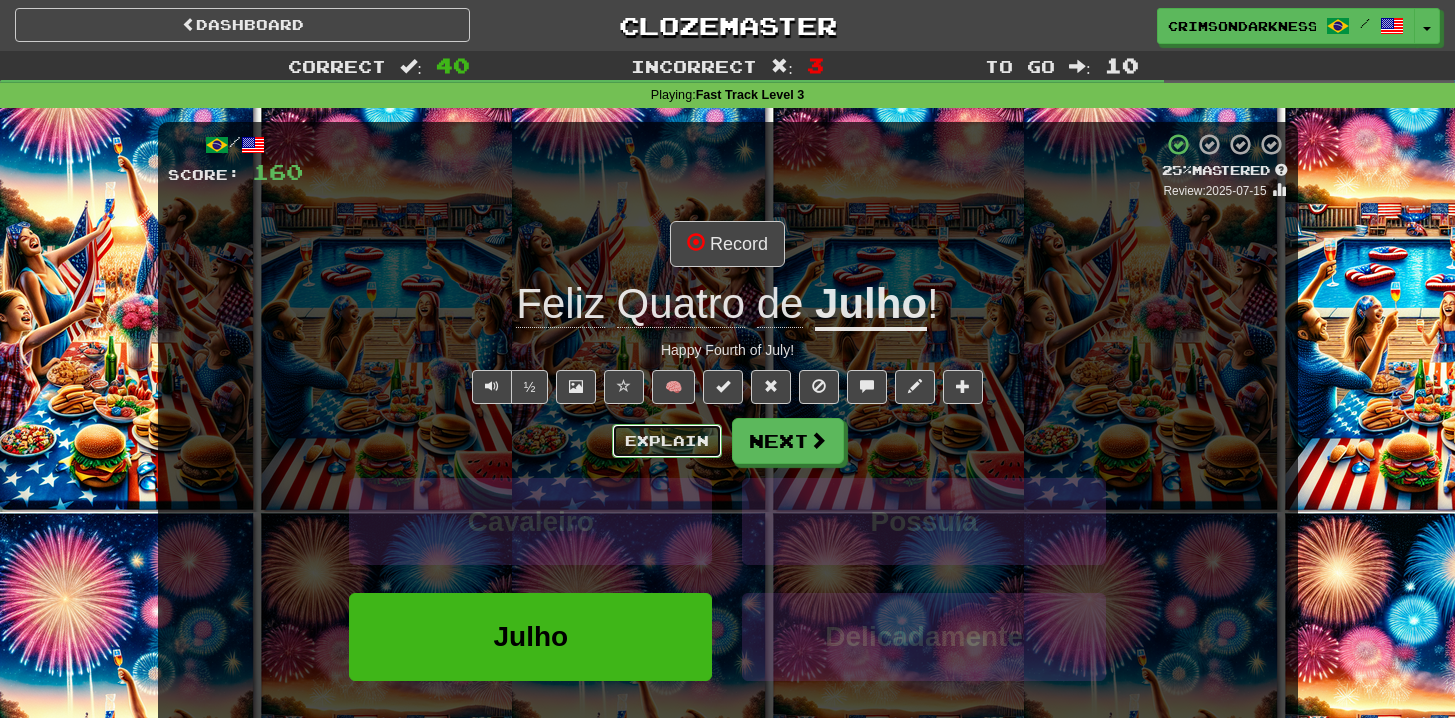 click on "Explain" at bounding box center [667, 441] 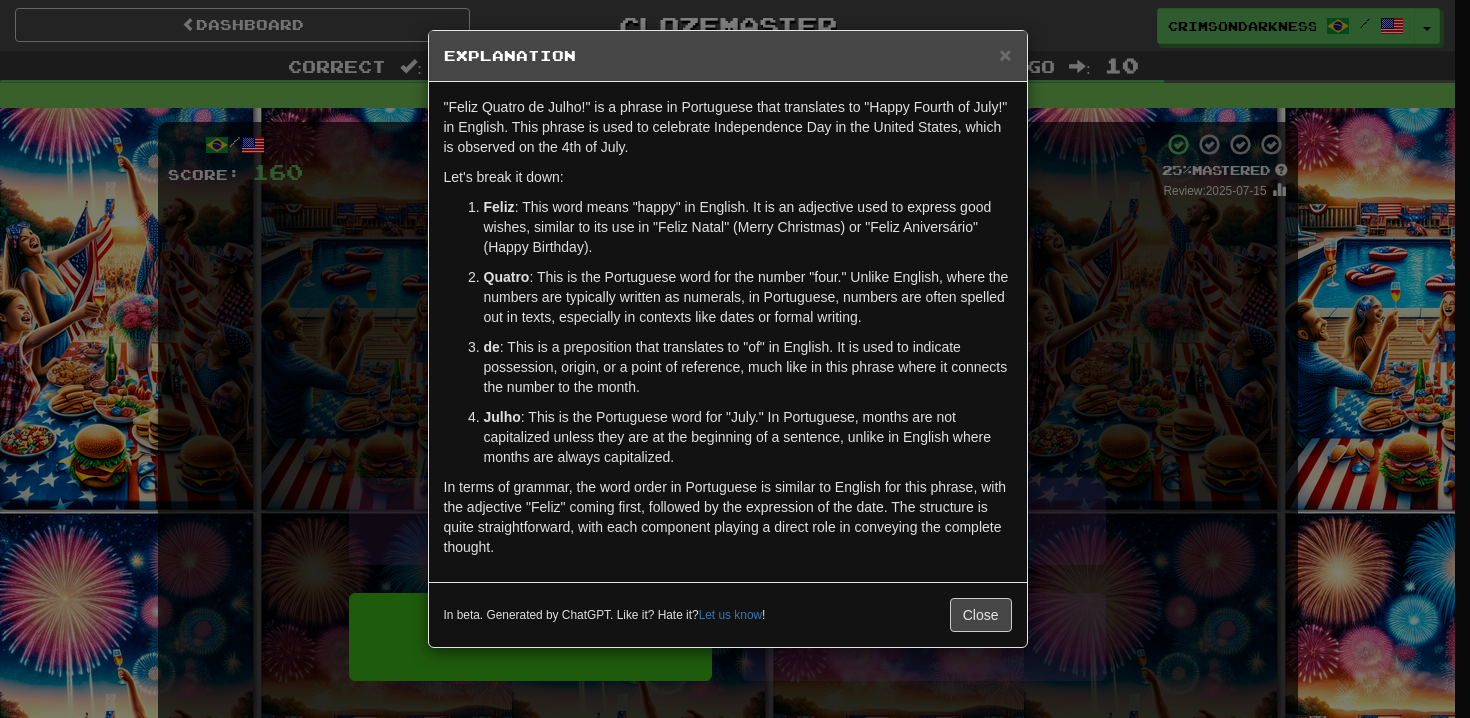 click on "× Explanation "Feliz Quatro de Julho!" is a phrase in Portuguese that translates to "Happy Fourth of July!" in English. This phrase is used to celebrate Independence Day in the United States, which is observed on the 4th of July.
Let's break it down:
Feliz : This word means "happy" in English. It is an adjective used to express good wishes, similar to its use in "Feliz Natal" (Merry Christmas) or "Feliz Aniversário" (Happy Birthday).
Quatro : This is the Portuguese word for the number "four." Unlike English, where the numbers are typically written as numerals, in Portuguese, numbers are often spelled out in texts, especially in contexts like dates or formal writing.
de : This is a preposition that translates to "of" in English. It is used to indicate possession, origin, or a point of reference, much like in this phrase where it connects the number to the month.
Julho
In beta. Generated by ChatGPT. Like it? Hate it?  Let us know ! Close" at bounding box center [735, 359] 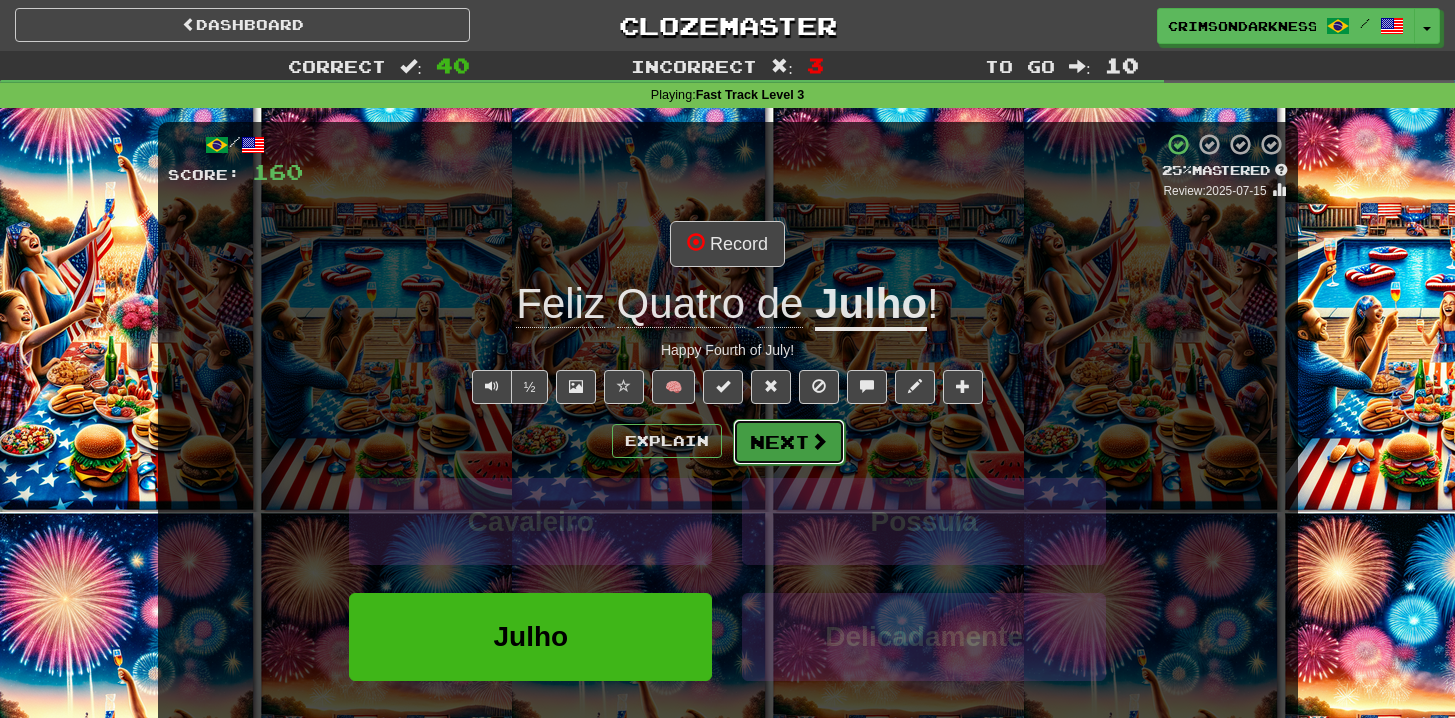 click on "Next" at bounding box center (789, 442) 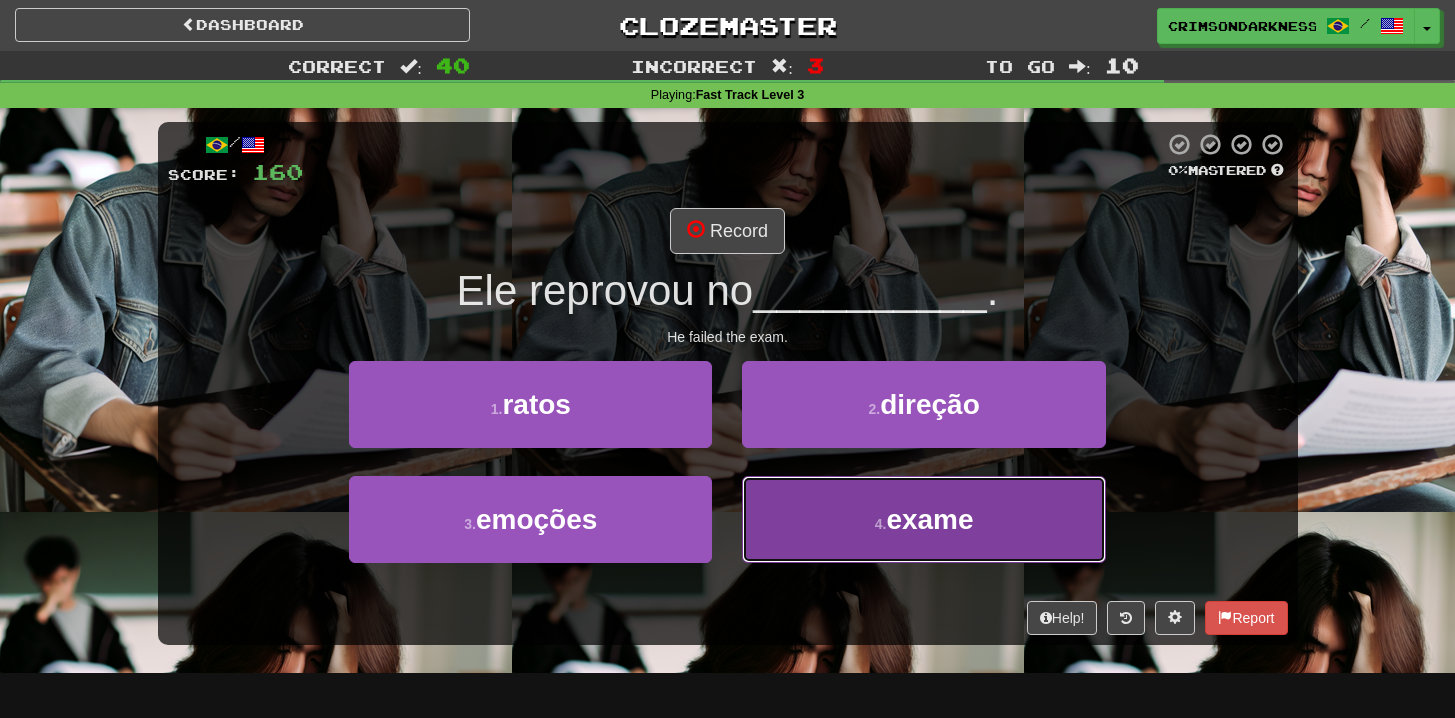 click on "4 .  exame" at bounding box center [923, 519] 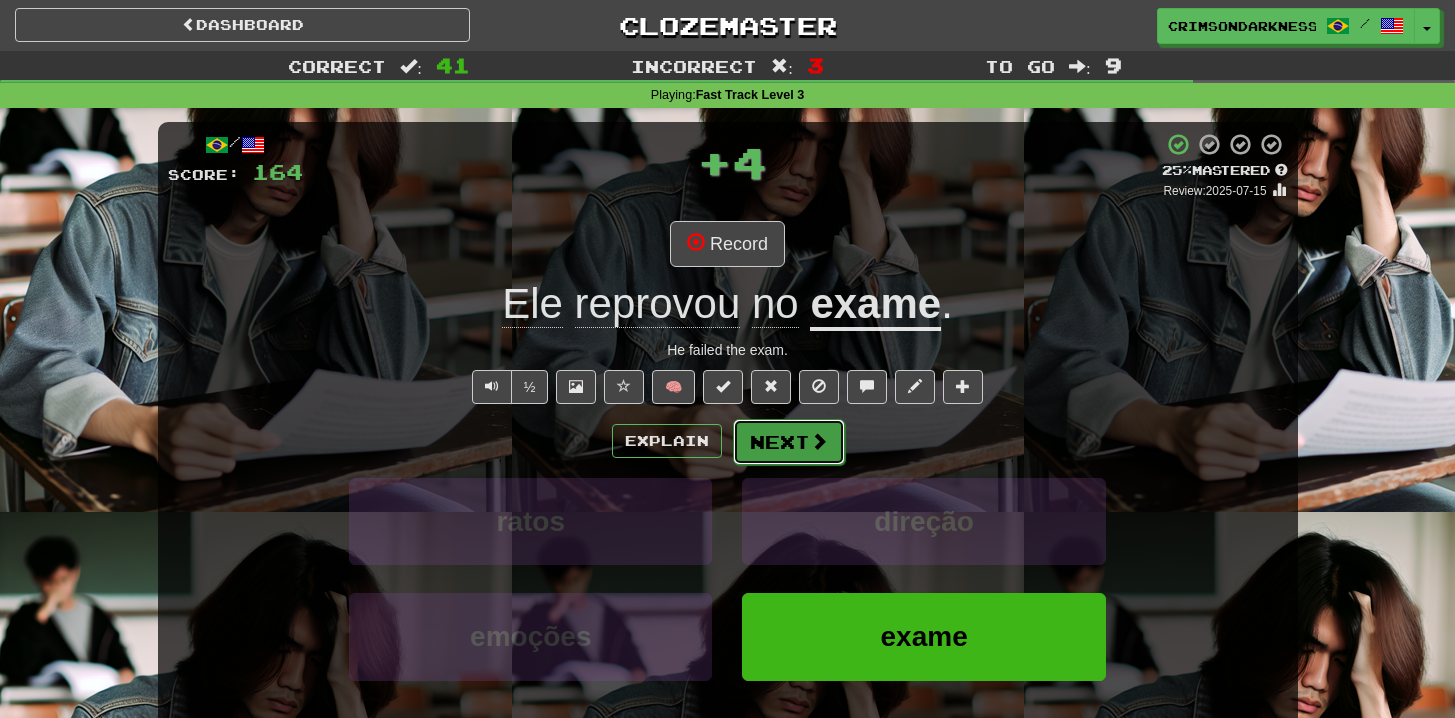 click on "Next" at bounding box center (789, 442) 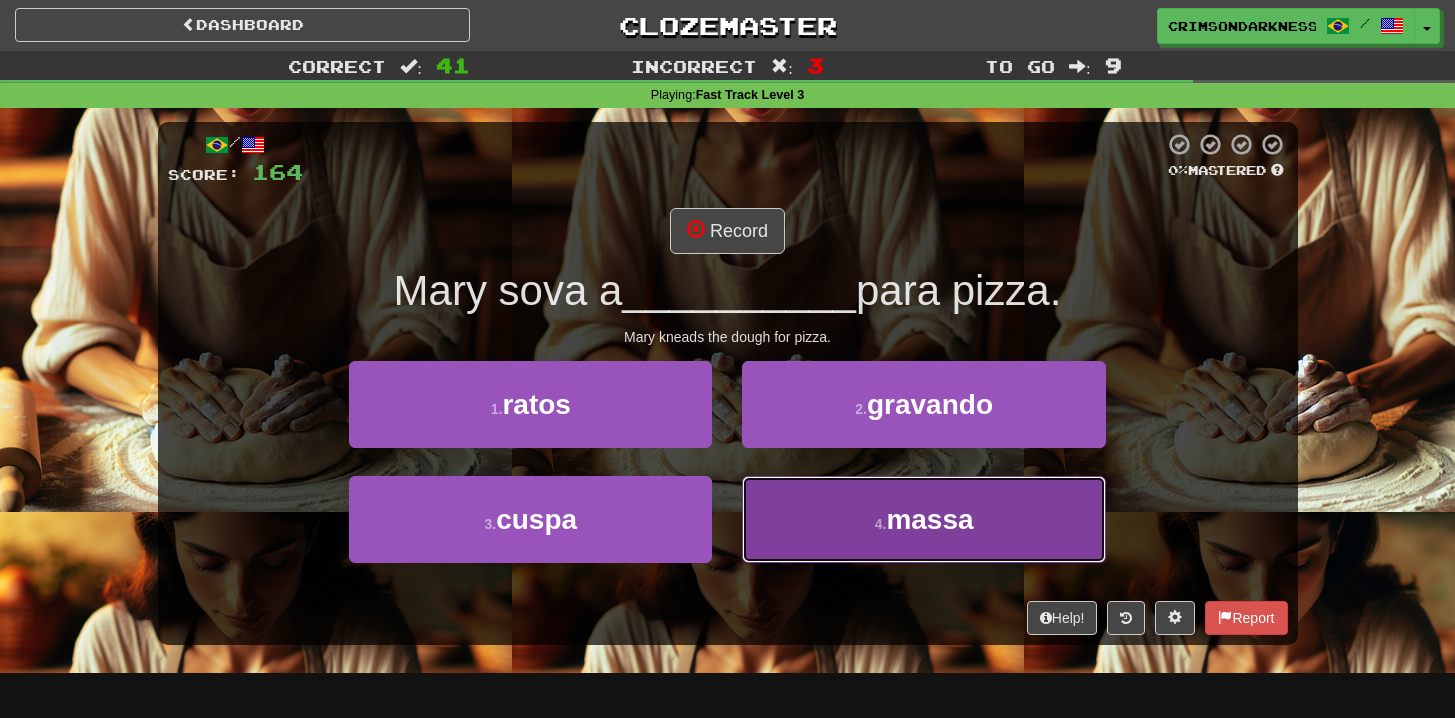 click on "4 .  massa" at bounding box center (923, 519) 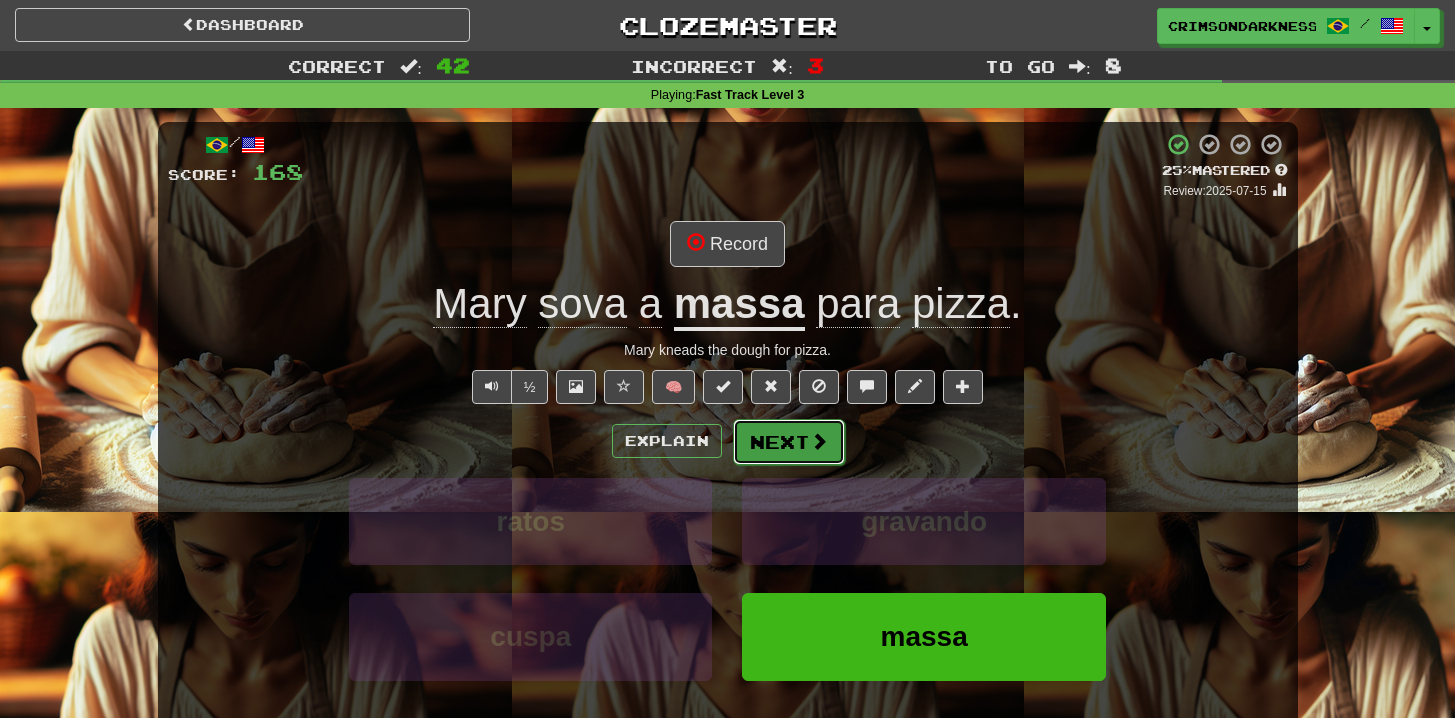 click on "Next" at bounding box center (789, 442) 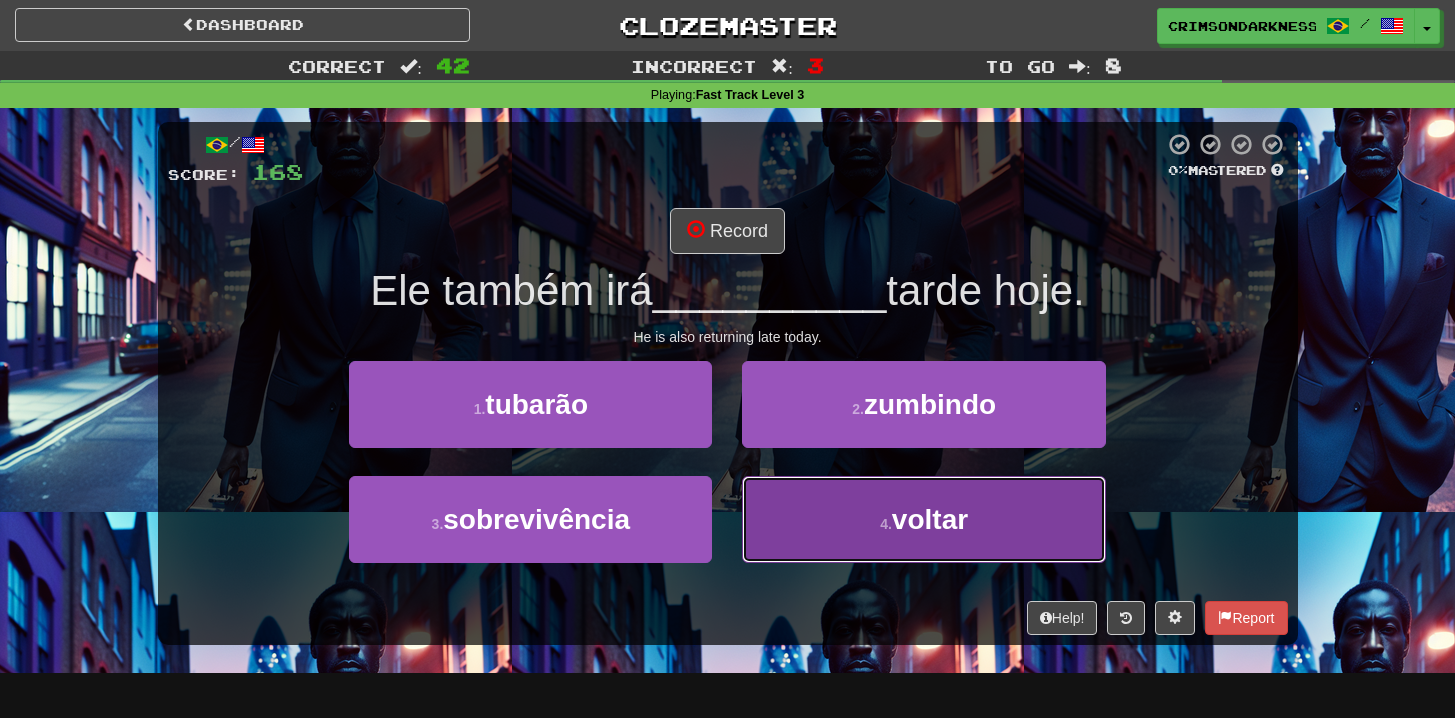 click on "4 .  voltar" at bounding box center (923, 519) 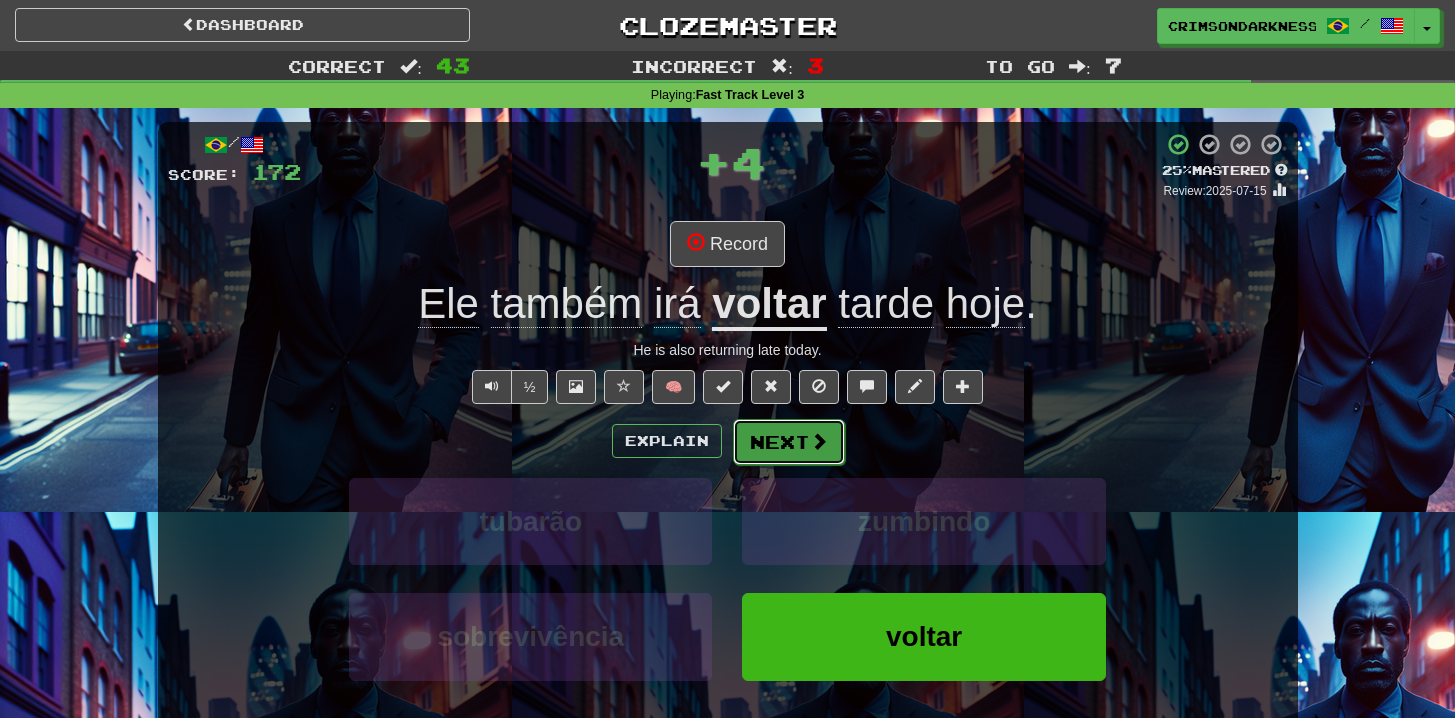 click on "Next" at bounding box center (789, 442) 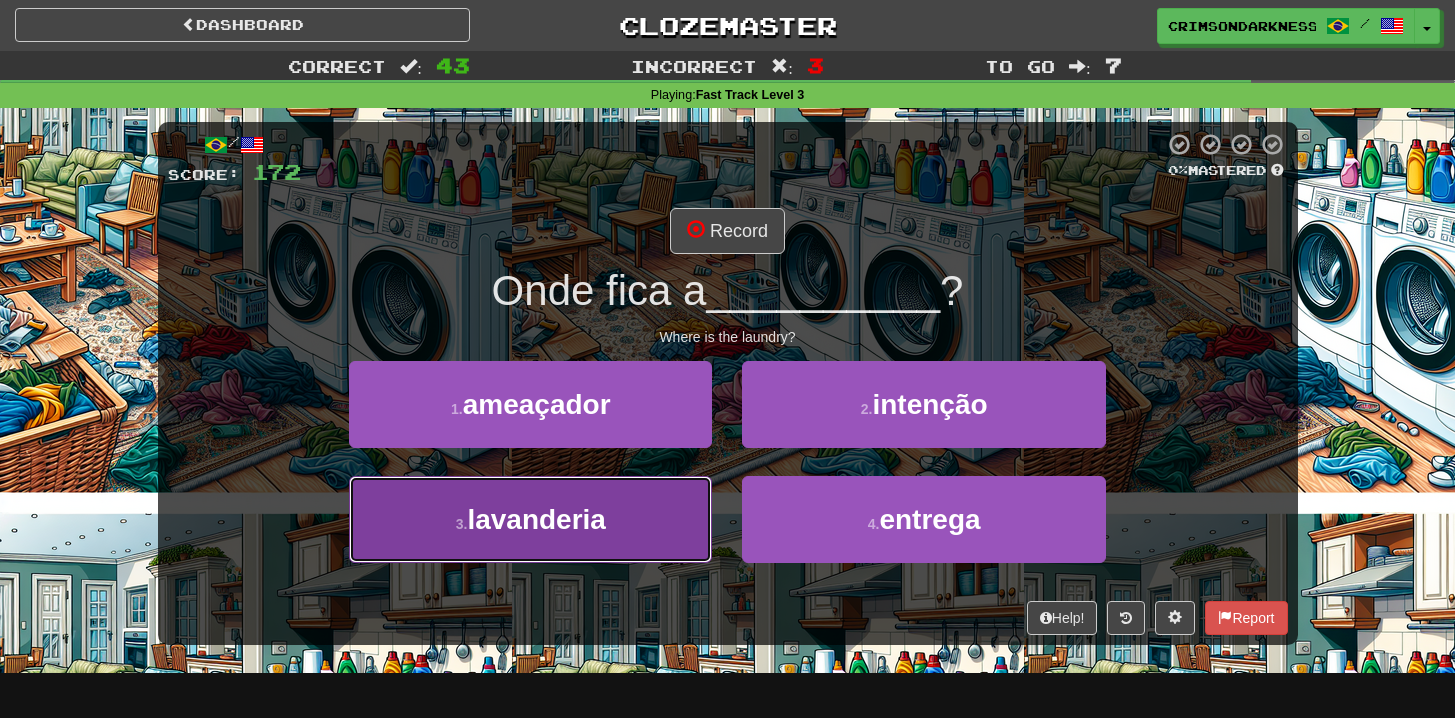 click on "3 .  lavanderia" at bounding box center [530, 519] 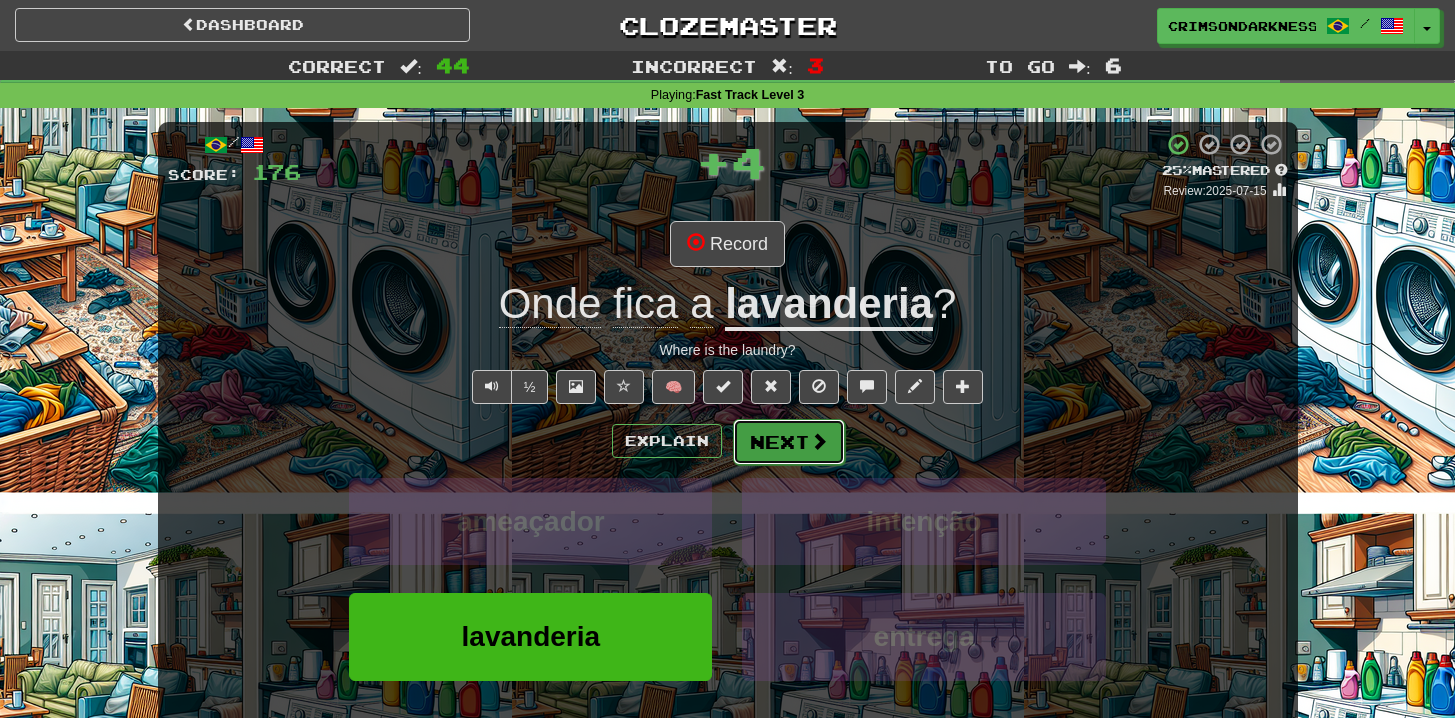 click at bounding box center (819, 441) 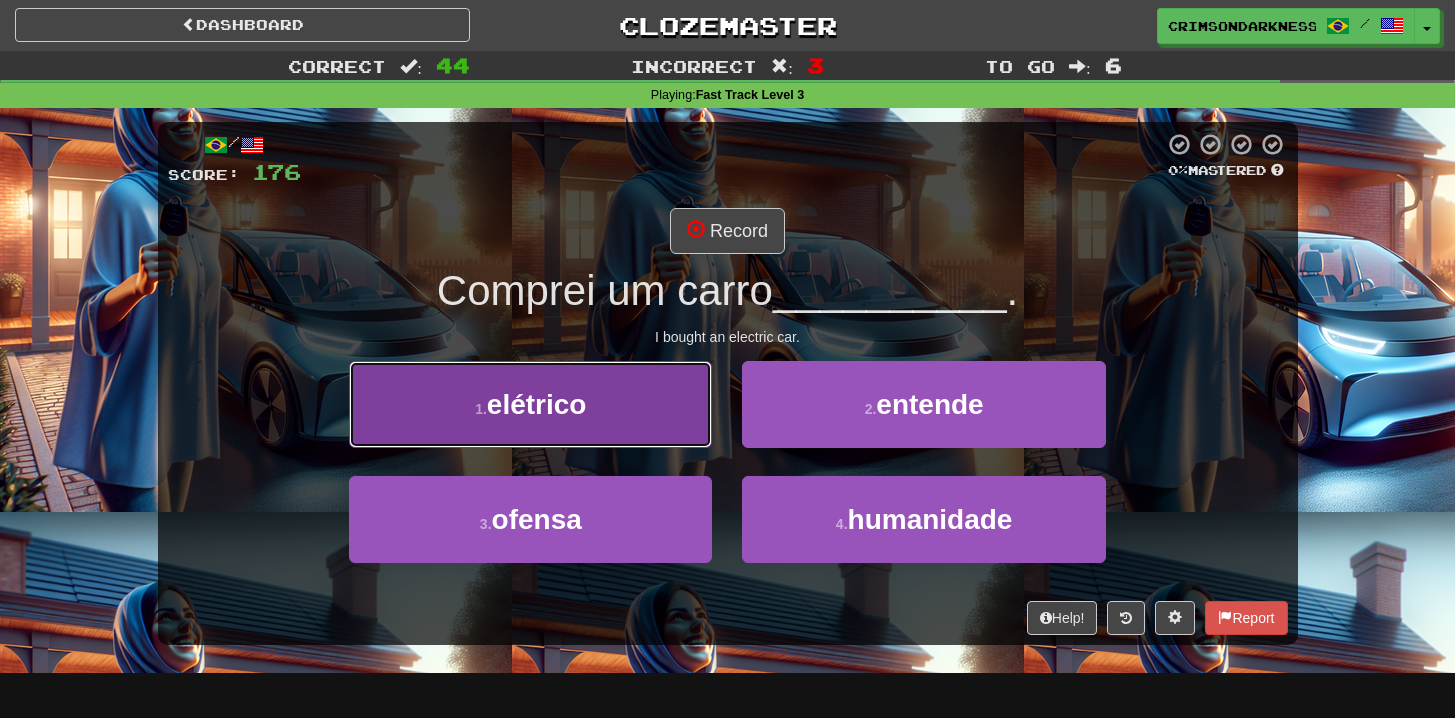 click on "1 .  elétrico" at bounding box center (530, 404) 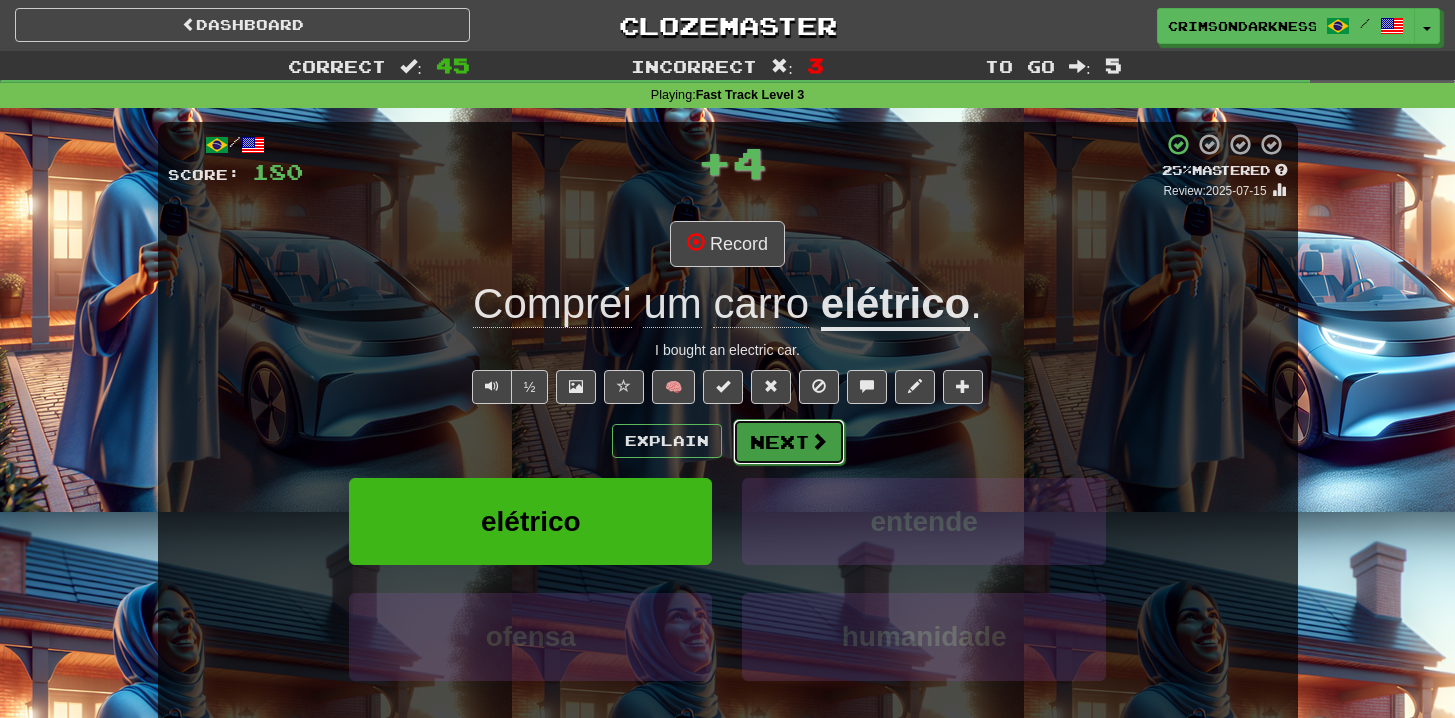 click on "Next" at bounding box center (789, 442) 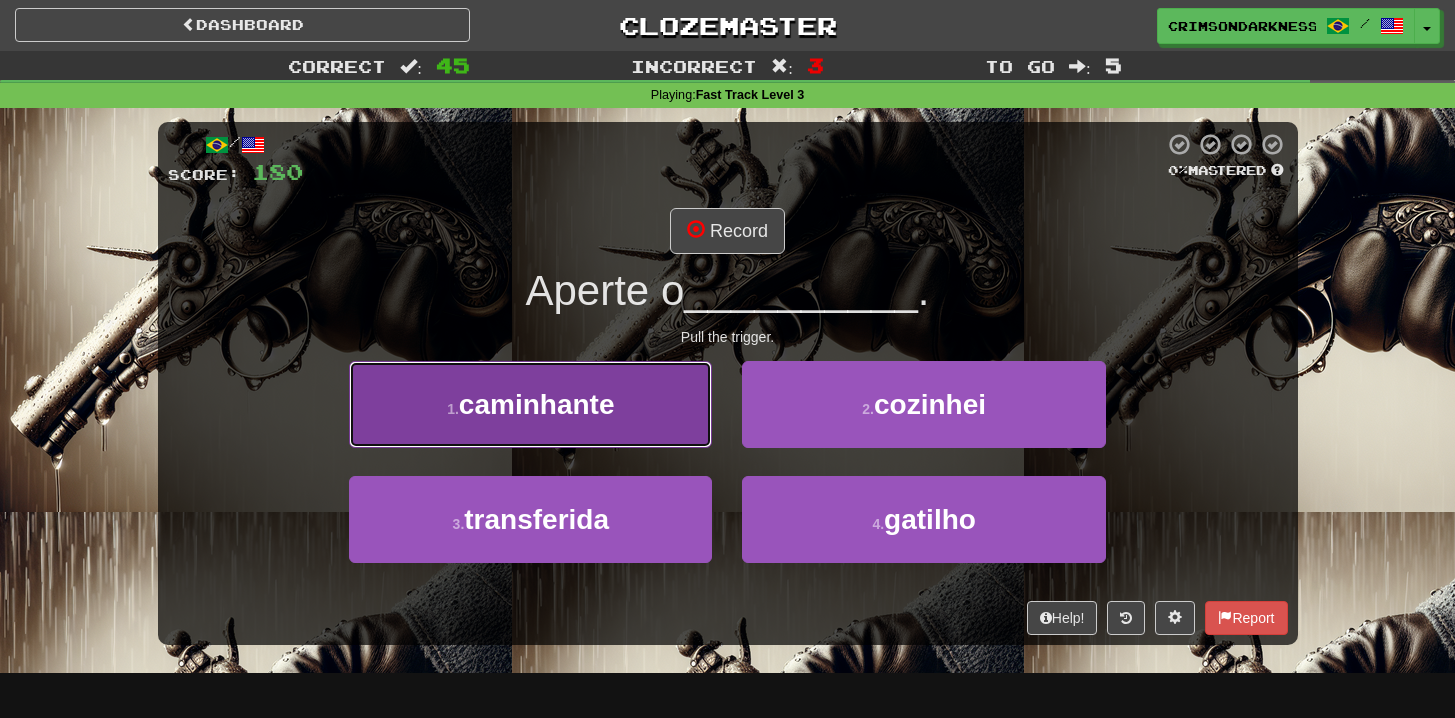 click on "1 .  caminhante" at bounding box center (530, 404) 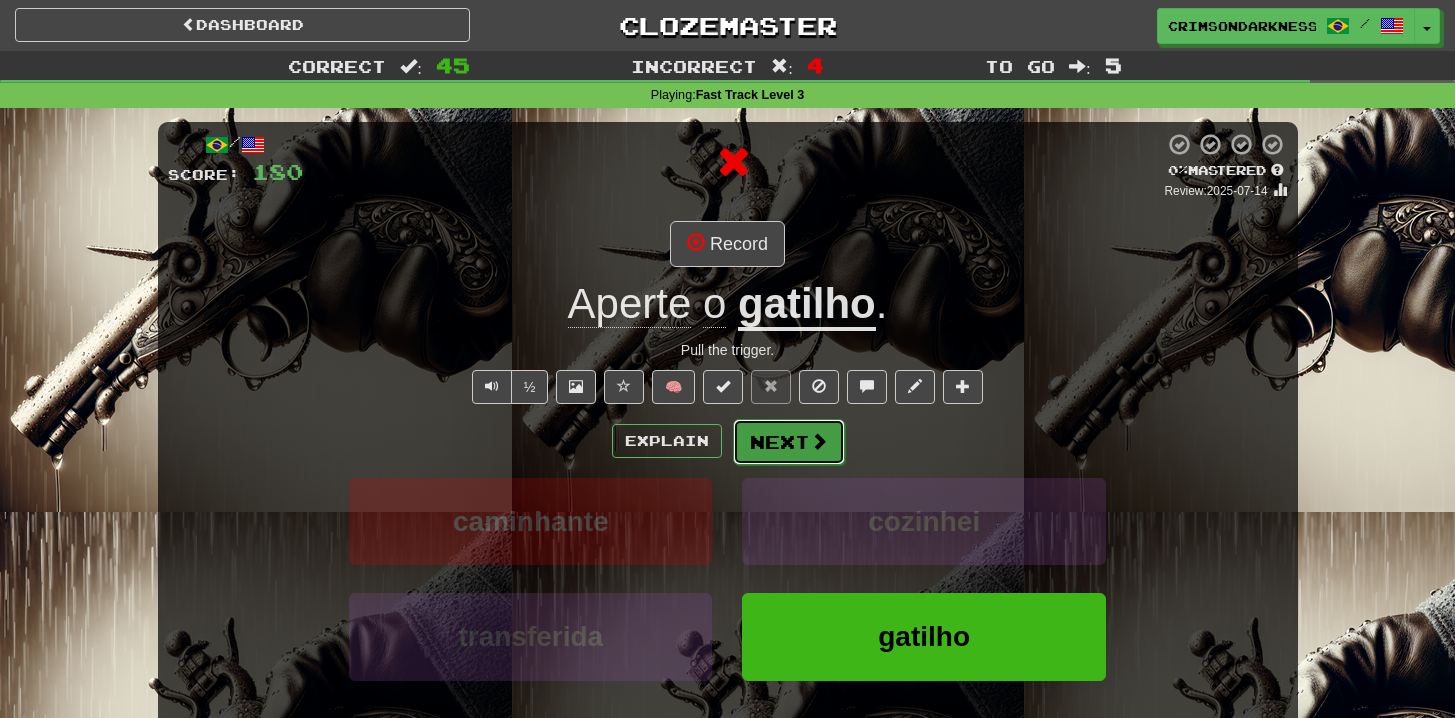 click on "Next" at bounding box center (789, 442) 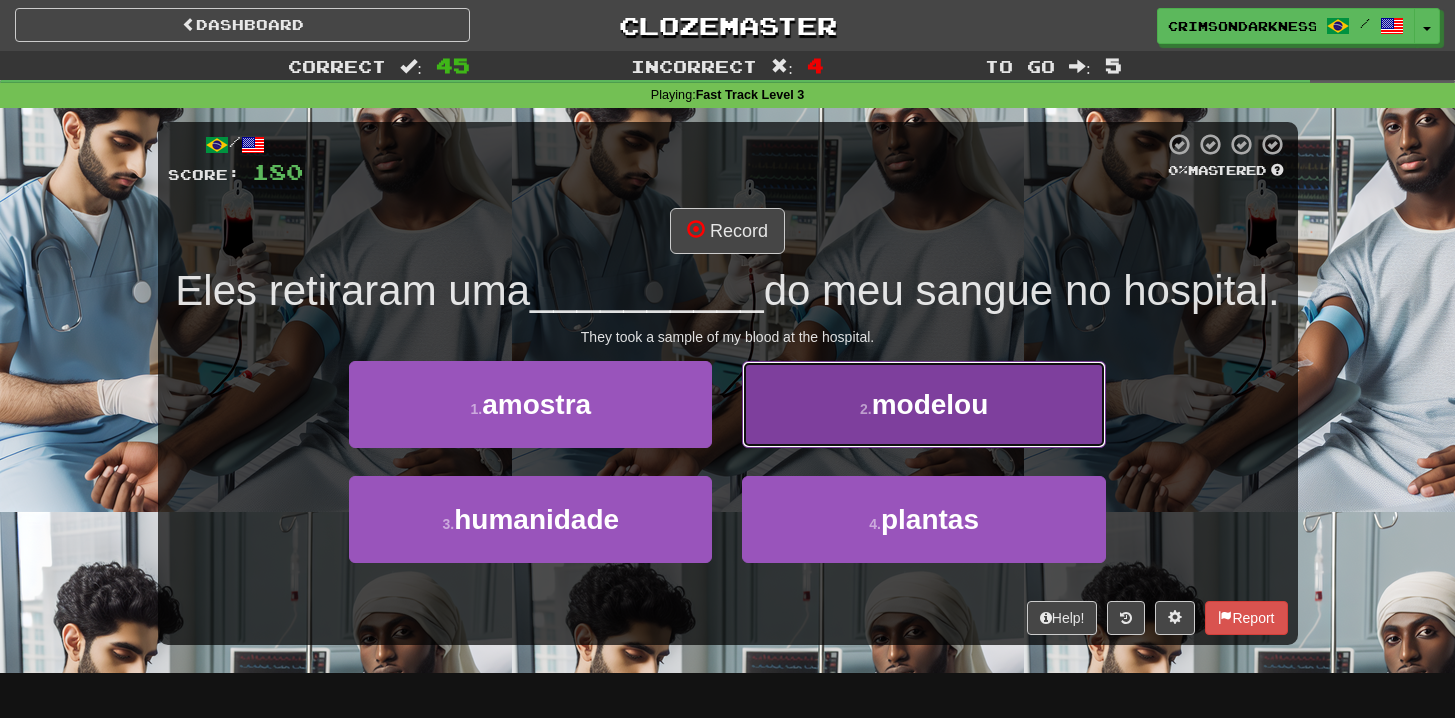 click on "2 .  modelou" at bounding box center [923, 404] 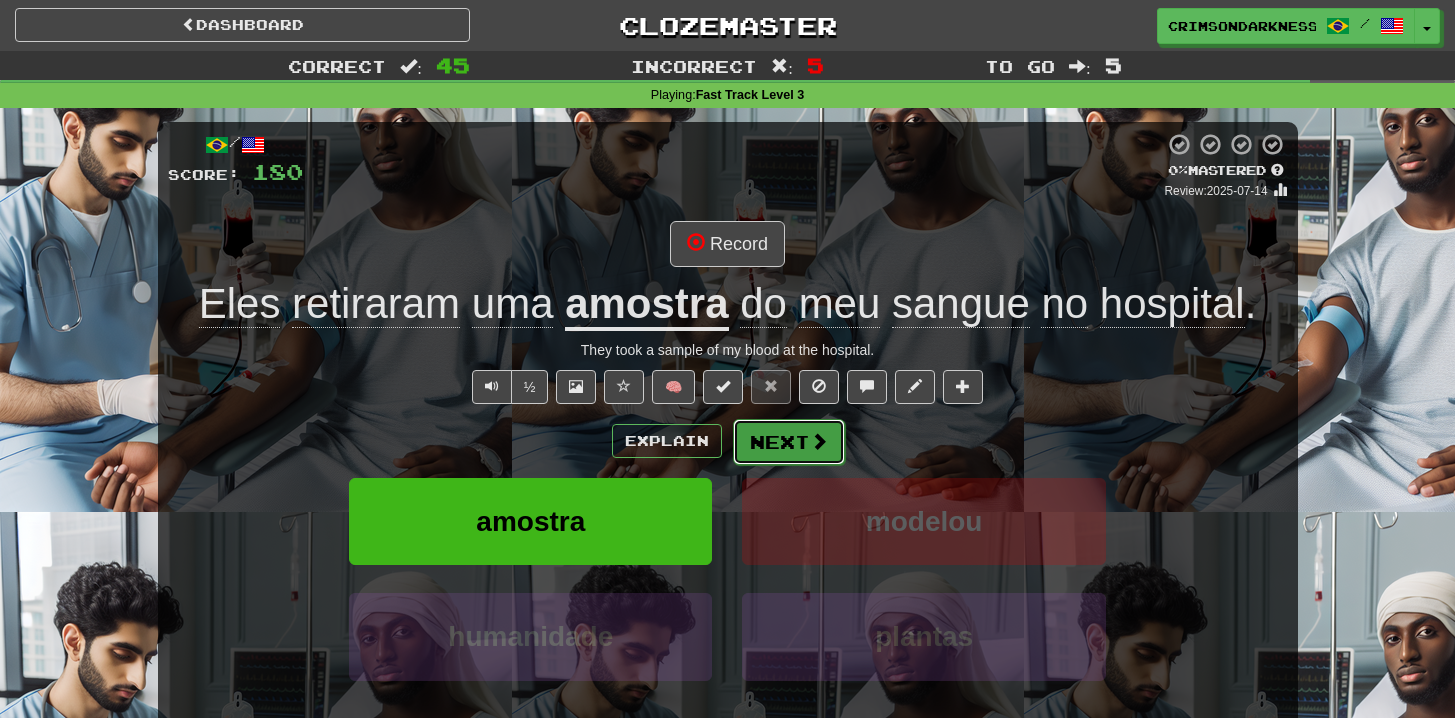 click on "Next" at bounding box center [789, 442] 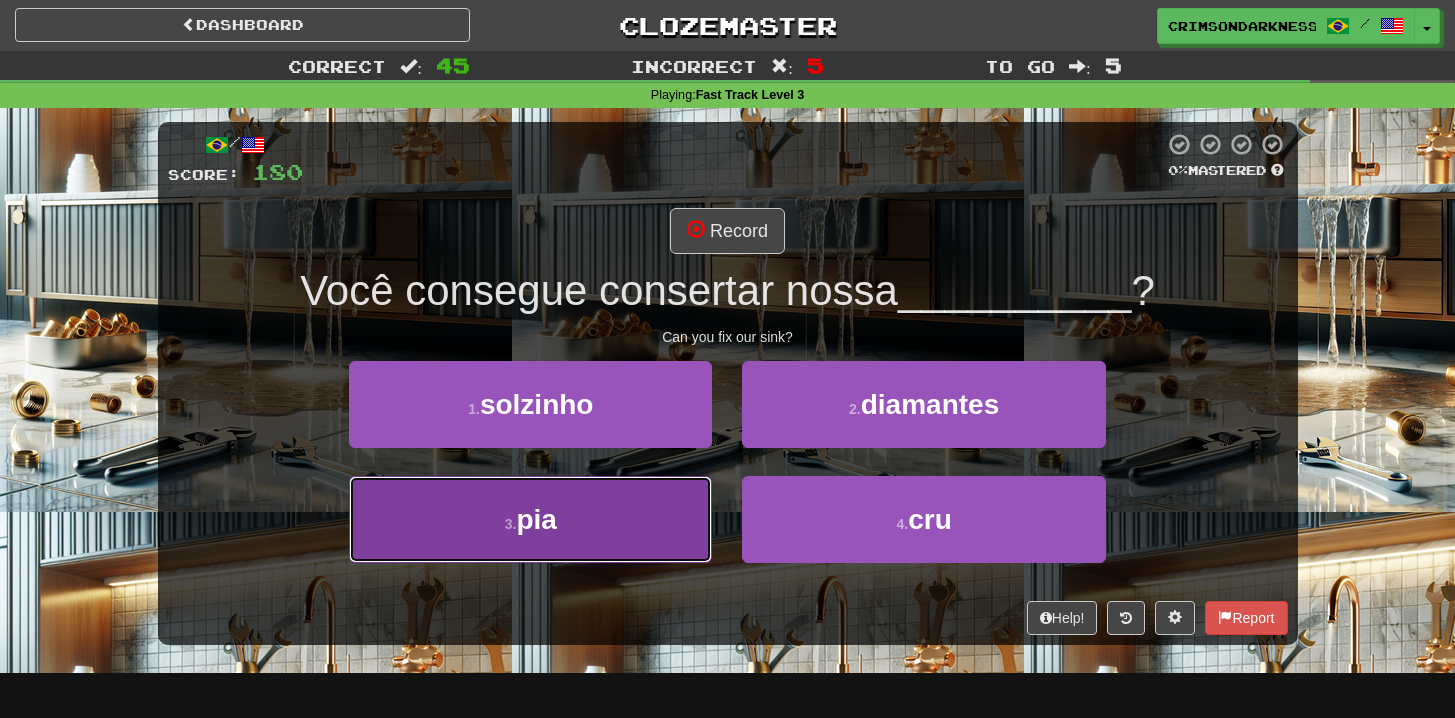 click on "3 .  pia" at bounding box center (530, 519) 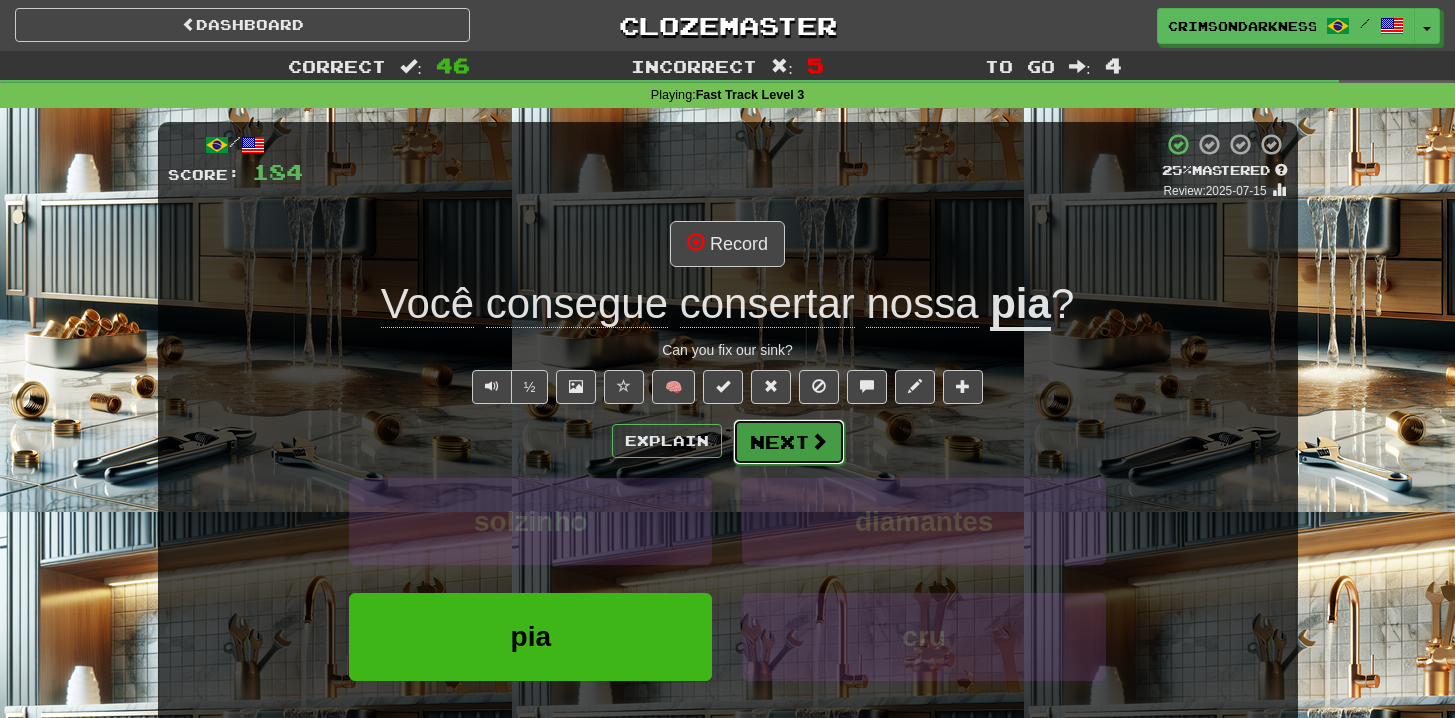 click on "Next" at bounding box center (789, 442) 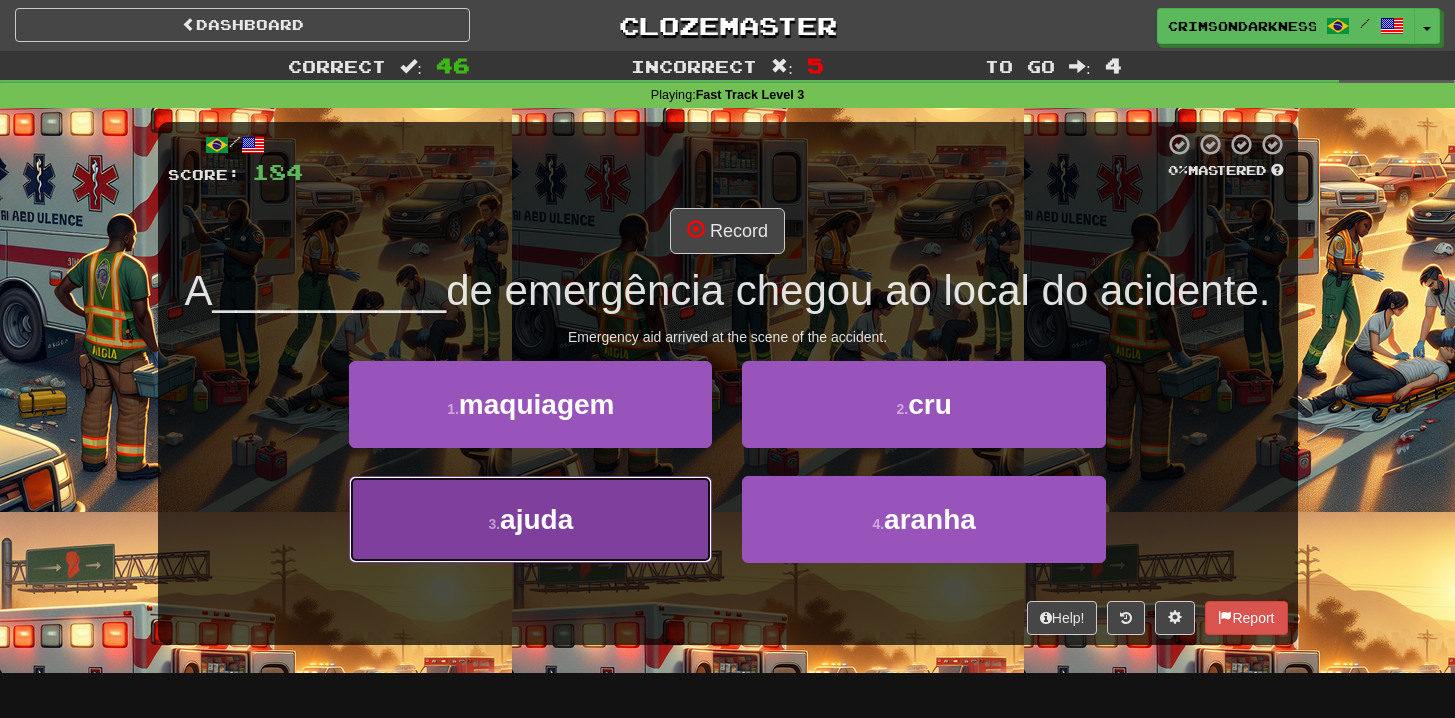 click on "3 .  ajuda" at bounding box center [530, 519] 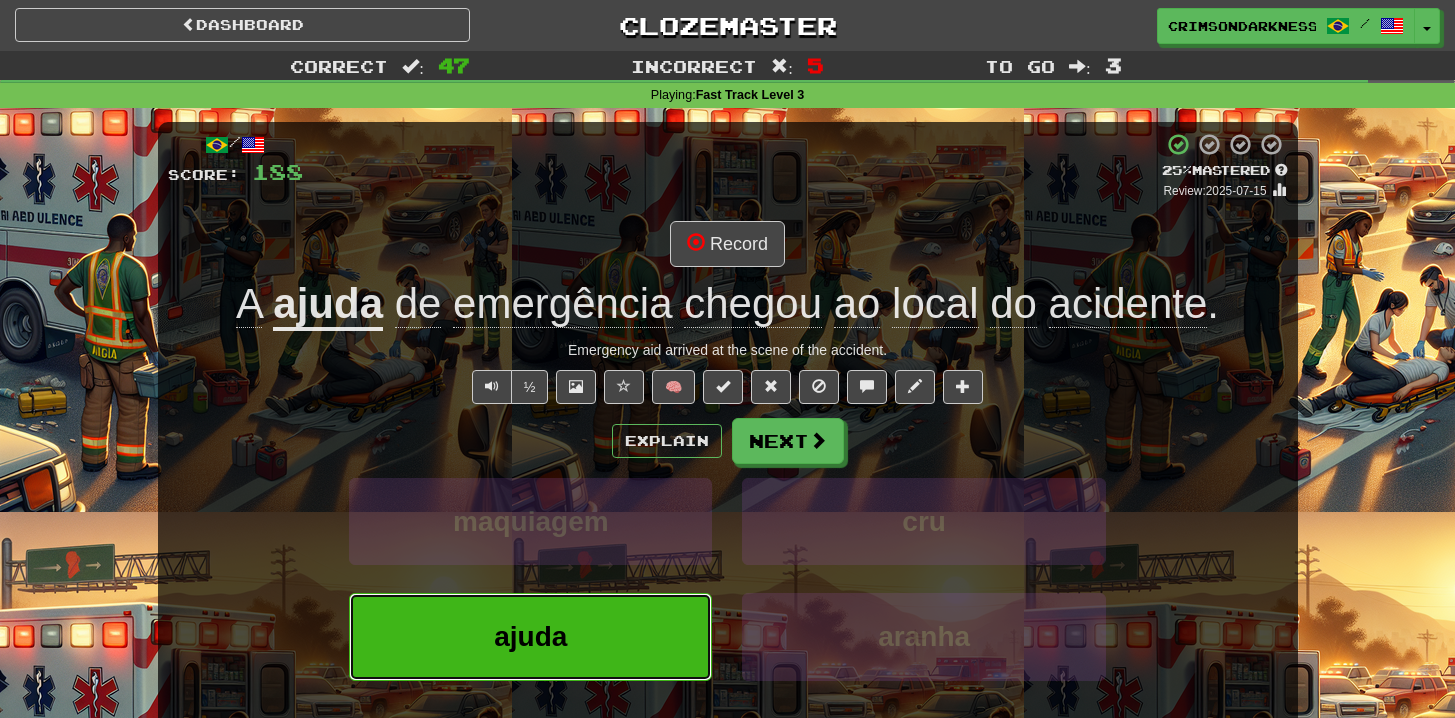 type 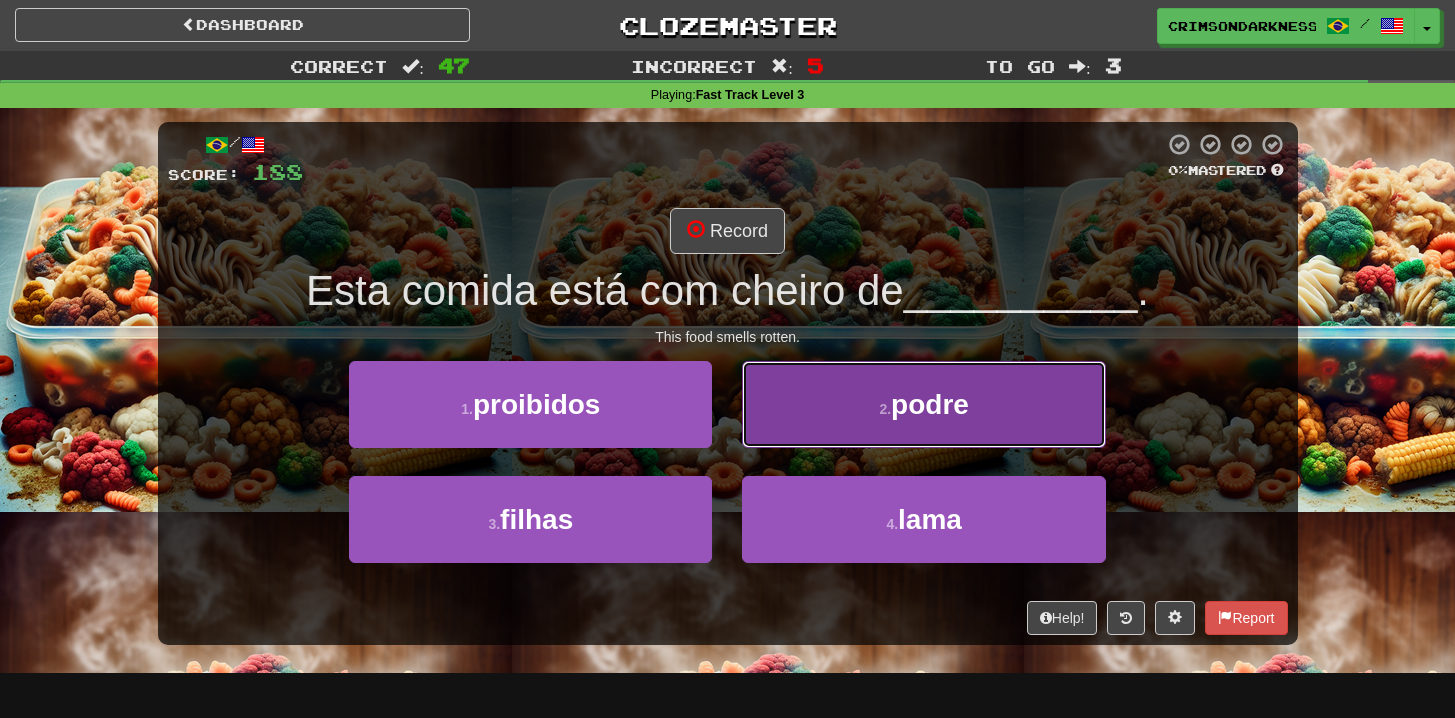 click on "2 .  podre" at bounding box center [923, 404] 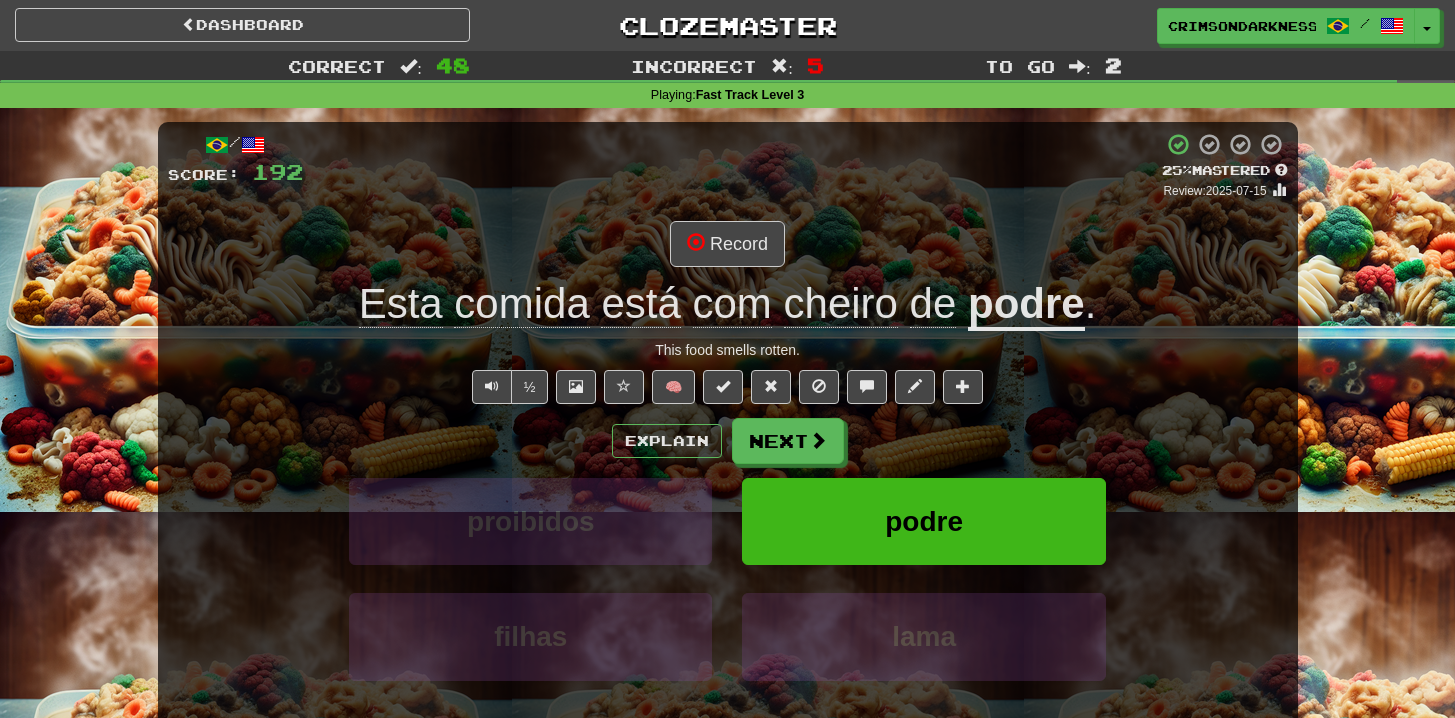 click on "Explain Next proibidos podre filhas lama Learn more: proibidos podre filhas lama" at bounding box center [728, 578] 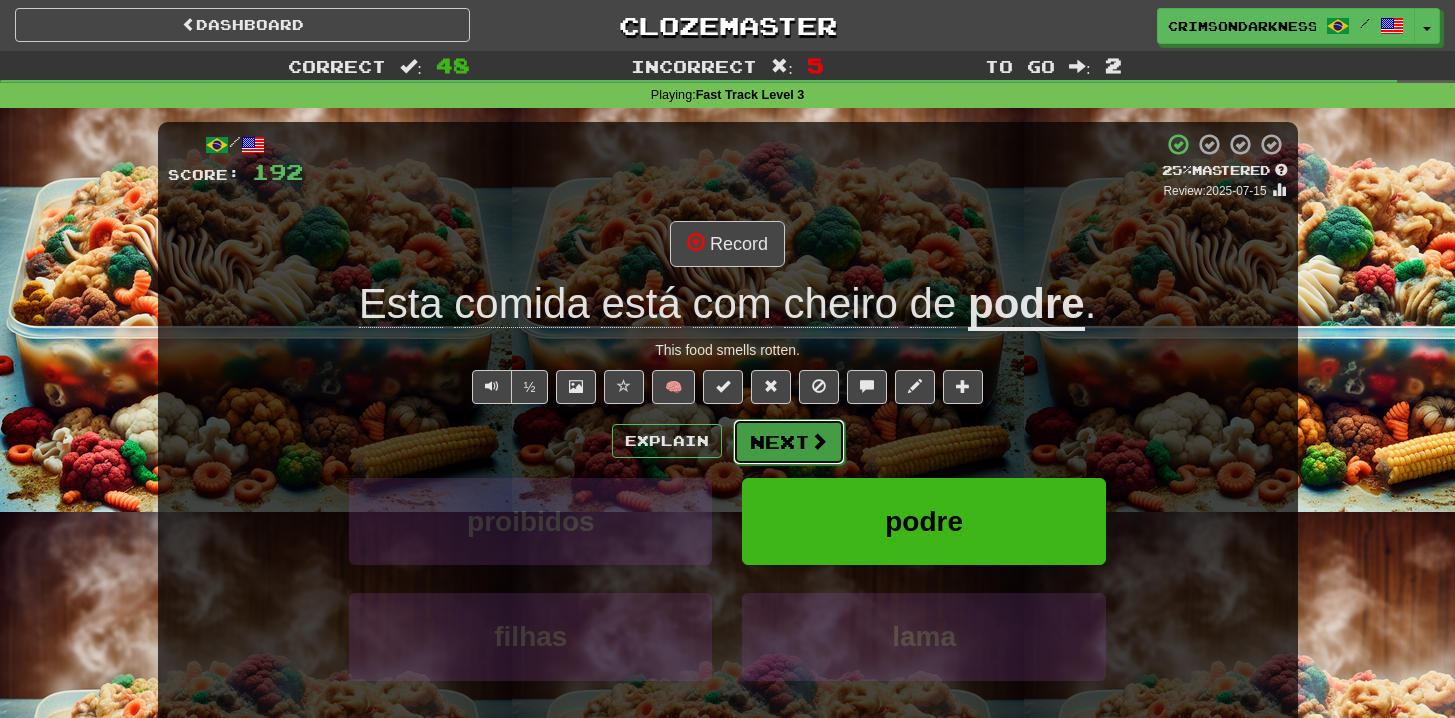 click on "Next" at bounding box center (789, 442) 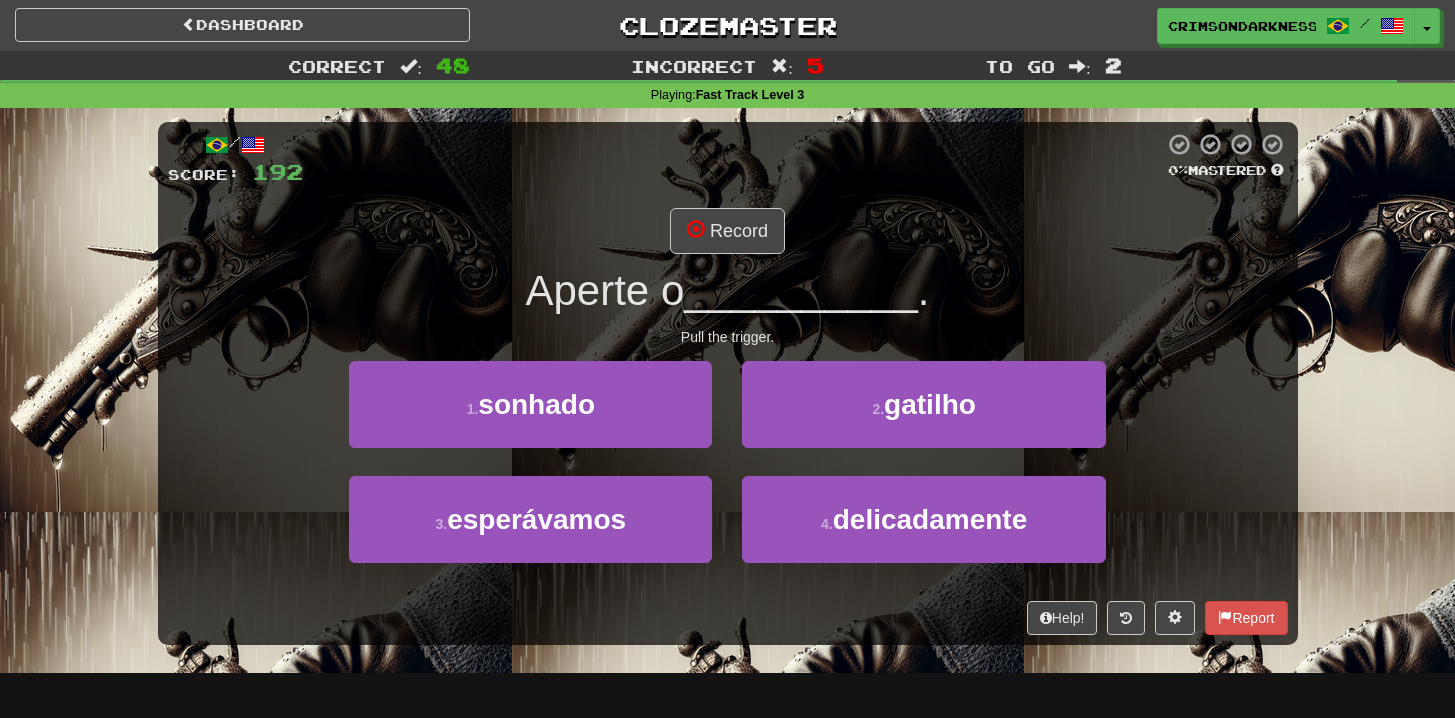click on "2 .  gatilho" at bounding box center (923, 418) 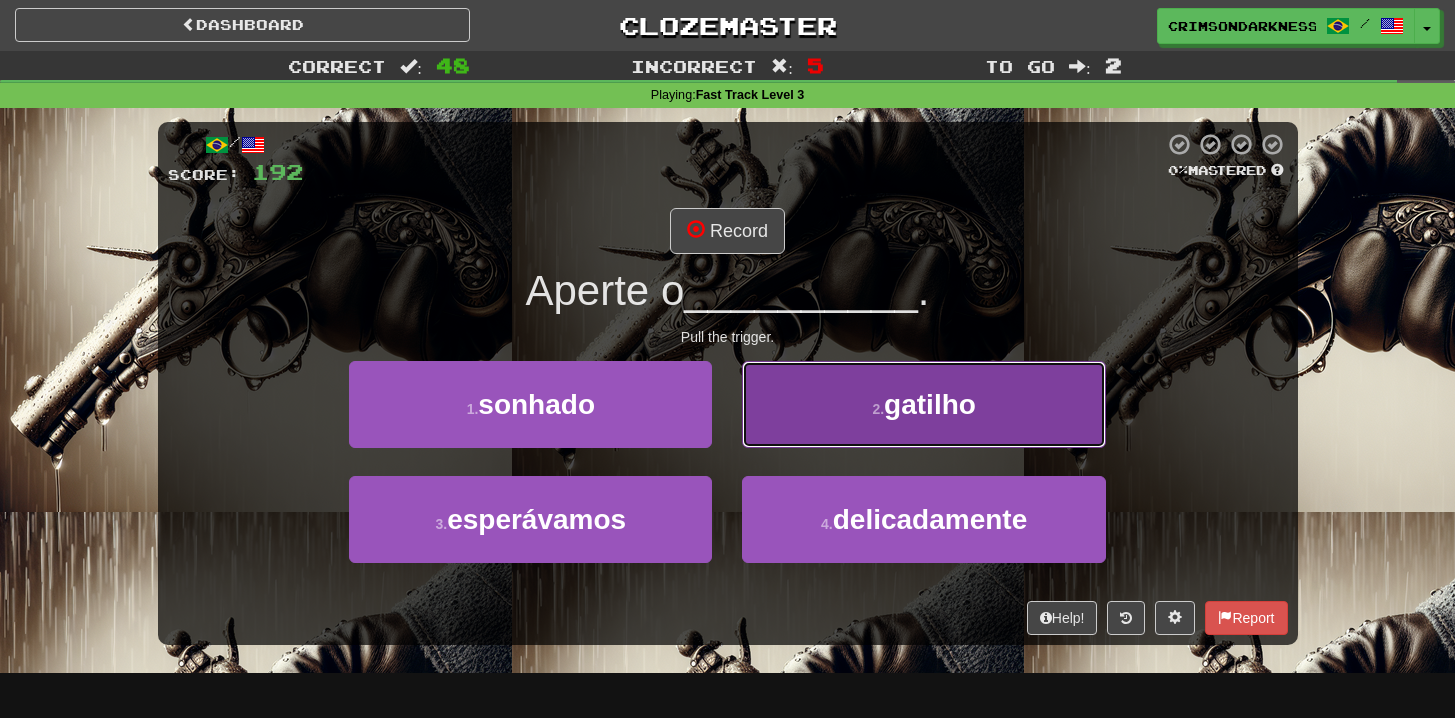 click on "2 .  gatilho" at bounding box center [923, 404] 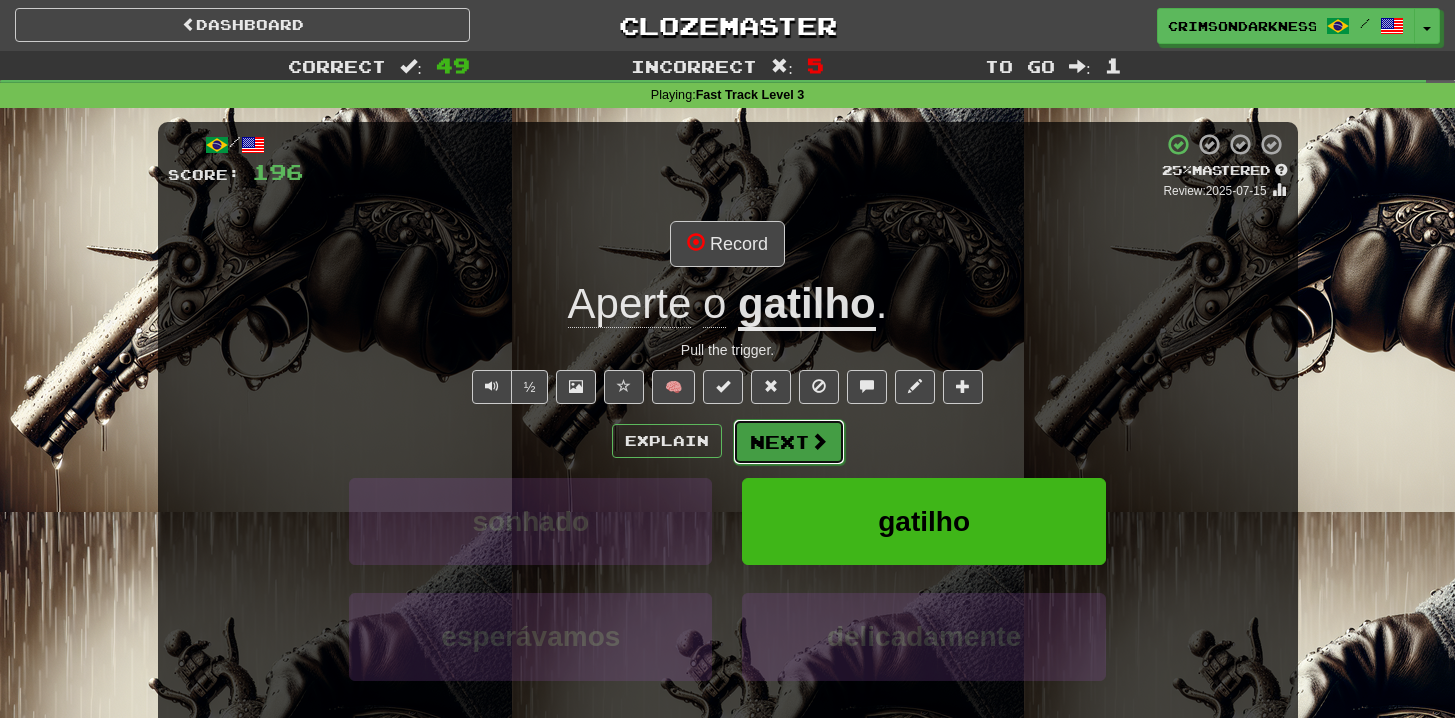 click on "Next" at bounding box center [789, 442] 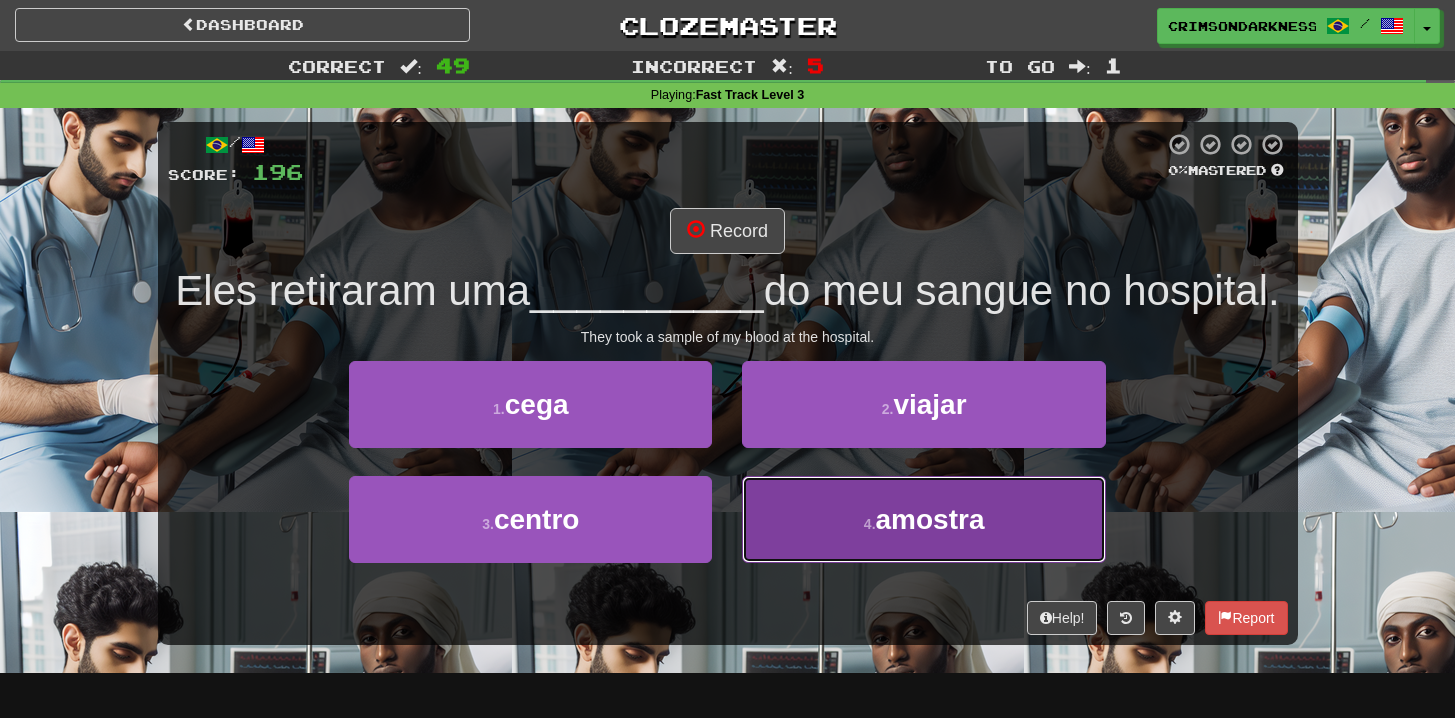 click on "4 .  amostra" at bounding box center (923, 519) 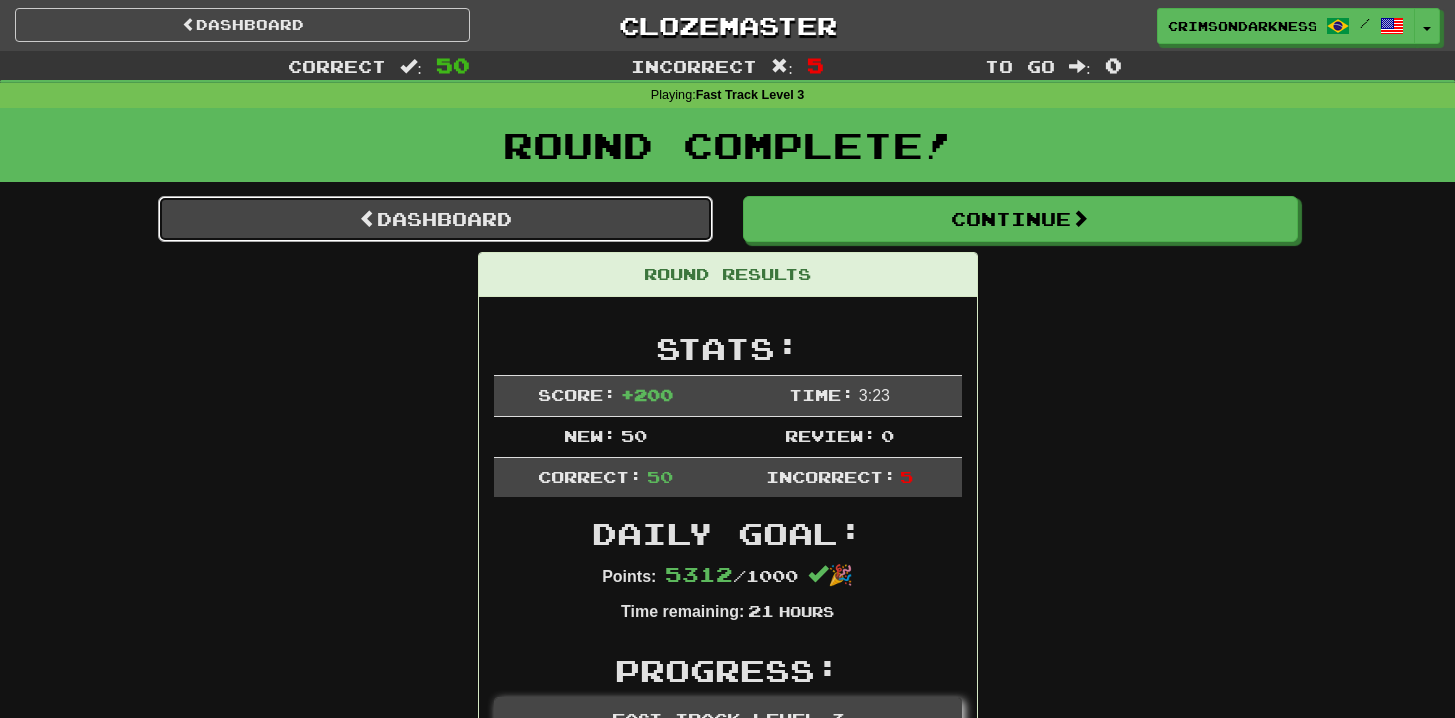 click on "Dashboard" at bounding box center (435, 219) 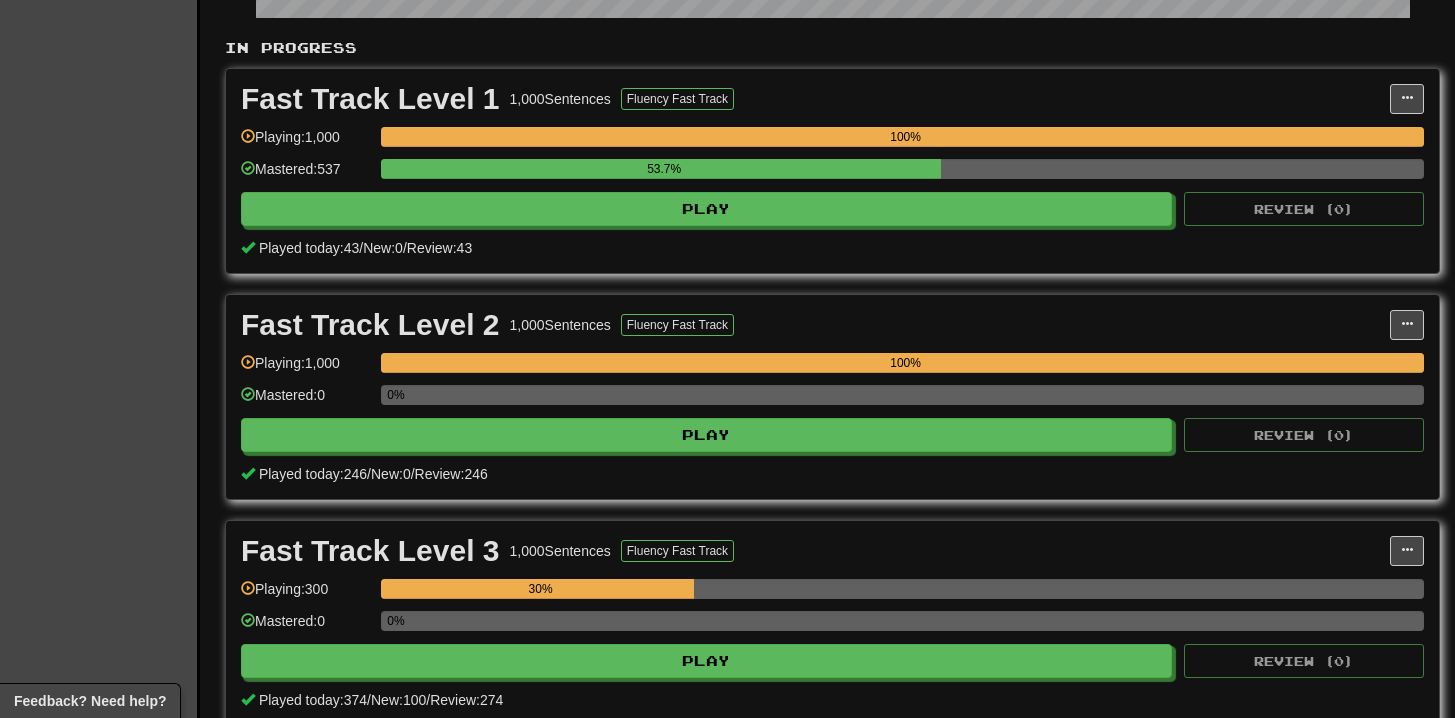 scroll, scrollTop: 404, scrollLeft: 0, axis: vertical 